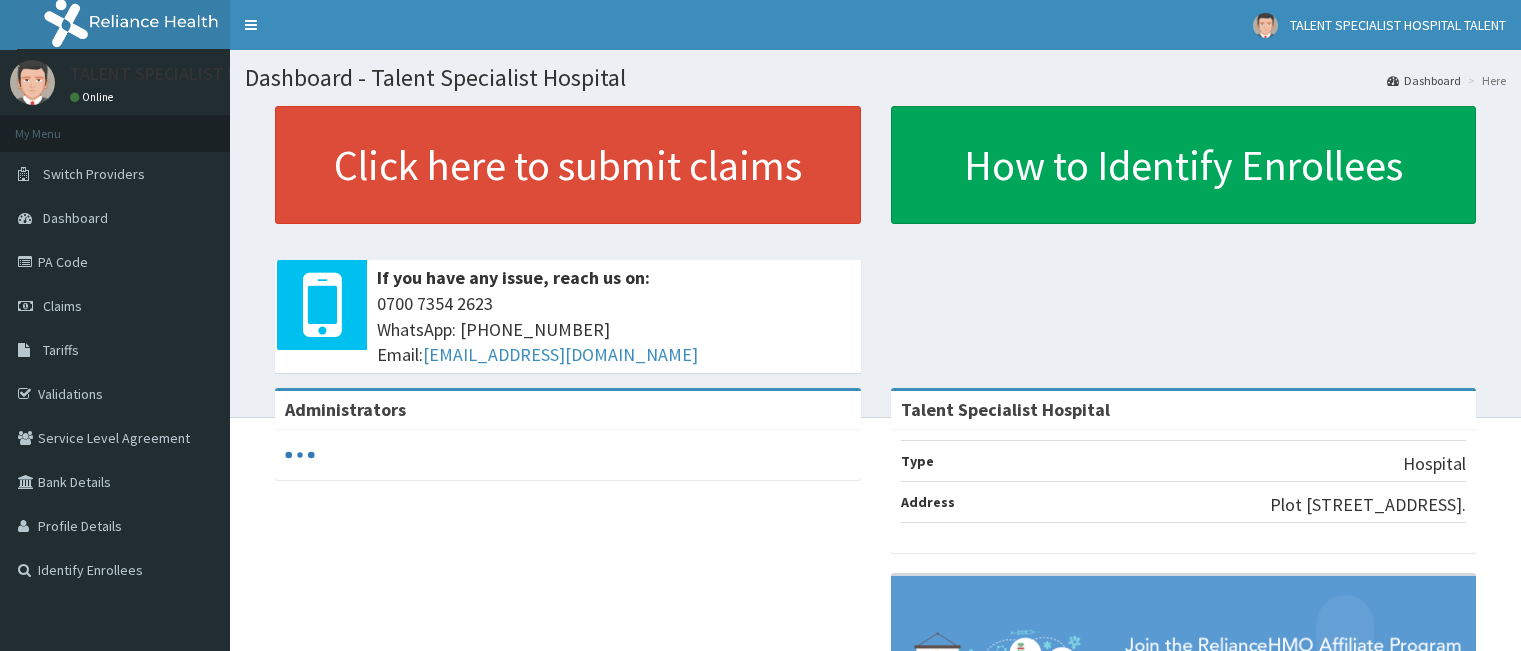 scroll, scrollTop: 0, scrollLeft: 0, axis: both 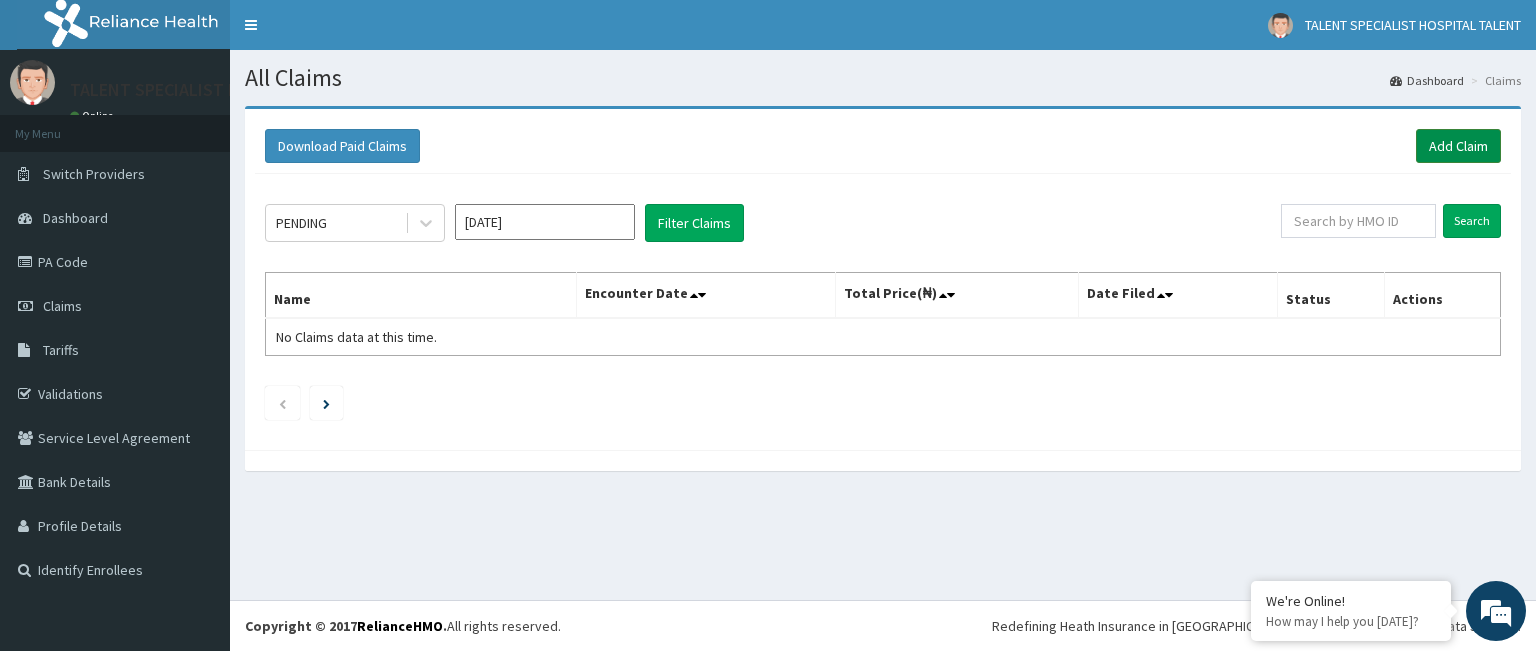 click on "Add Claim" at bounding box center [1458, 146] 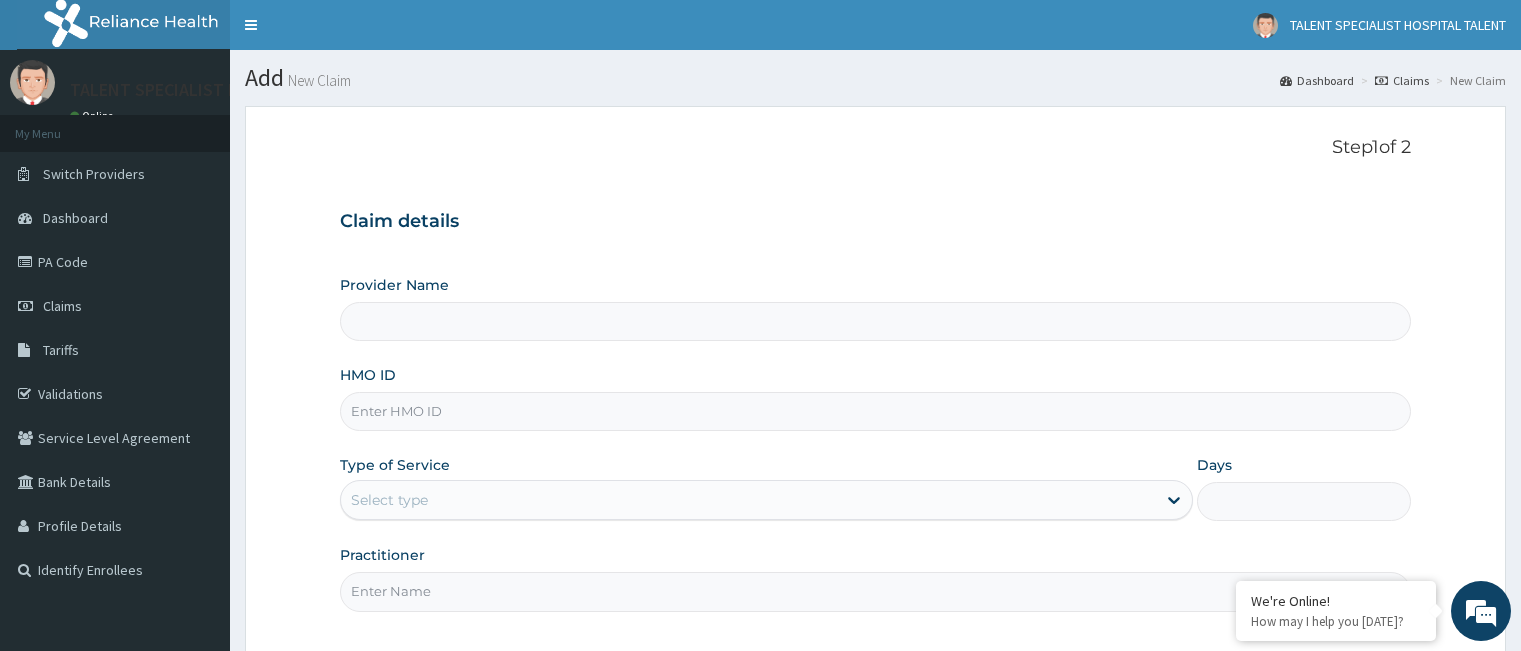 scroll, scrollTop: 0, scrollLeft: 0, axis: both 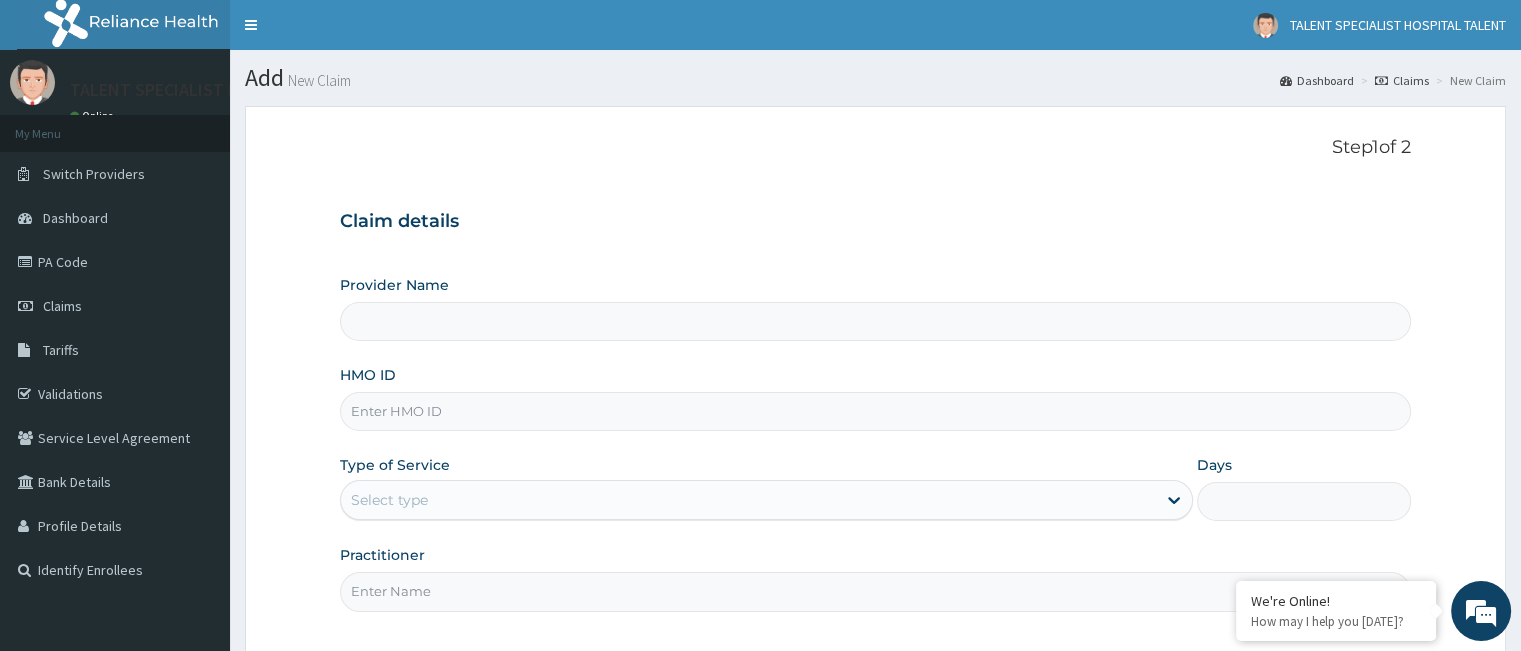 type on "Talent Specialist Hospital" 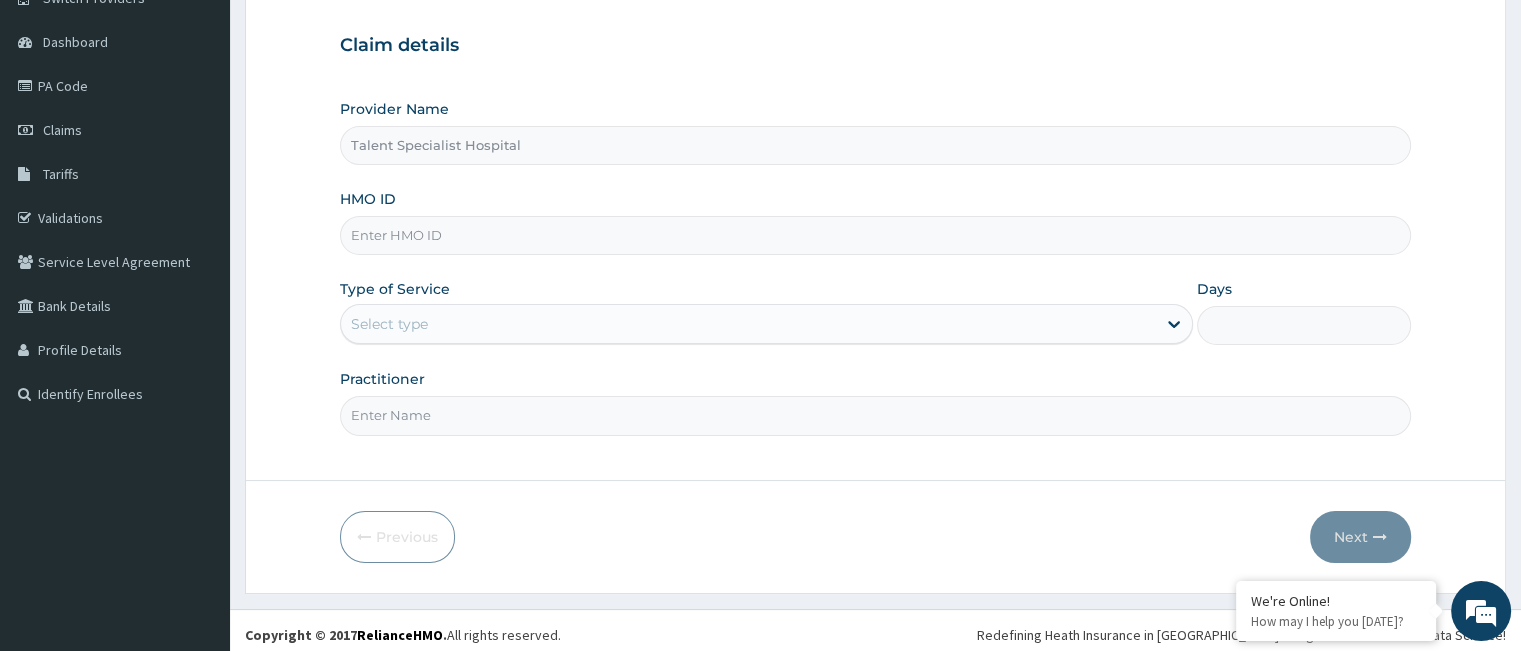 click on "R EL
Toggle navigation
TALENT SPECIALIST HOSPITAL TALENT TALENT SPECIALIST HOSPITAL TALENT - talent.hospital@yahoo.com Member since  October 23, 2021 at 5:08:10 PM   Profile Sign out" at bounding box center (760, 242) 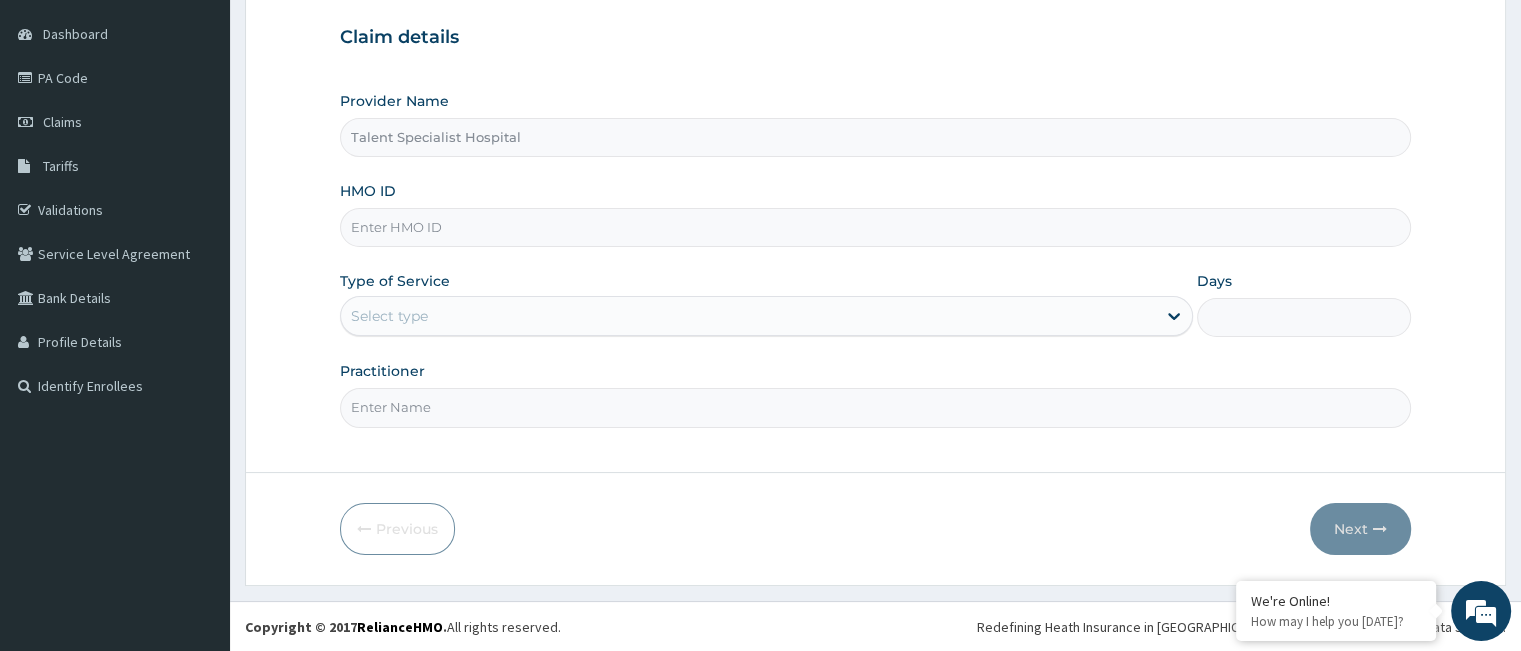 click on "HMO ID" at bounding box center [875, 227] 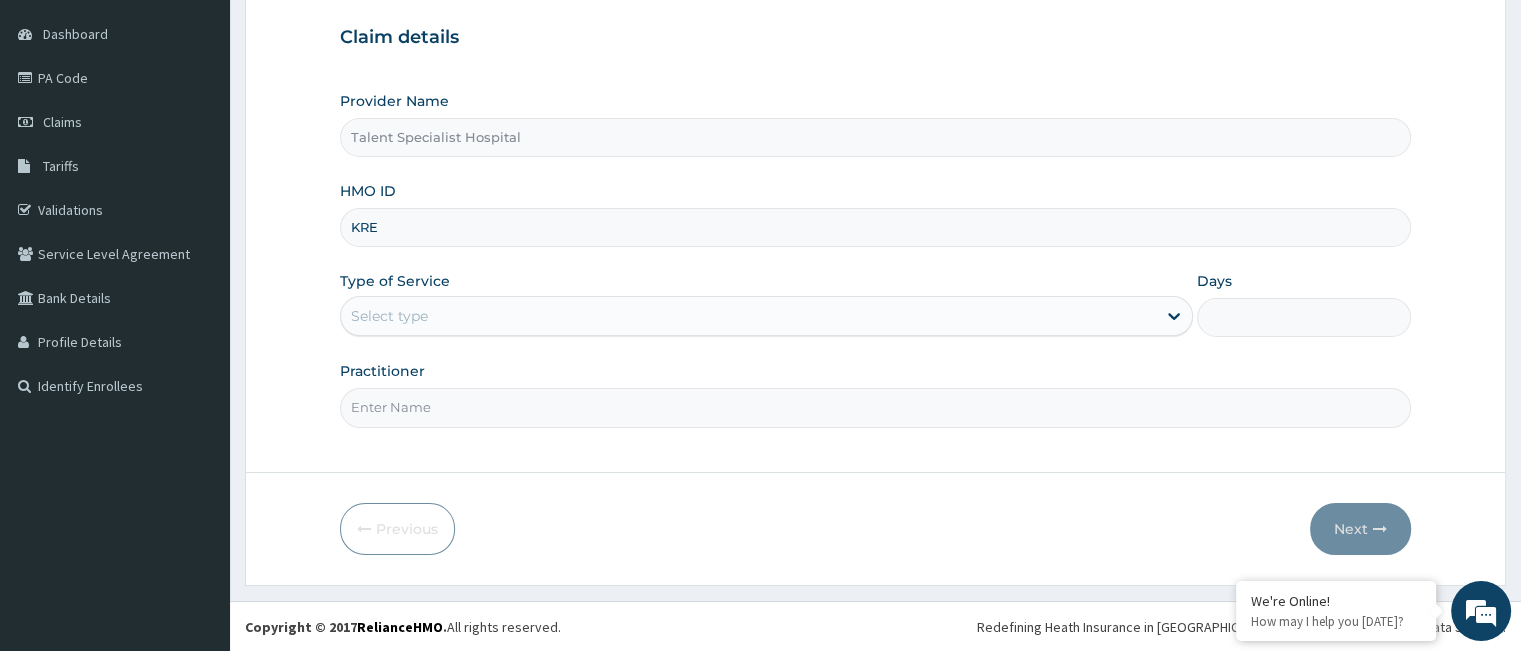 scroll, scrollTop: 0, scrollLeft: 0, axis: both 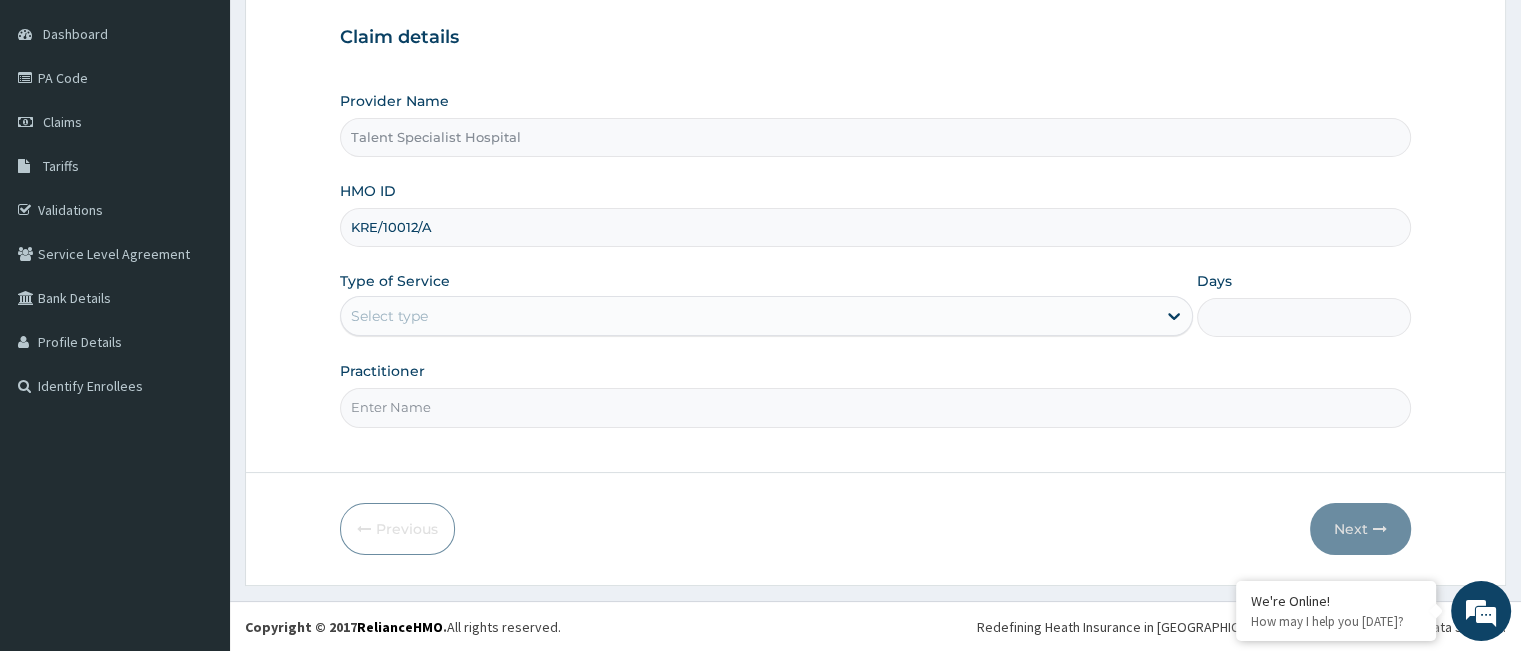 type on "KRE/10012/A" 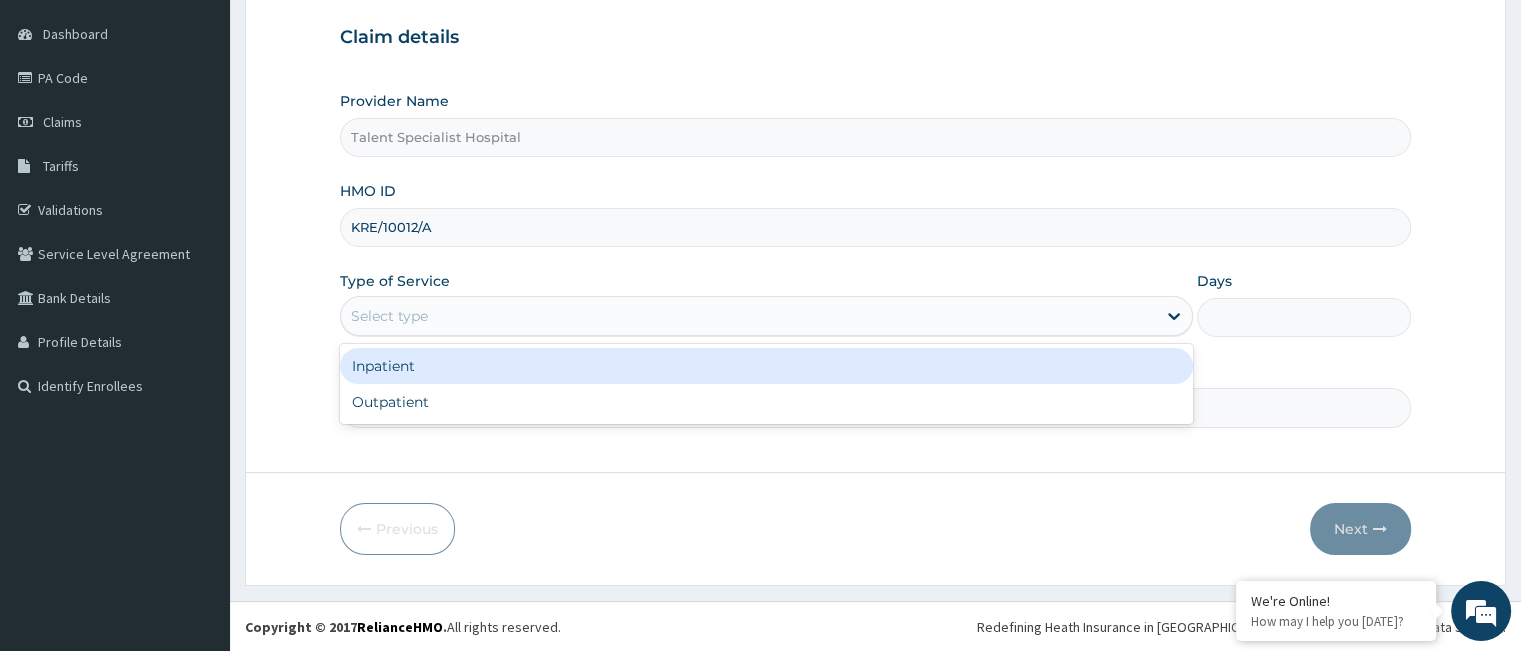 click on "Select type" at bounding box center [748, 316] 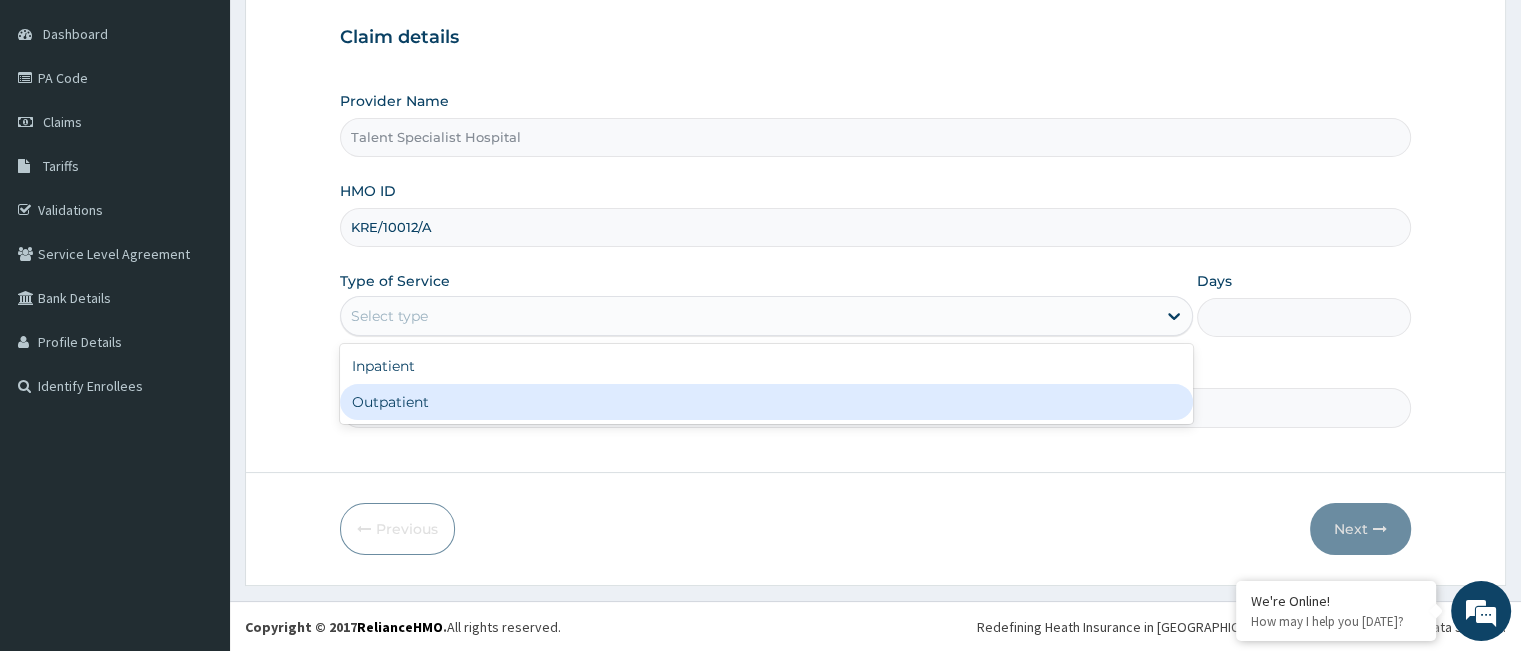 click on "Outpatient" at bounding box center [766, 402] 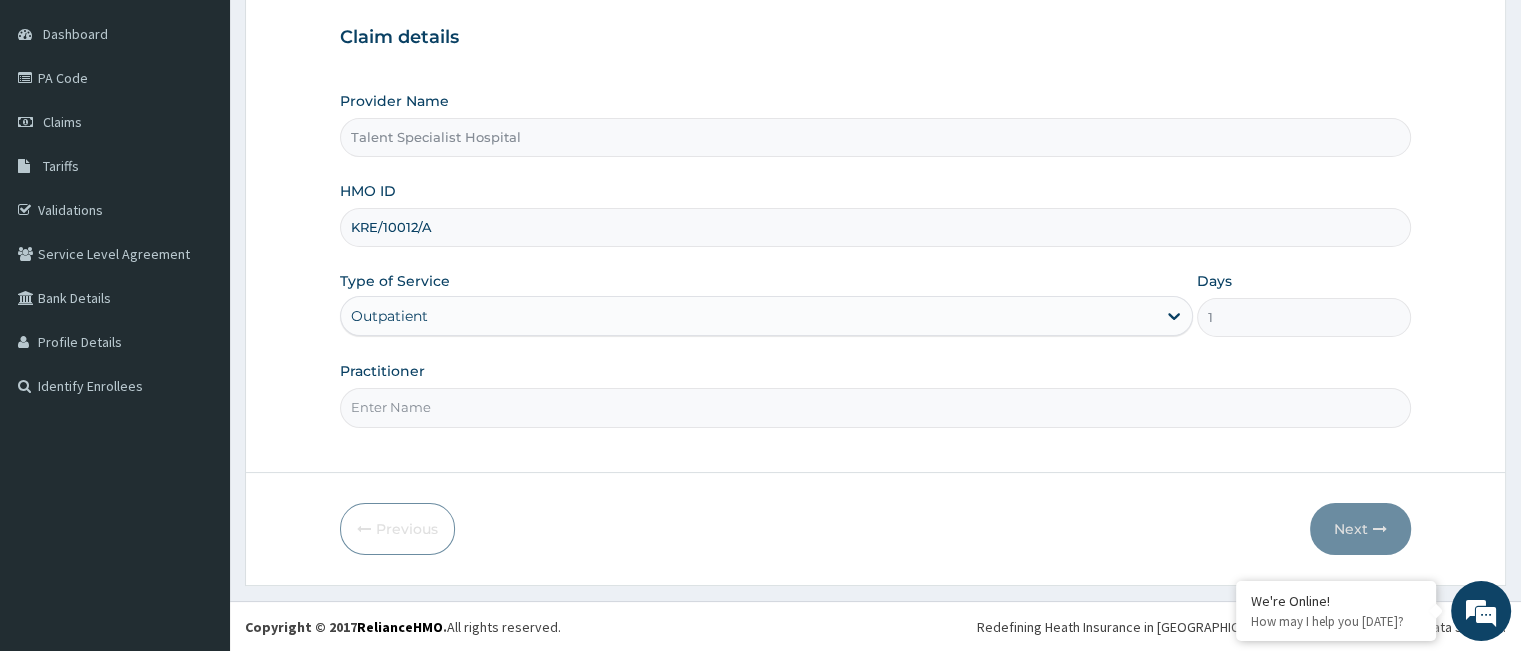 click on "Practitioner" at bounding box center (875, 407) 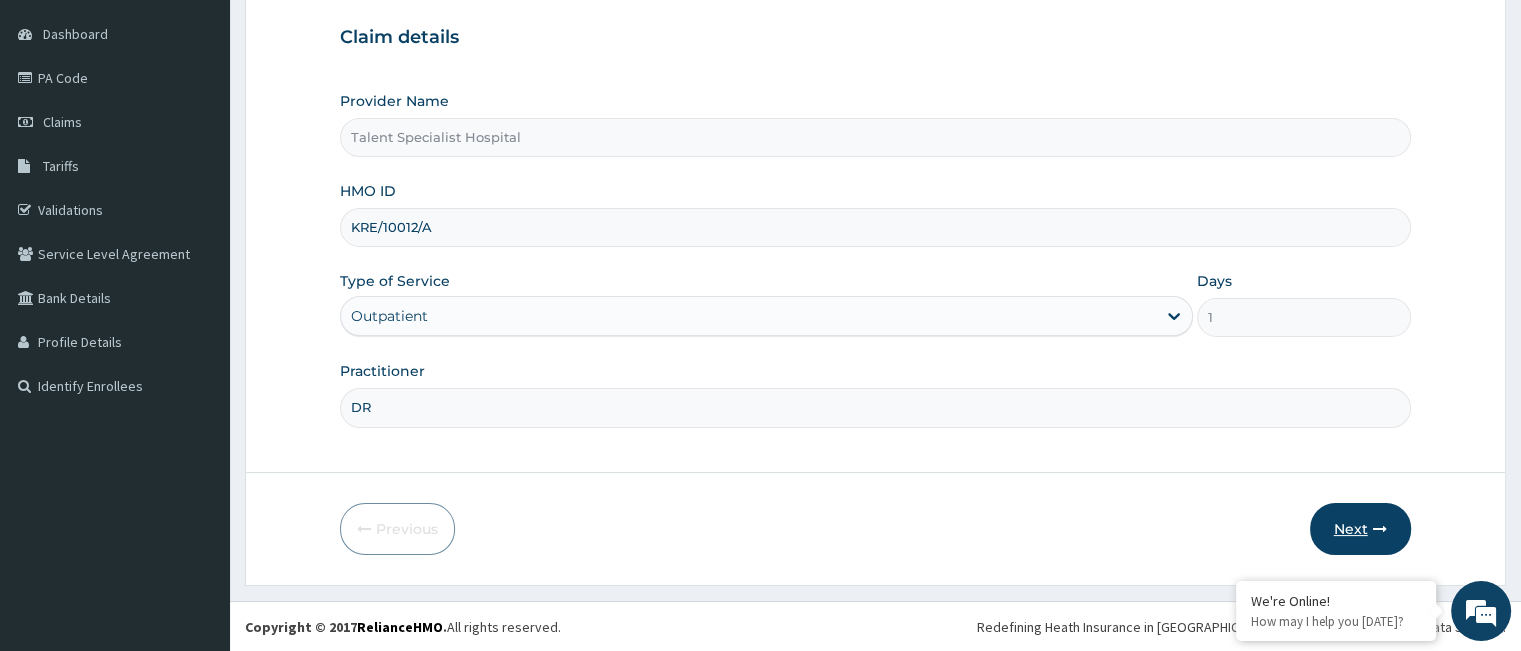 type on "DR" 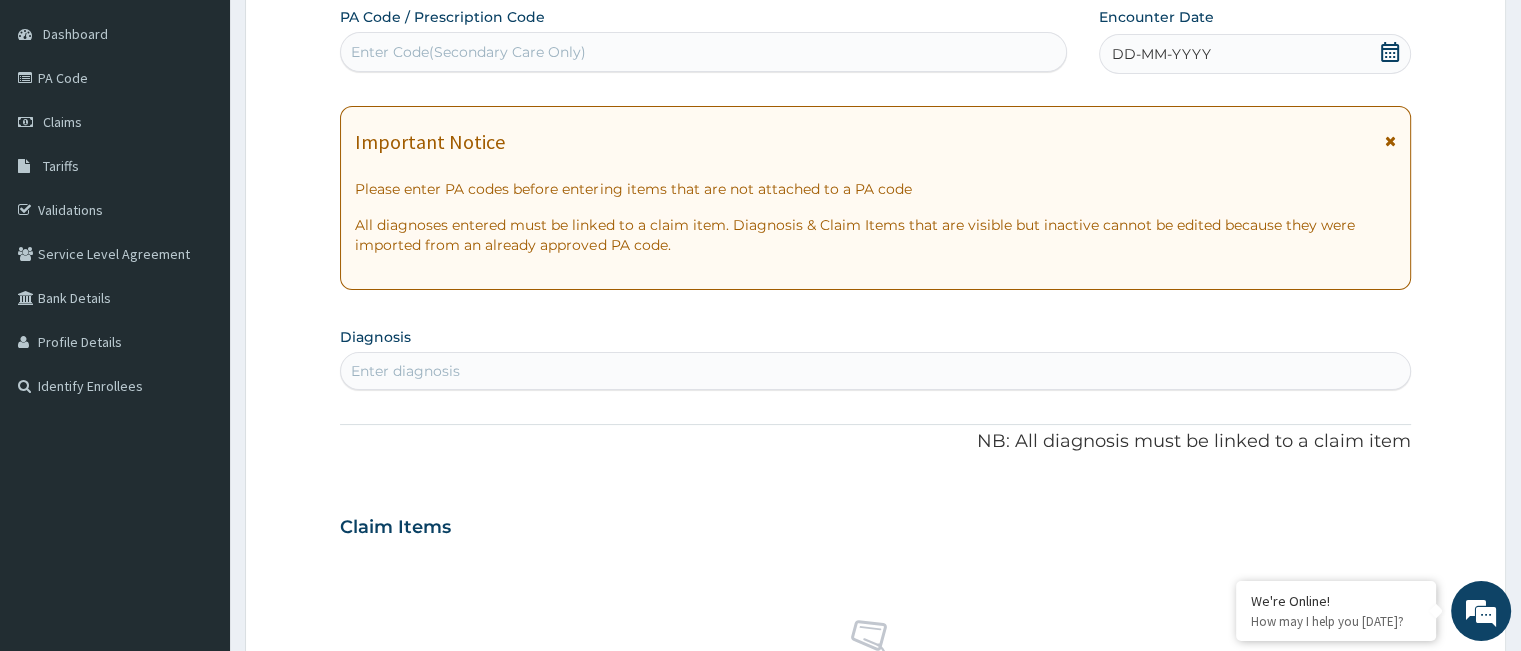 click on "Enter Code(Secondary Care Only)" at bounding box center [703, 52] 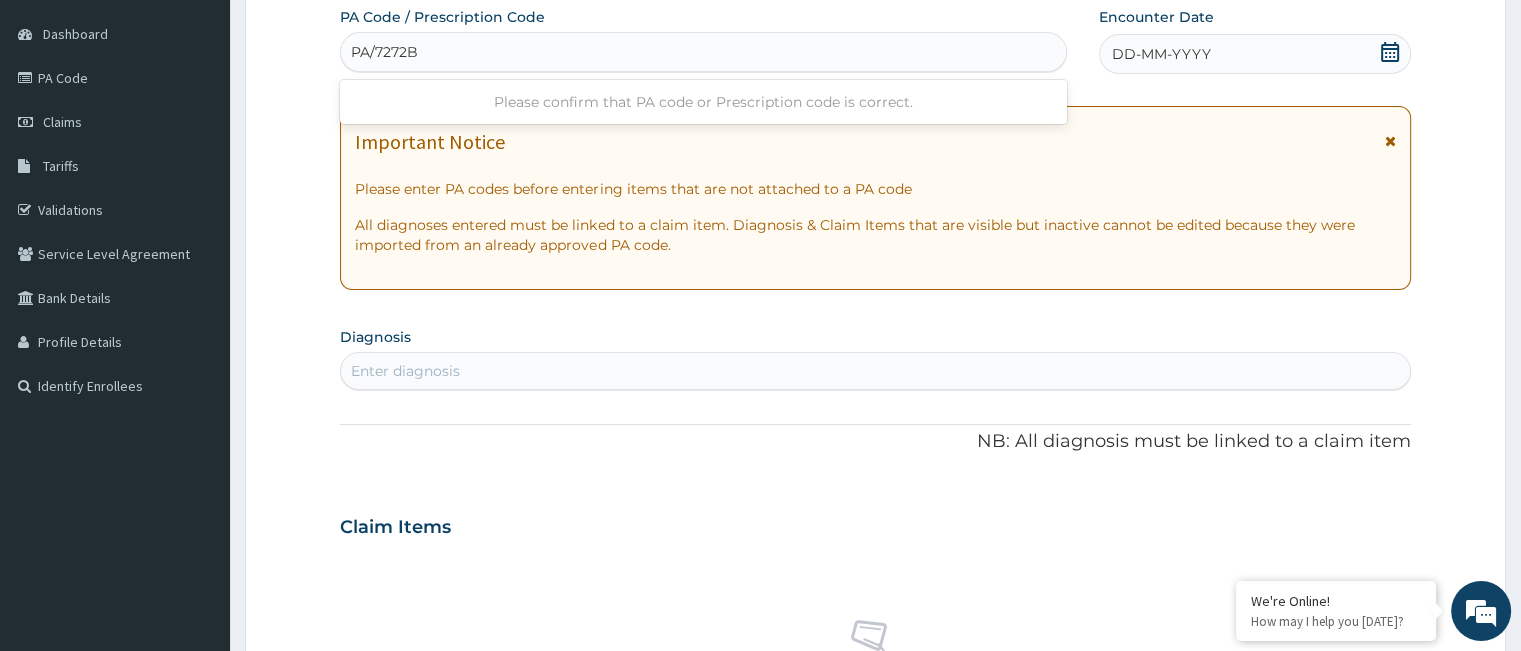 type on "PA/7272BA" 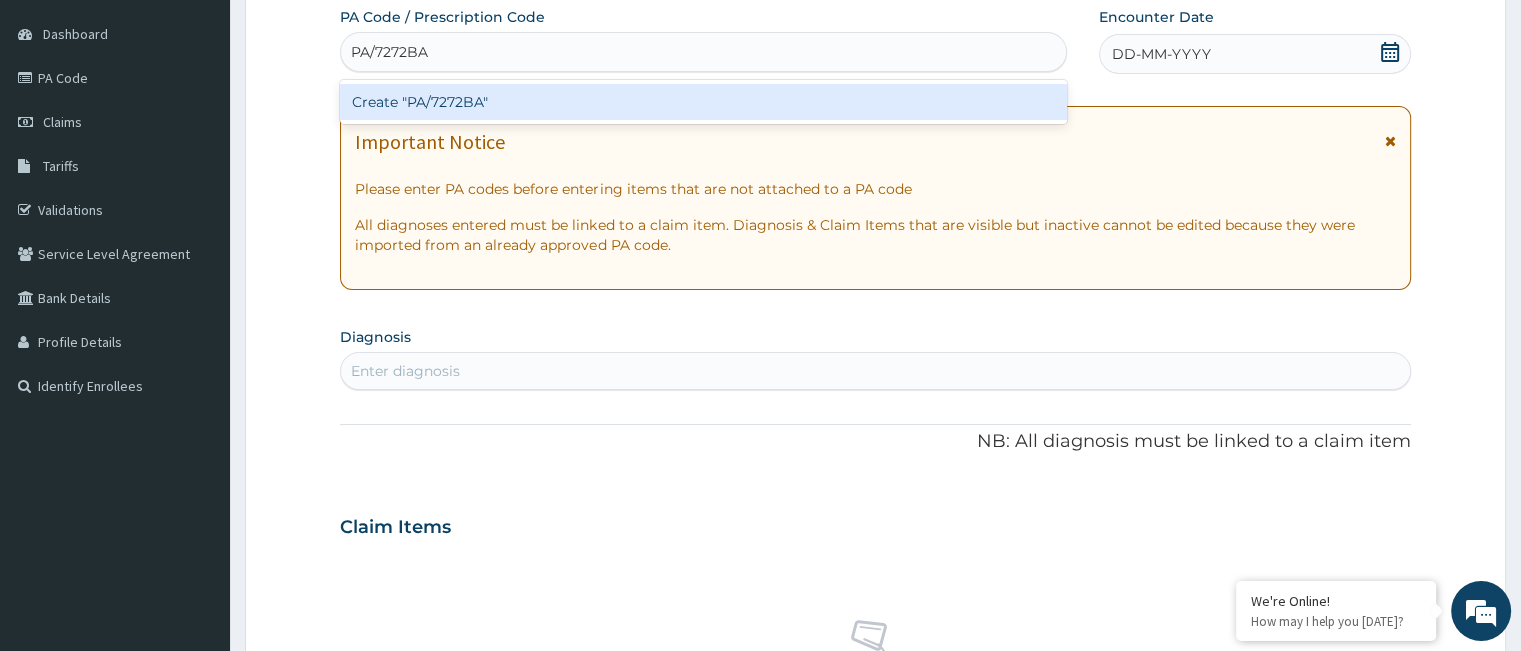 click on "Create "PA/7272BA"" at bounding box center [703, 102] 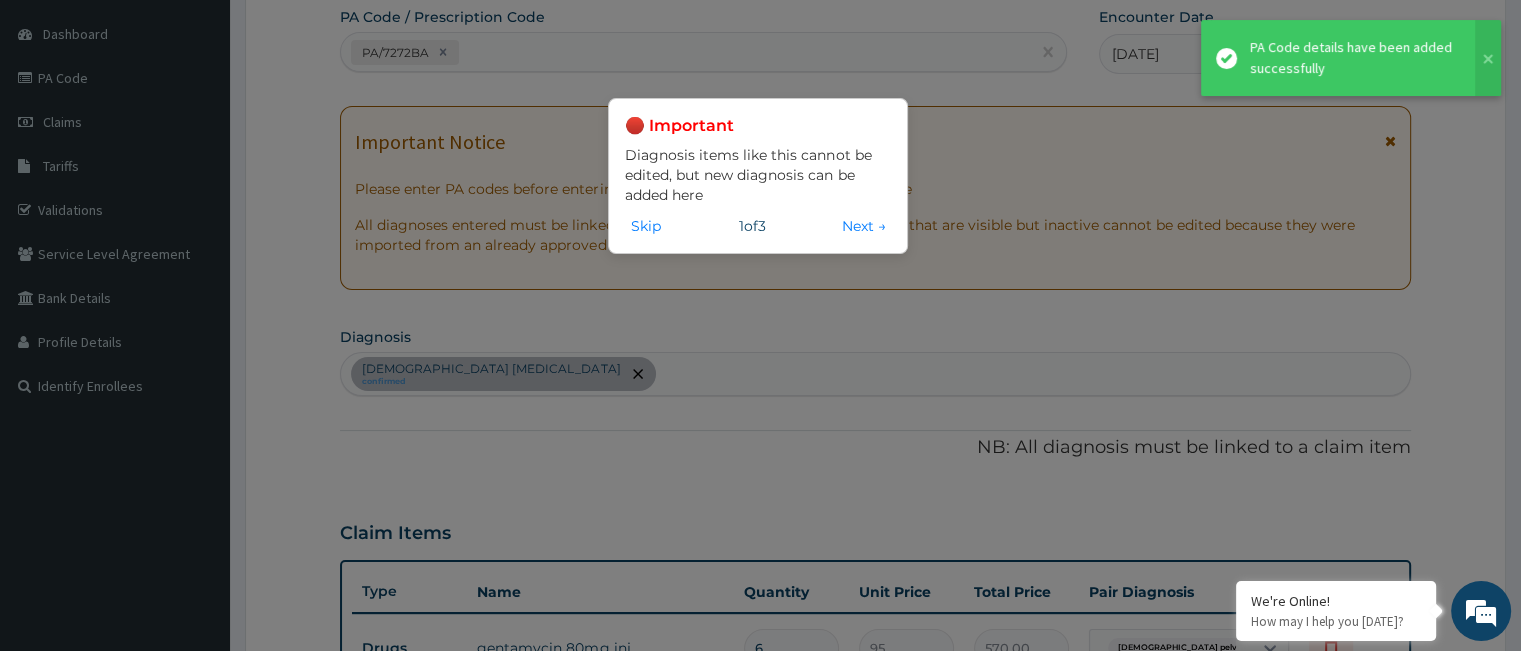 scroll, scrollTop: 198, scrollLeft: 0, axis: vertical 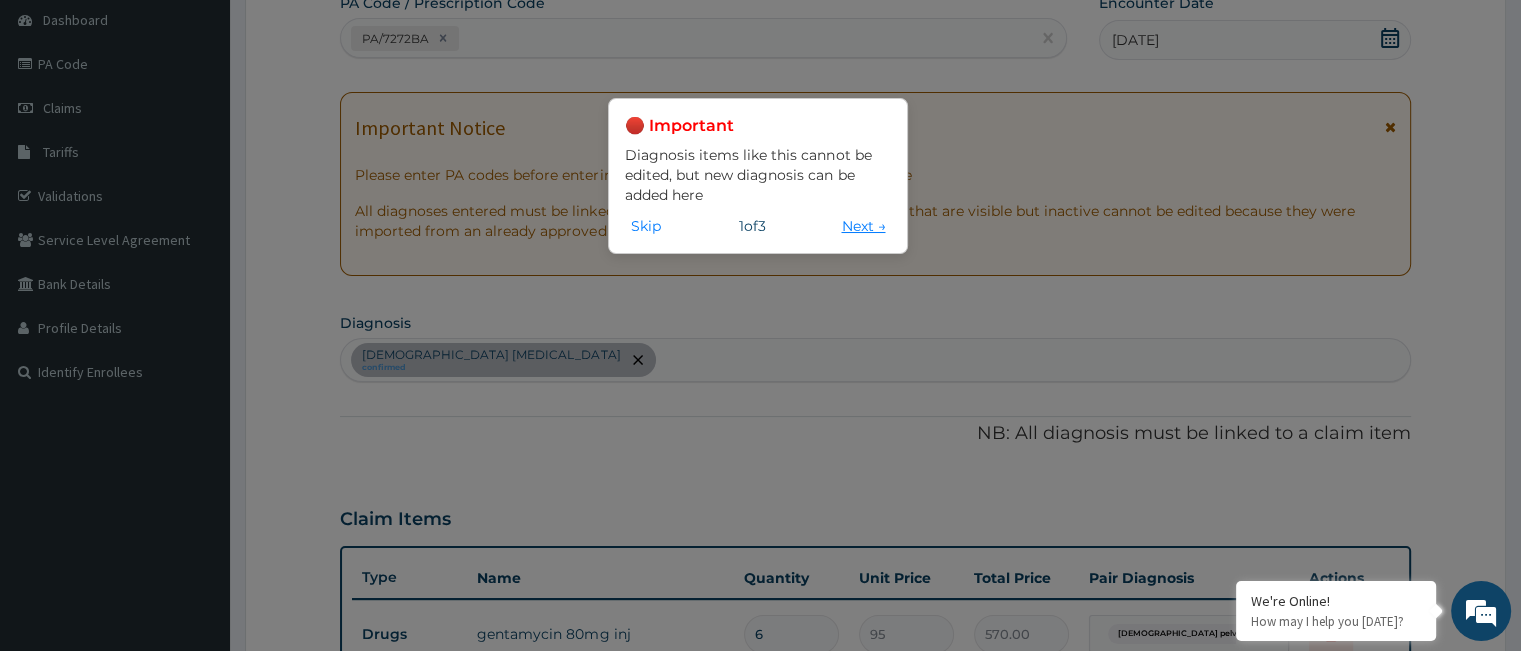 click on "Next →" at bounding box center [863, 226] 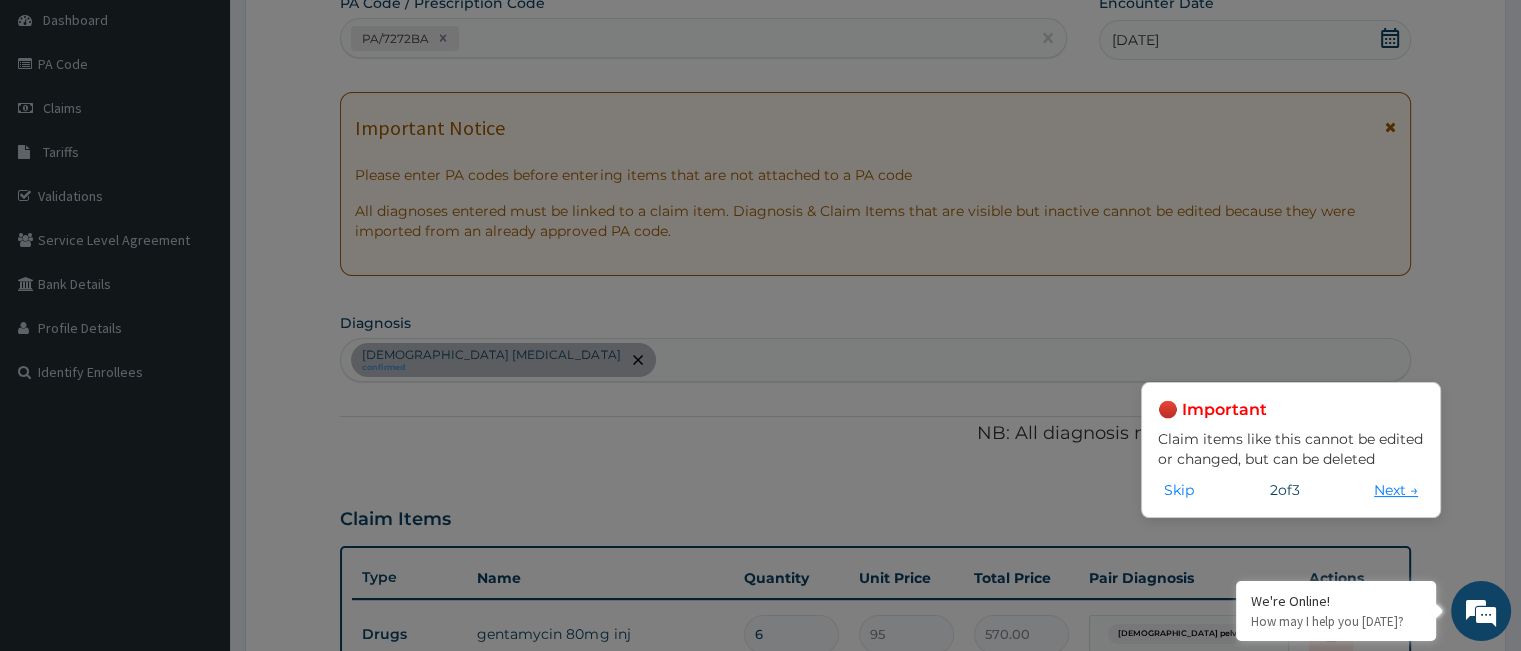 click on "Next →" at bounding box center (1396, 490) 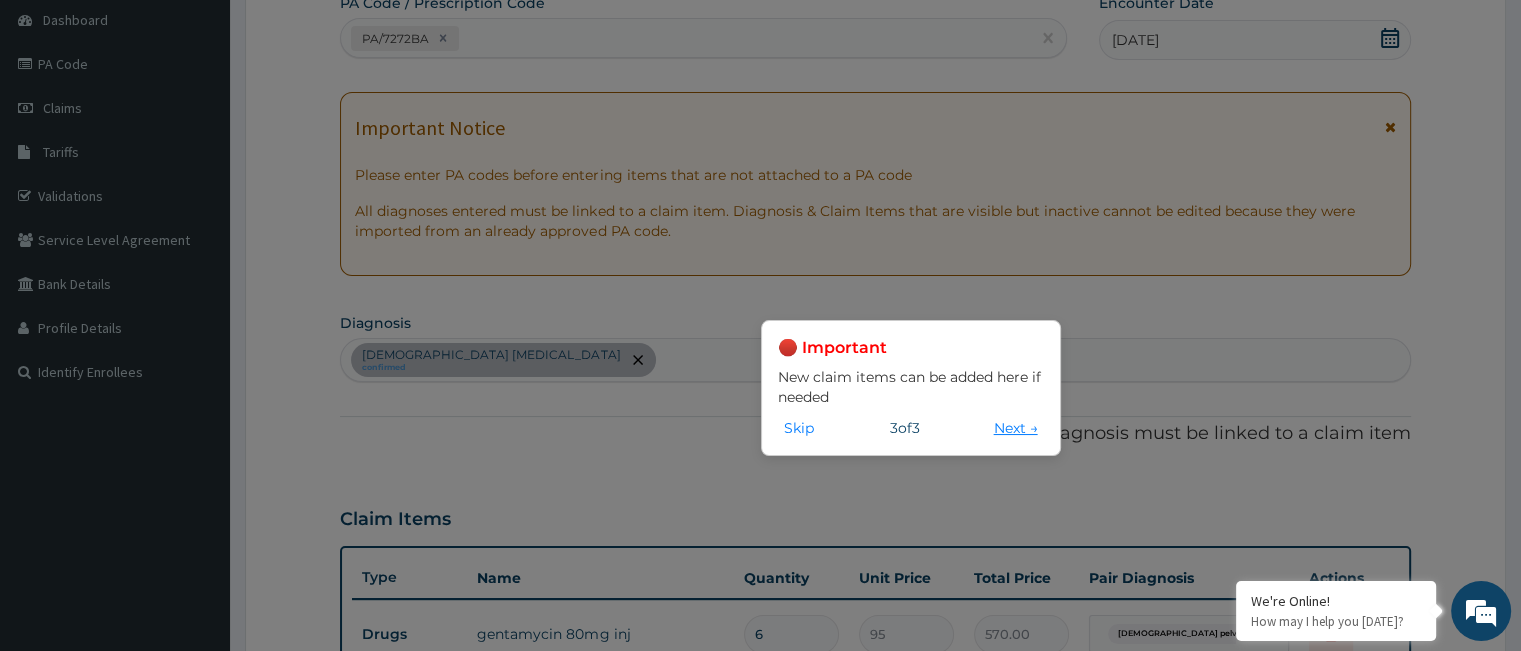 click on "Next →" at bounding box center (1016, 428) 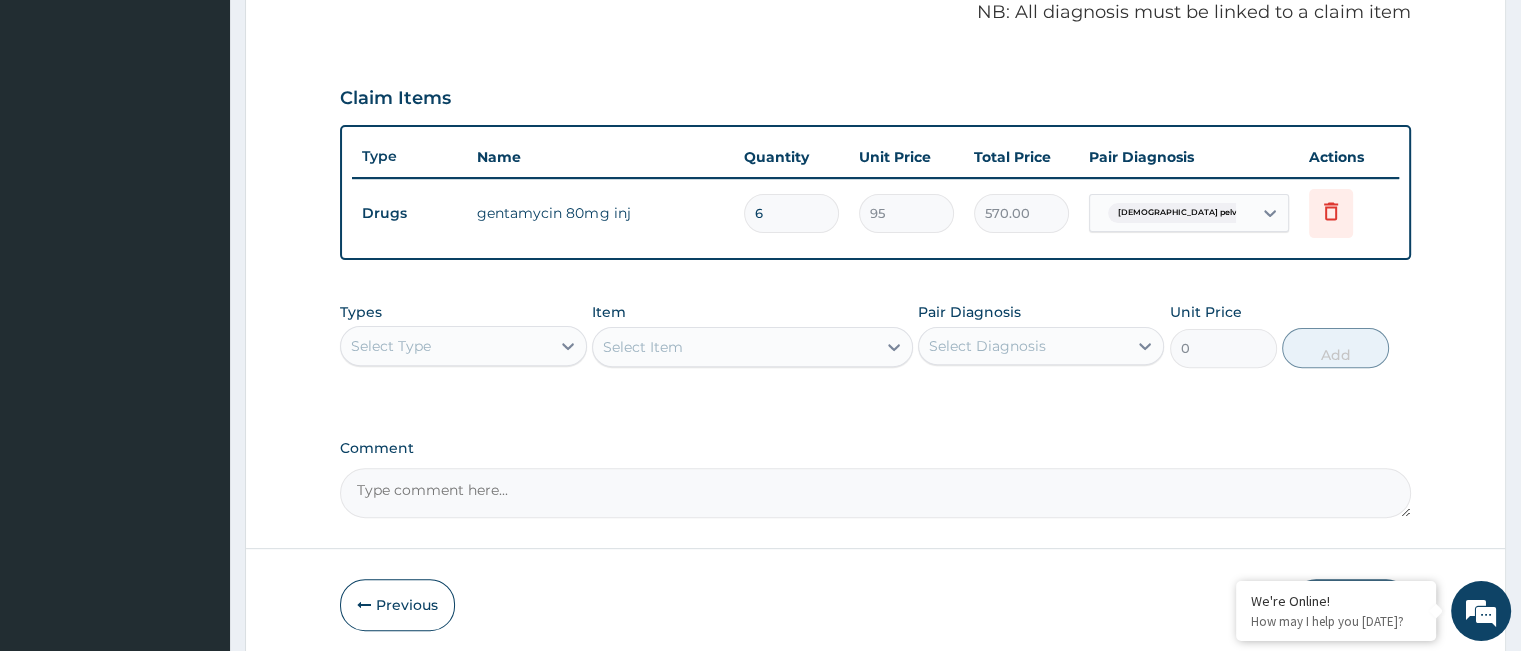 scroll, scrollTop: 638, scrollLeft: 0, axis: vertical 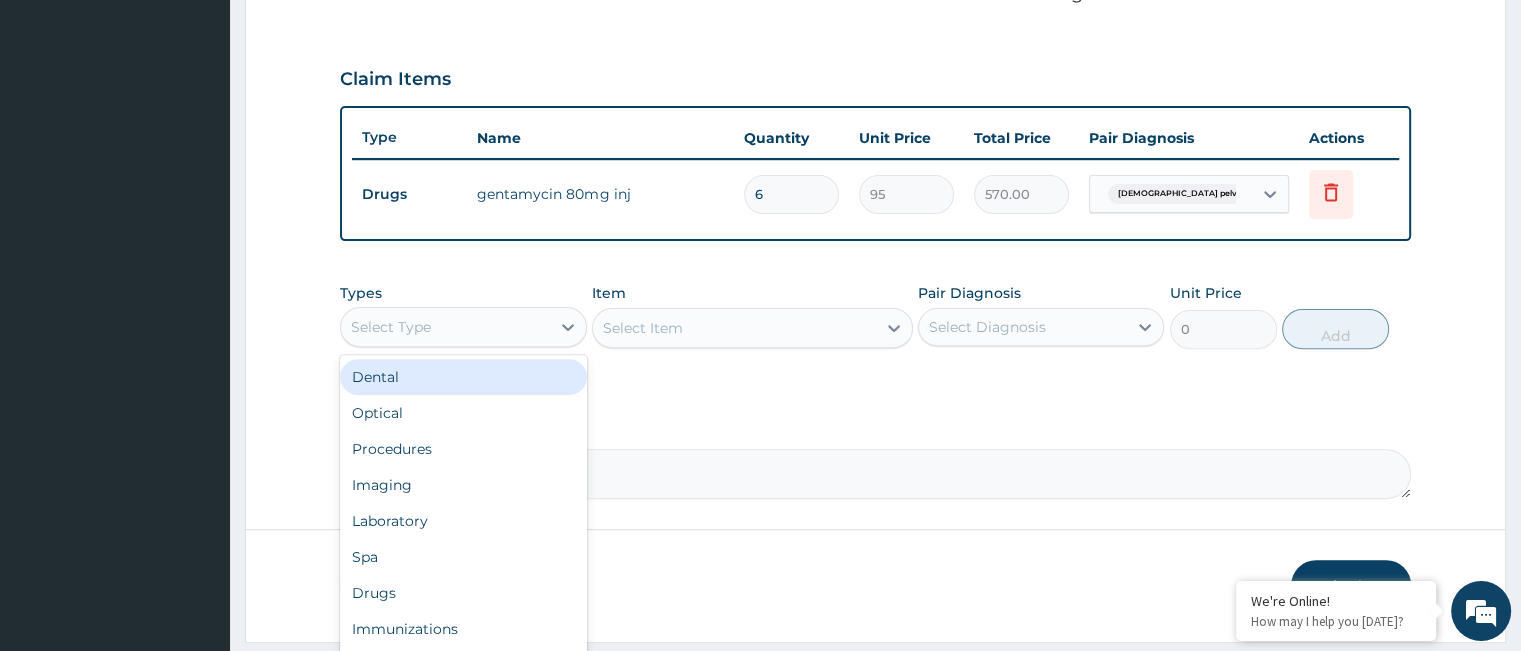 click on "Select Type" at bounding box center [445, 327] 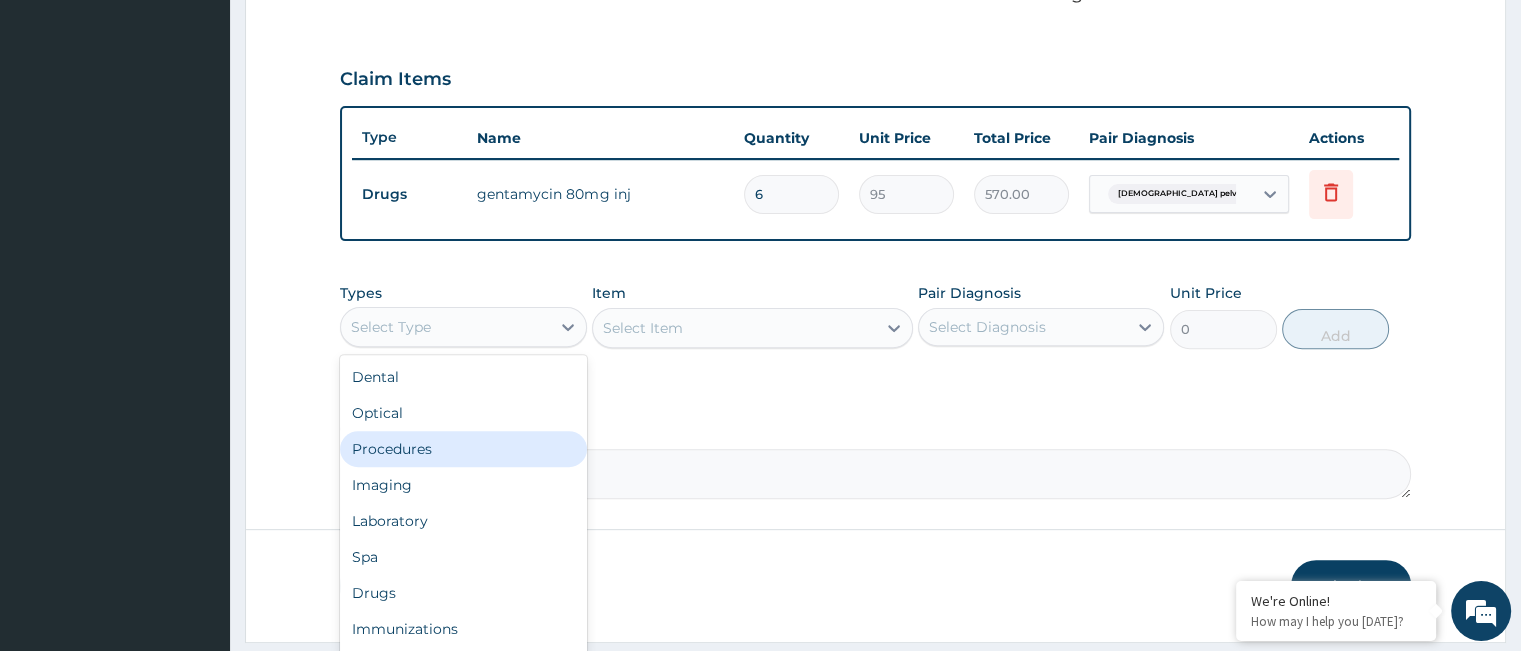 click on "Procedures" at bounding box center [463, 449] 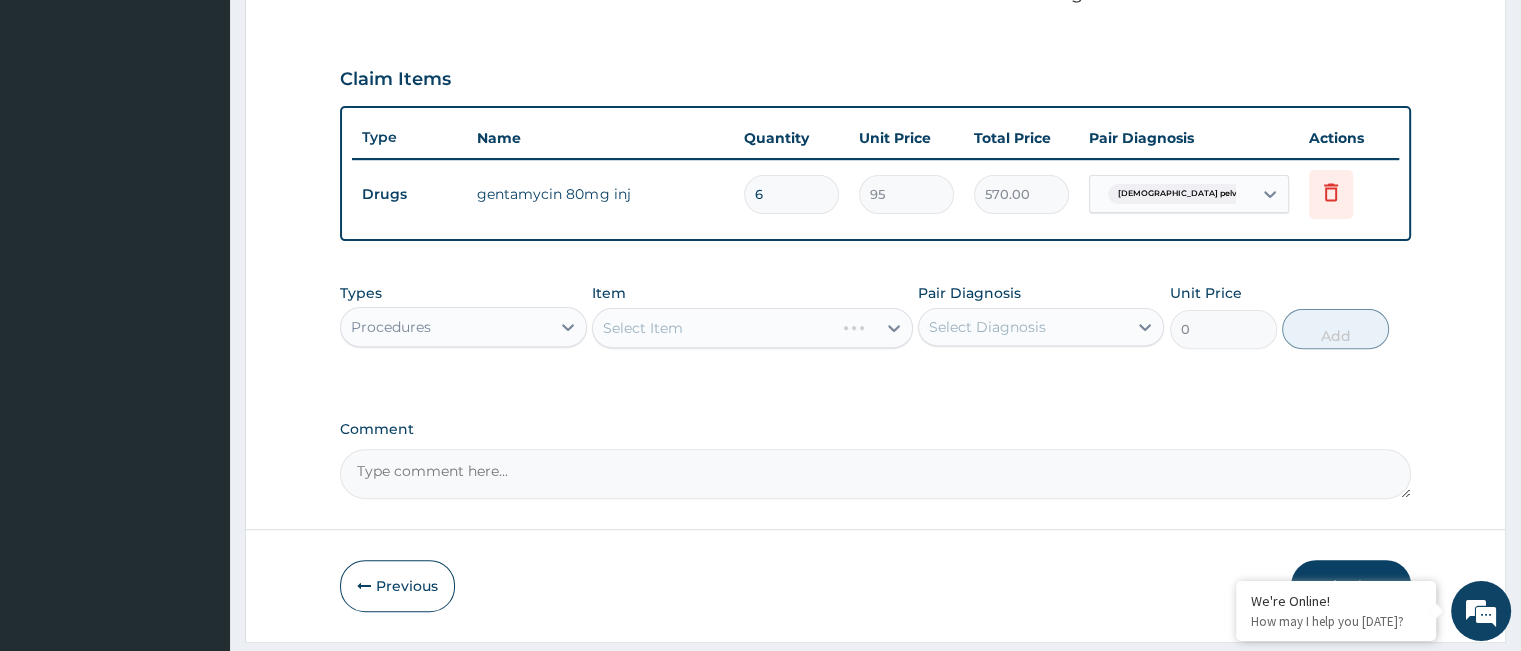 click on "Select Item" at bounding box center (752, 328) 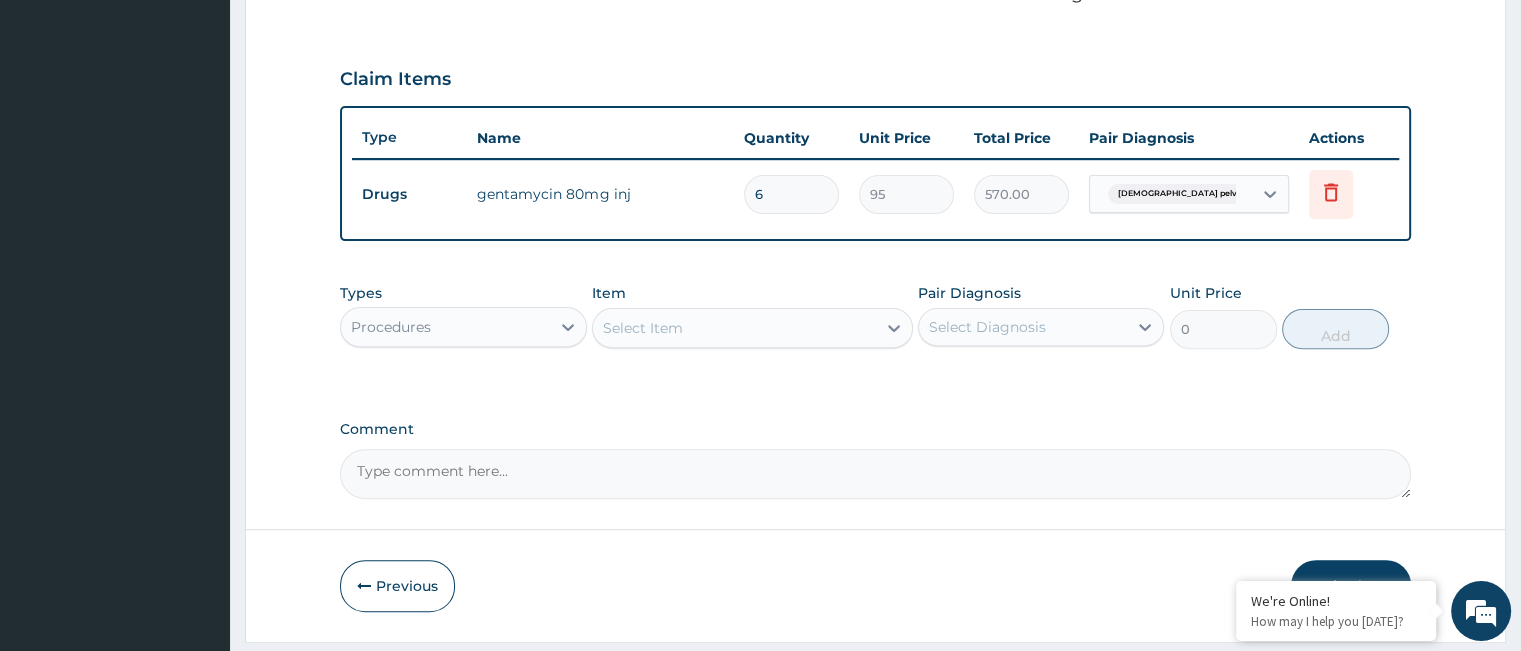 click on "Select Item" at bounding box center [734, 328] 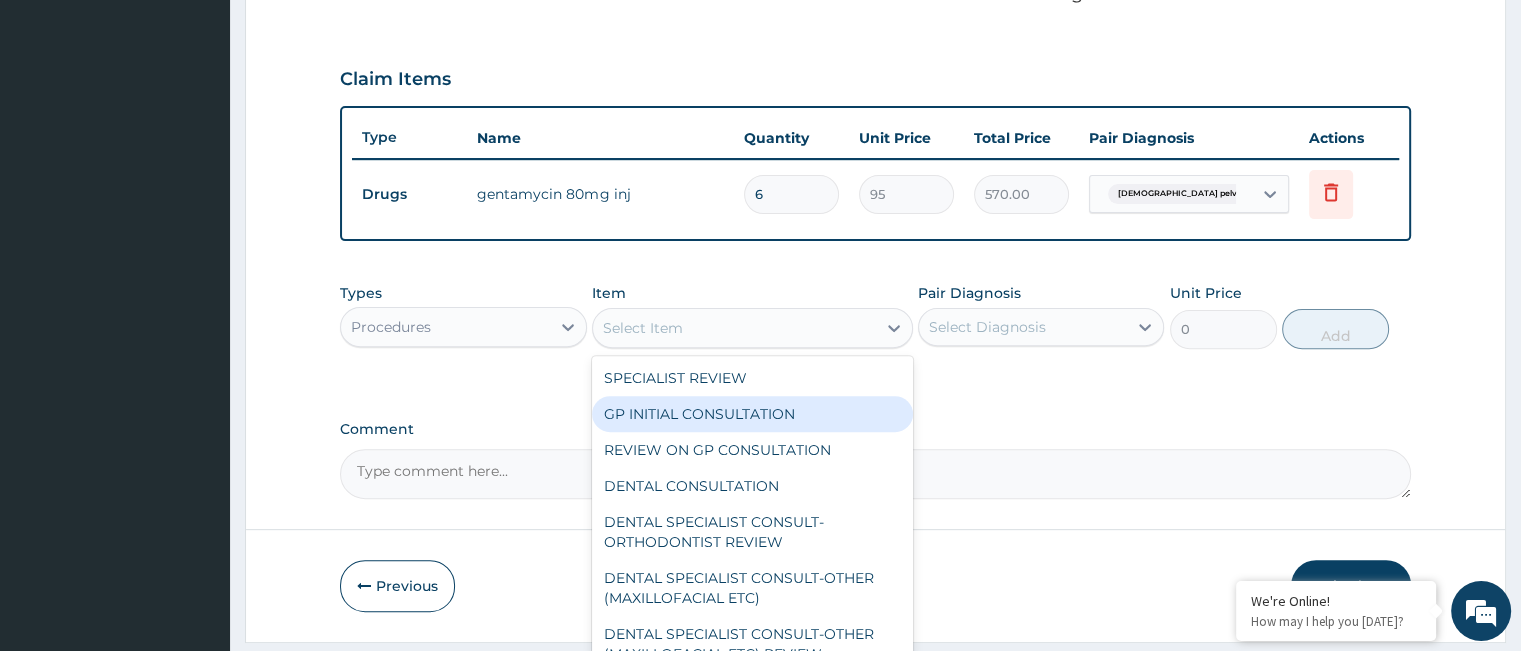 click on "GP INITIAL CONSULTATION" at bounding box center (752, 414) 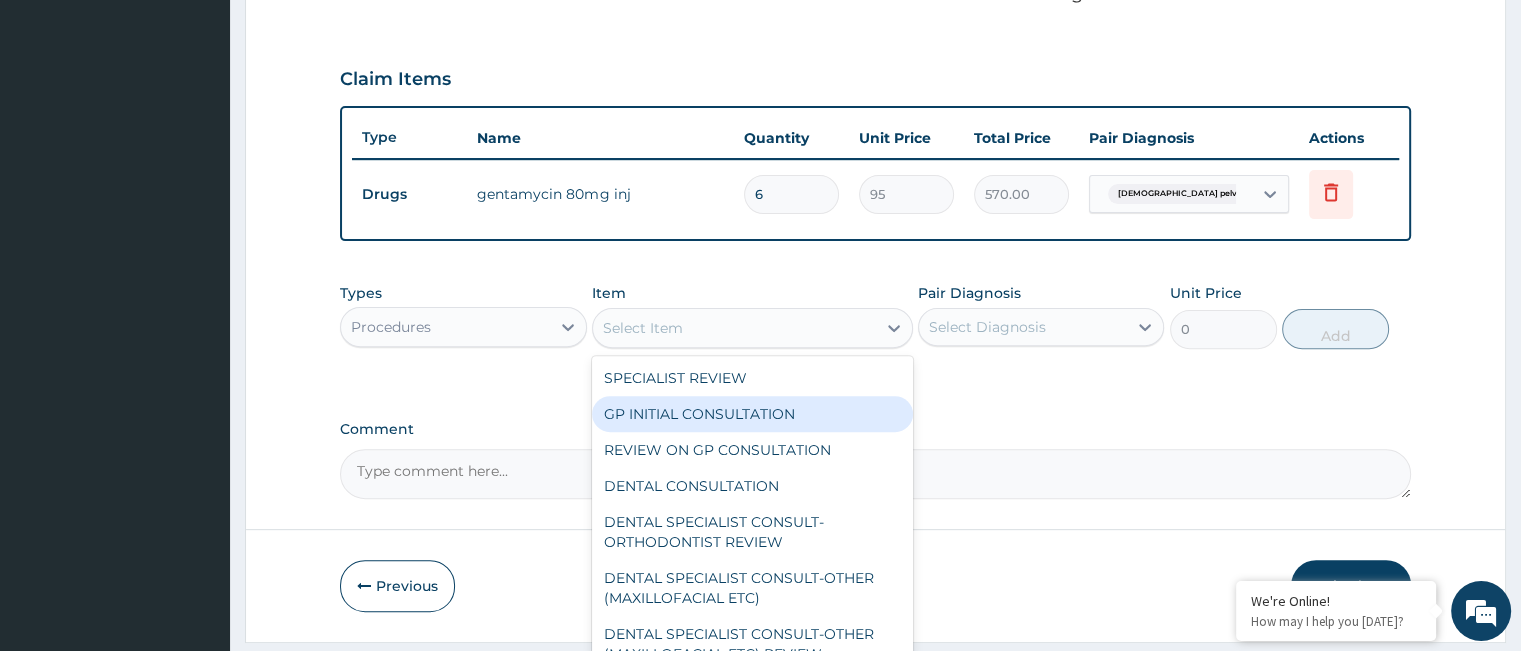 type on "2500" 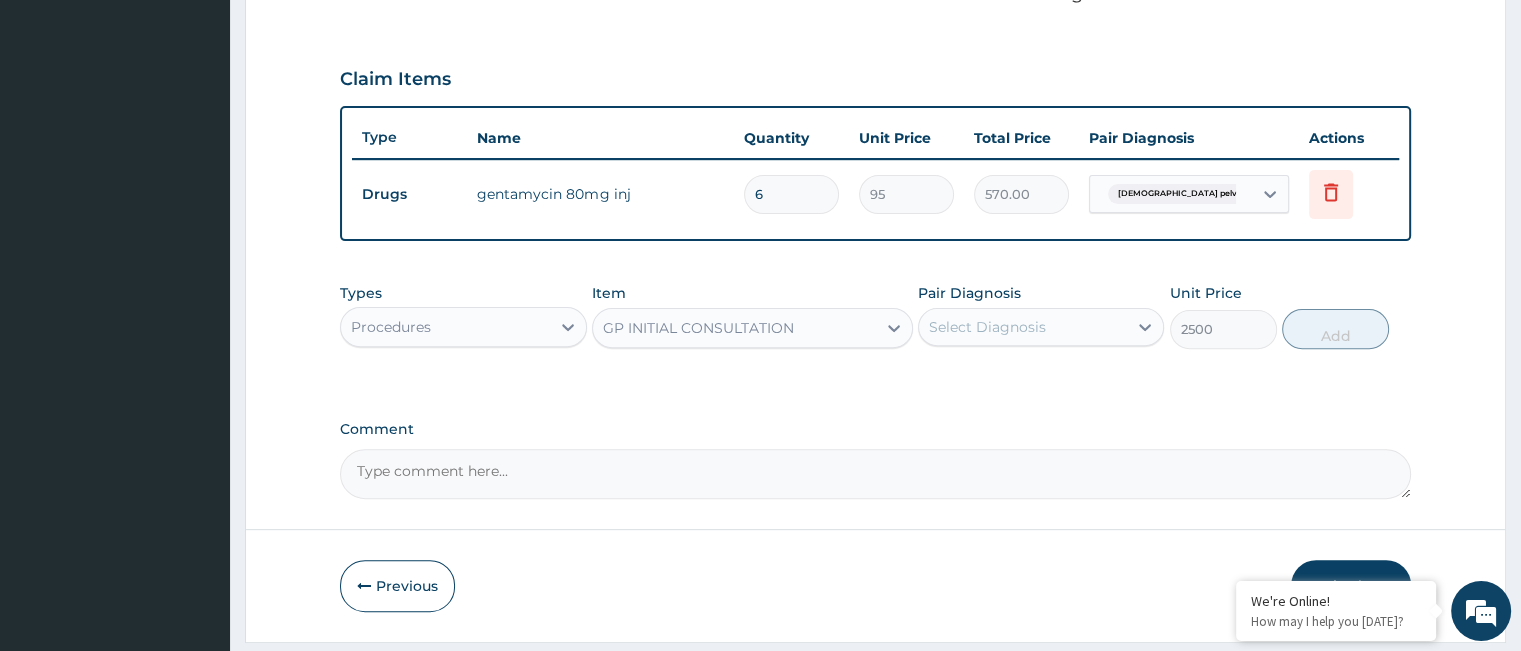 click on "Select Diagnosis" at bounding box center [1023, 327] 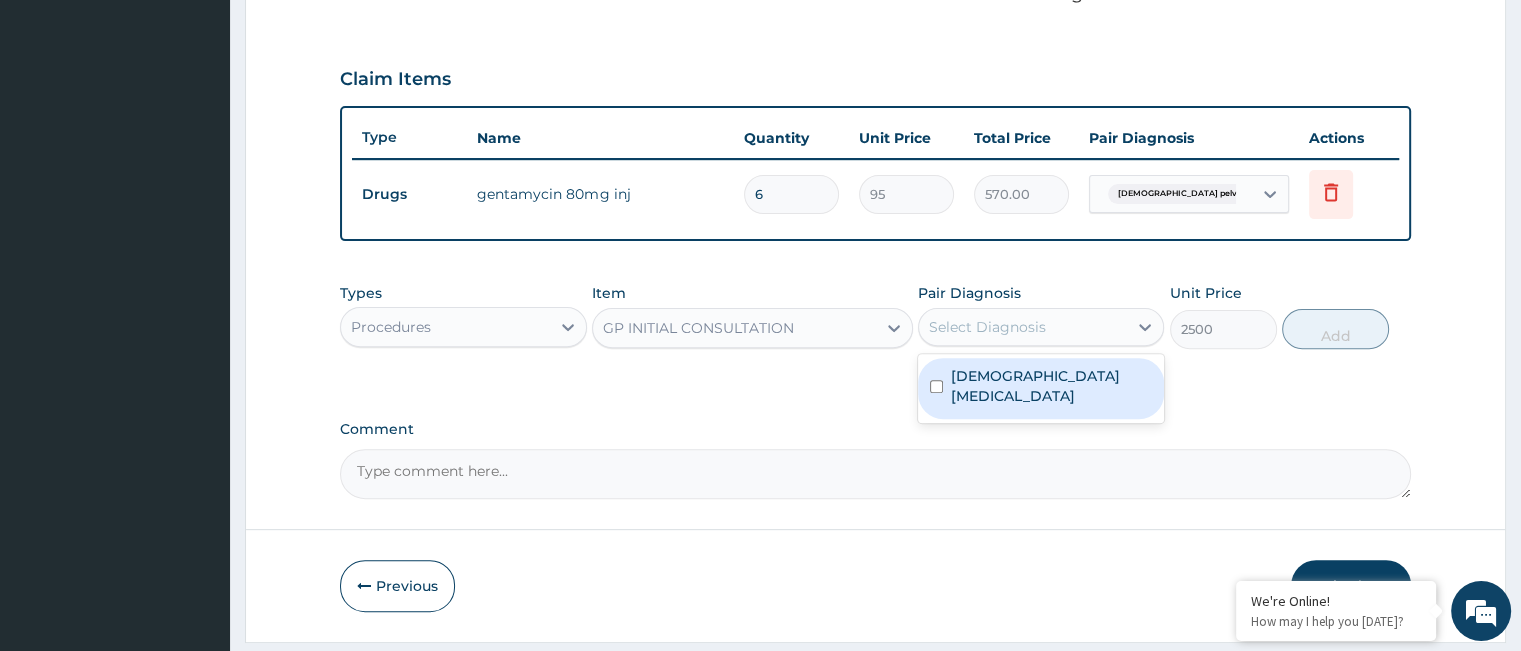 click on "Female pelvic inflammatory disease" at bounding box center [1051, 386] 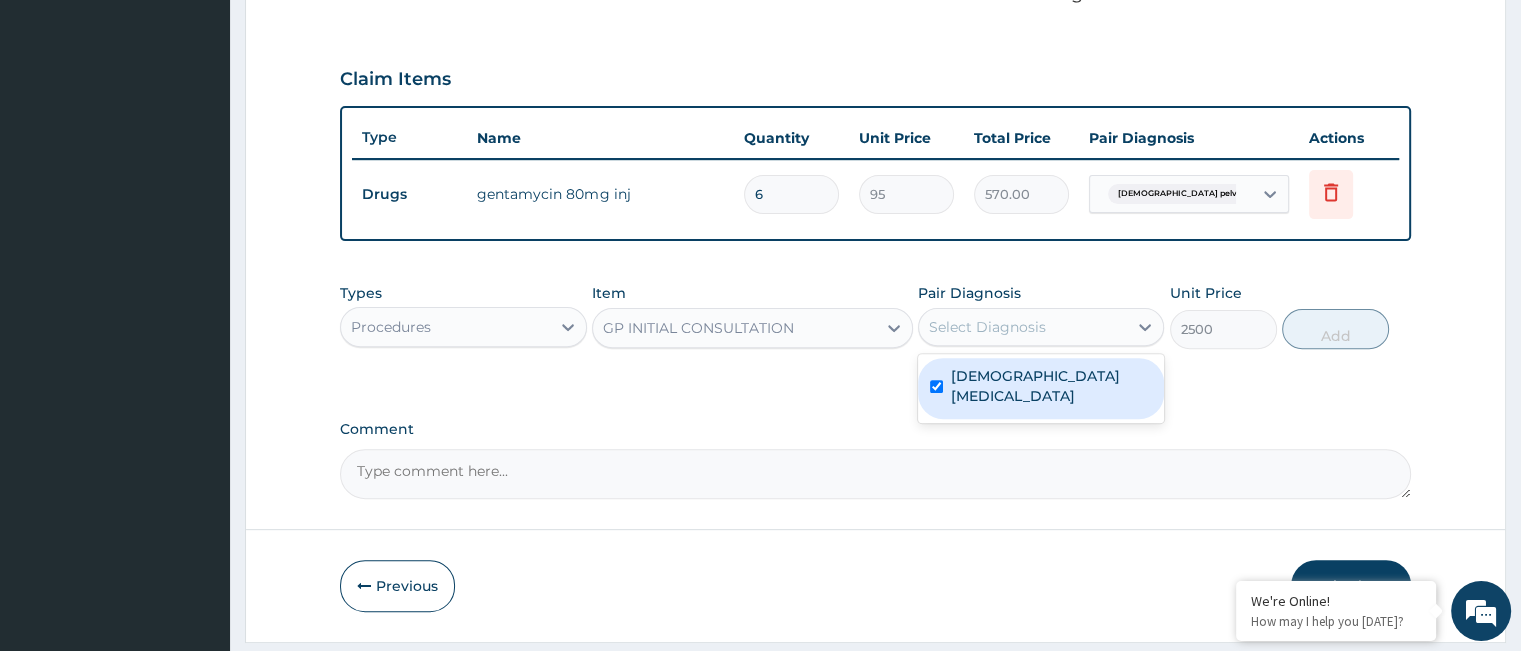 checkbox on "true" 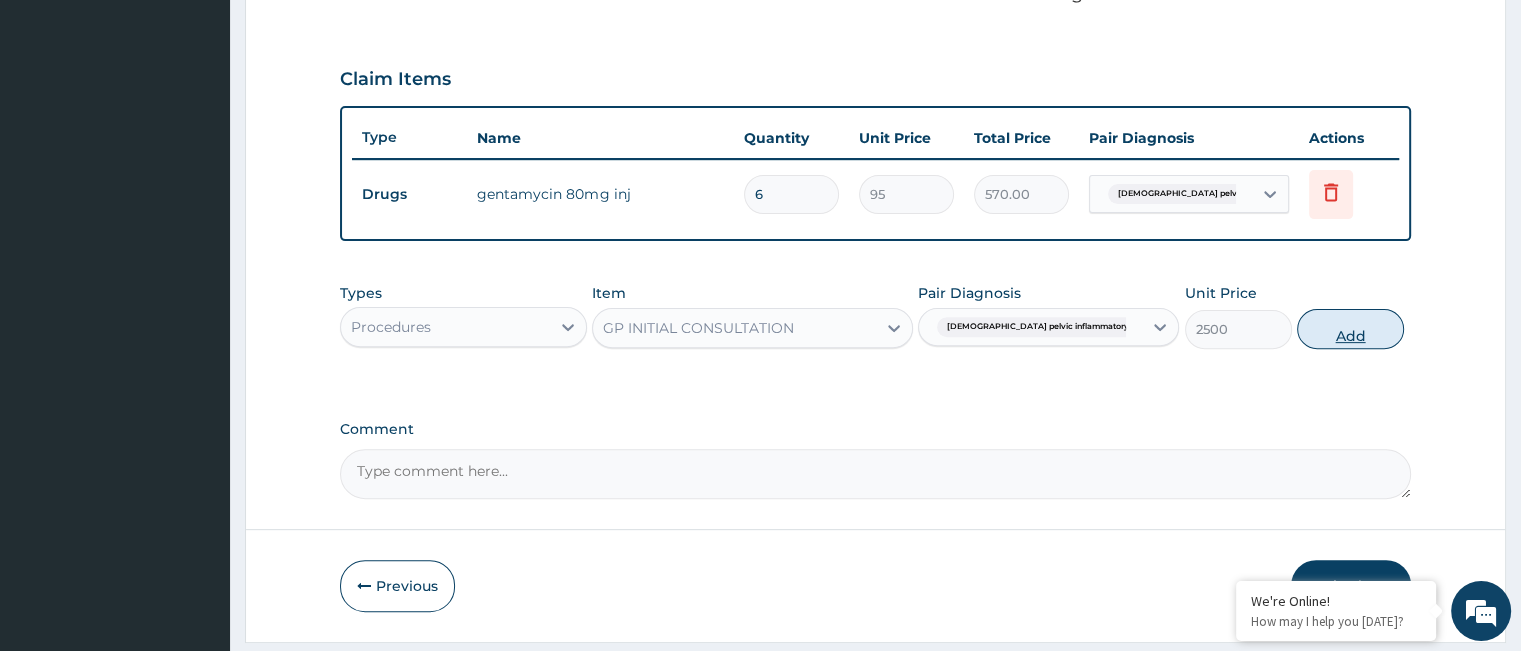 click on "Add" at bounding box center [1350, 329] 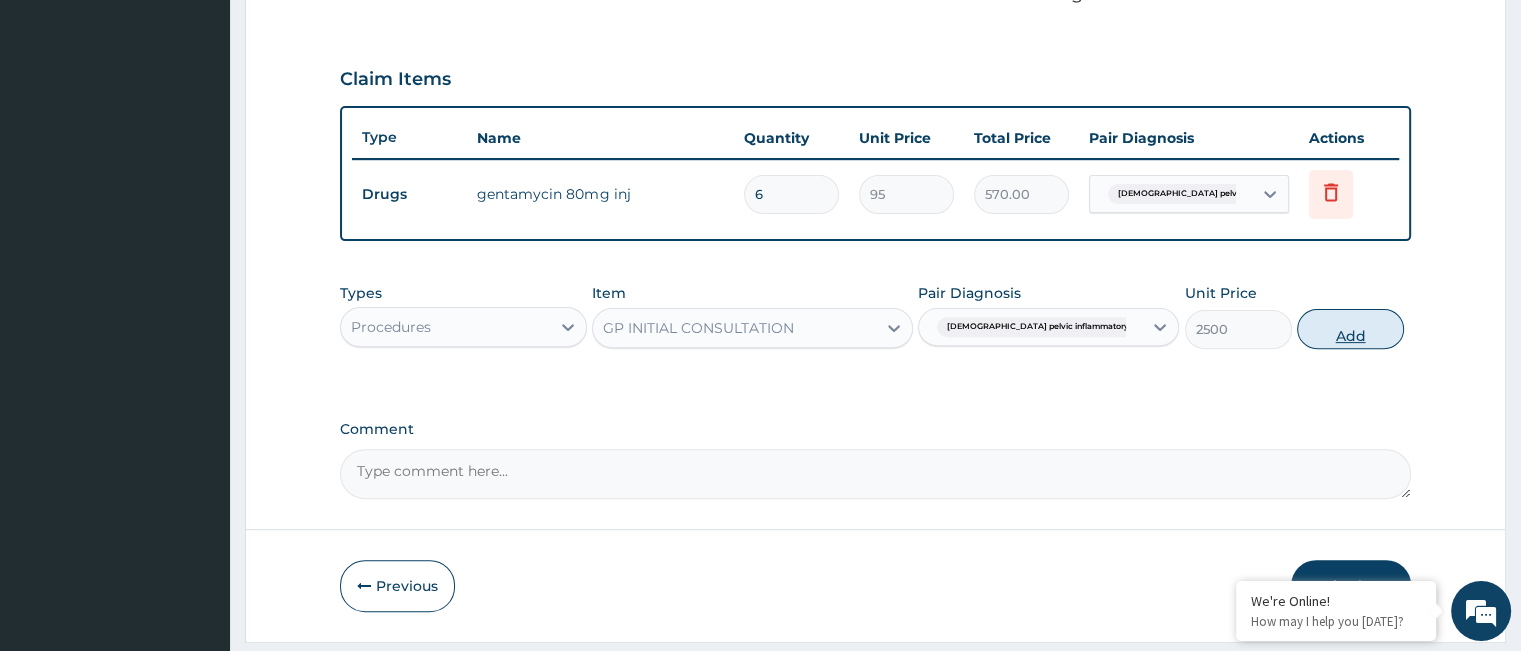 type on "0" 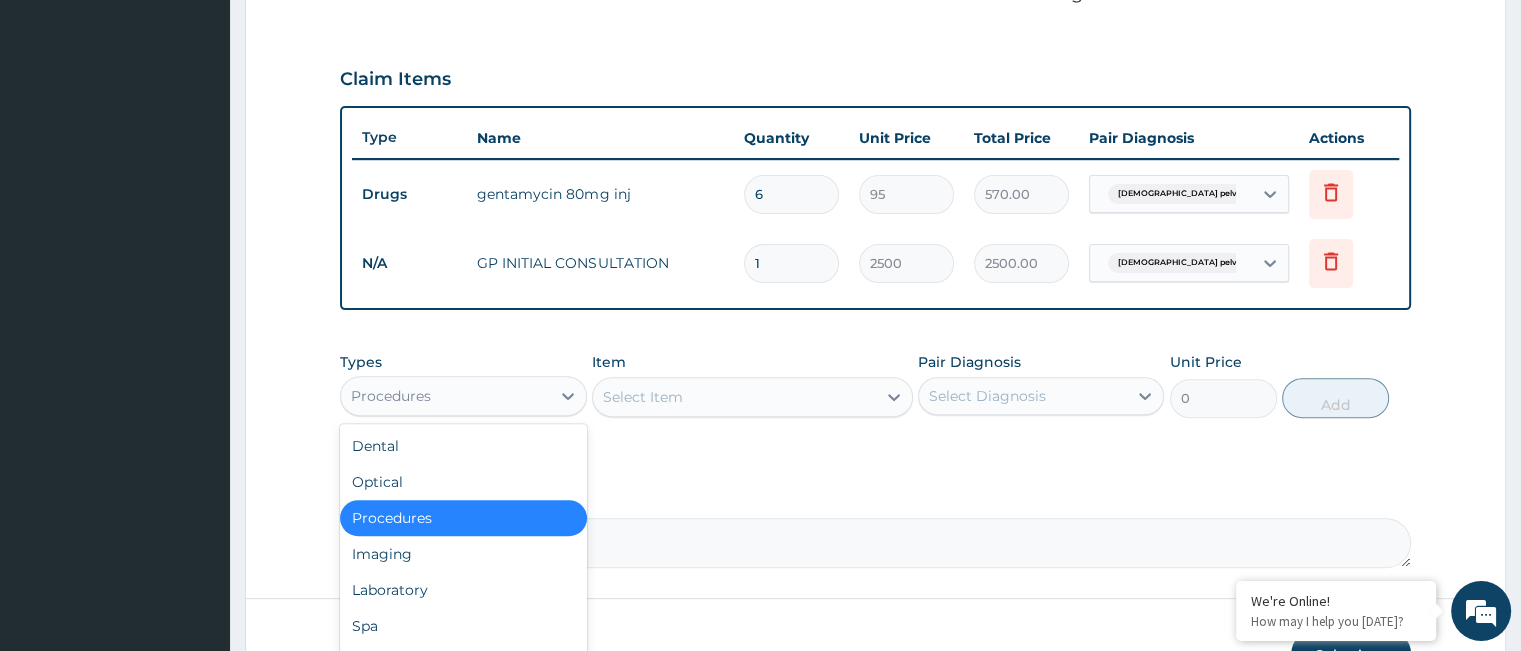 click on "Procedures" at bounding box center (445, 396) 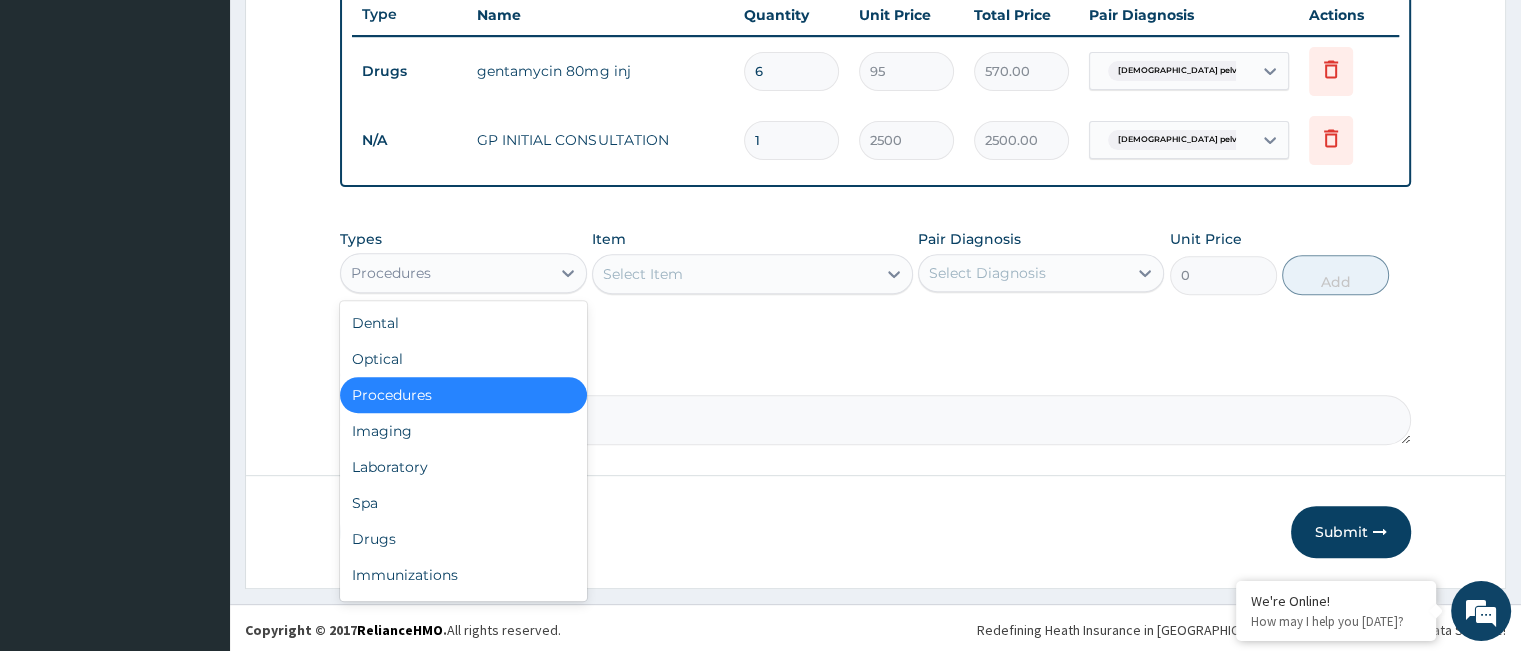 scroll, scrollTop: 760, scrollLeft: 0, axis: vertical 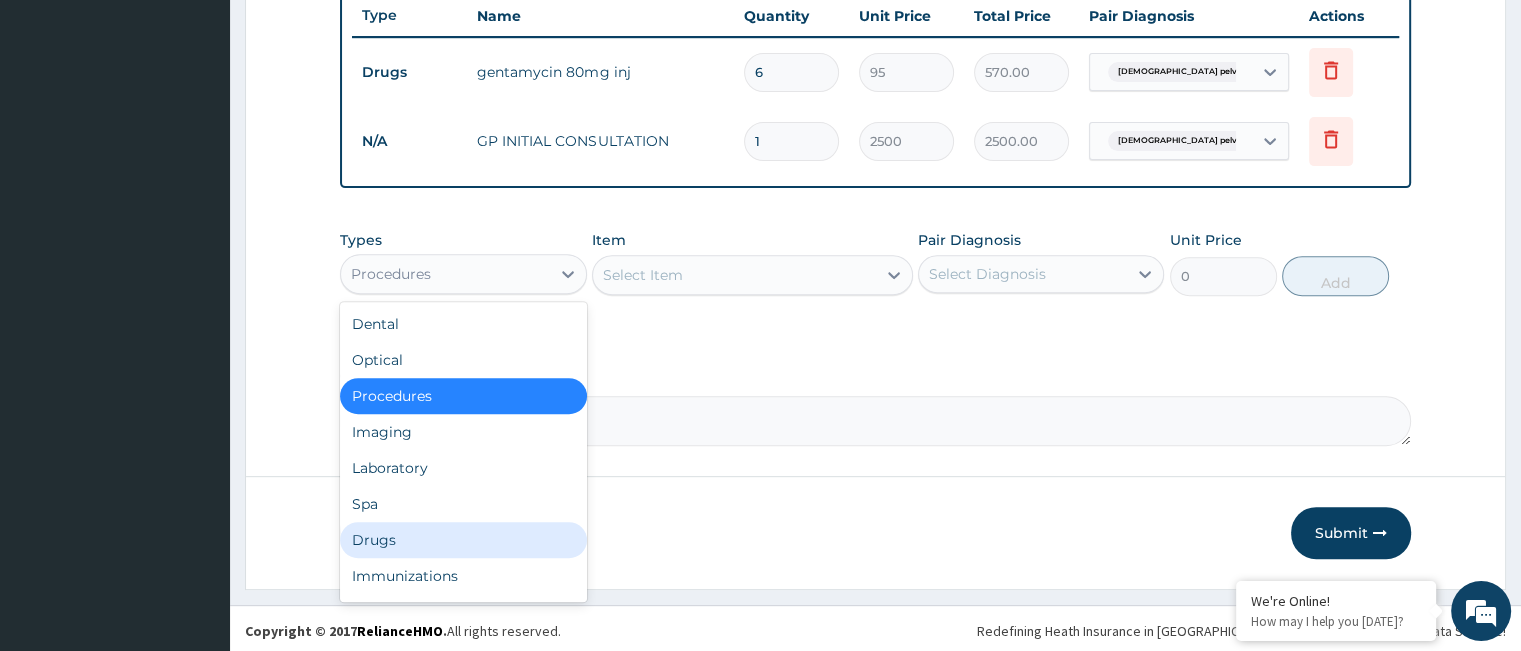 click on "Drugs" at bounding box center [463, 540] 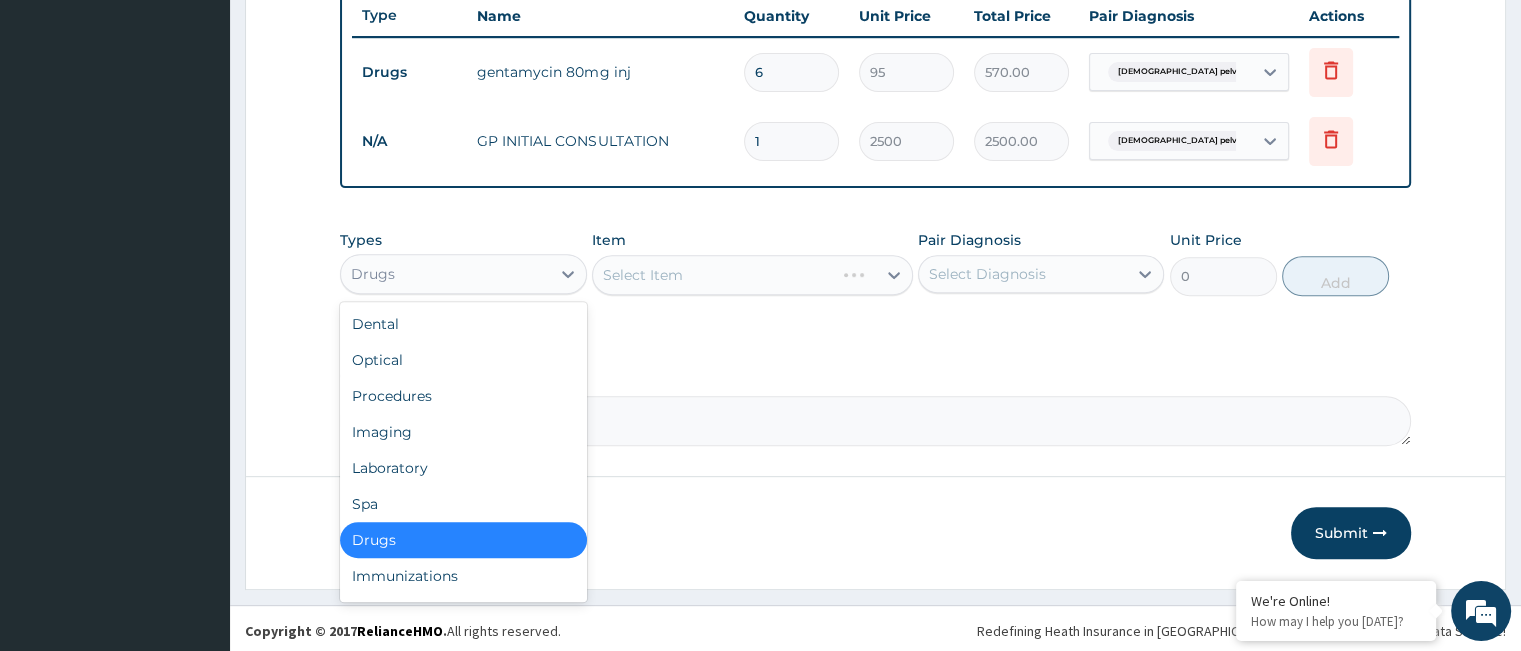 click on "Drugs" at bounding box center [445, 274] 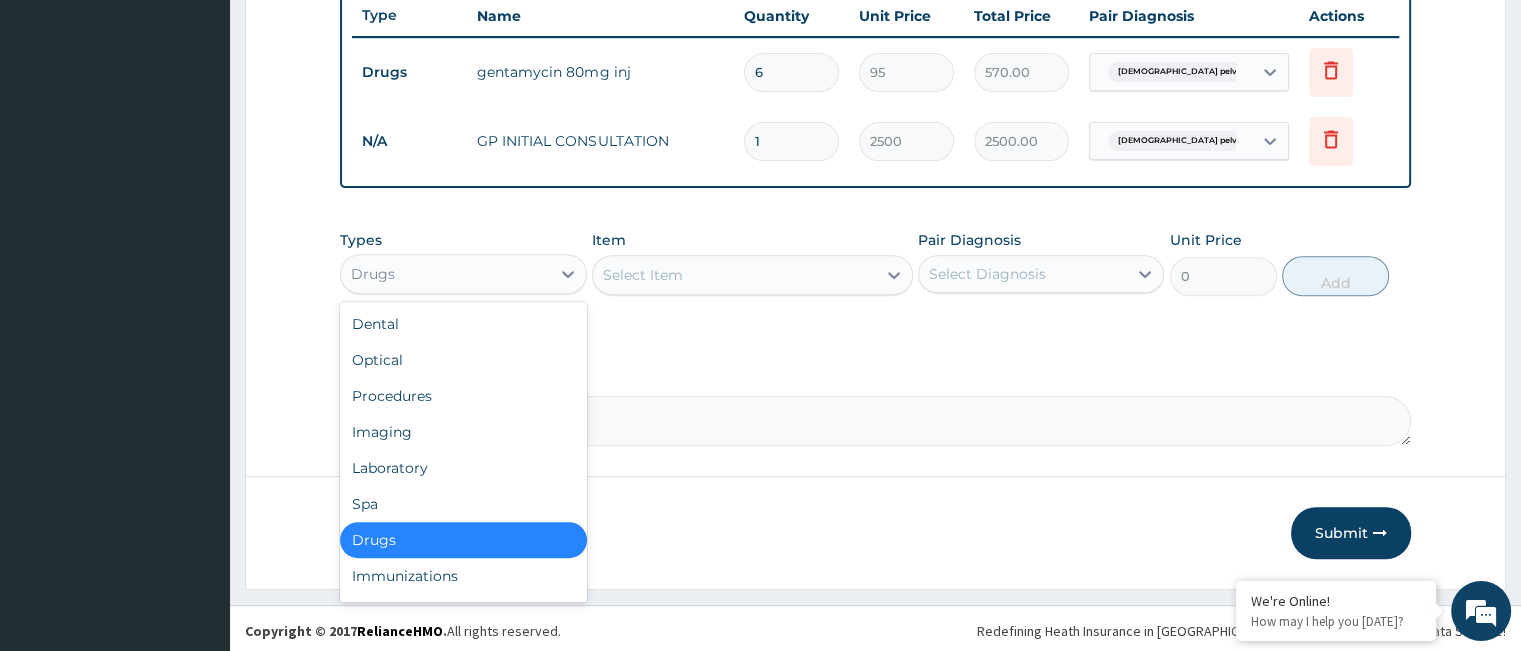 click on "Drugs" at bounding box center (463, 540) 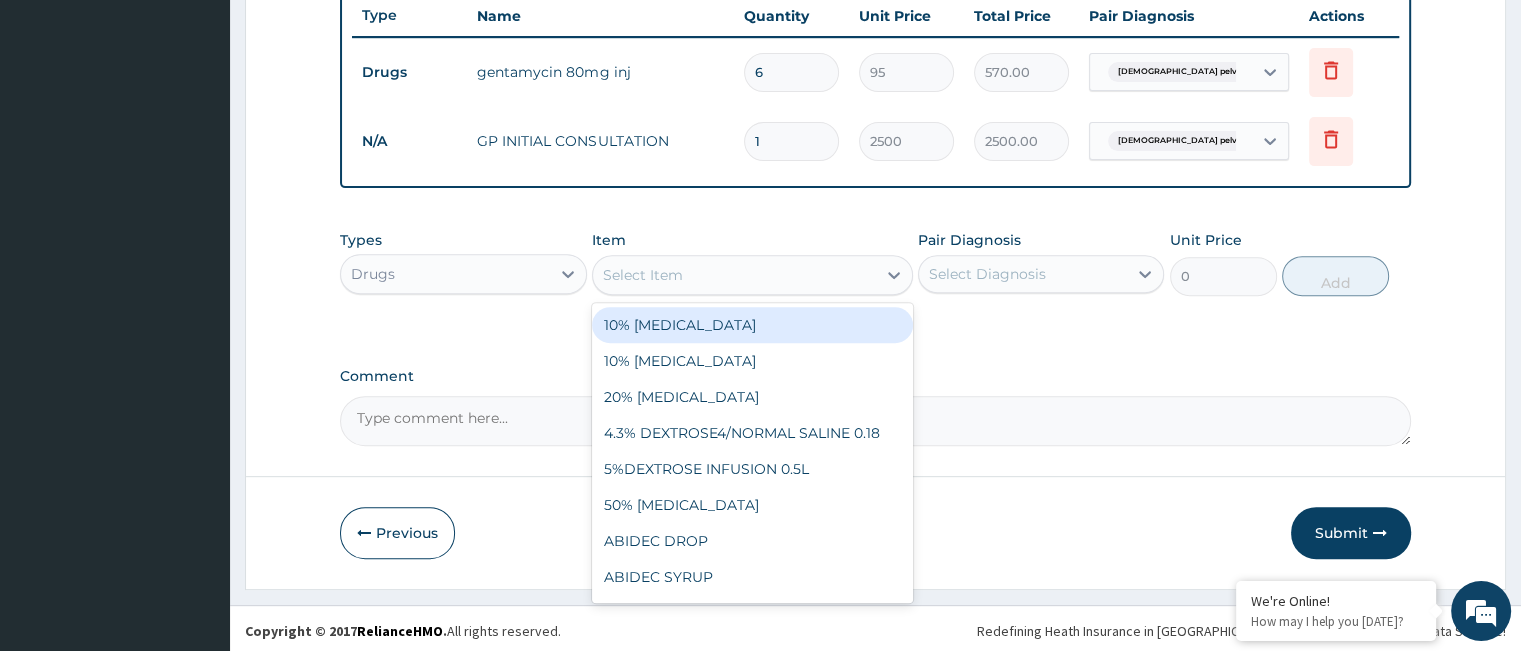 click on "Select Item" at bounding box center [734, 275] 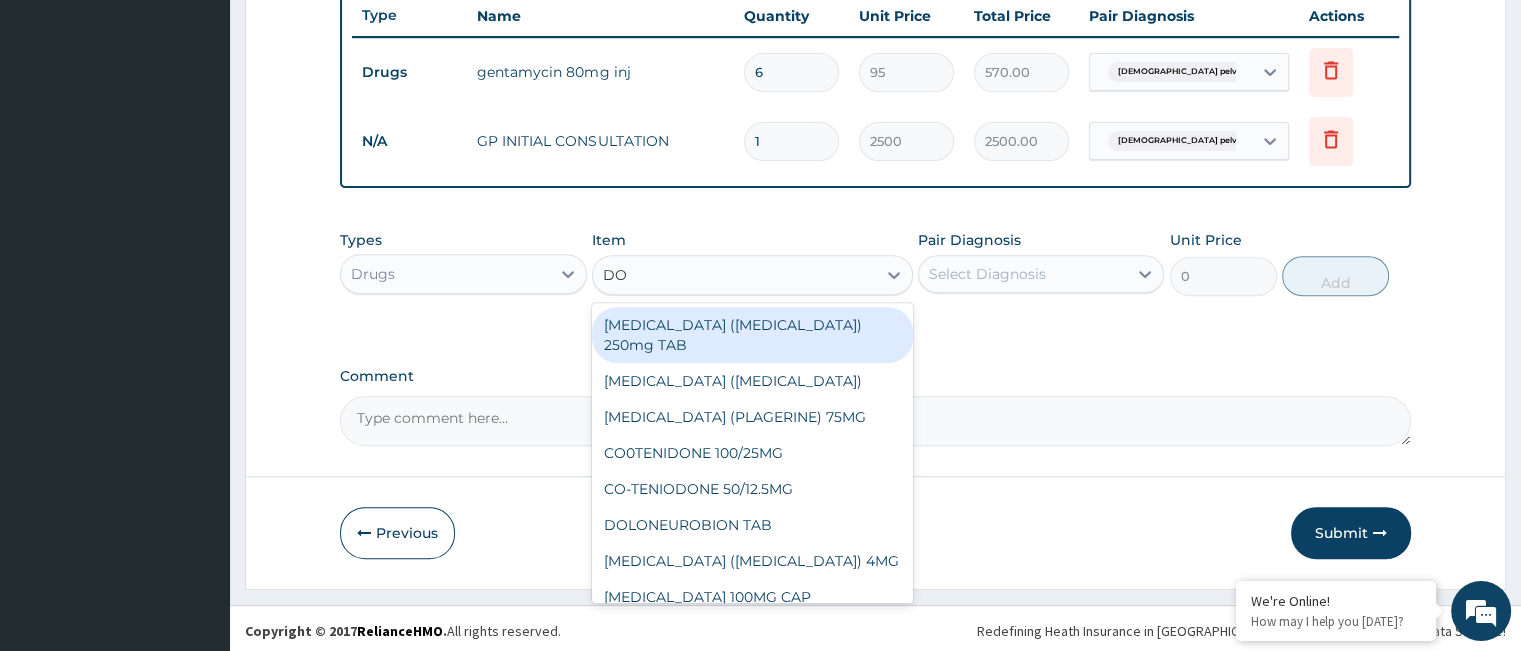 type on "DOX" 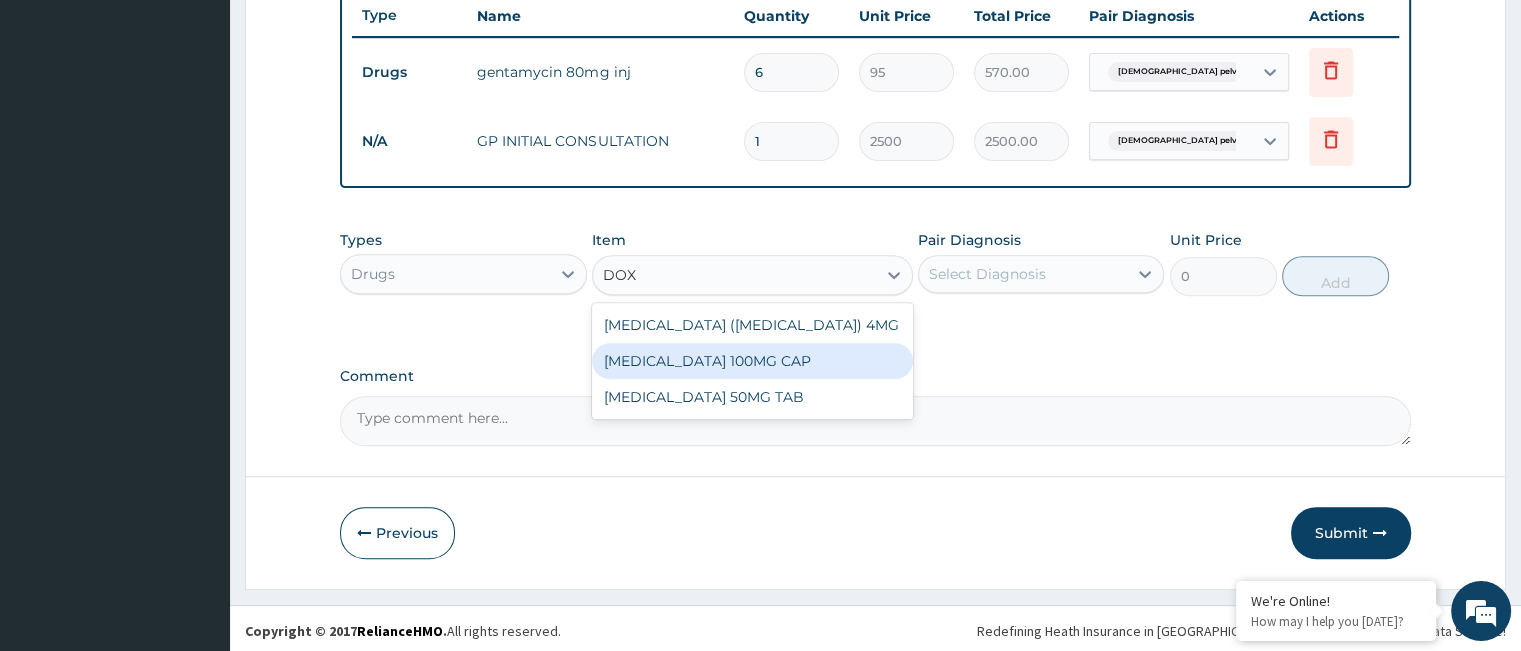 click on "DOXYCYCLINE 100MG CAP" at bounding box center (752, 361) 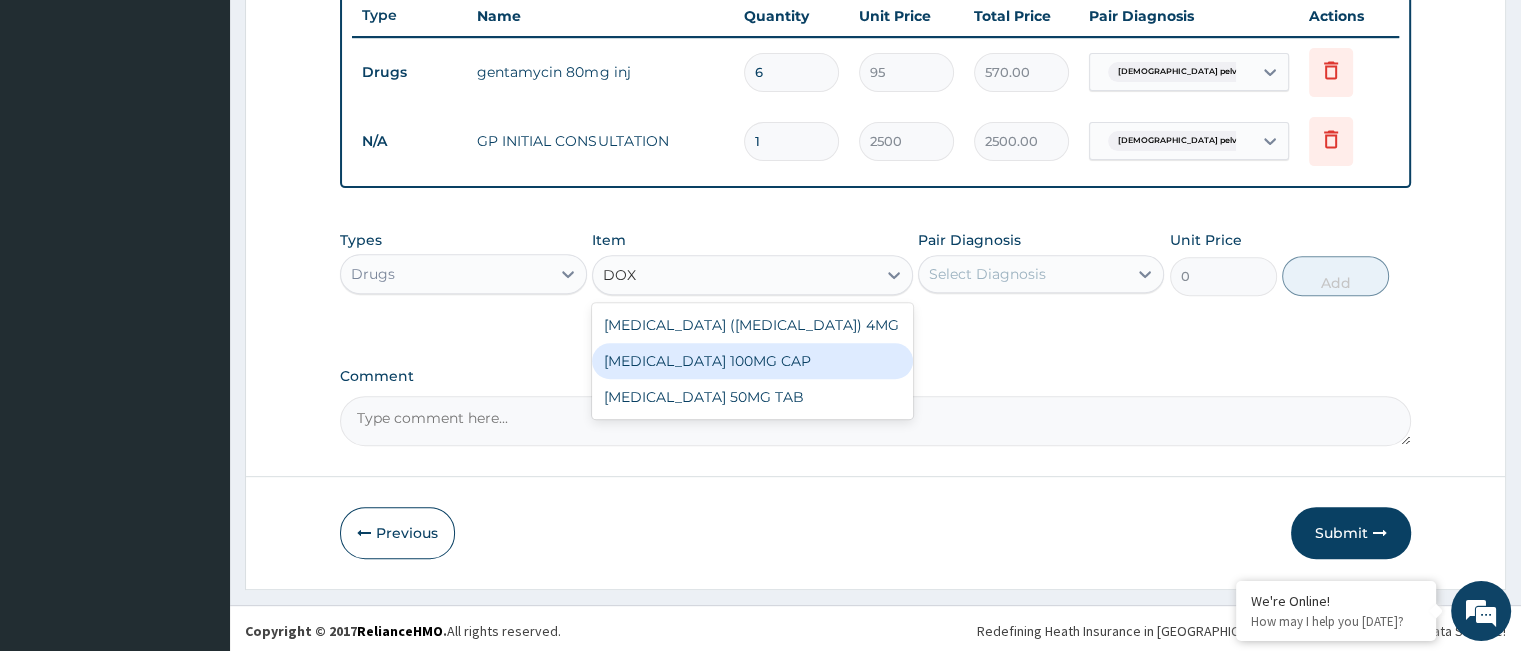 type 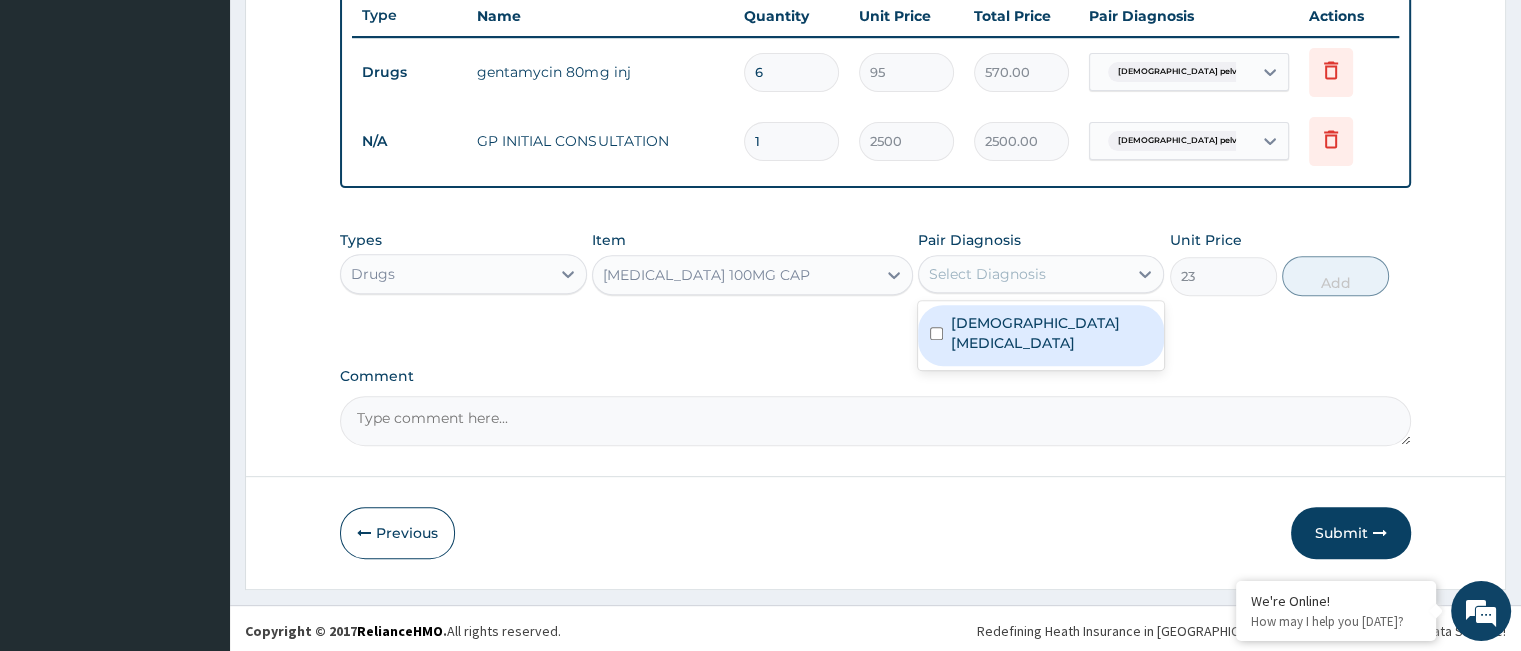 click on "Select Diagnosis" at bounding box center [987, 274] 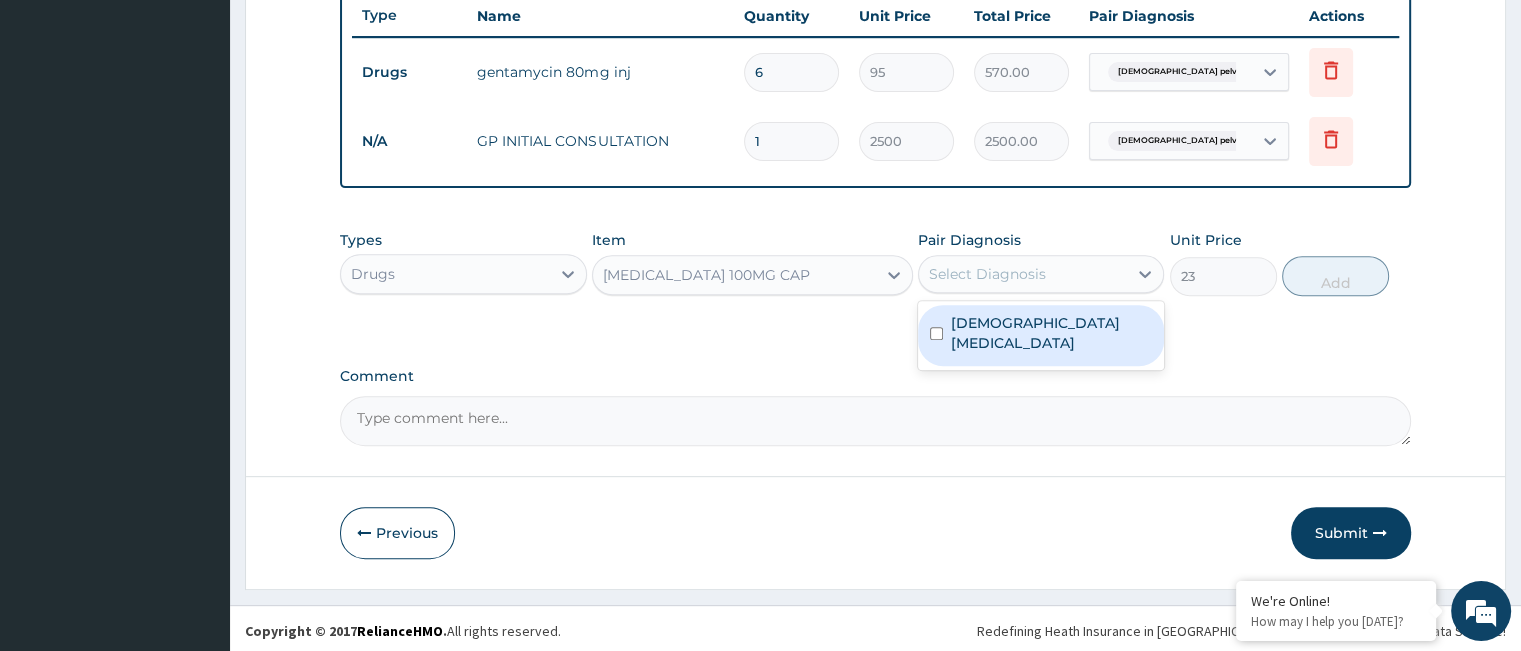 click on "Female pelvic inflammatory disease" at bounding box center [1051, 333] 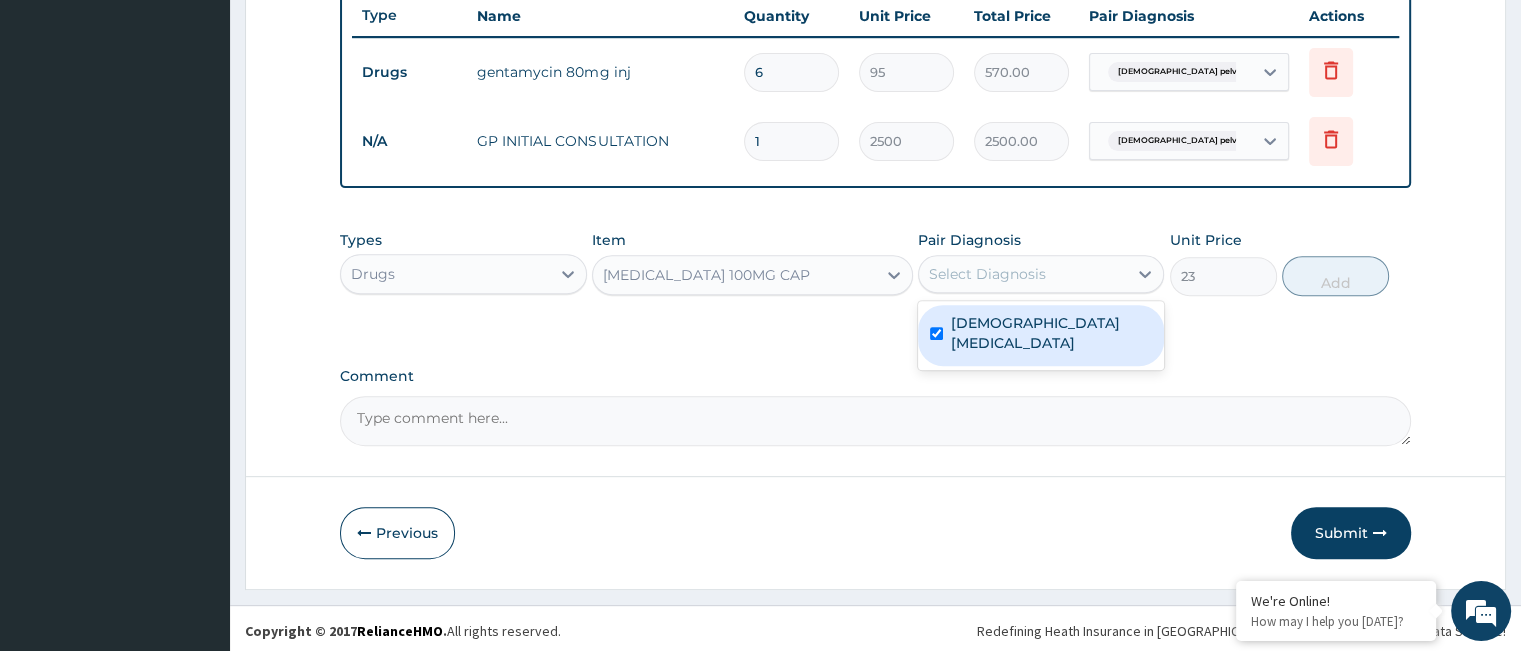checkbox on "true" 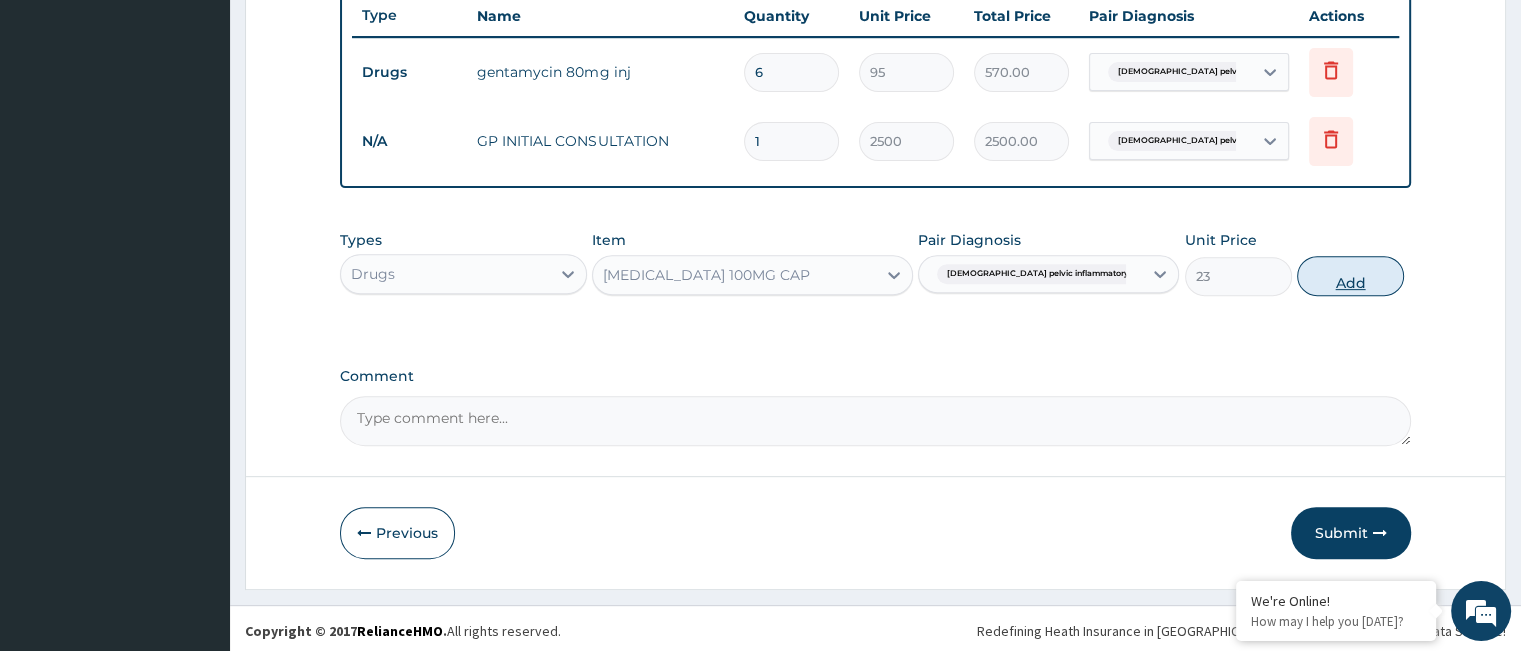 click on "Add" at bounding box center (1350, 276) 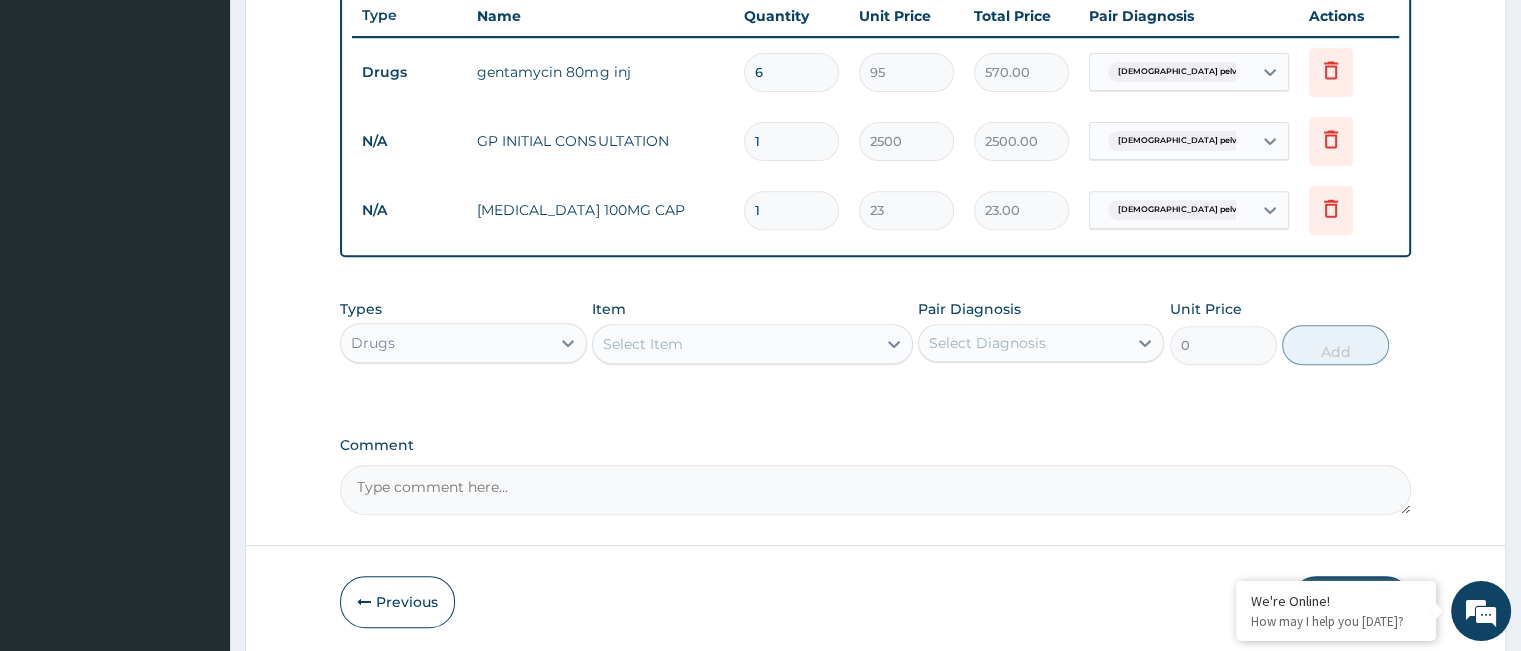 type on "14" 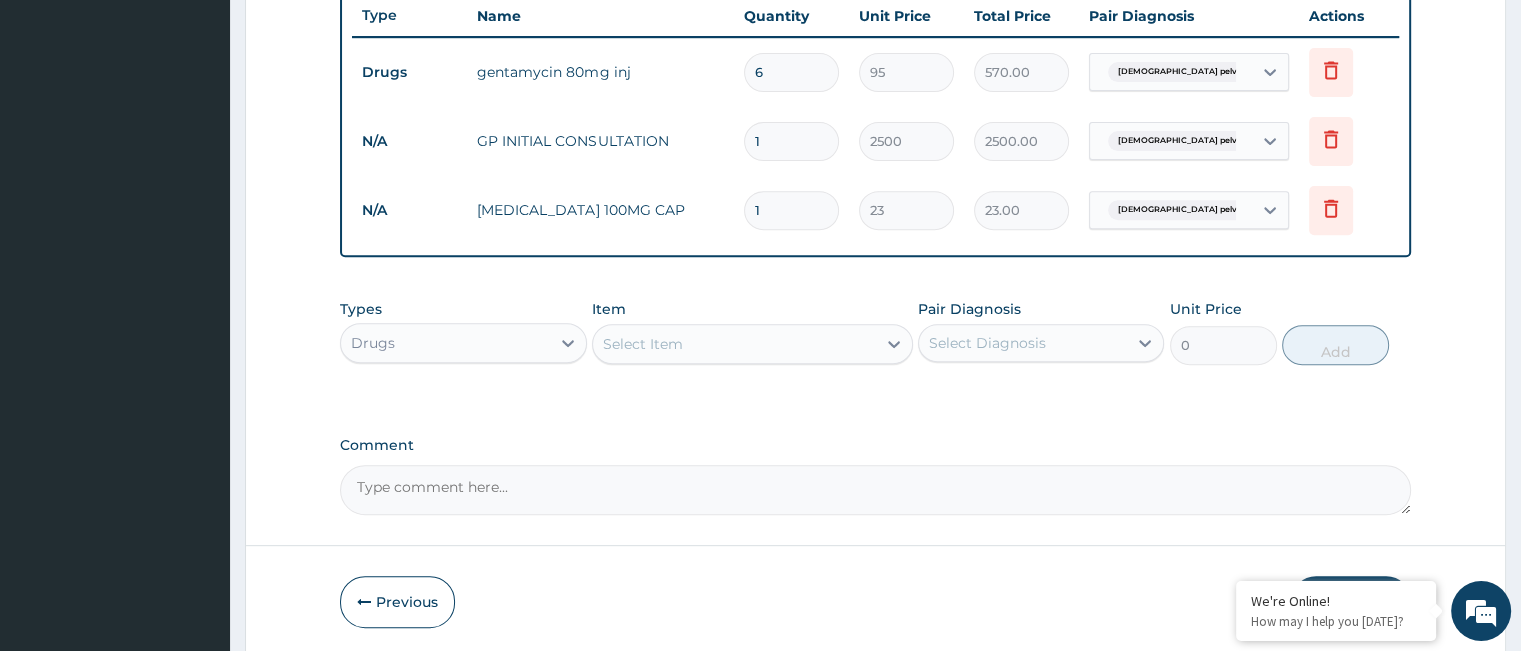 type on "322.00" 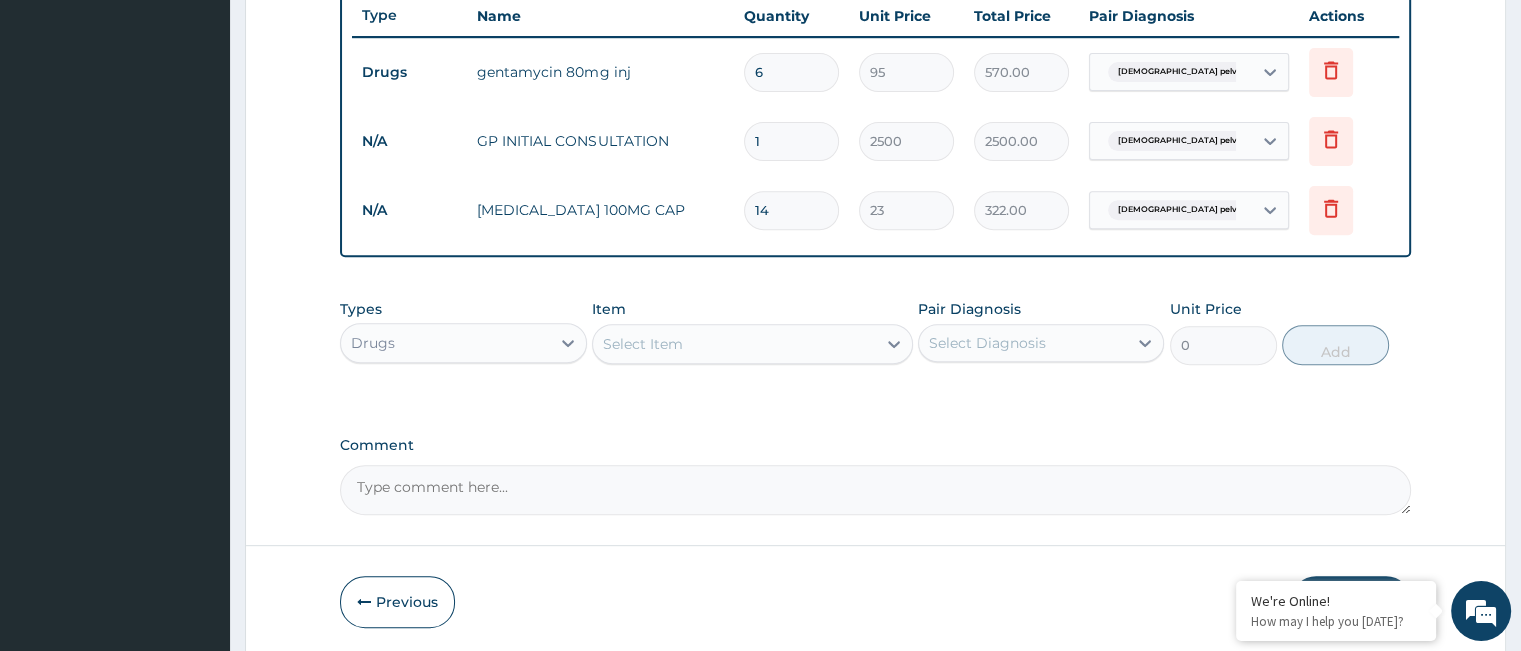 type on "14" 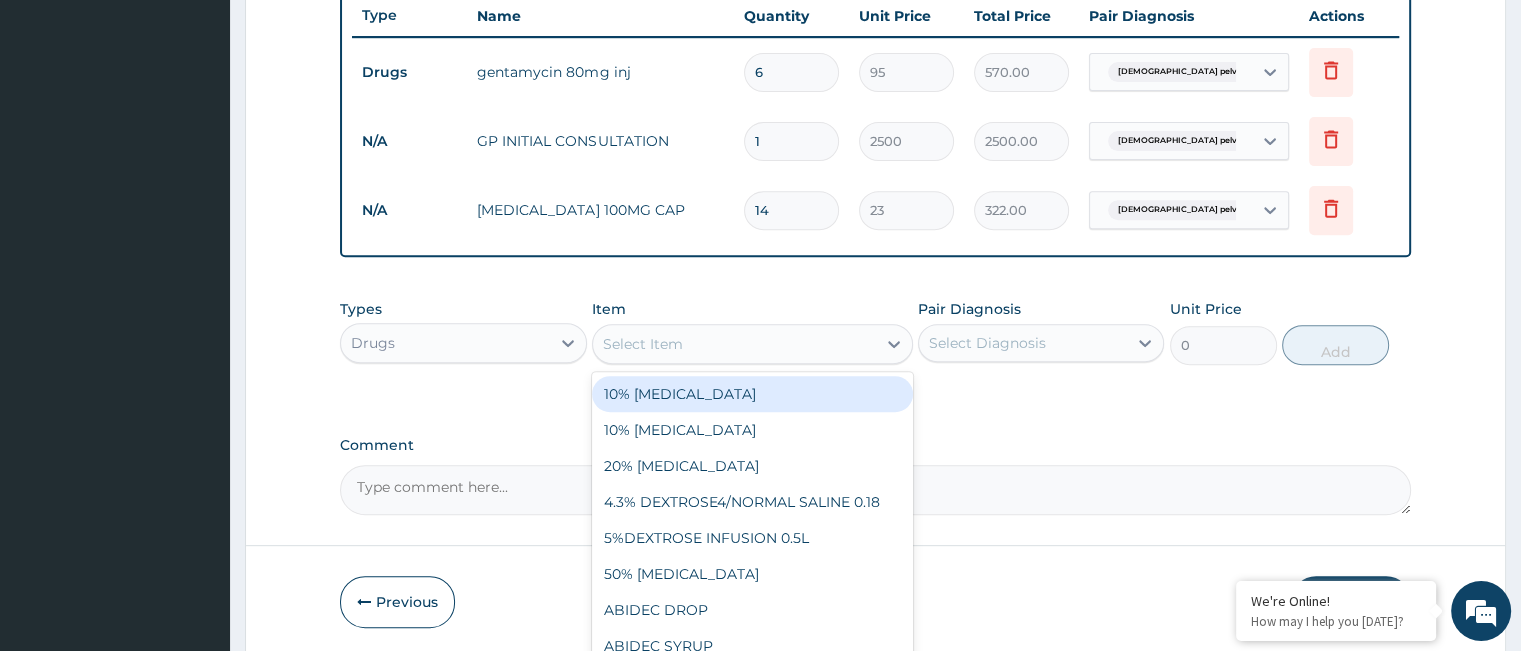 click on "Select Item" at bounding box center [734, 344] 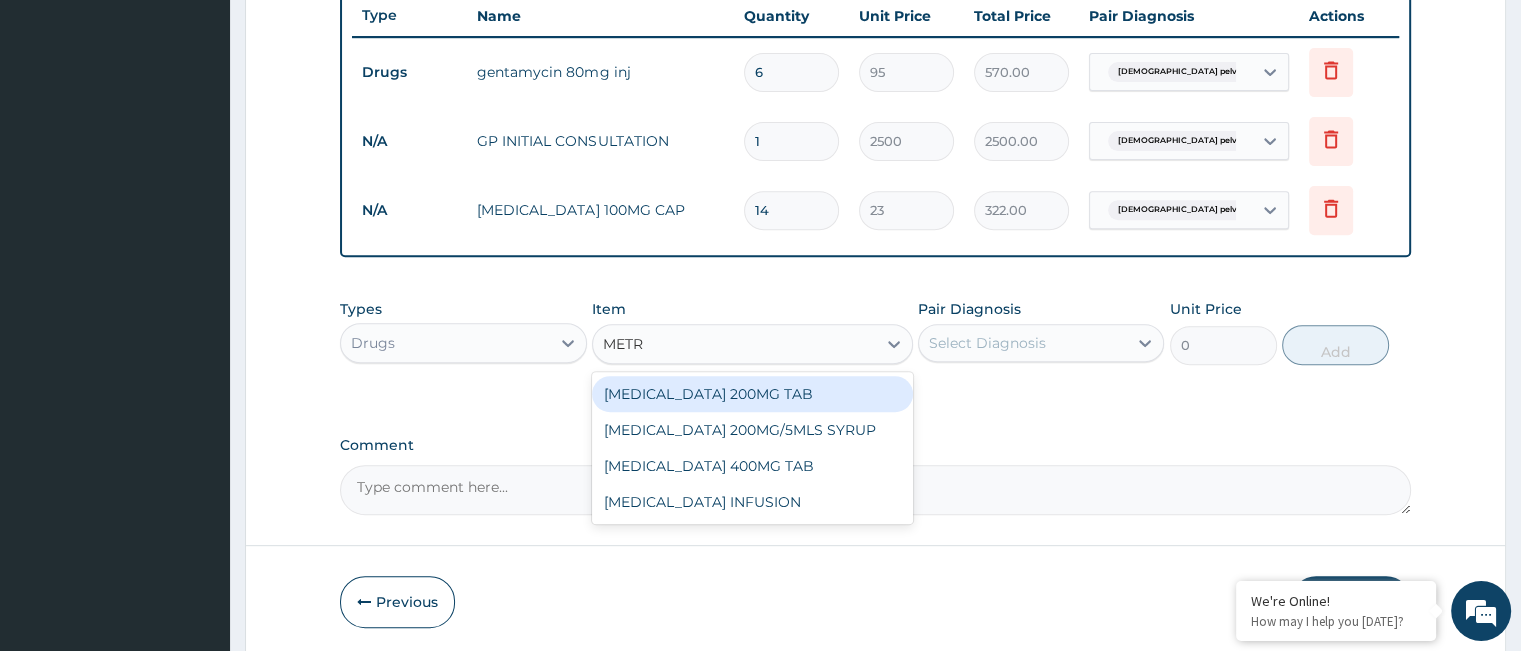 type on "METRO" 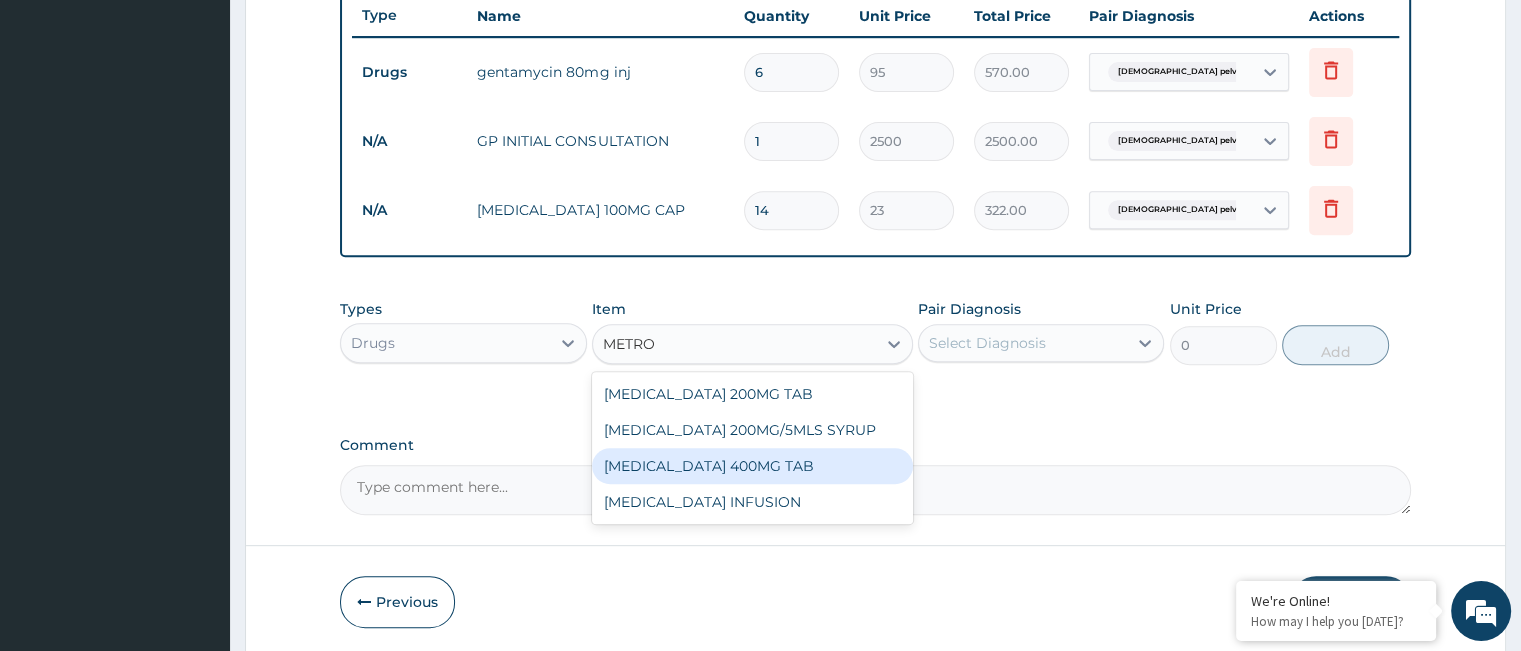 click on "METRONIDAZOLE 400MG TAB" at bounding box center (752, 466) 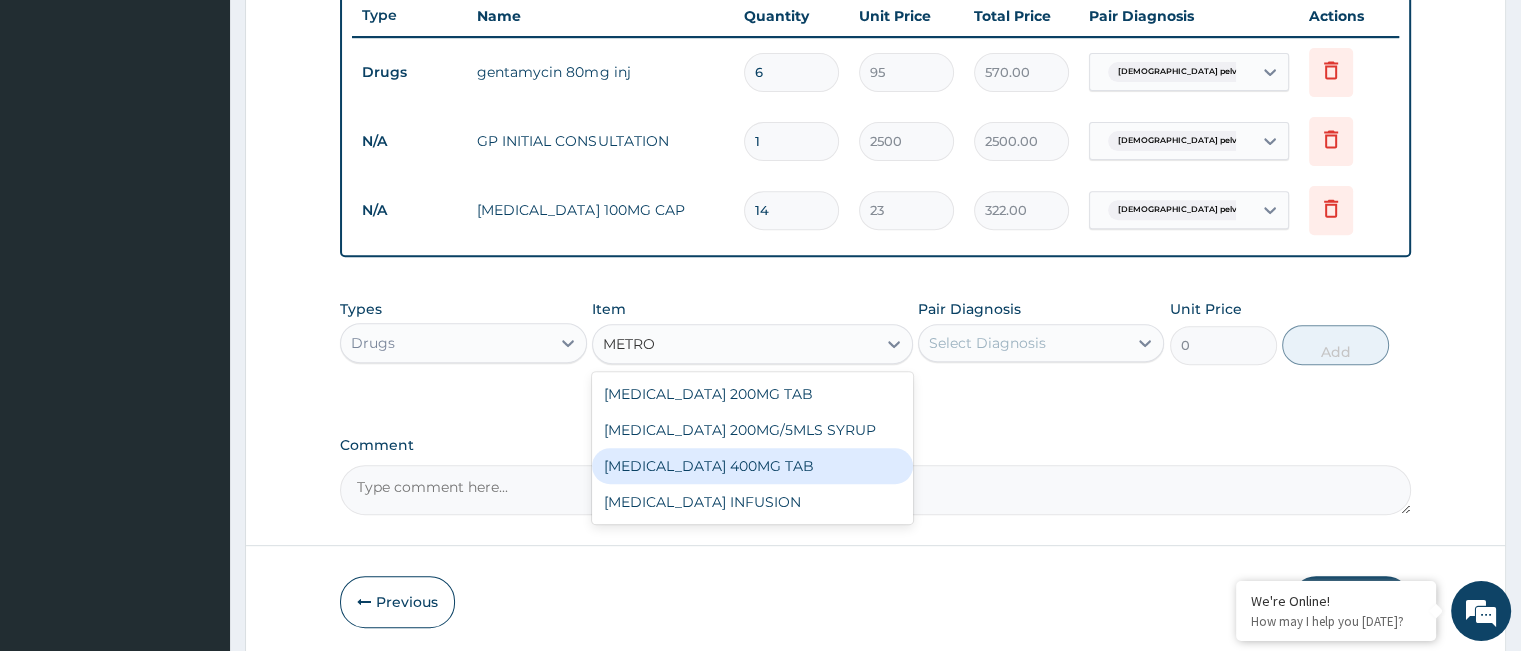 type 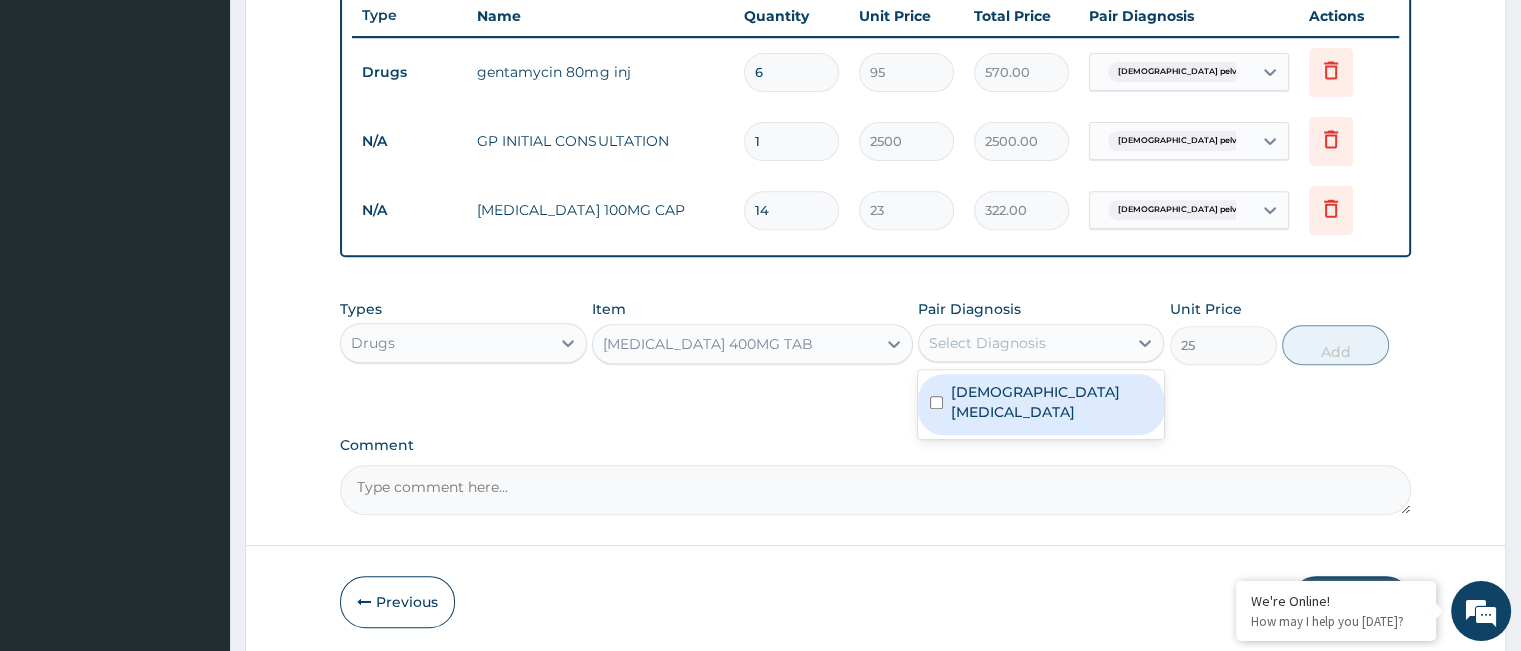 click on "Select Diagnosis" at bounding box center [987, 343] 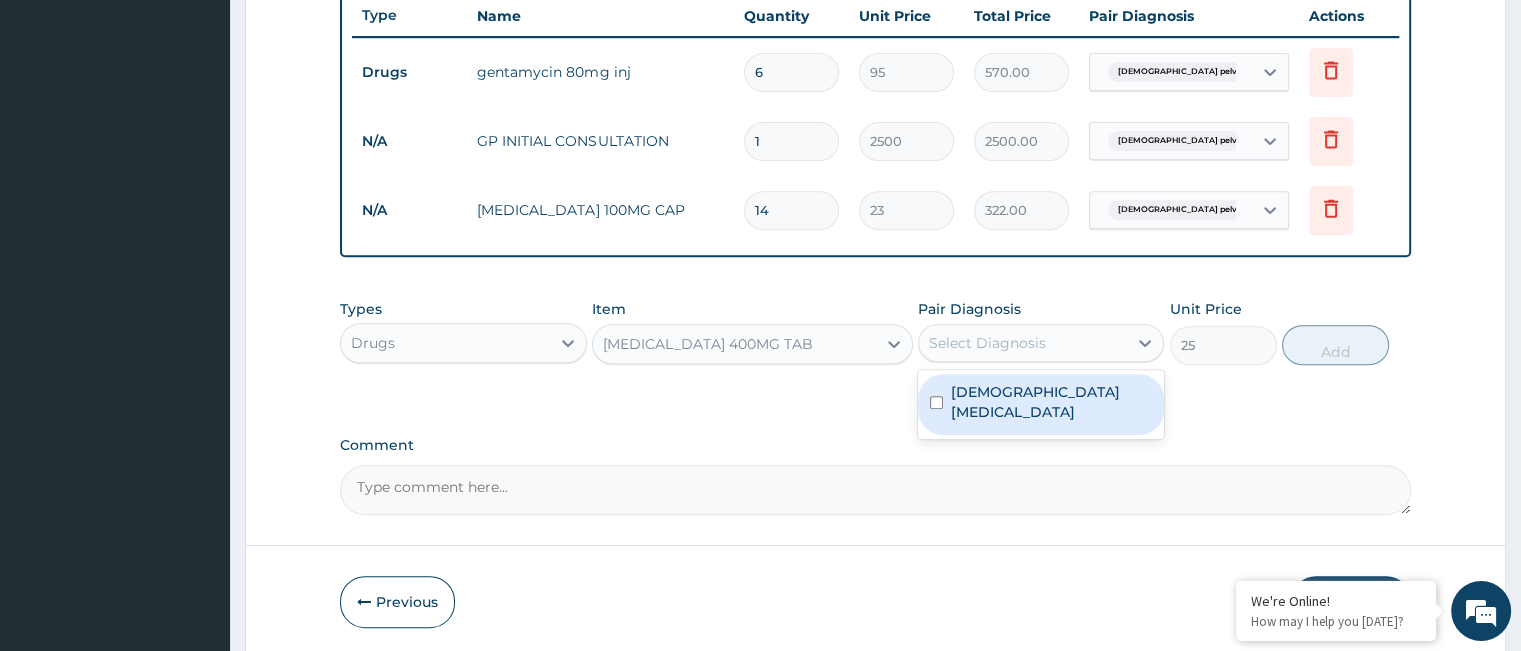 click on "Female pelvic inflammatory disease" at bounding box center (1051, 402) 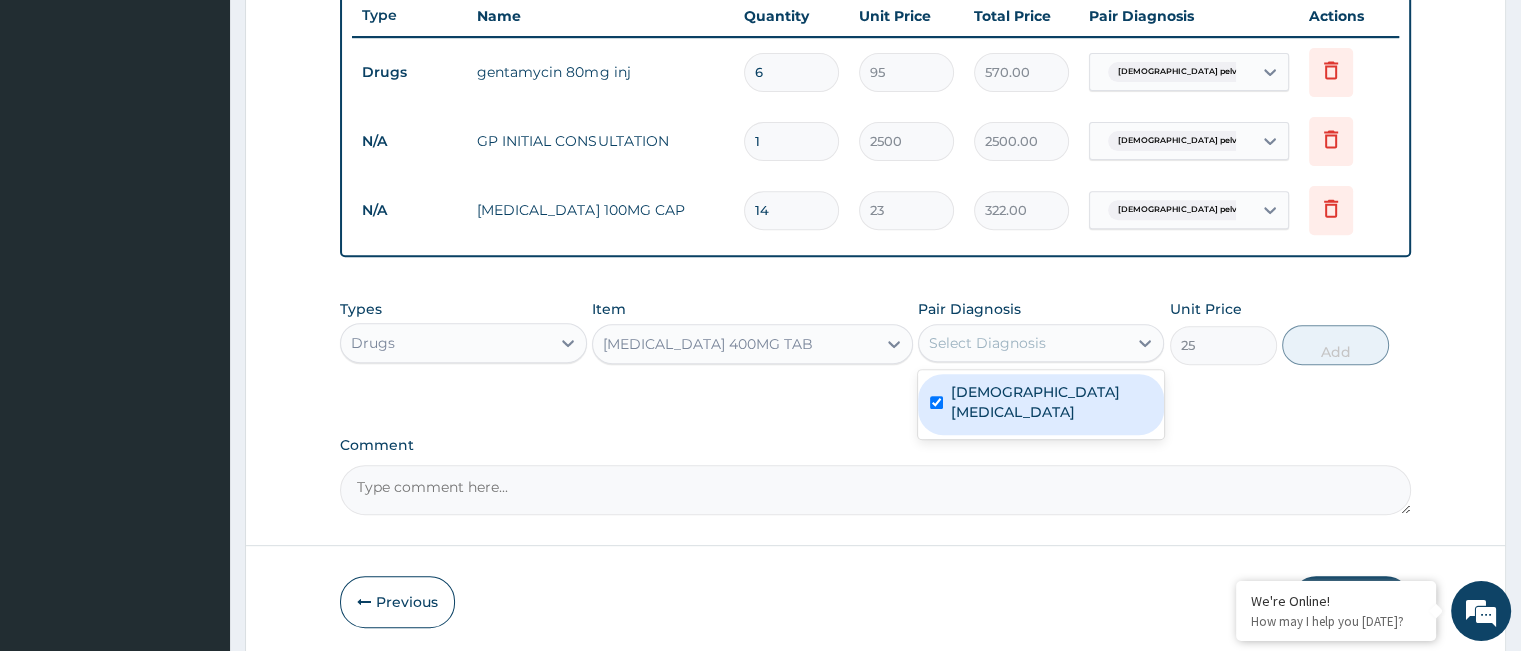 checkbox on "true" 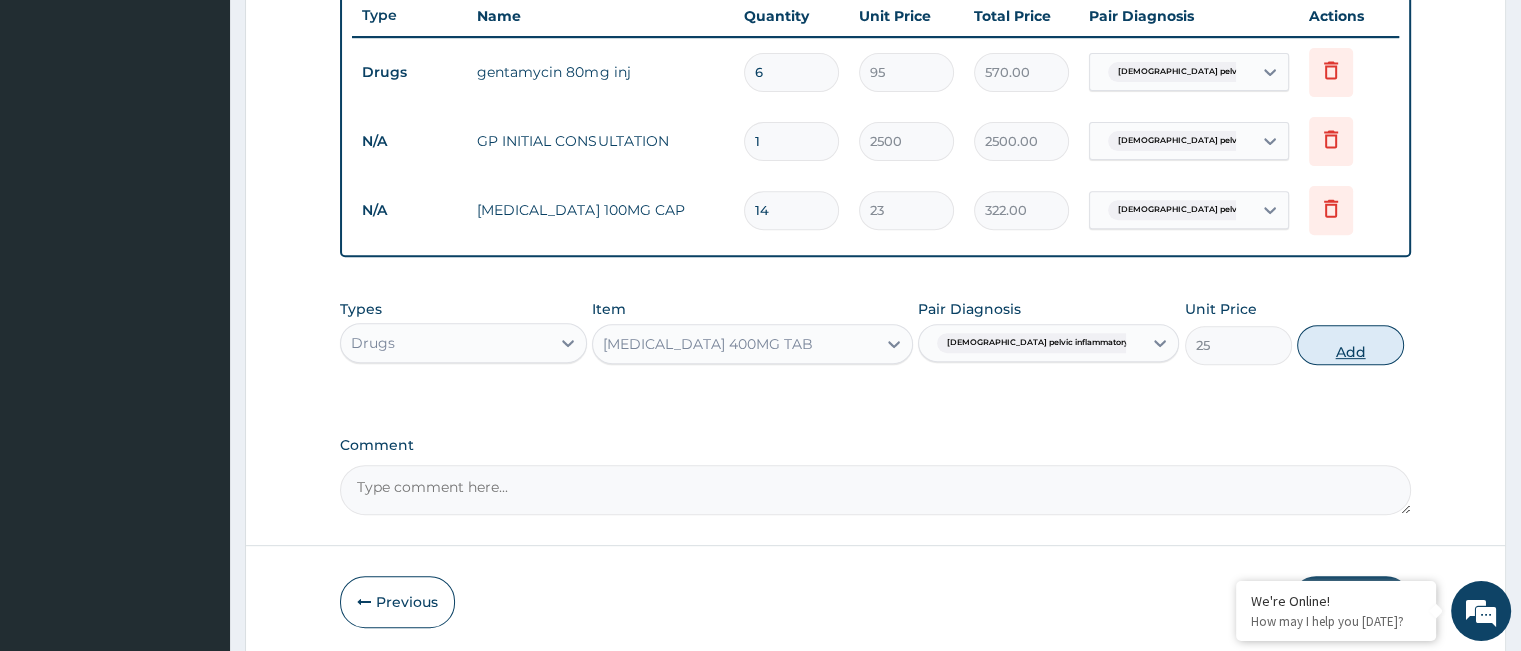 click on "Add" at bounding box center [1350, 345] 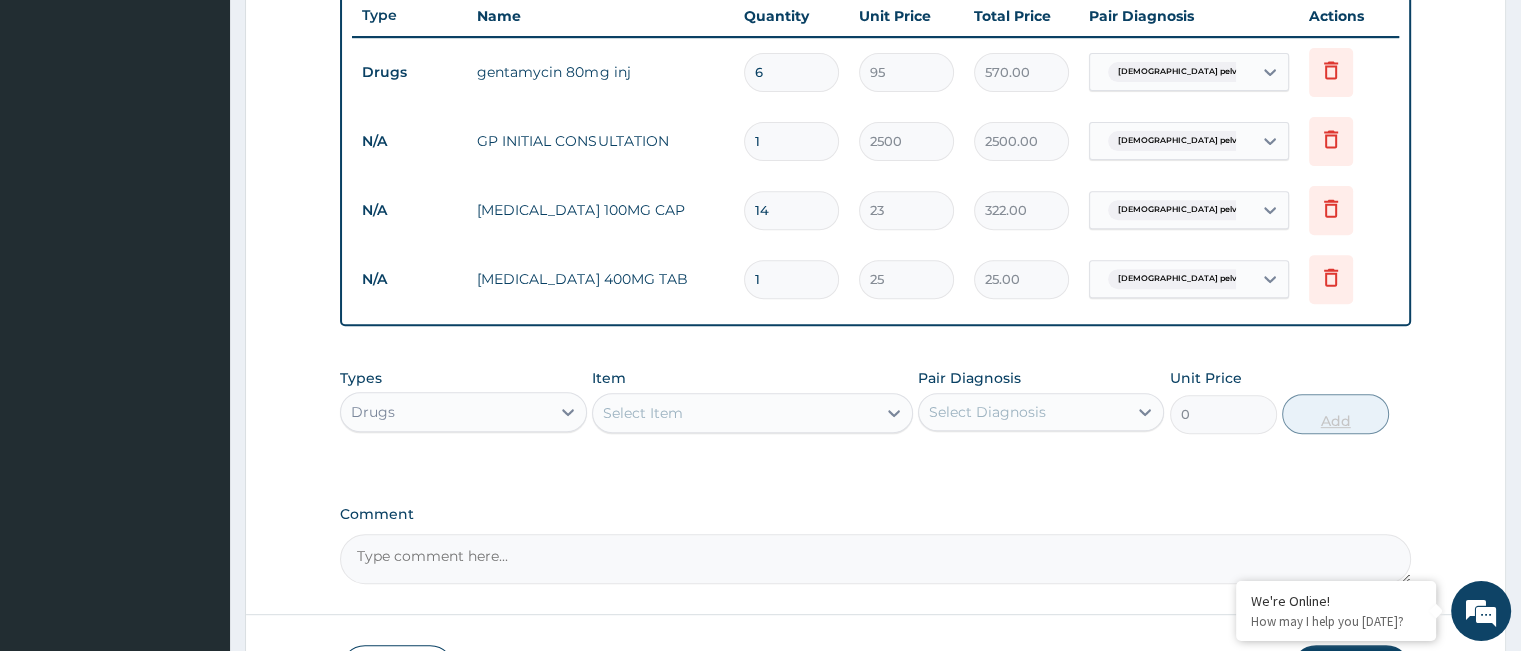 type 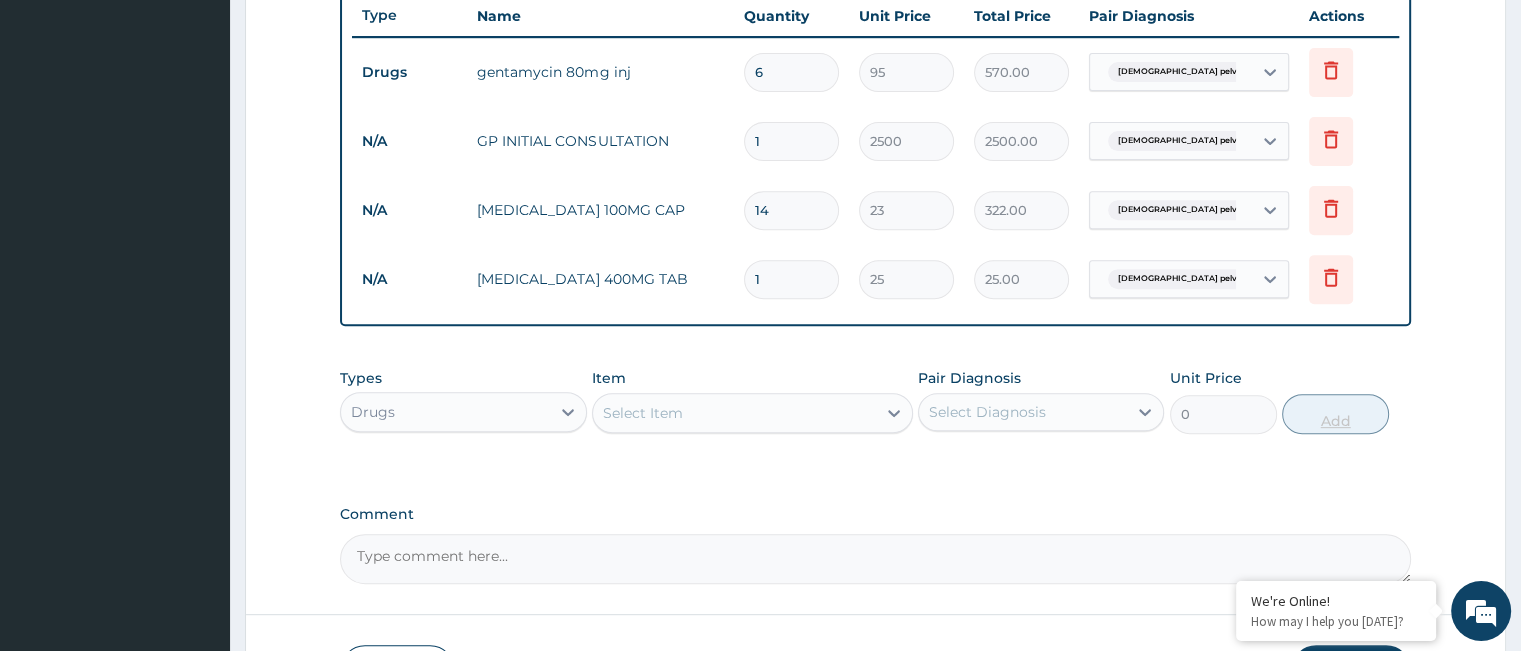type on "0.00" 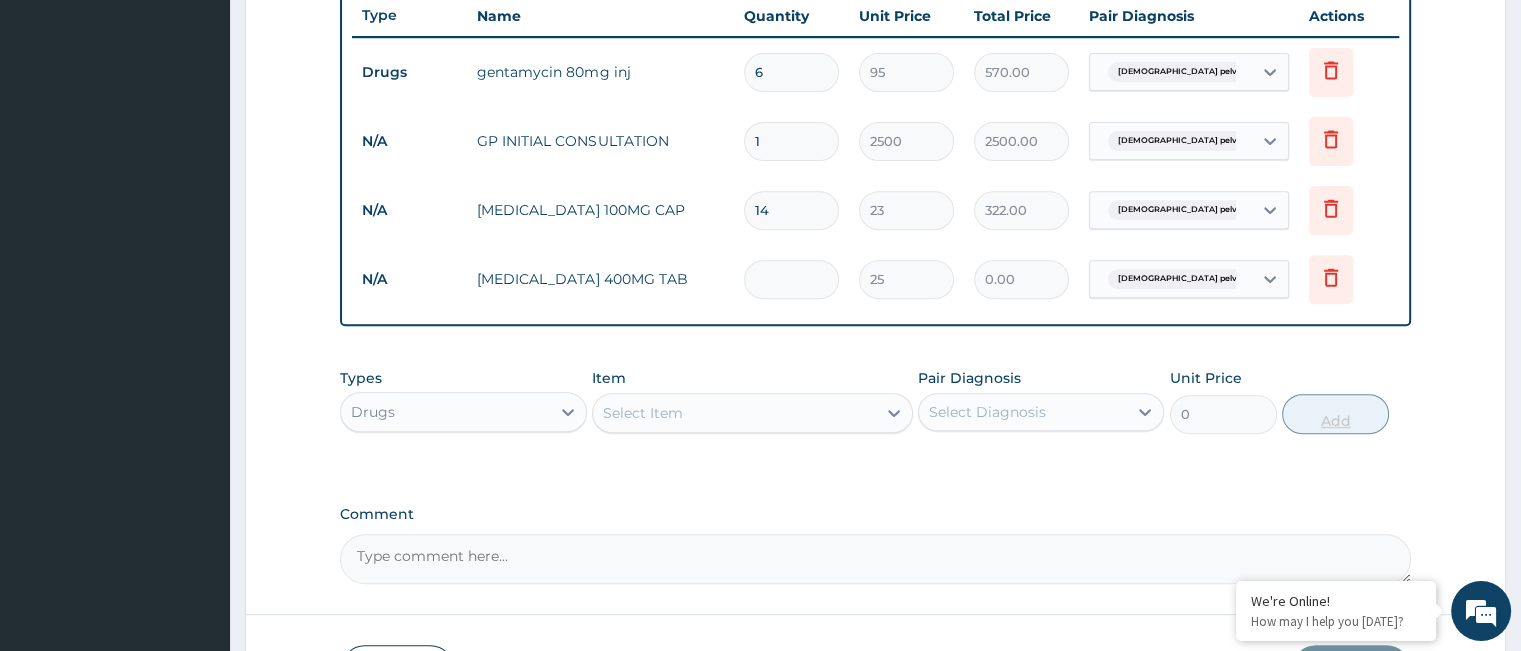 type on "2" 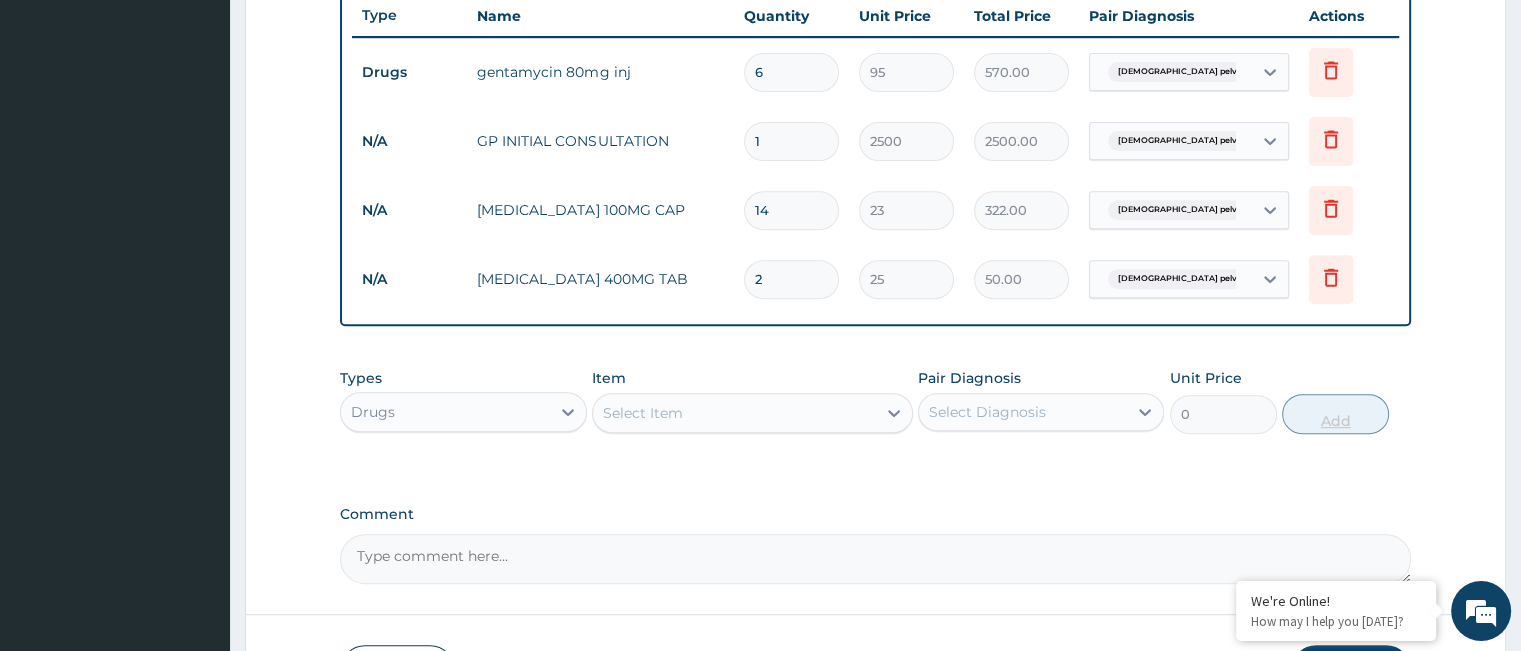 type on "21" 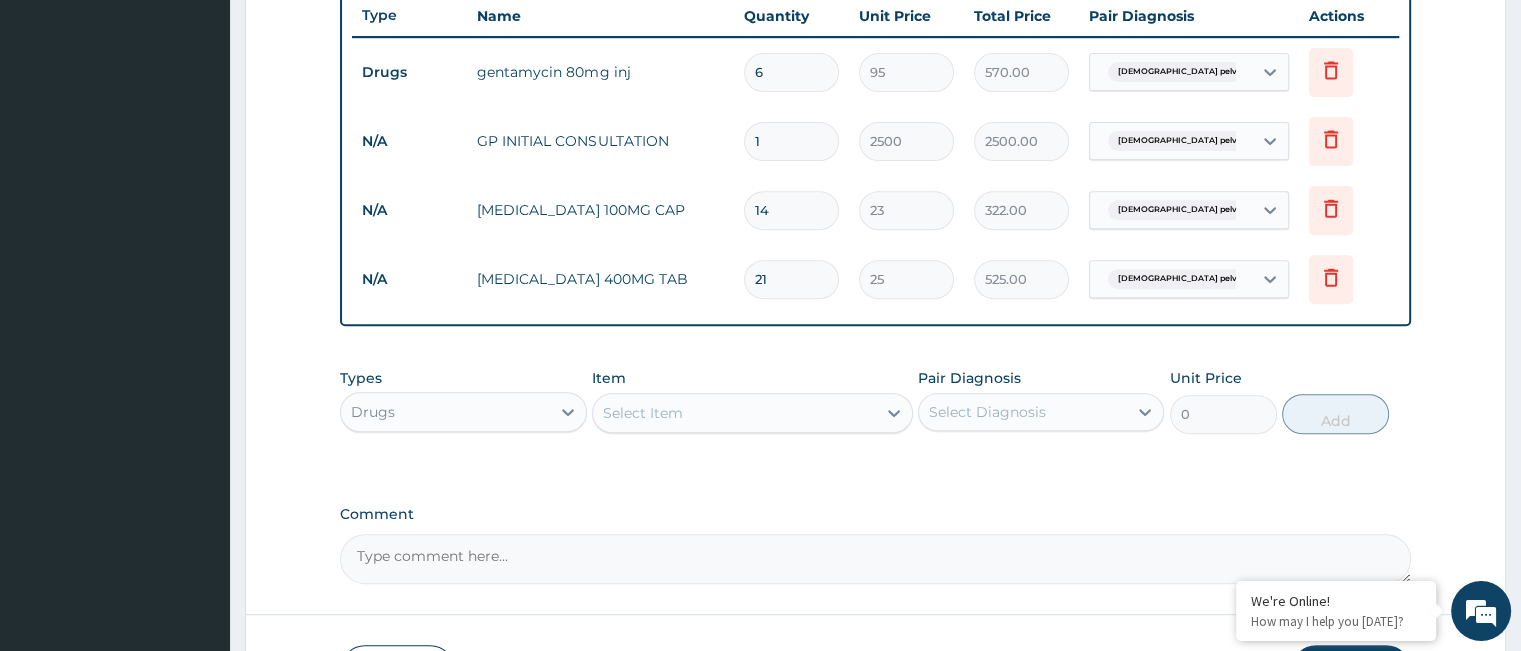 scroll, scrollTop: 899, scrollLeft: 0, axis: vertical 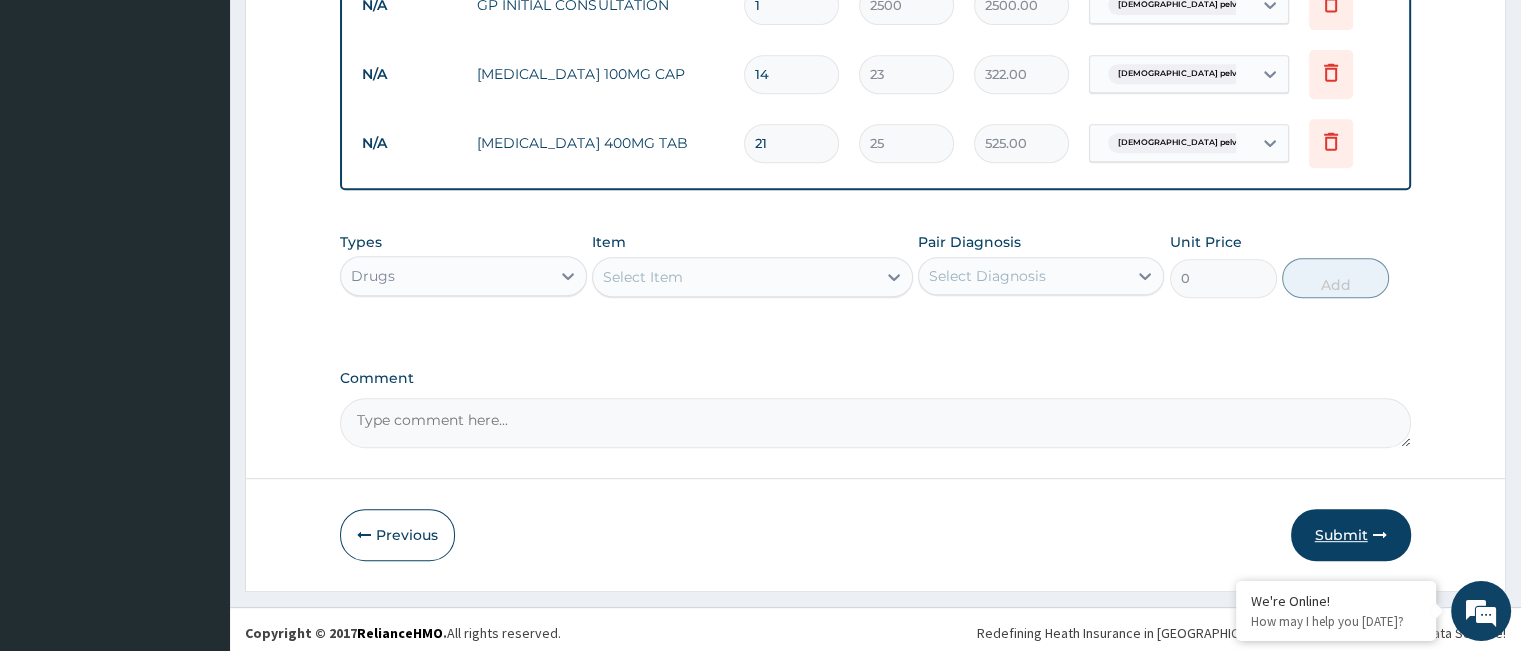 type on "21" 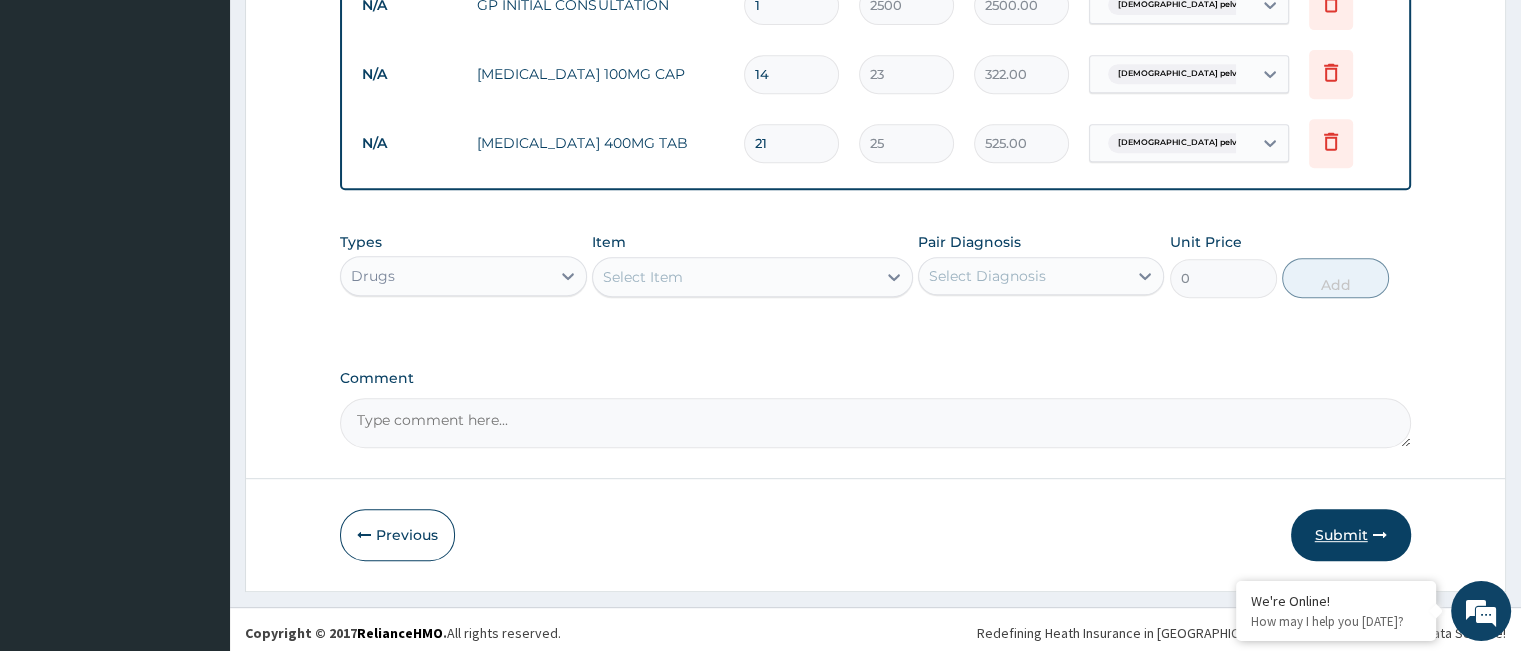 click on "Submit" at bounding box center (1351, 535) 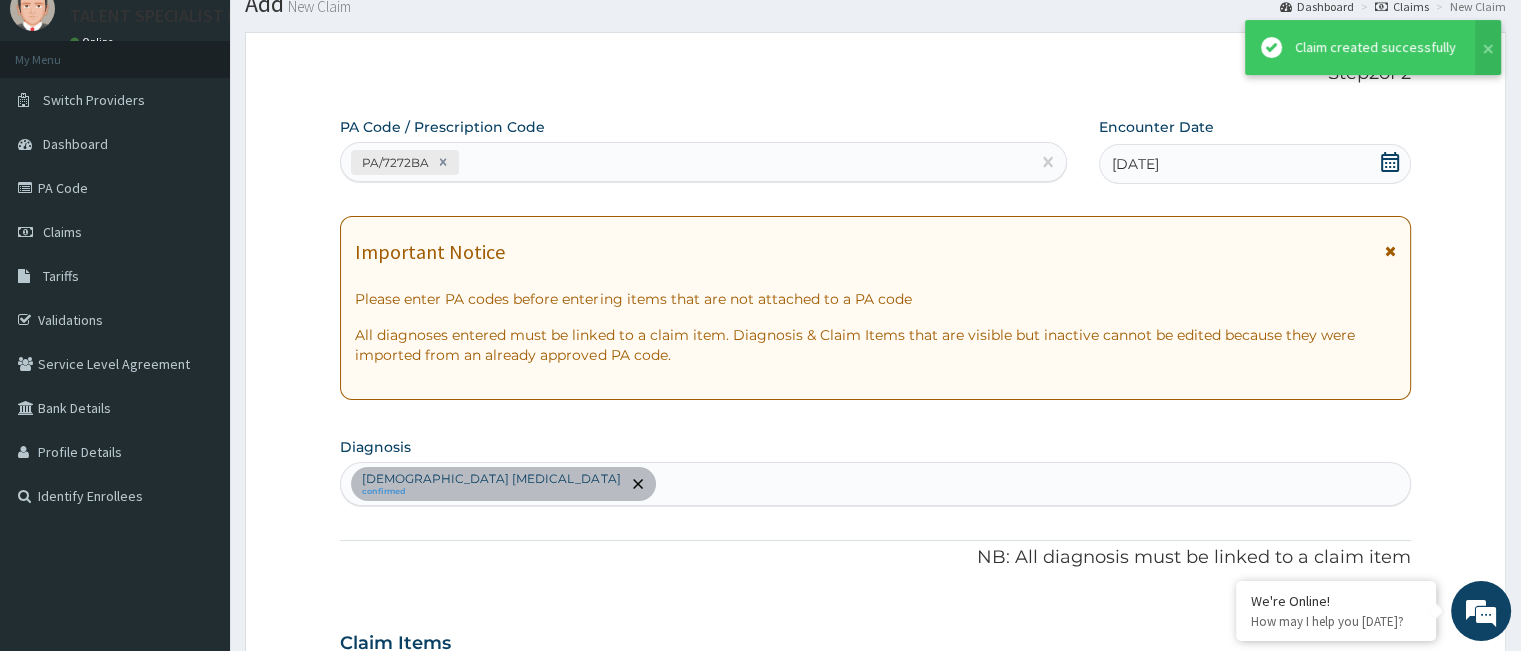 scroll, scrollTop: 896, scrollLeft: 0, axis: vertical 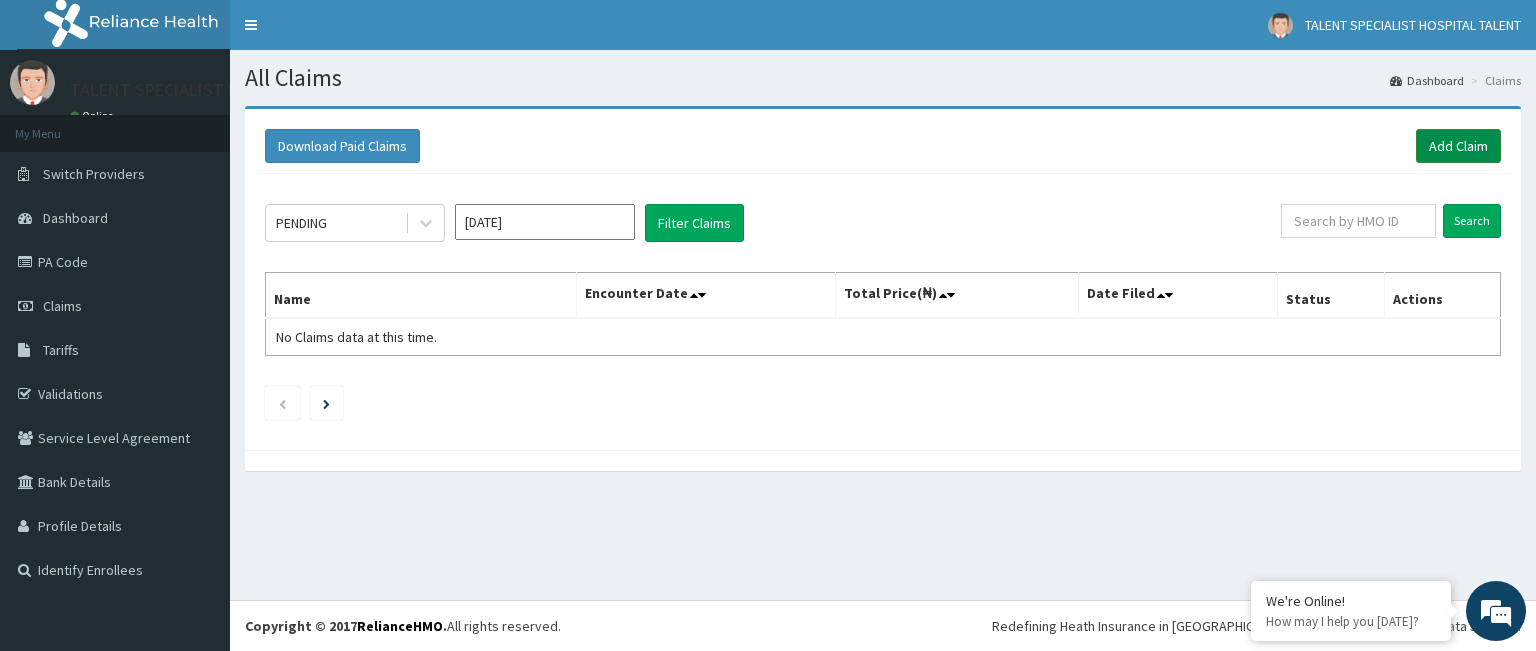 click on "Add Claim" at bounding box center (1458, 146) 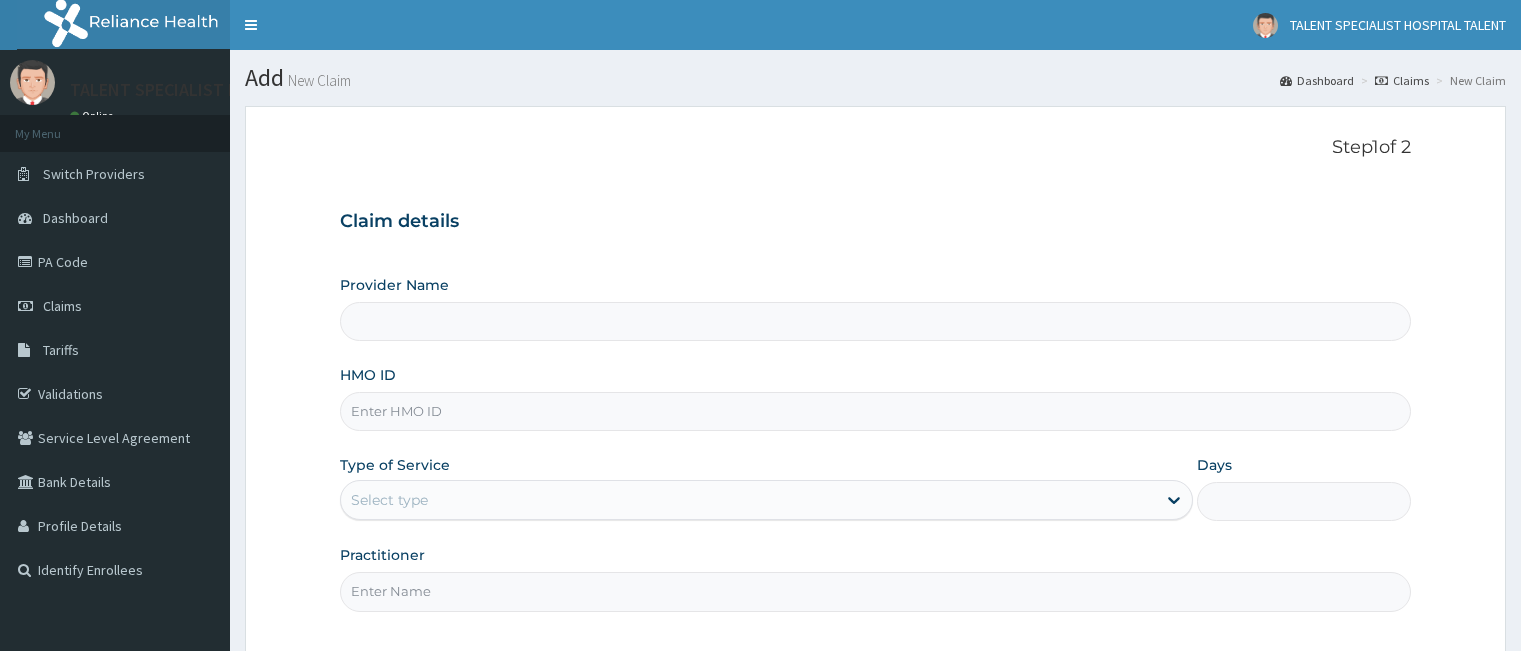 scroll, scrollTop: 0, scrollLeft: 0, axis: both 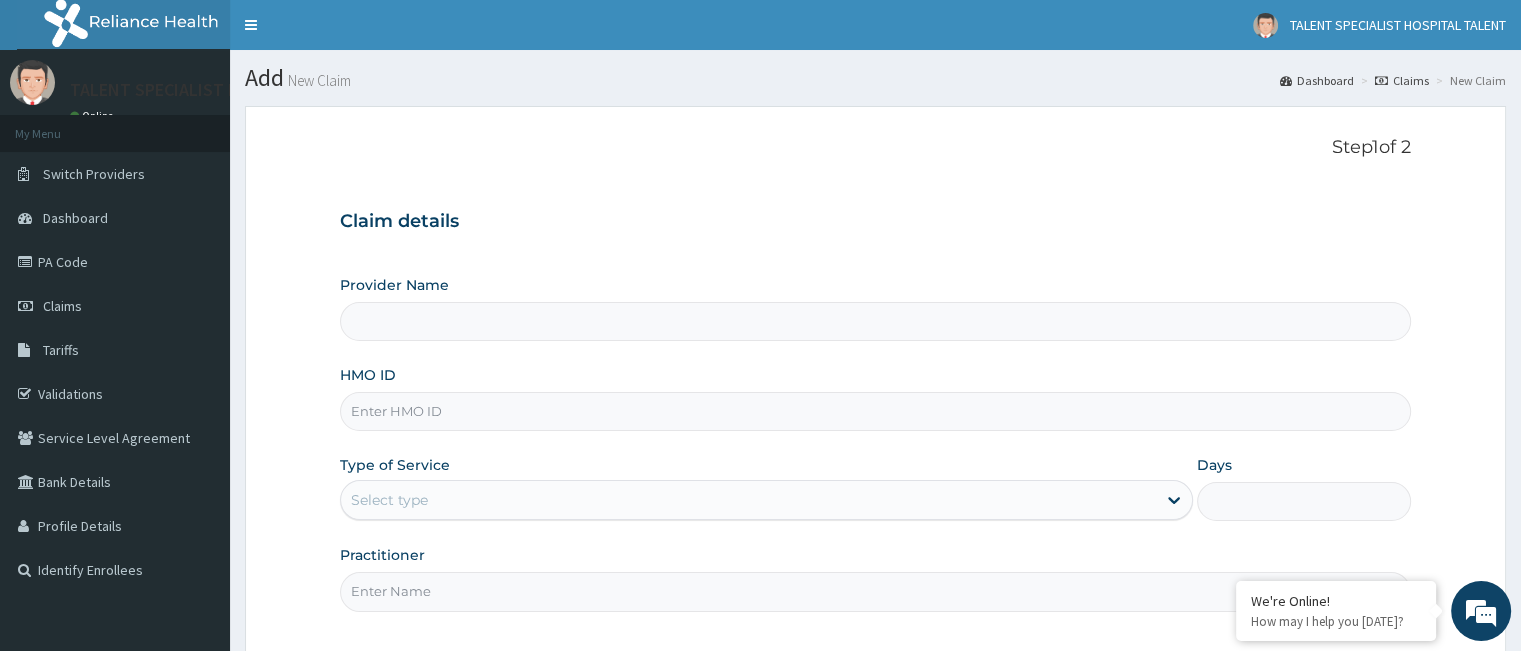 type on "Talent Specialist Hospital" 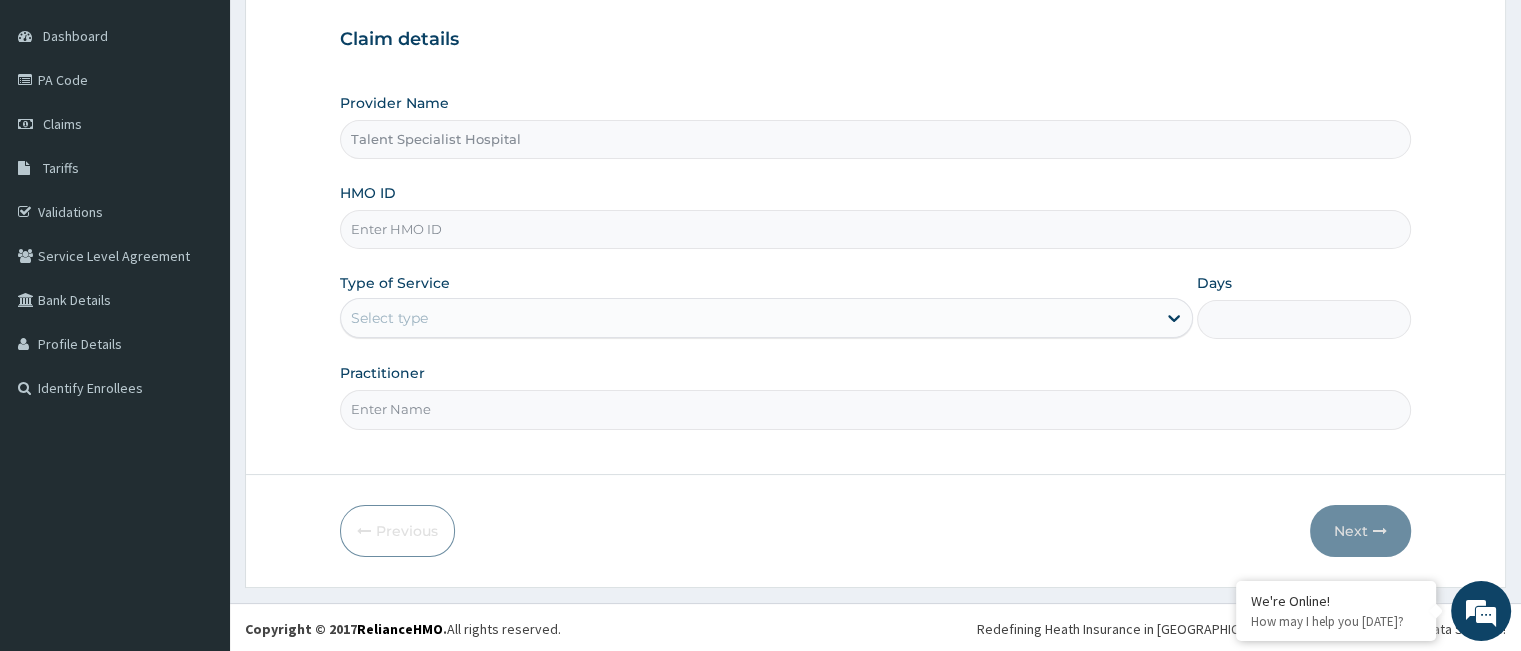 scroll, scrollTop: 184, scrollLeft: 0, axis: vertical 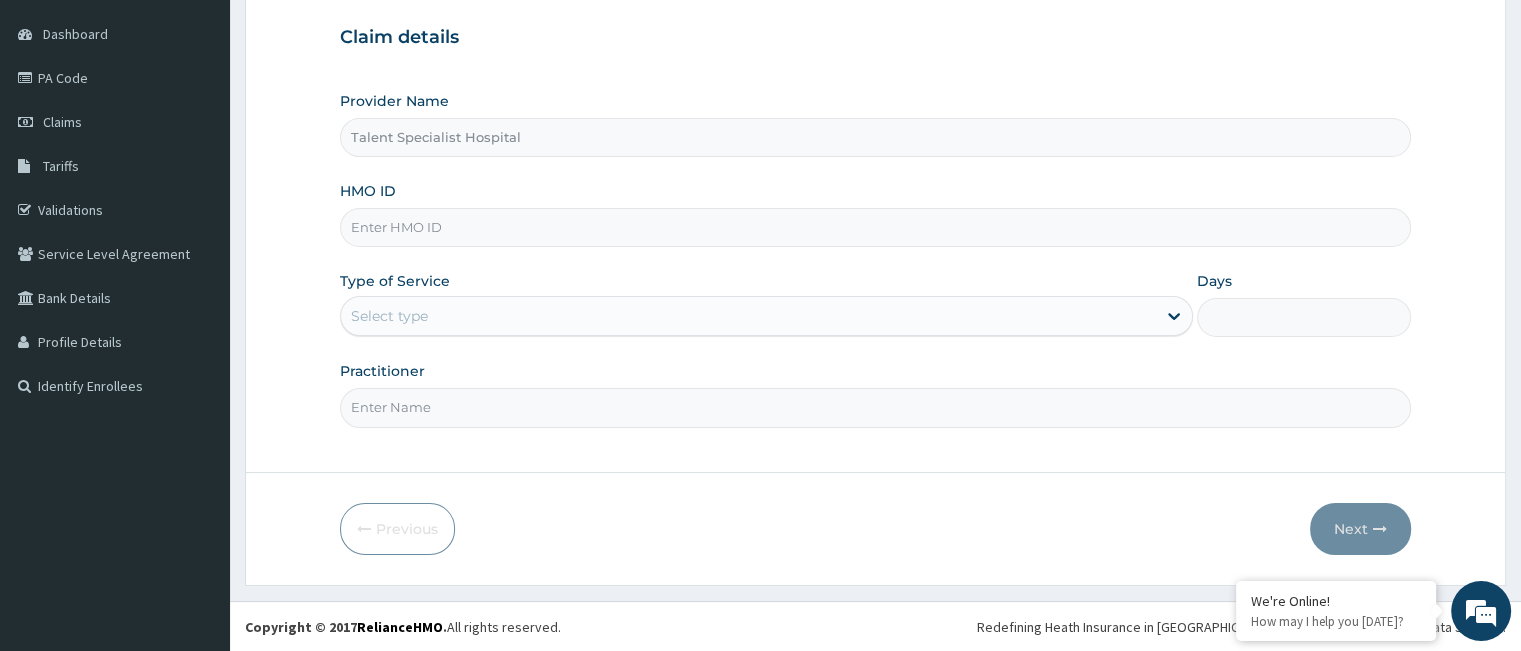 click on "HMO ID" at bounding box center (875, 227) 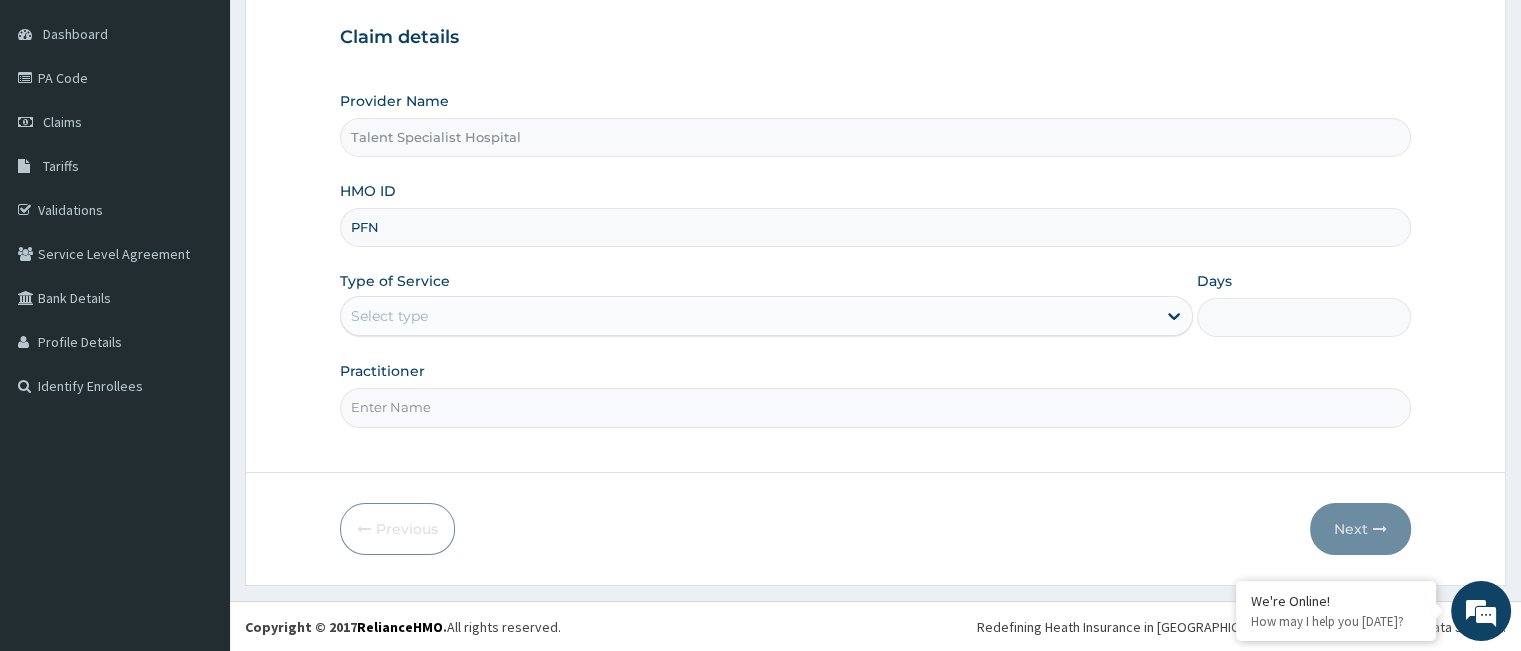 scroll, scrollTop: 0, scrollLeft: 0, axis: both 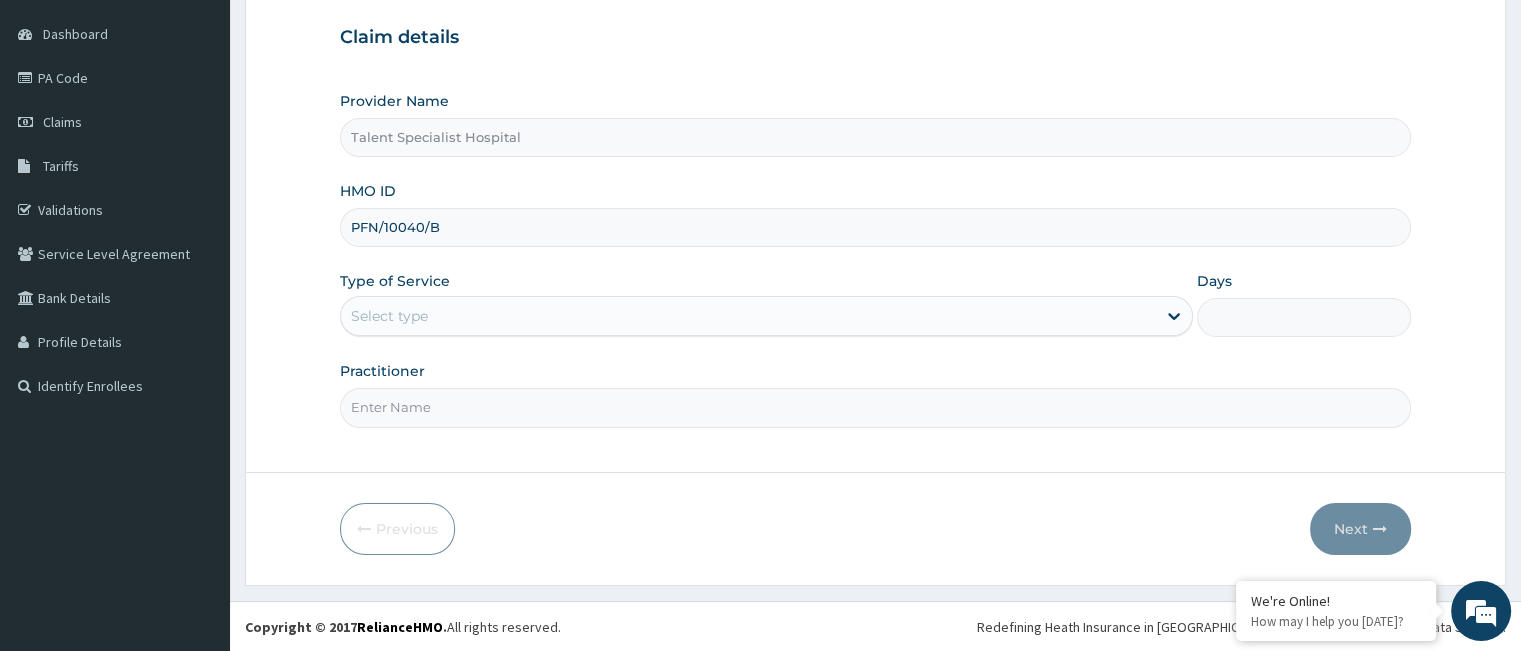 type on "PFN/10040/B" 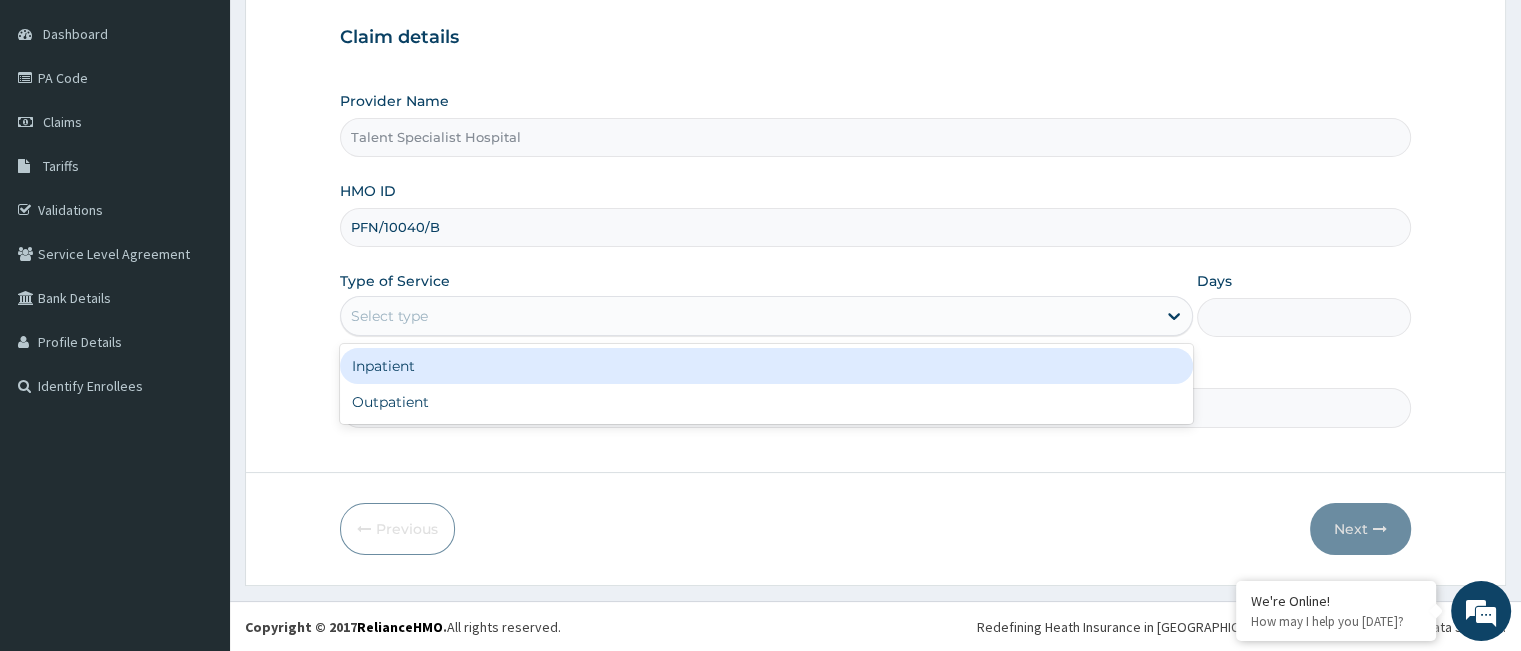 click on "Select type" at bounding box center [748, 316] 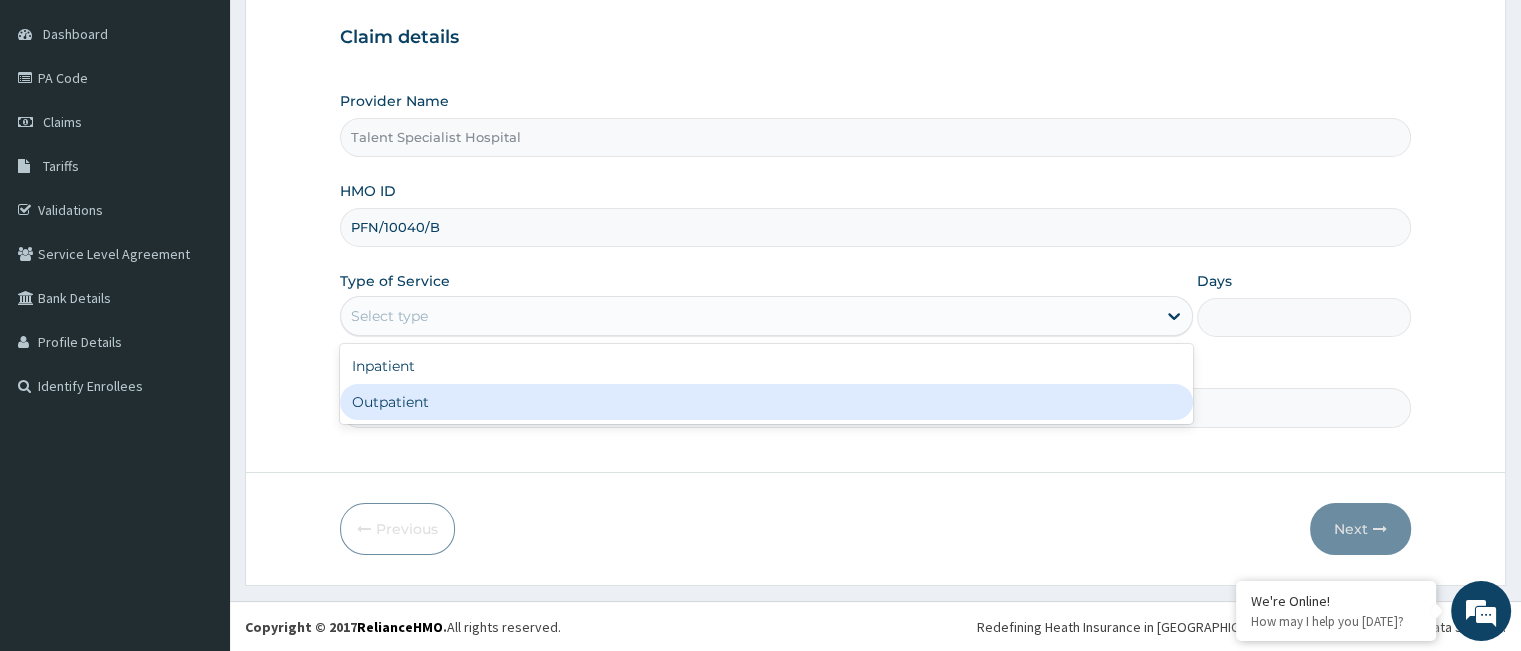 click on "Outpatient" at bounding box center (766, 402) 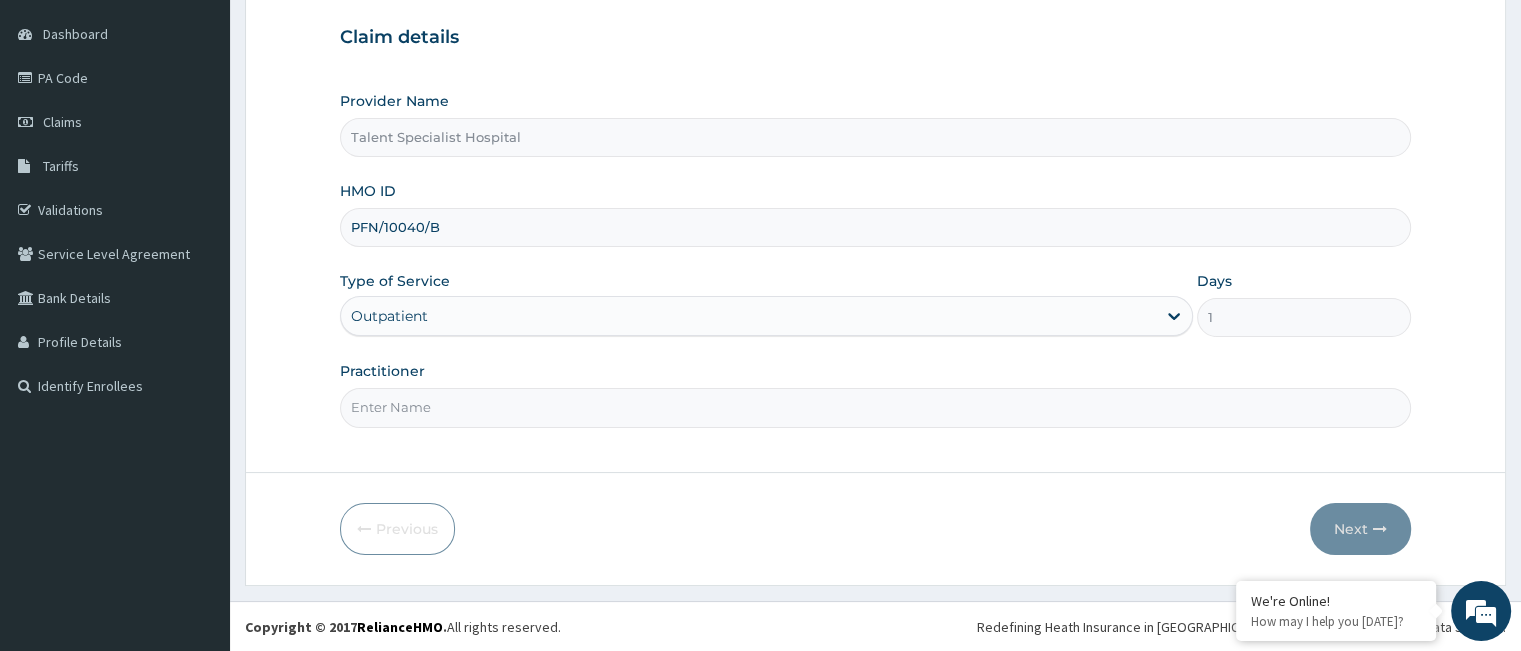 click on "Practitioner" at bounding box center (875, 407) 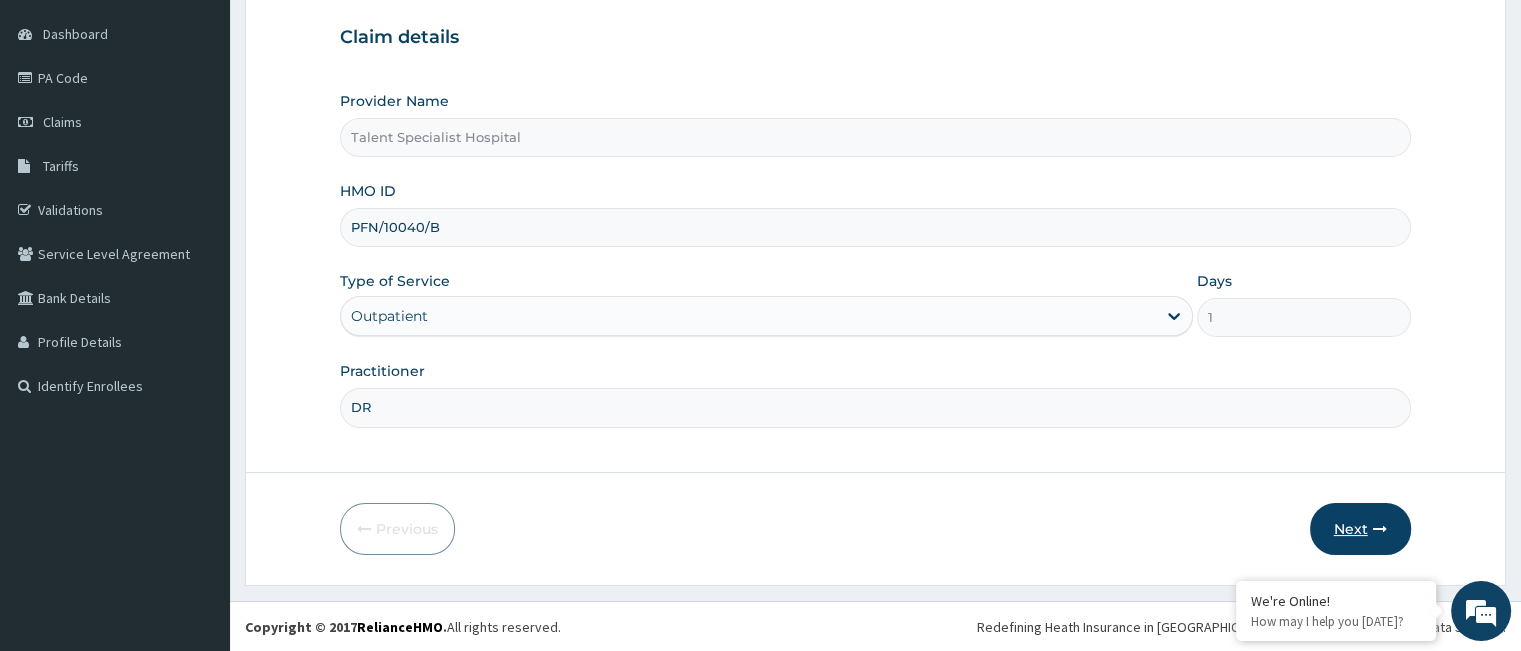type on "DR" 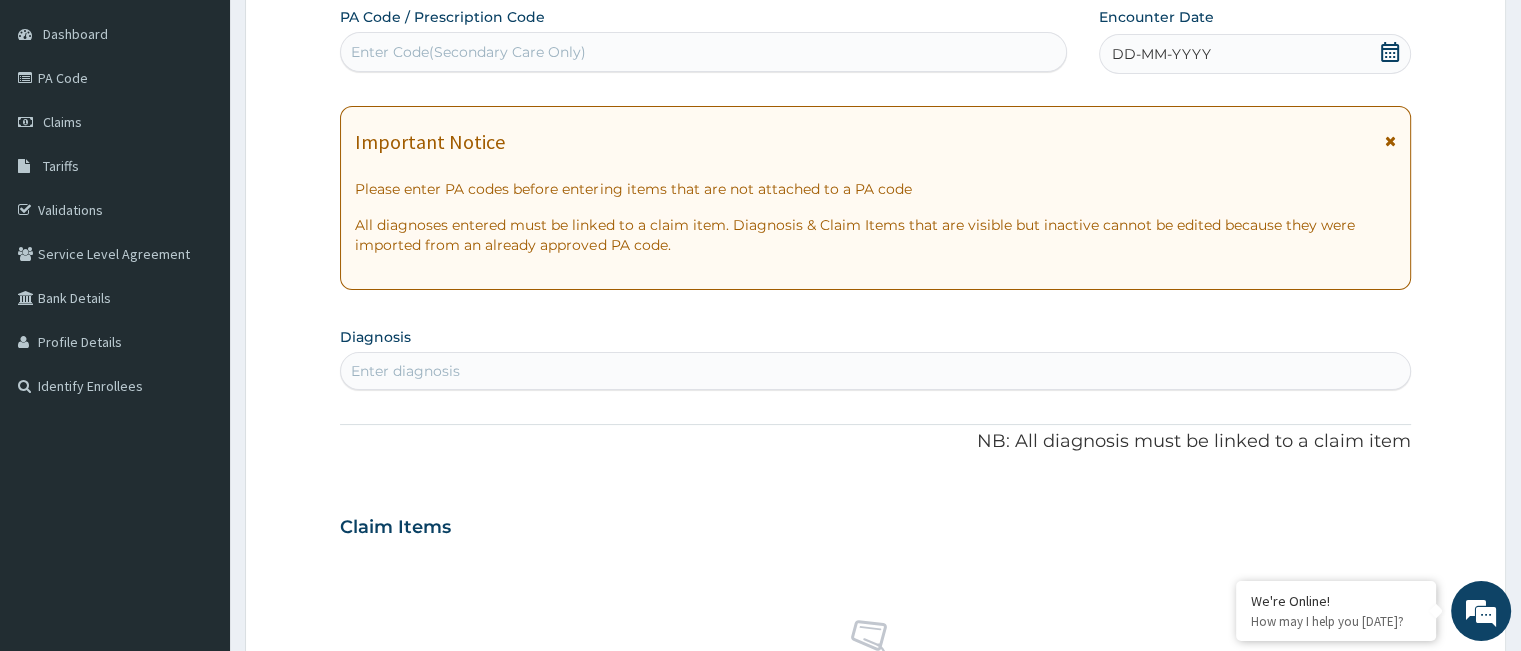 click on "Enter Code(Secondary Care Only)" at bounding box center [703, 52] 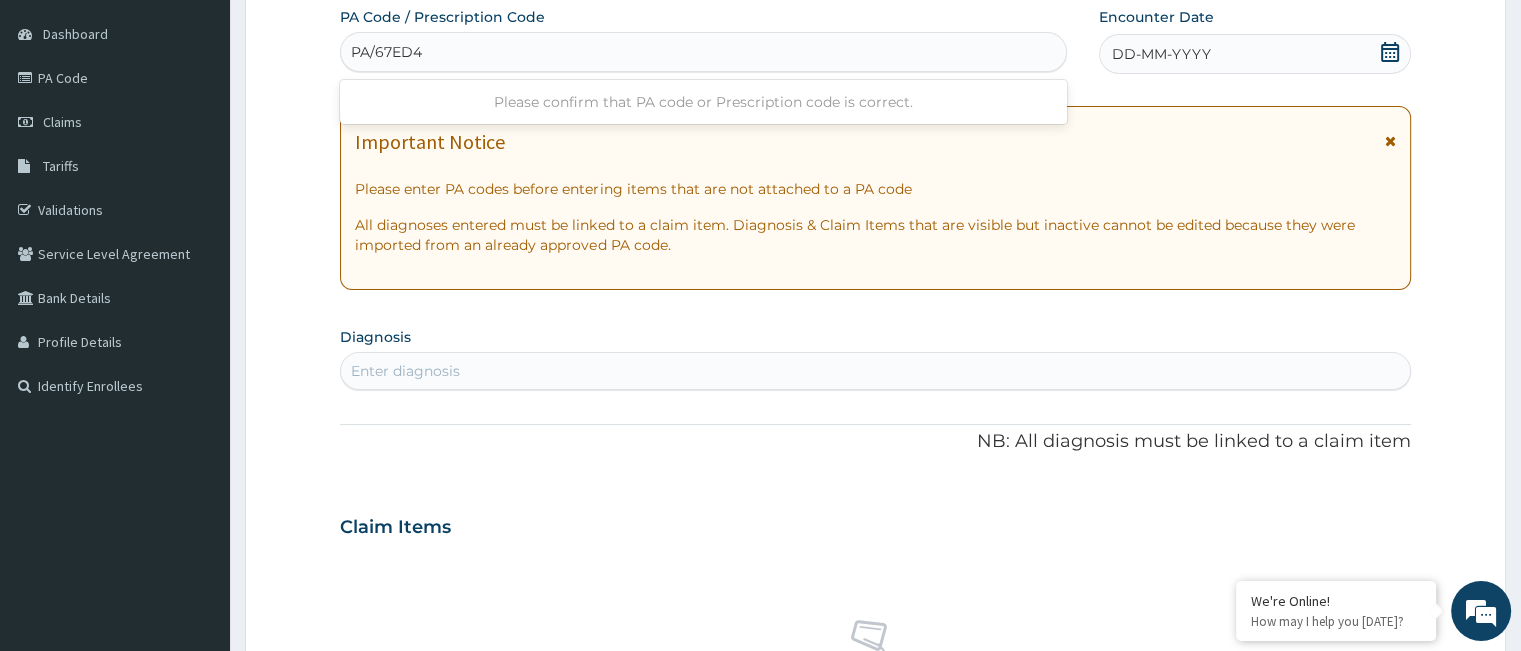 type on "PA/67ED46" 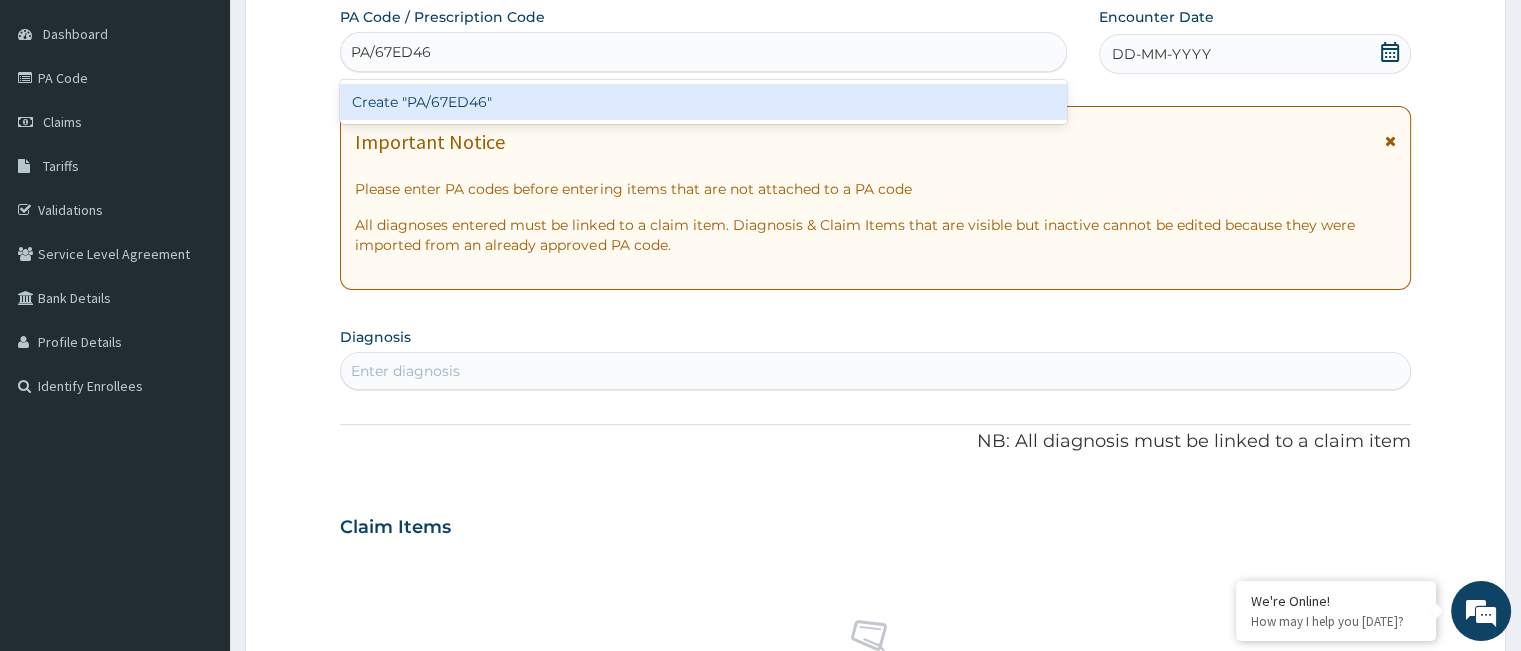 click on "Create "PA/67ED46"" at bounding box center (703, 102) 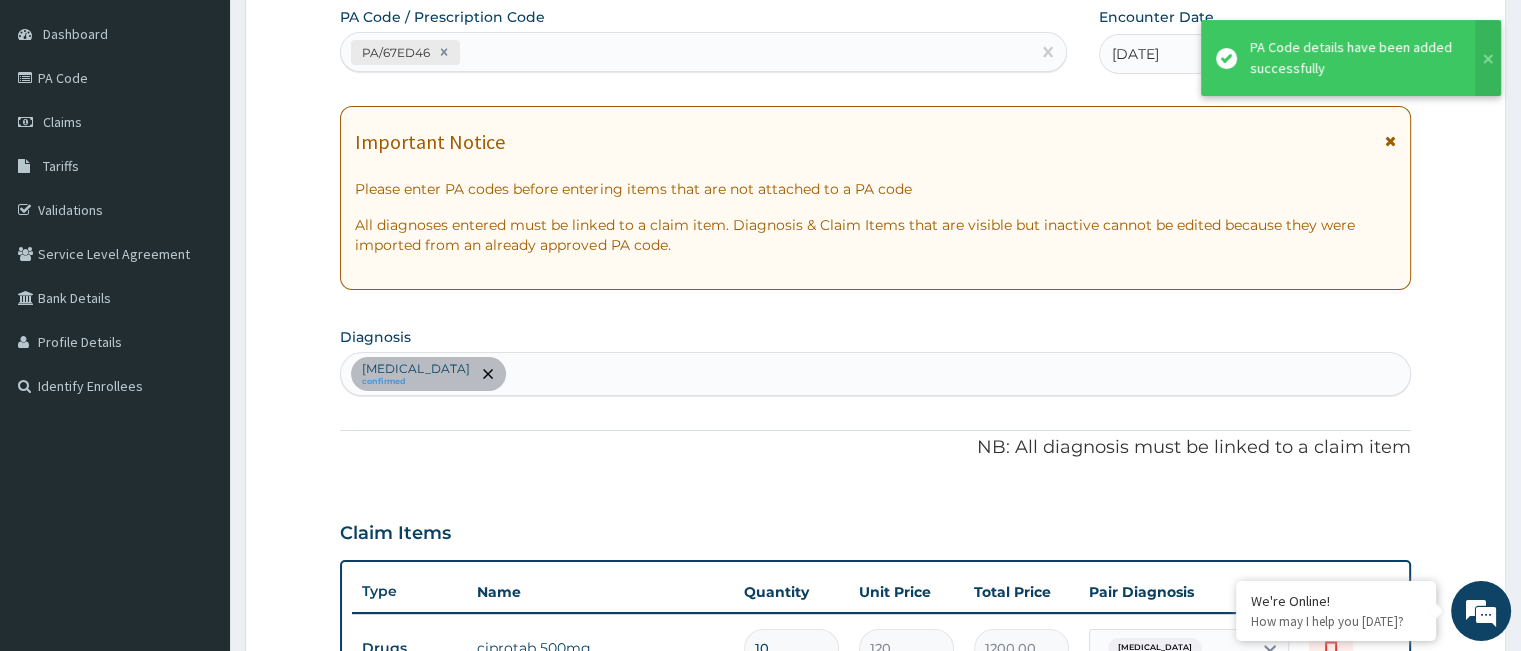 scroll, scrollTop: 198, scrollLeft: 0, axis: vertical 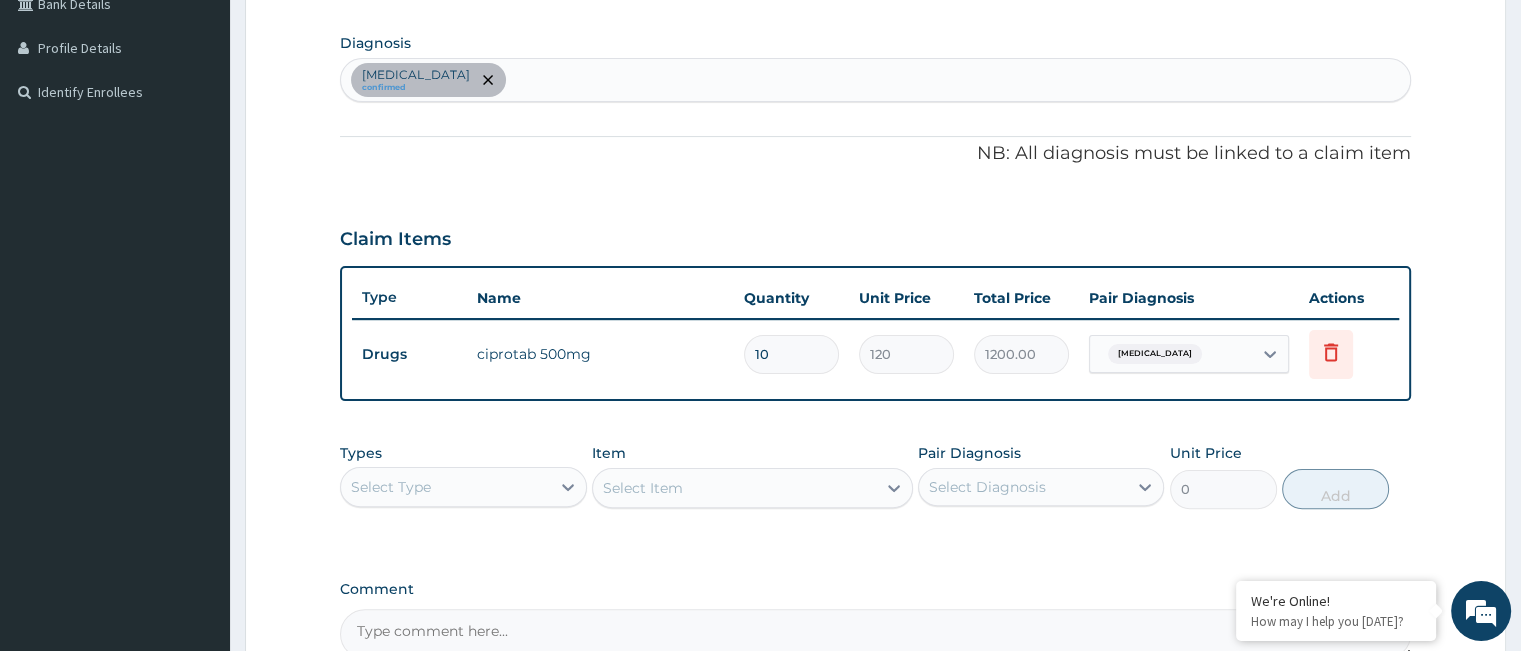 click on "Upper respiratory infection confirmed" at bounding box center (875, 80) 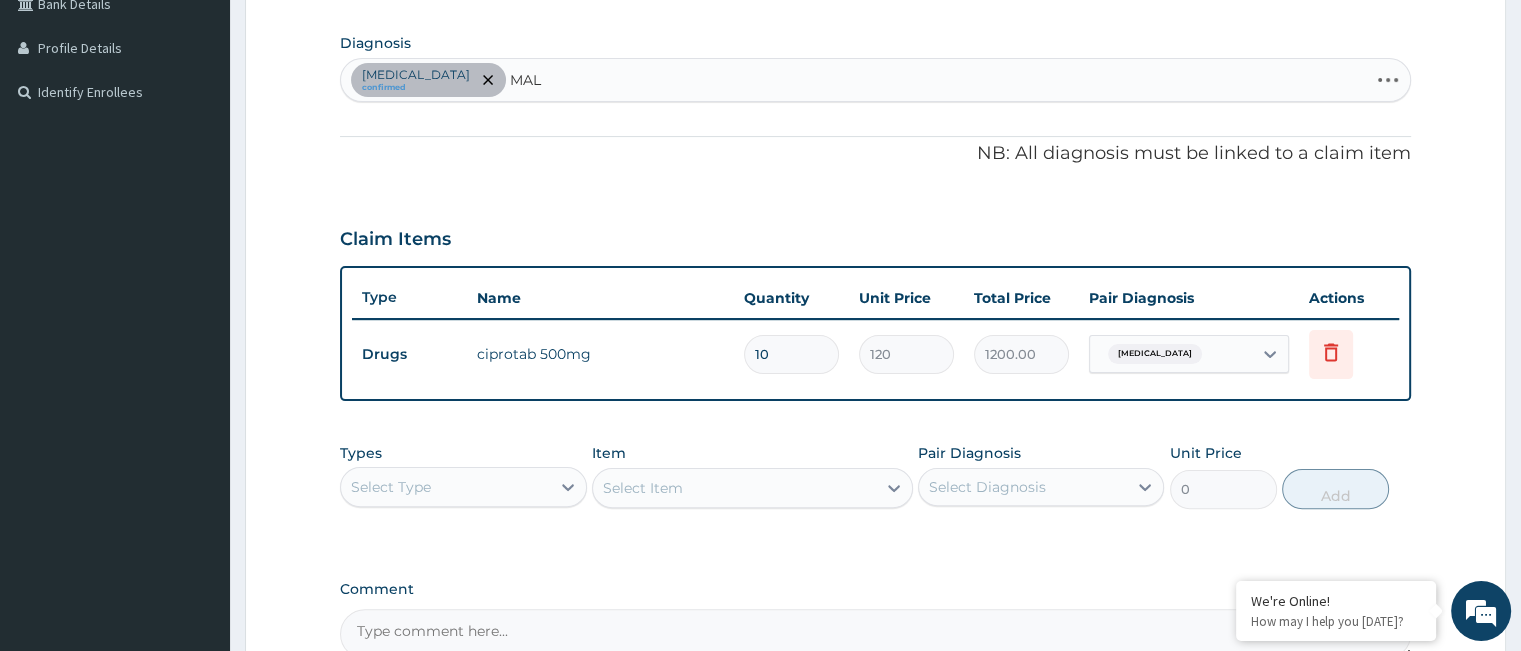type on "MALA" 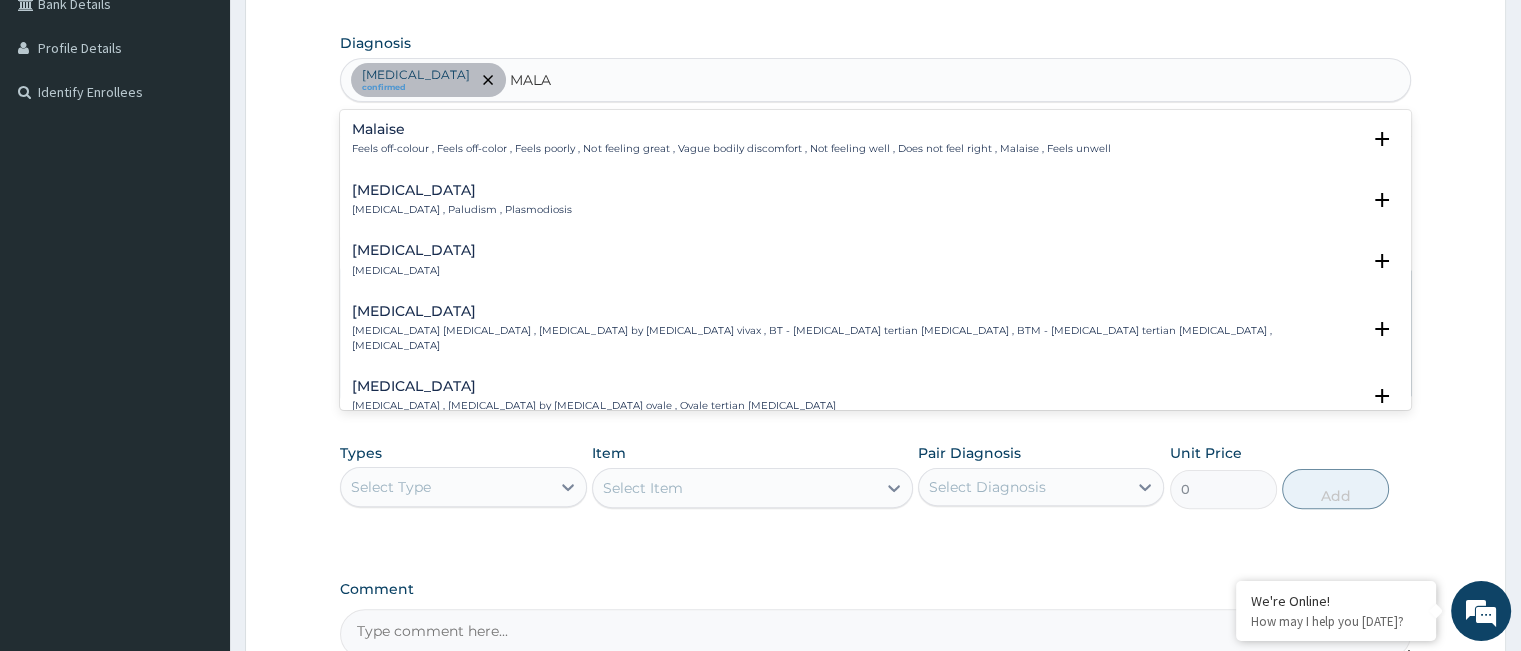 click on "Malaria Malaria , Paludism , Plasmodiosis" at bounding box center [875, 200] 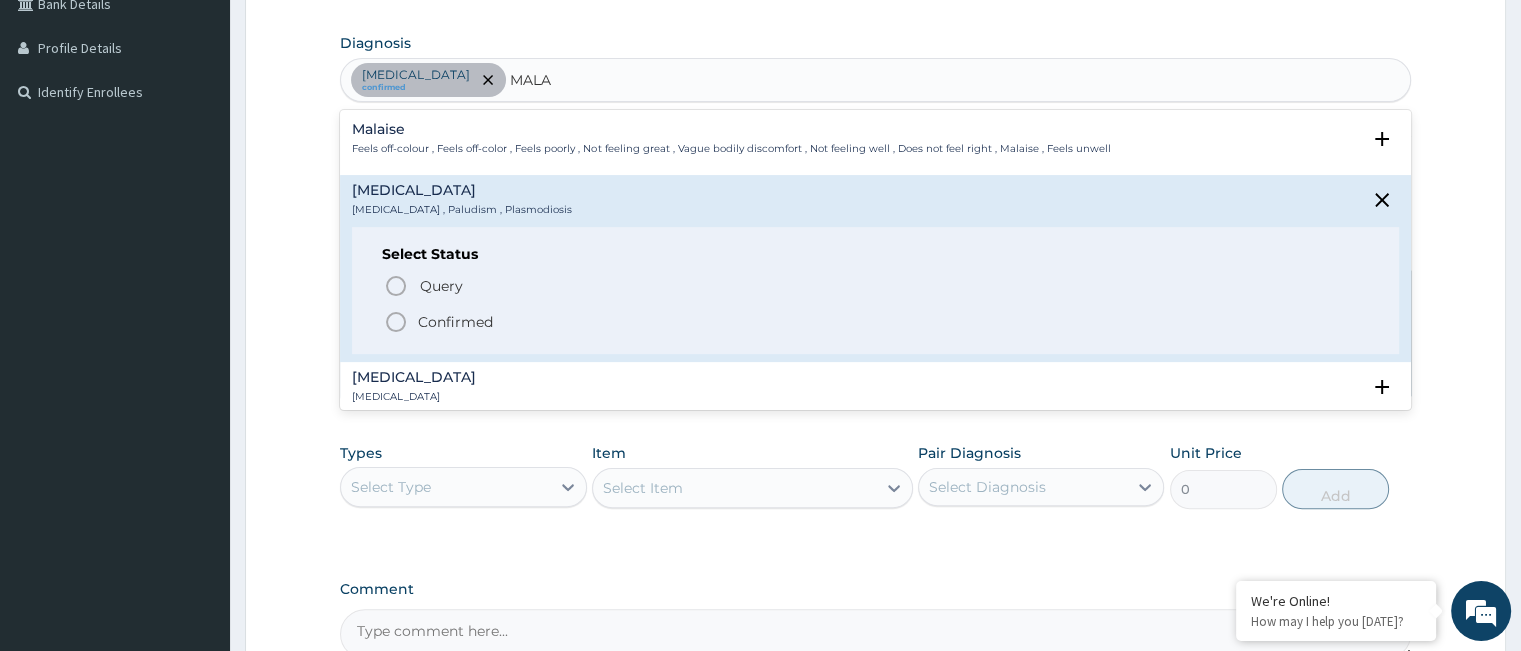 click 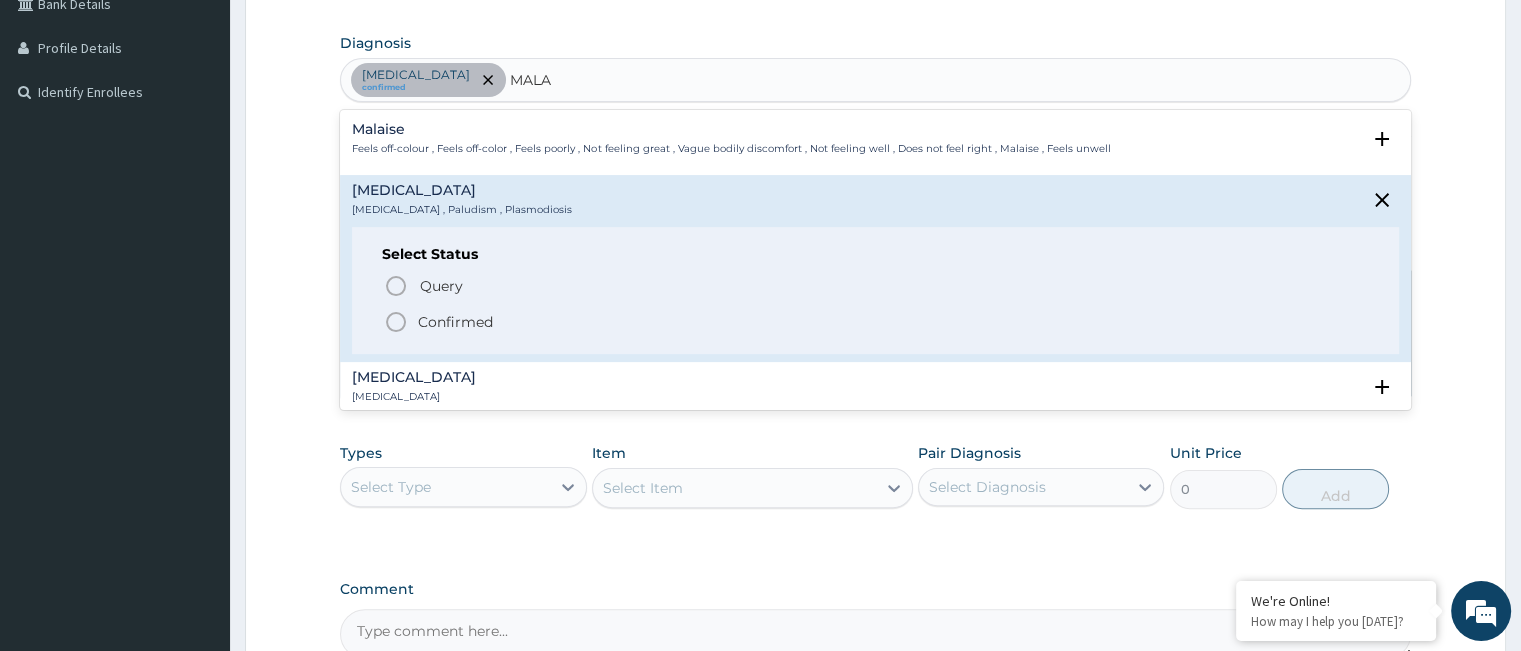 type 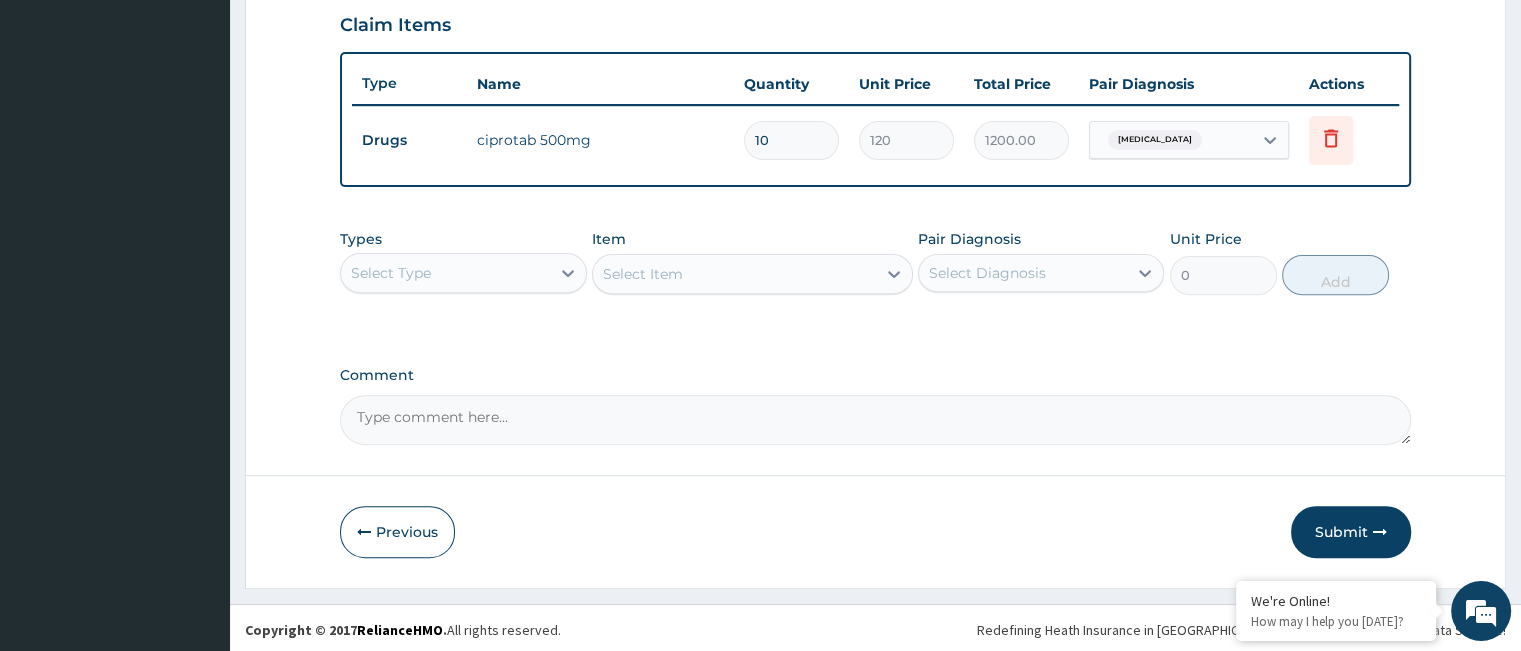 scroll, scrollTop: 691, scrollLeft: 0, axis: vertical 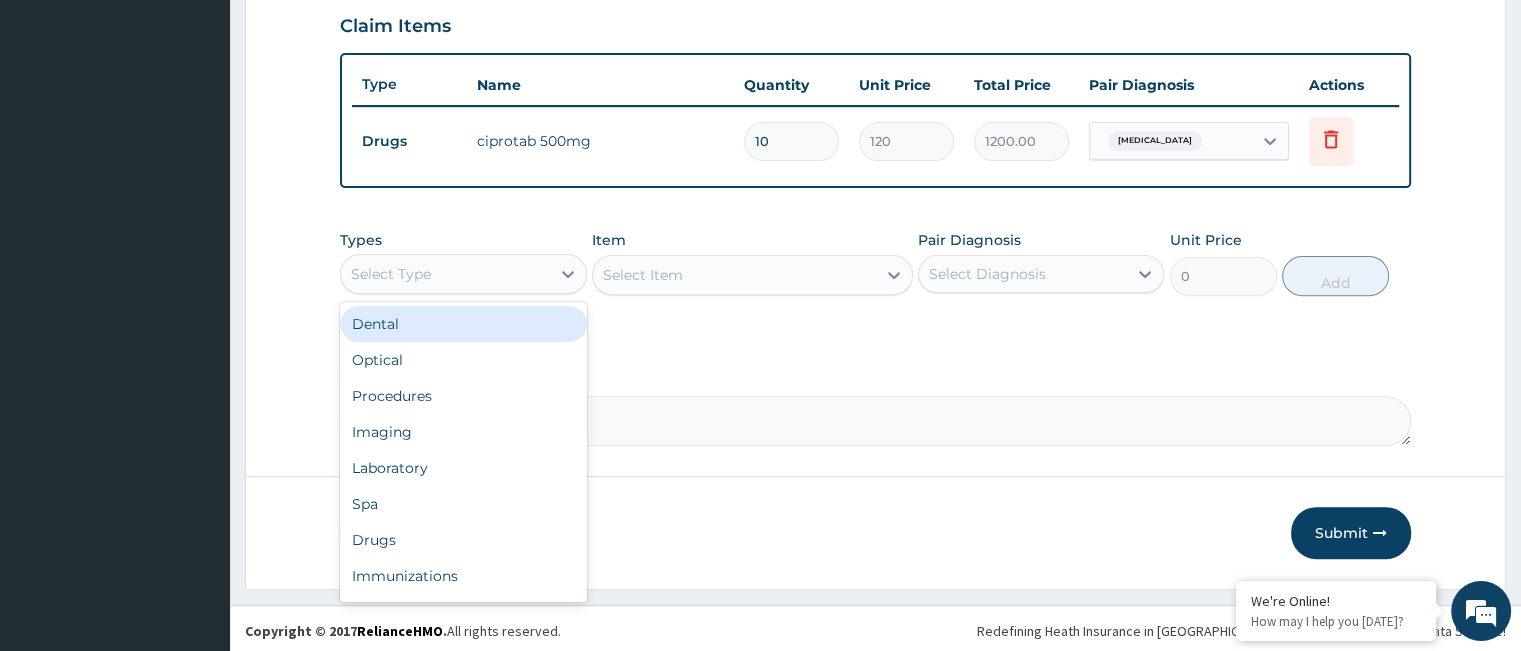 click on "Select Type" at bounding box center (445, 274) 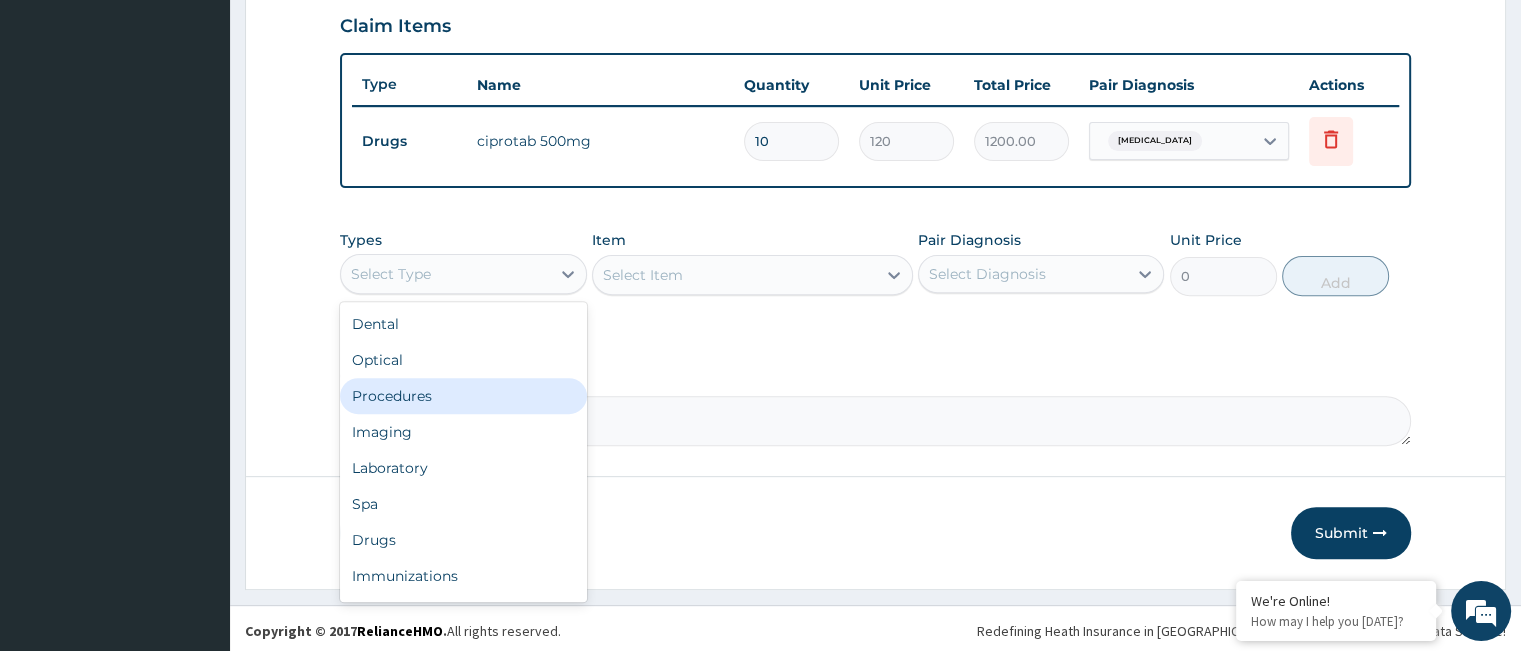 click on "Procedures" at bounding box center [463, 396] 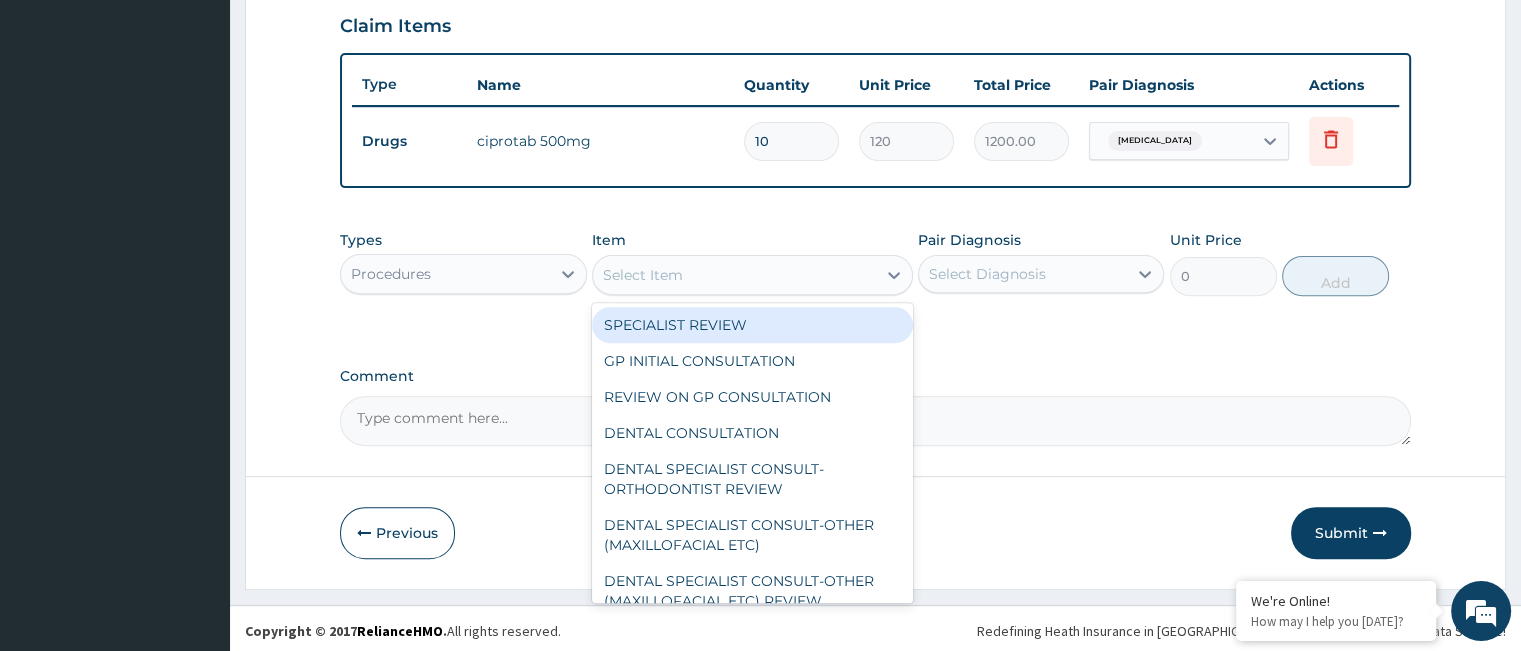 click on "Select Item" at bounding box center (752, 275) 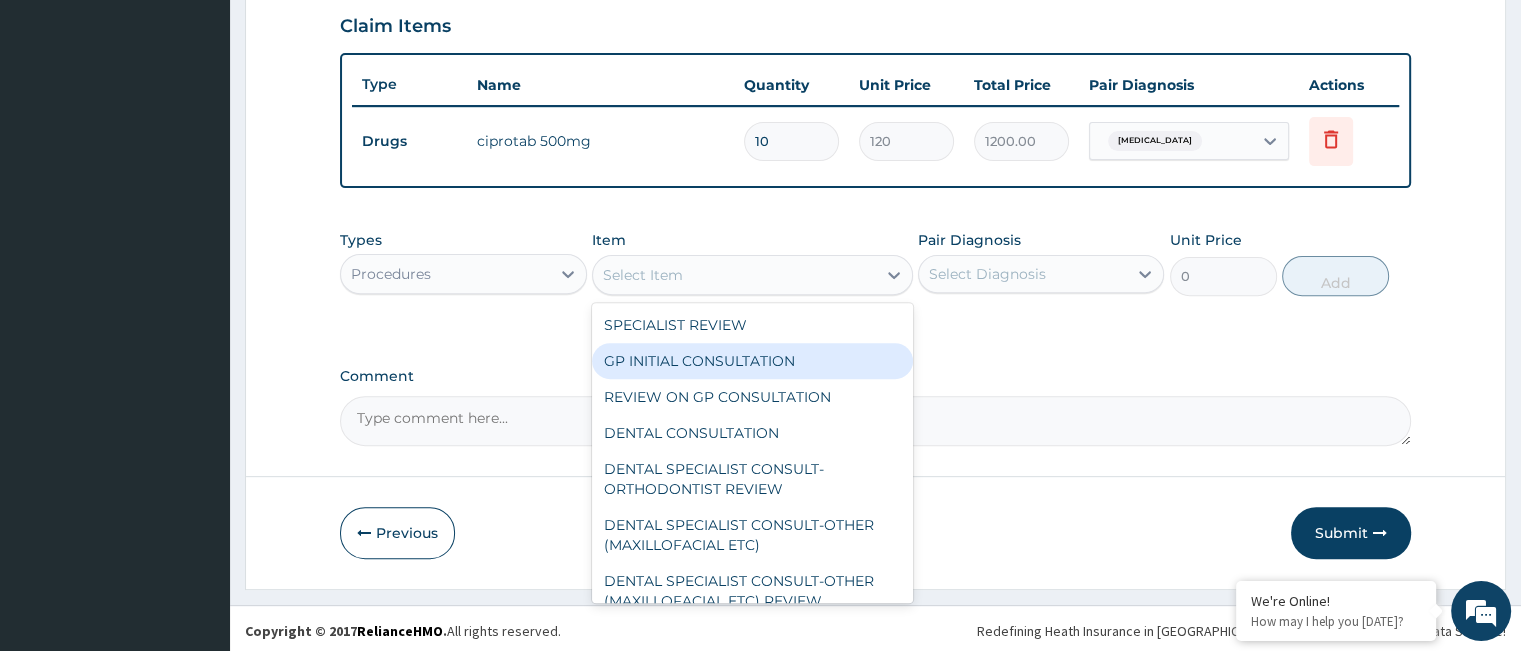 click on "GP INITIAL CONSULTATION" at bounding box center [752, 361] 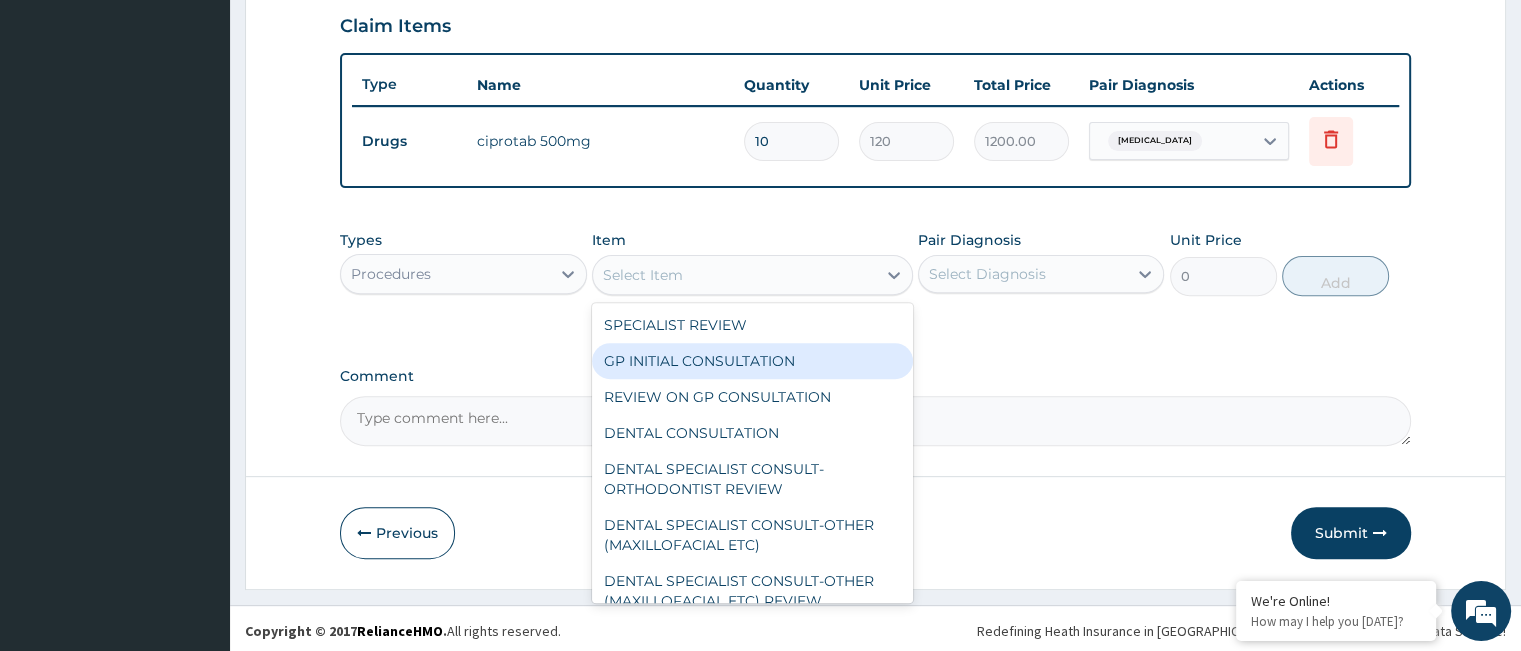 type on "2500" 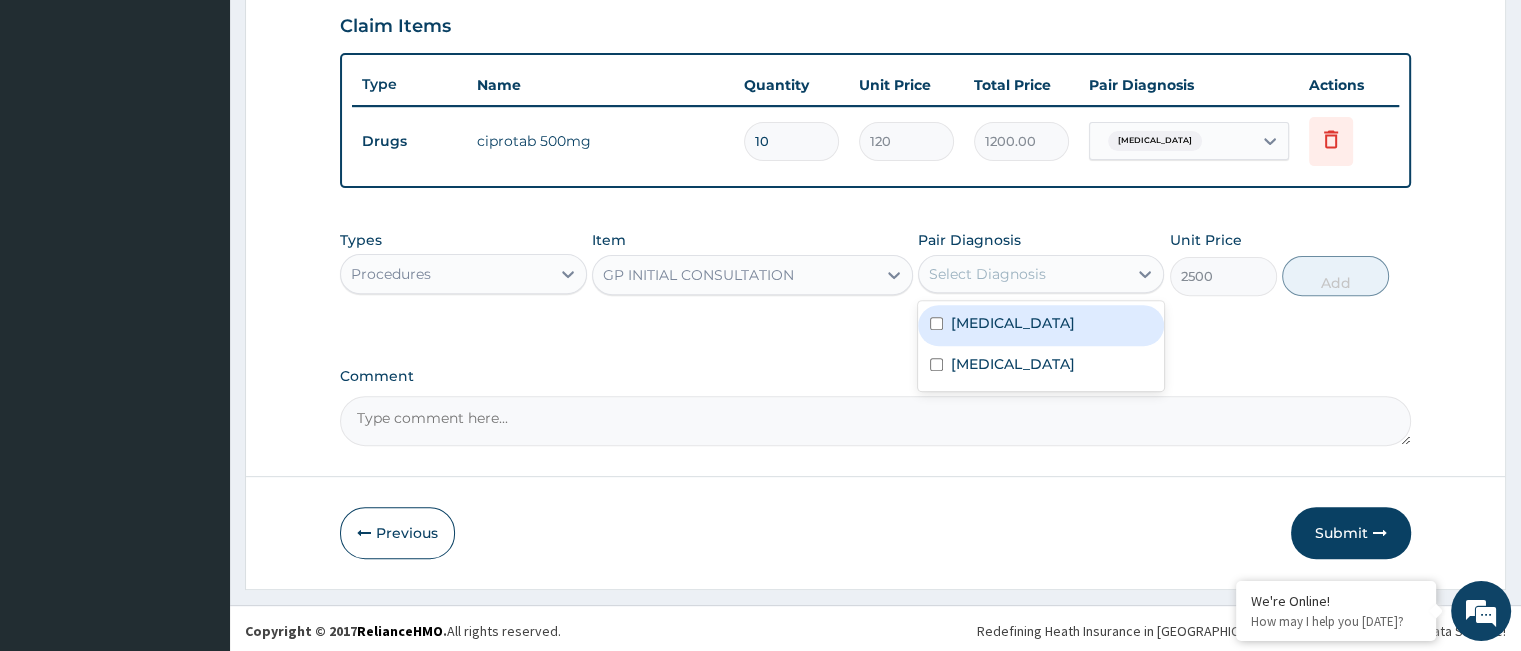 click on "Select Diagnosis" at bounding box center [987, 274] 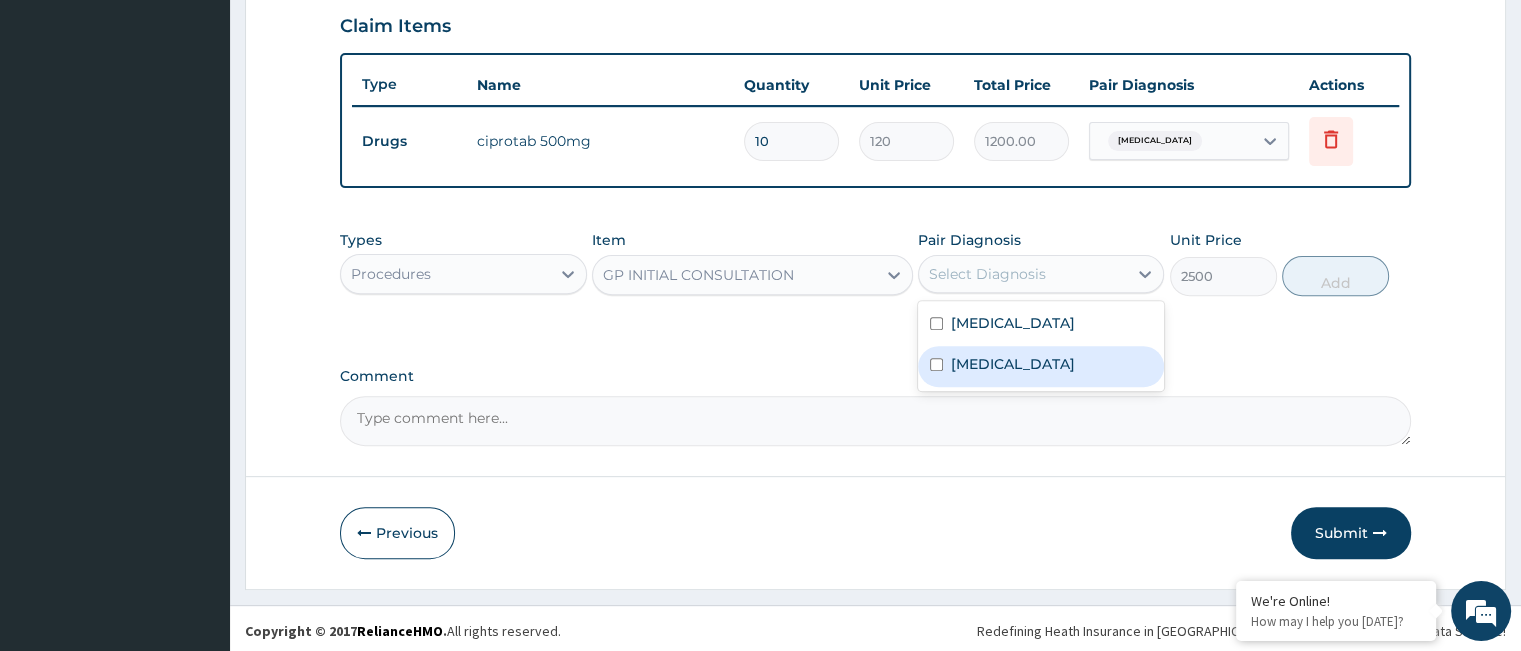 click on "Malaria" at bounding box center (1013, 364) 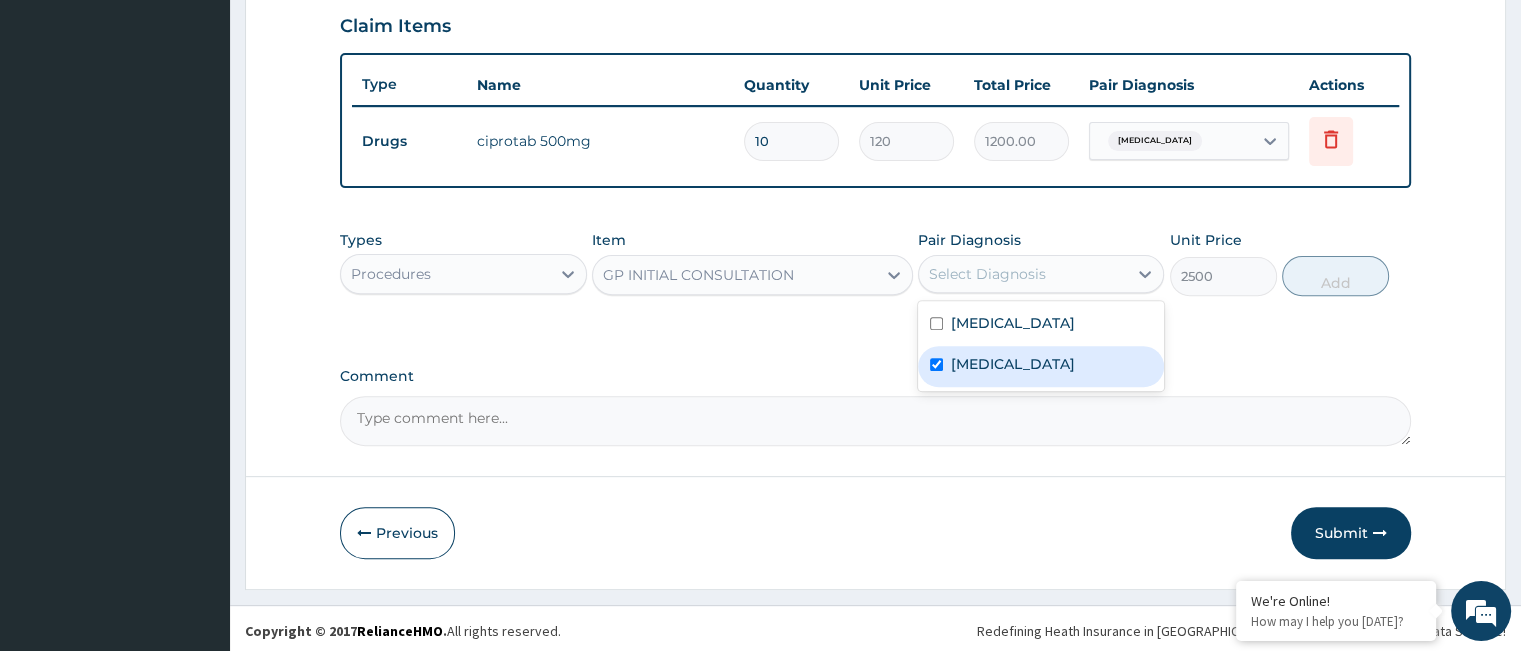 checkbox on "true" 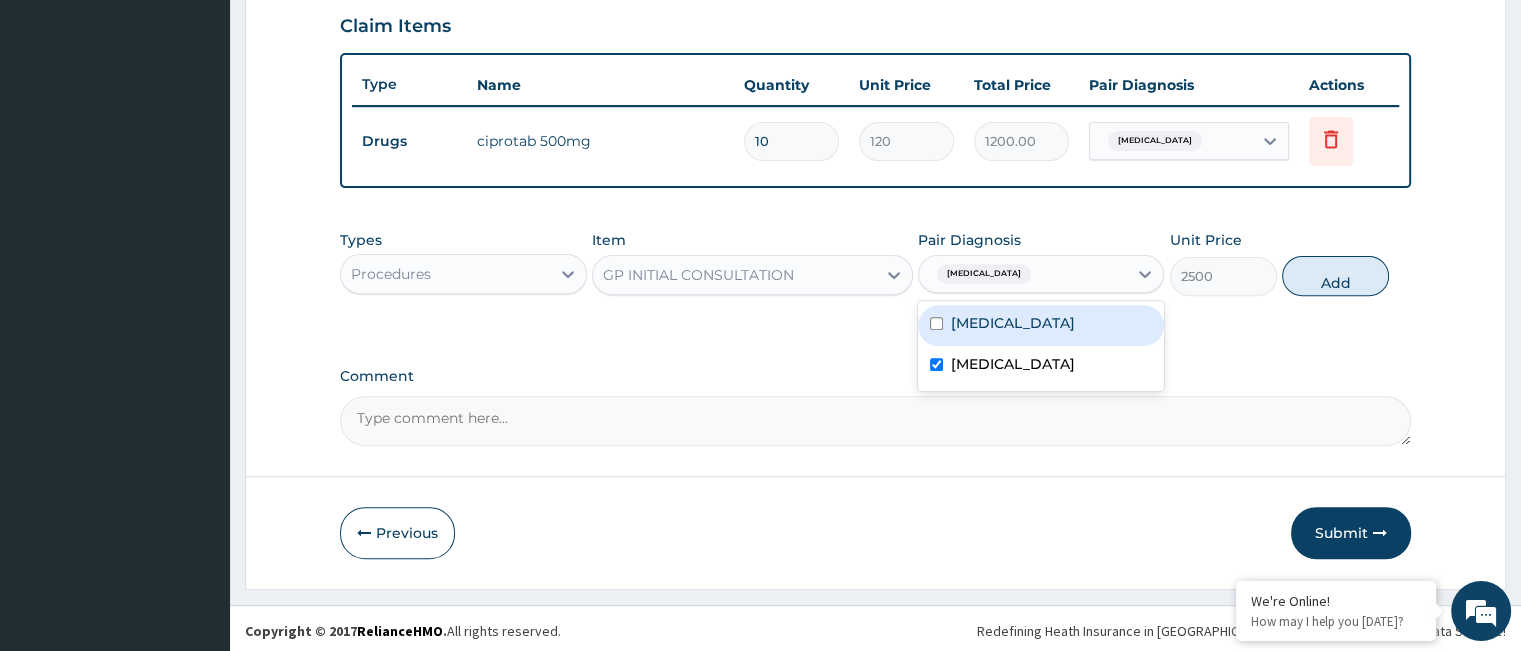 click on "Upper respiratory infection" at bounding box center [1013, 323] 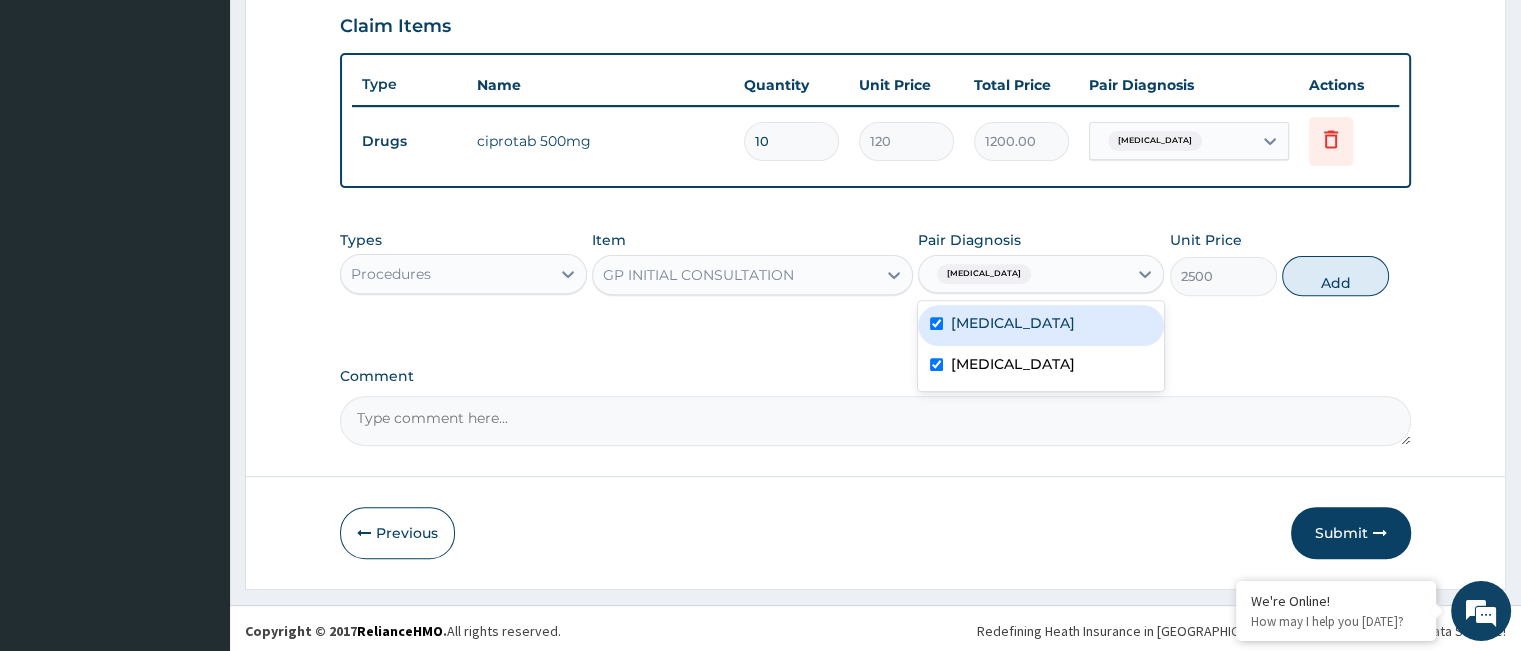 checkbox on "true" 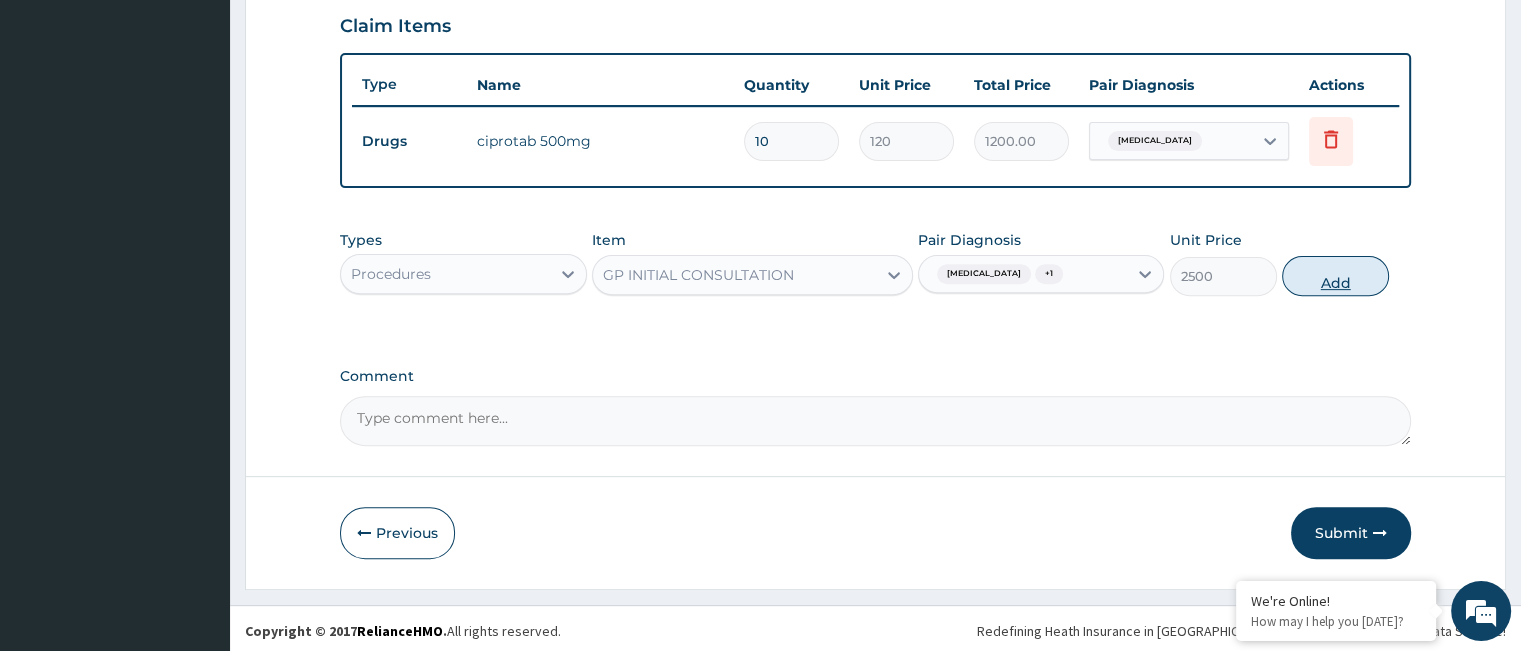 click on "Add" at bounding box center (1335, 276) 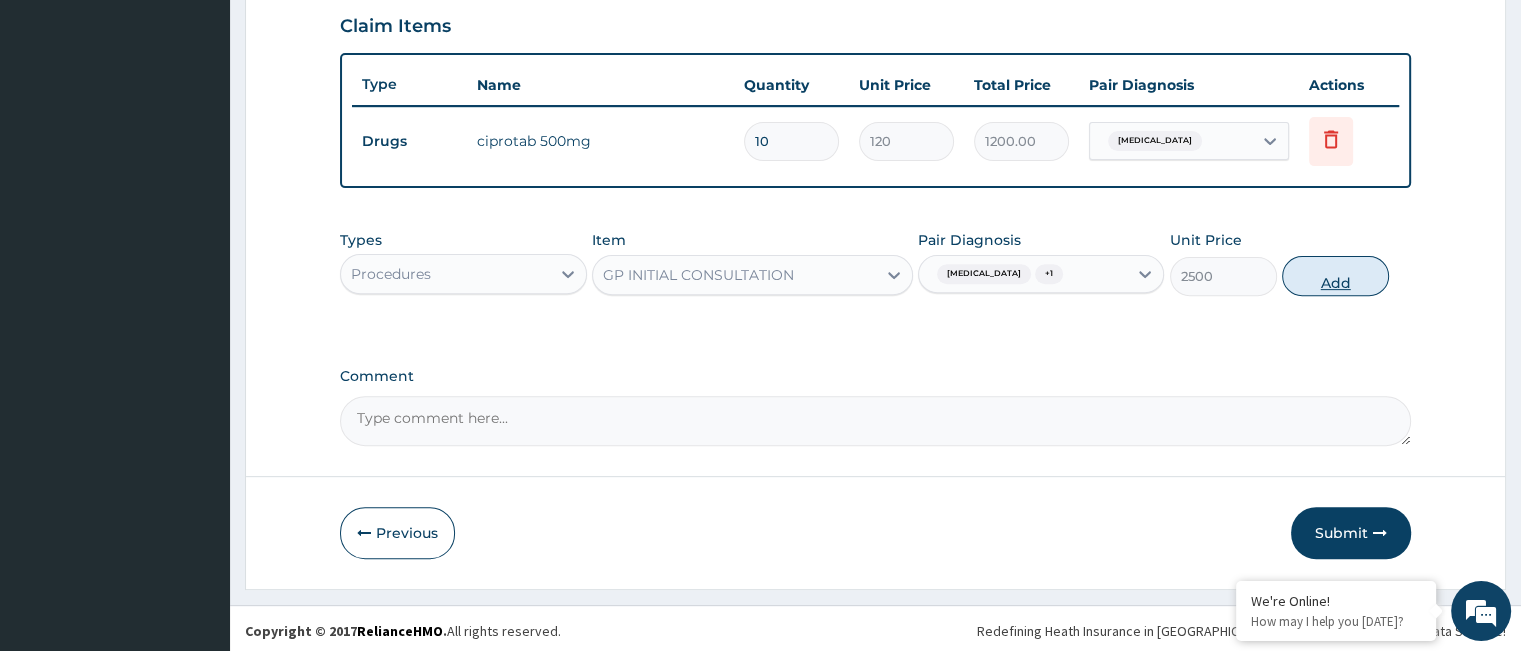 type on "0" 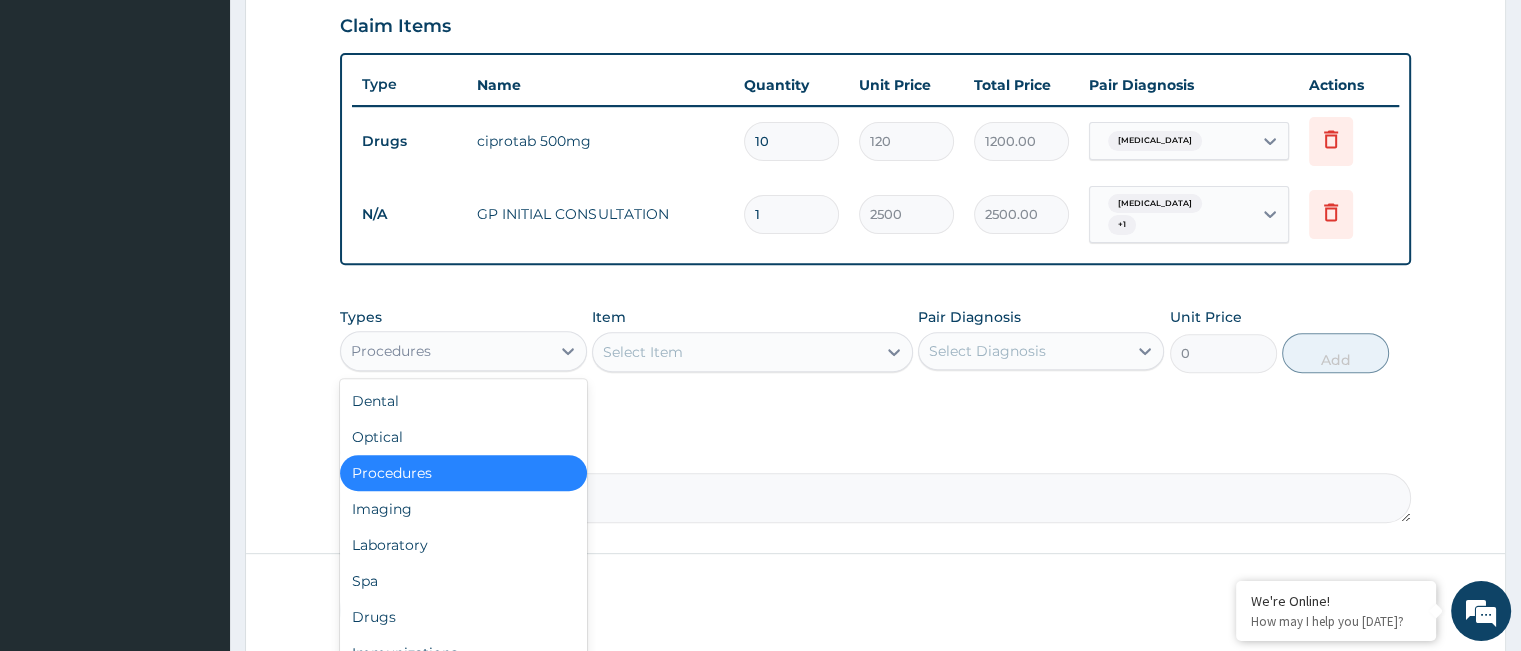 click on "Procedures" at bounding box center (445, 351) 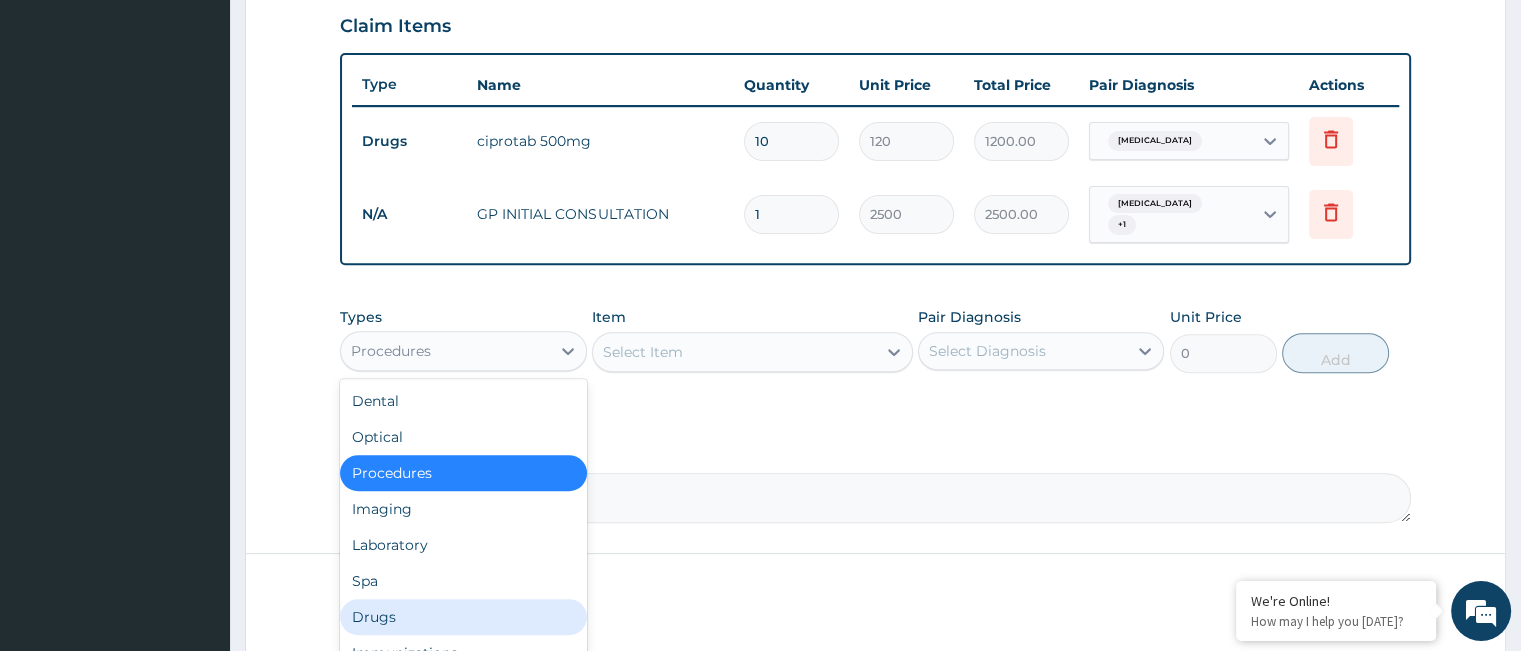click on "Drugs" at bounding box center [463, 617] 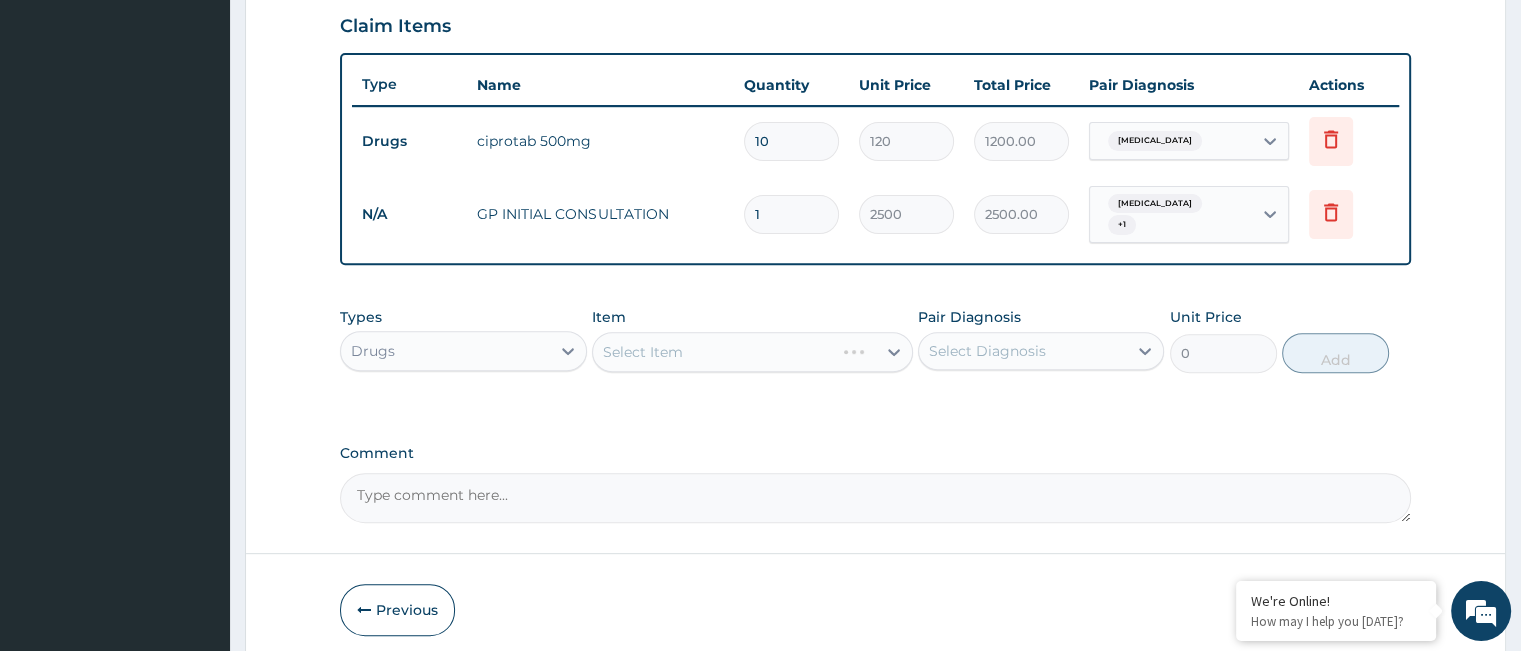 click on "Select Item" at bounding box center (752, 352) 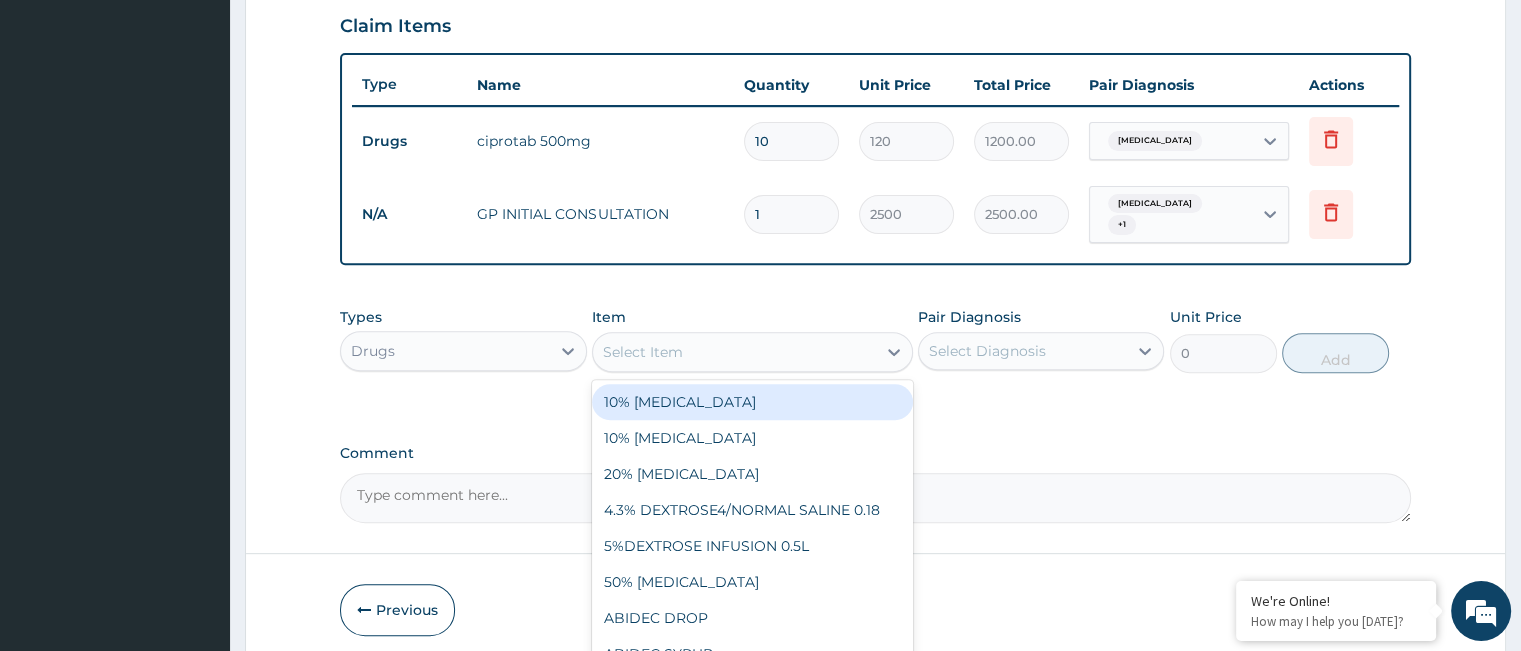click on "Select Item" at bounding box center [734, 352] 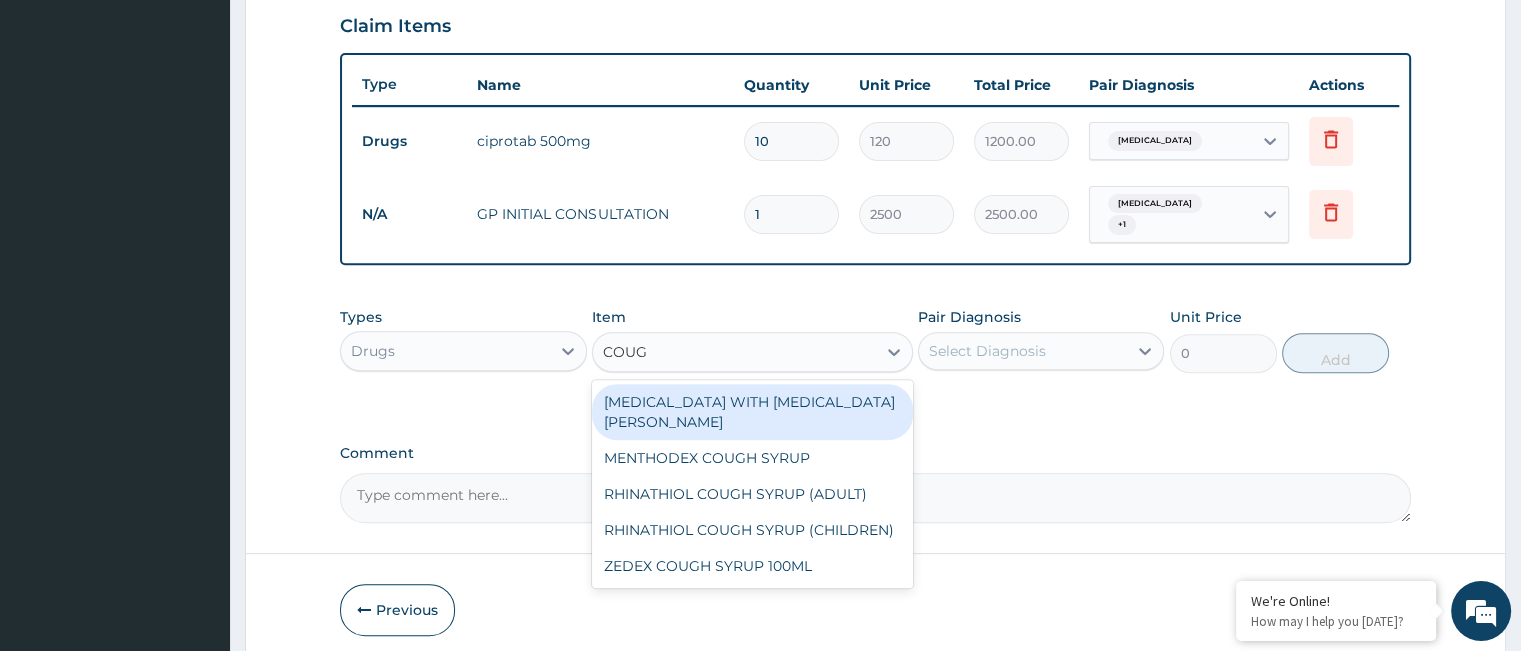 type on "COUGH" 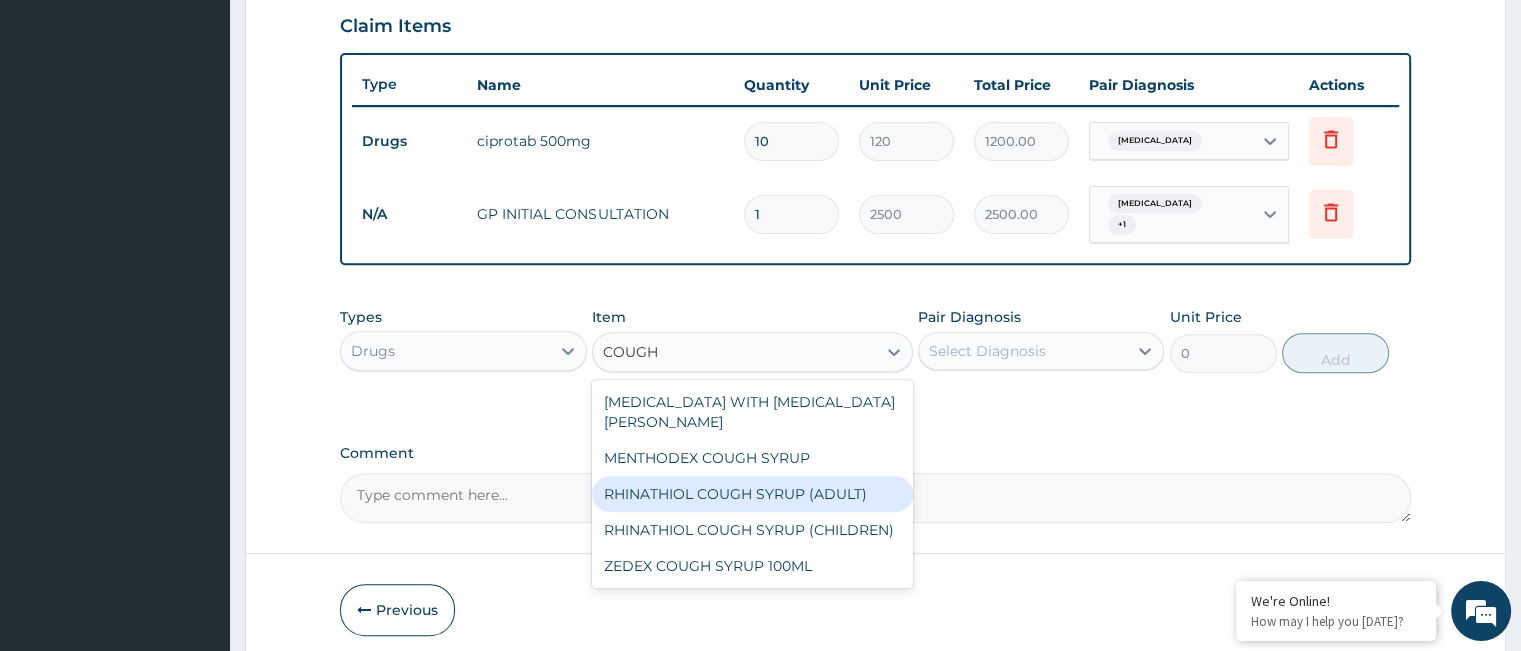 click on "RHINATHIOL COUGH SYRUP (ADULT)" at bounding box center (752, 494) 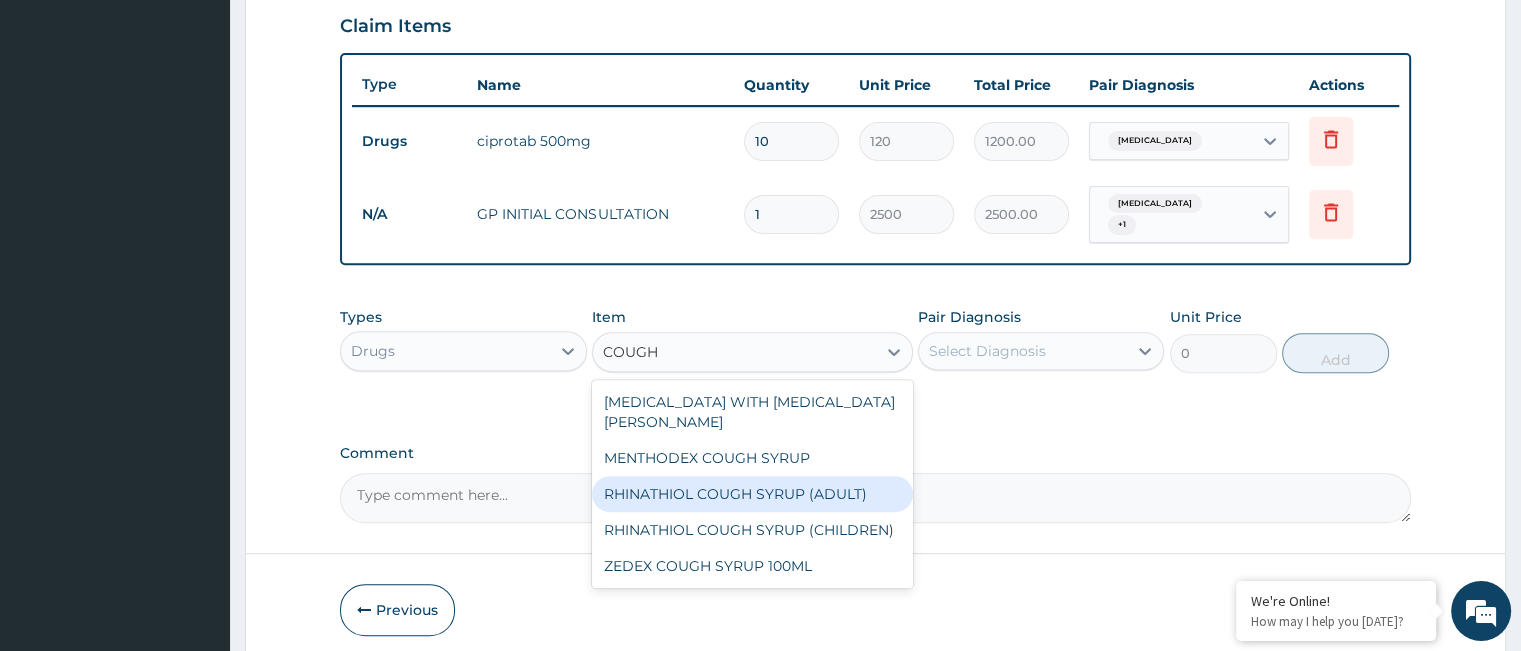 type 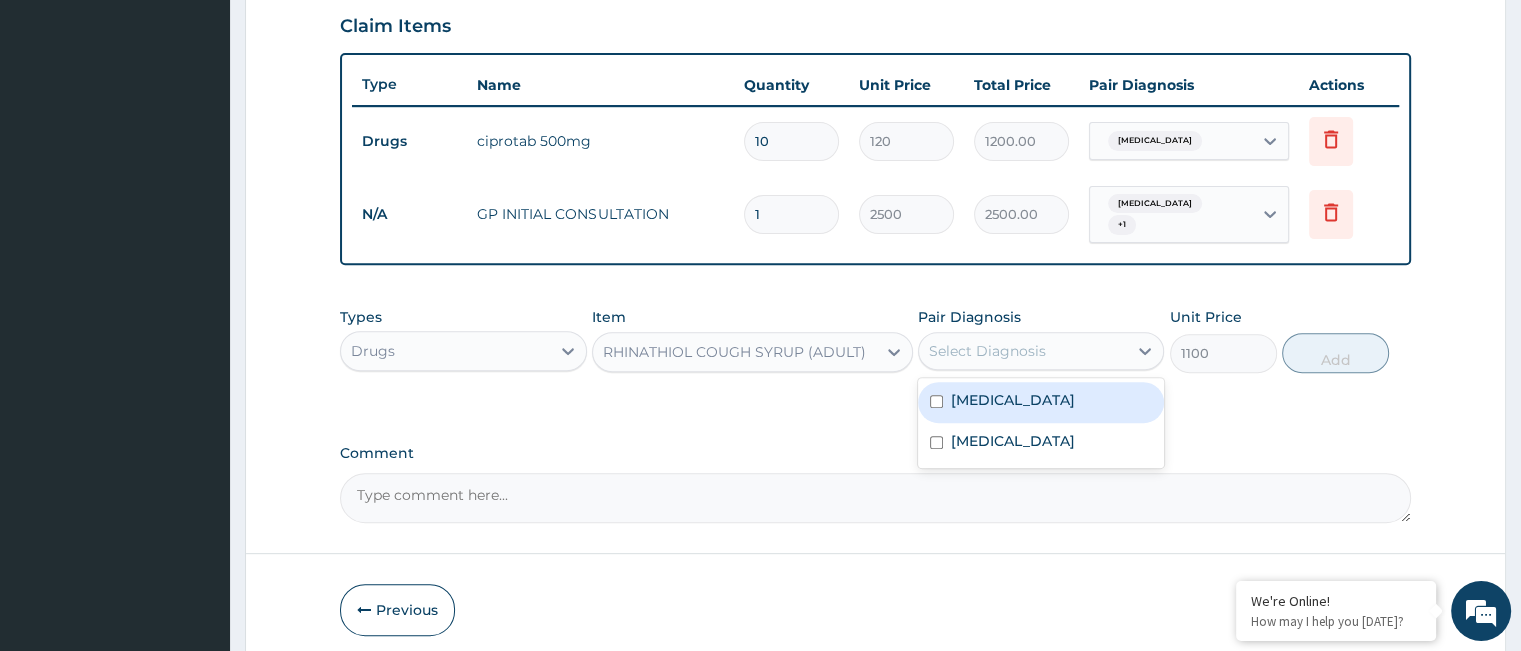 click on "Select Diagnosis" at bounding box center [1023, 351] 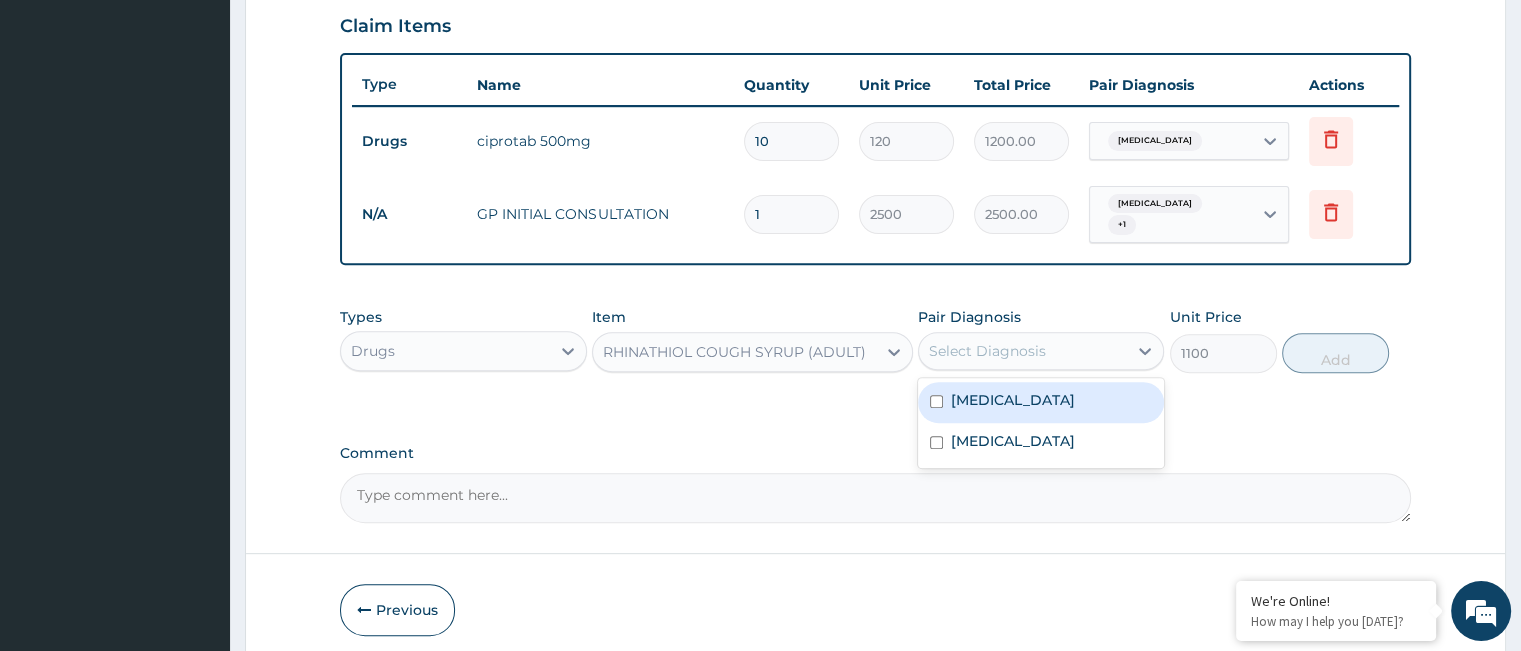click on "Upper respiratory infection" at bounding box center [1013, 400] 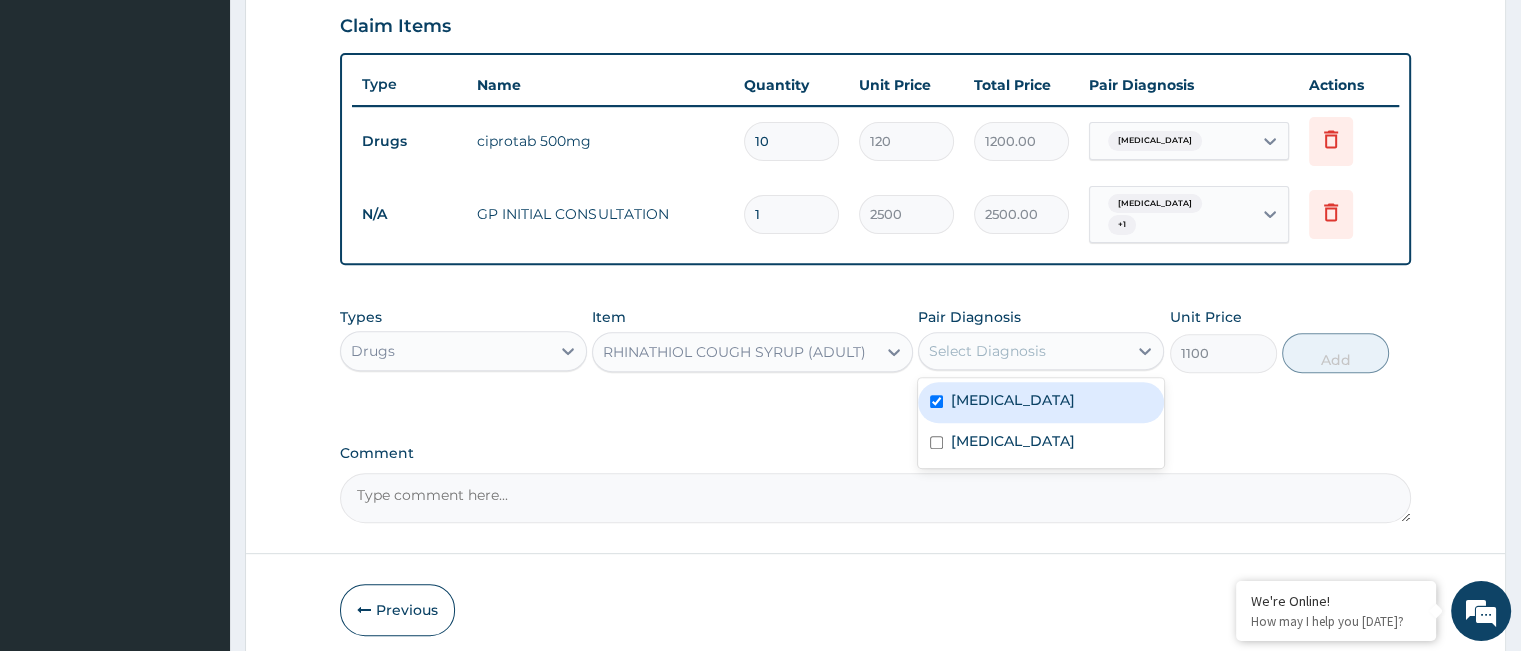 checkbox on "true" 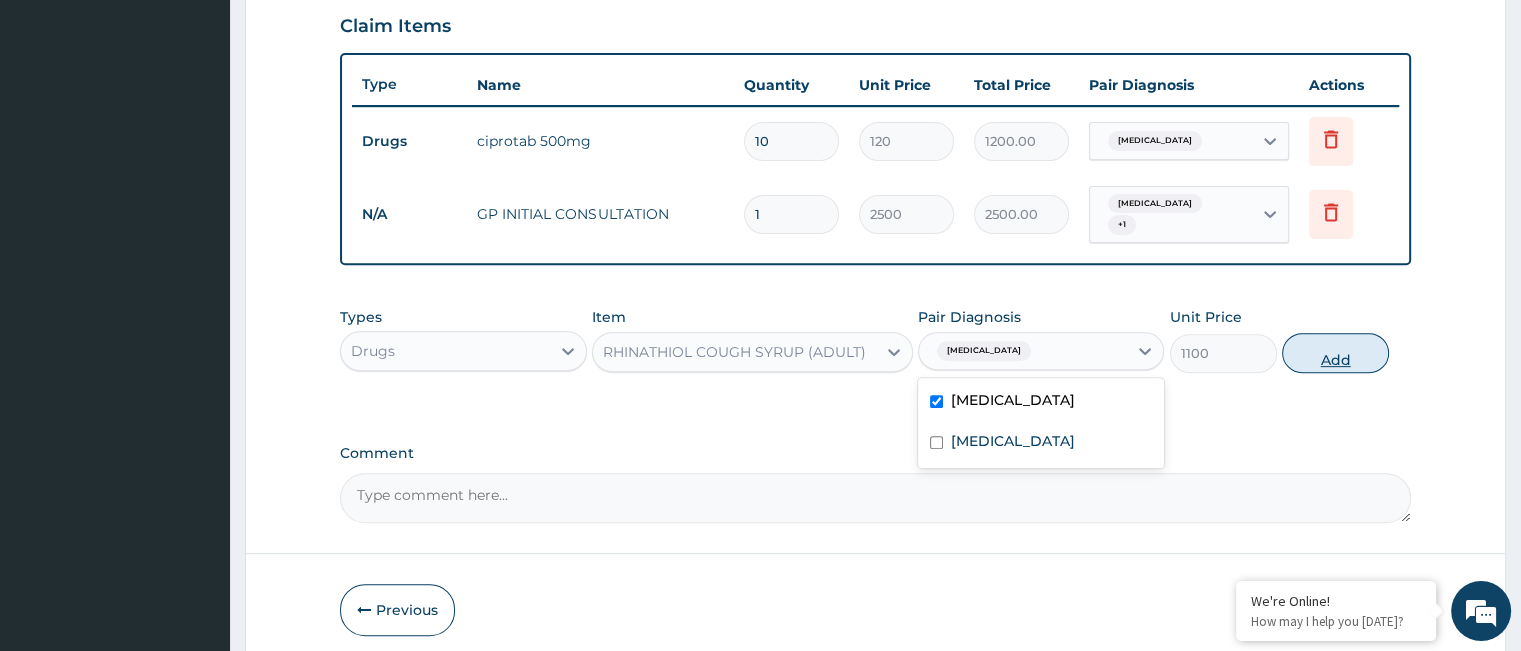 click on "Add" at bounding box center [1335, 353] 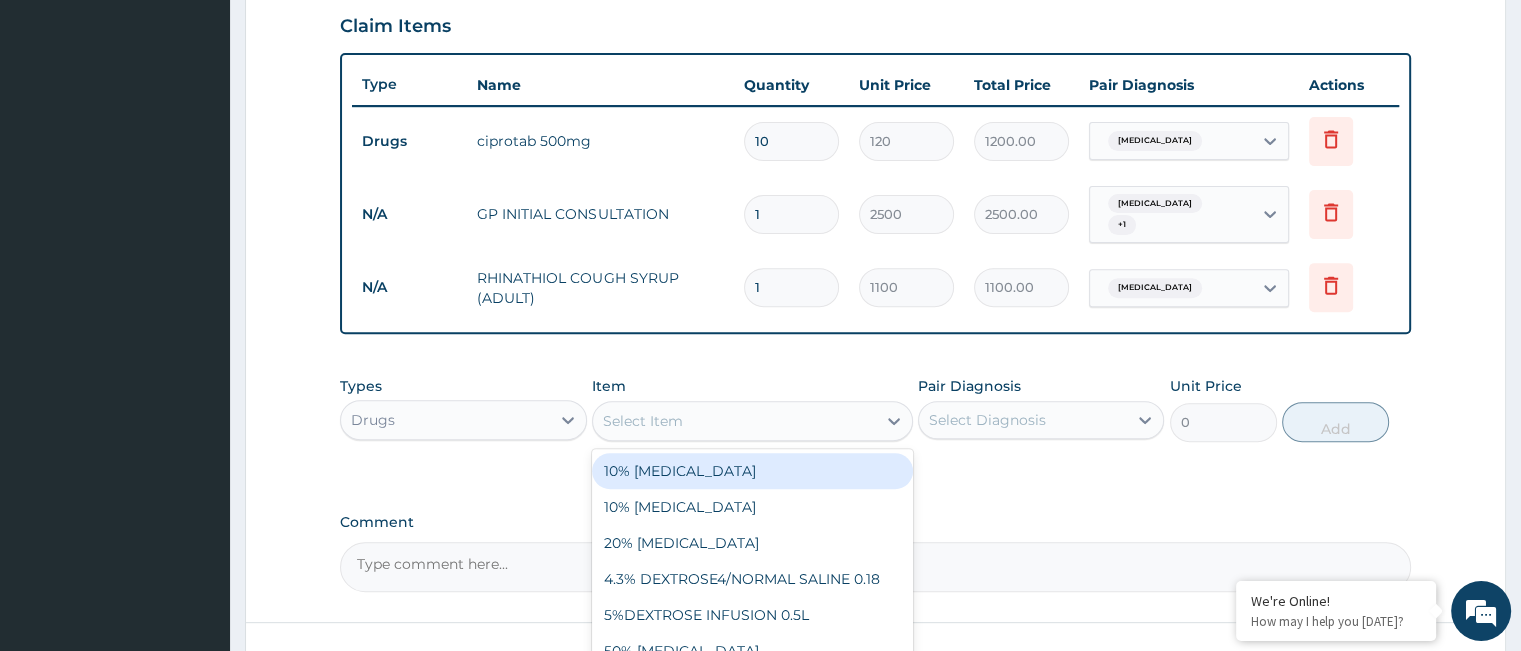 click on "Select Item" at bounding box center [734, 421] 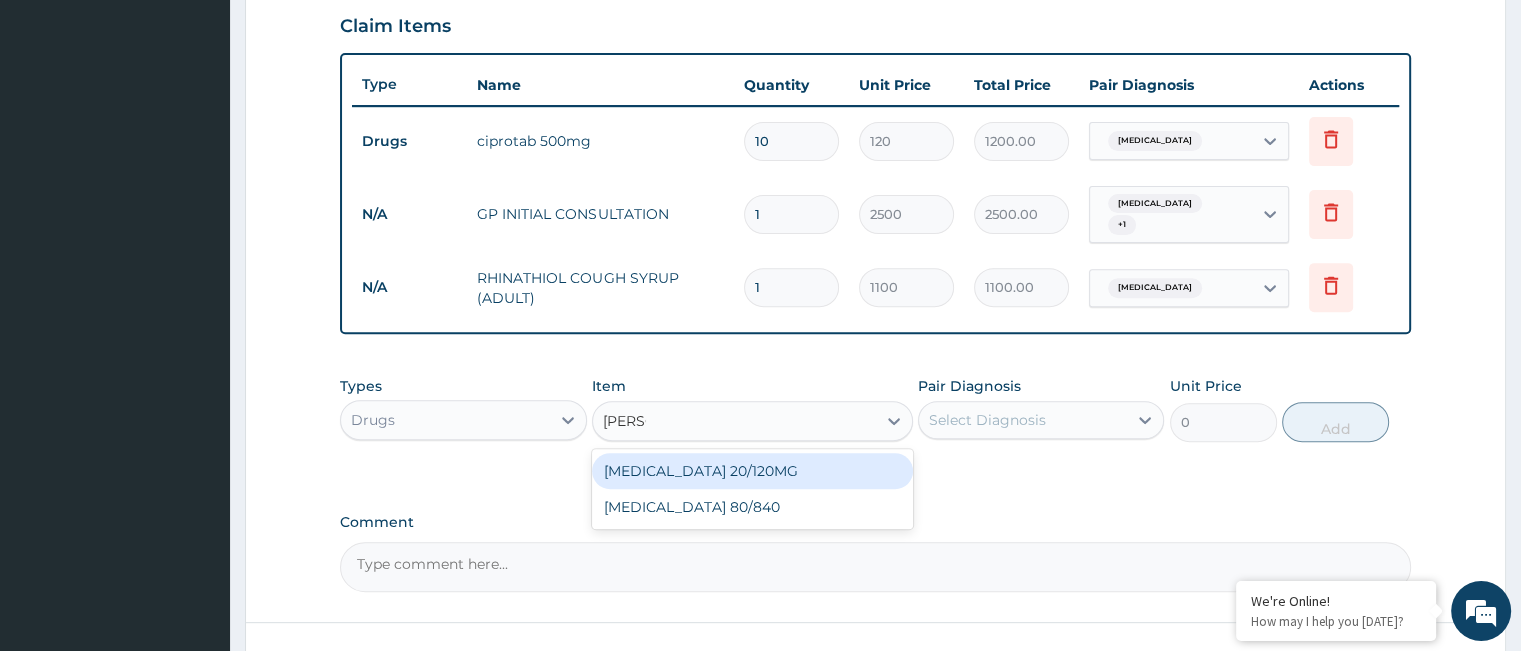 type on "COART" 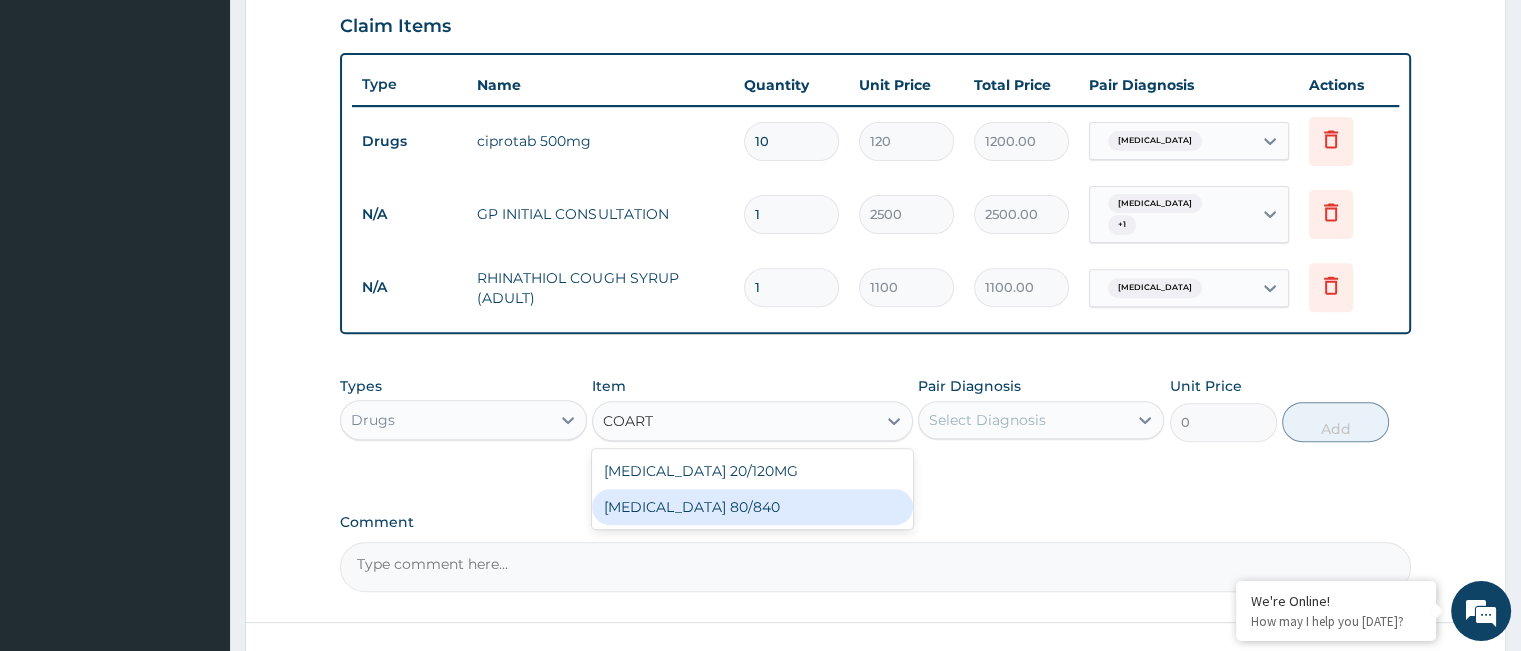 click on "COARTEM 80/840" at bounding box center (752, 507) 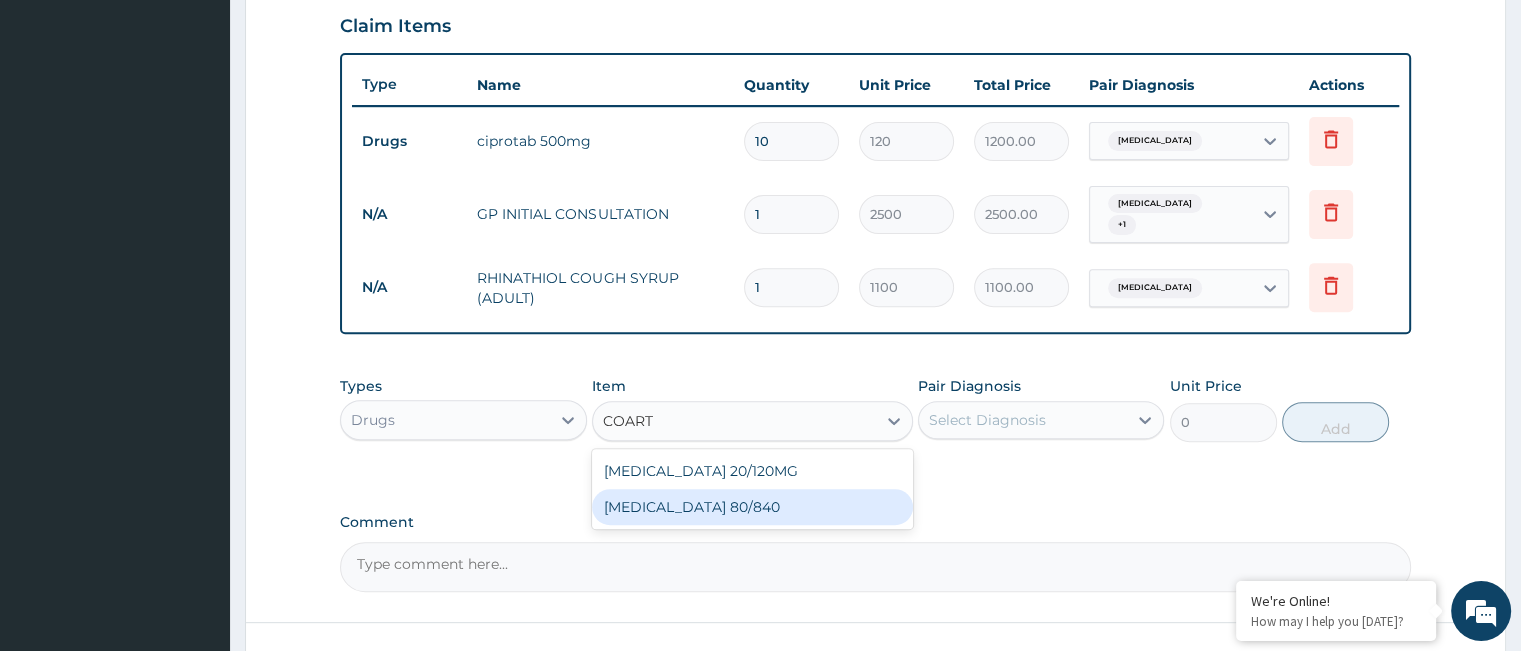 type 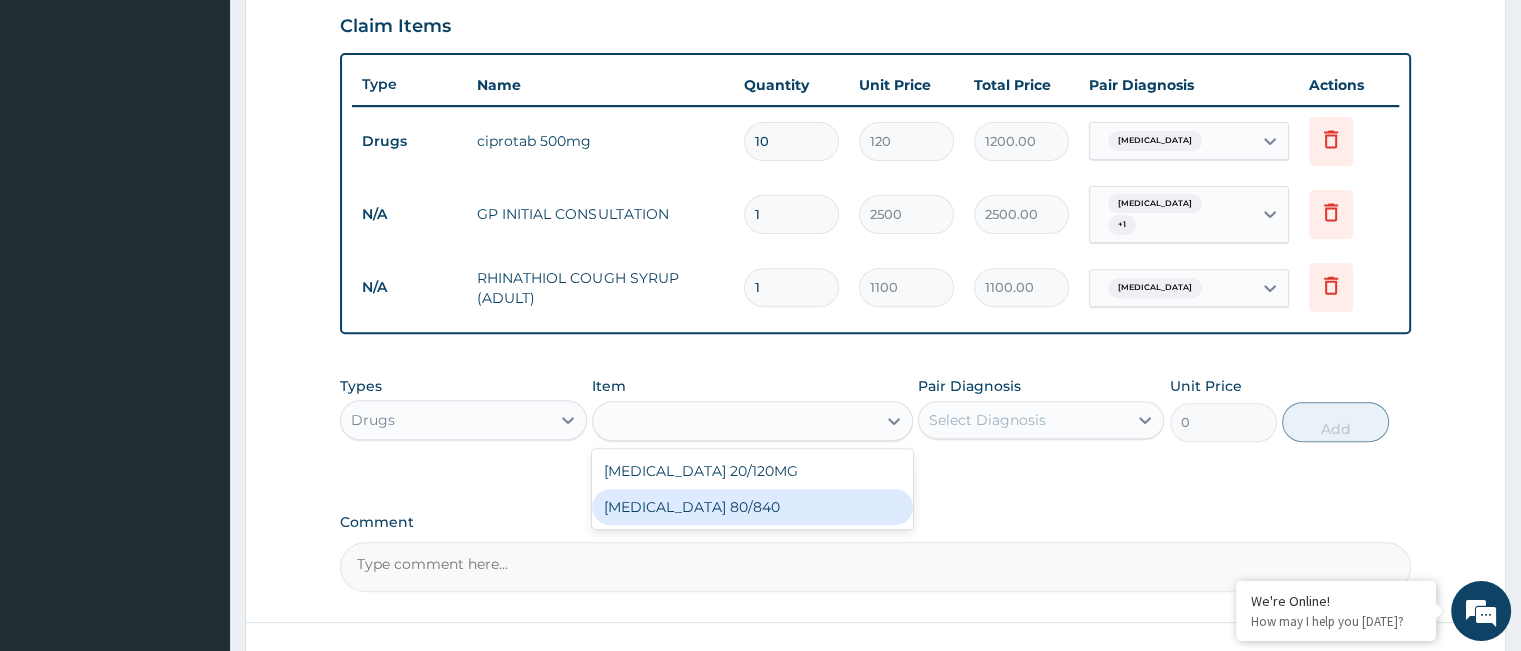 type on "130" 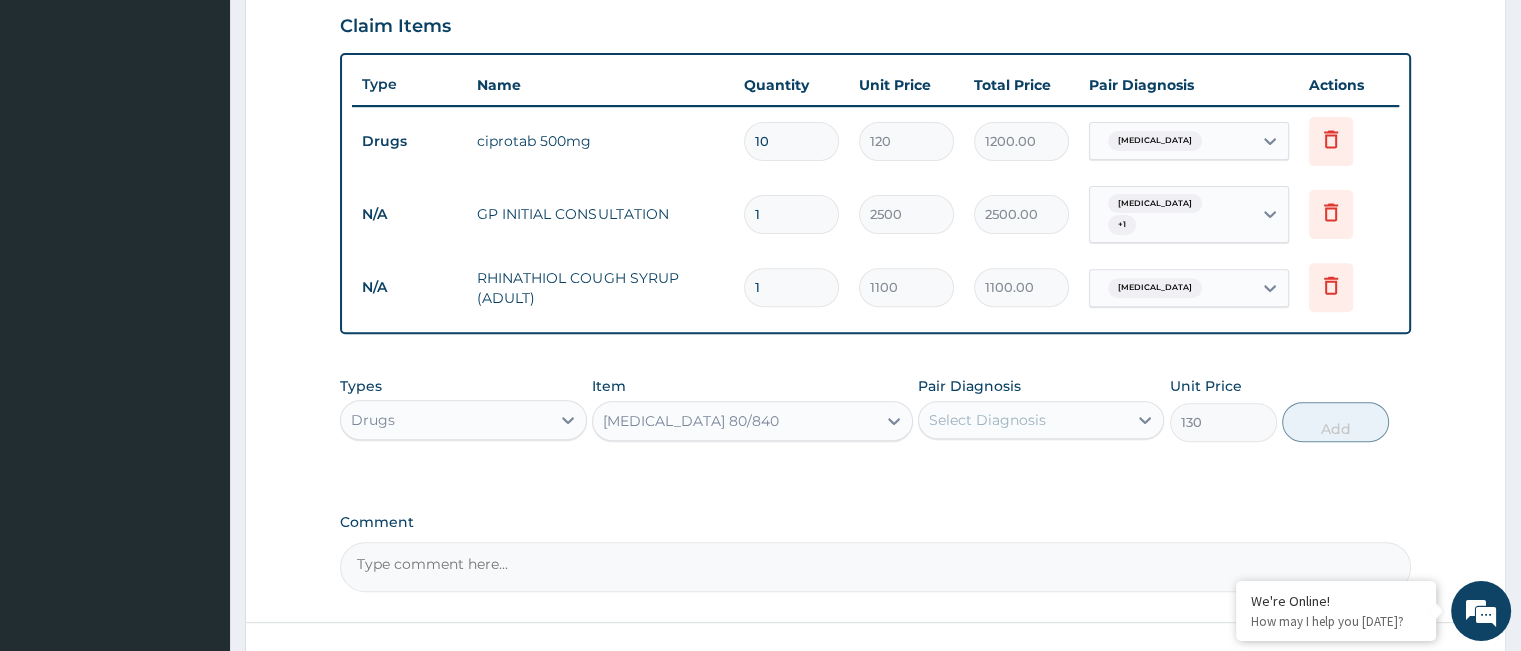click on "Select Diagnosis" at bounding box center [987, 420] 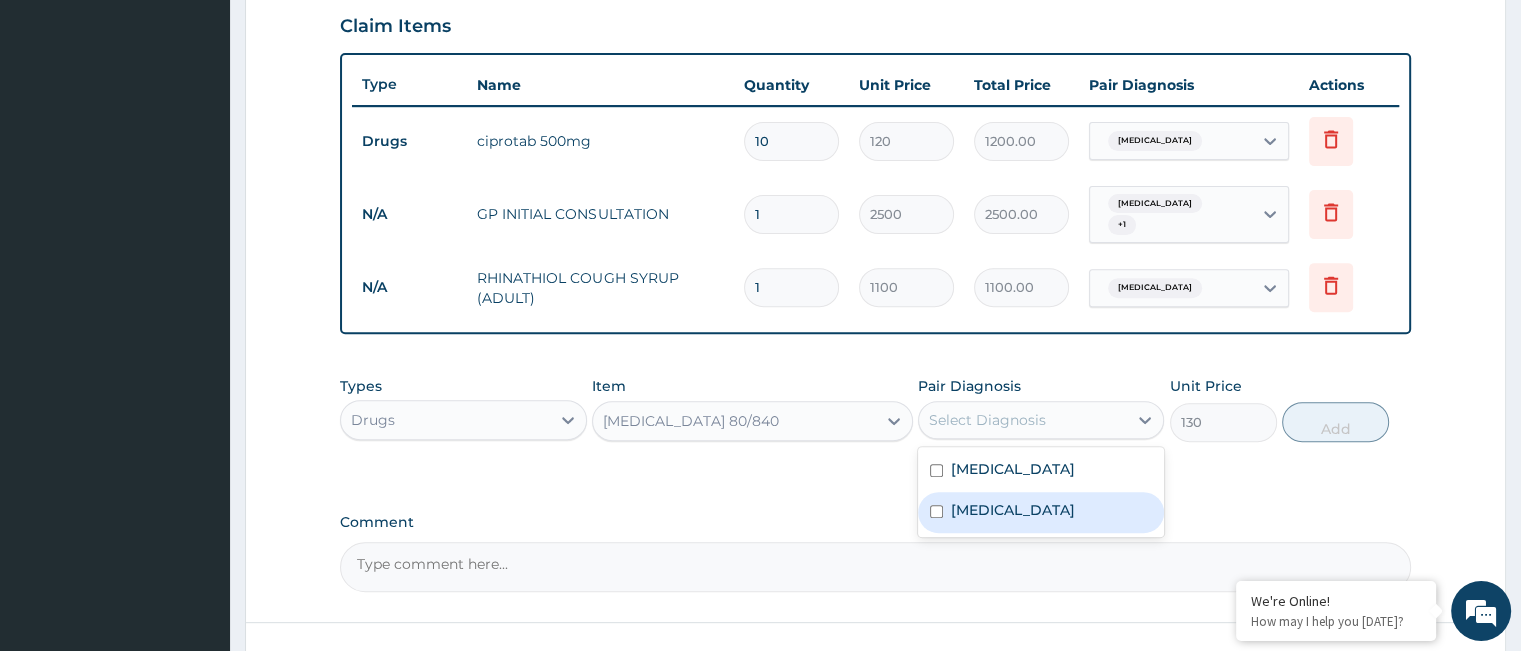 click on "Malaria" at bounding box center (1041, 512) 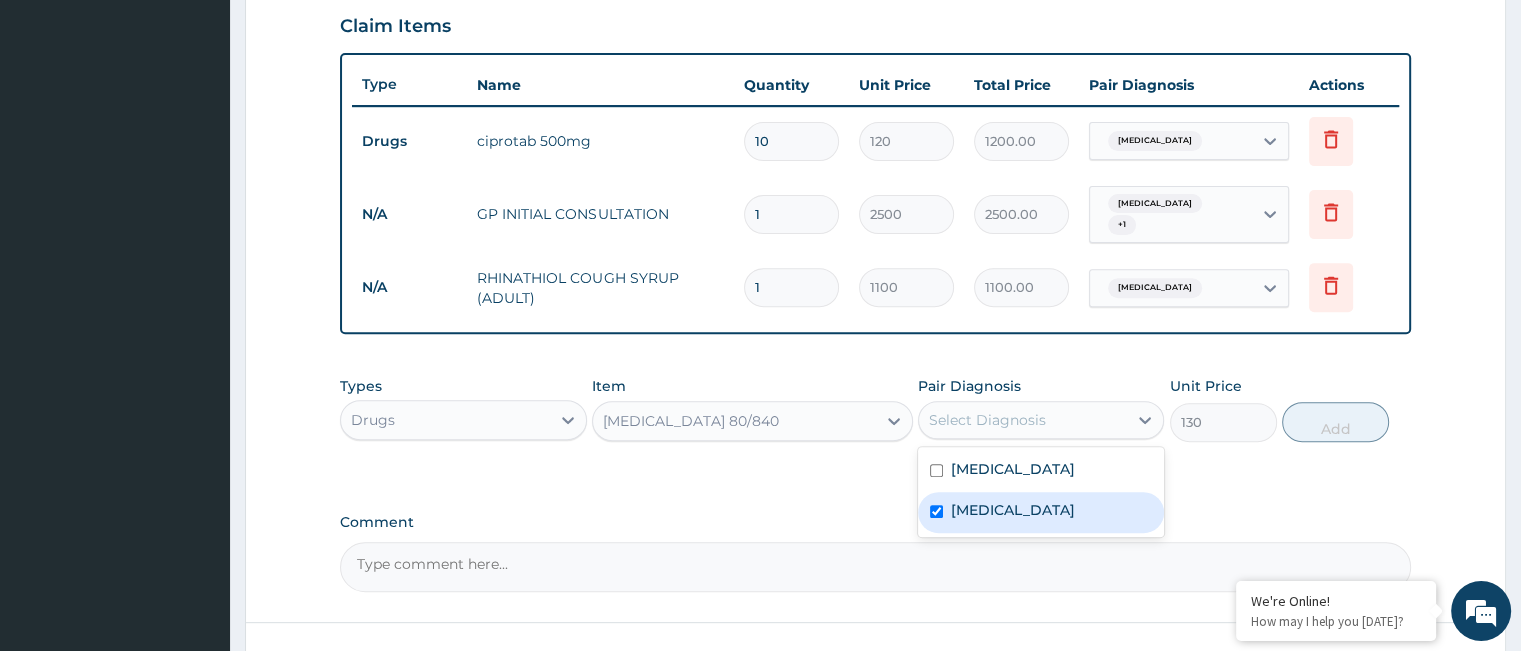 checkbox on "true" 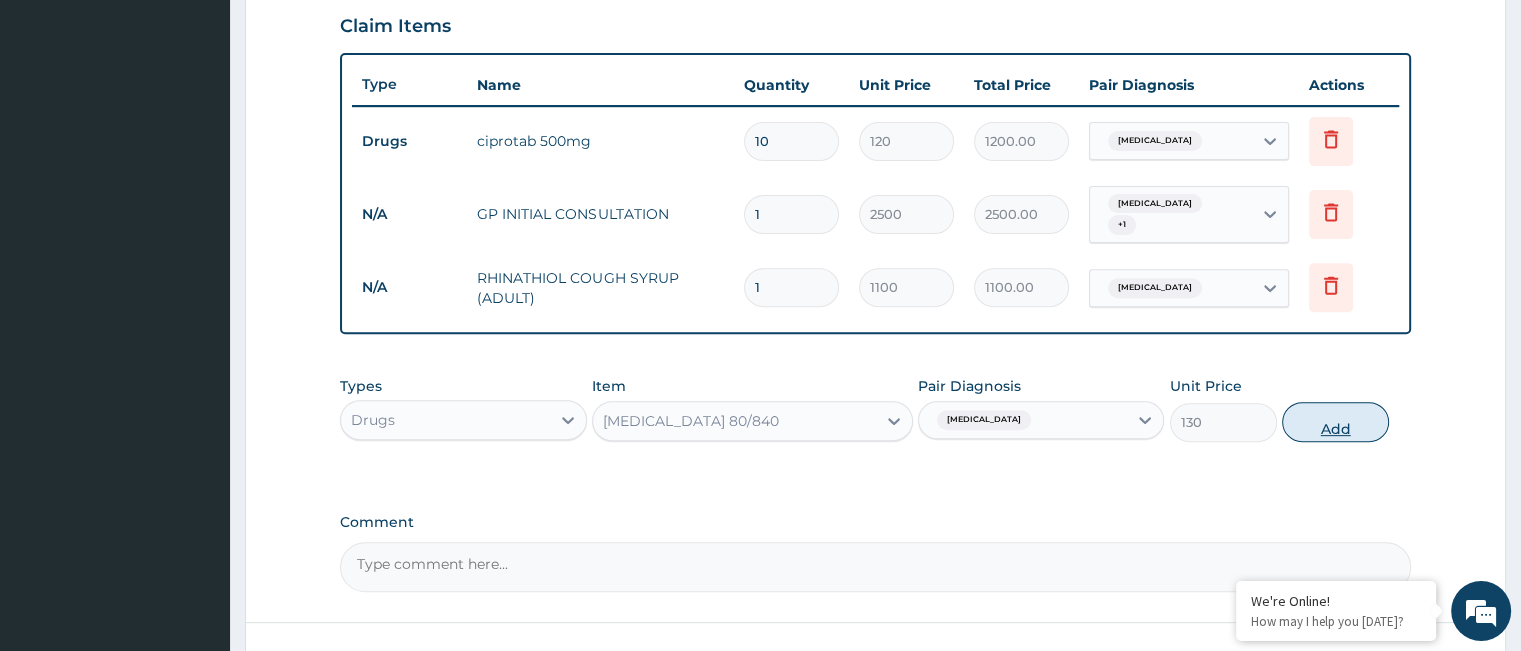 click on "Add" at bounding box center [1335, 422] 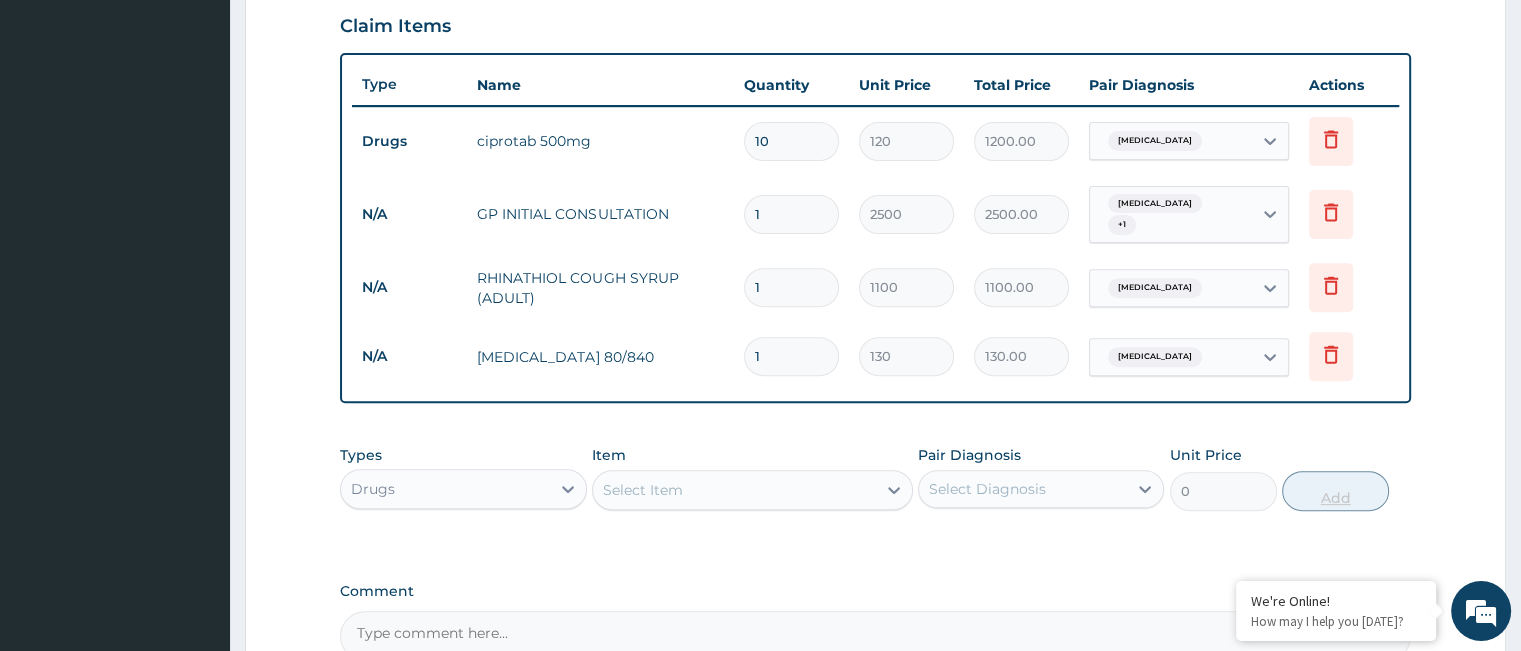 type 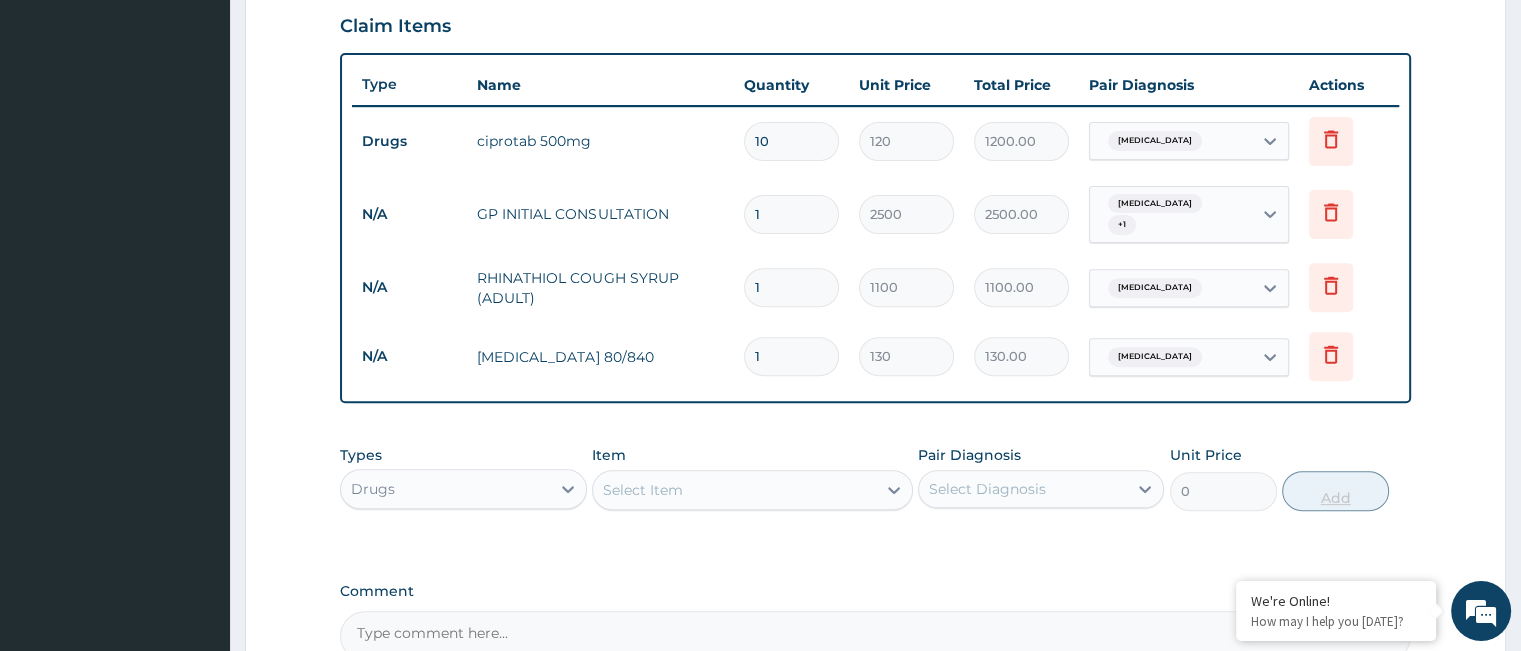type on "0.00" 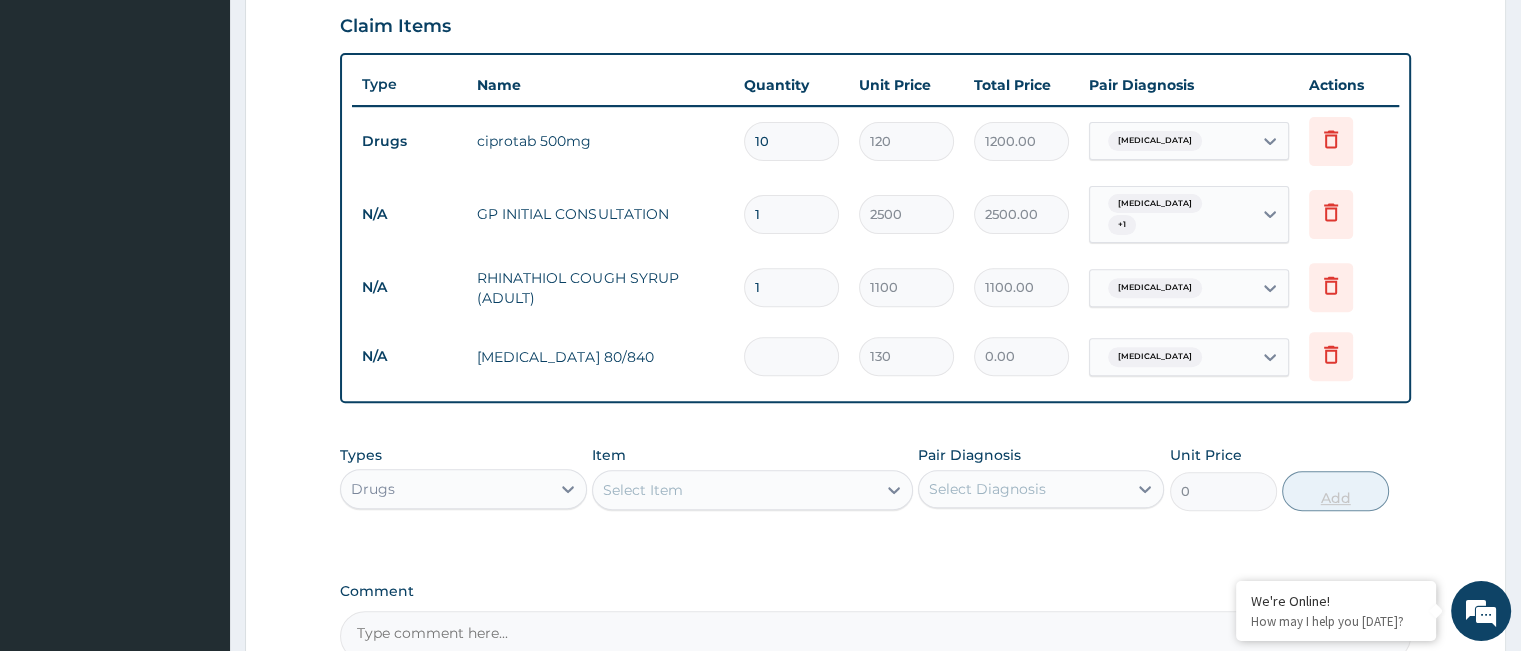 type on "6" 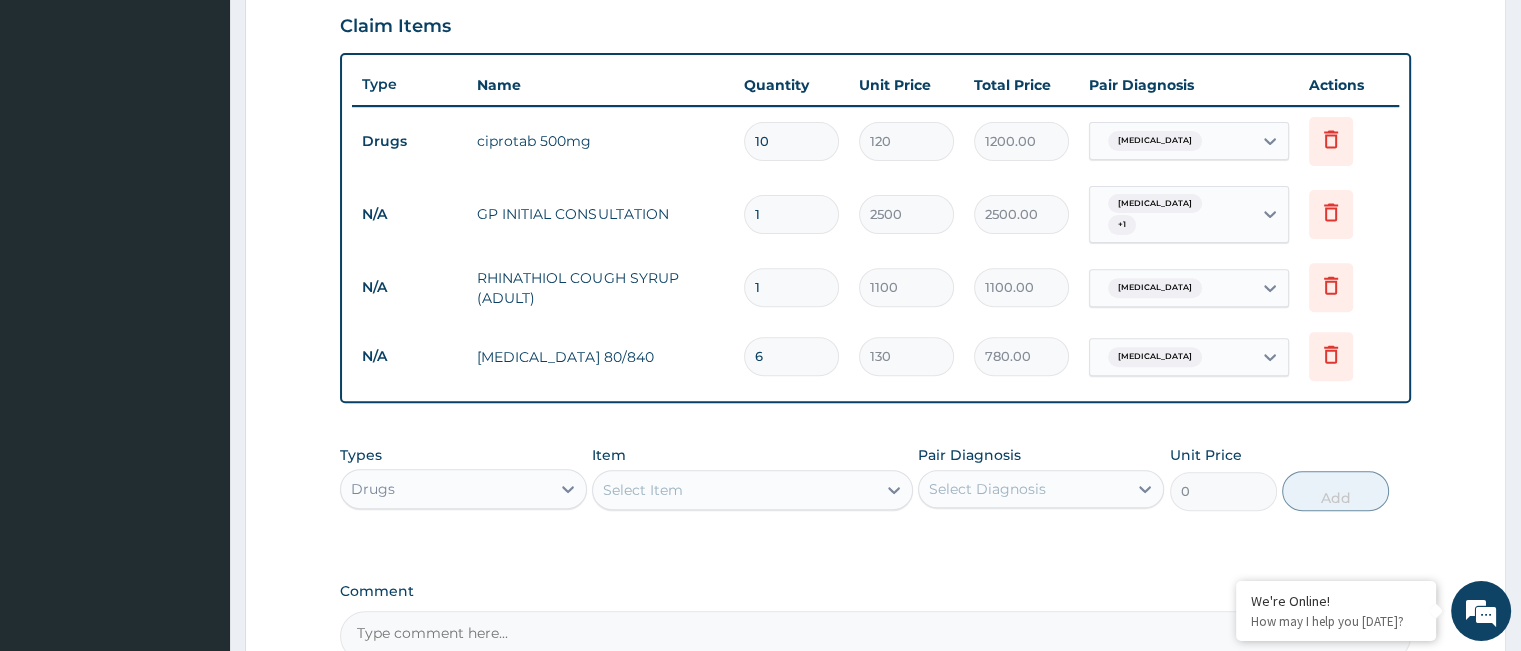 type 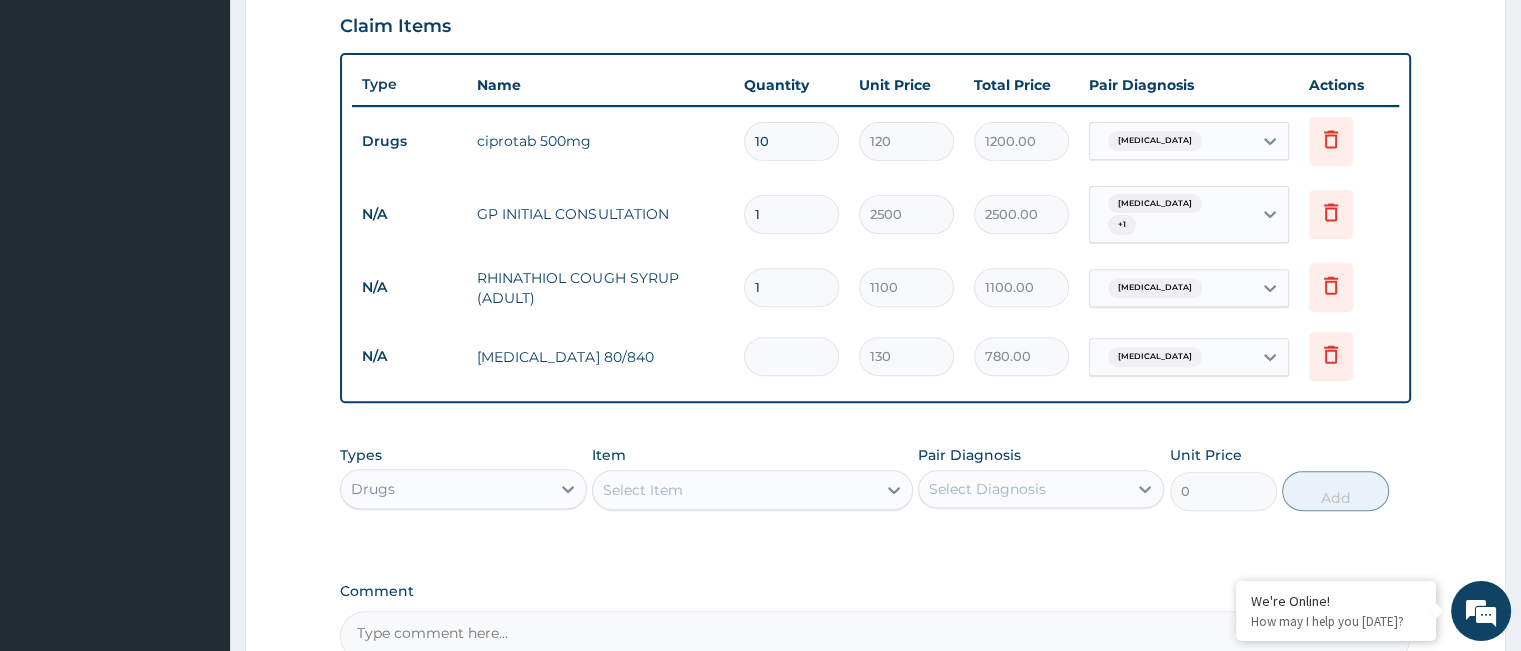 type on "0.00" 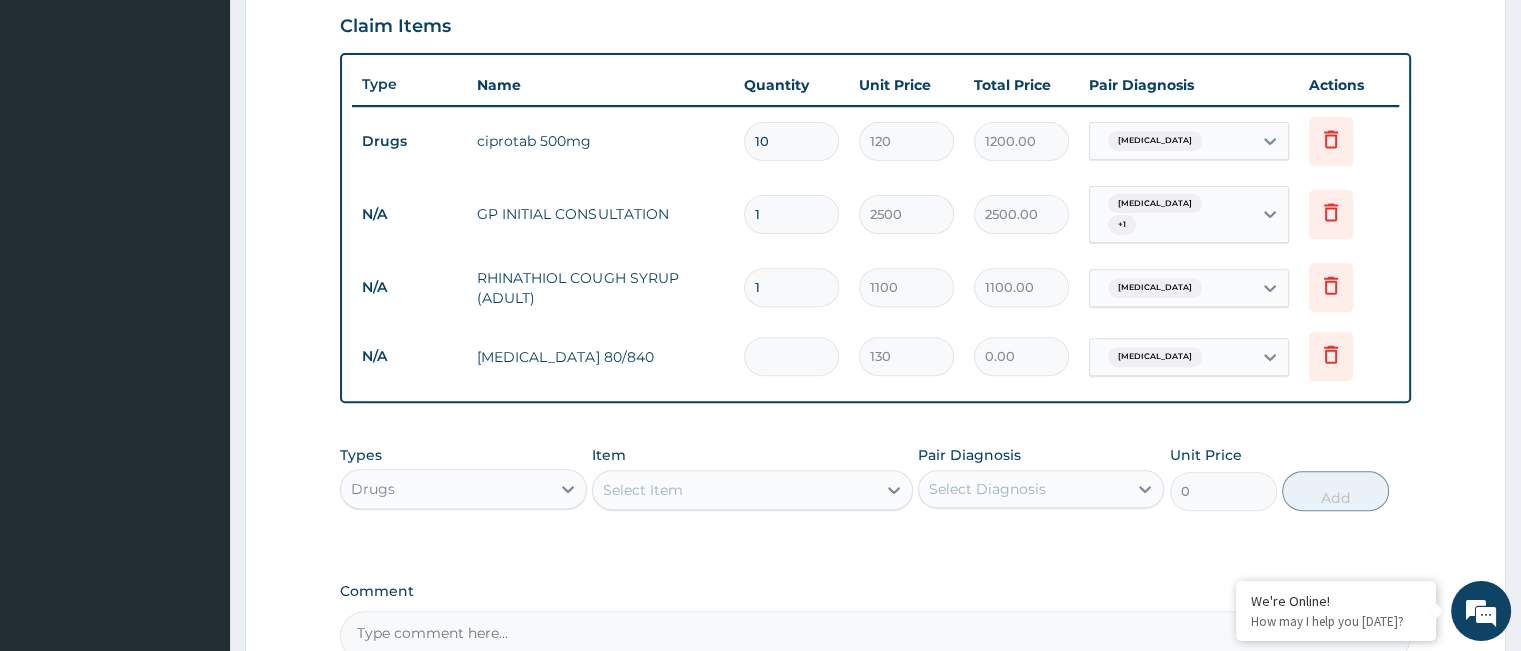 type 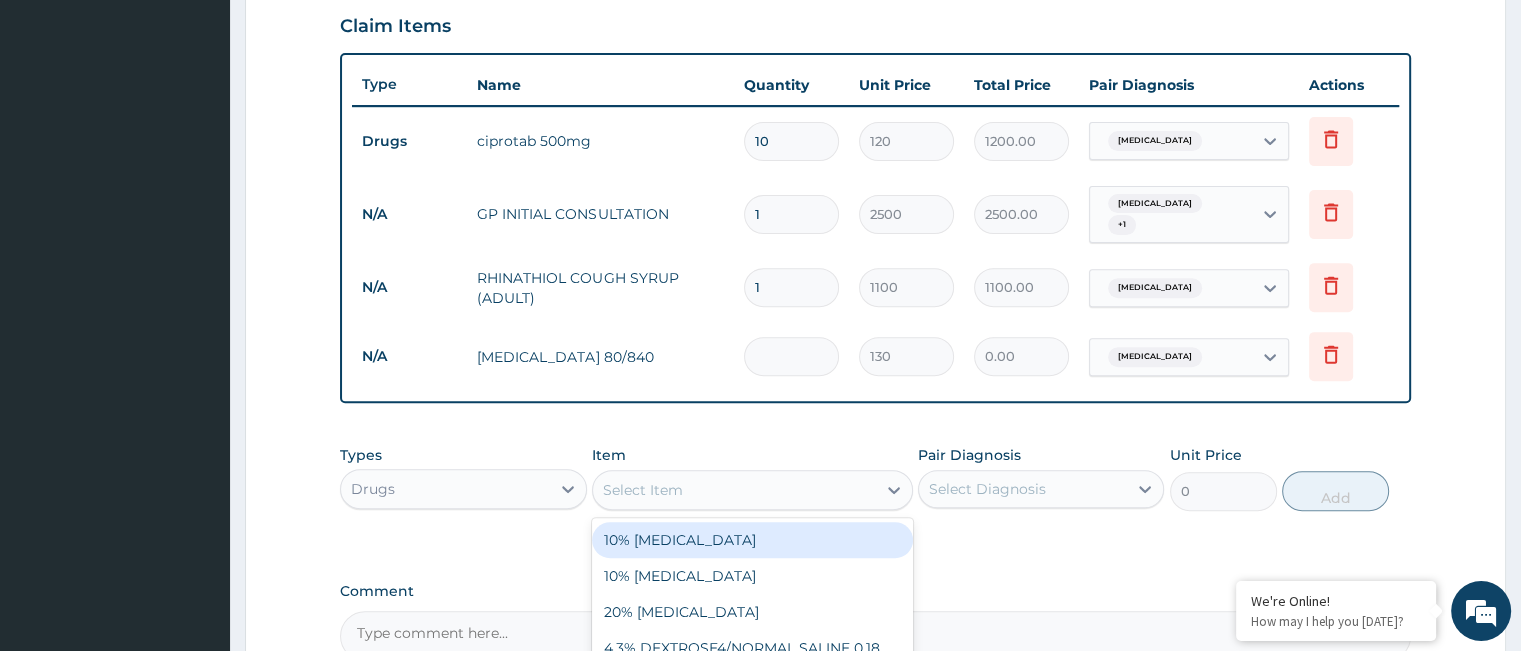 click on "Select Item" at bounding box center (734, 490) 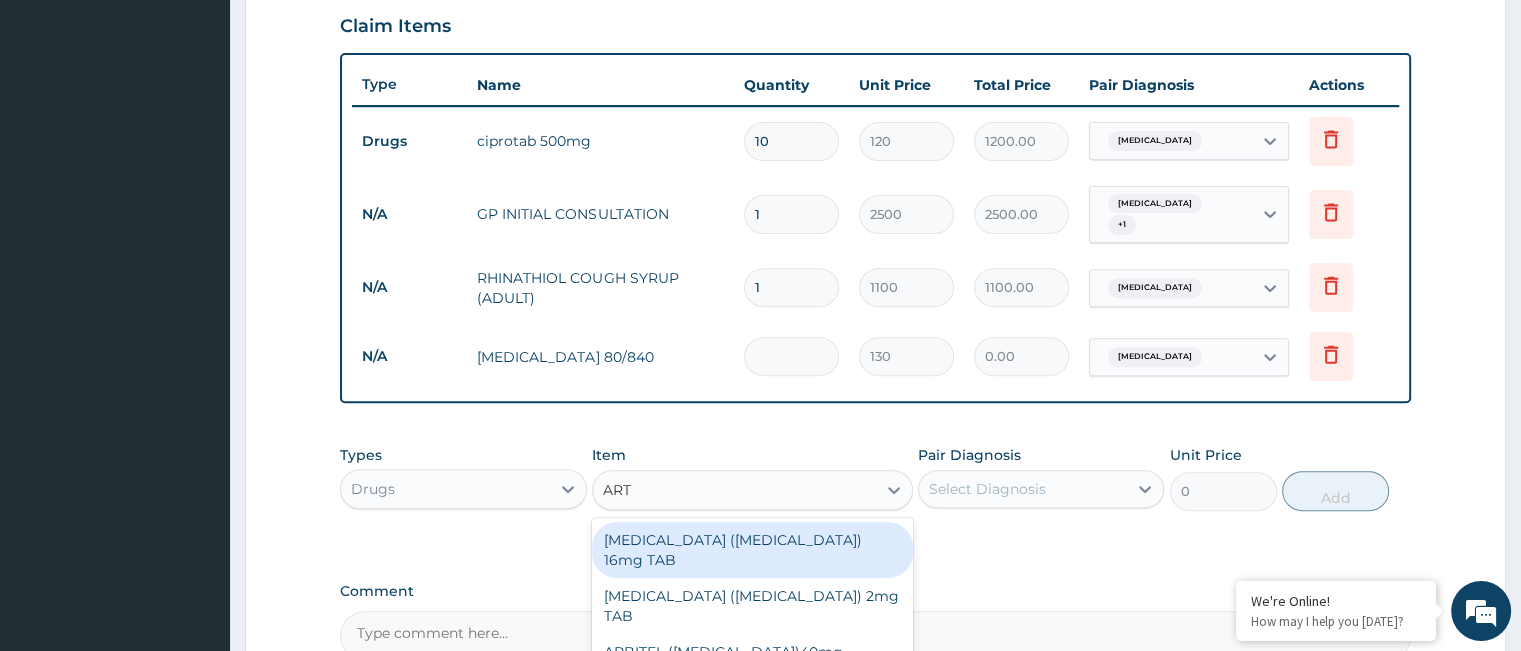 type on "ARTE" 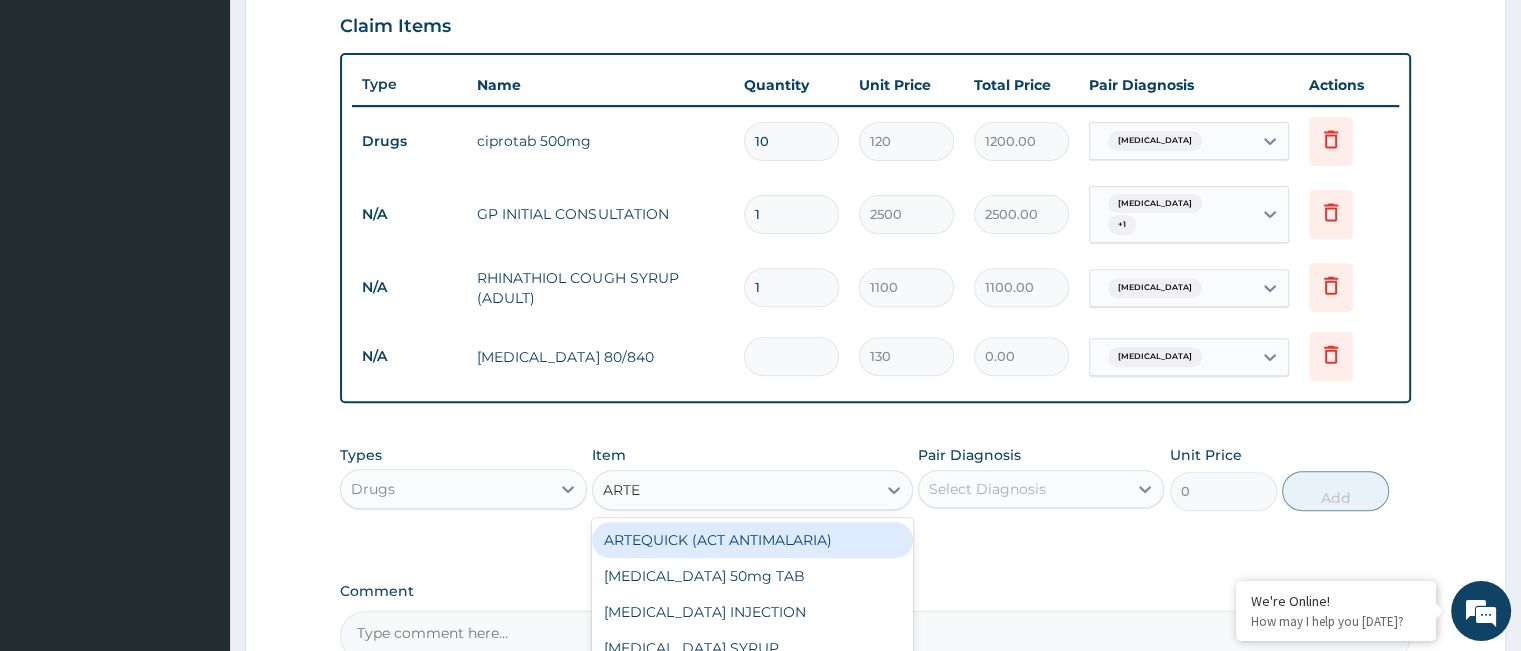 click on "ARTEQUICK (ACT ANTIMALARIA)" at bounding box center [752, 540] 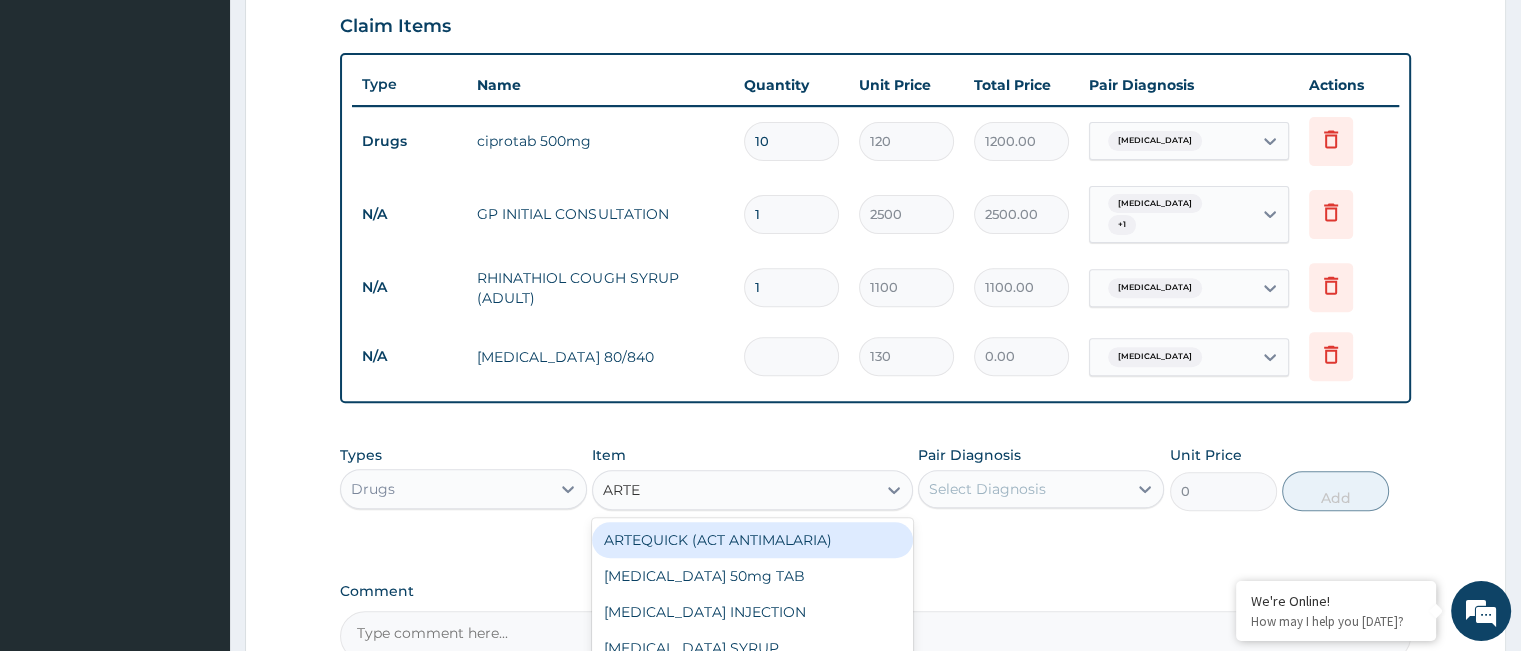 type 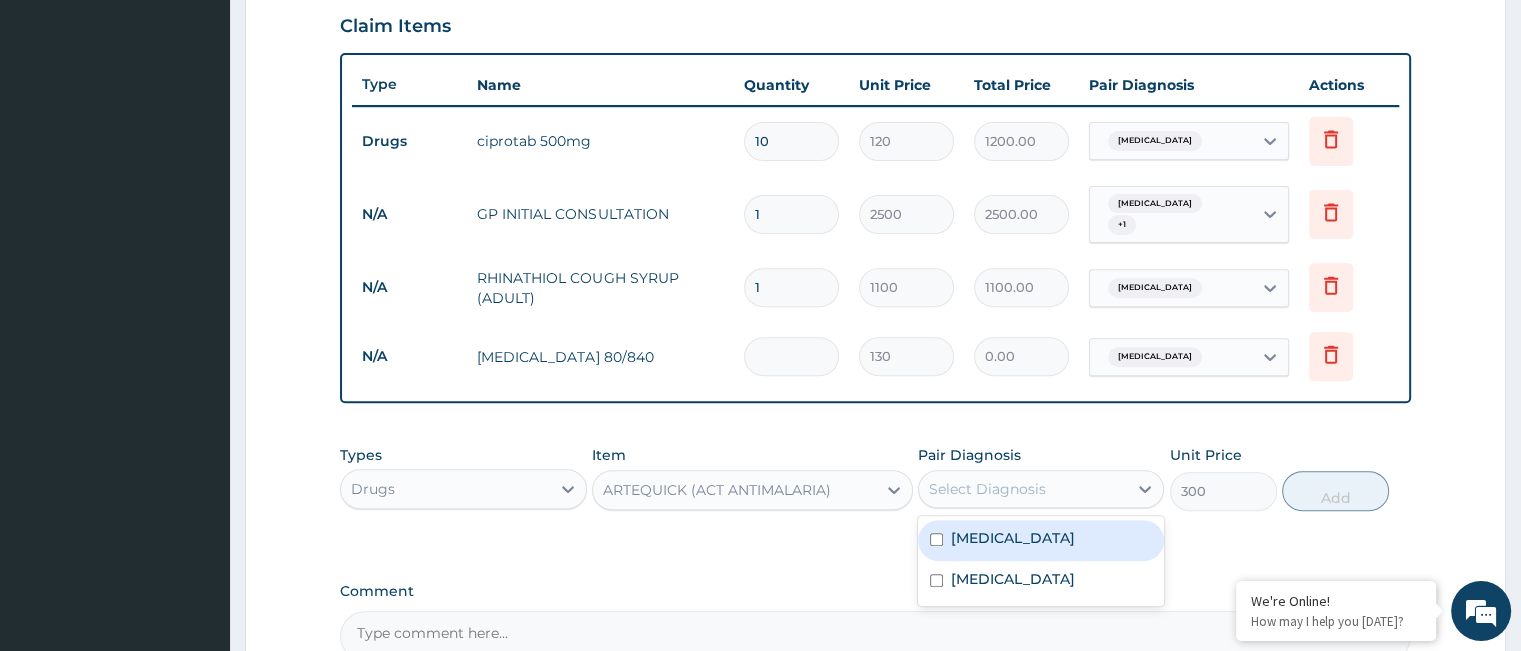 click on "Select Diagnosis" at bounding box center (987, 489) 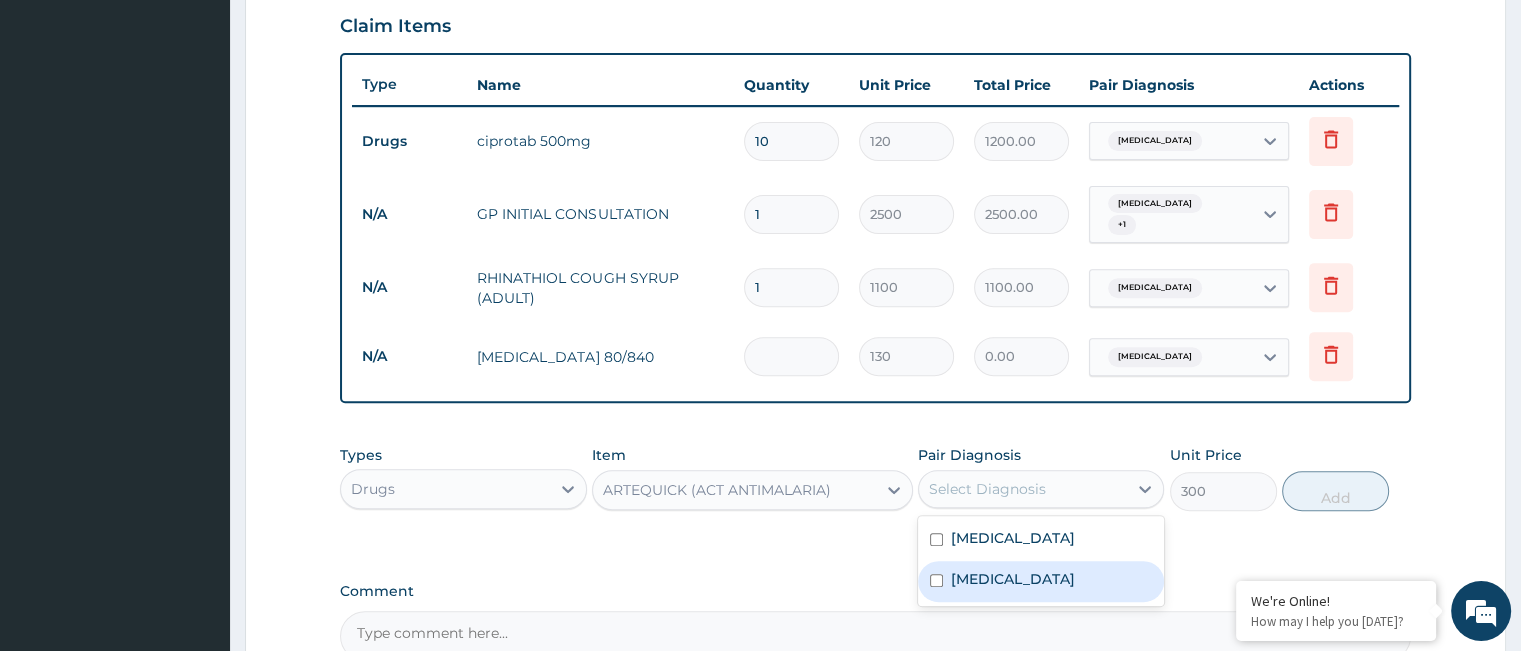click on "Malaria" at bounding box center (1013, 579) 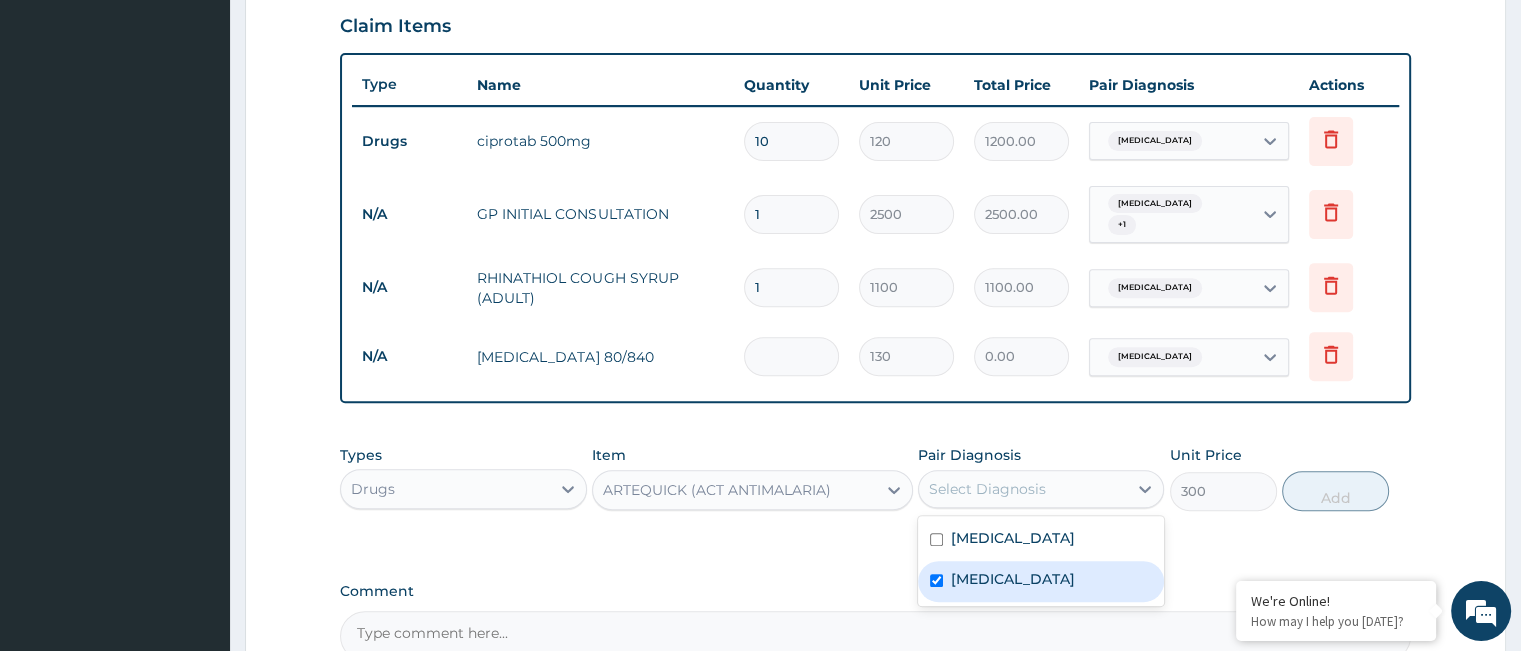 checkbox on "true" 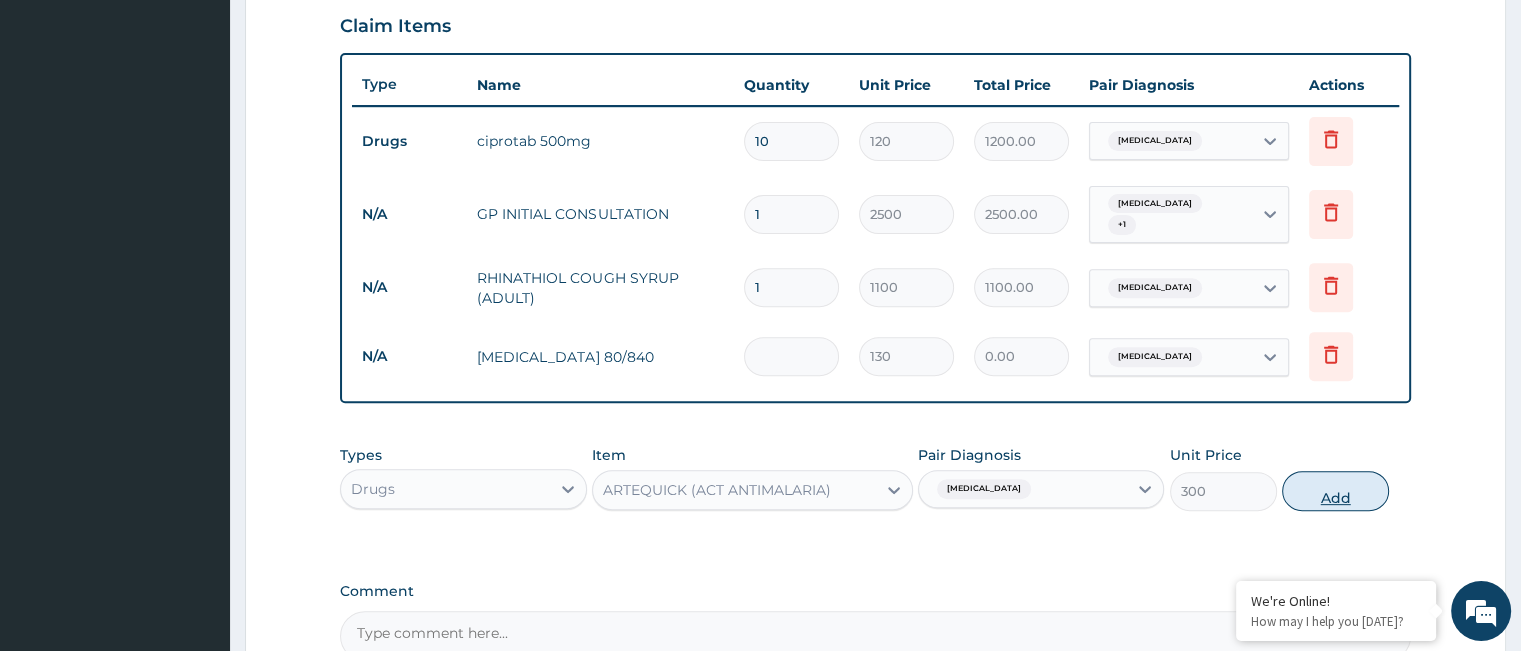 click on "Add" at bounding box center (1335, 491) 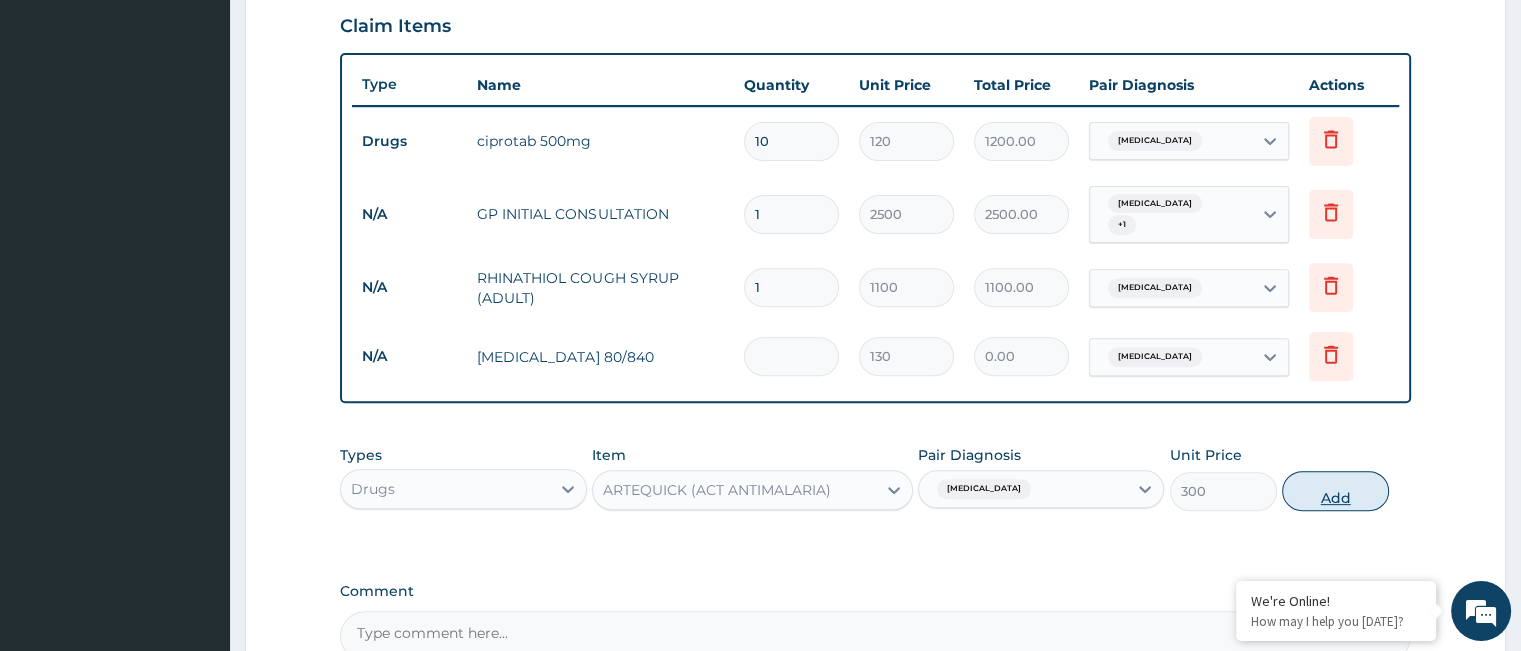 type on "0" 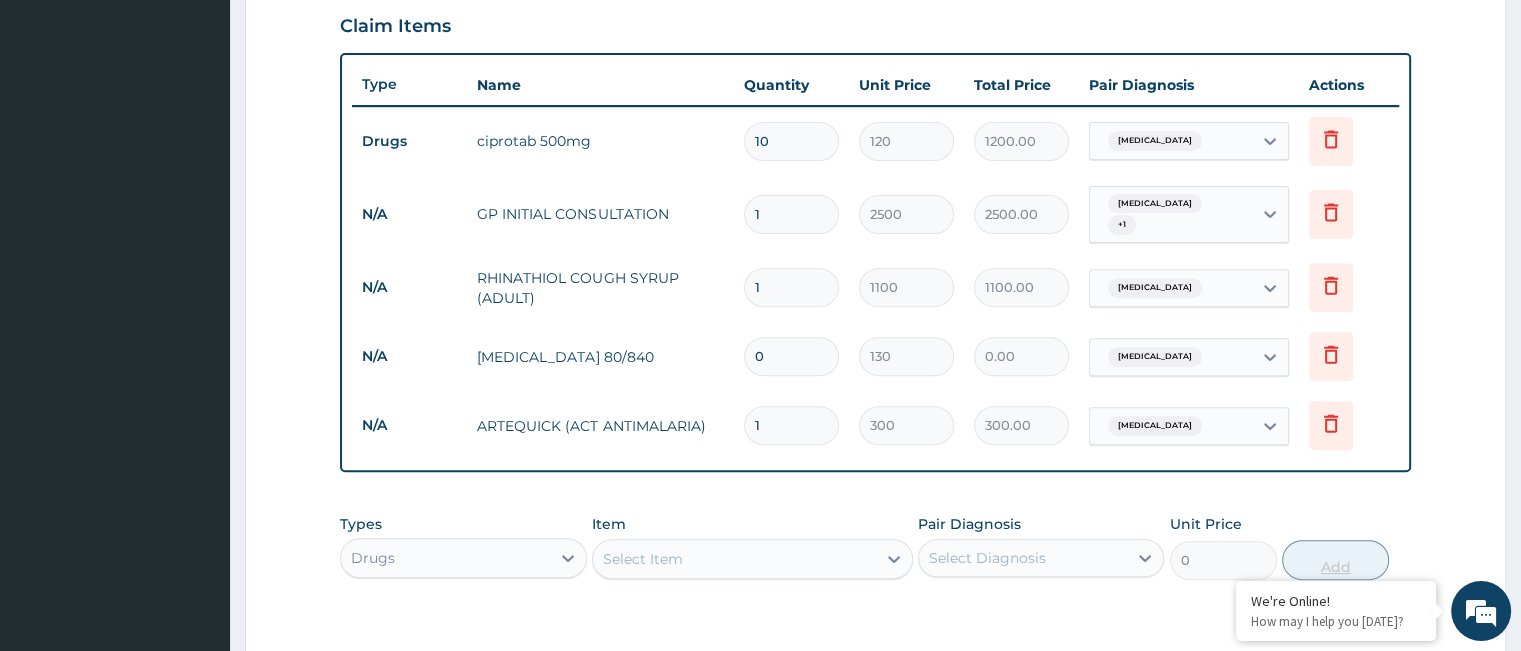 type 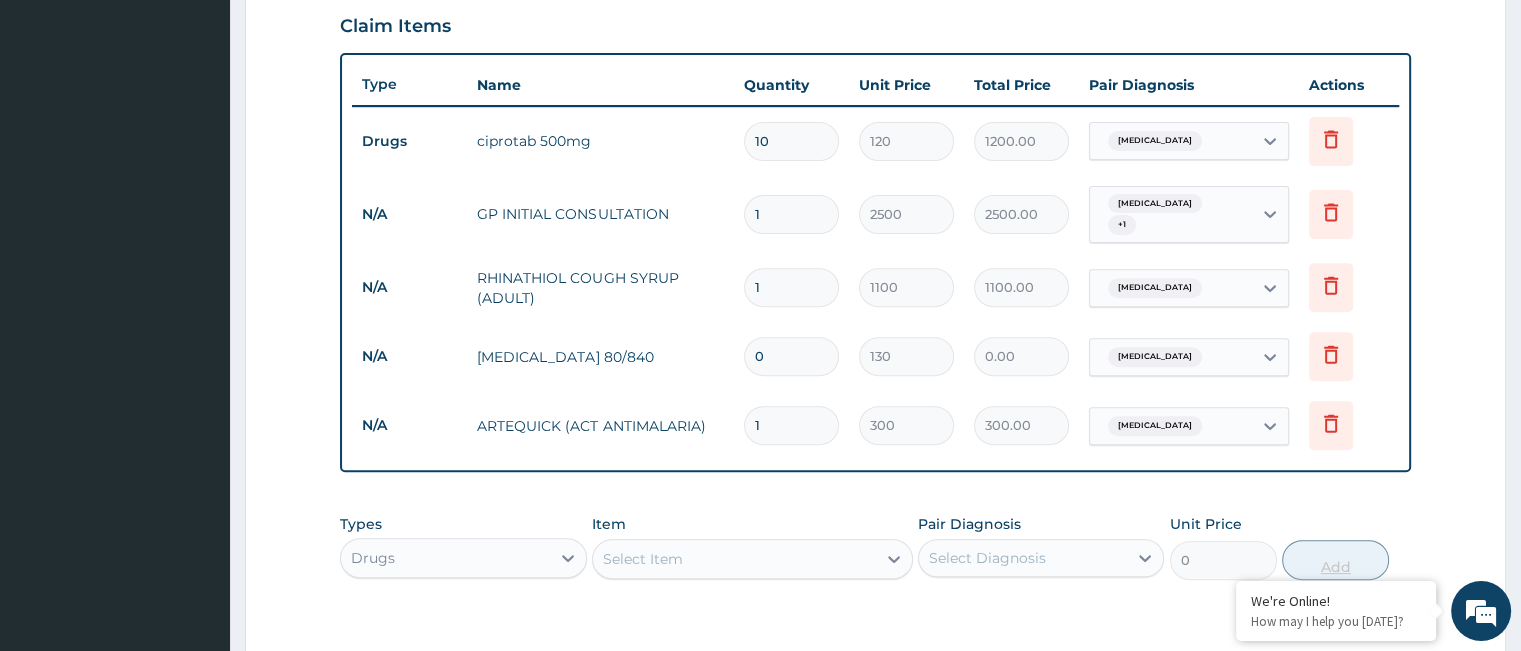 type on "0.00" 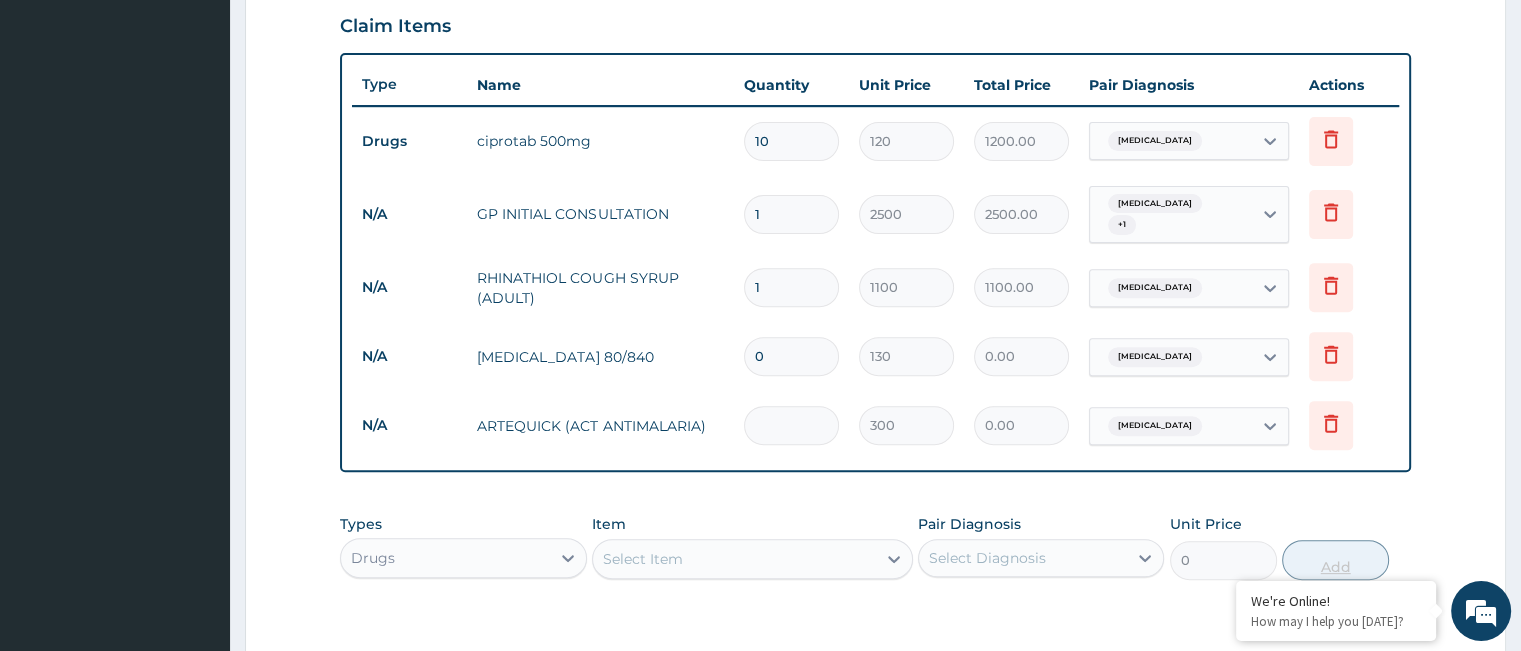 type on "6" 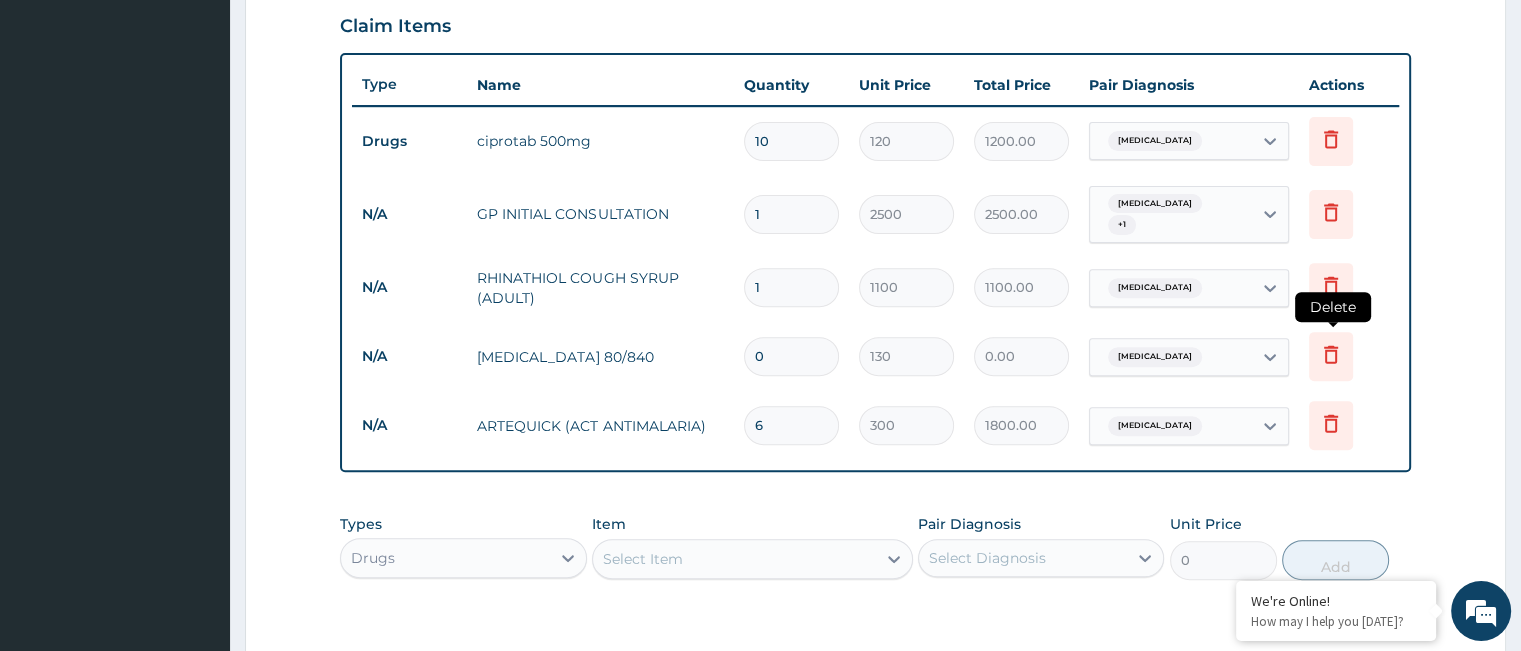 type on "6" 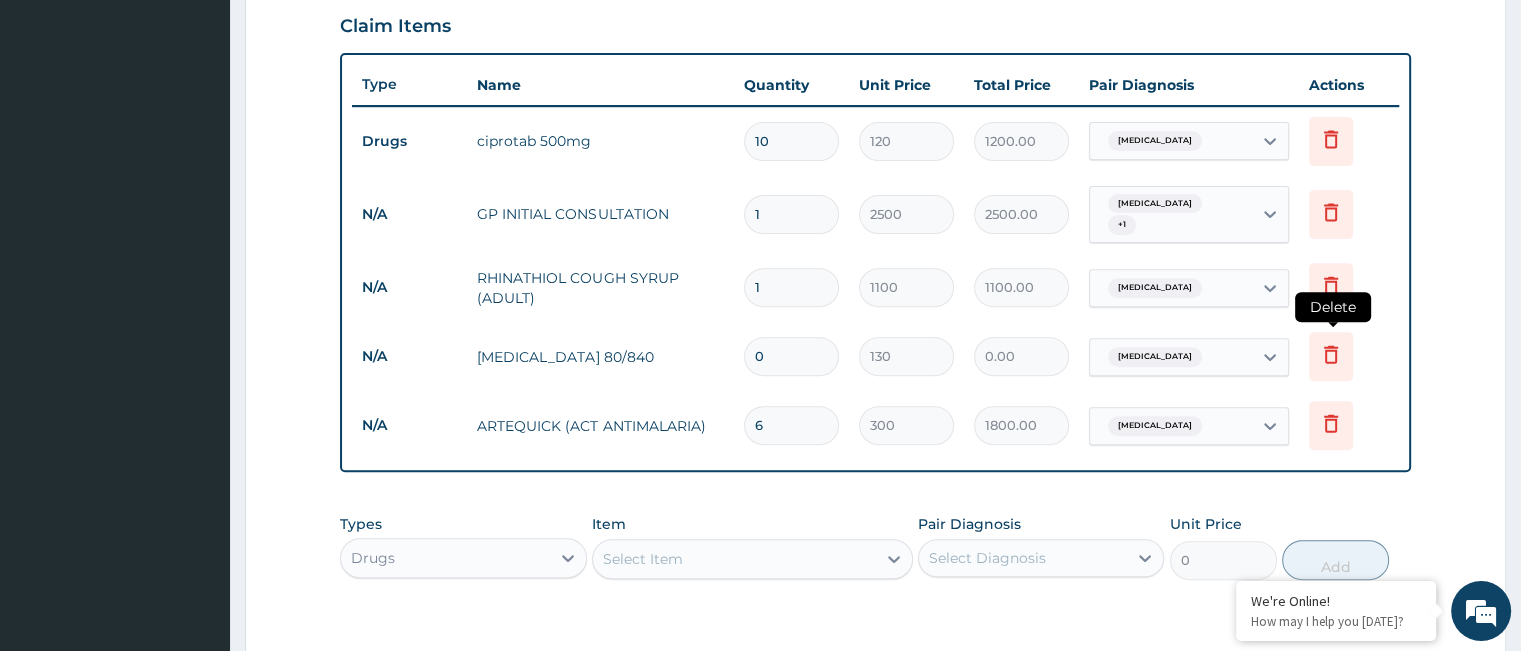 click 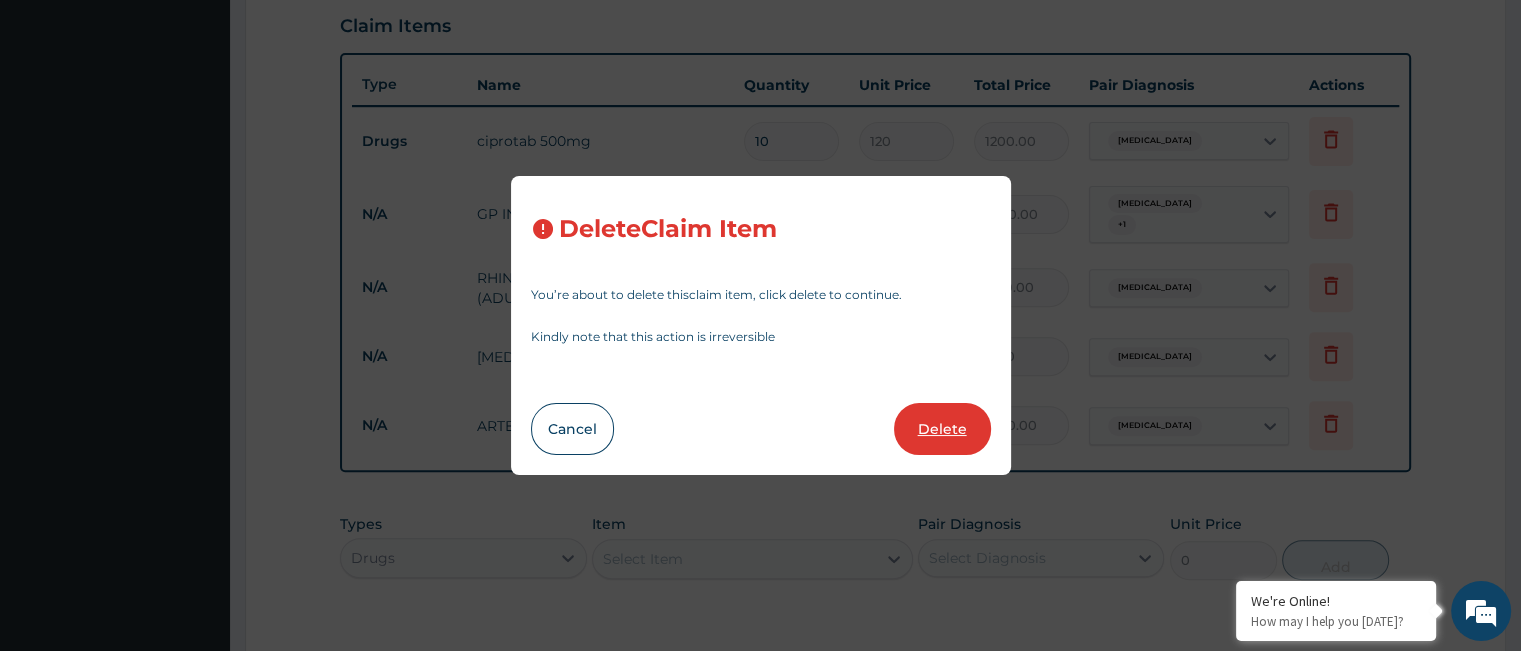 click on "Delete" at bounding box center [942, 429] 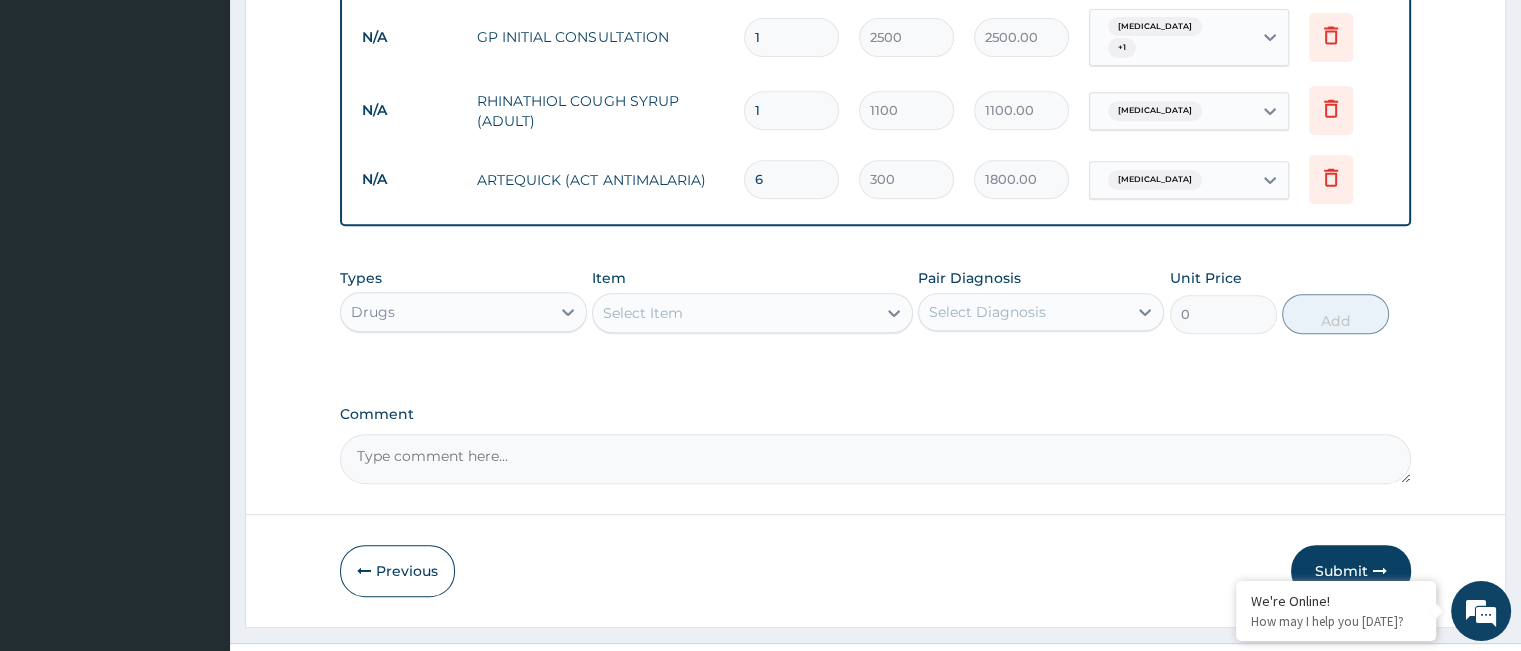 scroll, scrollTop: 891, scrollLeft: 0, axis: vertical 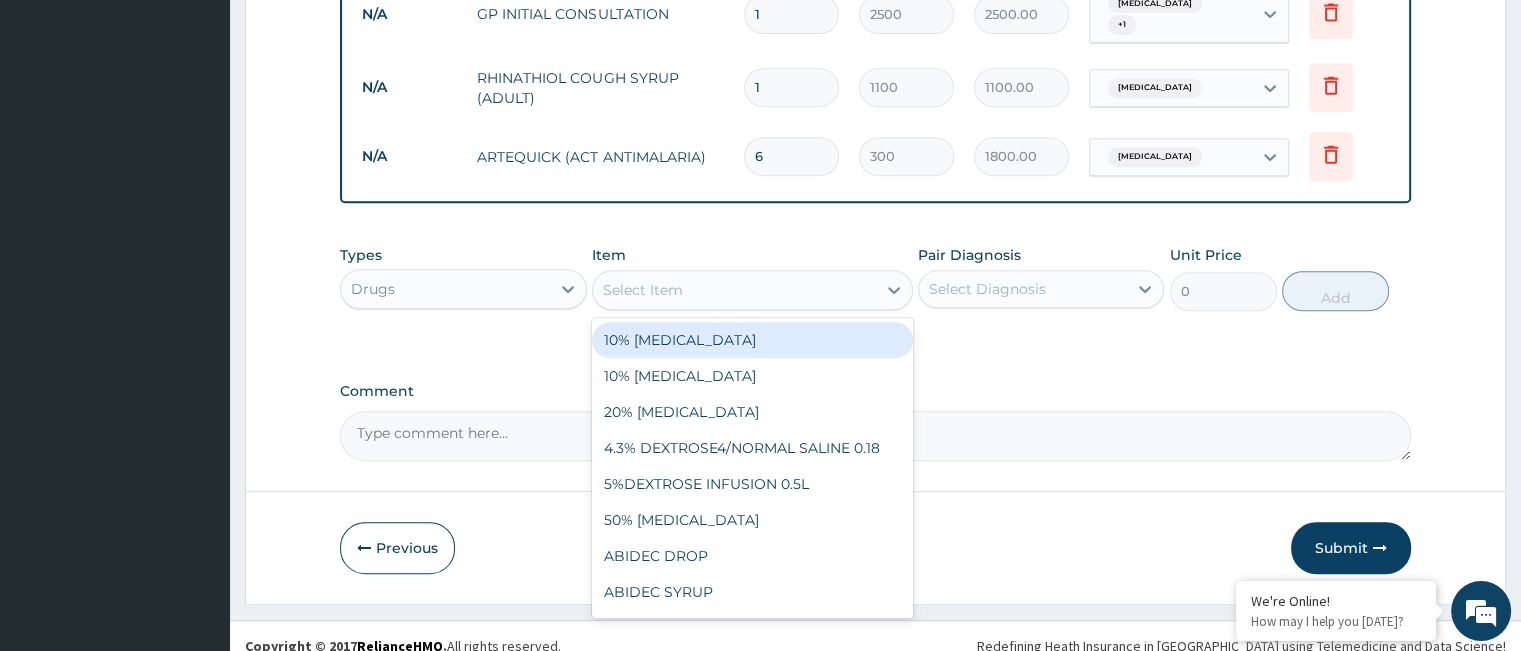 click on "Select Item" at bounding box center [734, 290] 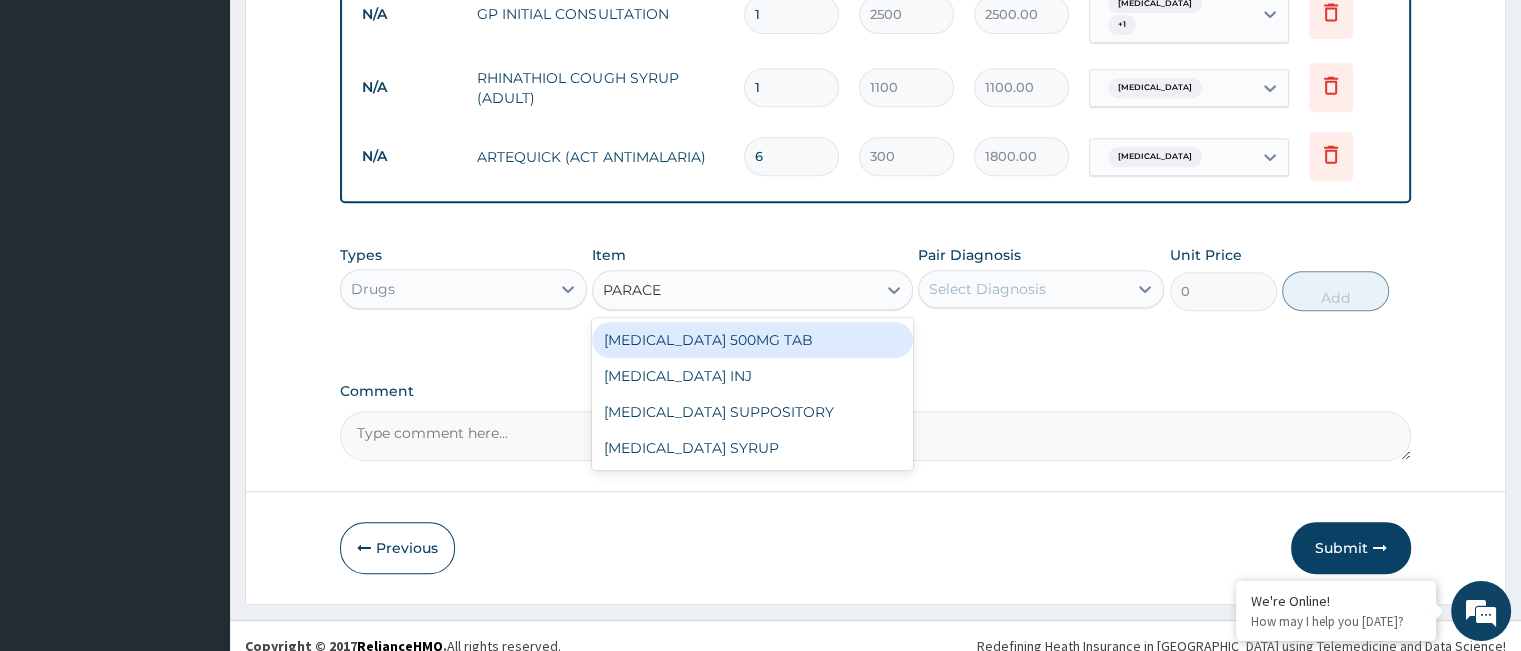 type on "PARACET" 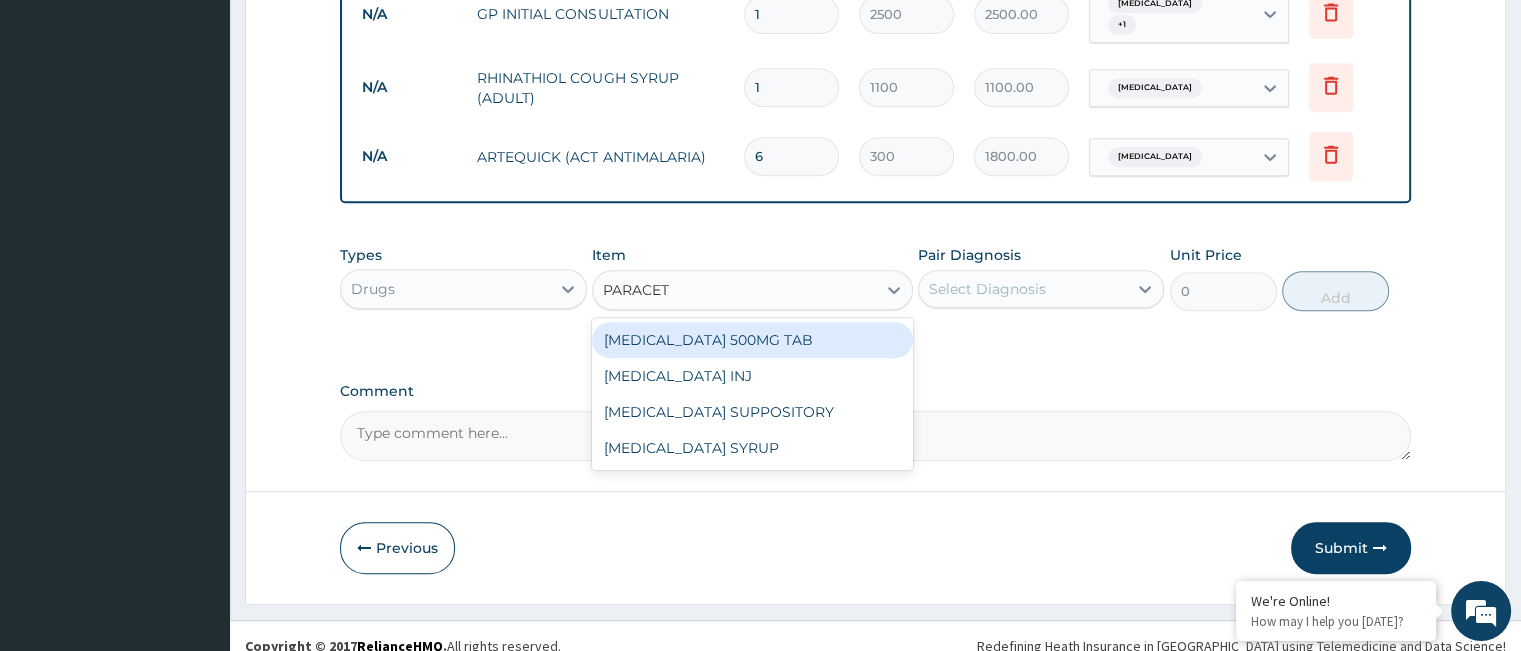 click on "PARACETAMOL 500MG TAB" at bounding box center [752, 340] 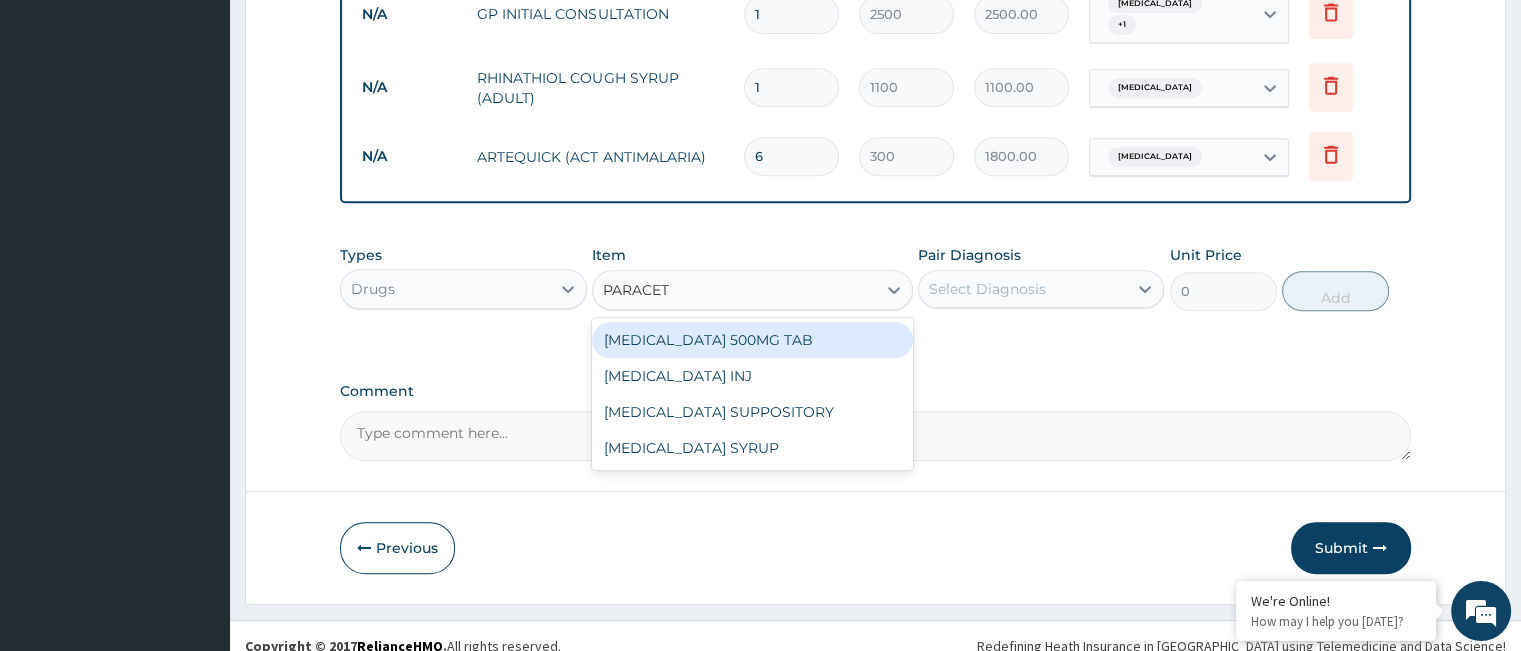 type 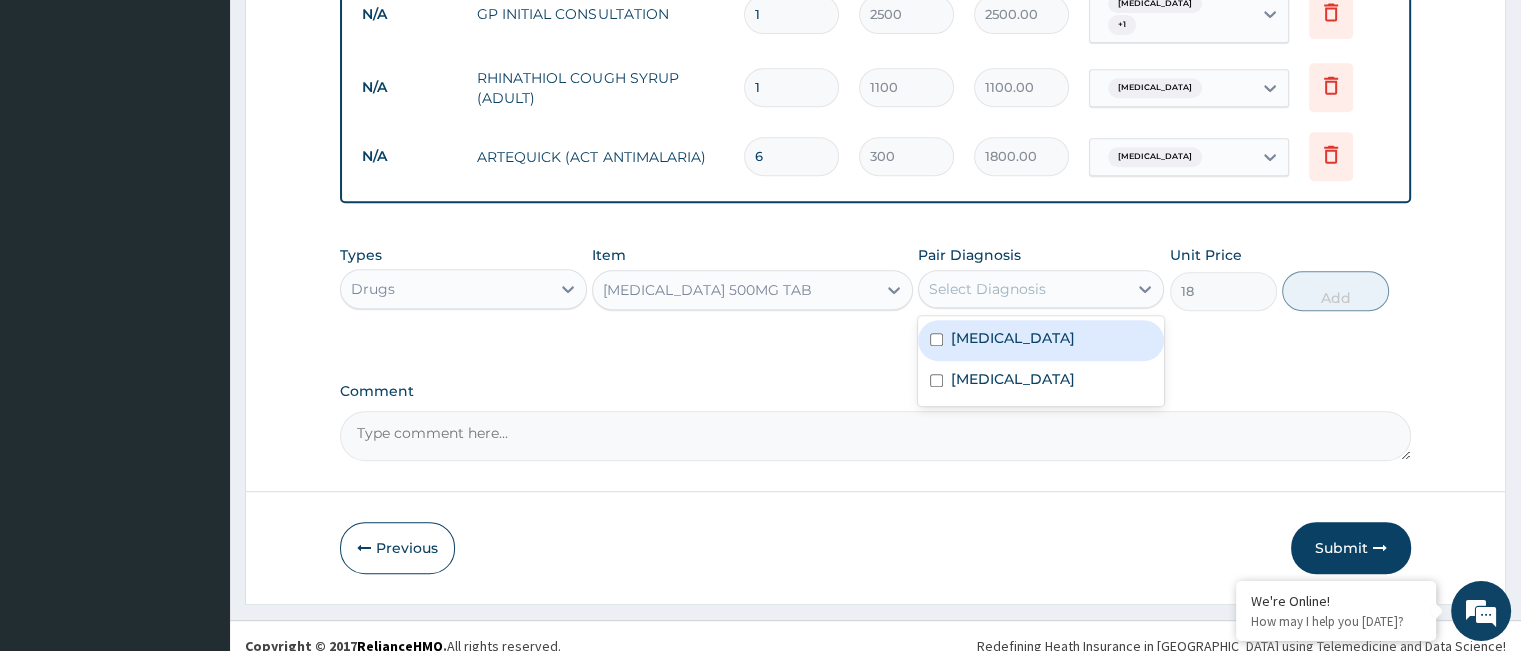click on "Select Diagnosis" at bounding box center [987, 289] 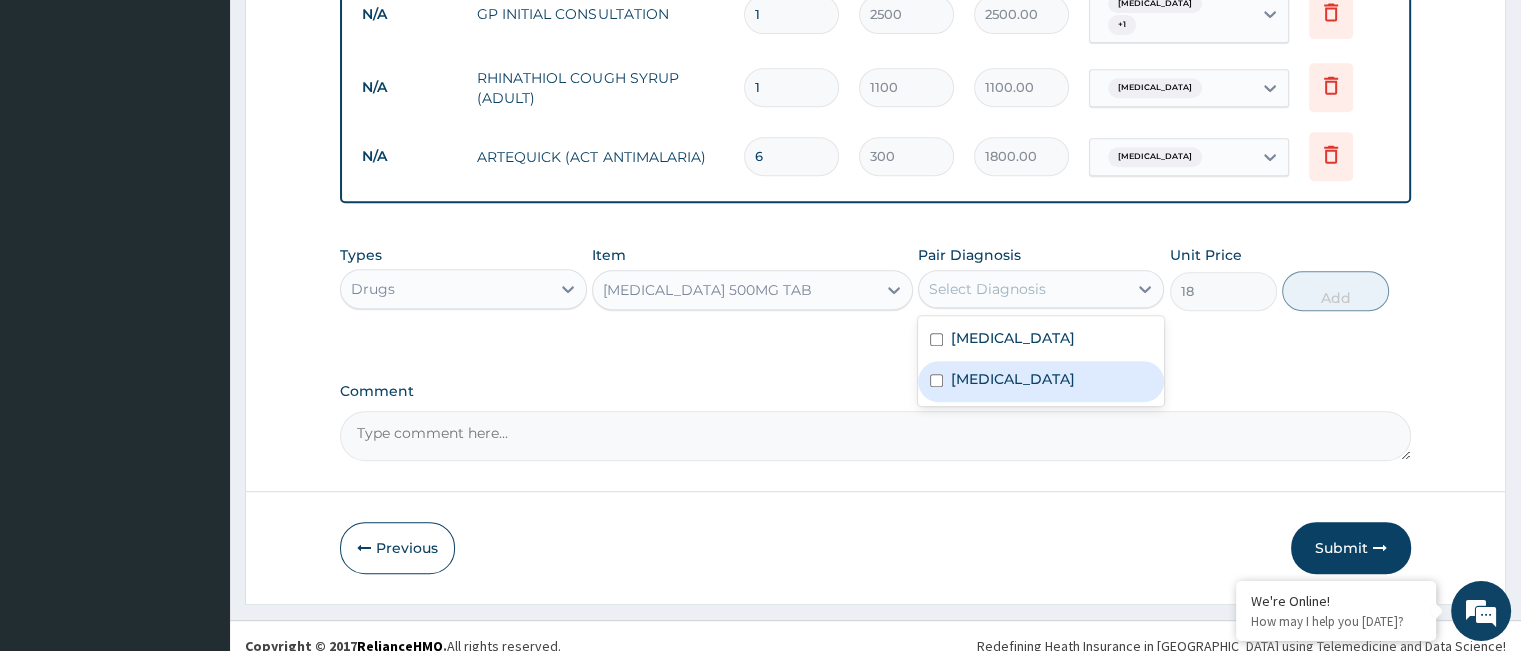click on "Malaria" at bounding box center [1041, 381] 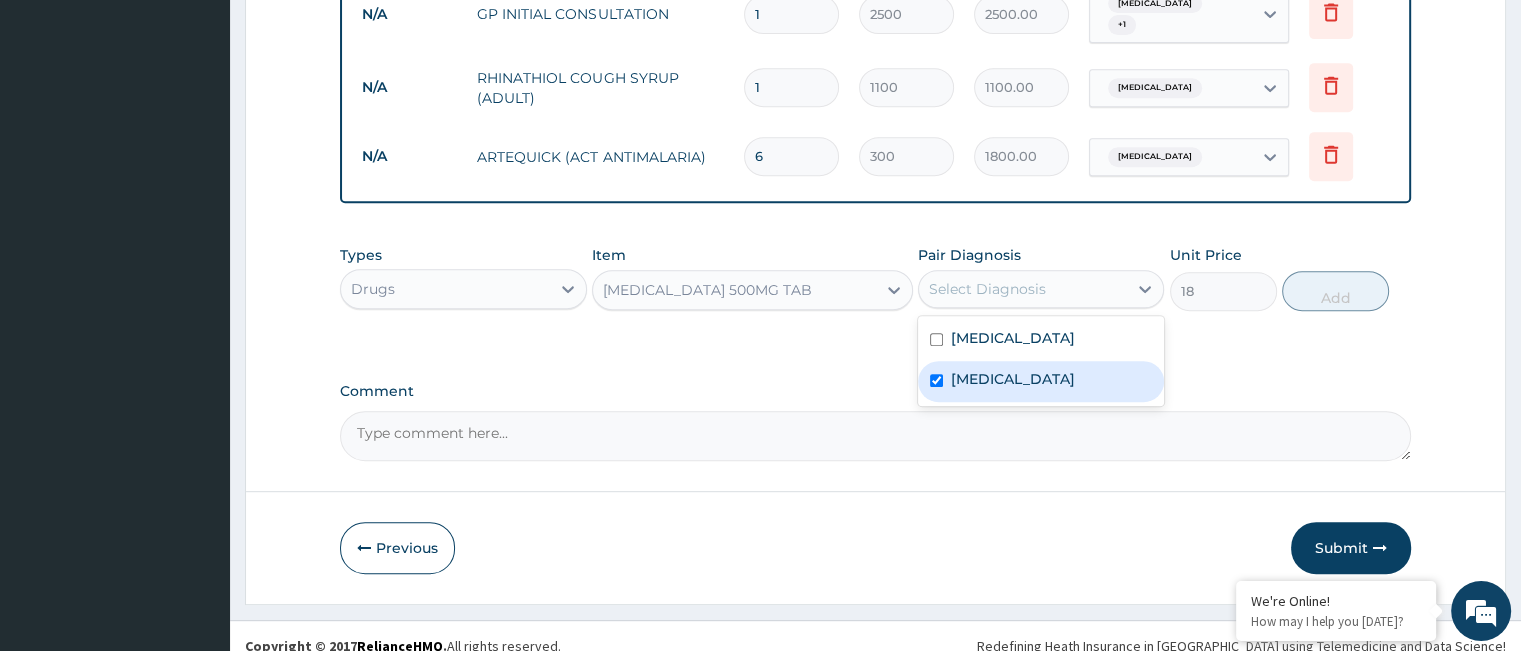 checkbox on "true" 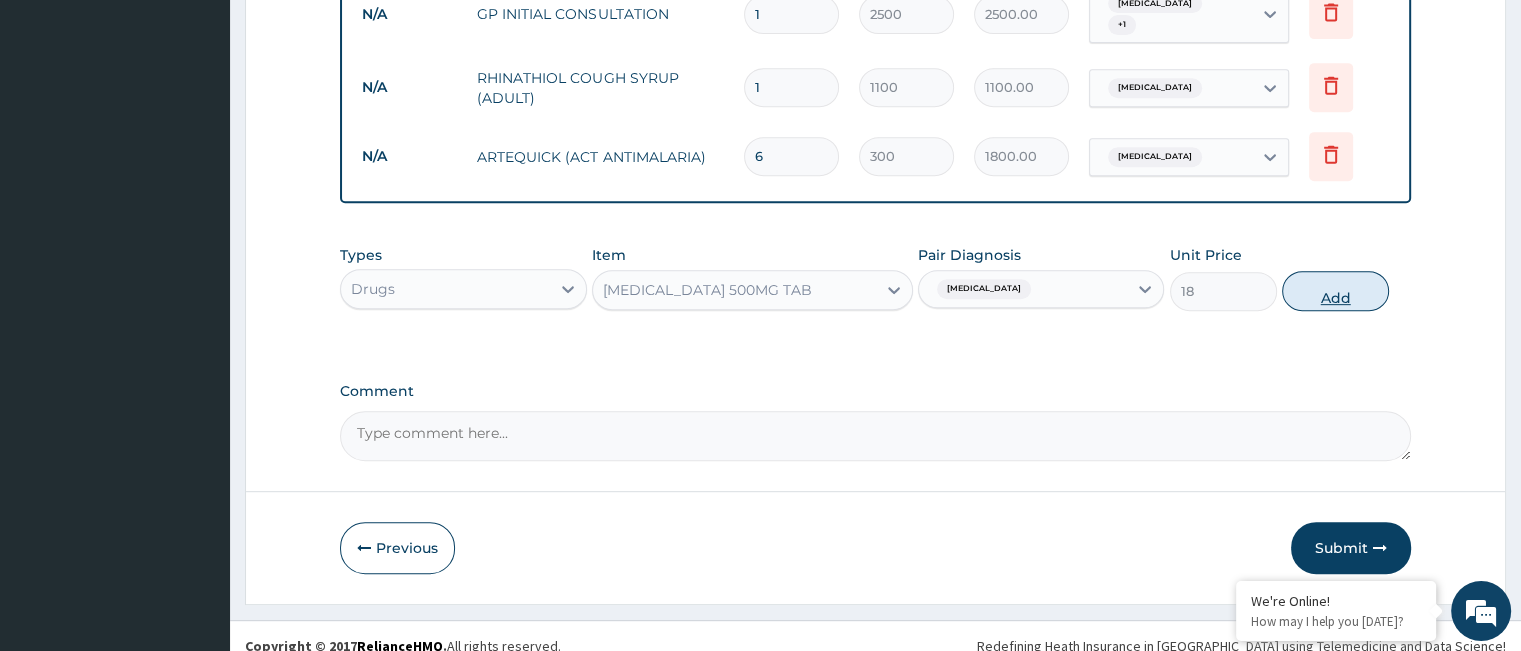 click on "Add" at bounding box center [1335, 291] 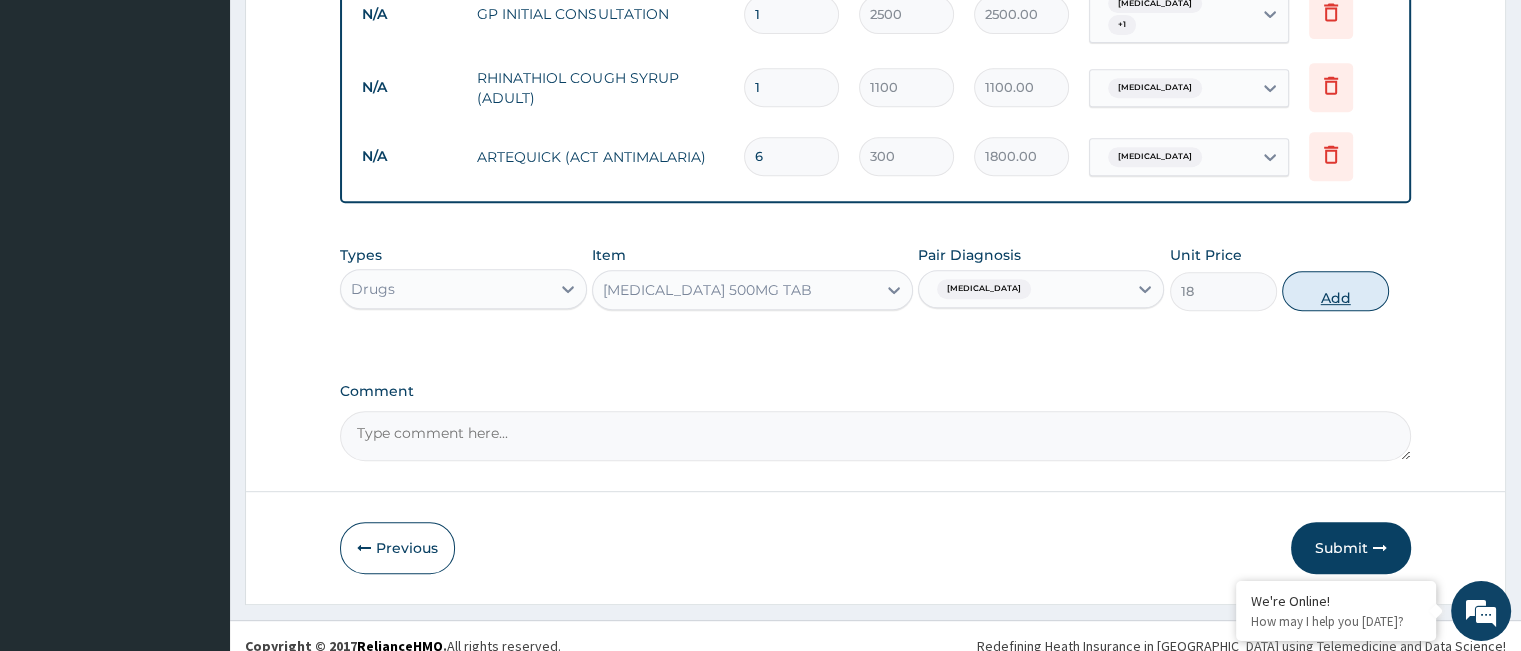 type on "0" 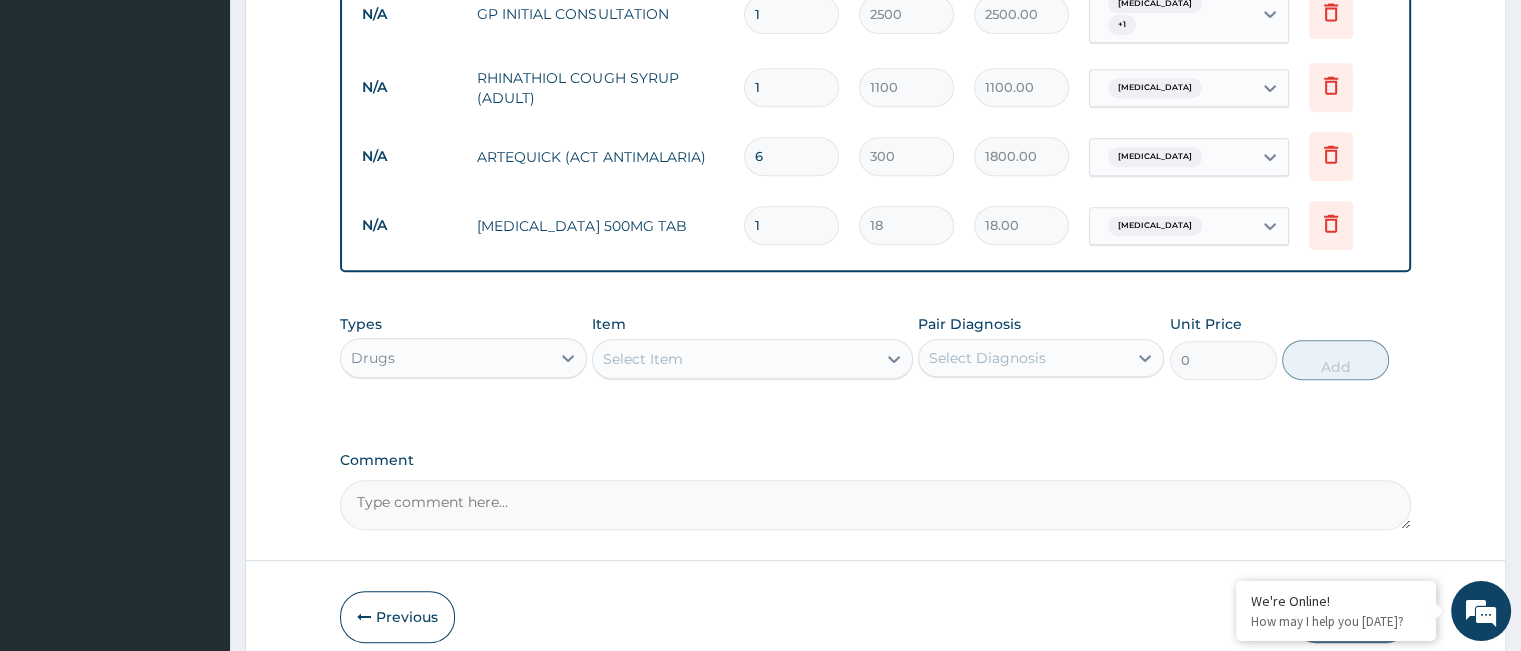type on "18" 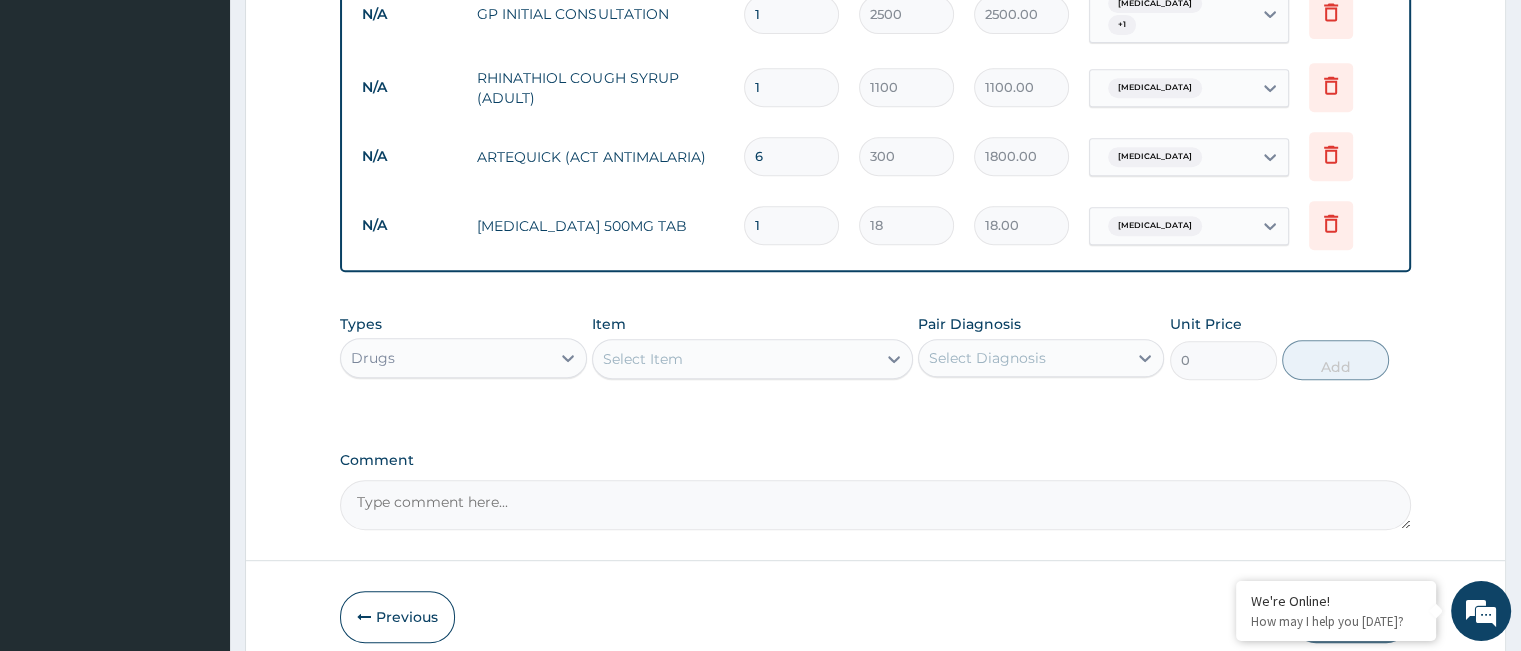 type on "324.00" 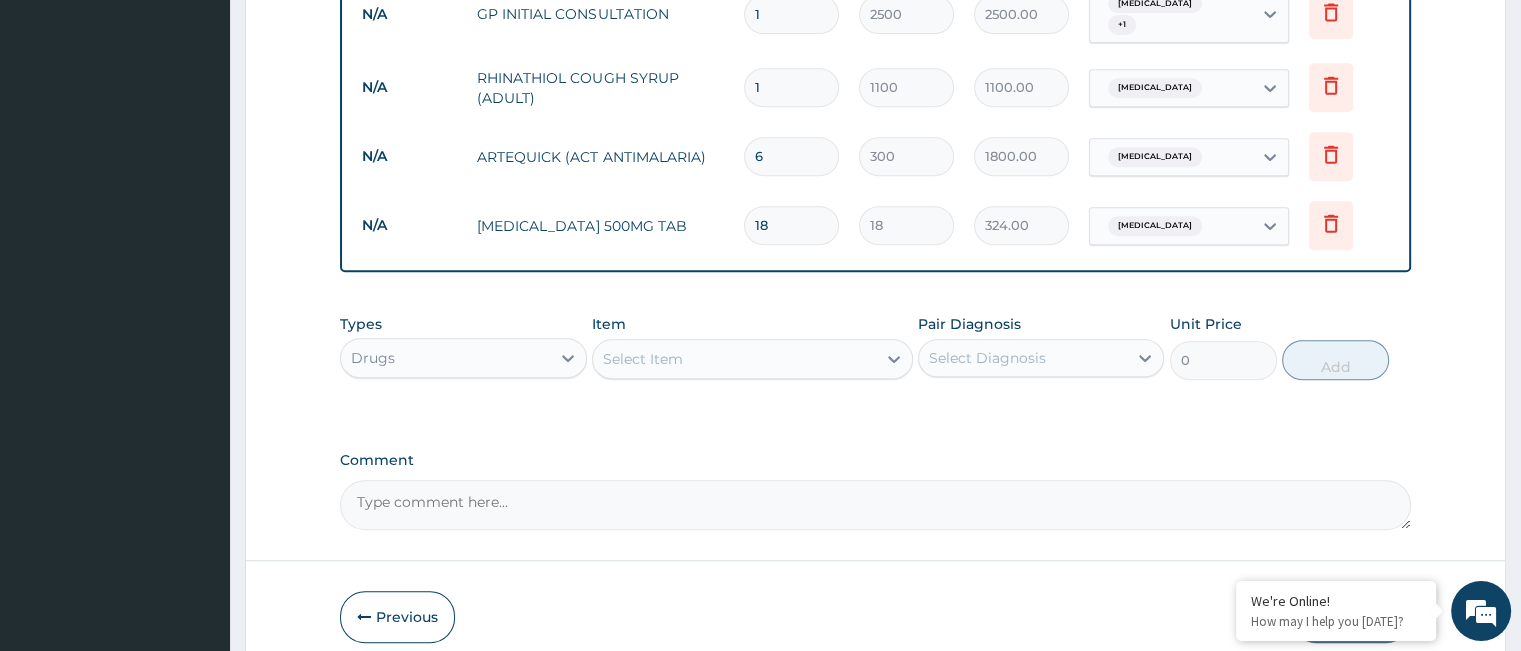 type on "18" 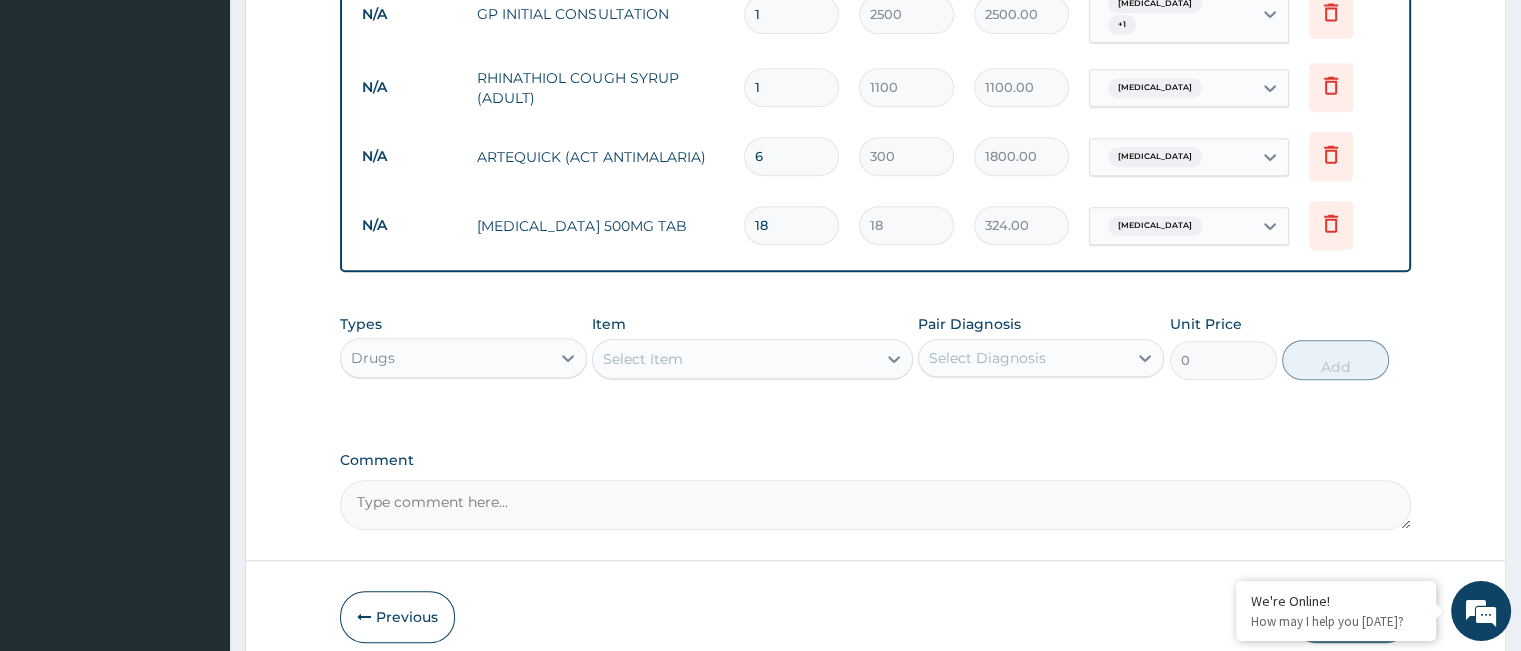 click on "Select Item" at bounding box center [734, 359] 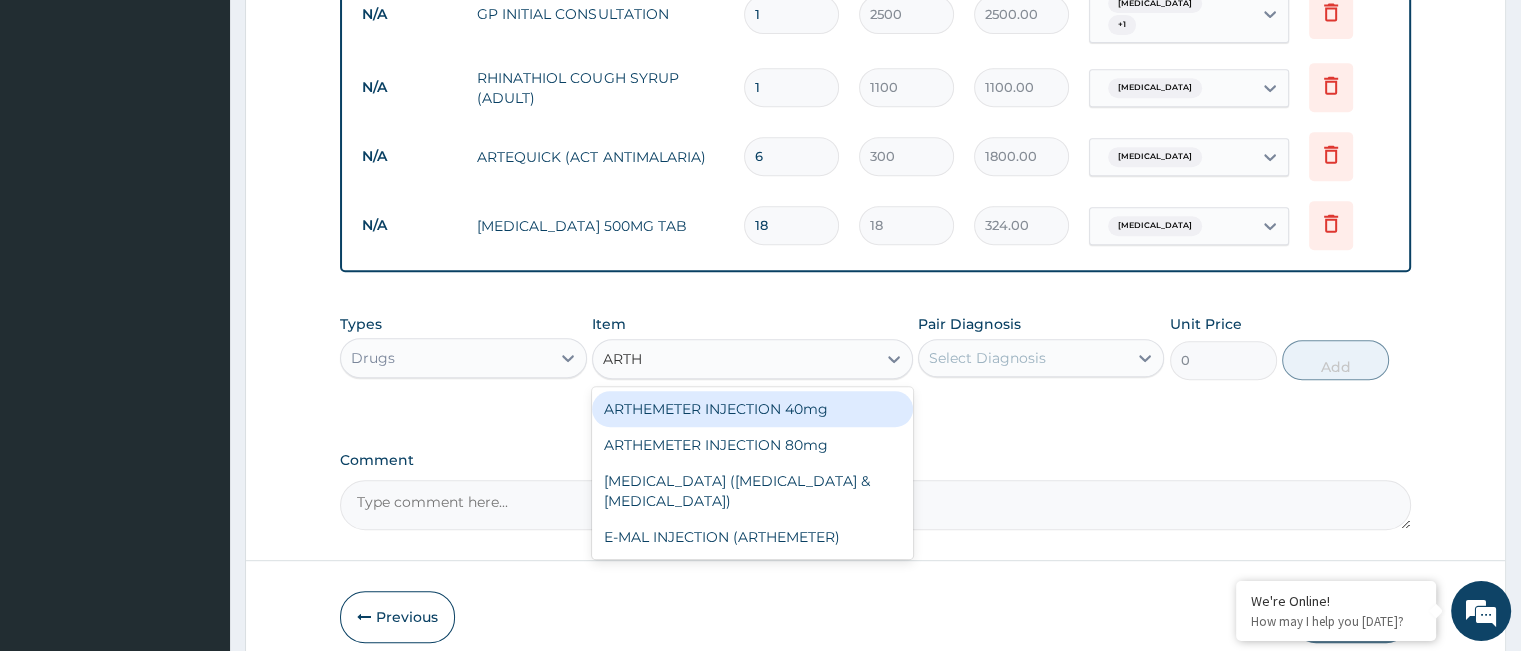 type on "ARTHE" 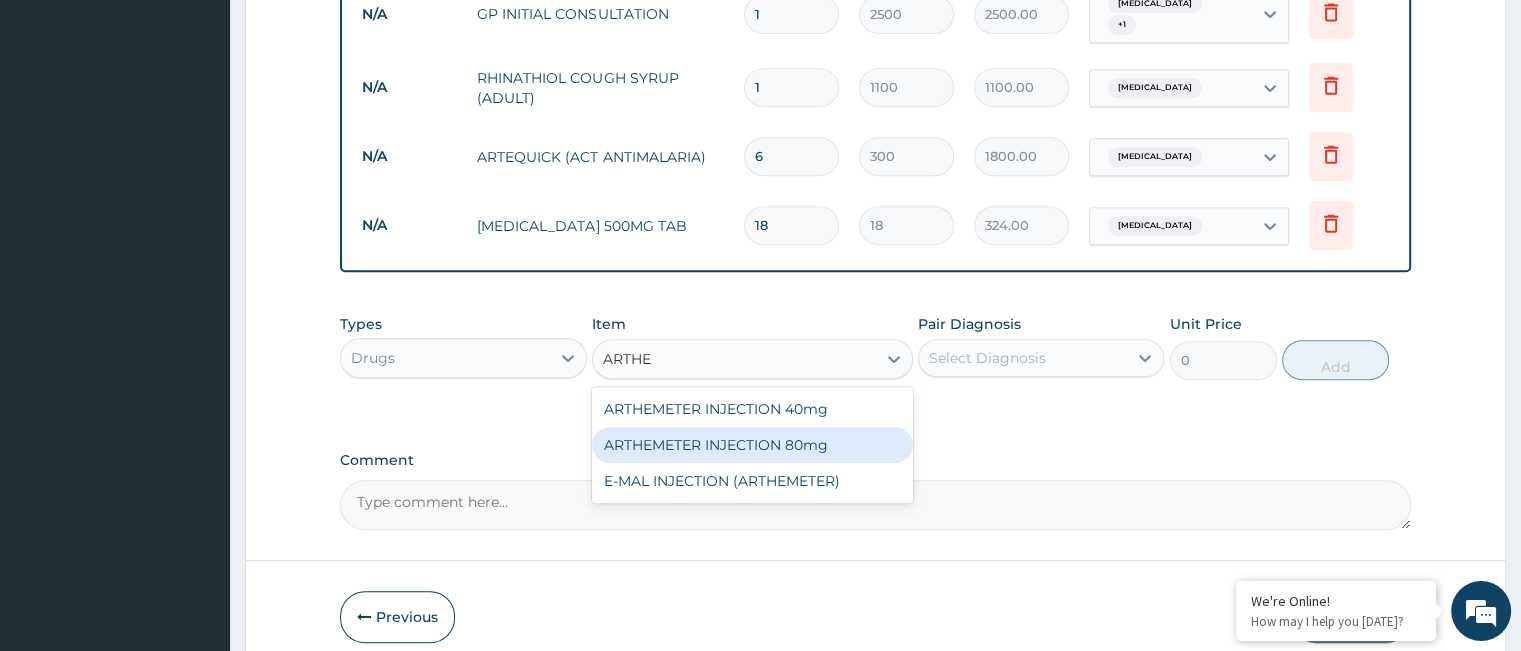 click on "ARTHEMETER INJECTION 80mg" at bounding box center [752, 445] 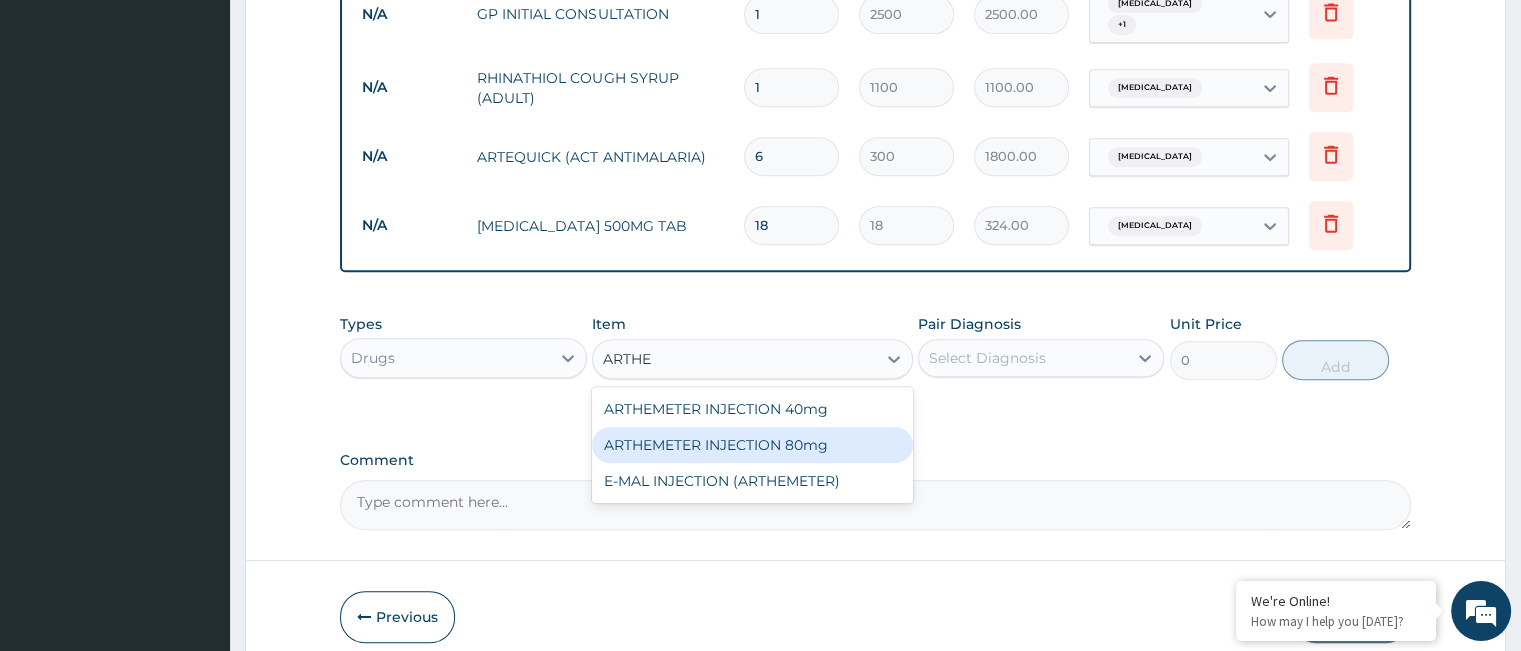 type 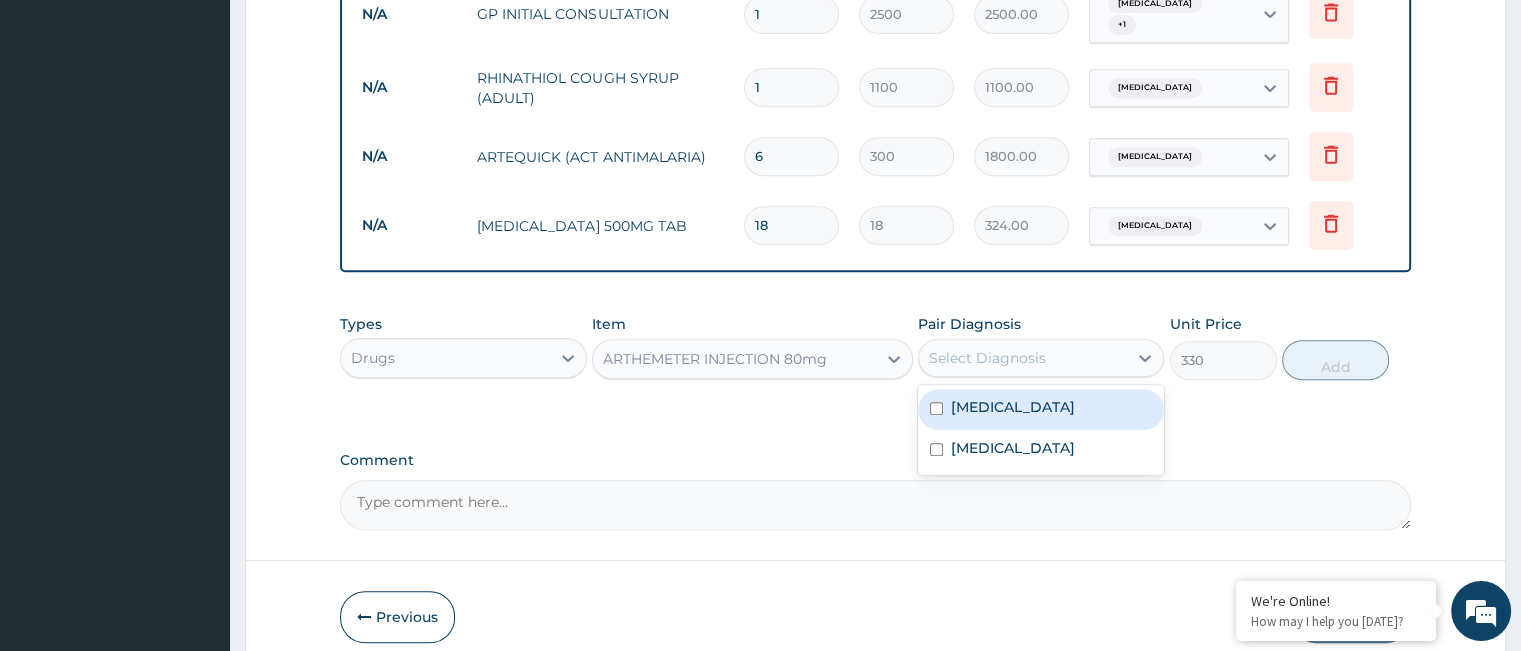 click on "Select Diagnosis" at bounding box center [987, 358] 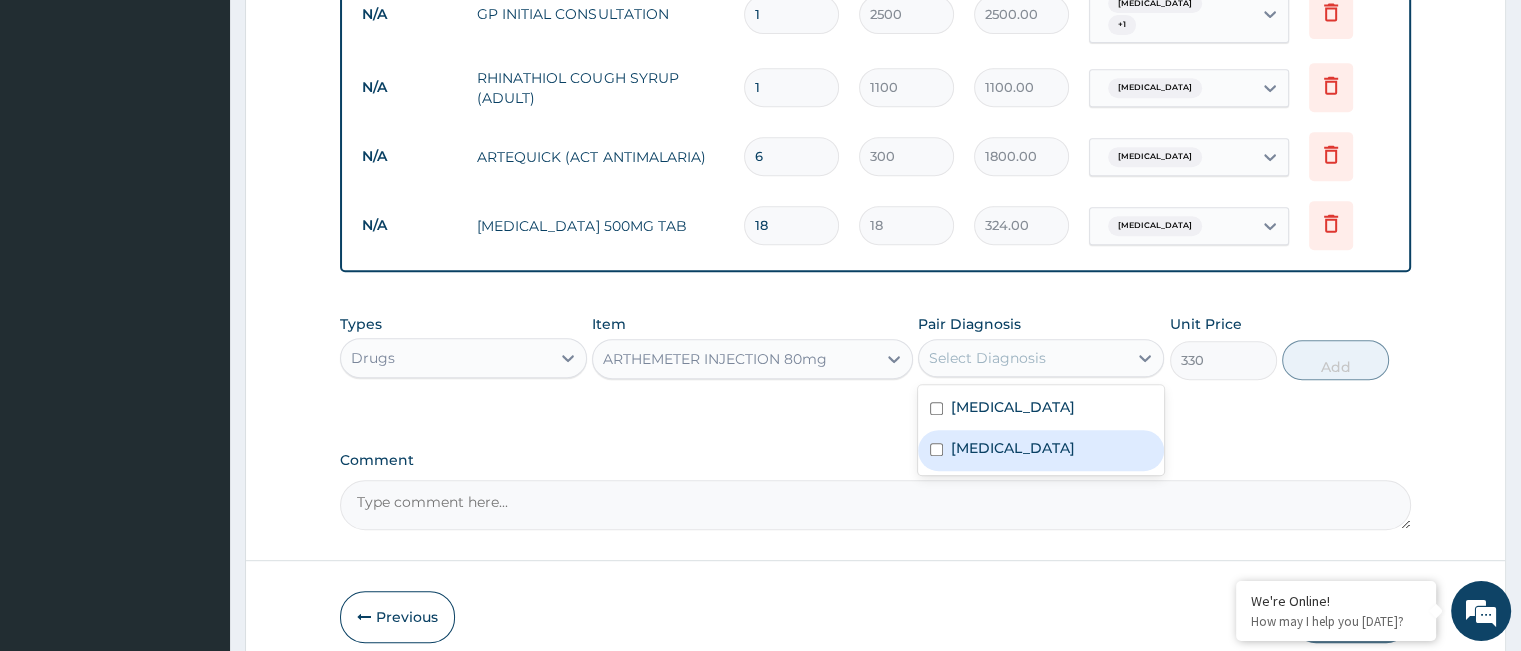 click on "Malaria" at bounding box center [1041, 450] 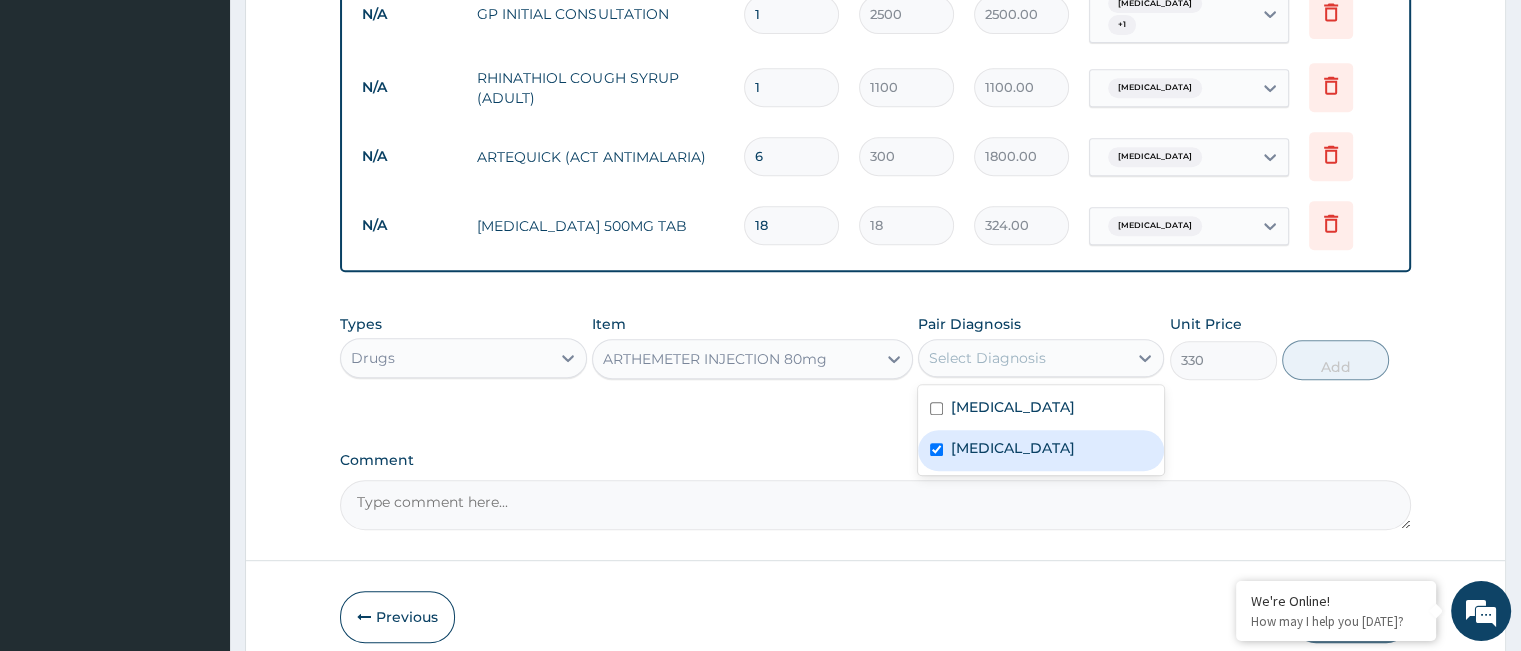 checkbox on "true" 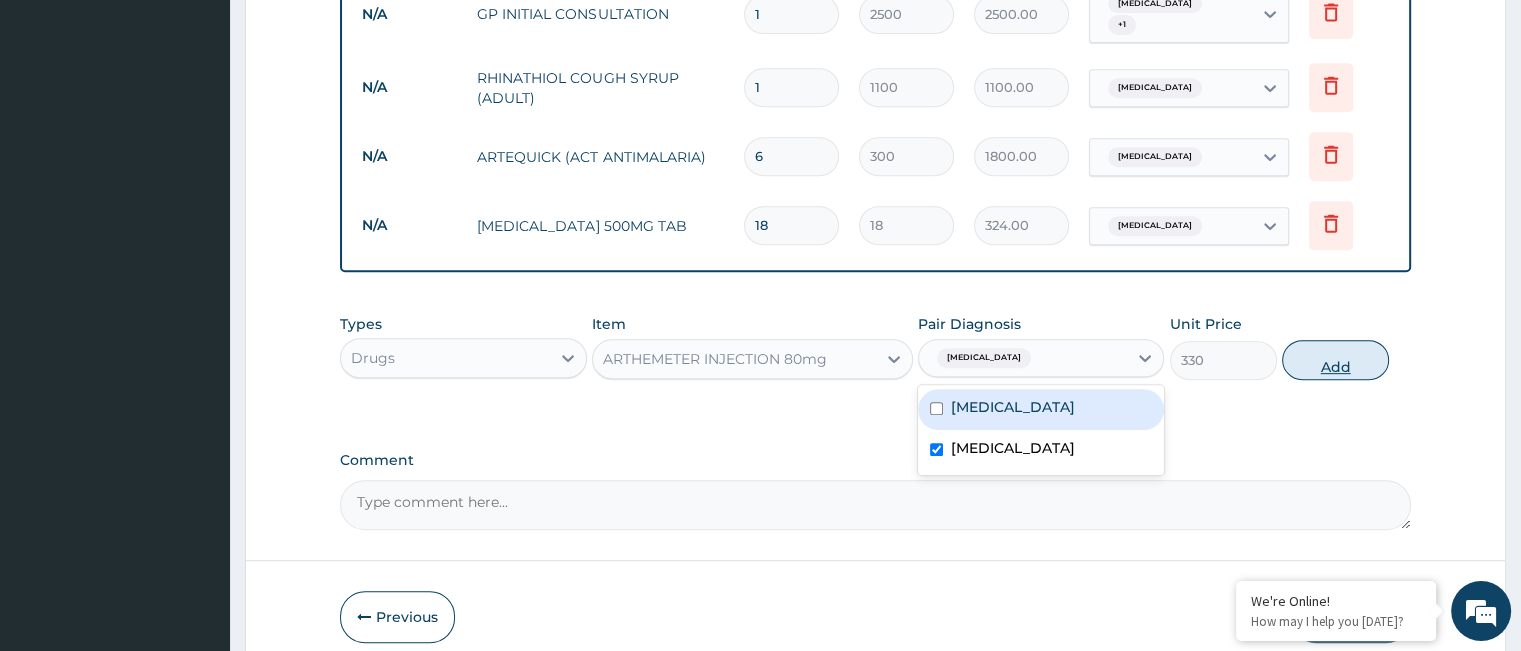click on "Add" at bounding box center (1335, 360) 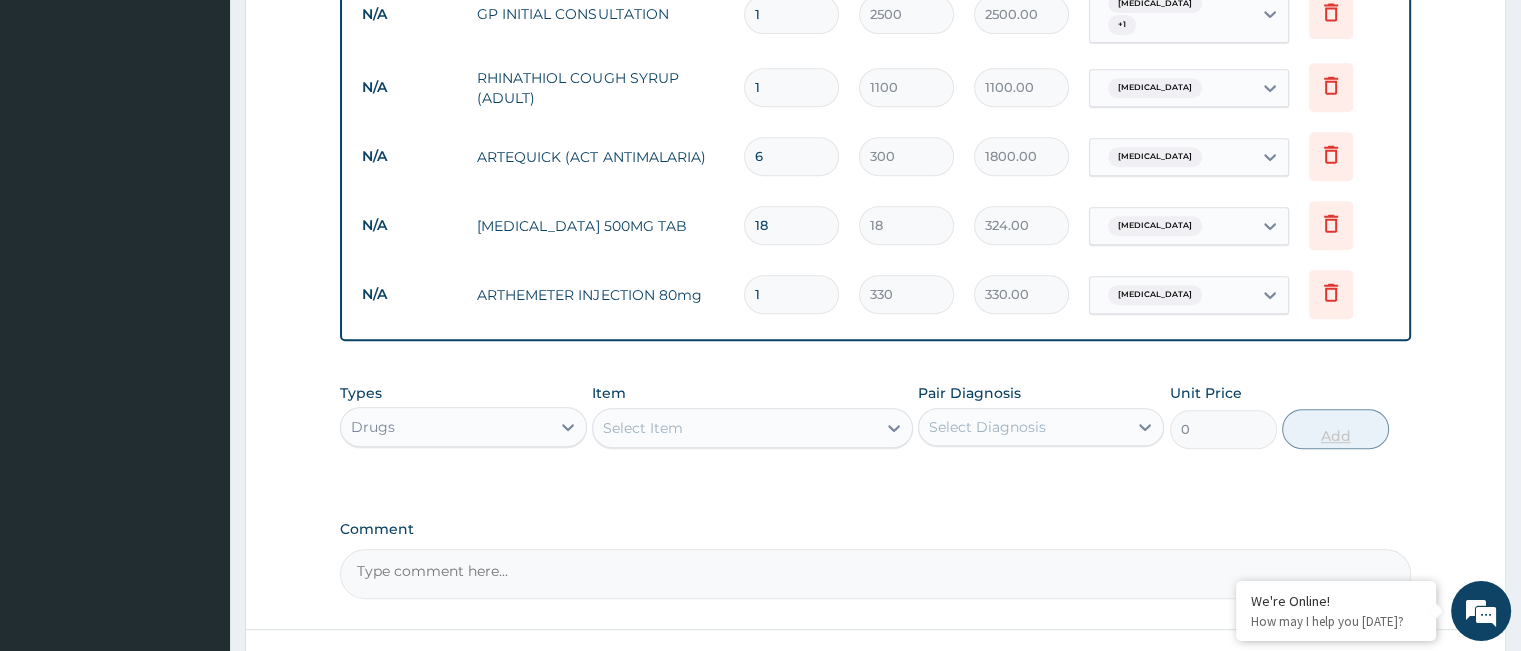 type 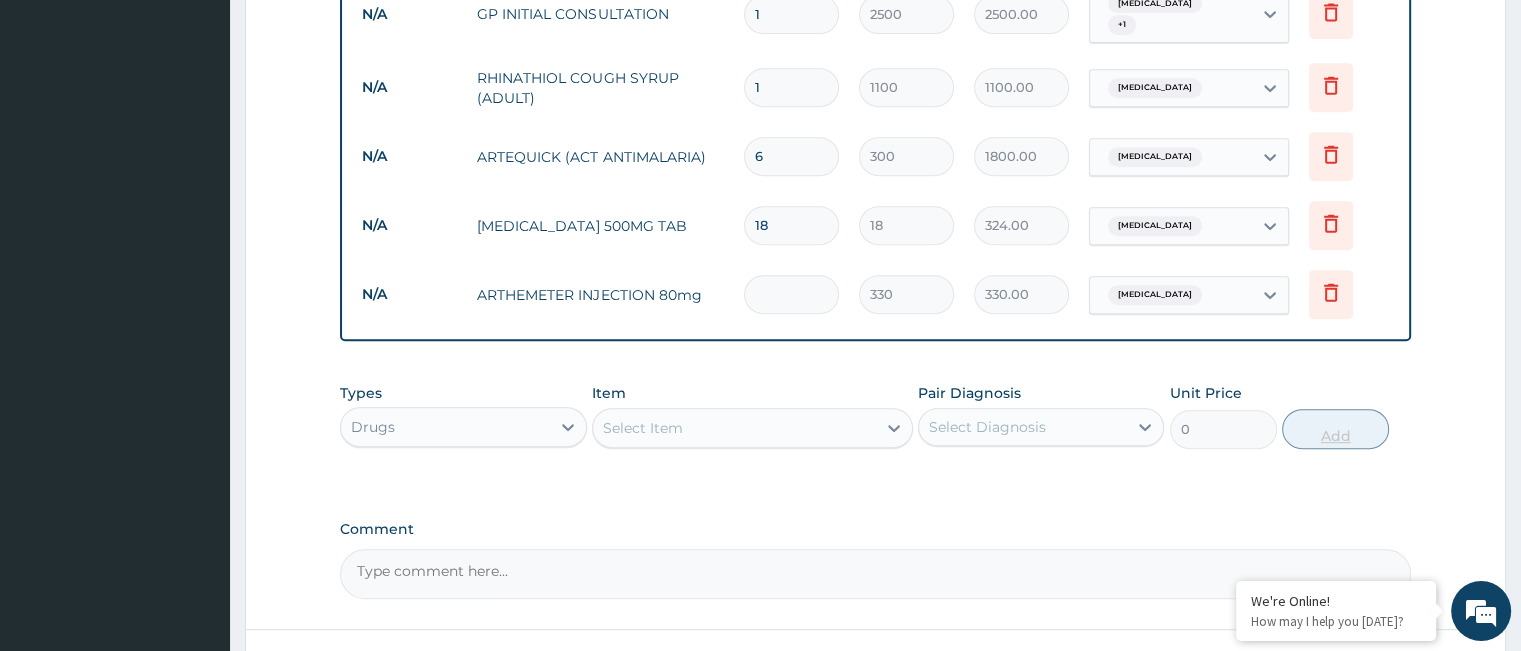 type on "0.00" 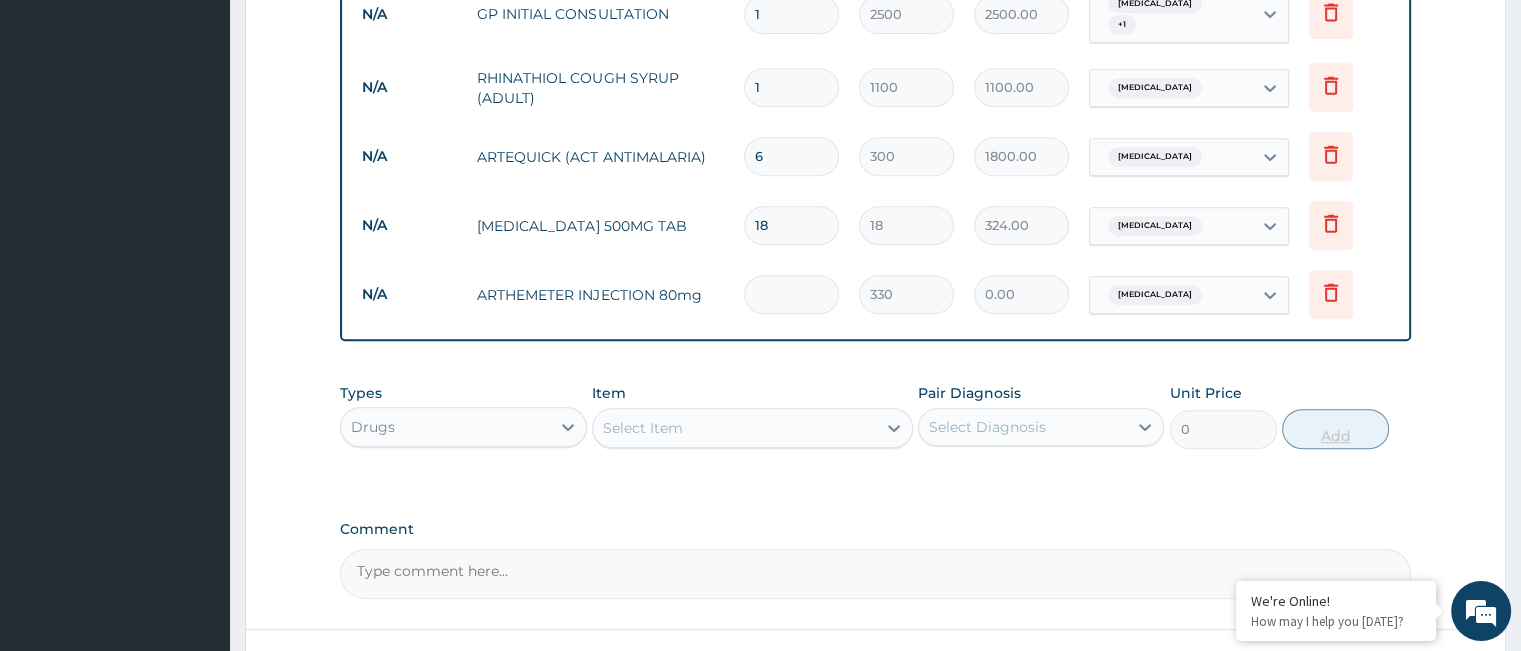 type on "2" 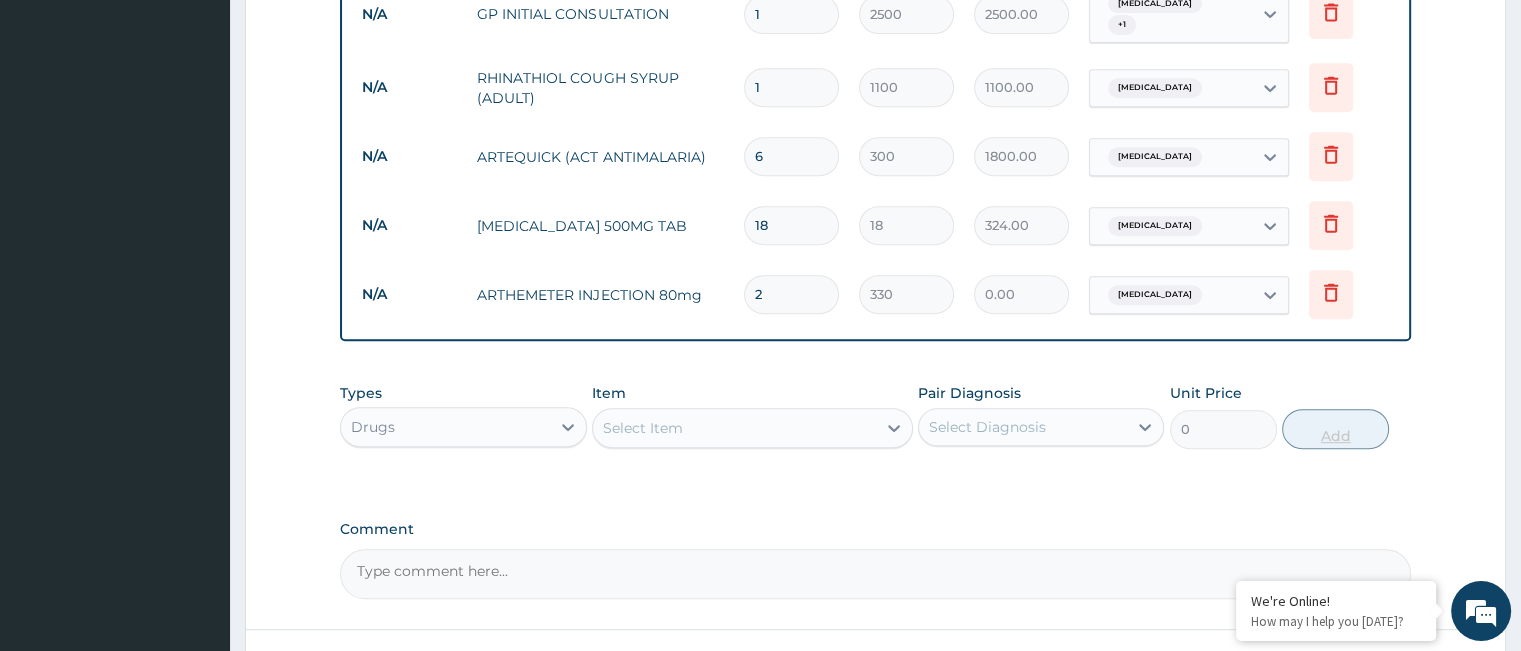 type on "660.00" 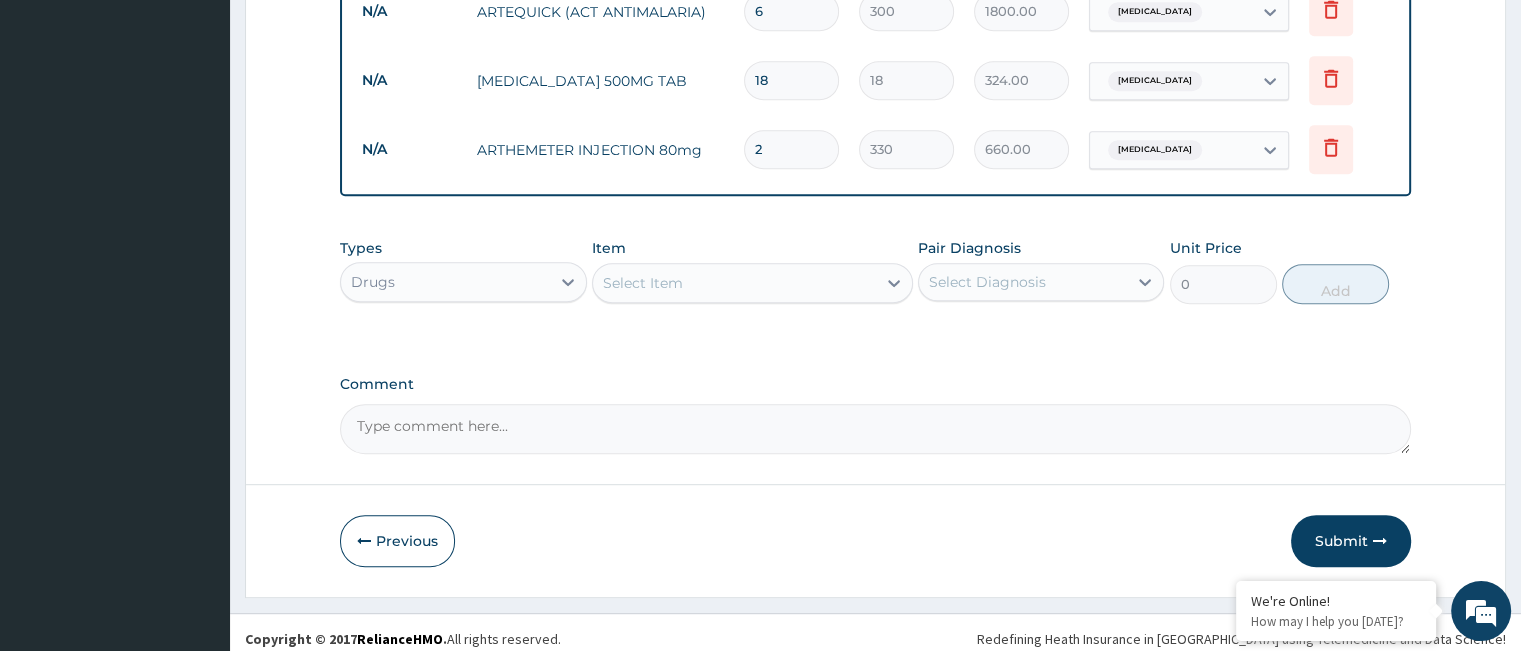 scroll, scrollTop: 1035, scrollLeft: 0, axis: vertical 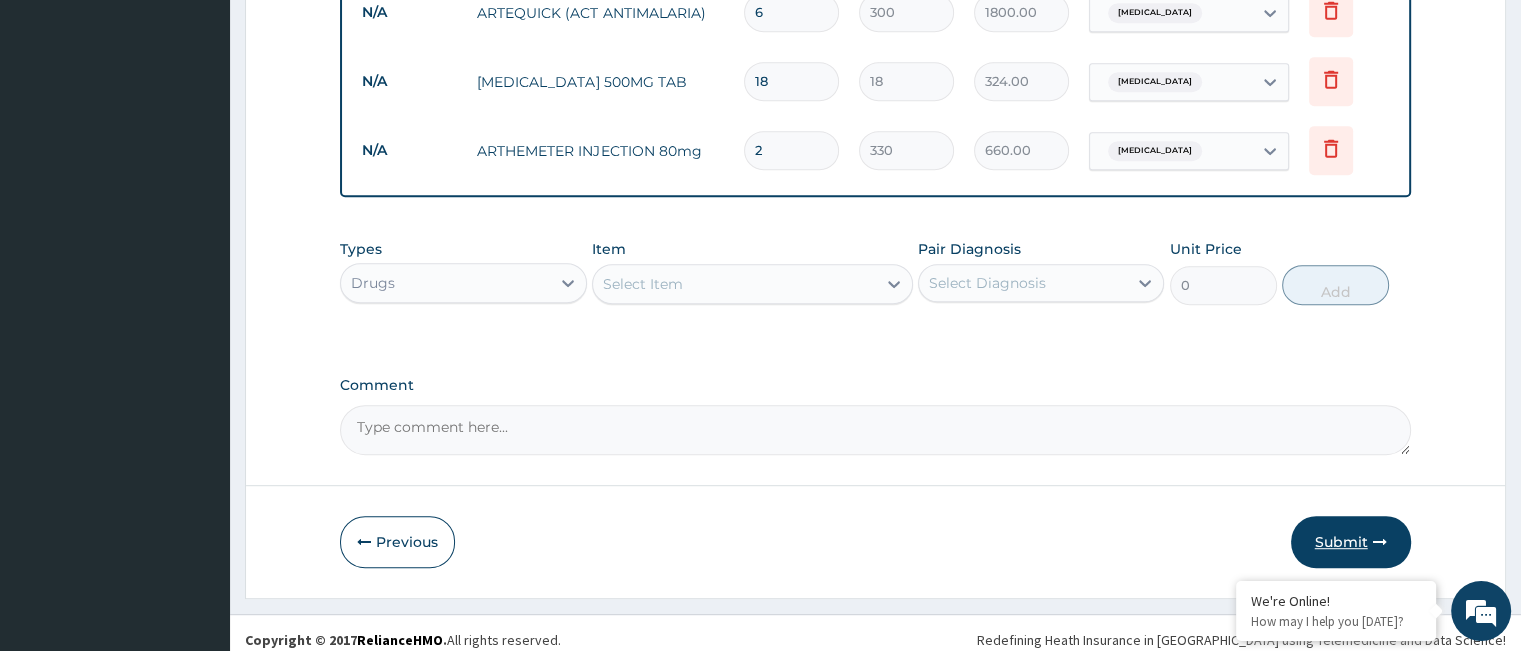 type on "2" 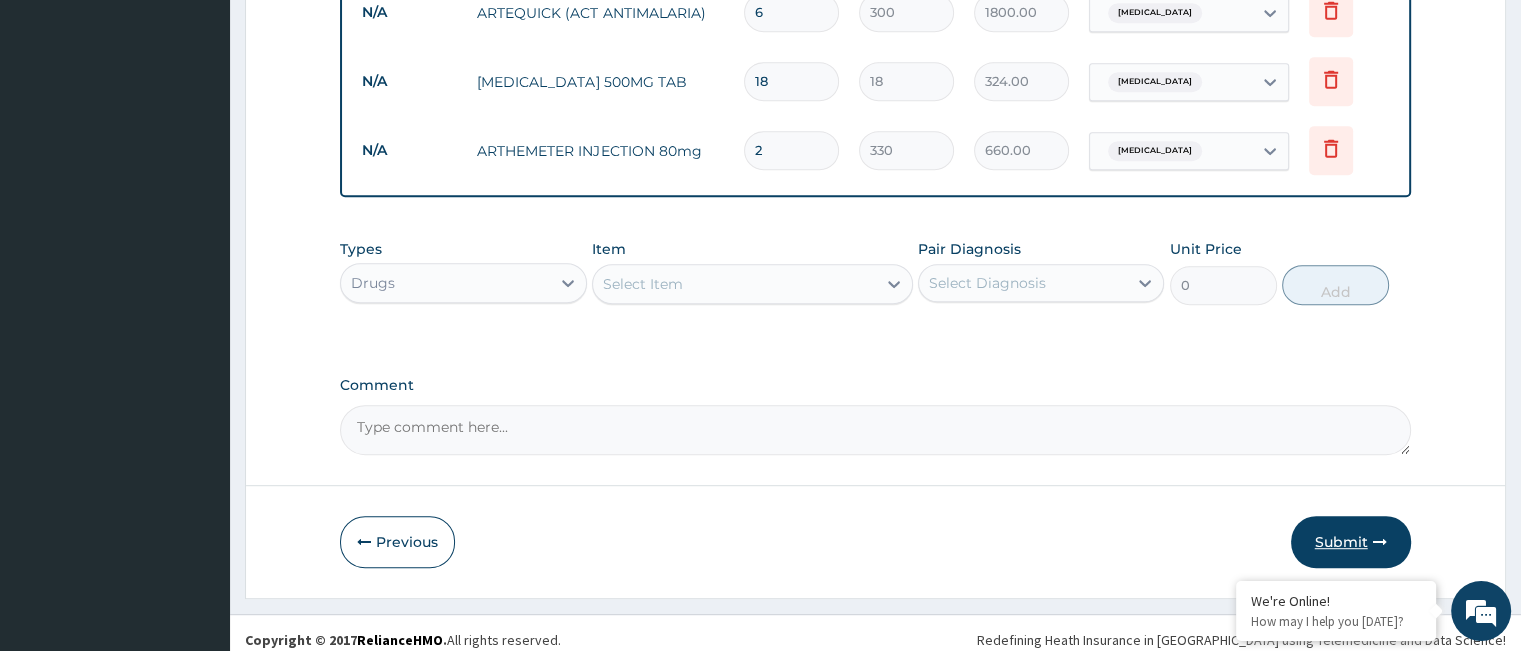 click on "Submit" at bounding box center [1351, 542] 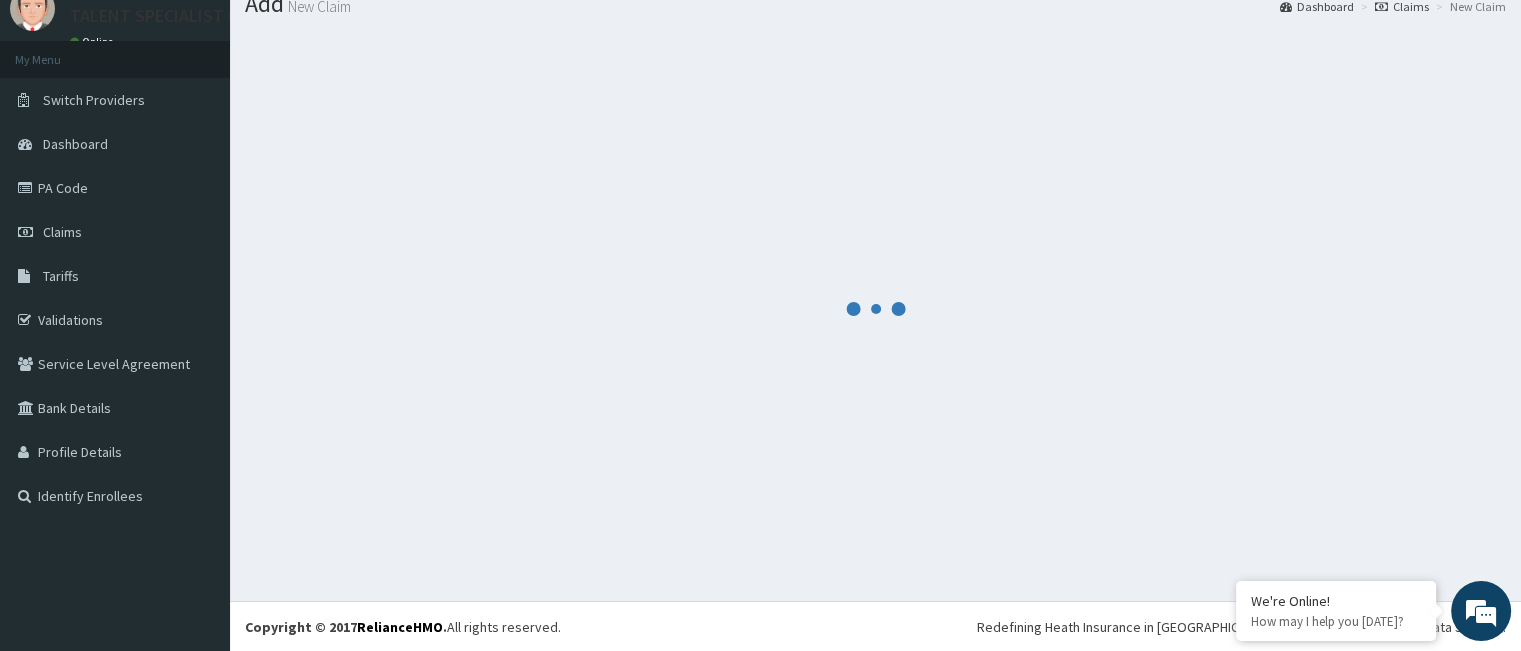 scroll, scrollTop: 1035, scrollLeft: 0, axis: vertical 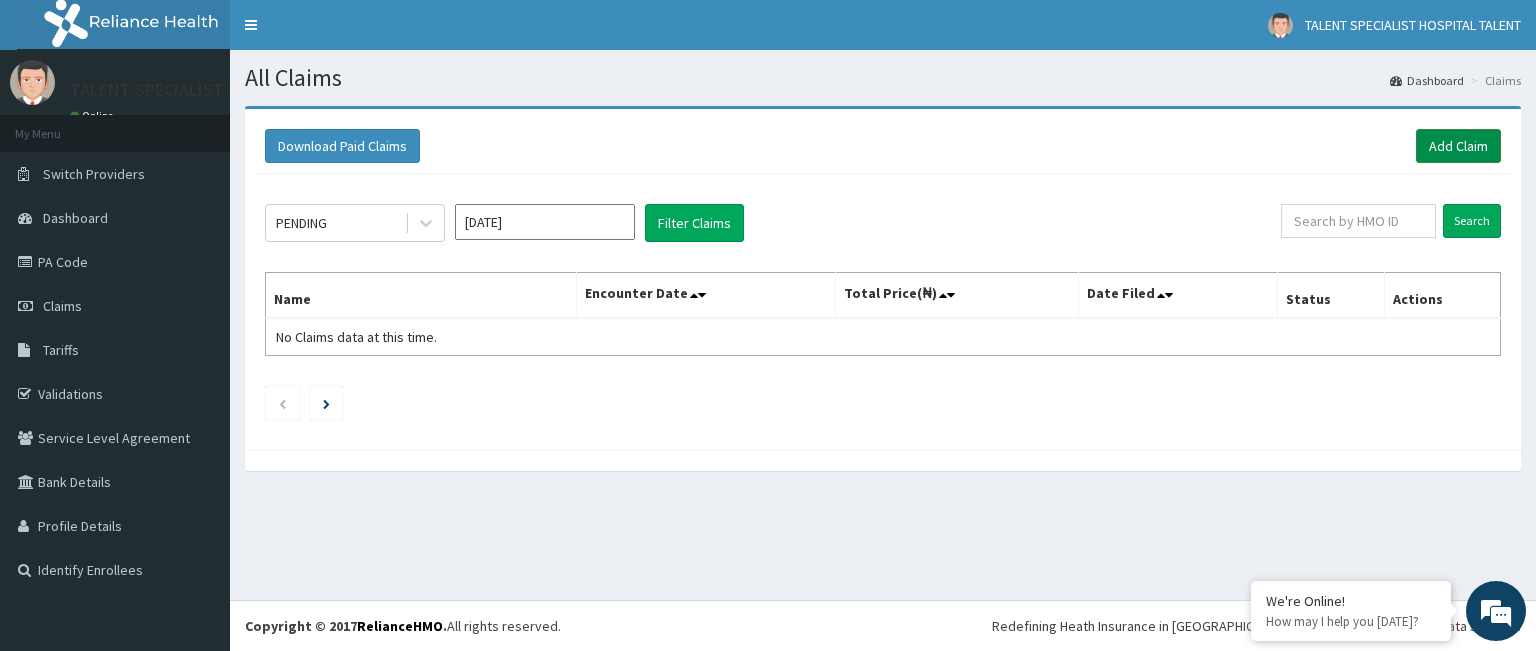click on "Add Claim" at bounding box center [1458, 146] 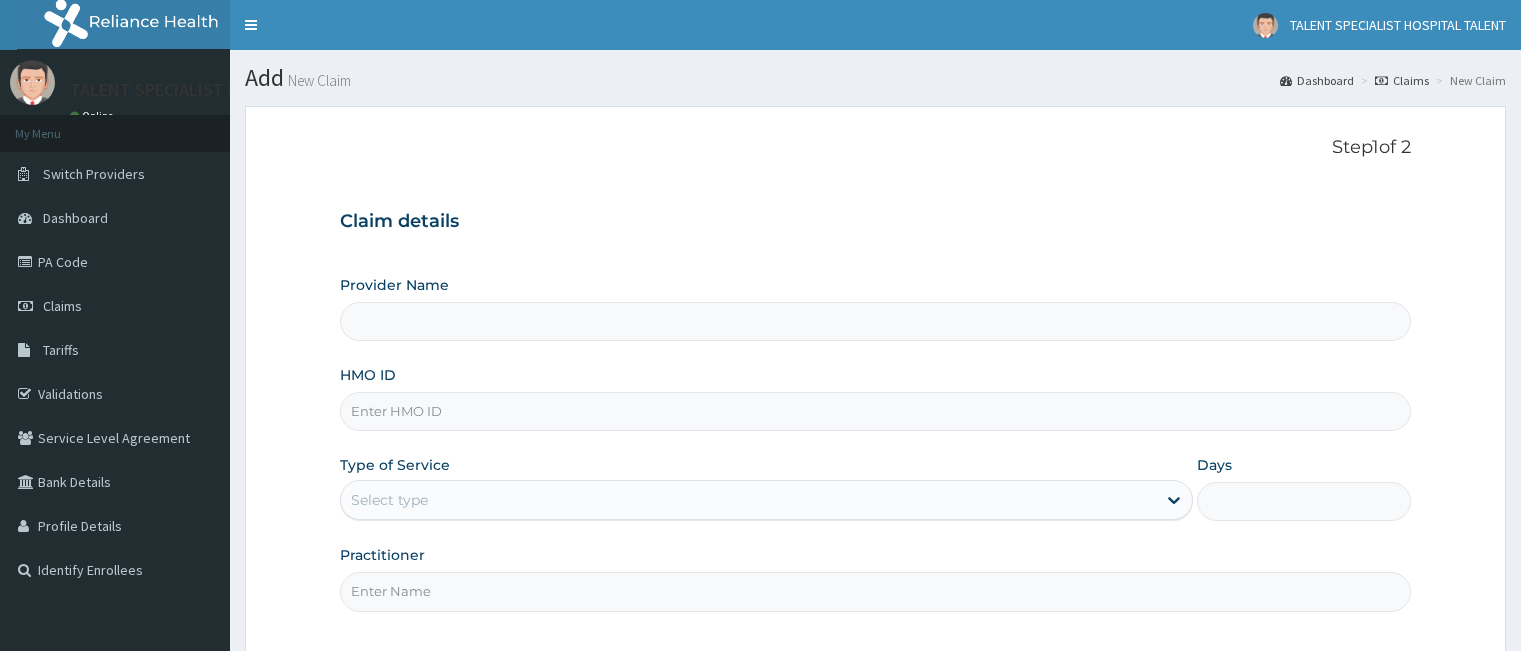 scroll, scrollTop: 0, scrollLeft: 0, axis: both 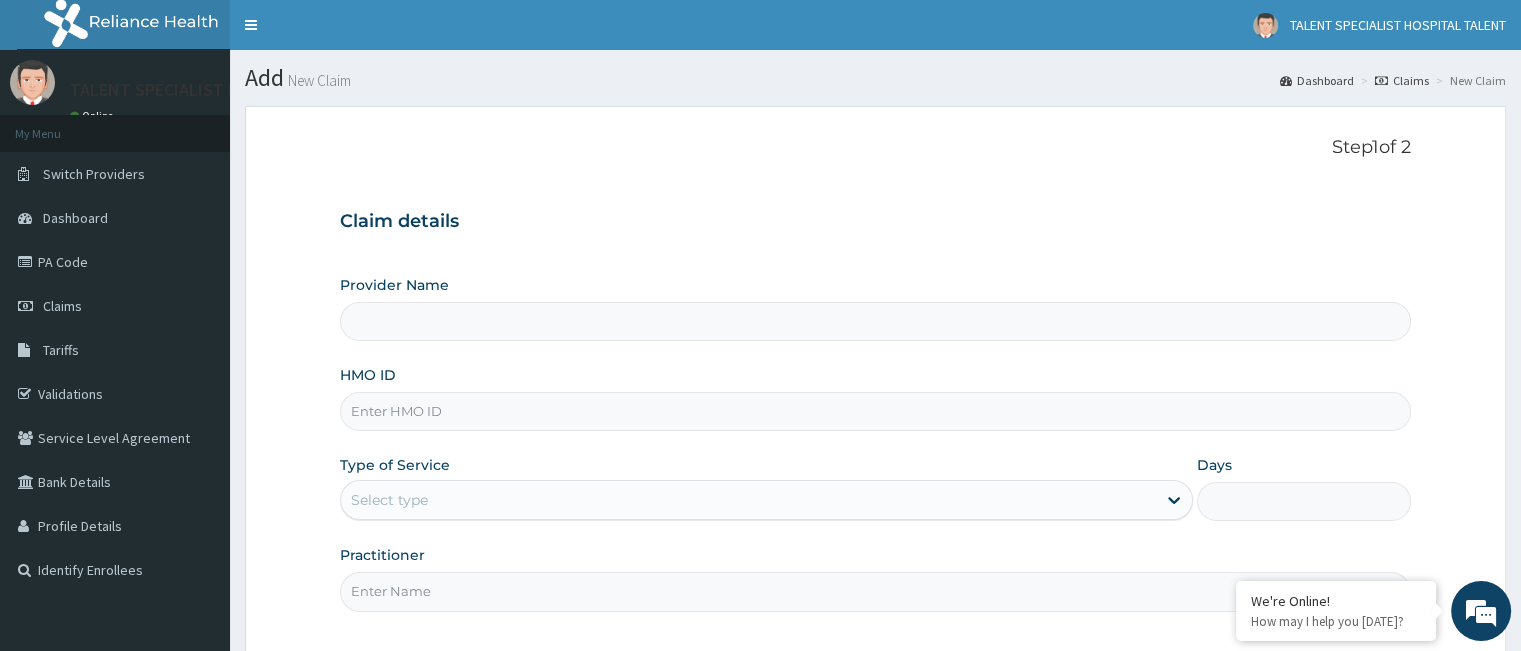 type on "Talent Specialist Hospital" 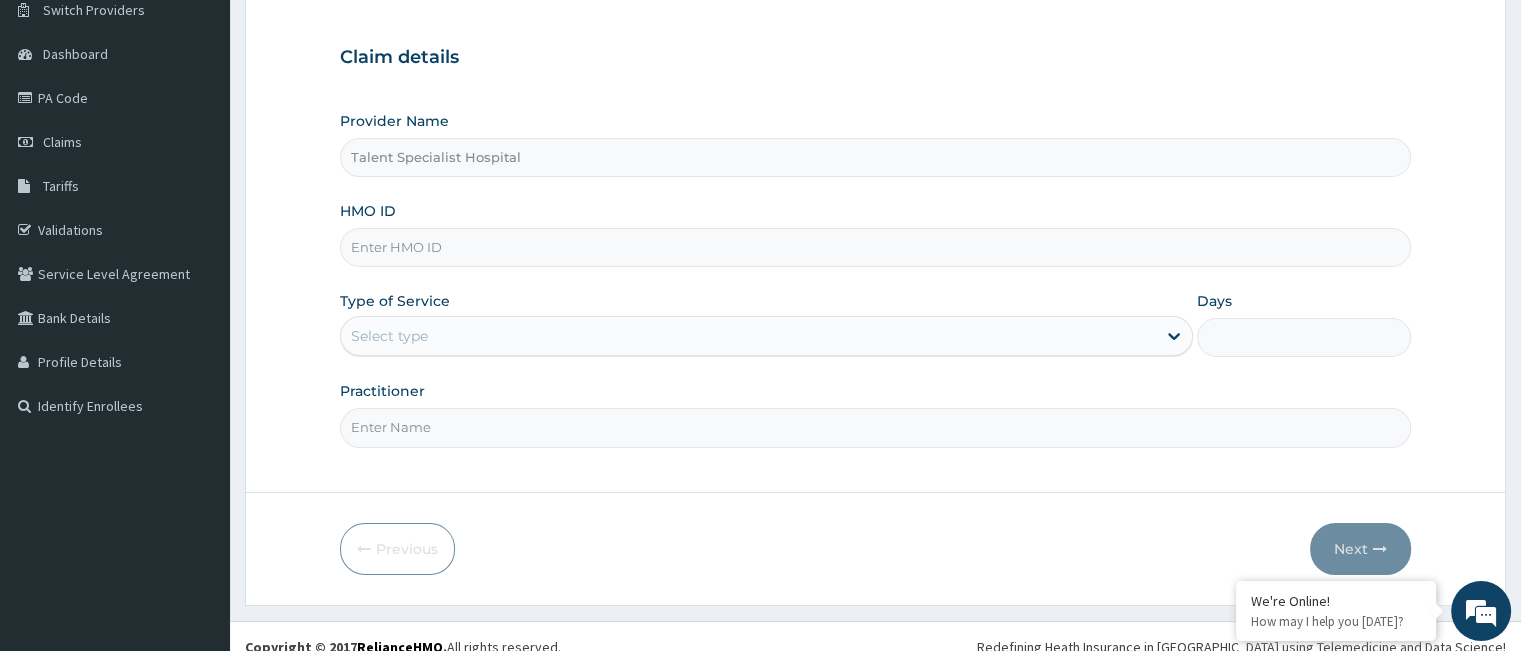 scroll, scrollTop: 184, scrollLeft: 0, axis: vertical 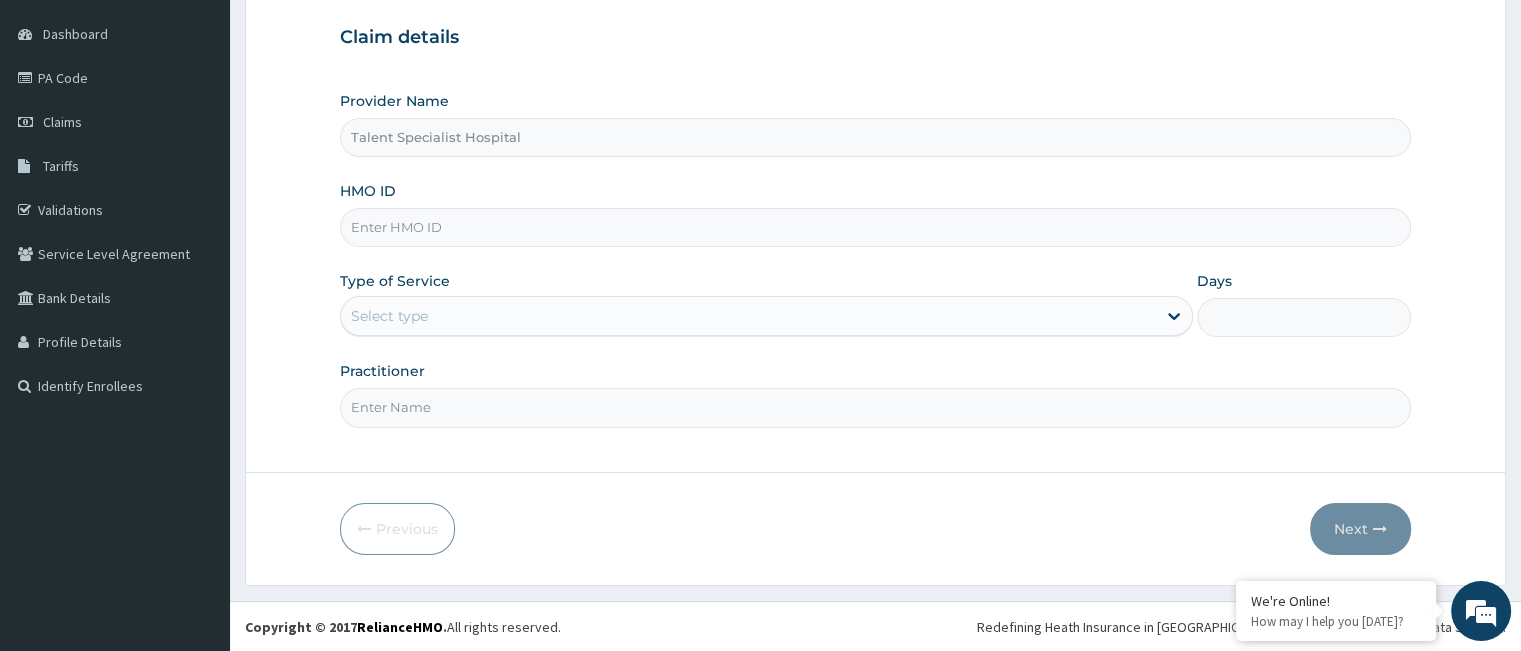 click on "HMO ID" at bounding box center [875, 227] 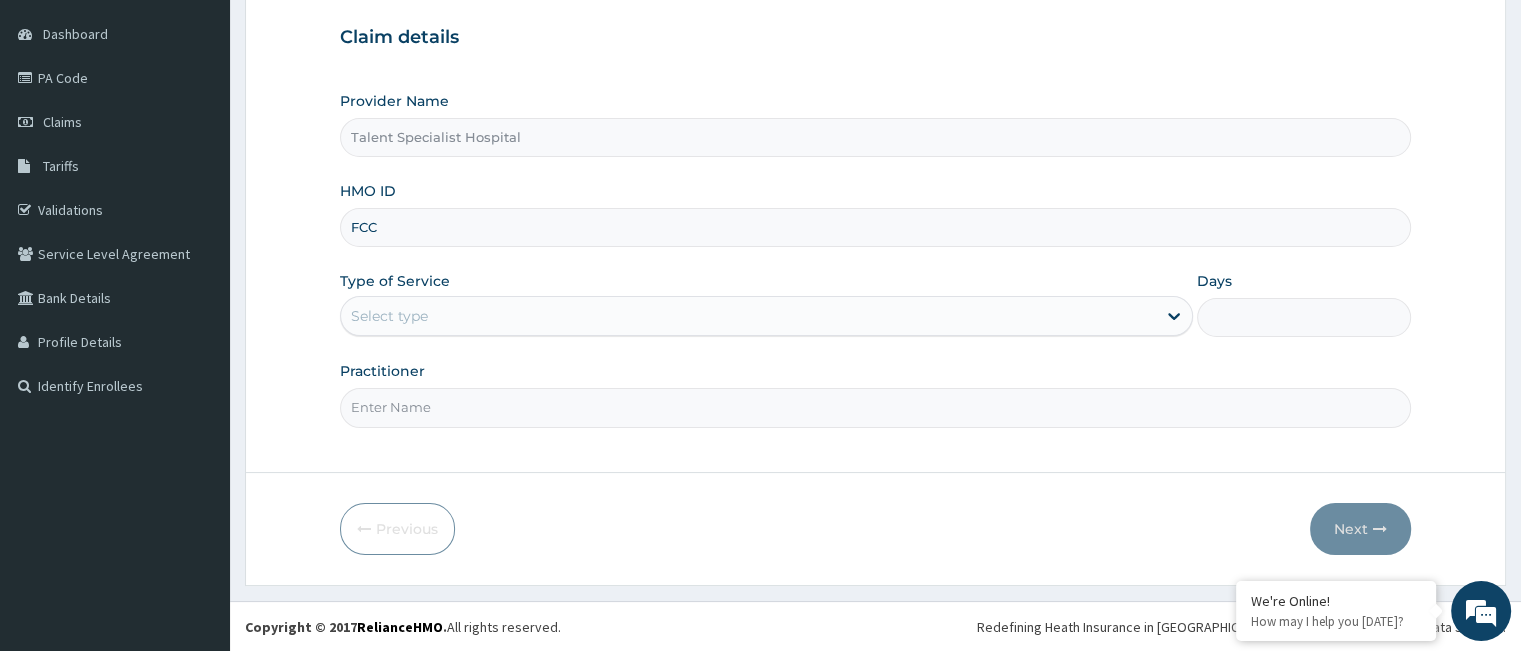 scroll, scrollTop: 0, scrollLeft: 0, axis: both 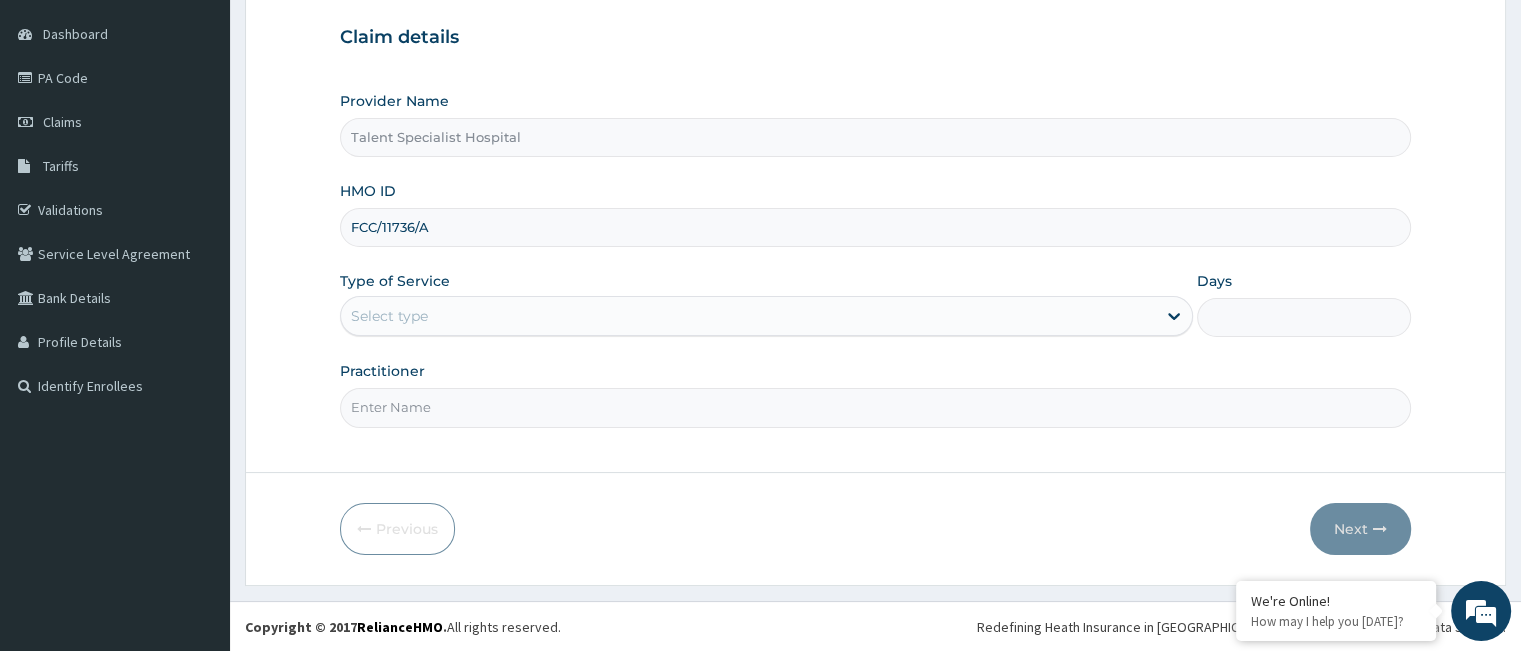 type on "FCC/11736/A" 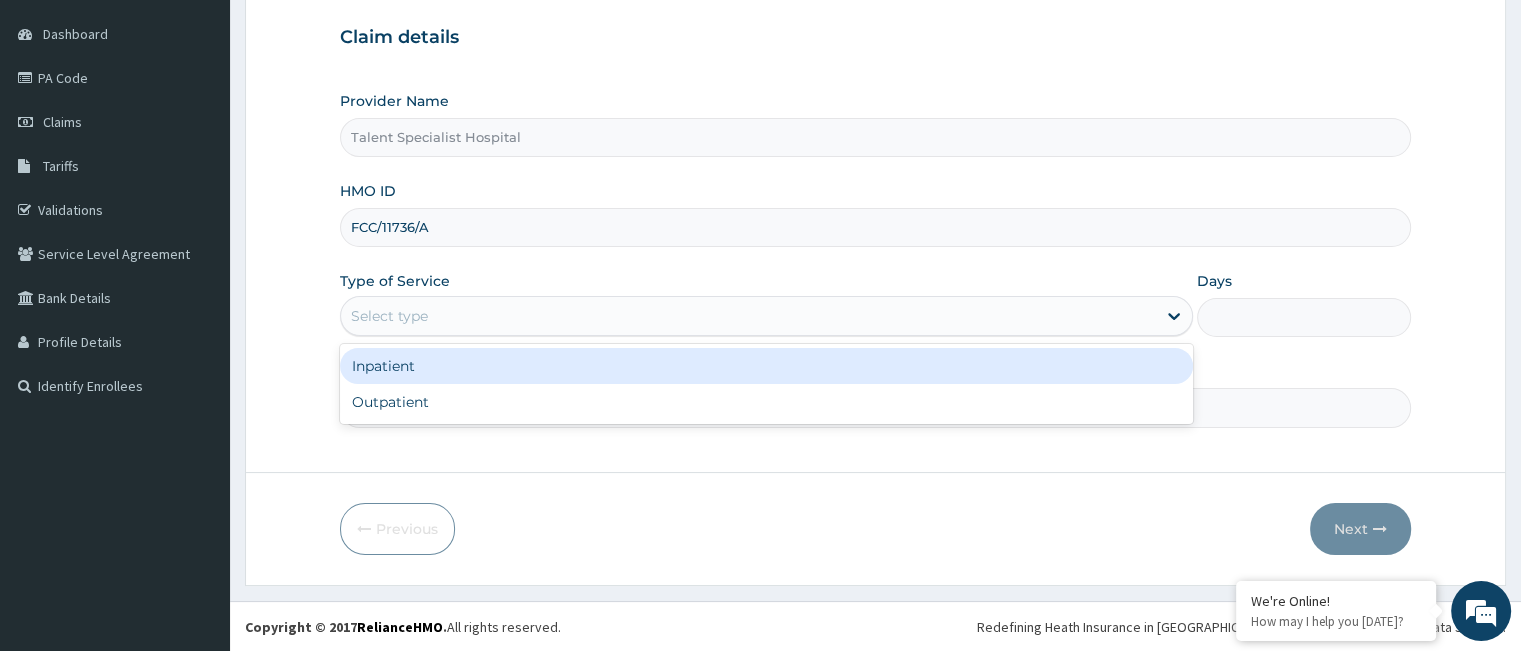 click on "Select type" at bounding box center [748, 316] 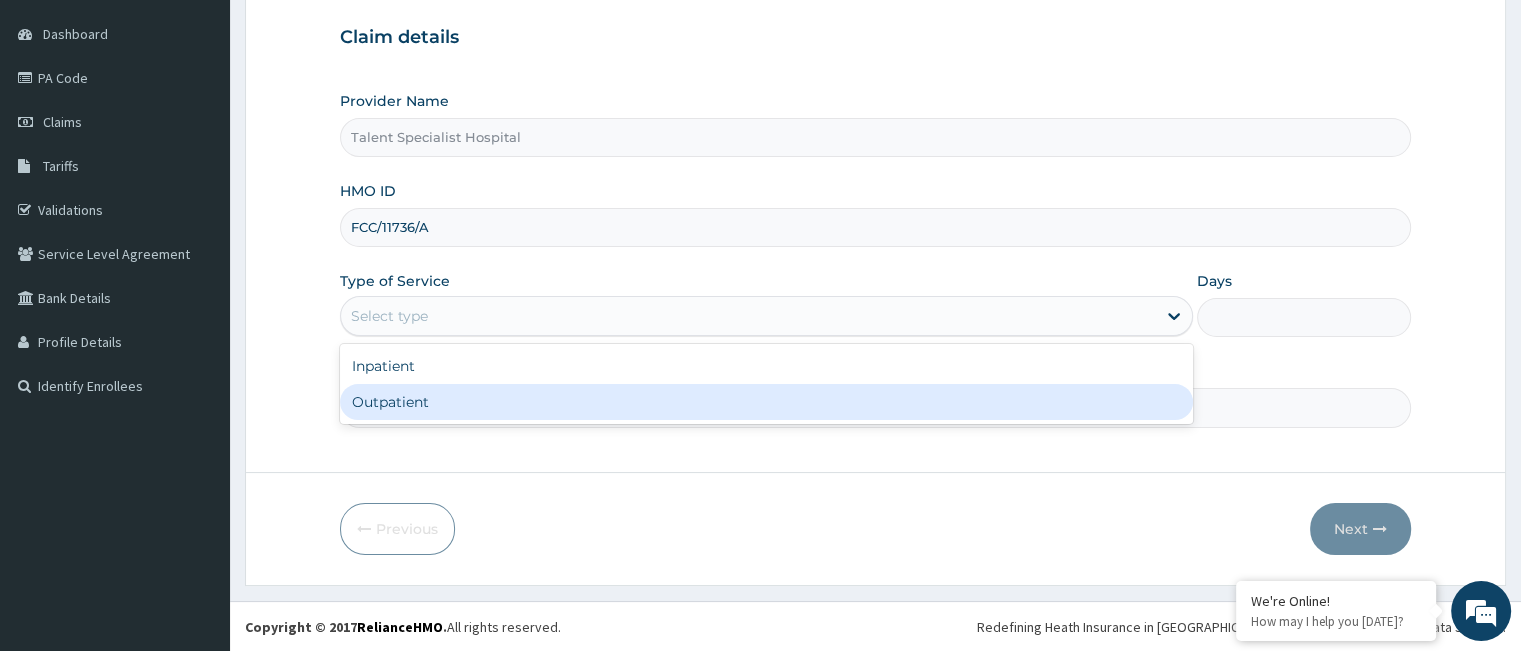 click on "Outpatient" at bounding box center [766, 402] 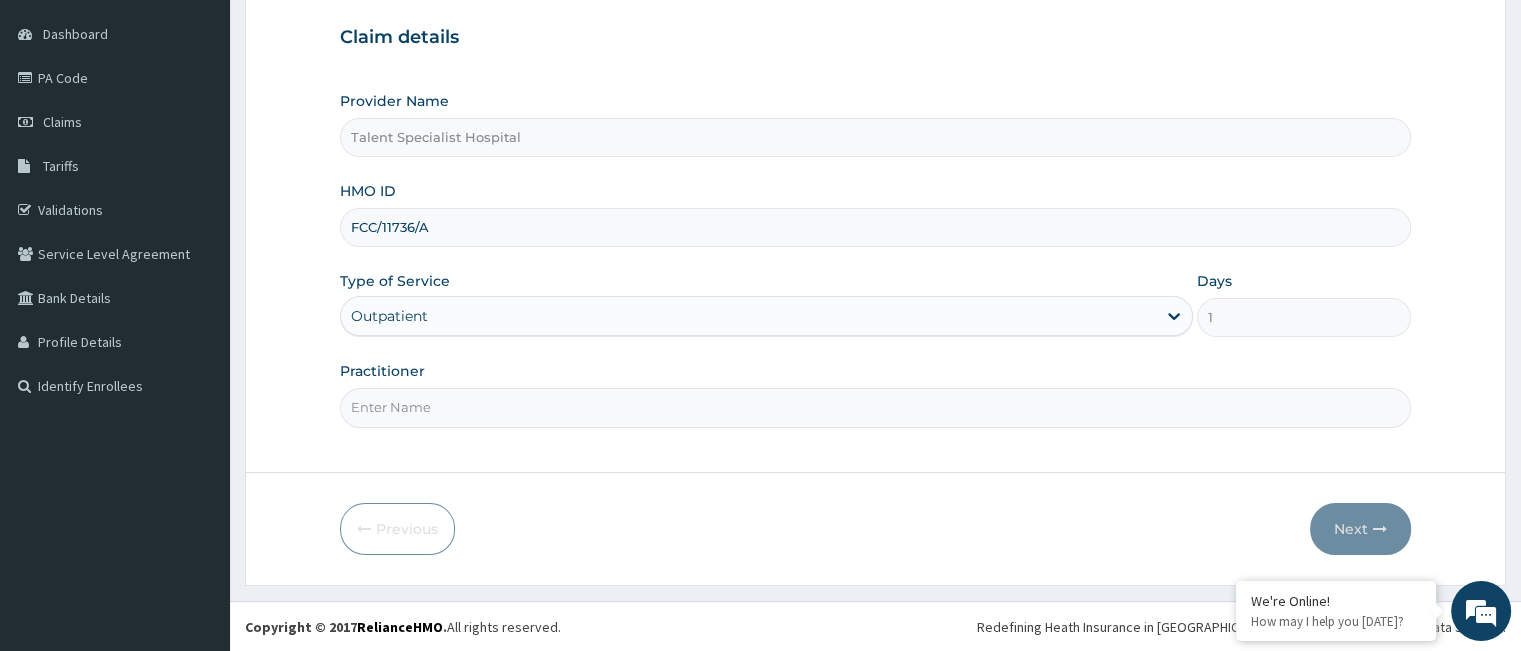 click on "Practitioner" at bounding box center (875, 407) 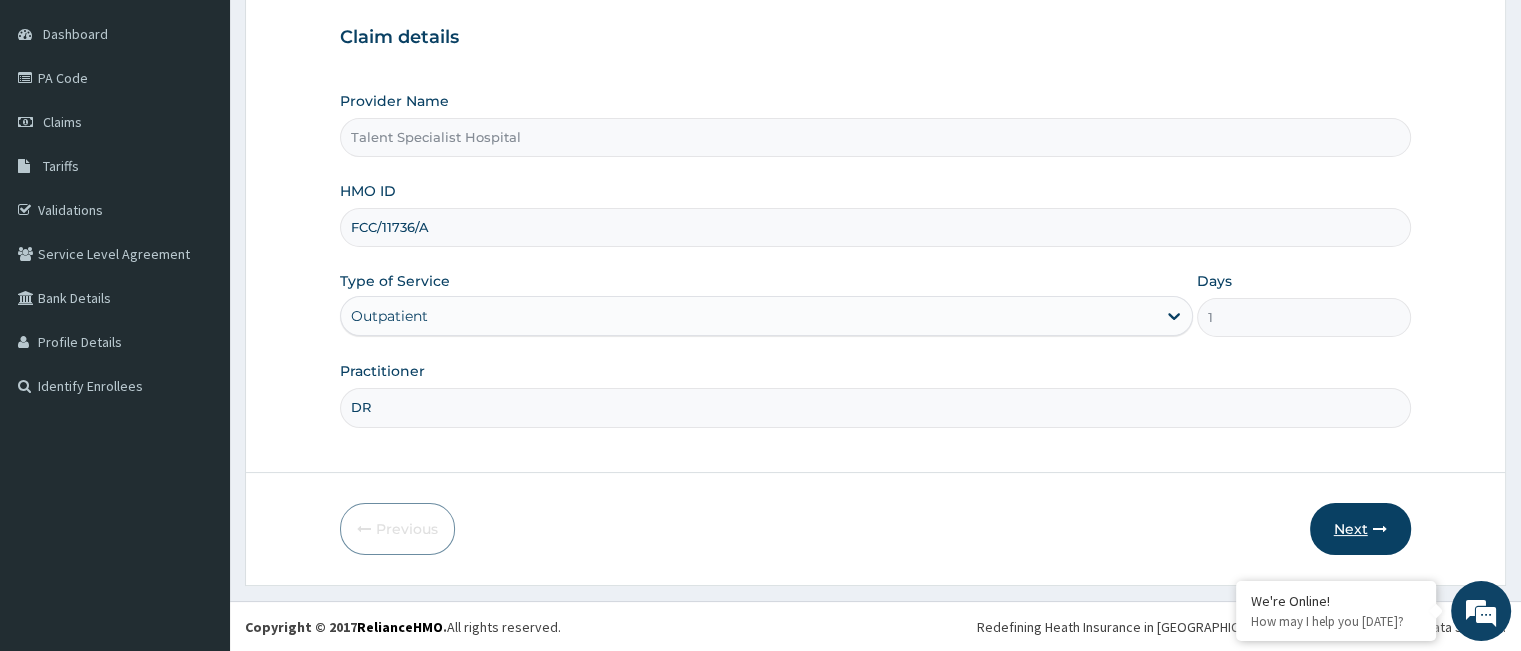 type on "DR" 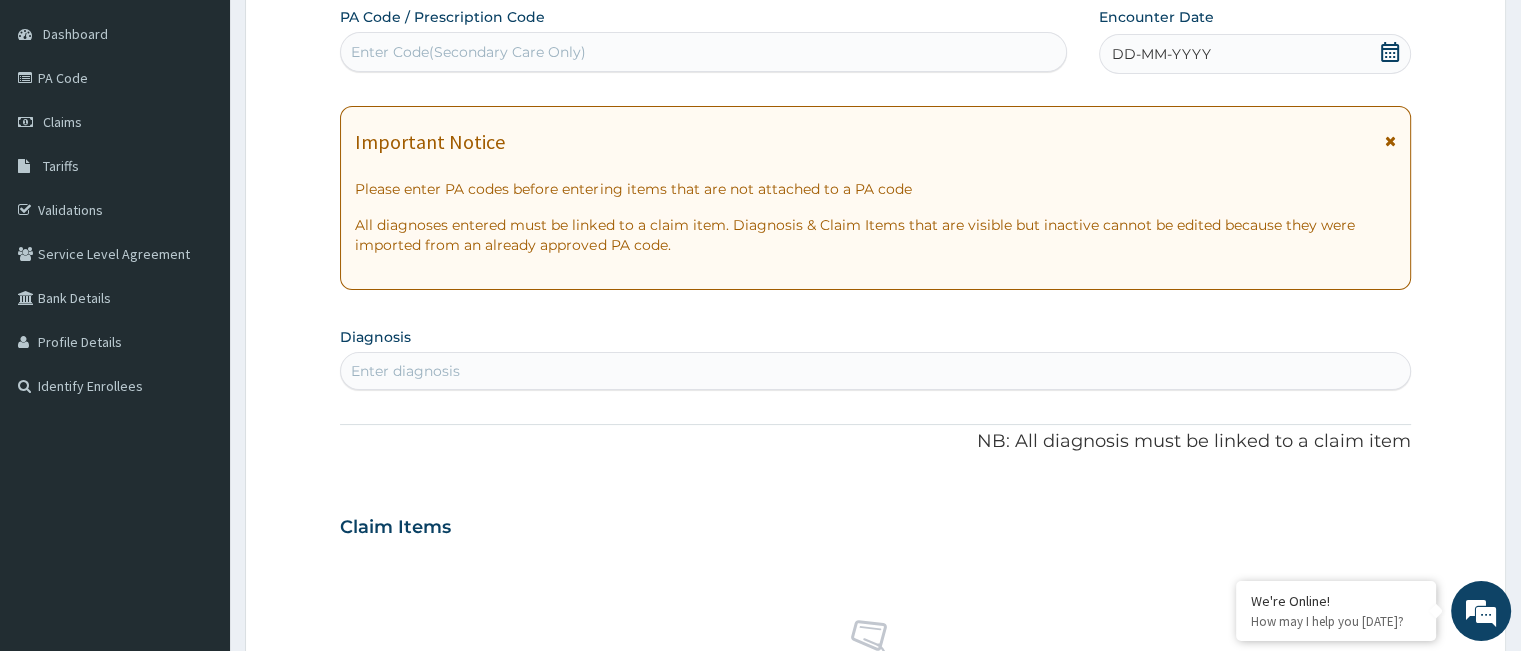 click on "Enter Code(Secondary Care Only)" at bounding box center (703, 52) 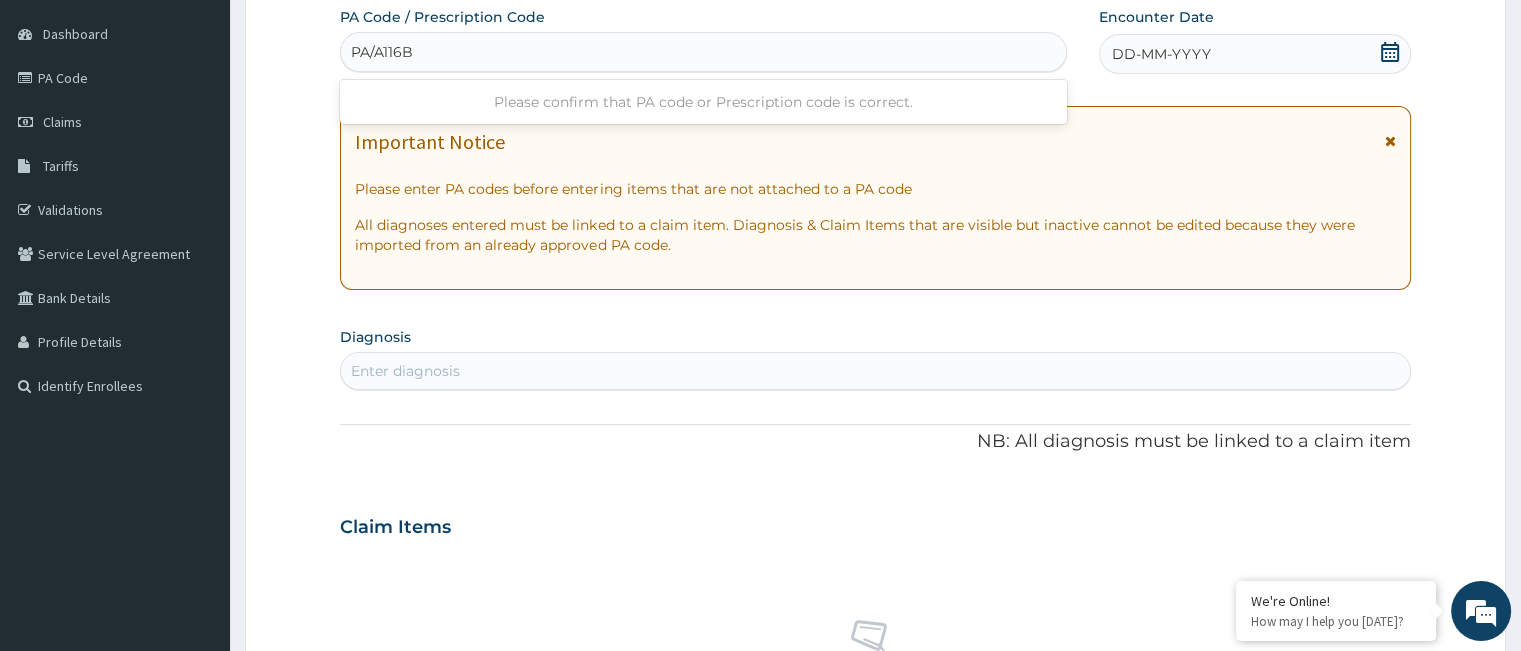 type on "PA/A116BF" 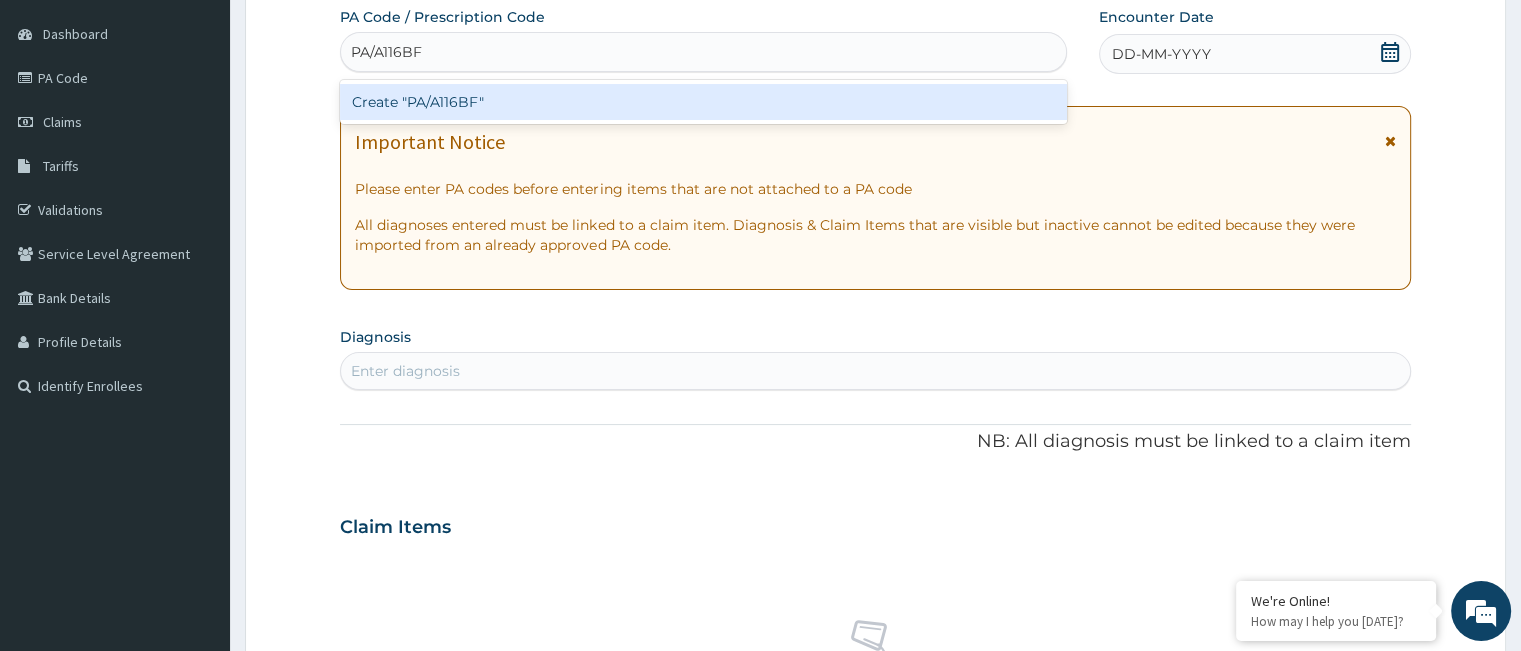 click on "Create "PA/A116BF"" at bounding box center [703, 102] 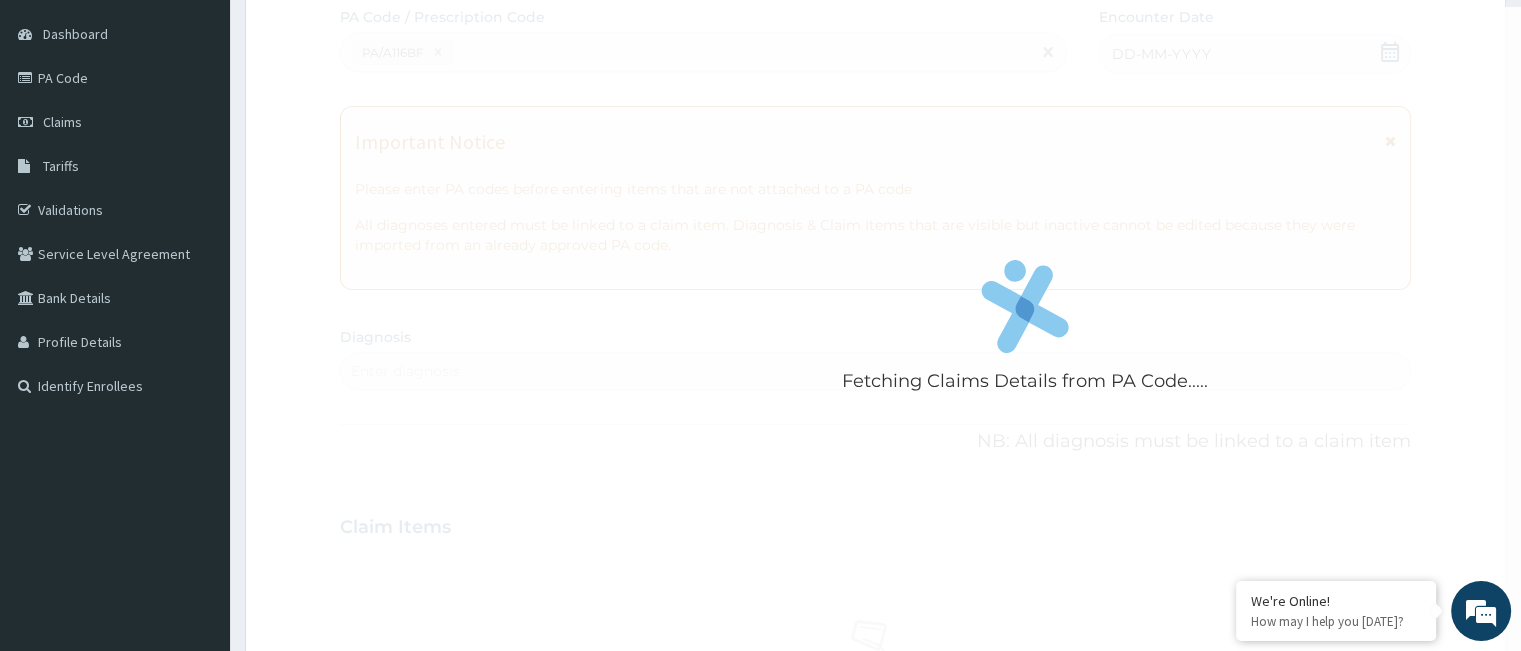 scroll, scrollTop: 198, scrollLeft: 0, axis: vertical 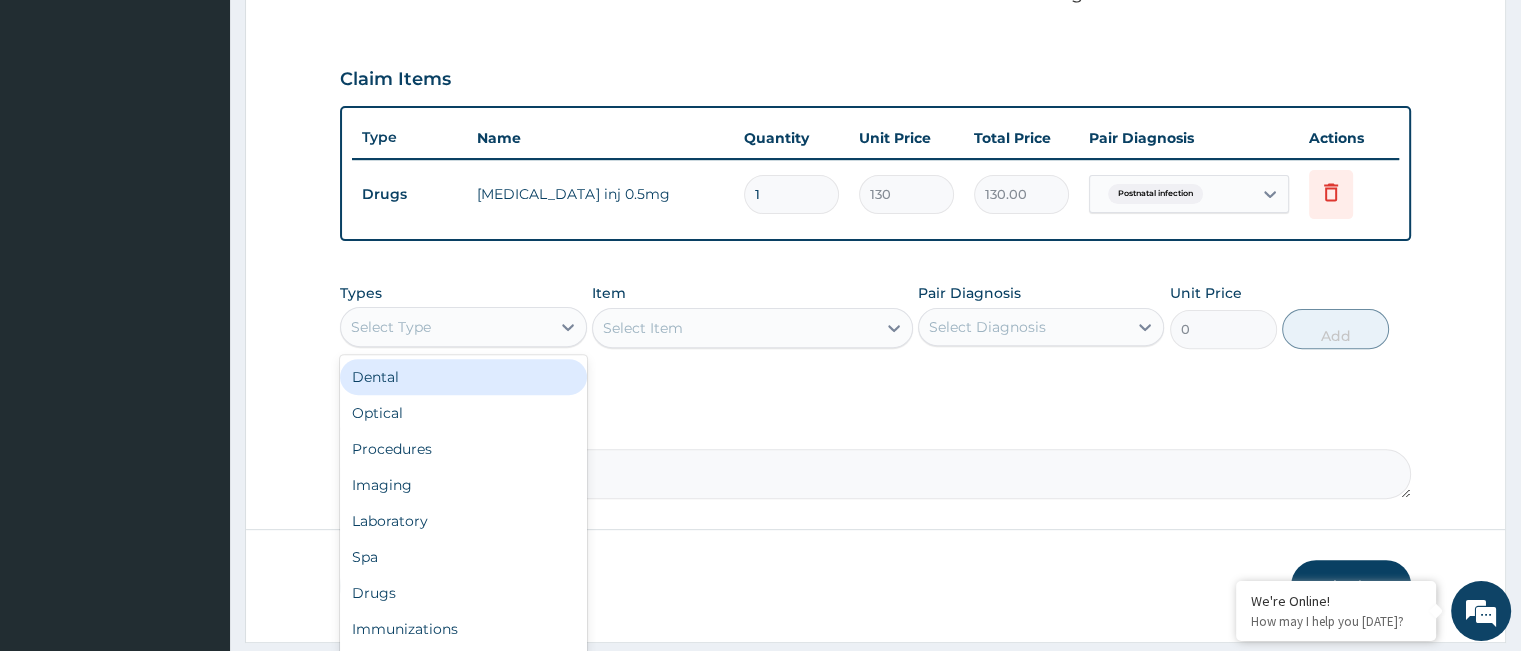 click on "Select Type" at bounding box center [445, 327] 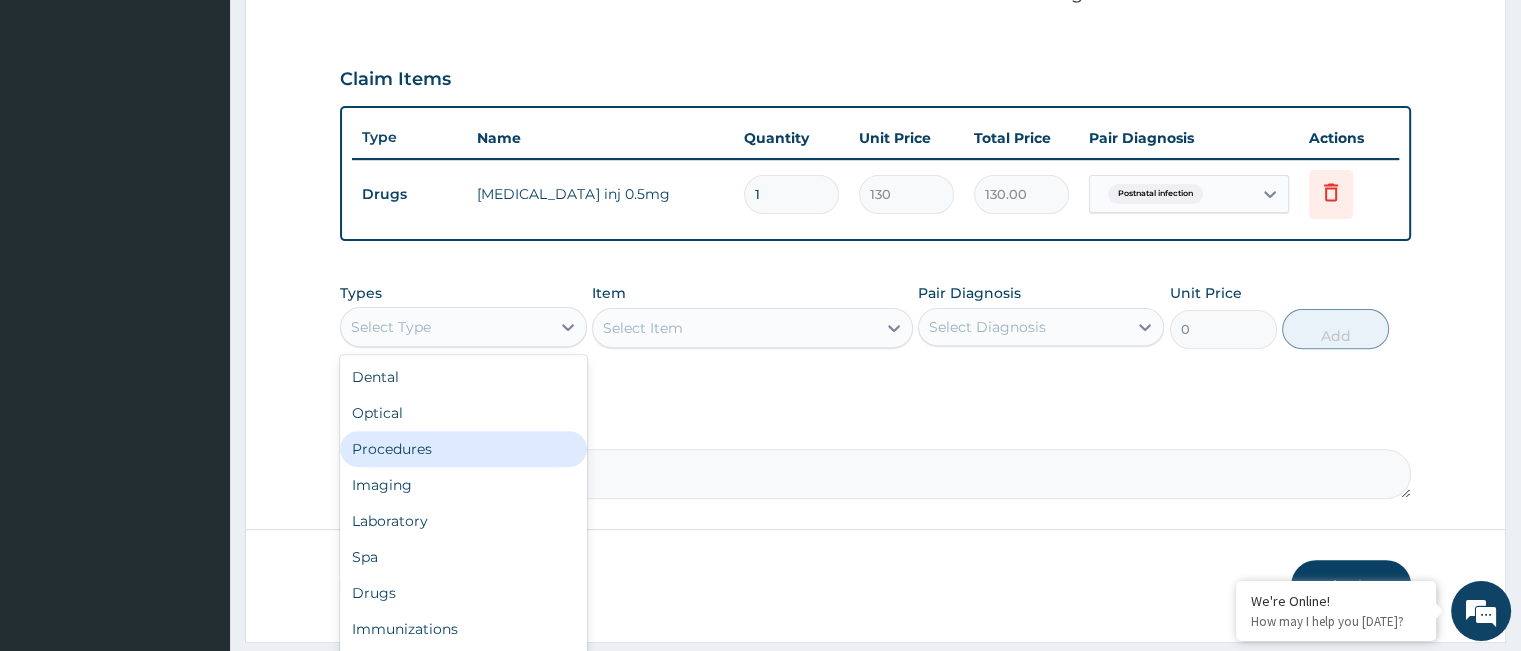 click on "Procedures" at bounding box center (463, 449) 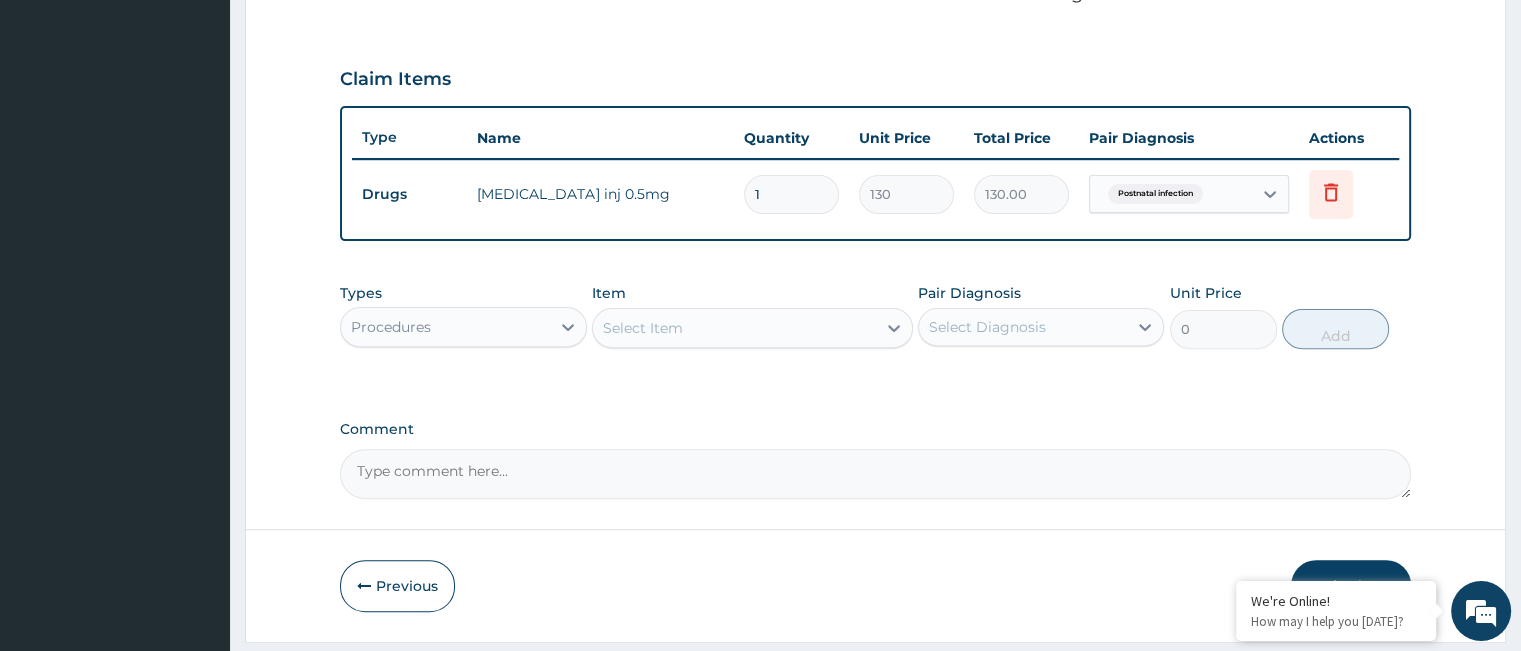 click on "Select Item" at bounding box center (752, 328) 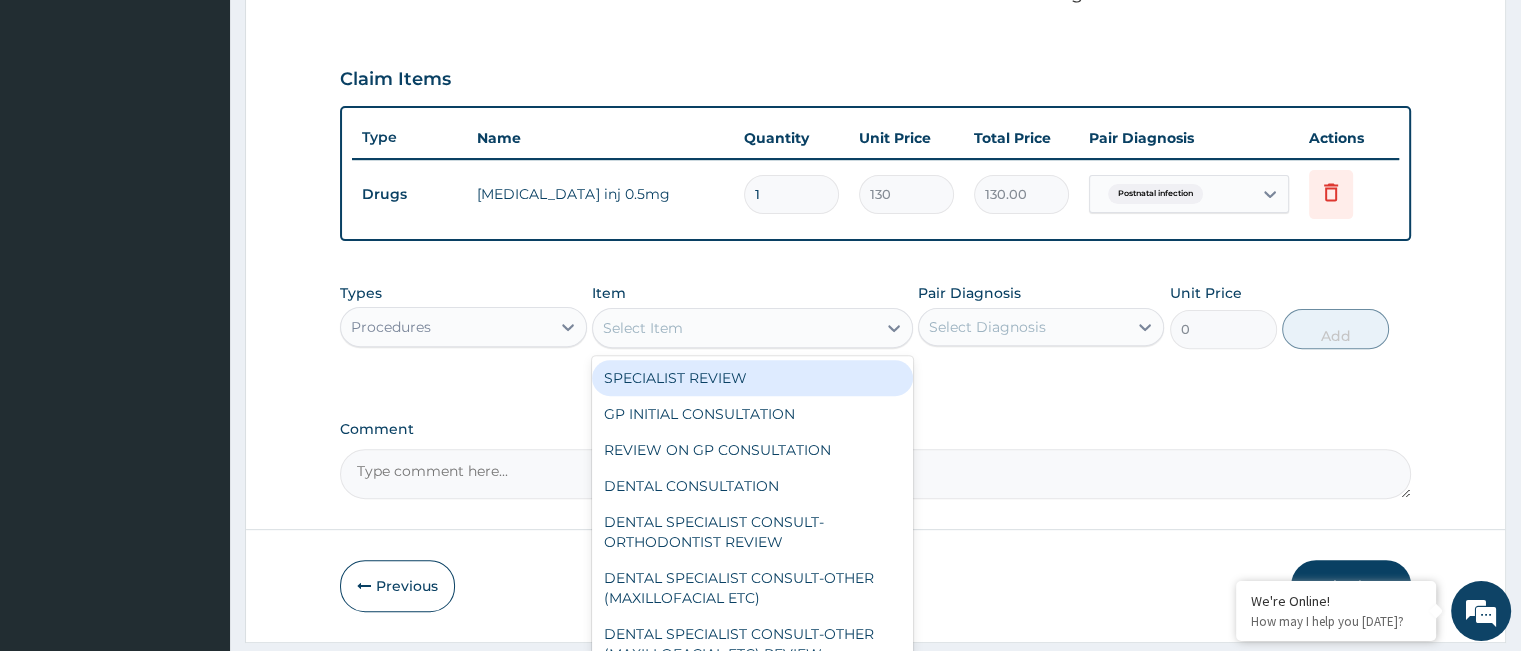 click on "Select Item" at bounding box center (734, 328) 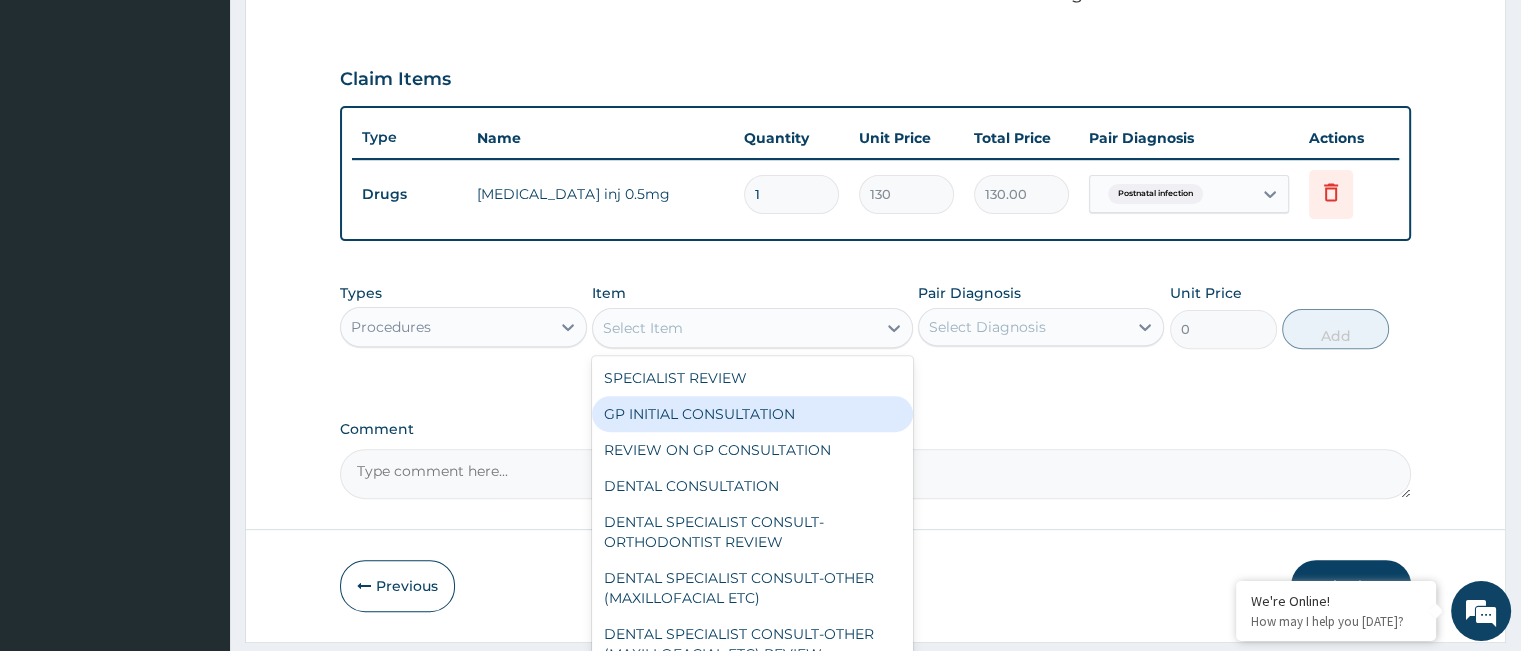 click on "GP INITIAL CONSULTATION" at bounding box center [752, 414] 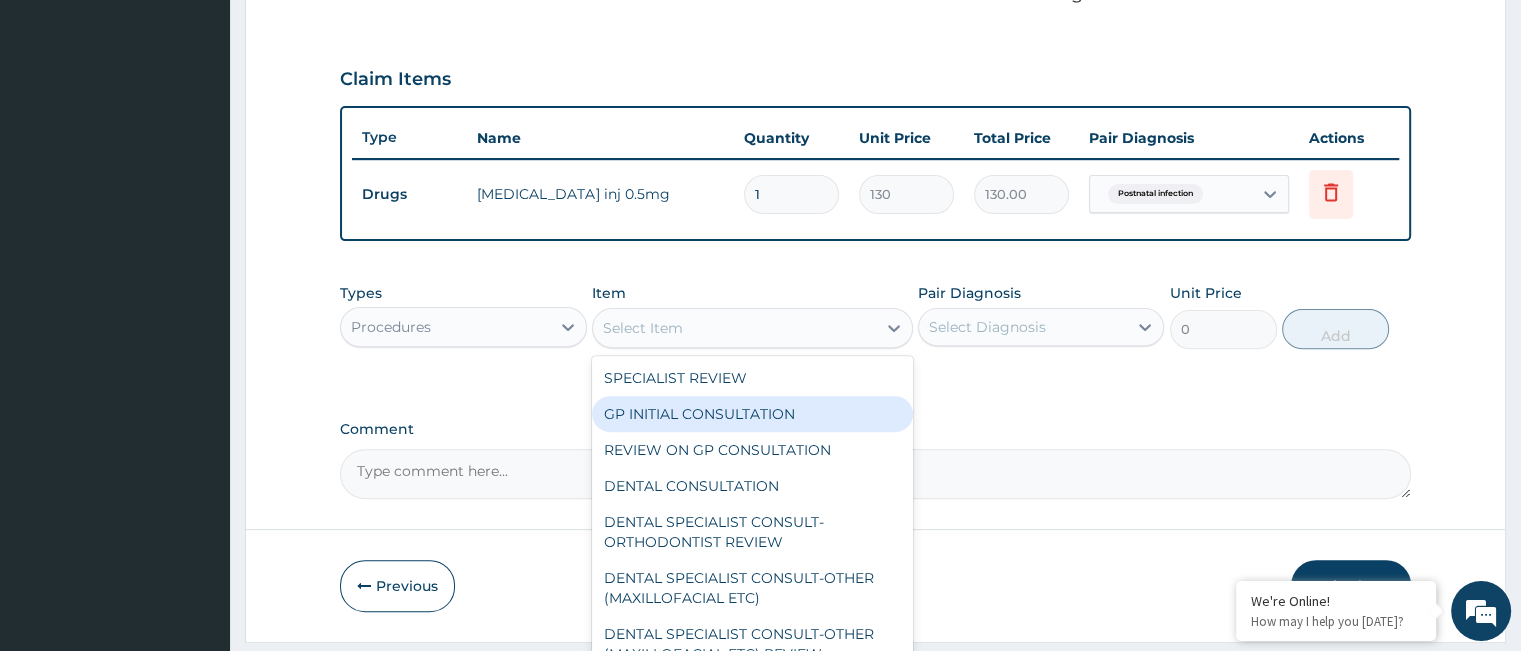 type on "2500" 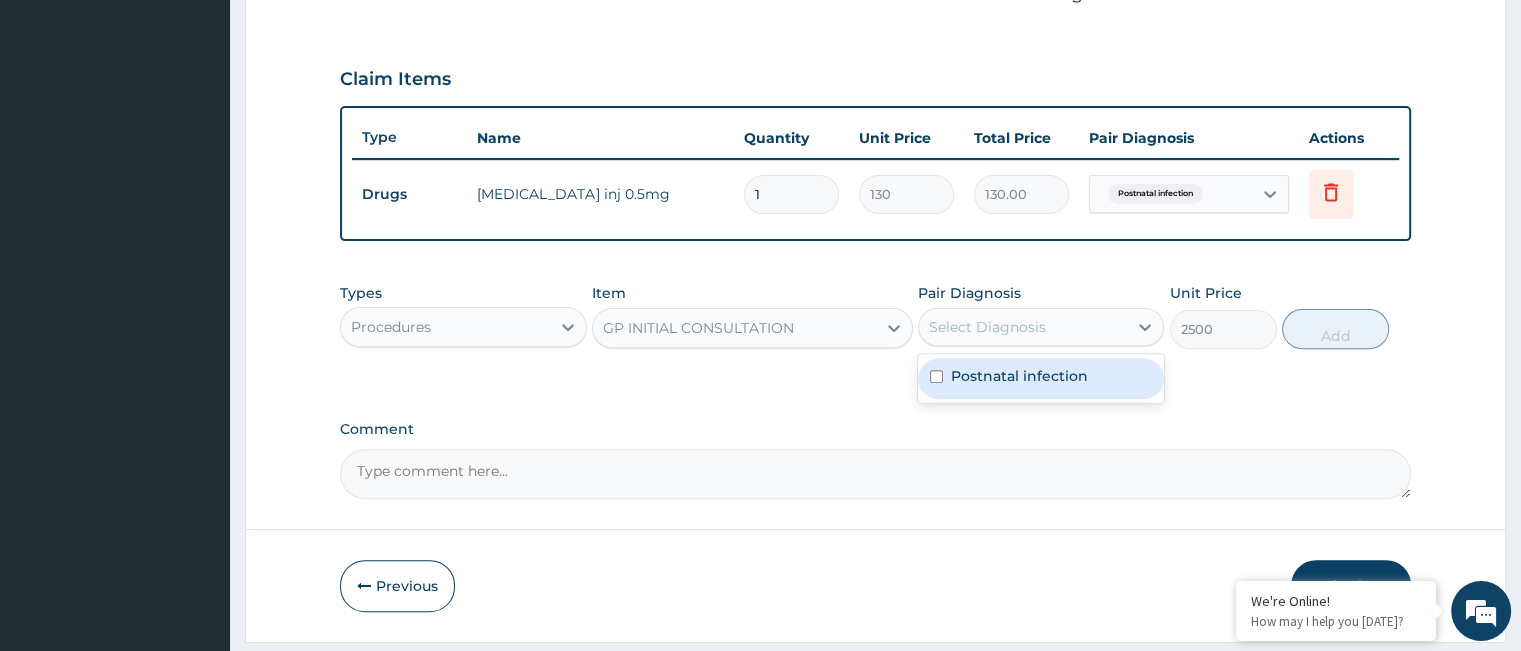 click on "Select Diagnosis" at bounding box center (987, 327) 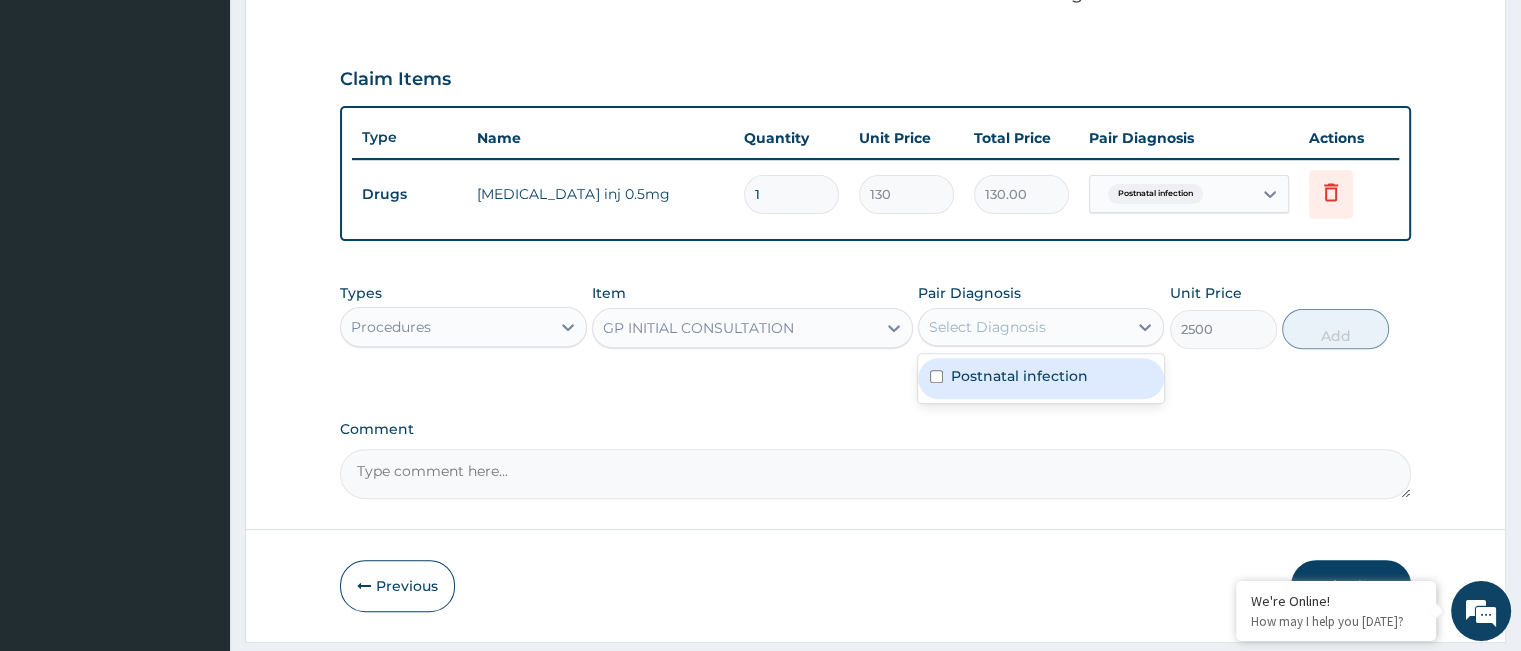 click on "Postnatal infection" at bounding box center [1019, 376] 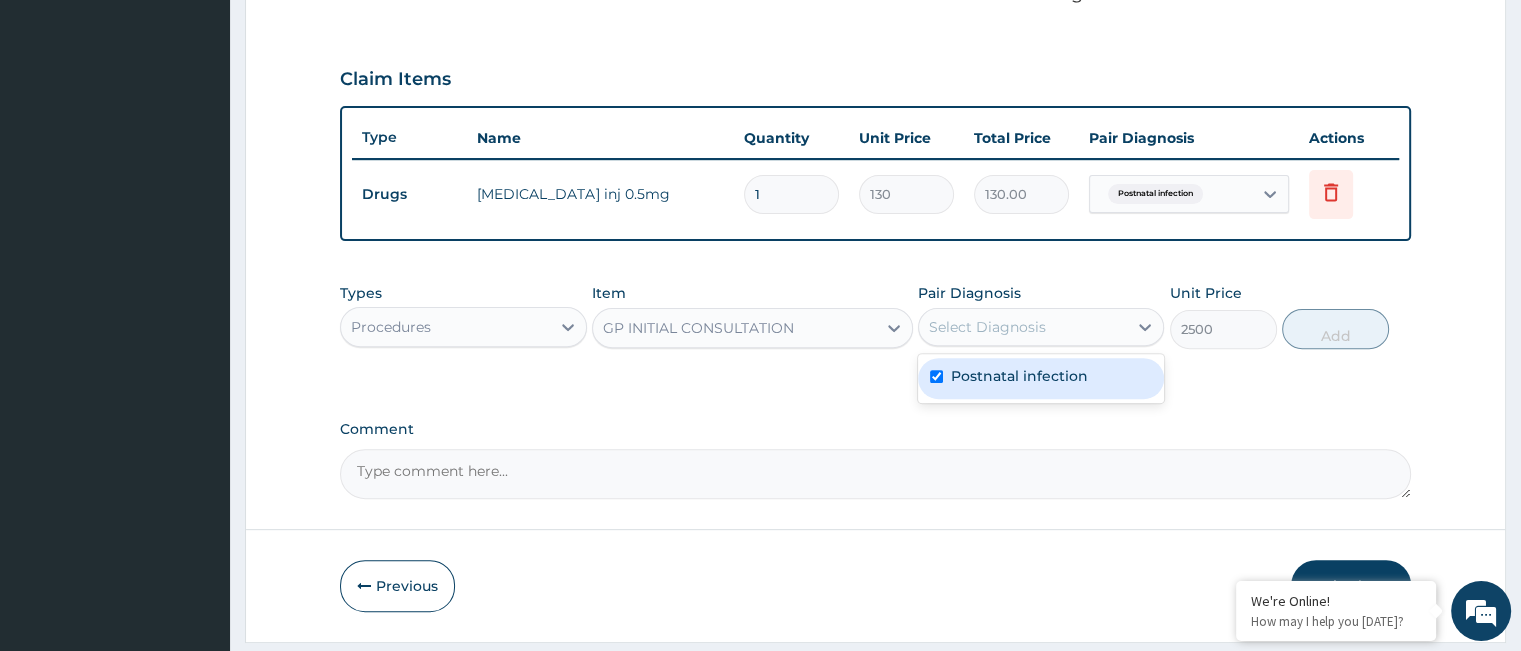 checkbox on "true" 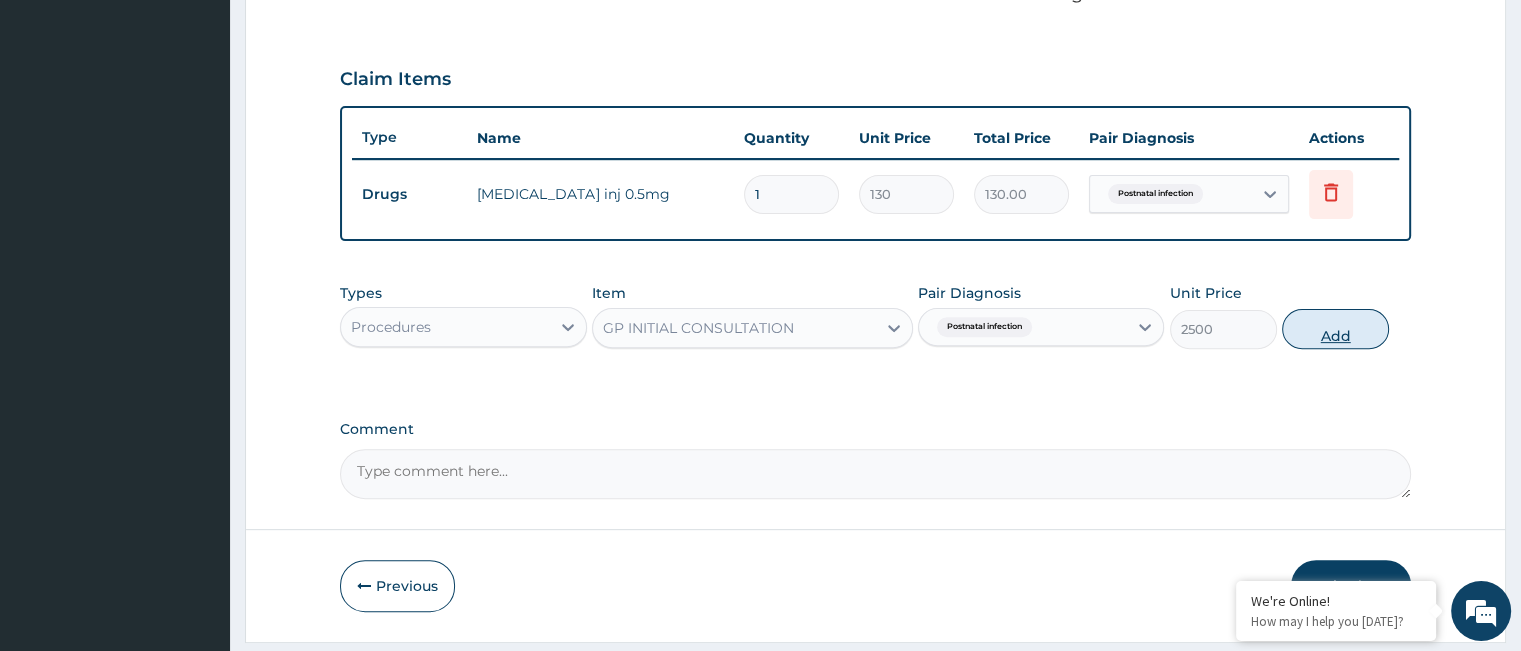 click on "Add" at bounding box center (1335, 329) 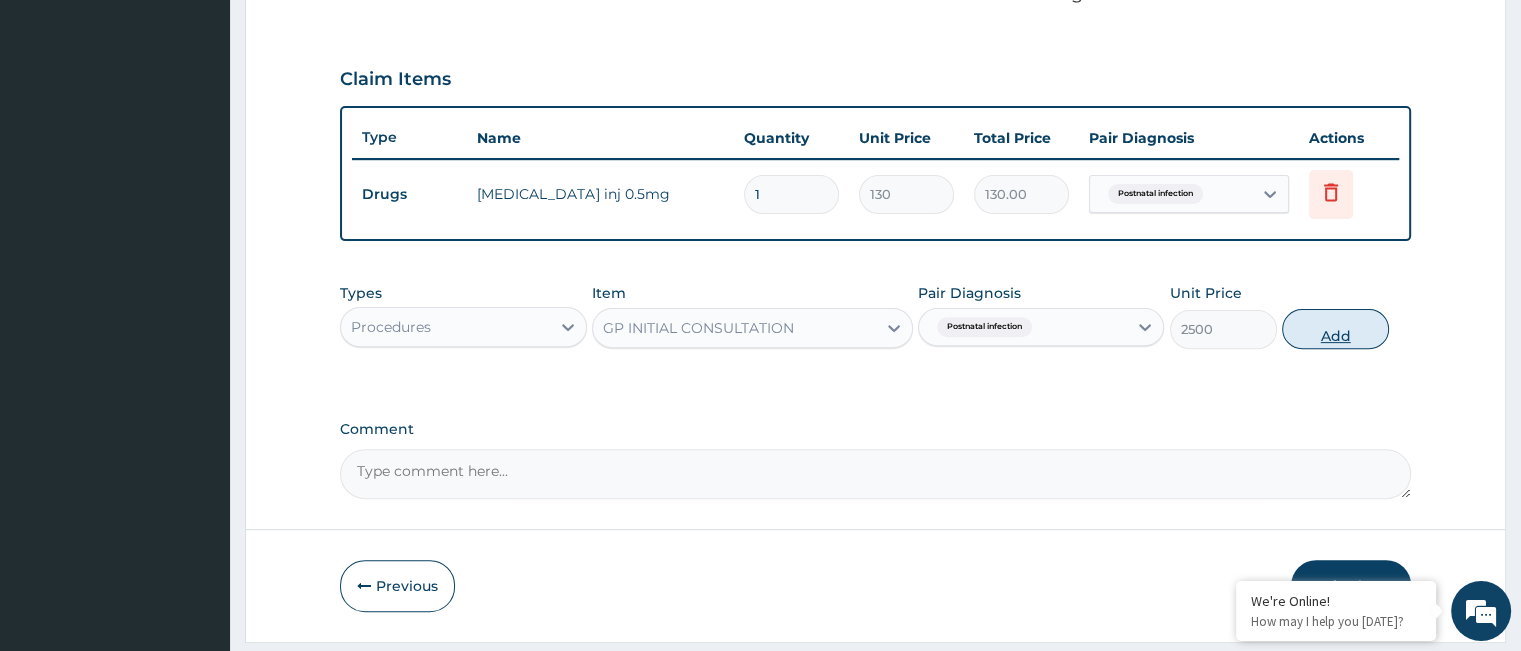 type on "0" 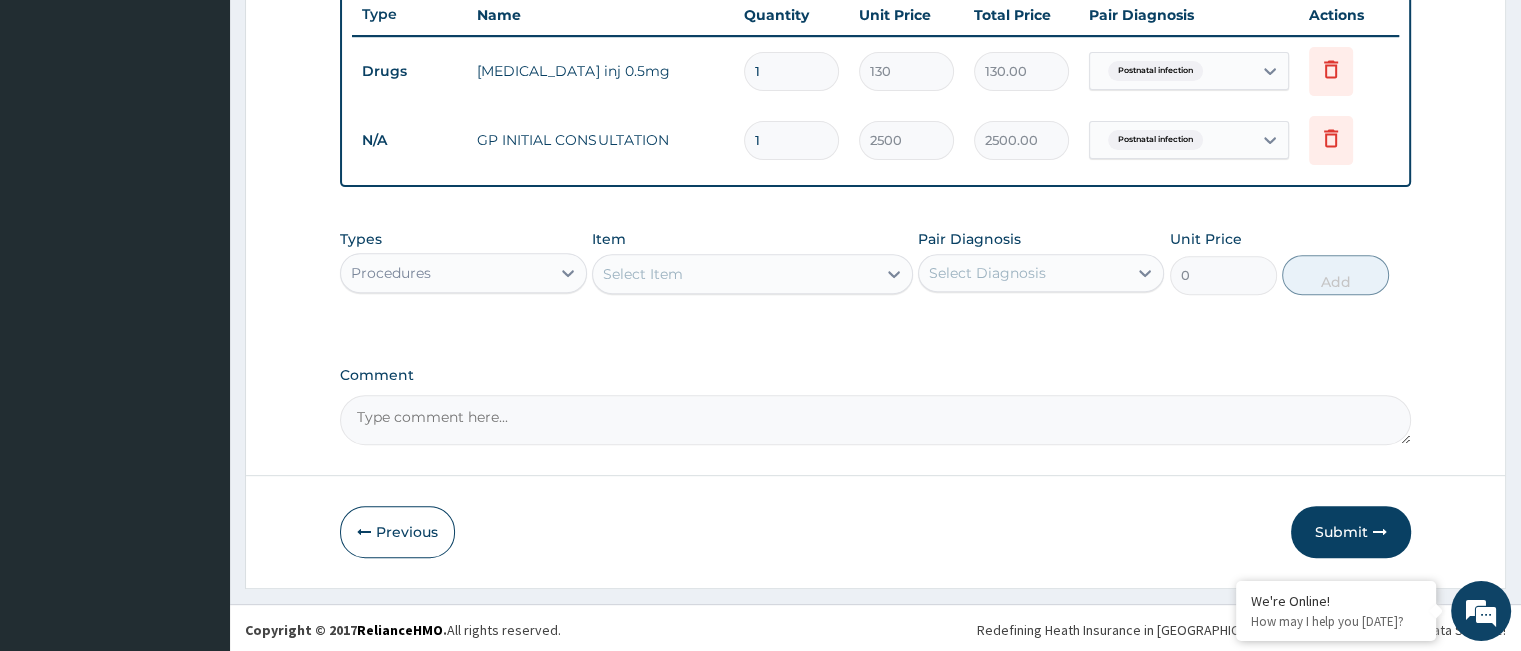 scroll, scrollTop: 760, scrollLeft: 0, axis: vertical 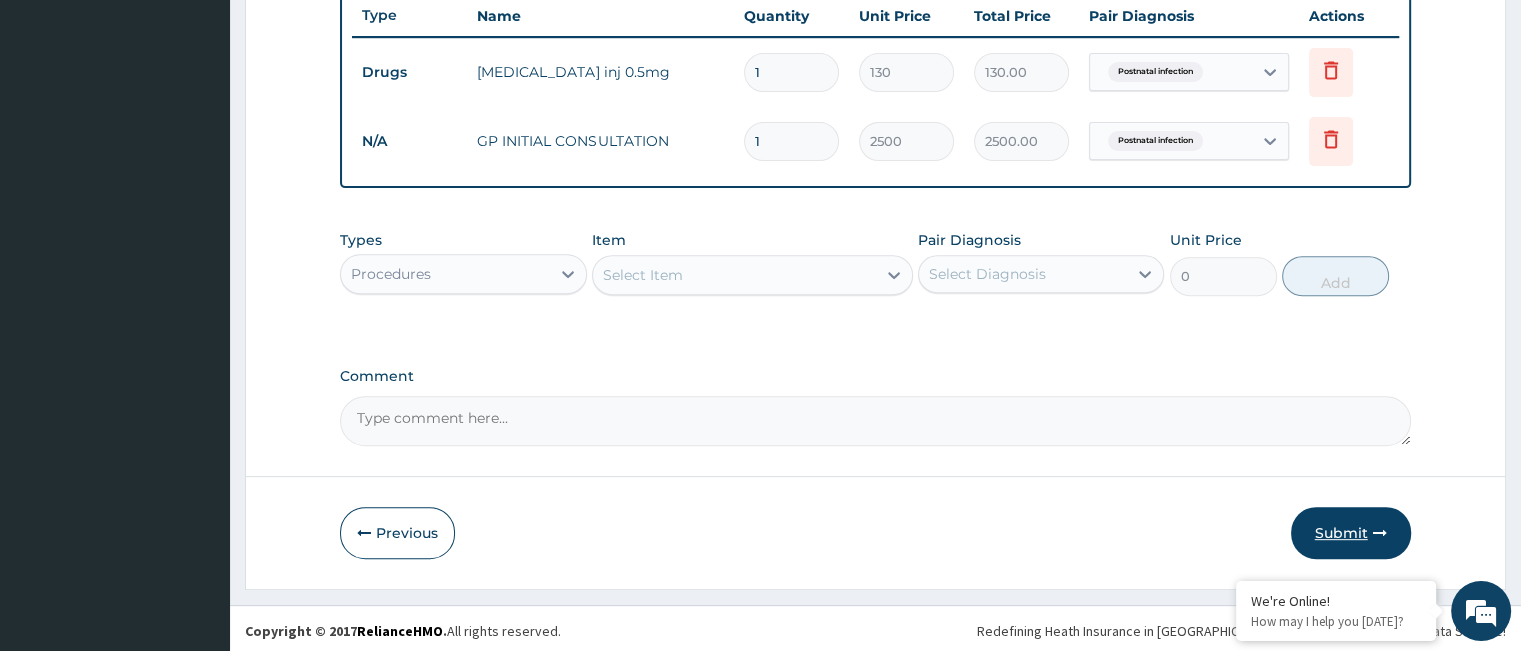 click on "Submit" at bounding box center (1351, 533) 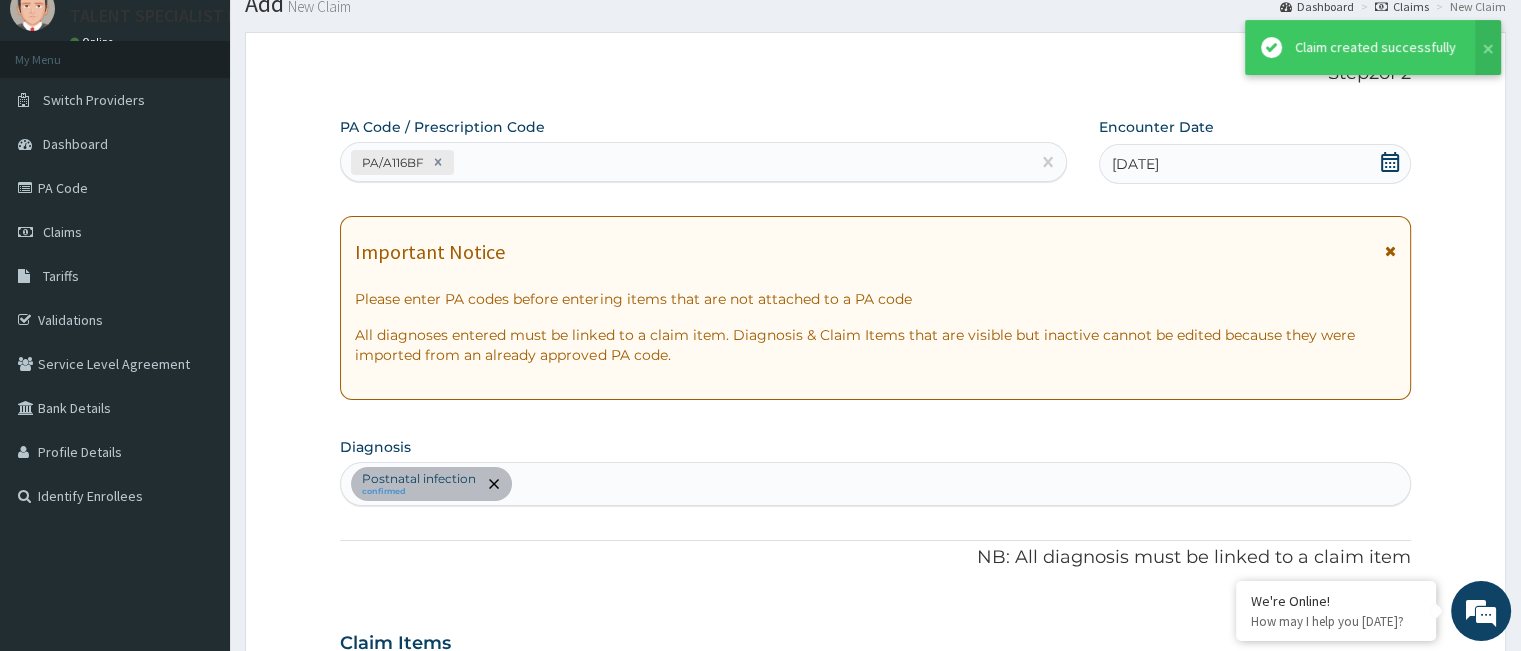 scroll, scrollTop: 760, scrollLeft: 0, axis: vertical 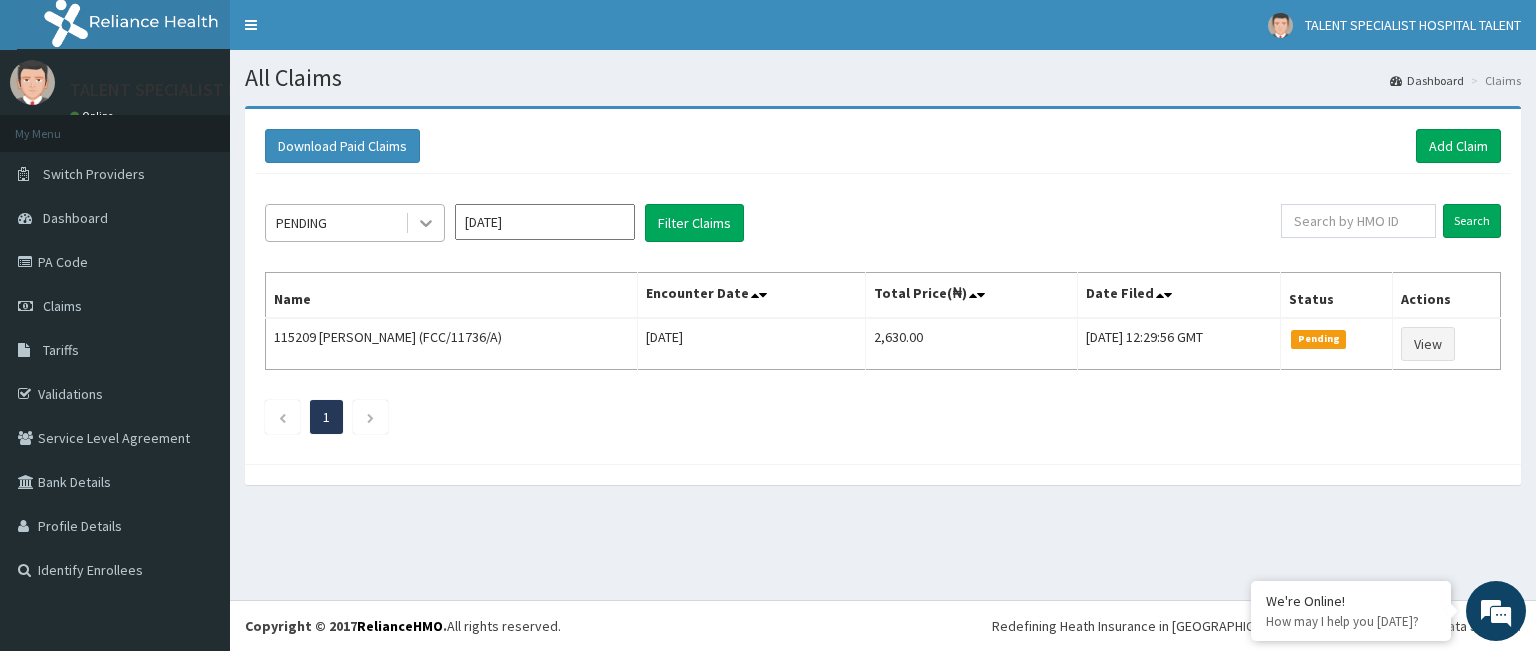 click at bounding box center [426, 223] 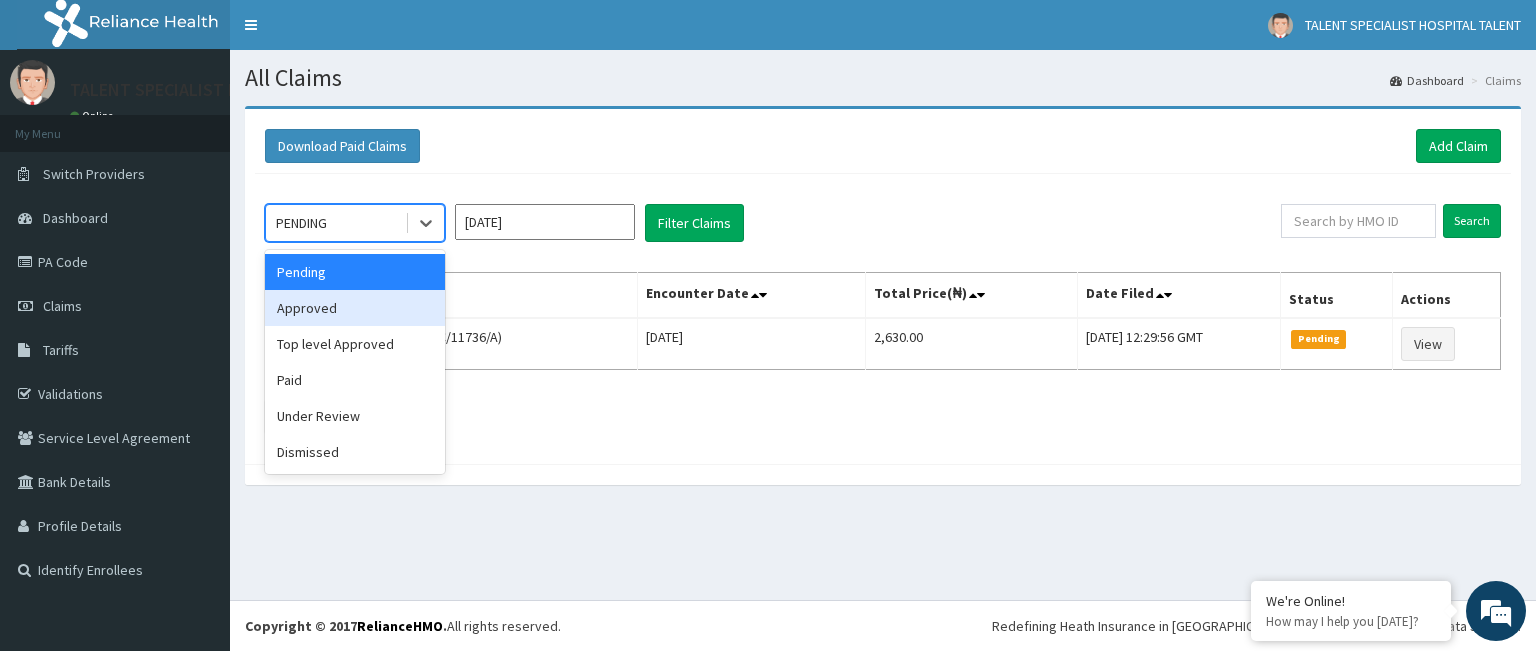 click on "Approved" at bounding box center [355, 308] 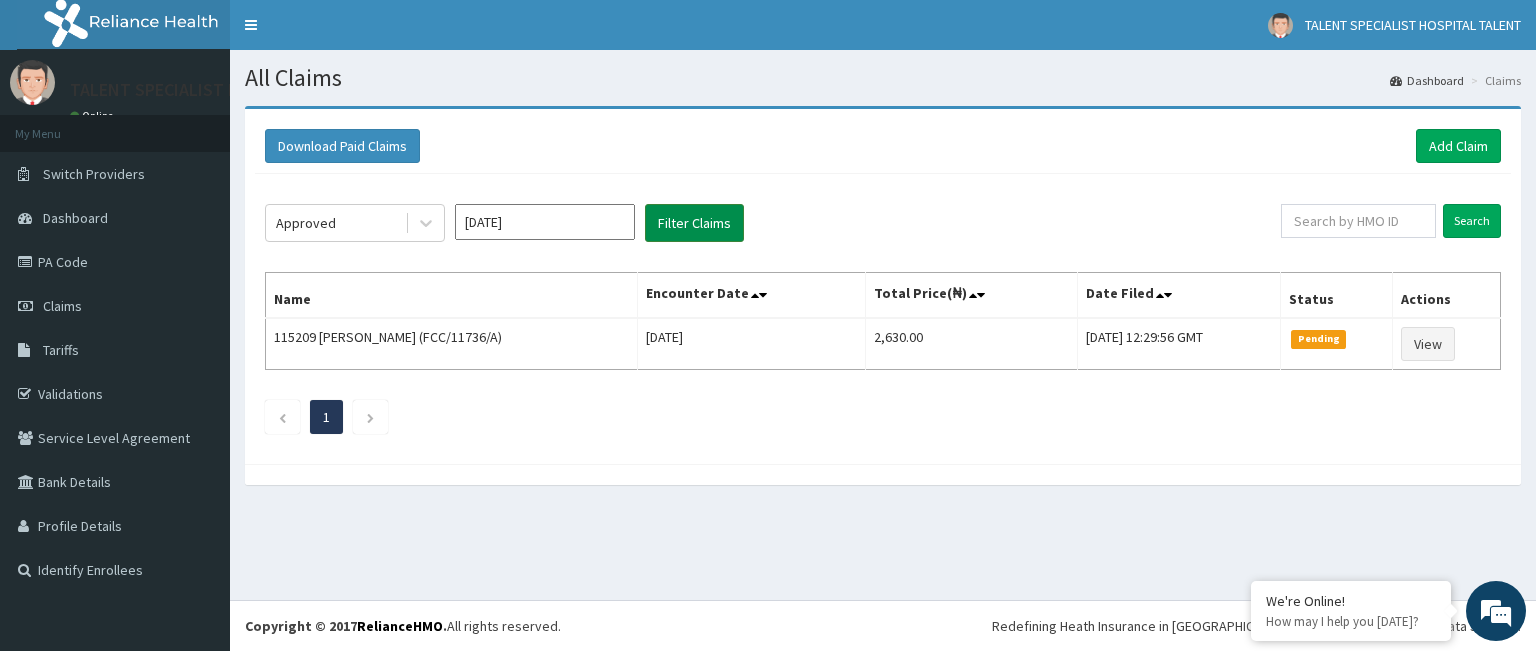 click on "Filter Claims" at bounding box center (694, 223) 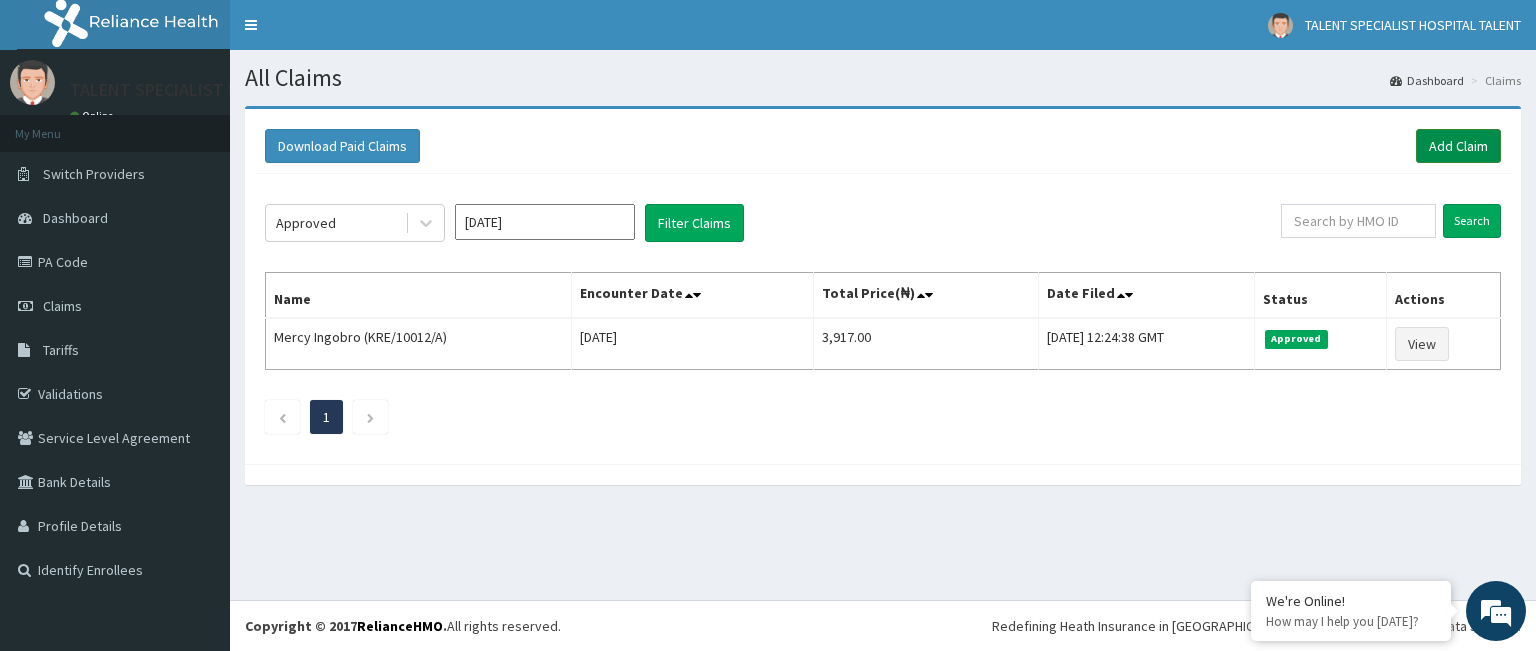 click on "Add Claim" at bounding box center [1458, 146] 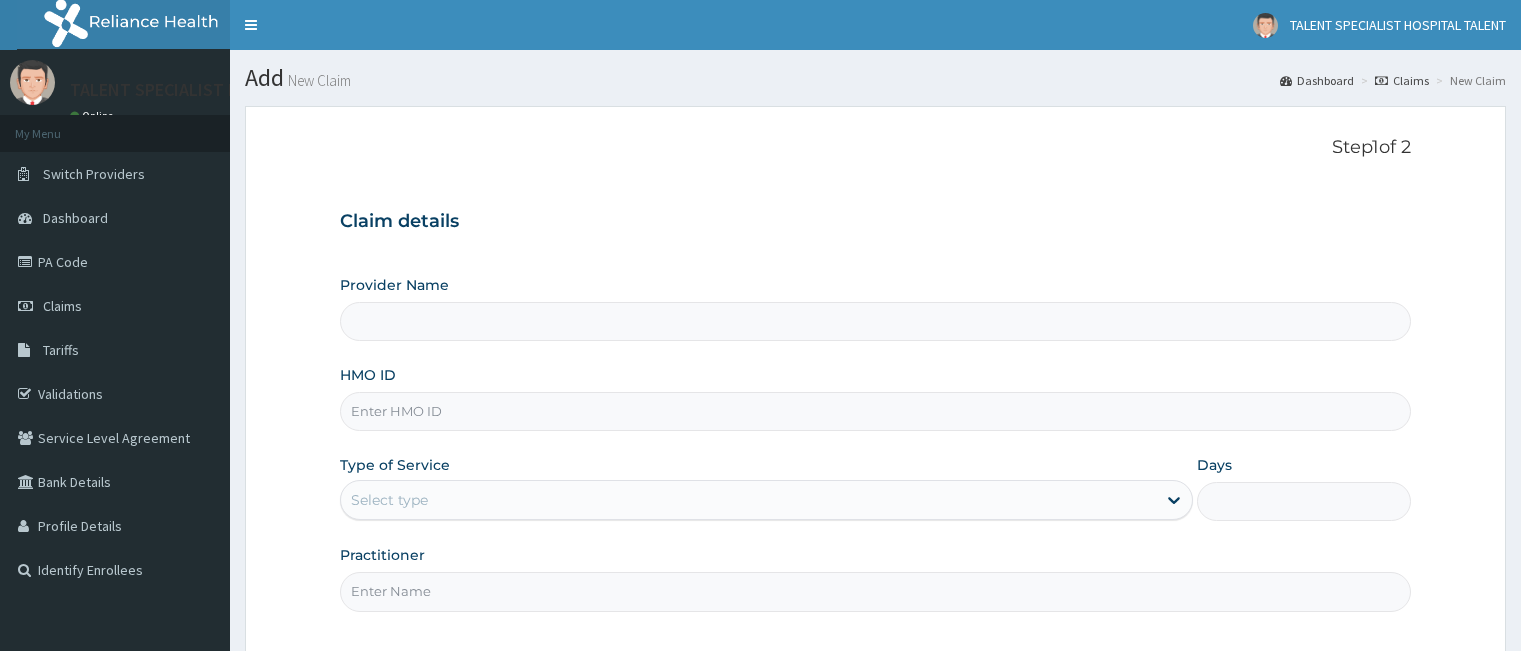scroll, scrollTop: 0, scrollLeft: 0, axis: both 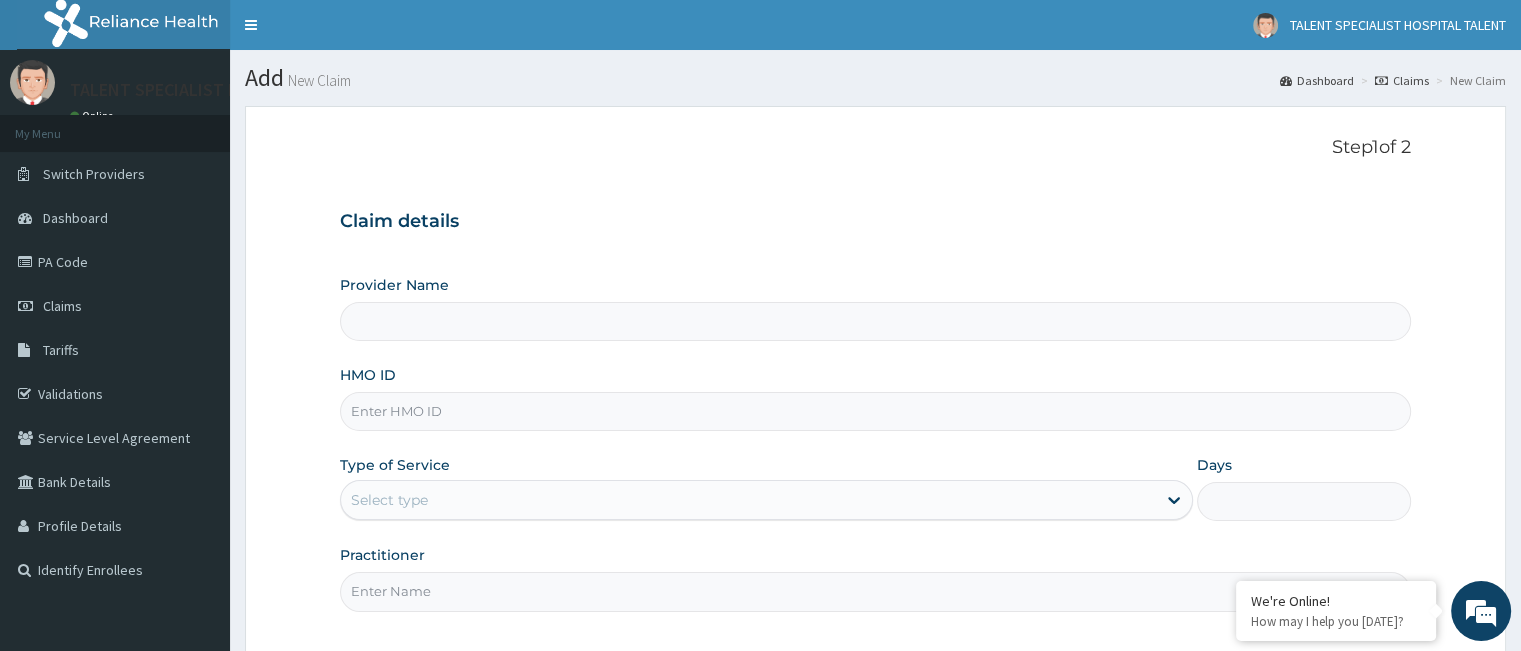 type on "Talent Specialist Hospital" 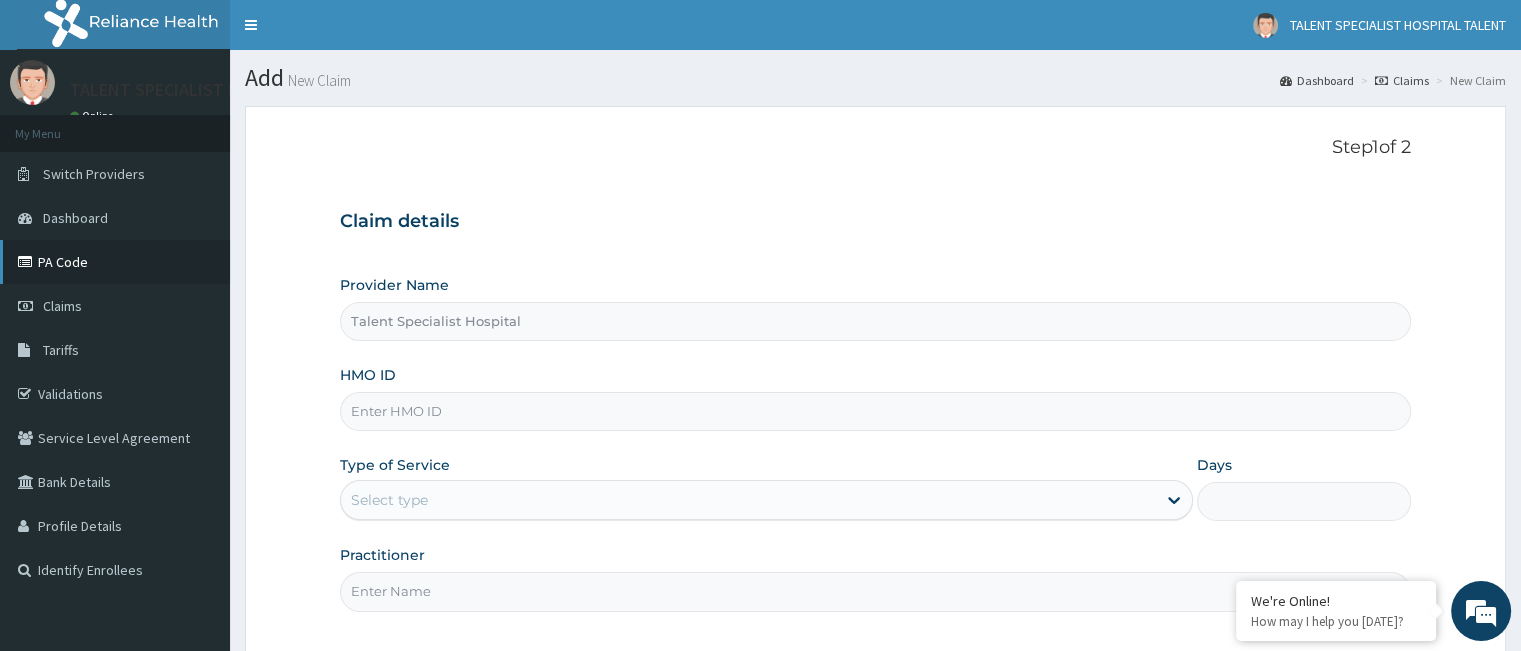 click on "PA Code" at bounding box center [115, 262] 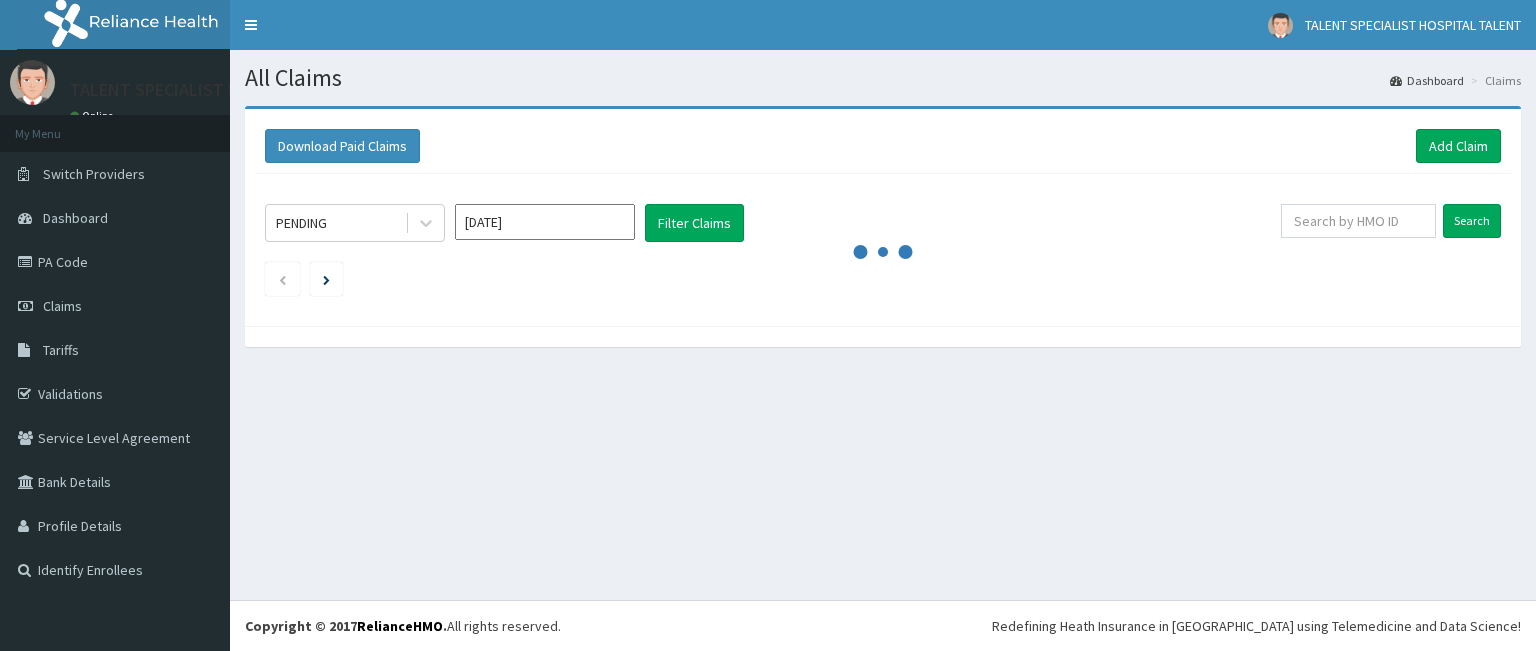 scroll, scrollTop: 0, scrollLeft: 0, axis: both 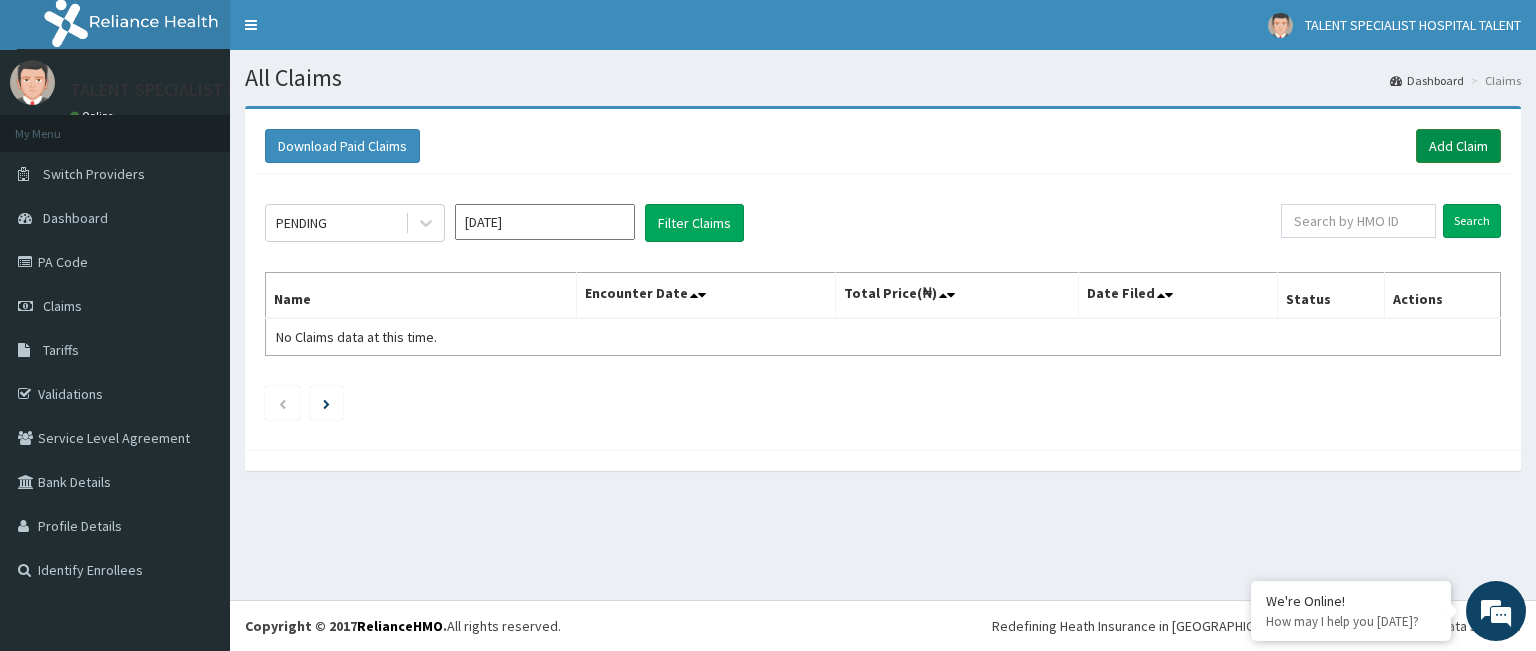 click on "Add Claim" at bounding box center [1458, 146] 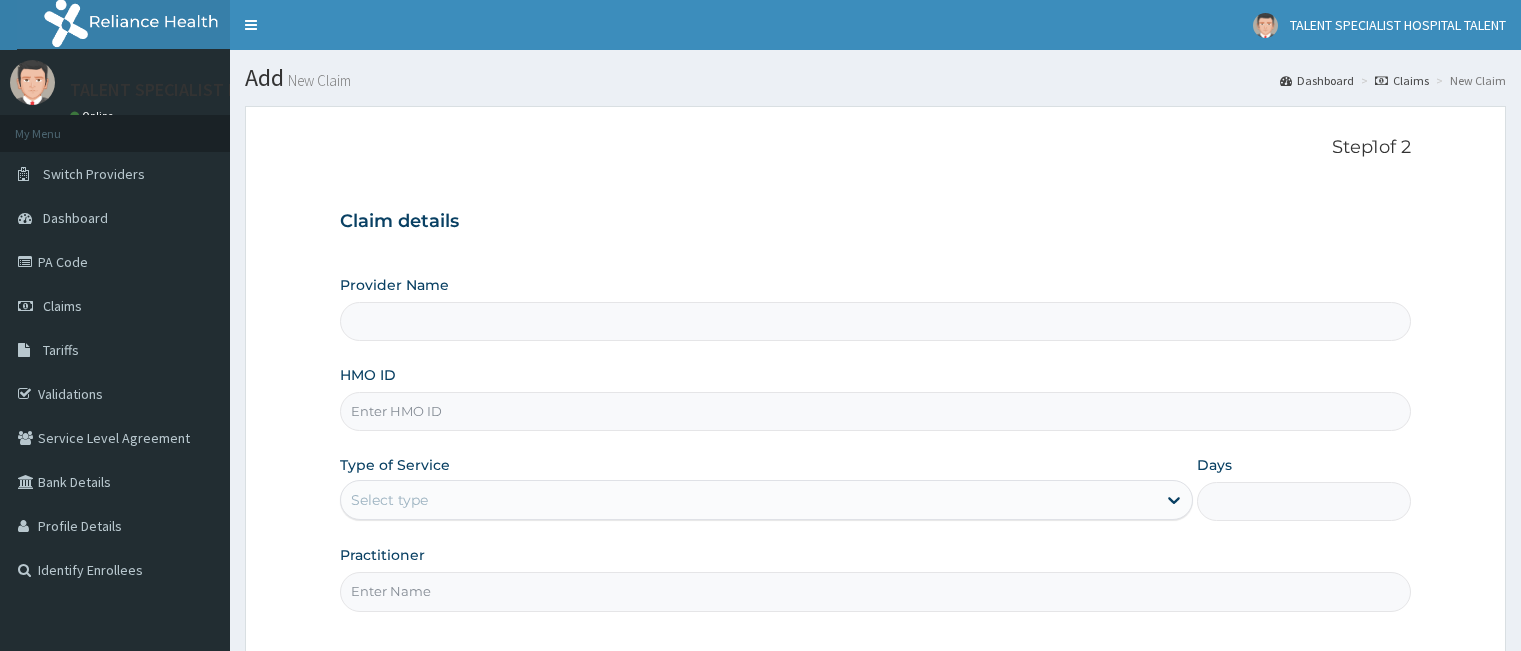 scroll, scrollTop: 0, scrollLeft: 0, axis: both 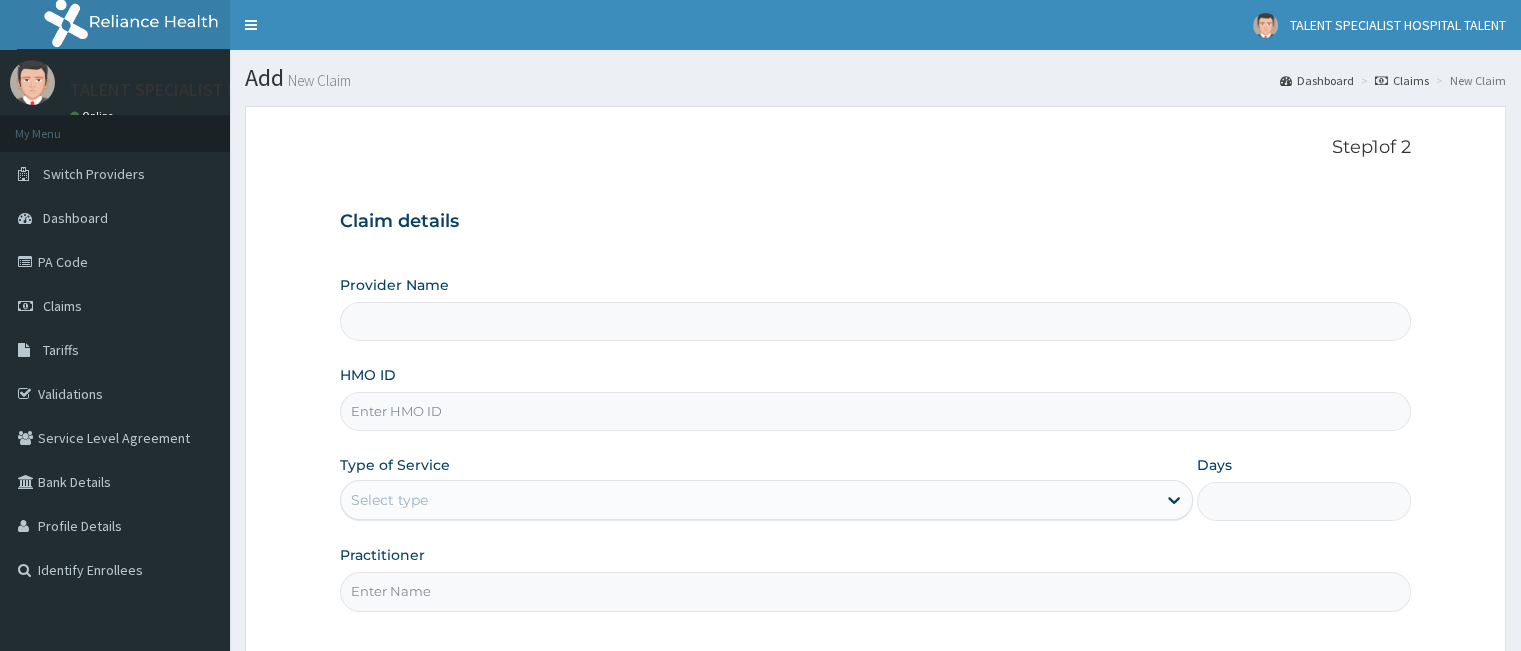 type on "Talent Specialist Hospital" 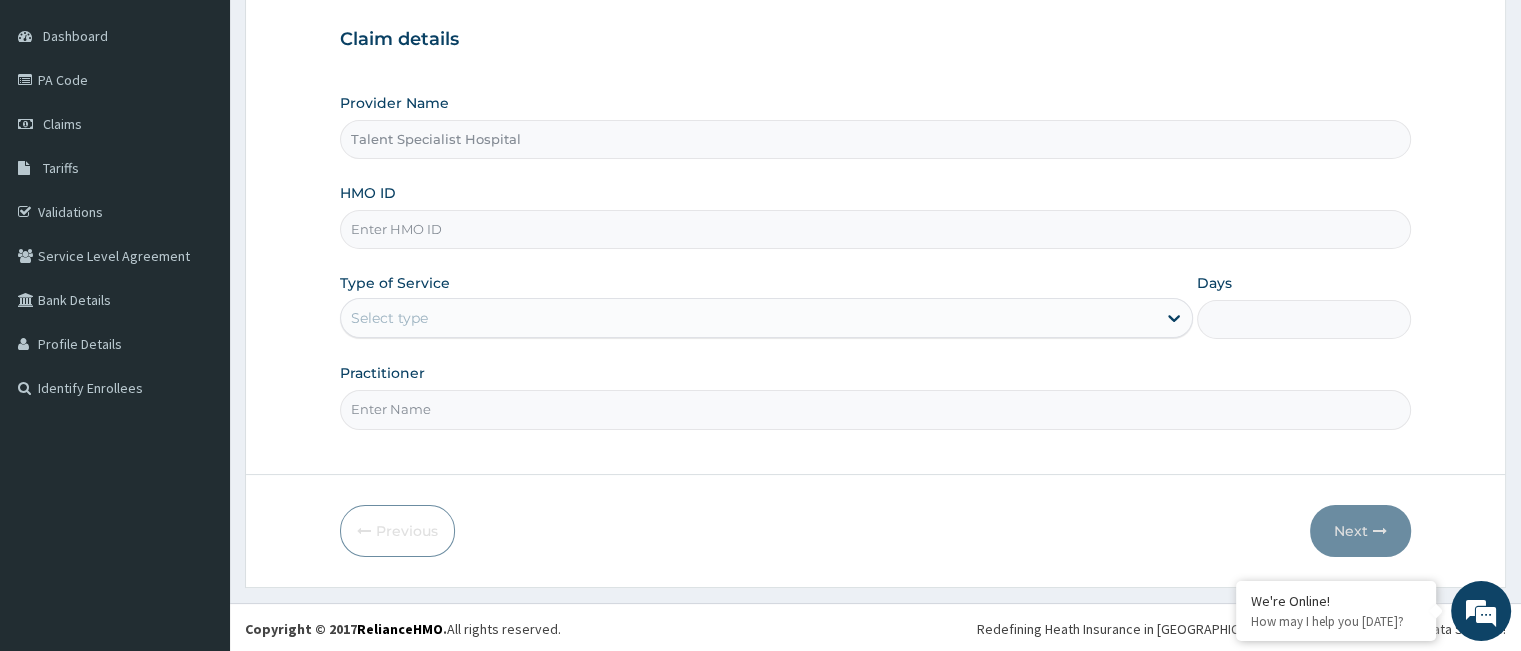 scroll, scrollTop: 184, scrollLeft: 0, axis: vertical 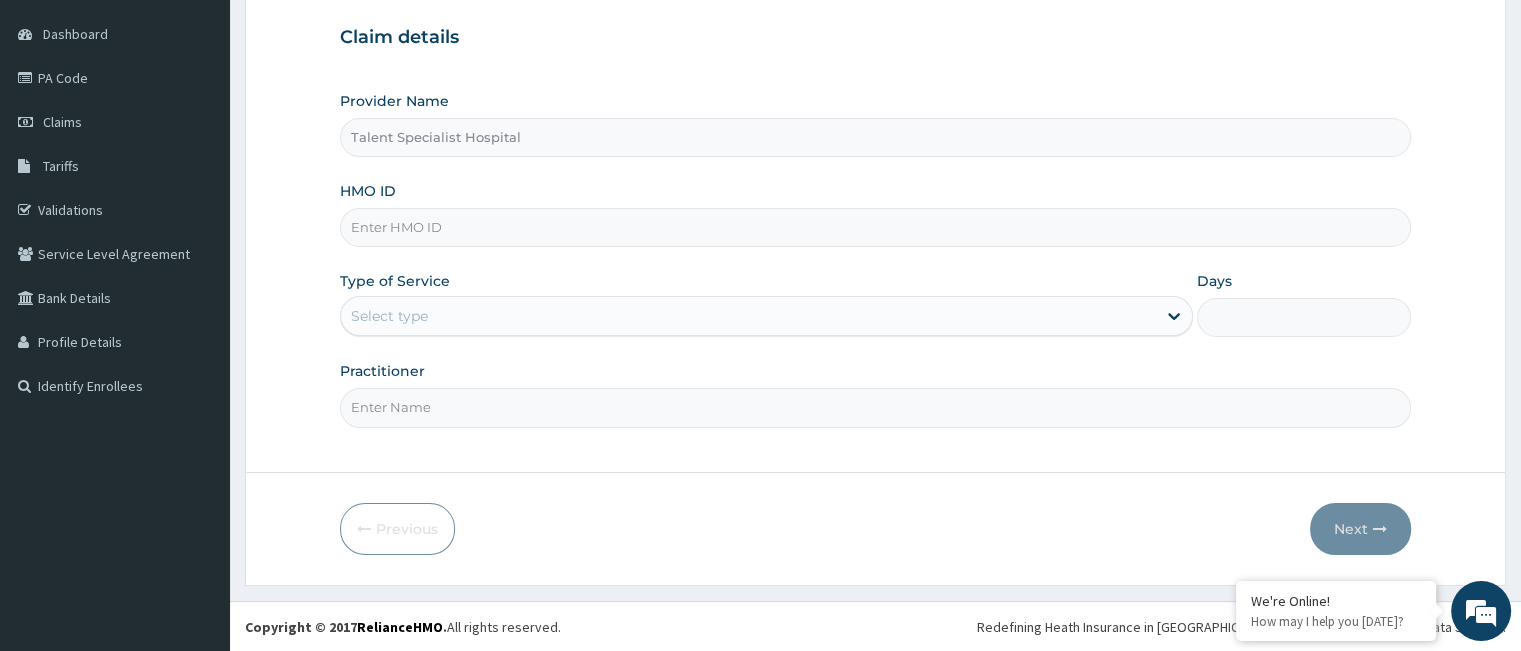 click on "HMO ID" at bounding box center [875, 227] 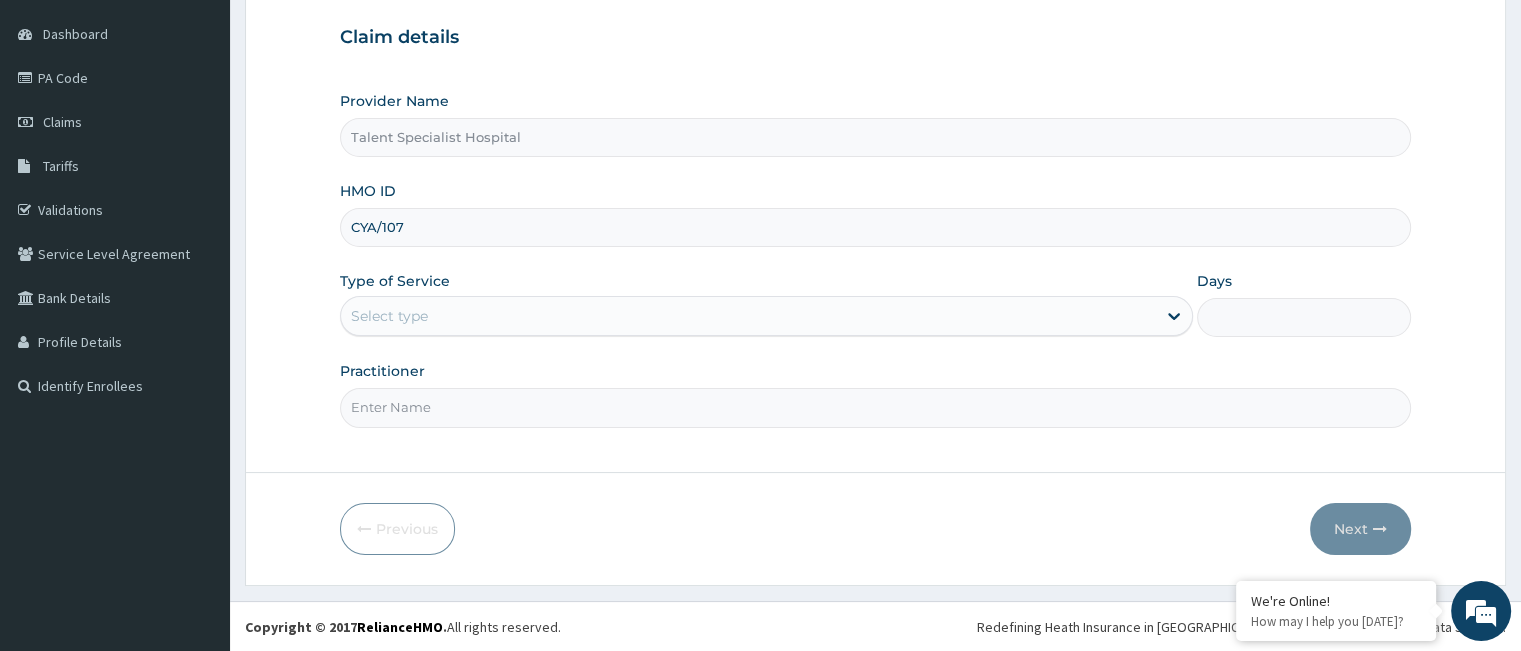 scroll, scrollTop: 0, scrollLeft: 0, axis: both 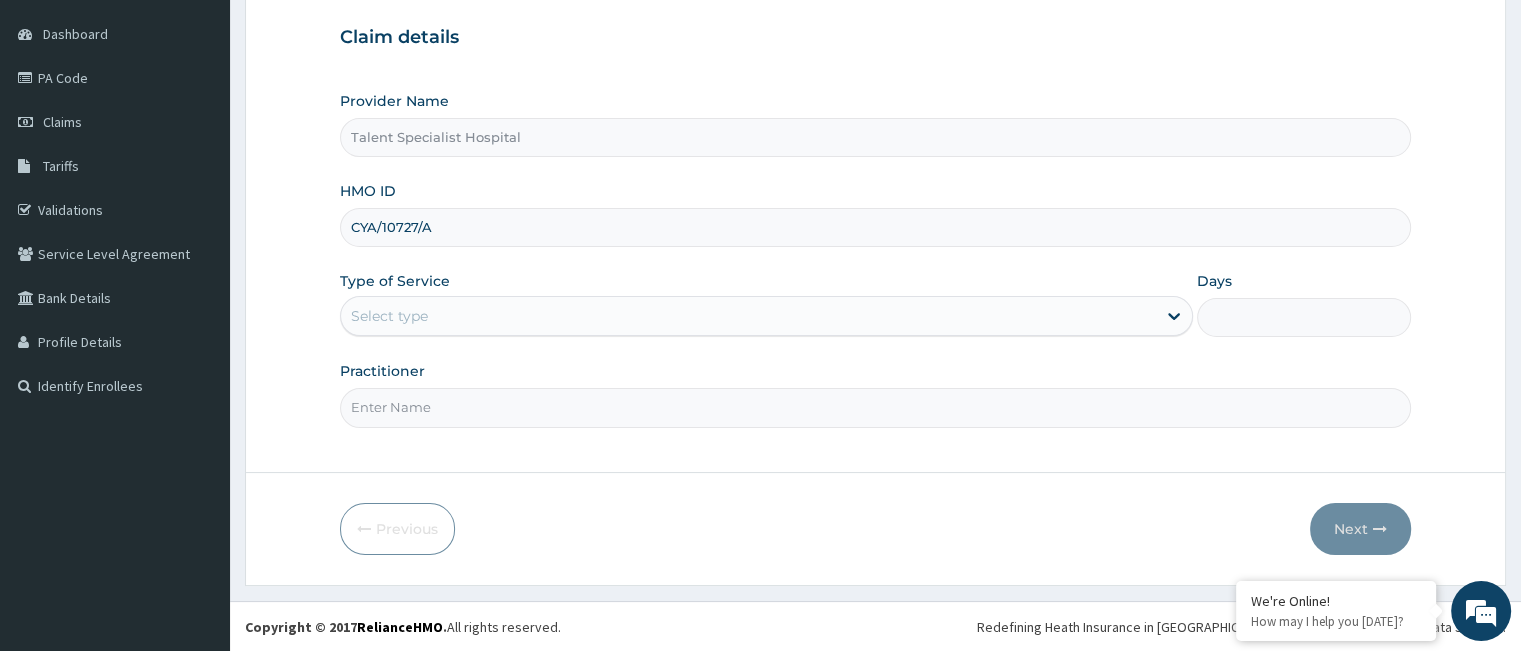 type on "CYA/10727/A" 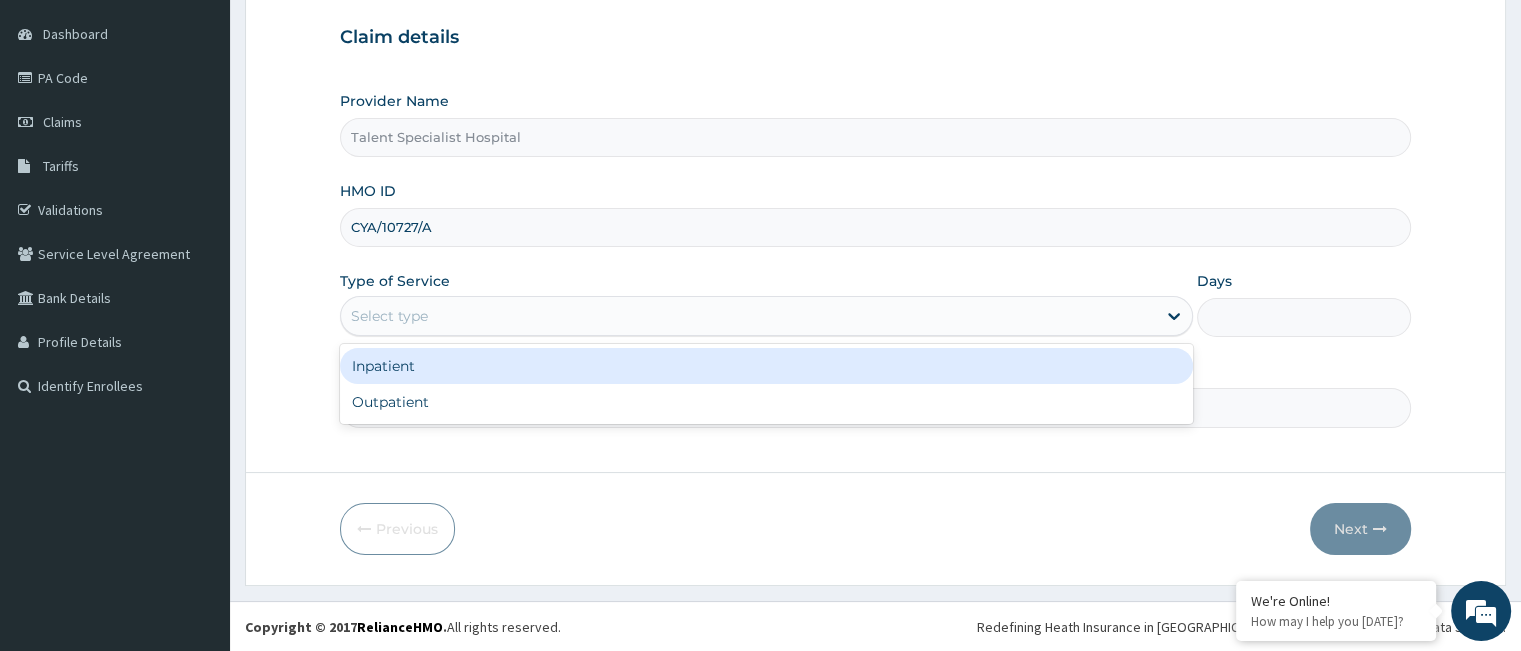 click on "Select type" at bounding box center (748, 316) 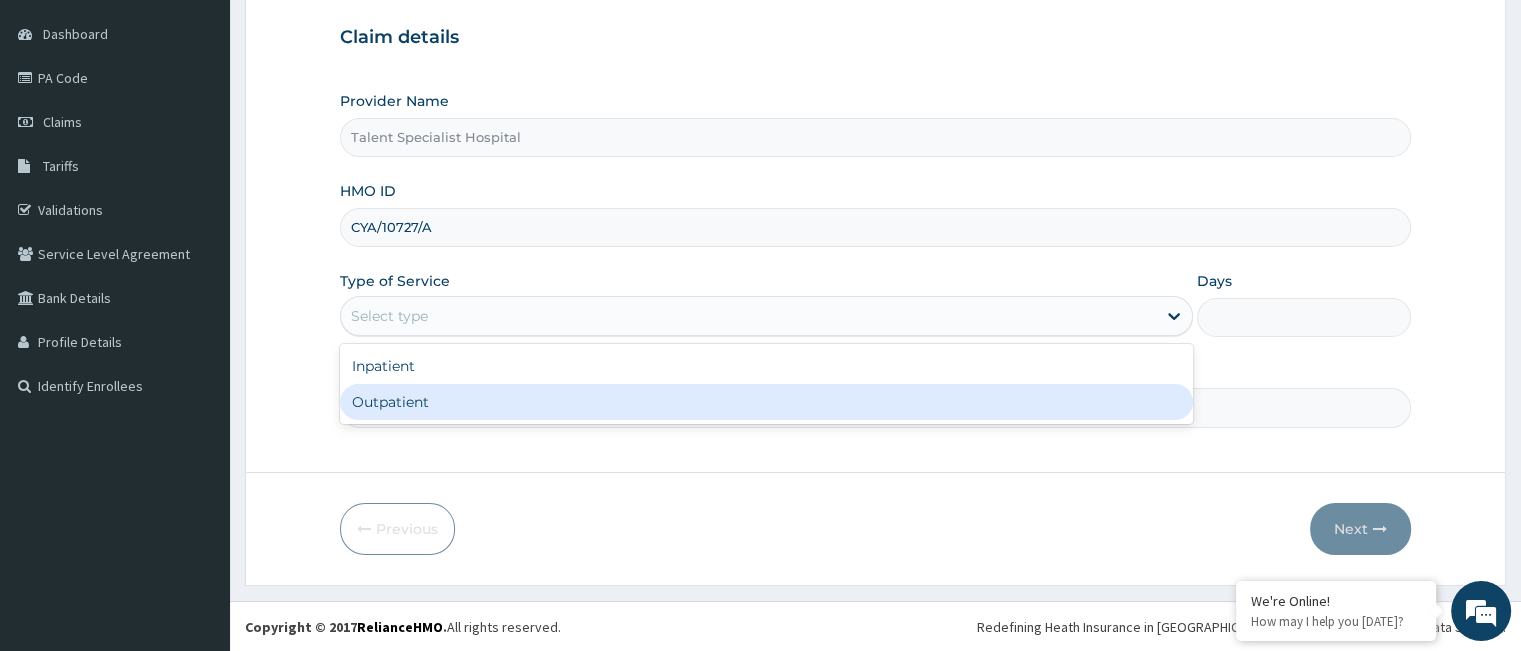 click on "Outpatient" at bounding box center (766, 402) 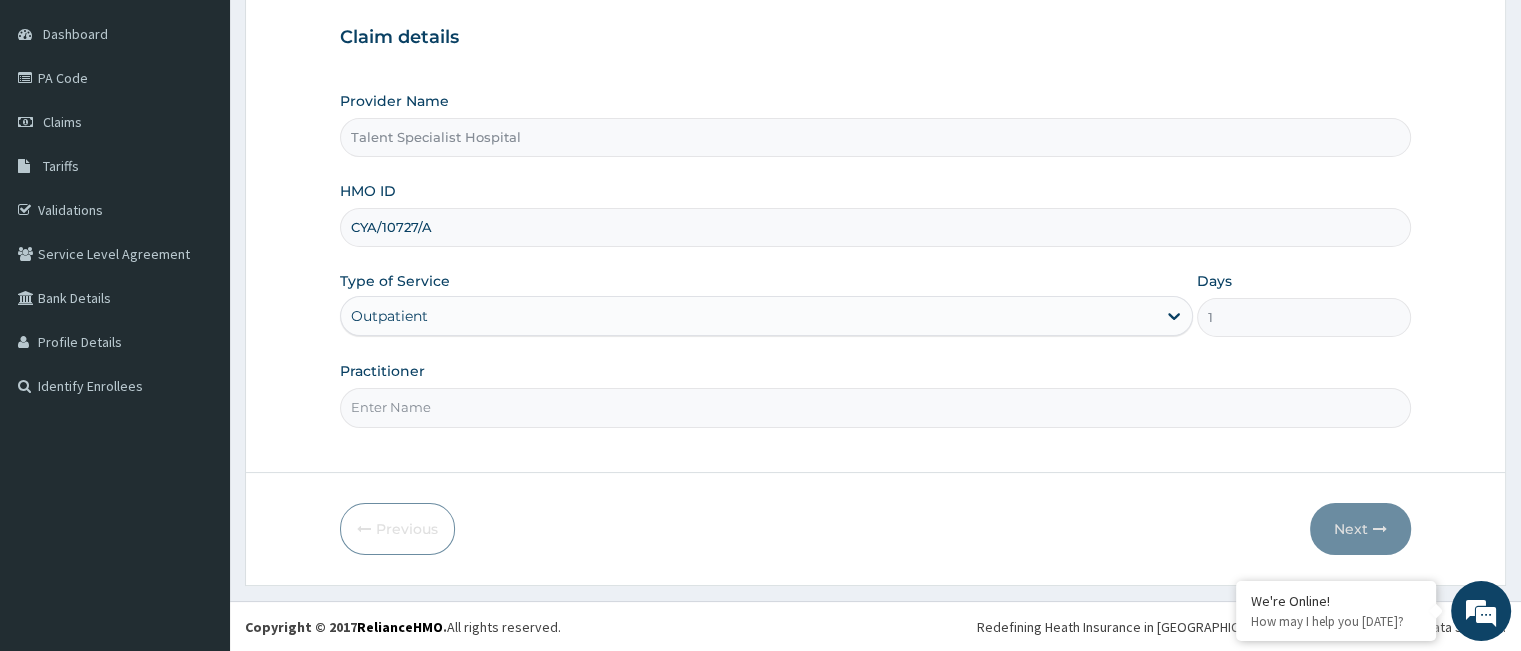 click on "Practitioner" at bounding box center (875, 407) 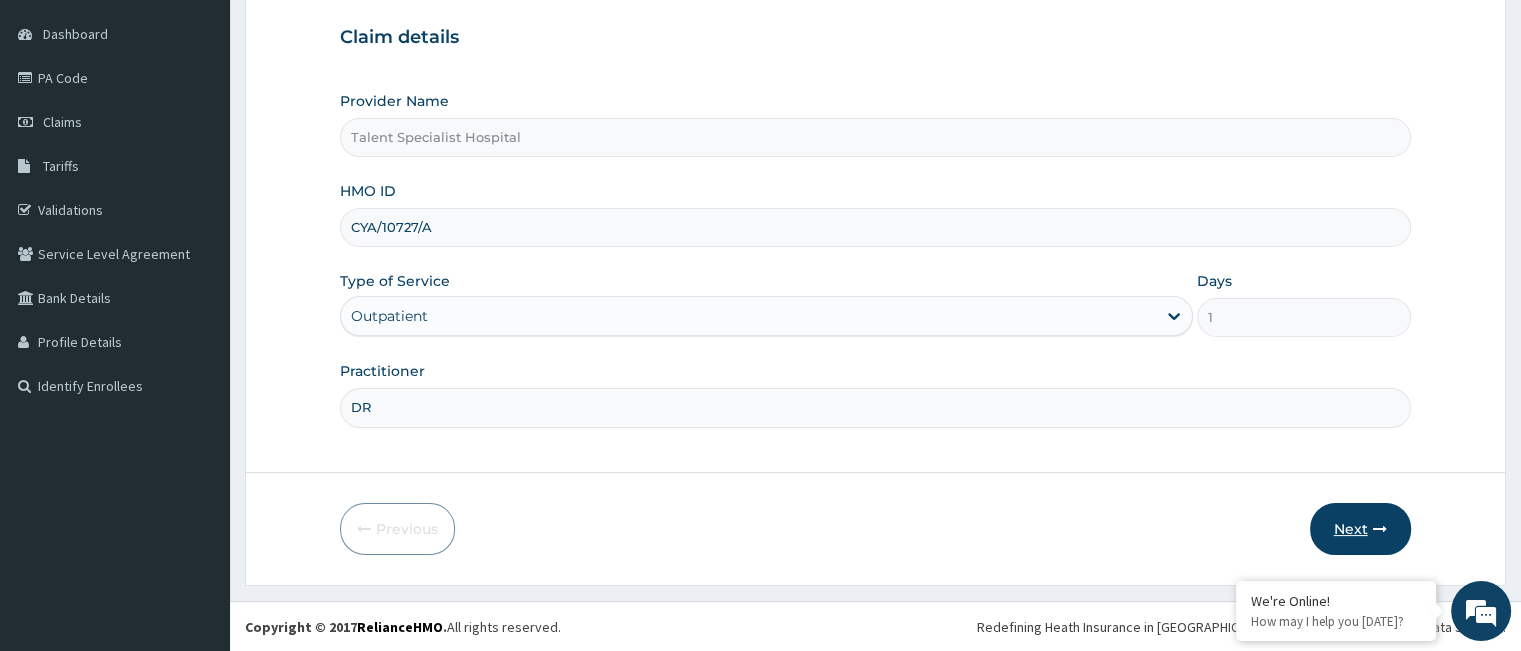 type on "DR" 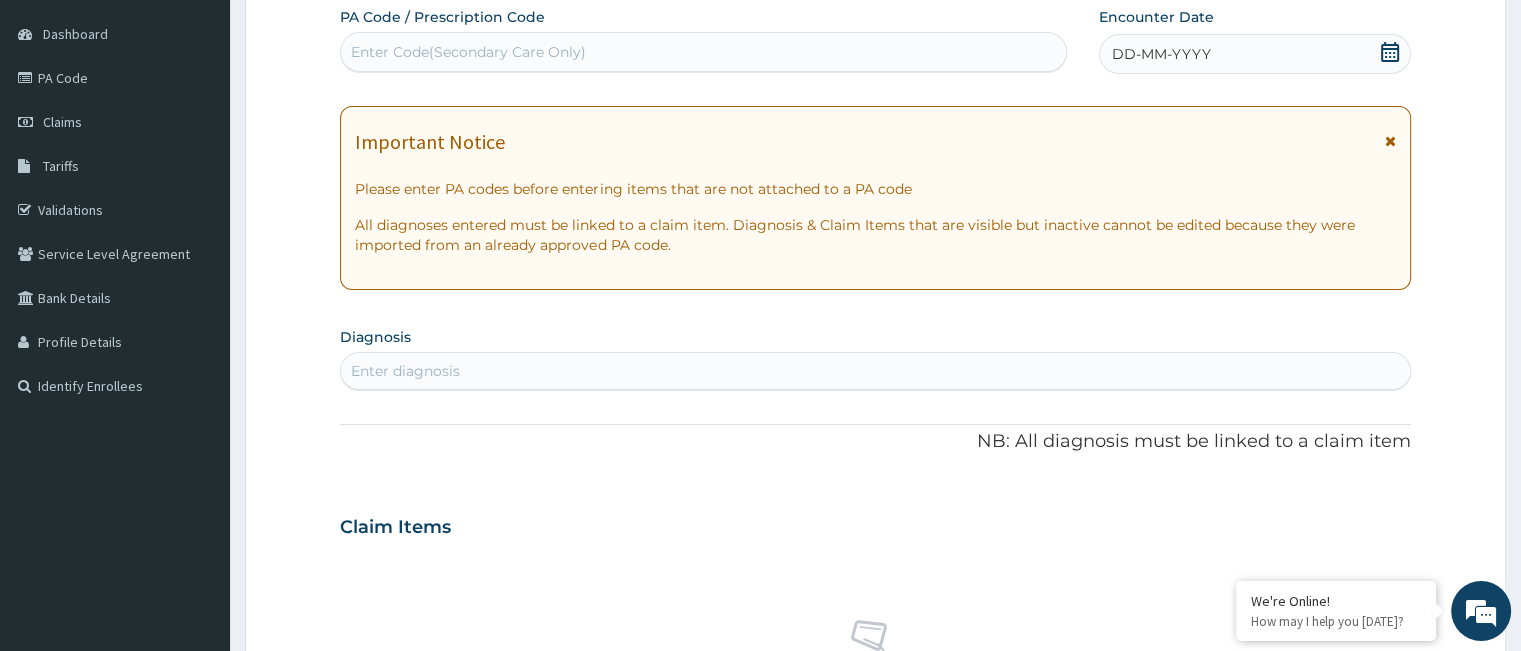 click on "Enter Code(Secondary Care Only)" at bounding box center (703, 52) 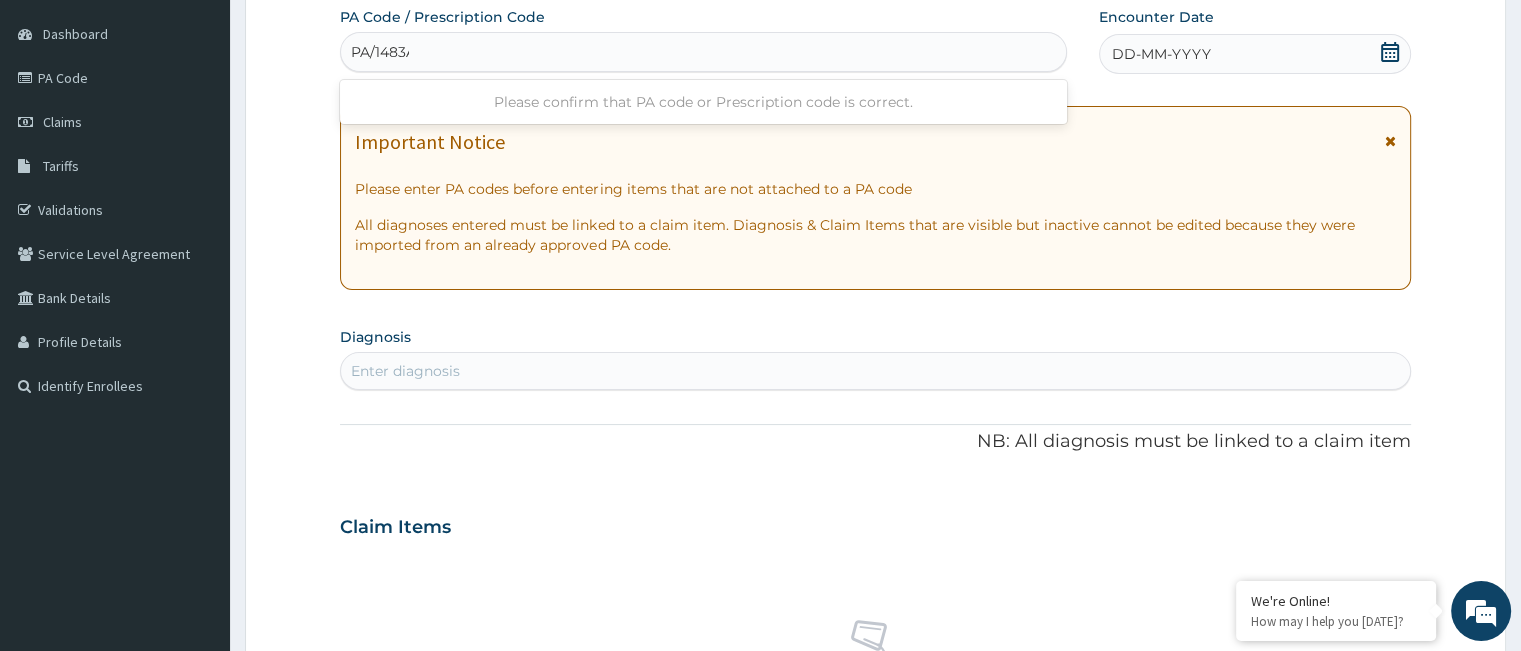 type on "PA/1483AA" 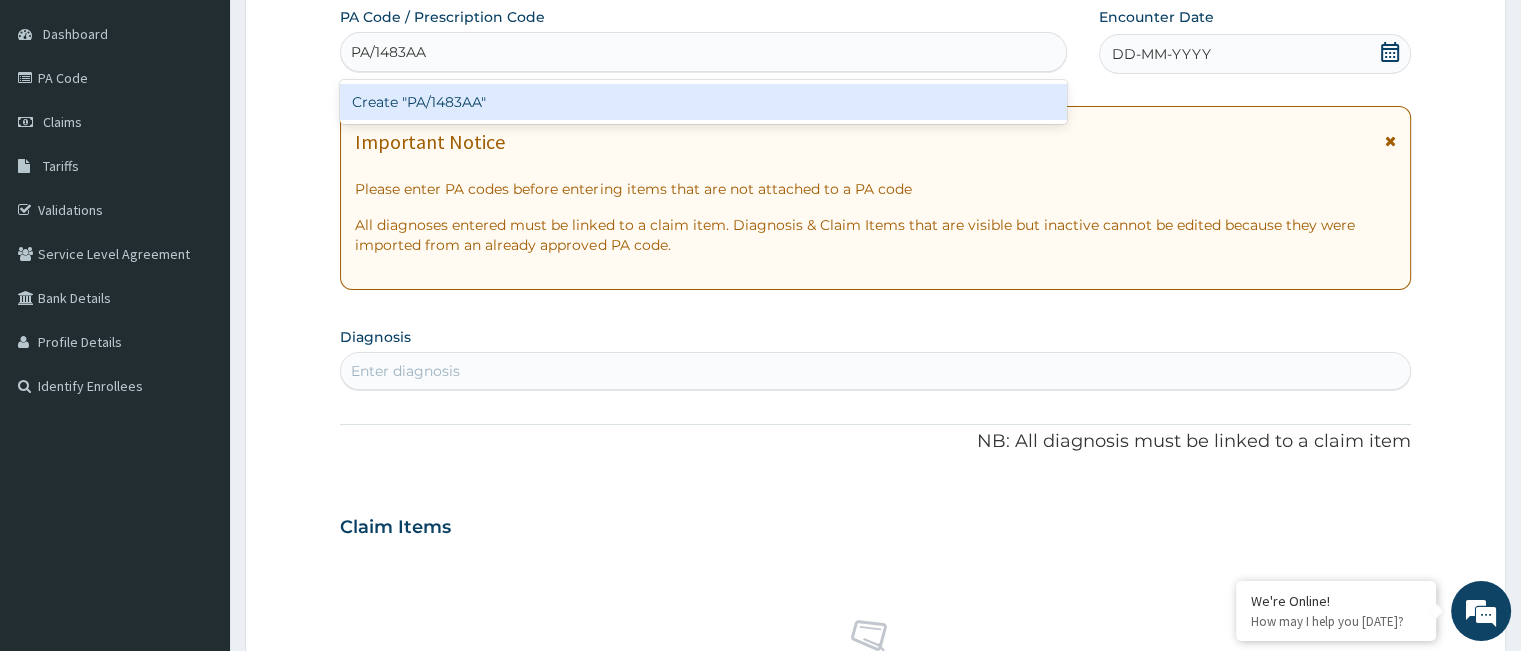click on "Create "PA/1483AA"" at bounding box center (703, 102) 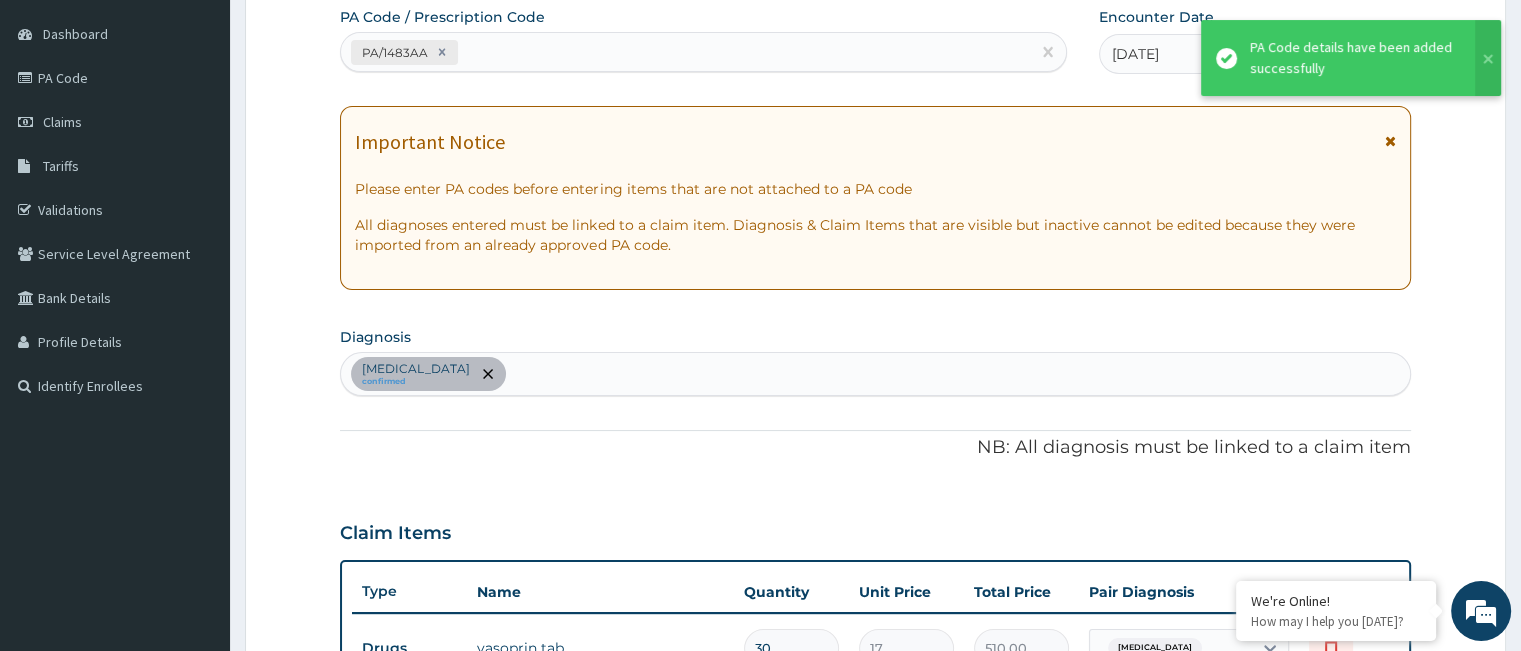 scroll, scrollTop: 642, scrollLeft: 0, axis: vertical 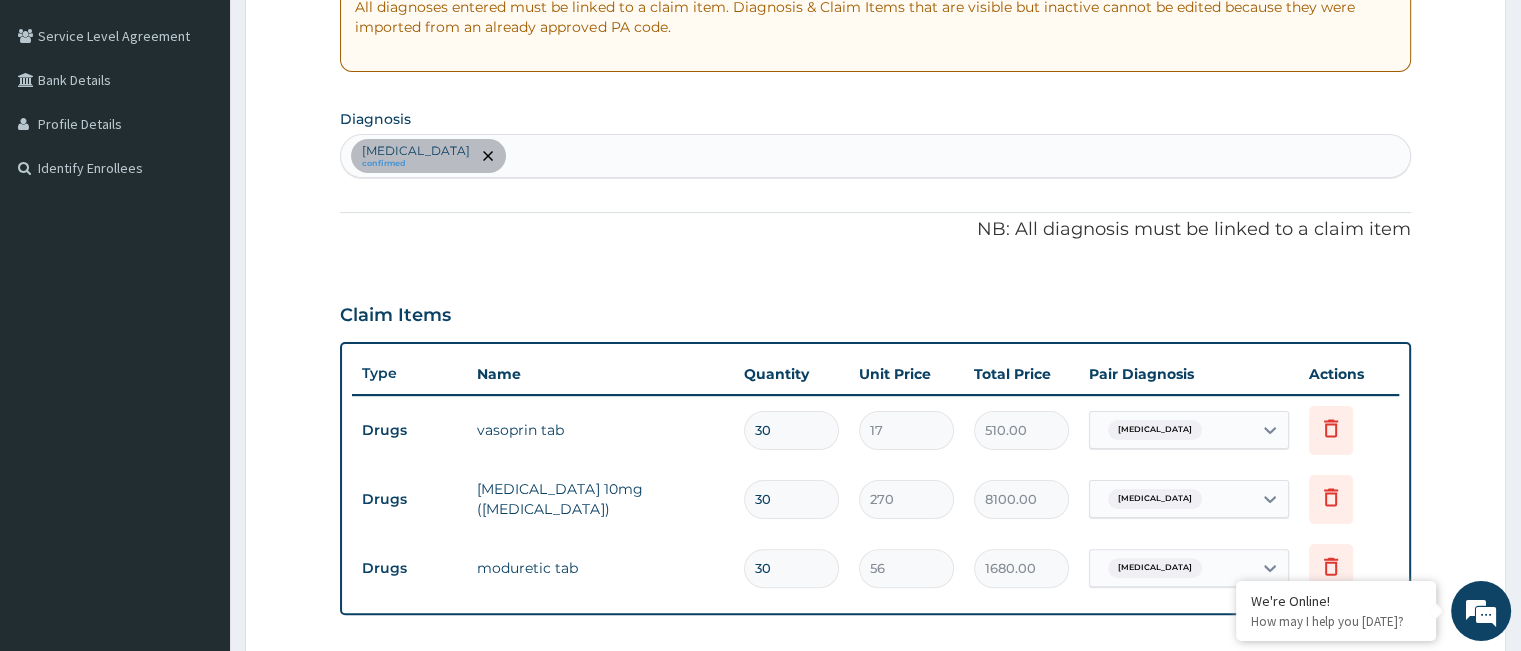 click on "Essential hypertension confirmed" at bounding box center [875, 156] 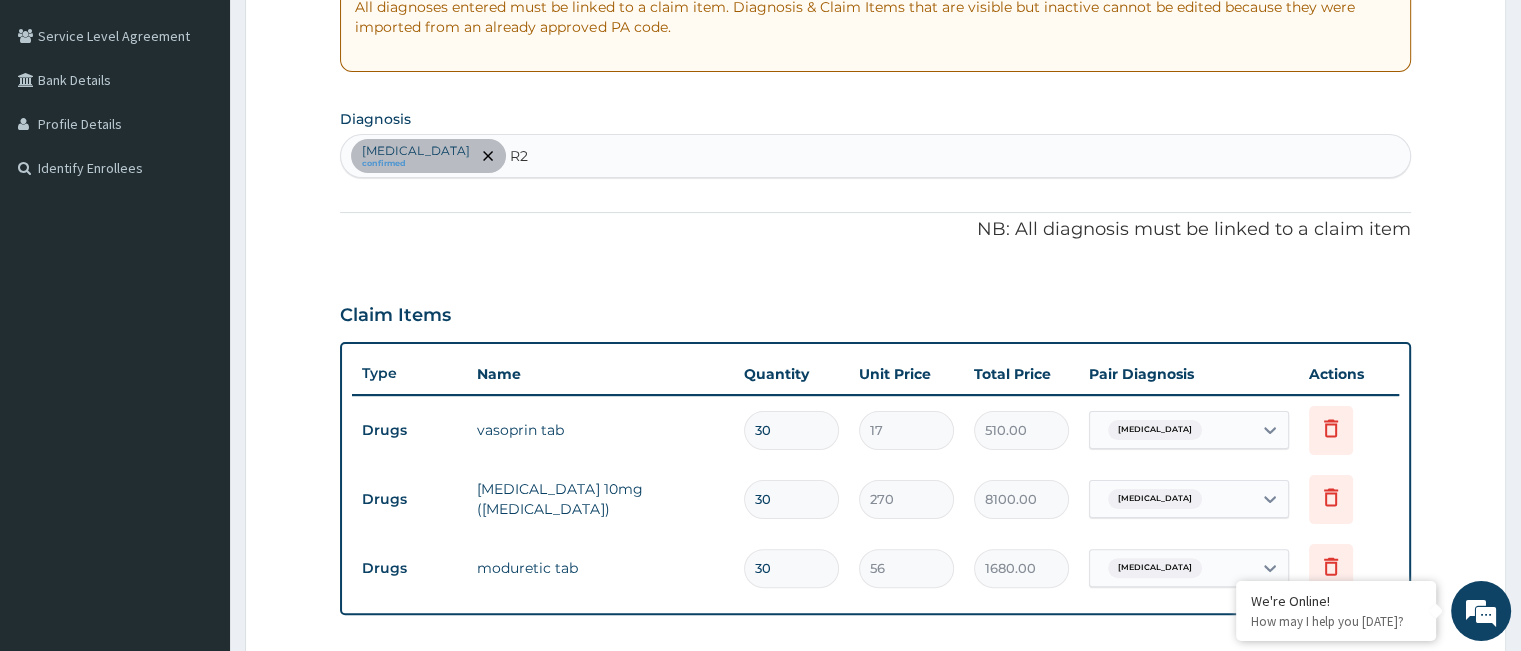 type on "R" 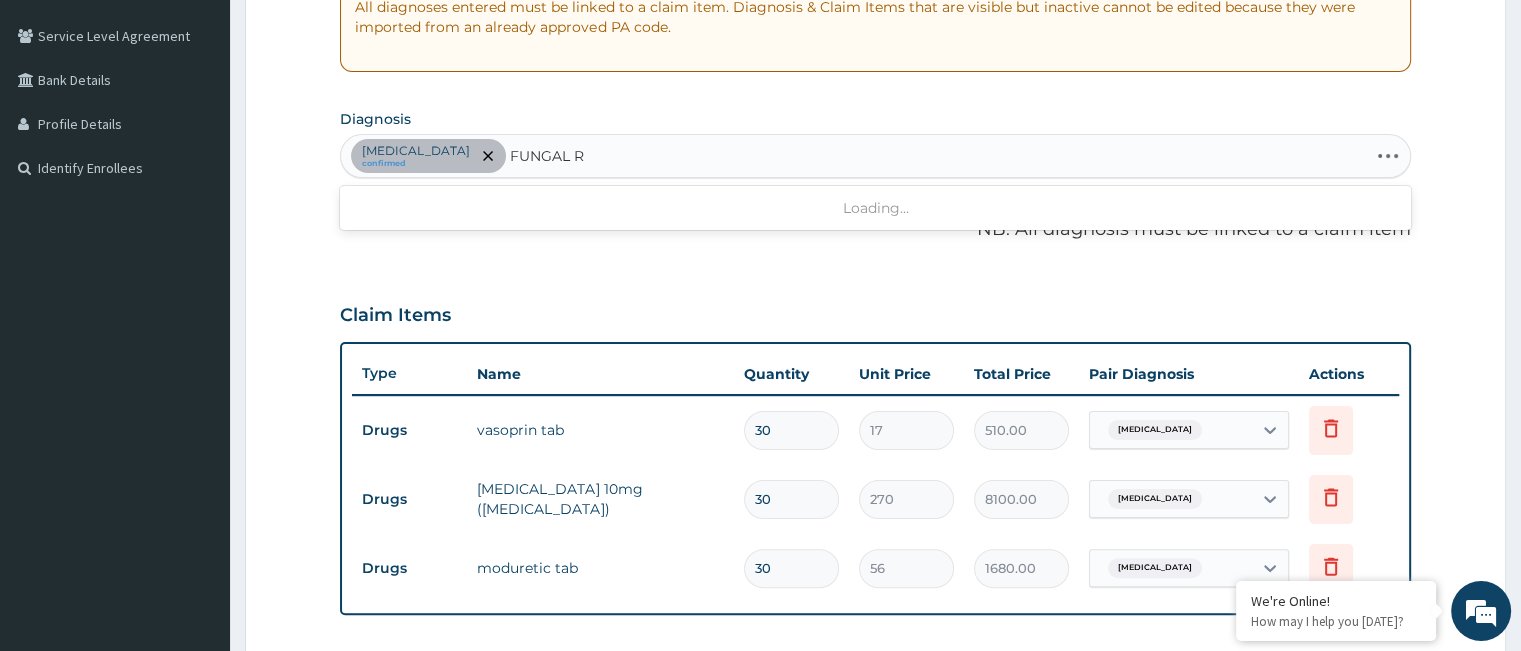 type on "FUNGAL" 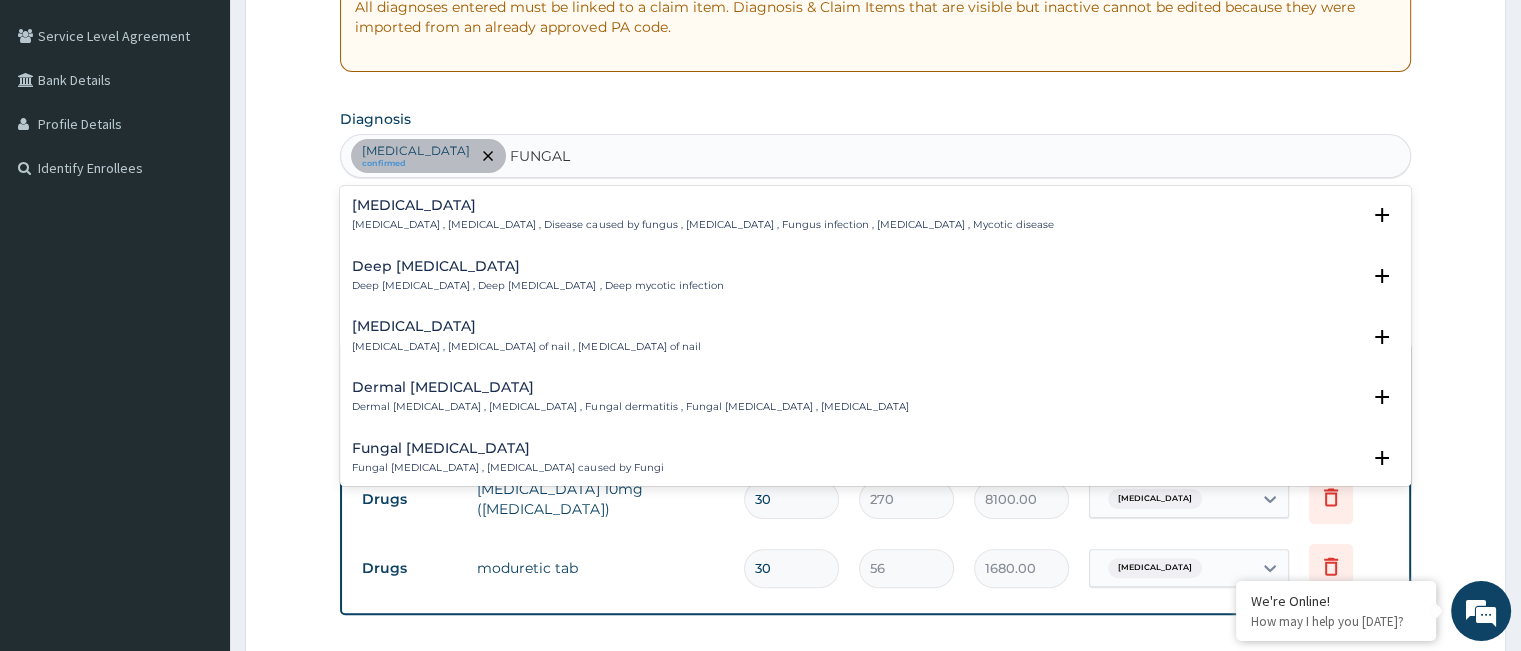 click on "Mycosis , Fungal infection , Disease caused by fungus , Fungal infectious disease , Fungus infection , Mycoses , Mycotic disease" at bounding box center (702, 225) 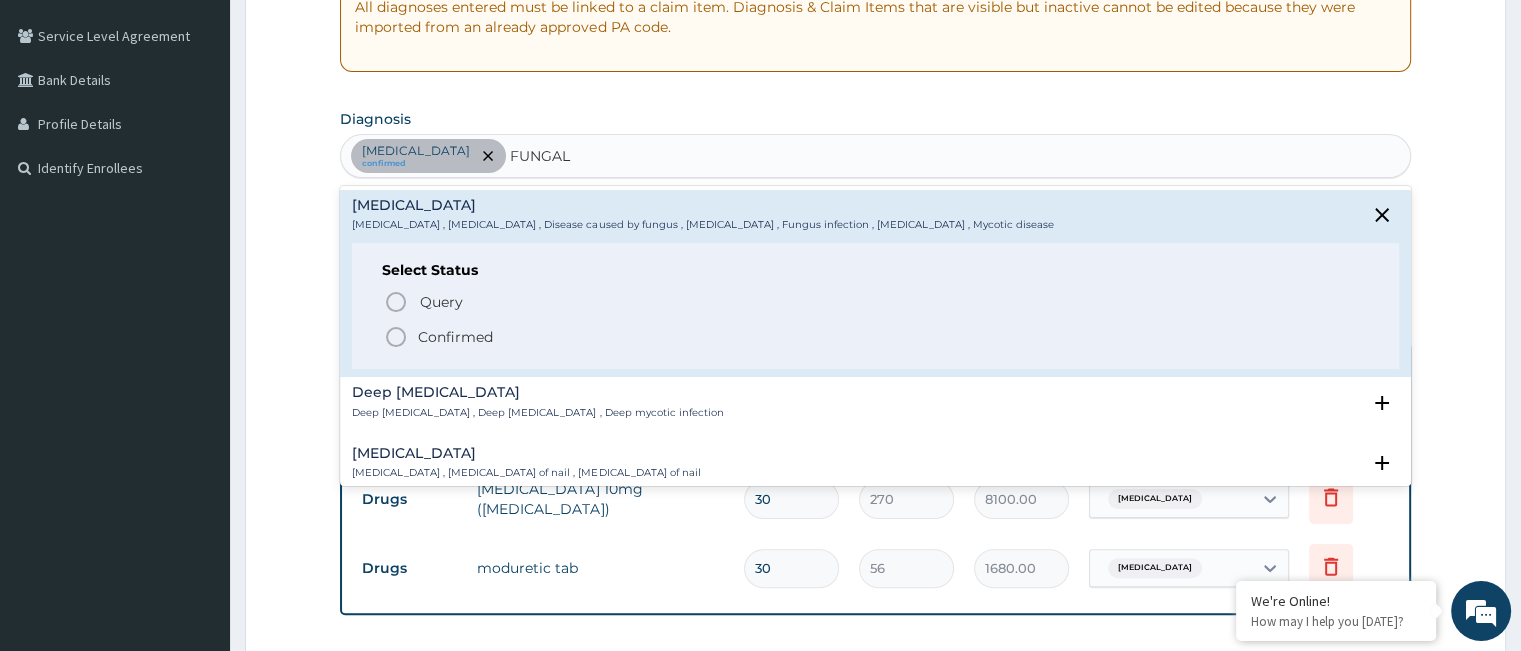 click 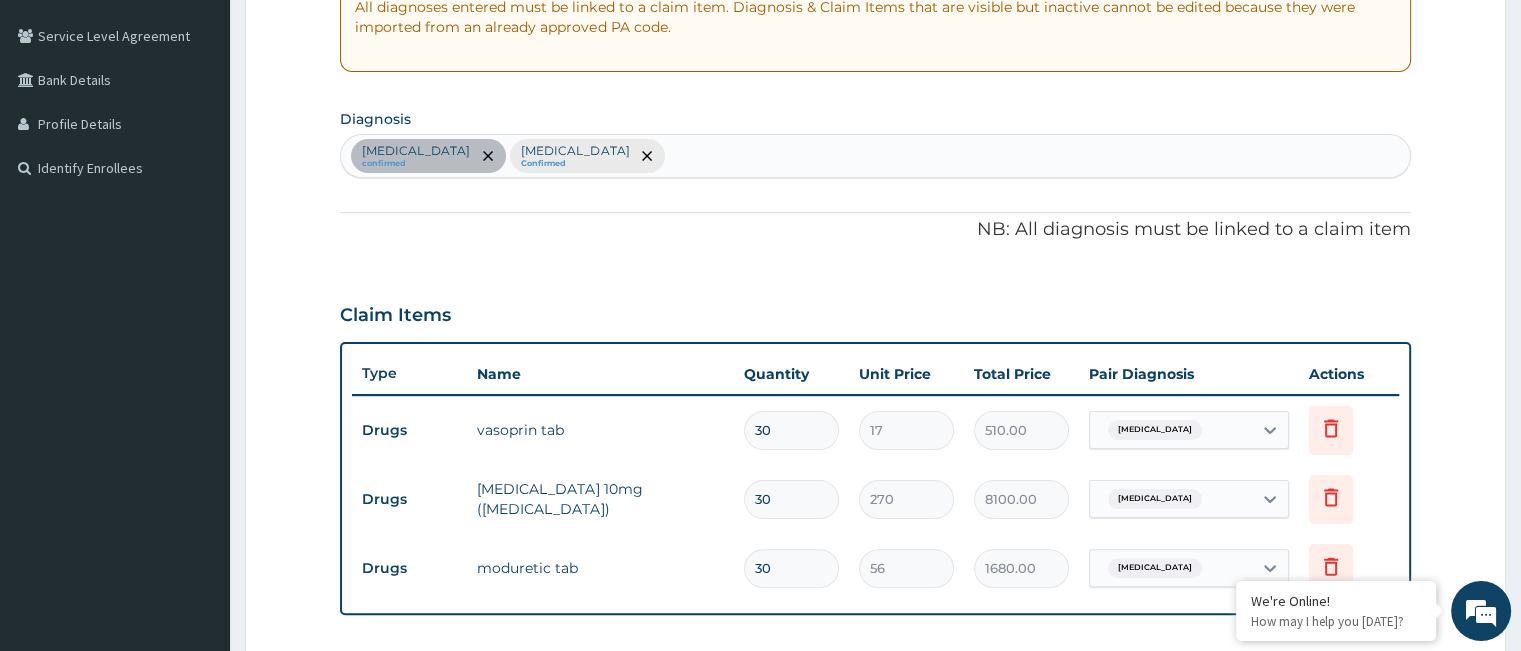 click on "Essential hypertension confirmed Mycosis Confirmed" at bounding box center (875, 156) 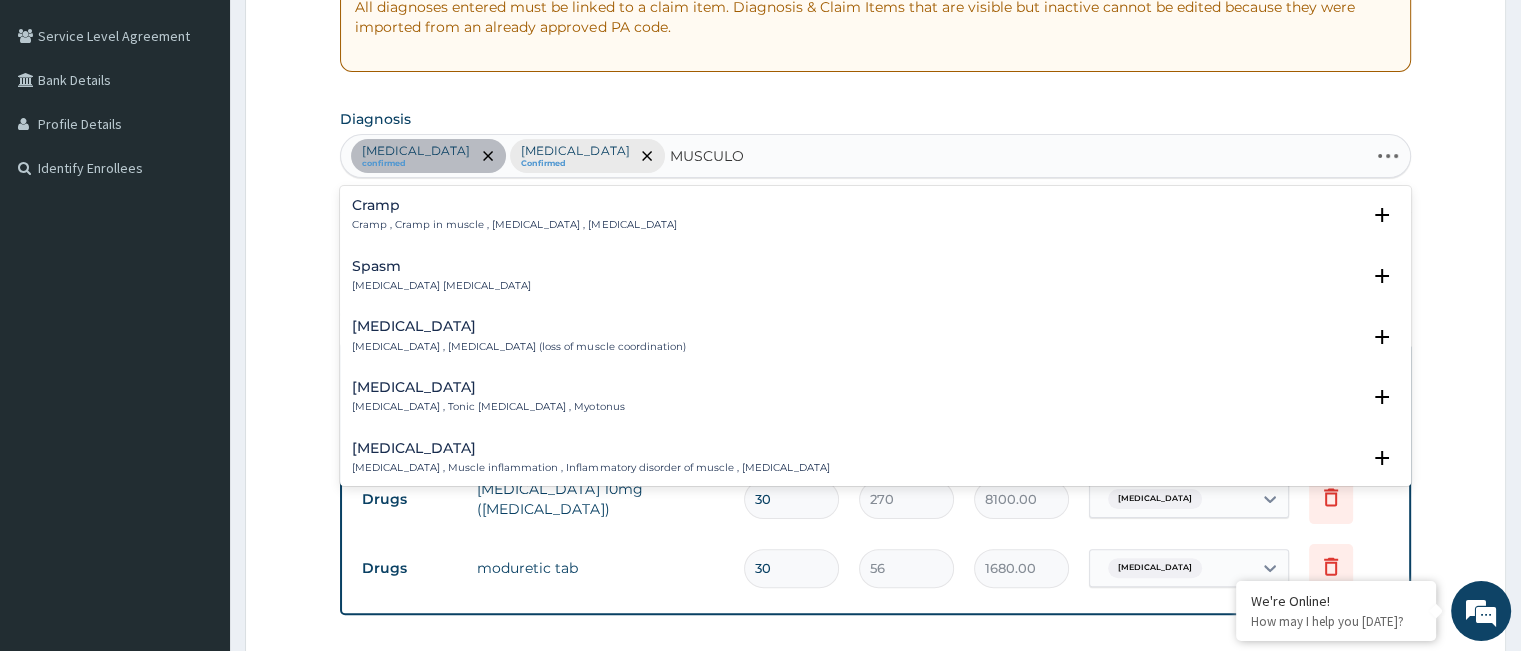type on "MUSCULOS" 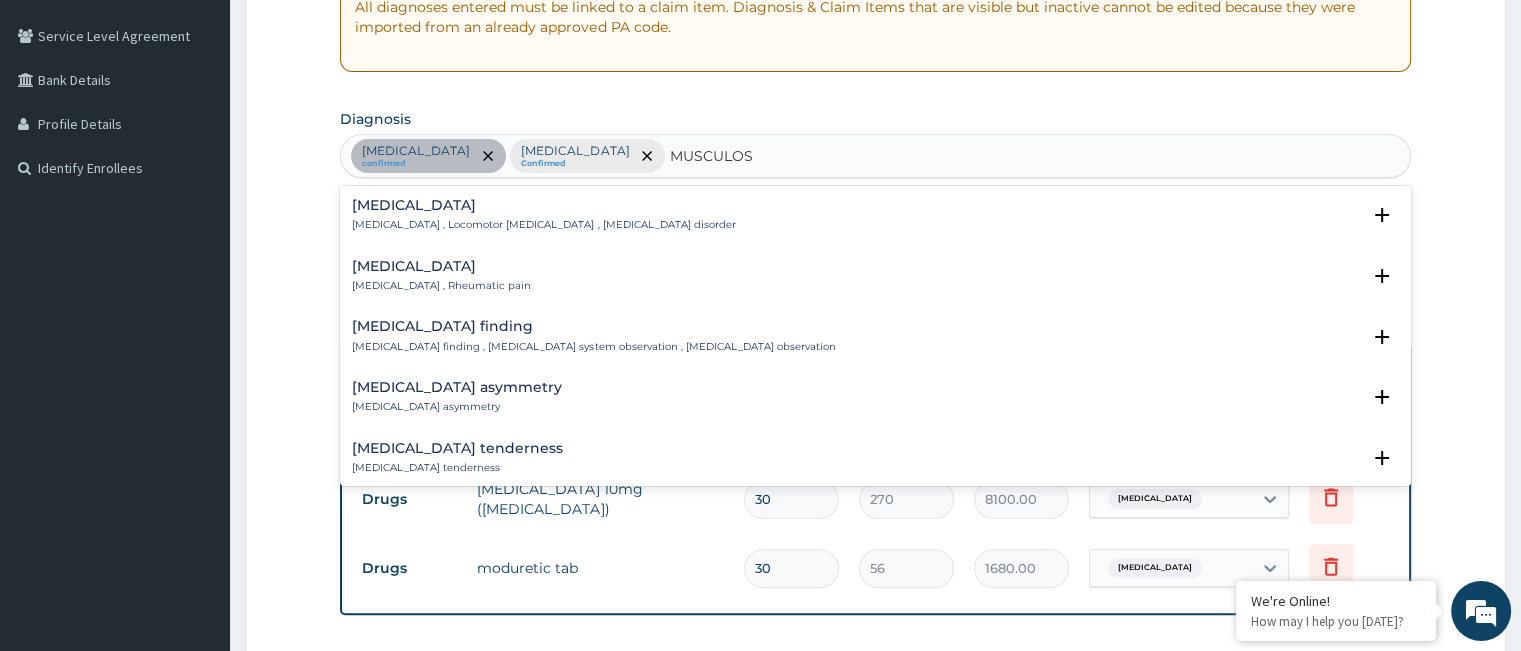 click on "Musculoskeletal pain Musculoskeletal pain , Rheumatic pain" at bounding box center (875, 276) 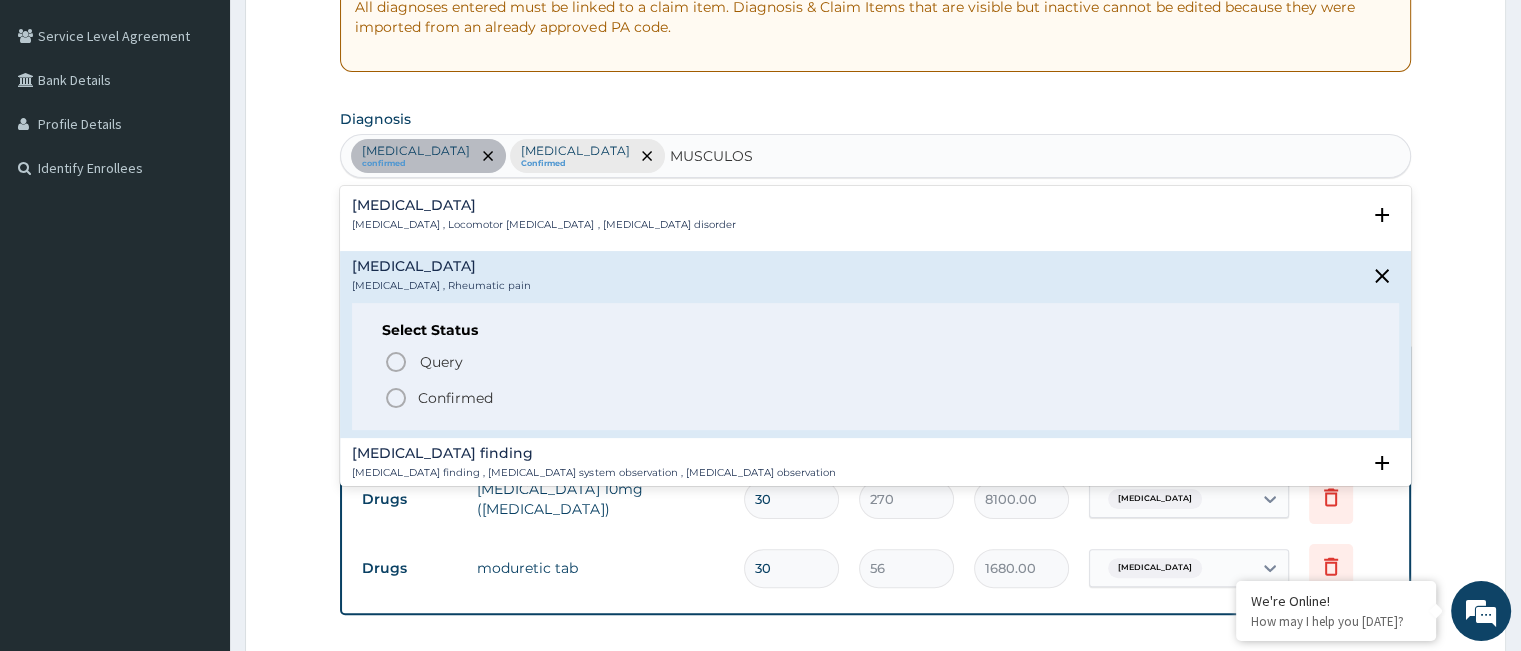 click 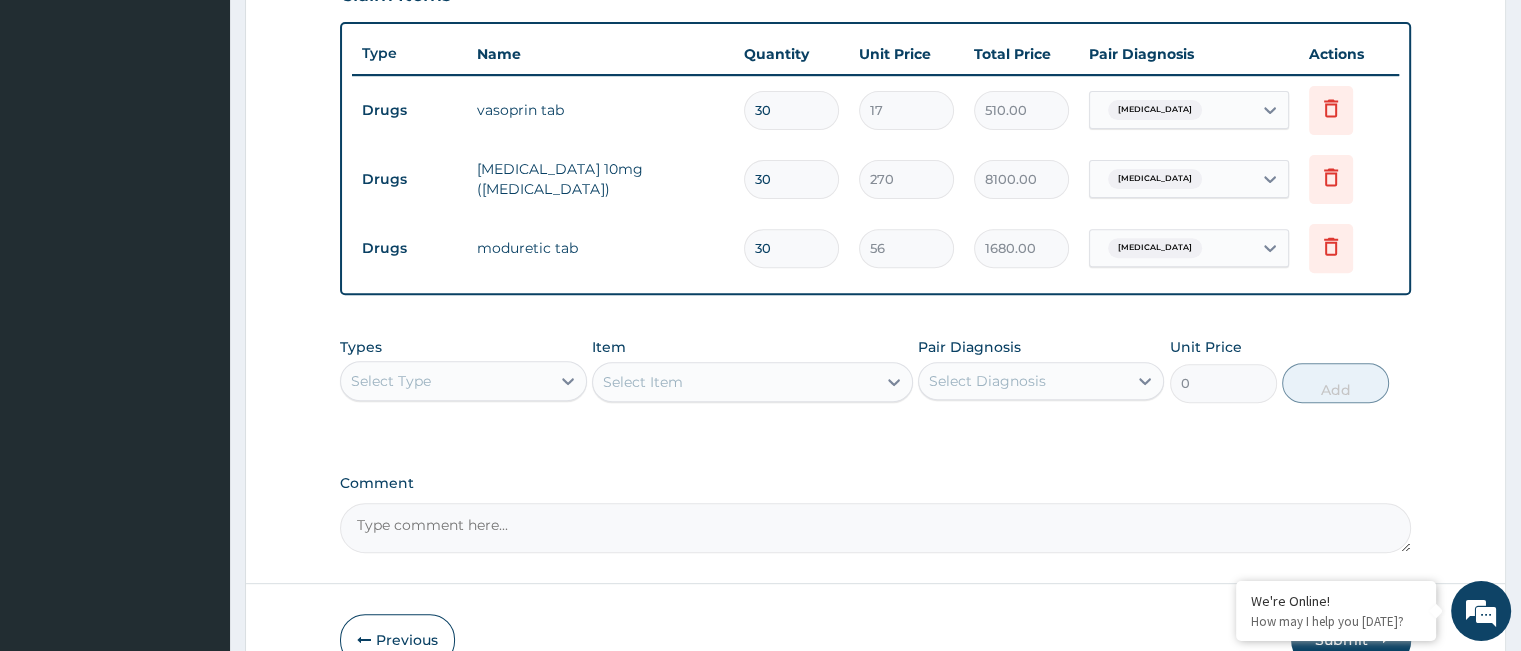 scroll, scrollTop: 762, scrollLeft: 0, axis: vertical 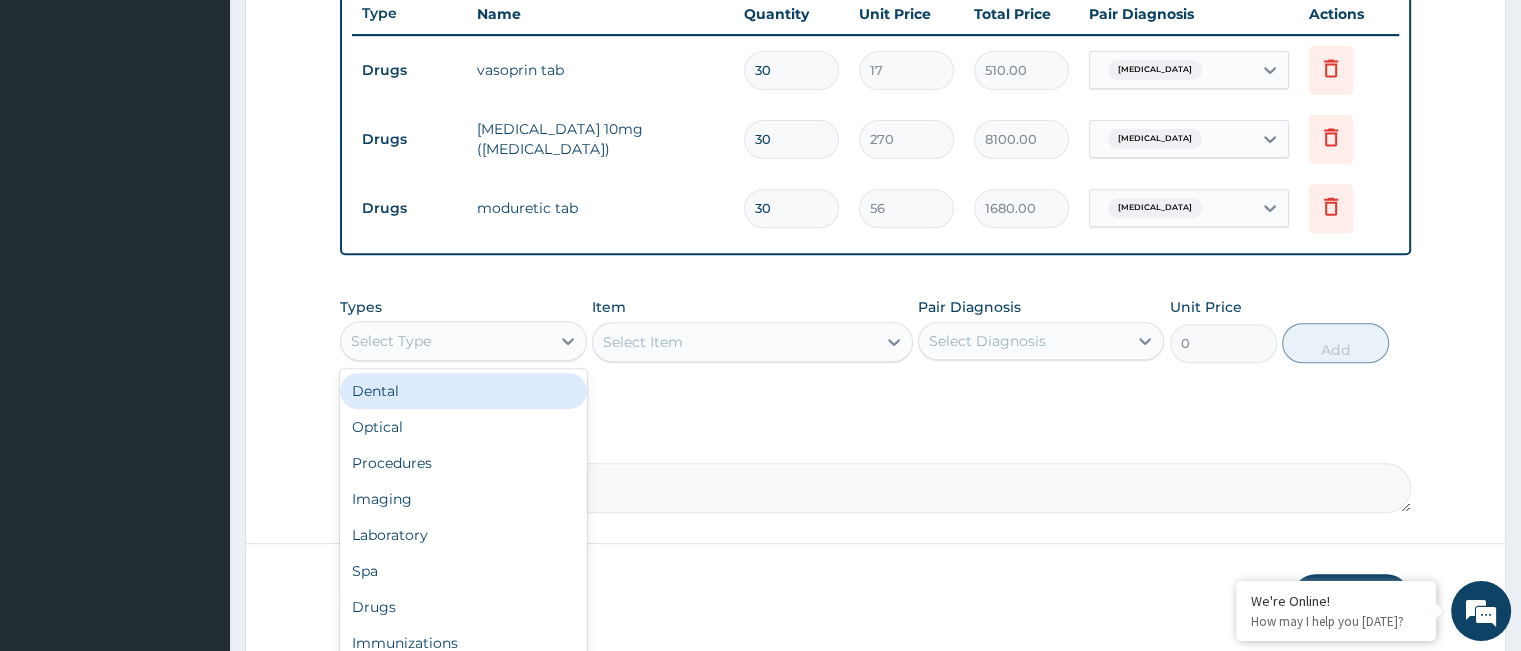 click on "Select Type" at bounding box center [445, 341] 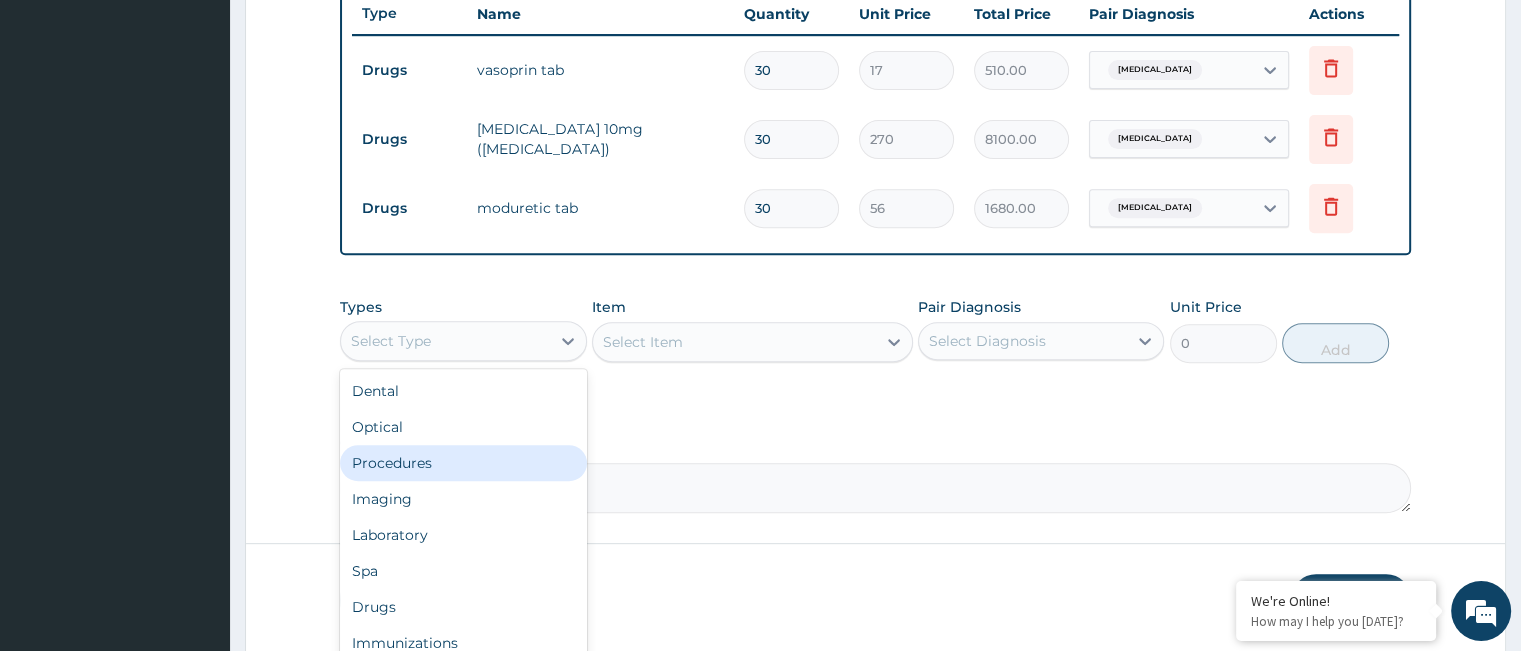 click on "Procedures" at bounding box center (463, 463) 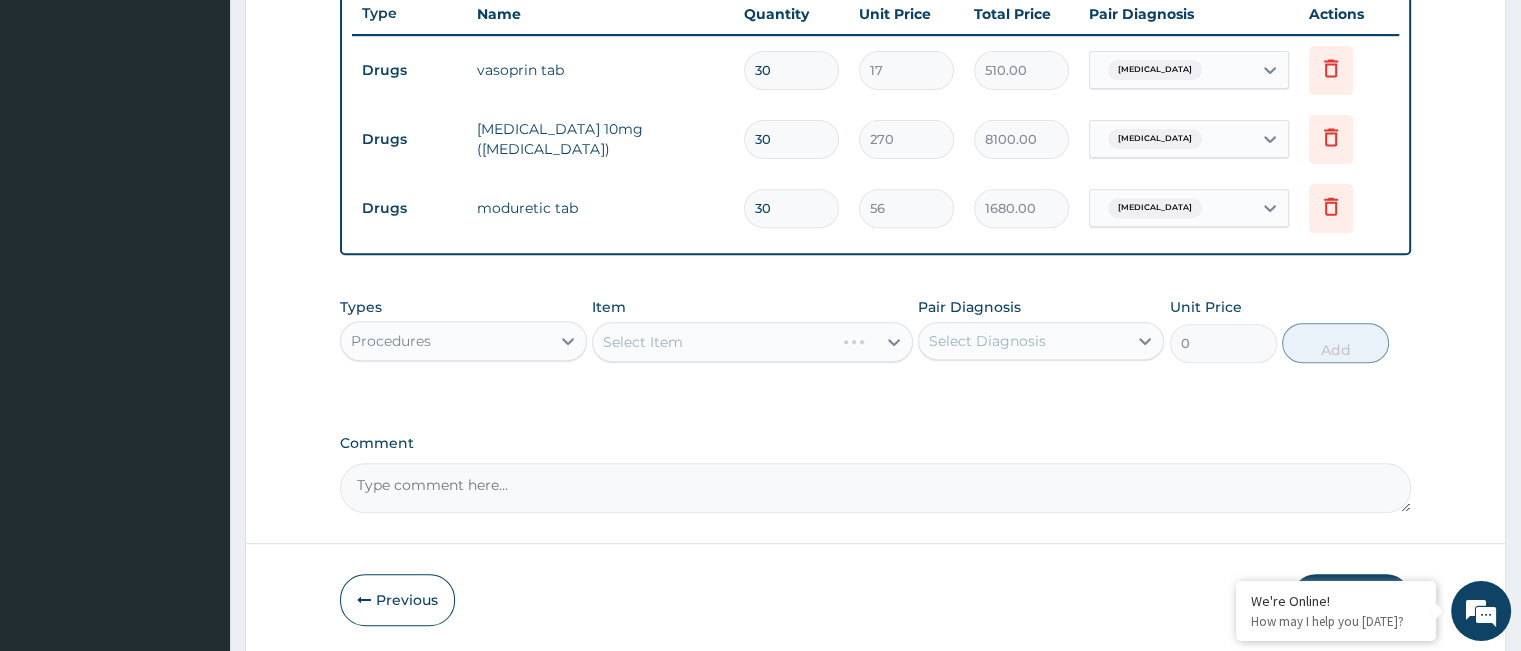 click on "Select Item" at bounding box center (752, 342) 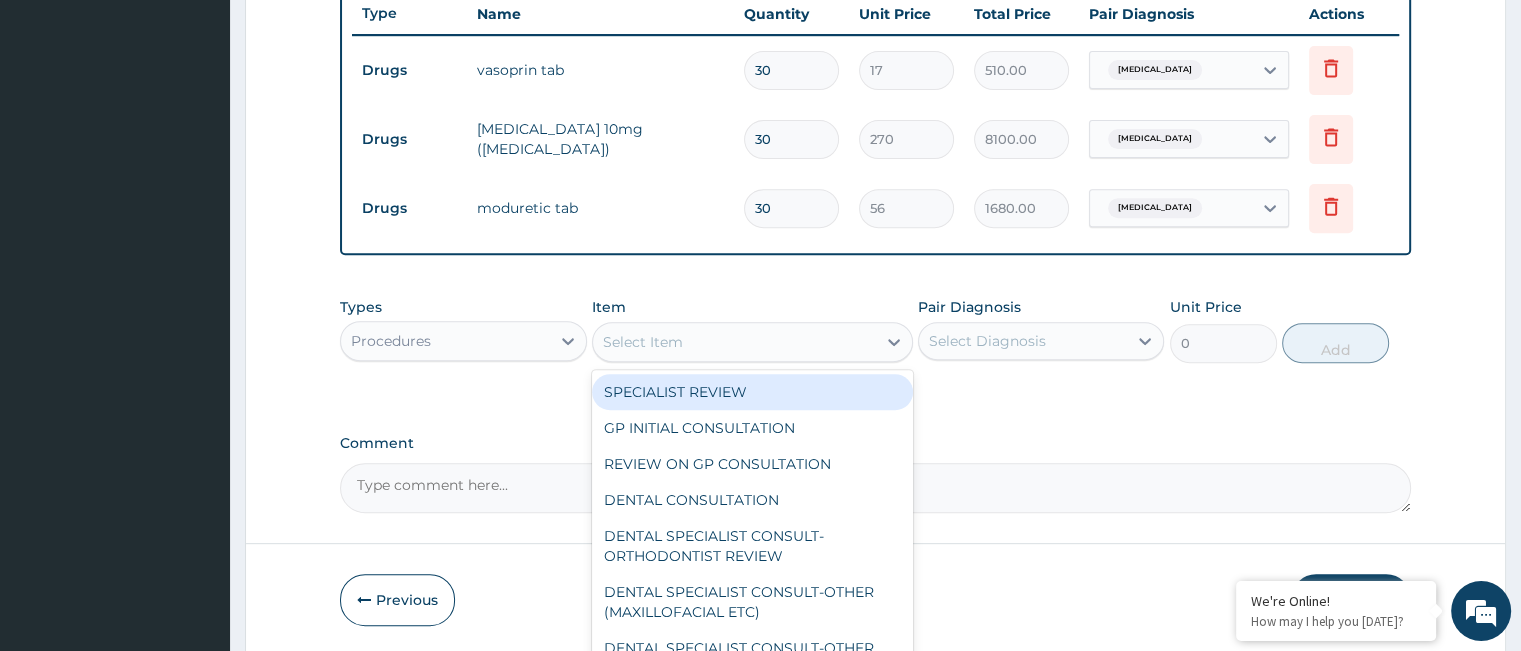 click on "Select Item" at bounding box center [734, 342] 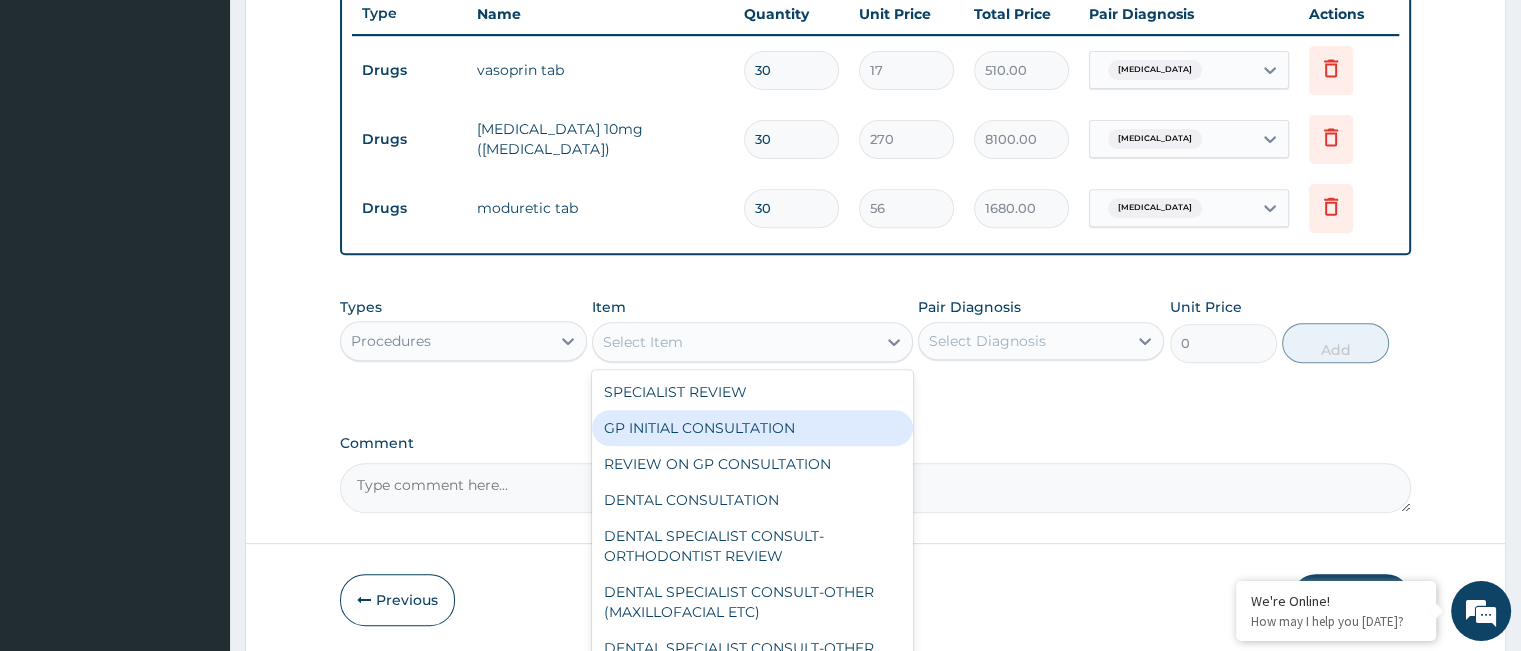 click on "GP INITIAL CONSULTATION" at bounding box center [752, 428] 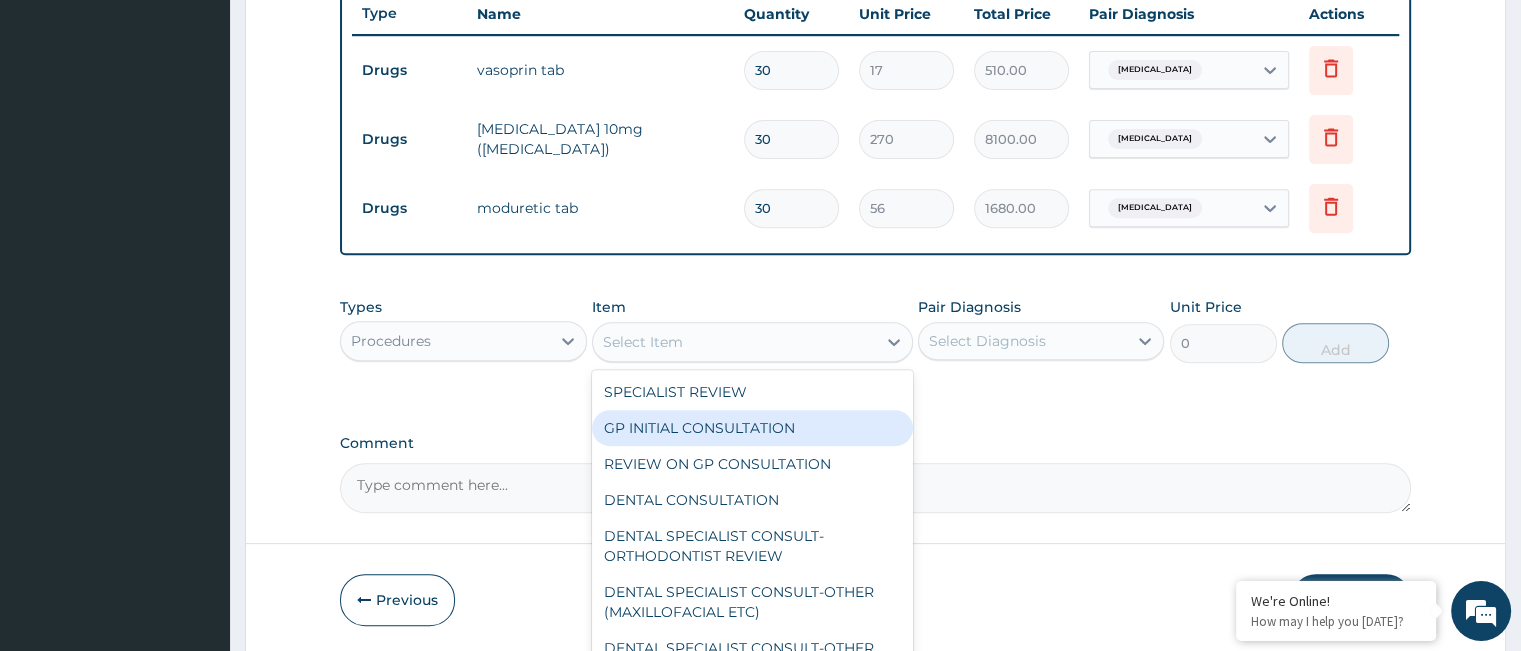 type on "2500" 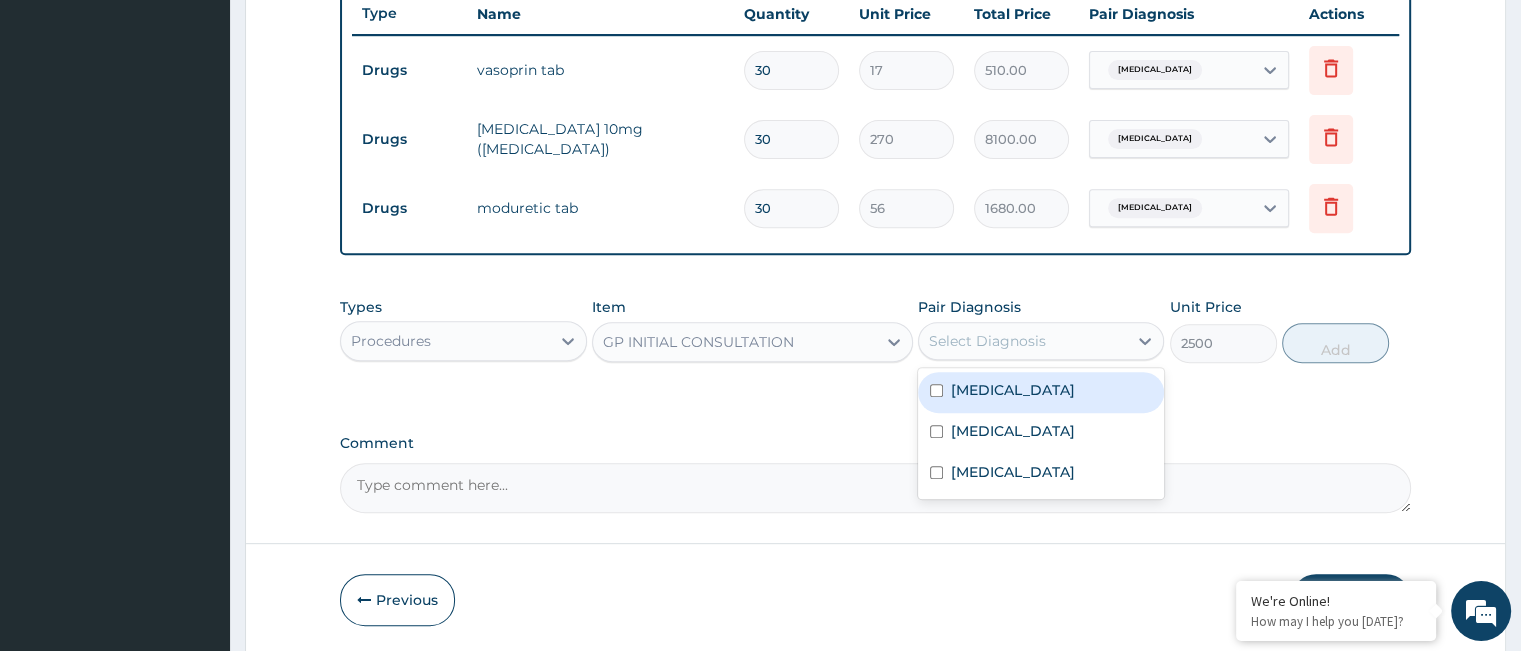 click on "Select Diagnosis" at bounding box center [1023, 341] 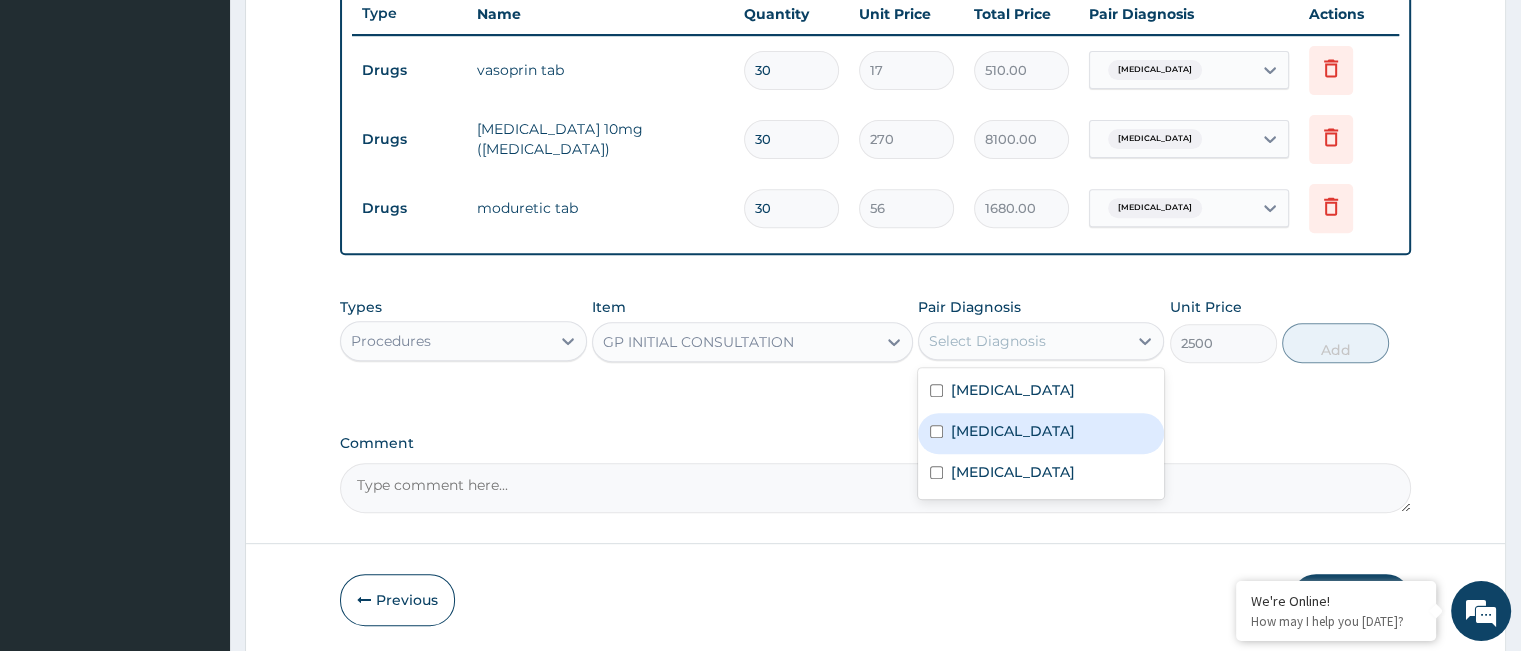 drag, startPoint x: 1039, startPoint y: 394, endPoint x: 1020, endPoint y: 431, distance: 41.59327 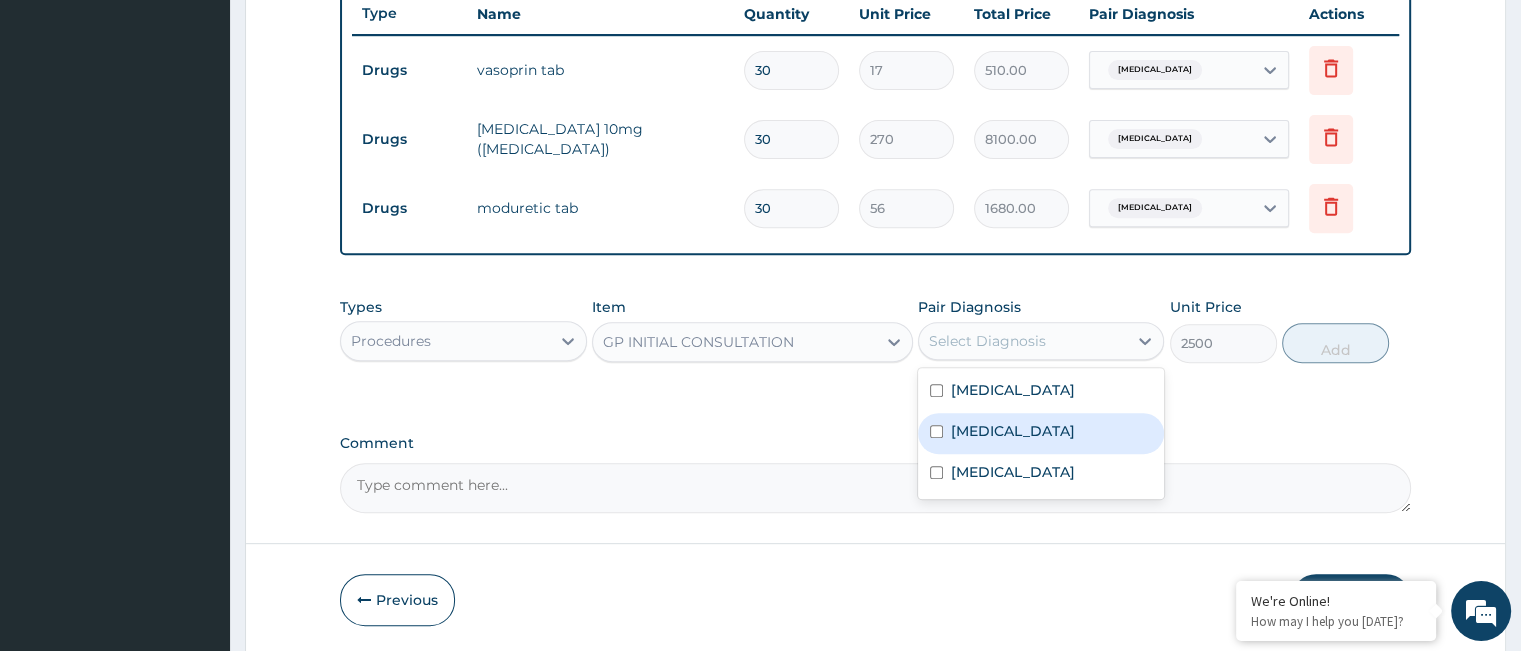 click on "Essential hypertension Mycosis Musculoskeletal pain" at bounding box center (1041, 433) 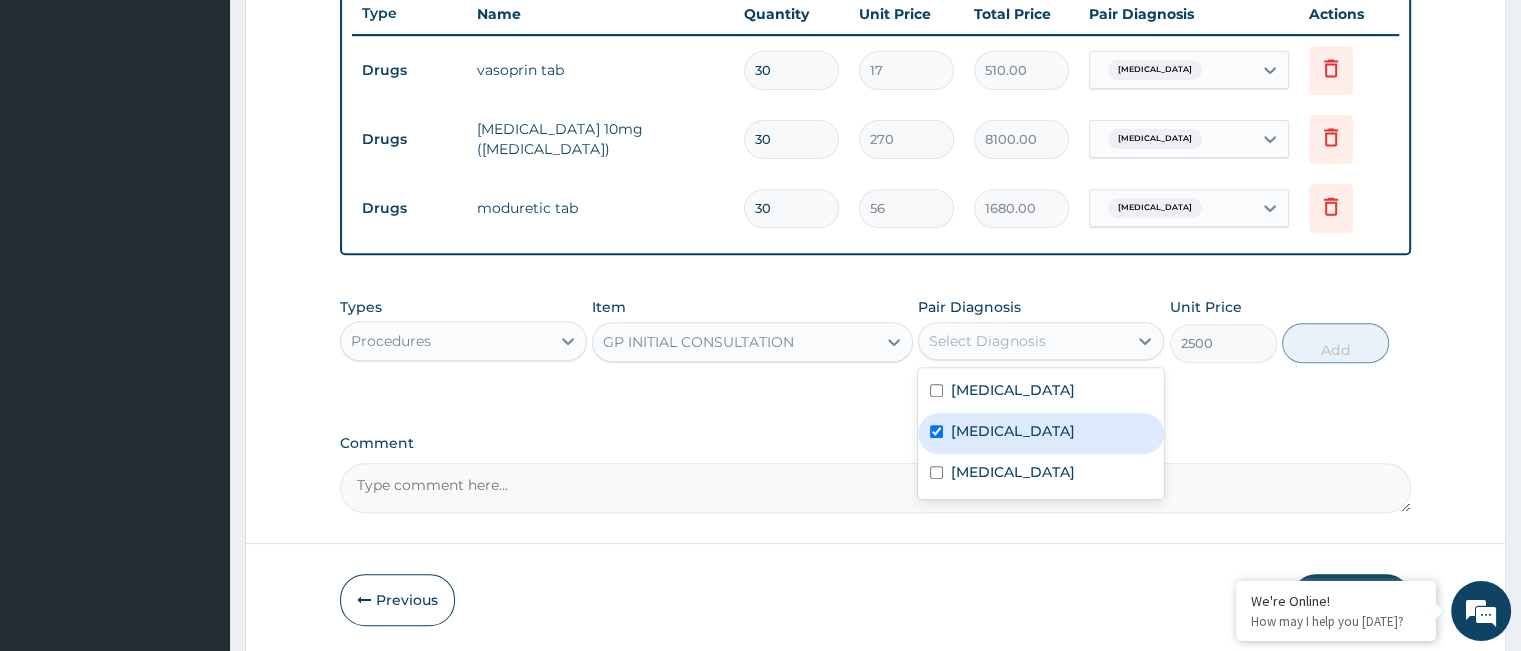 checkbox on "true" 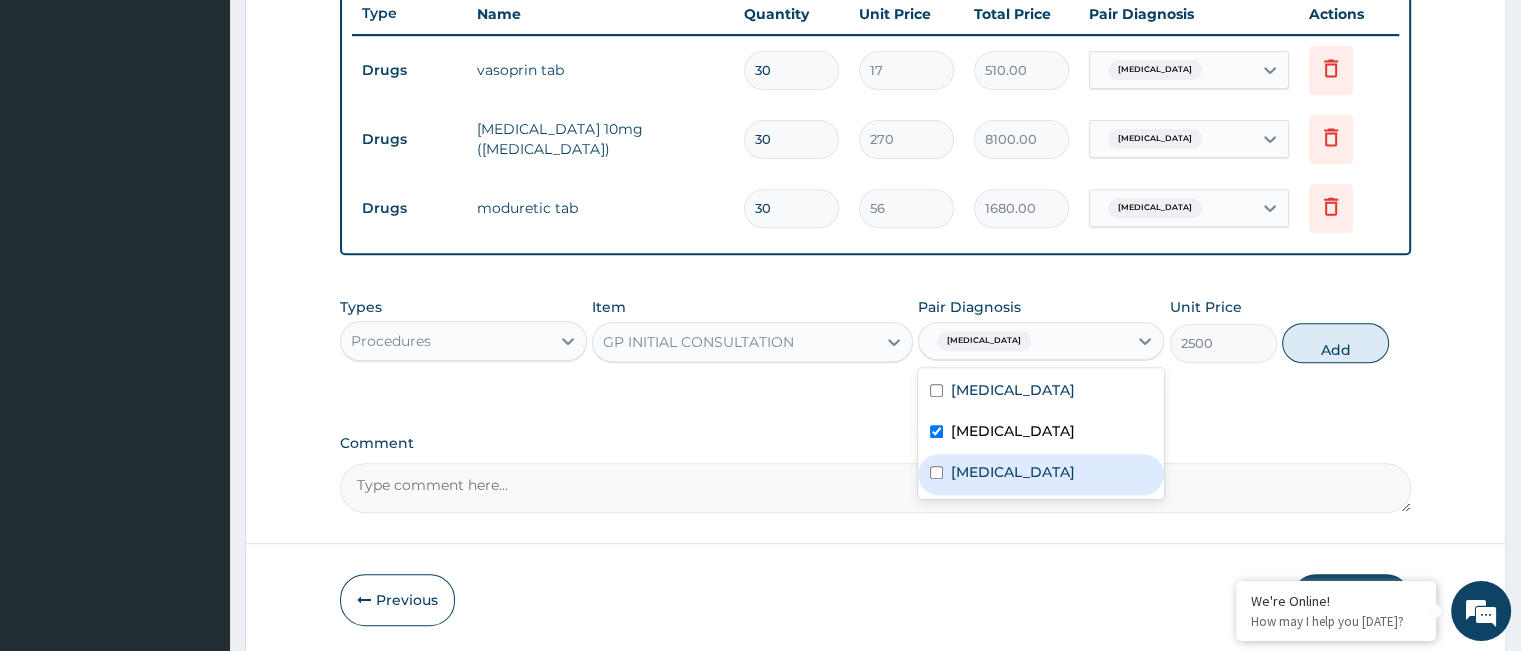click on "Musculoskeletal pain" at bounding box center (1041, 474) 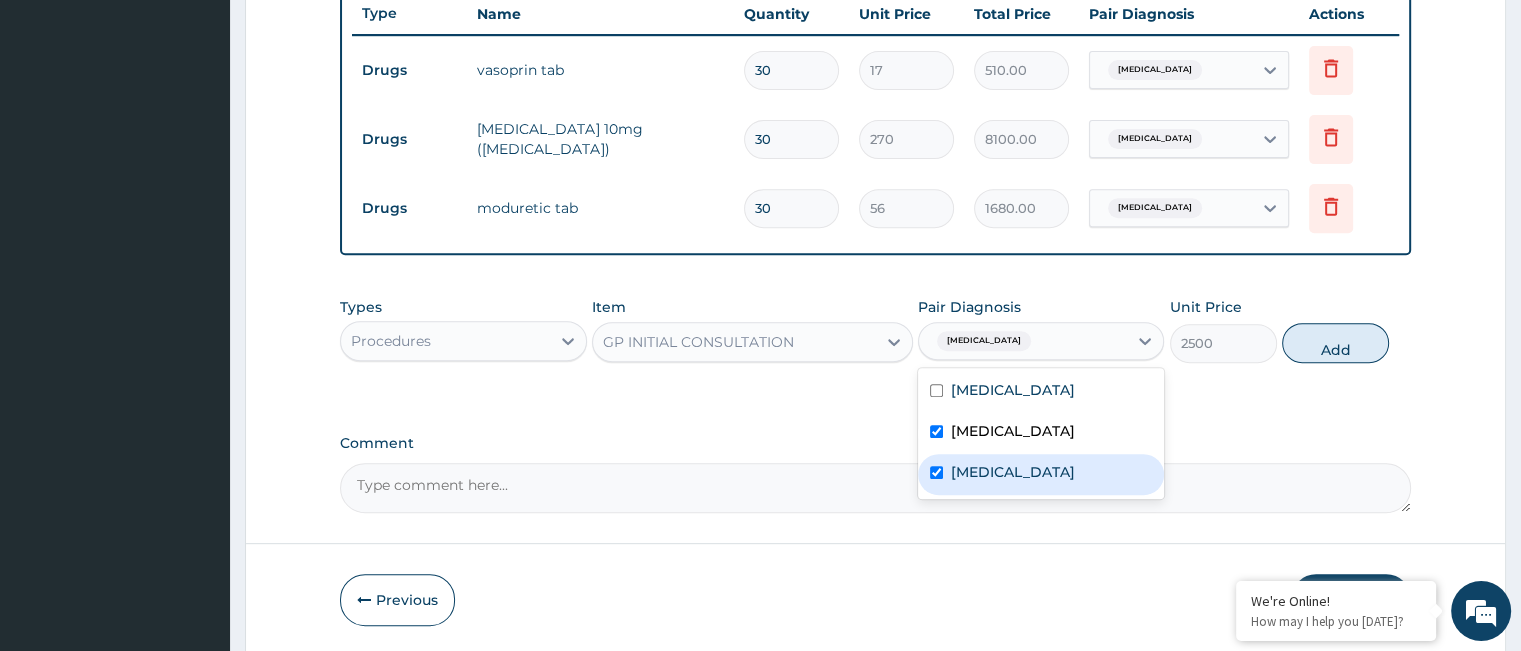 checkbox on "true" 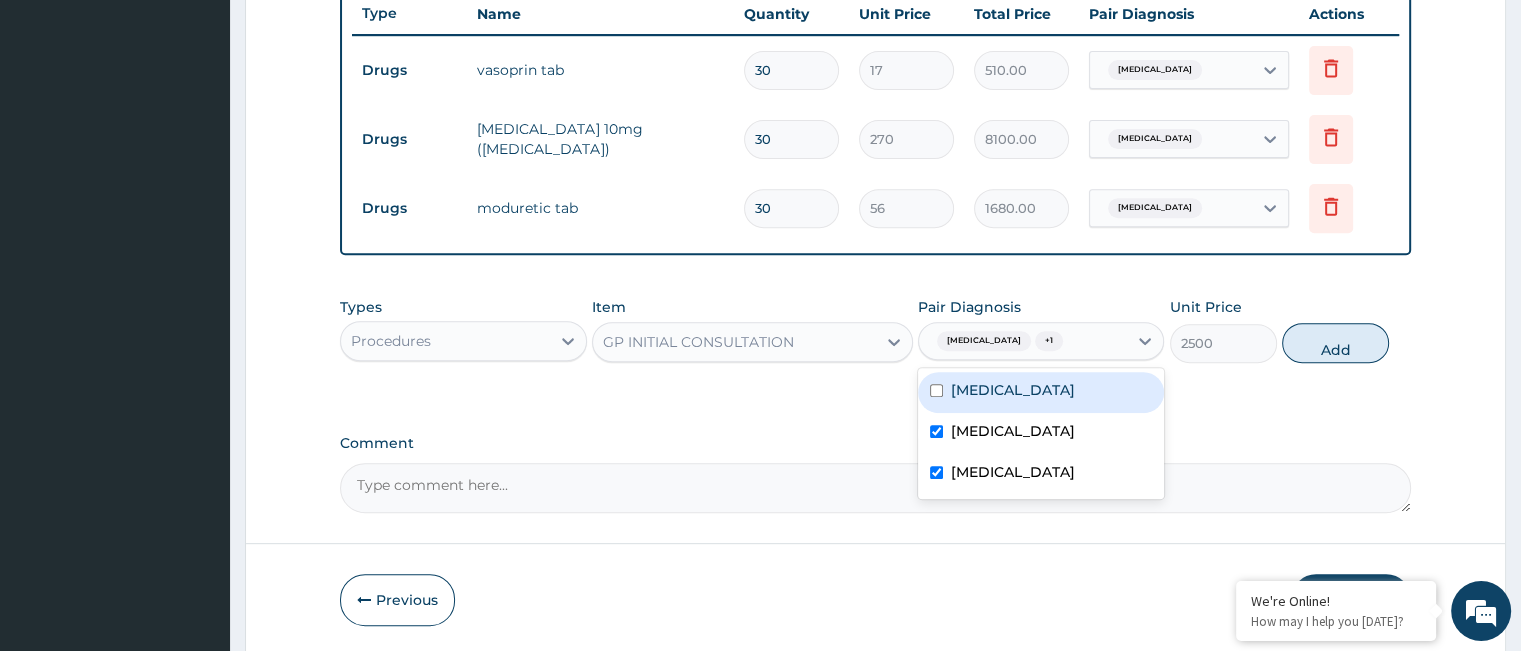 click on "Essential hypertension" at bounding box center (1013, 390) 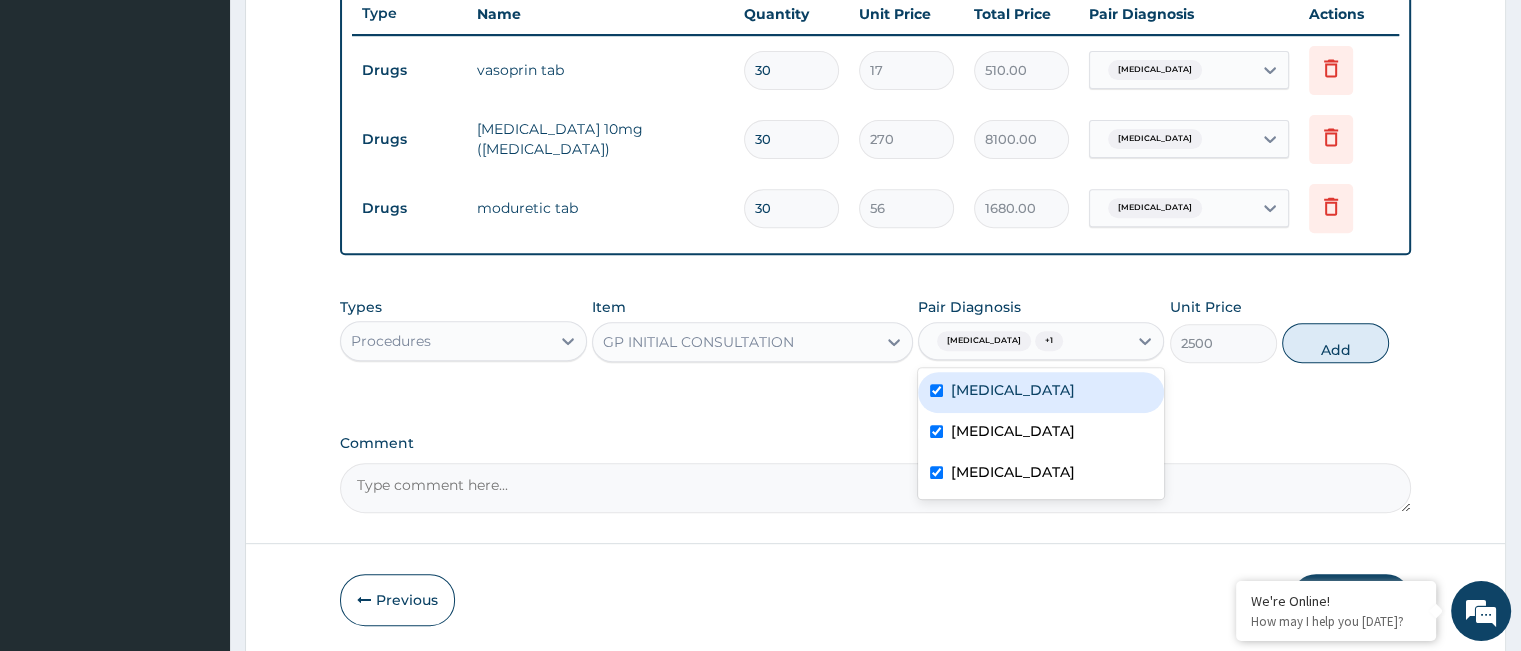 checkbox on "true" 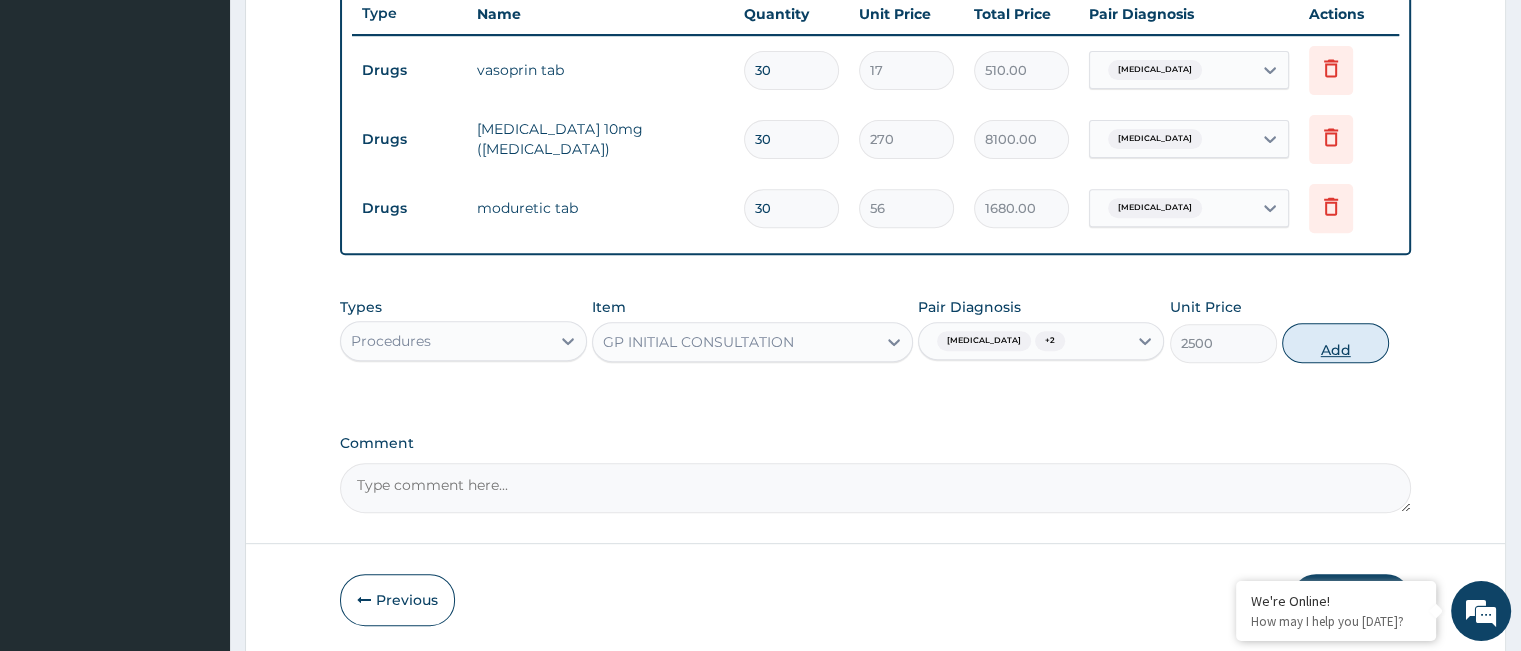 click on "Add" at bounding box center (1335, 343) 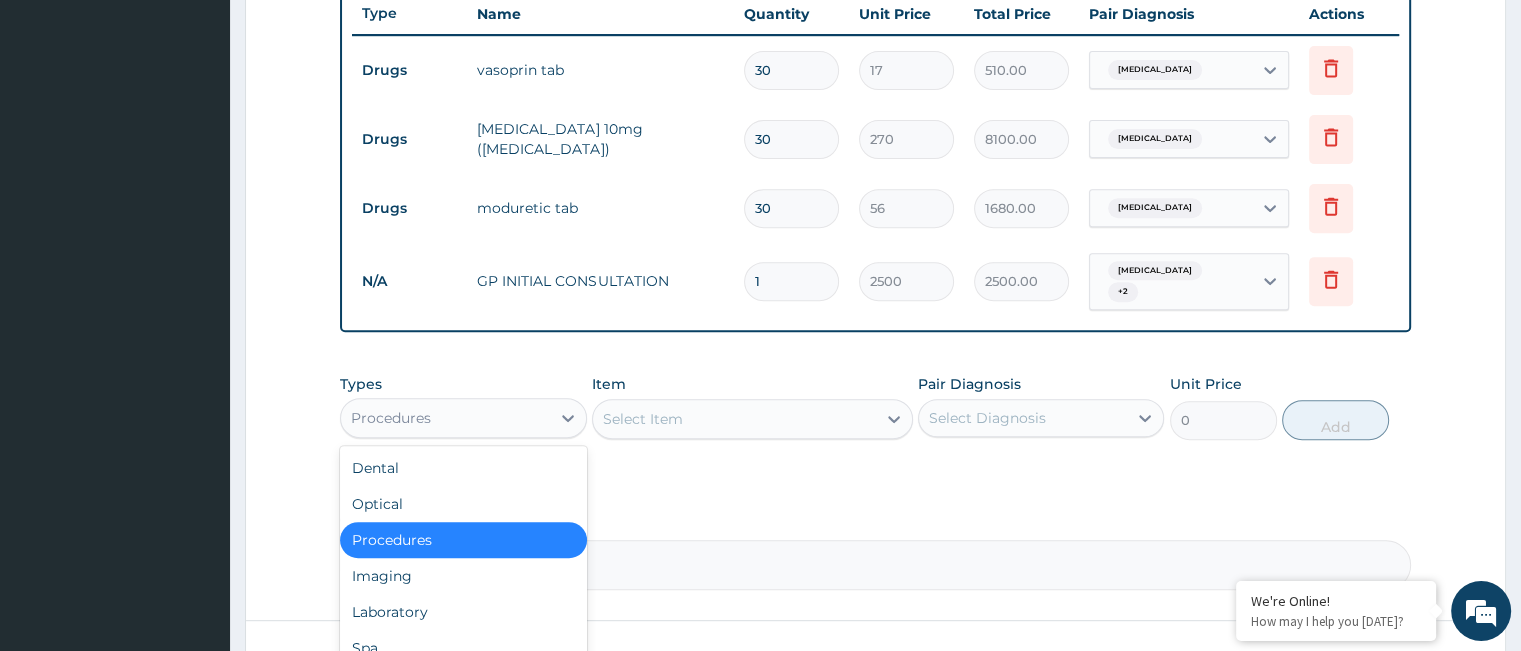click on "Procedures" at bounding box center [445, 418] 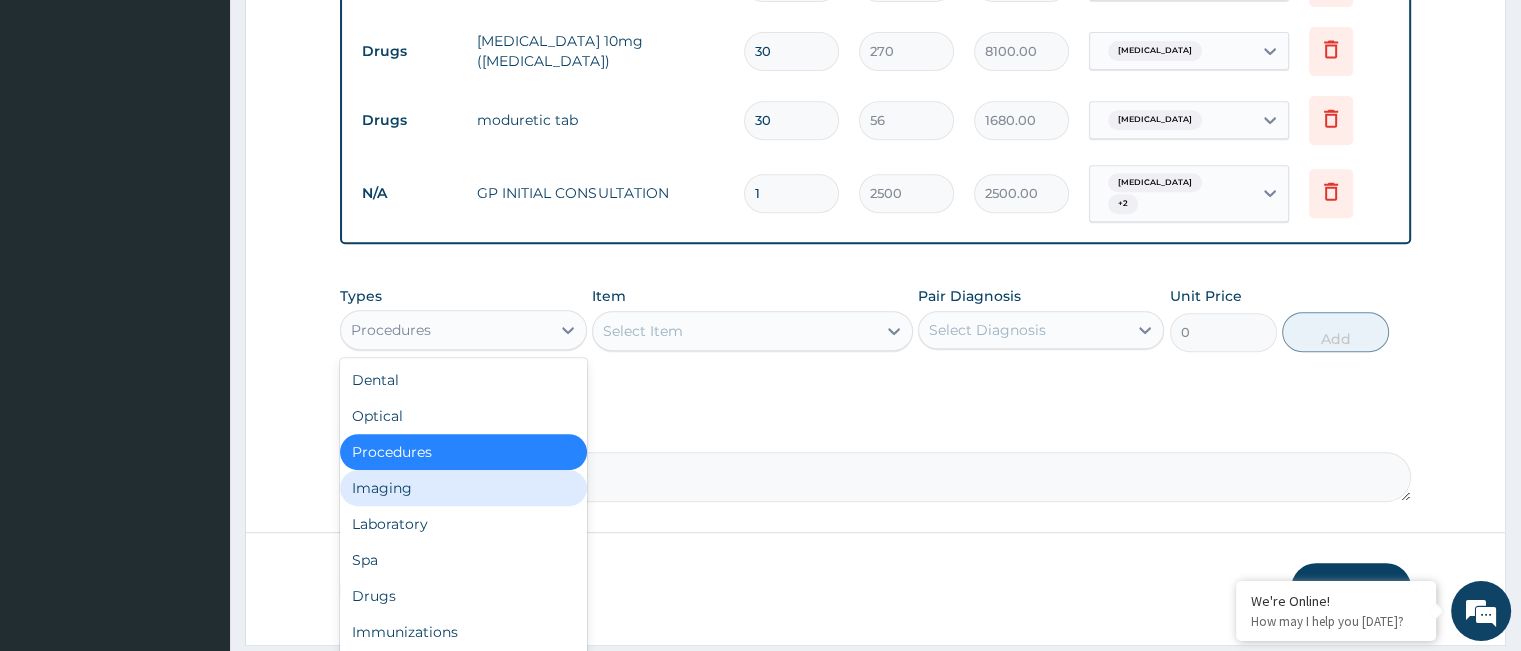 scroll, scrollTop: 893, scrollLeft: 0, axis: vertical 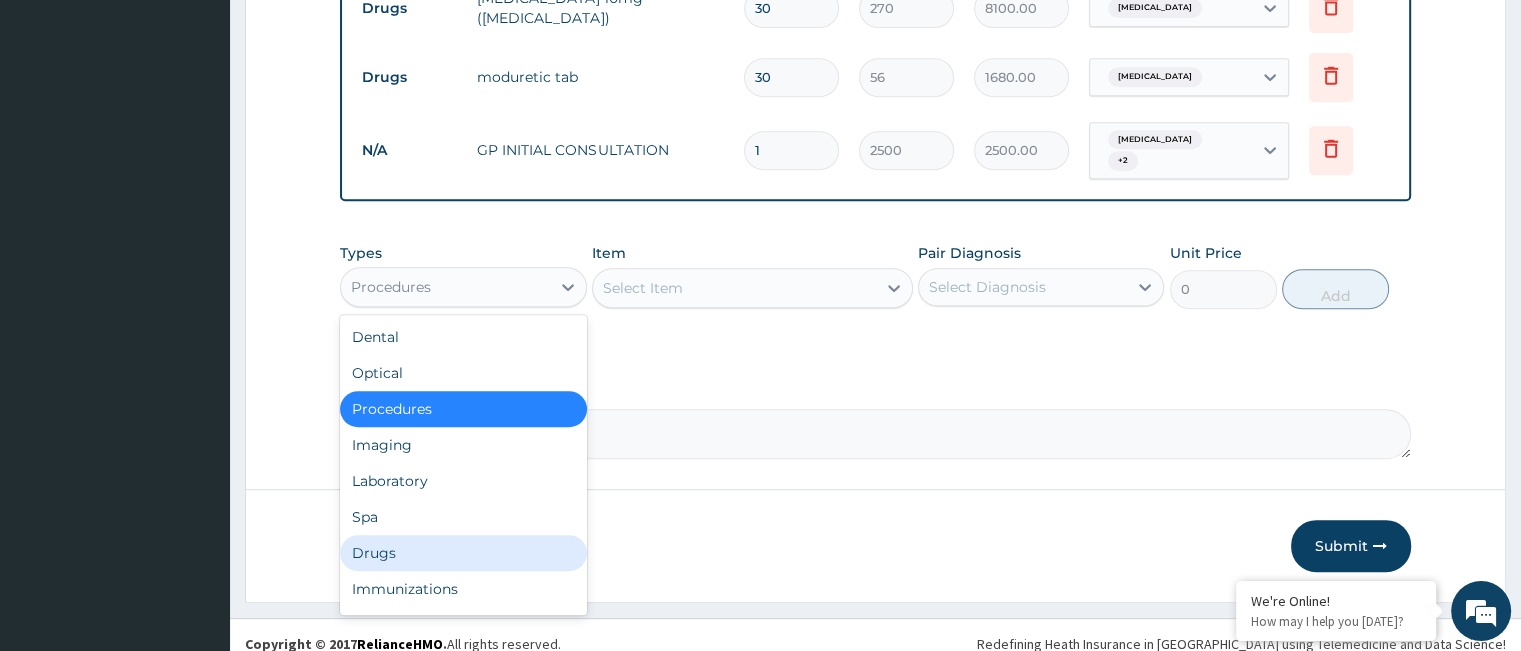 click on "Drugs" at bounding box center (463, 553) 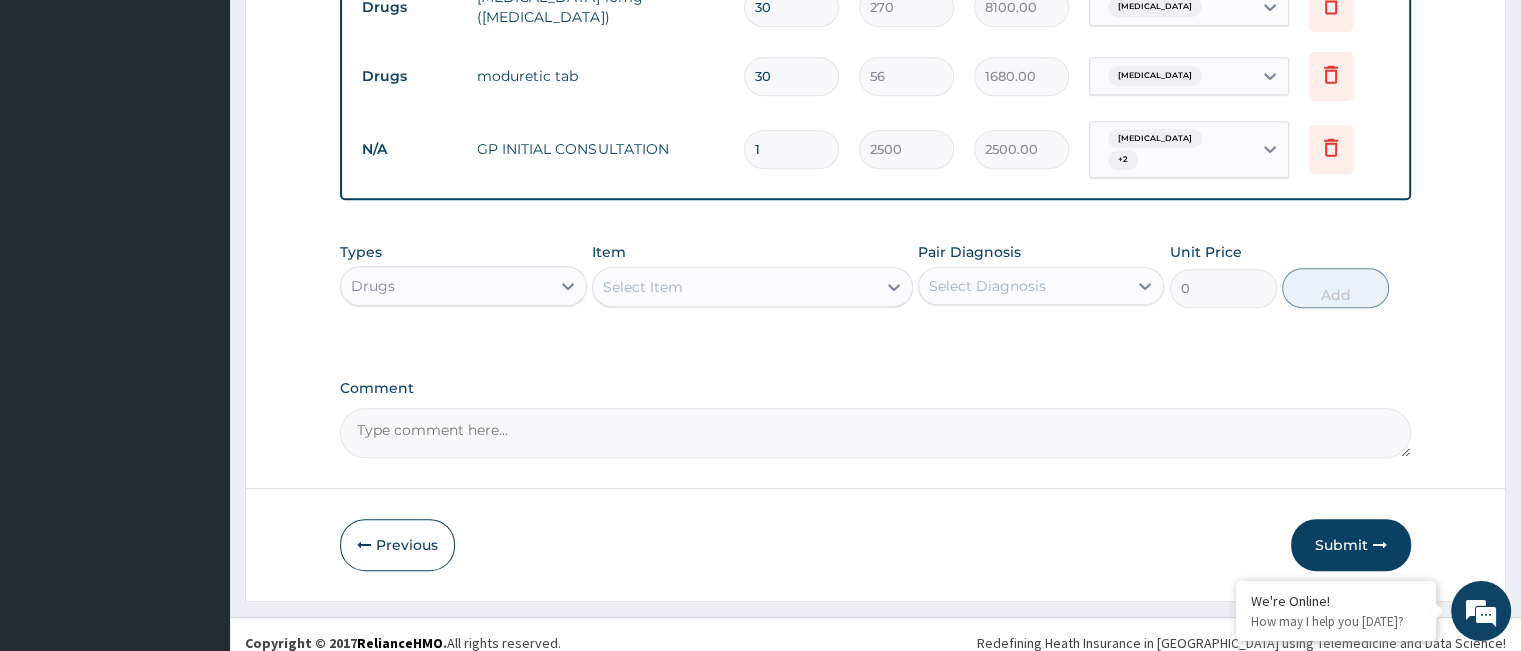 scroll, scrollTop: 899, scrollLeft: 0, axis: vertical 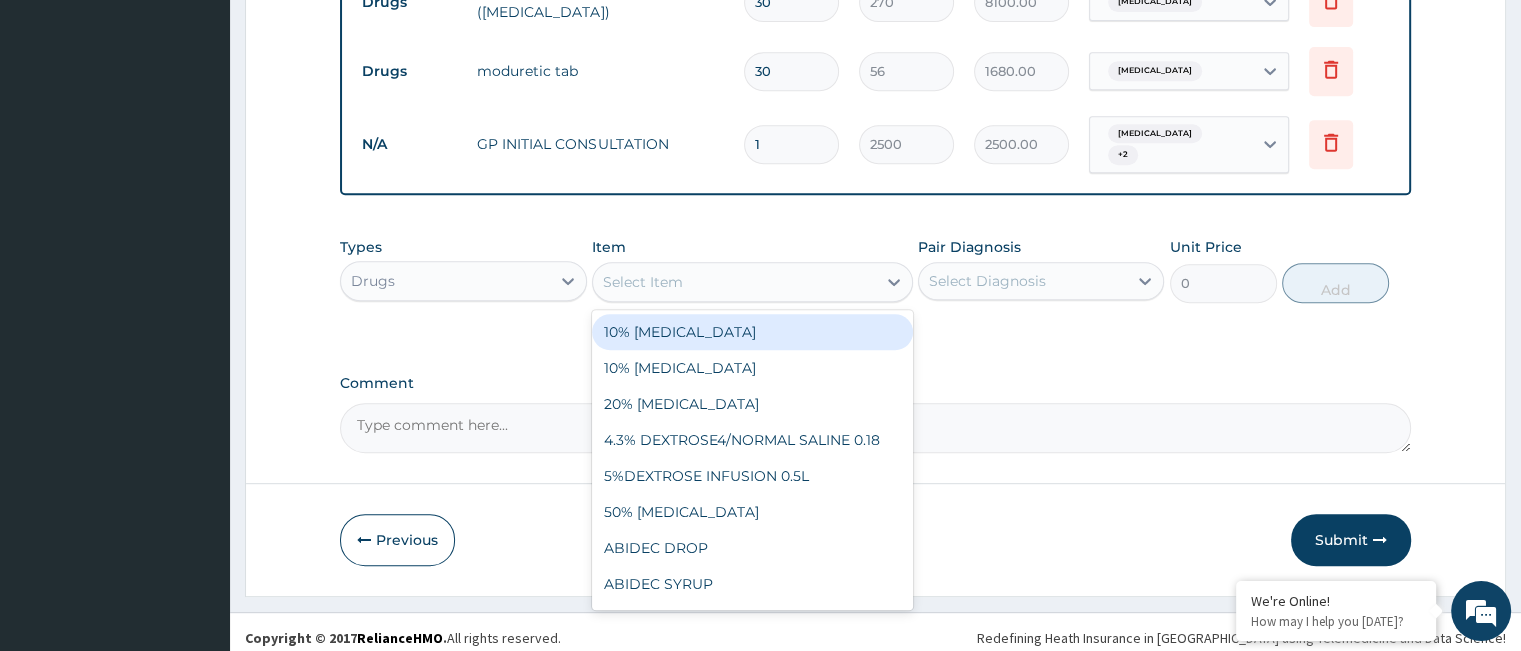 click on "Select Item" at bounding box center [734, 282] 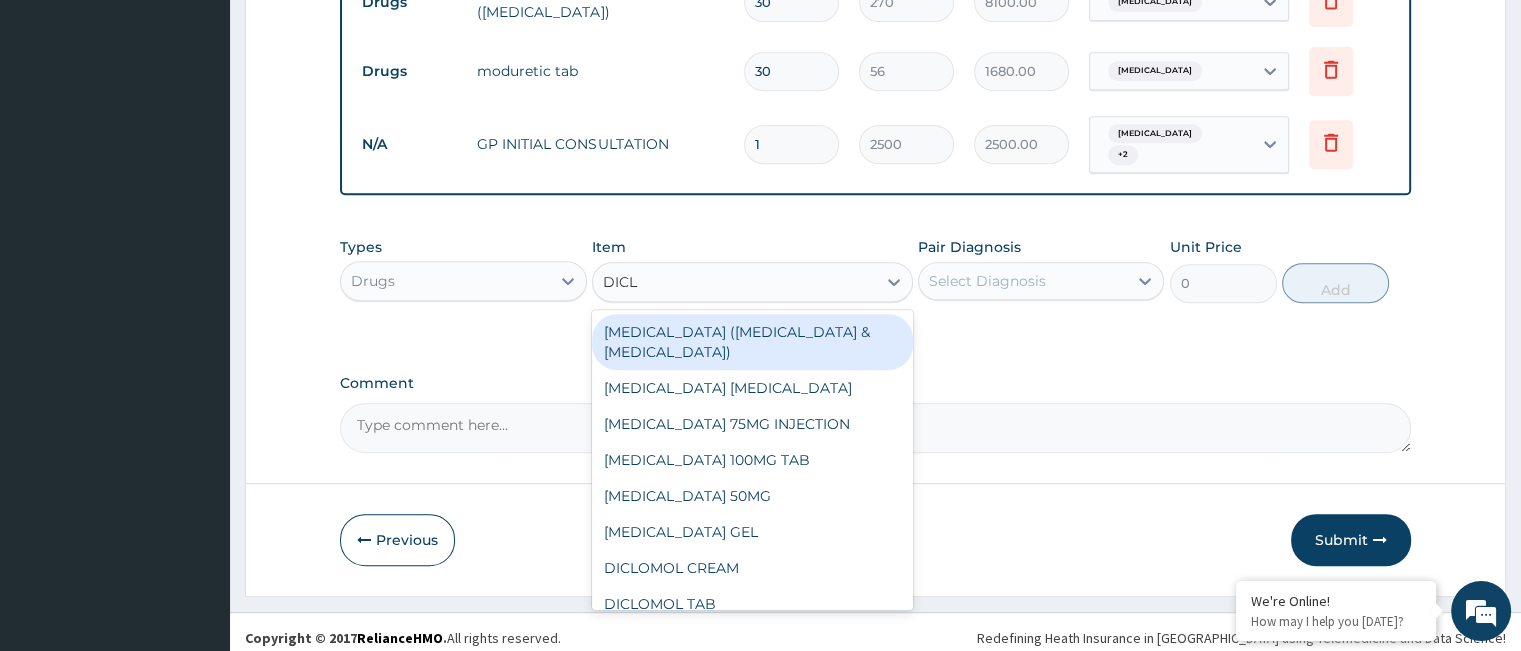 type on "DICLO" 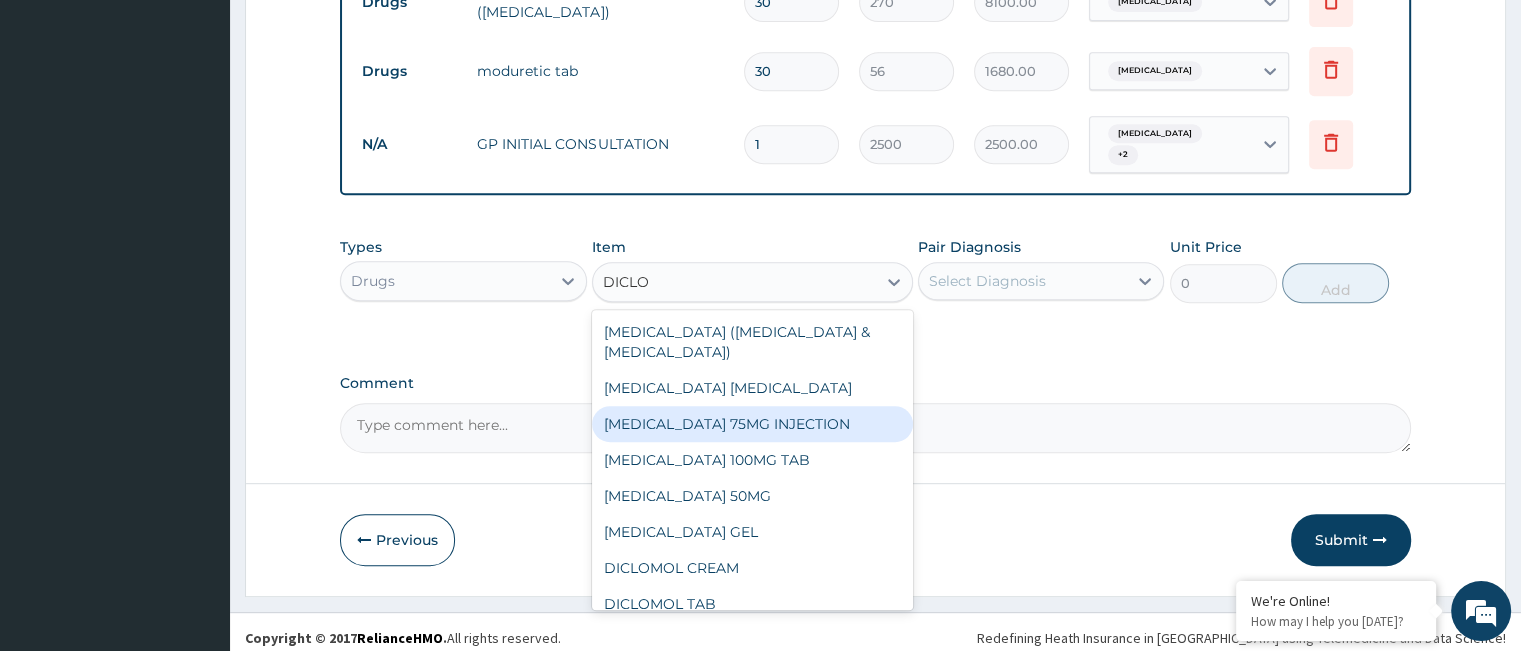 click on "DICLOFENAC 75MG INJECTION" at bounding box center [752, 424] 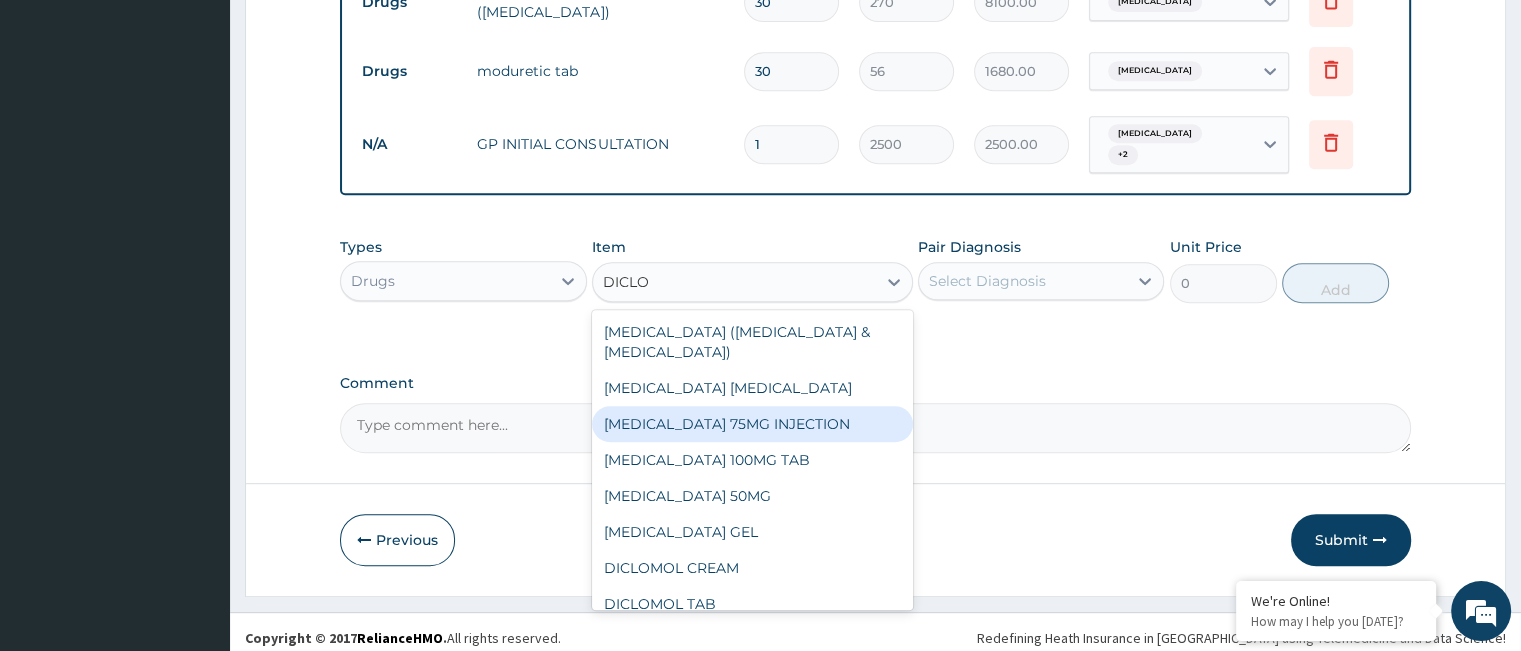type 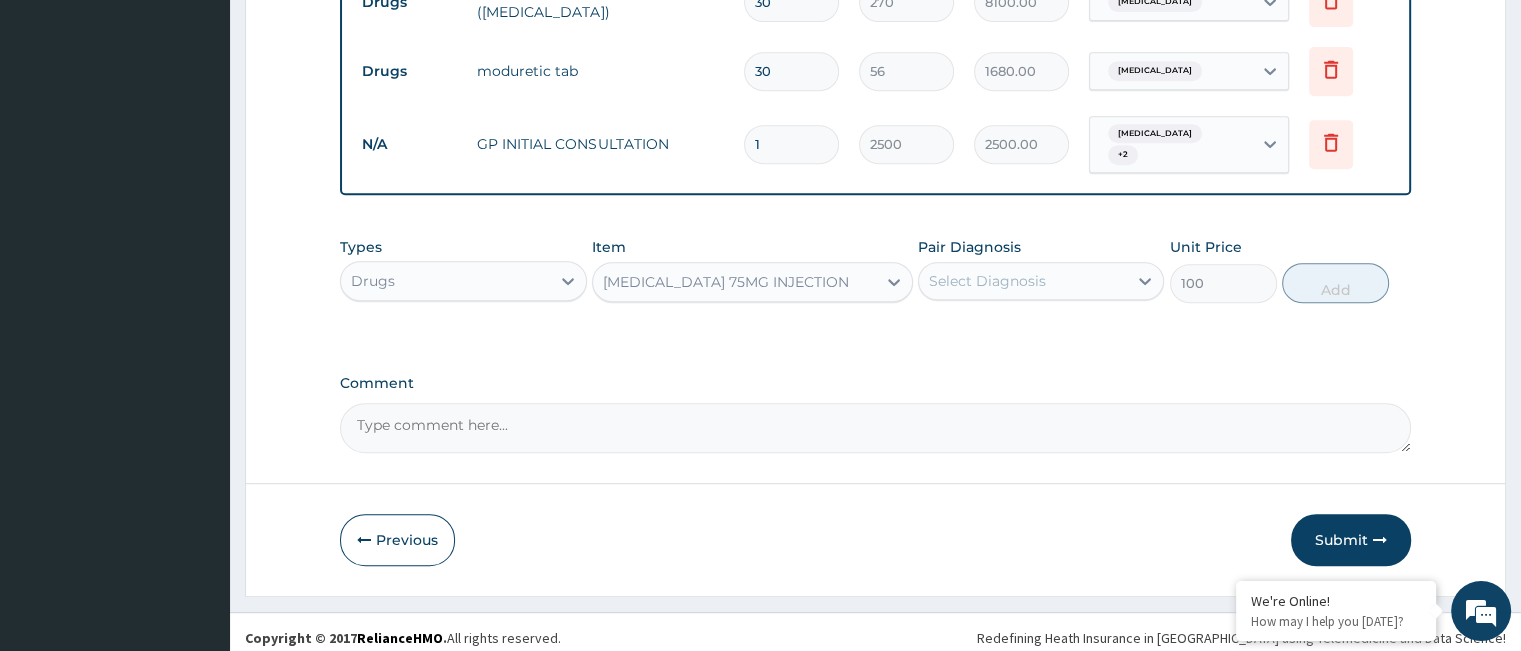 click on "Pair Diagnosis Select Diagnosis" at bounding box center (1041, 270) 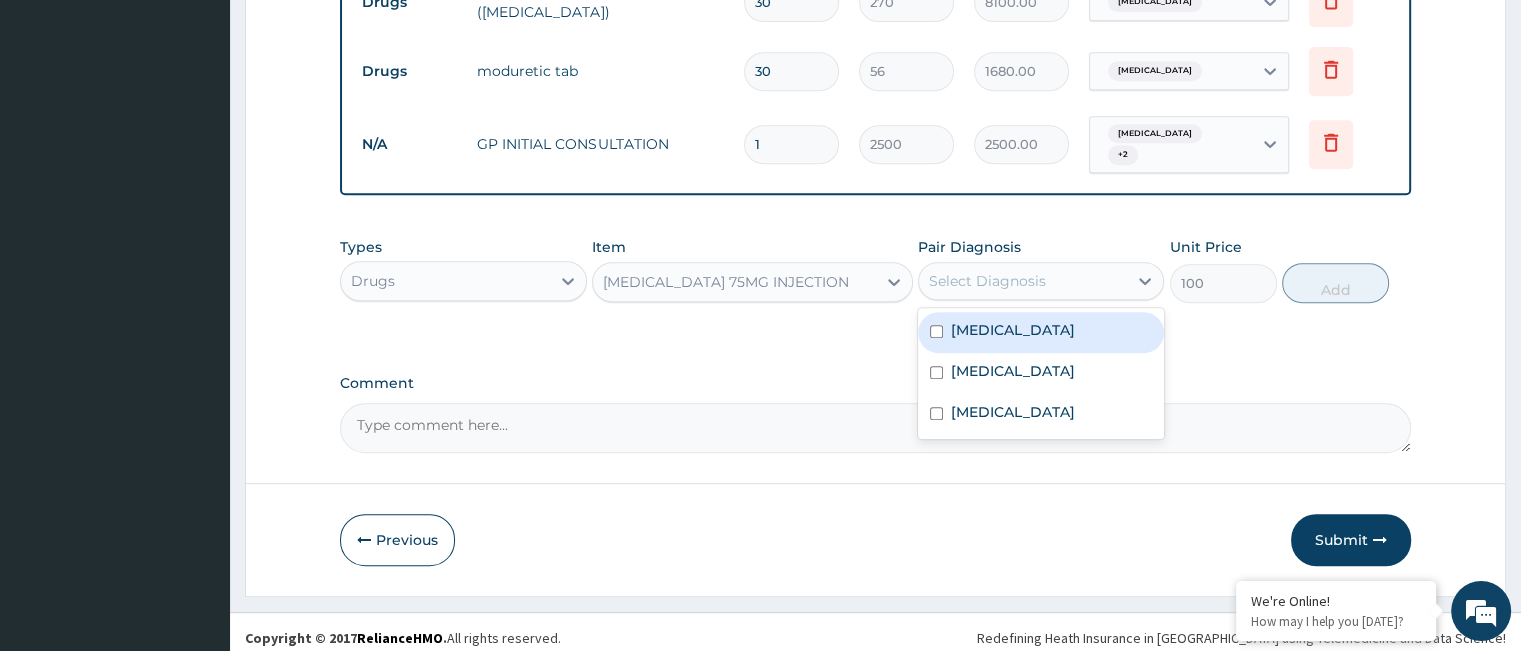click on "Select Diagnosis" at bounding box center [1023, 281] 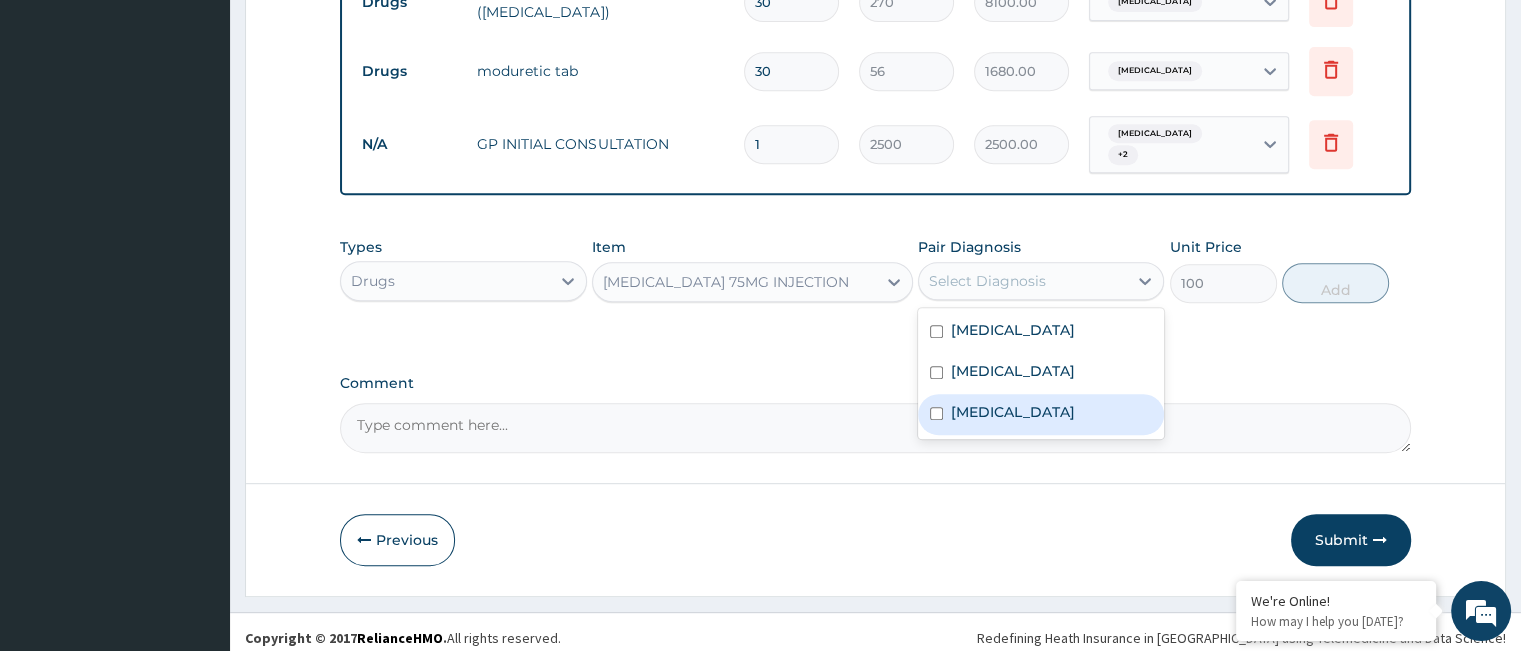 click on "Musculoskeletal pain" at bounding box center (1013, 412) 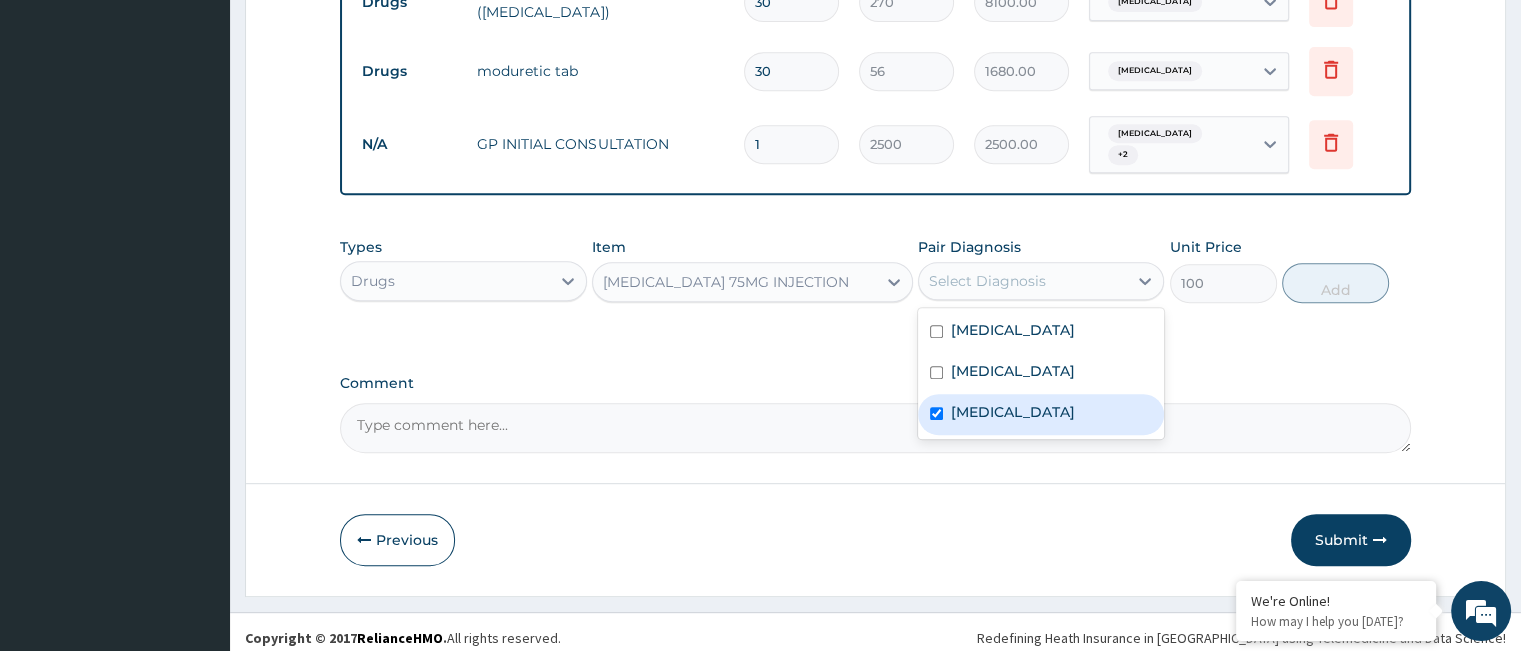 checkbox on "true" 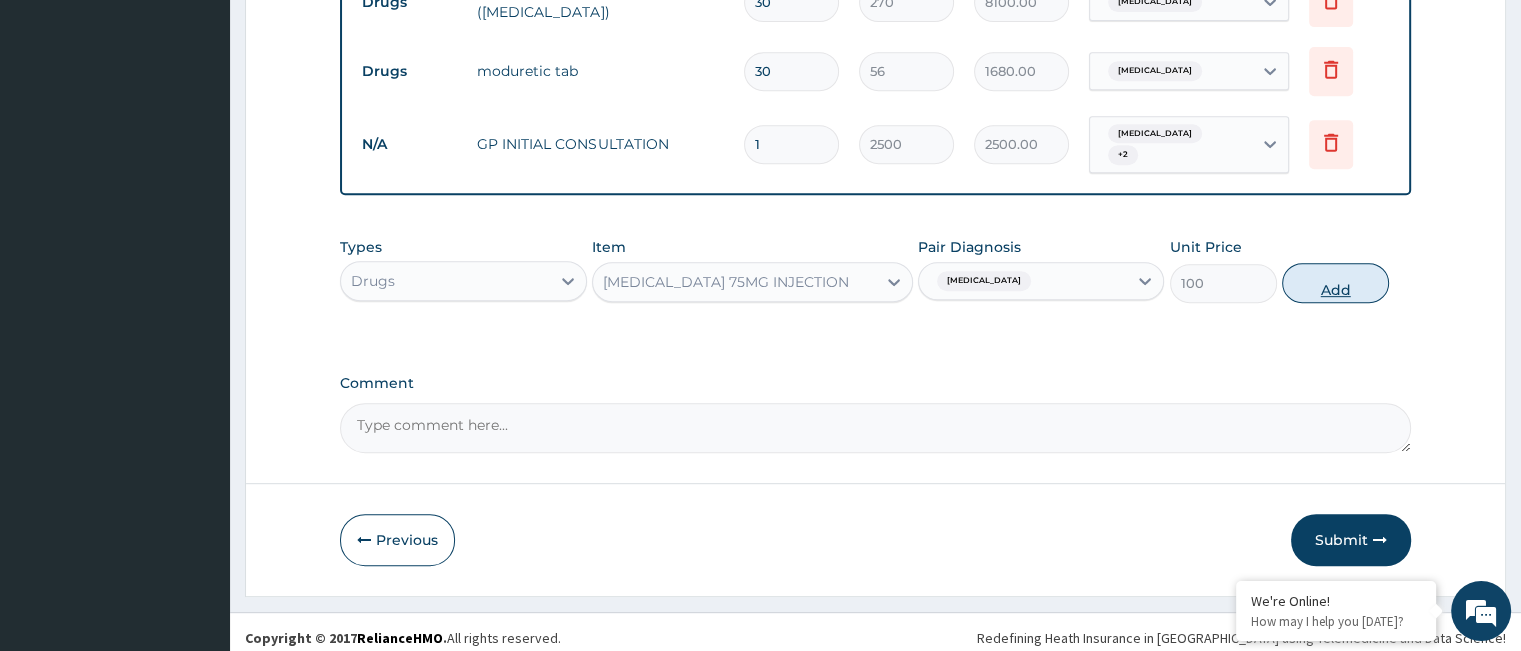 click on "Add" at bounding box center [1335, 283] 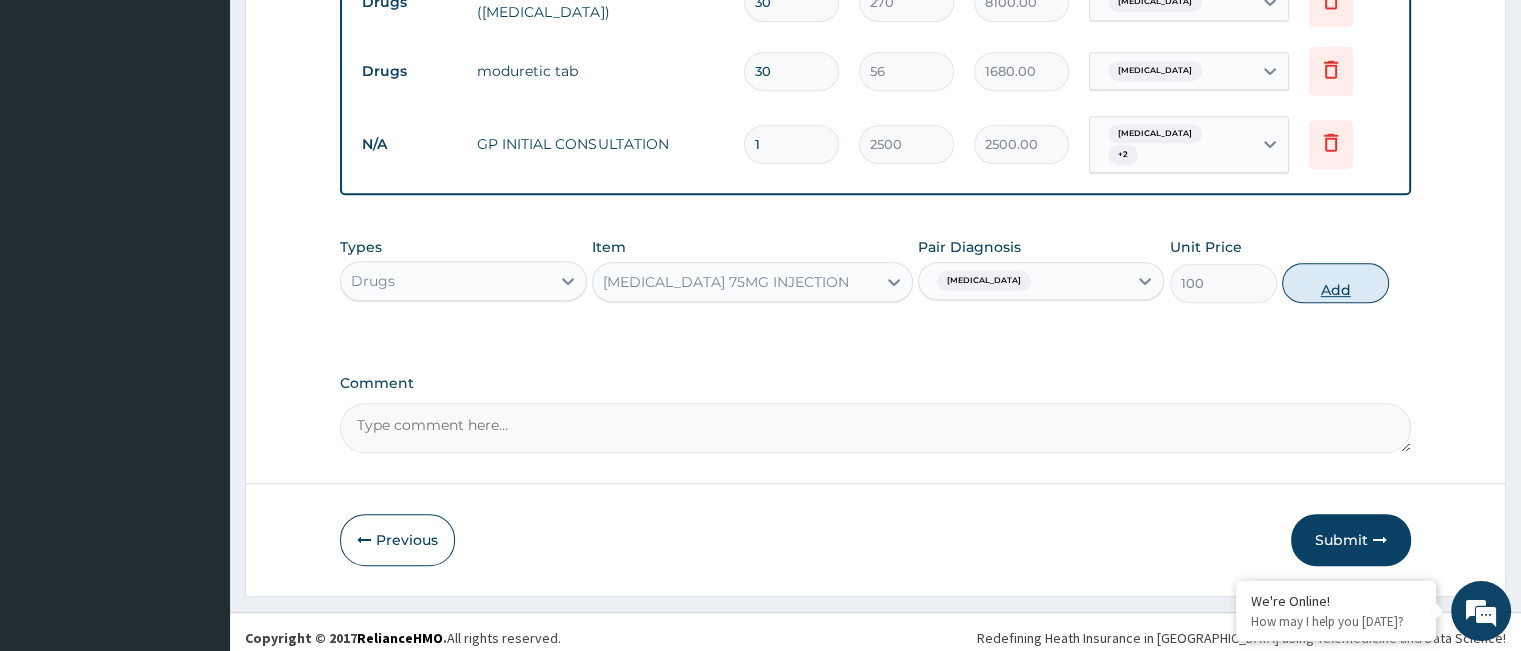 type on "0" 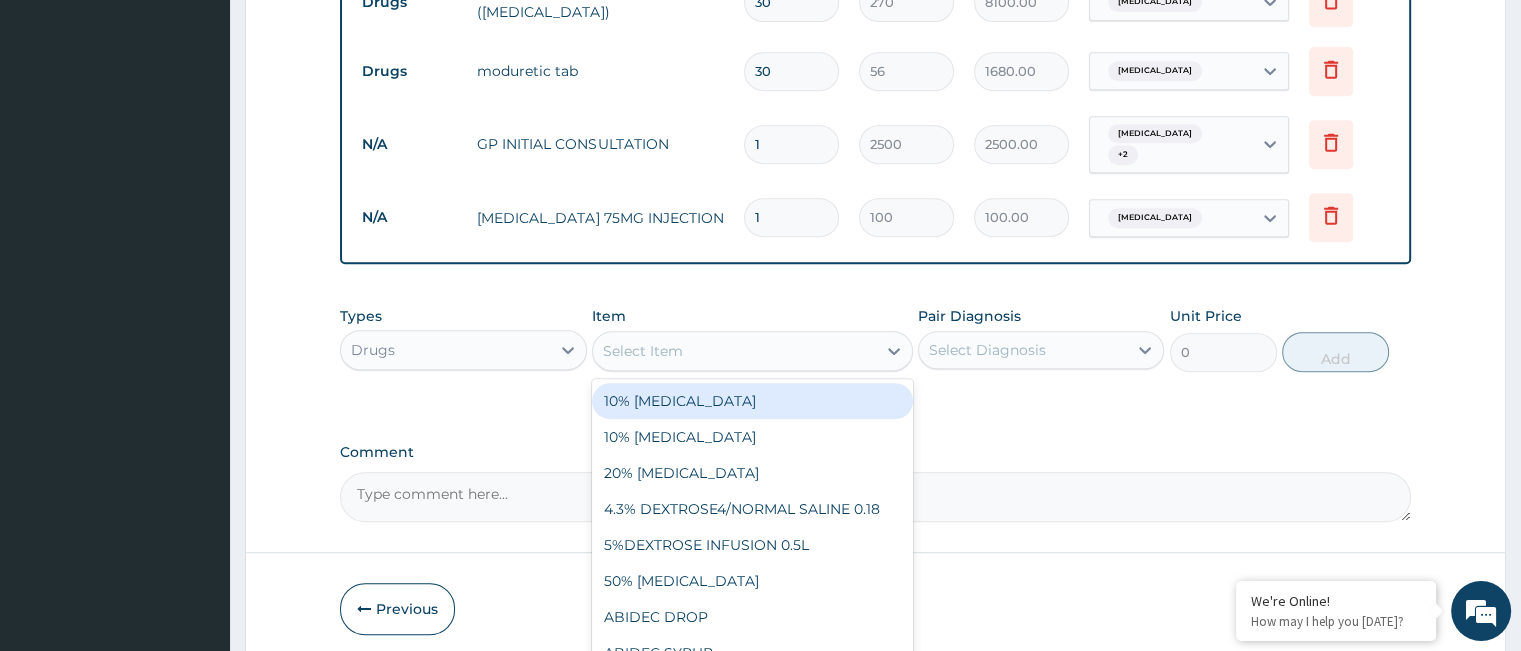 click on "Select Item" at bounding box center (734, 351) 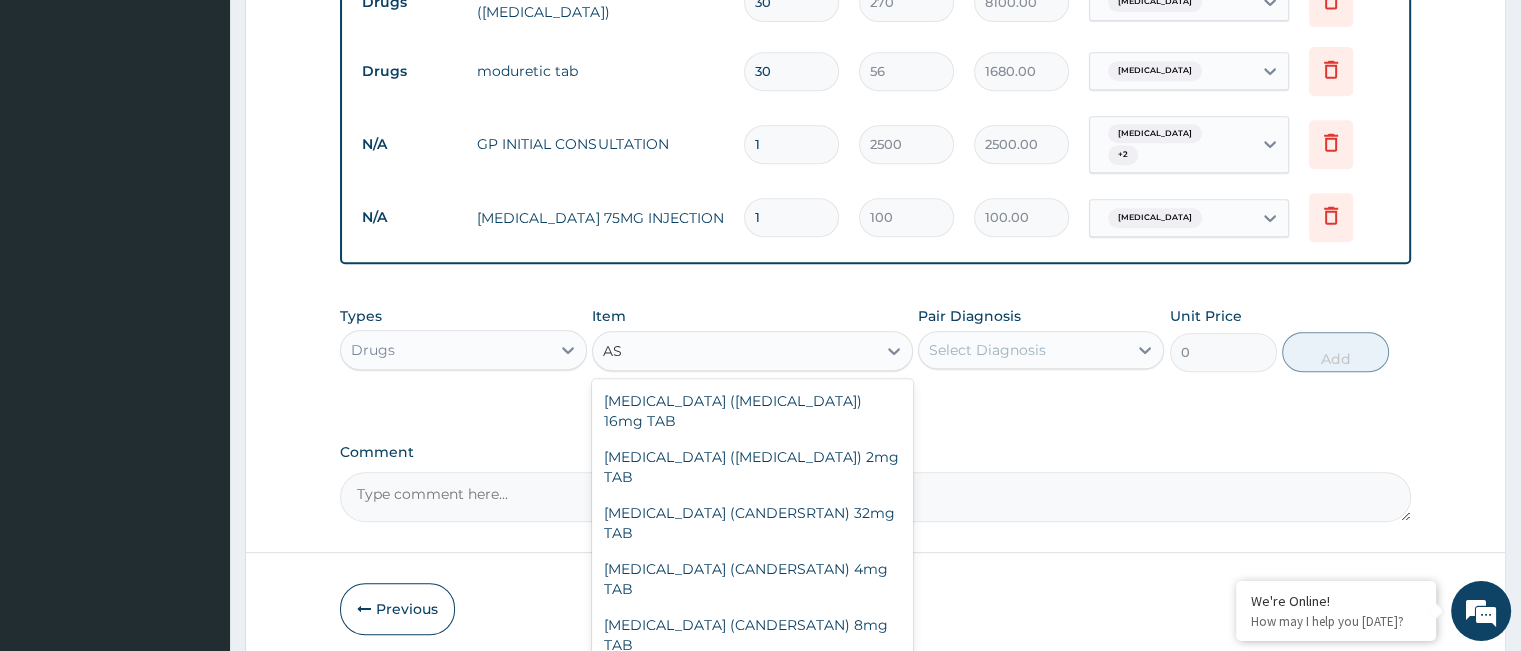 type on "A" 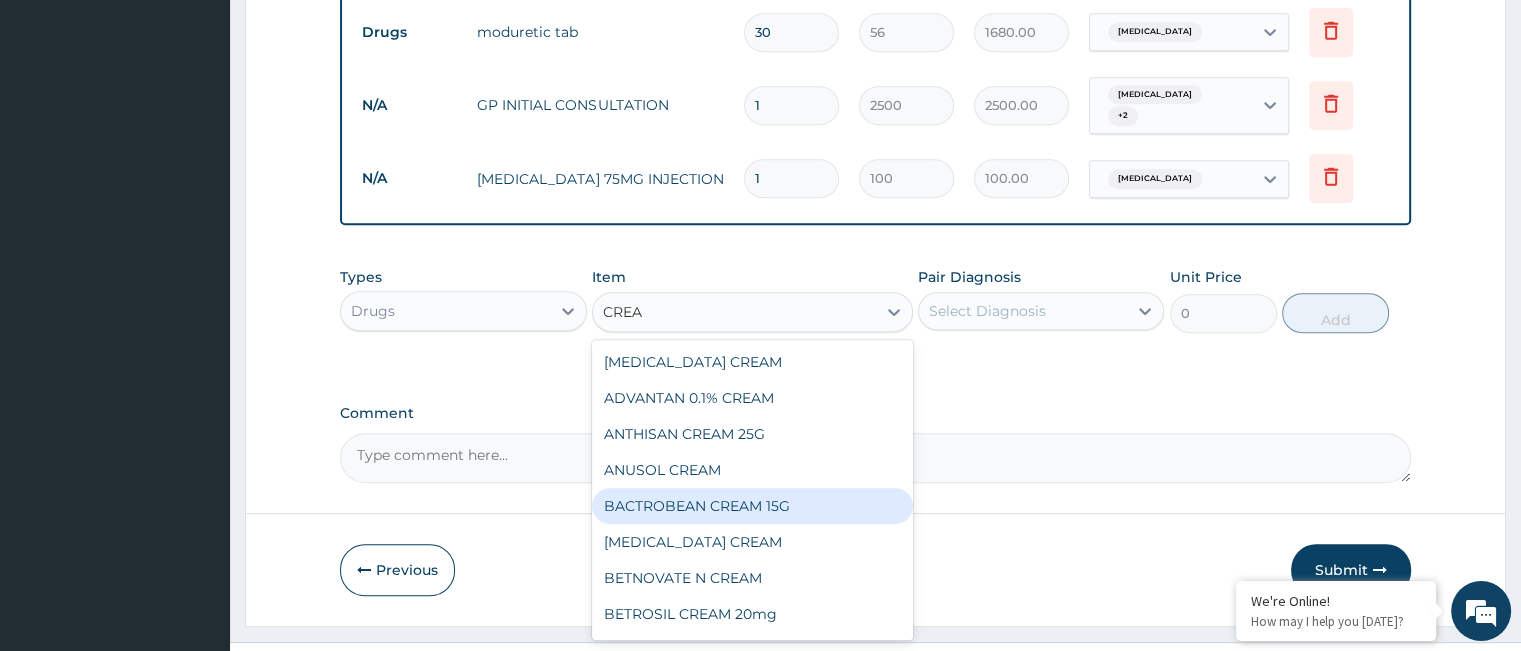 scroll, scrollTop: 966, scrollLeft: 0, axis: vertical 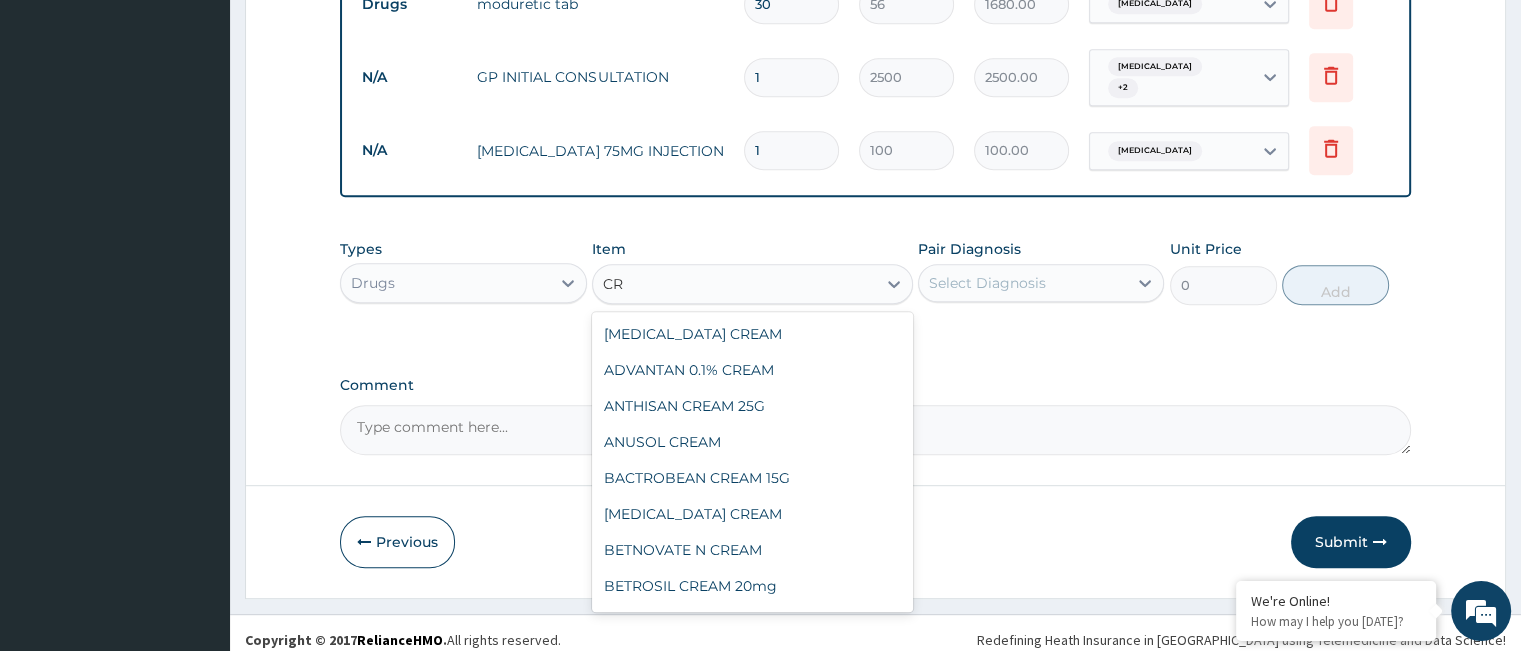 type on "C" 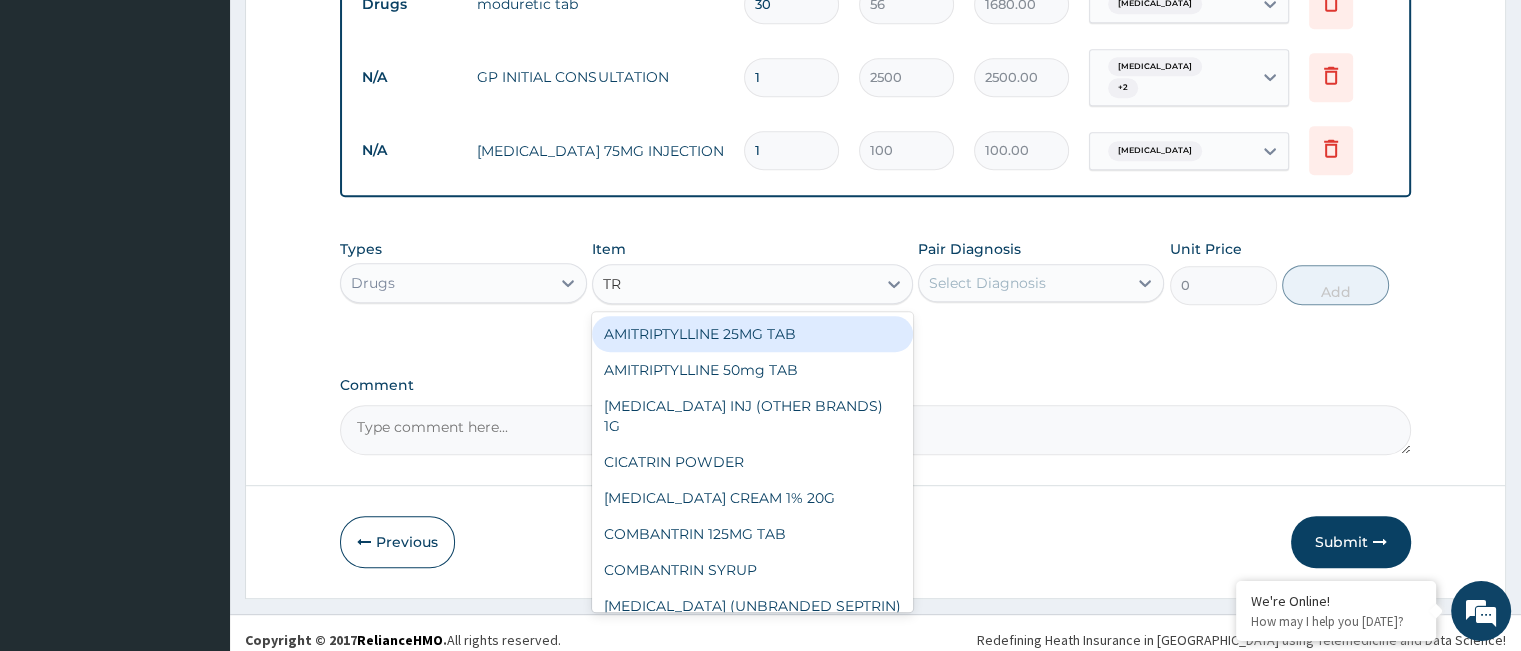 type on "T" 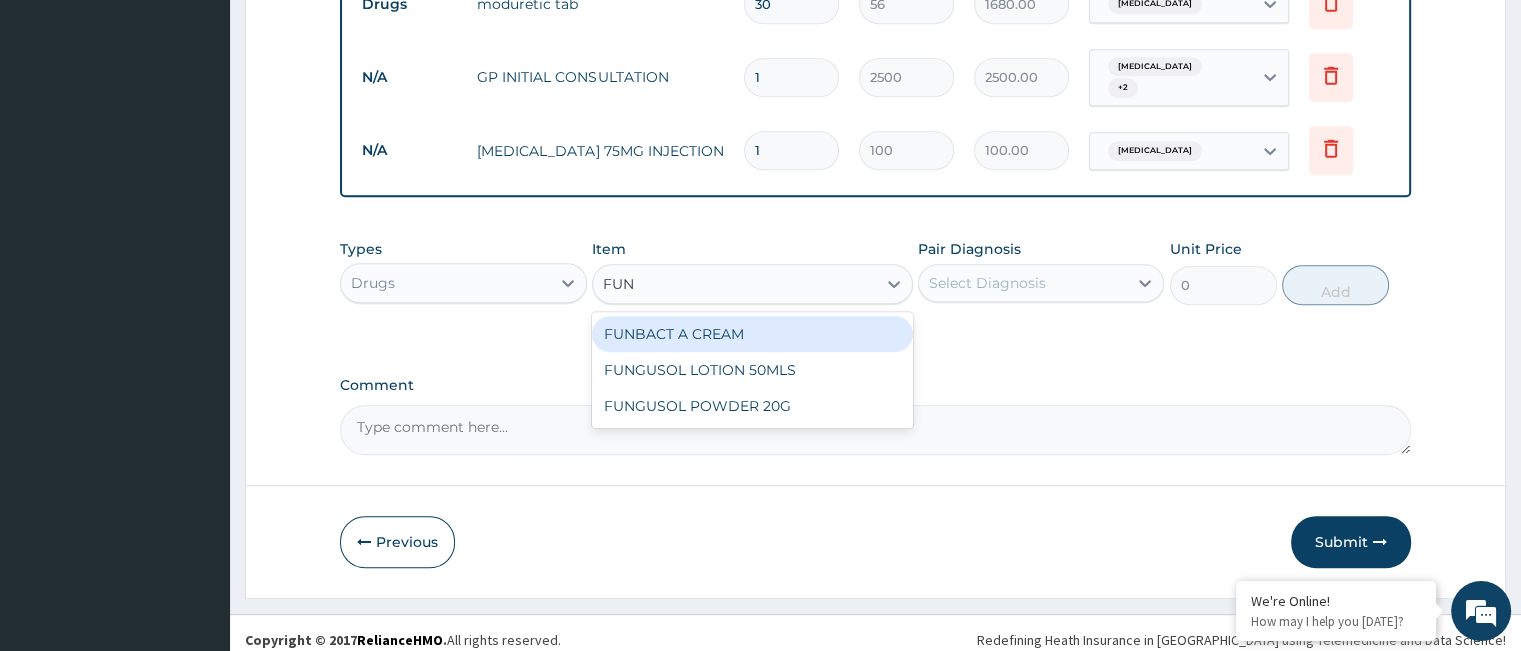 type on "FUNB" 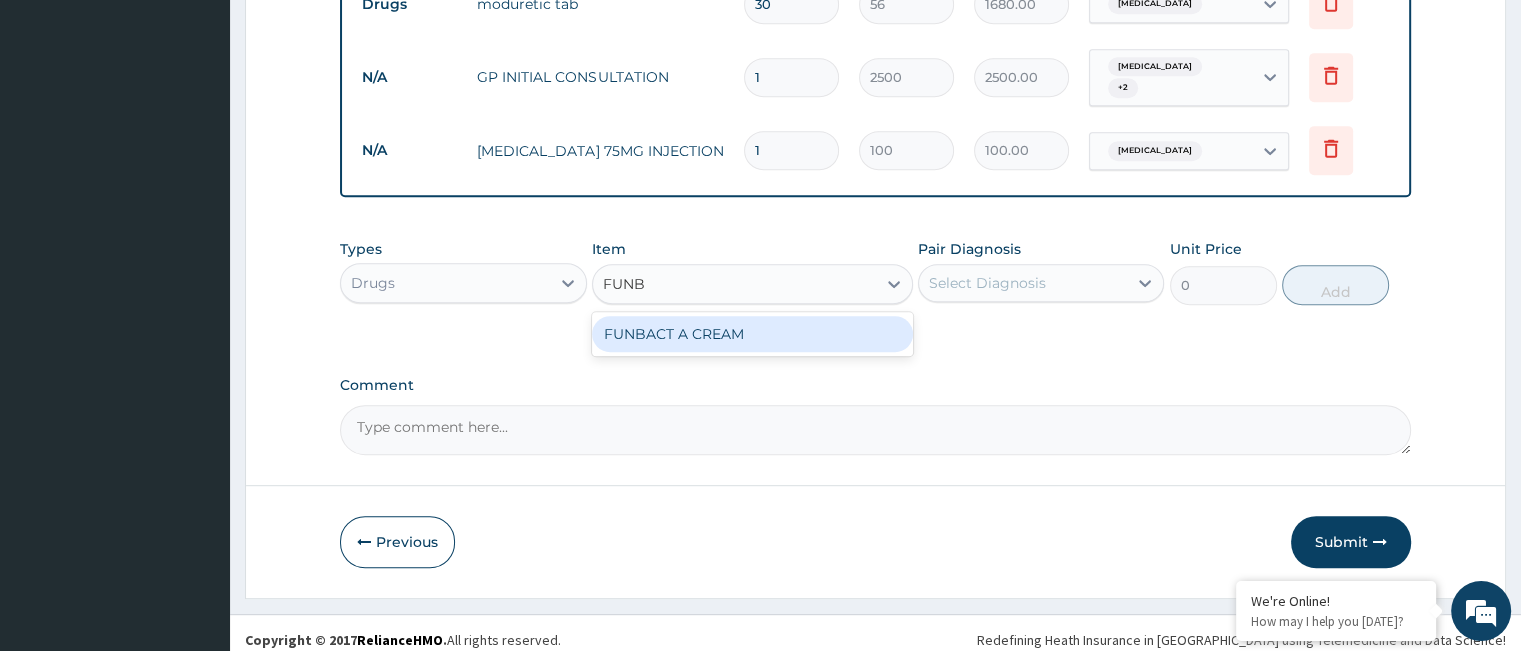 click on "FUNBACT A CREAM" at bounding box center (752, 334) 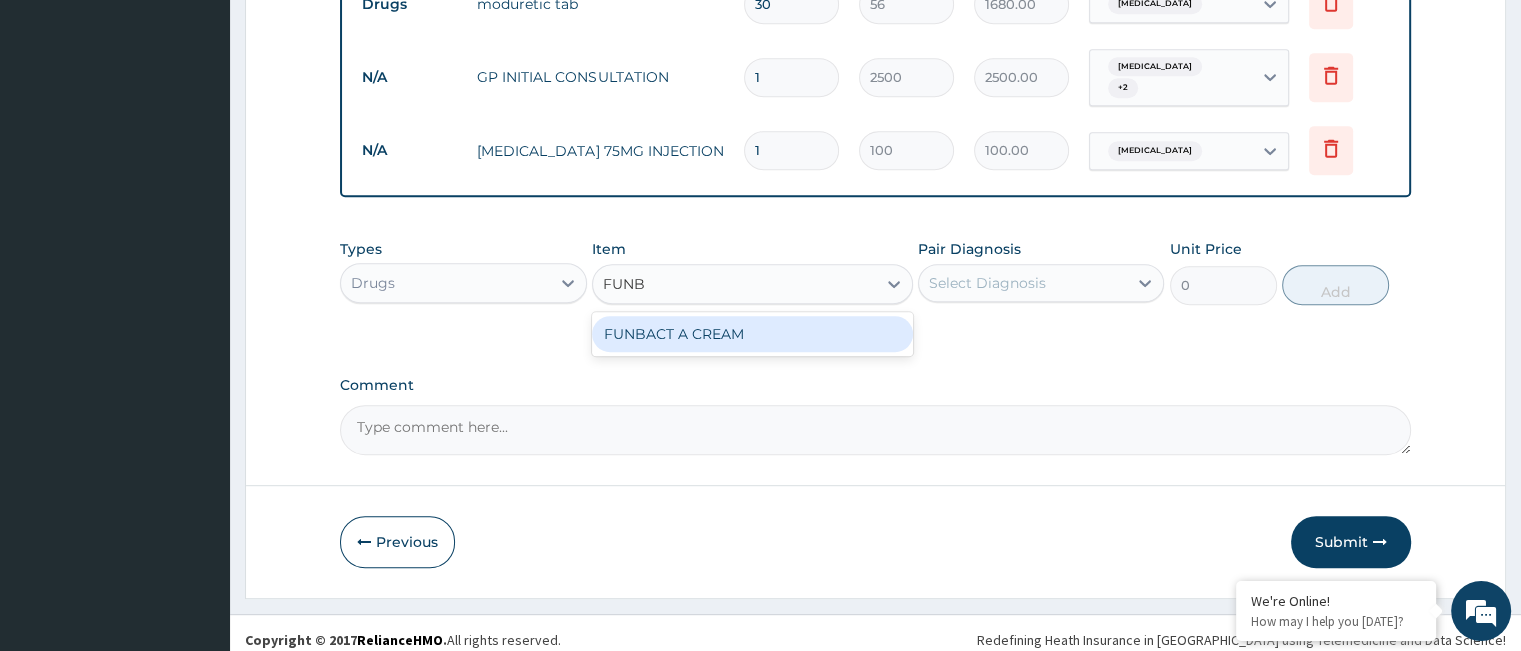 type 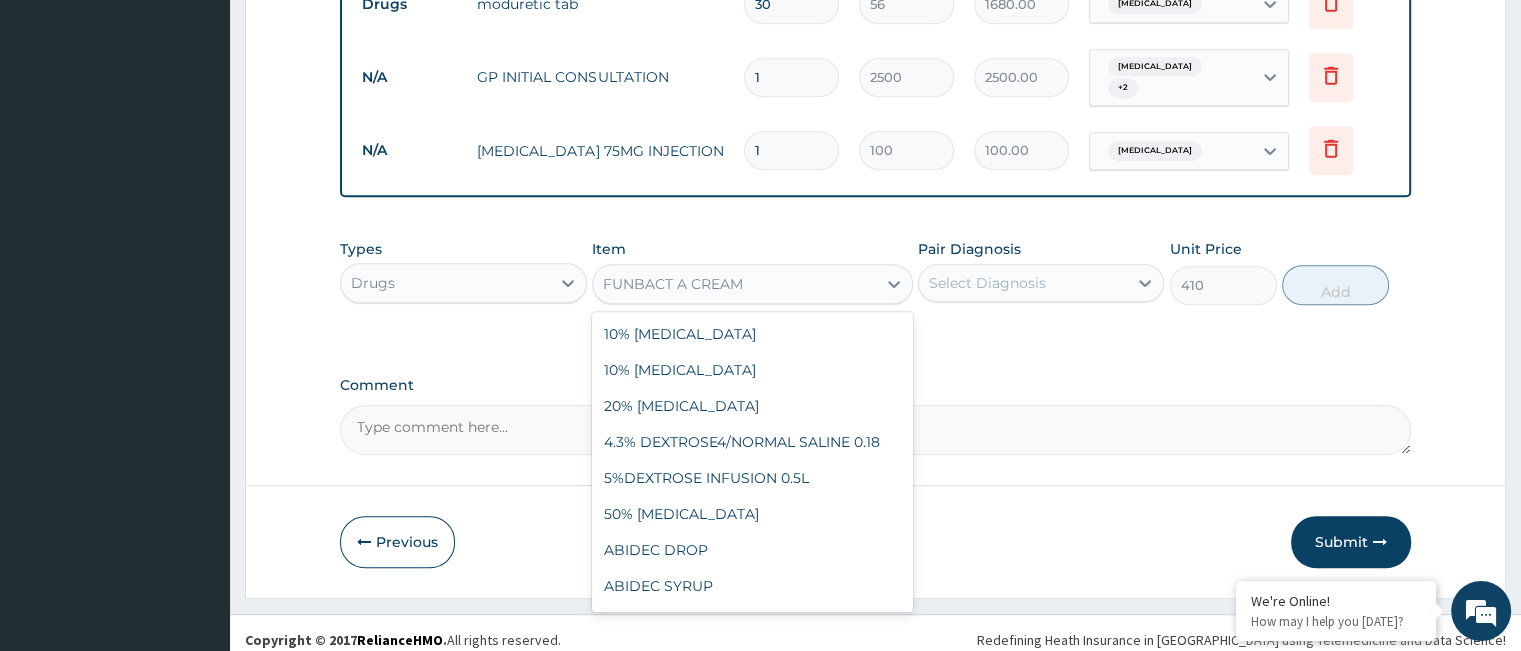 click on "FUNBACT A CREAM" at bounding box center [673, 284] 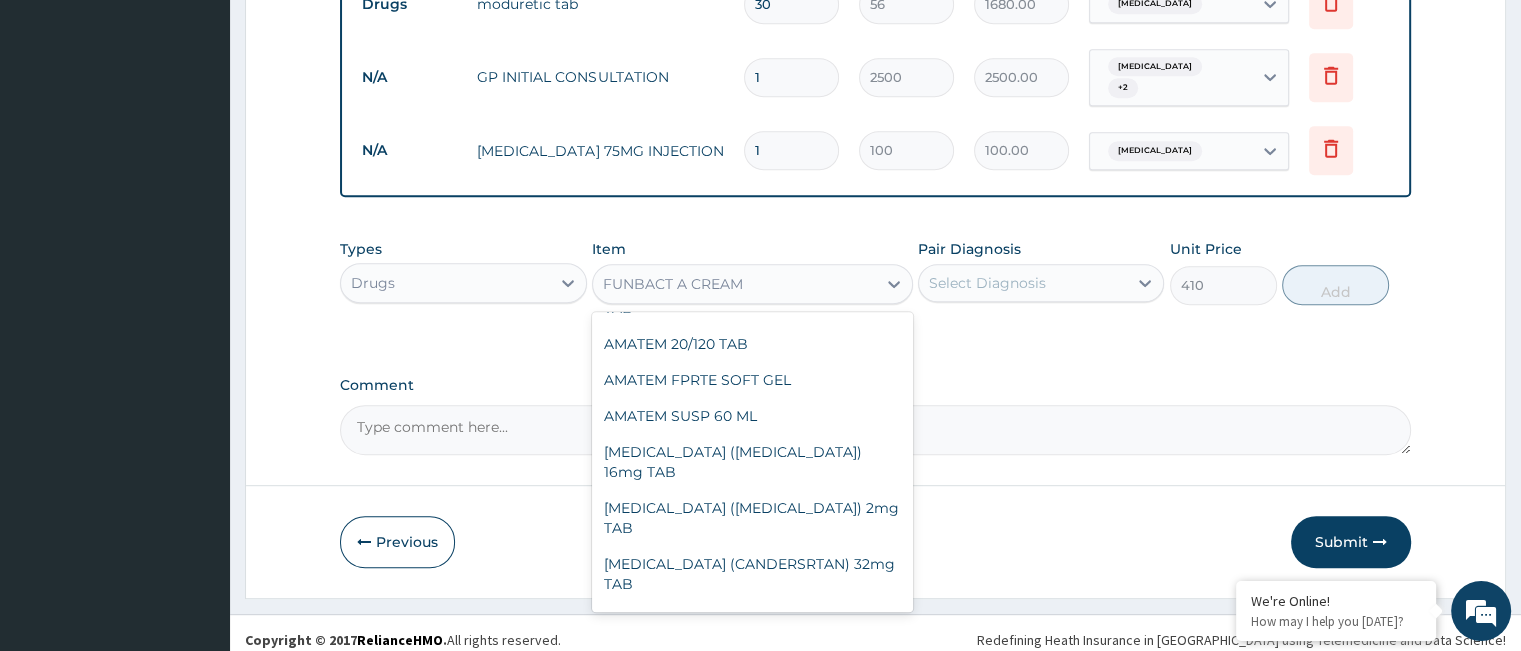 scroll, scrollTop: 2152, scrollLeft: 0, axis: vertical 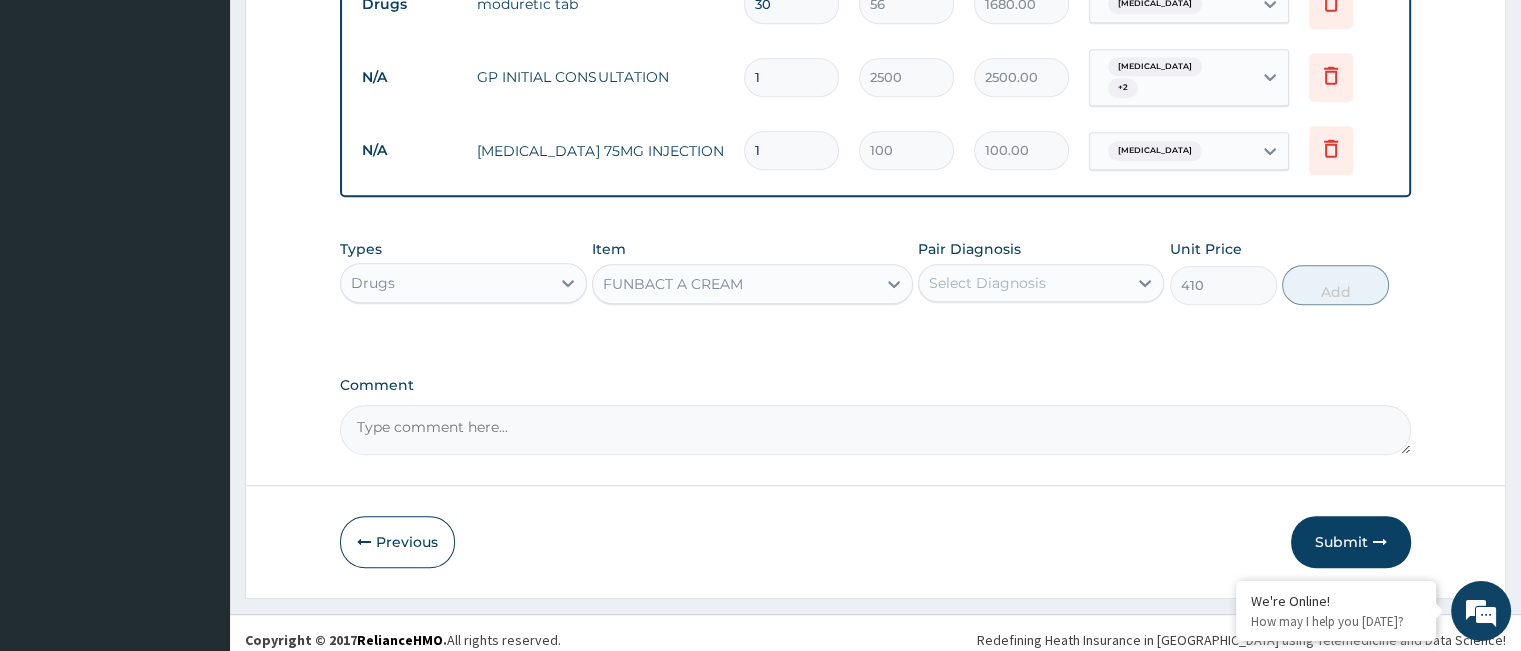 click on "FUNBACT A CREAM" at bounding box center [734, 284] 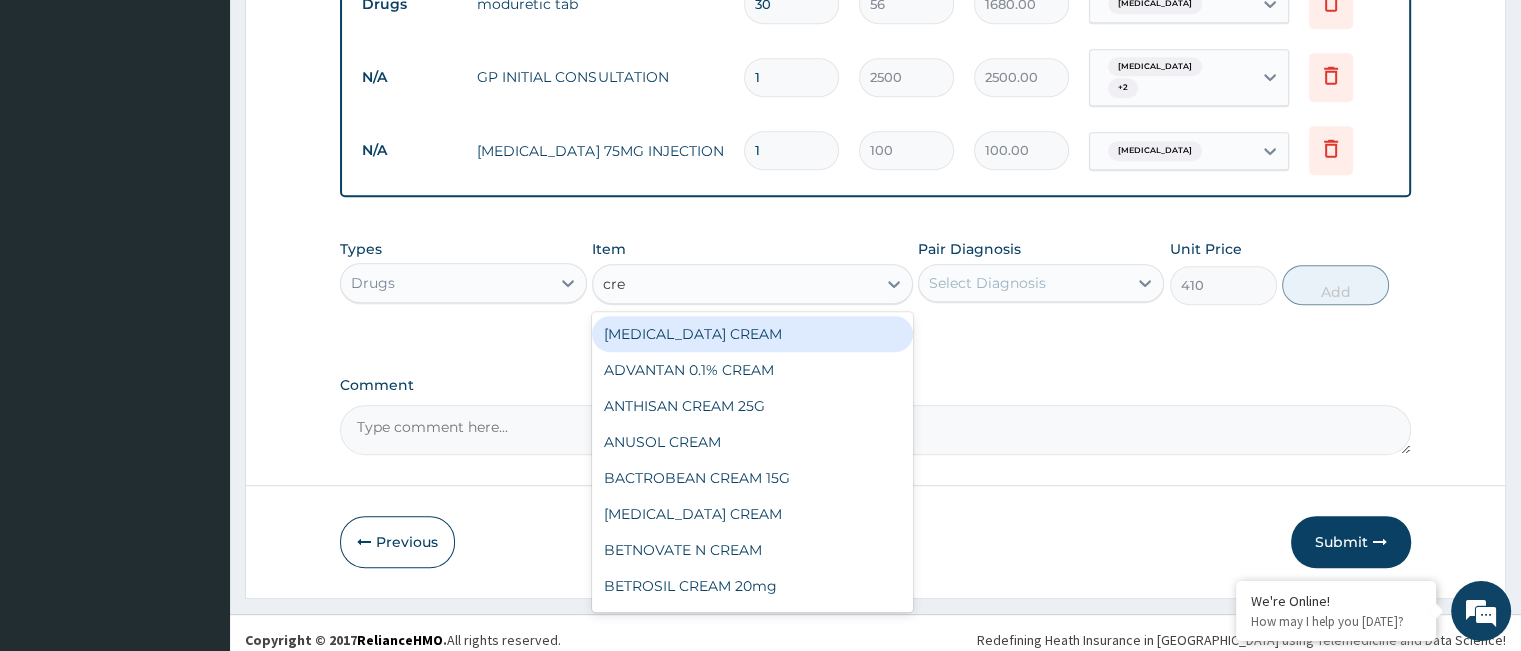 type on "crea" 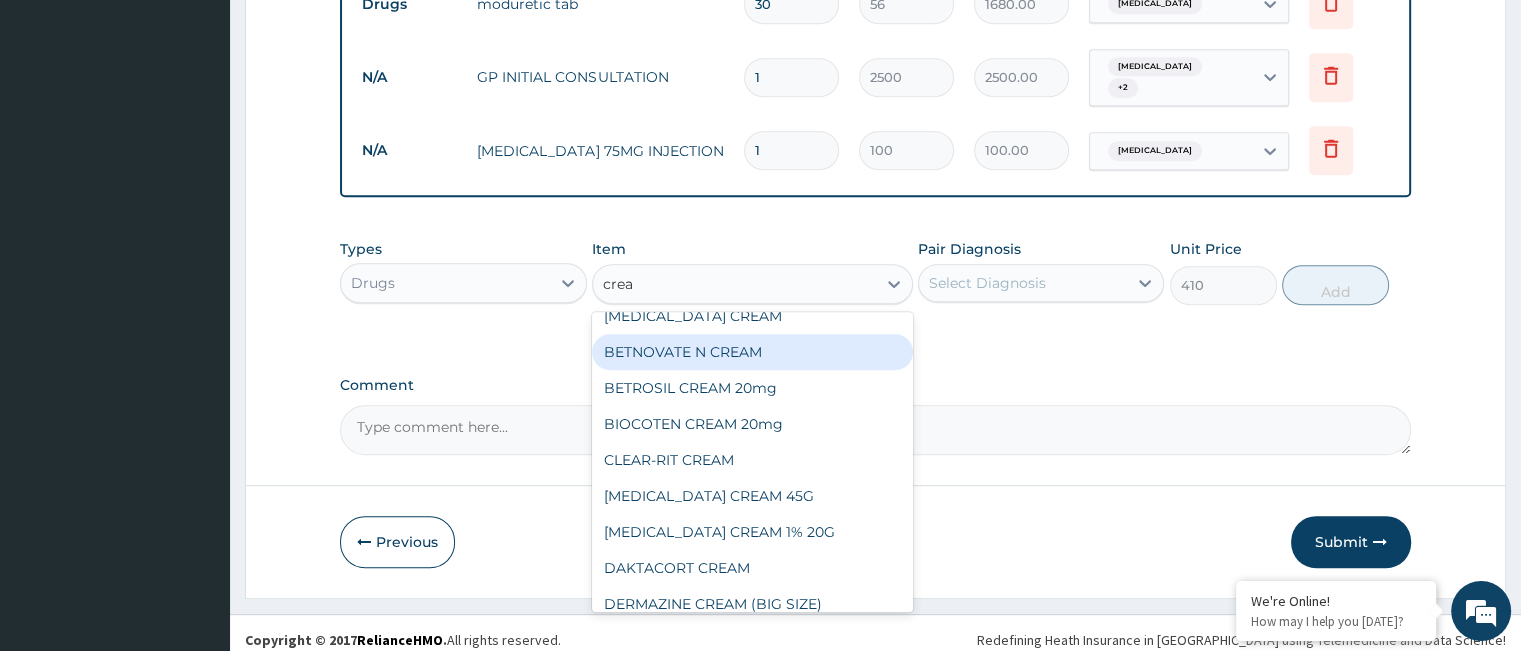 scroll, scrollTop: 200, scrollLeft: 0, axis: vertical 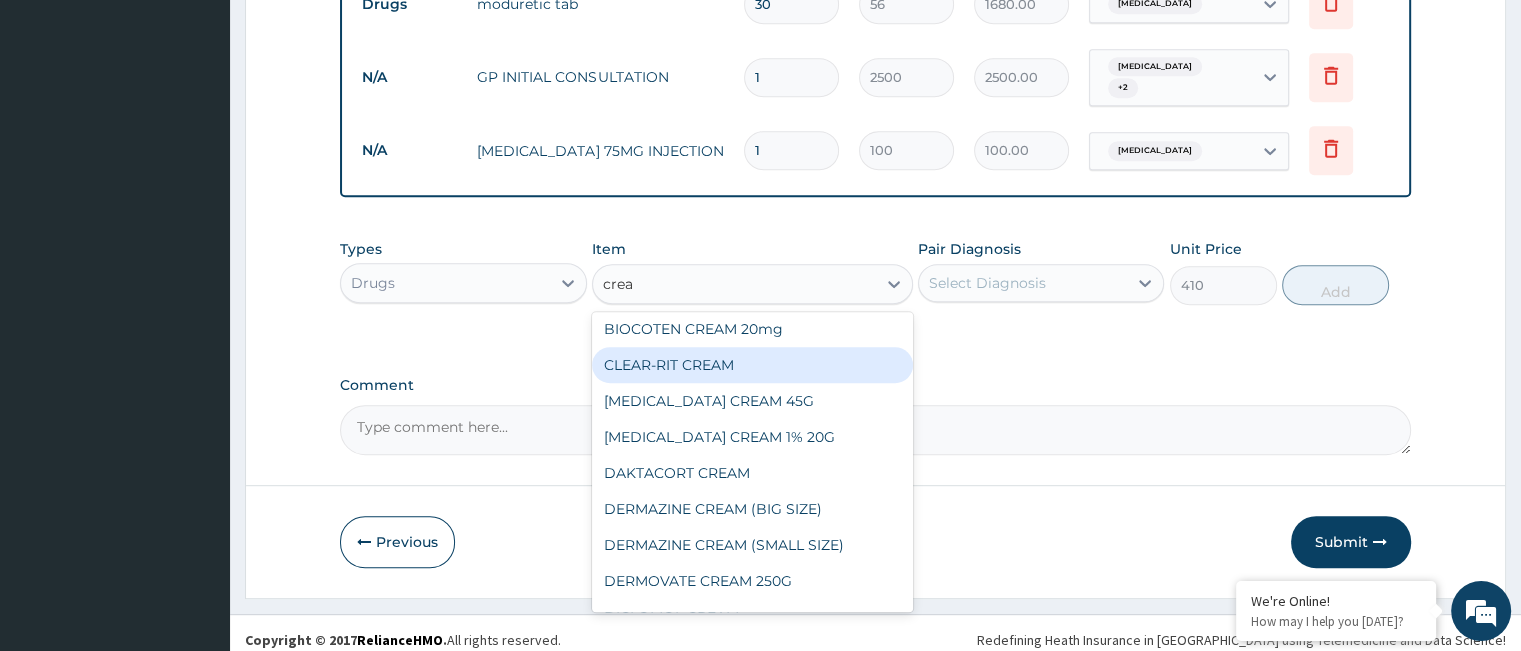 click on "CLEAR-RIT CREAM" at bounding box center [752, 365] 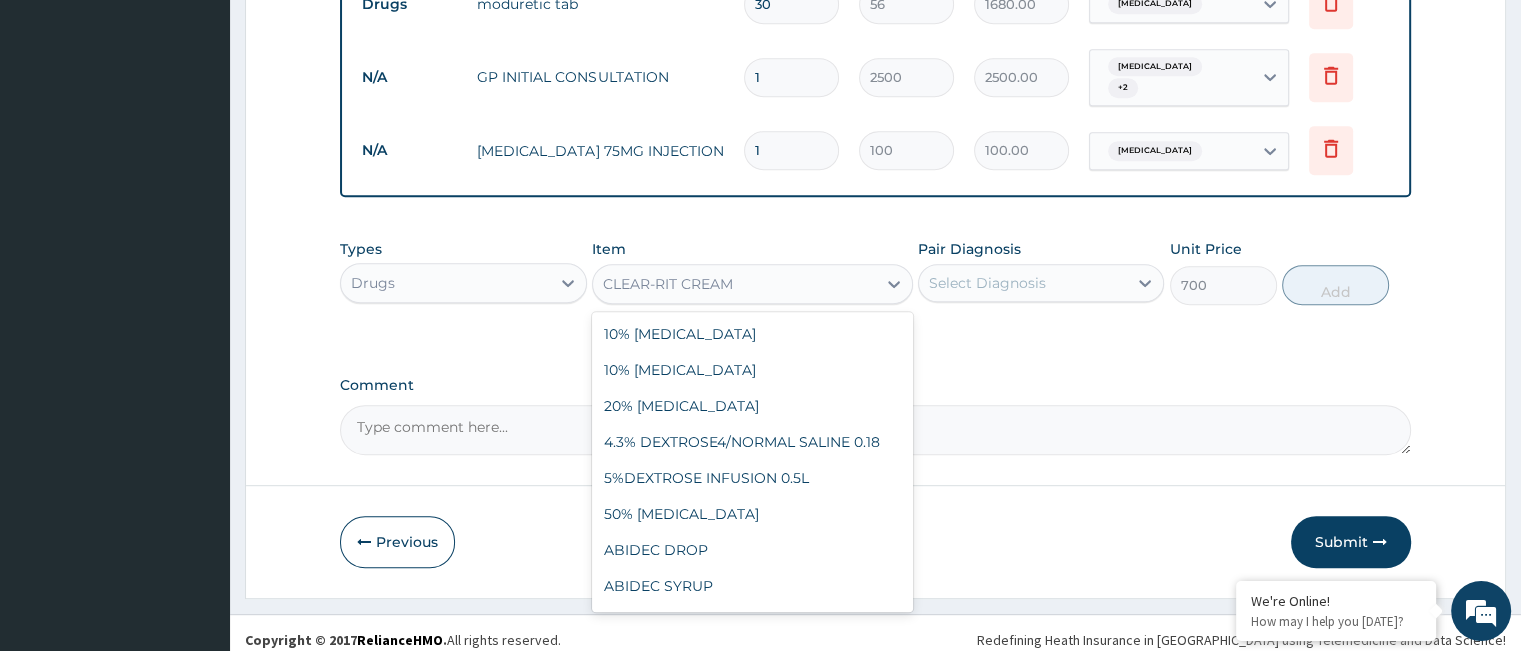 click on "CLEAR-RIT CREAM" at bounding box center (734, 284) 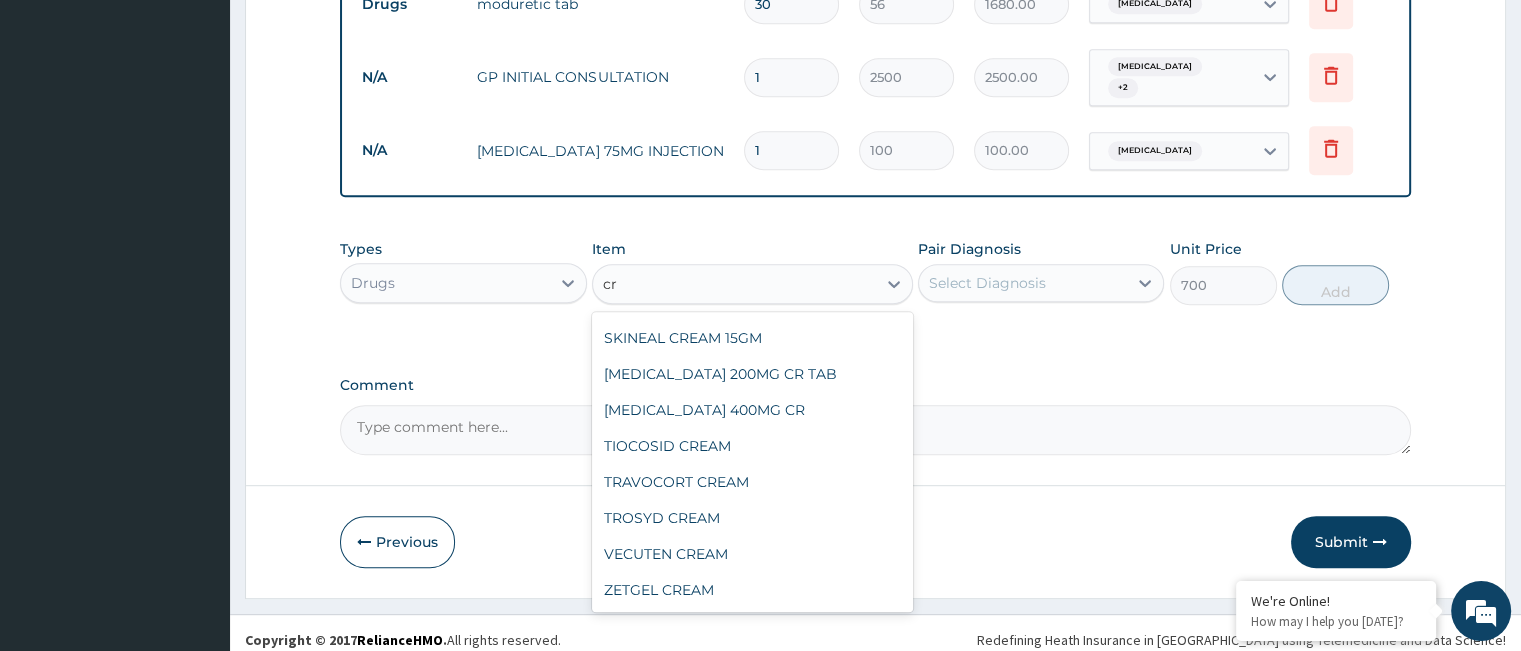 scroll, scrollTop: 76, scrollLeft: 0, axis: vertical 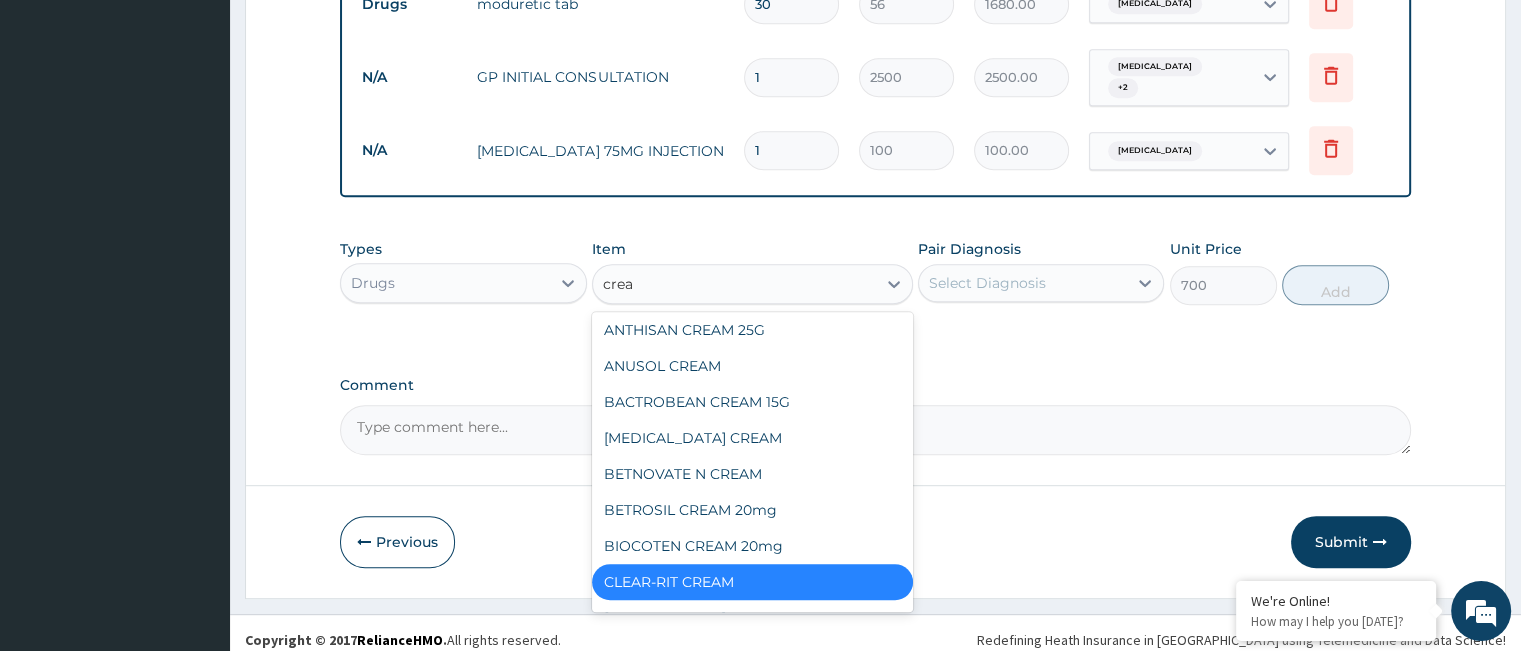 type on "cream" 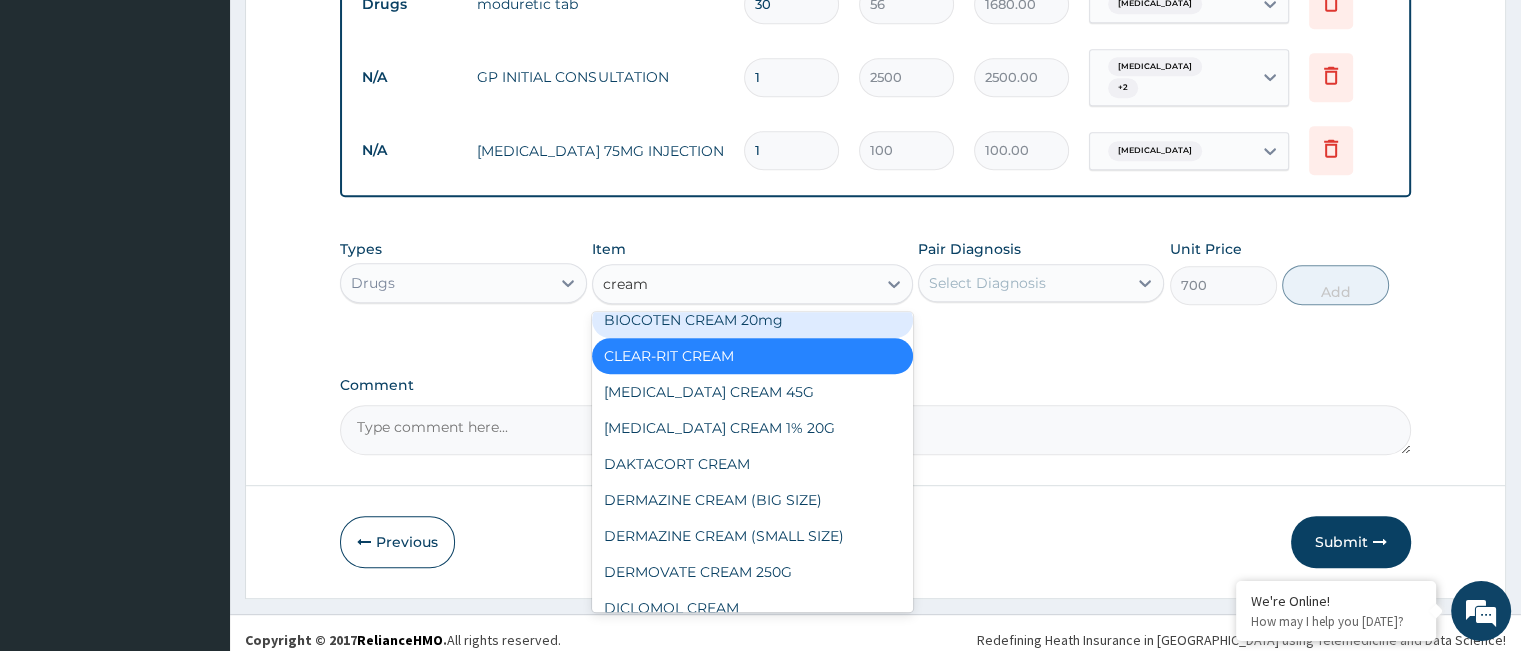 scroll, scrollTop: 382, scrollLeft: 0, axis: vertical 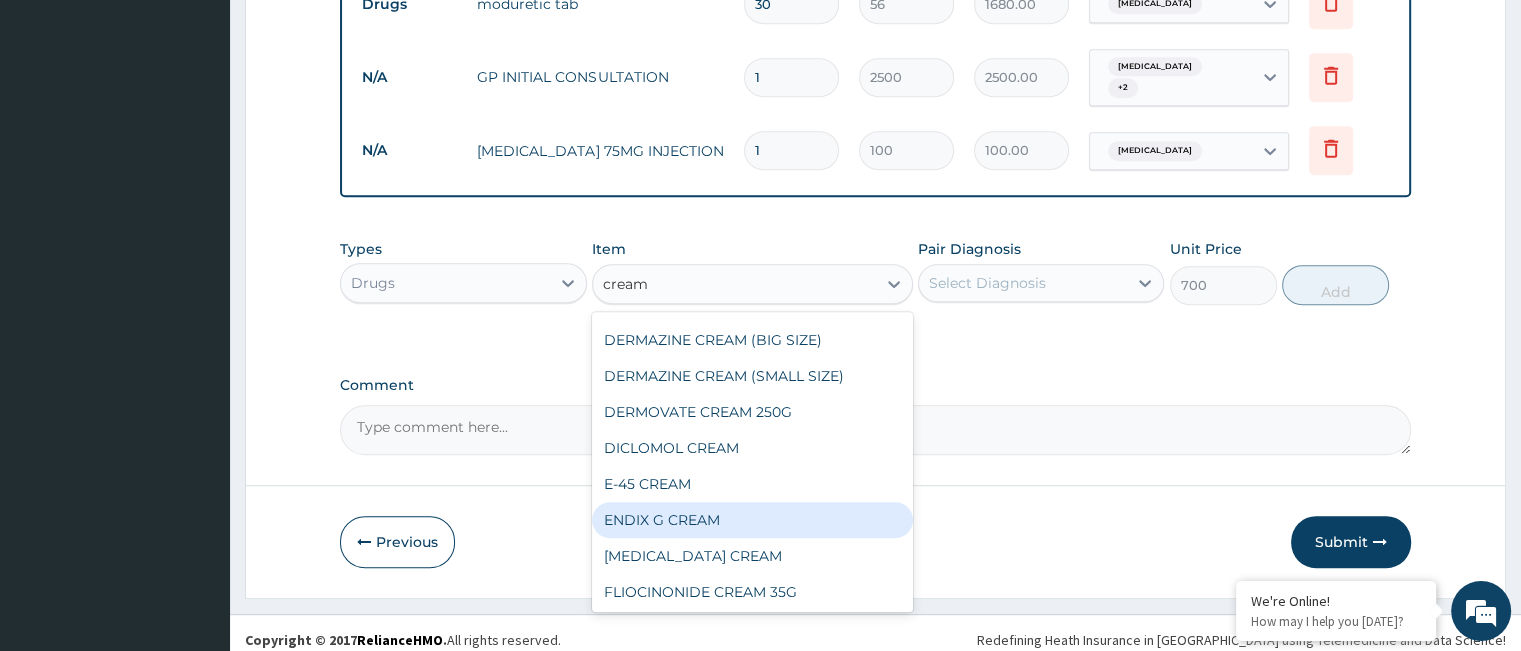 click on "ENDIX G CREAM" at bounding box center (752, 520) 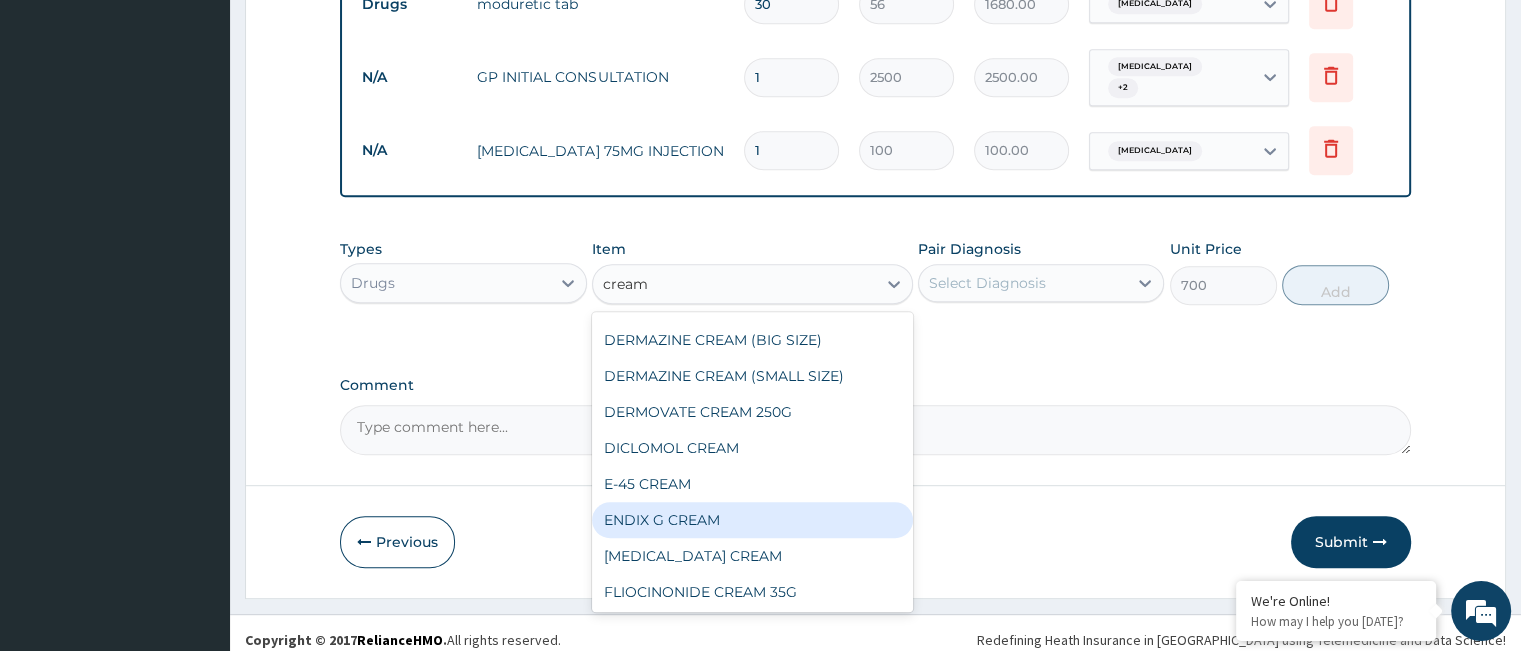 type 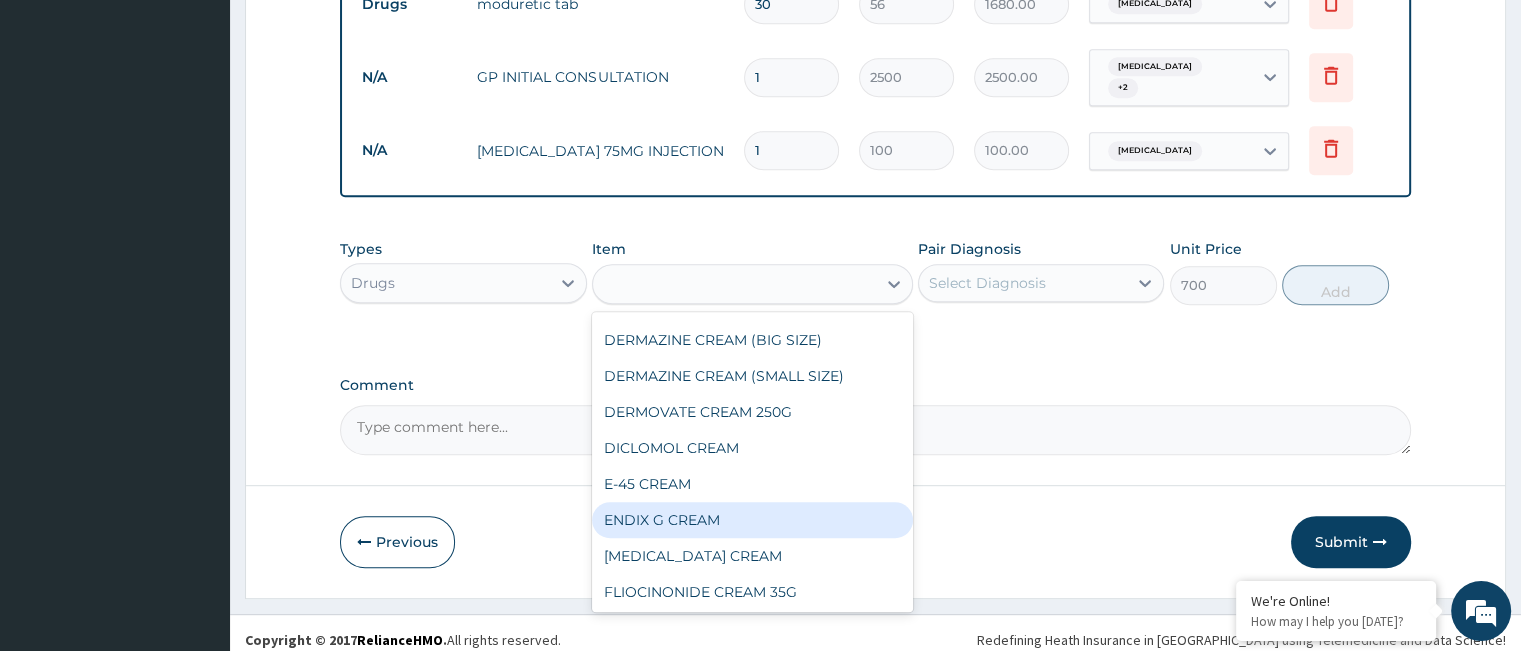 type on "490" 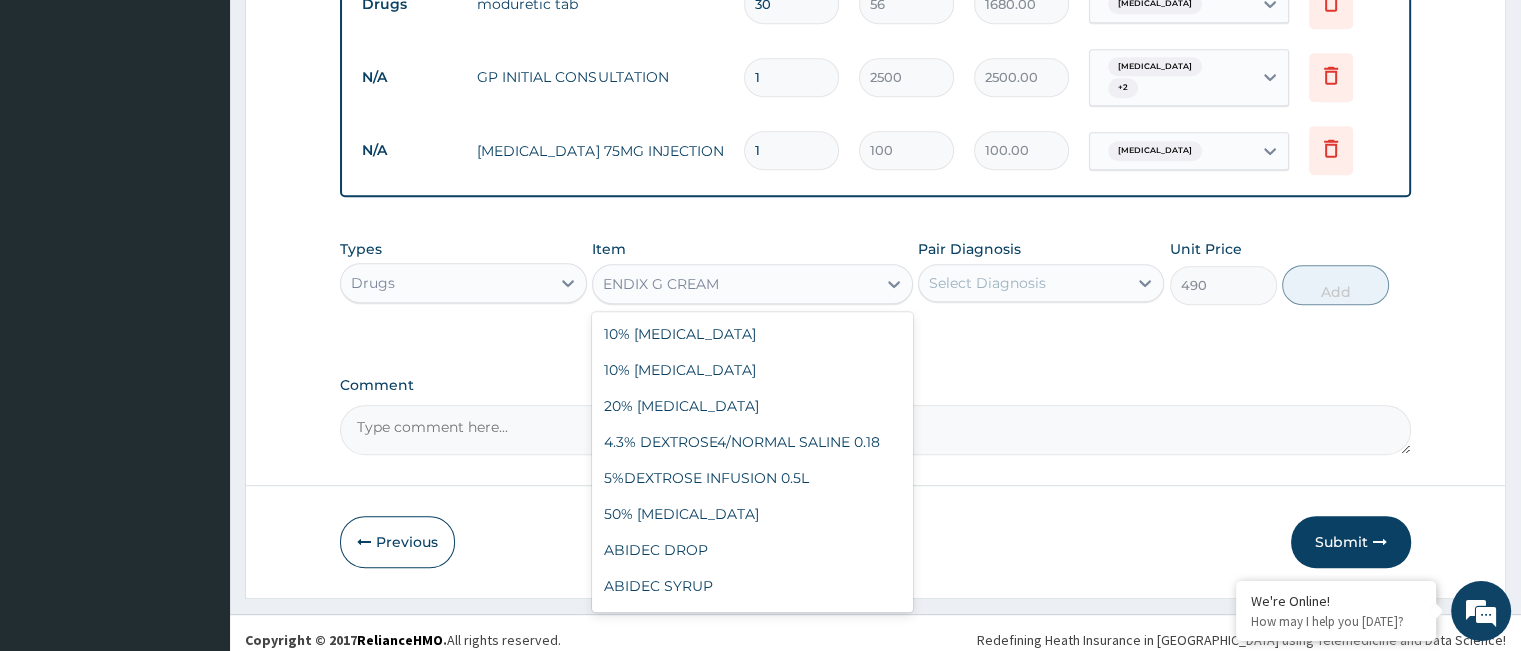 click on "ENDIX G CREAM" at bounding box center (734, 284) 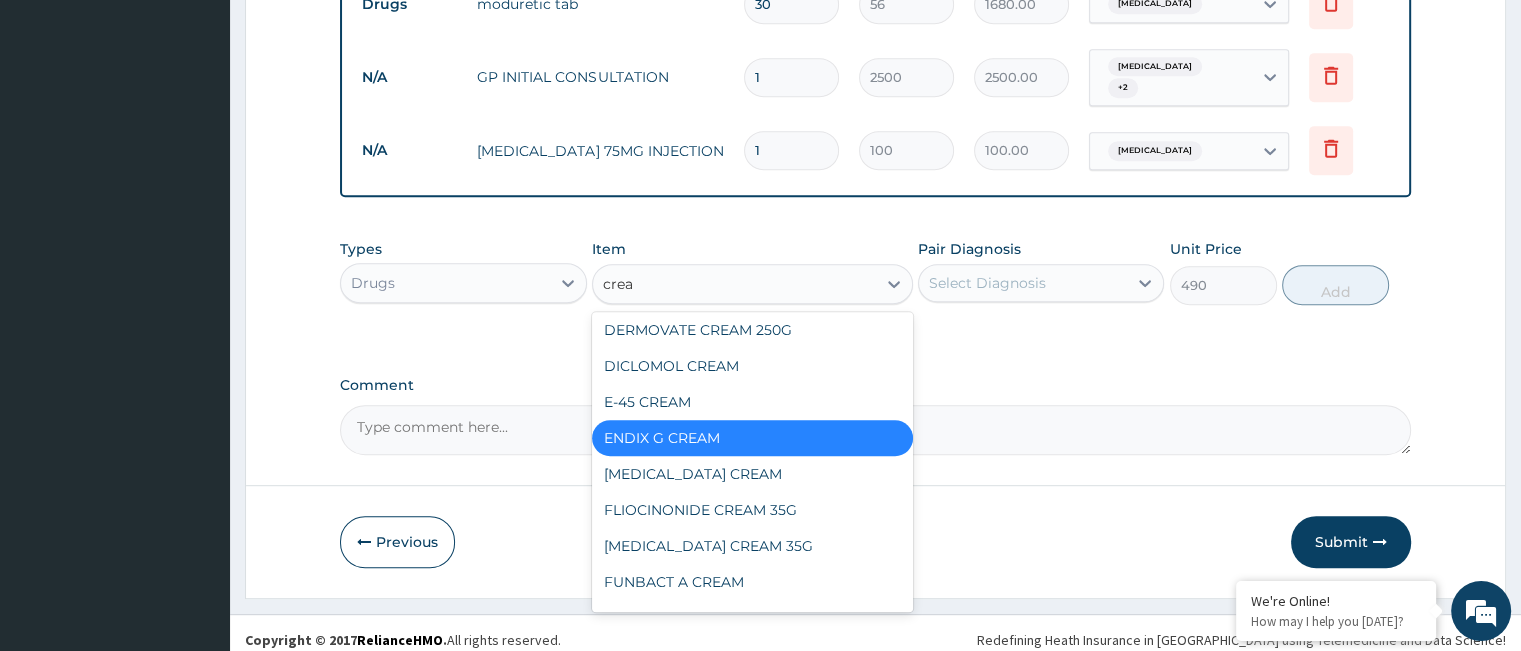 scroll, scrollTop: 400, scrollLeft: 0, axis: vertical 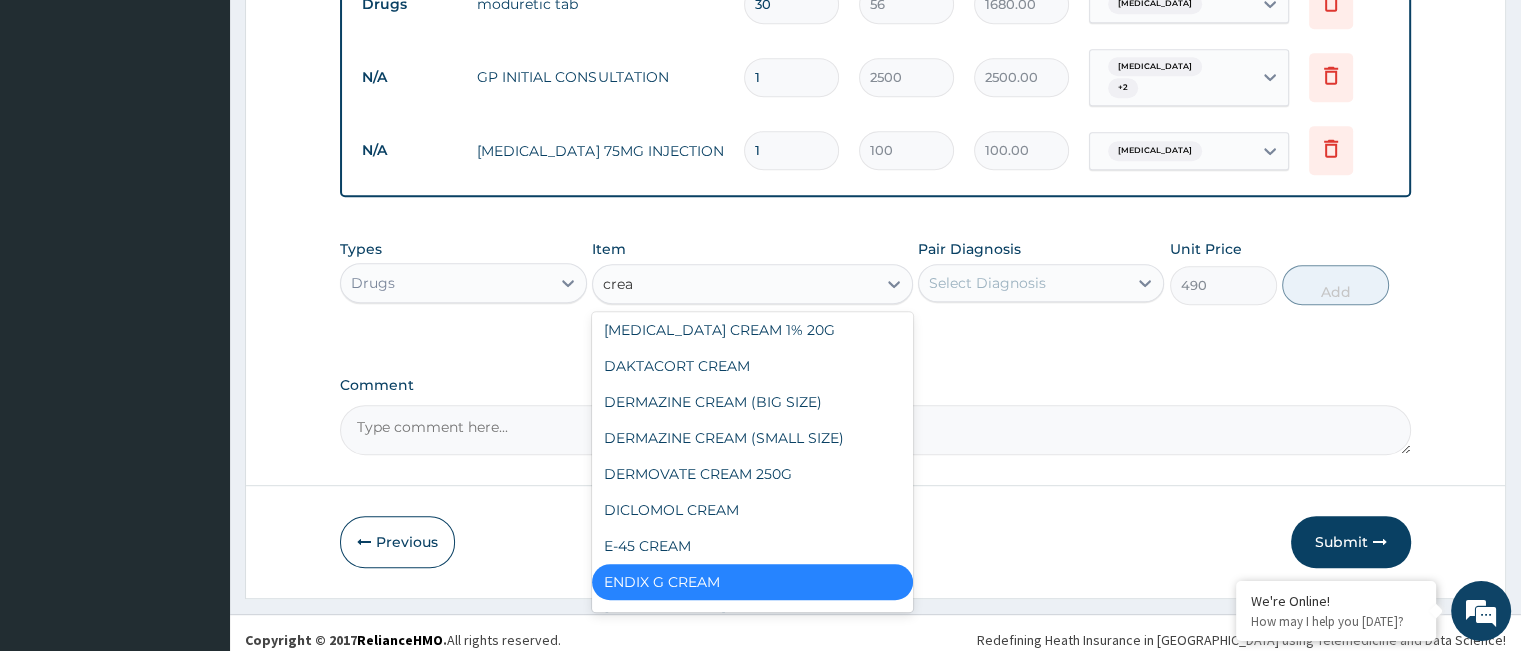 type on "cream" 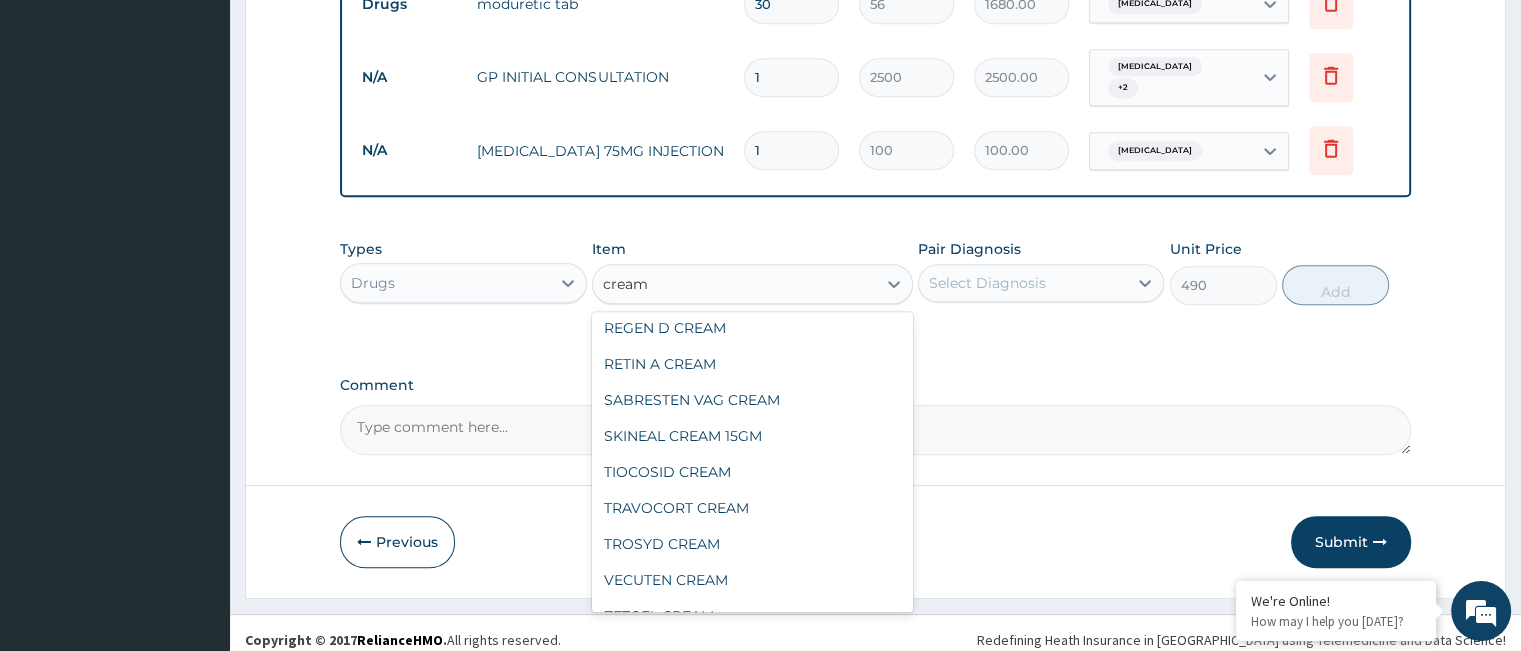 scroll, scrollTop: 1160, scrollLeft: 0, axis: vertical 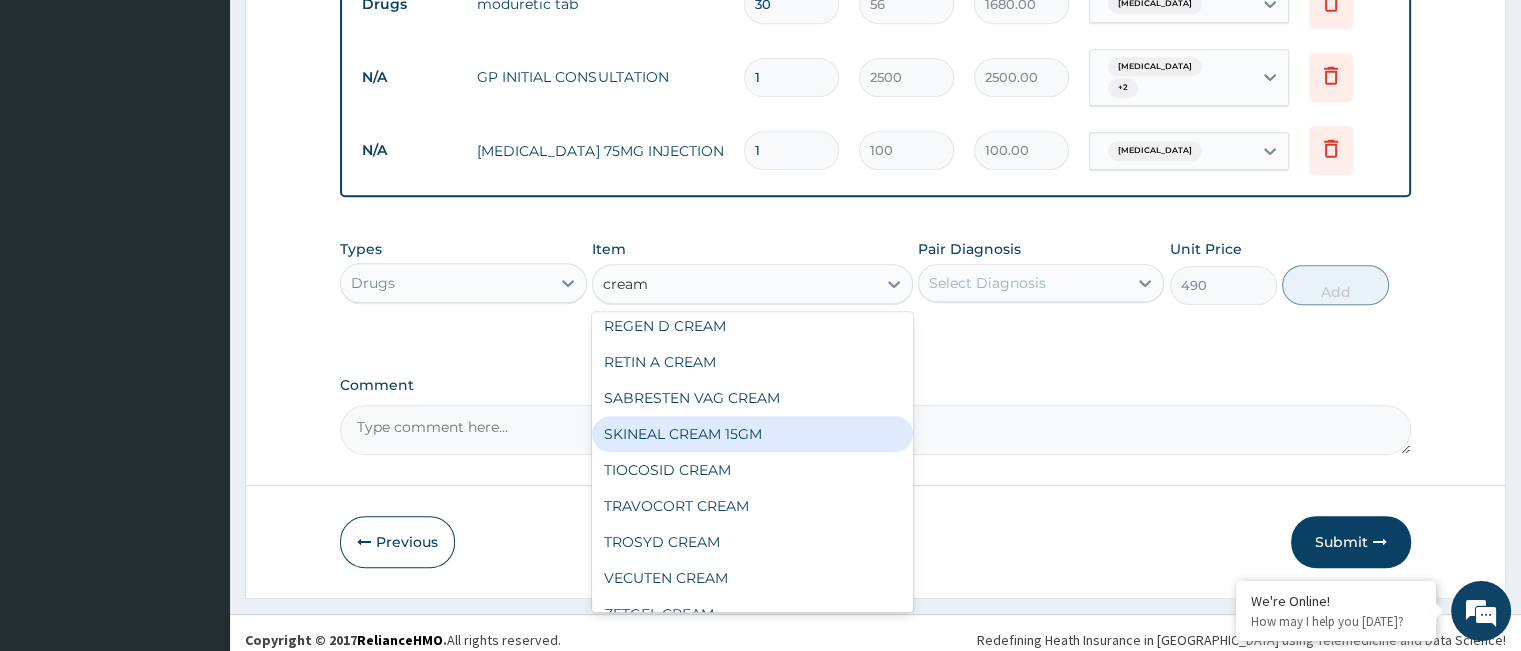 click on "SKINEAL CREAM 15GM" at bounding box center [752, 434] 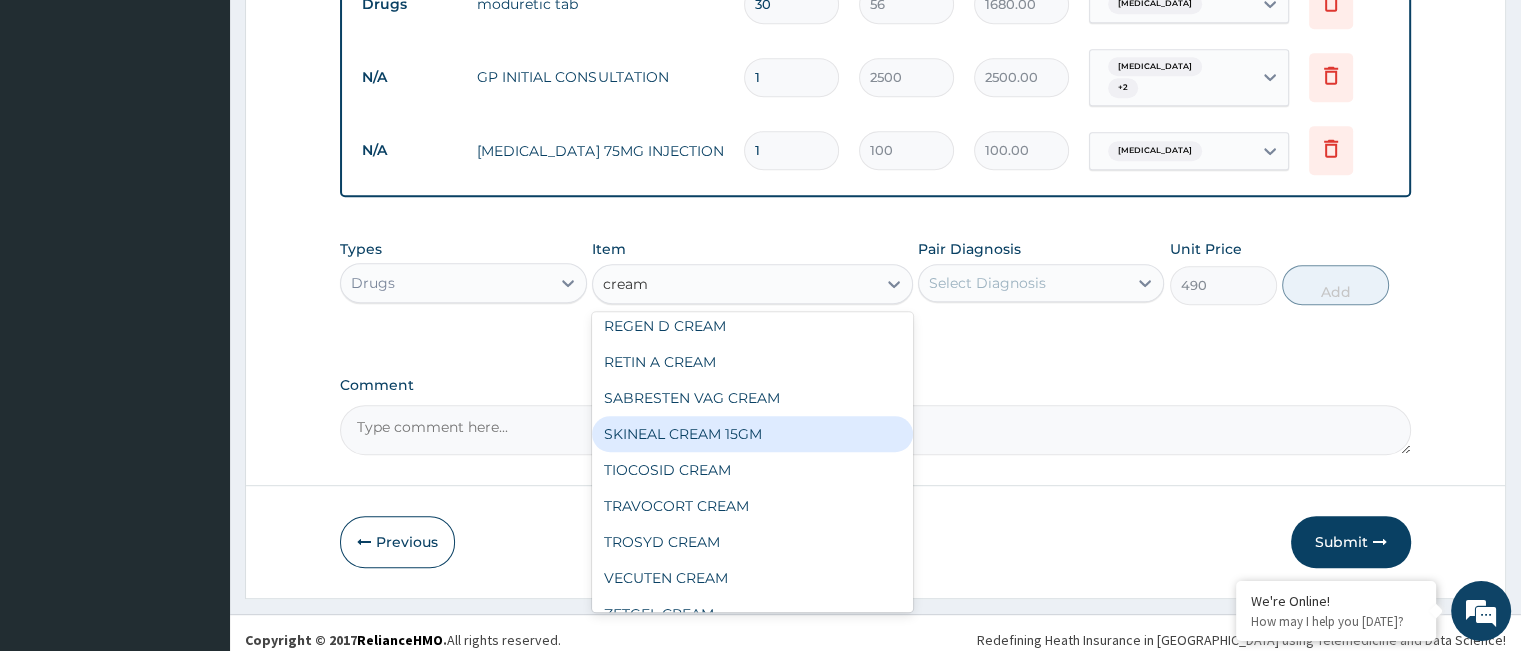 type 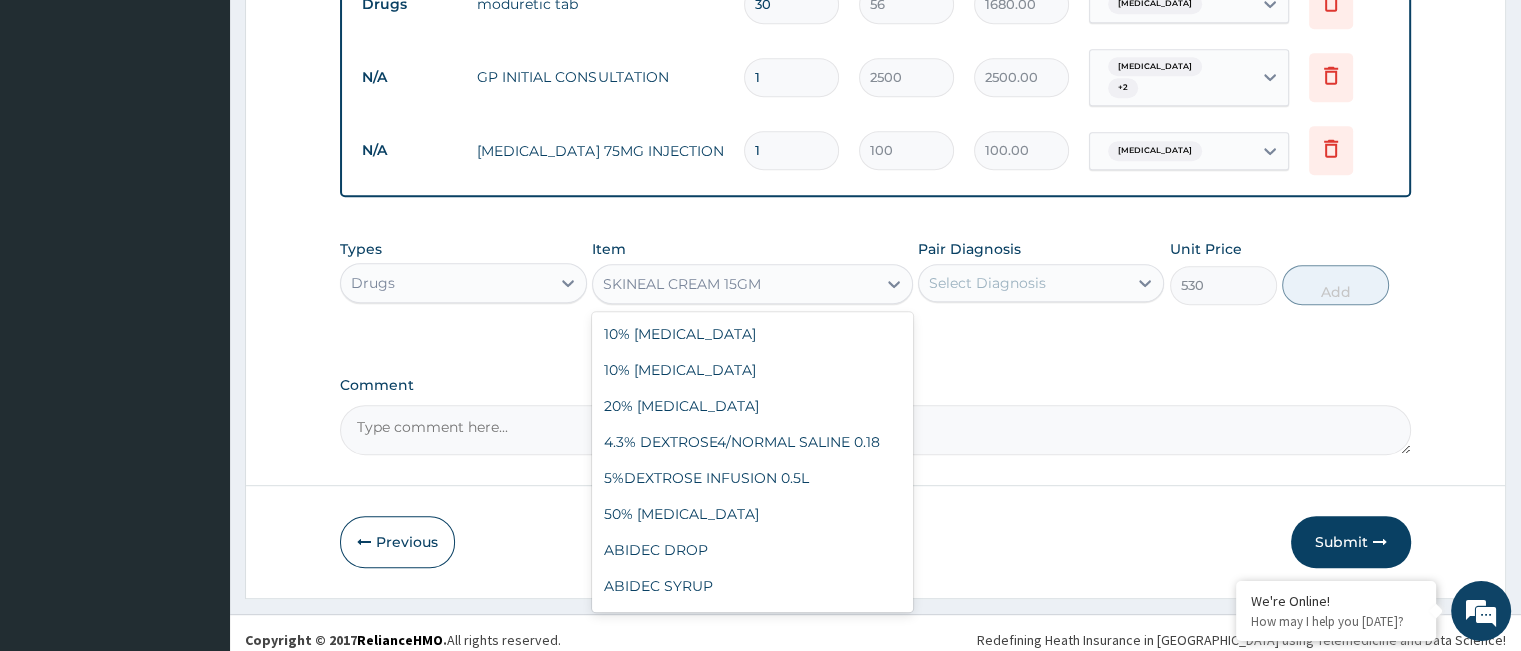 click on "SKINEAL CREAM 15GM" at bounding box center [734, 284] 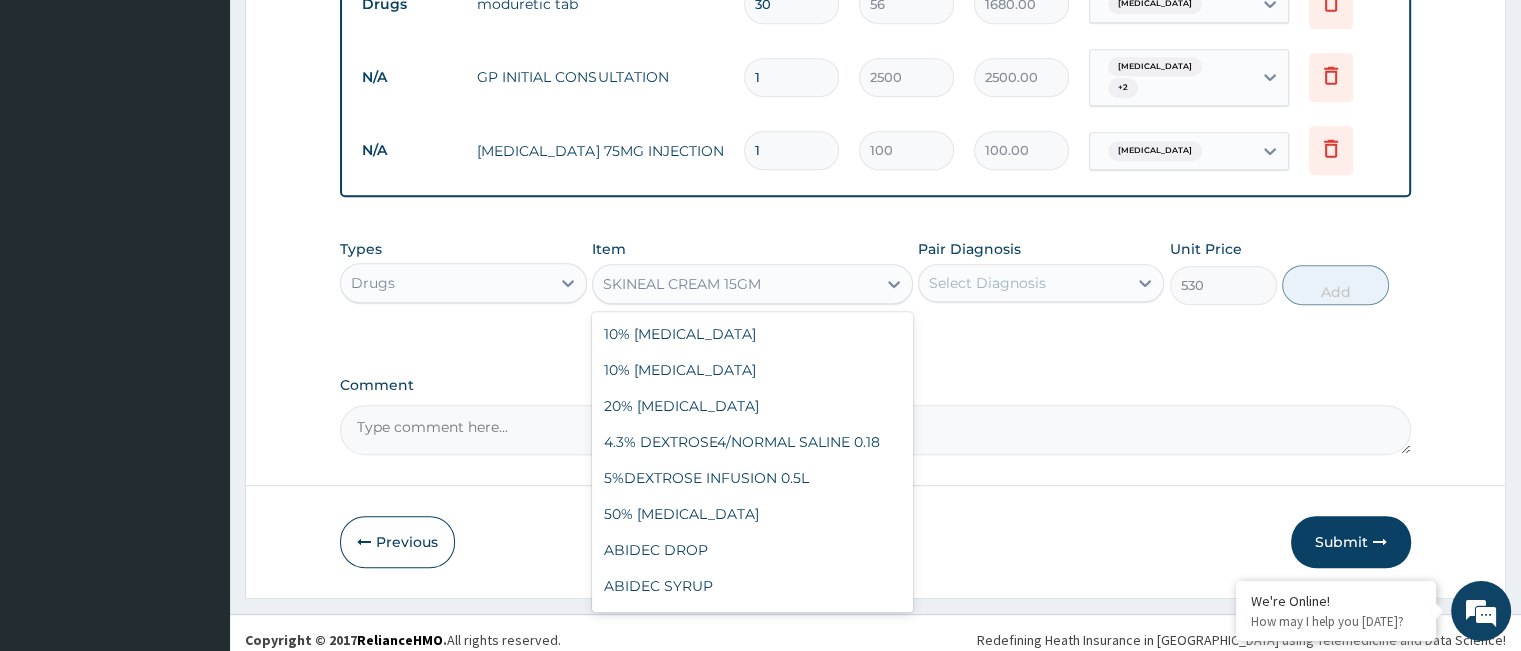 scroll, scrollTop: 31812, scrollLeft: 0, axis: vertical 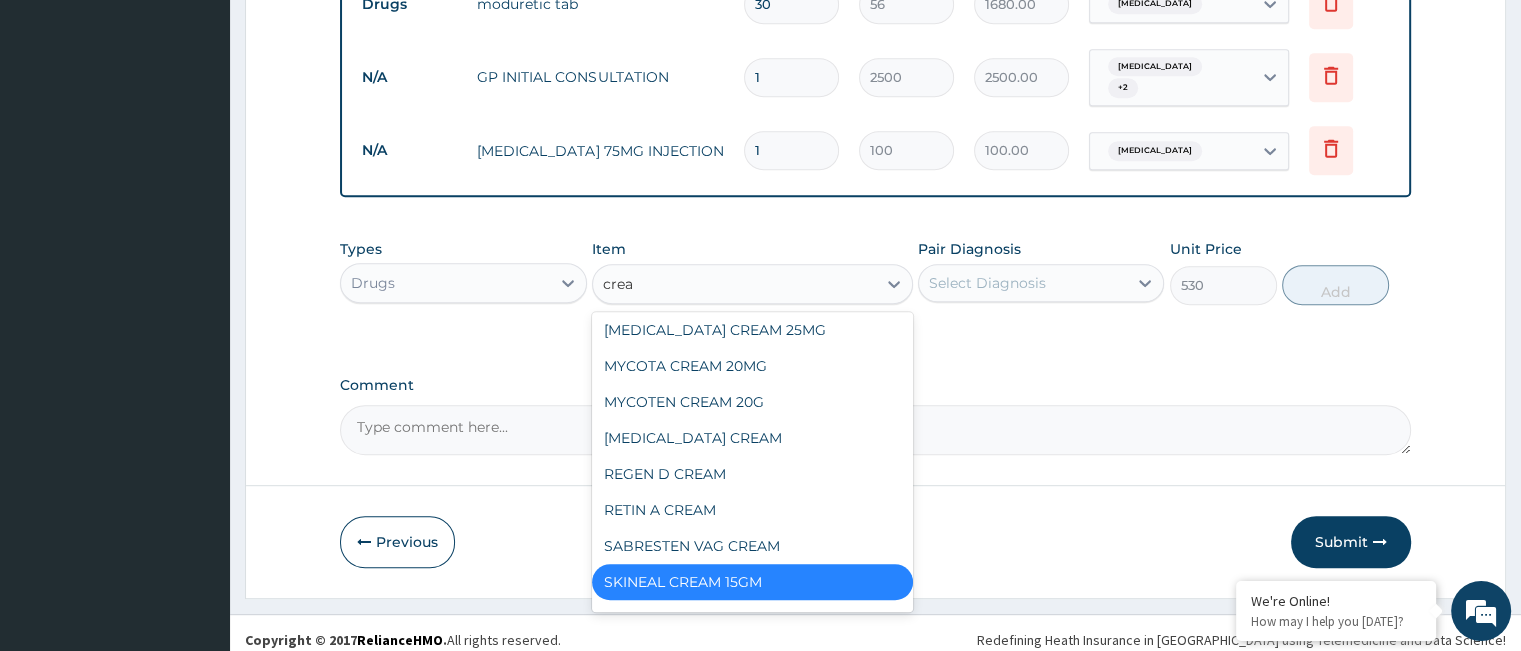 type on "cream" 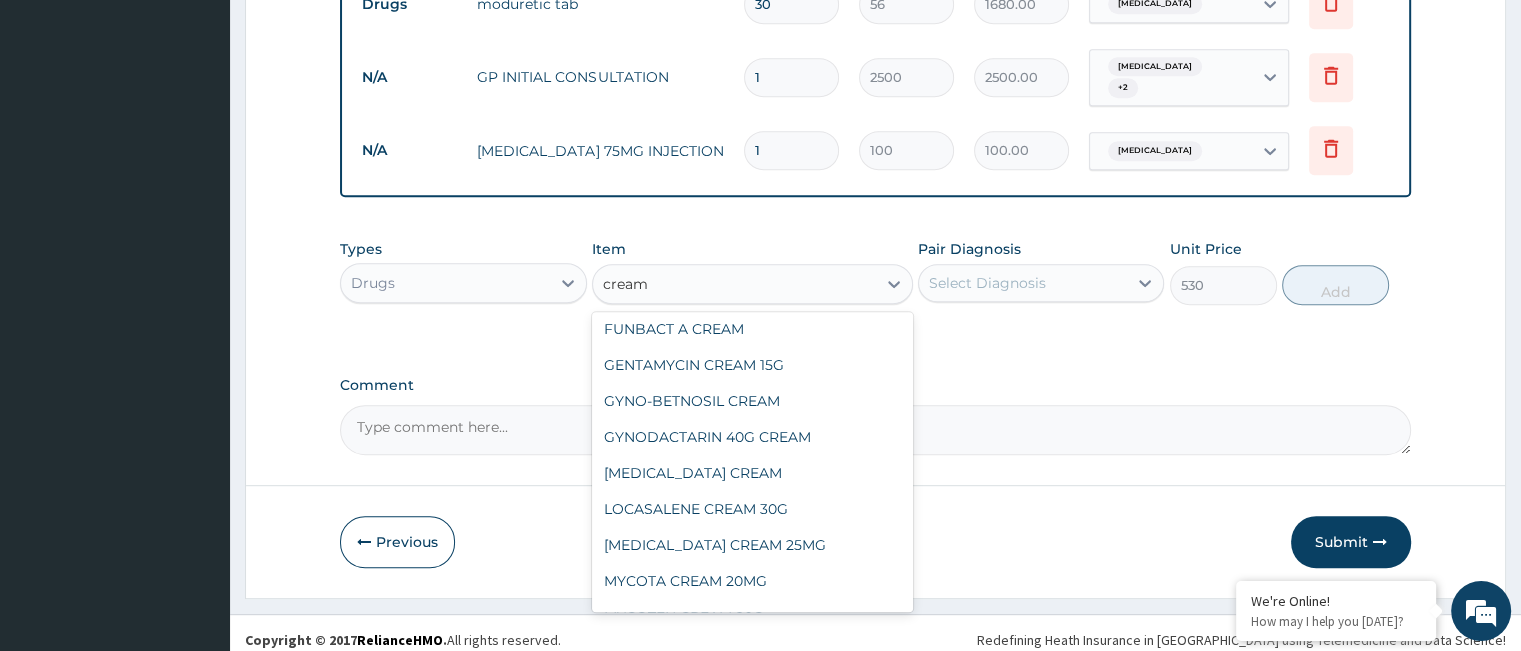 scroll, scrollTop: 757, scrollLeft: 0, axis: vertical 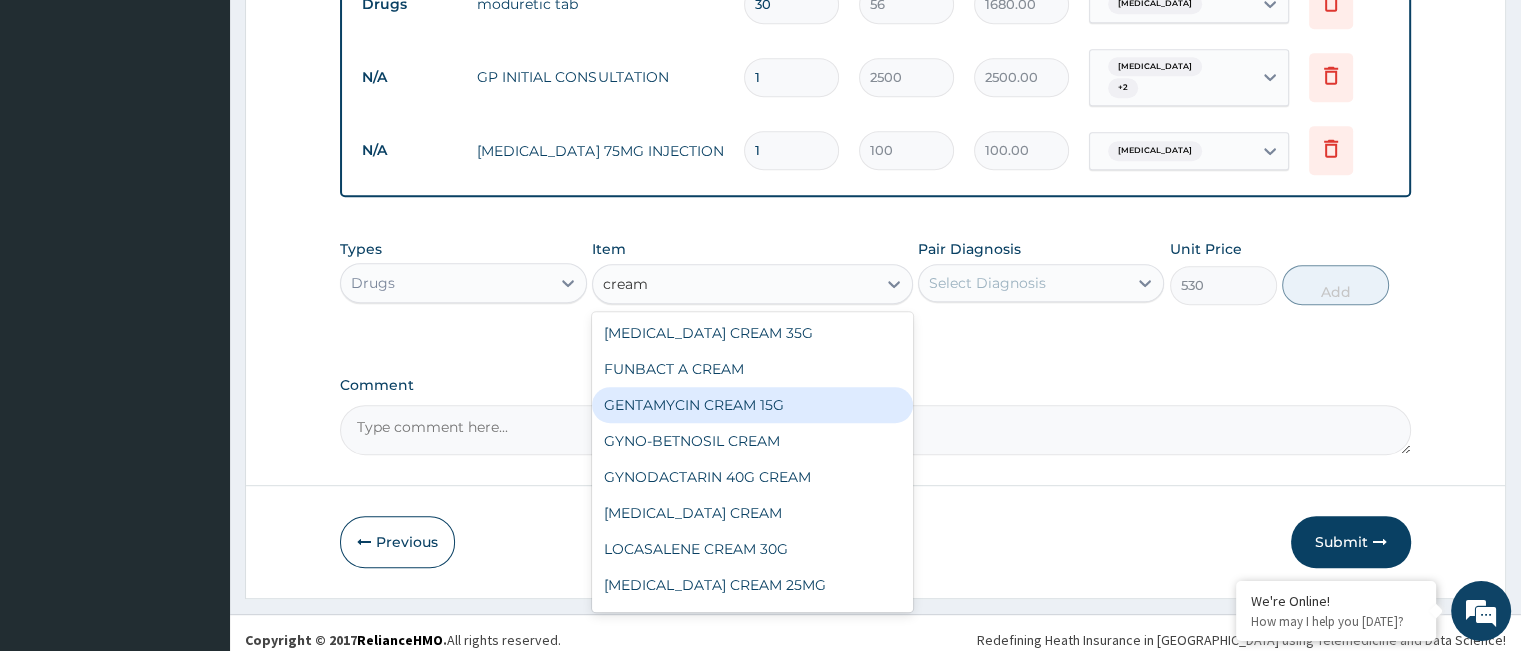 click on "GENTAMYCIN CREAM 15G" at bounding box center [752, 405] 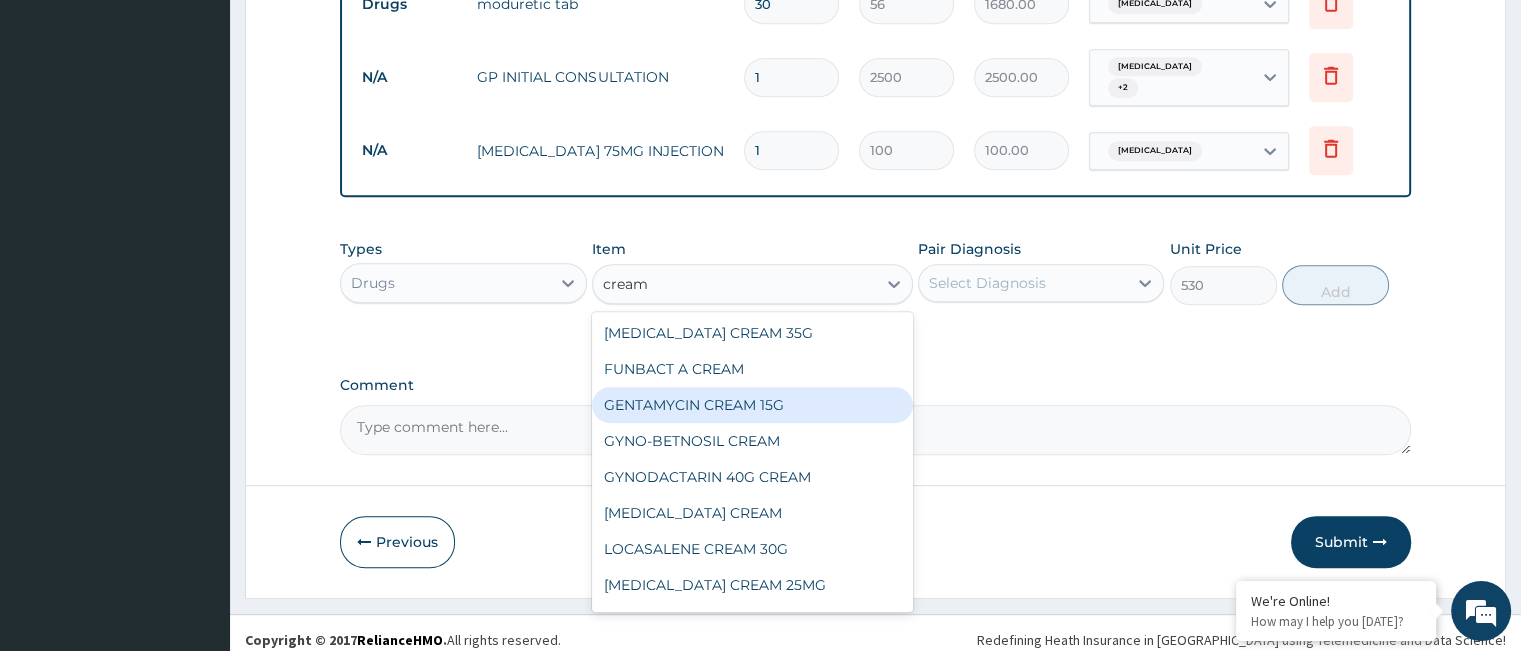 type 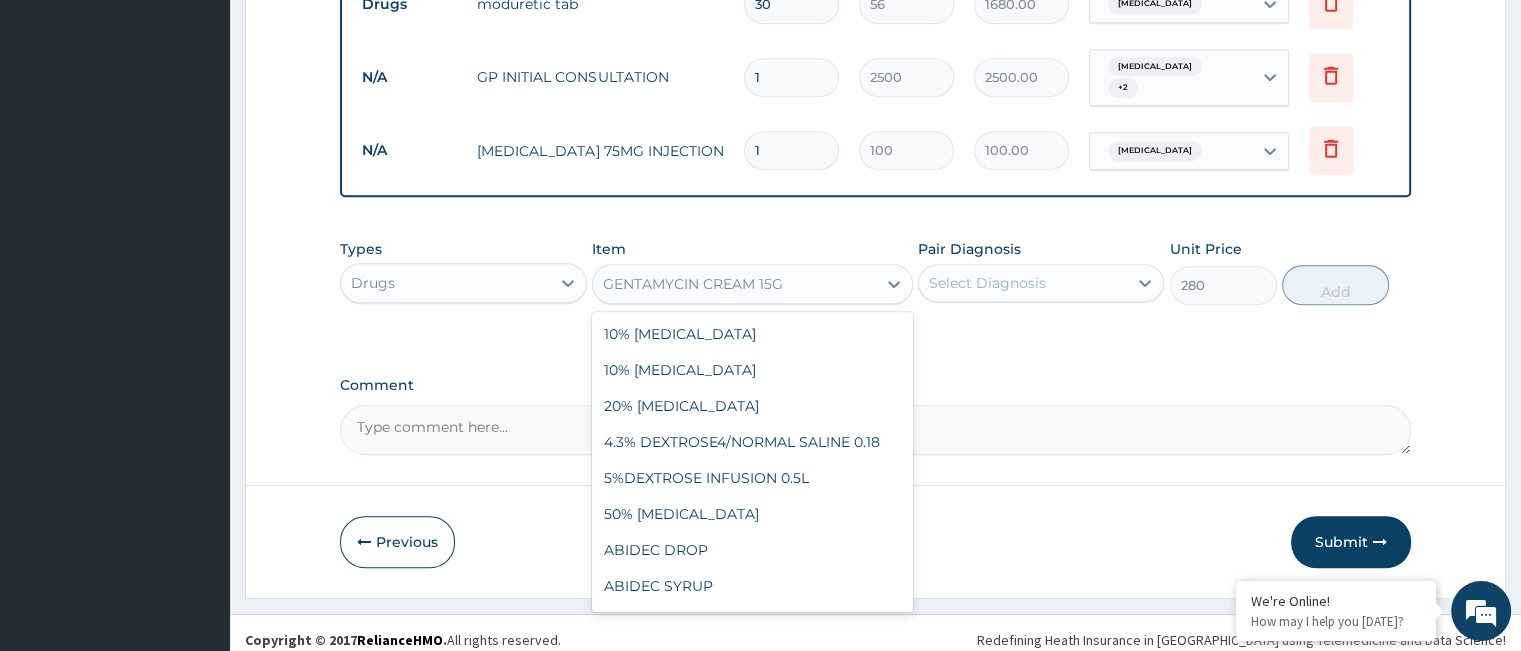 click on "GENTAMYCIN CREAM 15G" at bounding box center [734, 284] 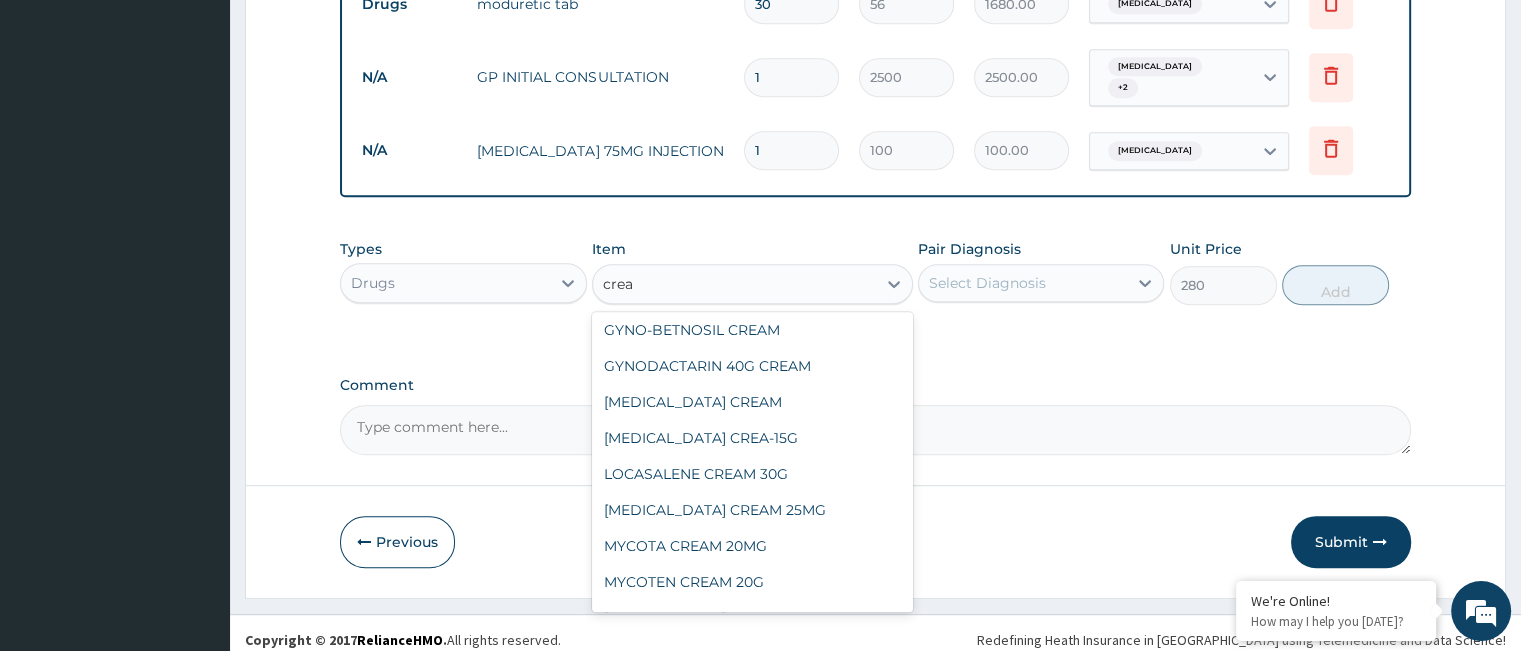 scroll, scrollTop: 724, scrollLeft: 0, axis: vertical 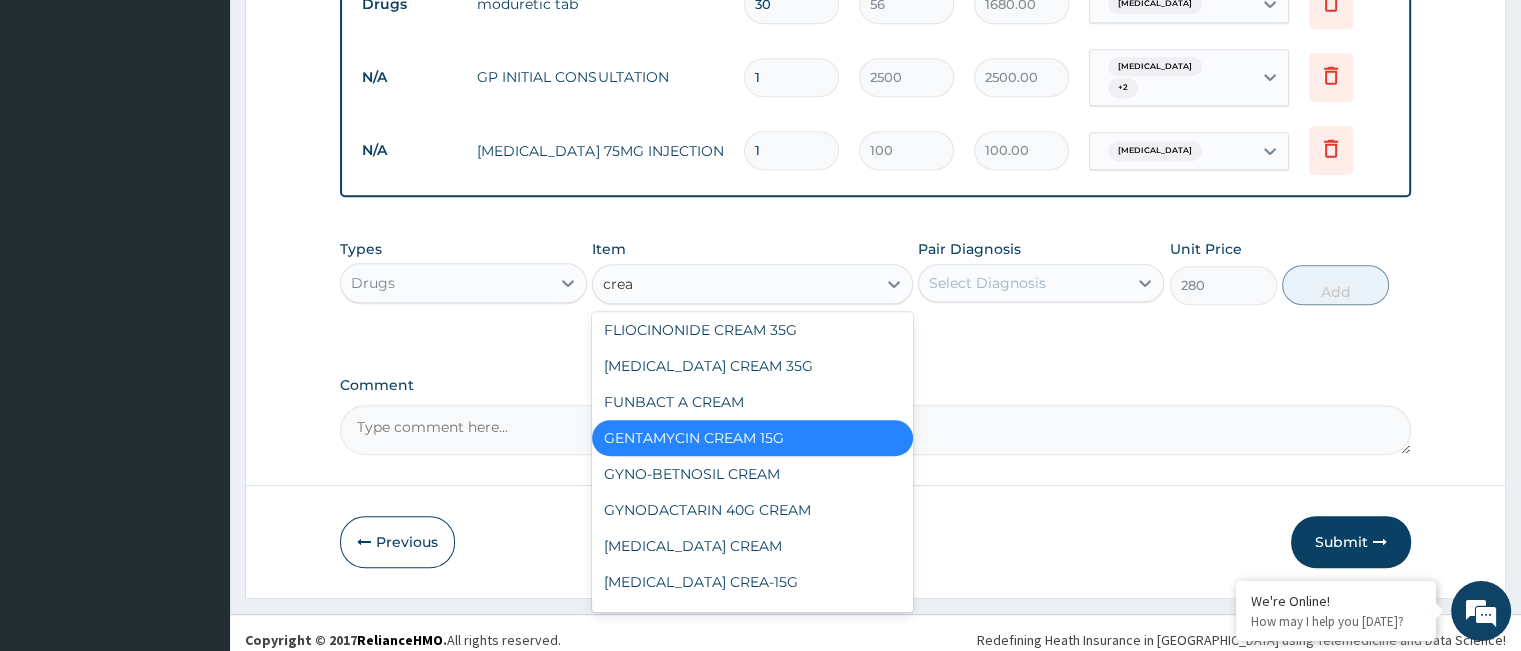 type on "cream" 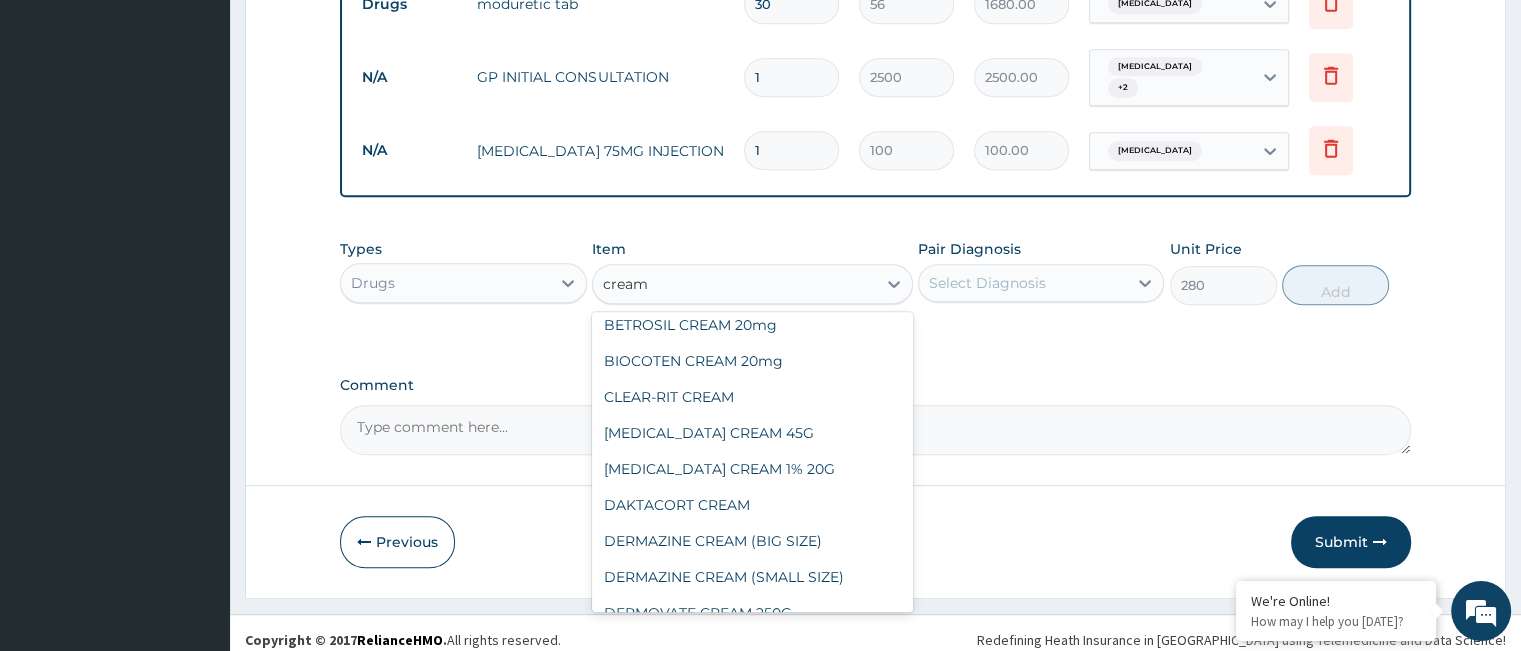 scroll, scrollTop: 244, scrollLeft: 0, axis: vertical 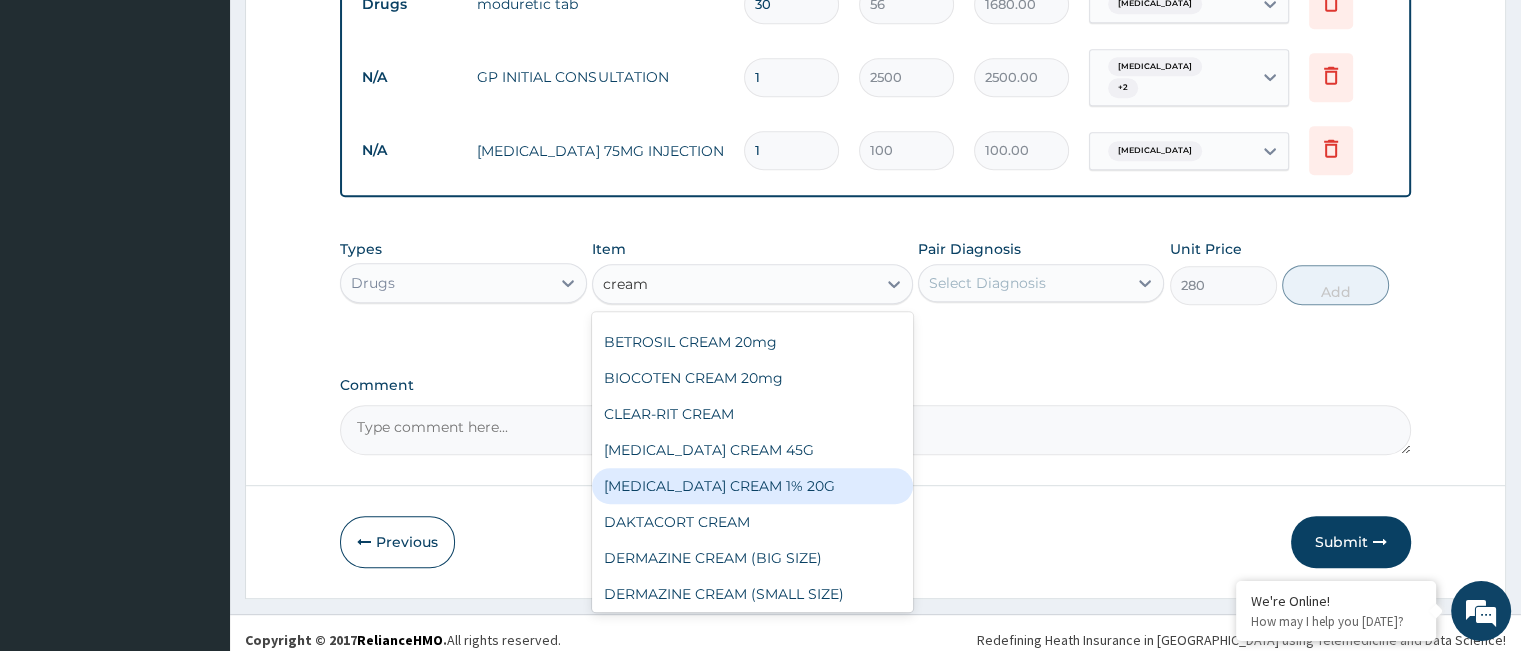 click on "CLOTRIMAZOLE CREAM 1% 20G" at bounding box center [752, 486] 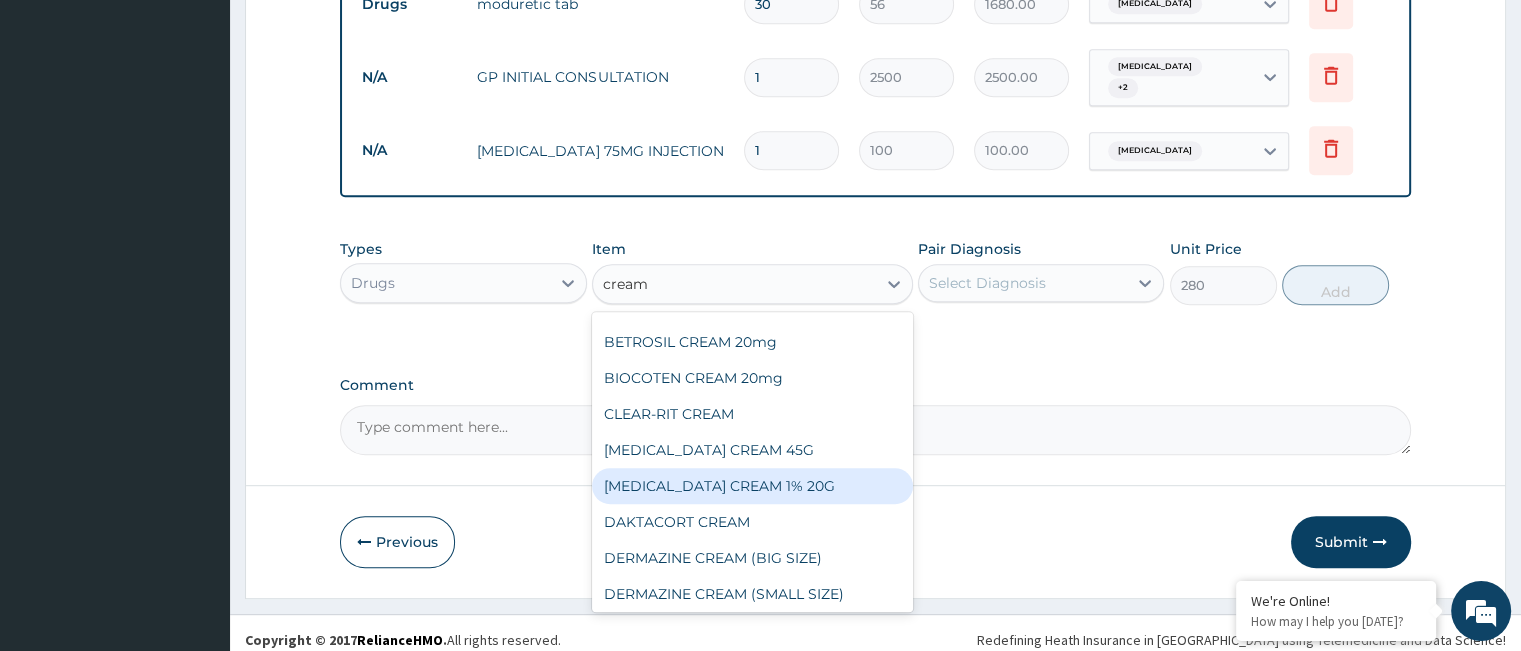 type 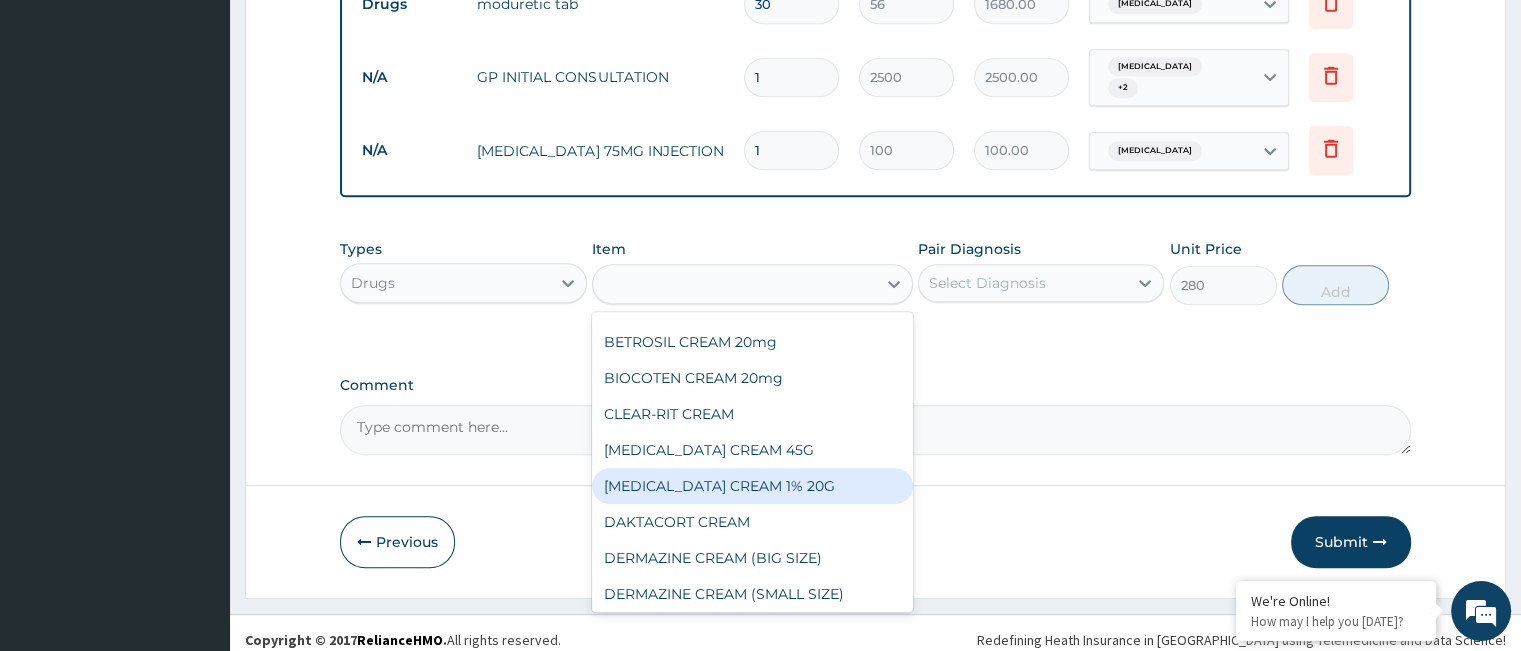 type on "500" 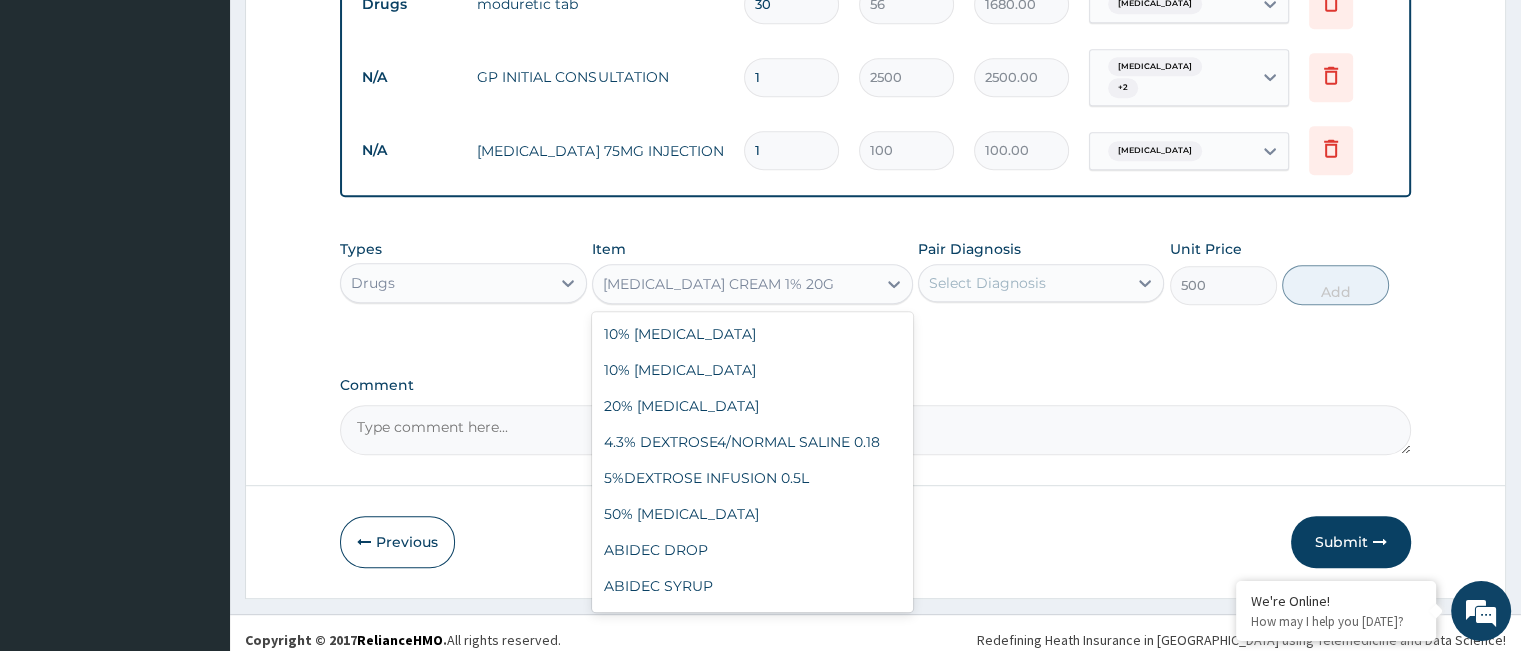 click on "CLOTRIMAZOLE CREAM 1% 20G" at bounding box center [718, 284] 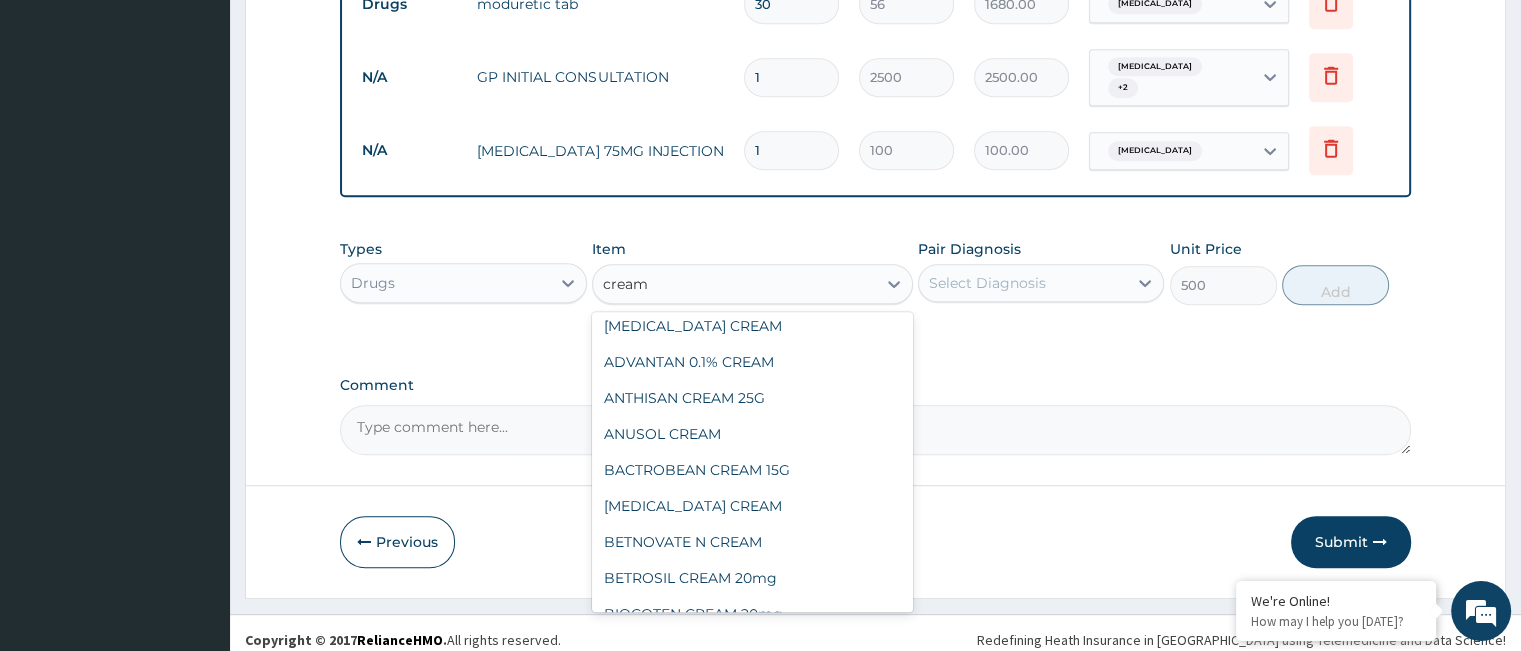 scroll, scrollTop: 0, scrollLeft: 0, axis: both 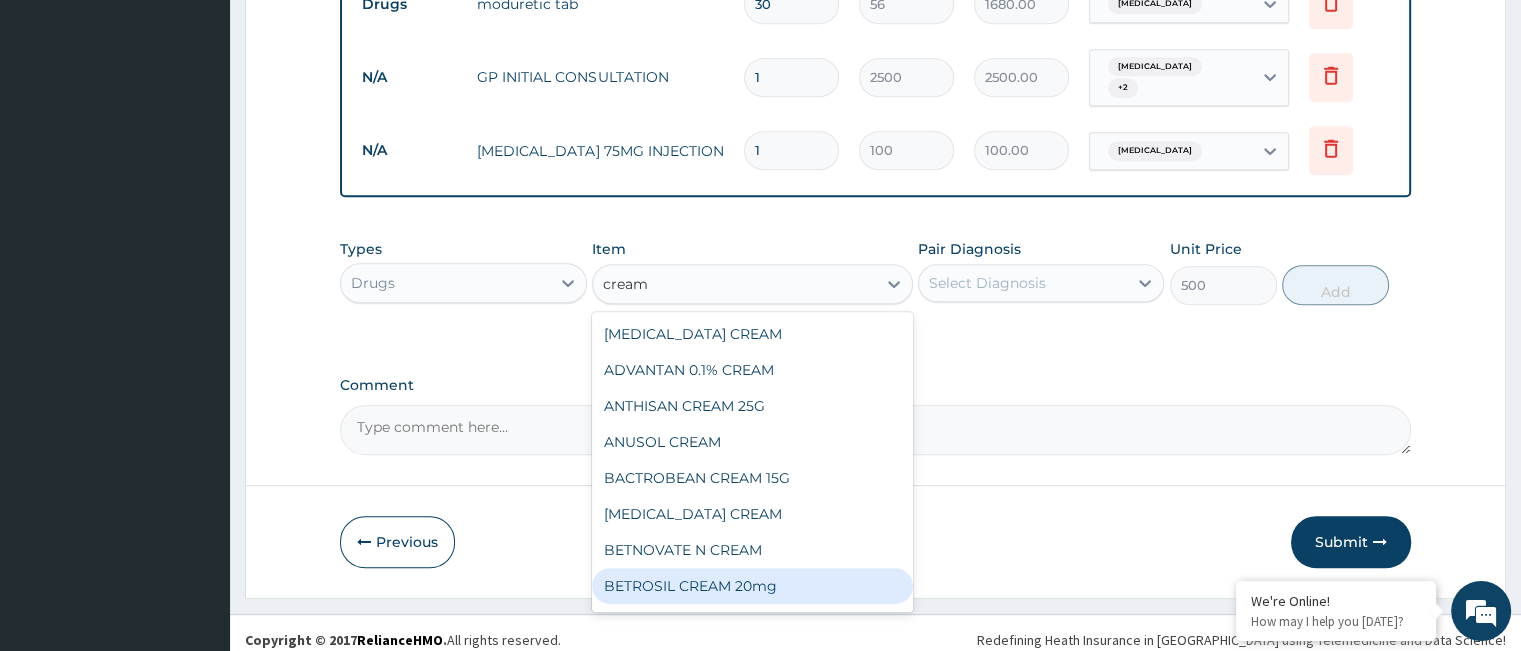 type on "cream" 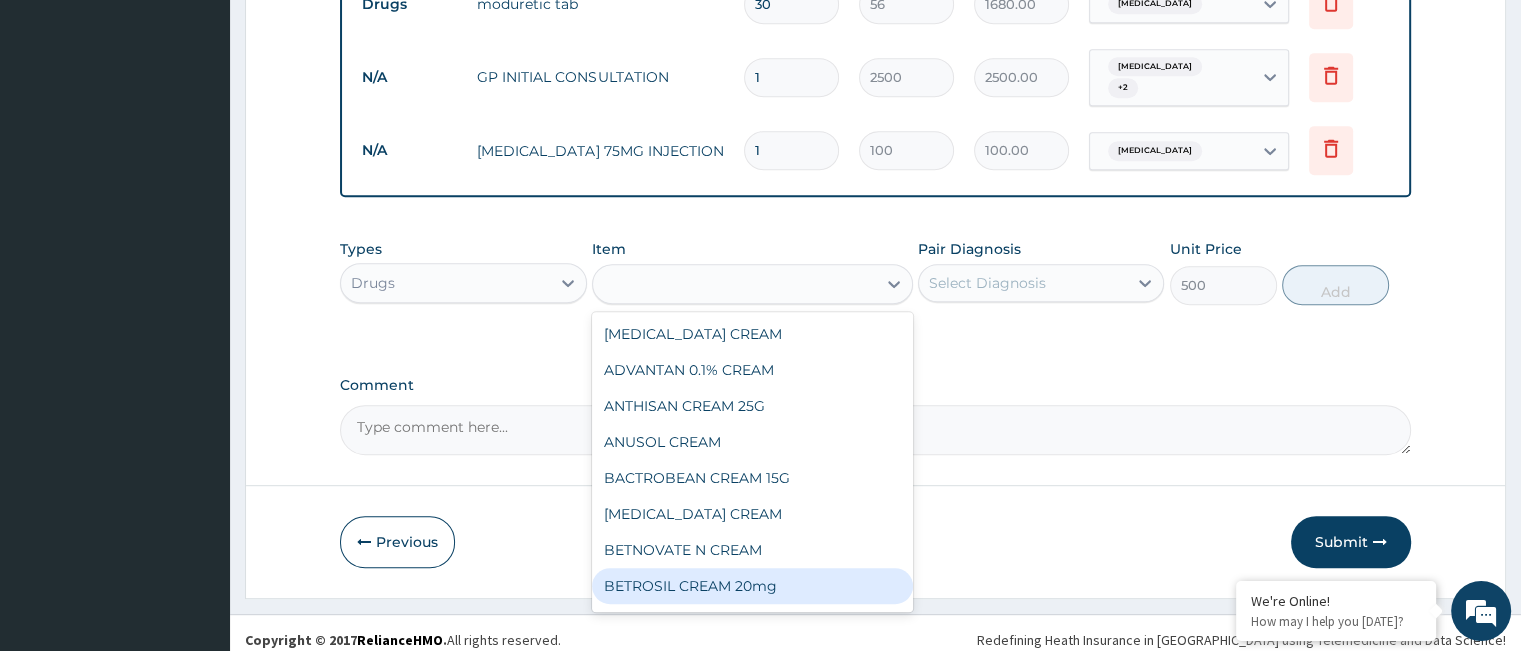 click on "Step  2  of 2 PA Code / Prescription Code PA/1483AA Encounter Date 03-07-2025 Important Notice Please enter PA codes before entering items that are not attached to a PA code   All diagnoses entered must be linked to a claim item. Diagnosis & Claim Items that are visible but inactive cannot be edited because they were imported from an already approved PA code. Diagnosis Essential hypertension confirmed Mycosis Confirmed Musculoskeletal pain Confirmed NB: All diagnosis must be linked to a claim item Claim Items Type Name Quantity Unit Price Total Price Pair Diagnosis Actions Drugs vasoprin tab 30 17 510.00 Essential hypertension Delete Drugs amlodipine 10mg (norvasc) 30 270 8100.00 Essential hypertension Delete Drugs moduretic tab 30 56 1680.00 Essential hypertension Delete N/A GP INITIAL CONSULTATION 1 2500 2500.00 Mycosis  + 2 Delete N/A DICLOFENAC 75MG INJECTION 1 100 100.00 Musculoskeletal pain Delete Types Drugs Item option CLOTRIMAZOLE CREAM 1% 20G, selected. cream" at bounding box center [875, -131] 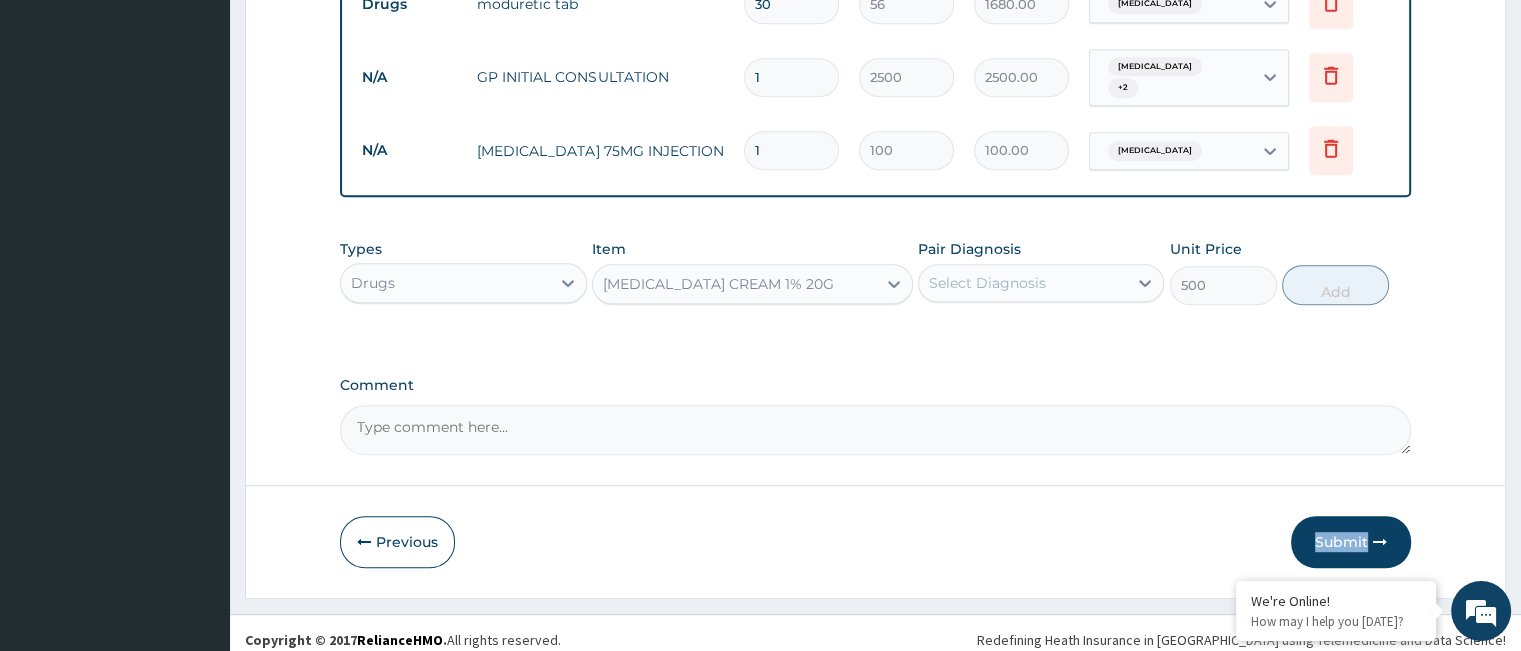 click on "Step  2  of 2 PA Code / Prescription Code PA/1483AA Encounter Date 03-07-2025 Important Notice Please enter PA codes before entering items that are not attached to a PA code   All diagnoses entered must be linked to a claim item. Diagnosis & Claim Items that are visible but inactive cannot be edited because they were imported from an already approved PA code. Diagnosis Essential hypertension confirmed Mycosis Confirmed Musculoskeletal pain Confirmed NB: All diagnosis must be linked to a claim item Claim Items Type Name Quantity Unit Price Total Price Pair Diagnosis Actions Drugs vasoprin tab 30 17 510.00 Essential hypertension Delete Drugs amlodipine 10mg (norvasc) 30 270 8100.00 Essential hypertension Delete Drugs moduretic tab 30 56 1680.00 Essential hypertension Delete N/A GP INITIAL CONSULTATION 1 2500 2500.00 Mycosis  + 2 Delete N/A DICLOFENAC 75MG INJECTION 1 100 100.00 Musculoskeletal pain Delete Types Drugs Item CLOTRIMAZOLE CREAM 1% 20G Pair Diagnosis 500 Add" at bounding box center (875, -131) 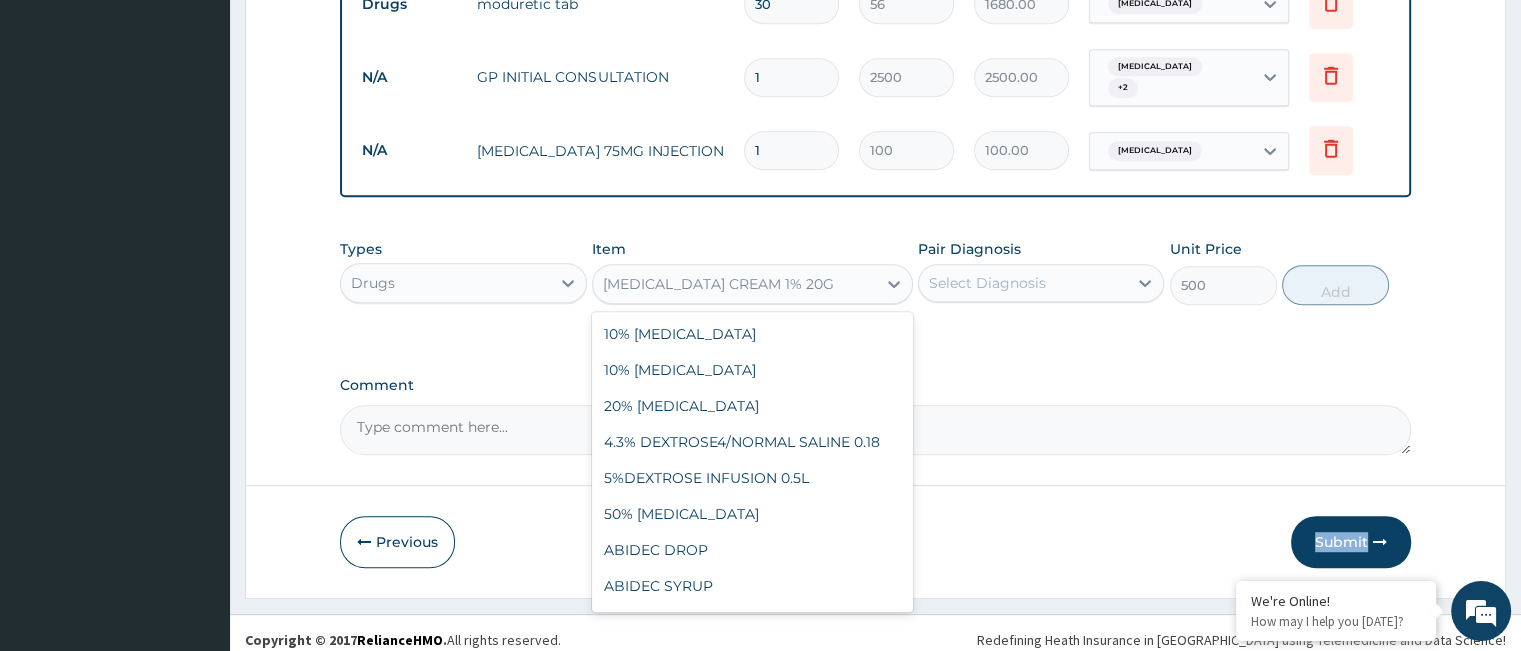 click on "CLOTRIMAZOLE CREAM 1% 20G" at bounding box center [718, 284] 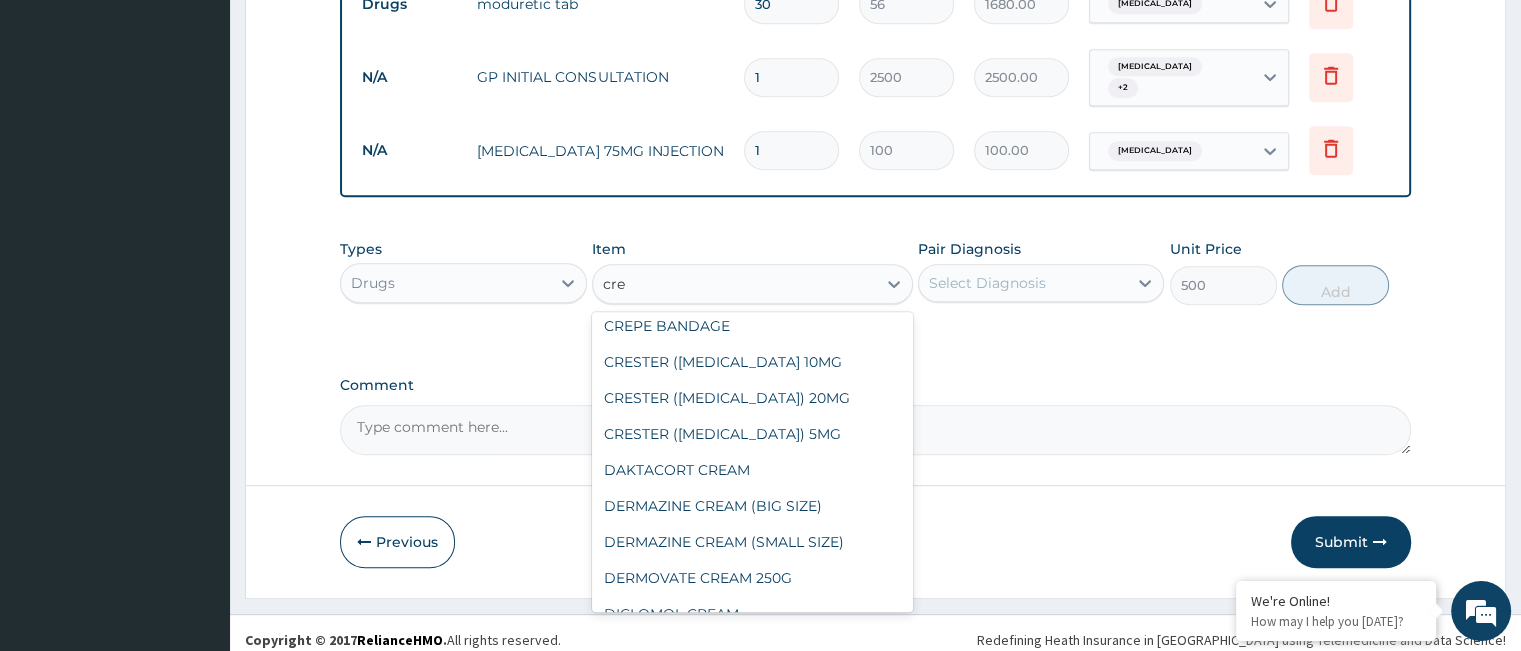 scroll, scrollTop: 328, scrollLeft: 0, axis: vertical 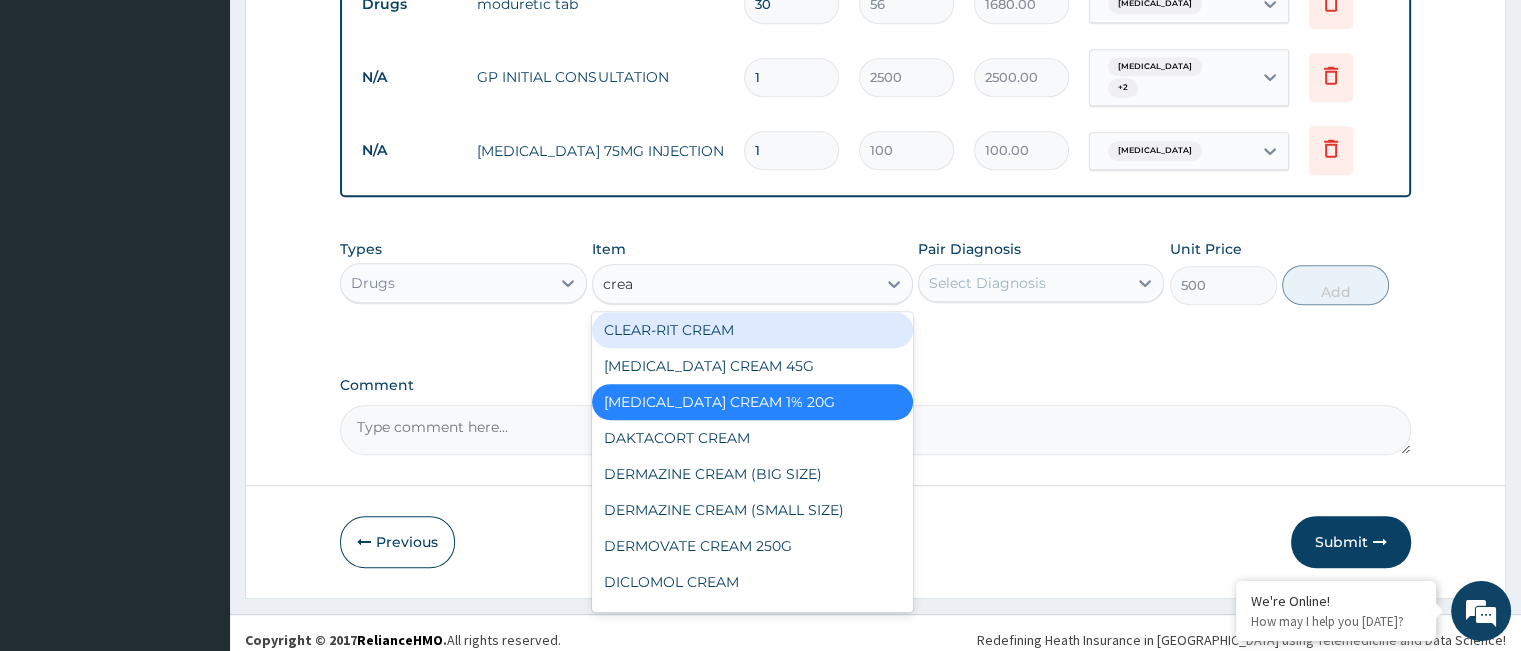 type on "cream" 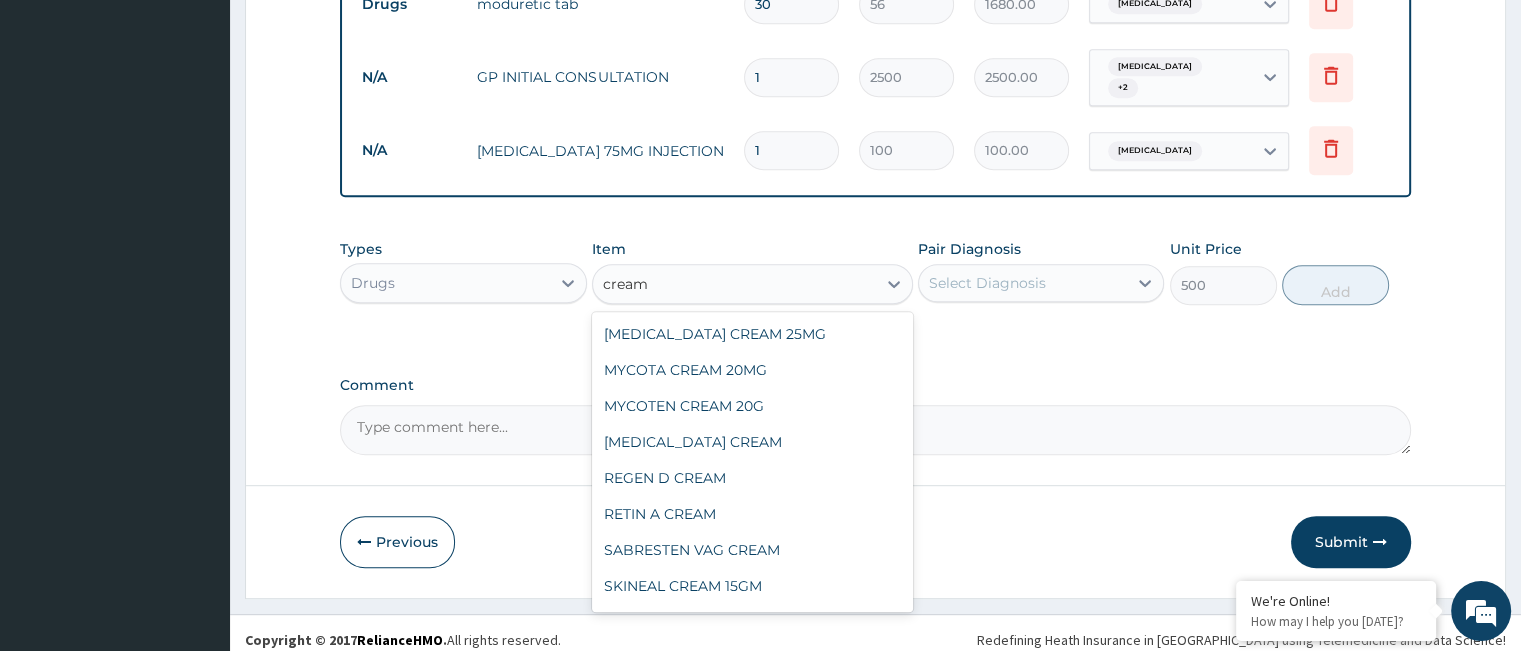 scroll, scrollTop: 1048, scrollLeft: 0, axis: vertical 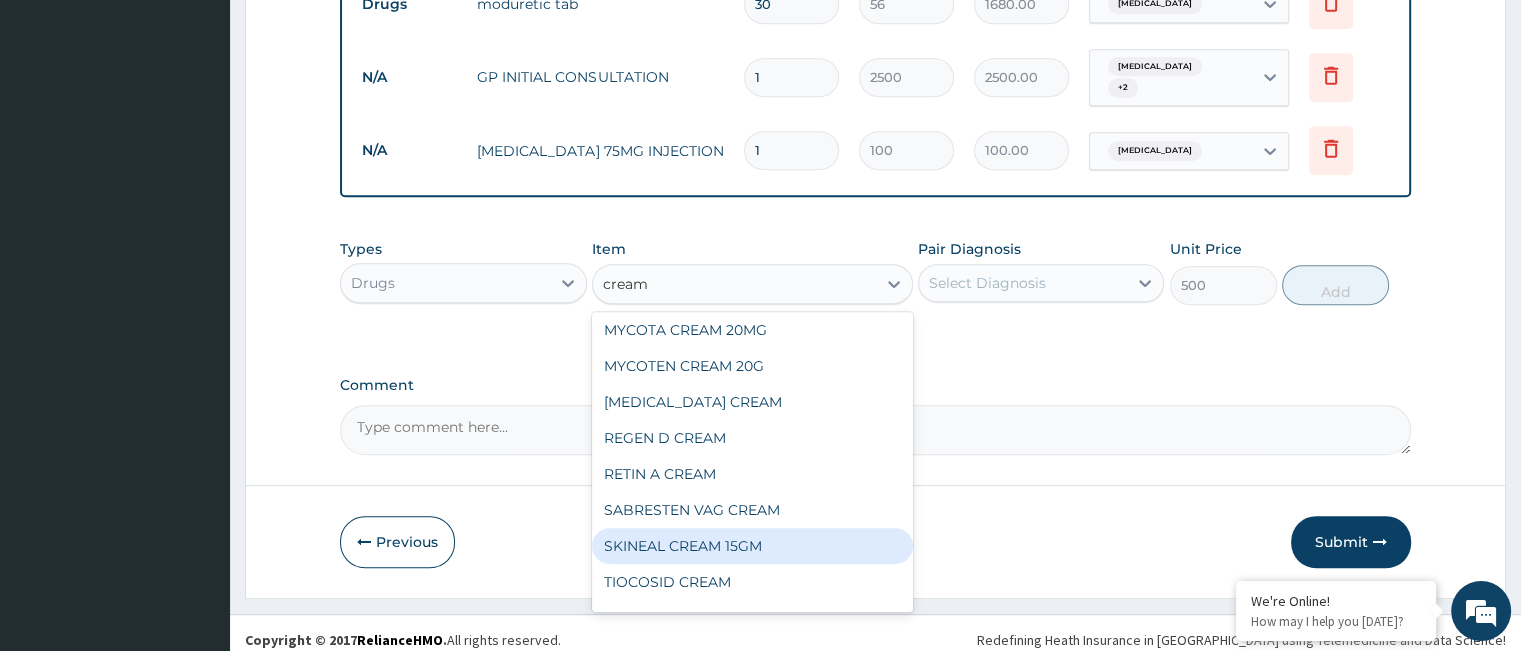 click on "SKINEAL CREAM 15GM" at bounding box center [752, 546] 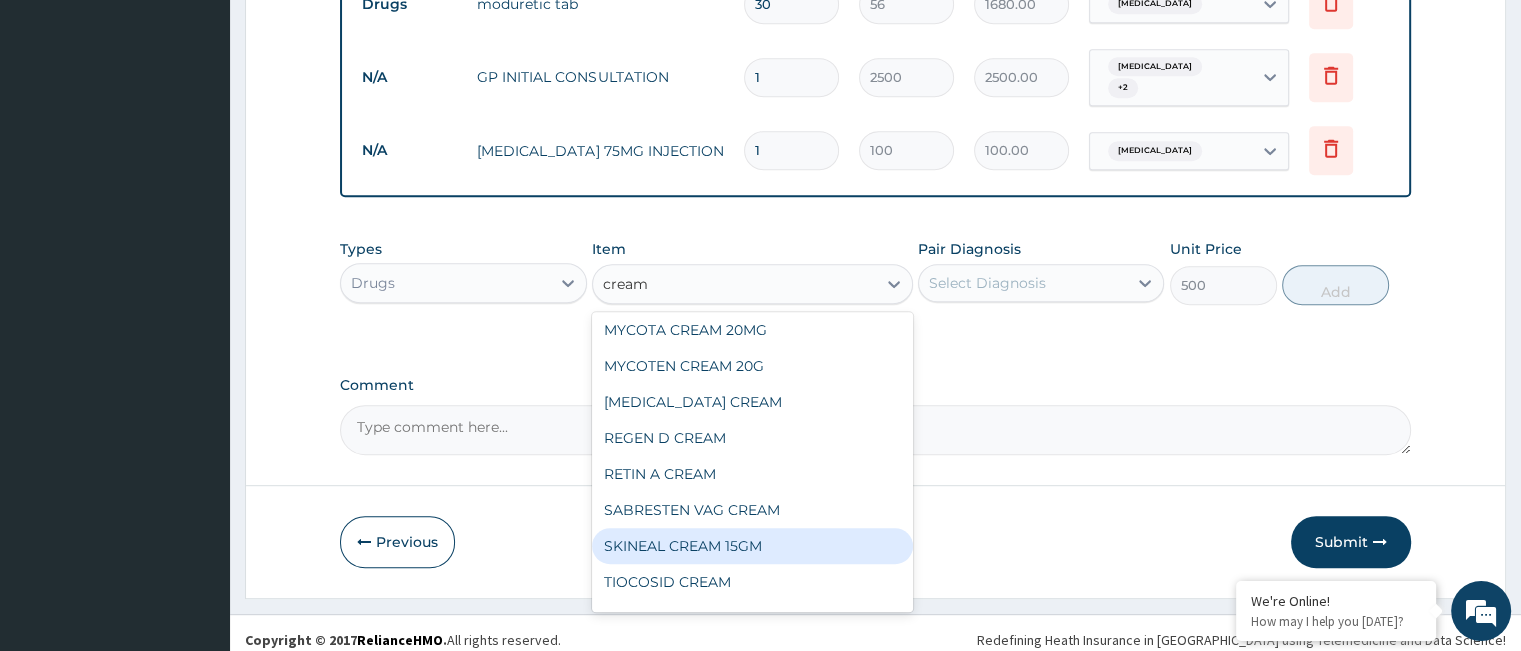 type 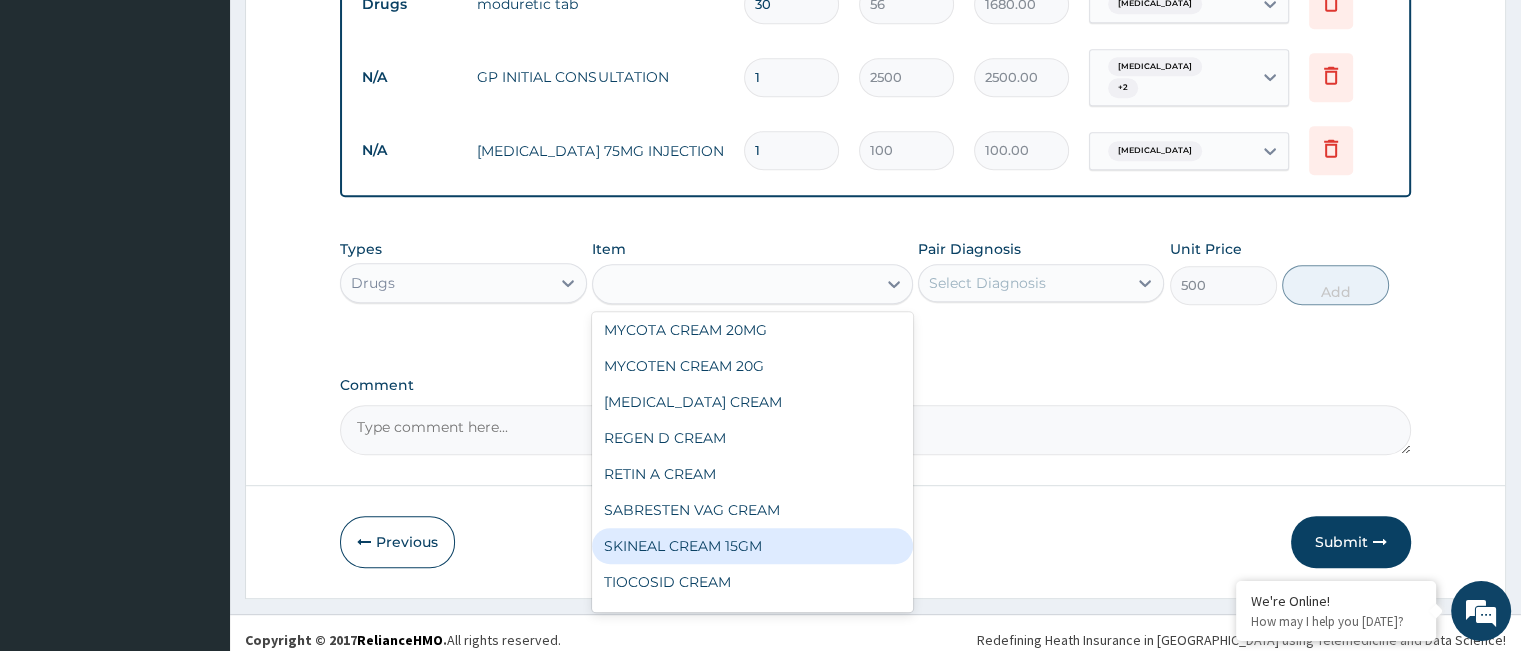 type on "530" 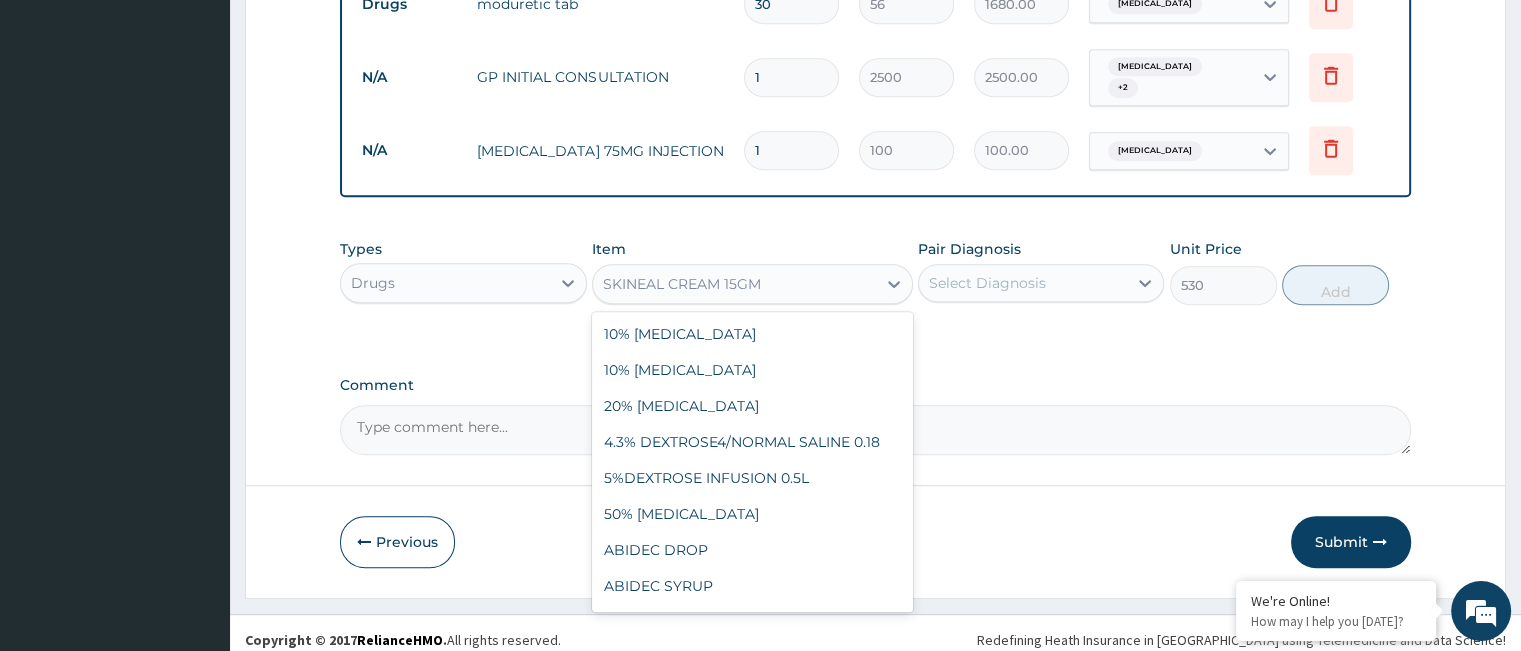 click on "SKINEAL CREAM 15GM" at bounding box center [682, 284] 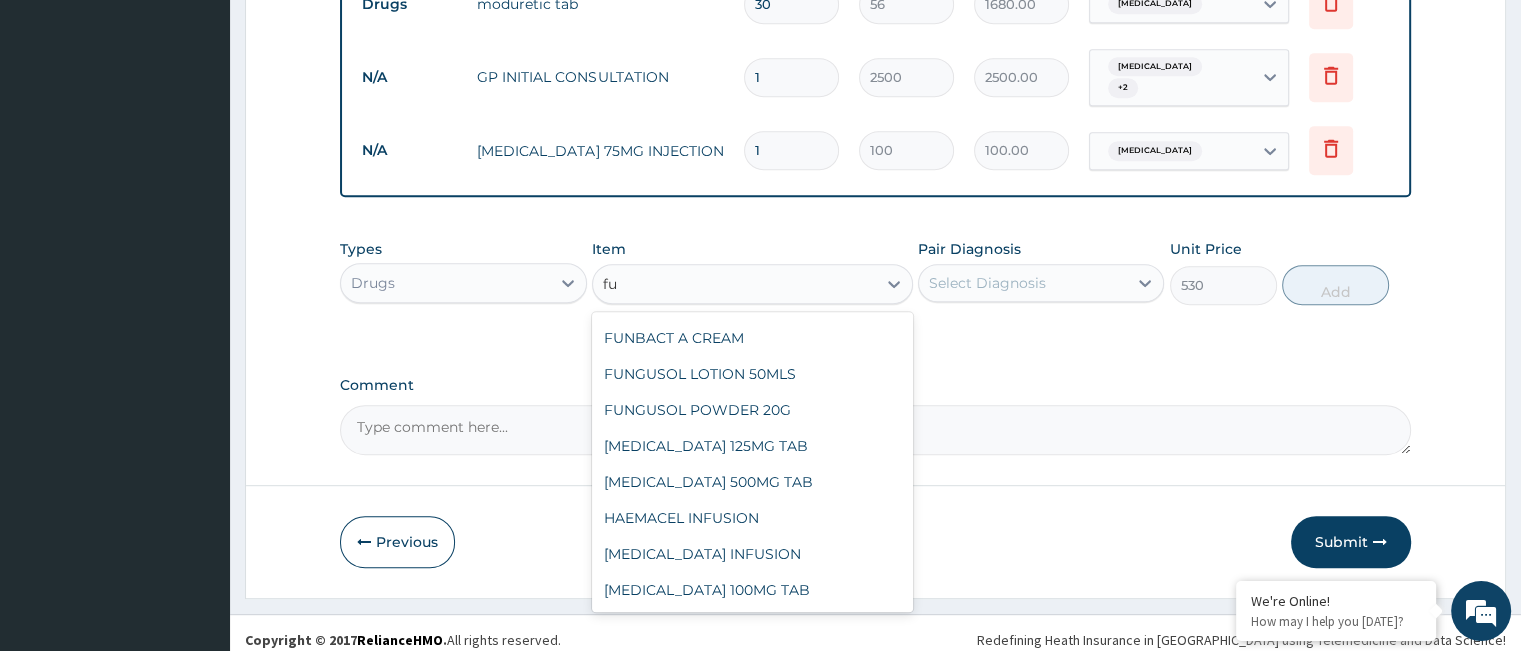 scroll, scrollTop: 432, scrollLeft: 0, axis: vertical 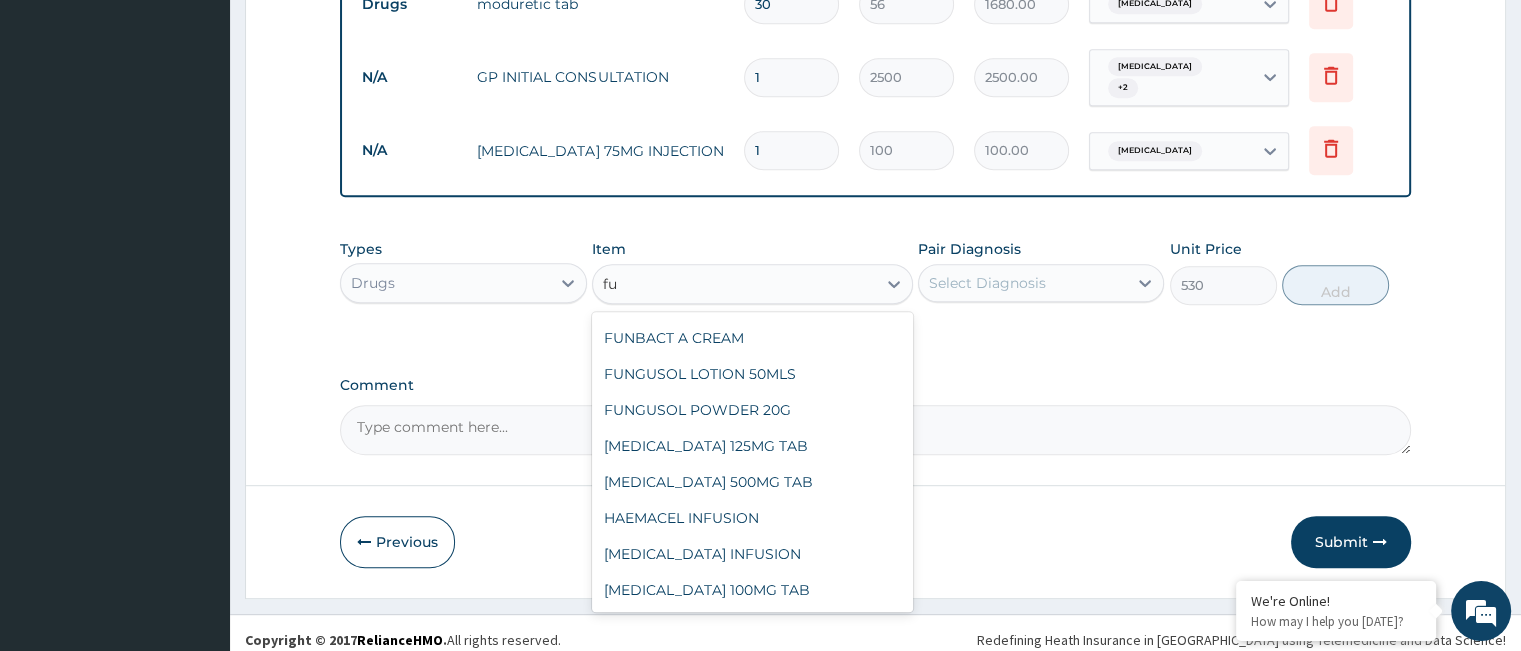 type on "fun" 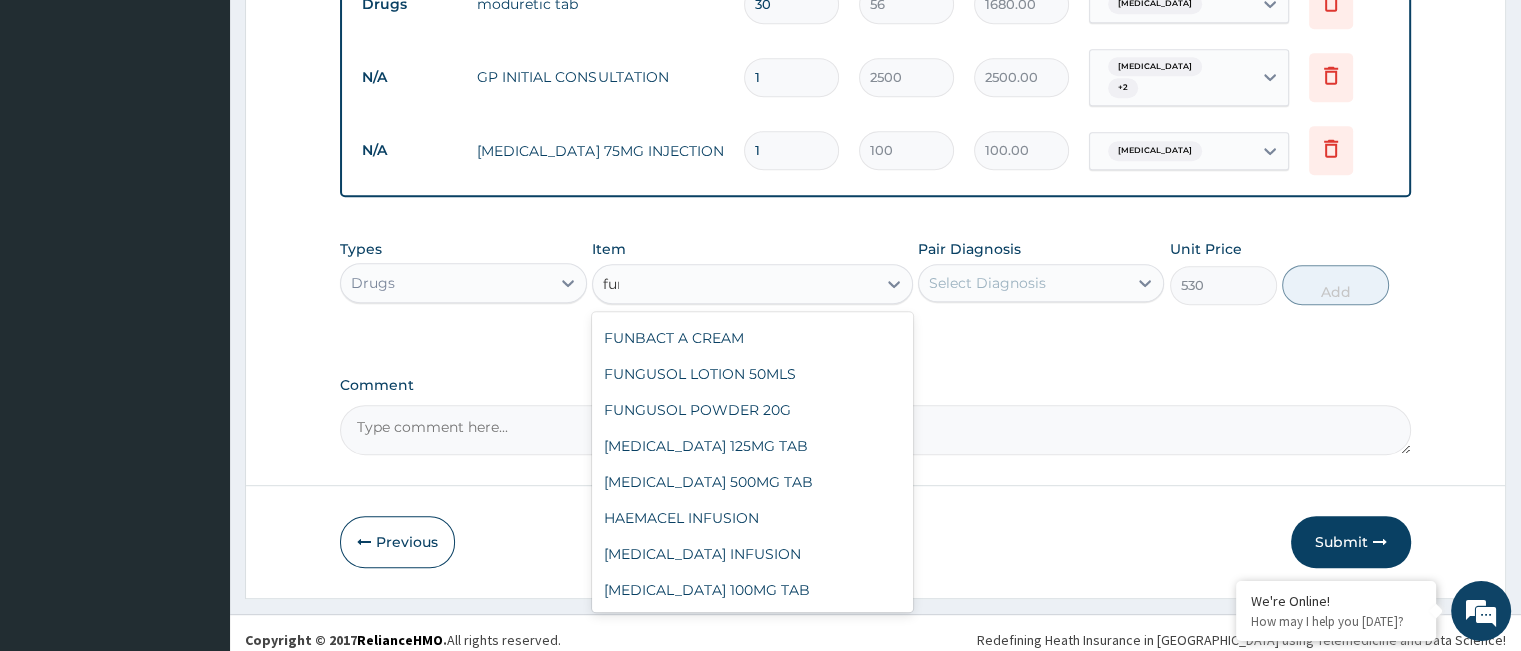 scroll, scrollTop: 0, scrollLeft: 0, axis: both 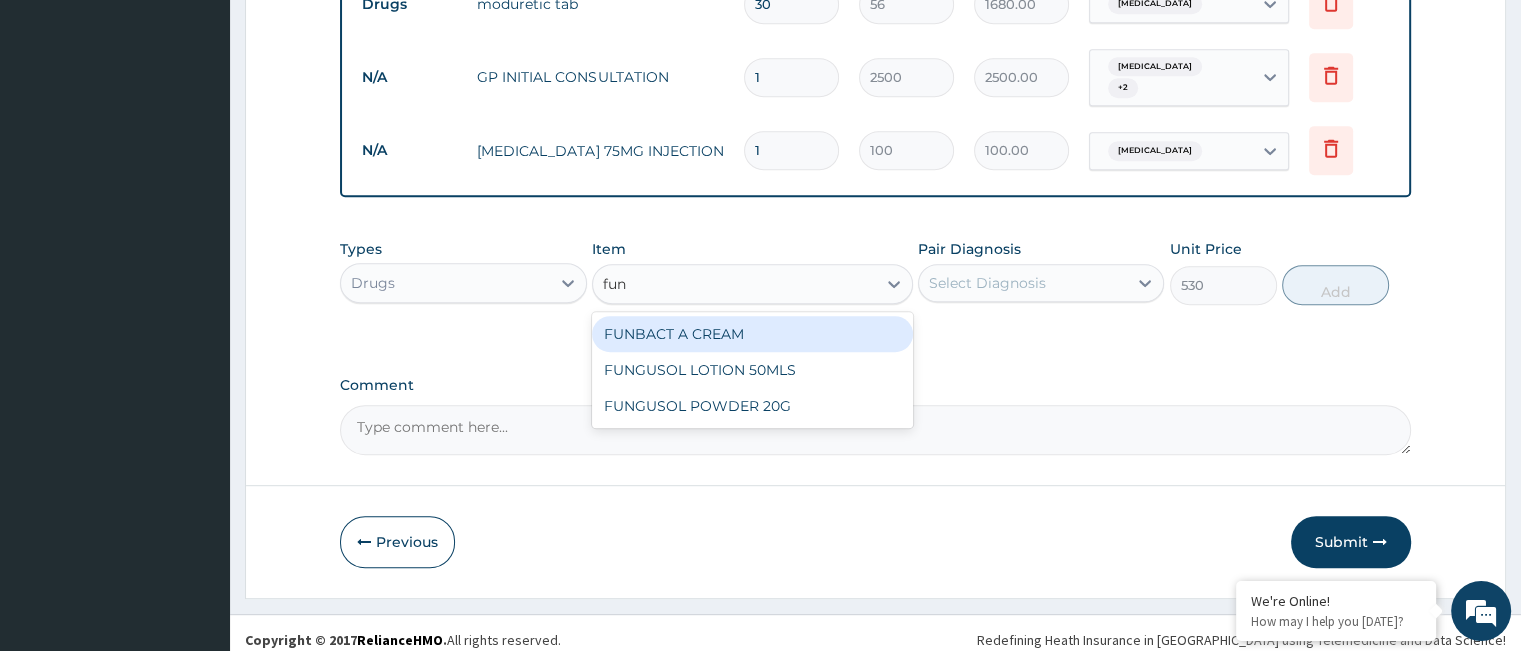 click on "FUNBACT A CREAM" at bounding box center [752, 334] 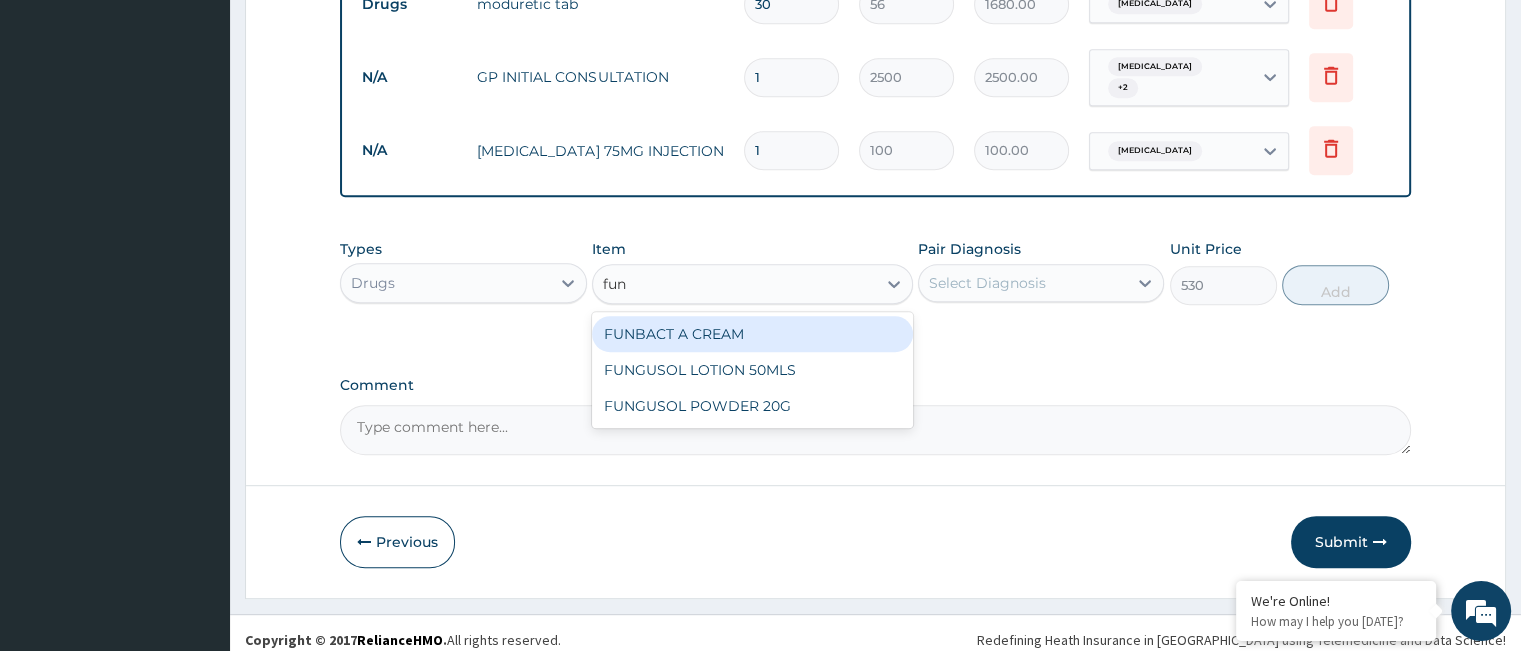 type 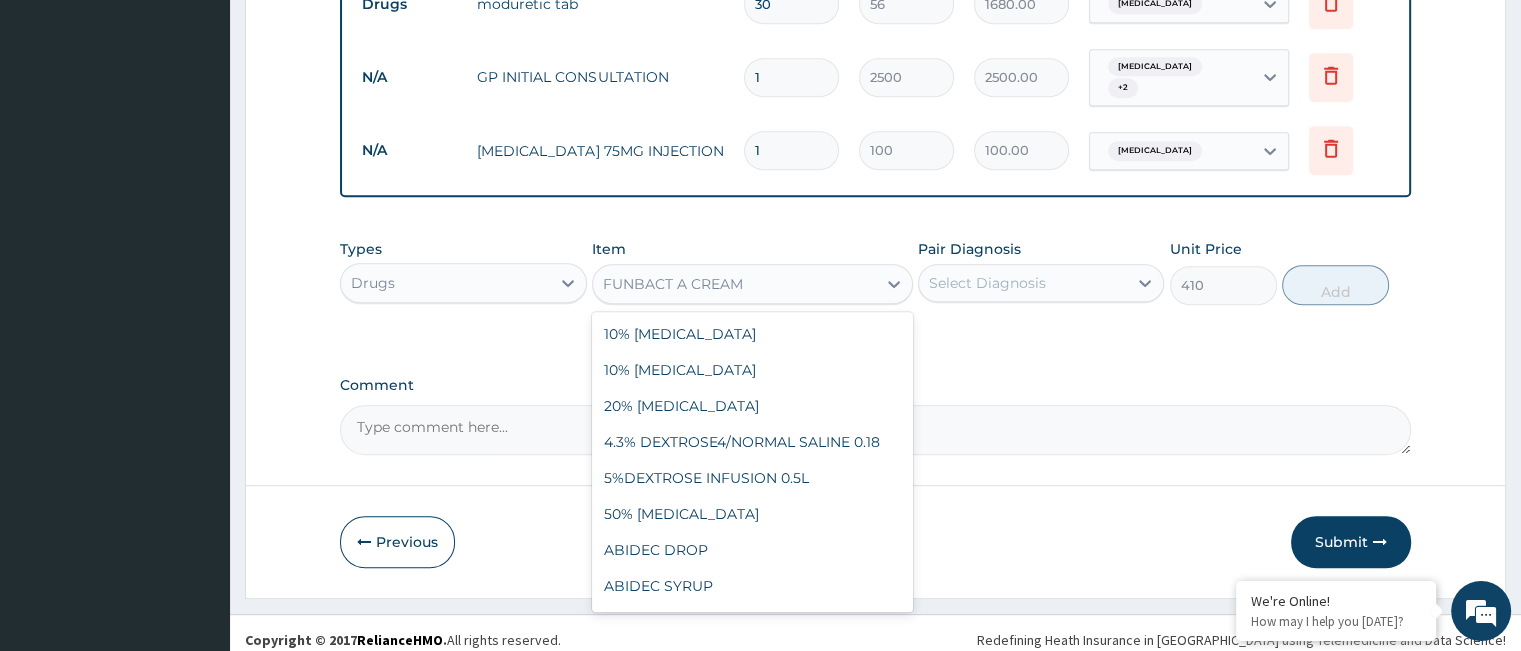 click on "FUNBACT A CREAM" at bounding box center [734, 284] 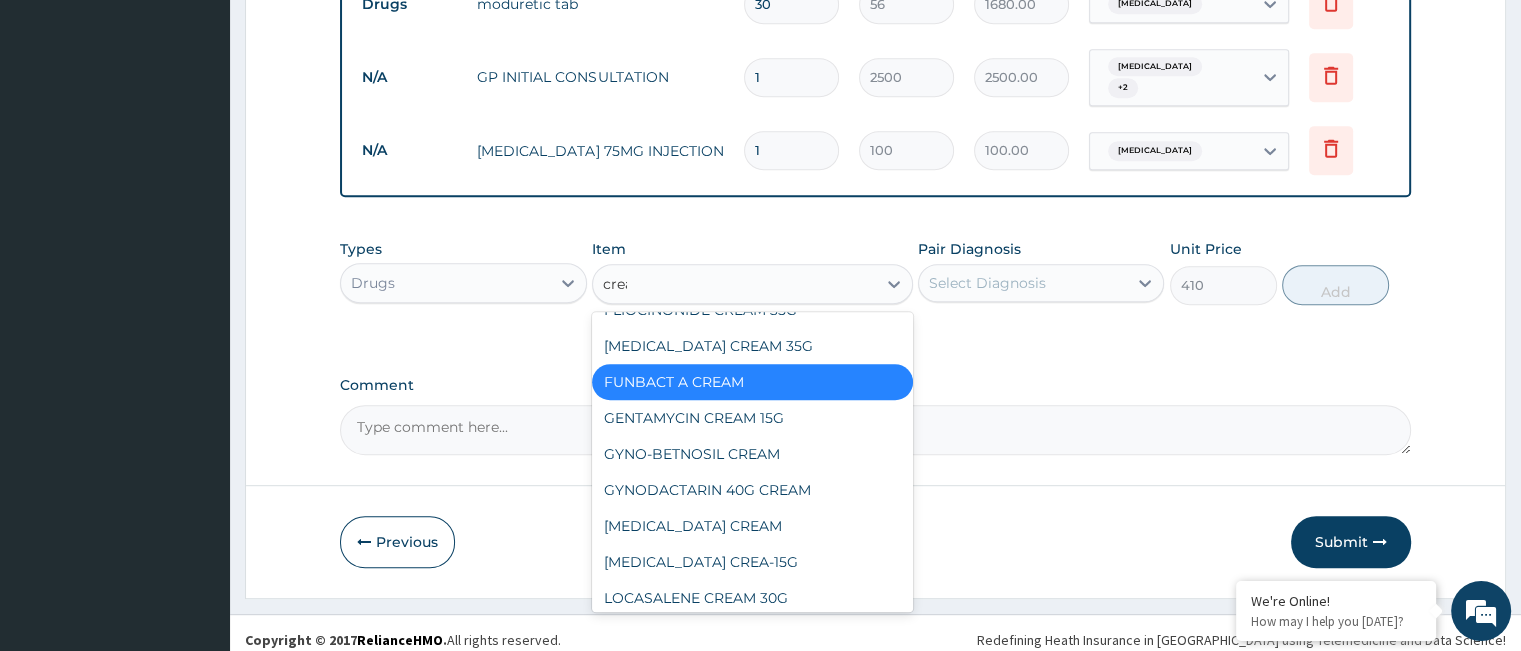 scroll, scrollTop: 744, scrollLeft: 0, axis: vertical 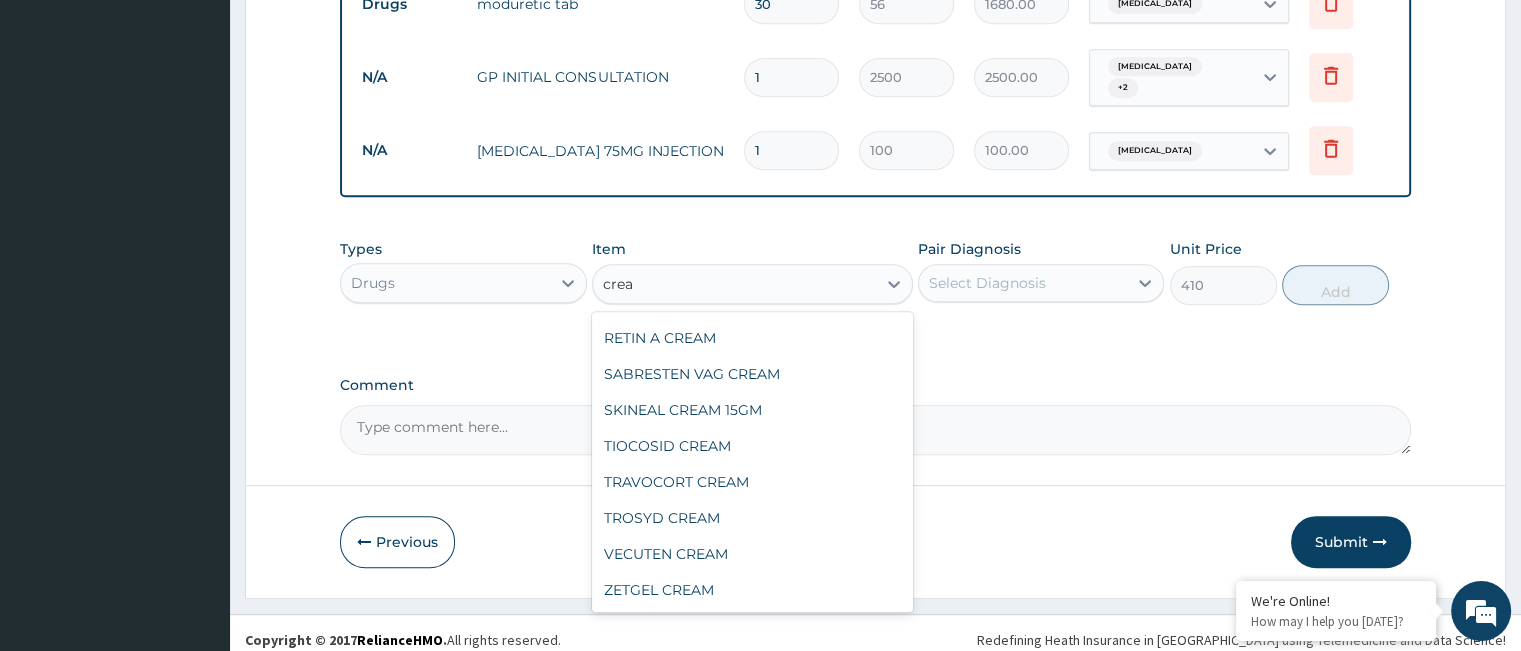 type on "cream" 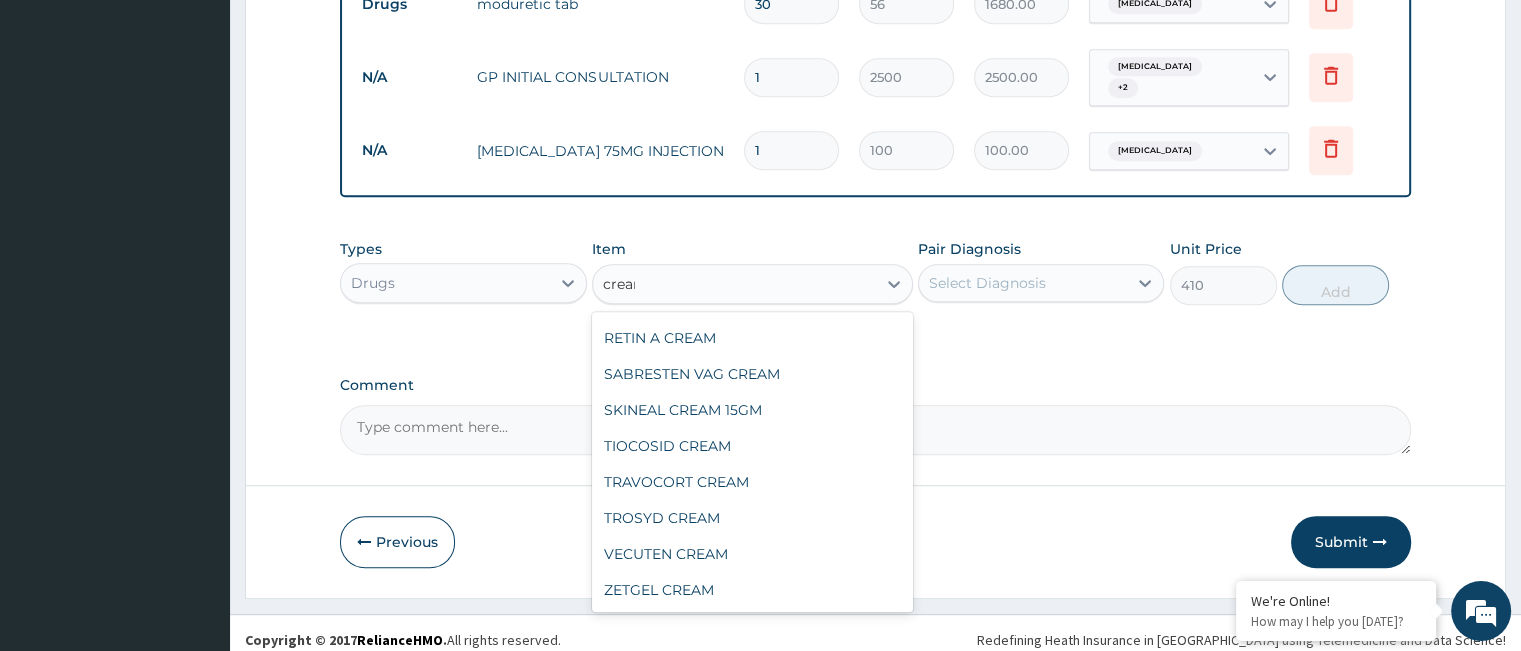 scroll, scrollTop: 1184, scrollLeft: 0, axis: vertical 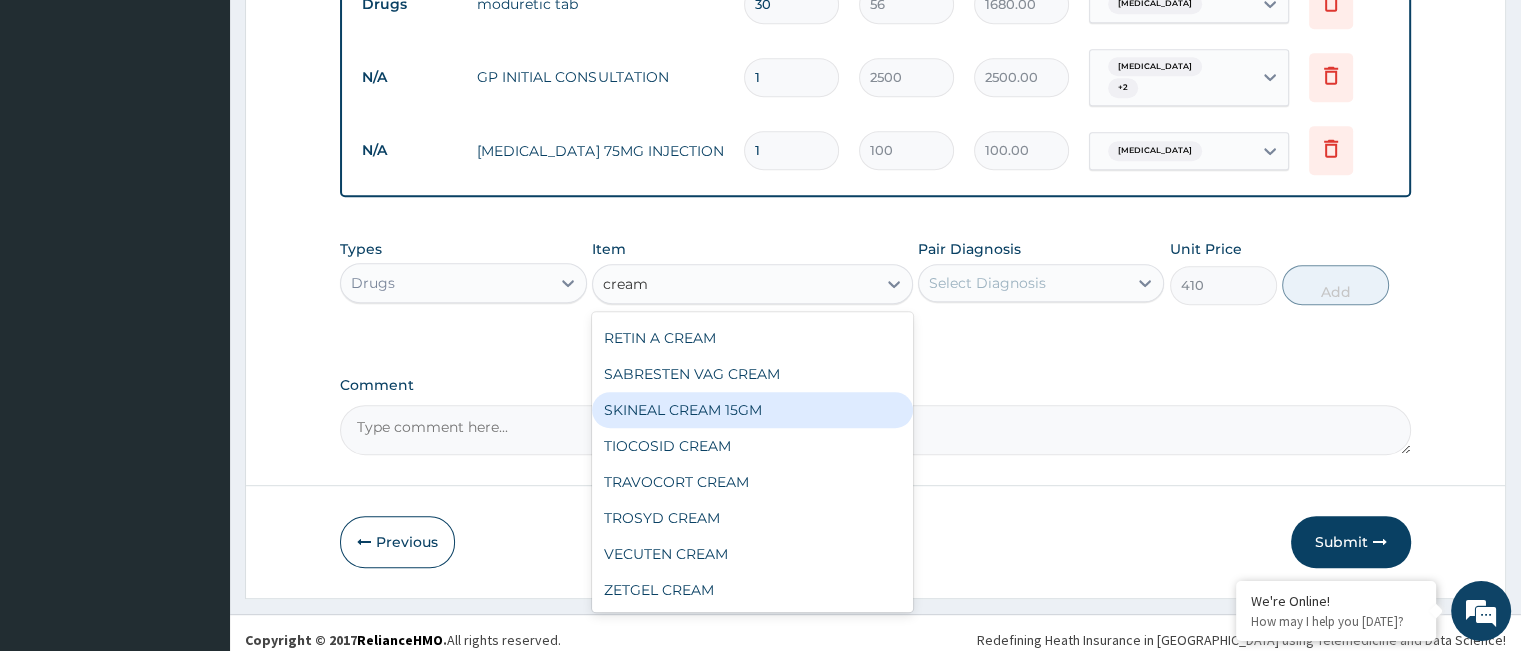 click on "SKINEAL CREAM 15GM" at bounding box center [752, 410] 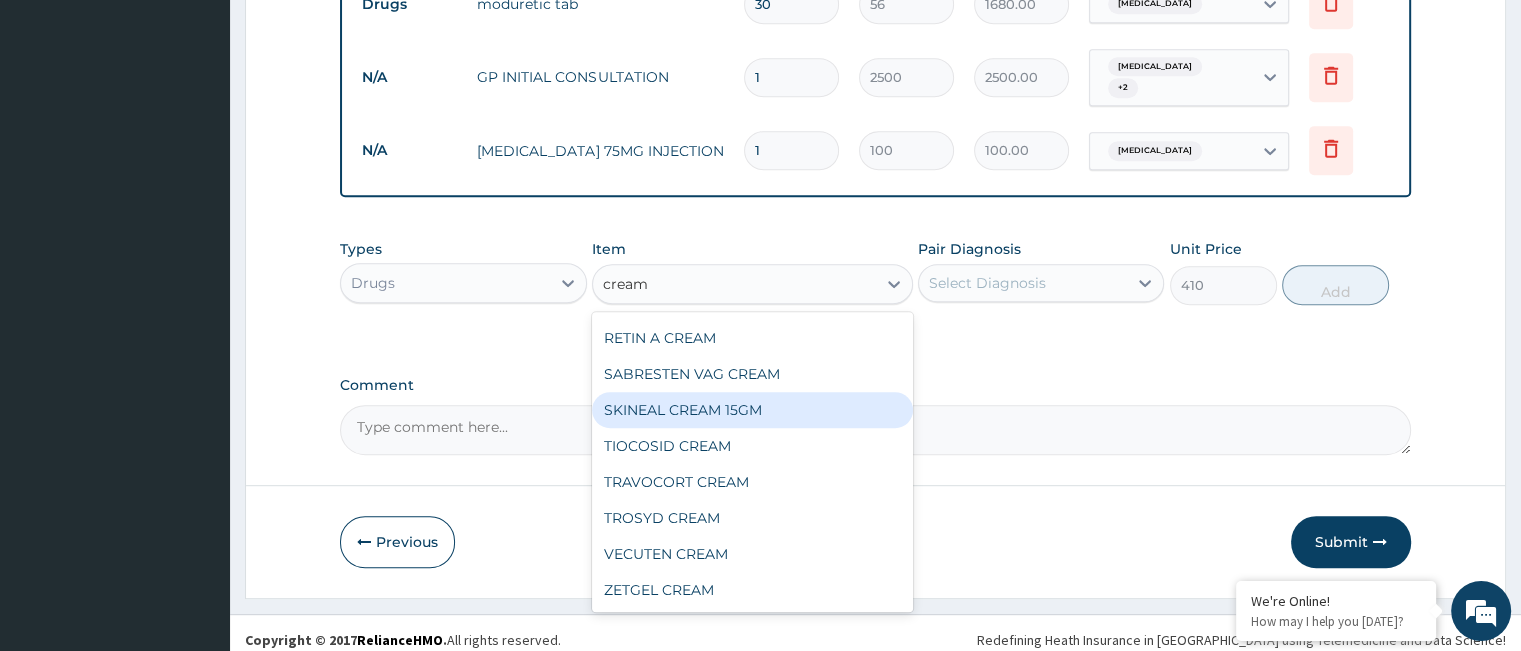 type 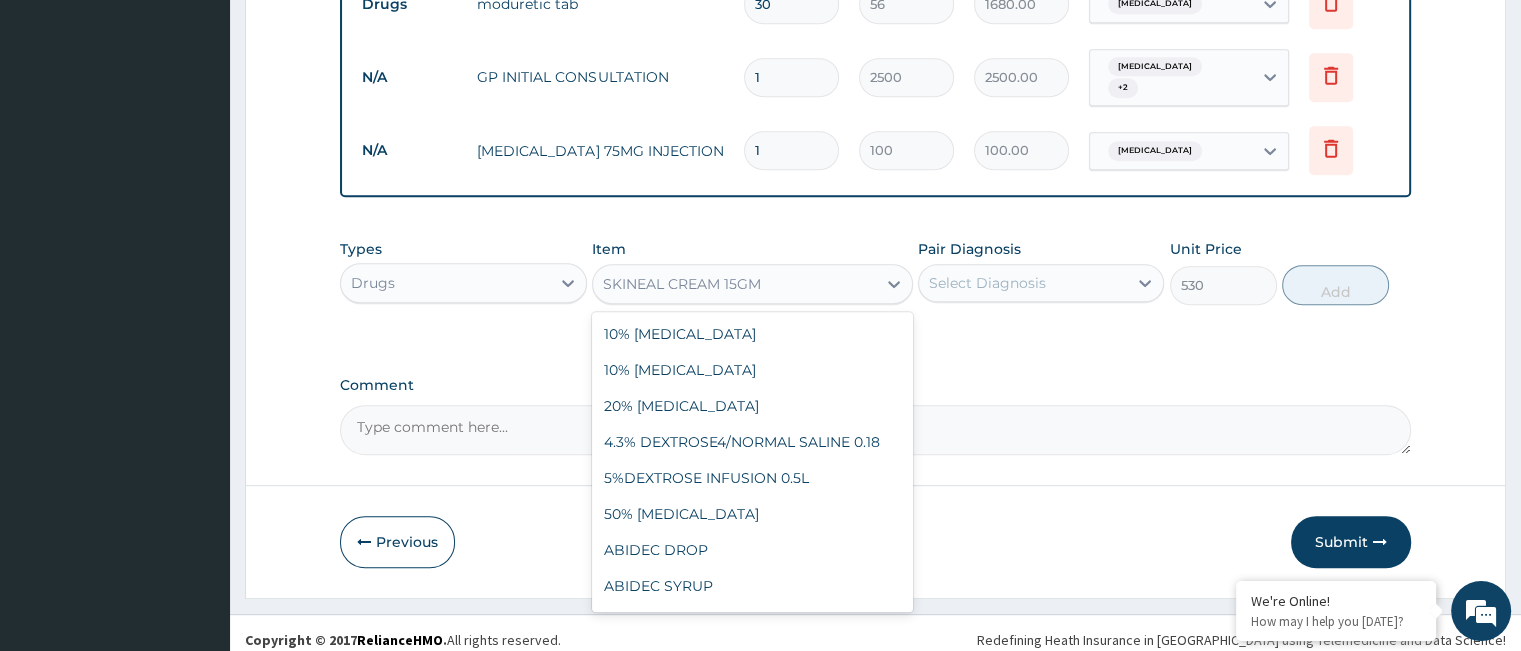 click on "SKINEAL CREAM 15GM" at bounding box center [734, 284] 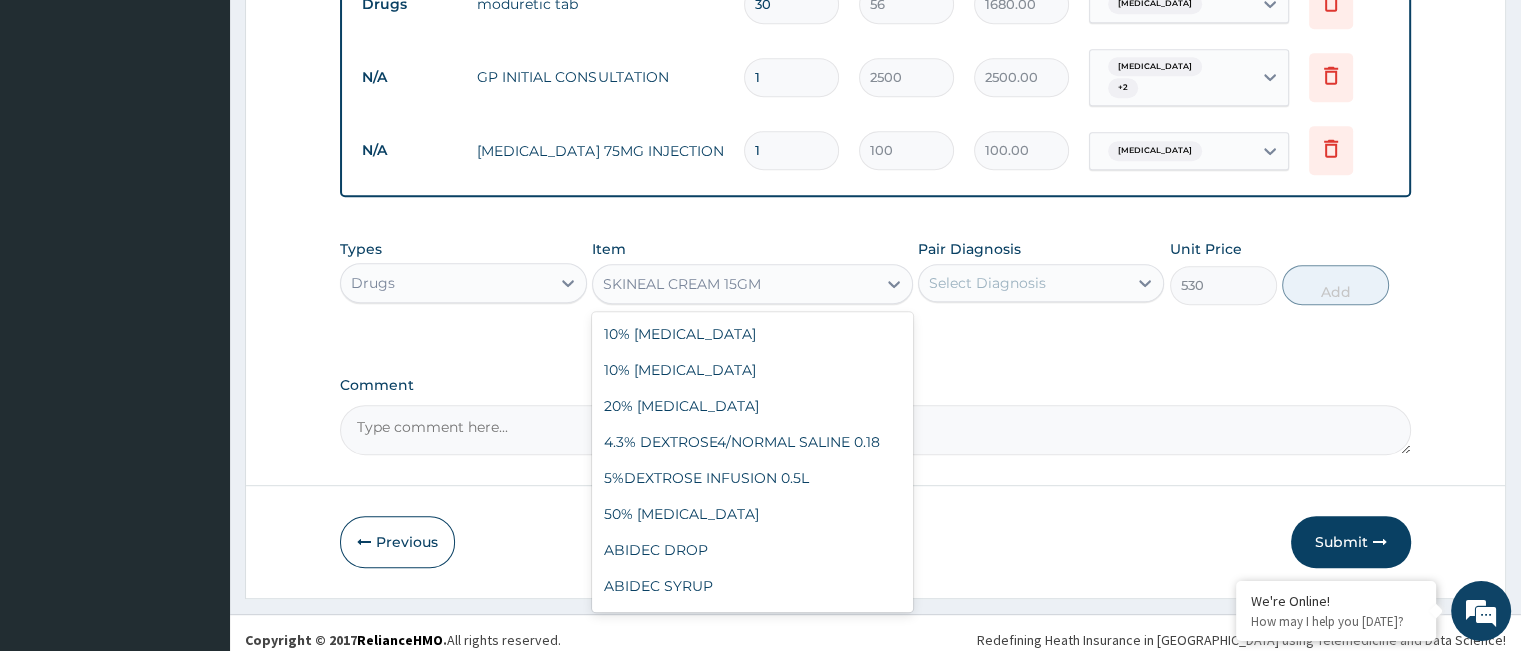 scroll, scrollTop: 31812, scrollLeft: 0, axis: vertical 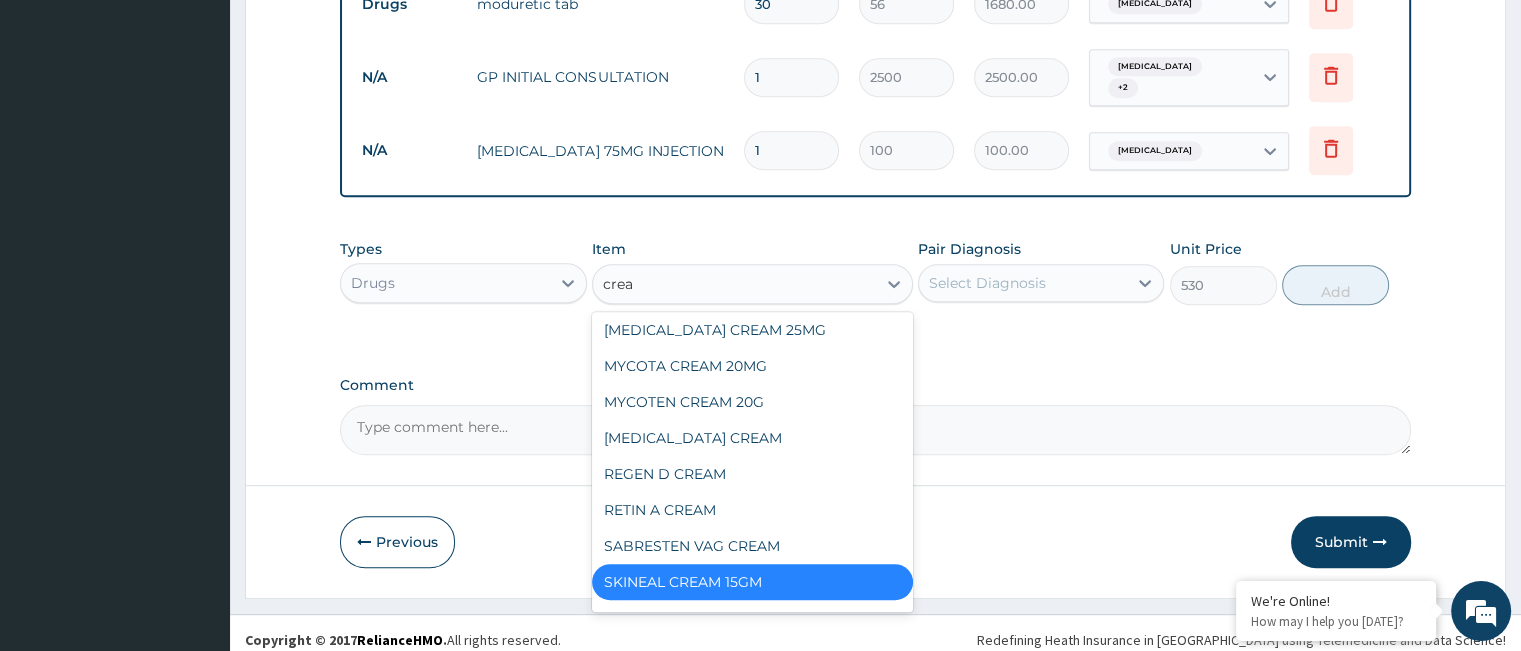 type on "cream" 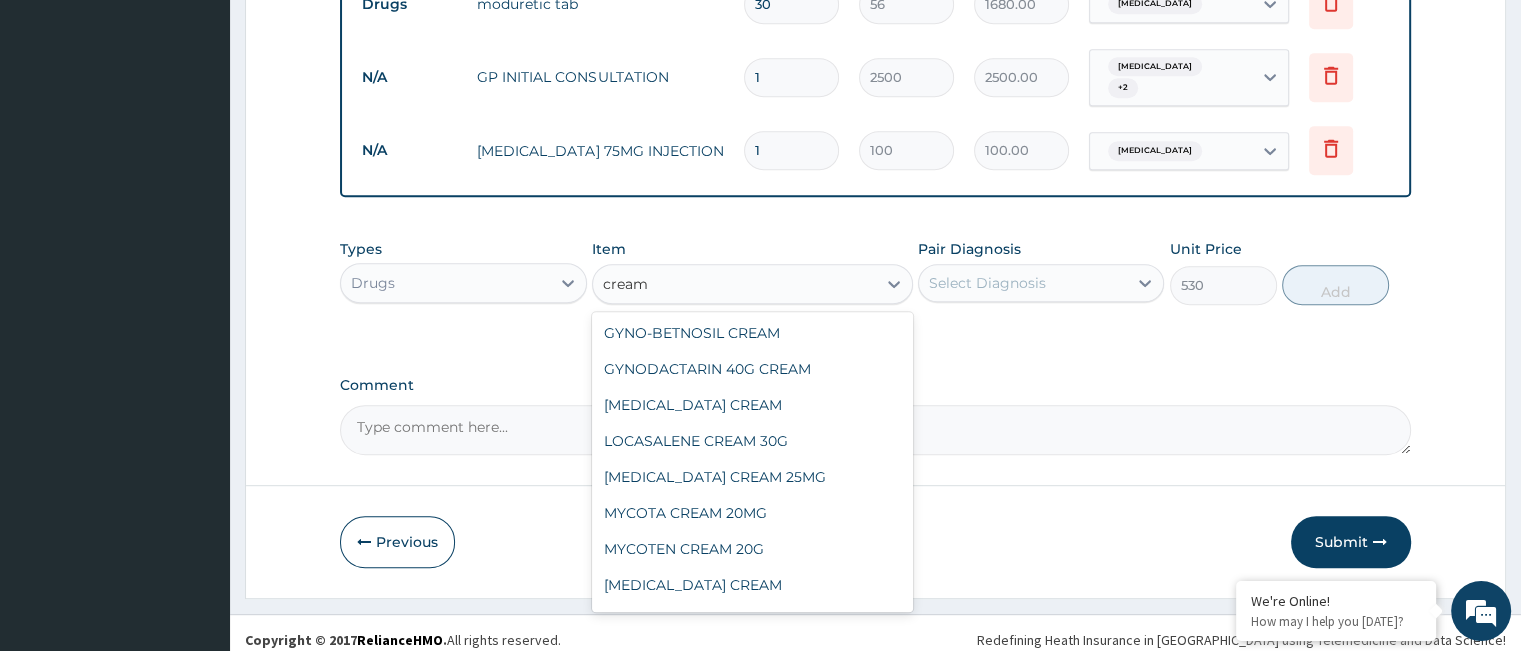 scroll, scrollTop: 852, scrollLeft: 0, axis: vertical 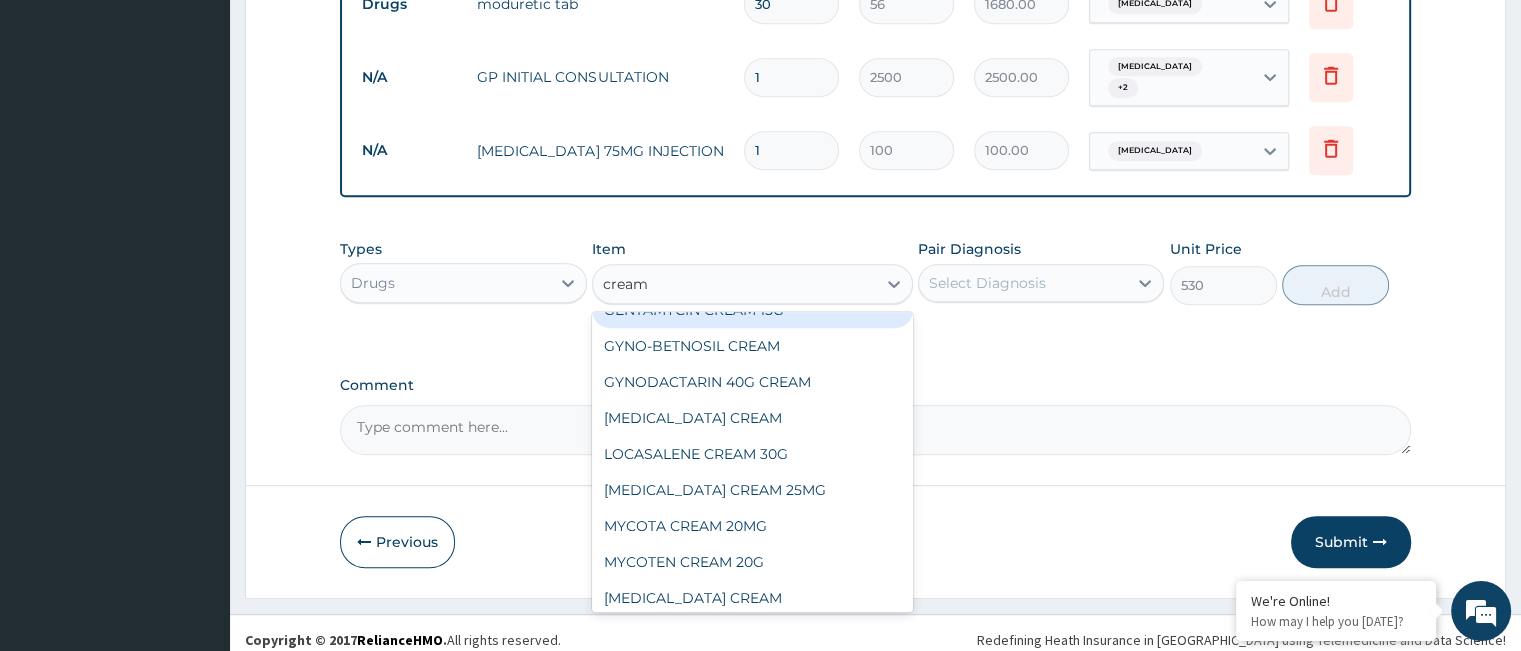 drag, startPoint x: 893, startPoint y: 307, endPoint x: 906, endPoint y: 307, distance: 13 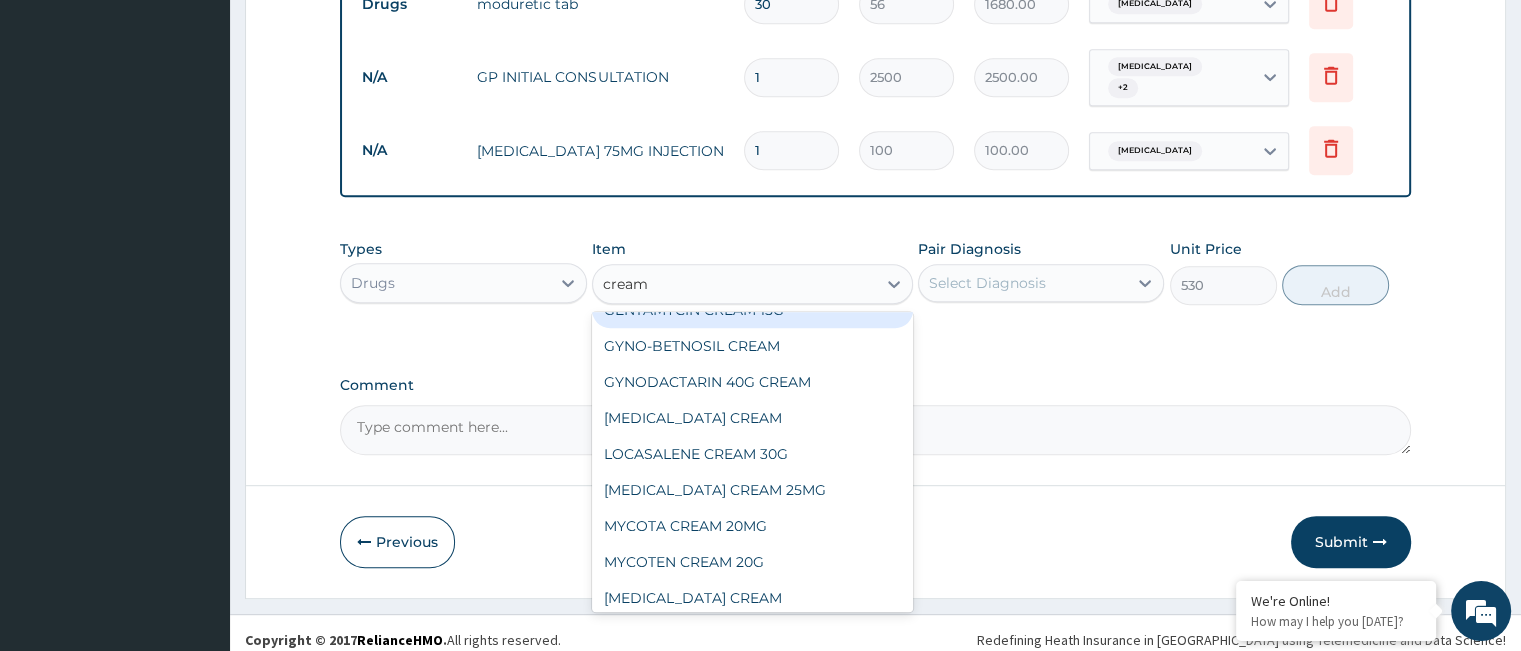 click on "ACICLOVIR CREAM ADVANTAN 0.1% CREAM ANTHISAN CREAM 25G ANUSOL CREAM BACTROBEAN CREAM 15G BETAMETHASONE CREAM BETNOVATE N CREAM BETROSIL CREAM 20mg BIOCOTEN CREAM 20mg CLEAR-RIT CREAM CLOBETASOL CREAM 45G CLOTRIMAZOLE CREAM 1% 20G DAKTACORT CREAM DERMAZINE CREAM (BIG SIZE) DERMAZINE CREAM (SMALL SIZE) DERMOVATE CREAM 250G DICLOMOL CREAM E-45 CREAM ENDIX G CREAM EURAX CREAM FLIOCINONIDE CREAM 35G FLUOCINONIDE CREAM 35G FUNBACT A CREAM GENTAMYCIN CREAM 15G GYNO-BETNOSIL CREAM GYNODACTARIN 40G CREAM HYDROCORTISONE CREAM LOCASALENE CREAM 30G MYCOSTATIN CREAM 25MG MYCOTA CREAM 20MG MYCOTEN CREAM 20G NIZORAL CREAM REGEN D CREAM RETIN A CREAM SABRESTEN VAG CREAM SKINEAL CREAM 15GM TIOCOSID CREAM  TRAVOCORT CREAM TROSYD CREAM  VECUTEN CREAM ZETGEL CREAM" at bounding box center (752, 462) 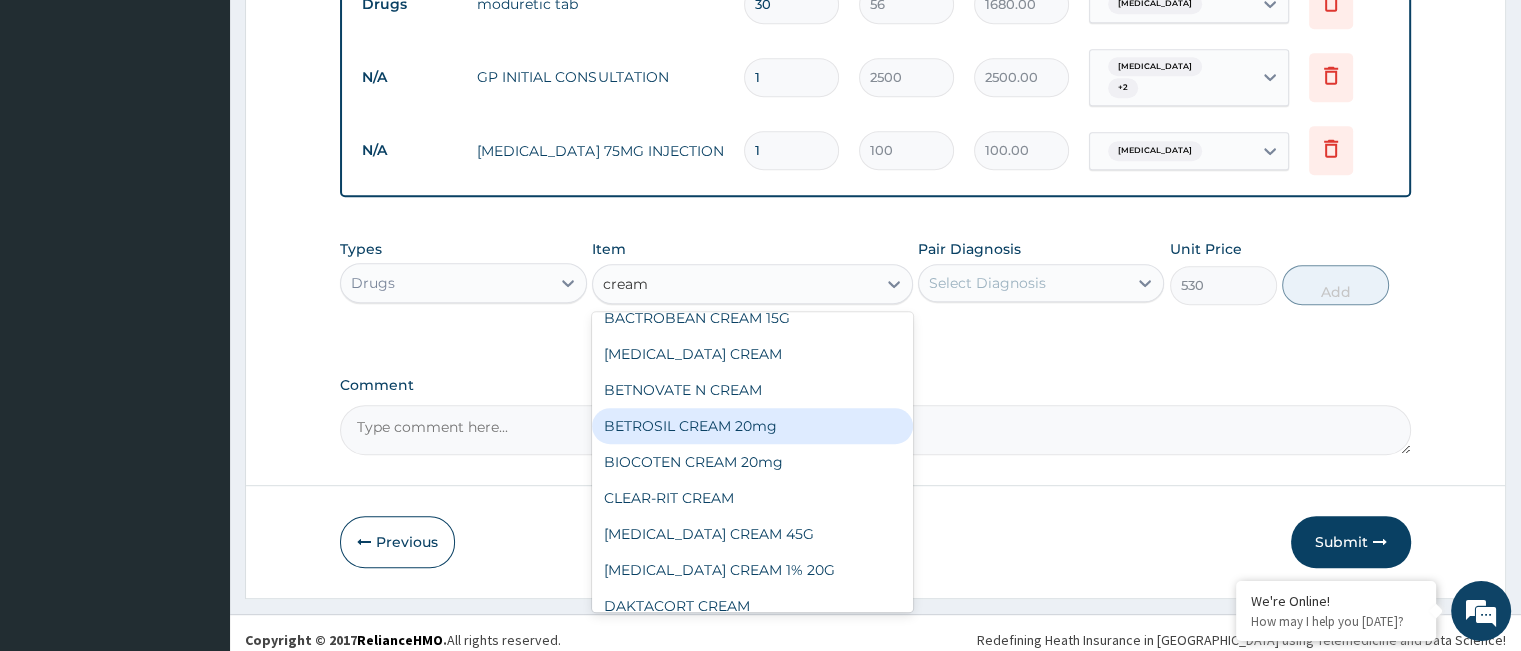 scroll, scrollTop: 212, scrollLeft: 0, axis: vertical 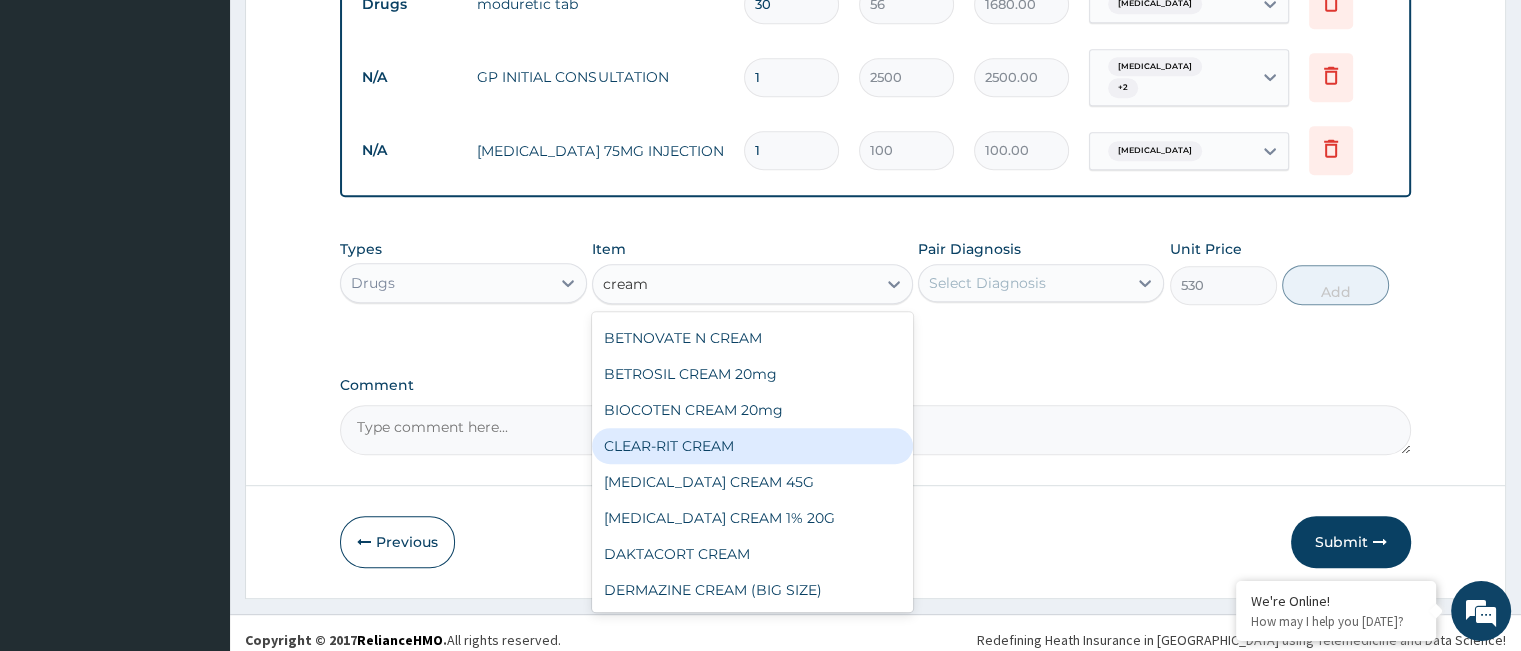 click on "CLEAR-RIT CREAM" at bounding box center [752, 446] 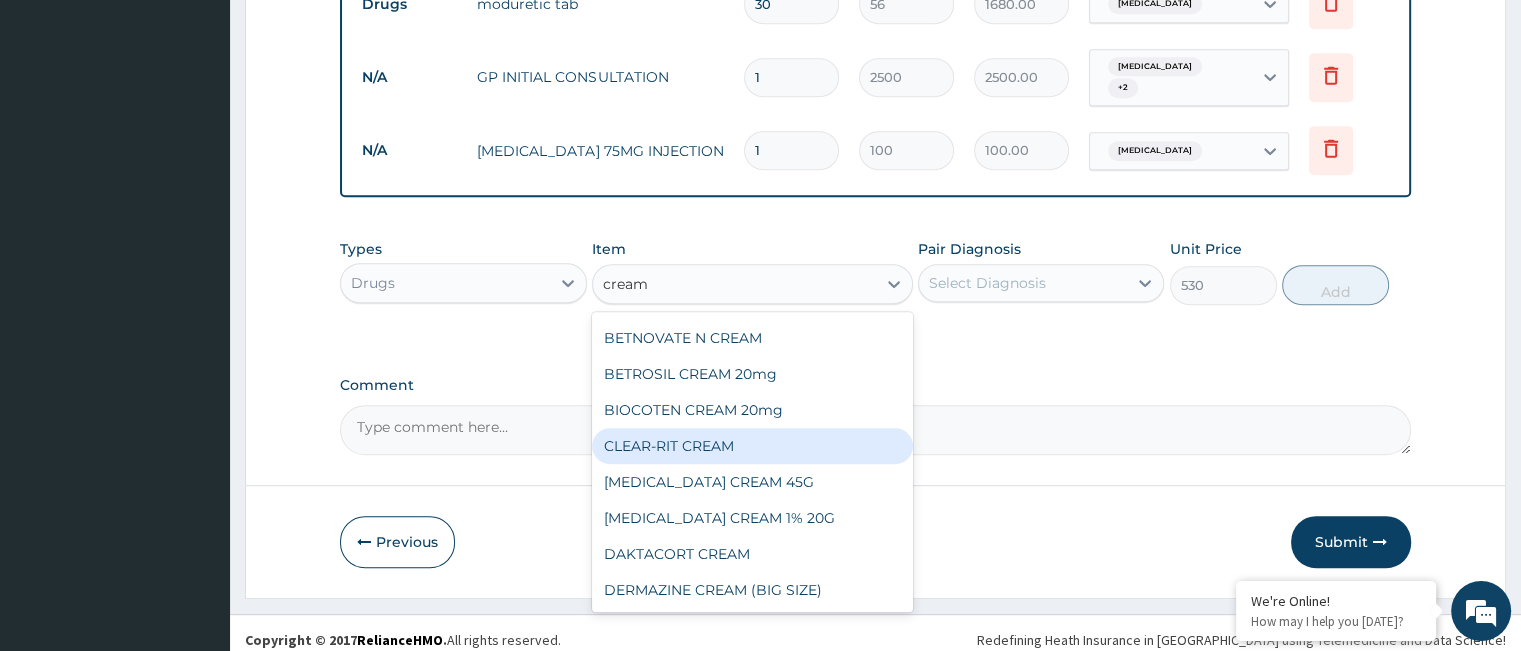 type 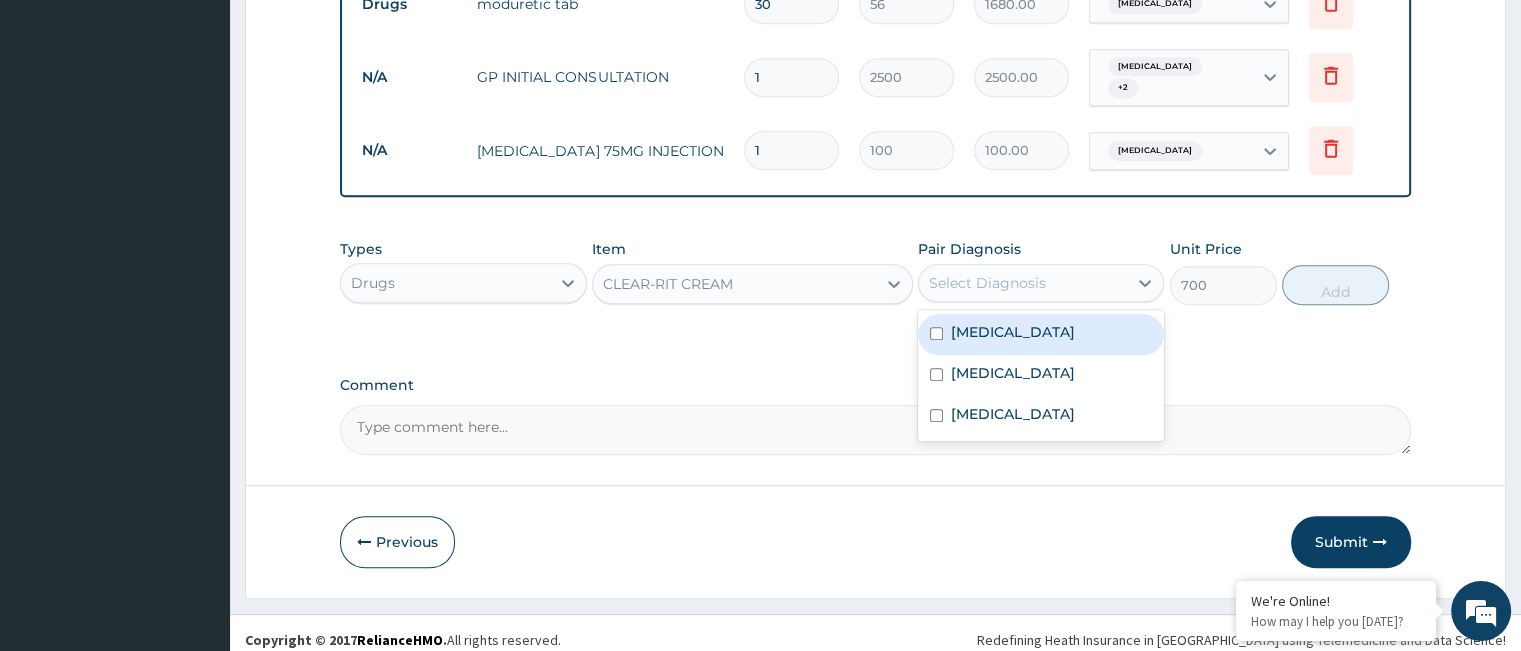 click on "Select Diagnosis" at bounding box center [1023, 283] 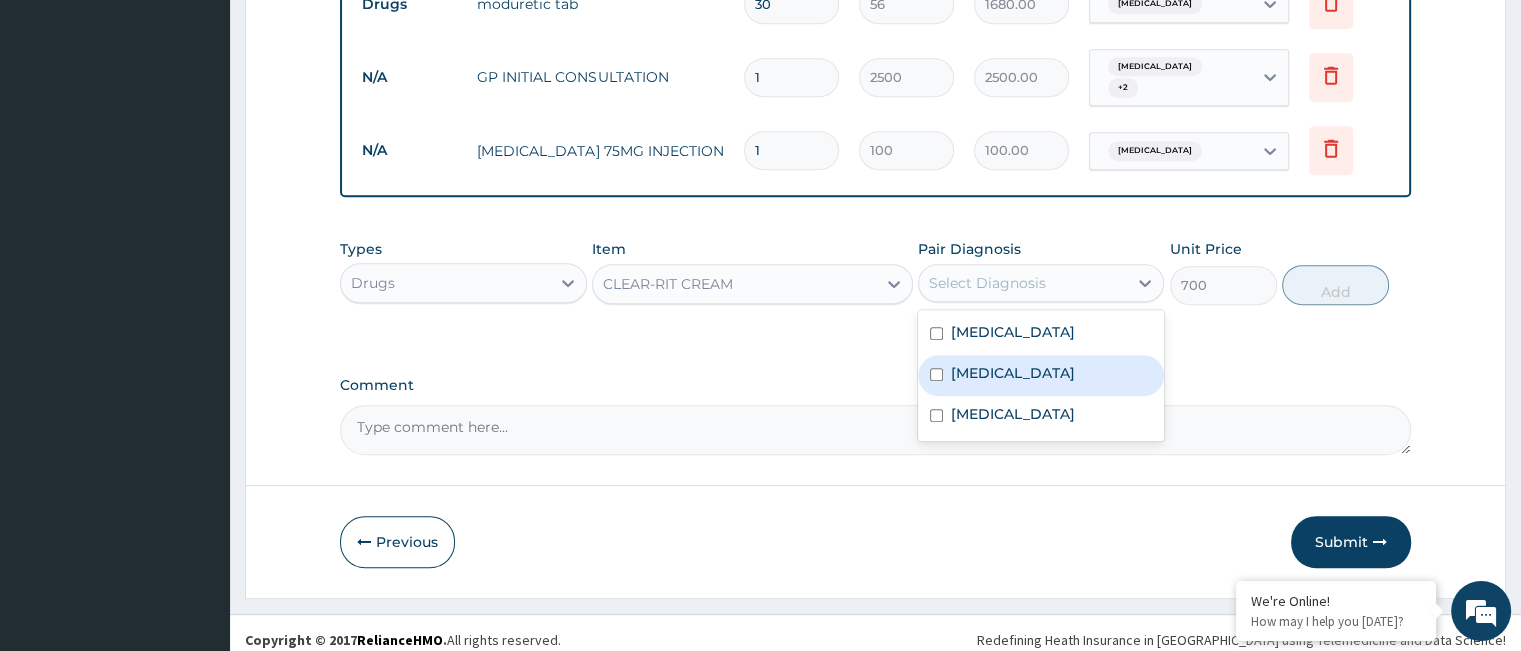 click on "Mycosis" at bounding box center [1013, 373] 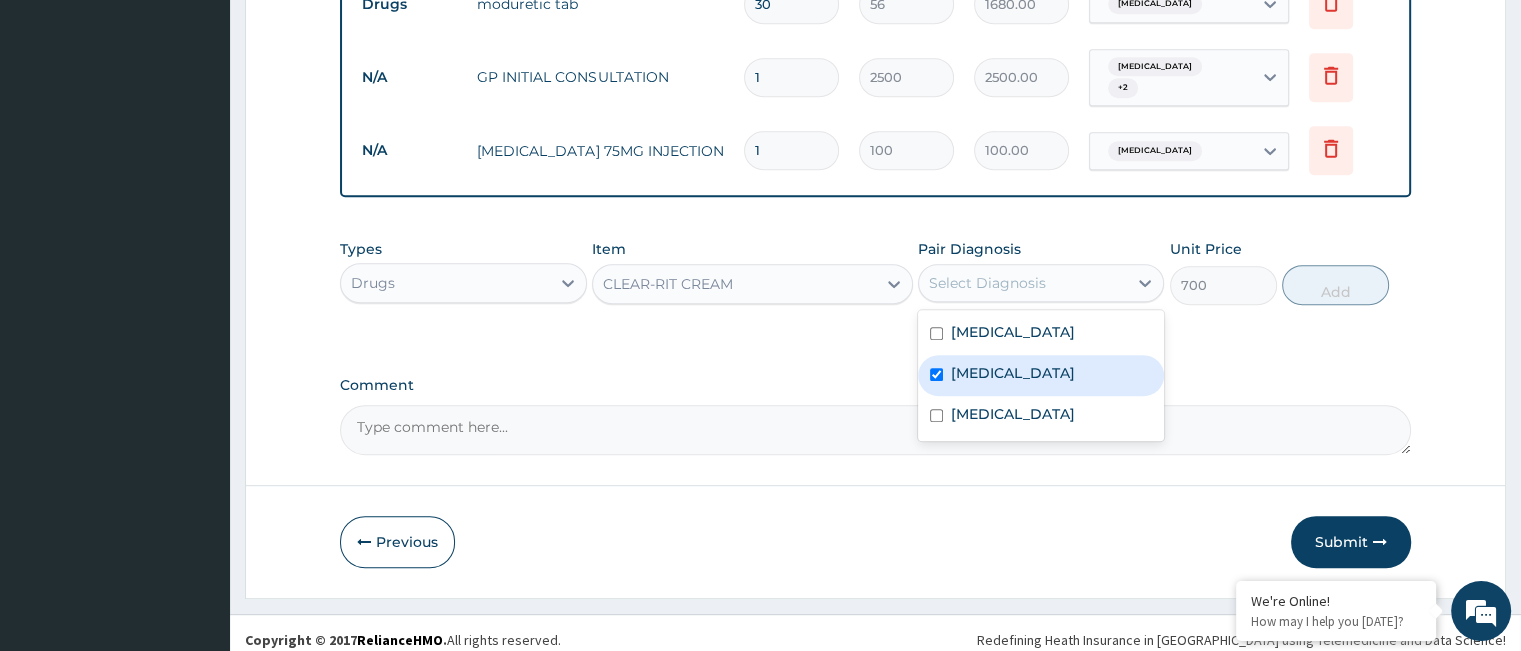 checkbox on "true" 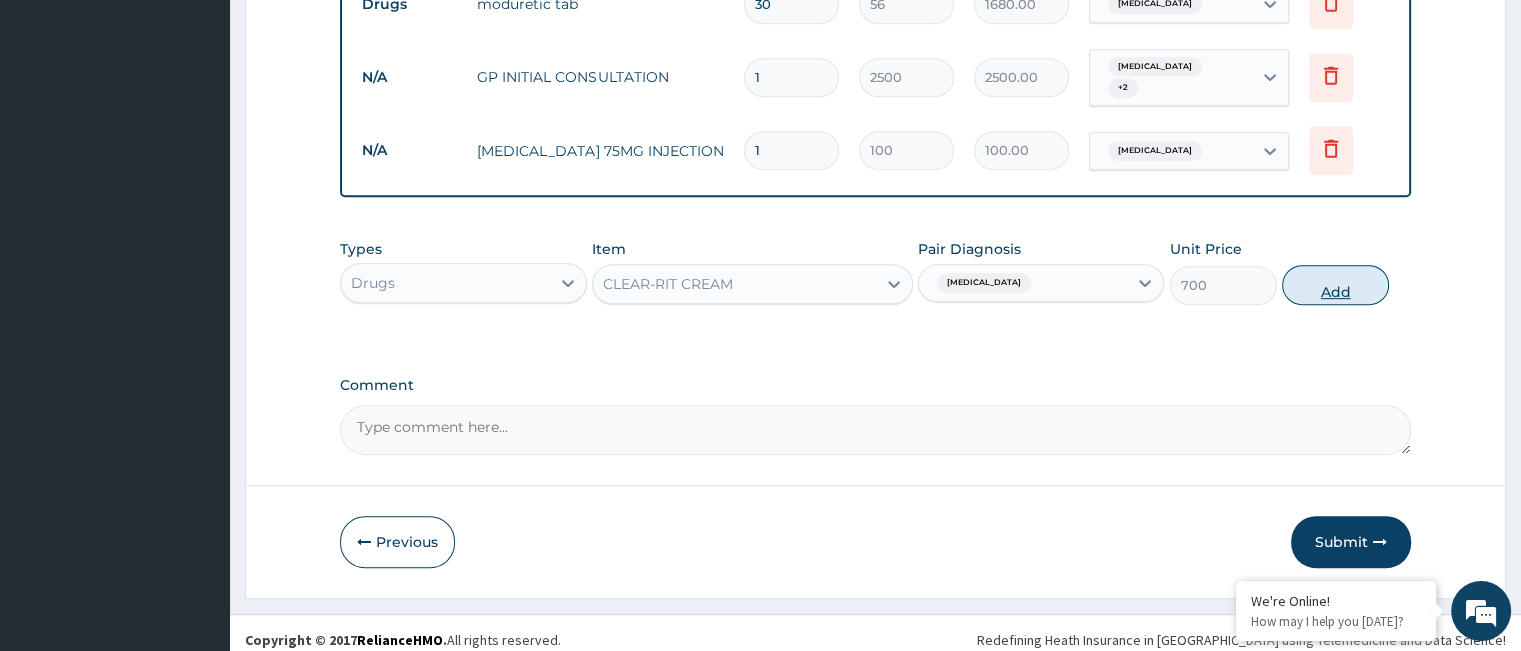 click on "Add" at bounding box center [1335, 285] 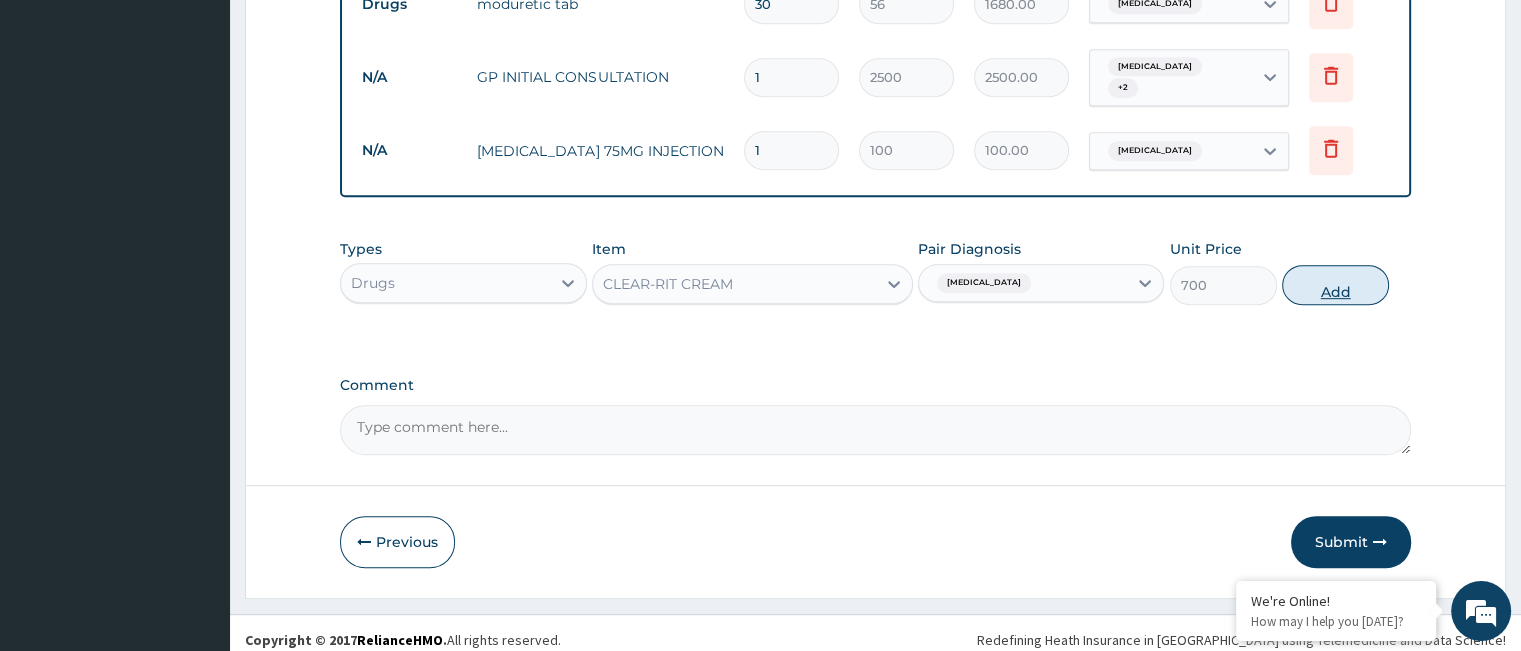 type on "0" 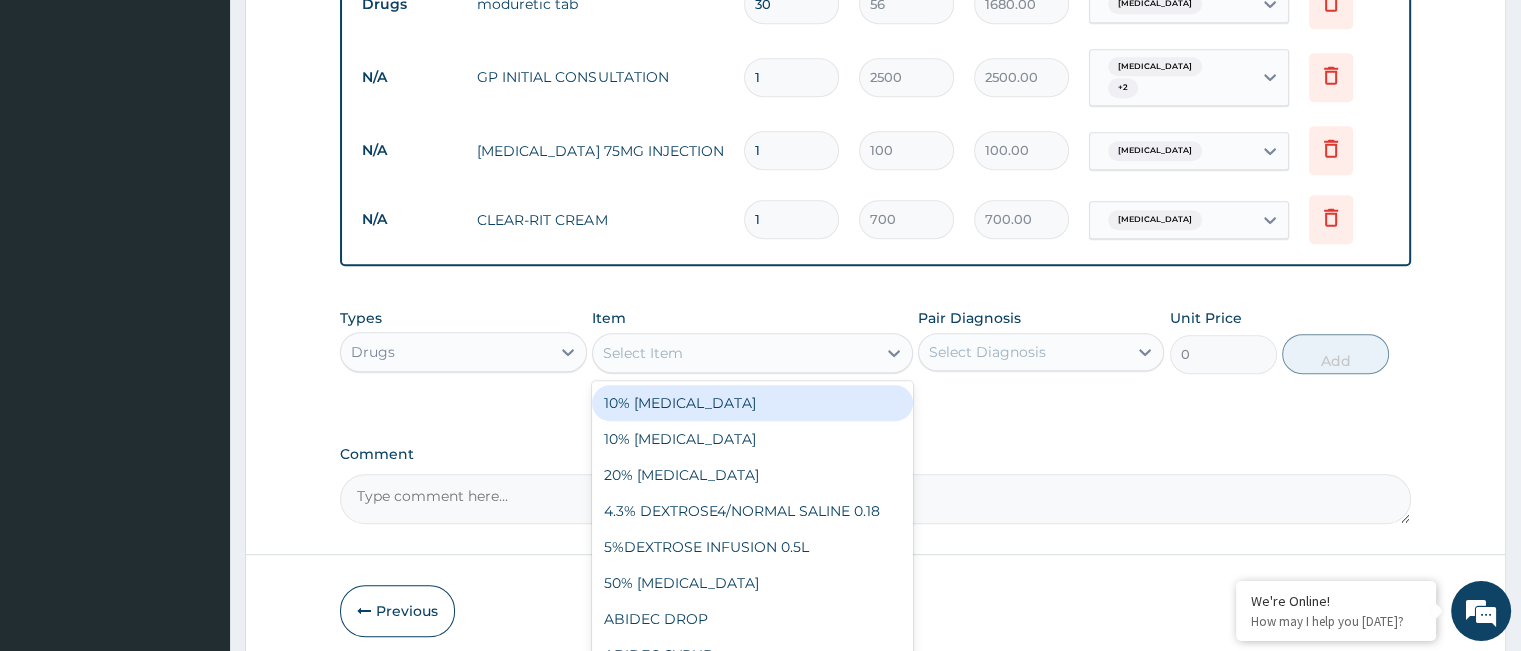 click on "Select Item" at bounding box center (643, 353) 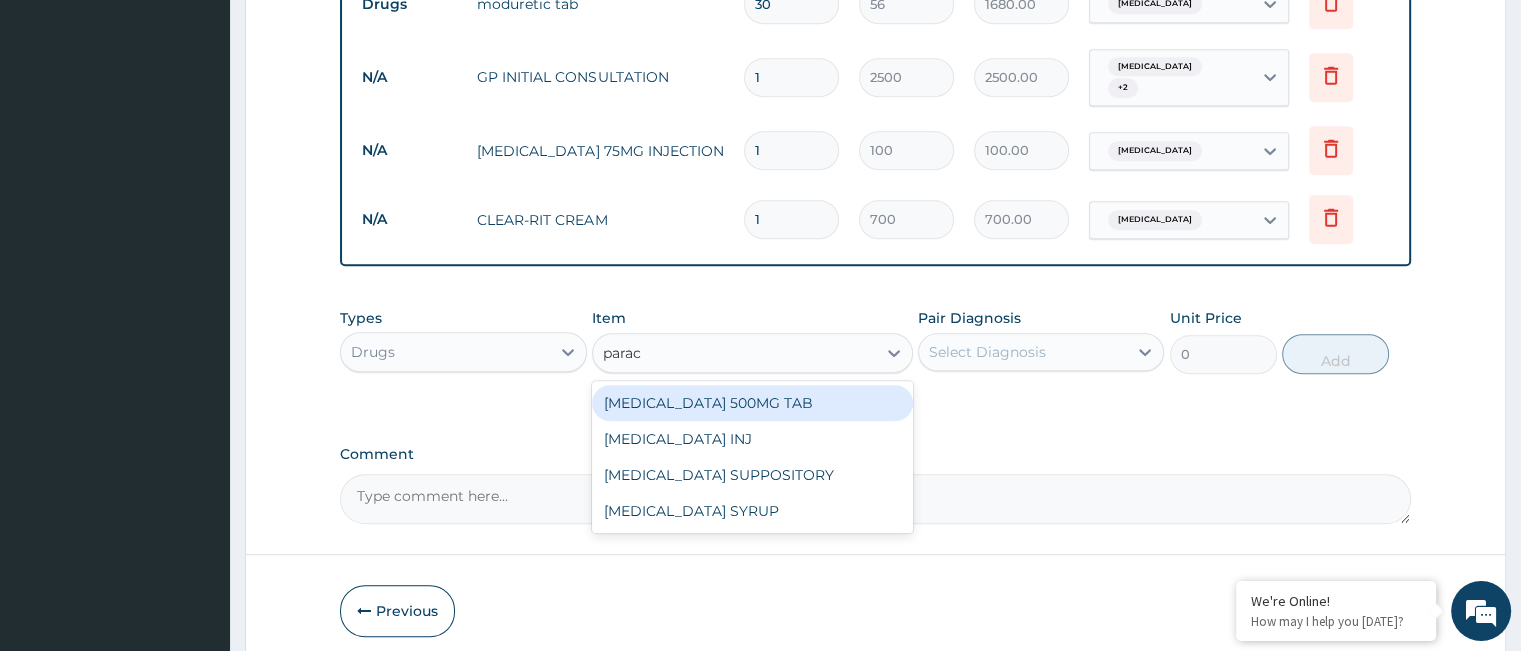 type on "parace" 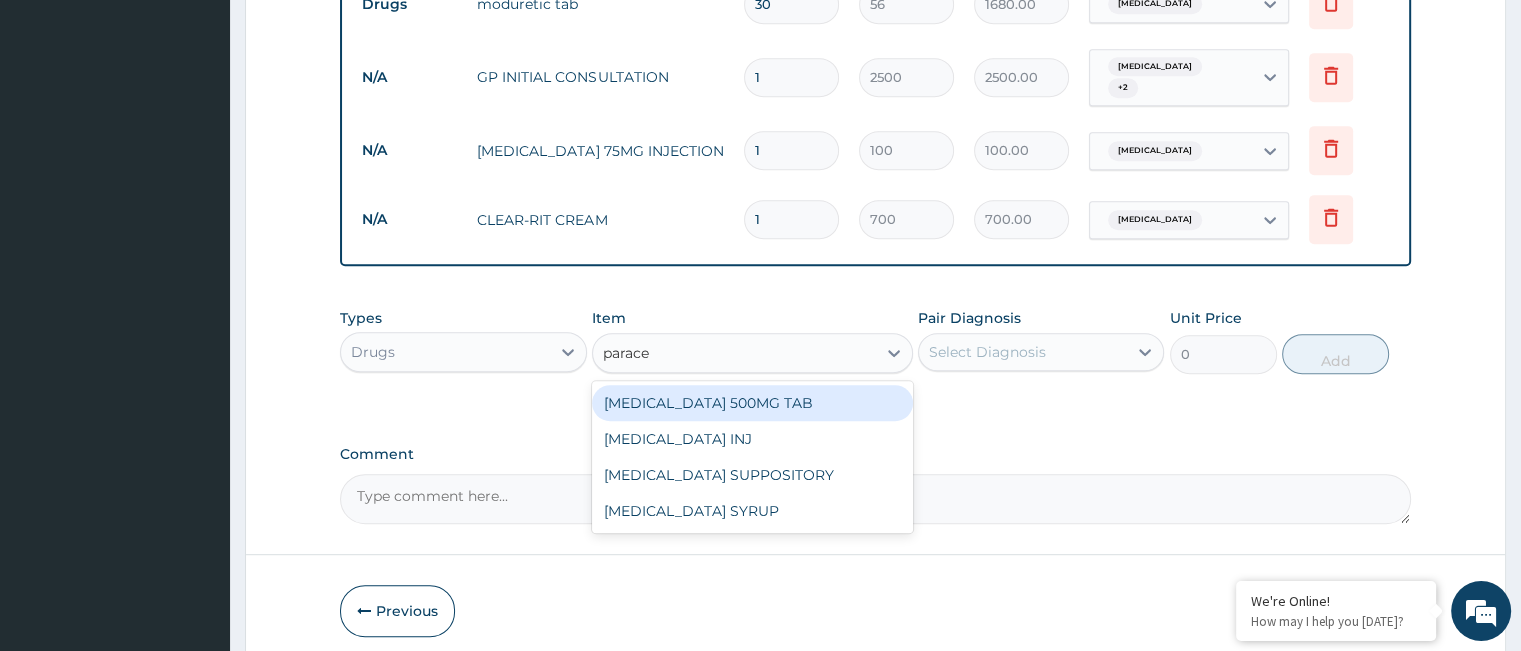 click on "[MEDICAL_DATA] 500MG TAB" at bounding box center [752, 403] 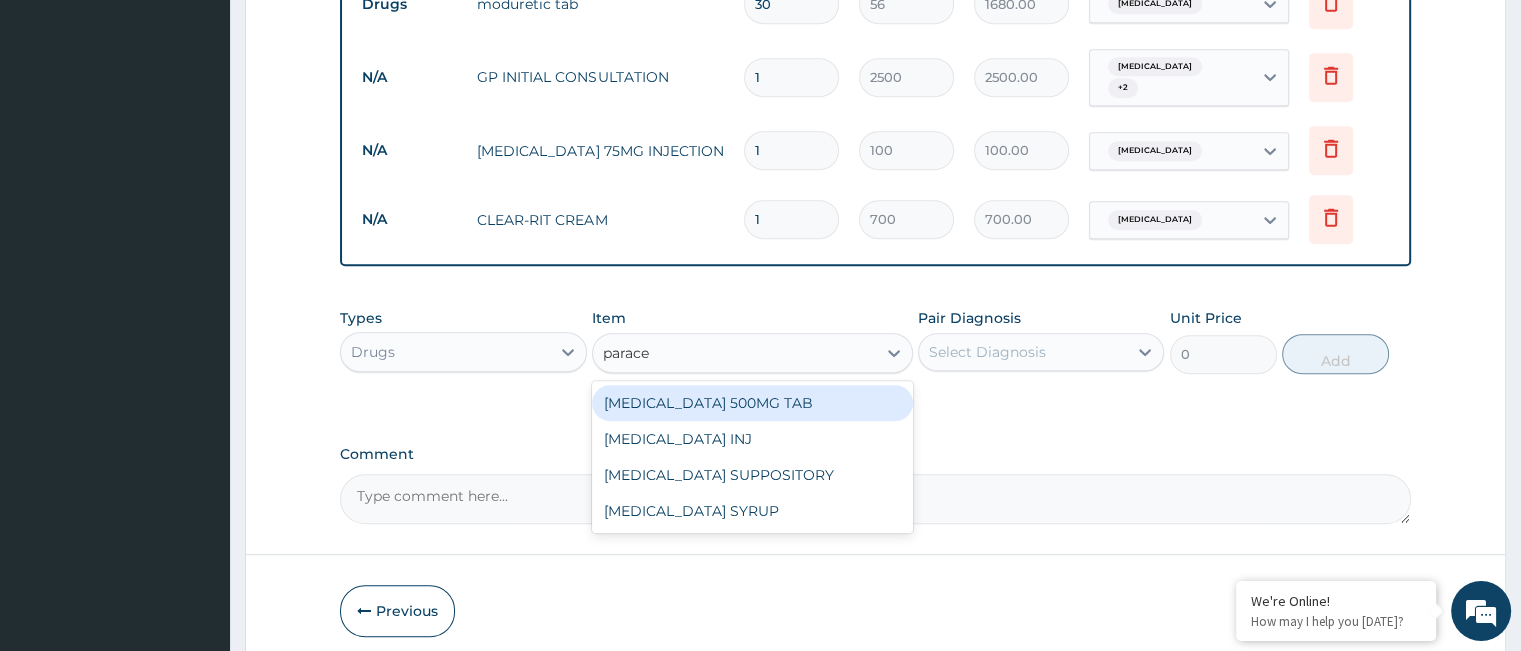 type 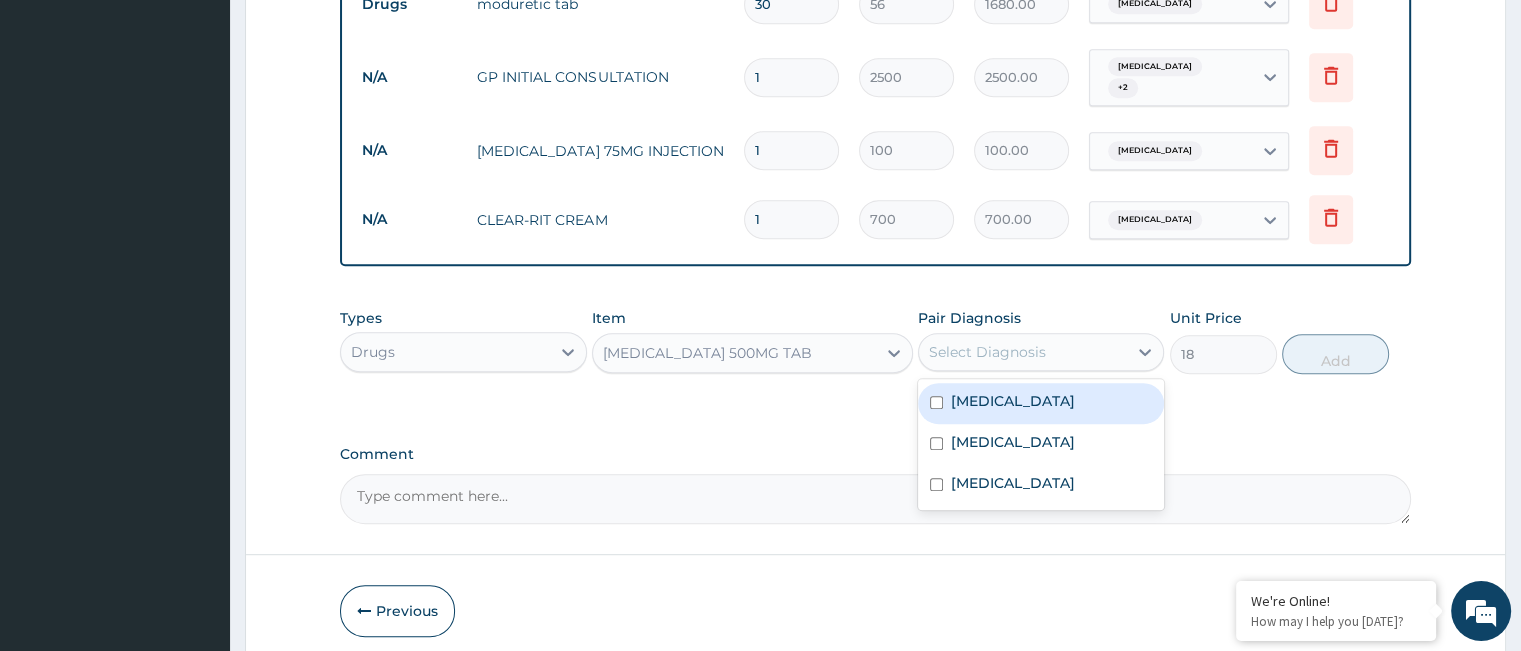 click on "Select Diagnosis" at bounding box center (987, 352) 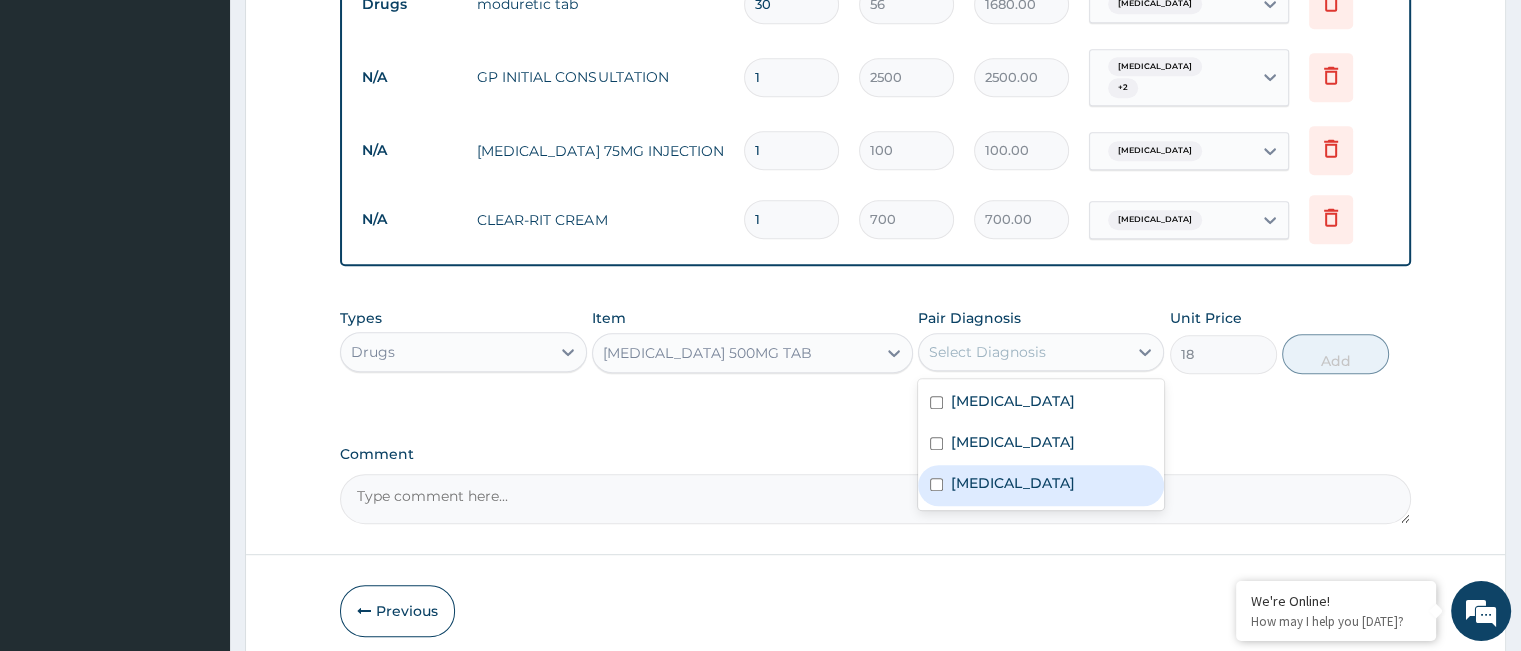 click on "Musculoskeletal pain" at bounding box center (1041, 485) 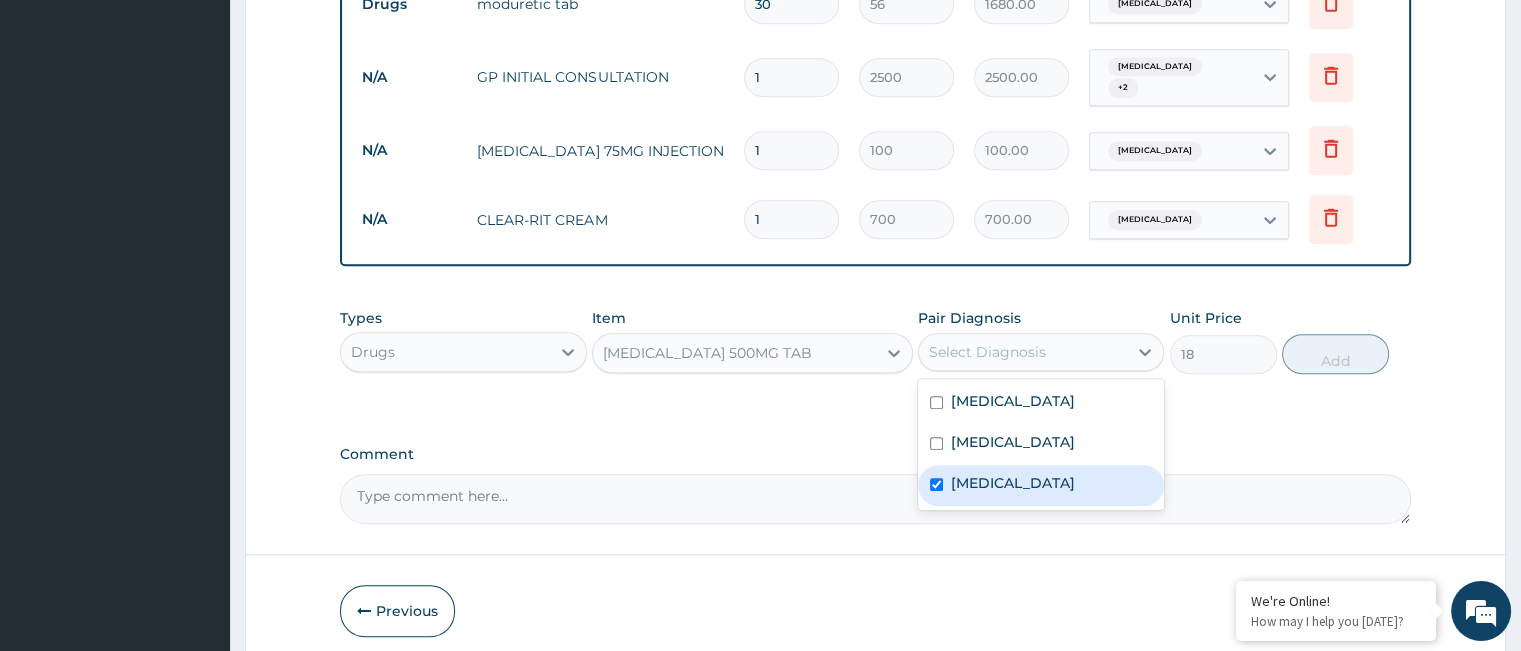 checkbox on "true" 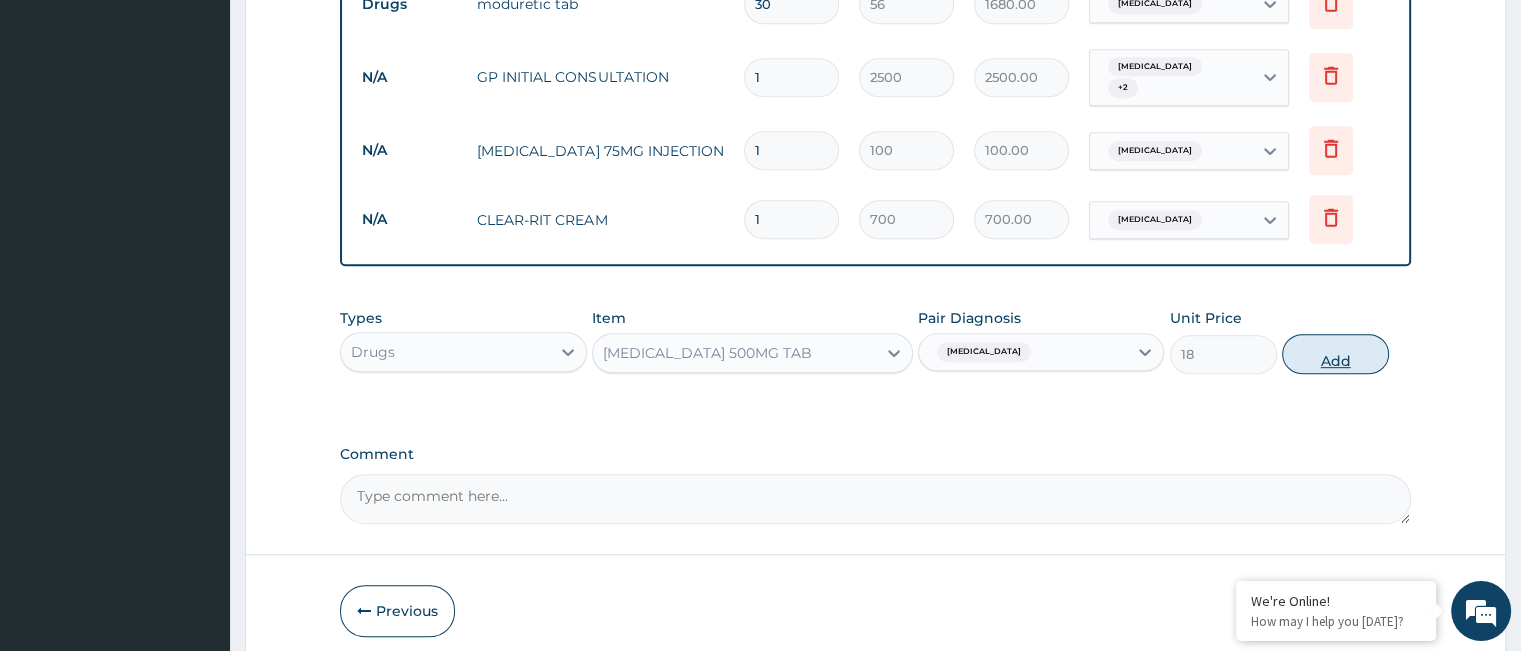 click on "Add" at bounding box center (1335, 354) 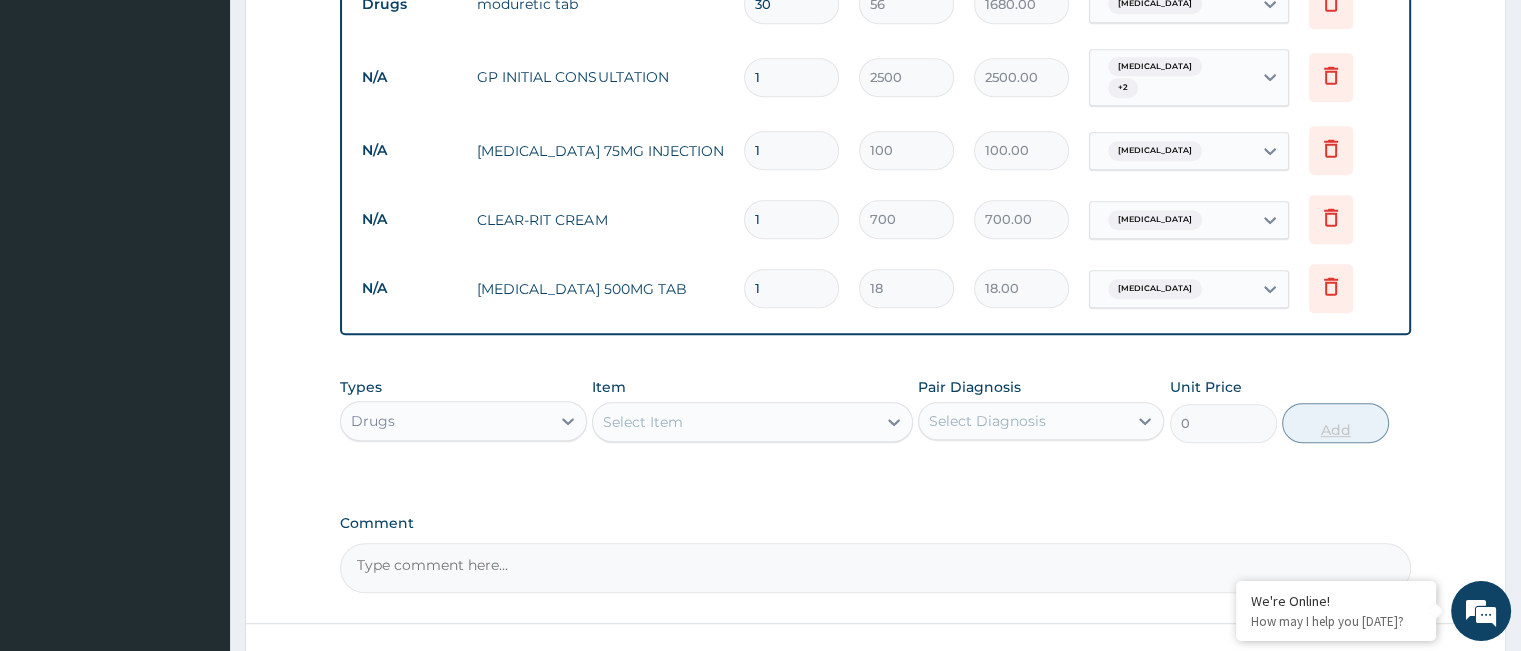 type on "18" 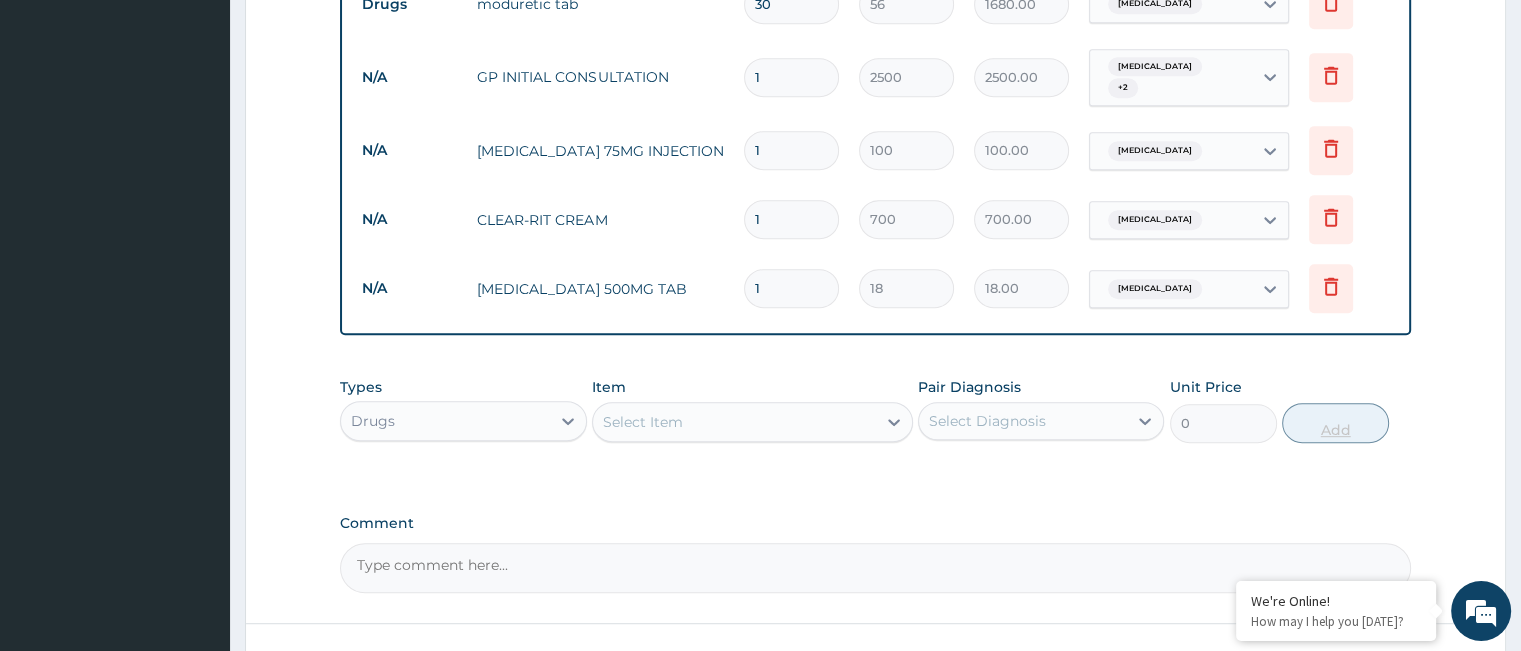 type on "324.00" 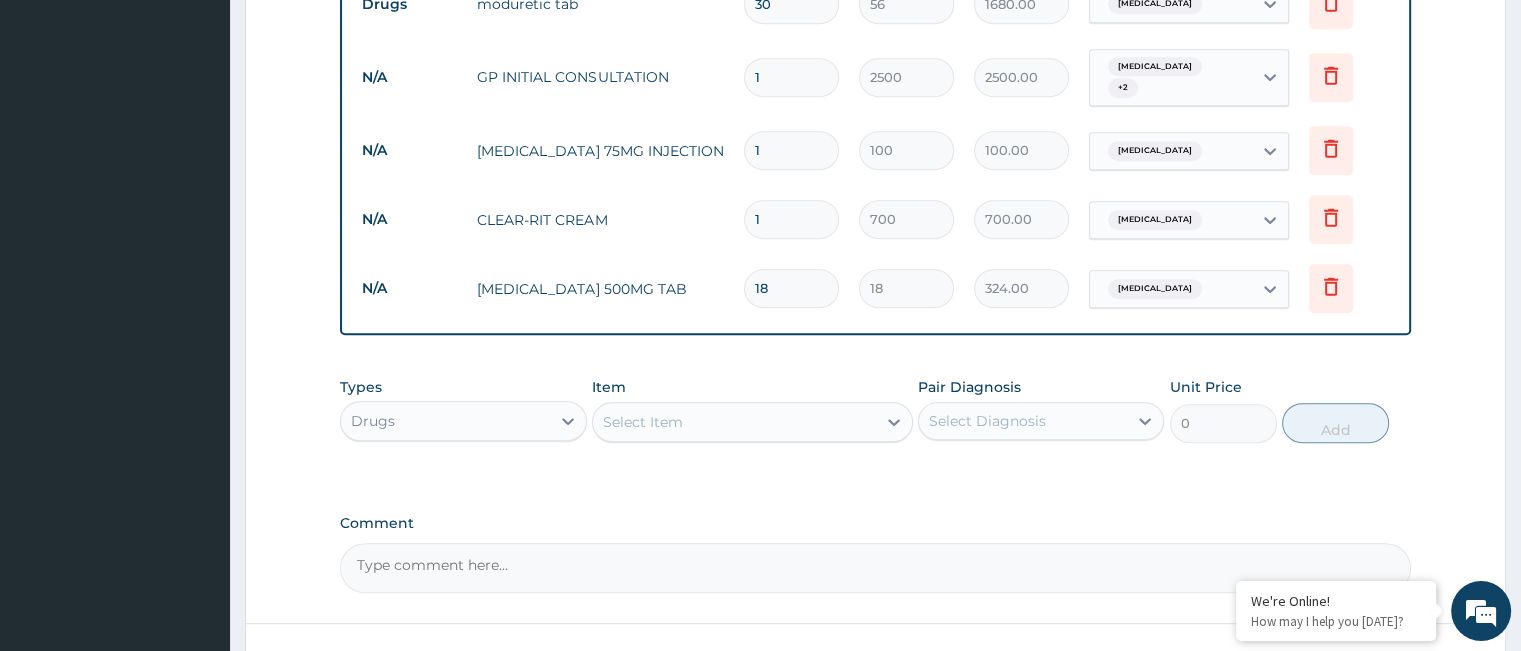type on "18" 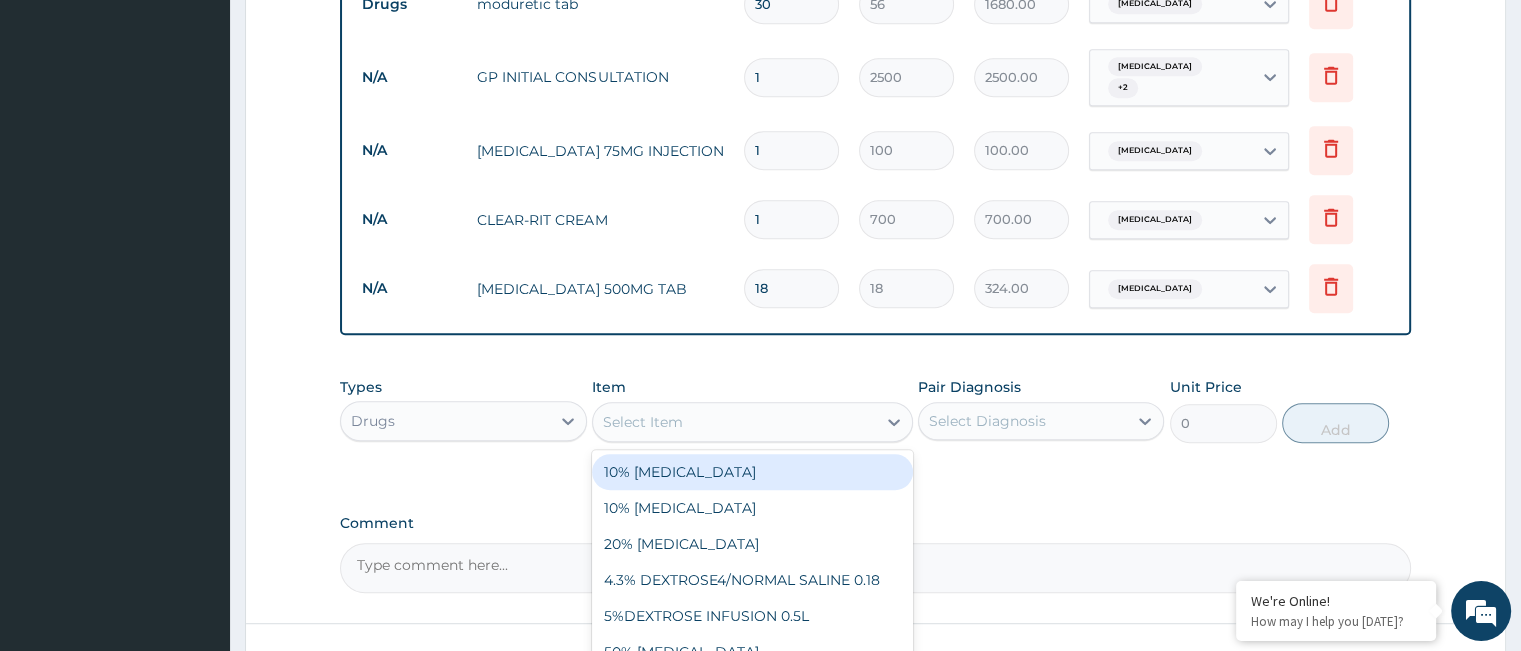 click on "Select Item" at bounding box center [734, 422] 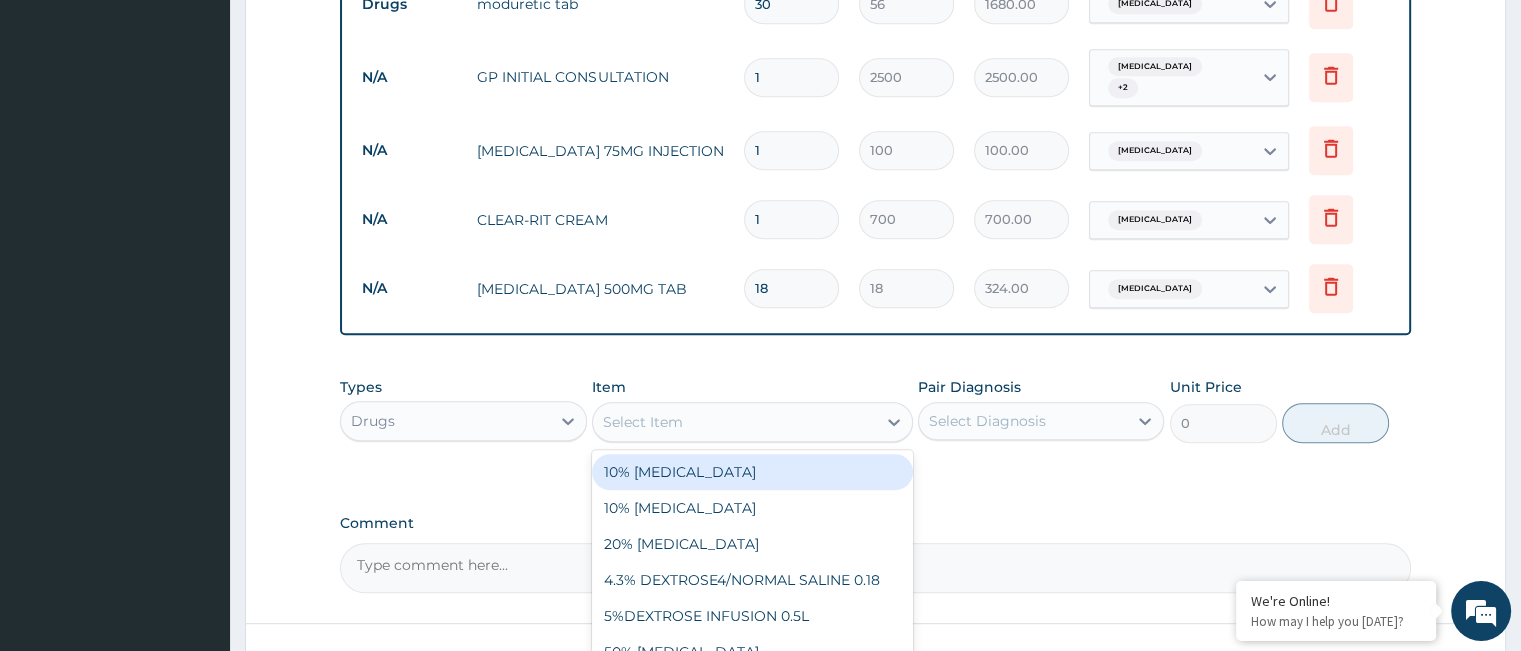 scroll, scrollTop: 1006, scrollLeft: 0, axis: vertical 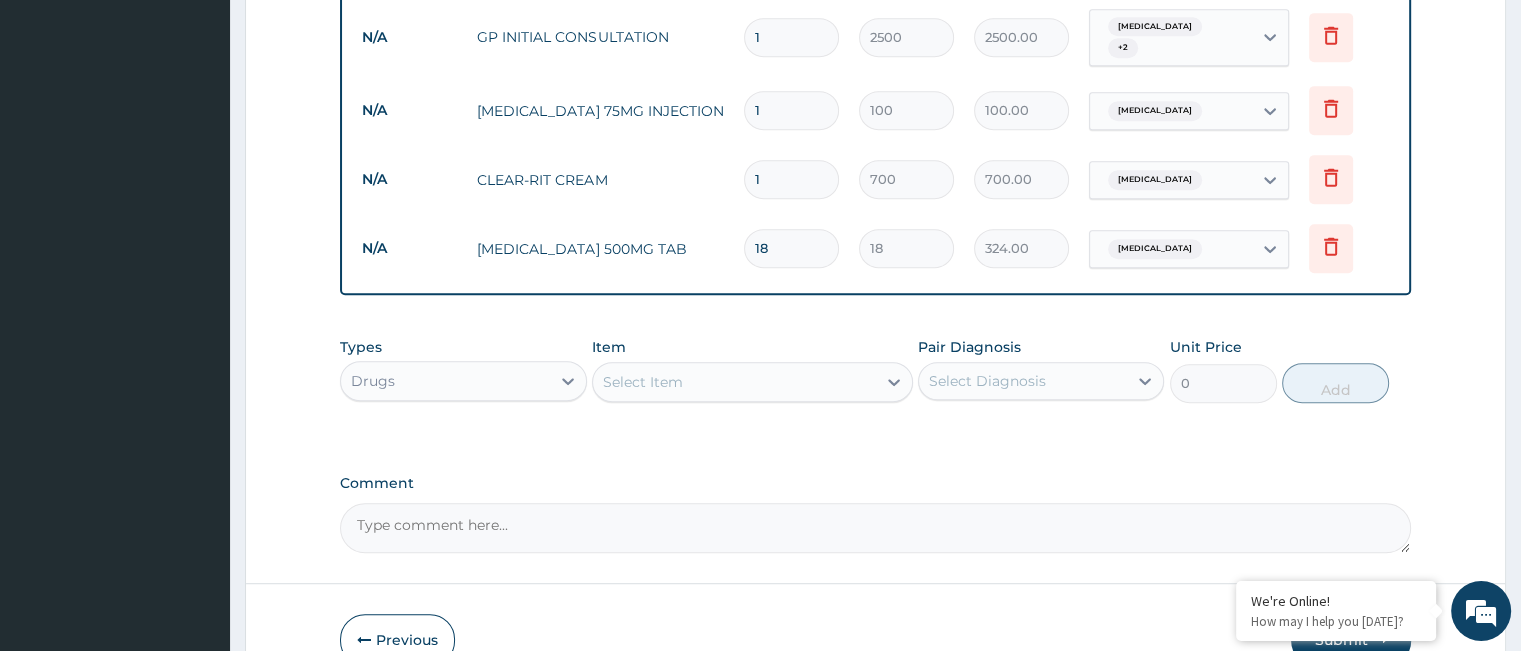 click on "PA Code / Prescription Code PA/1483AA Encounter Date 03-07-2025 Important Notice Please enter PA codes before entering items that are not attached to a PA code   All diagnoses entered must be linked to a claim item. Diagnosis & Claim Items that are visible but inactive cannot be edited because they were imported from an already approved PA code. Diagnosis Essential hypertension confirmed Mycosis Confirmed Musculoskeletal pain Confirmed NB: All diagnosis must be linked to a claim item Claim Items Type Name Quantity Unit Price Total Price Pair Diagnosis Actions Drugs vasoprin tab 30 17 510.00 Essential hypertension Delete Drugs amlodipine 10mg (norvasc) 30 270 8100.00 Essential hypertension Delete Drugs moduretic tab 30 56 1680.00 Essential hypertension Delete N/A GP INITIAL CONSULTATION 1 2500 2500.00 Mycosis  + 2 Delete N/A DICLOFENAC 75MG INJECTION 1 100 100.00 Musculoskeletal pain Delete N/A CLEAR-RIT CREAM 1 700 700.00 Mycosis Delete N/A PARACETAMOL 500MG TAB 18 18 324.00 Musculoskeletal pain Delete Types" at bounding box center [875, -131] 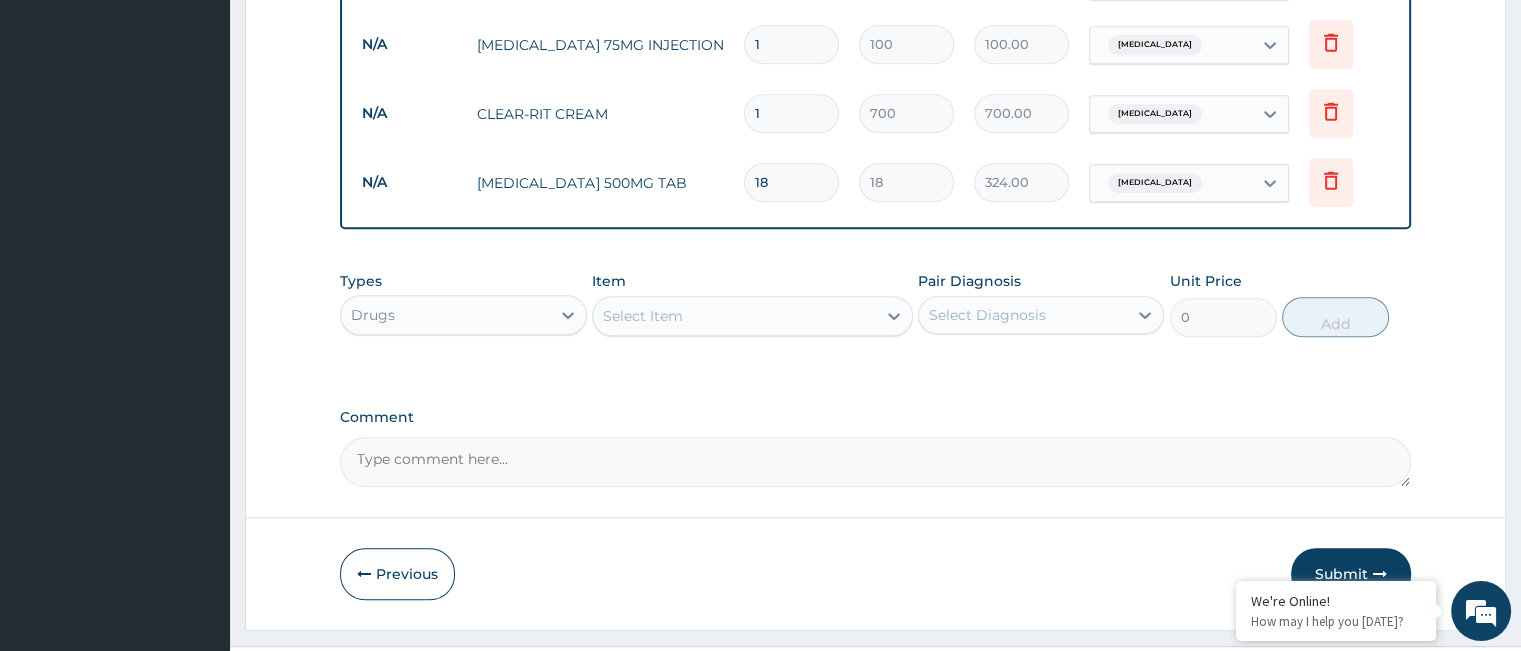 scroll, scrollTop: 1103, scrollLeft: 0, axis: vertical 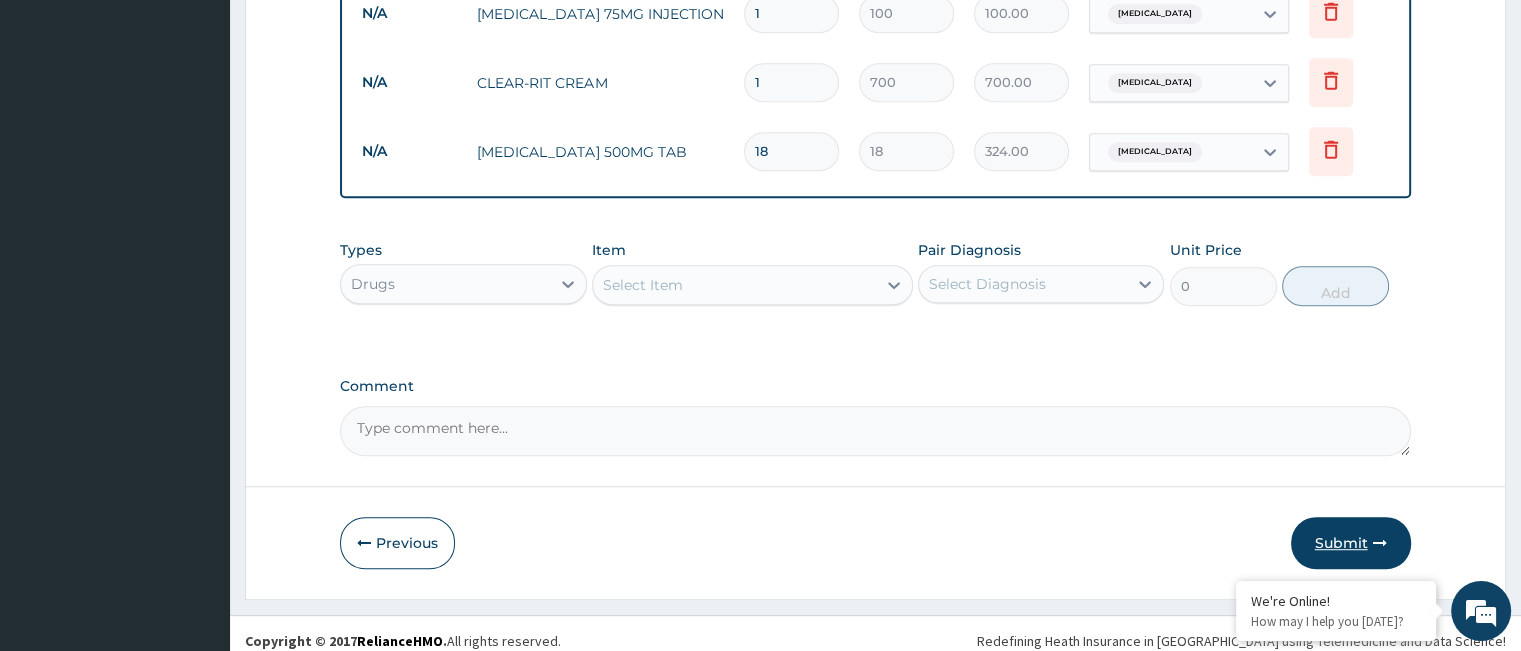 click on "Submit" at bounding box center (1351, 543) 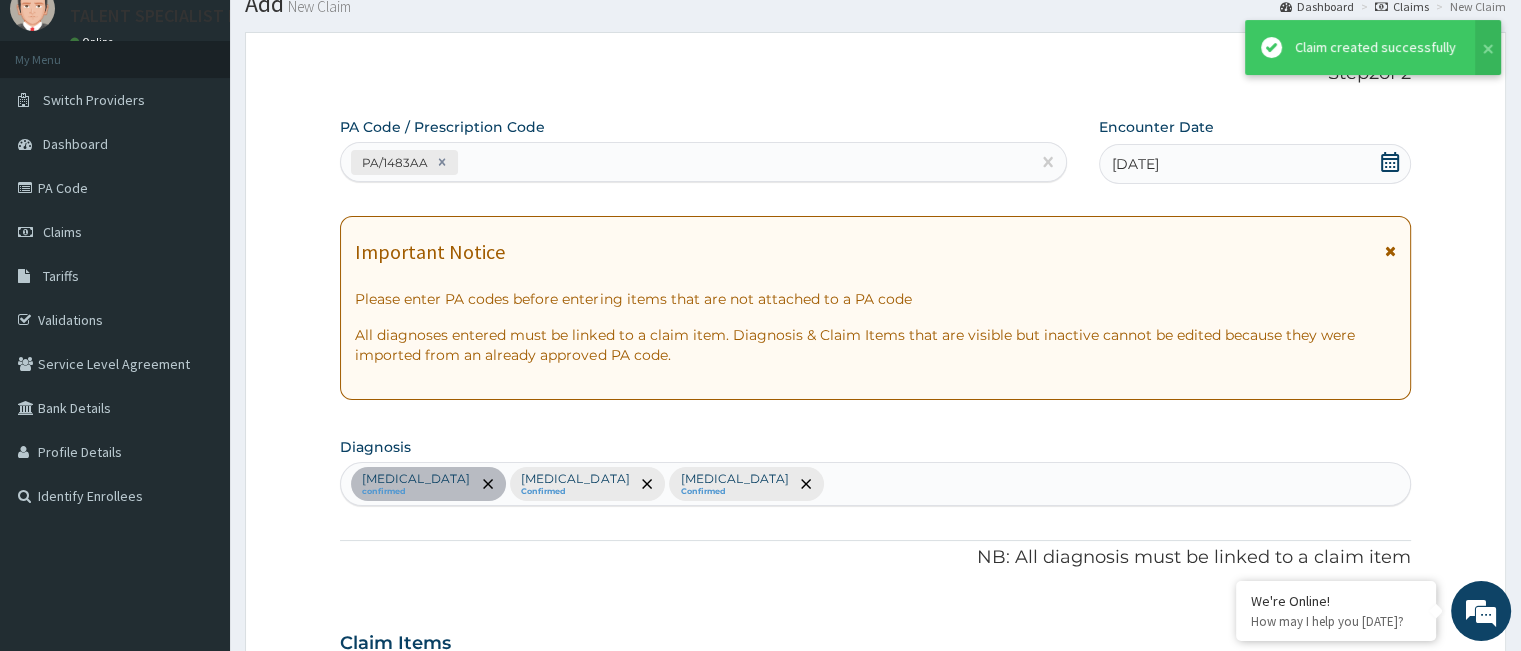 scroll, scrollTop: 1103, scrollLeft: 0, axis: vertical 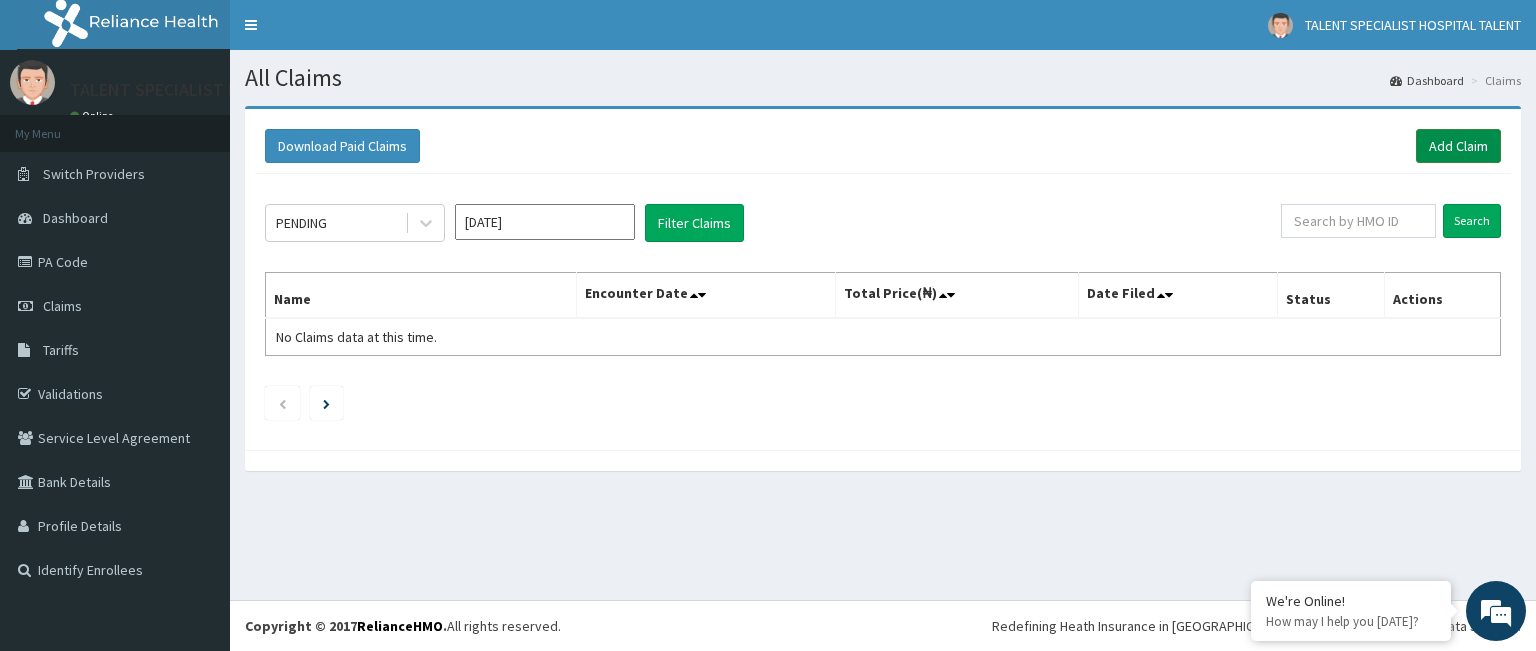 click on "Add Claim" at bounding box center [1458, 146] 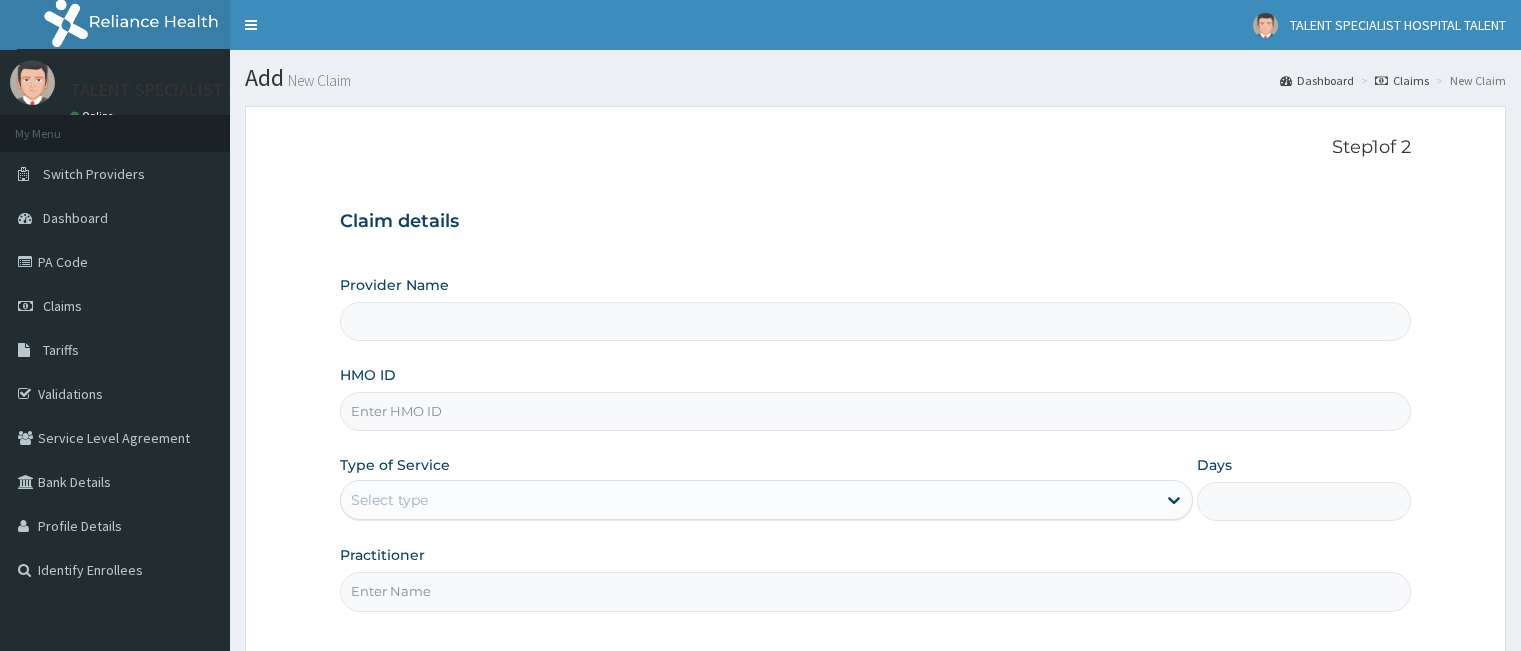 scroll, scrollTop: 0, scrollLeft: 0, axis: both 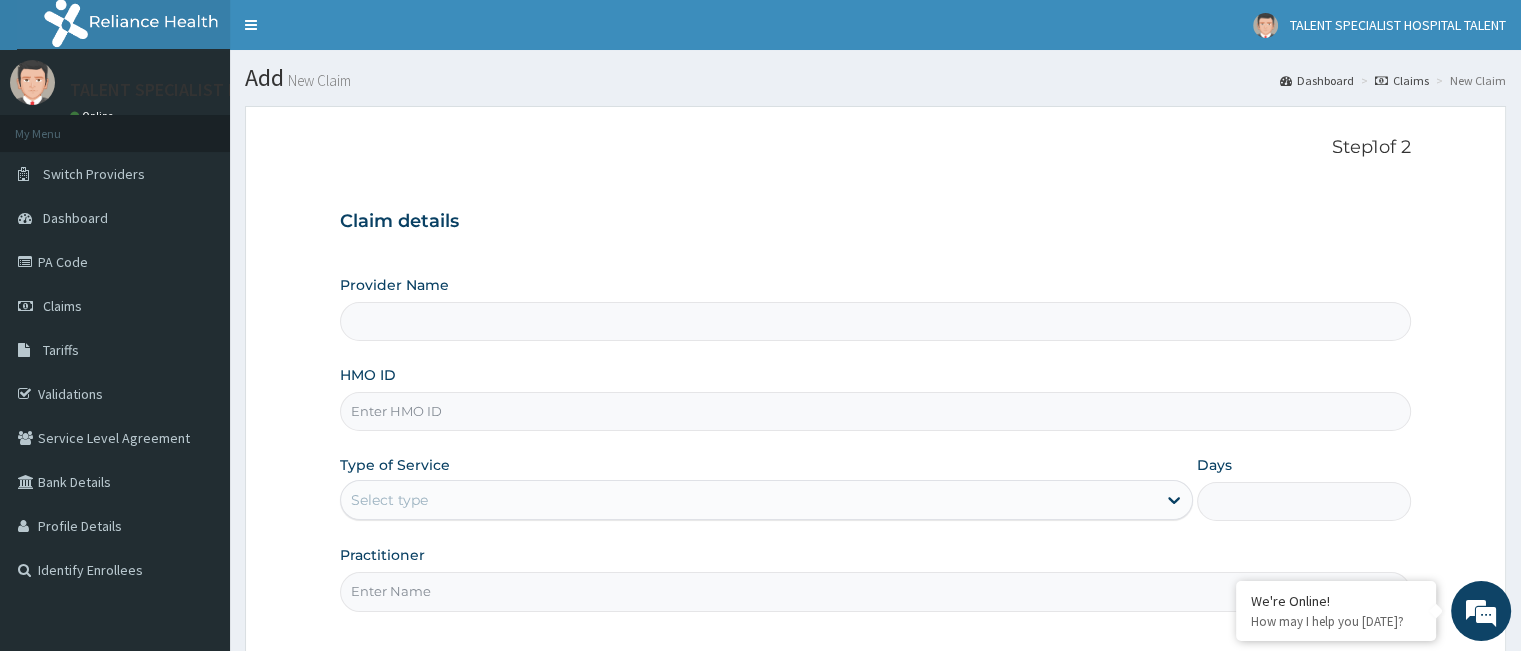 type on "Talent Specialist Hospital" 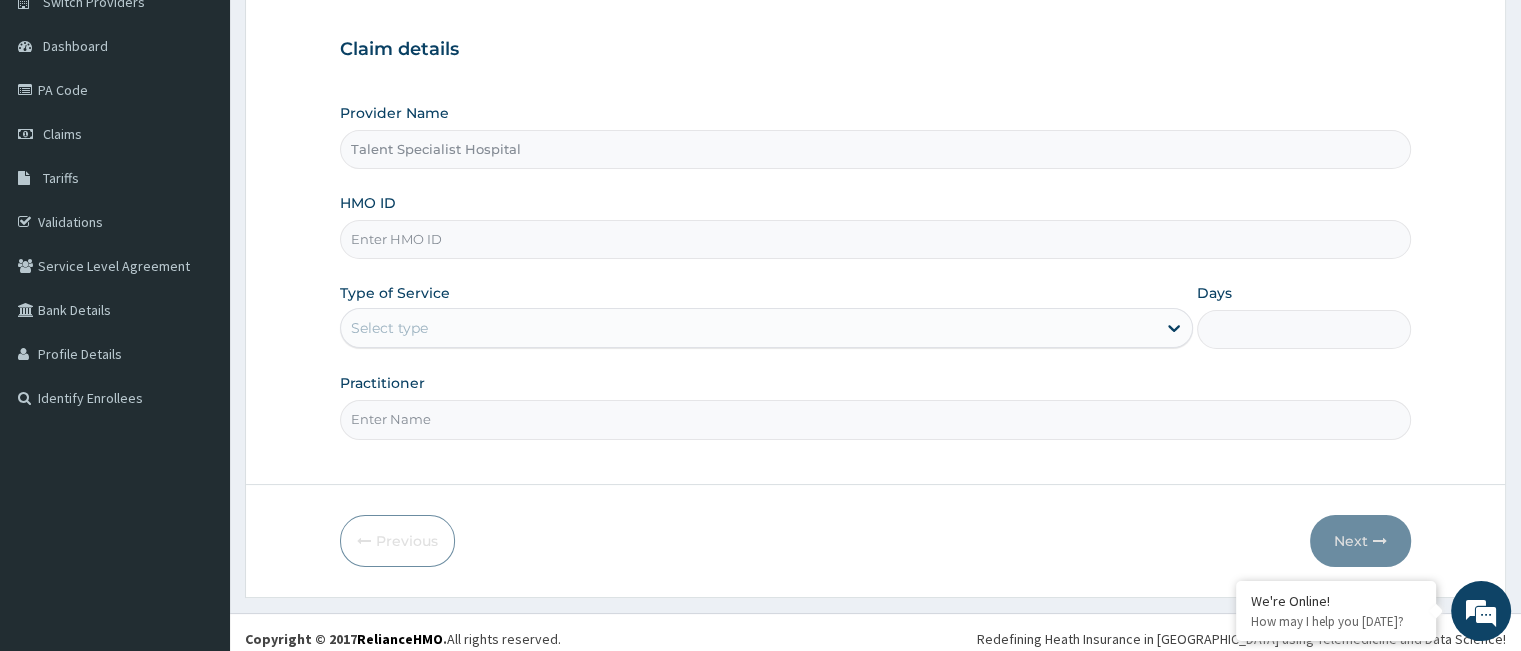 scroll, scrollTop: 184, scrollLeft: 0, axis: vertical 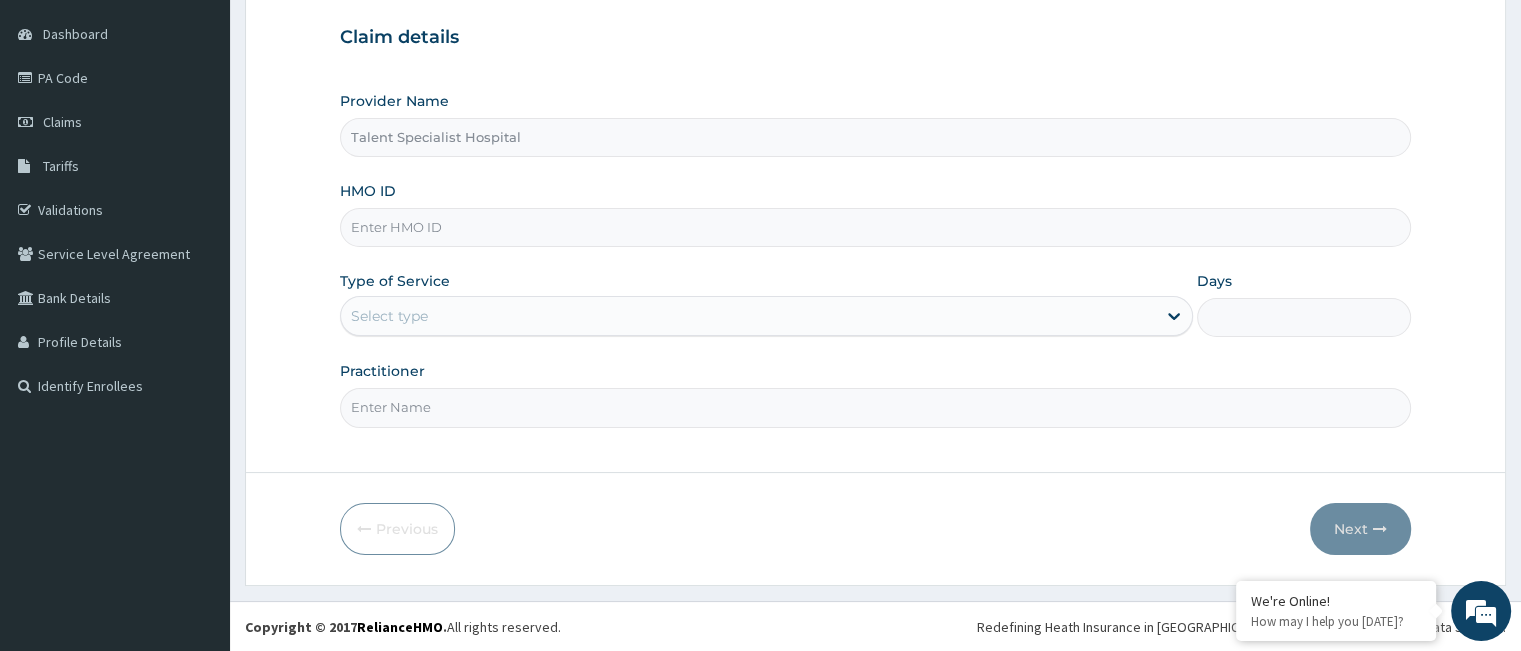 click on "HMO ID" at bounding box center [875, 227] 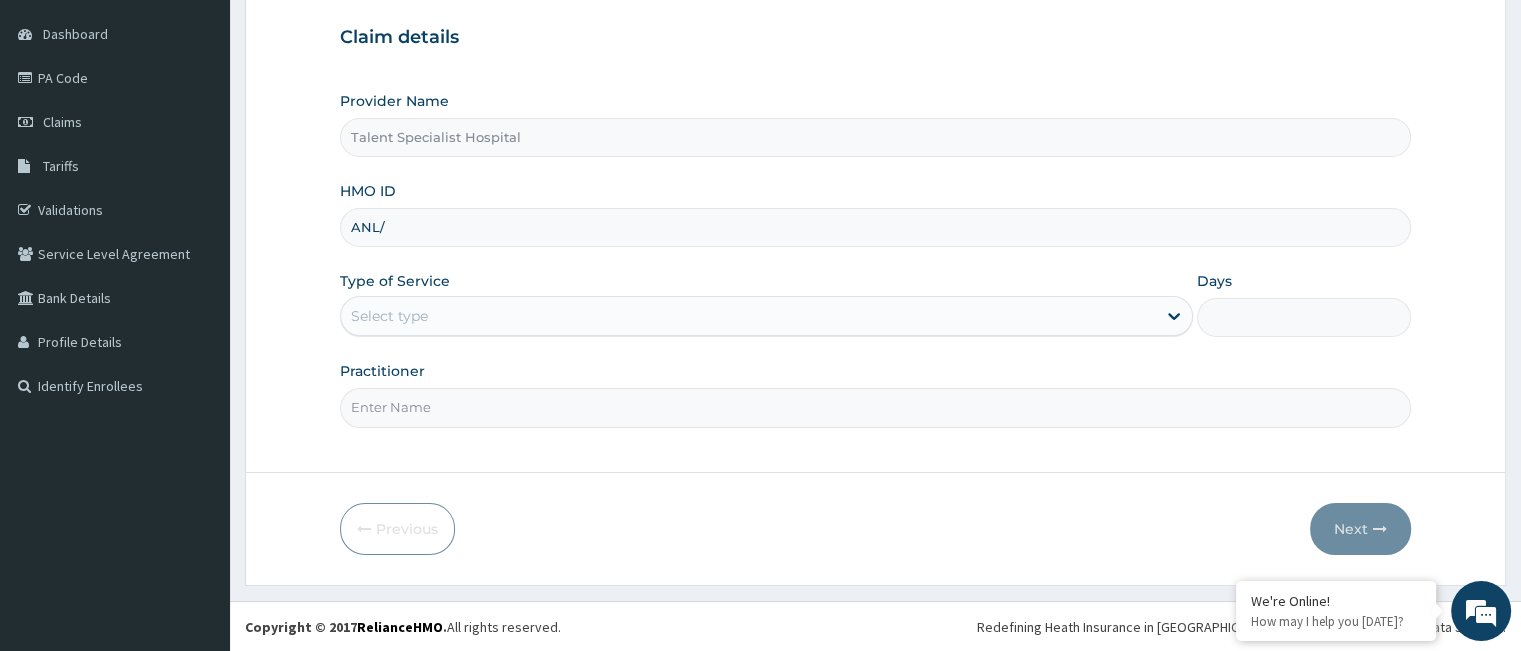 scroll, scrollTop: 0, scrollLeft: 0, axis: both 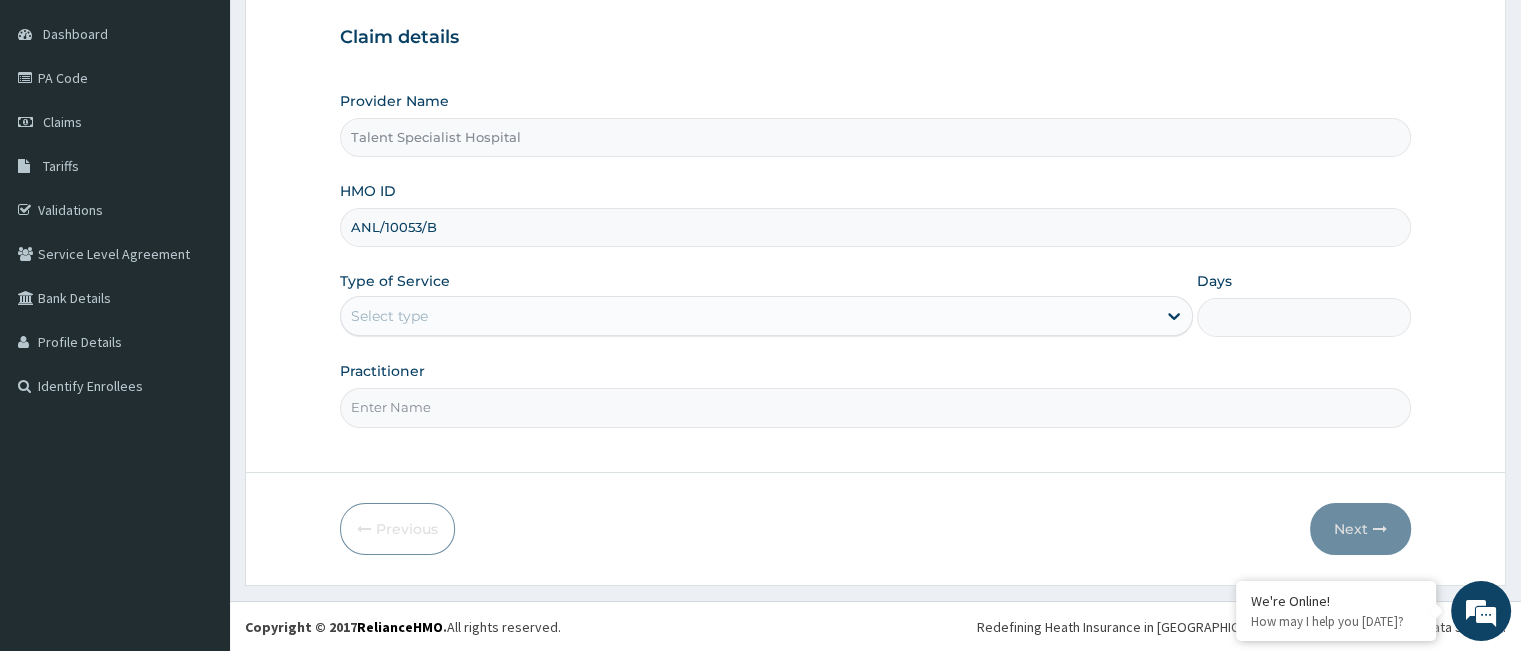 type on "ANL/10053/B" 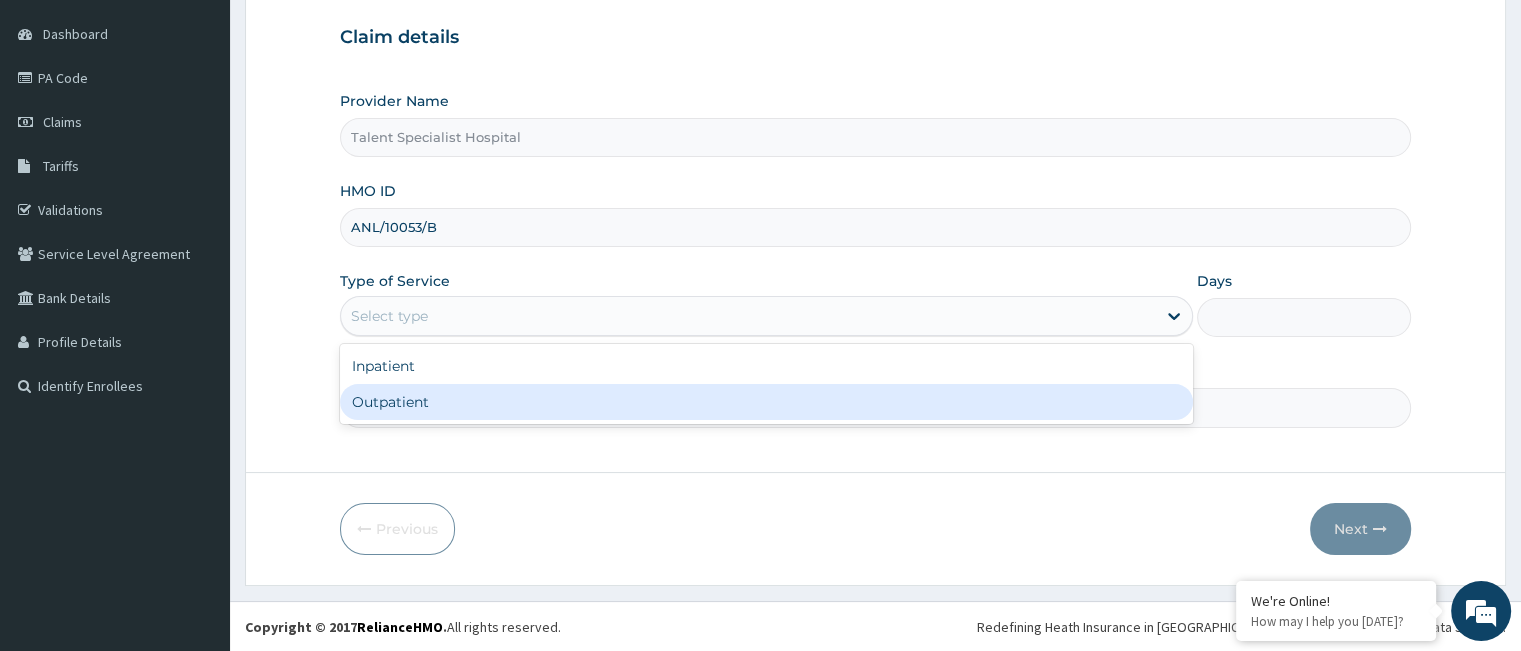 click on "Outpatient" at bounding box center (766, 402) 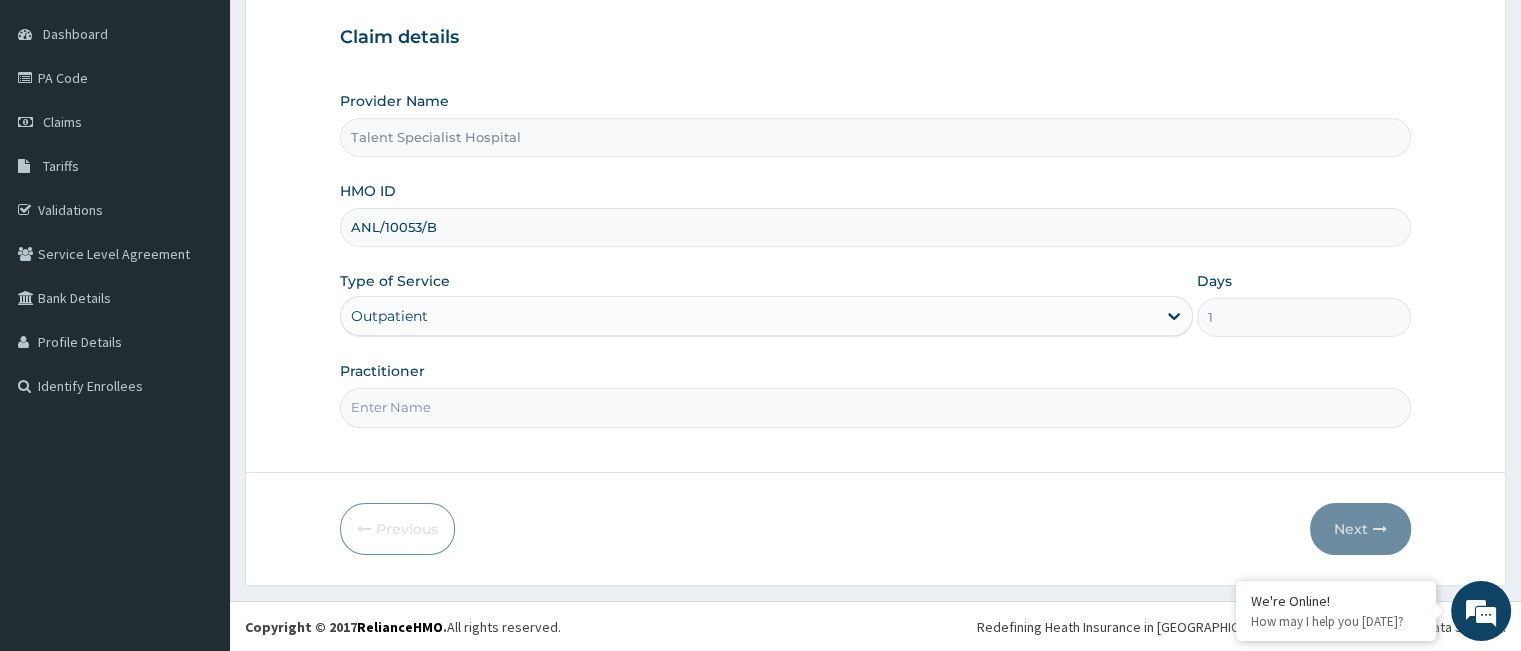 click on "Practitioner" at bounding box center [875, 407] 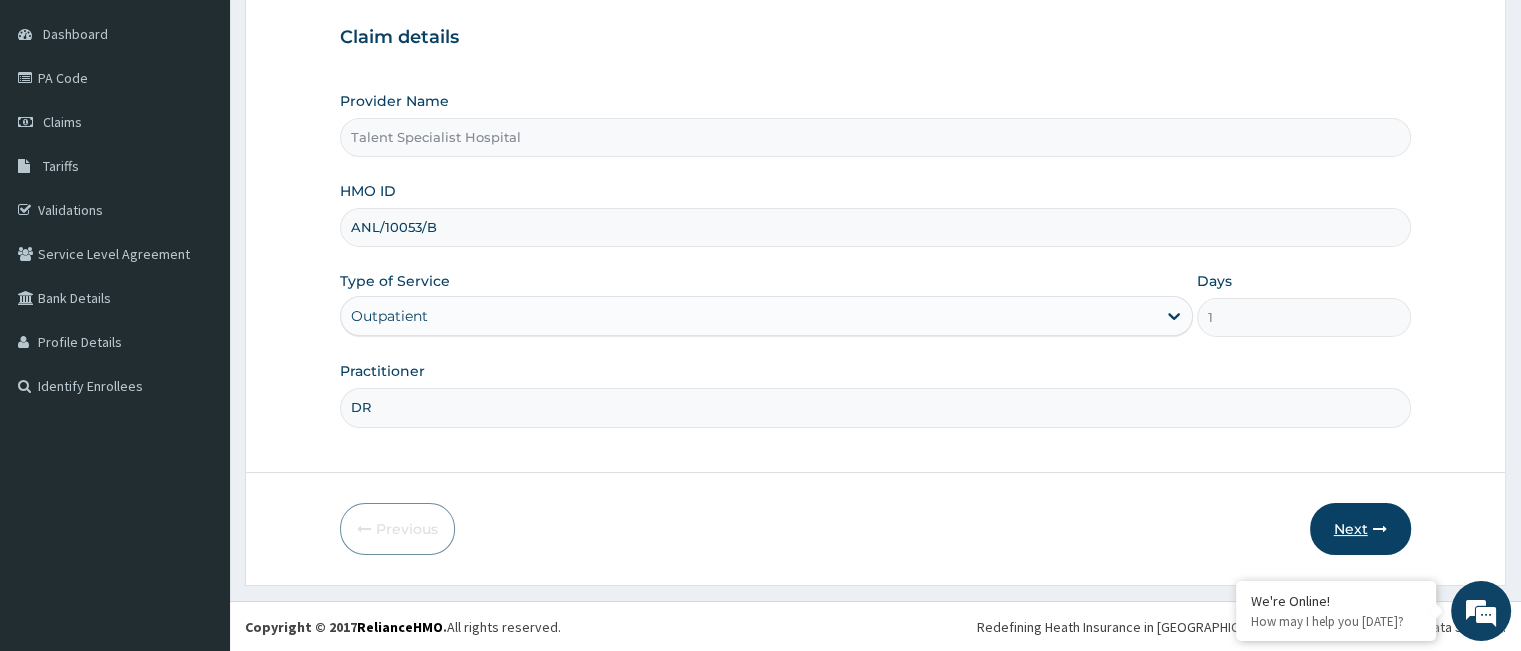 type on "DR" 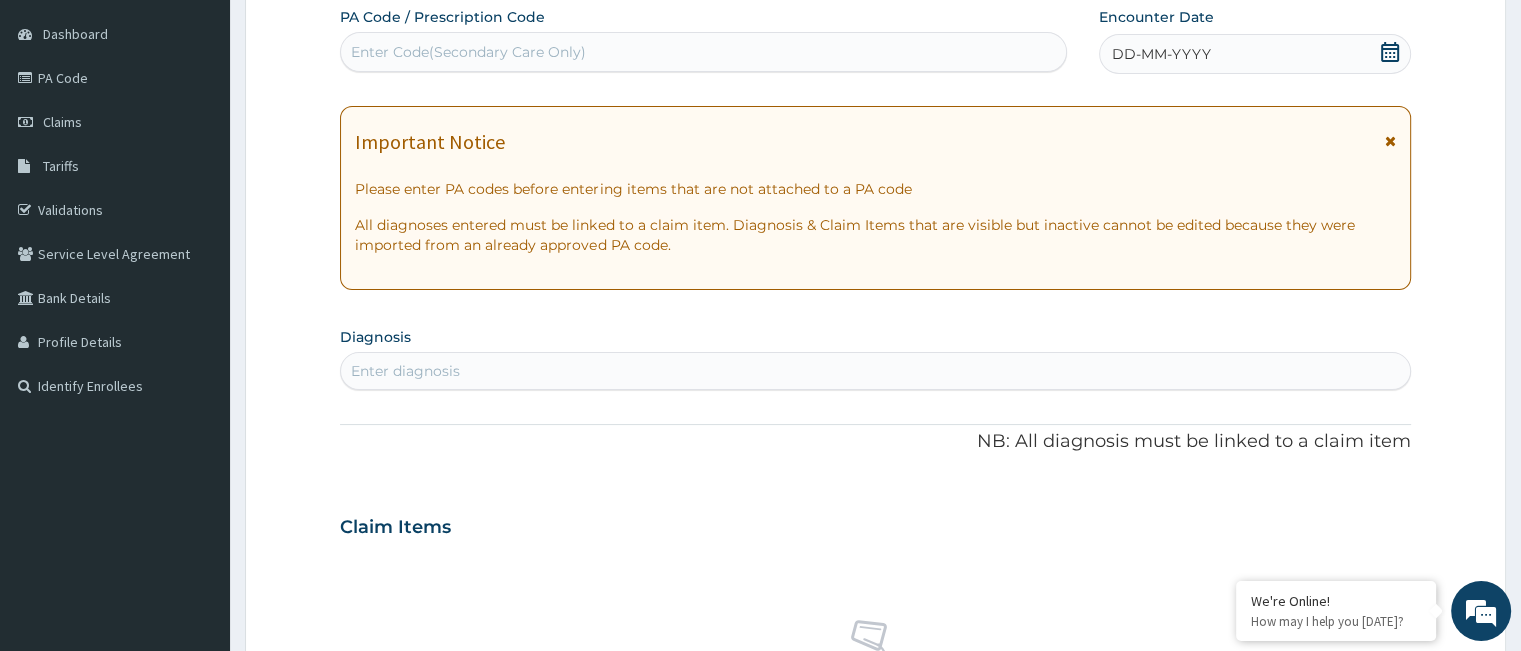 click on "Enter Code(Secondary Care Only)" at bounding box center [703, 52] 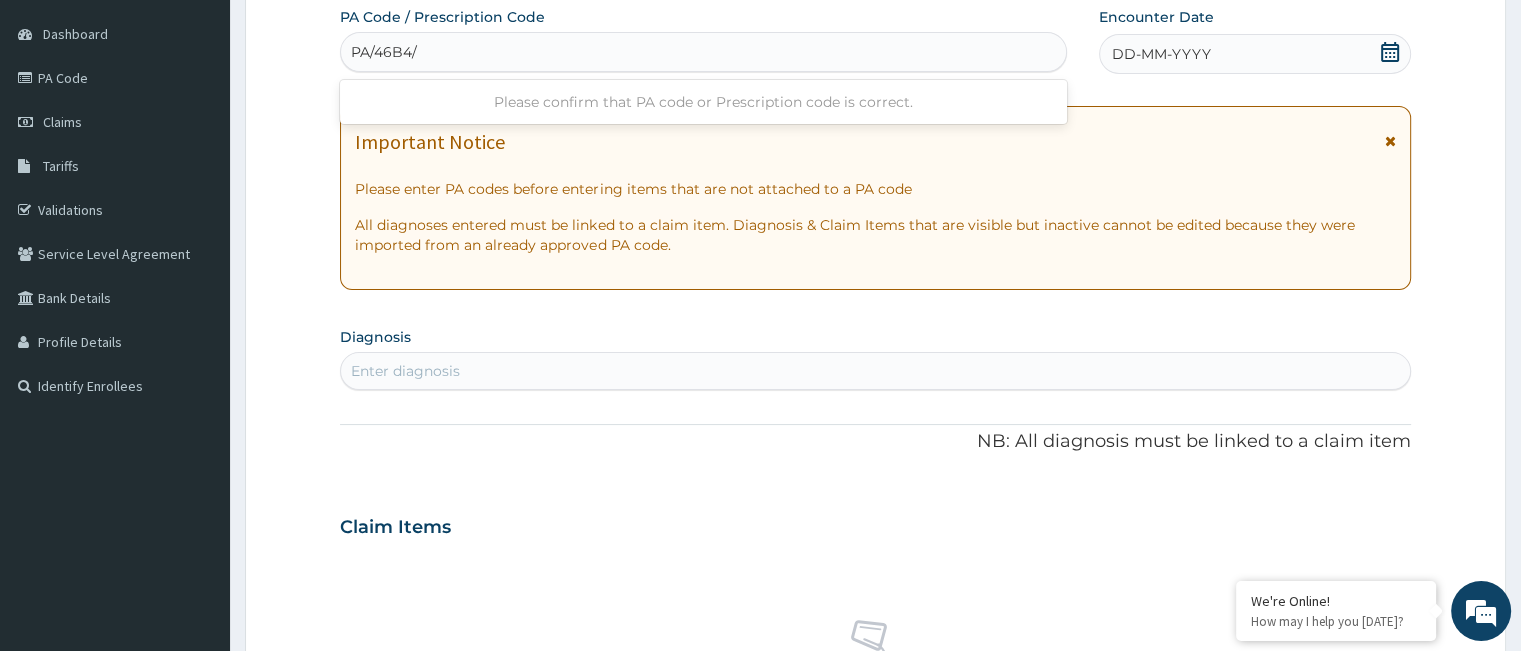 type on "PA/46B4/C" 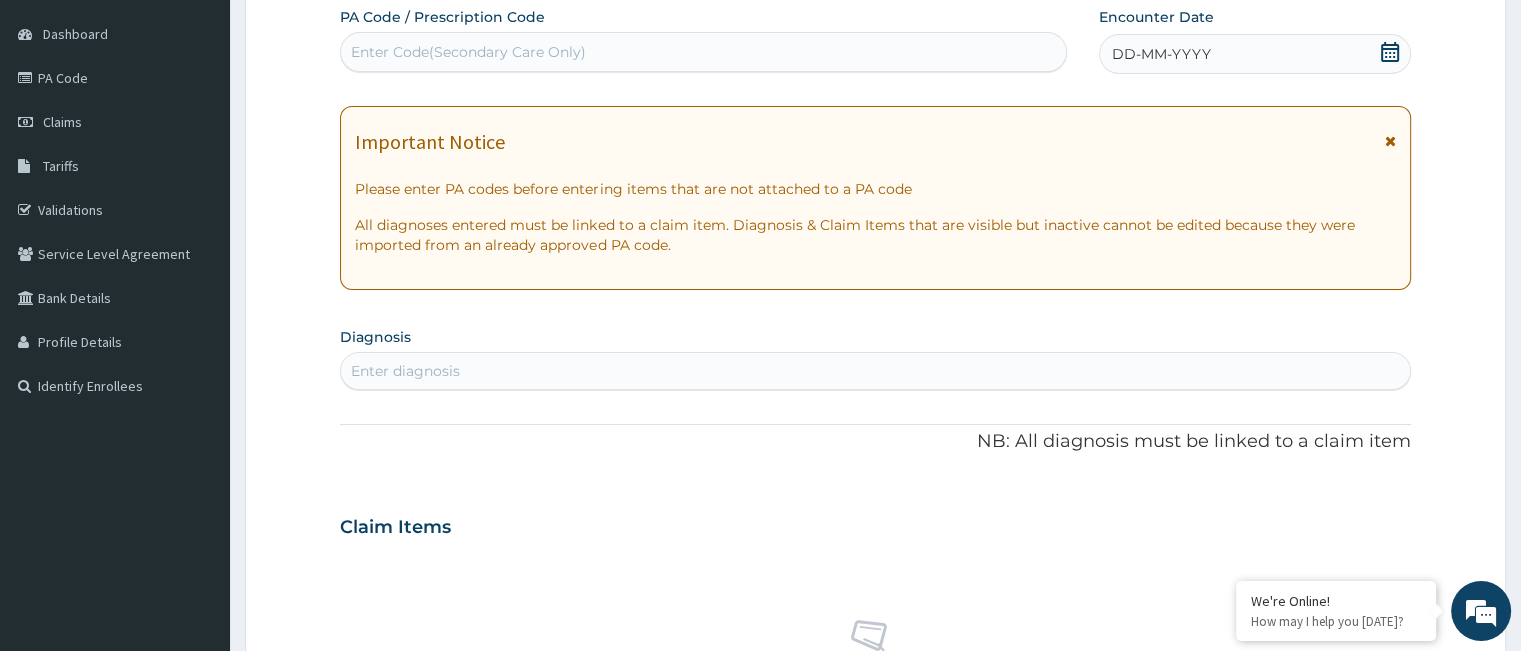 click on "Enter Code(Secondary Care Only)" at bounding box center [703, 52] 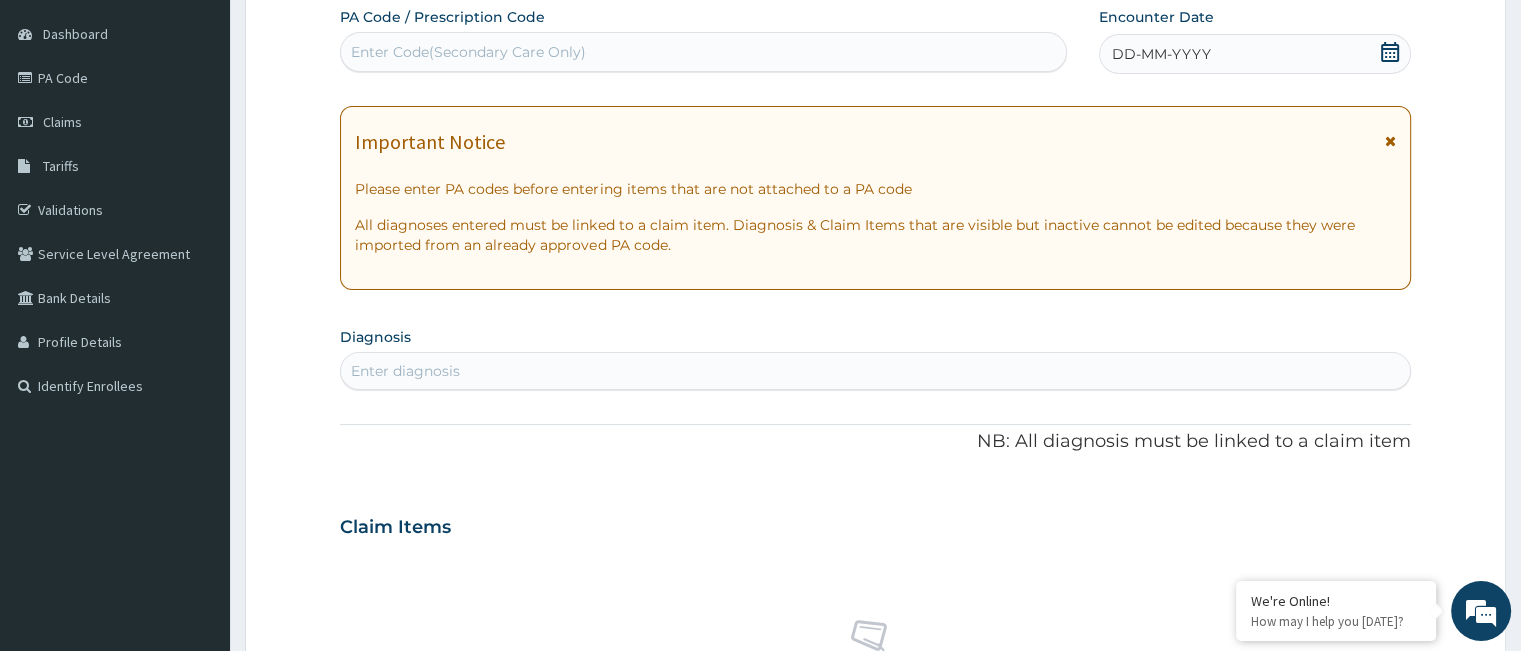 click on "Enter Code(Secondary Care Only)" at bounding box center (703, 52) 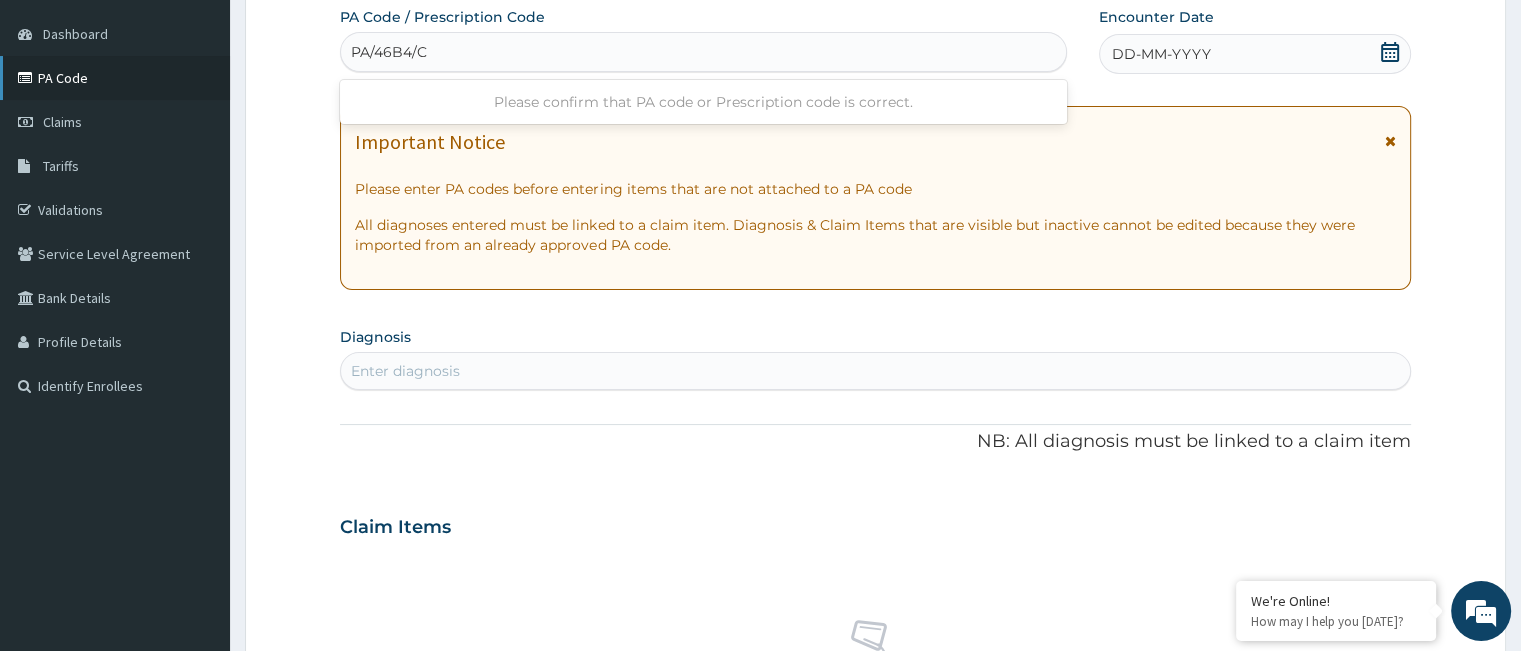 type on "PA/46B4/C" 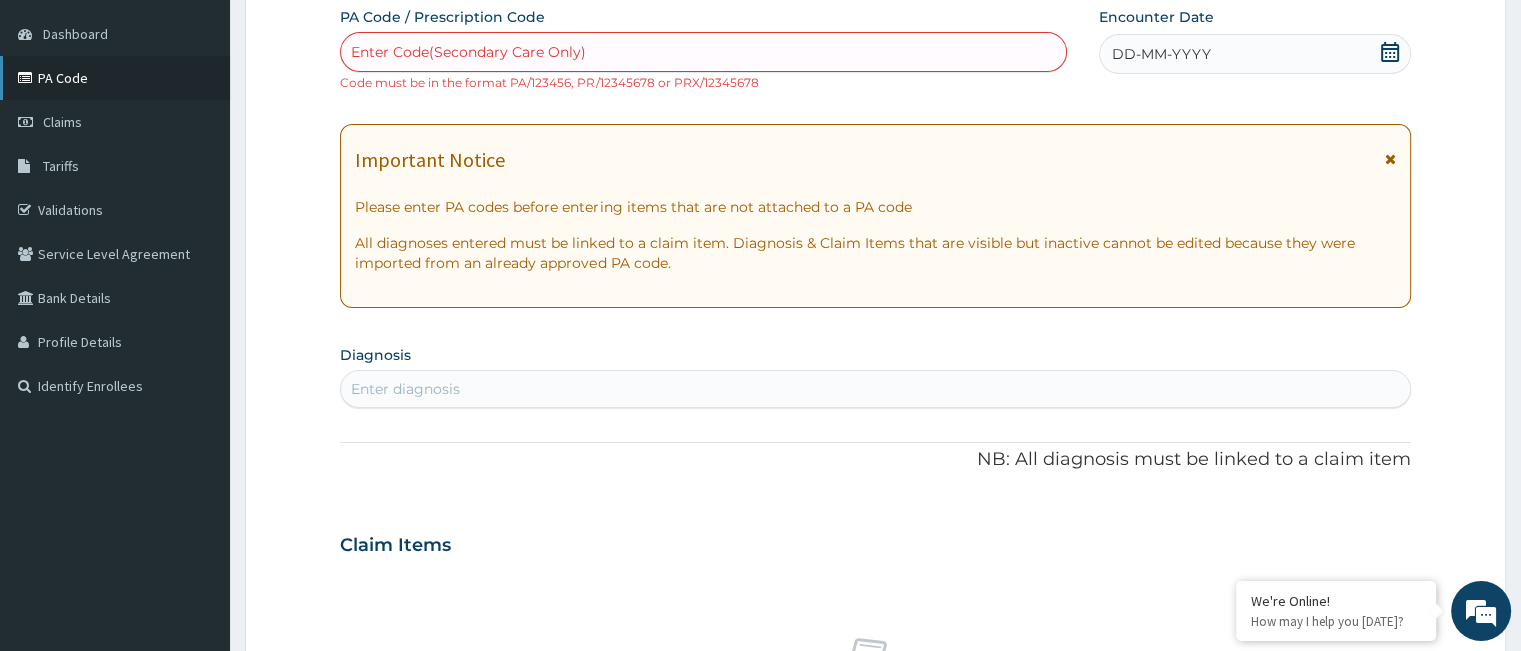 click on "PA Code" at bounding box center [115, 78] 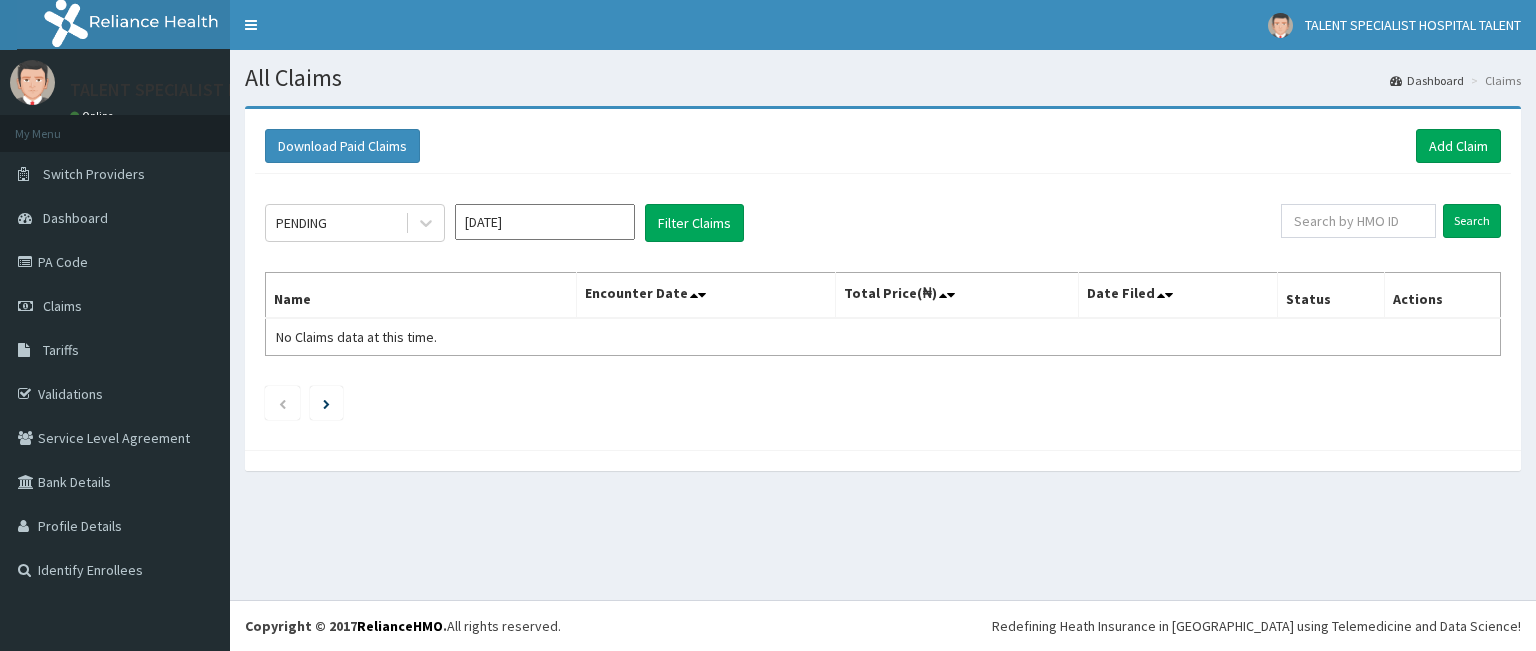 scroll, scrollTop: 0, scrollLeft: 0, axis: both 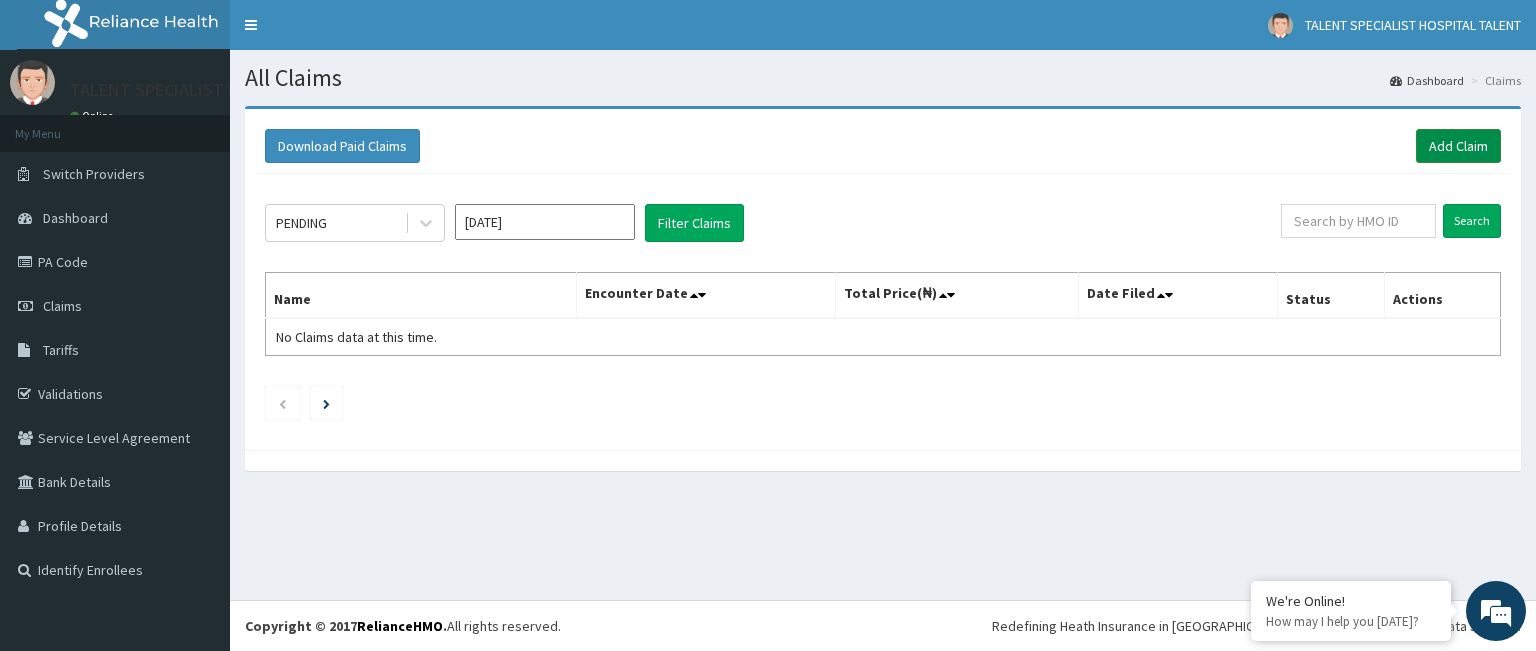 click on "Add Claim" at bounding box center (1458, 146) 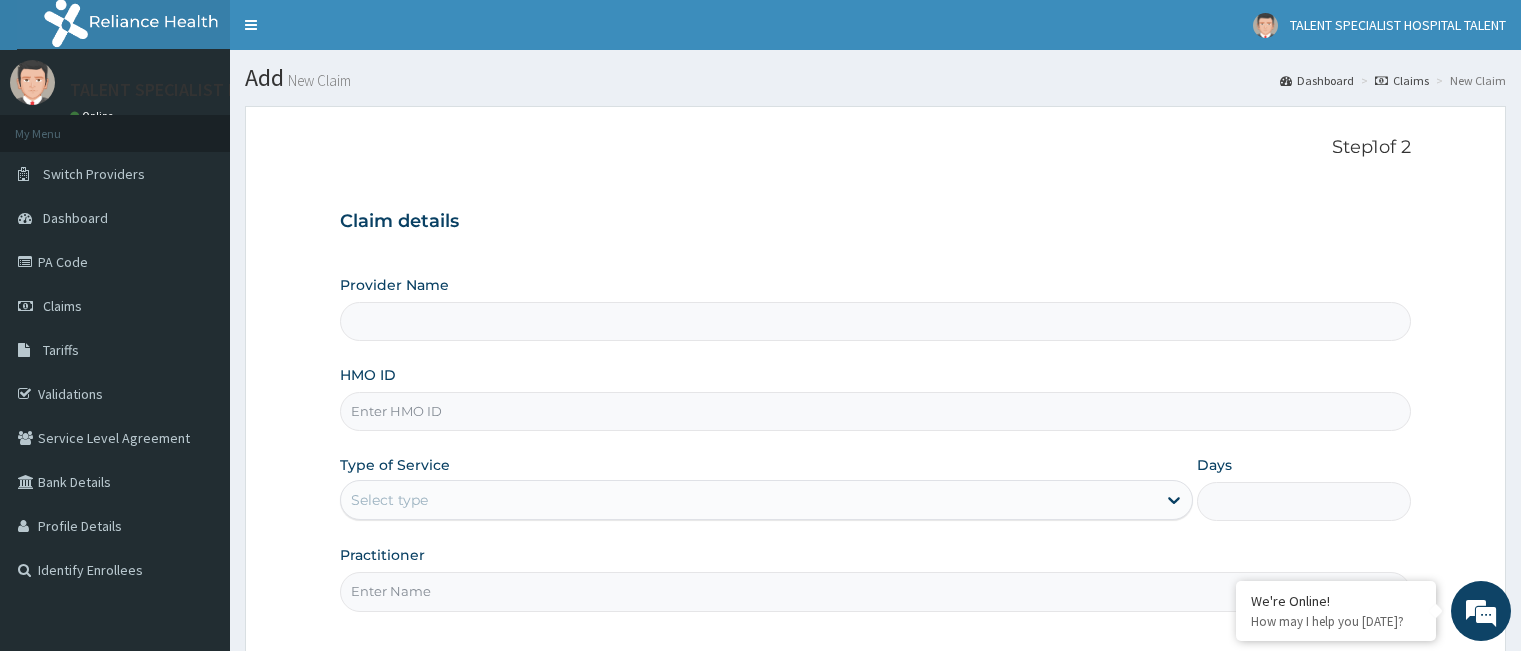 scroll, scrollTop: 0, scrollLeft: 0, axis: both 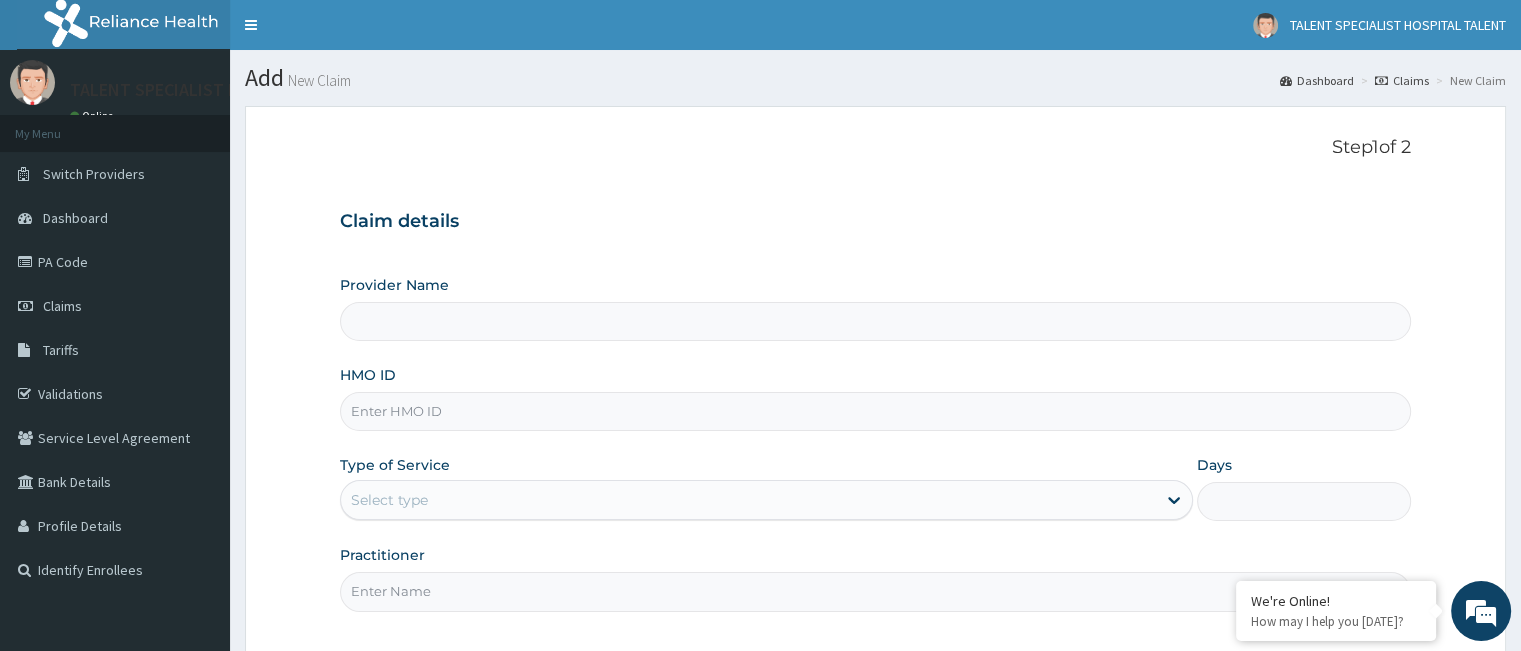 type on "Talent Specialist Hospital" 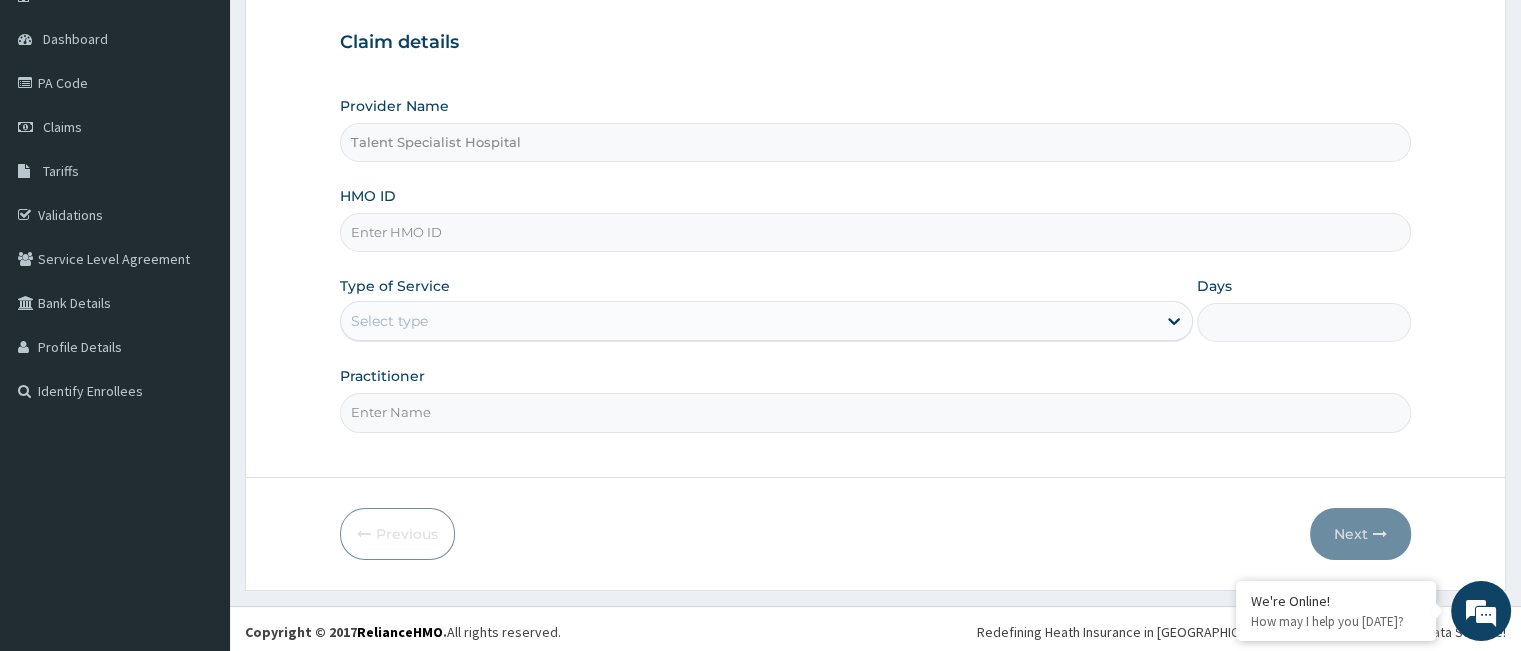 scroll, scrollTop: 184, scrollLeft: 0, axis: vertical 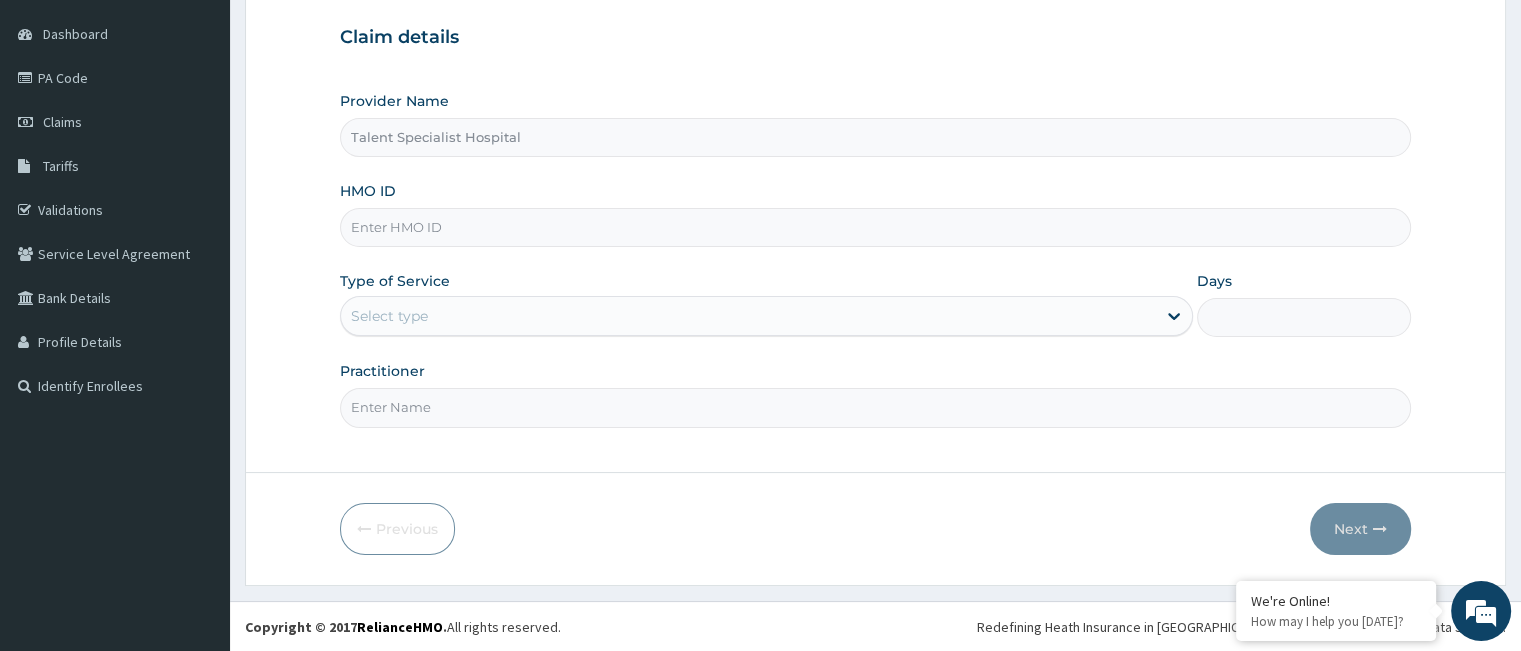 click on "HMO ID" at bounding box center [875, 227] 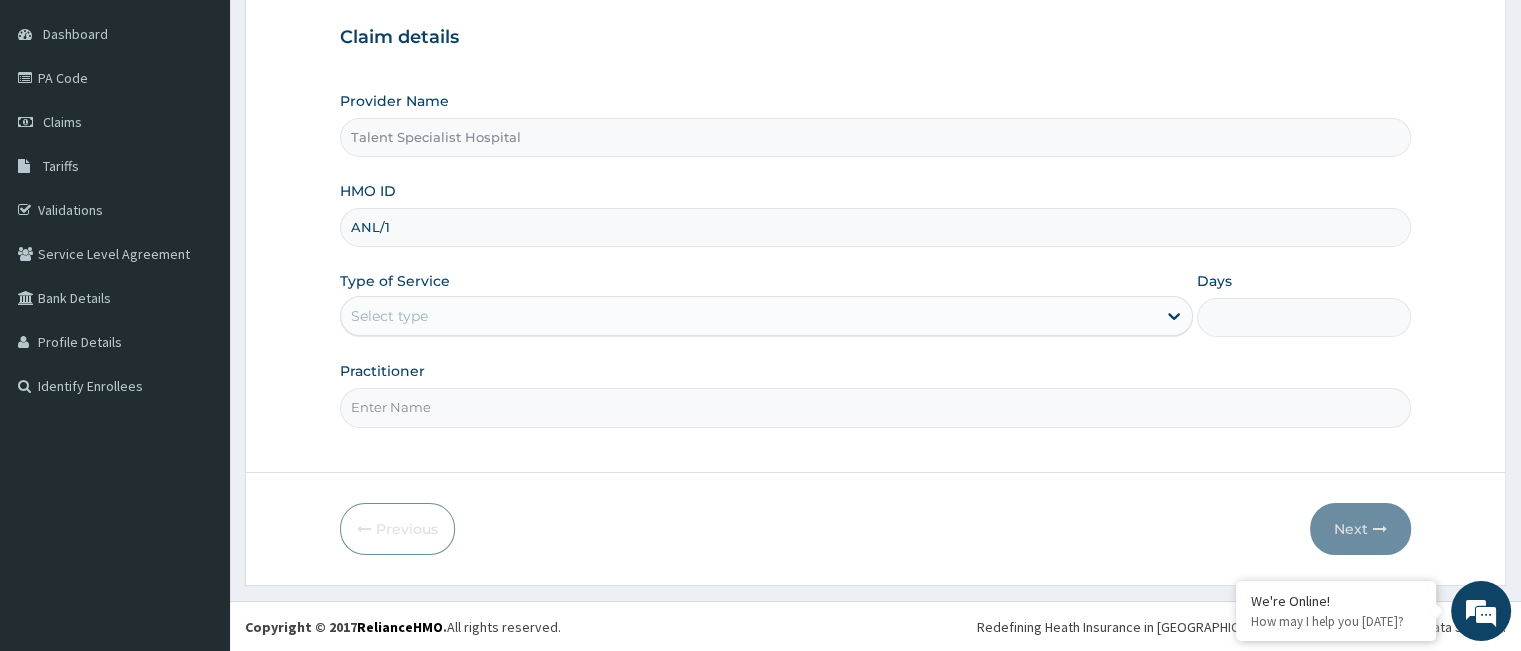 scroll, scrollTop: 0, scrollLeft: 0, axis: both 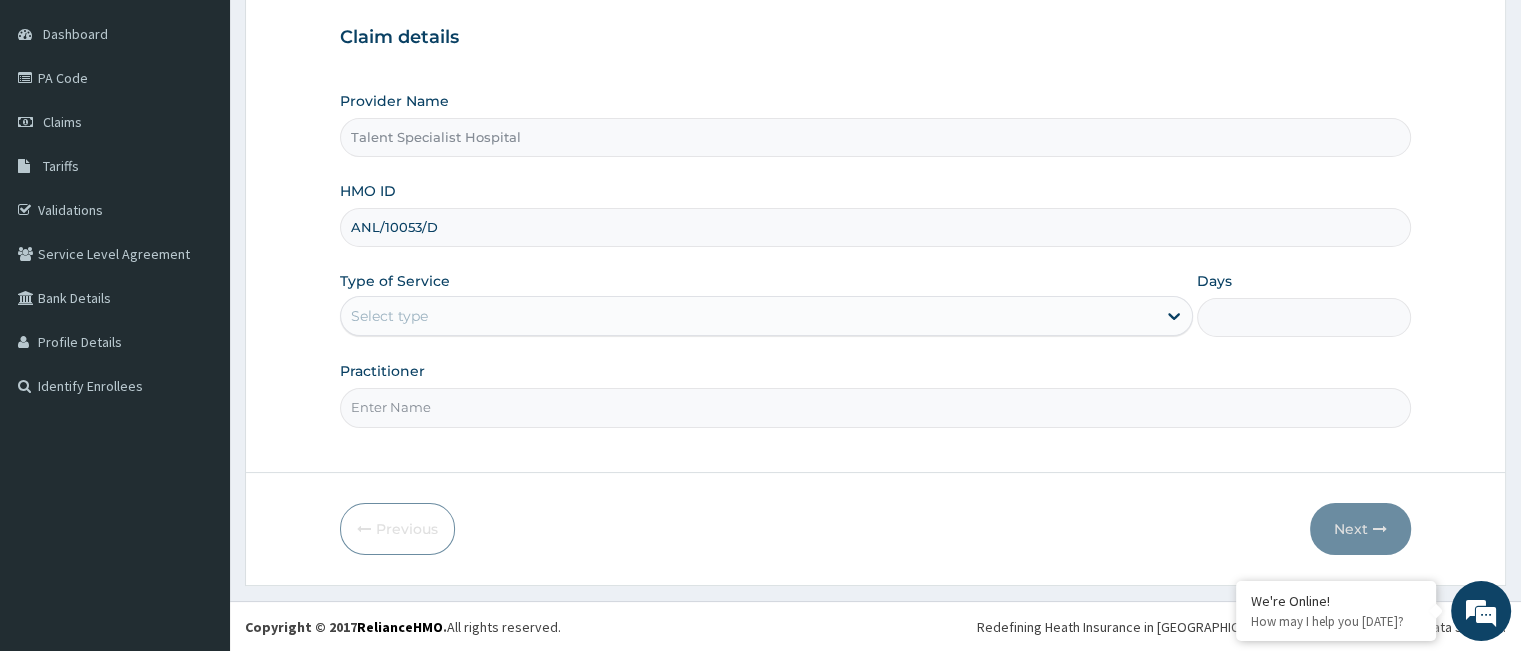 type on "ANL/10053/D" 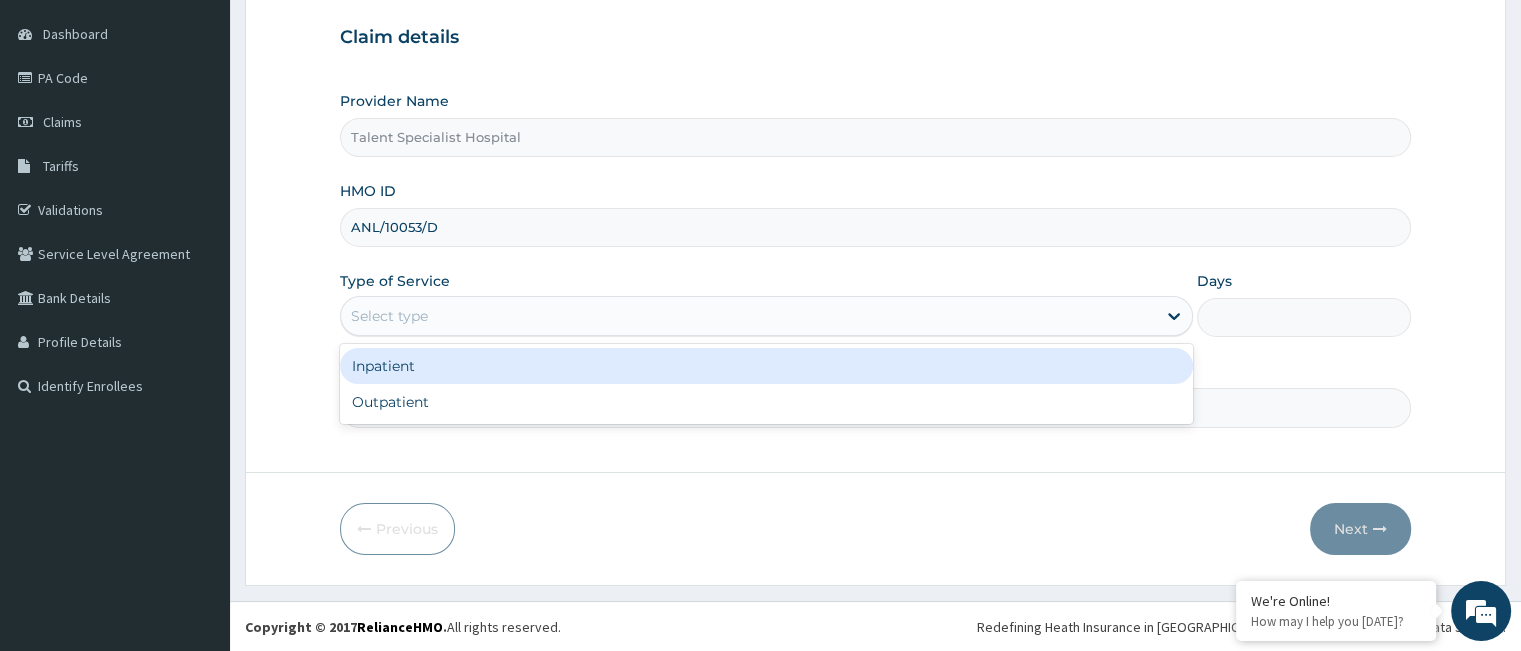click on "Select type" at bounding box center [748, 316] 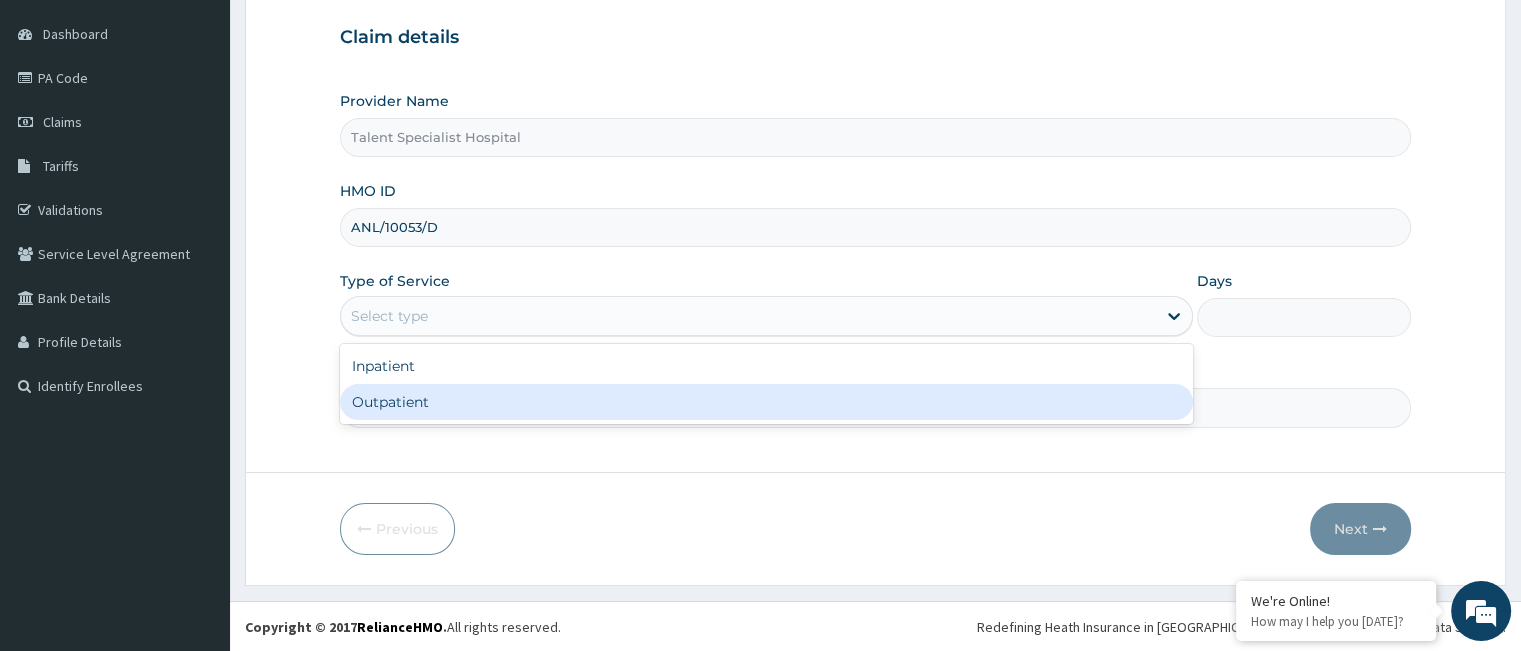 click on "Outpatient" at bounding box center [766, 402] 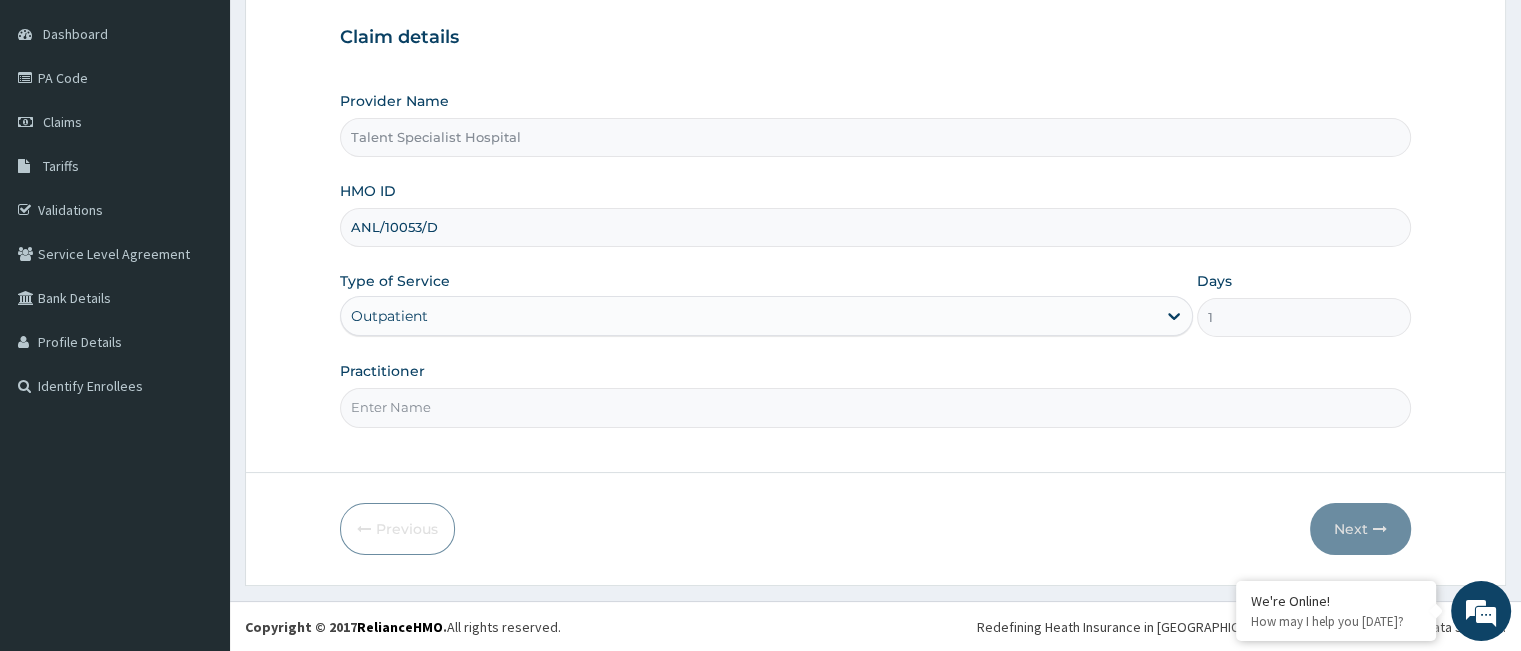 click on "Practitioner" at bounding box center [875, 407] 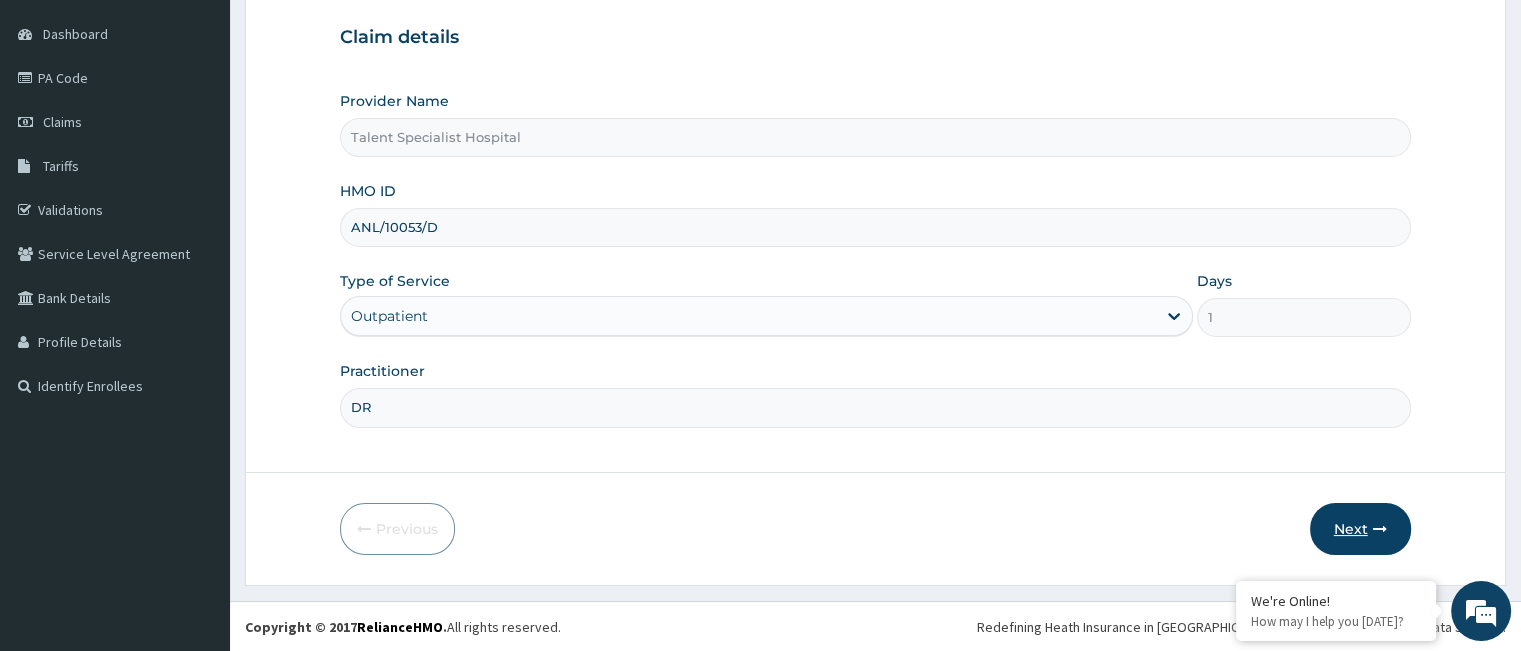 type on "DR" 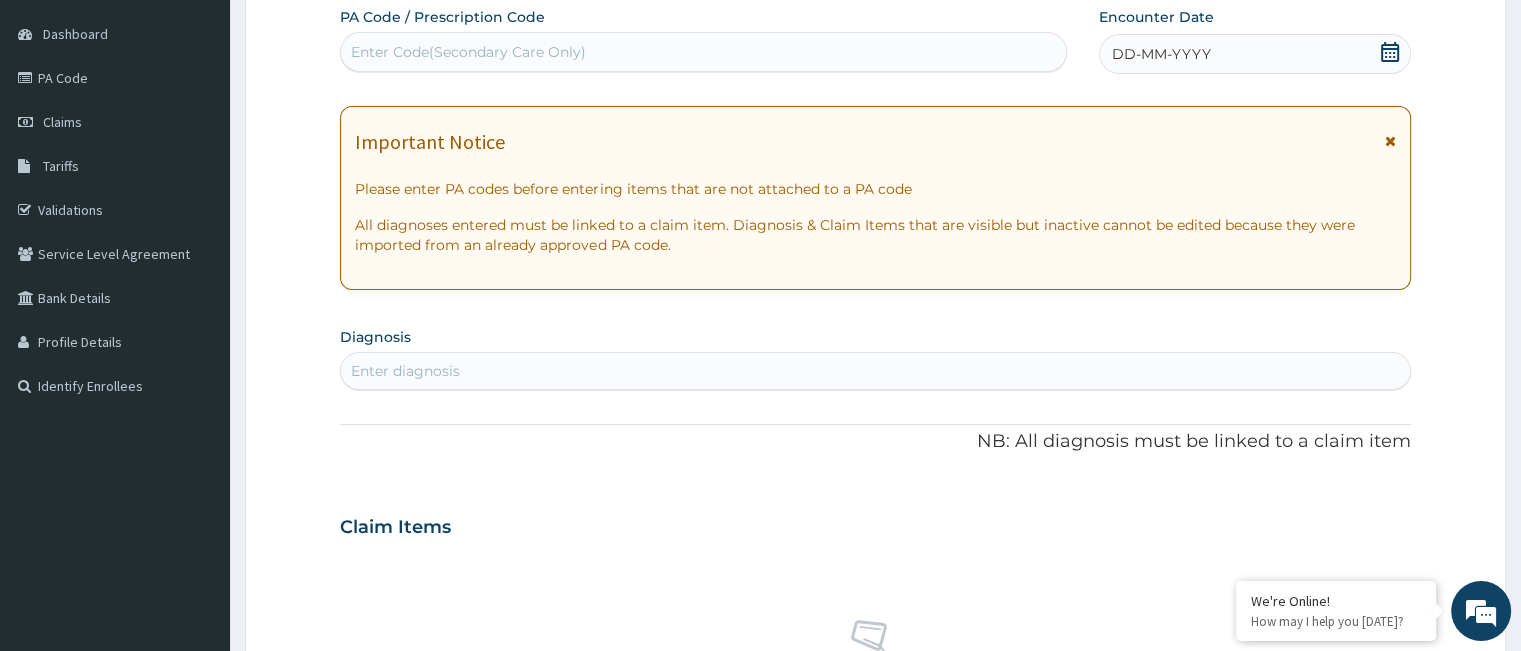 click on "Enter Code(Secondary Care Only)" at bounding box center (703, 52) 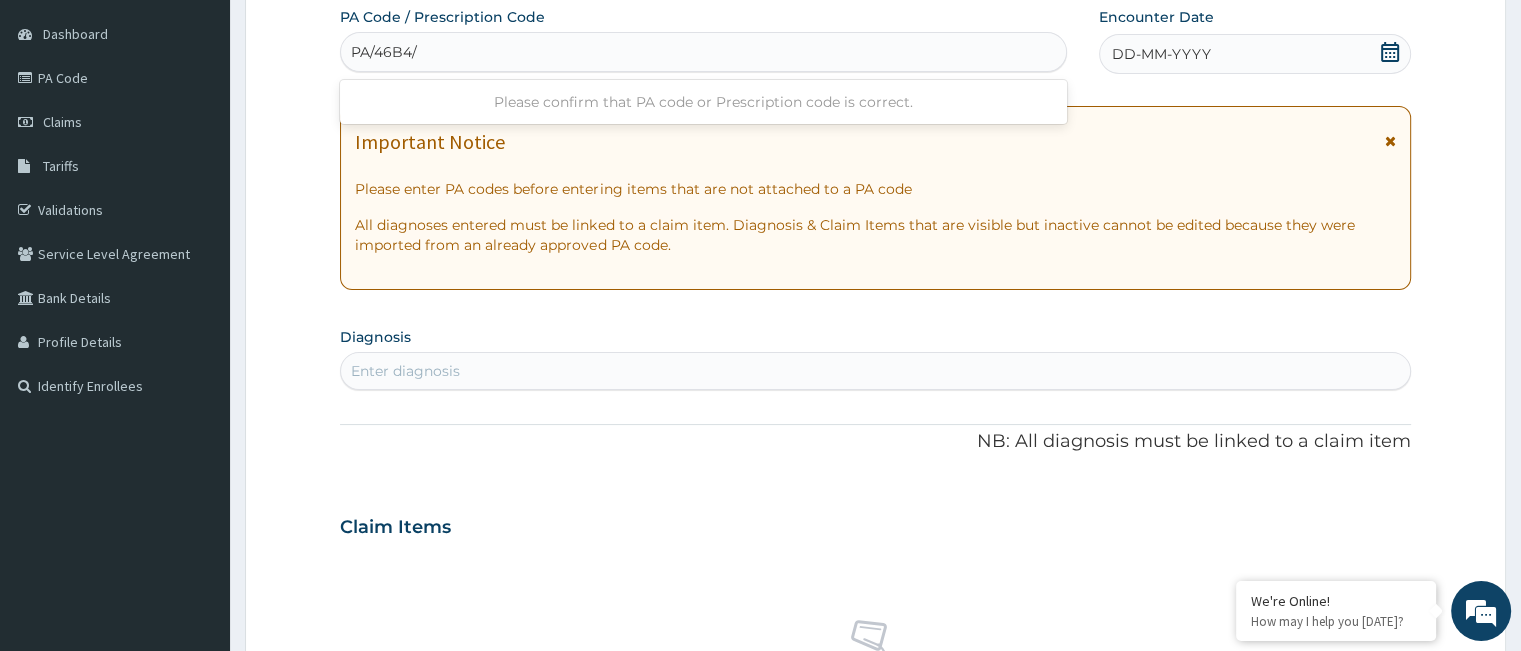 type on "PA/46B4/C" 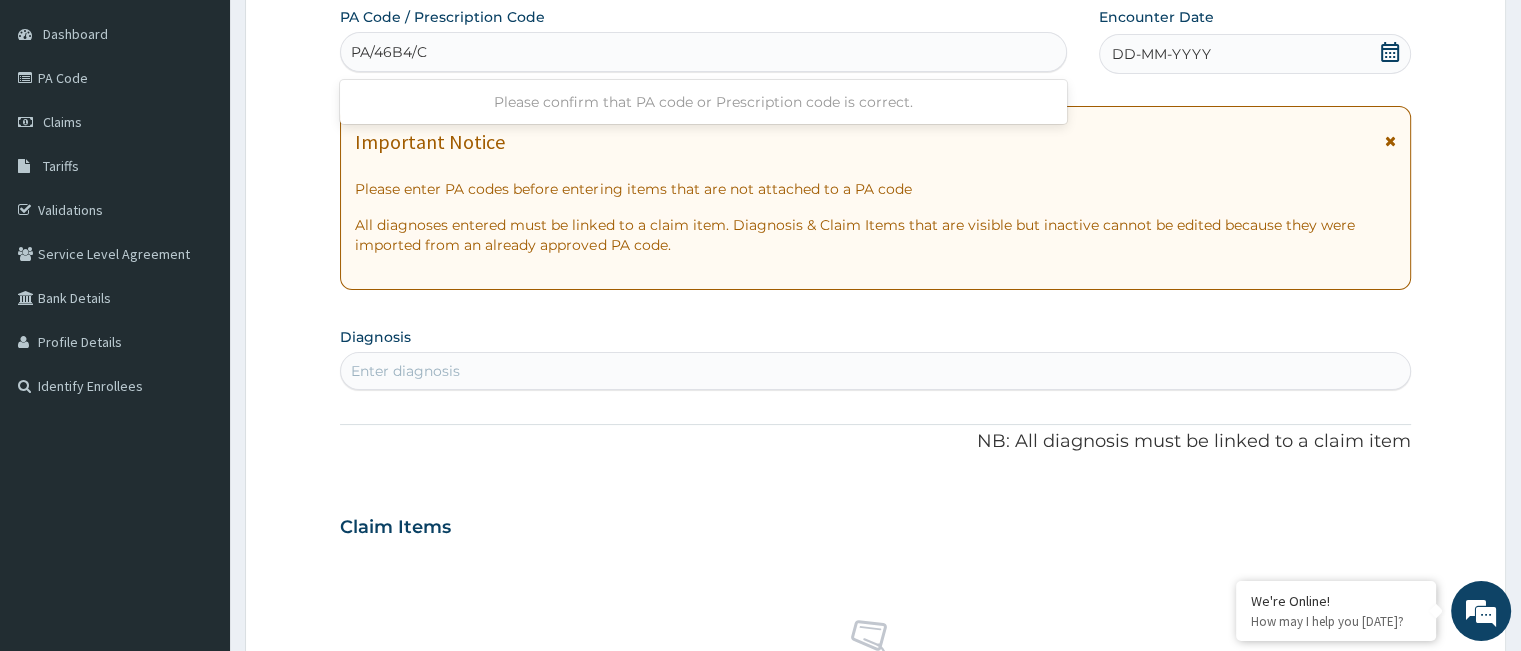 type 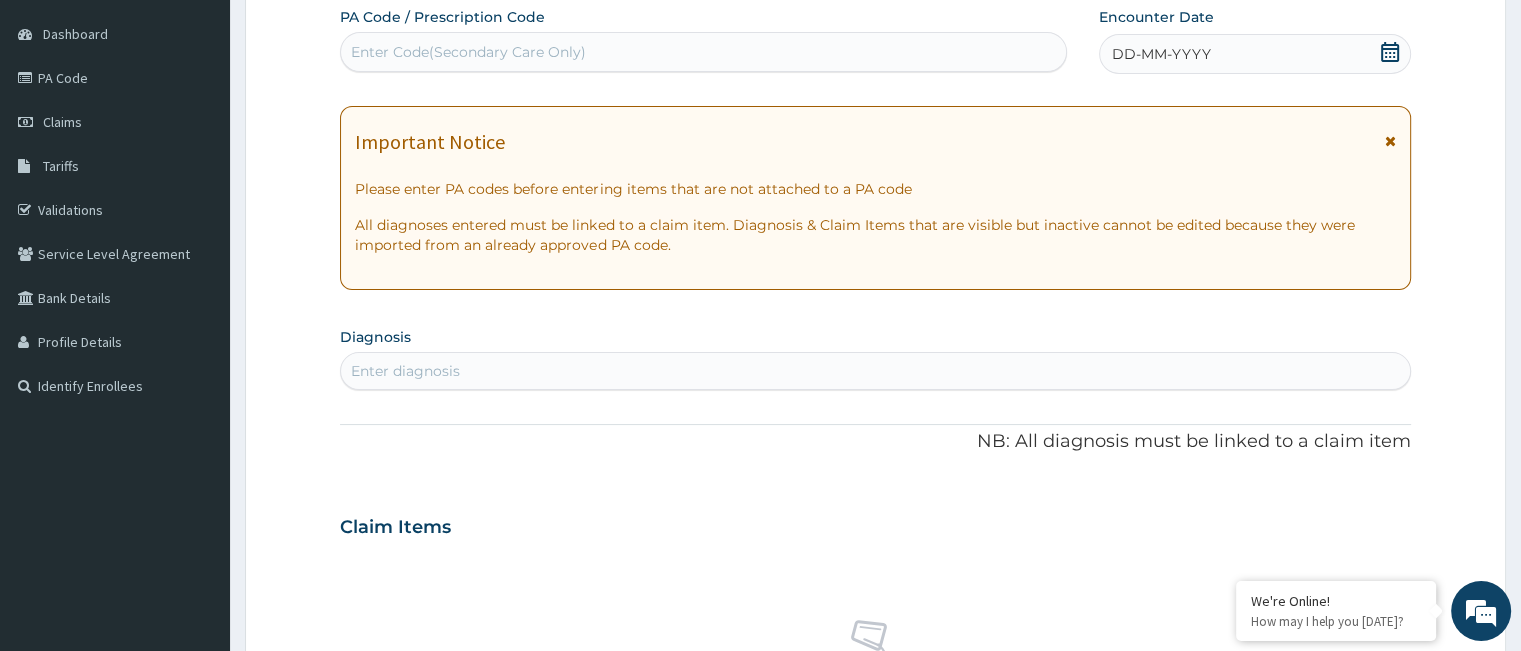 click on "Enter Code(Secondary Care Only)" at bounding box center (703, 52) 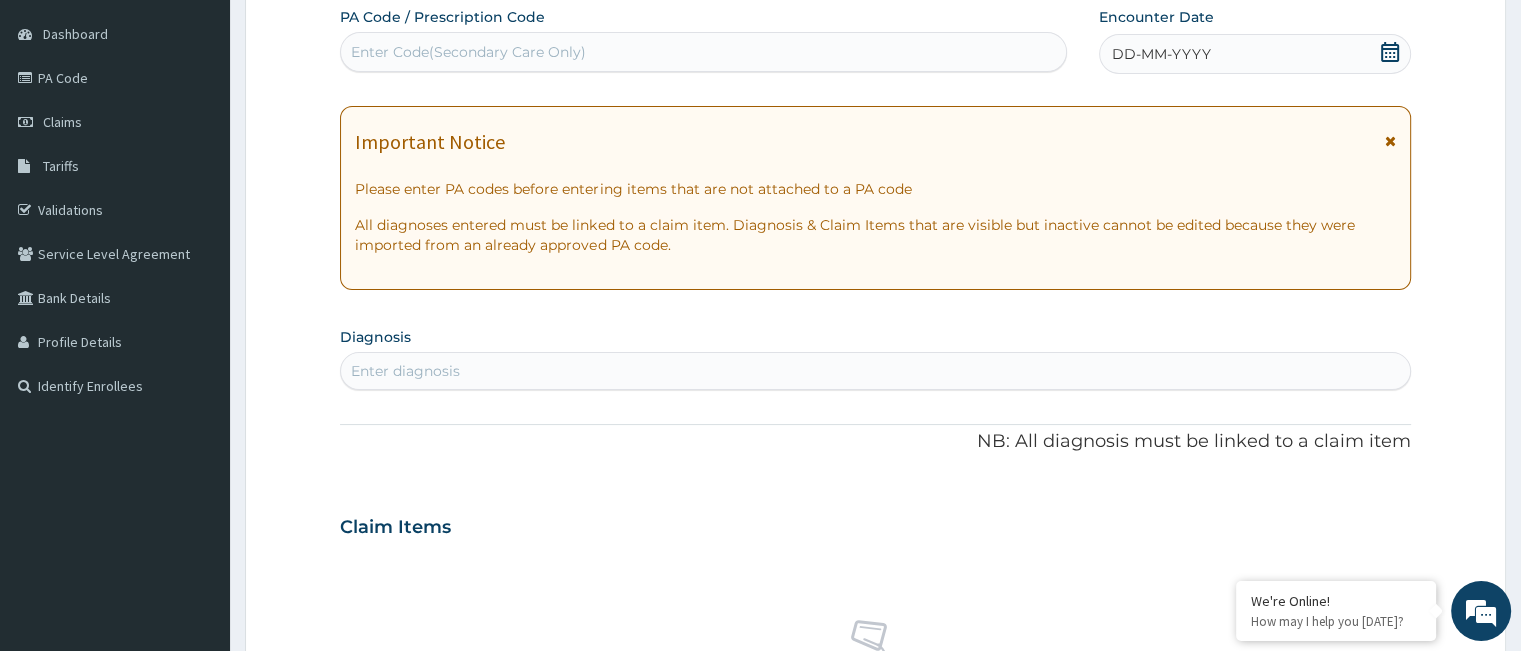 scroll, scrollTop: 0, scrollLeft: 0, axis: both 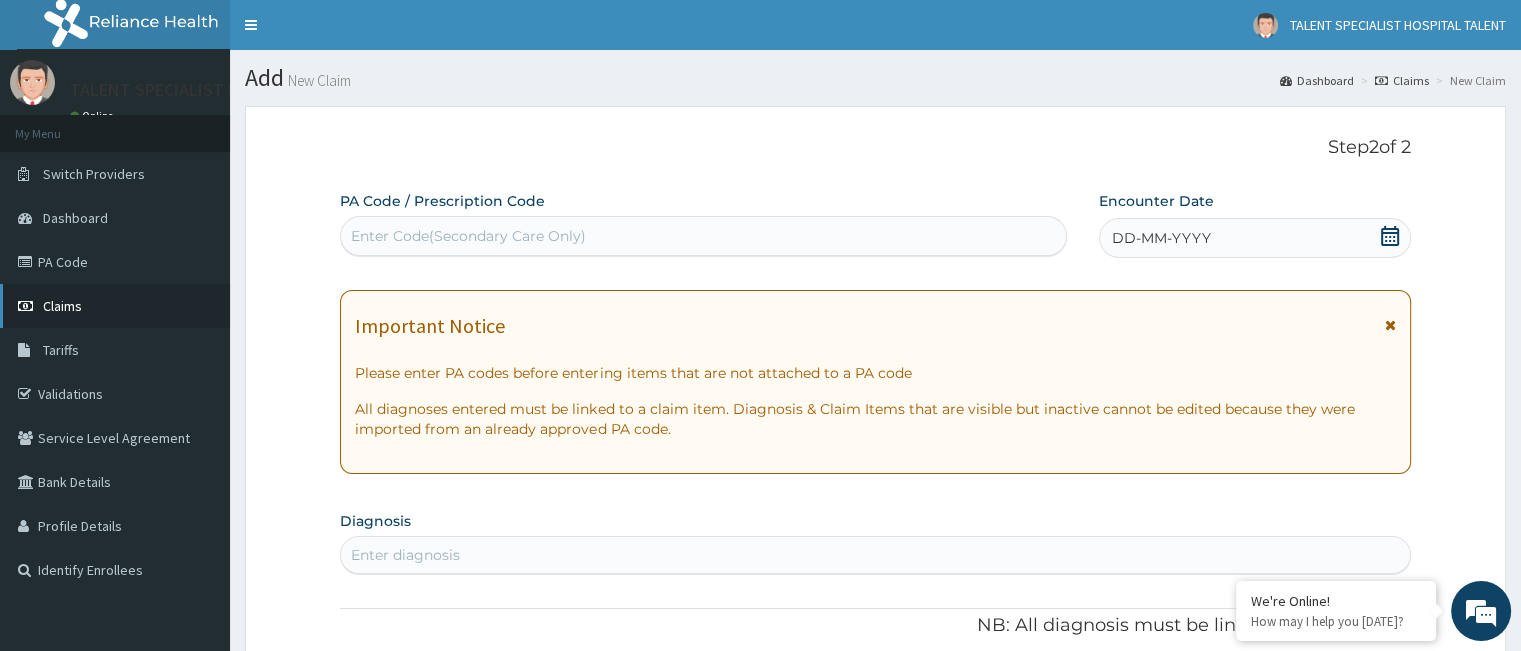 click on "Claims" at bounding box center [62, 306] 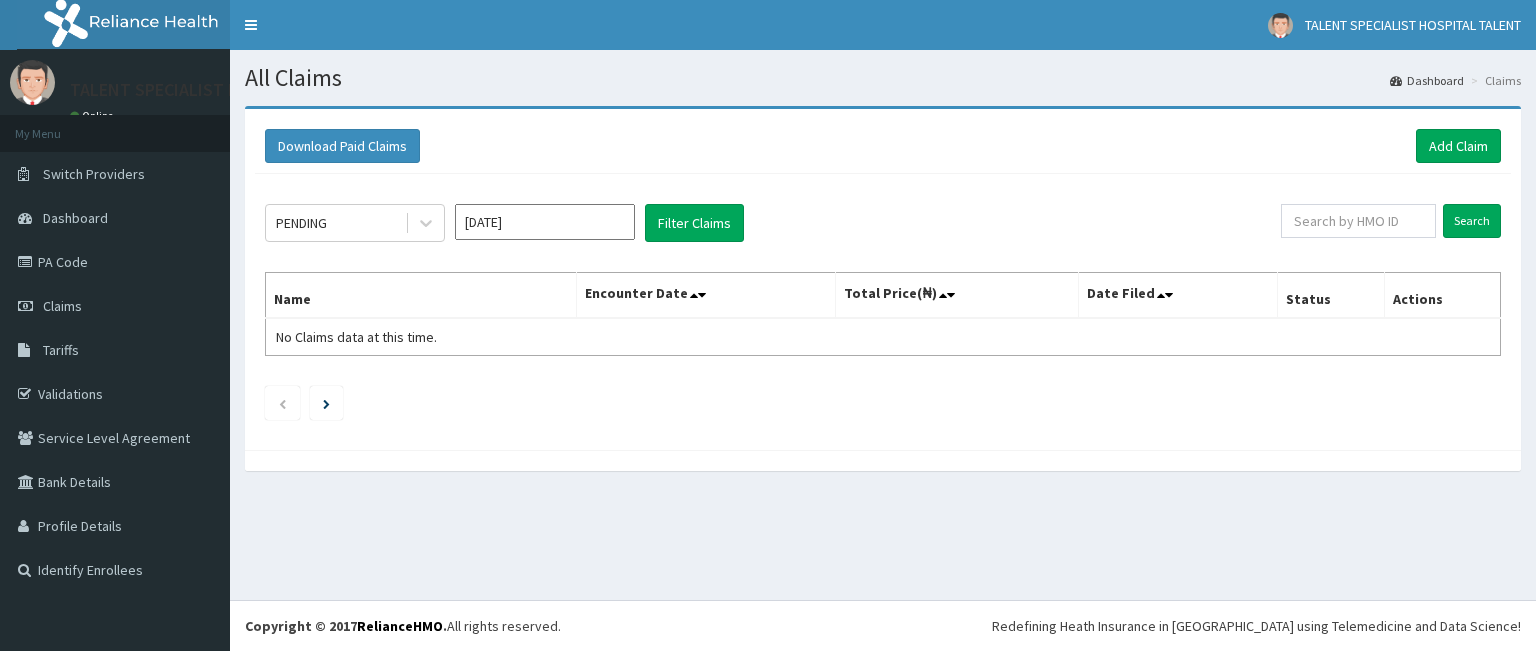 scroll, scrollTop: 0, scrollLeft: 0, axis: both 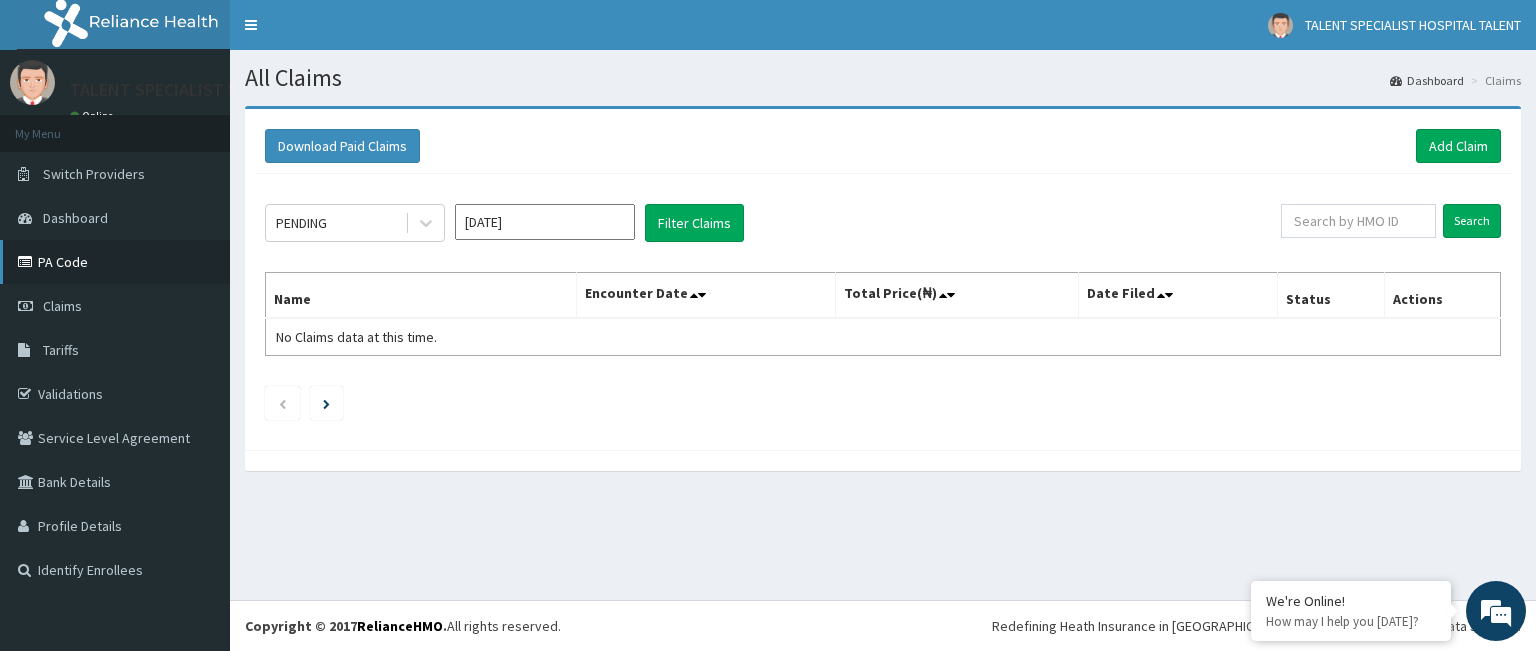 click on "PA Code" at bounding box center [115, 262] 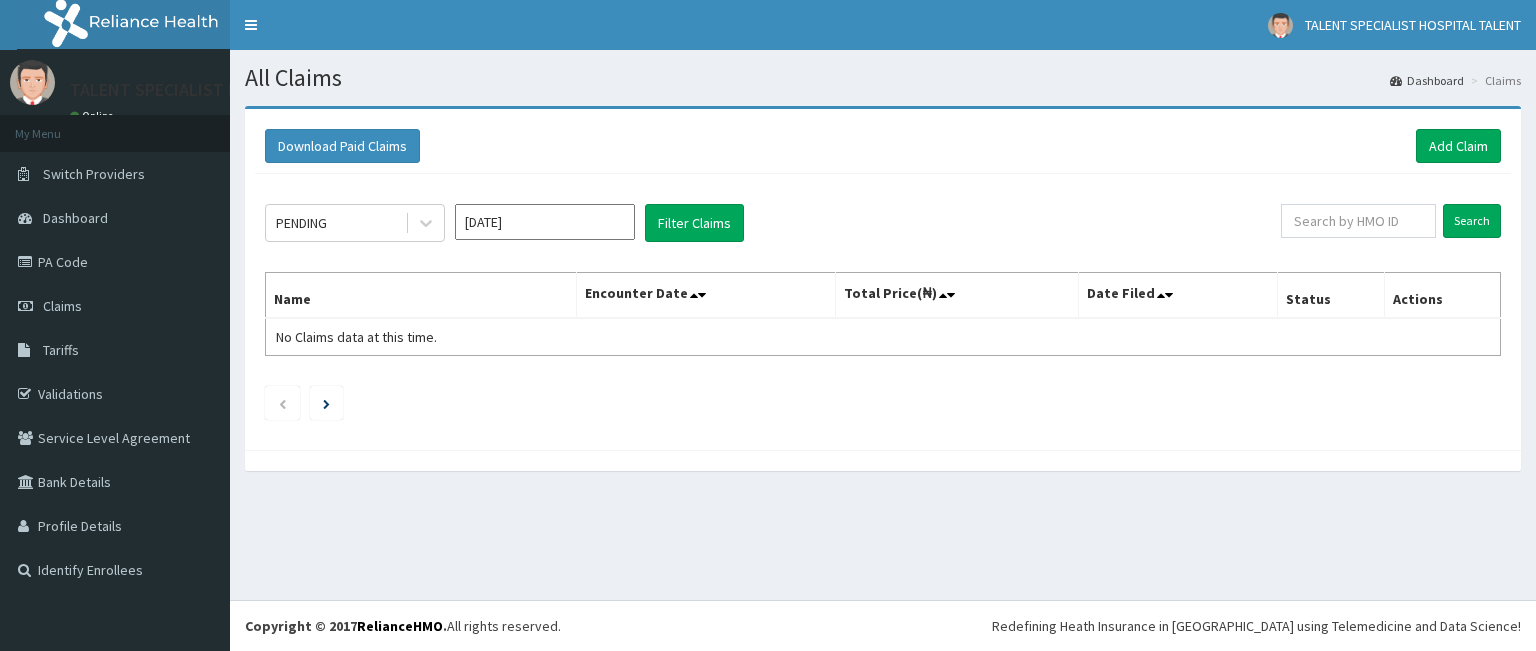 scroll, scrollTop: 0, scrollLeft: 0, axis: both 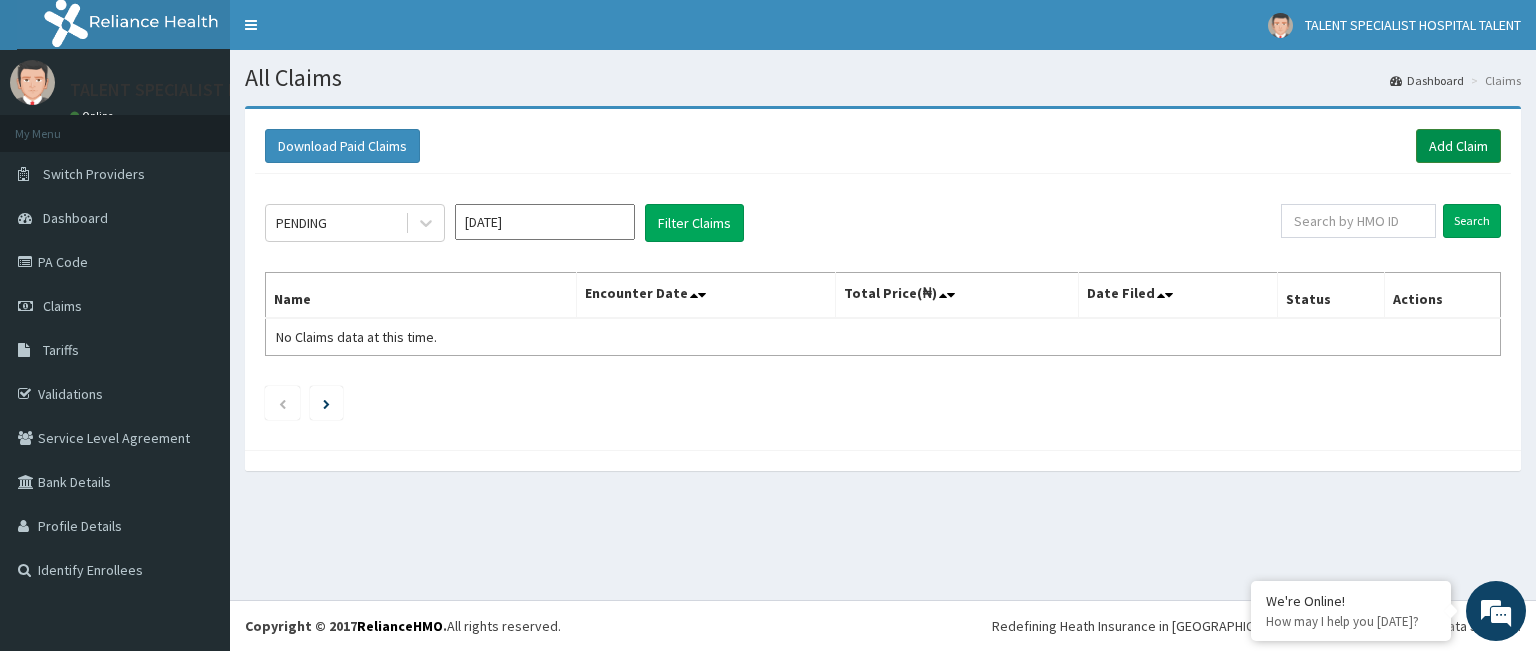 click on "Add Claim" at bounding box center [1458, 146] 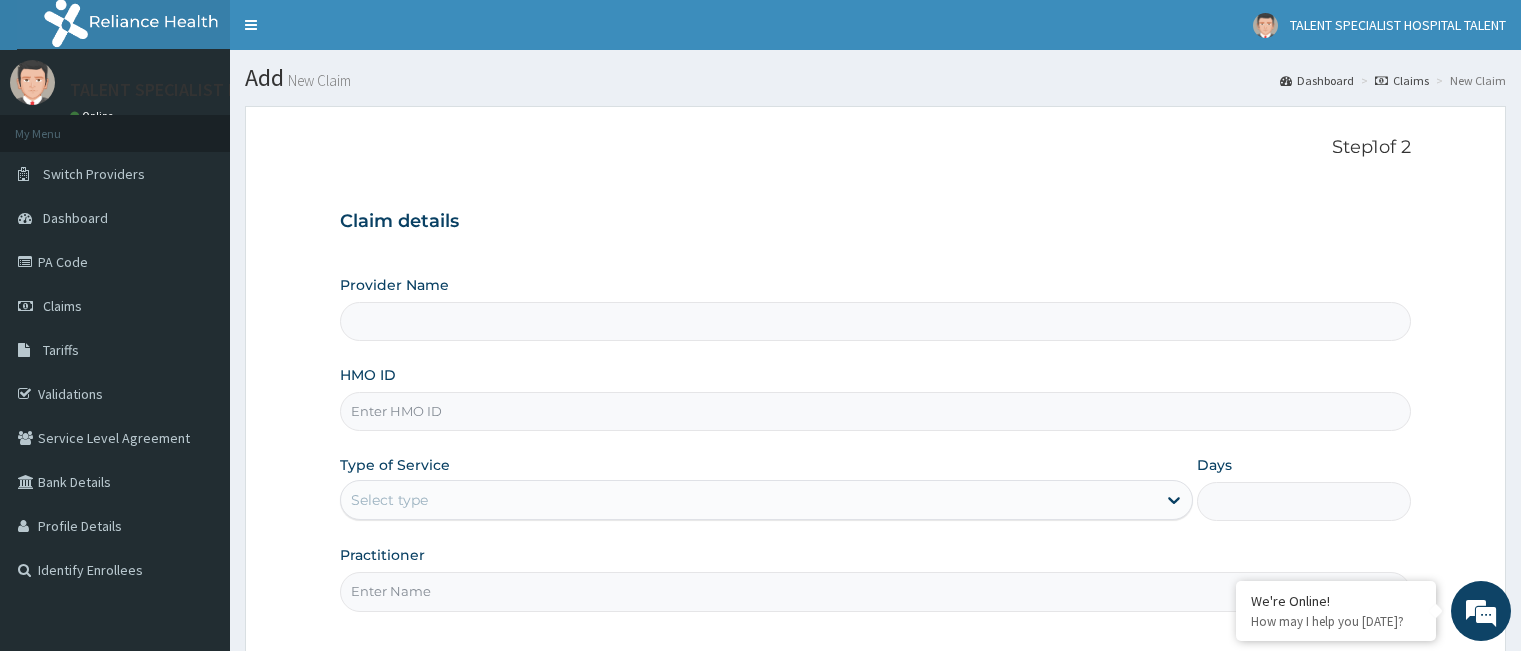 scroll, scrollTop: 0, scrollLeft: 0, axis: both 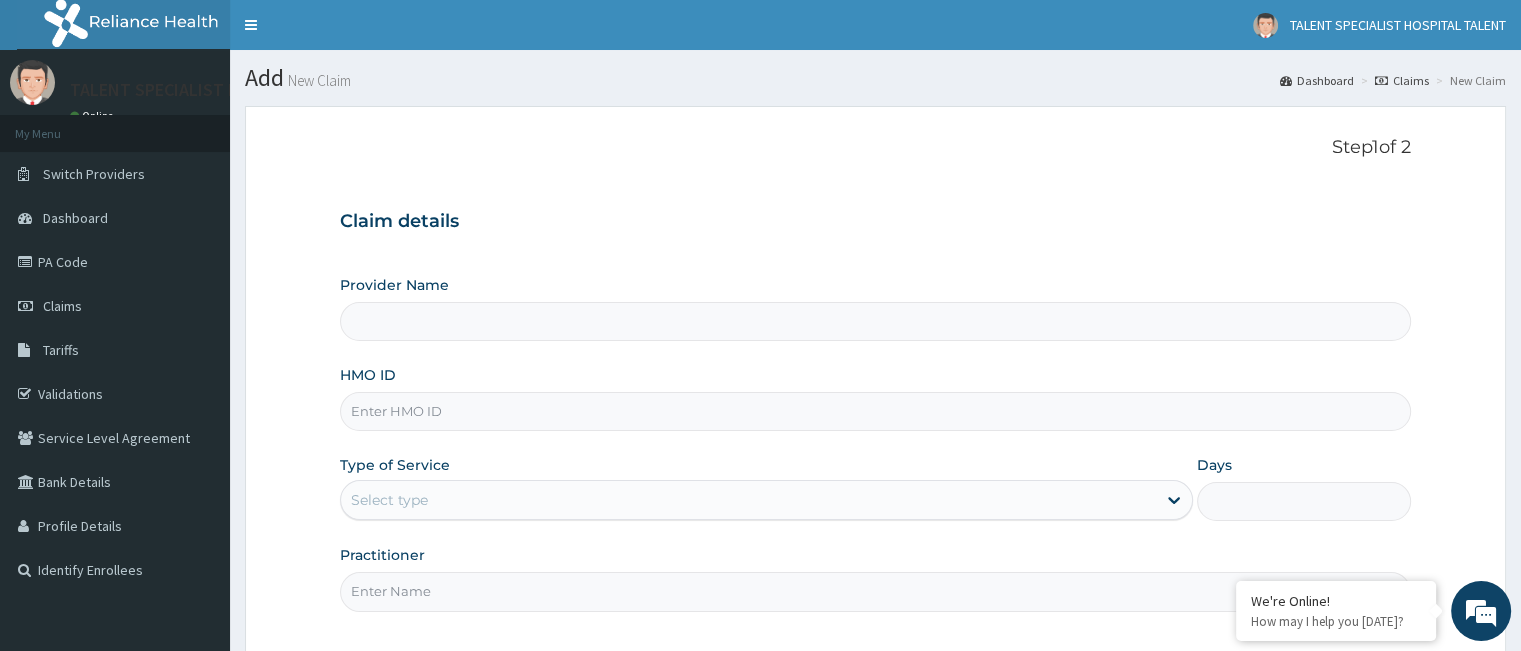 type on "Talent Specialist Hospital" 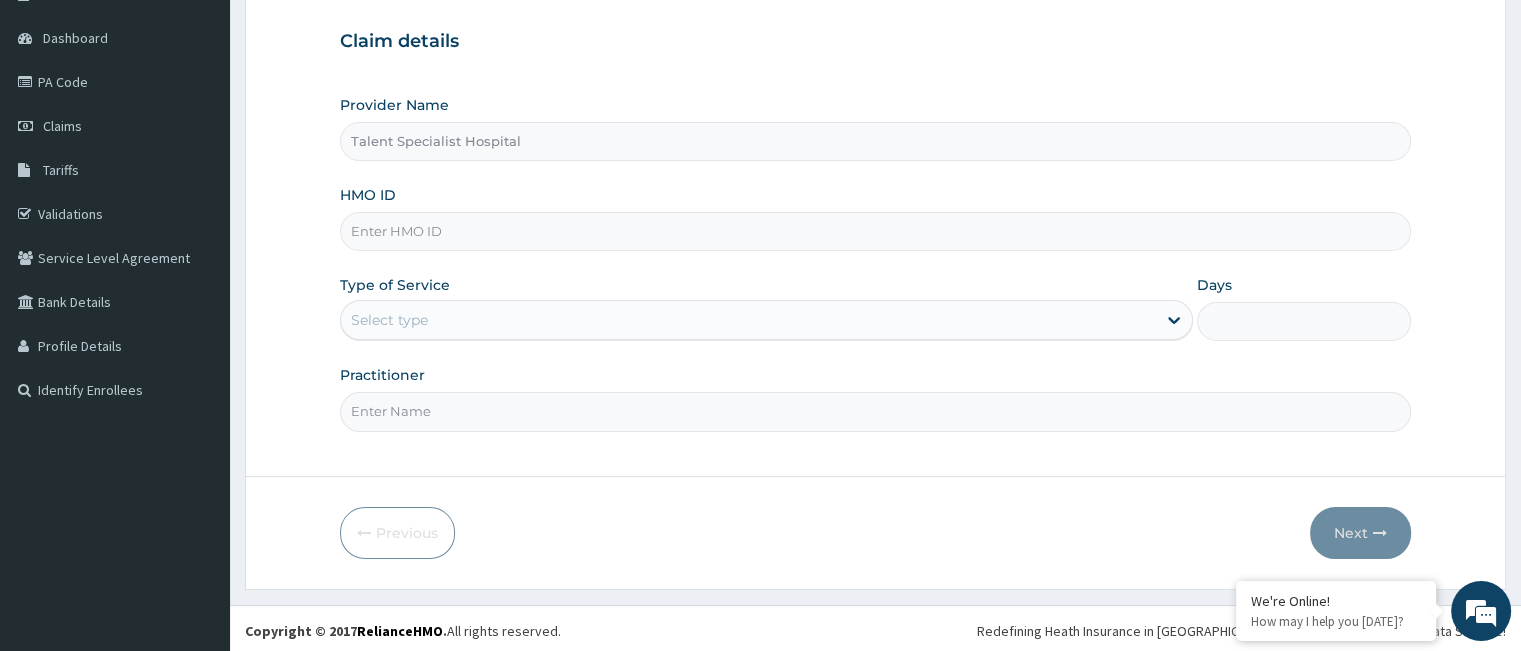 scroll, scrollTop: 184, scrollLeft: 0, axis: vertical 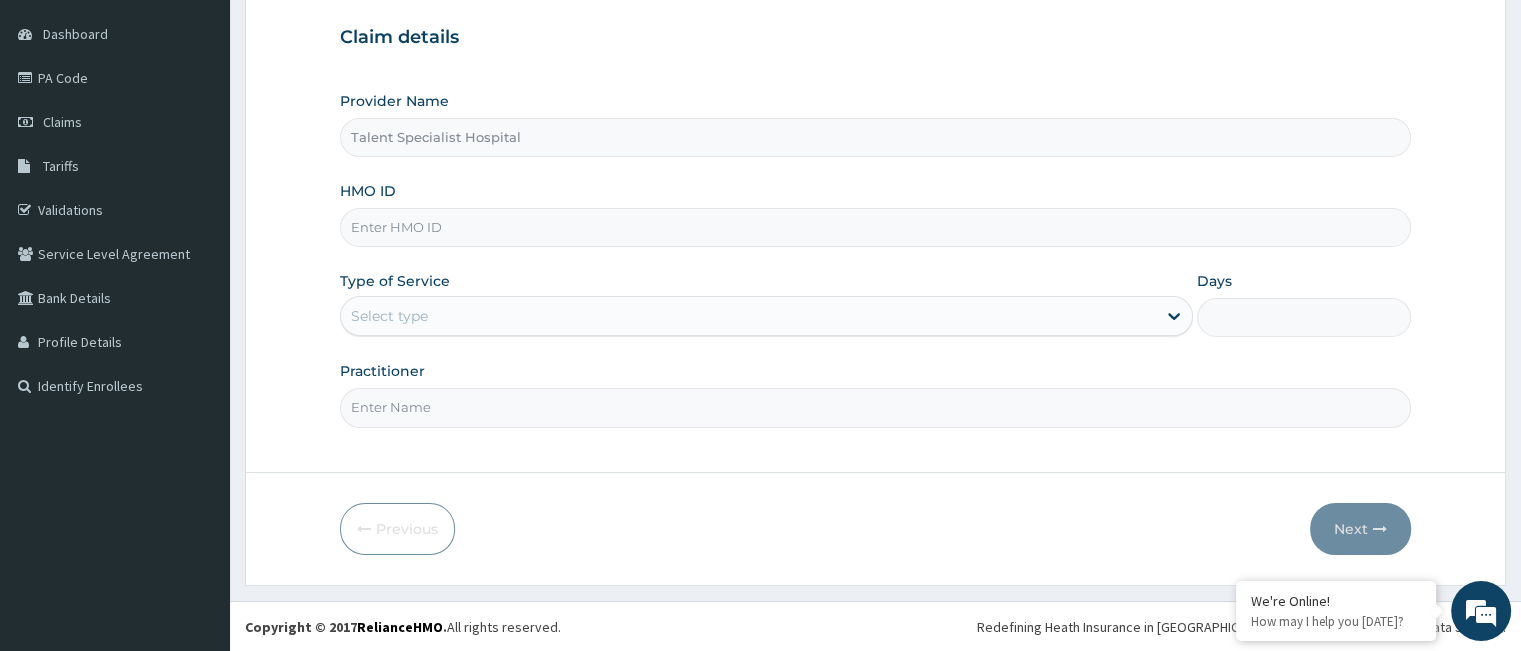 click on "HMO ID" at bounding box center (875, 227) 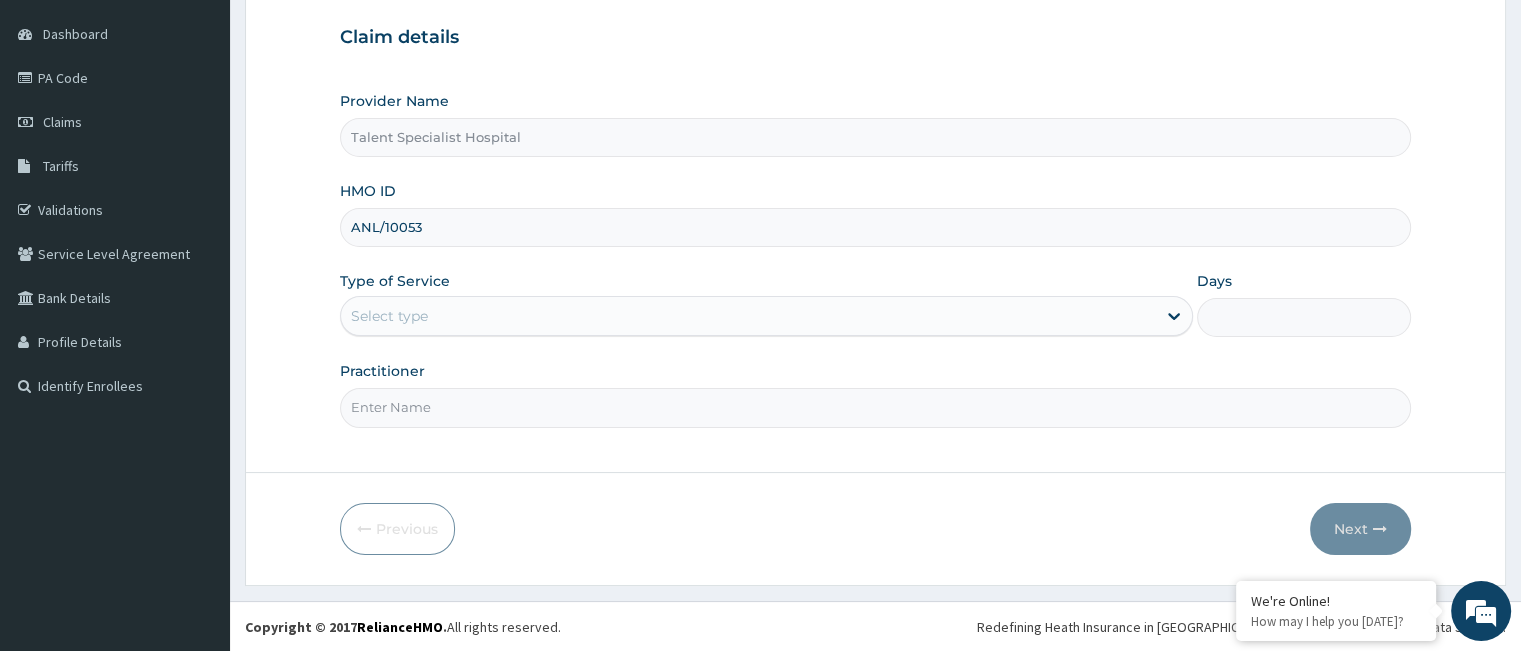 scroll, scrollTop: 0, scrollLeft: 0, axis: both 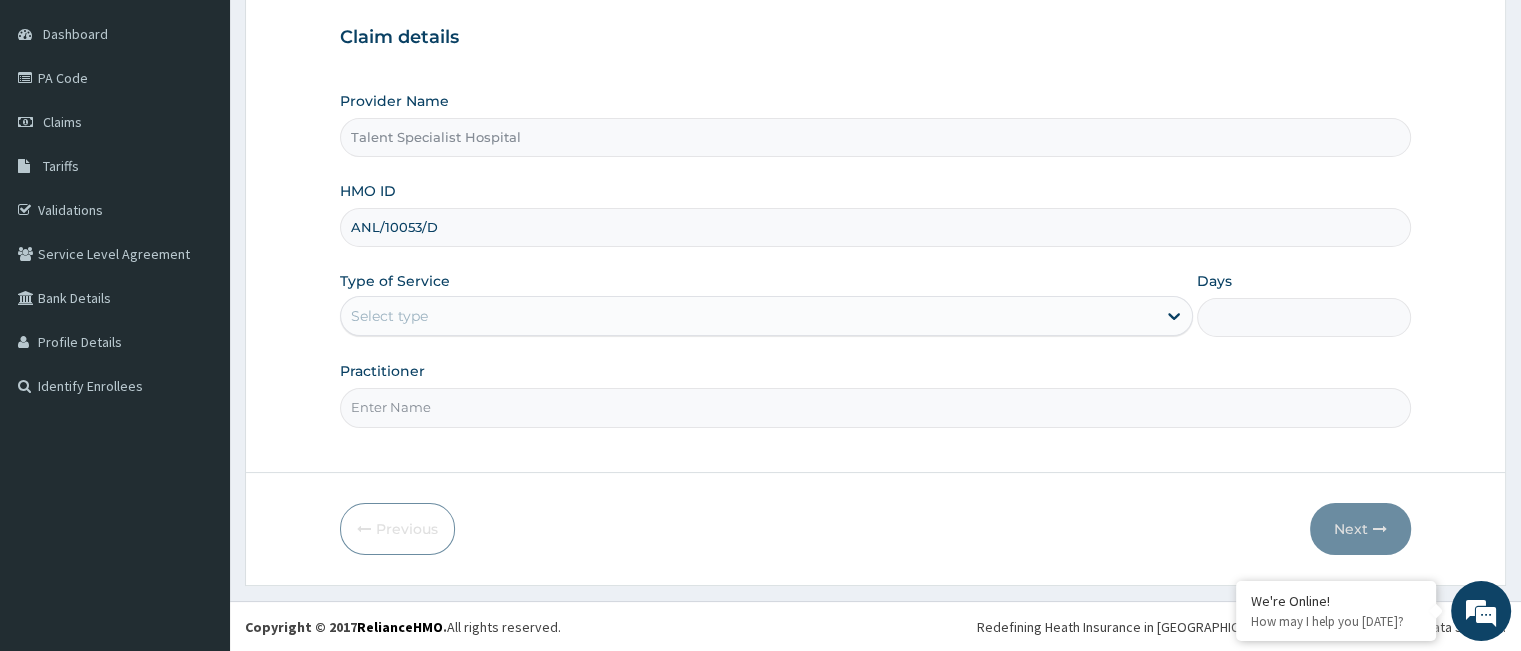 type on "ANL/10053/D" 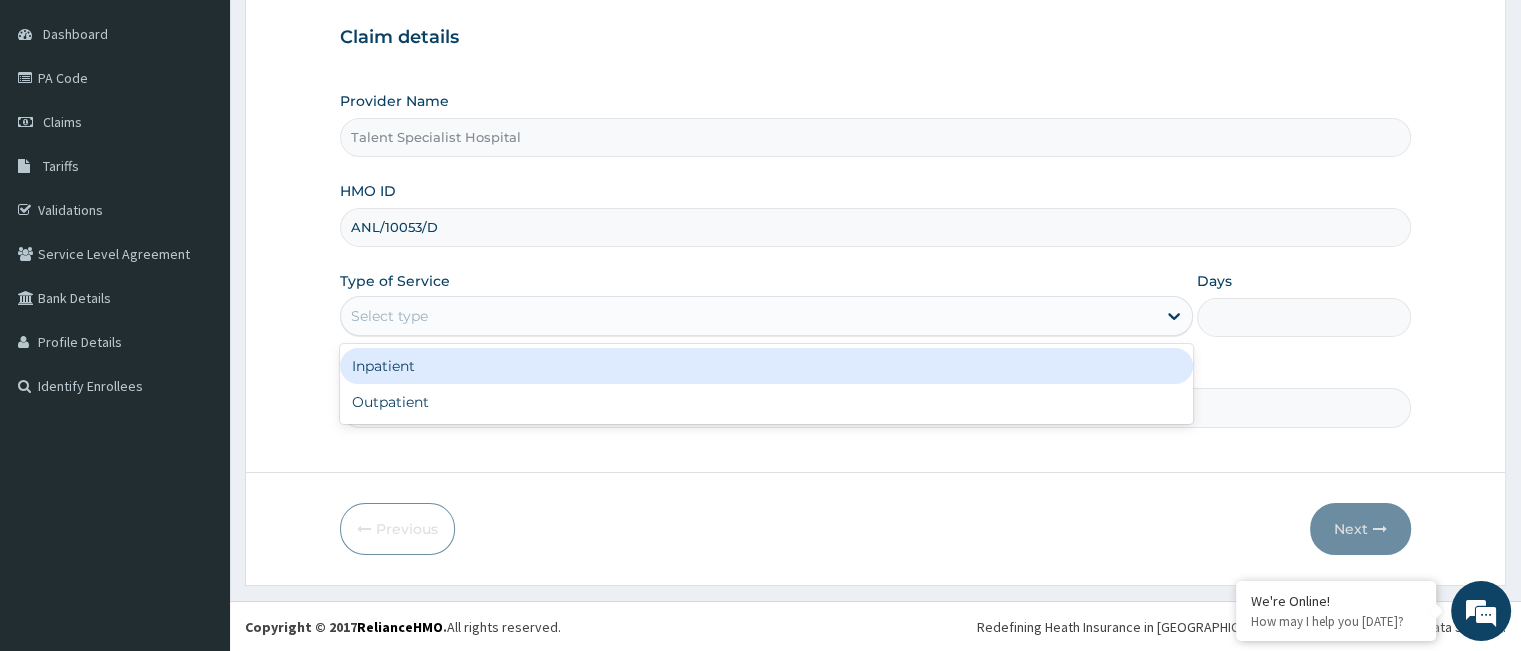 click on "Select type" at bounding box center (748, 316) 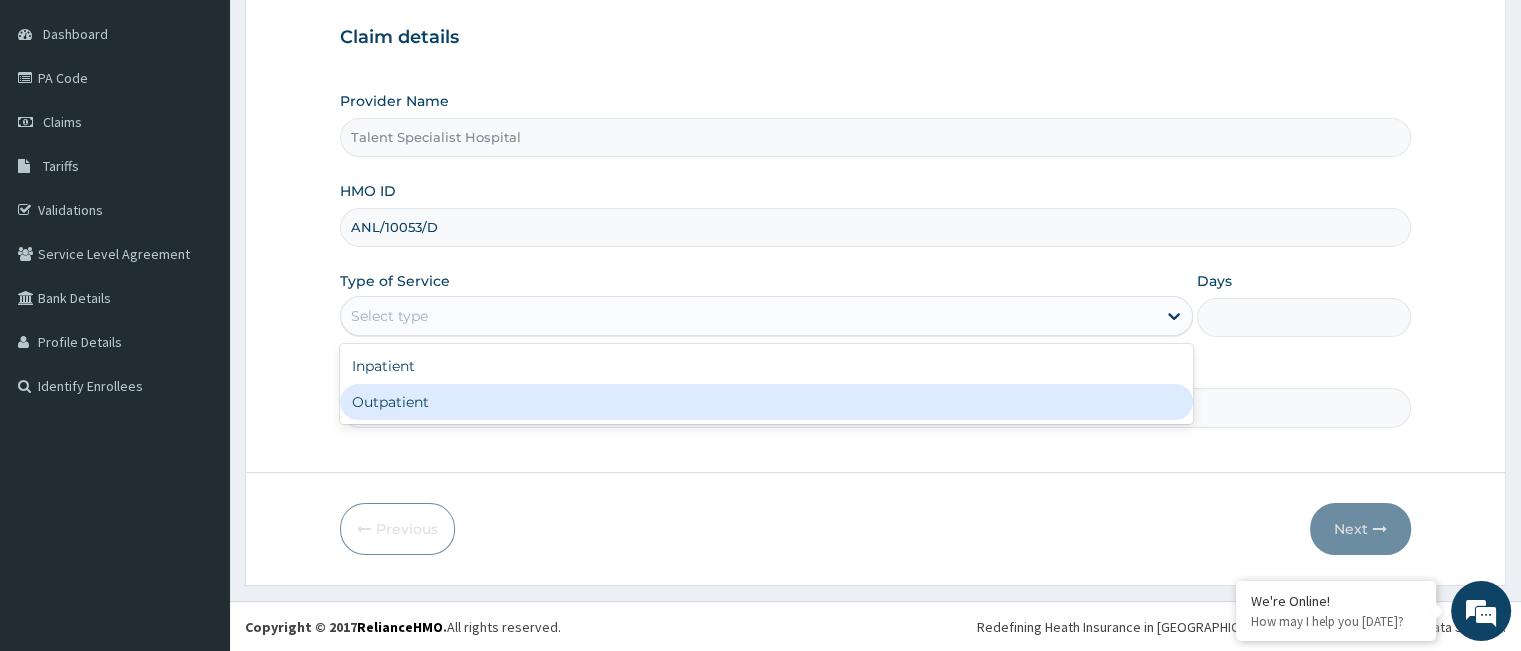 click on "Outpatient" at bounding box center [766, 402] 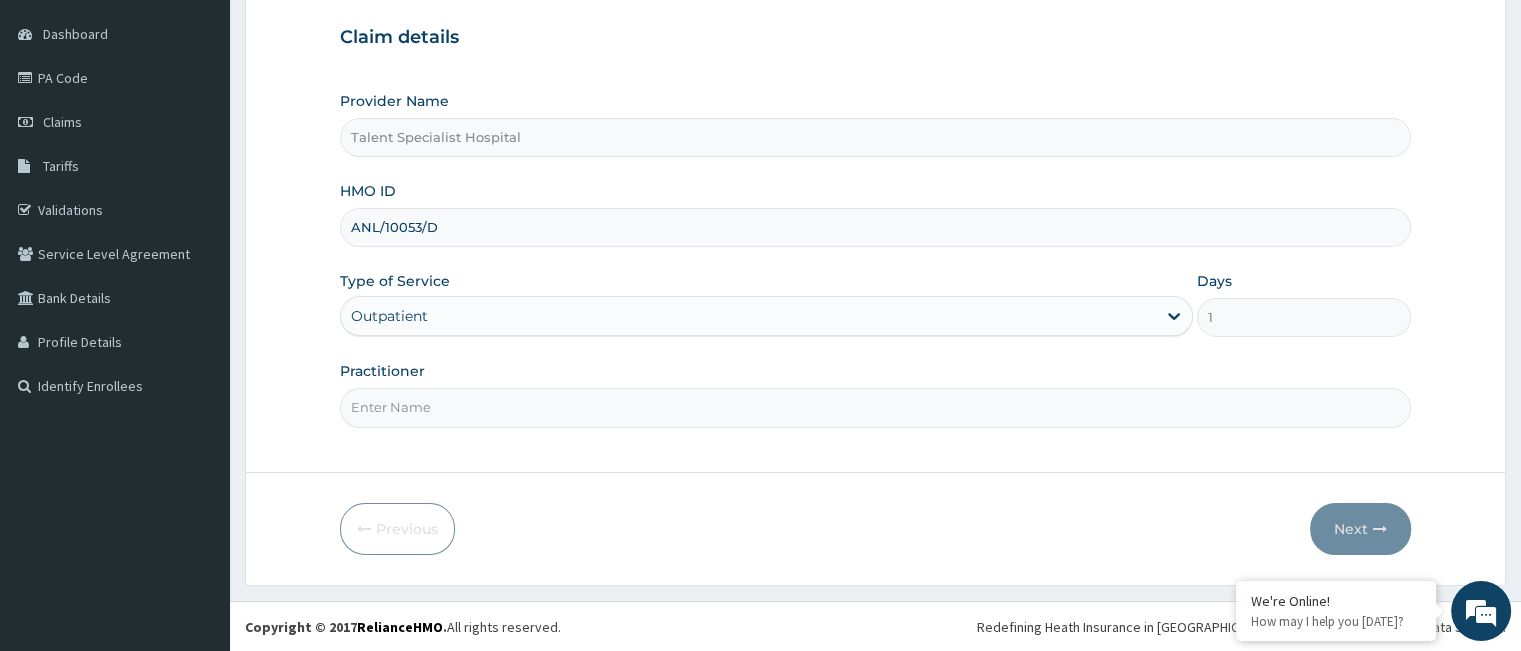 click on "Practitioner" at bounding box center [875, 407] 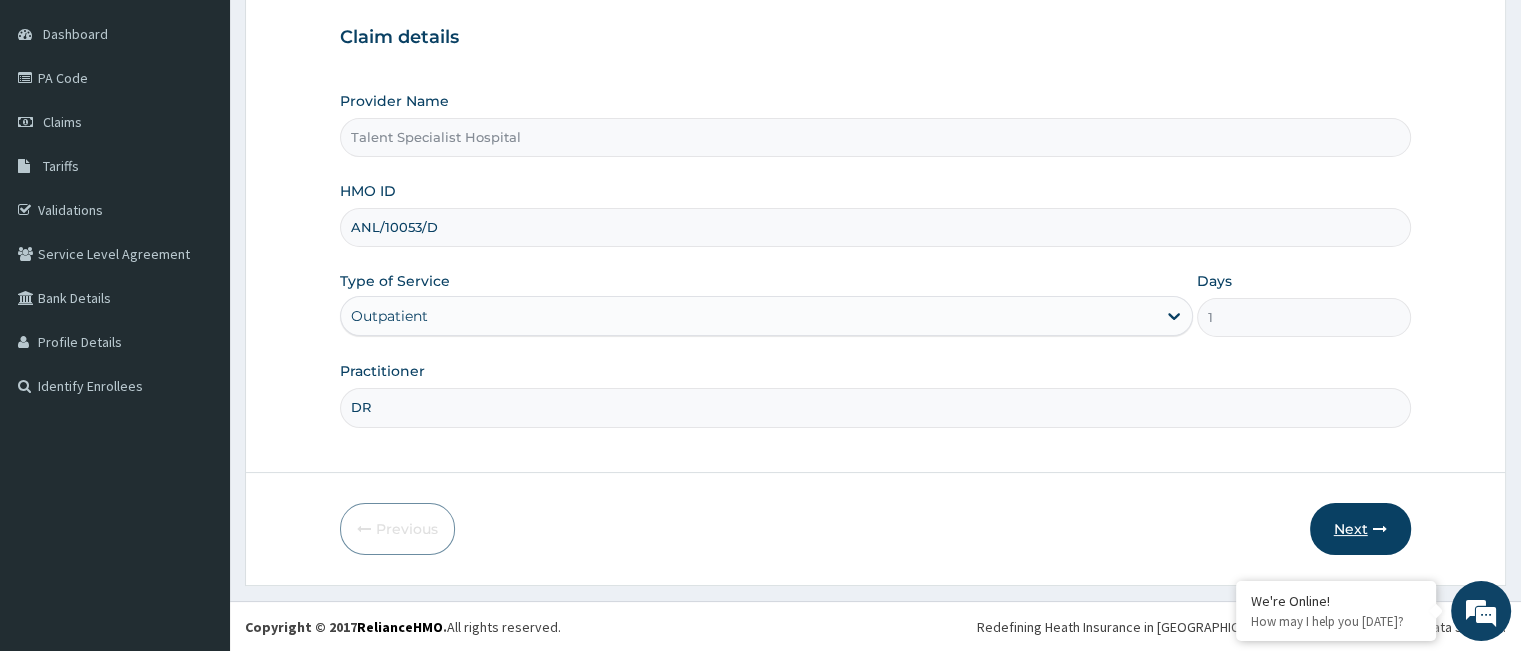 type on "DR" 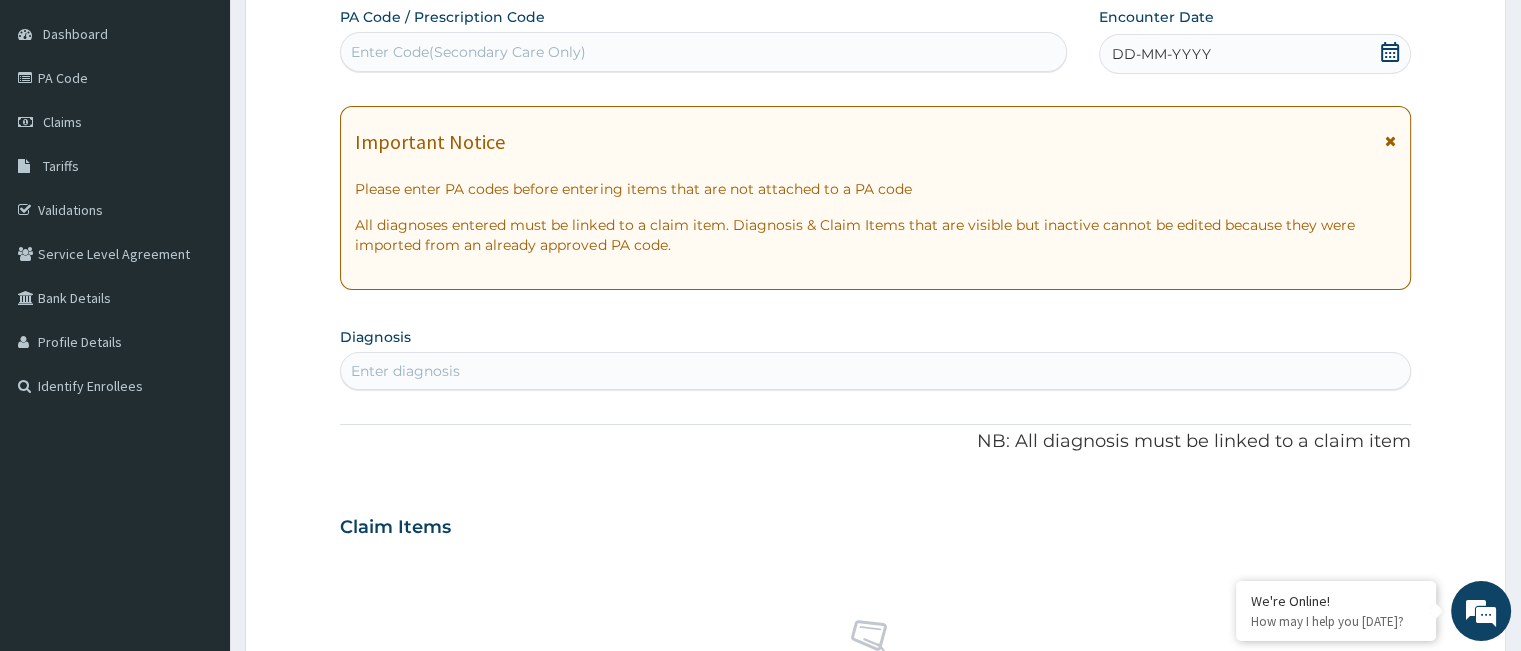 click on "Enter Code(Secondary Care Only)" at bounding box center [703, 52] 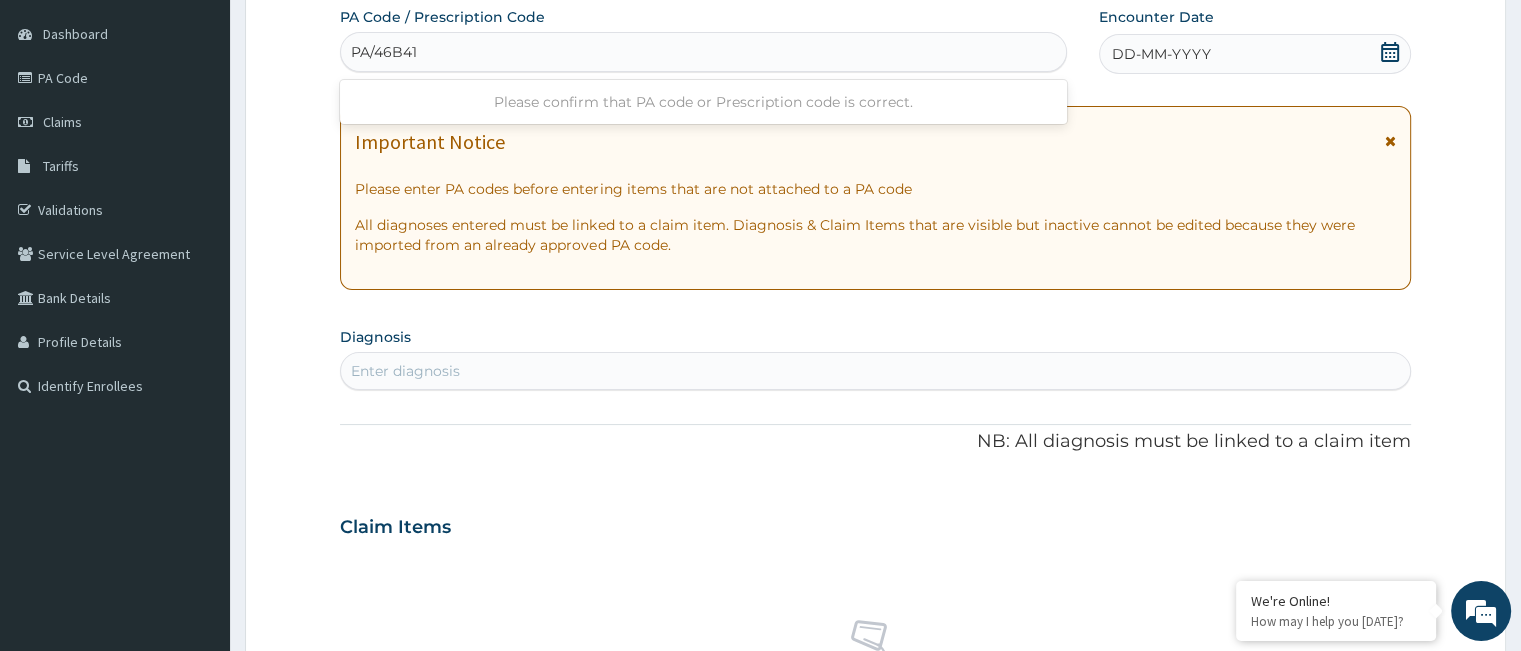 type on "PA/46B41C" 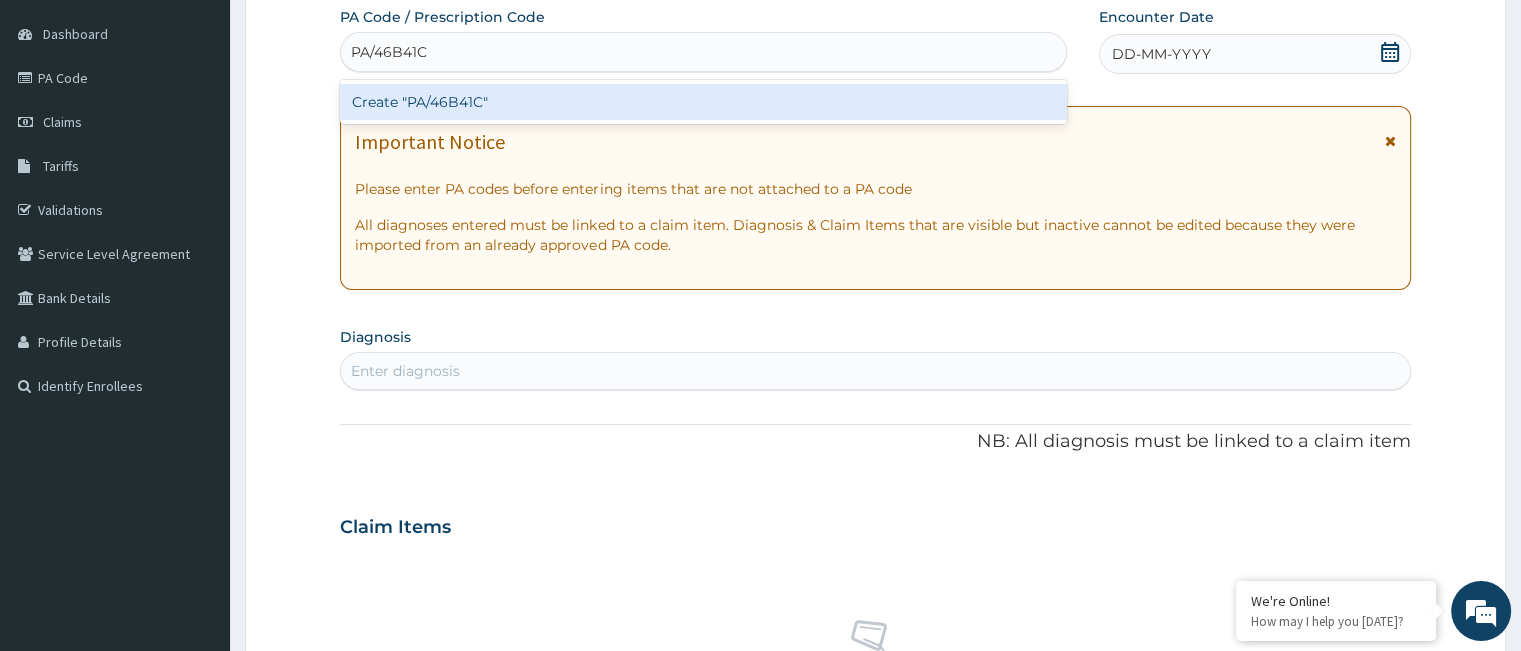 click on "Create "PA/46B41C"" at bounding box center [703, 102] 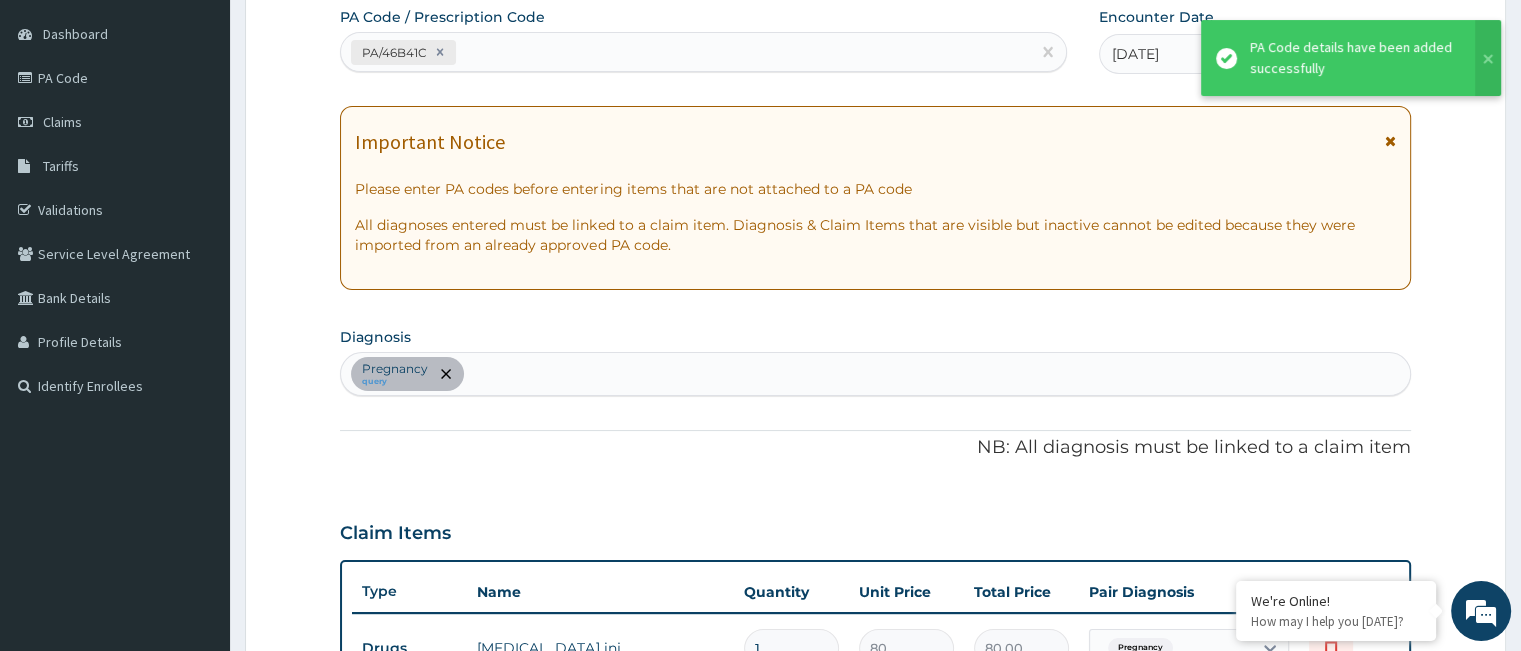 scroll, scrollTop: 573, scrollLeft: 0, axis: vertical 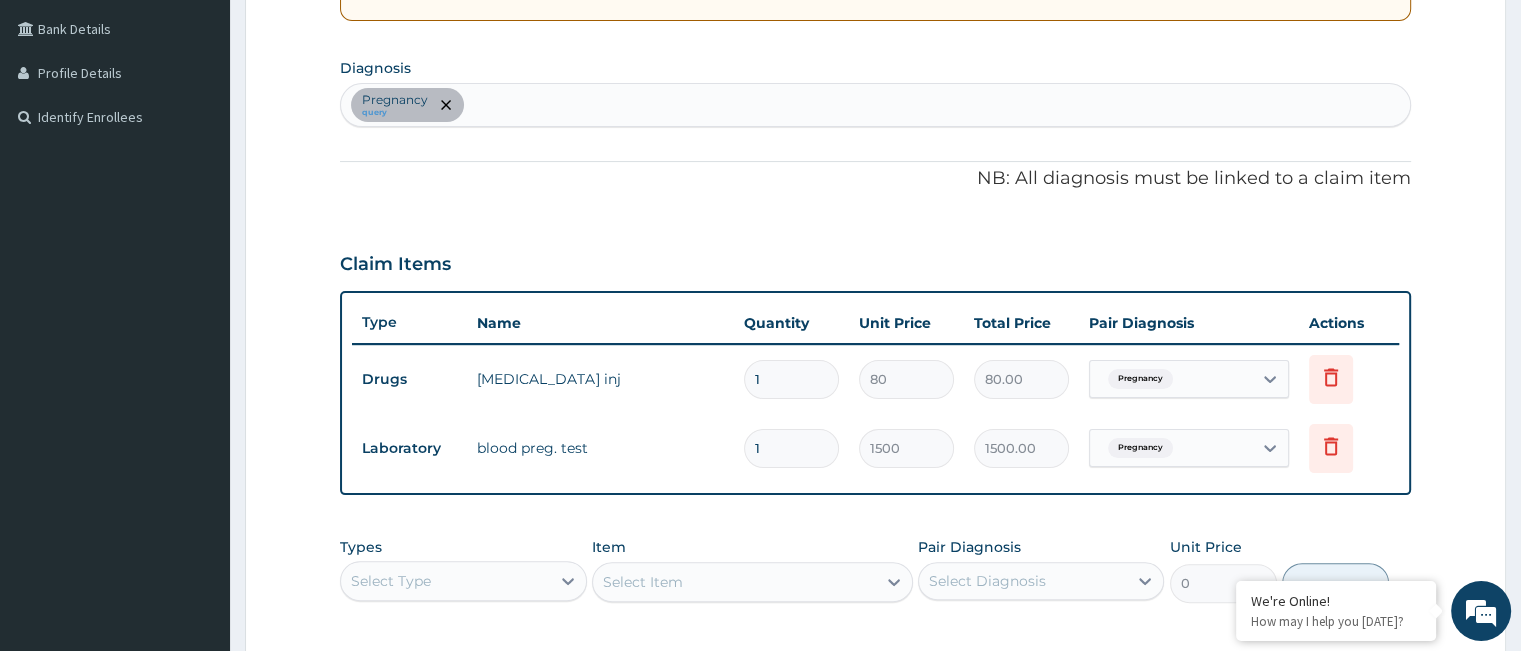 click on "Pregnancy query" at bounding box center (875, 105) 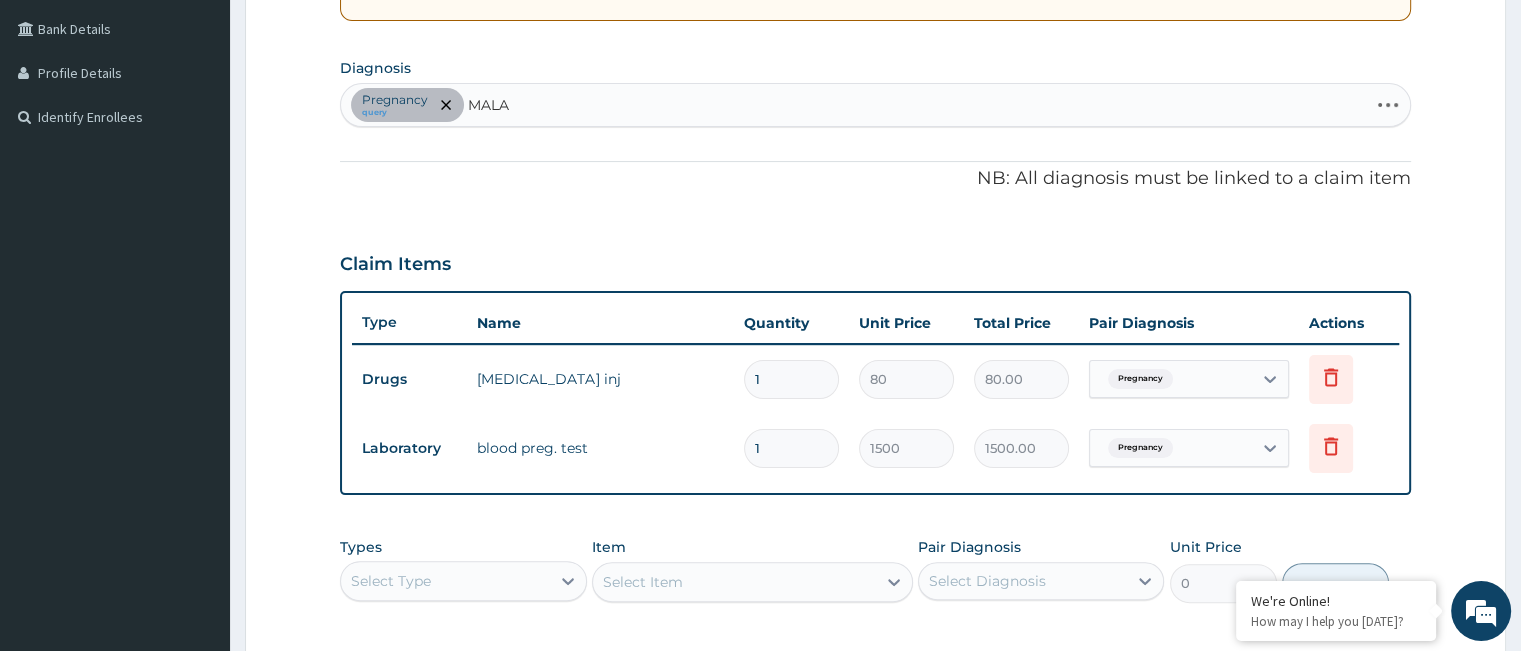 type on "MALAR" 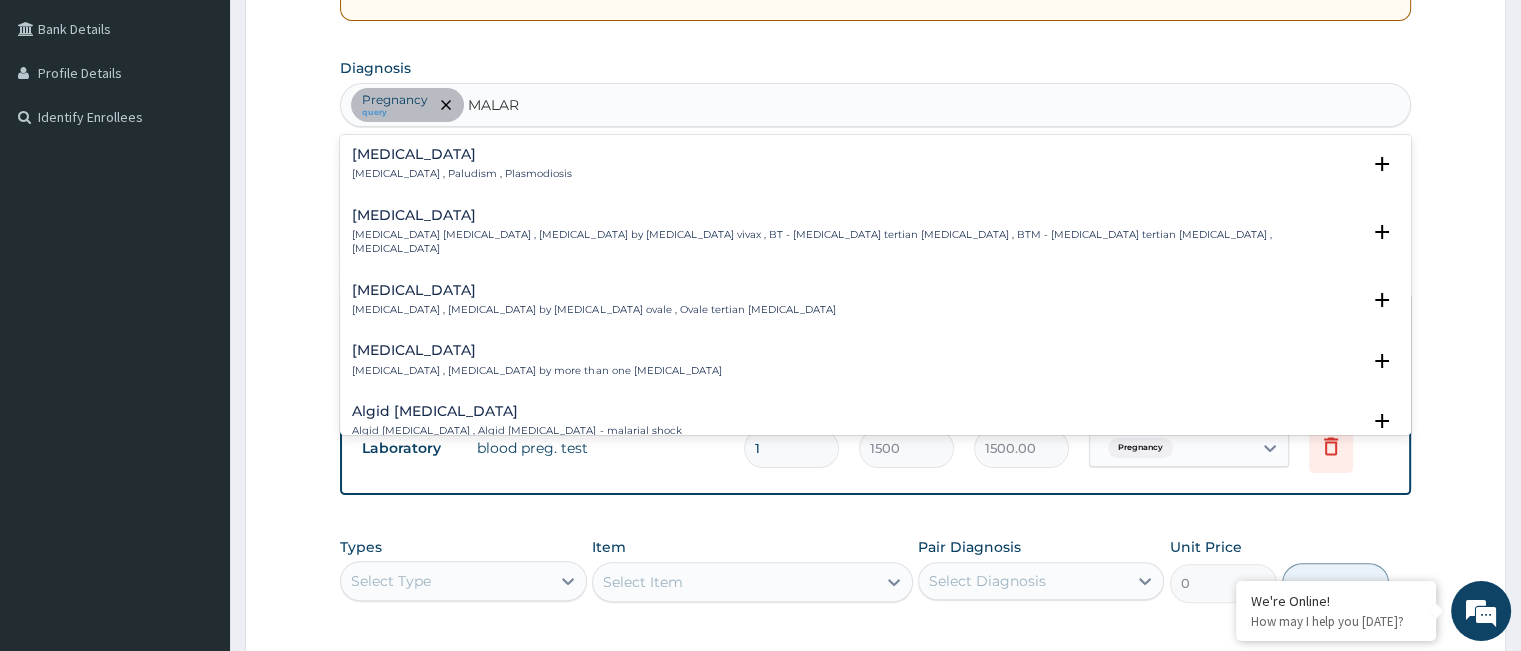 click on "[MEDICAL_DATA] [MEDICAL_DATA] , Paludism , Plasmodiosis" at bounding box center [875, 164] 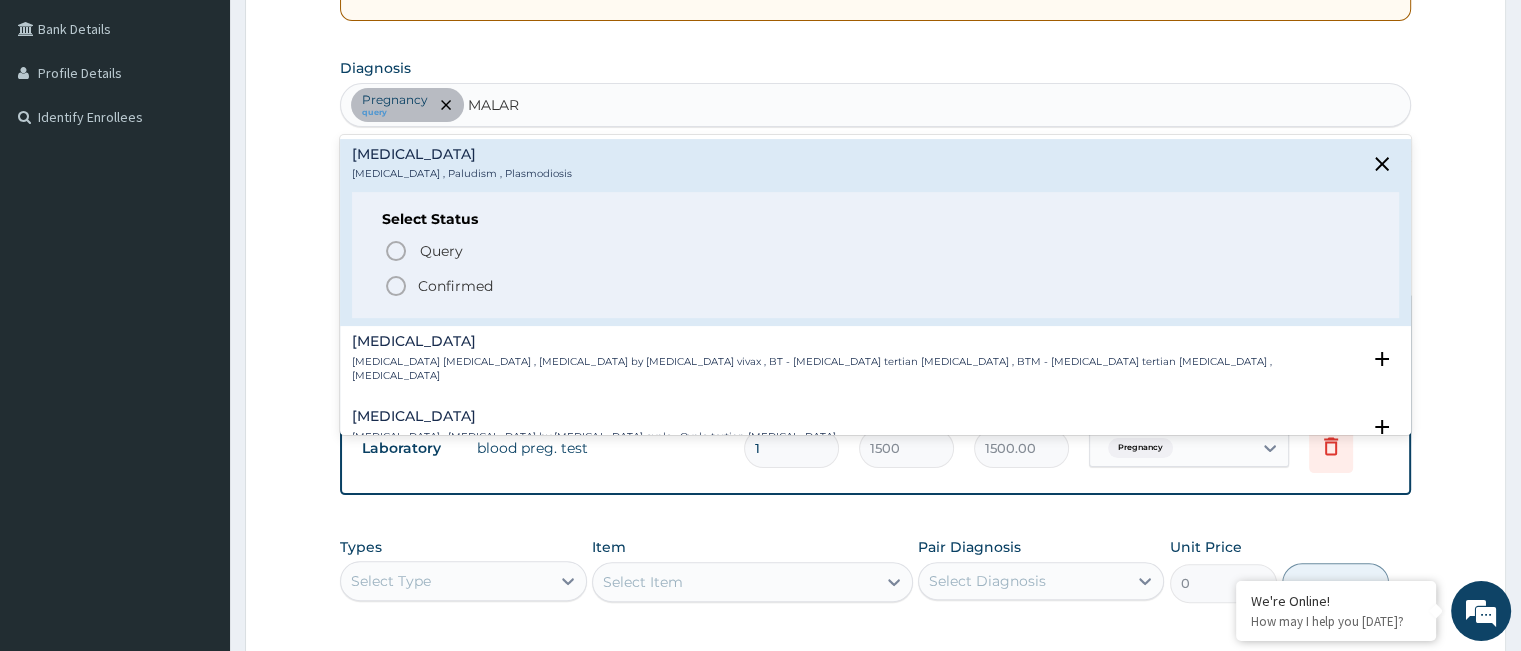 click 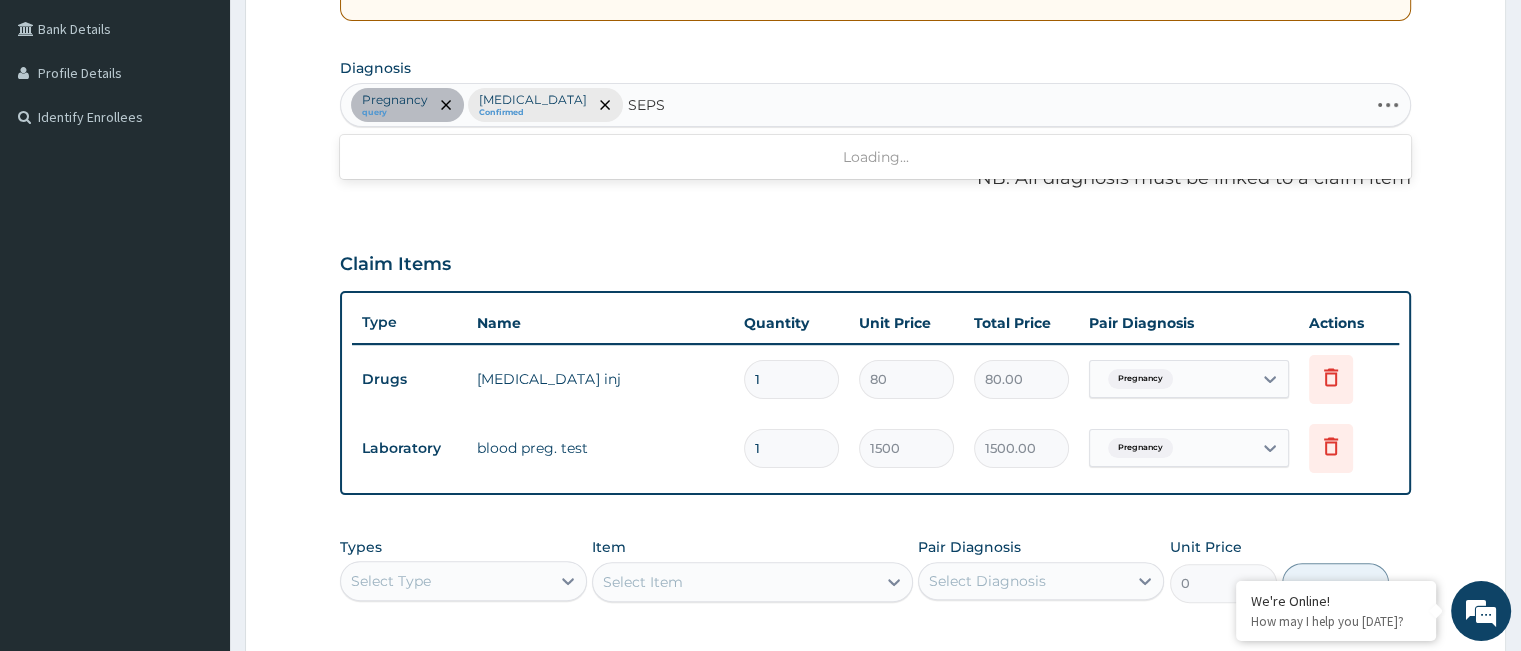 type on "SEPSI" 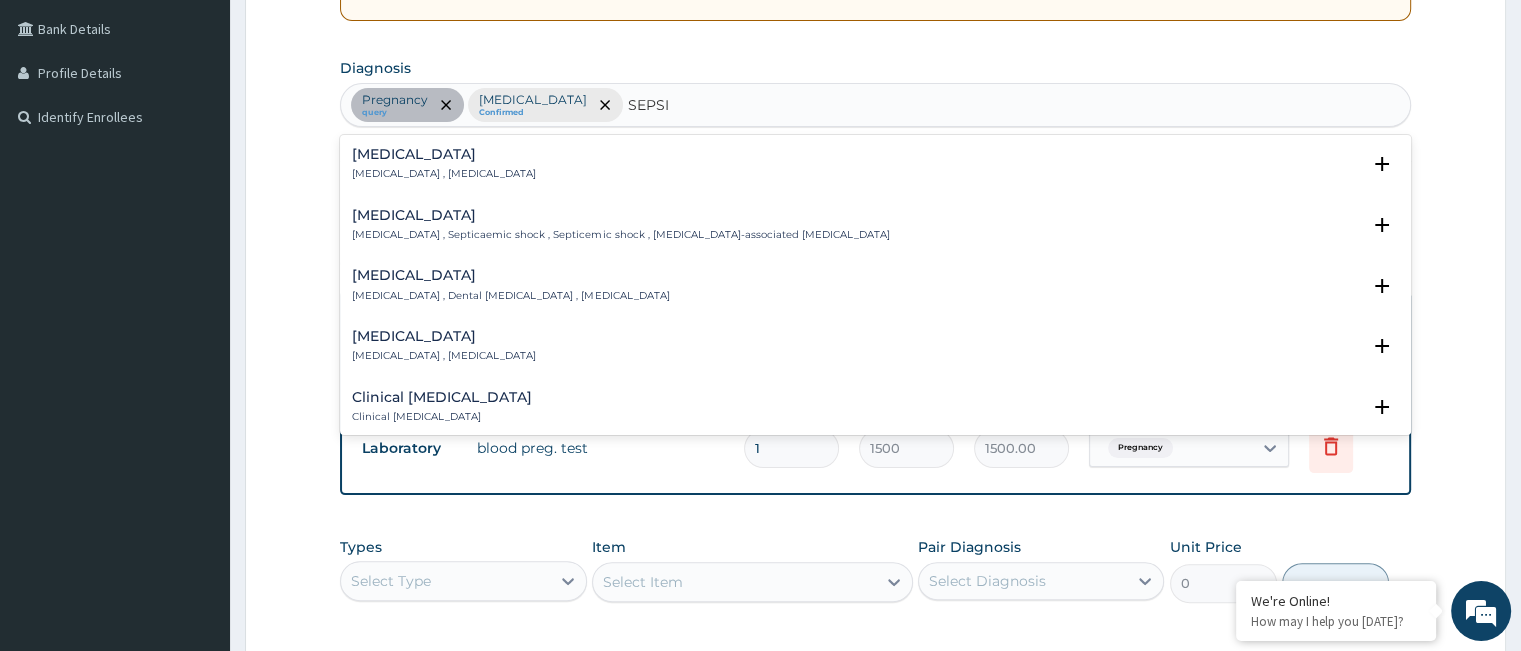 click on "Sepsis Systemic infection , Sepsis" at bounding box center [875, 164] 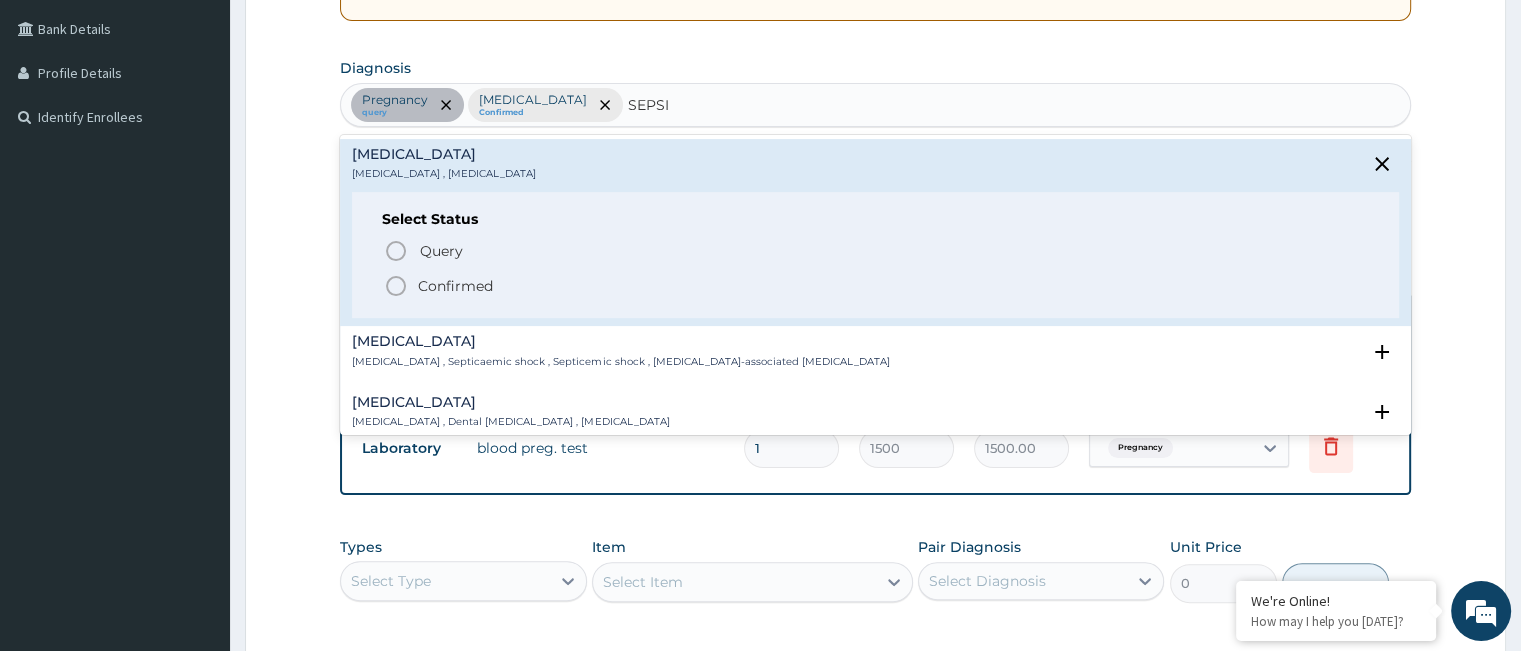 click 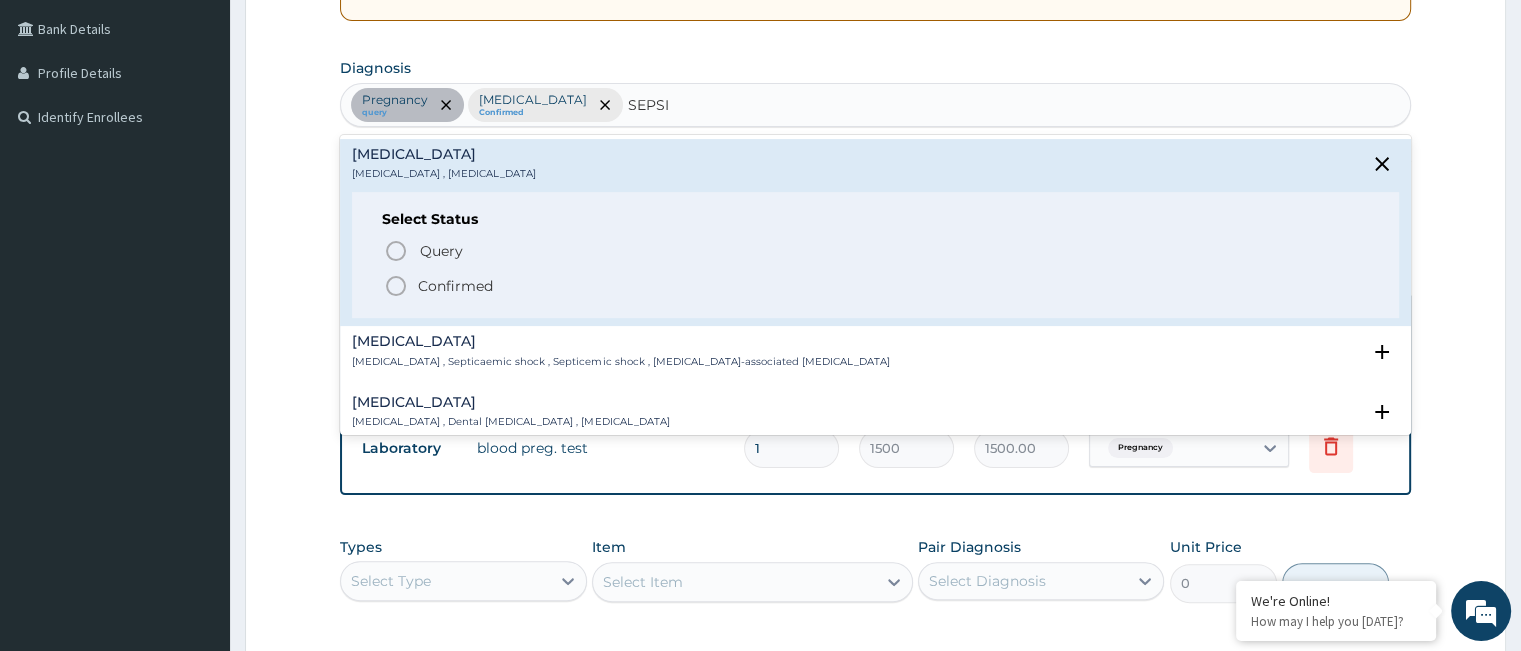 type 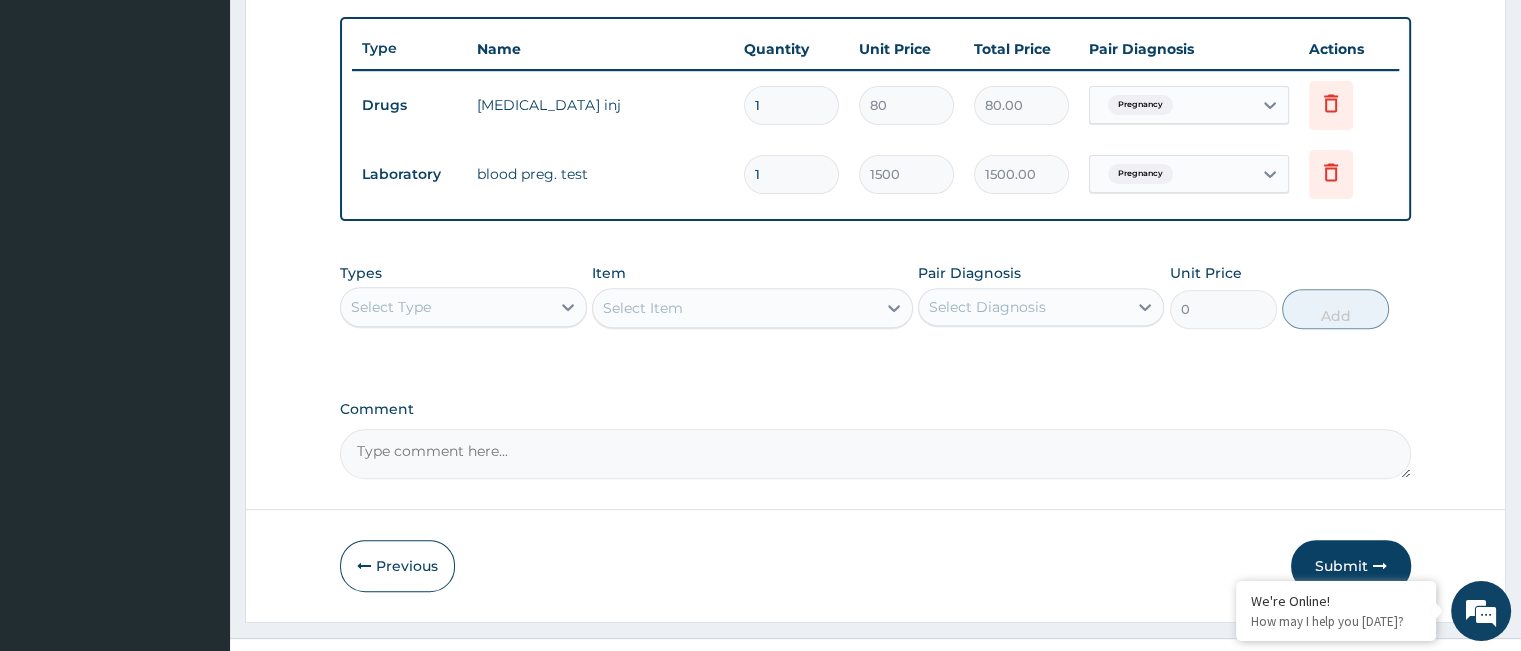 scroll, scrollTop: 760, scrollLeft: 0, axis: vertical 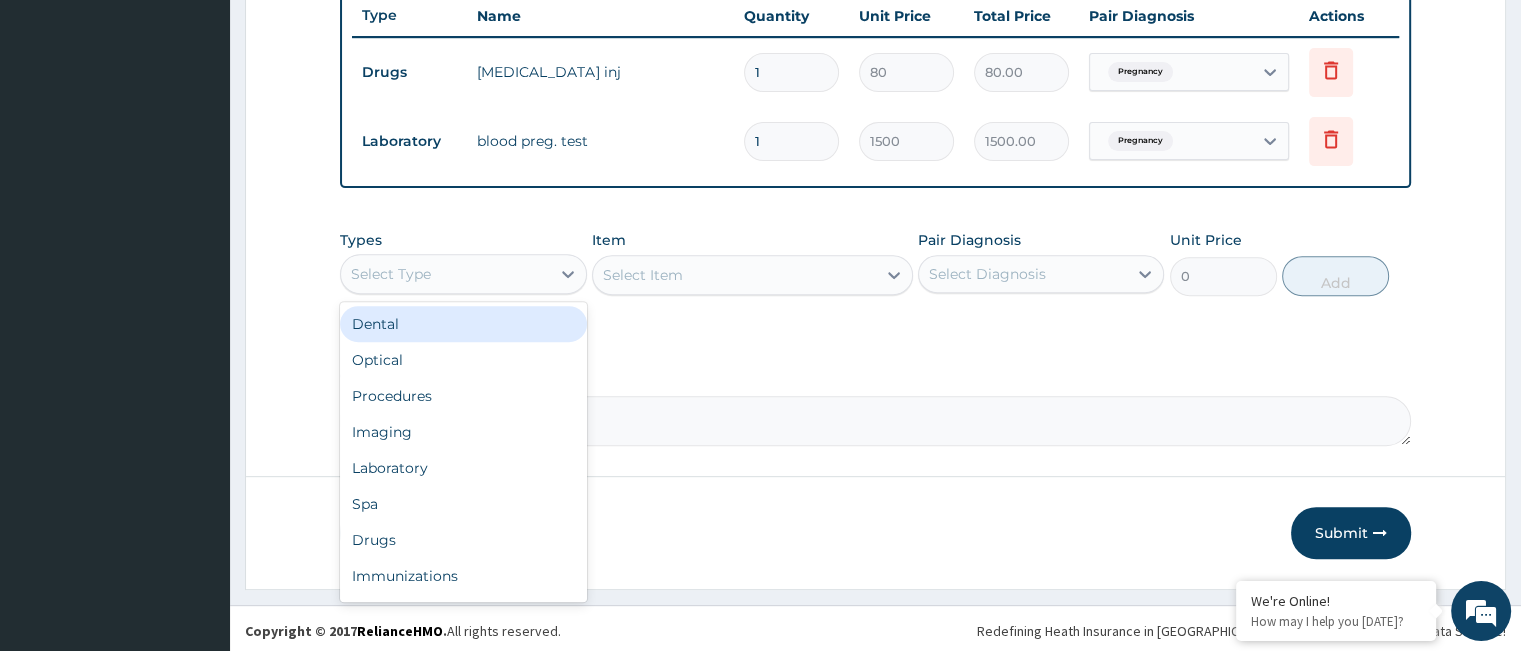 click on "Select Type" at bounding box center [445, 274] 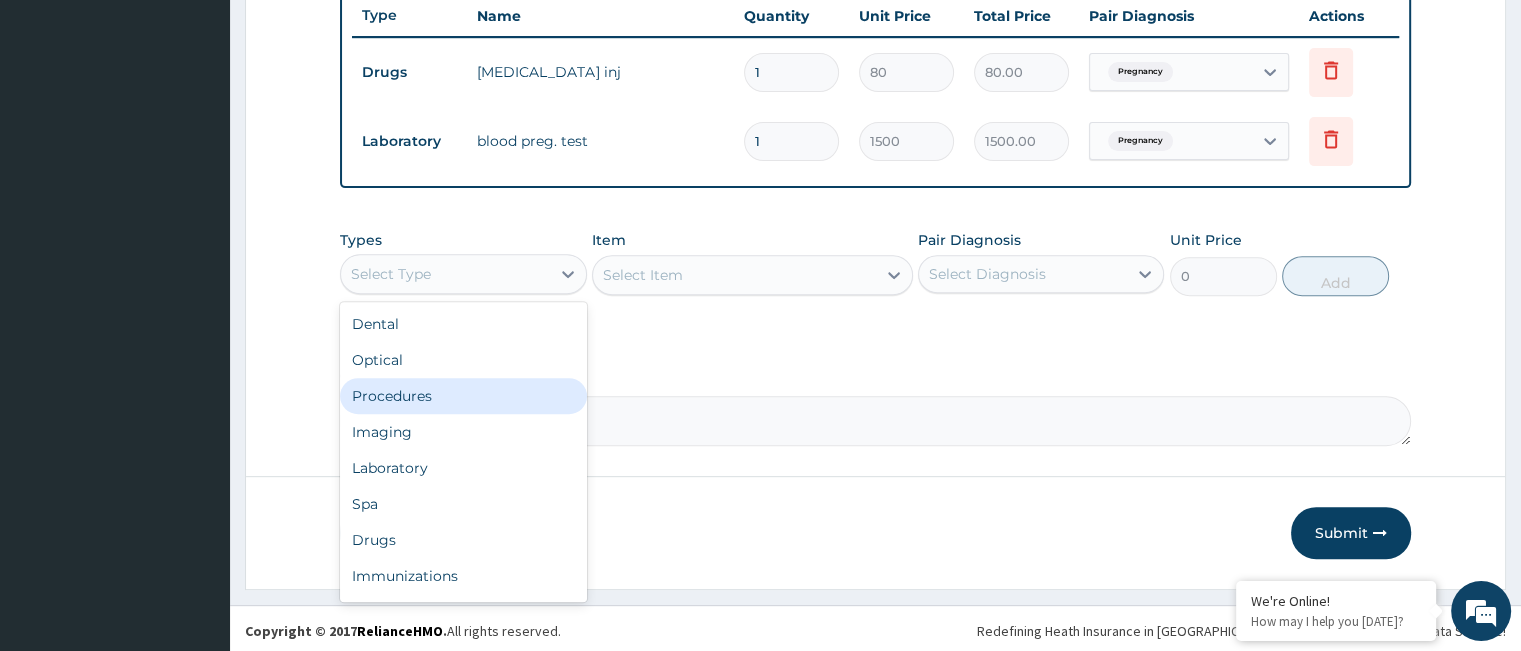 click on "Procedures" at bounding box center [463, 396] 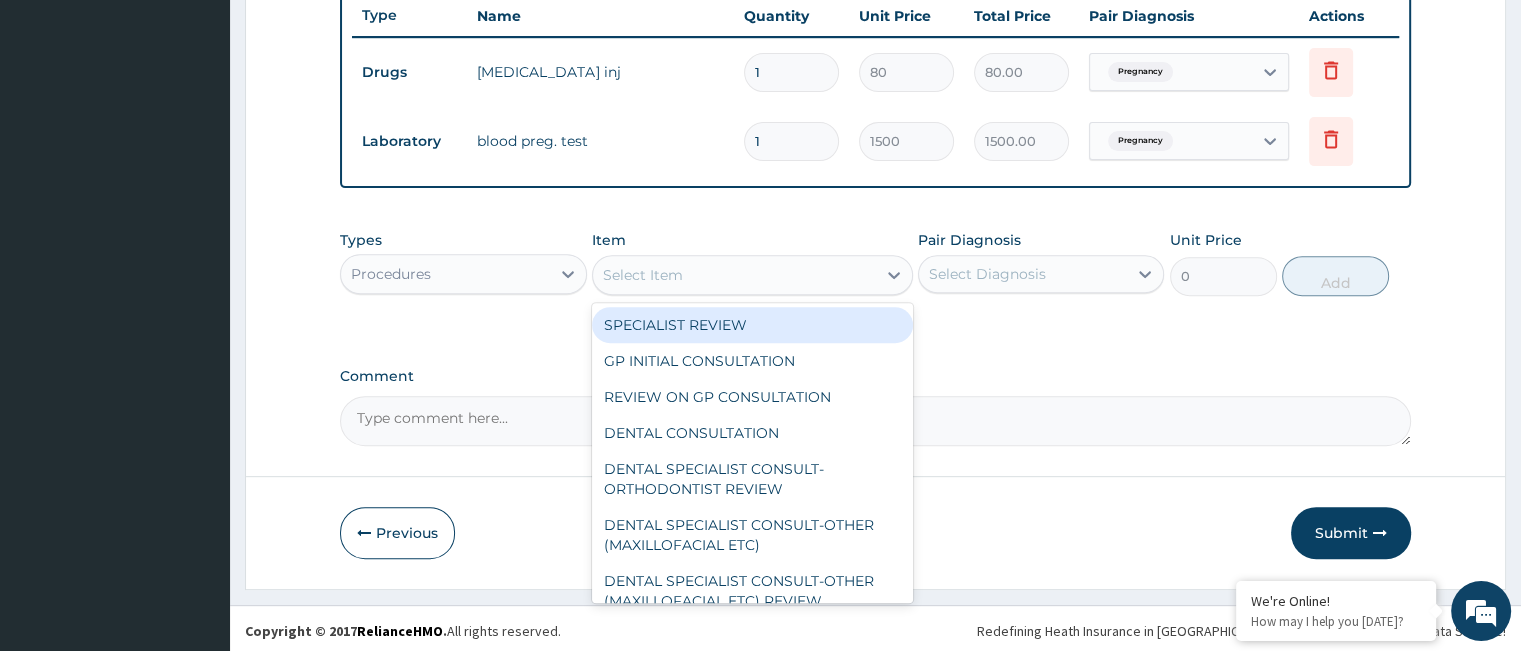 click on "Select Item" at bounding box center (734, 275) 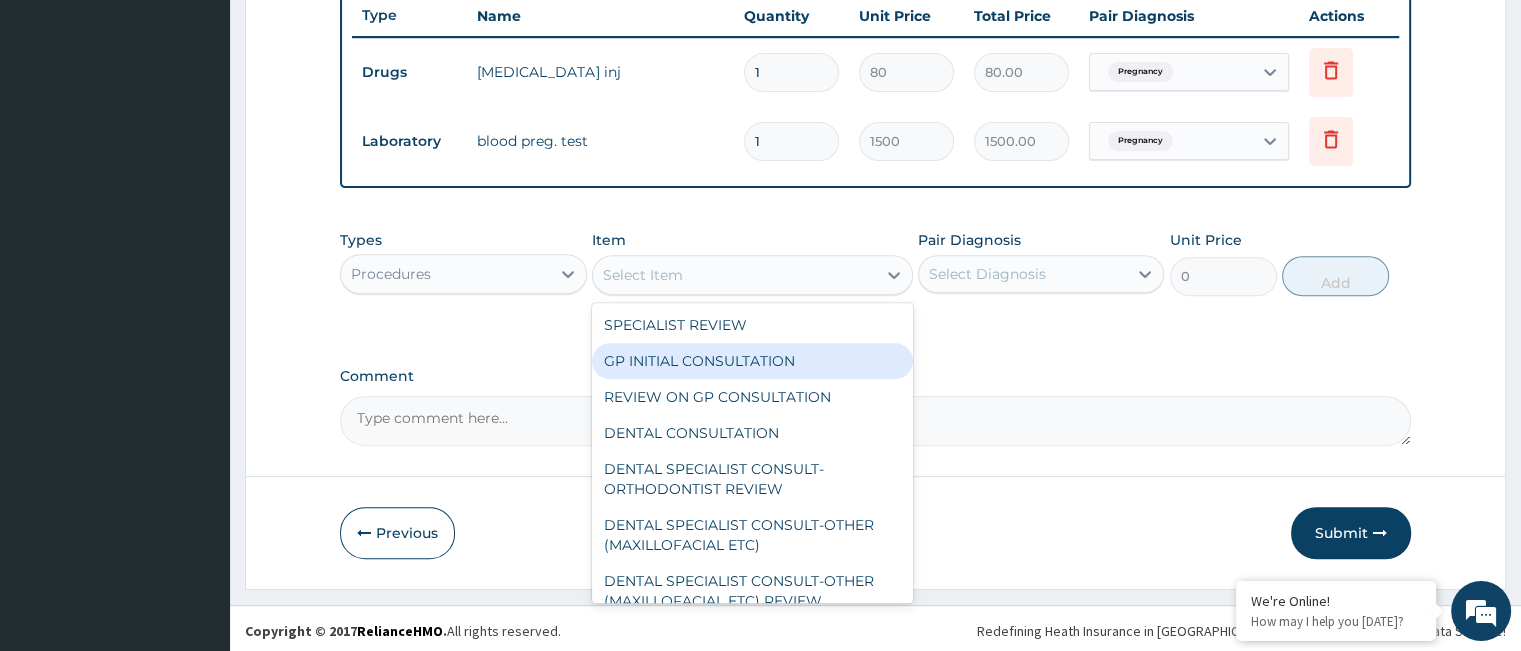 click on "GP INITIAL CONSULTATION" at bounding box center [752, 361] 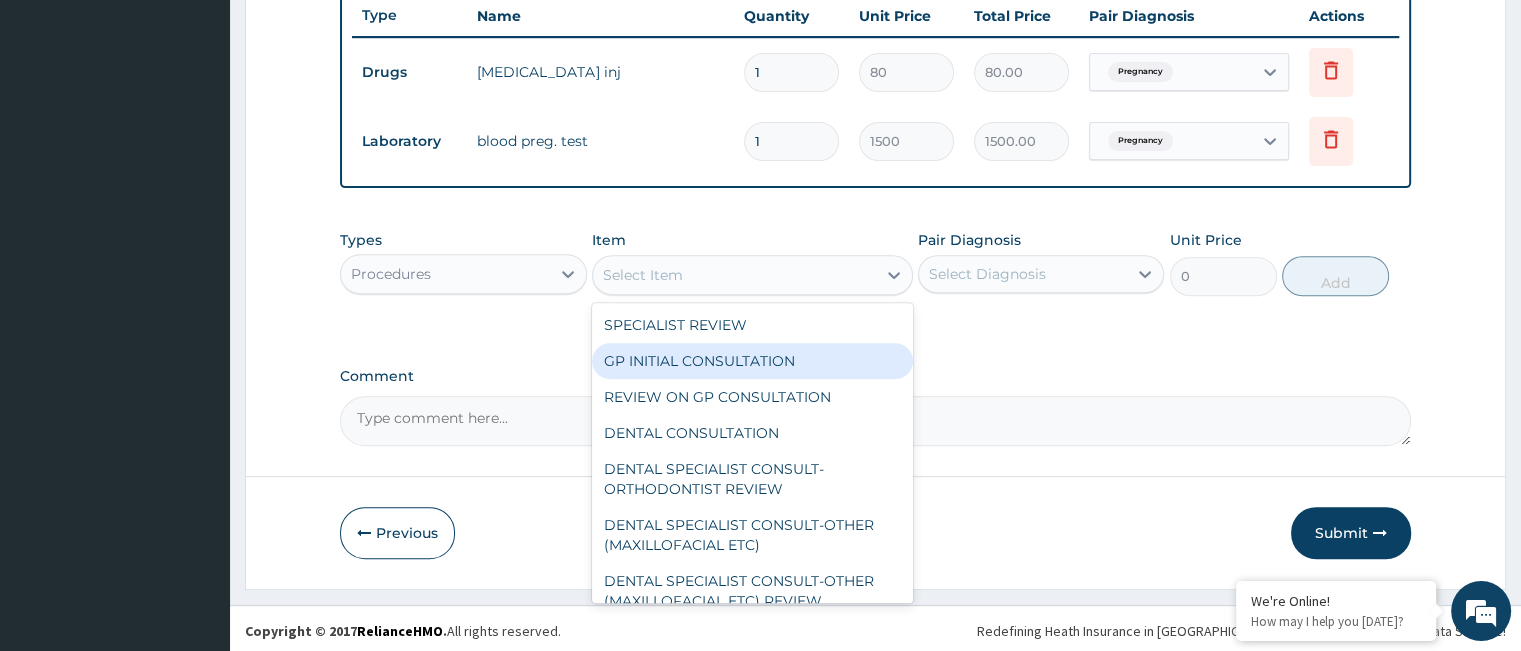 type on "2500" 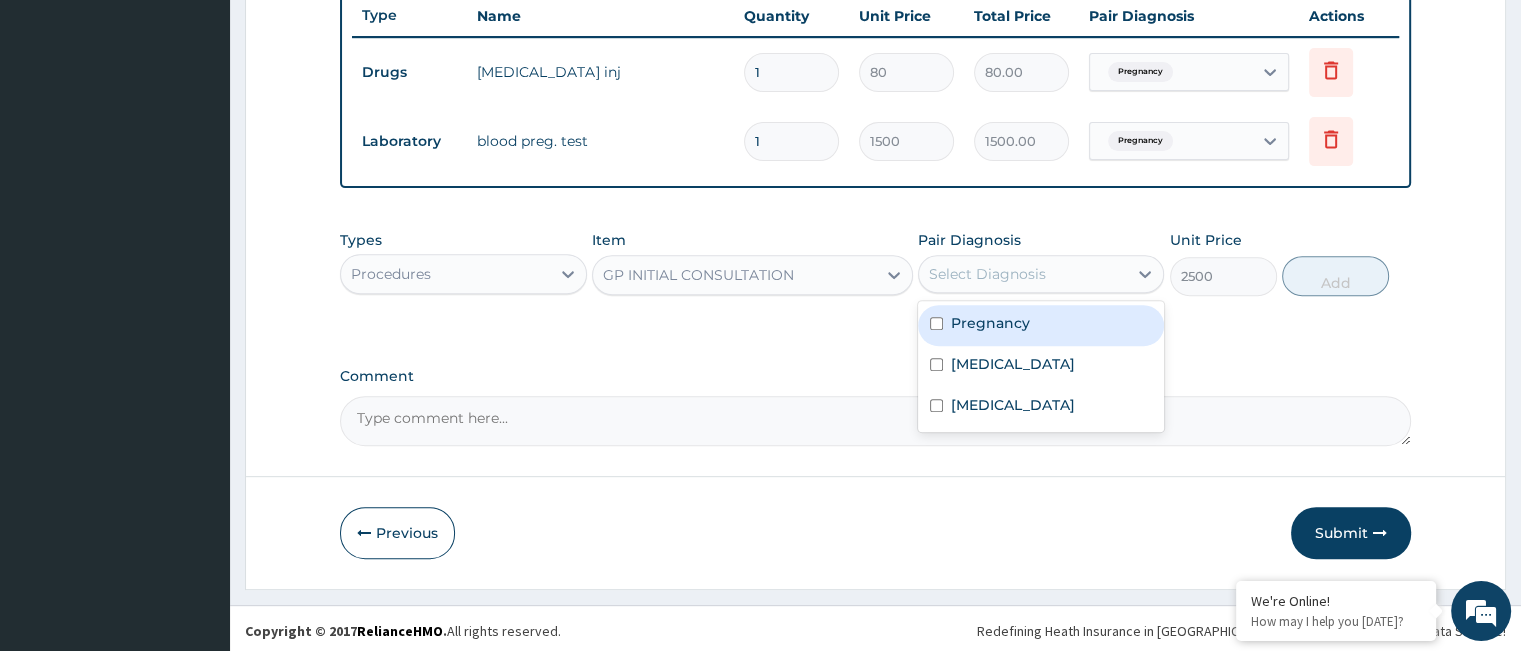 click on "Select Diagnosis" at bounding box center (987, 274) 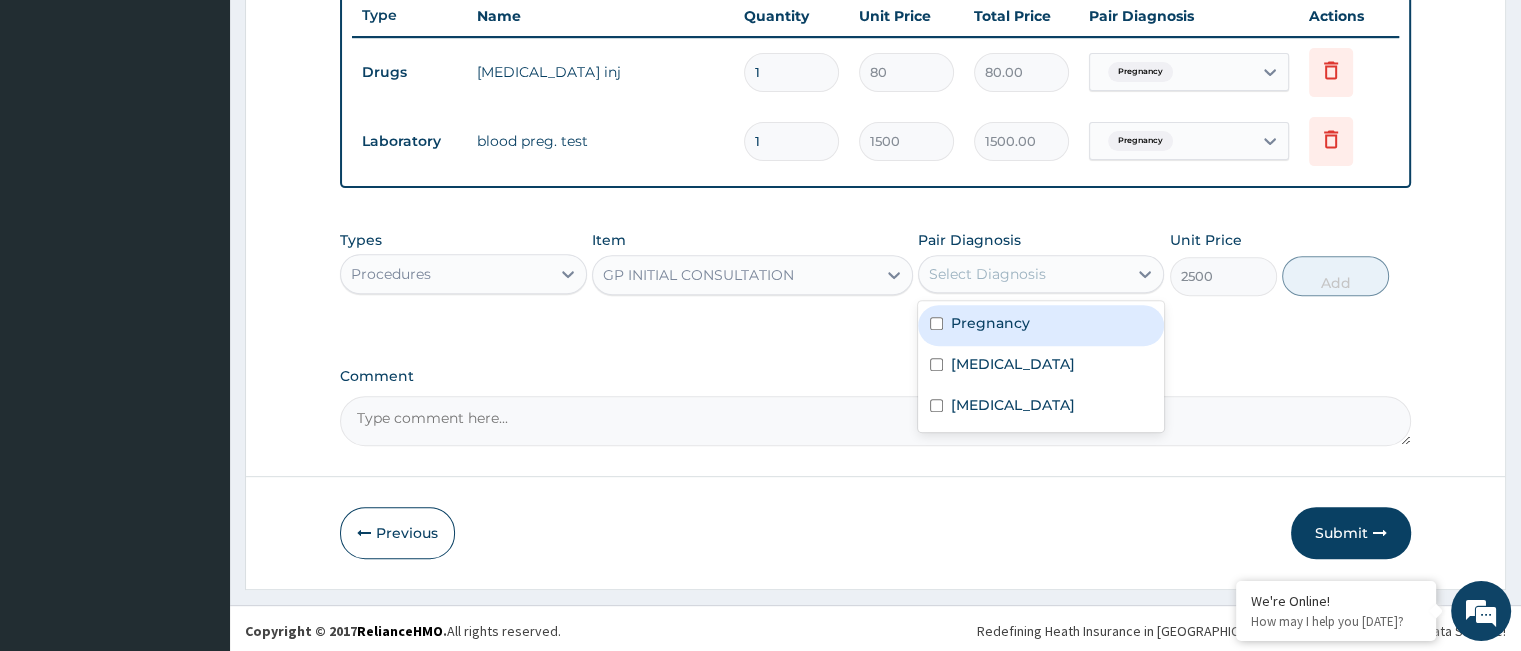 click on "Pregnancy" at bounding box center (990, 323) 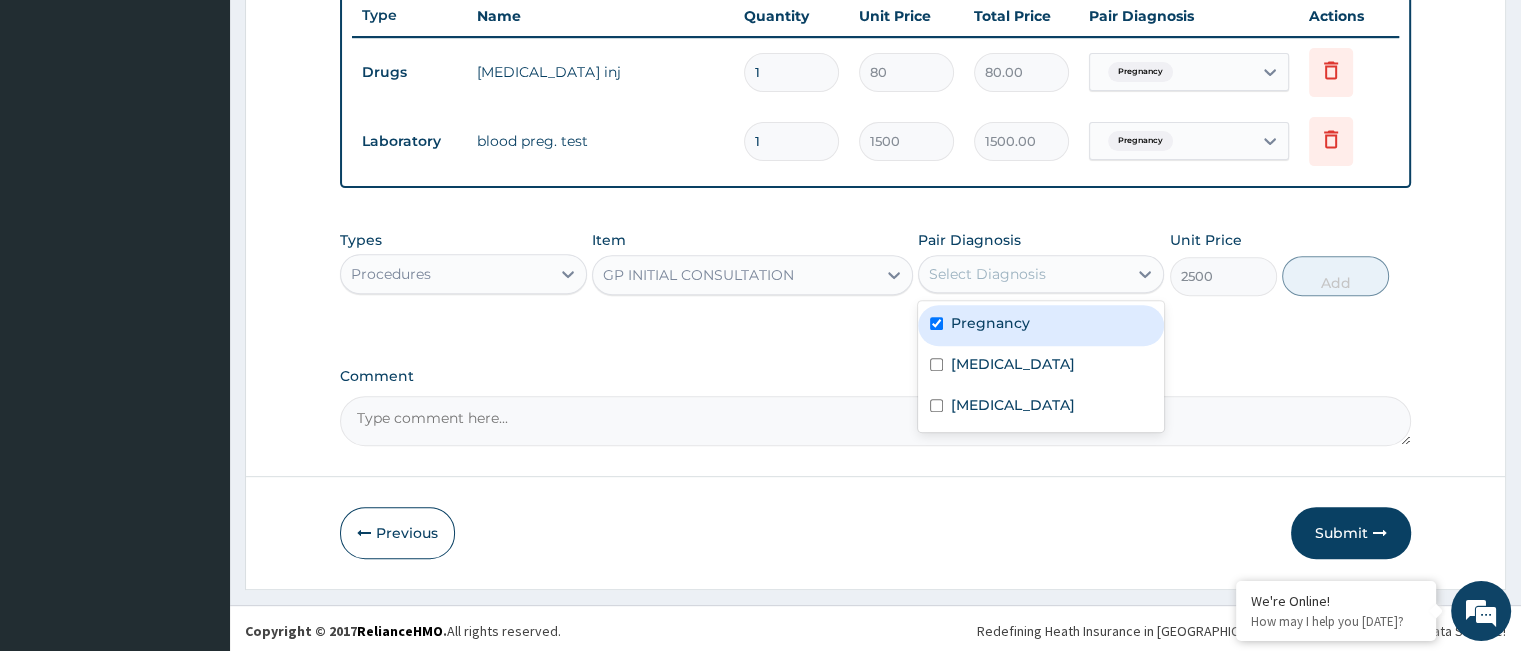 checkbox on "true" 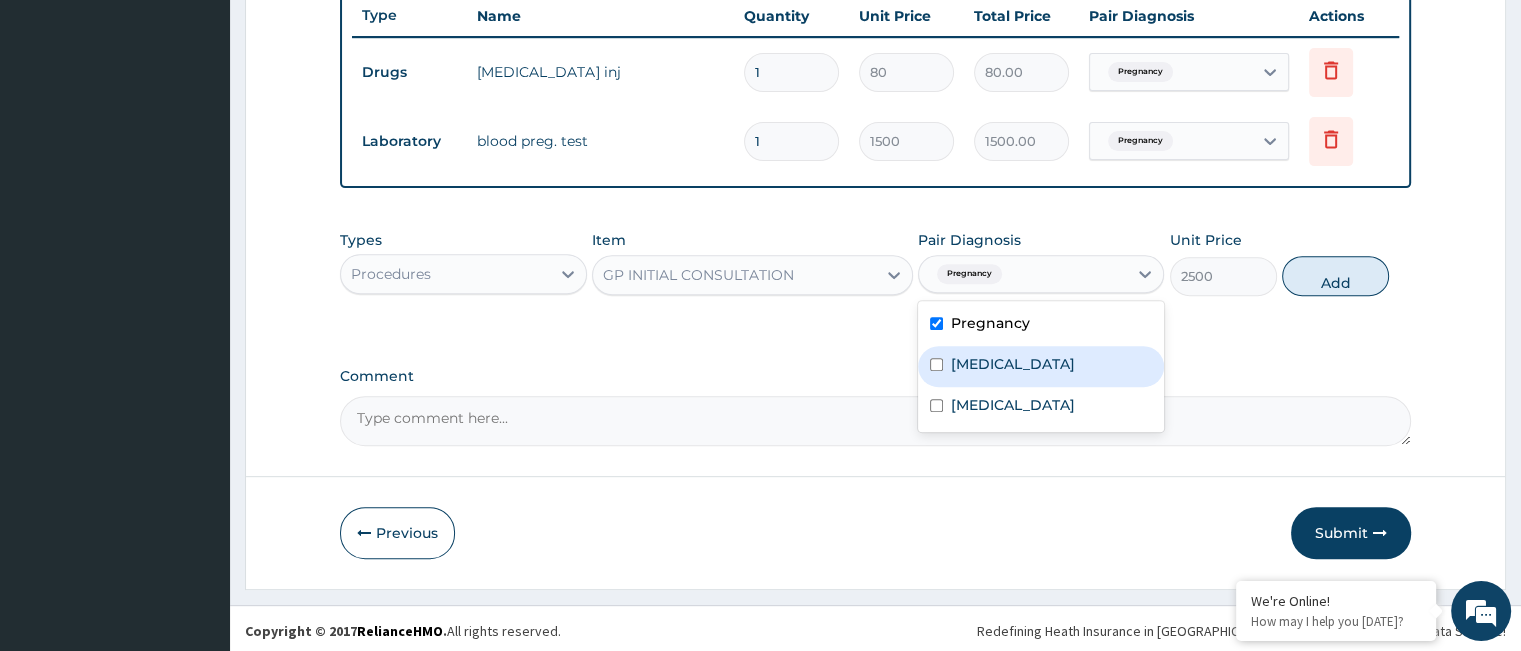 click on "Malaria" at bounding box center (1013, 364) 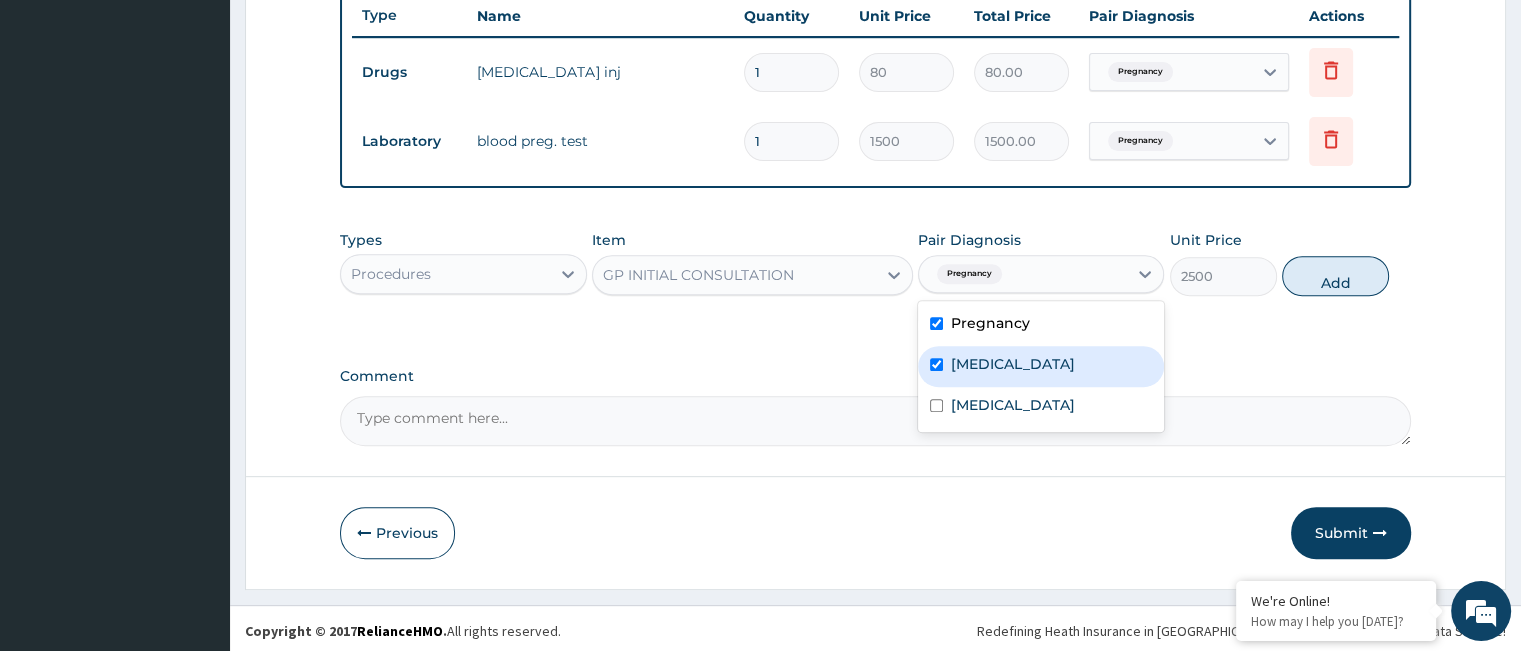 checkbox on "true" 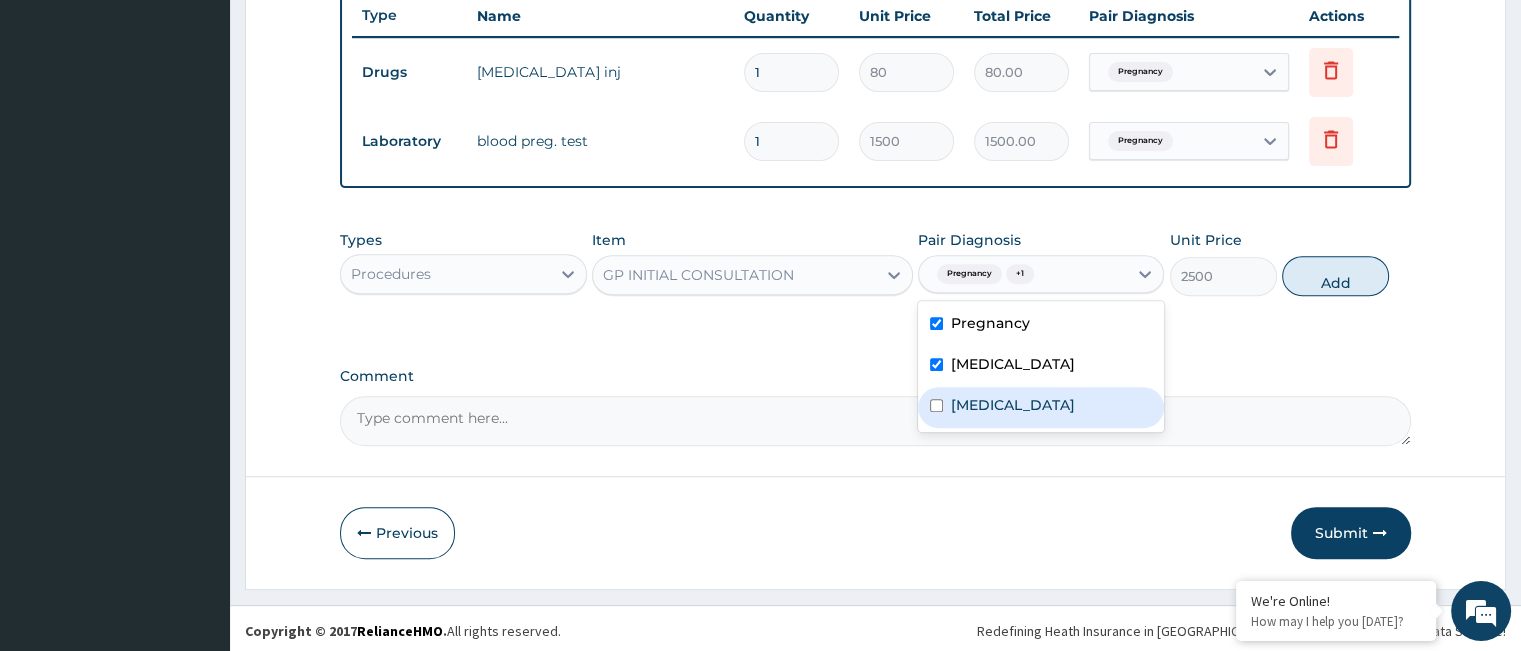 click on "Sepsis" at bounding box center [1013, 405] 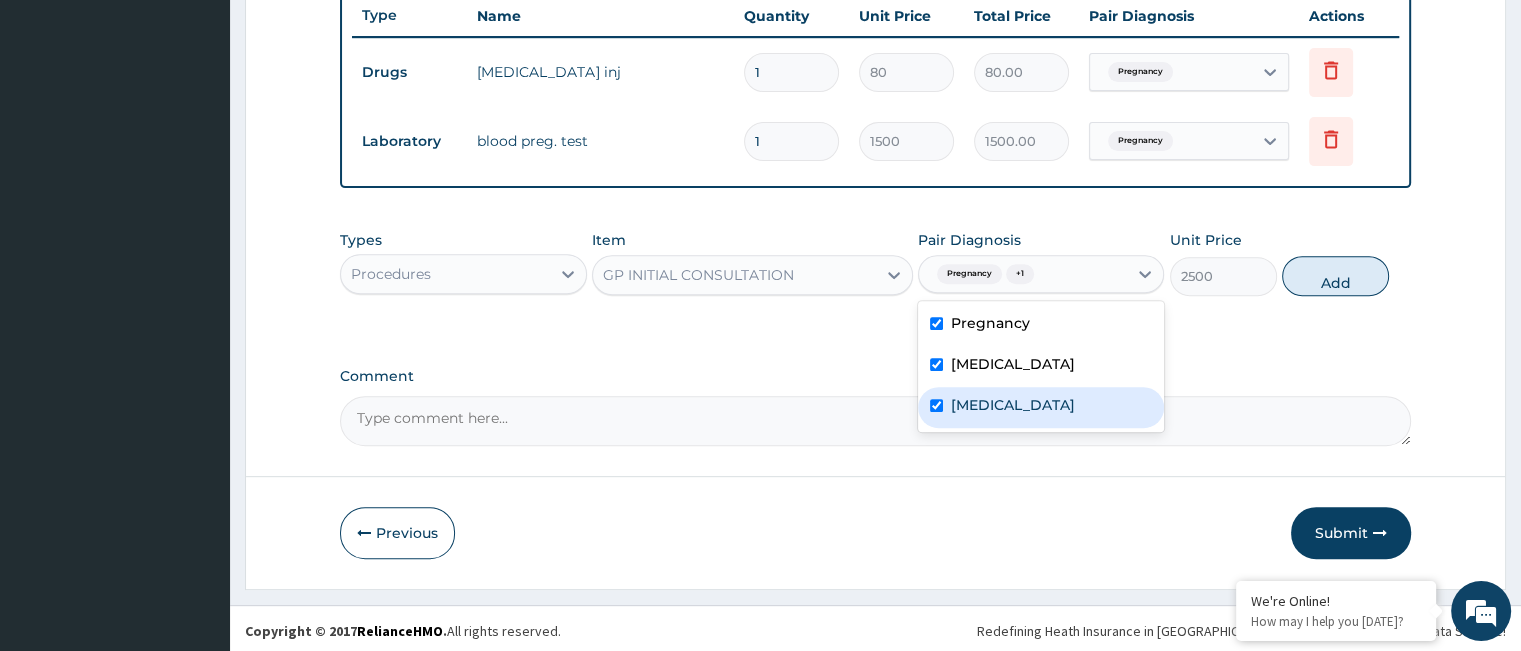 checkbox on "true" 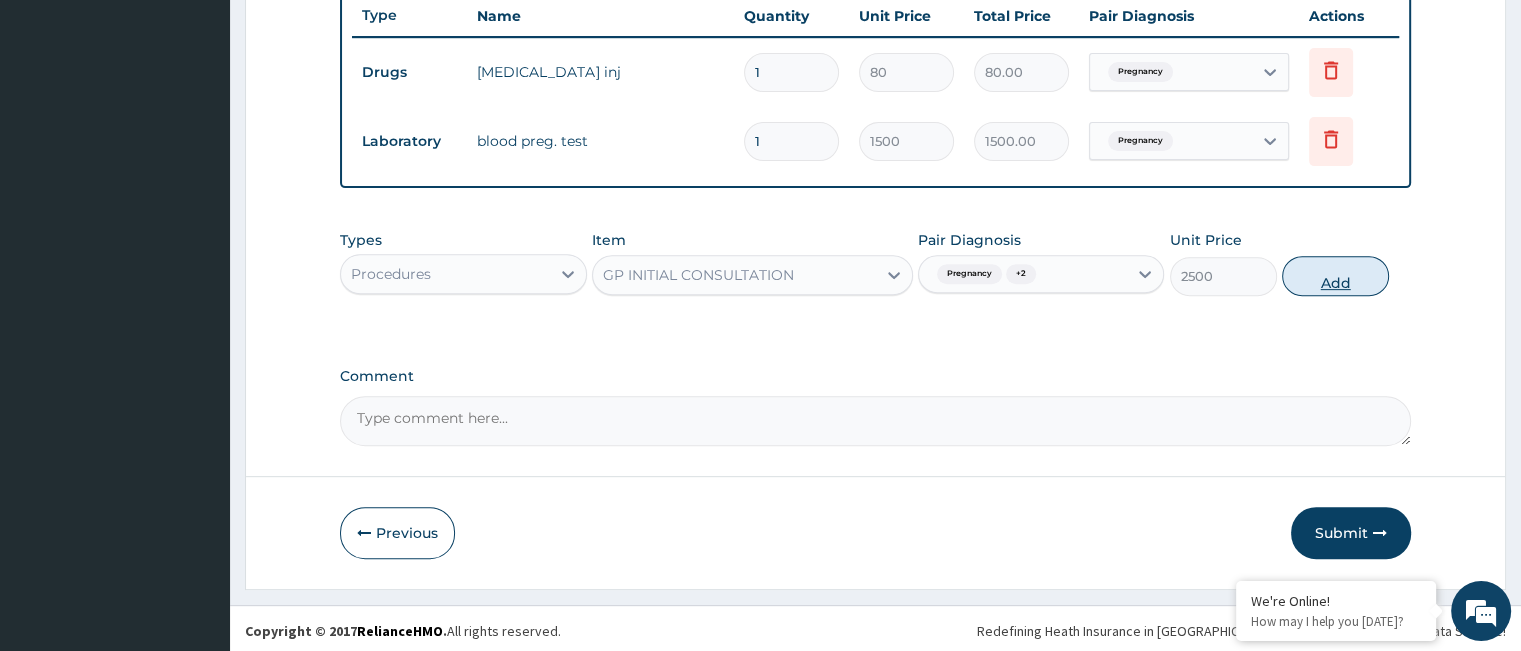 click on "Add" at bounding box center (1335, 276) 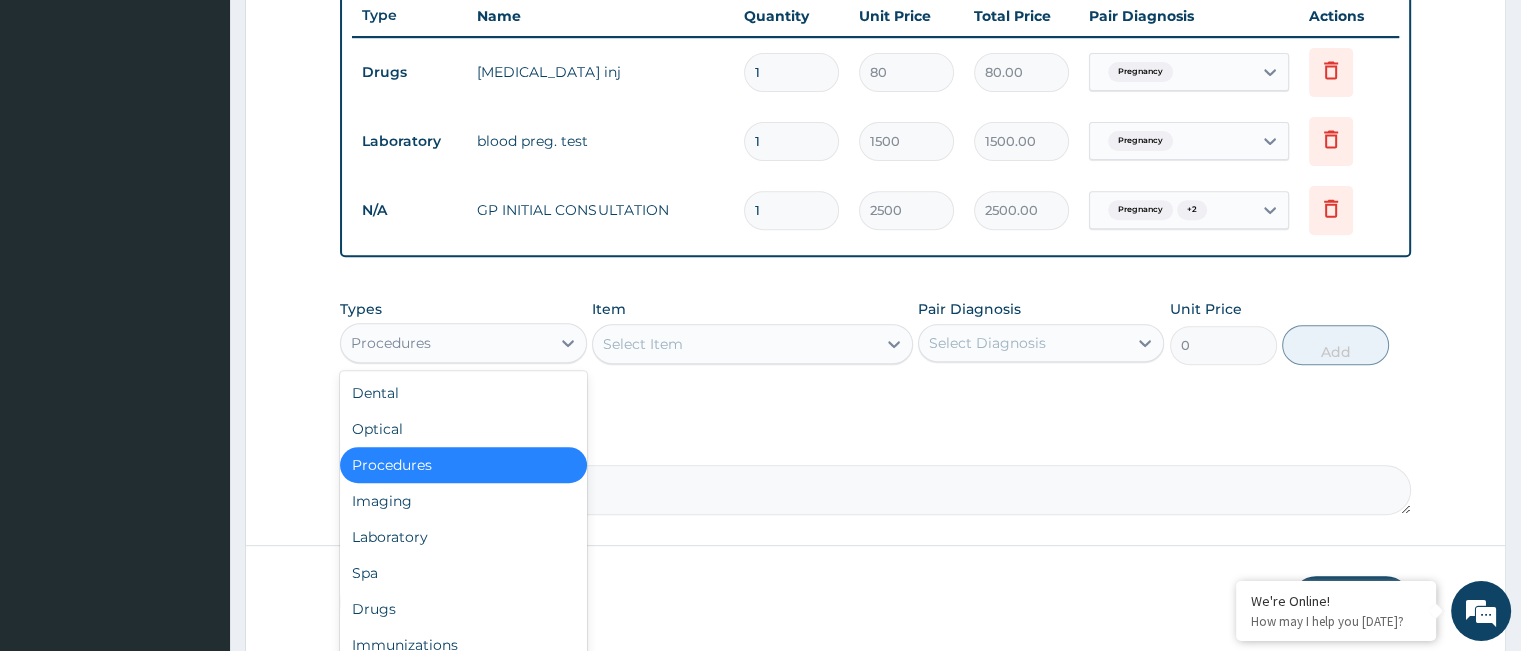 click on "Procedures" at bounding box center (445, 343) 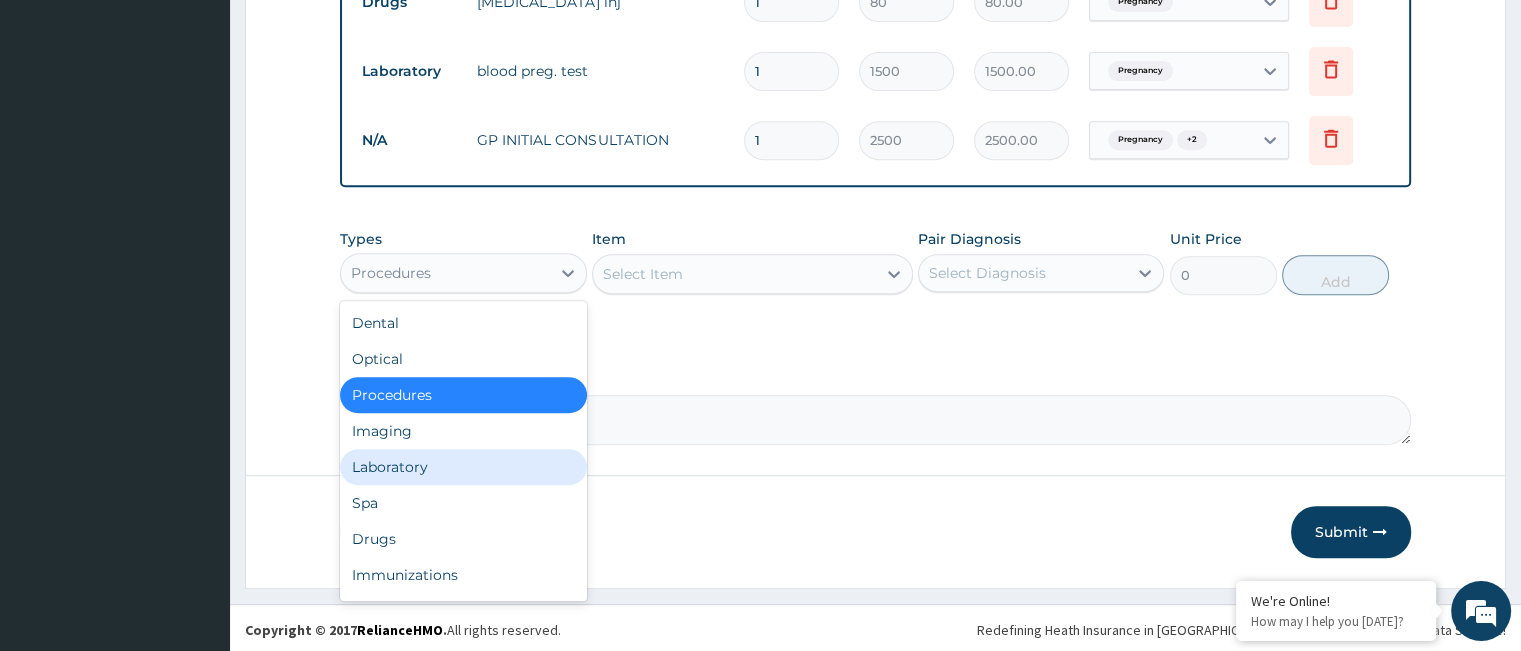 scroll, scrollTop: 828, scrollLeft: 0, axis: vertical 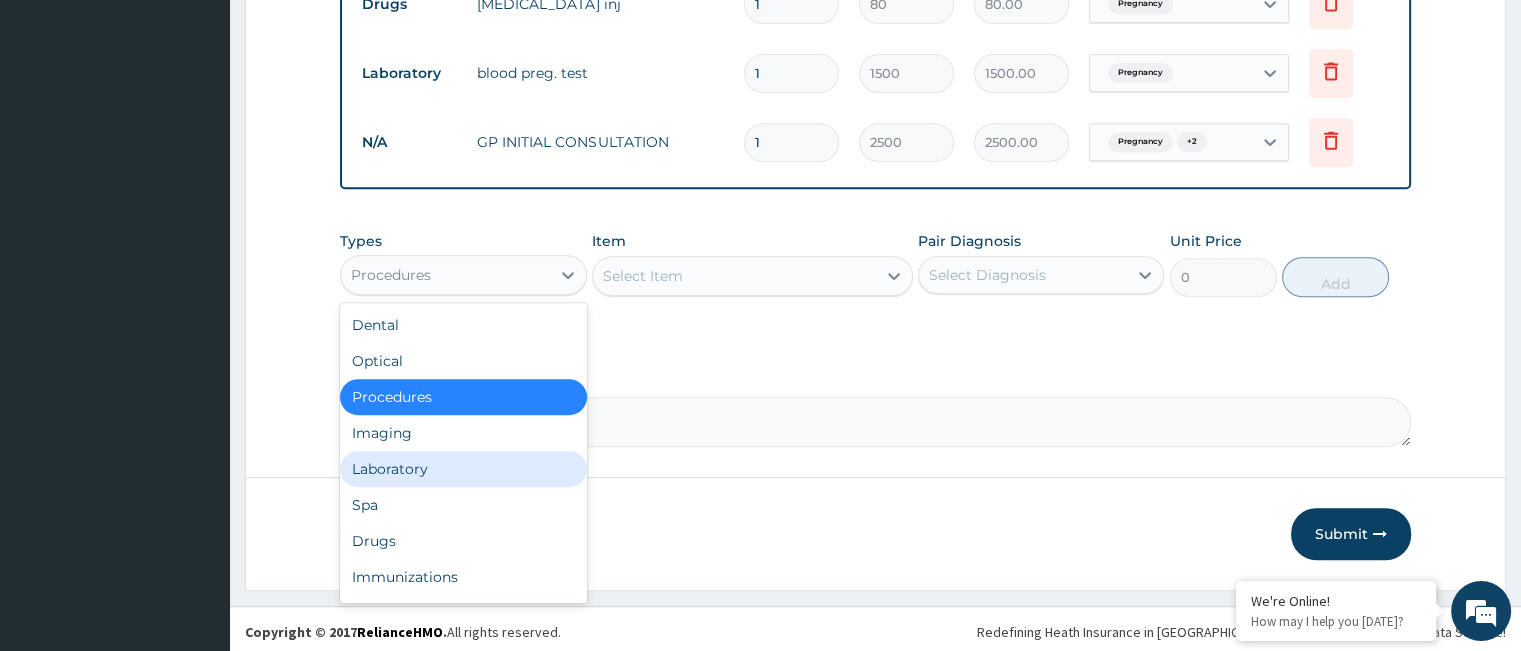 click on "Laboratory" at bounding box center (463, 469) 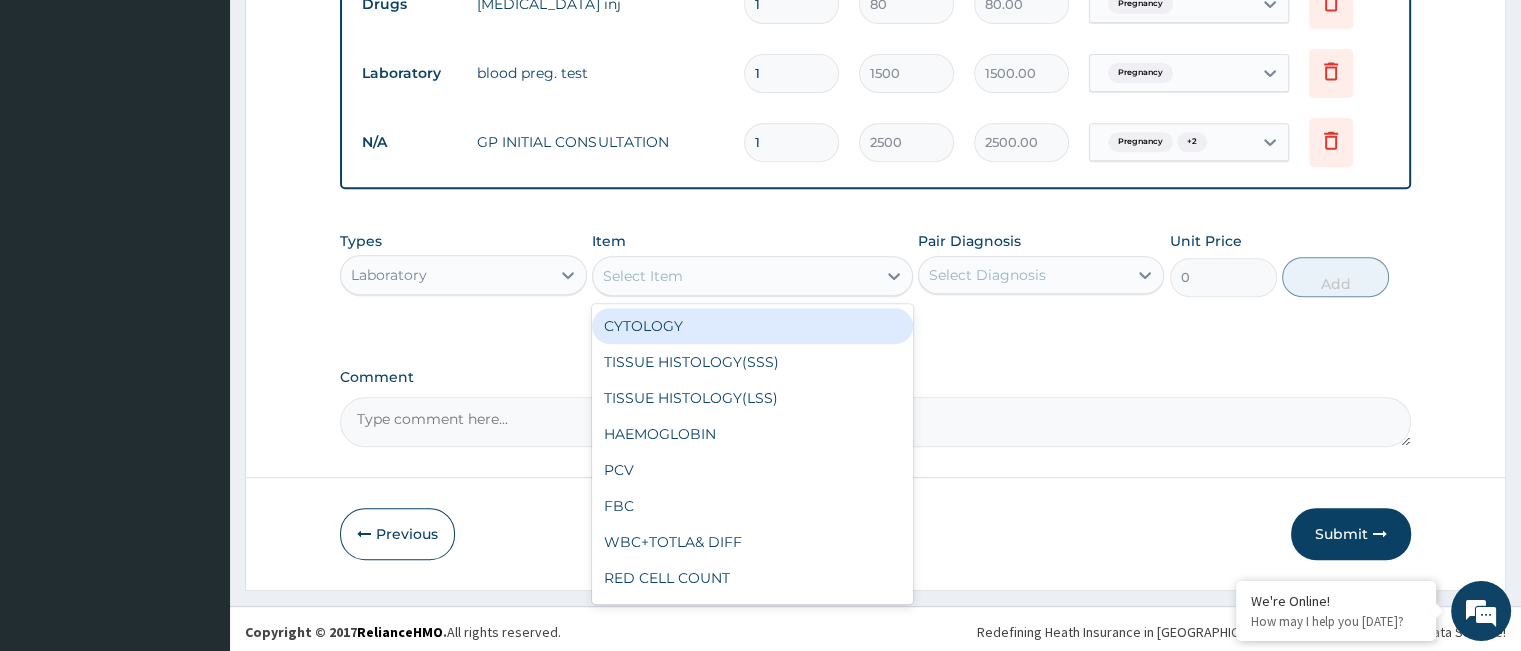click on "Select Item" at bounding box center (734, 276) 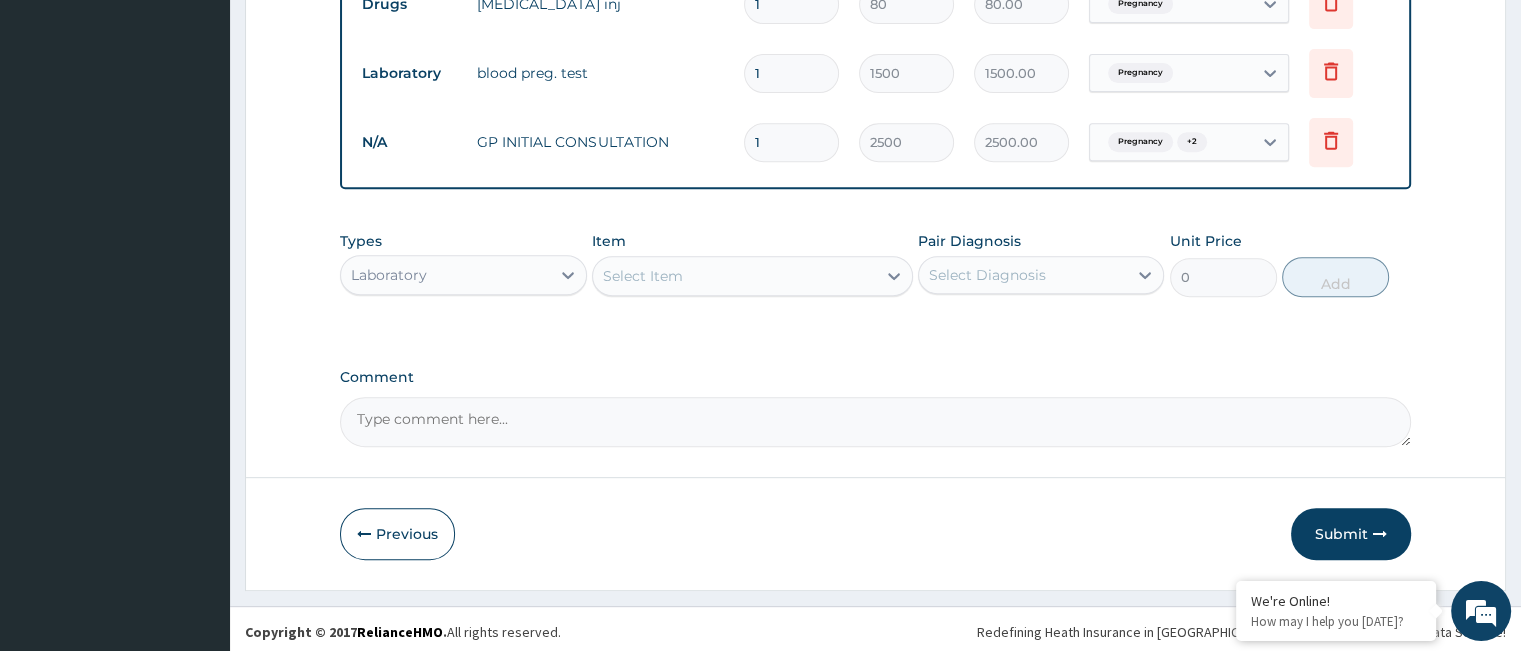 click on "Select Item" at bounding box center [734, 276] 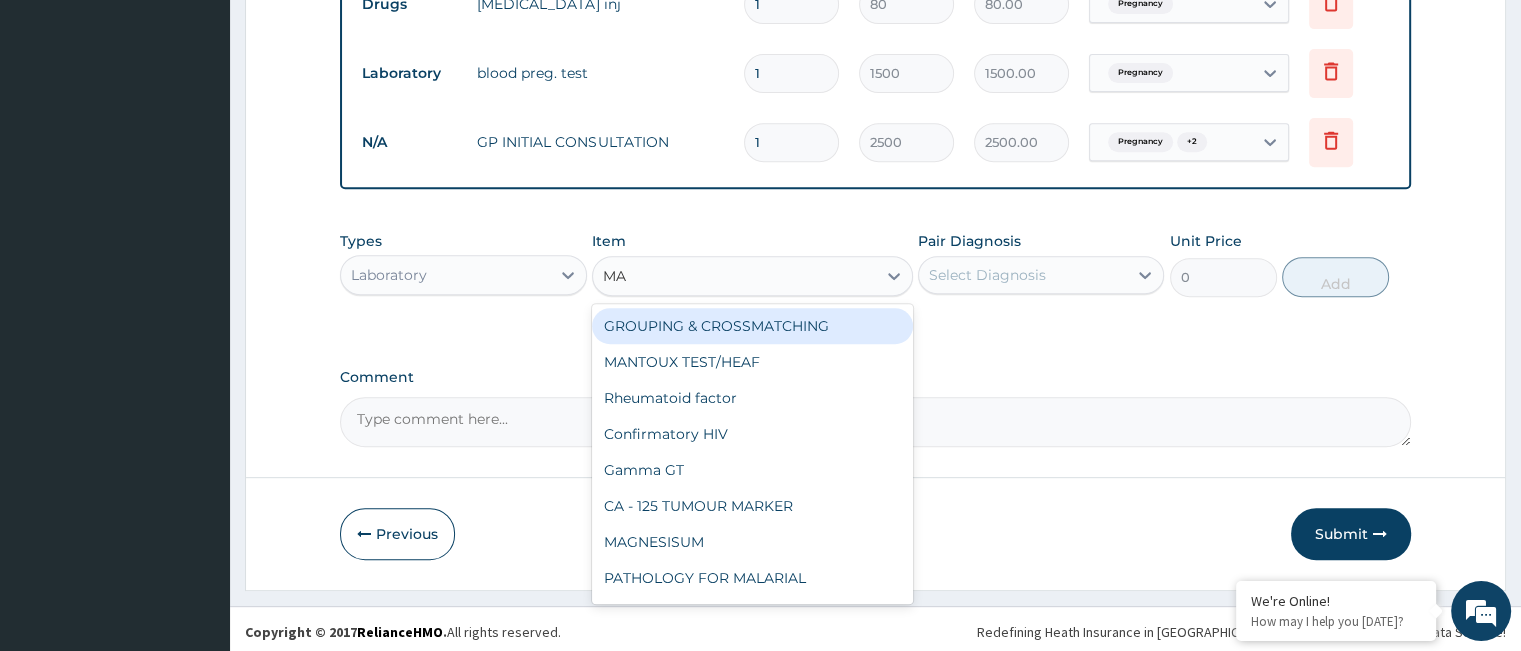 type on "MAL" 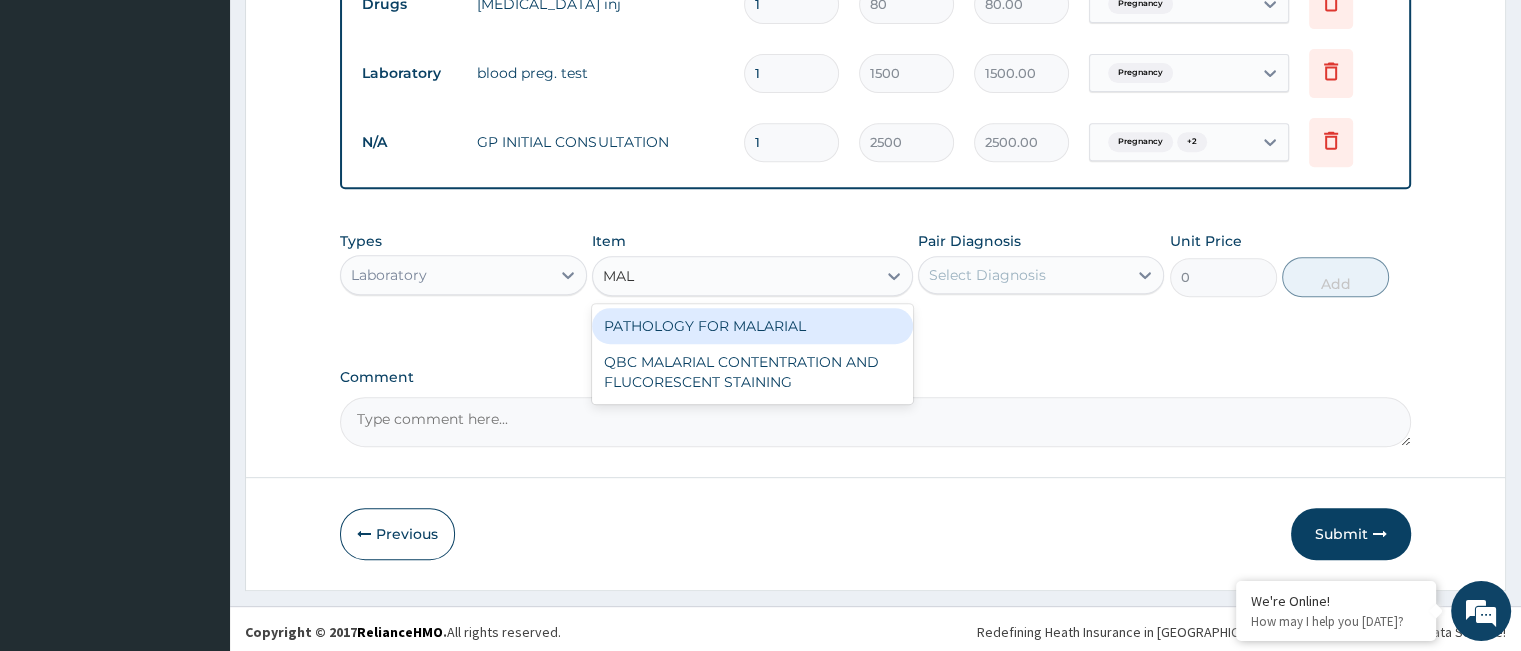 click on "PATHOLOGY FOR MALARIAL" at bounding box center (752, 326) 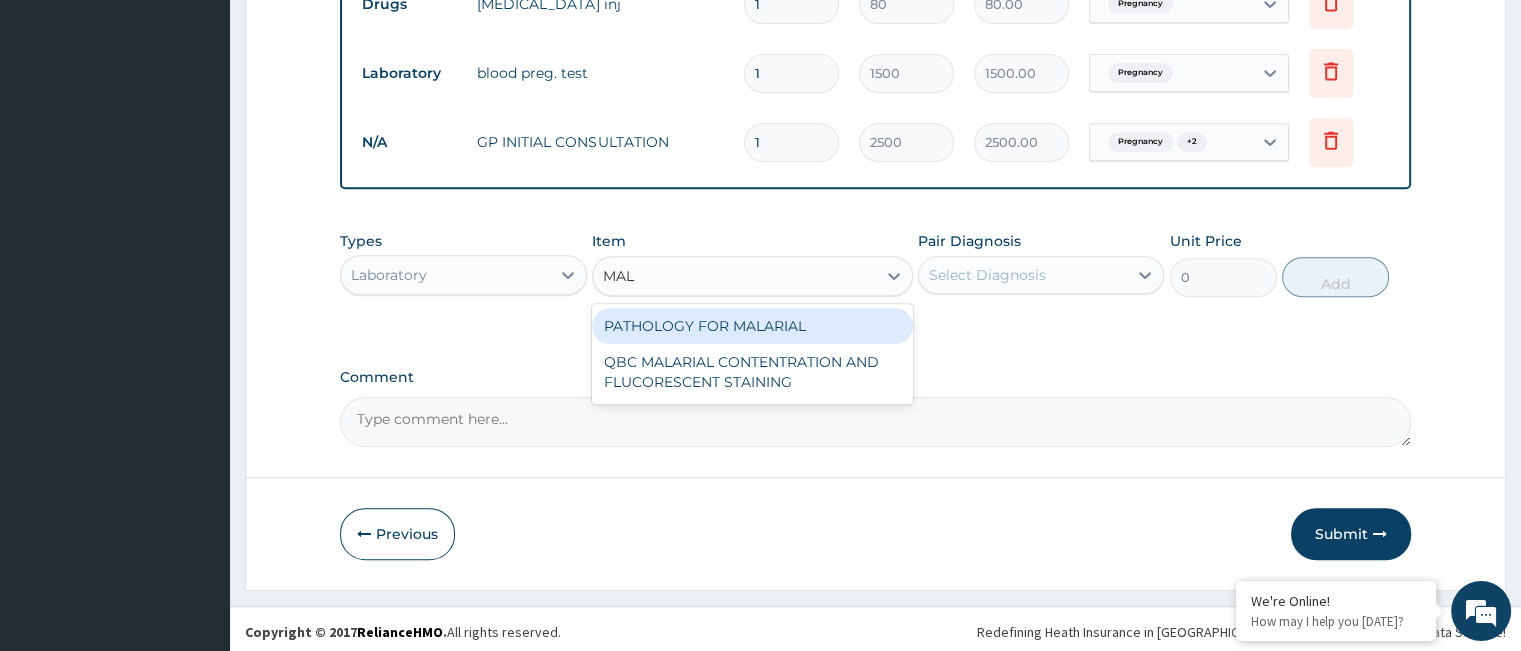 type 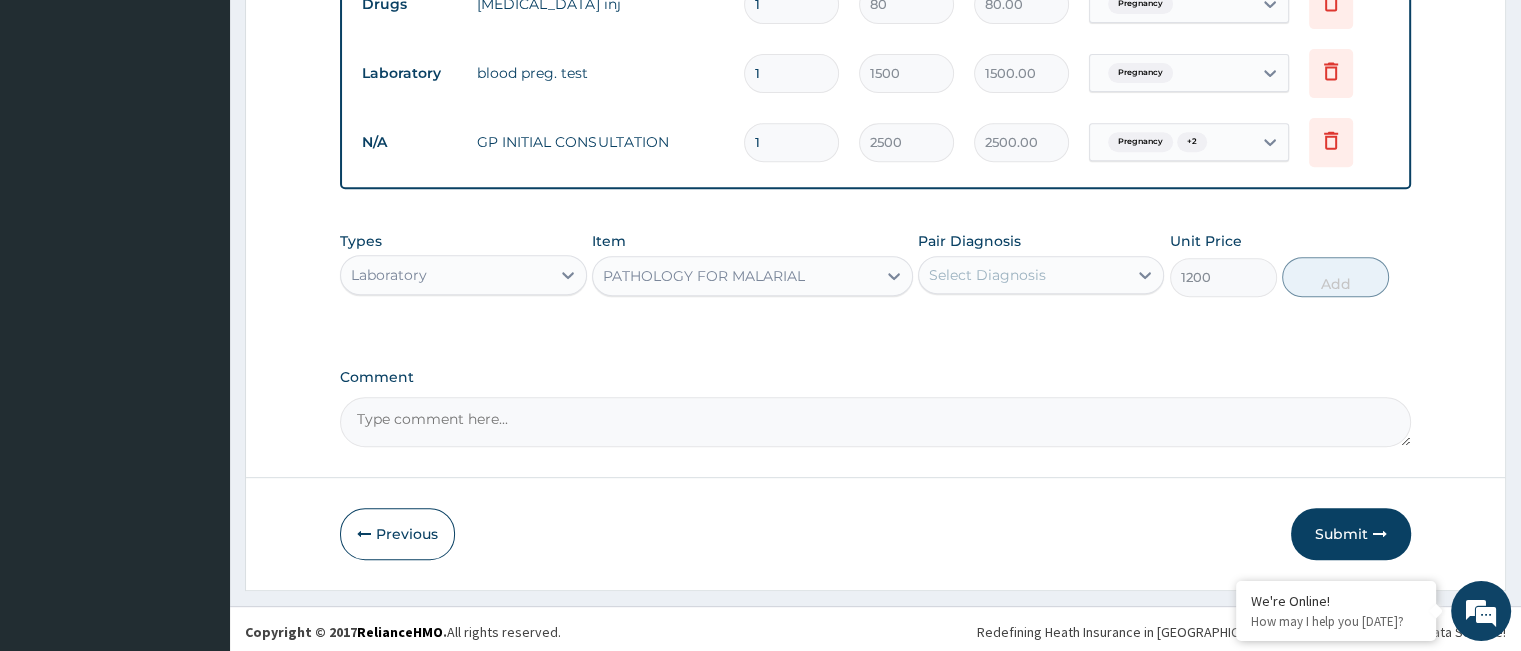 click on "Select Diagnosis" at bounding box center (987, 275) 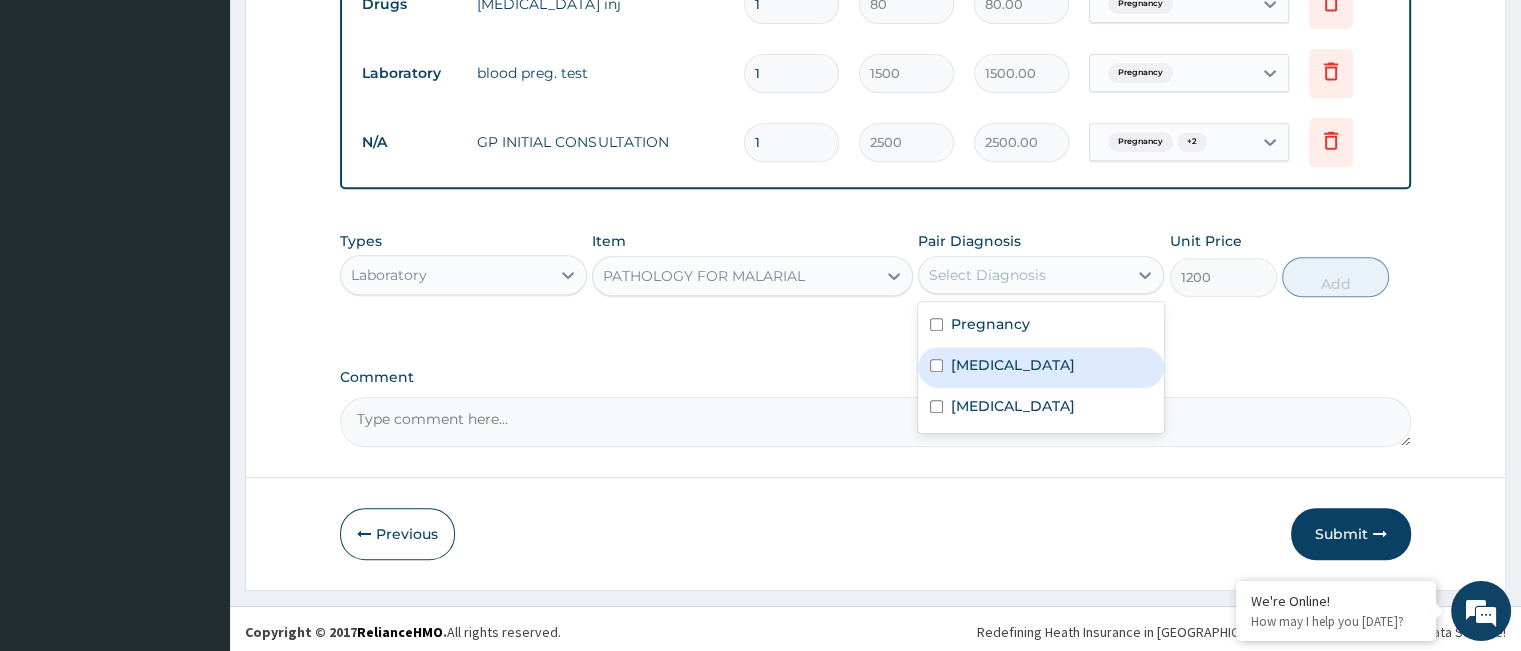 click on "Malaria" at bounding box center (1041, 367) 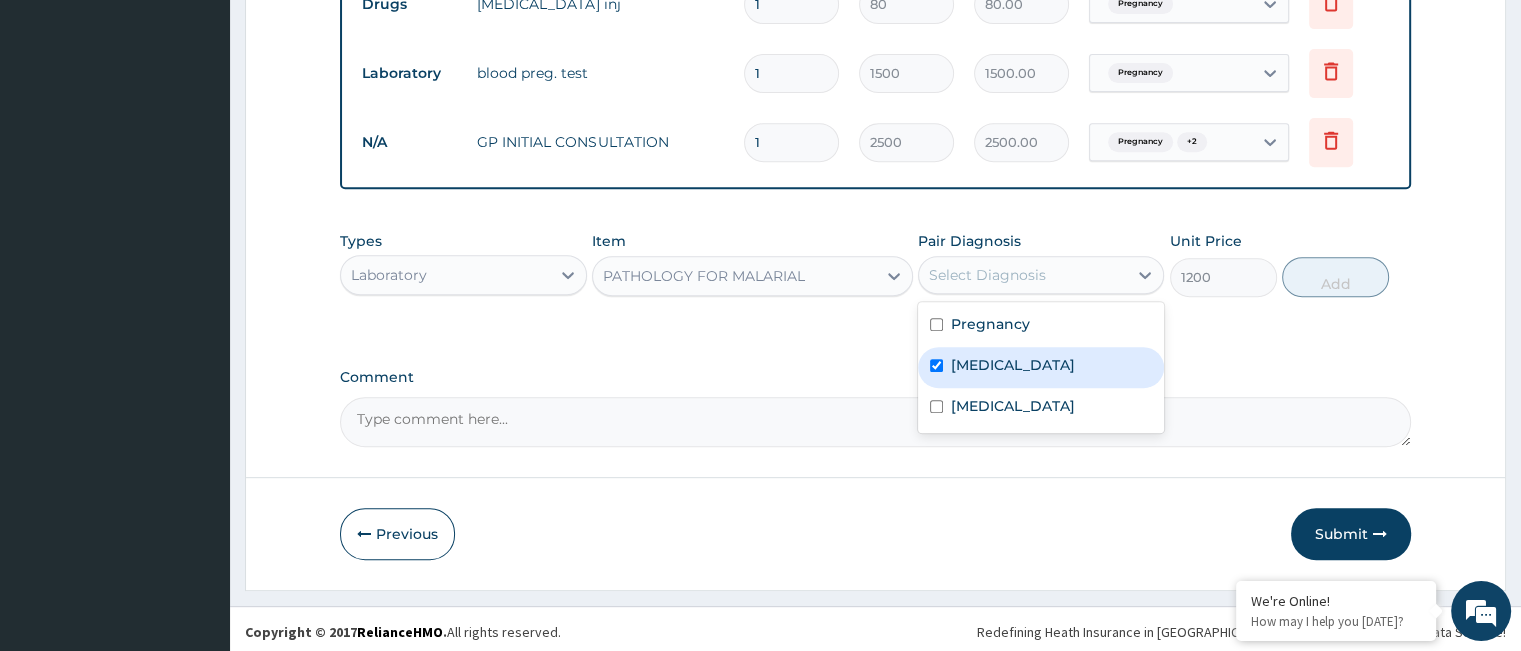 checkbox on "true" 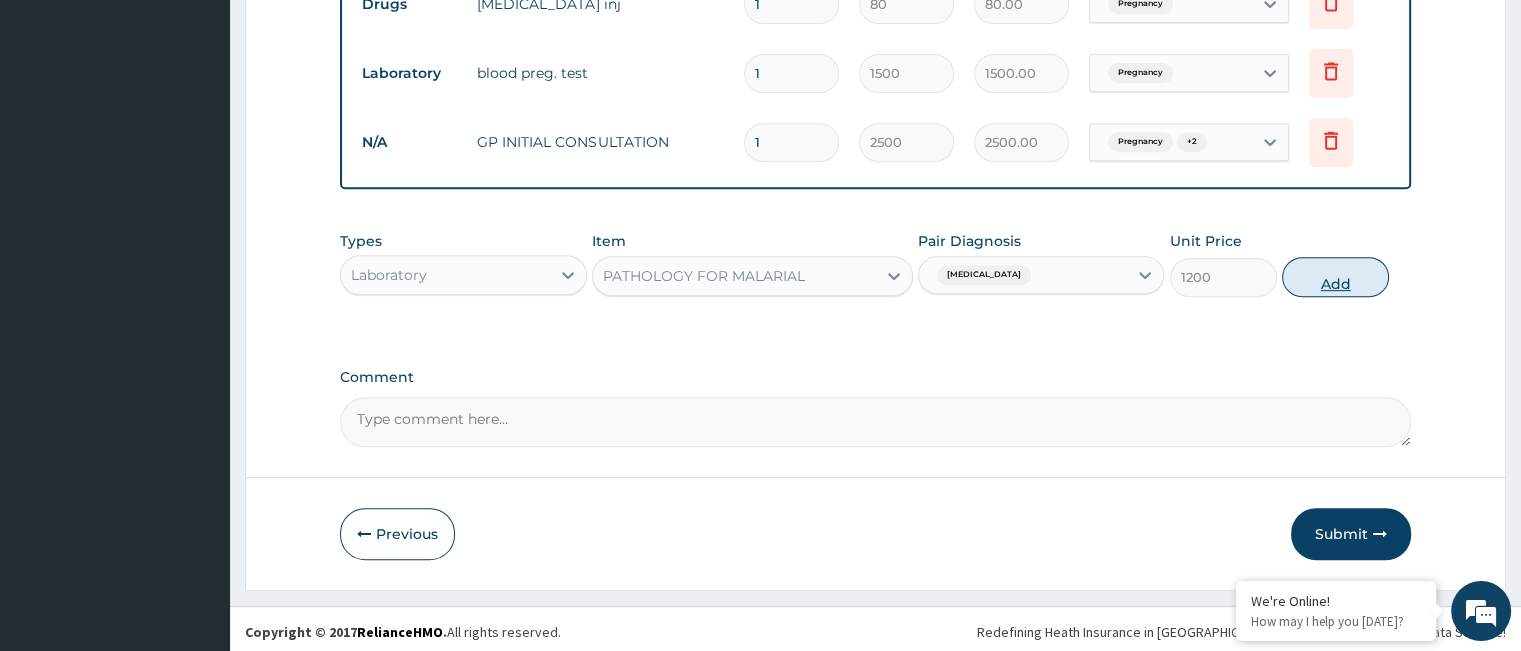 click on "Add" at bounding box center (1335, 277) 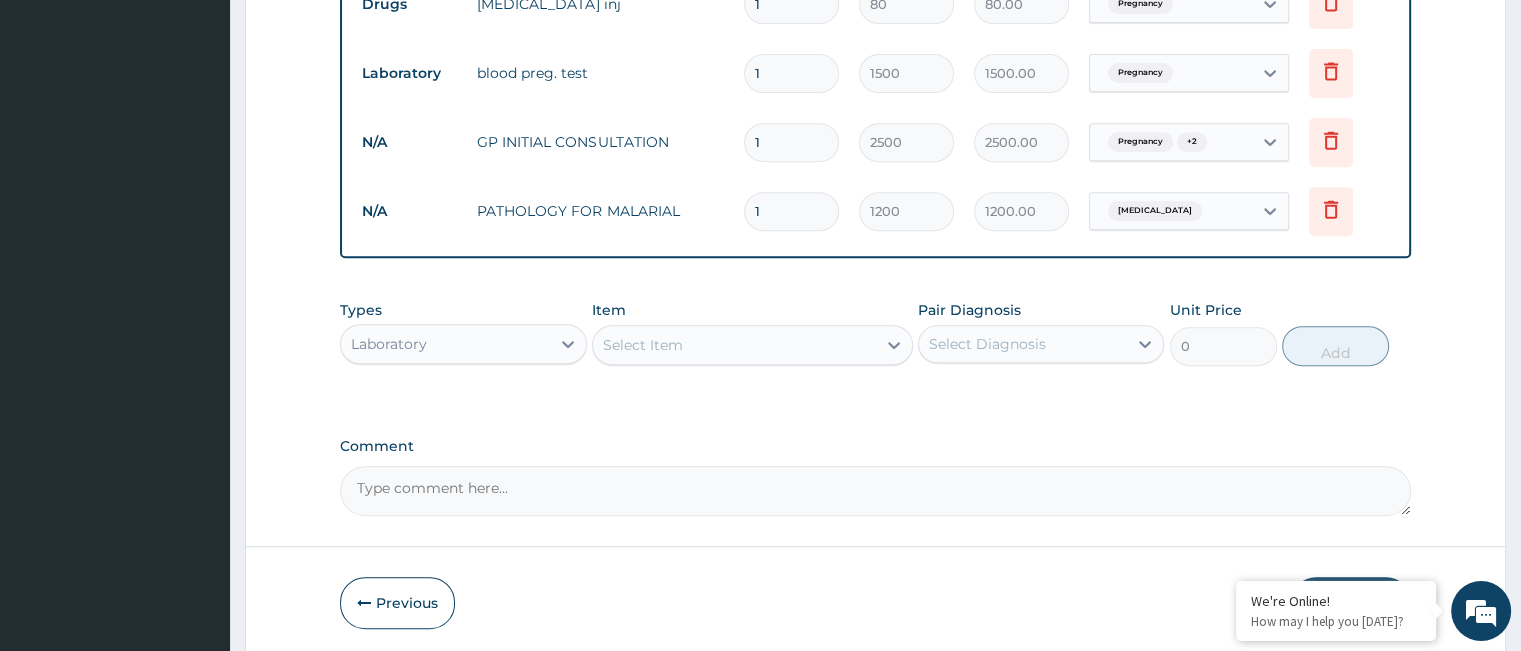 click on "Select Item" at bounding box center [643, 345] 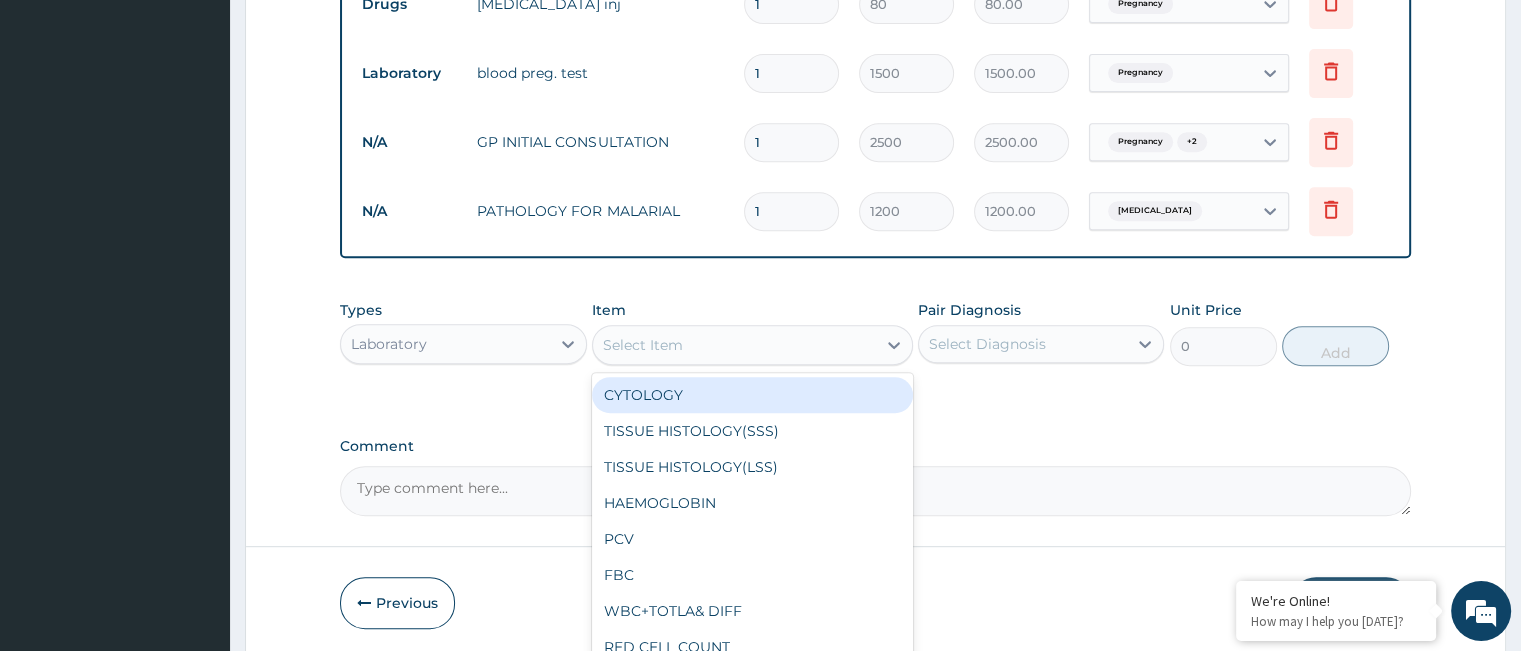 type on "F" 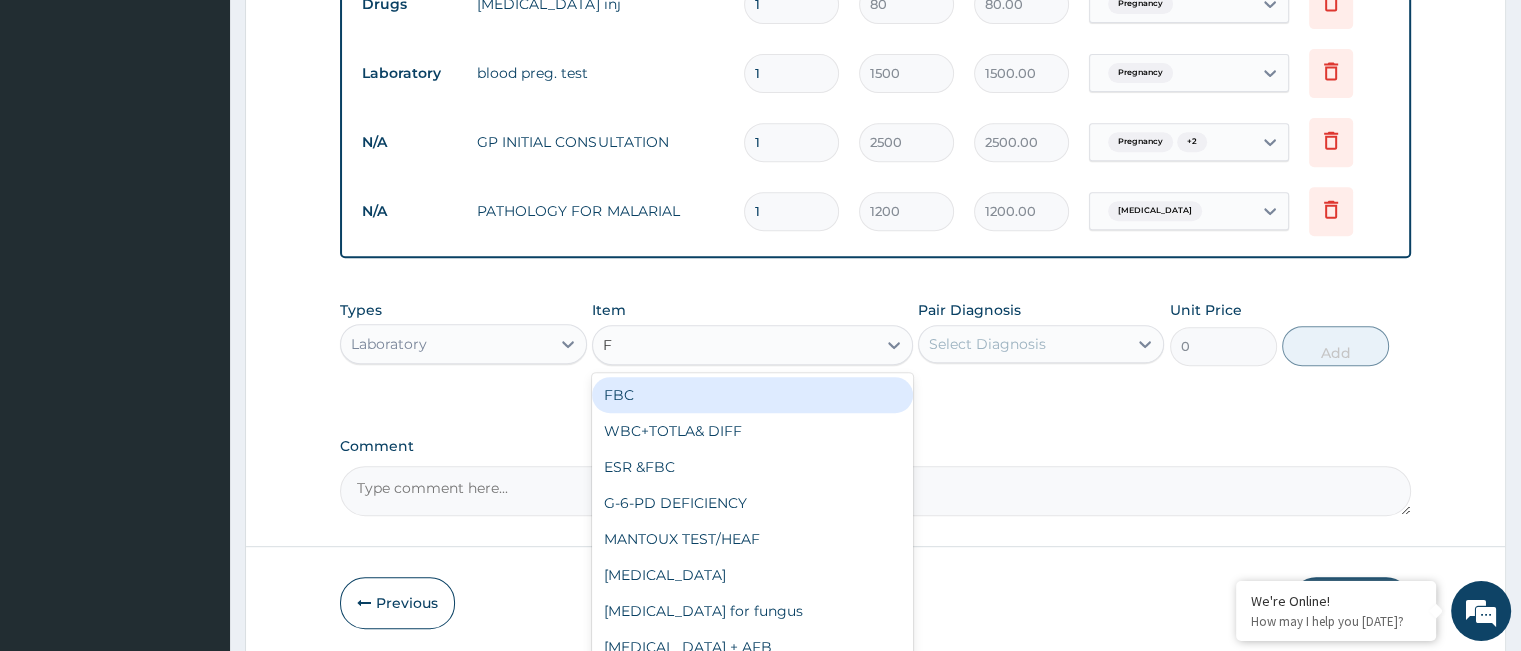 click on "FBC" at bounding box center (752, 395) 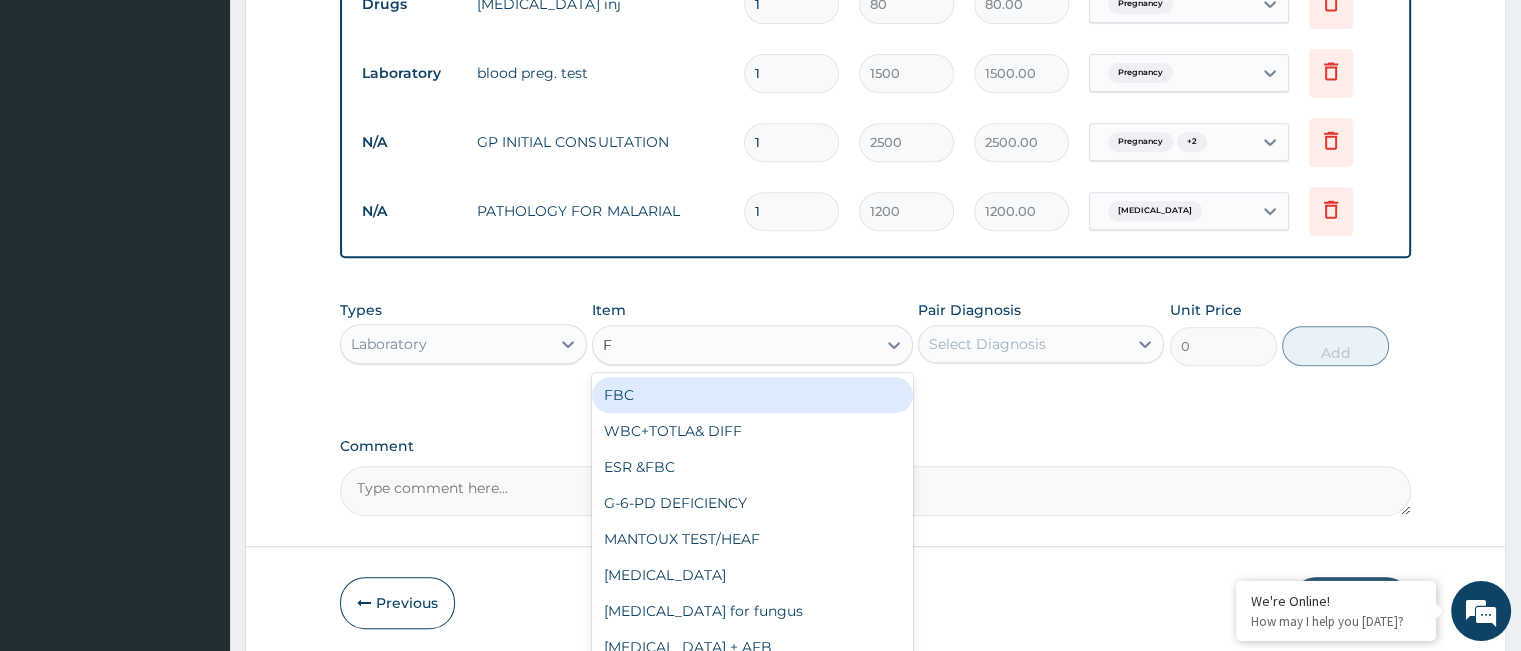 type 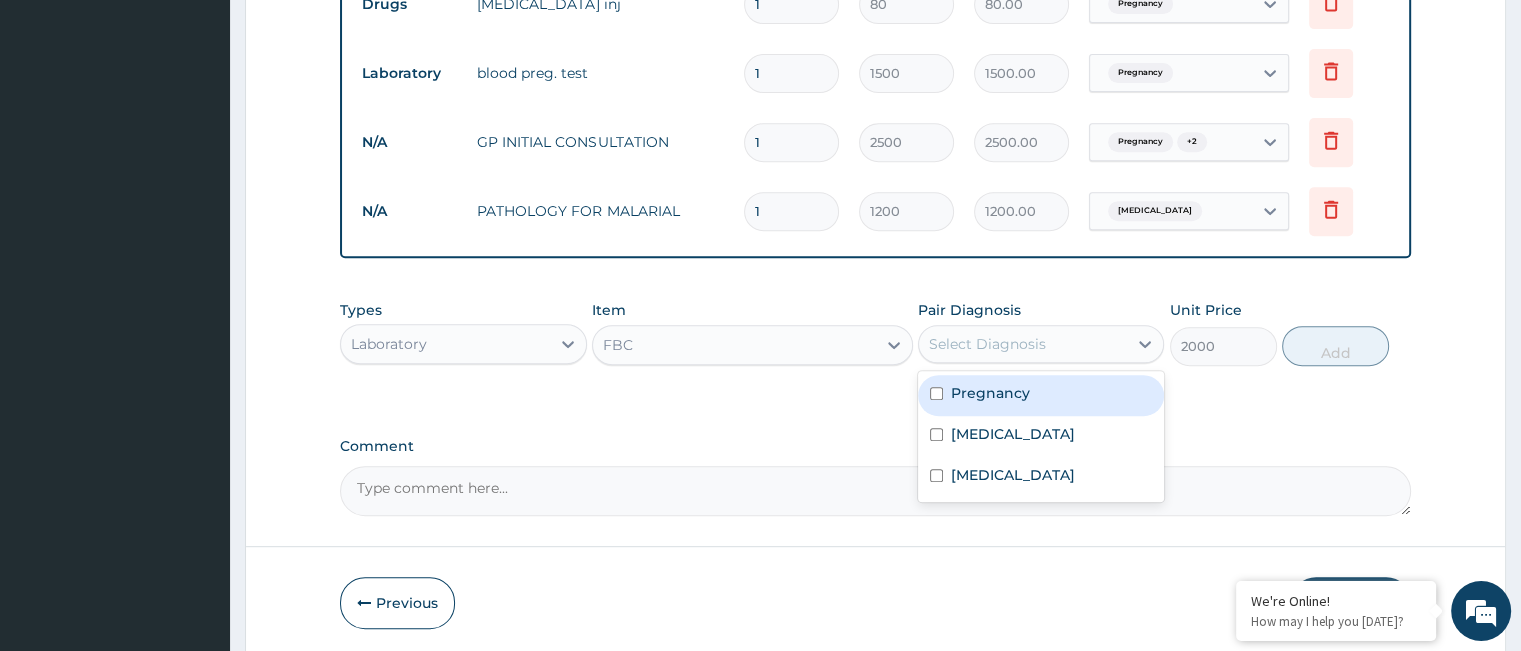 click on "Select Diagnosis" at bounding box center [987, 344] 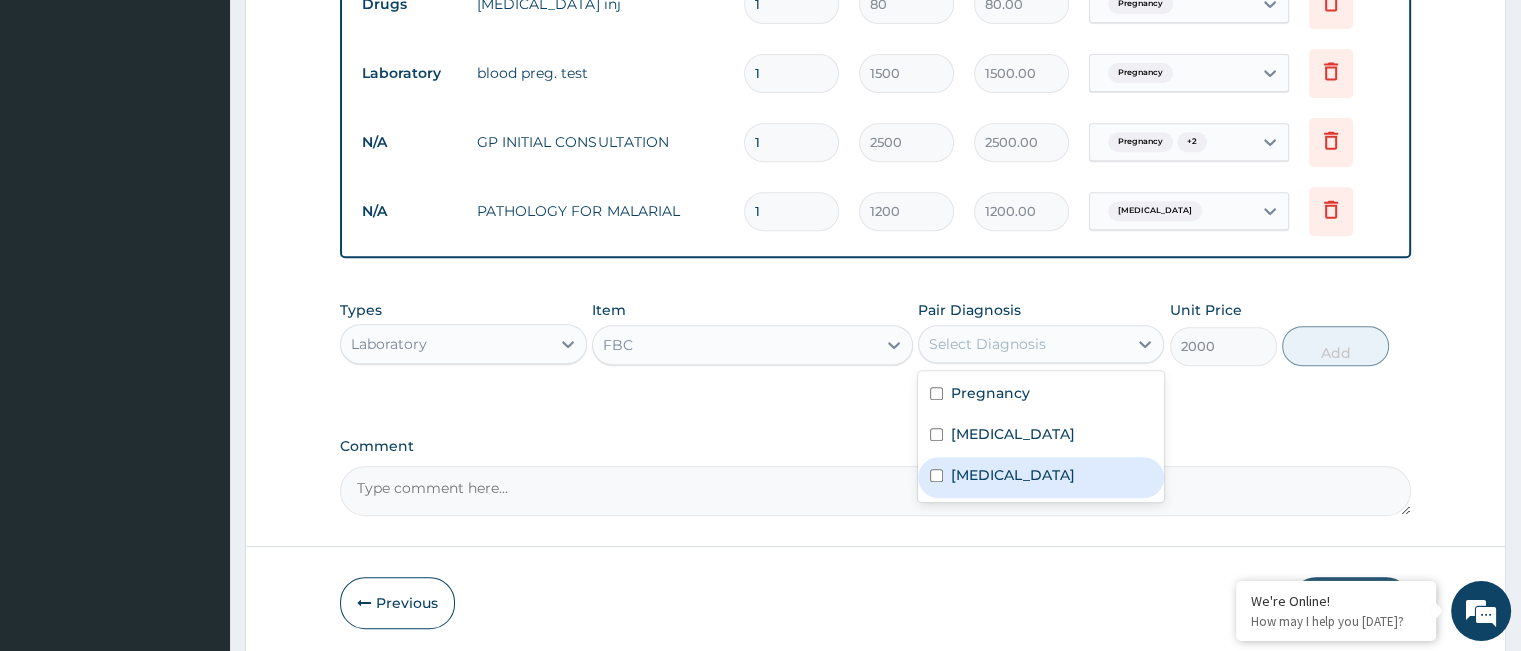 click on "Sepsis" at bounding box center (1041, 477) 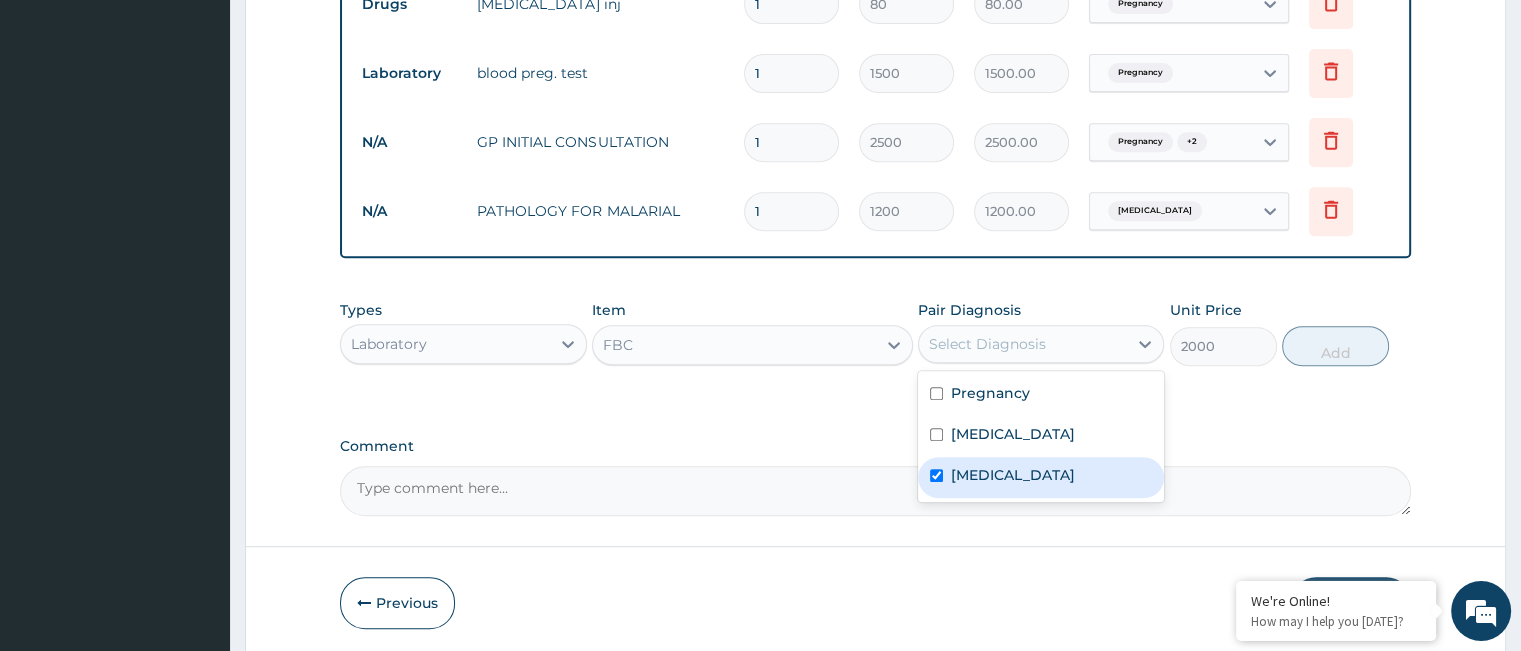 checkbox on "true" 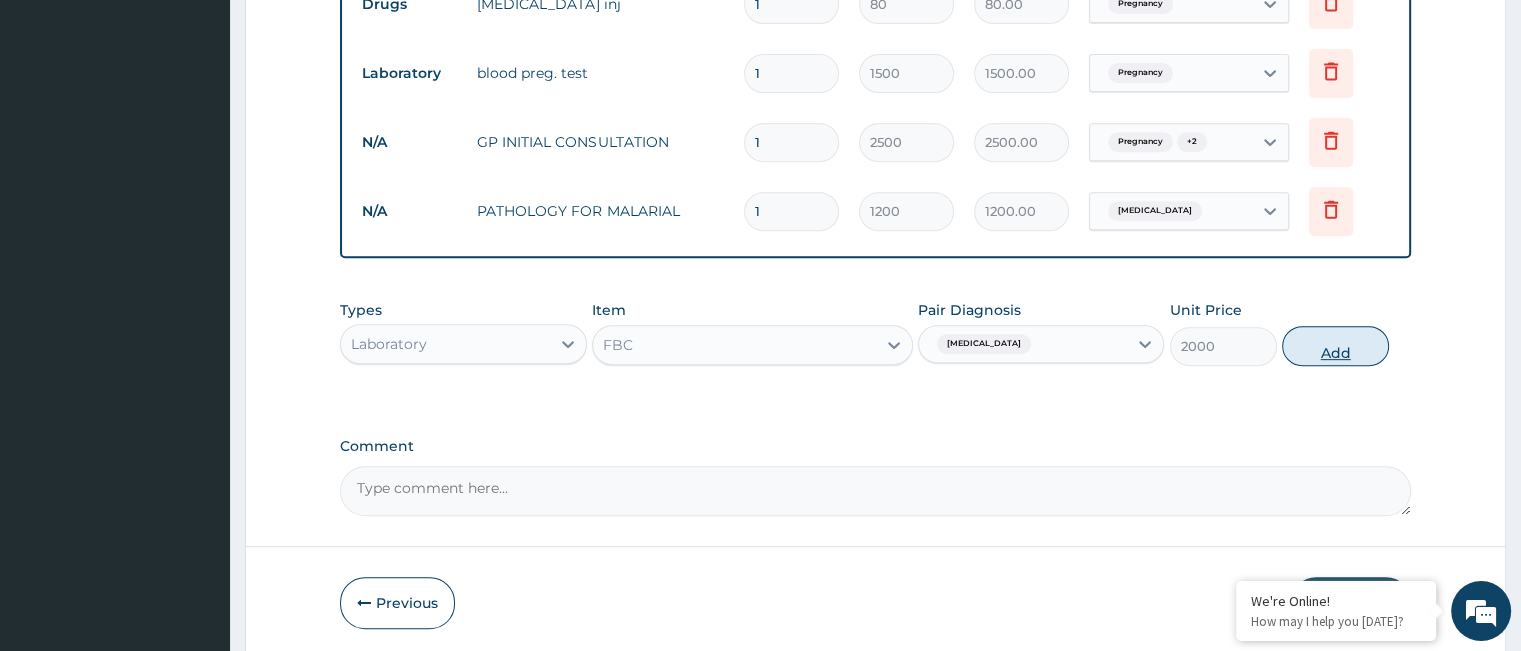 click on "Add" at bounding box center (1335, 346) 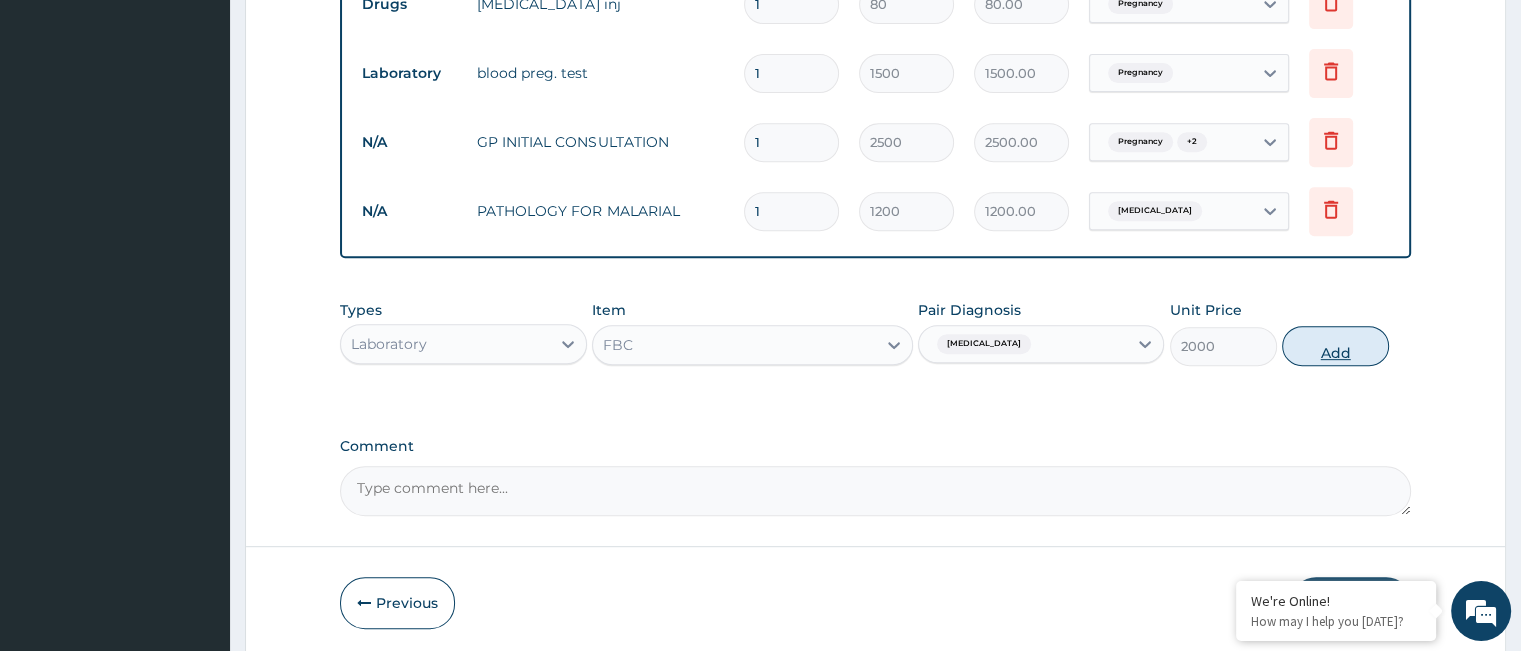 type on "0" 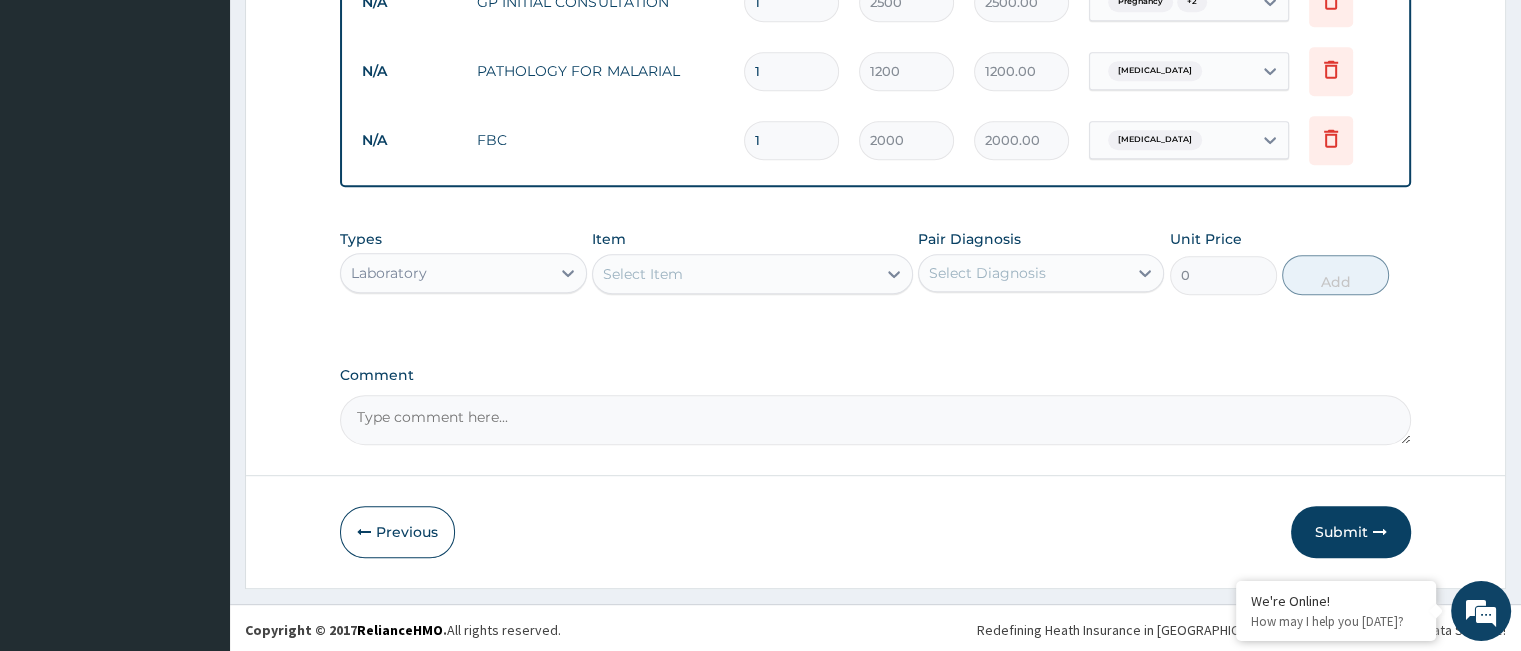 scroll, scrollTop: 966, scrollLeft: 0, axis: vertical 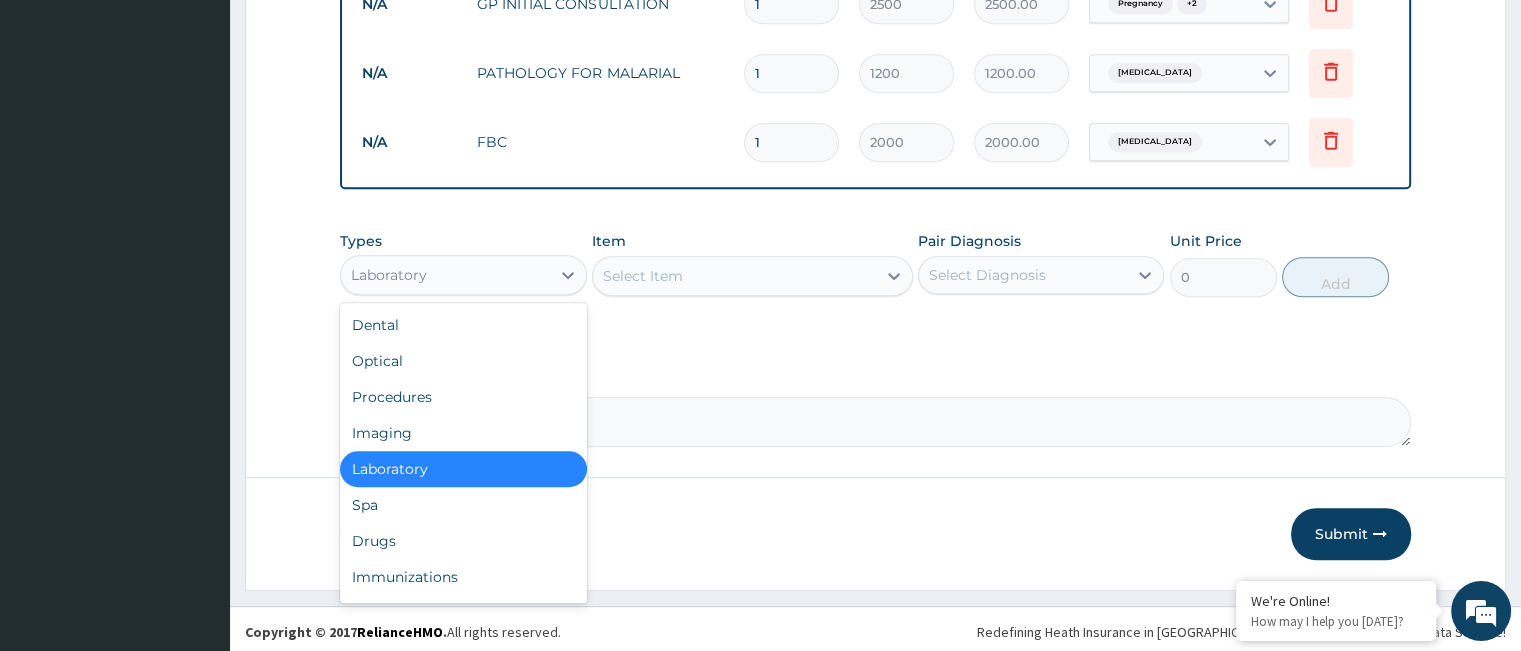 click on "Laboratory" at bounding box center [445, 275] 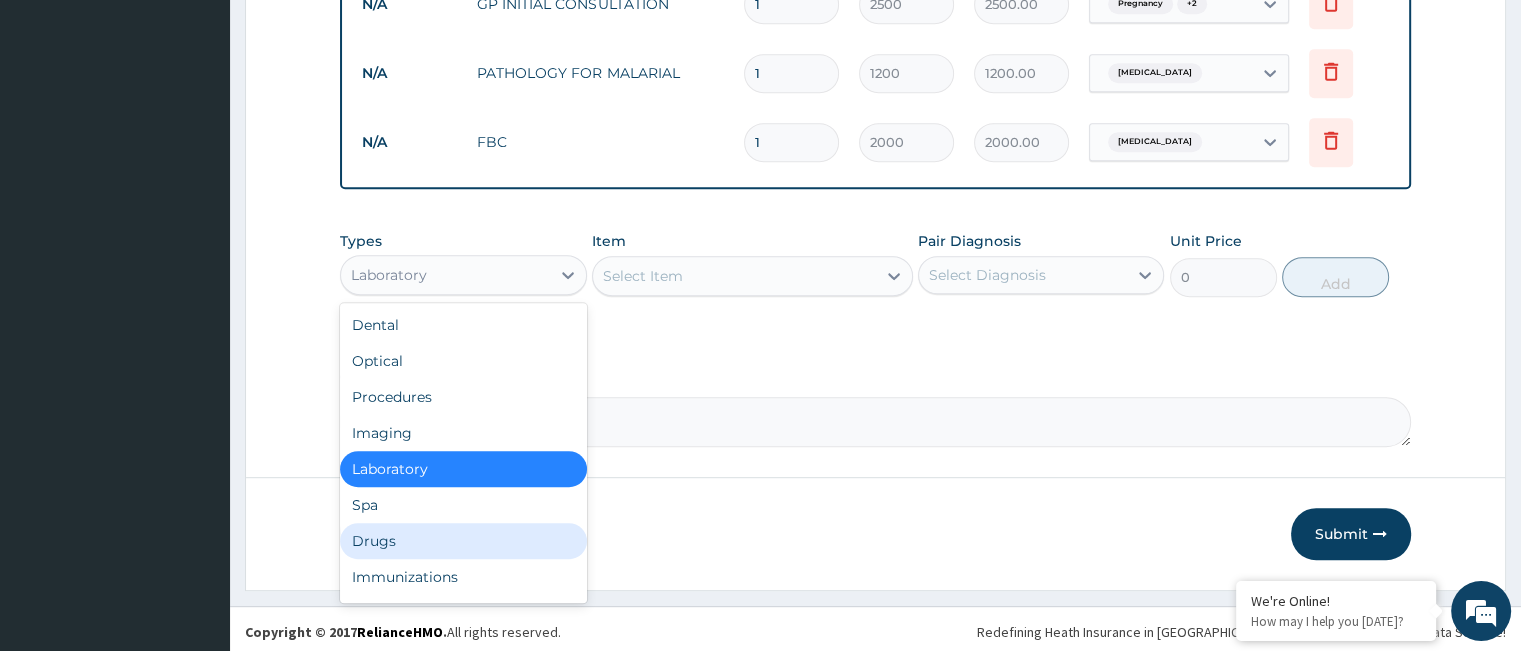 click on "Drugs" at bounding box center [463, 541] 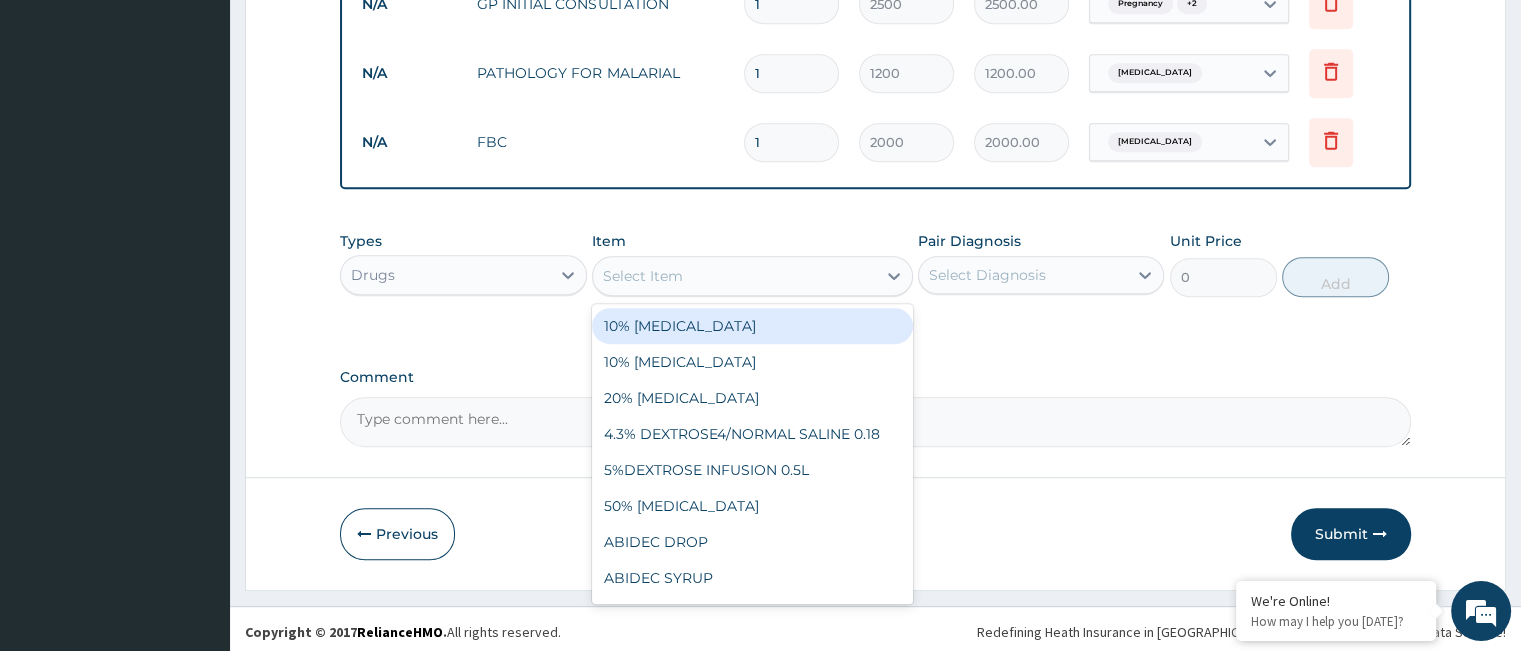 click on "Select Item" at bounding box center [734, 276] 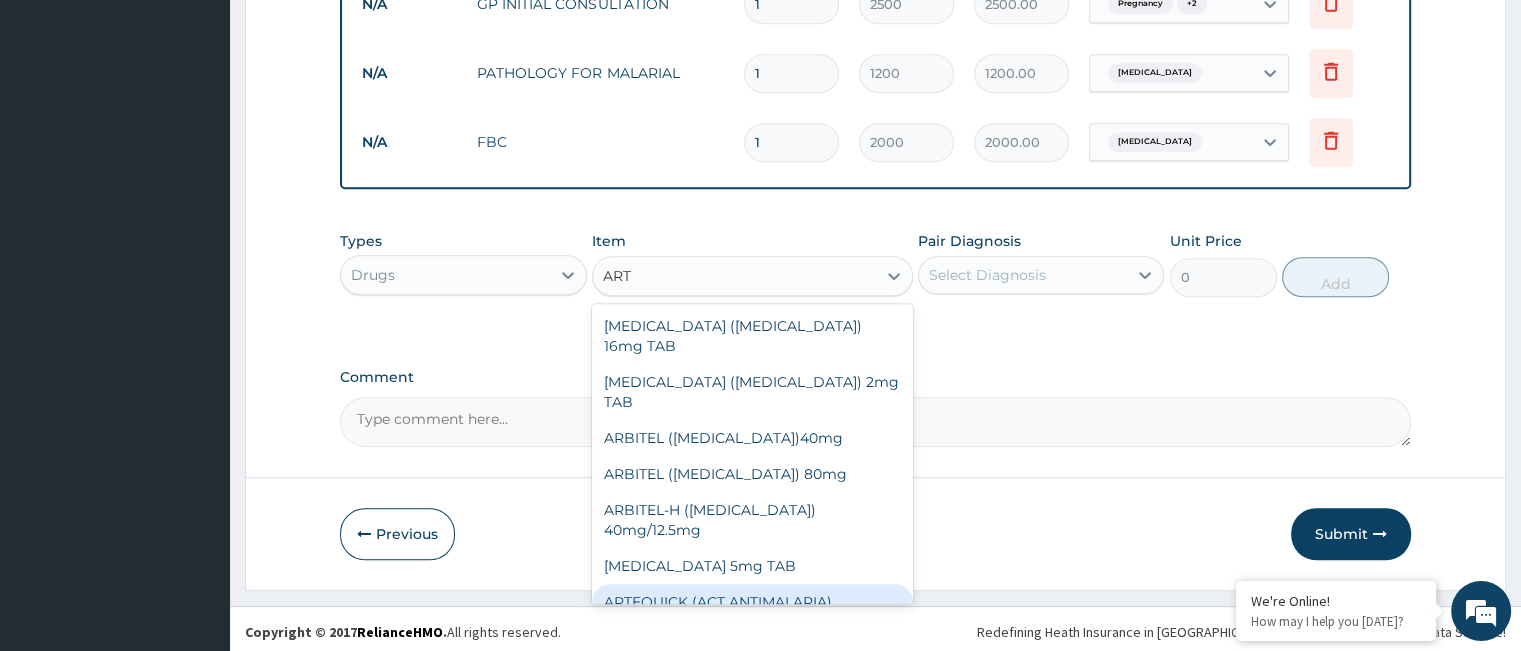 type on "ARTH" 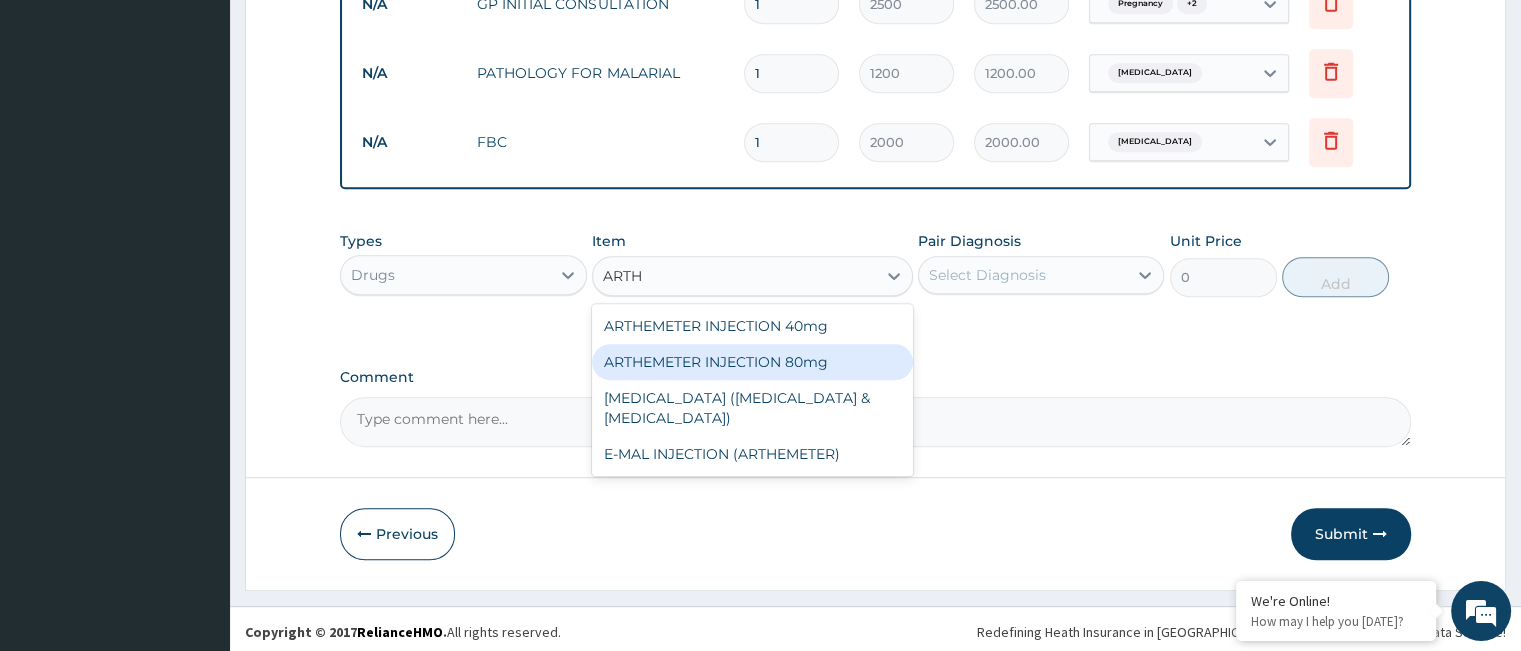 click on "ARTHEMETER INJECTION 80mg" at bounding box center (752, 362) 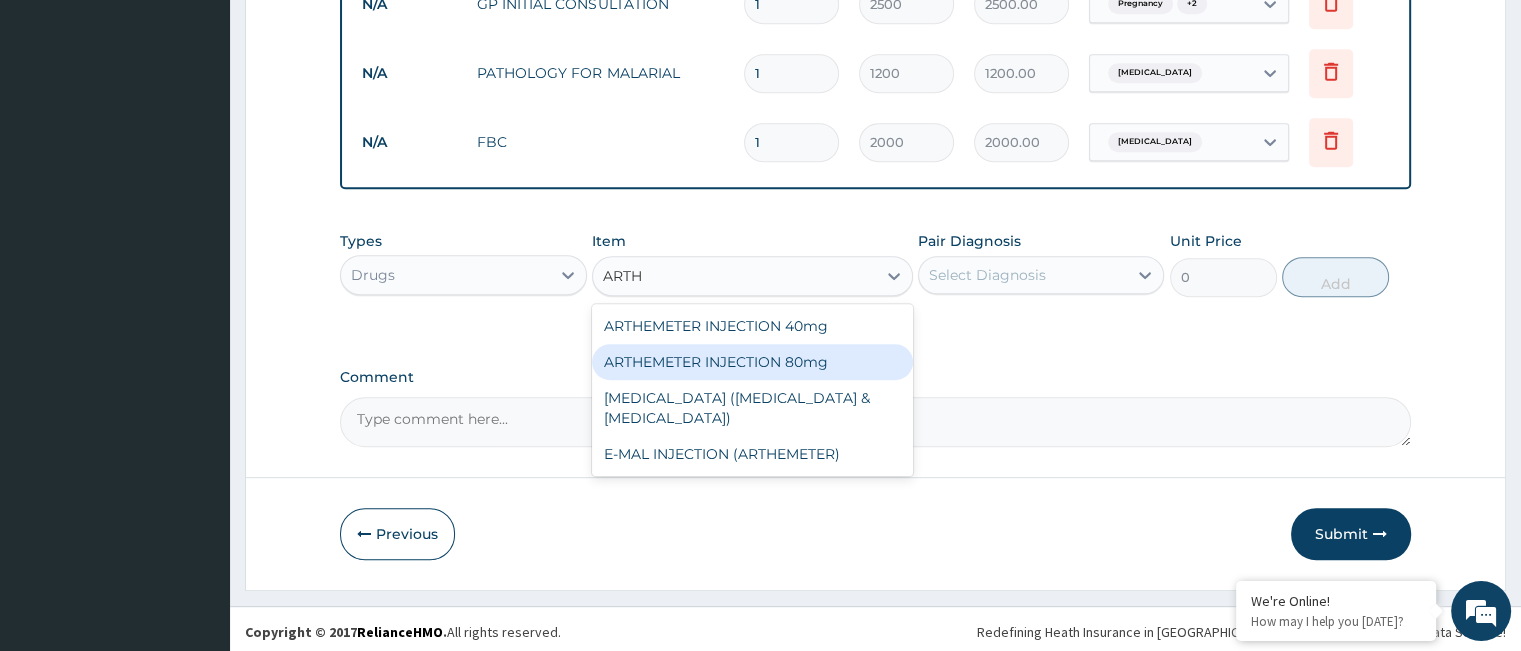 type 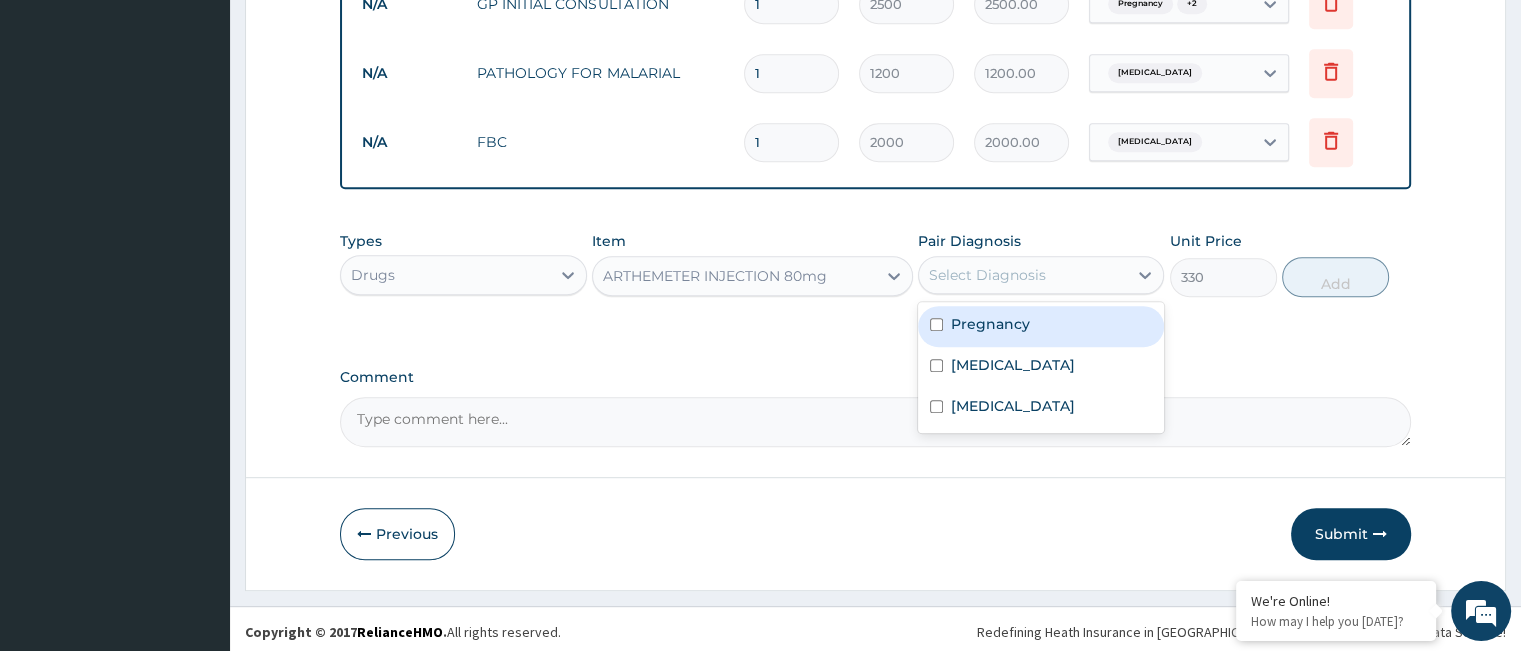 click on "Select Diagnosis" at bounding box center [987, 275] 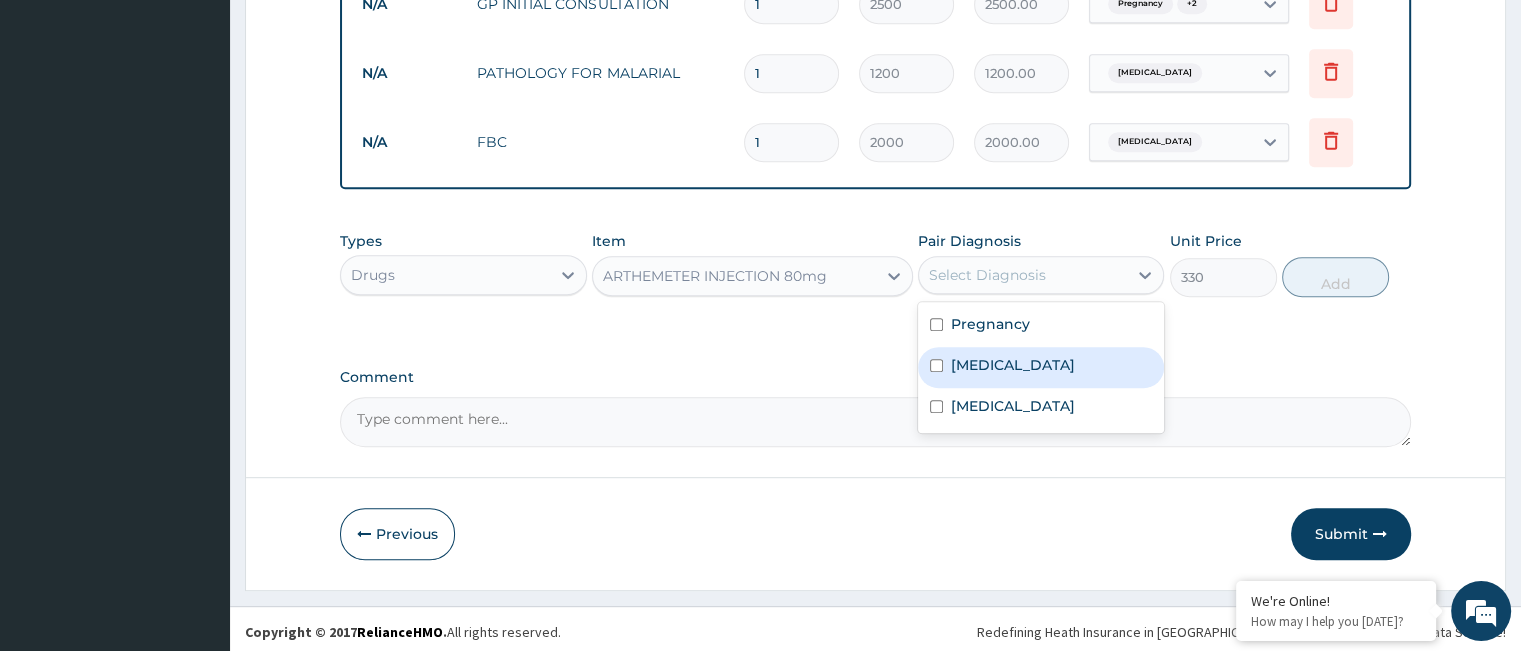 click on "Malaria" at bounding box center [1013, 365] 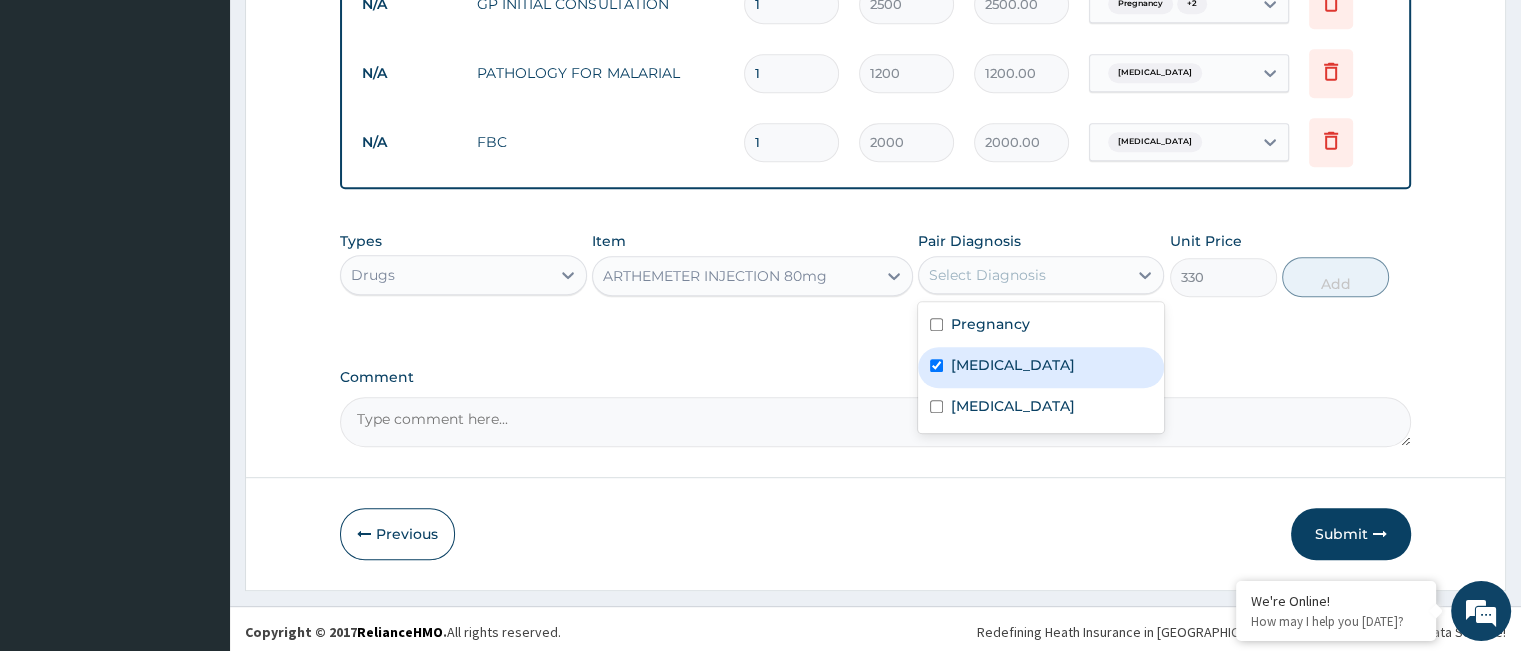 checkbox on "true" 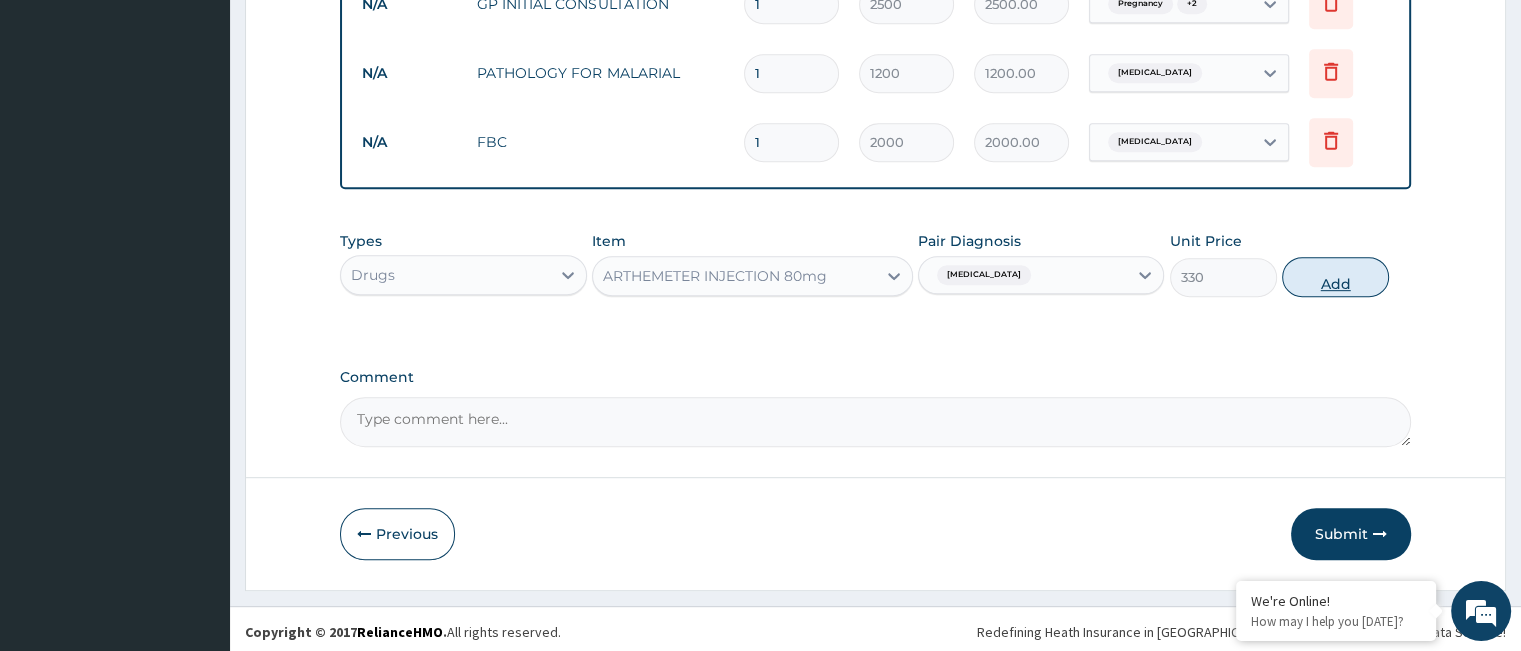 click on "Add" at bounding box center (1335, 277) 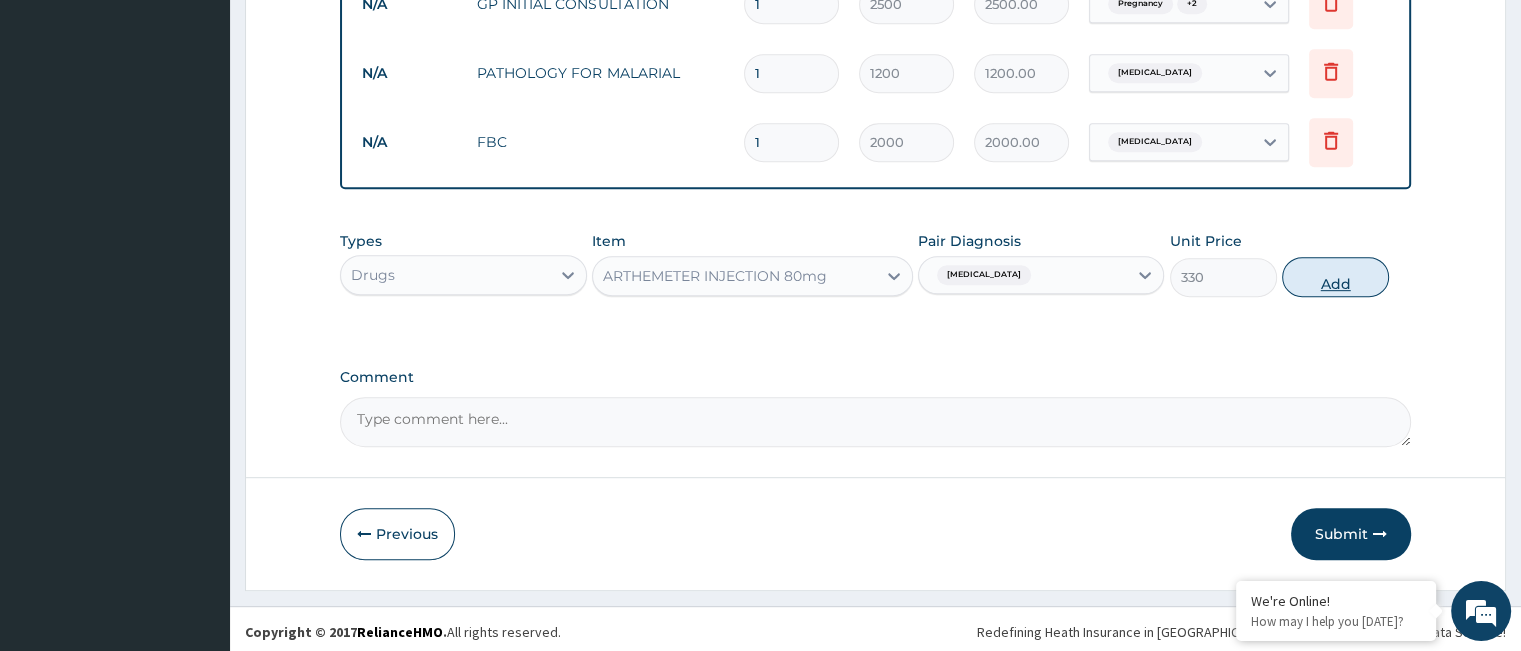 type on "0" 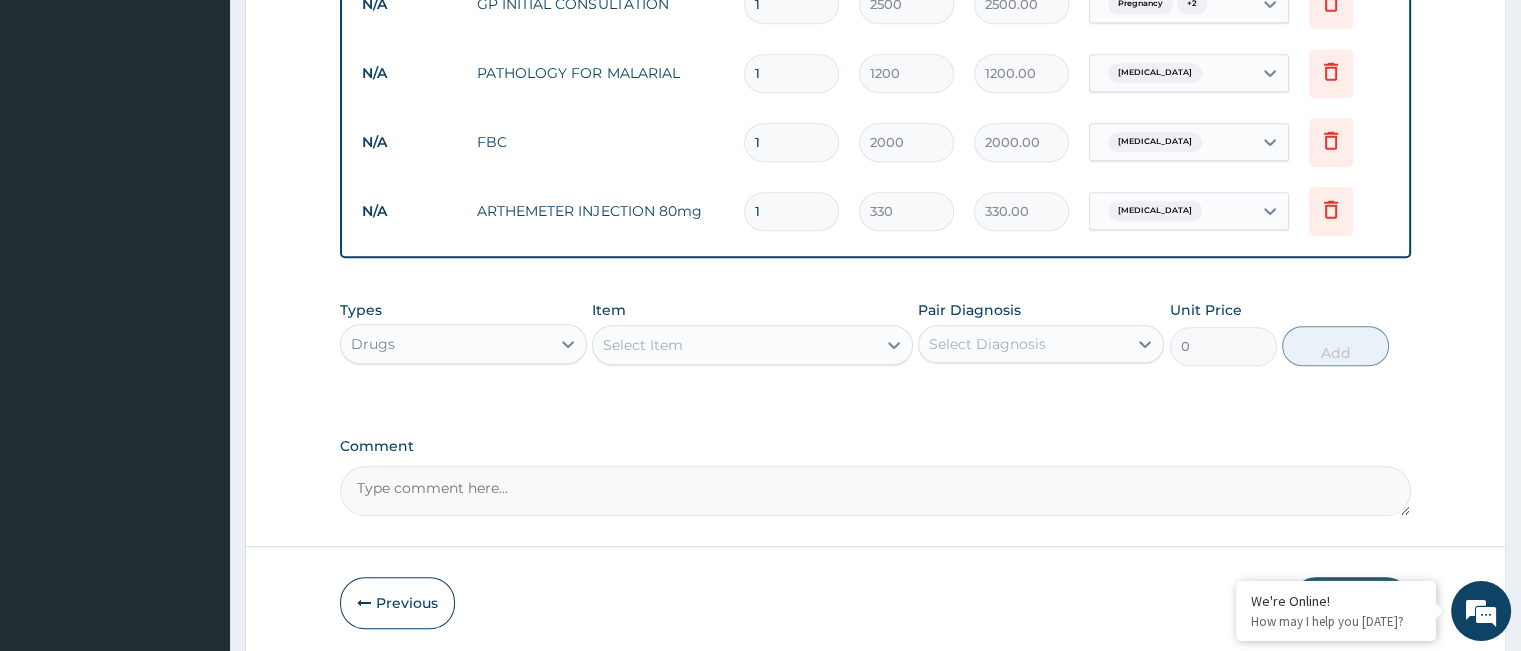 type 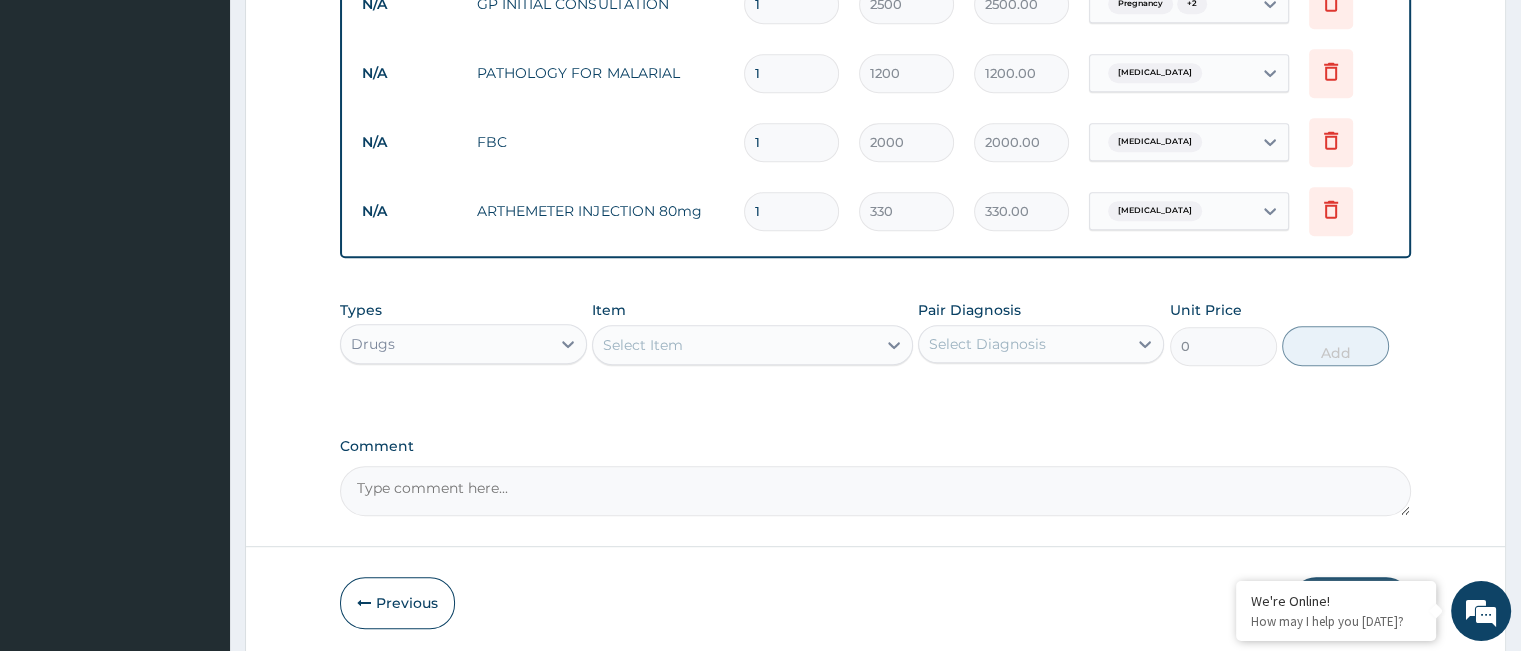 type on "0.00" 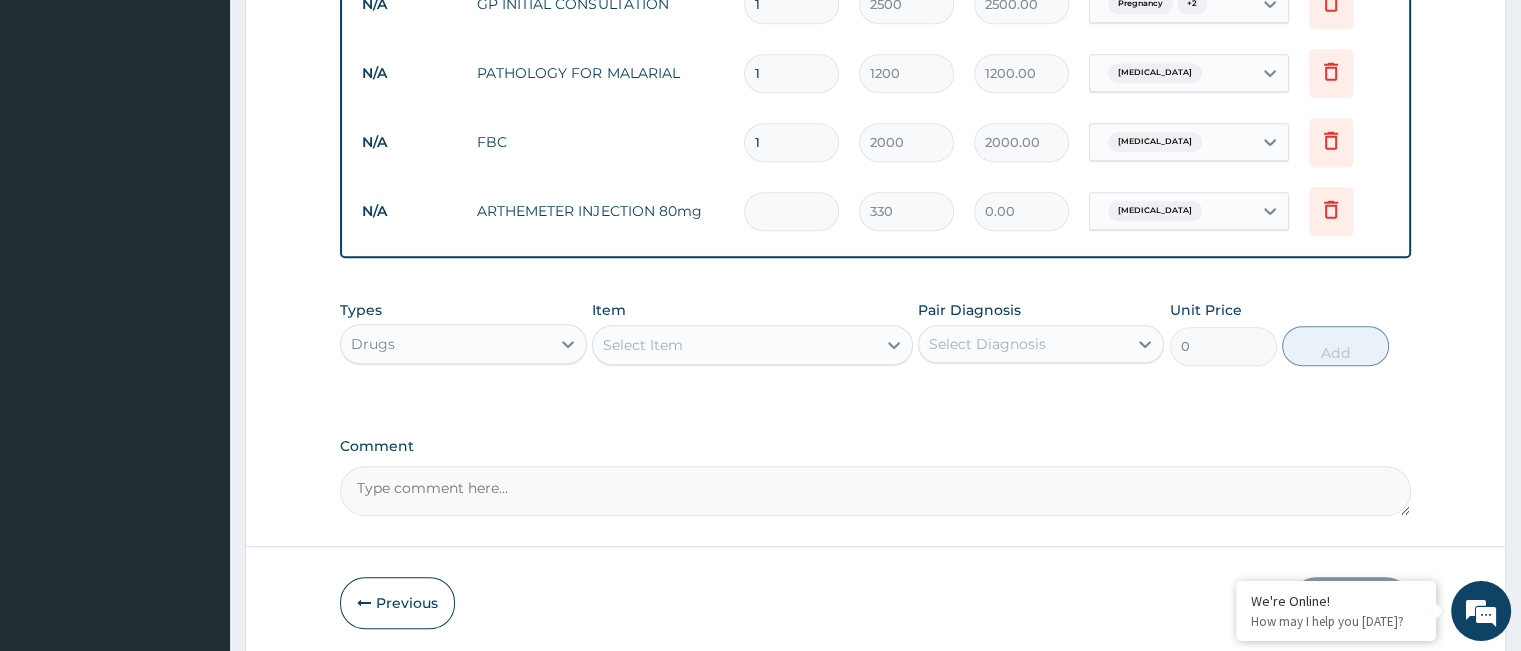 type on "6" 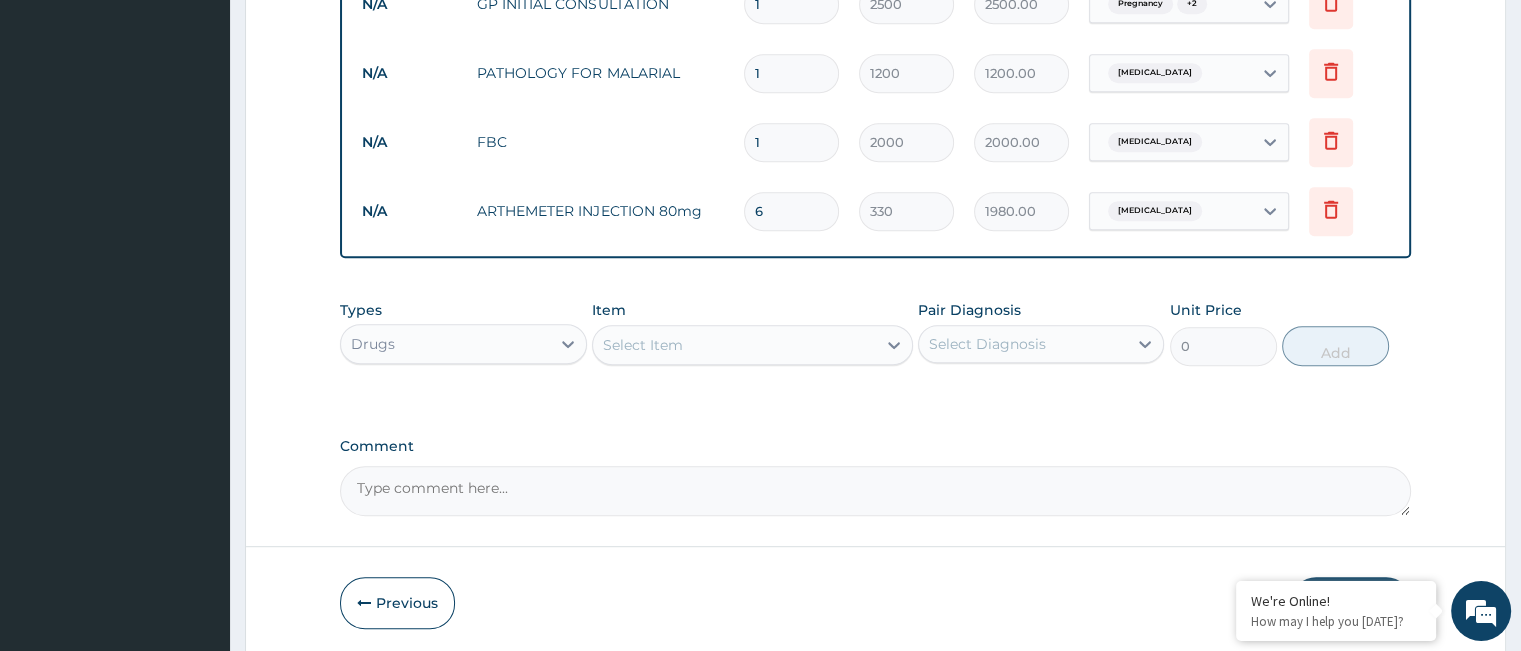 type on "6" 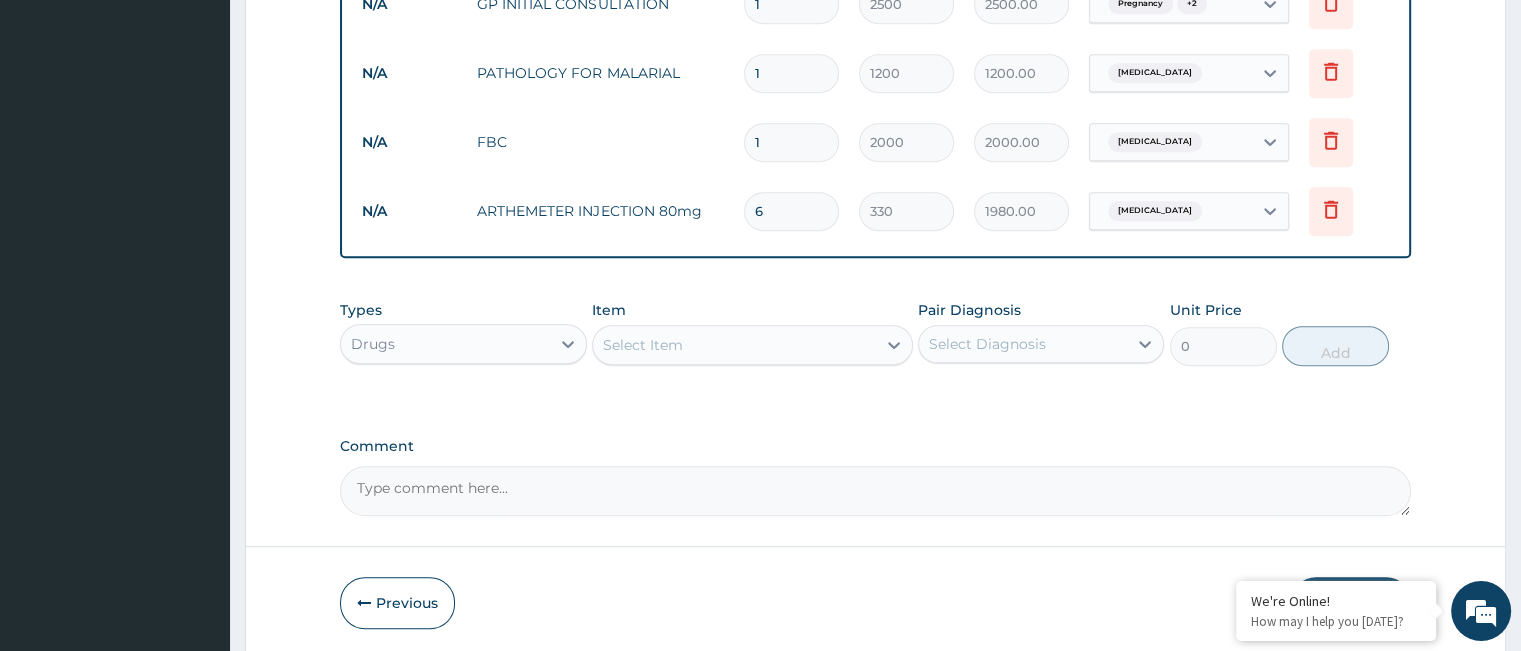 click on "Select Item" at bounding box center (734, 345) 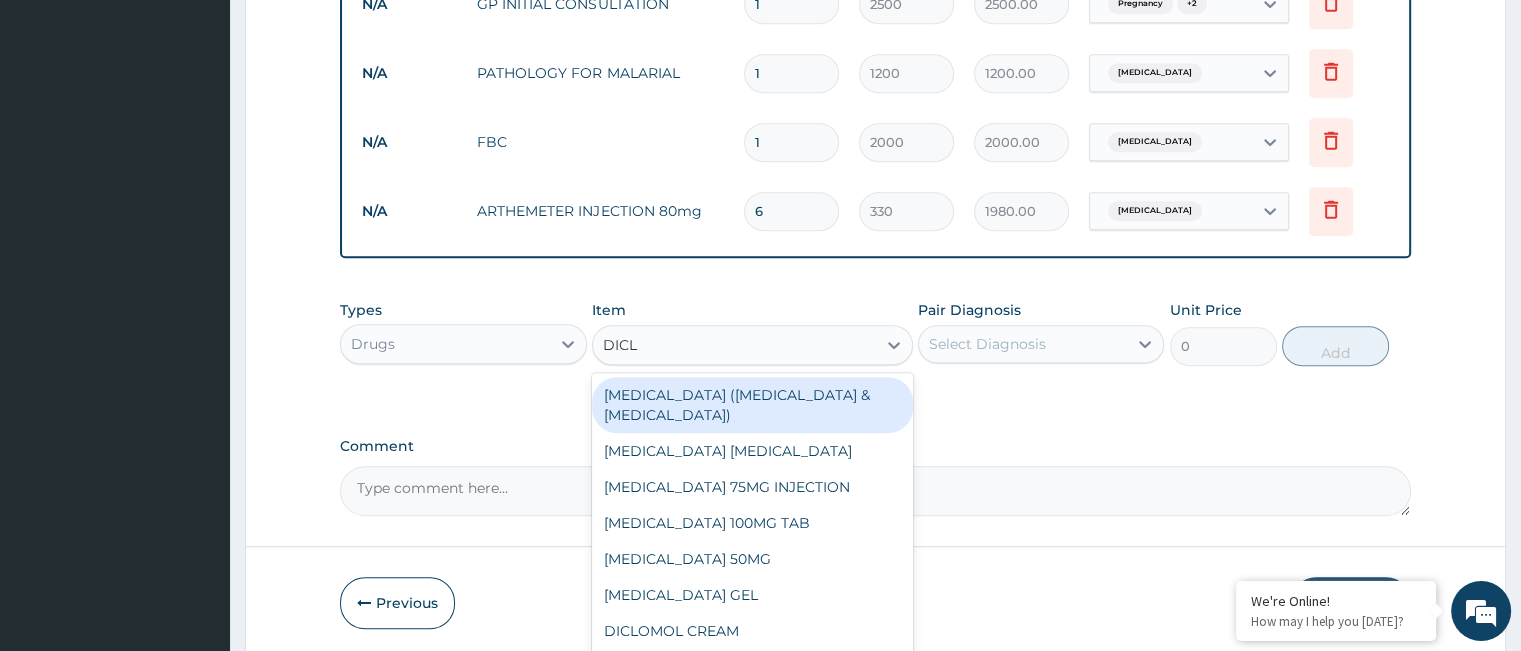 type on "DICLO" 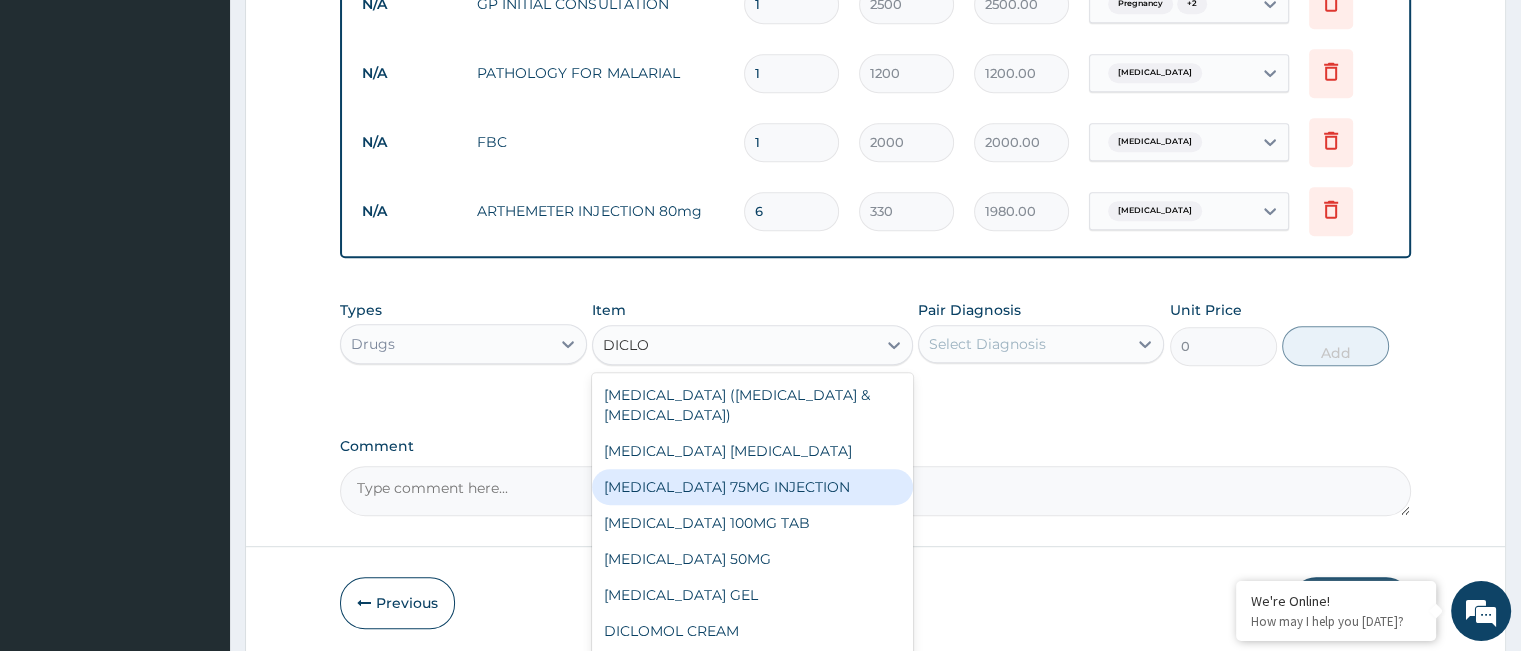 click on "DICLOFENAC 75MG INJECTION" at bounding box center (752, 487) 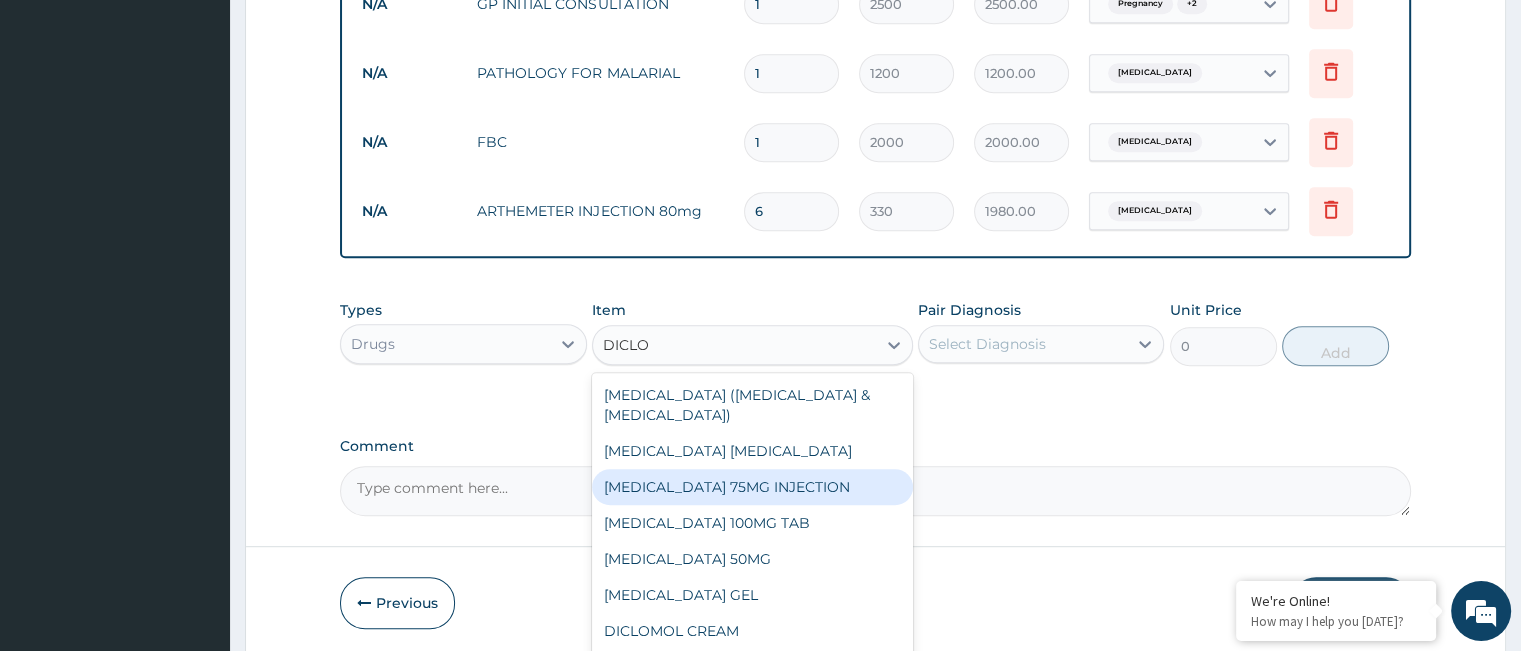type 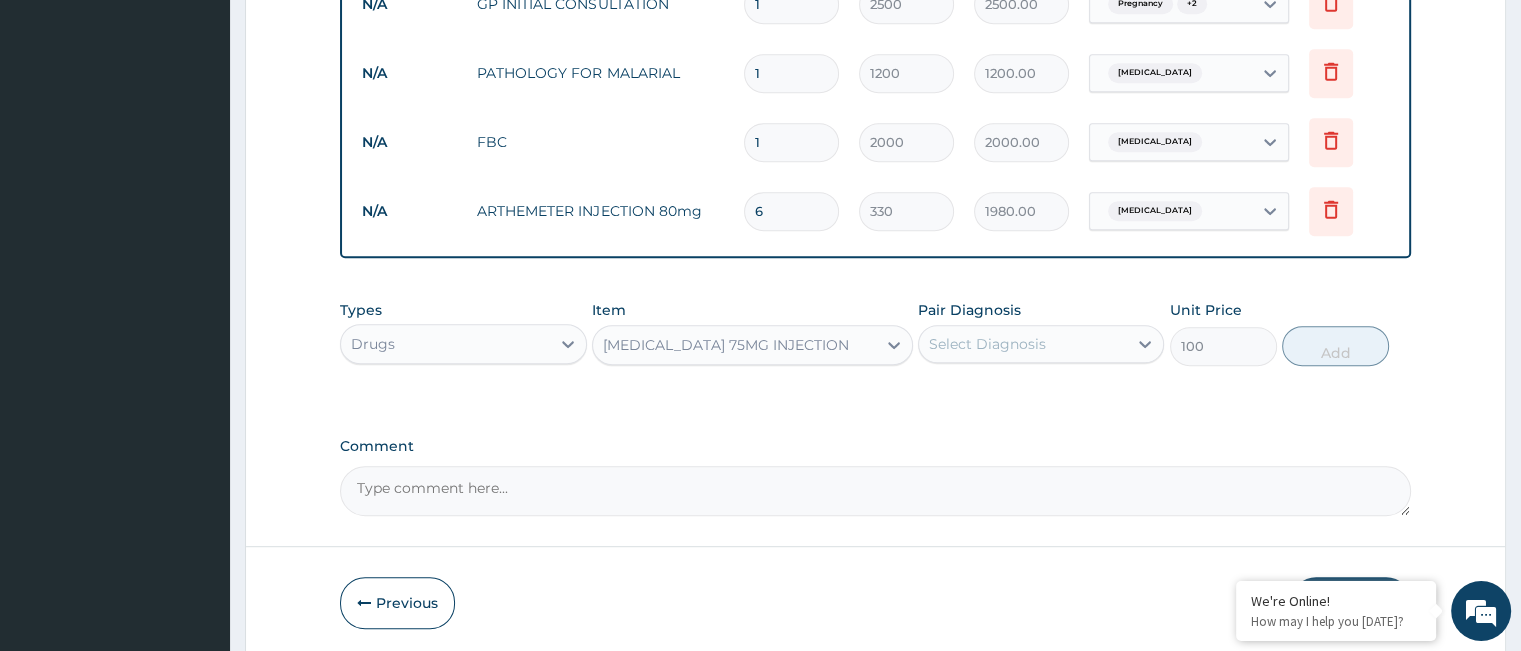 click on "Select Diagnosis" at bounding box center (1023, 344) 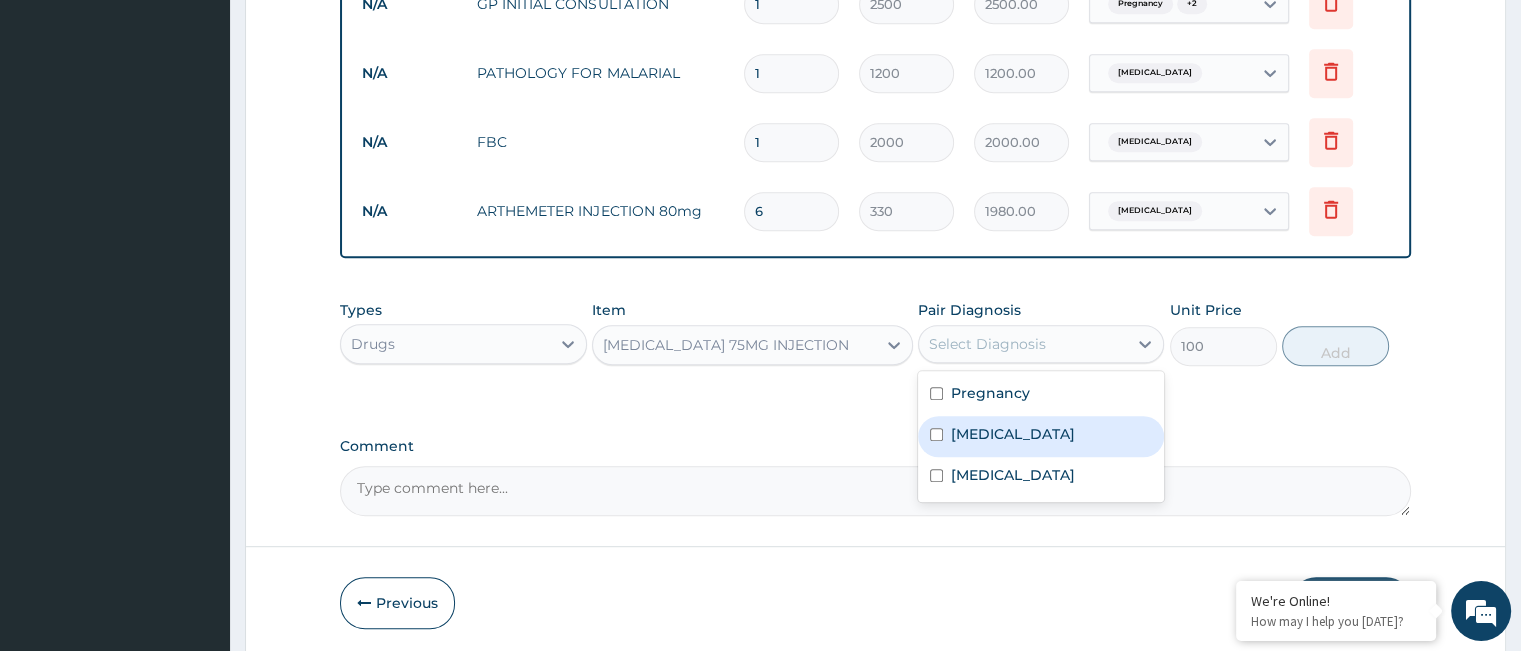 click on "Malaria" at bounding box center (1041, 436) 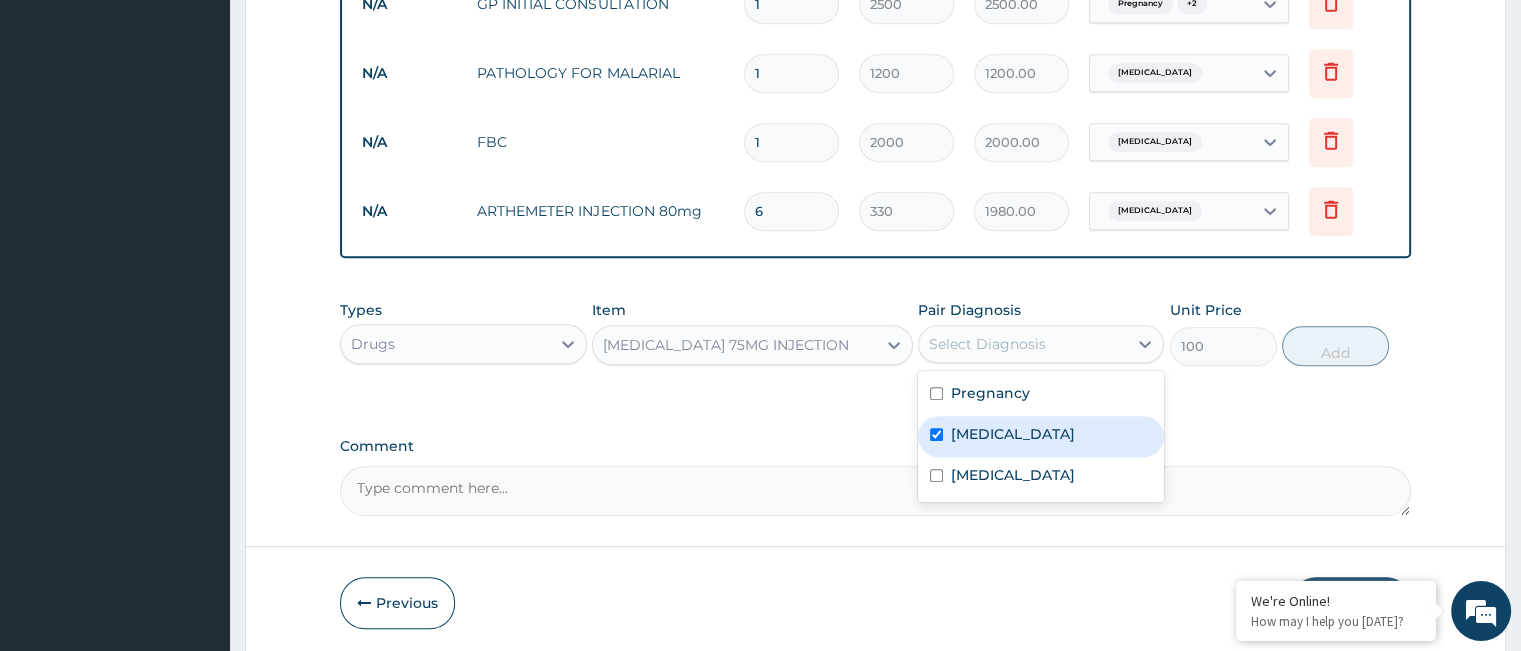 checkbox on "true" 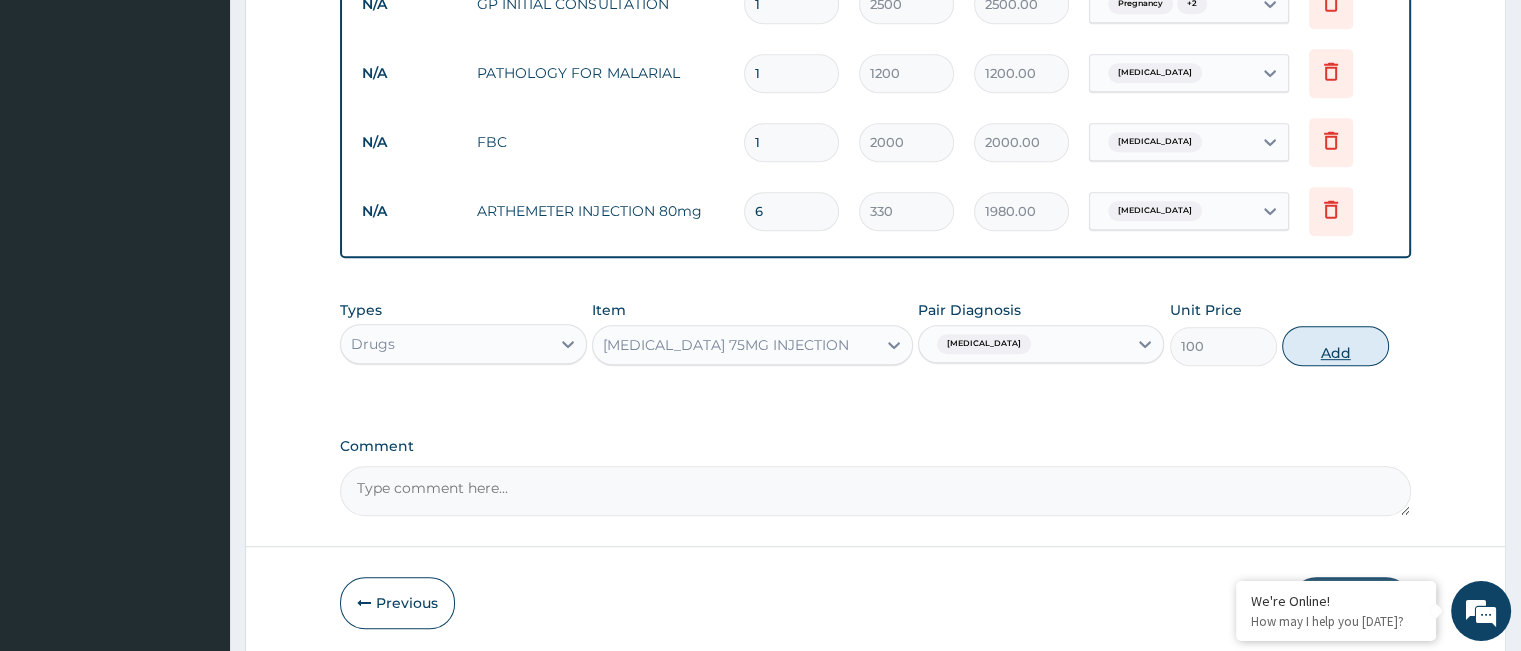 click on "Add" at bounding box center [1335, 346] 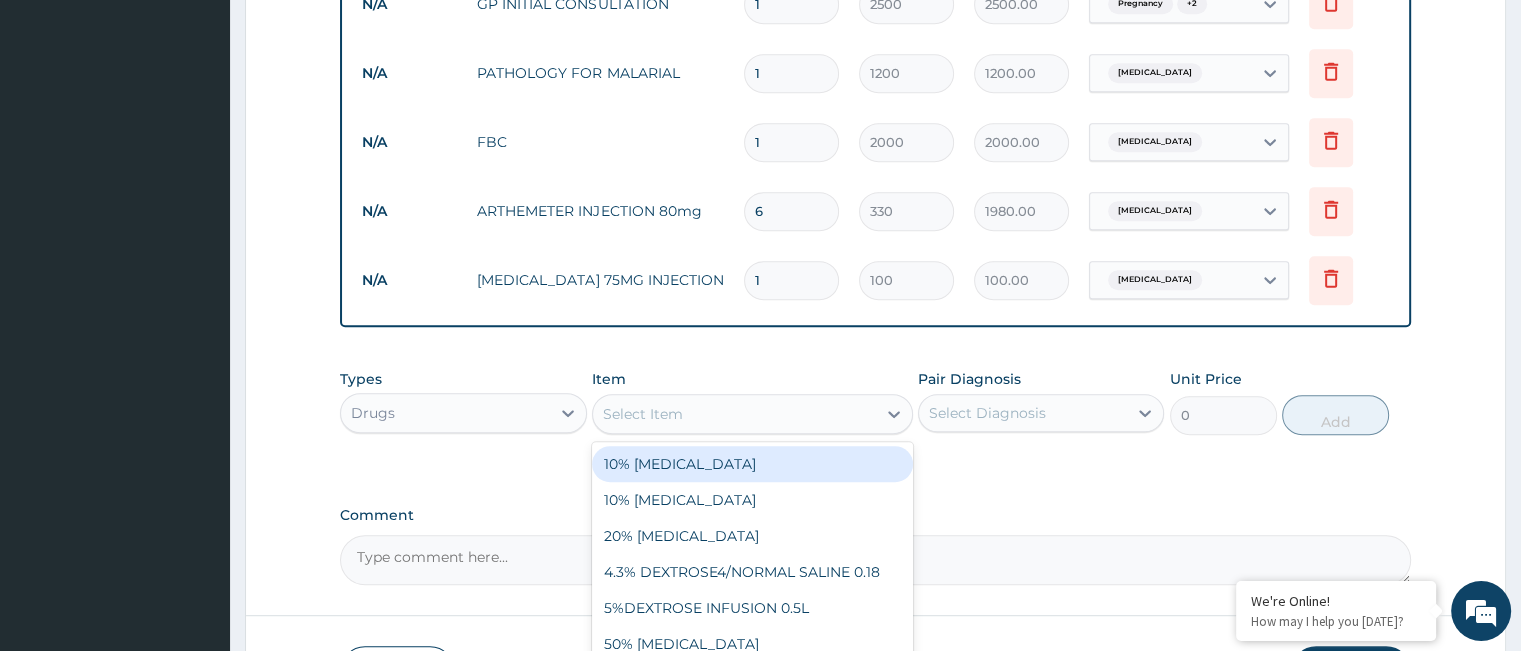 click on "Select Item" at bounding box center [734, 414] 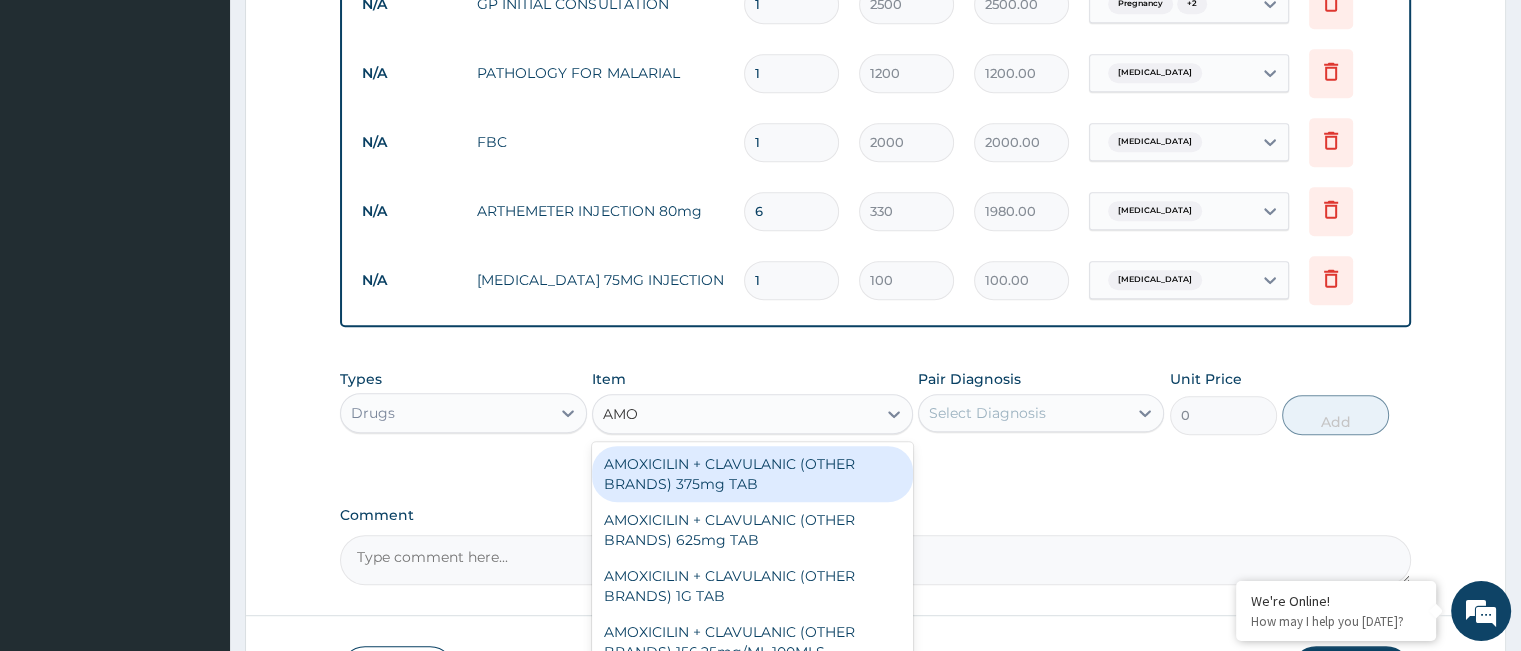 type on "AMOX" 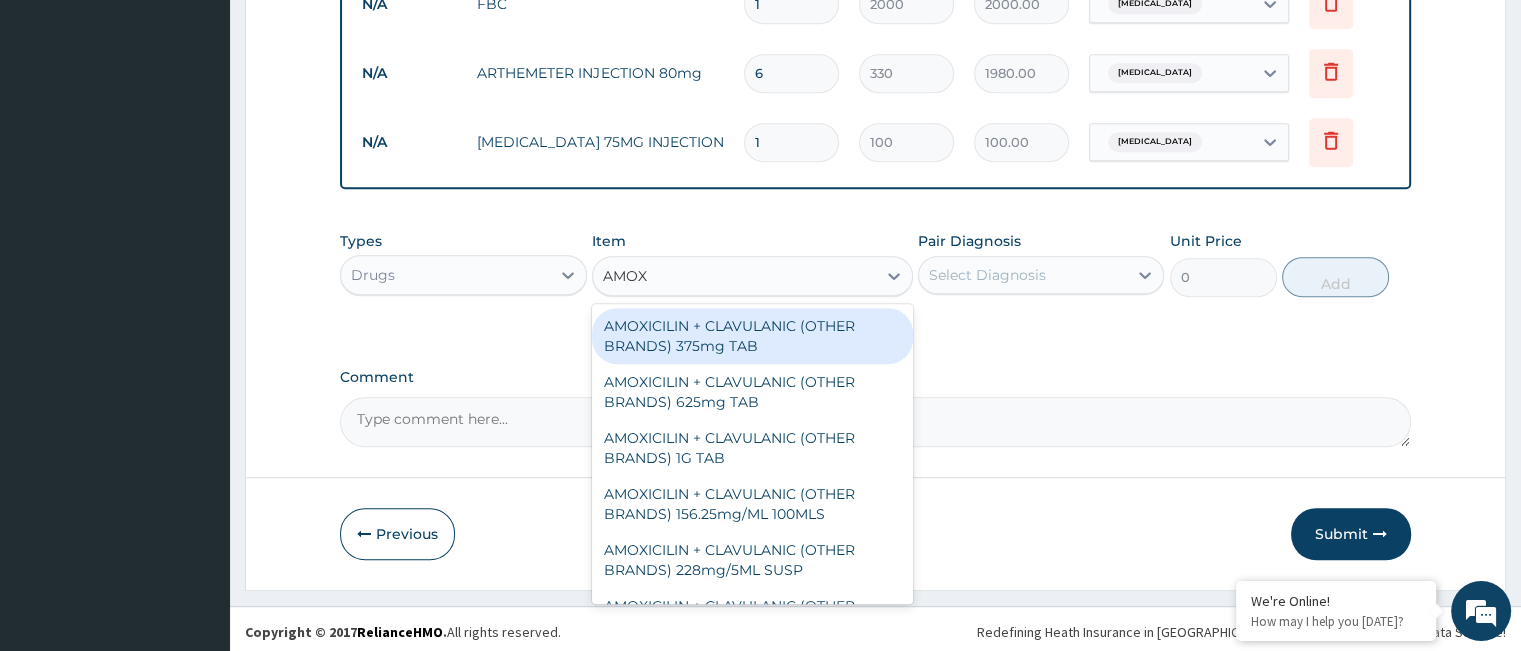 scroll, scrollTop: 1102, scrollLeft: 0, axis: vertical 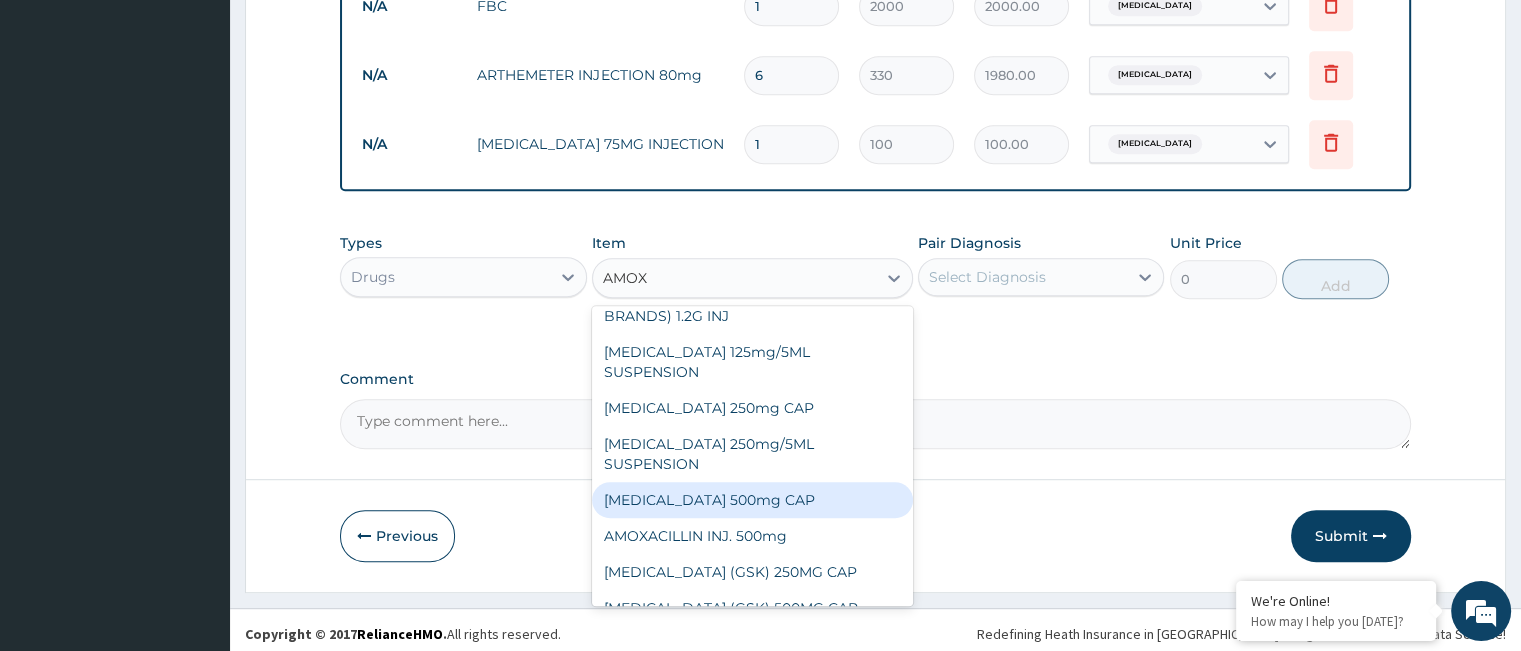 click on "AMOXYCILLIN 500mg CAP" at bounding box center (752, 500) 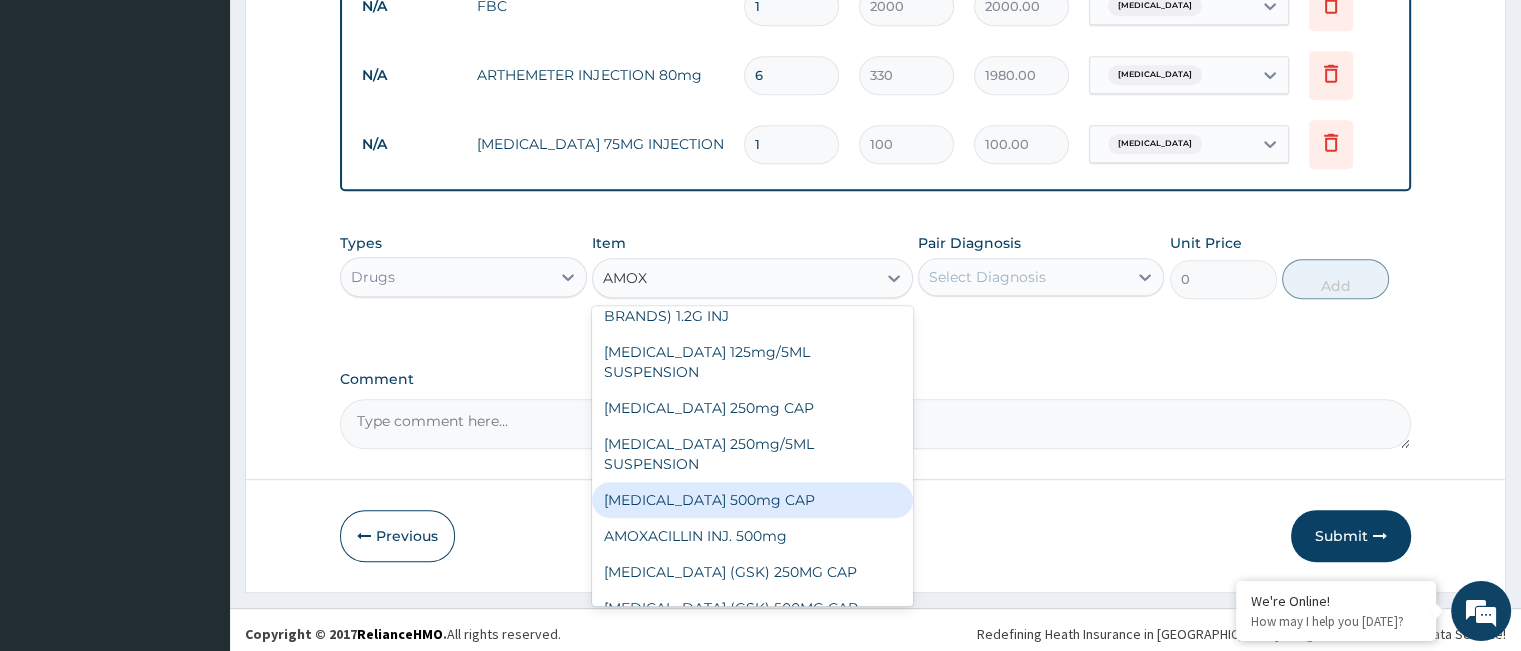 type 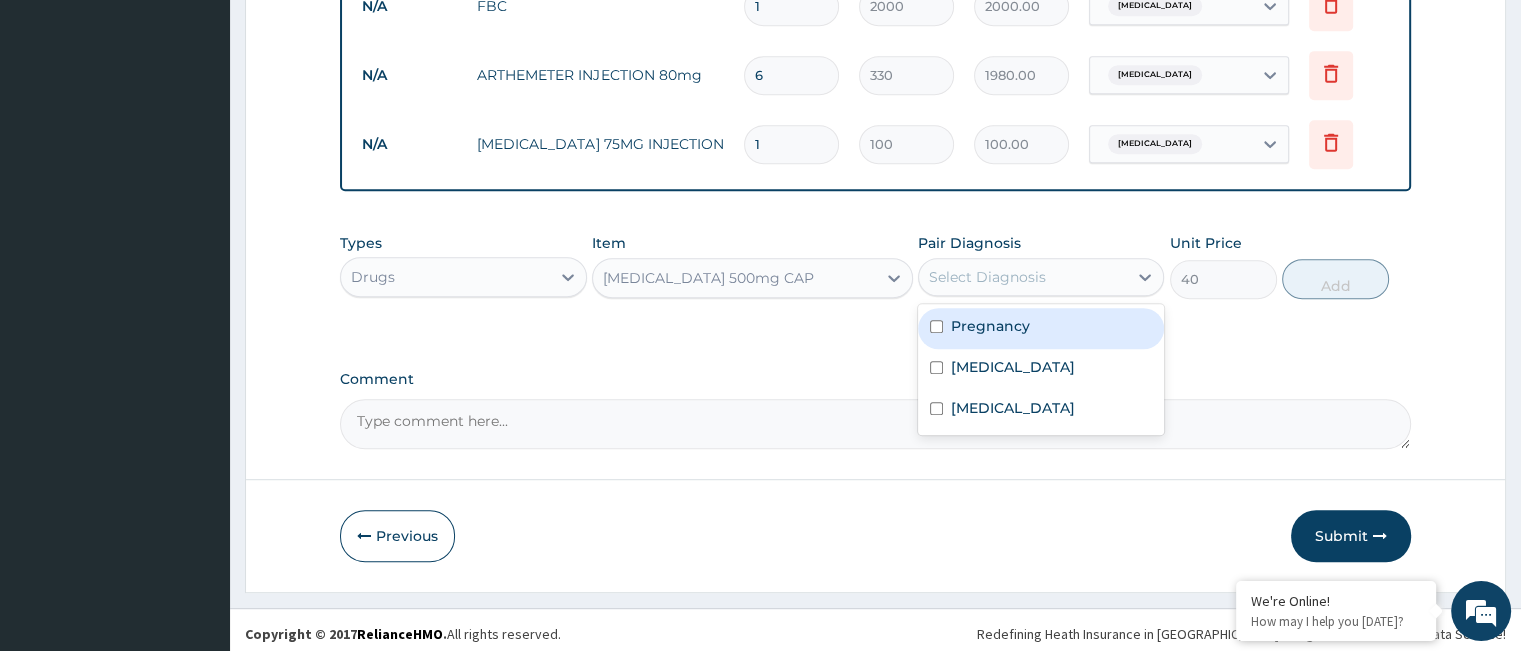 click on "Select Diagnosis" at bounding box center [987, 277] 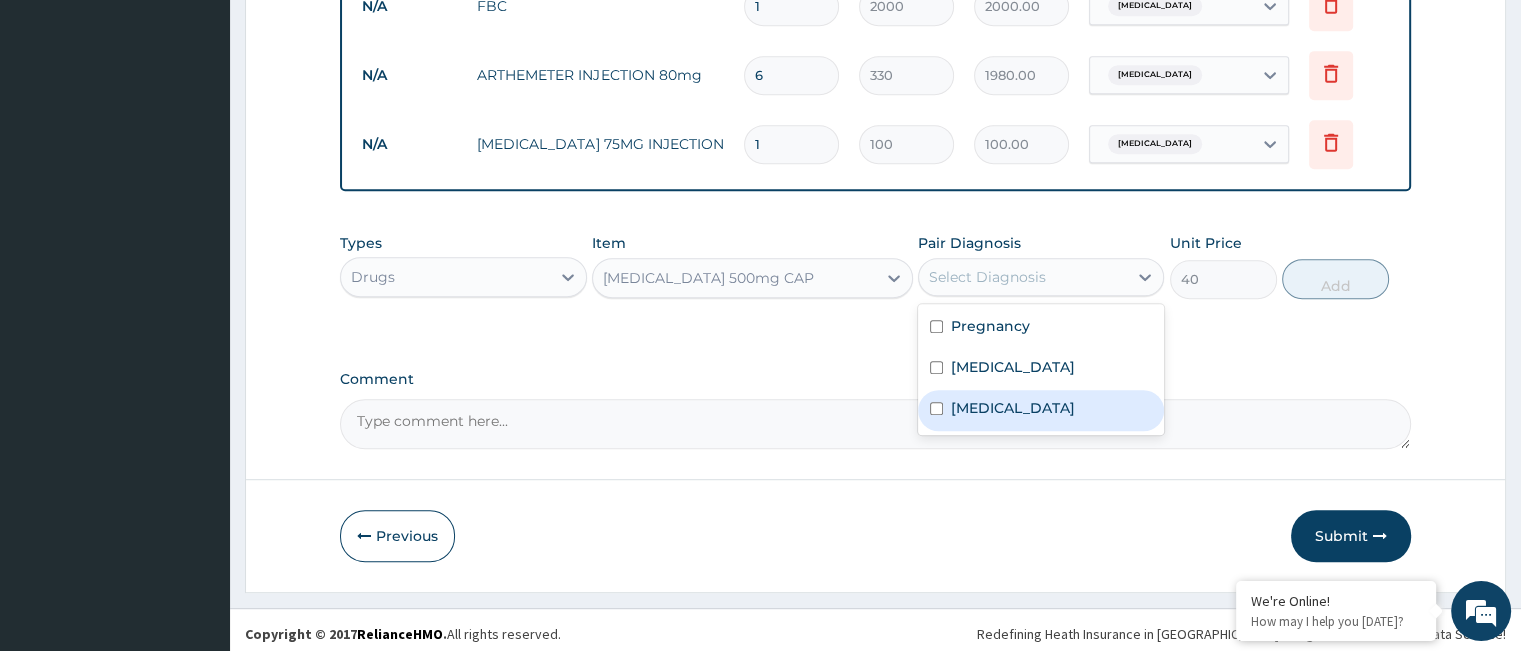 click on "Sepsis" at bounding box center [1041, 410] 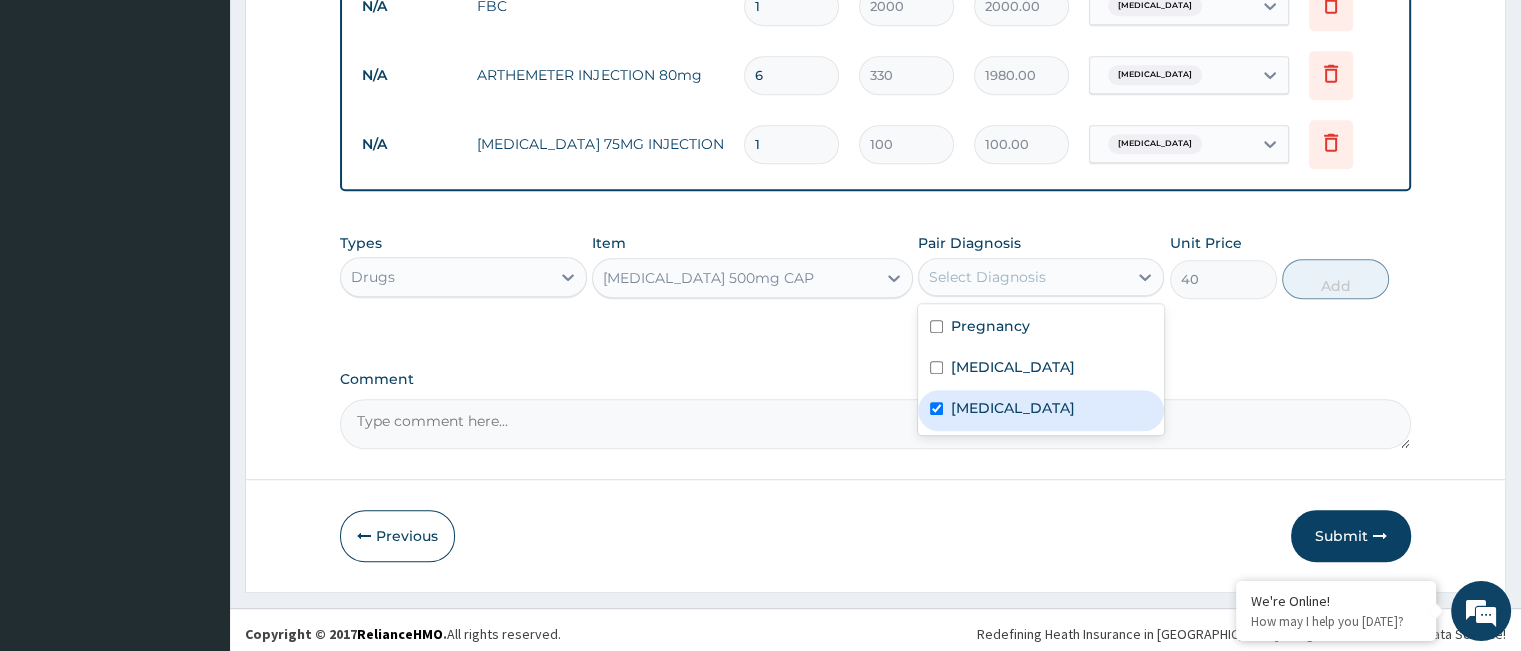 checkbox on "true" 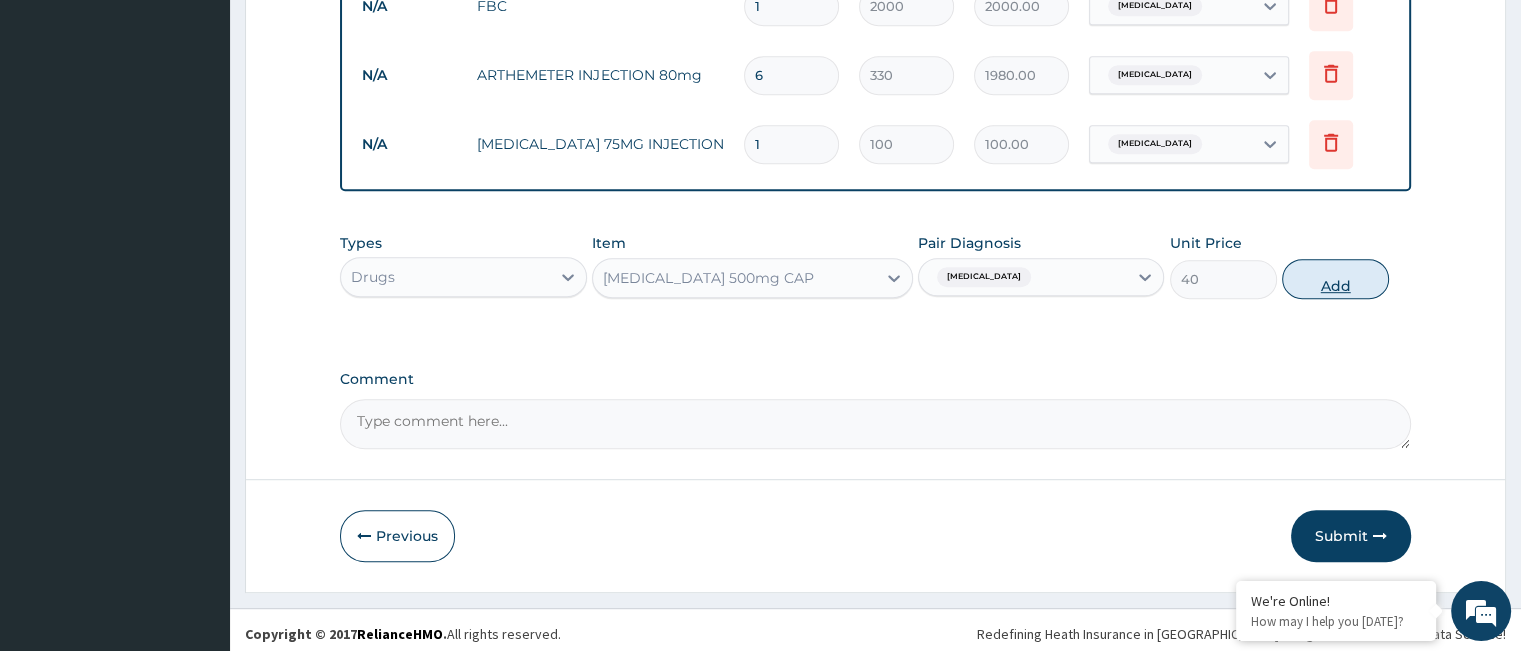 click on "Add" at bounding box center (1335, 279) 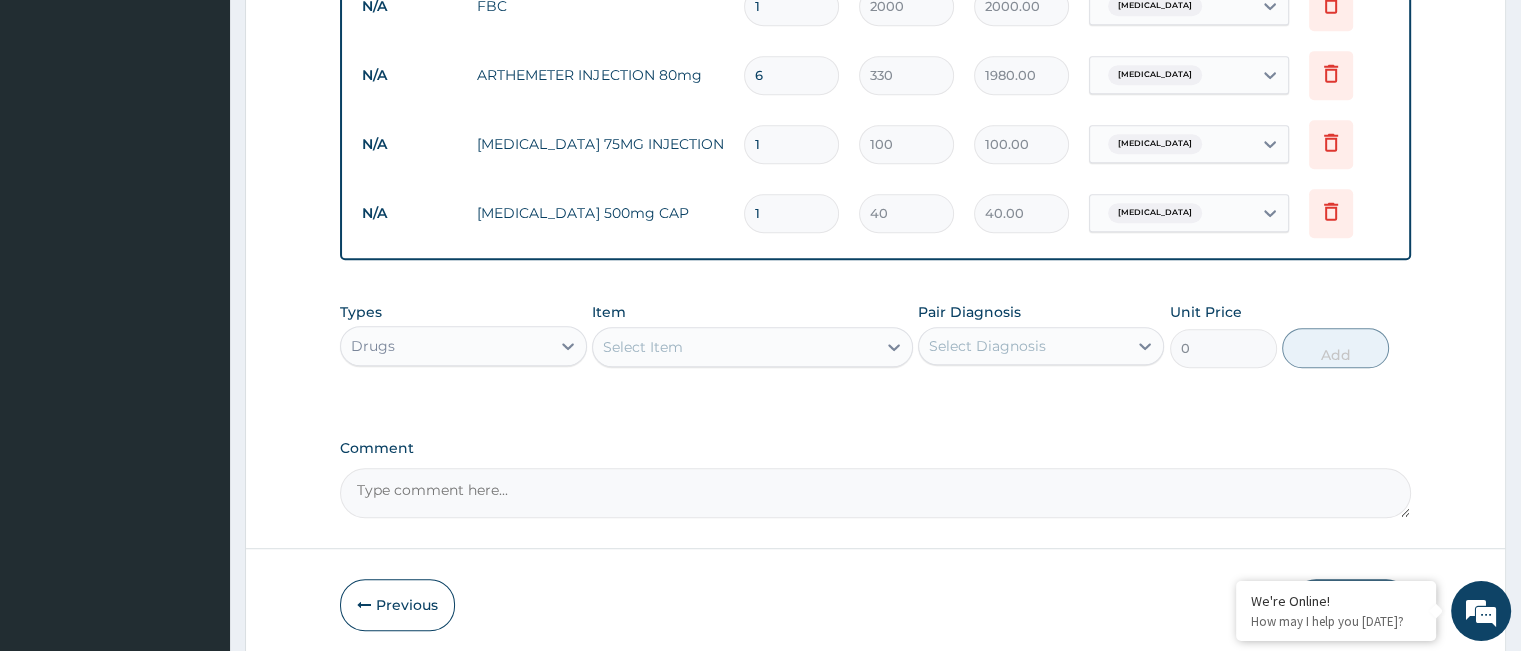 type on "10" 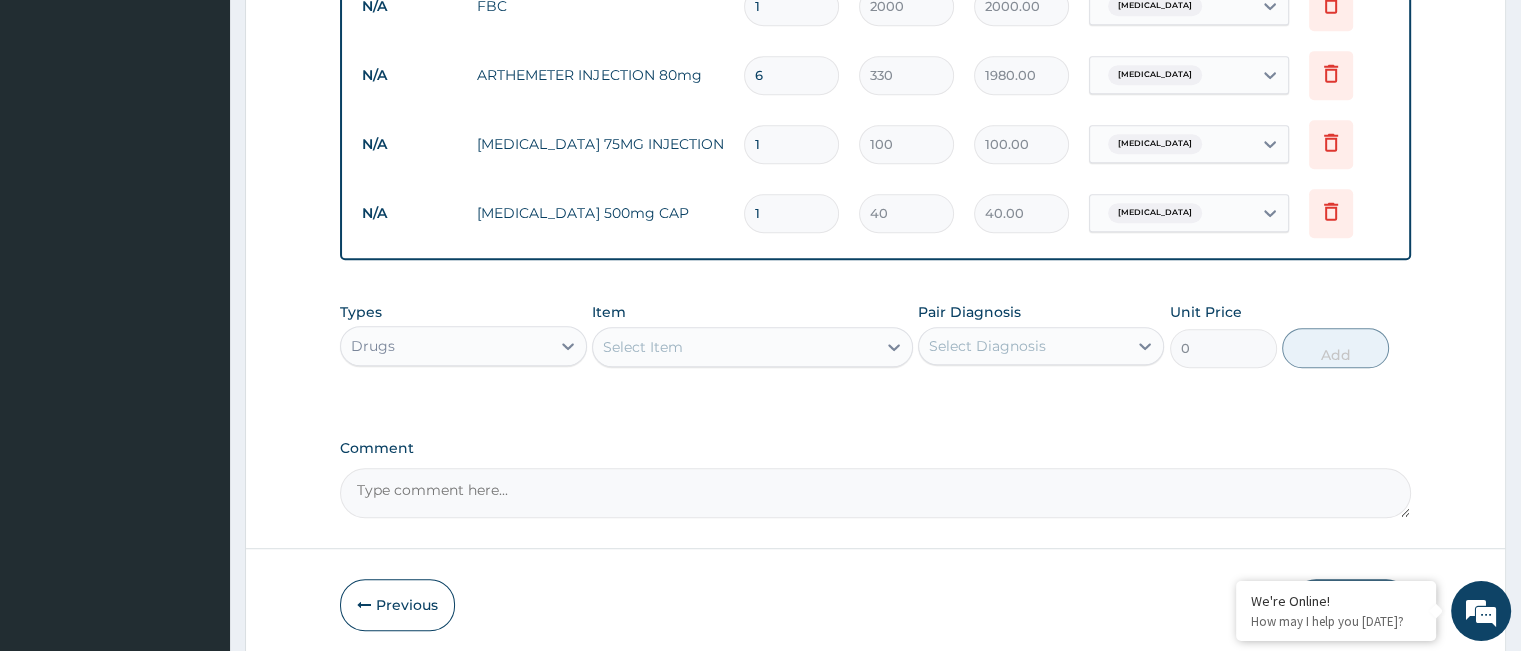 type on "400.00" 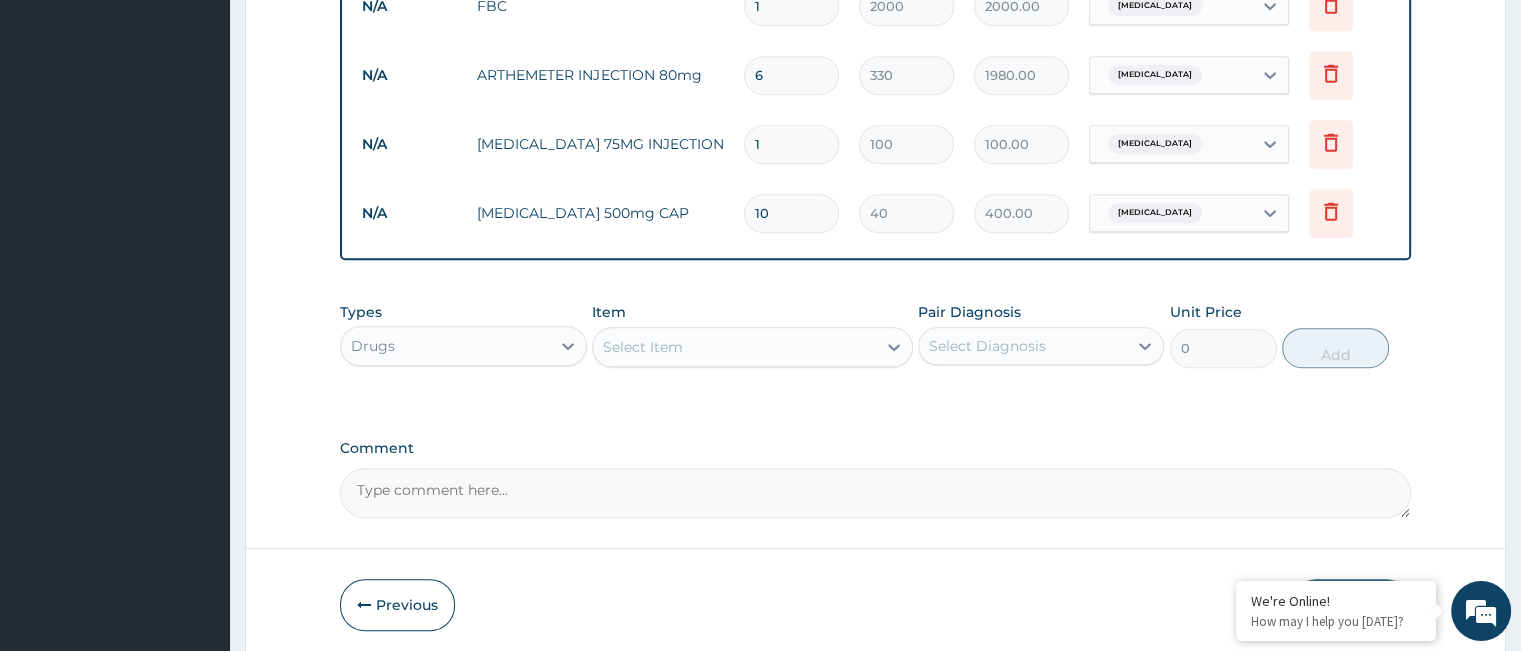 type on "10" 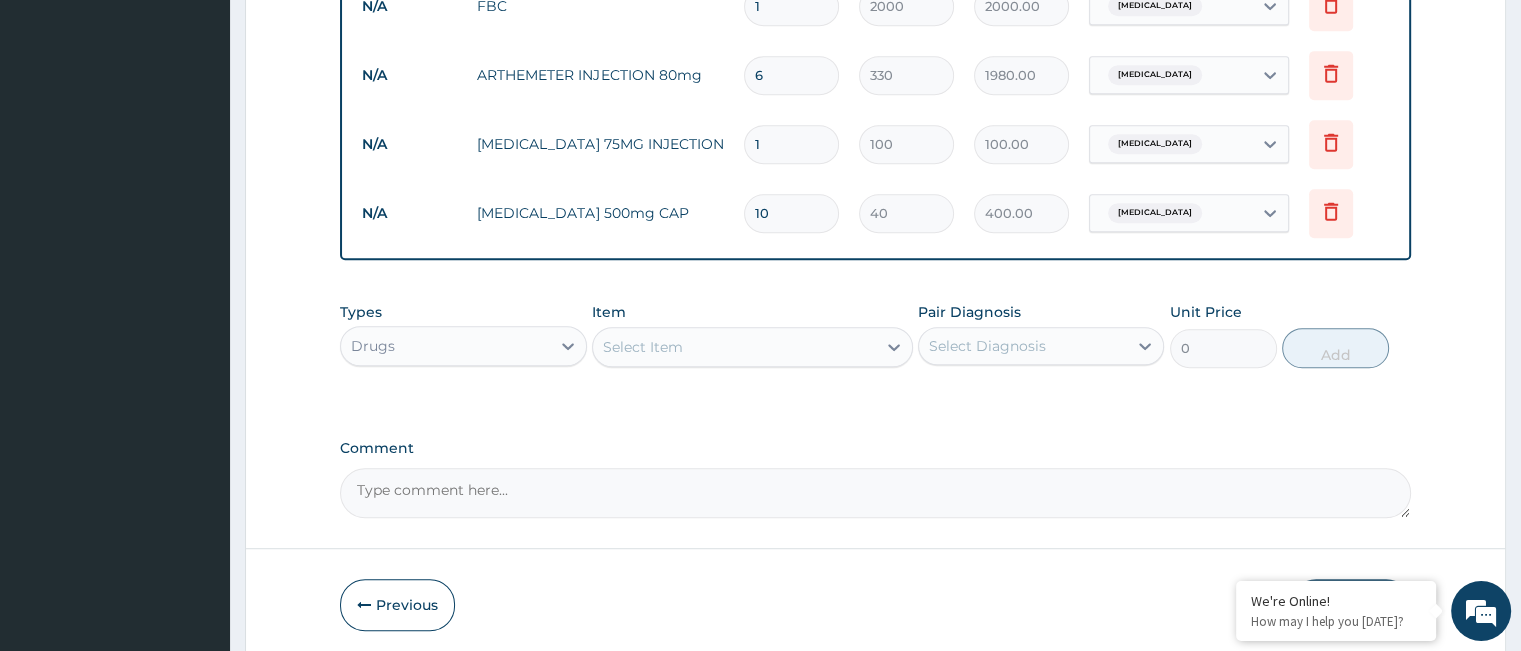 click on "Select Item" at bounding box center [734, 347] 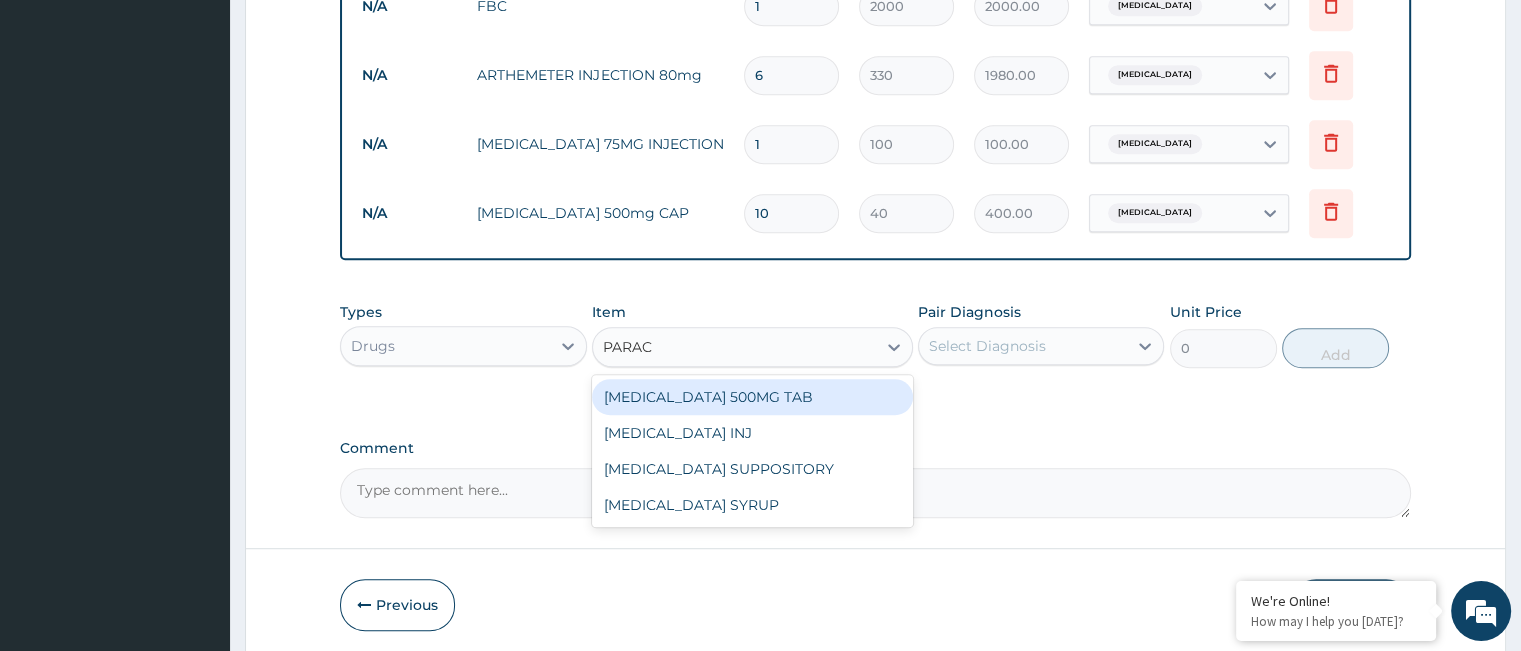 type on "PARACE" 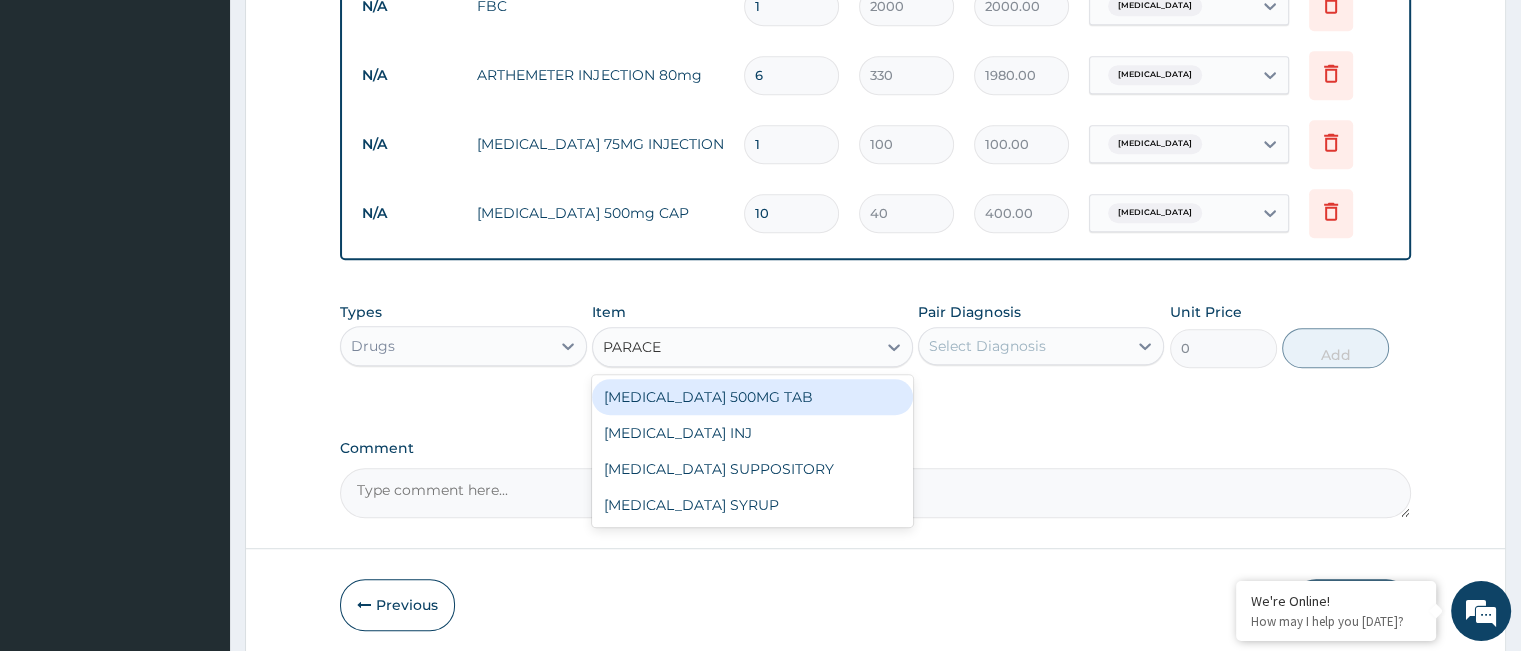 click on "PARACETAMOL 500MG TAB" at bounding box center (752, 397) 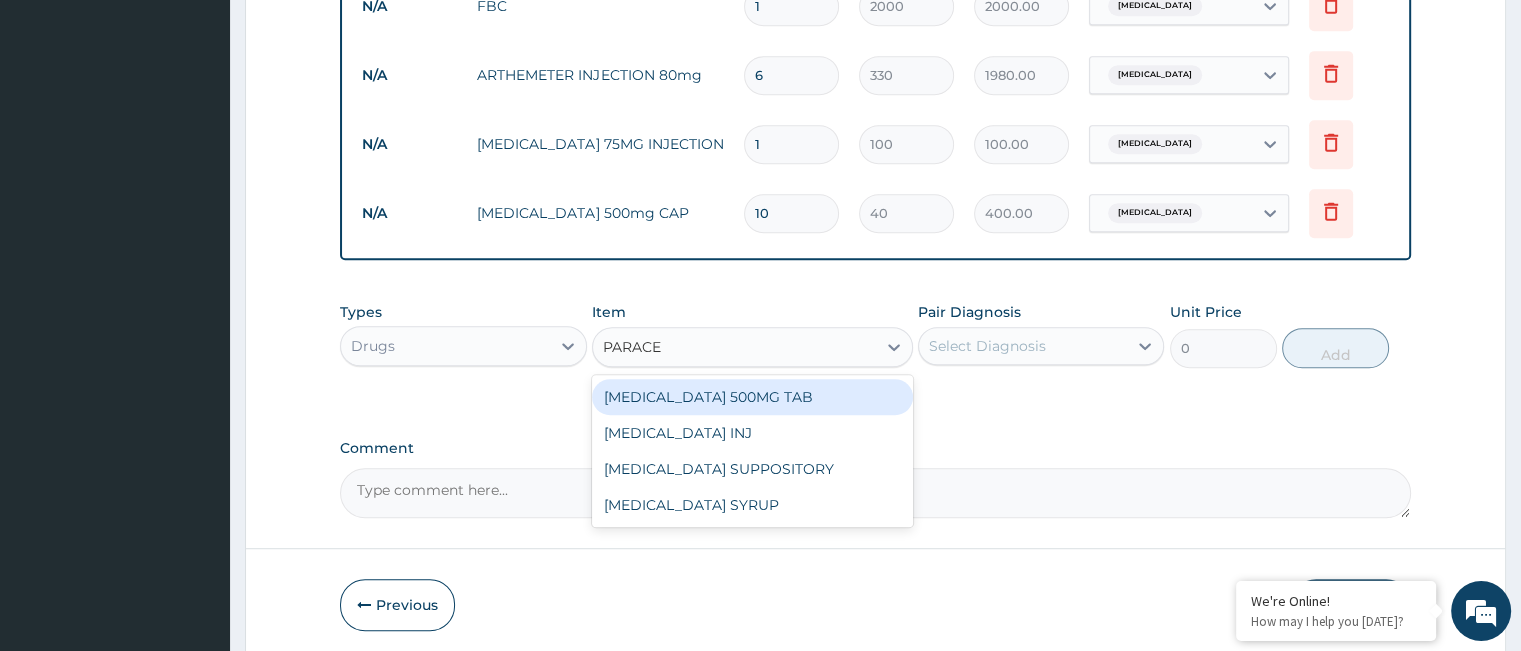 type 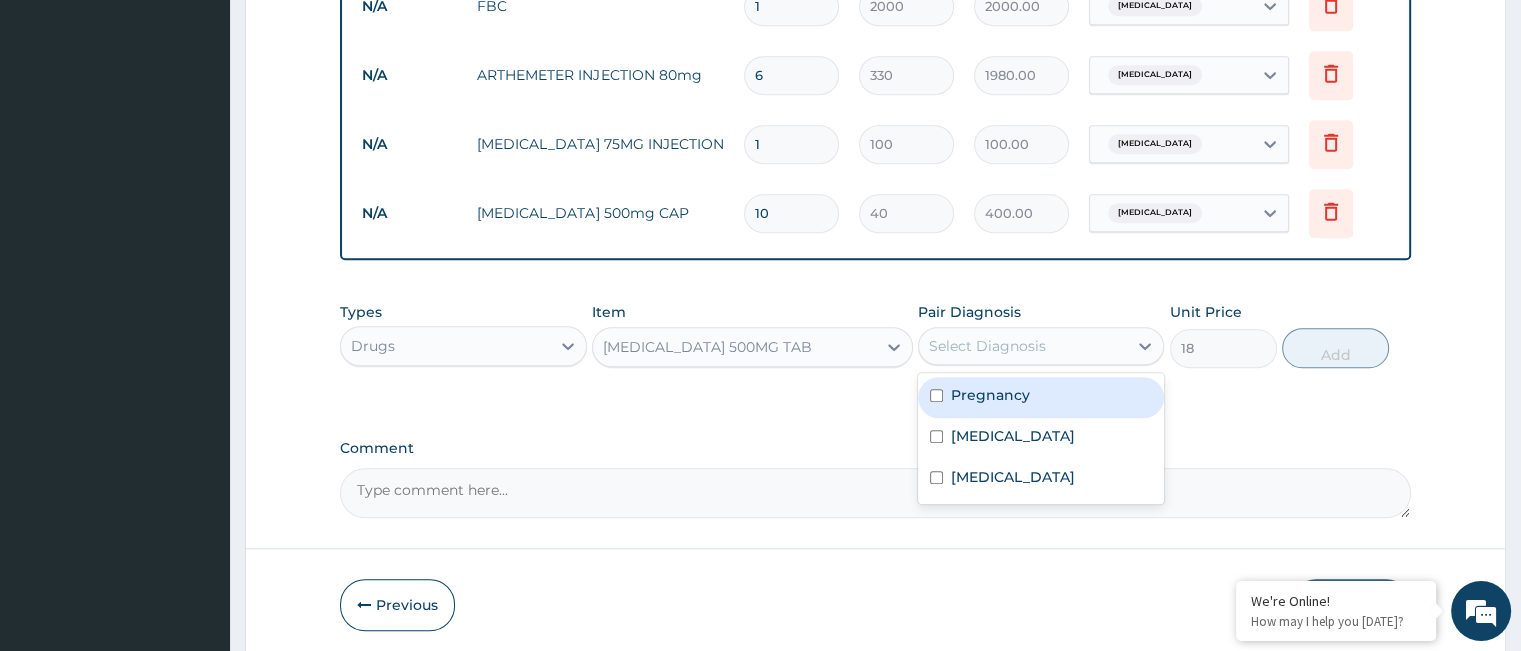 click on "Select Diagnosis" at bounding box center (987, 346) 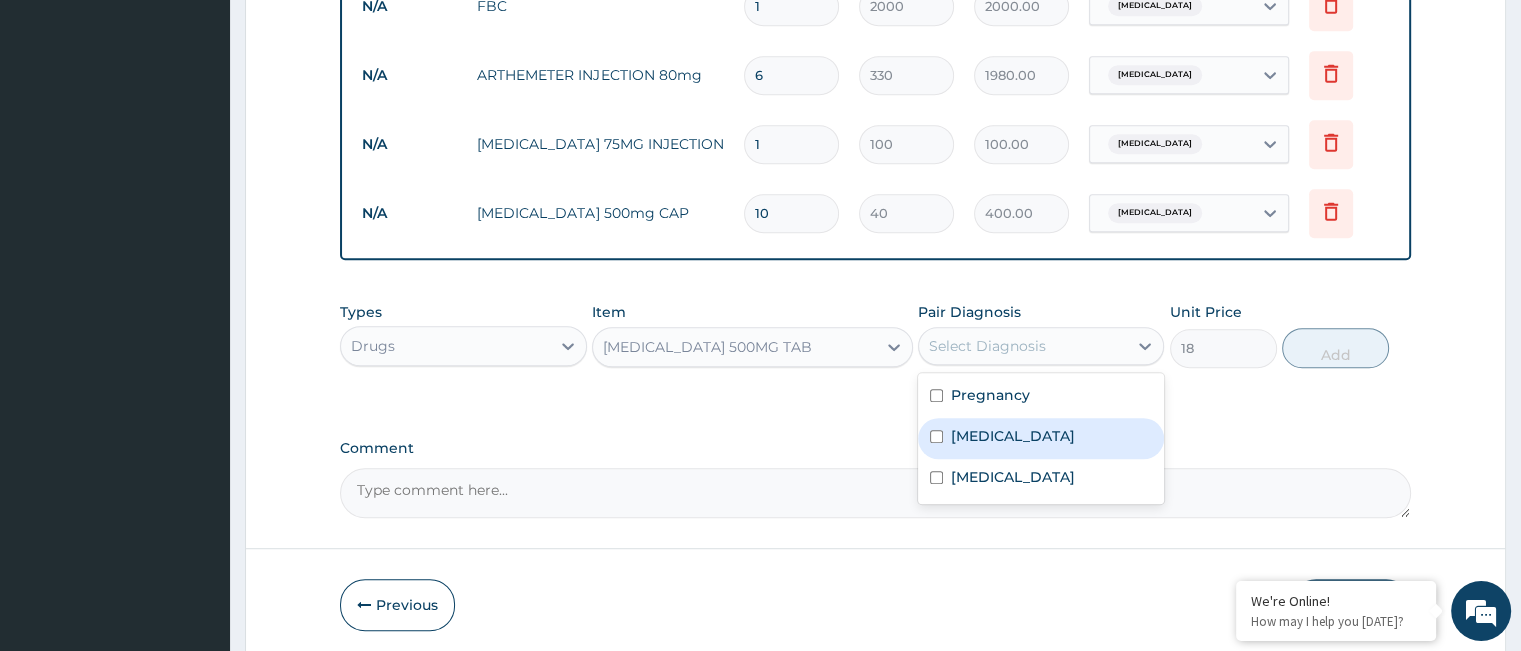 click on "Malaria" at bounding box center [1041, 438] 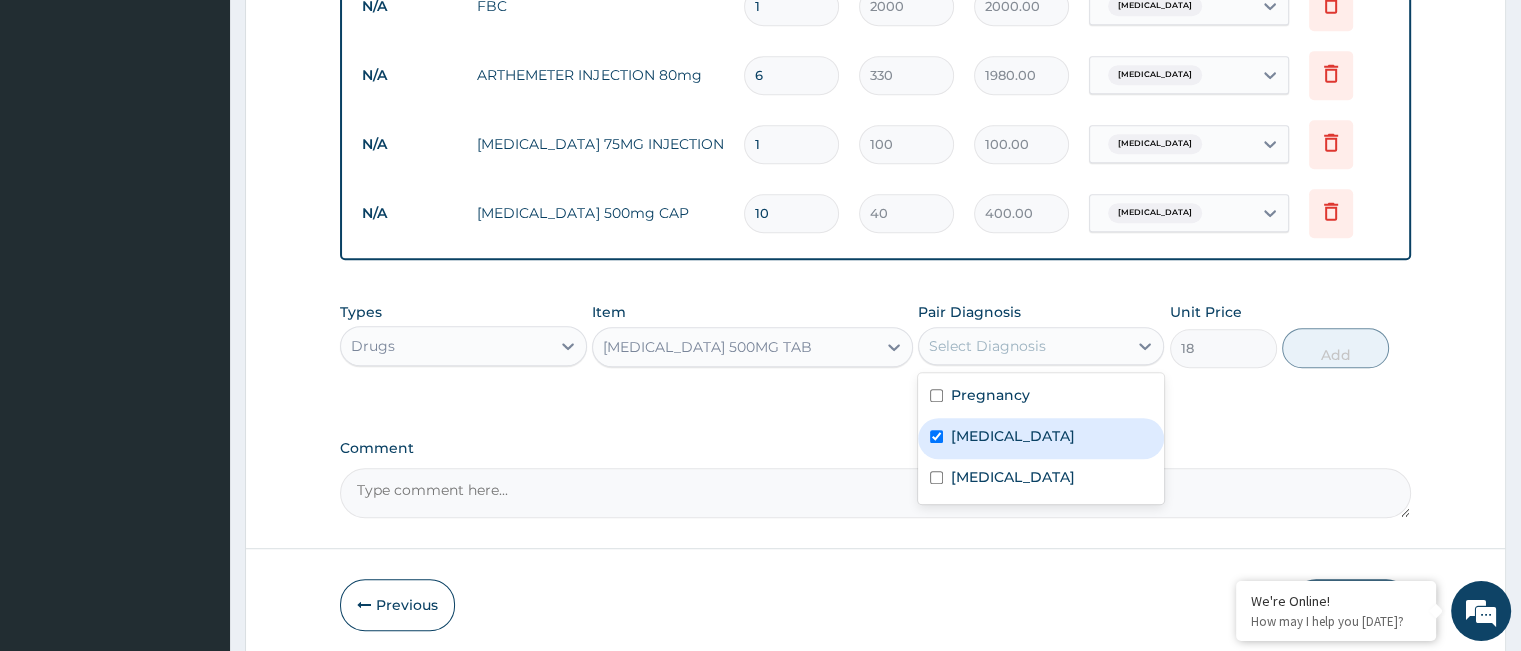 checkbox on "true" 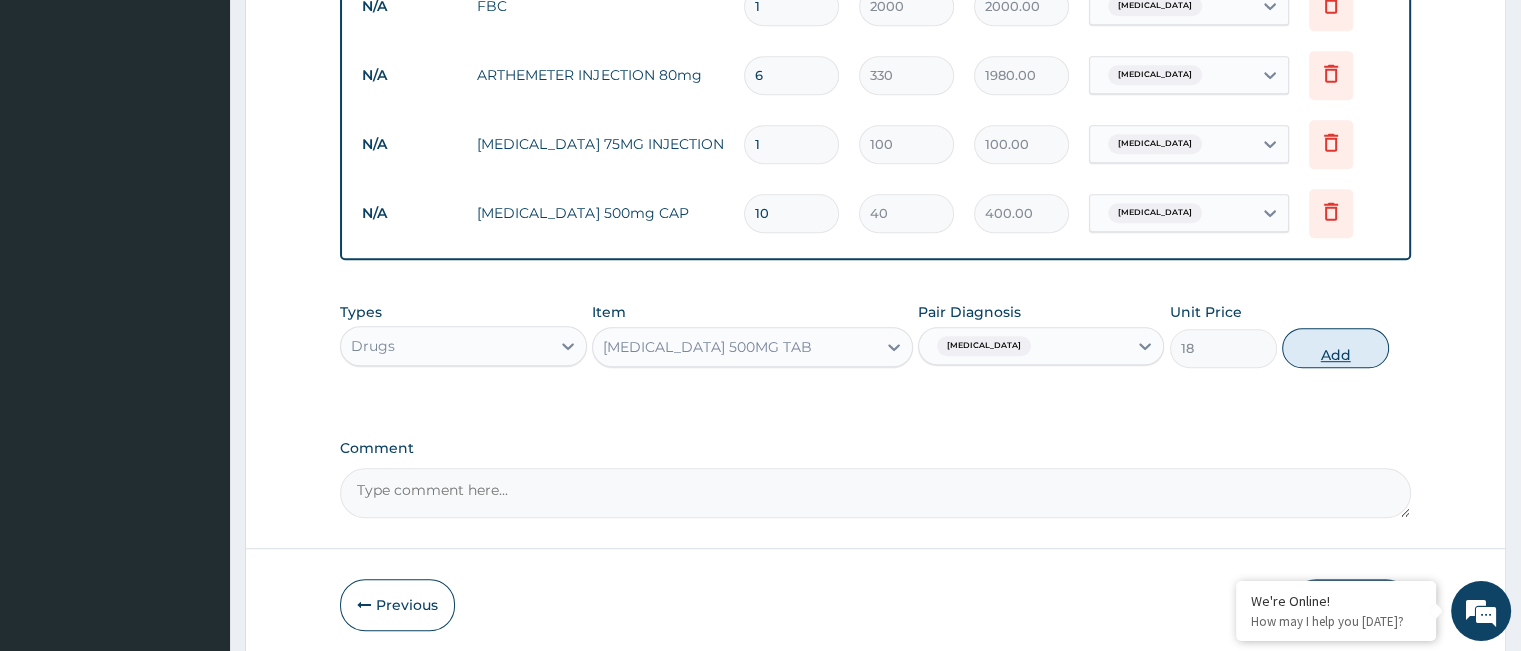 click on "Add" at bounding box center [1335, 348] 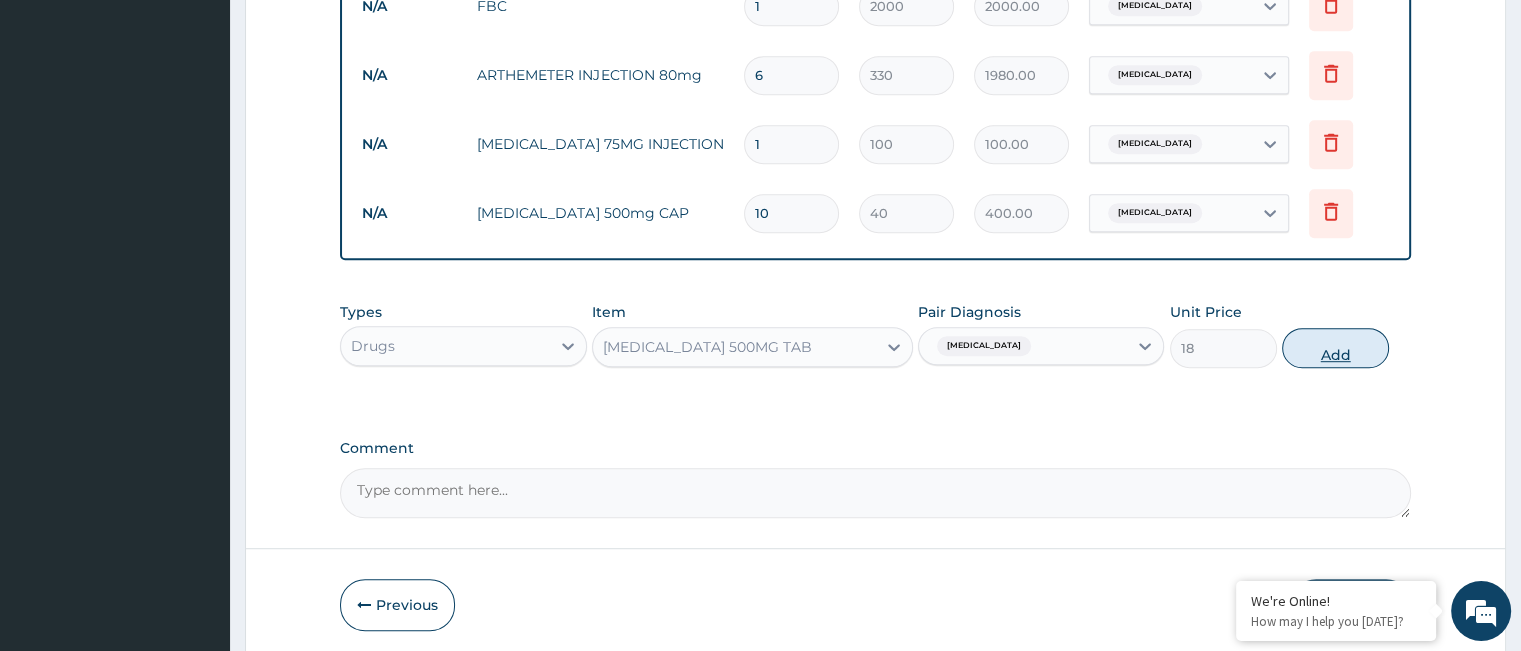 type on "0" 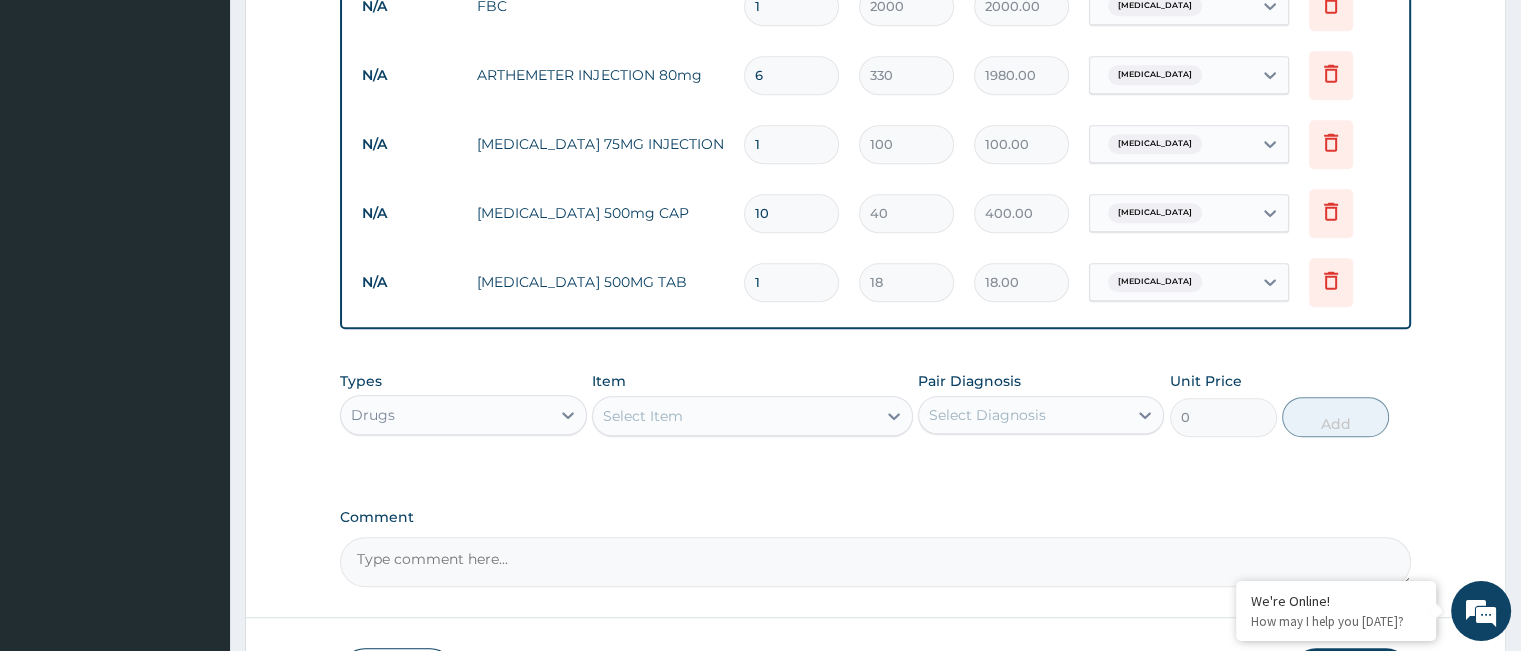 type on "18" 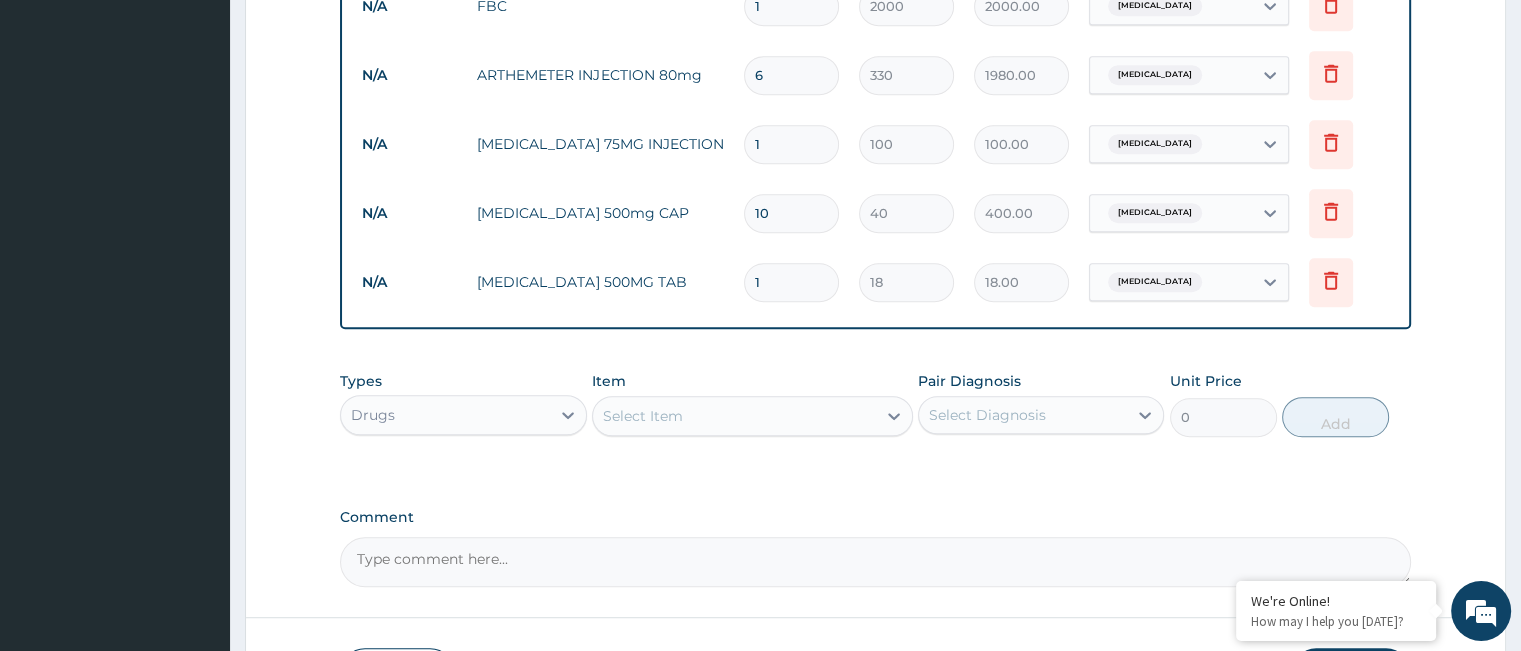 type on "324.00" 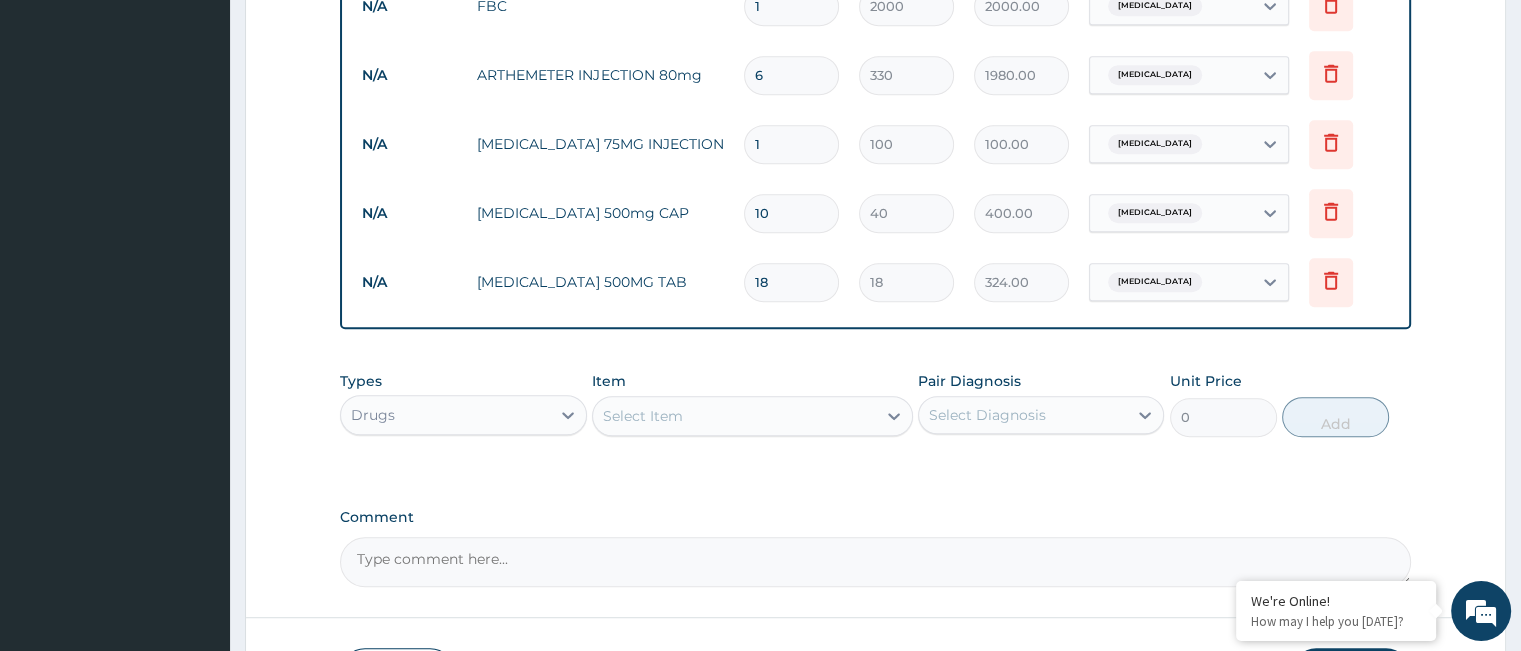 type on "18" 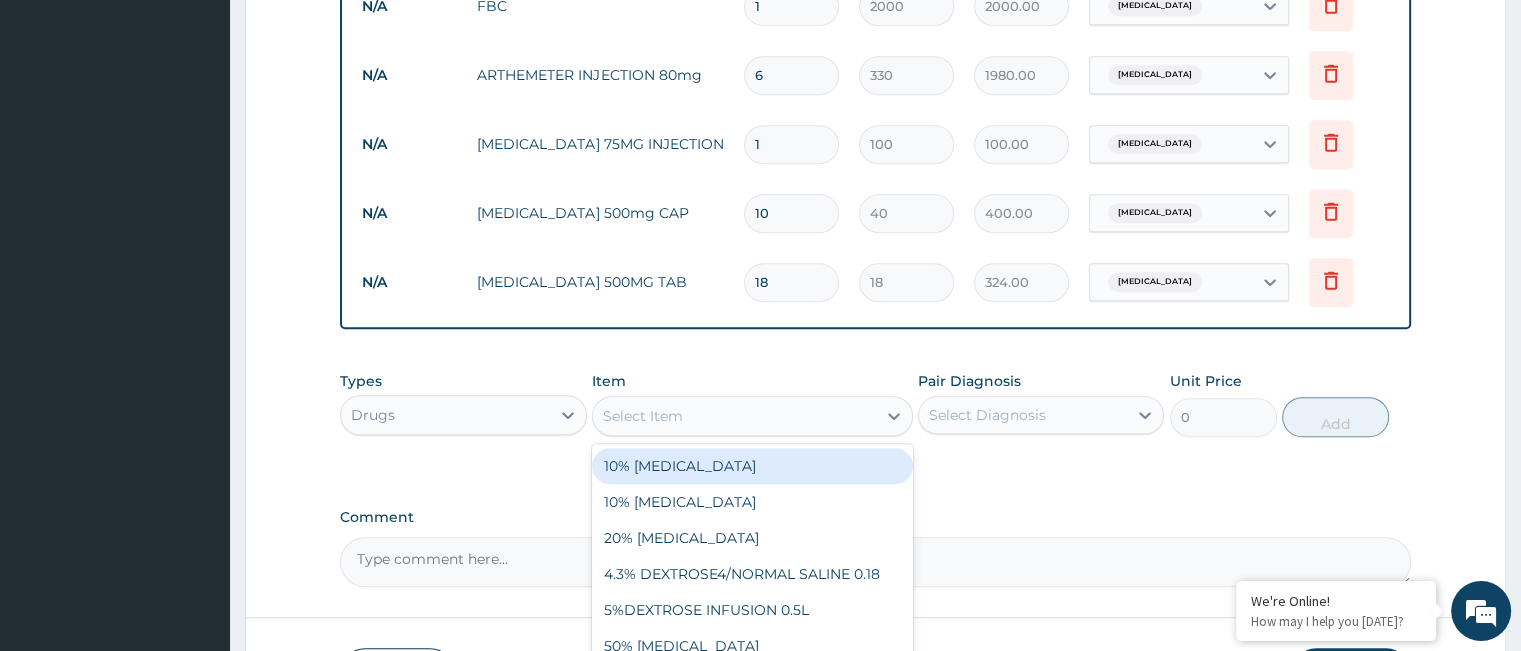 click on "Select Item" at bounding box center (734, 416) 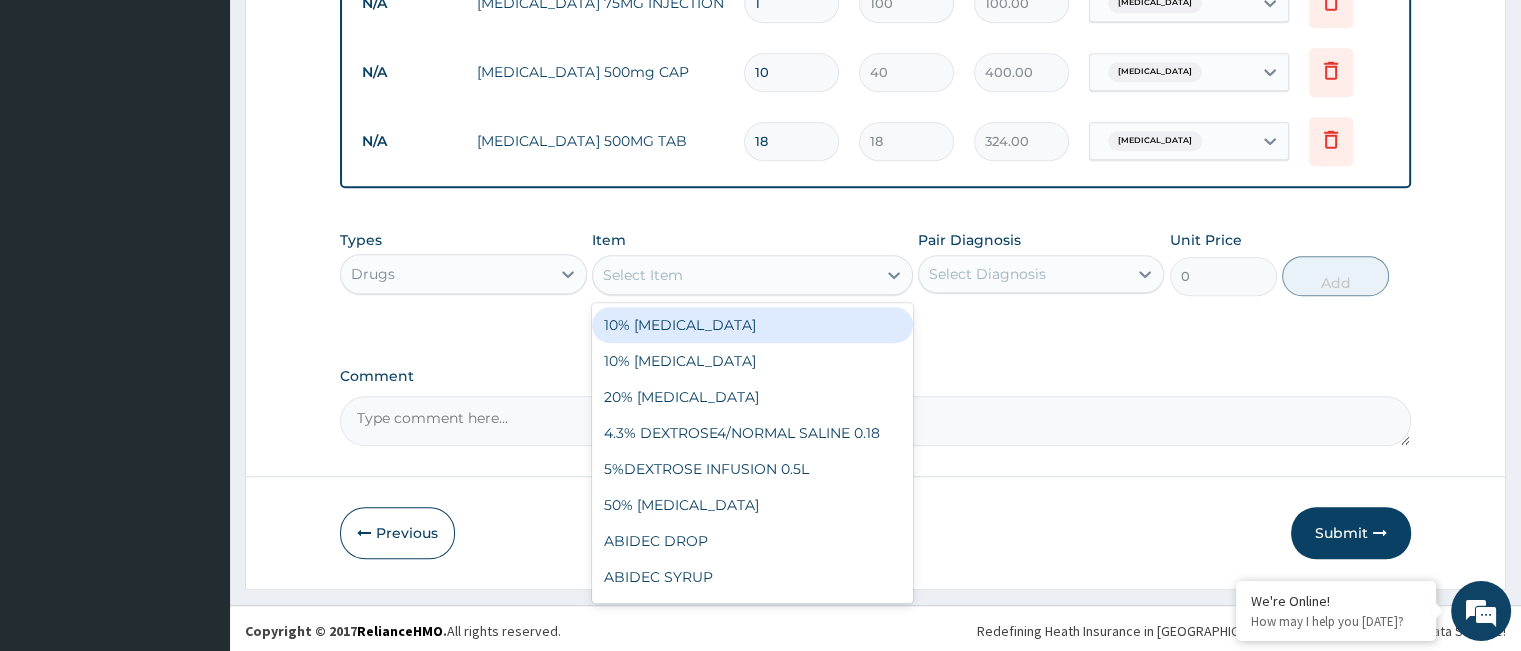 scroll, scrollTop: 1241, scrollLeft: 0, axis: vertical 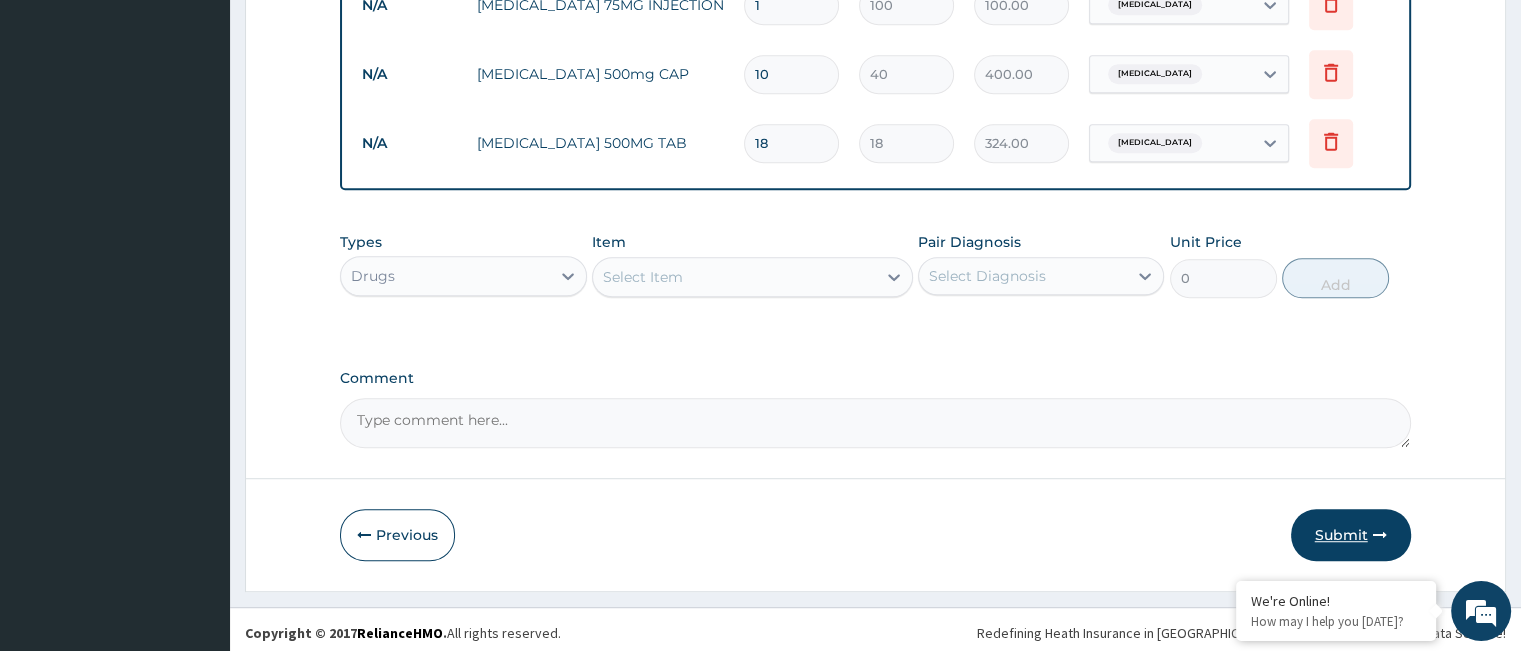 click on "Submit" at bounding box center [1351, 535] 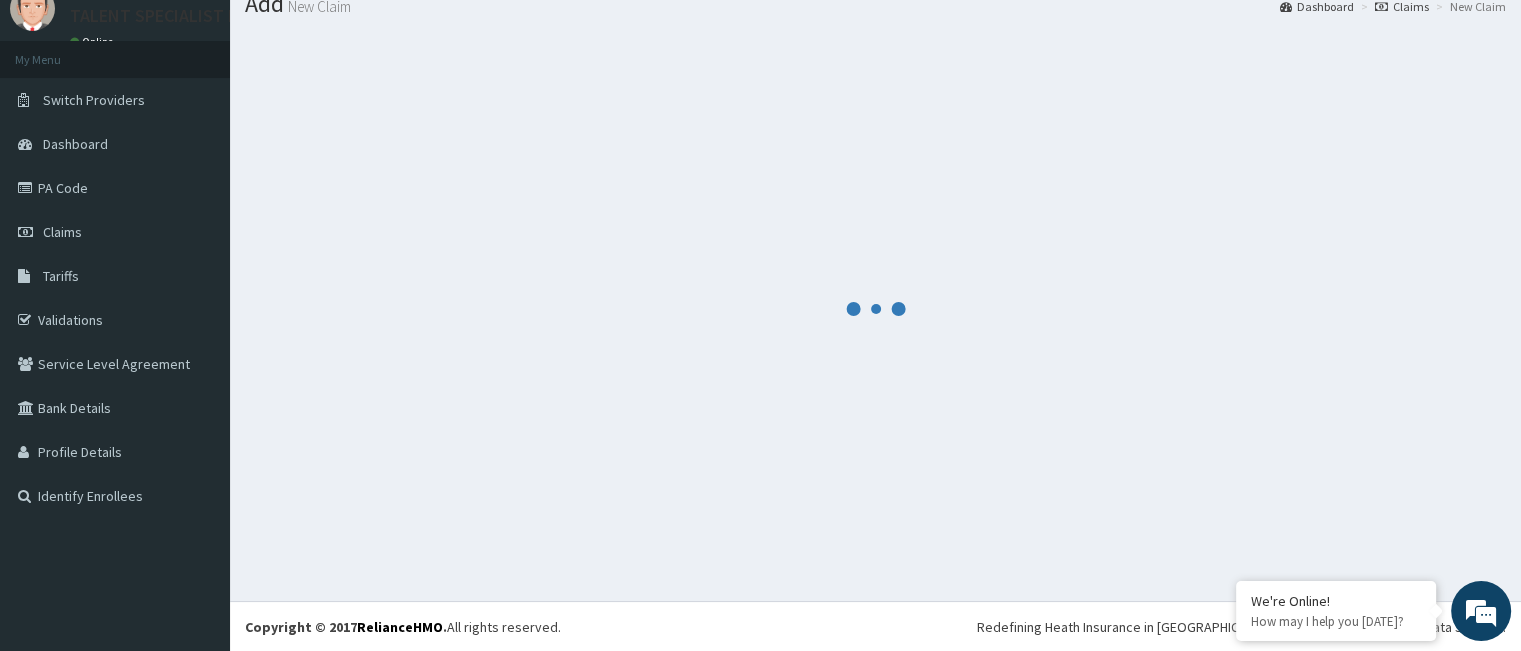 scroll, scrollTop: 1241, scrollLeft: 0, axis: vertical 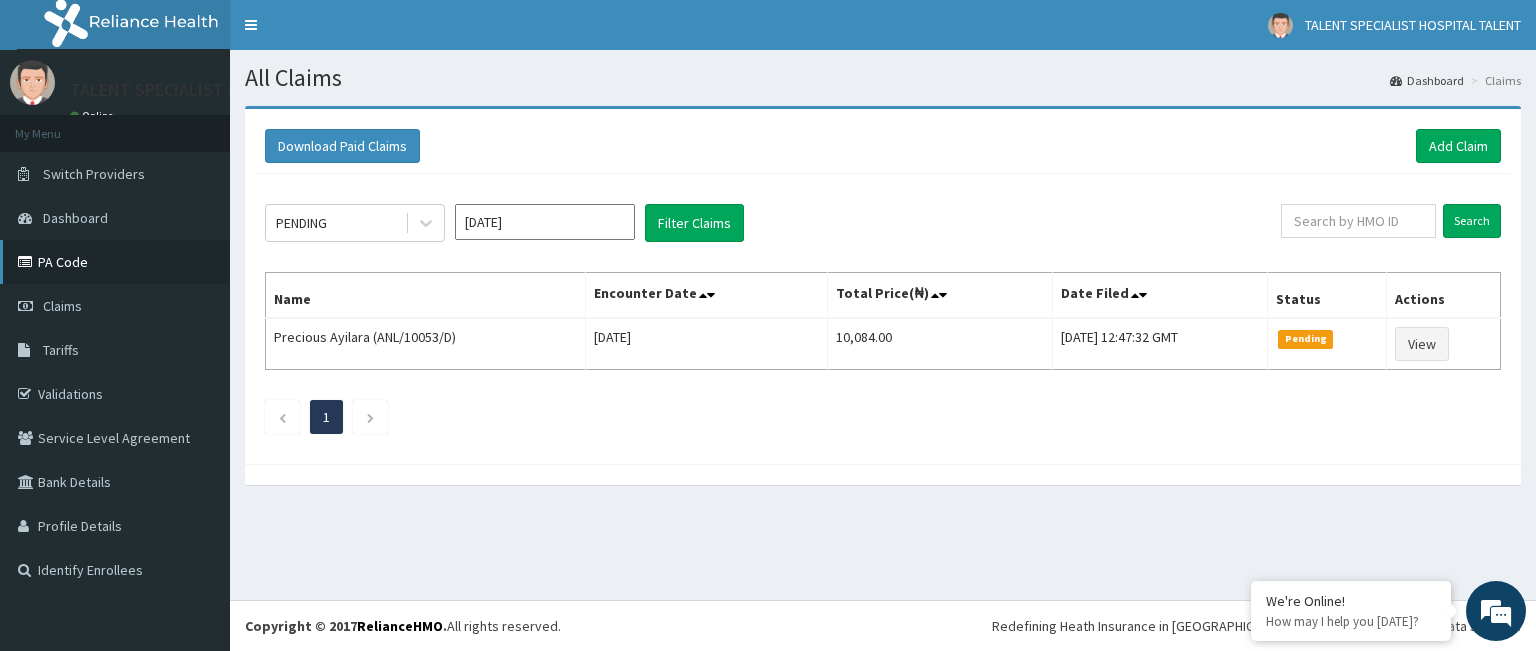 click on "PA Code" at bounding box center [115, 262] 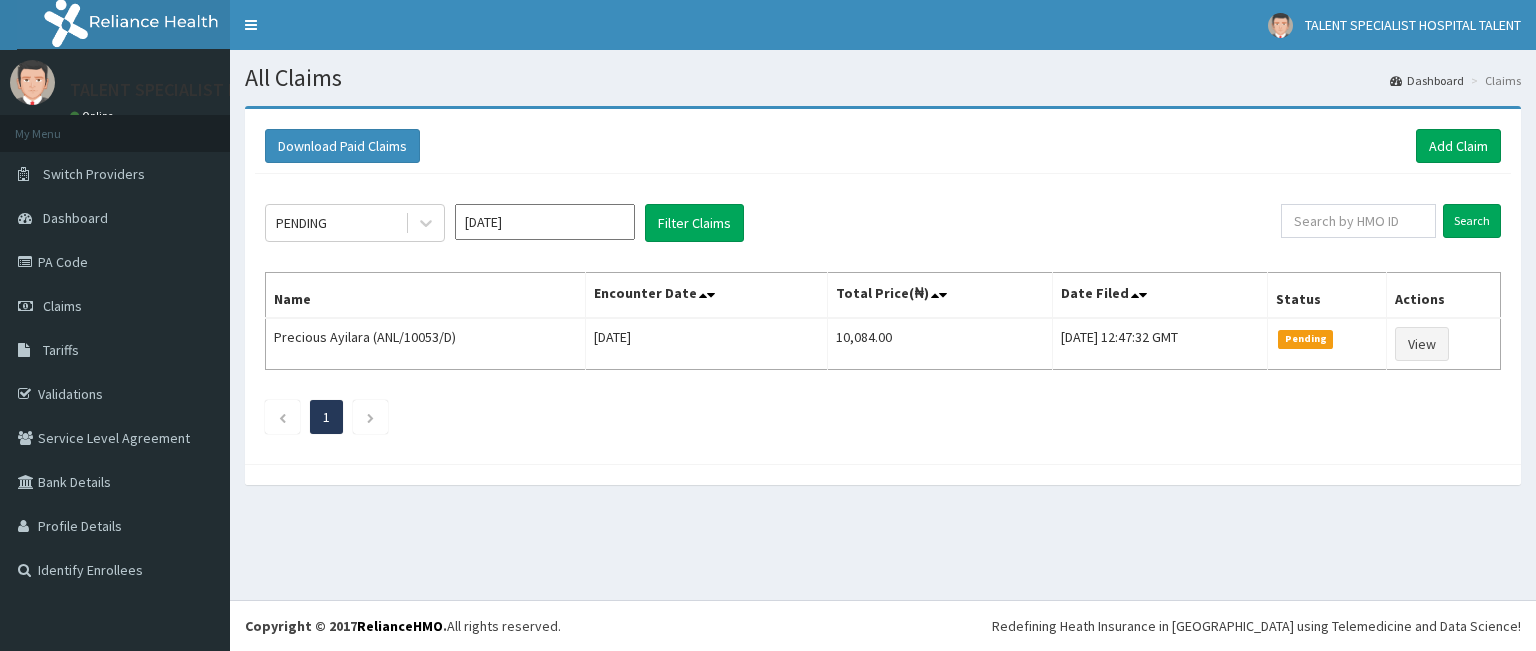 scroll, scrollTop: 0, scrollLeft: 0, axis: both 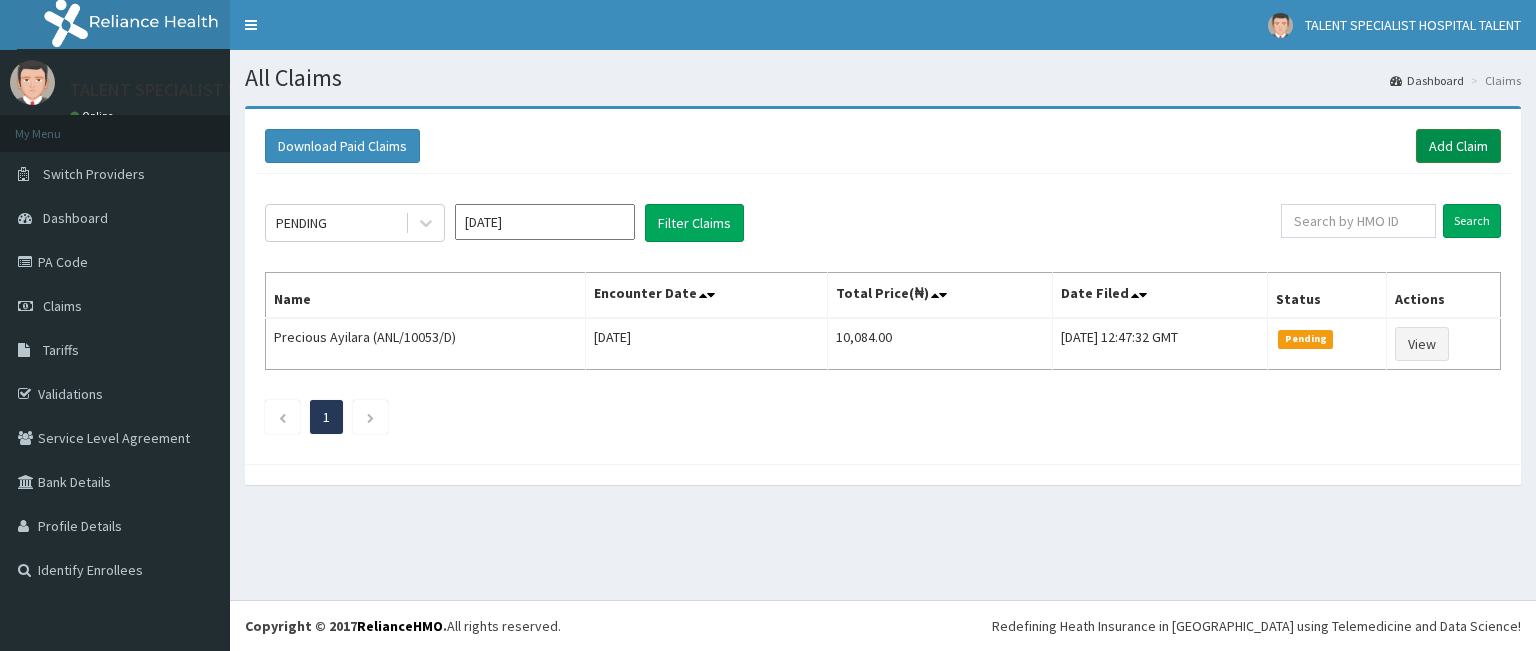 click on "Add Claim" at bounding box center [1458, 146] 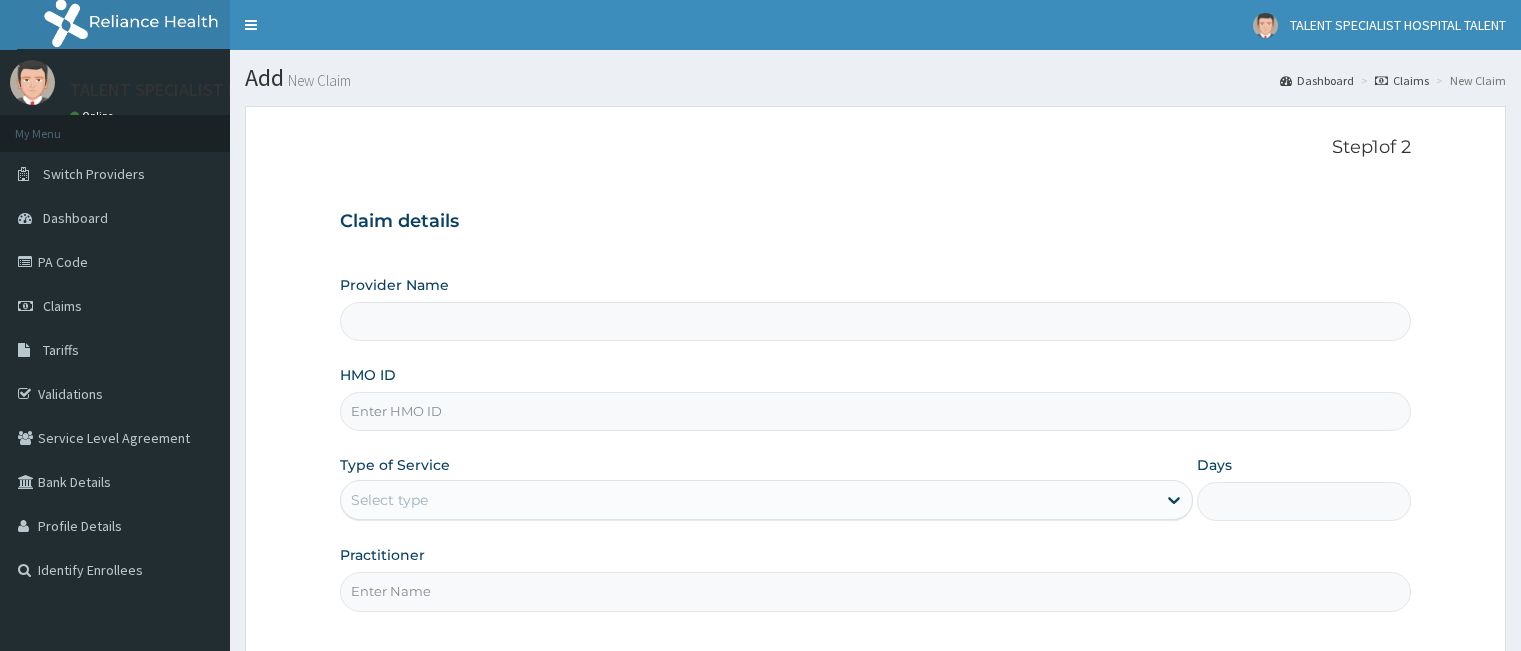 scroll, scrollTop: 0, scrollLeft: 0, axis: both 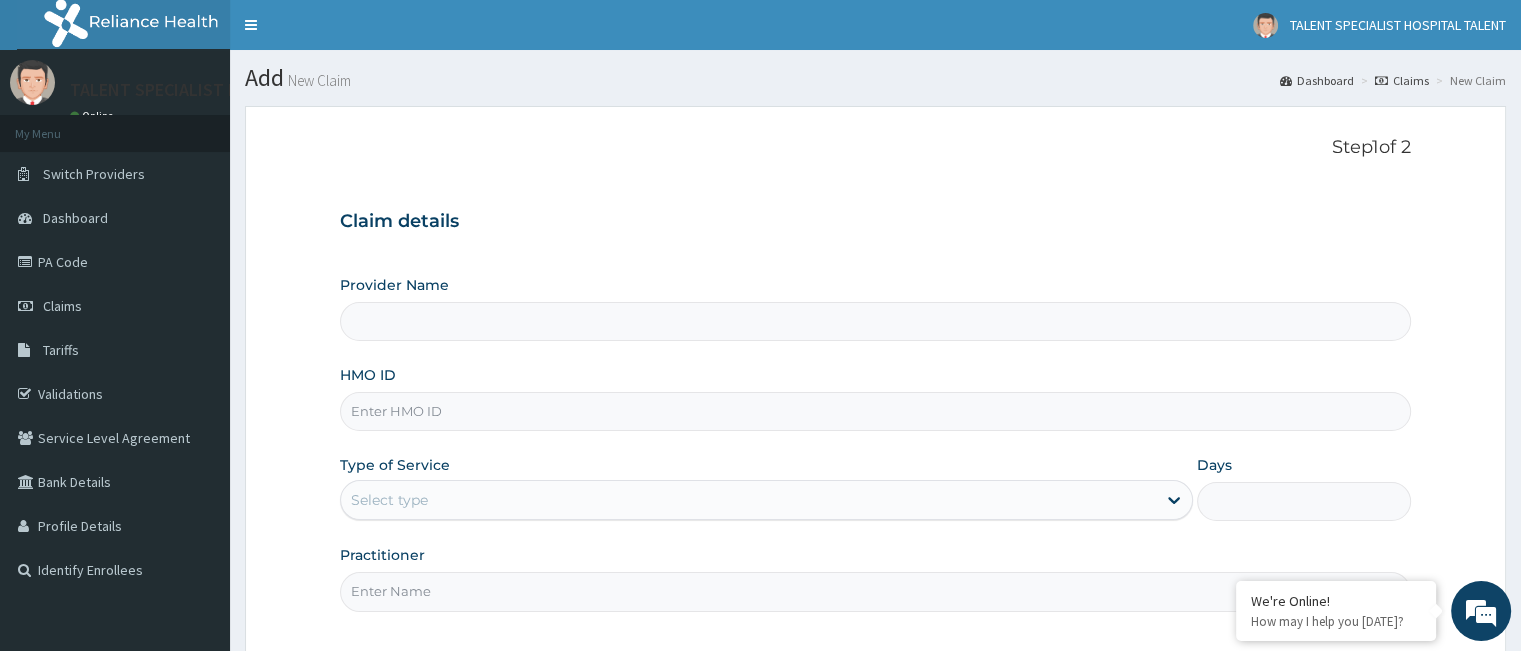 type on "Talent Specialist Hospital" 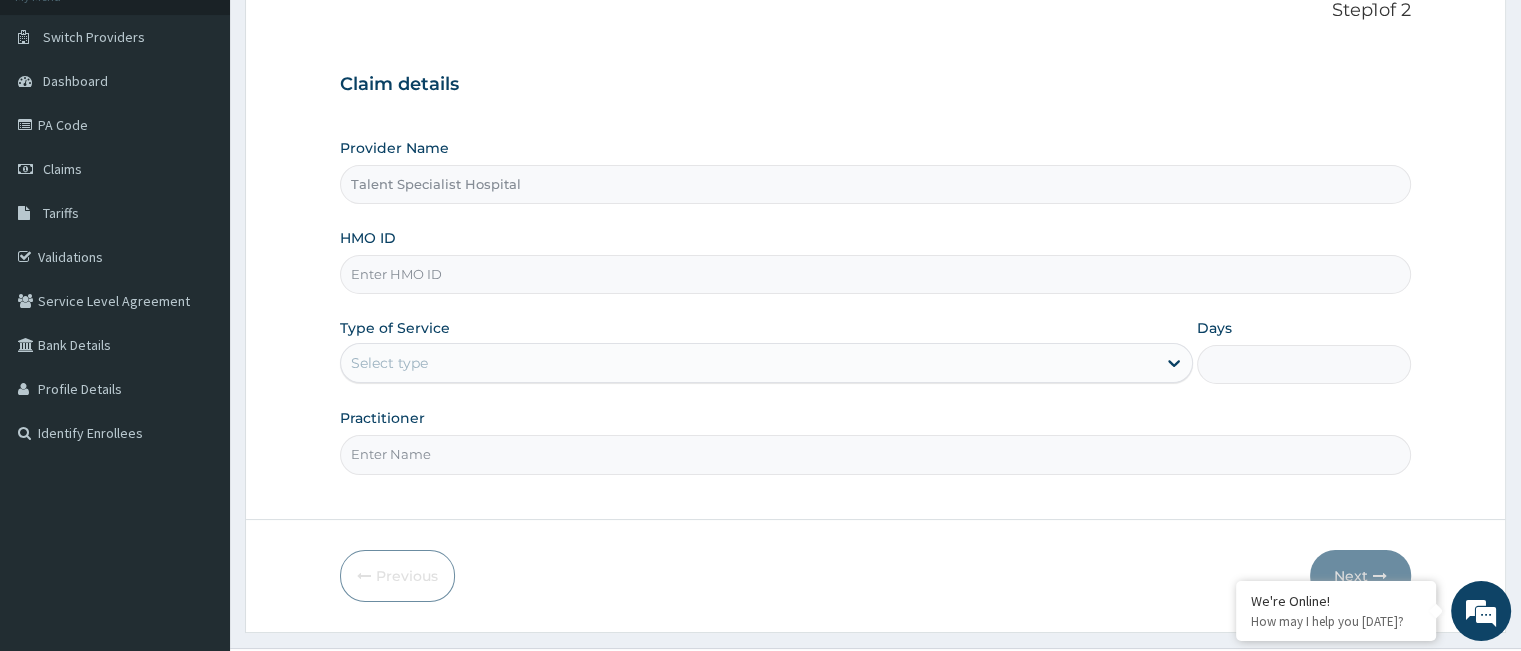 scroll, scrollTop: 160, scrollLeft: 0, axis: vertical 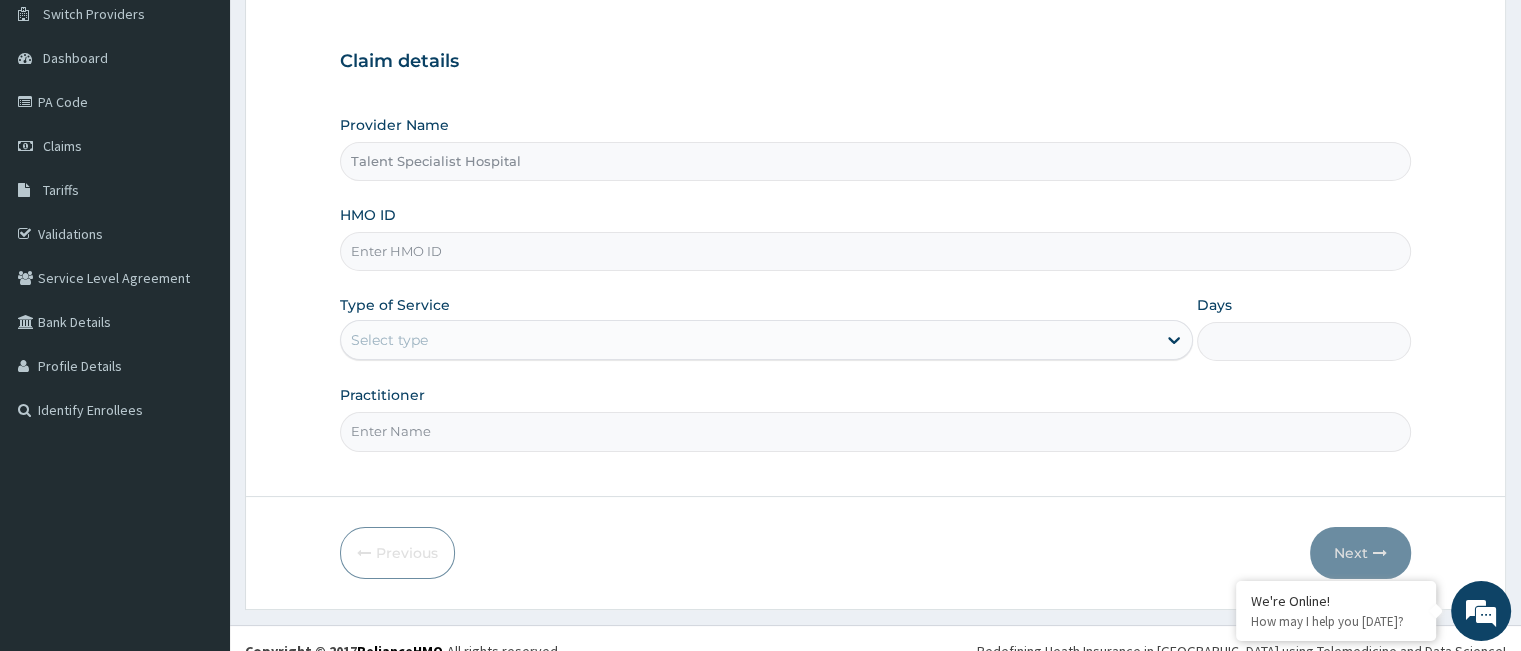 click on "HMO ID" at bounding box center (875, 251) 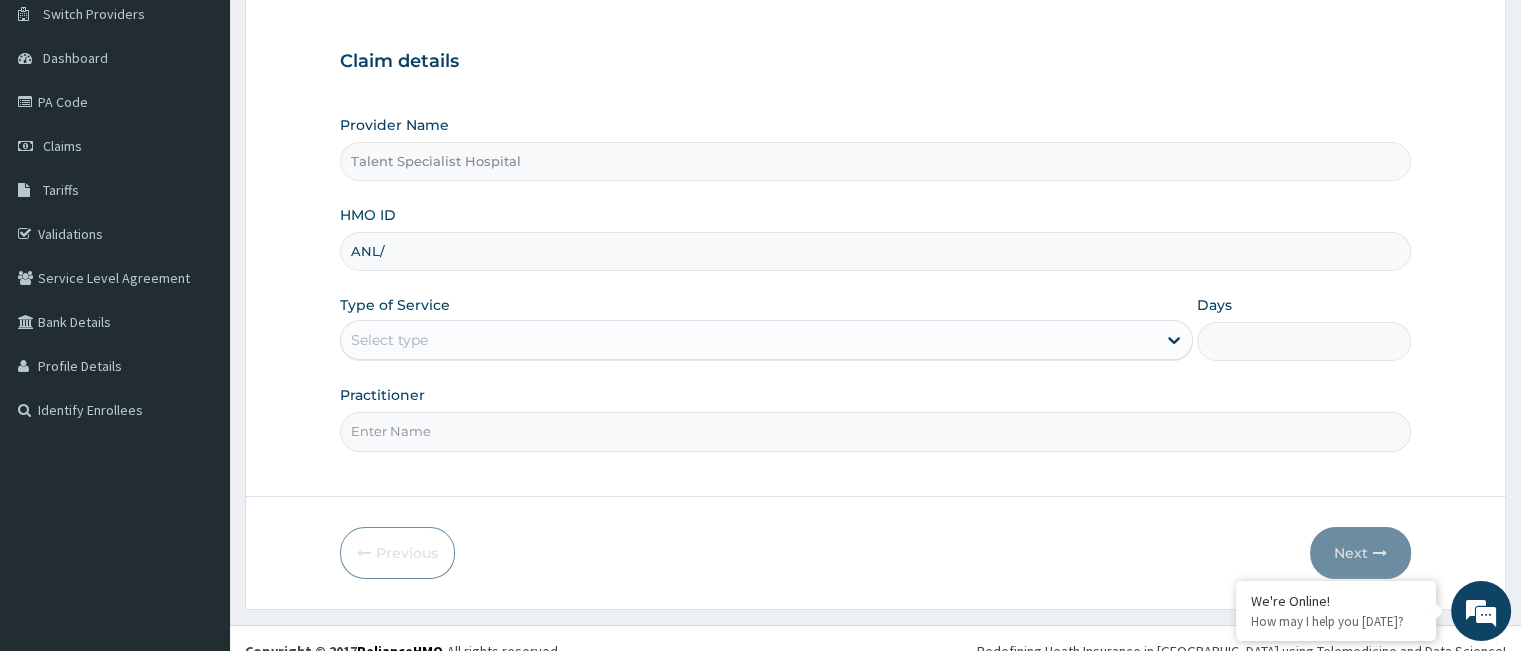 scroll, scrollTop: 0, scrollLeft: 0, axis: both 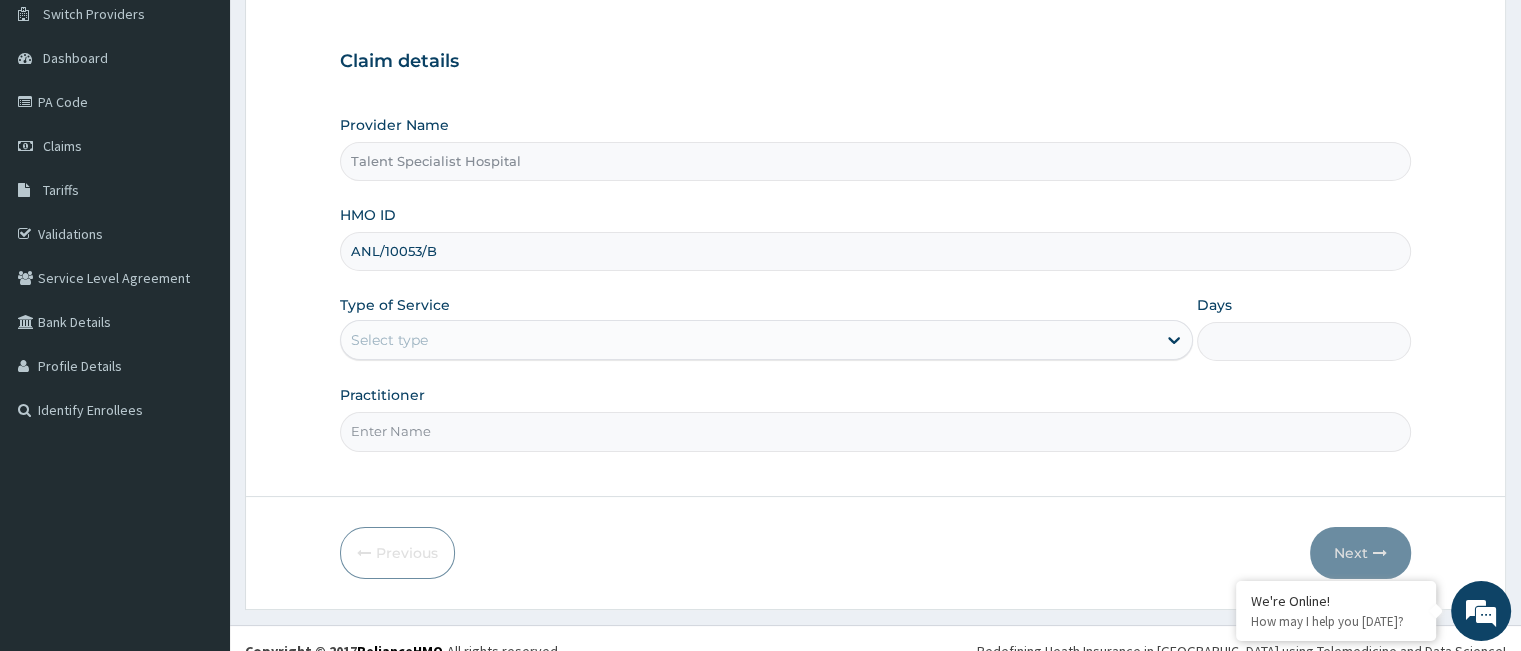 type on "ANL/10053/B" 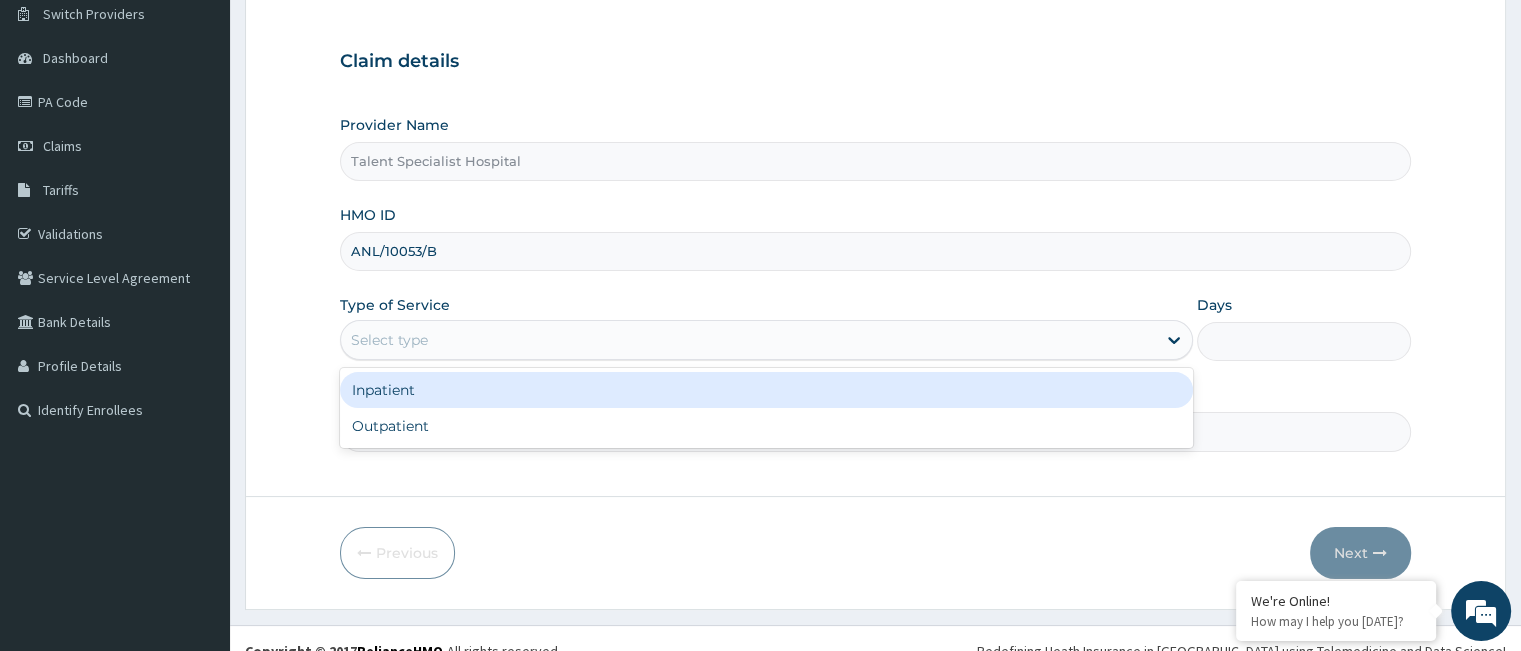 click on "Select type" at bounding box center [748, 340] 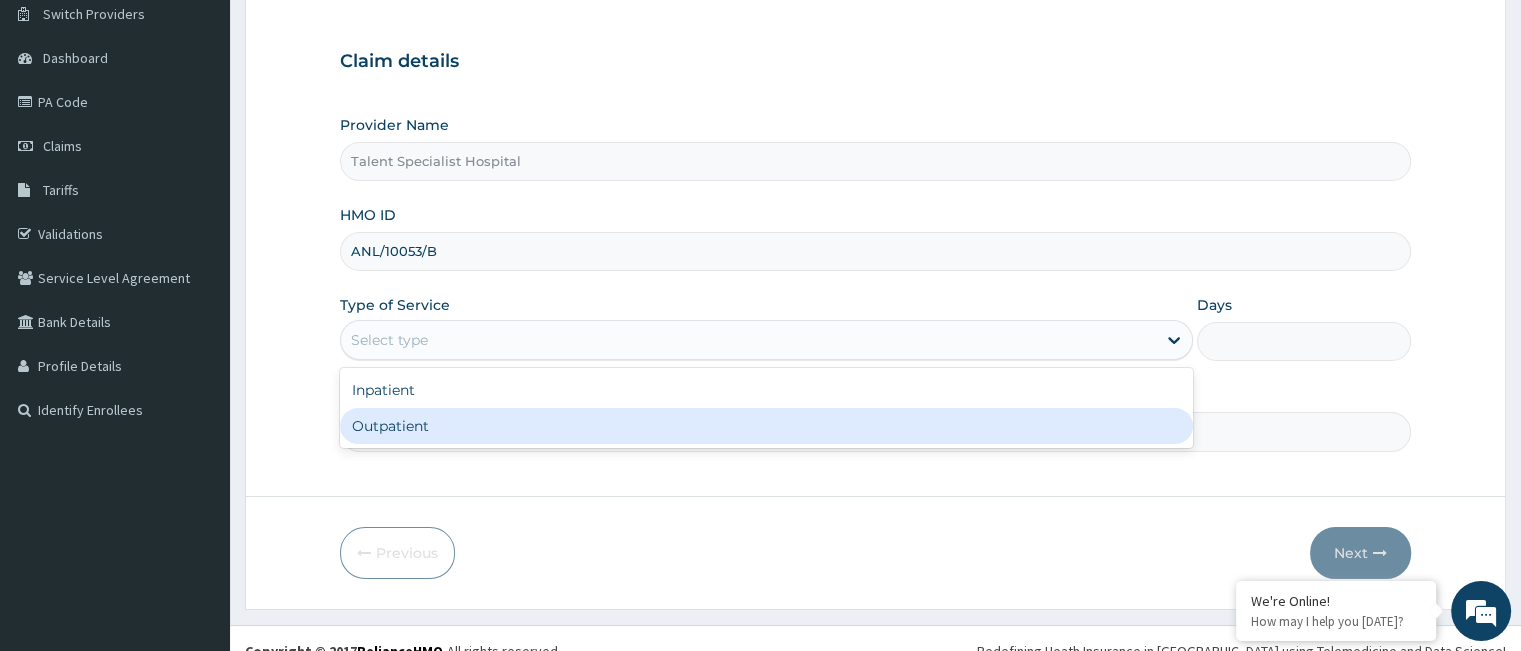 click on "Outpatient" at bounding box center [766, 426] 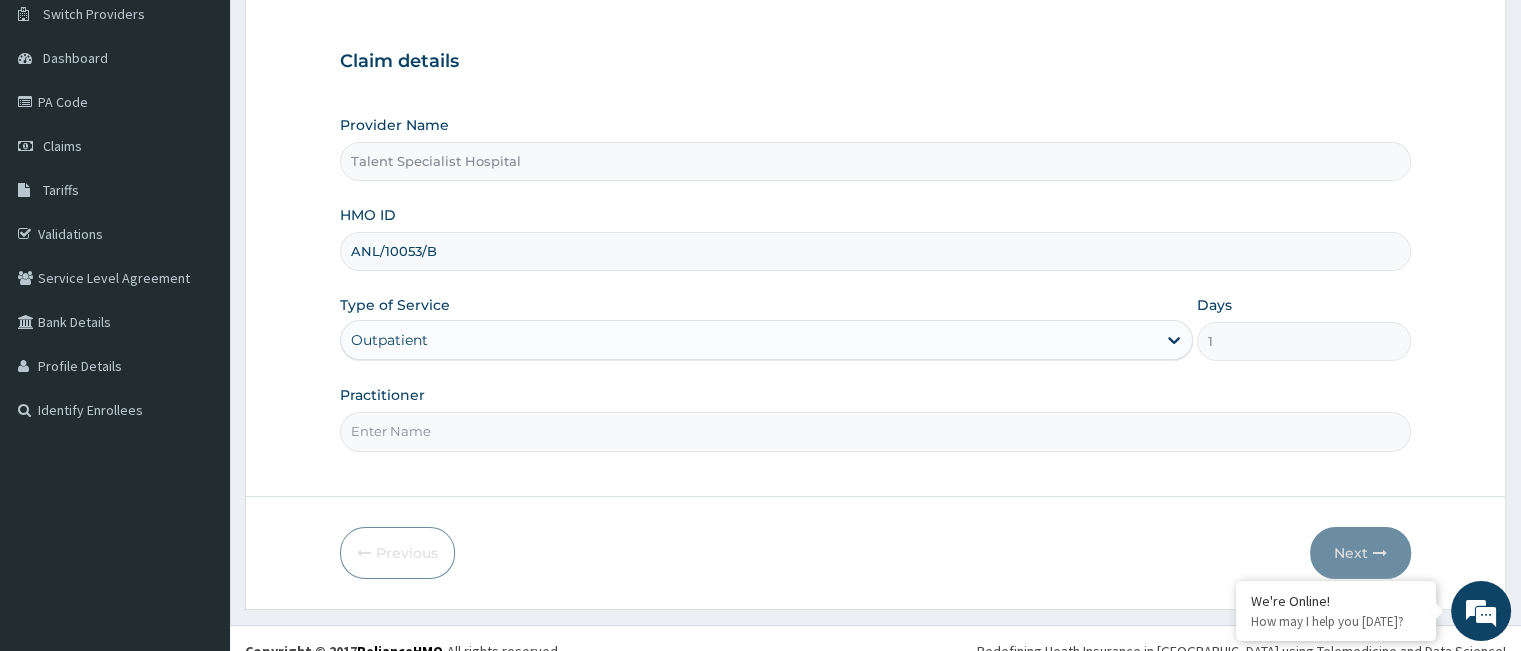 click on "Practitioner" at bounding box center [875, 431] 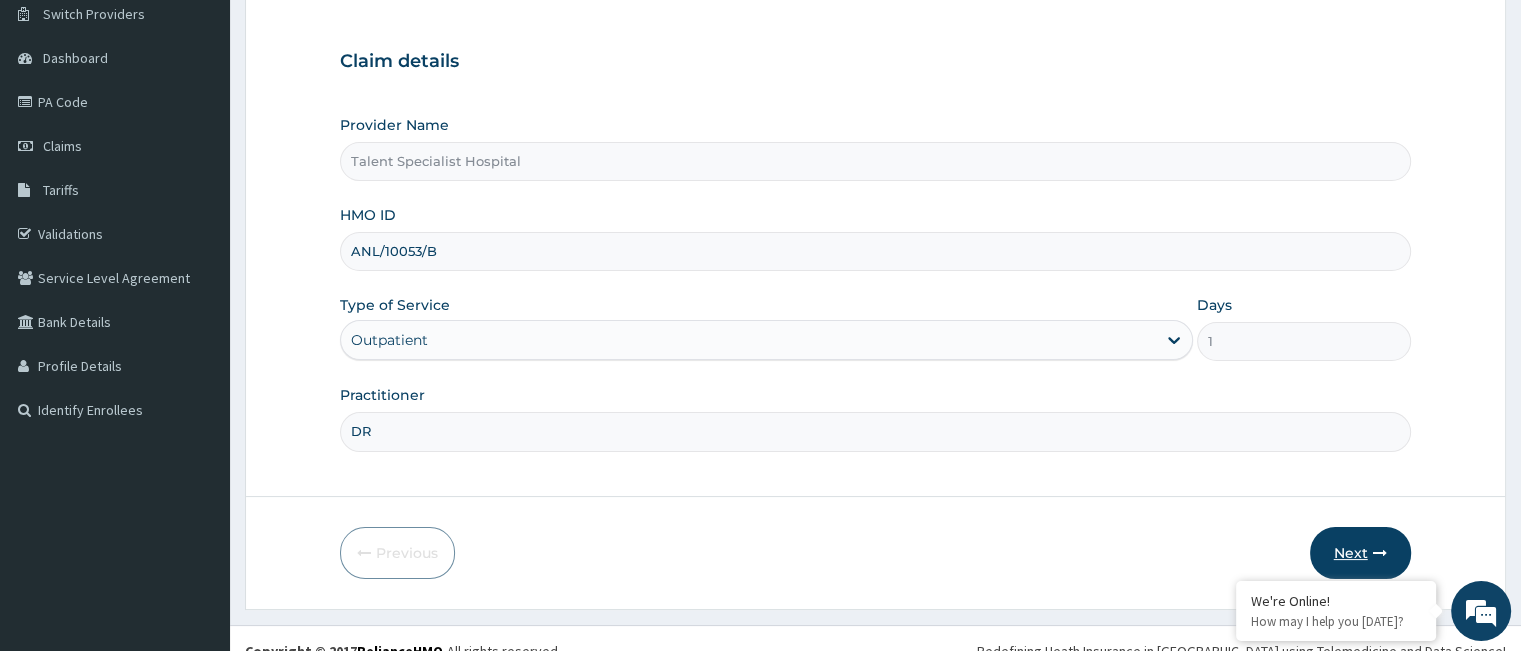 type on "DR" 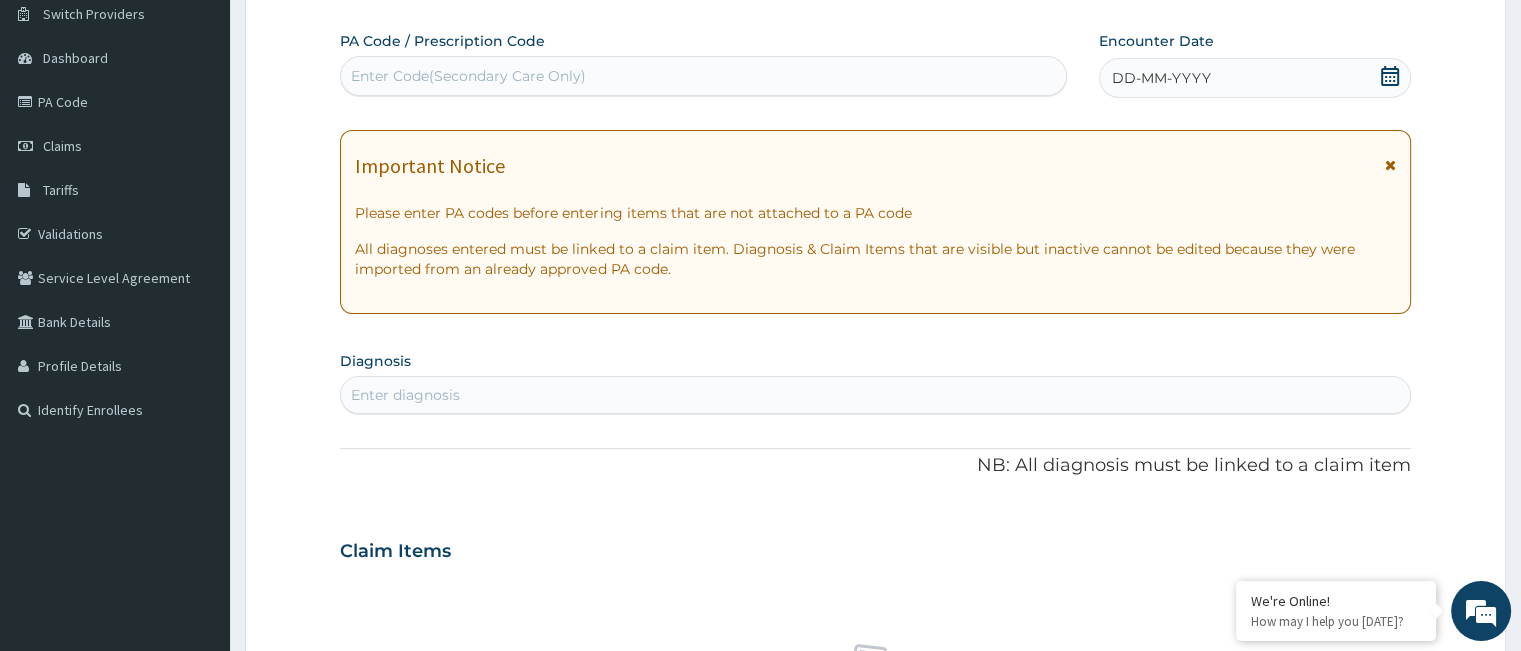 click 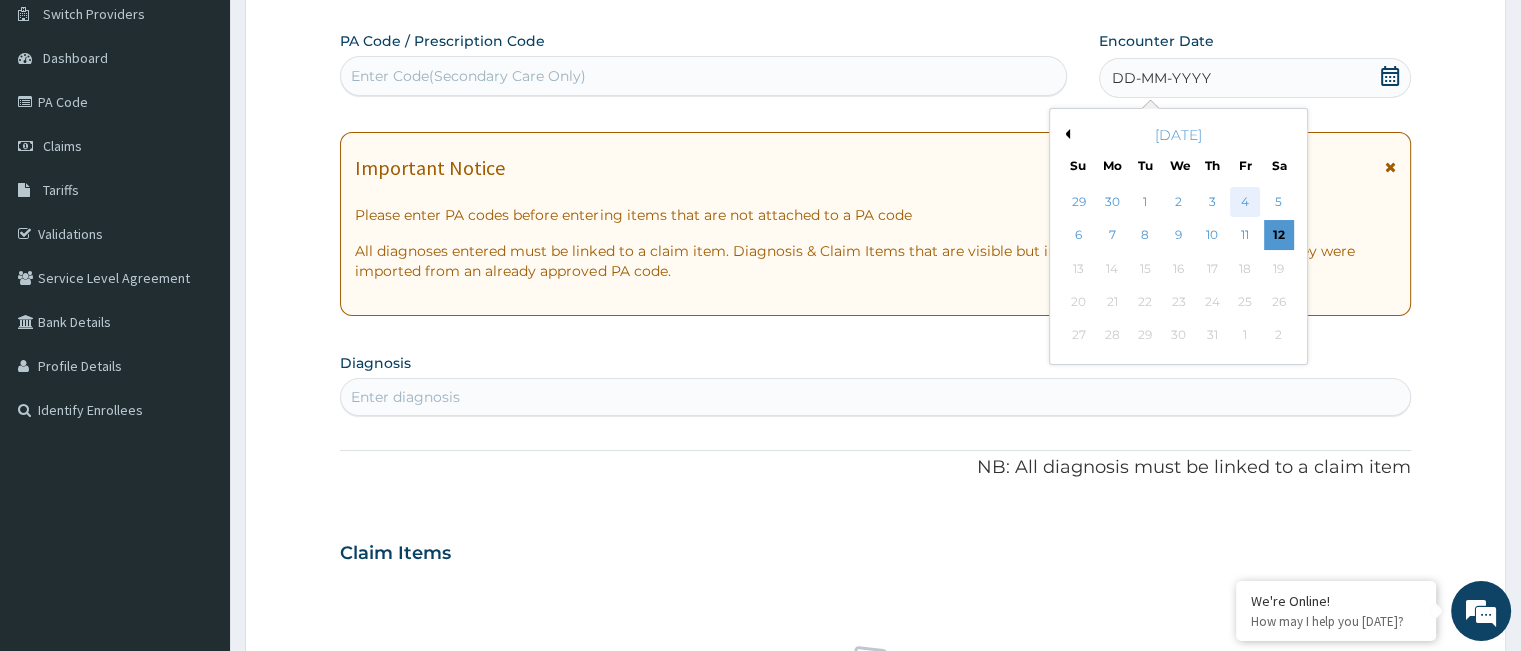 click on "4" at bounding box center [1245, 202] 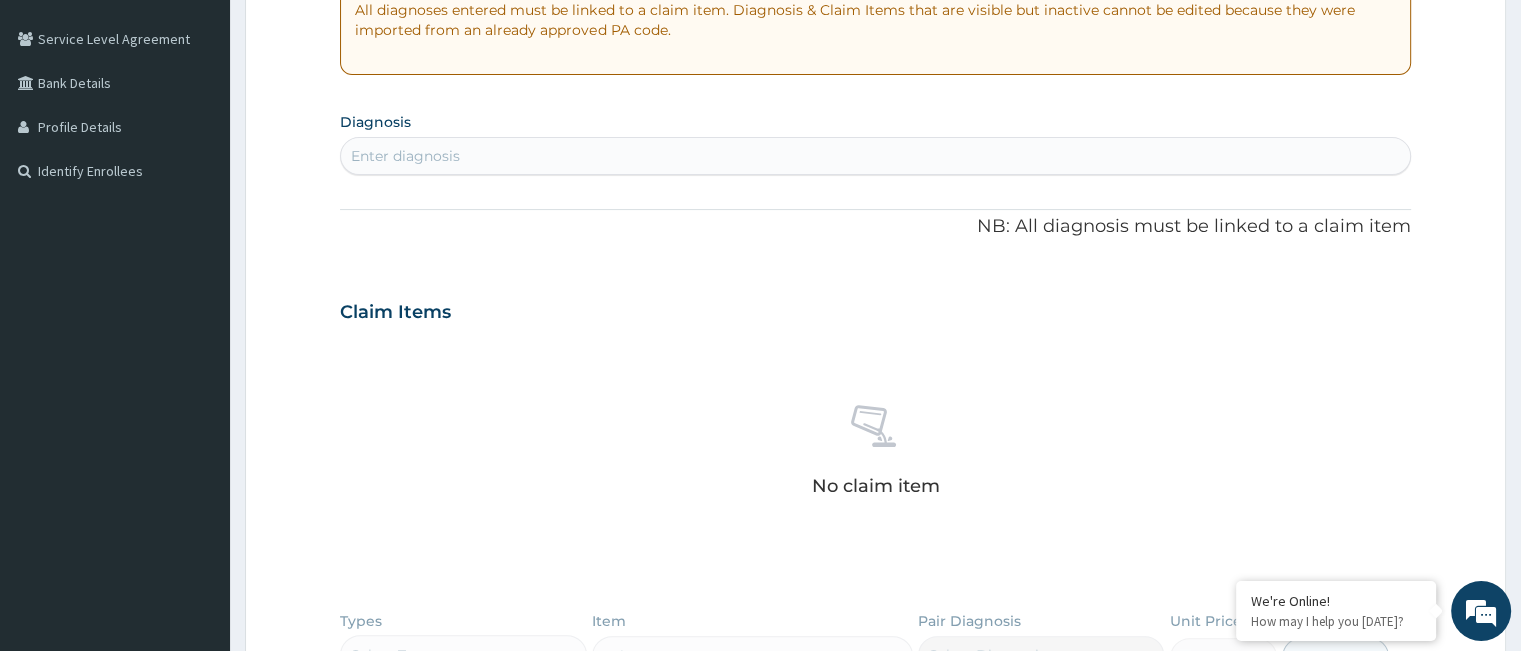 scroll, scrollTop: 400, scrollLeft: 0, axis: vertical 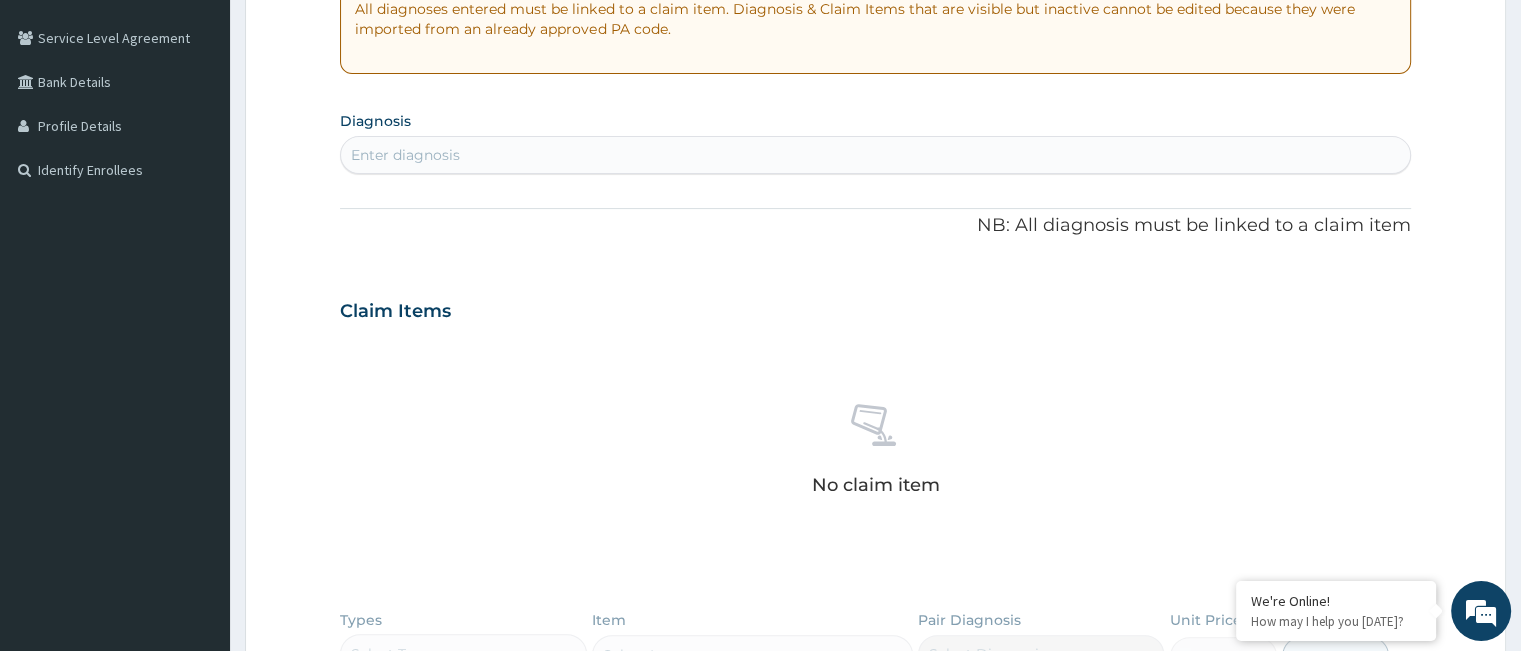 click on "Enter diagnosis" at bounding box center (875, 155) 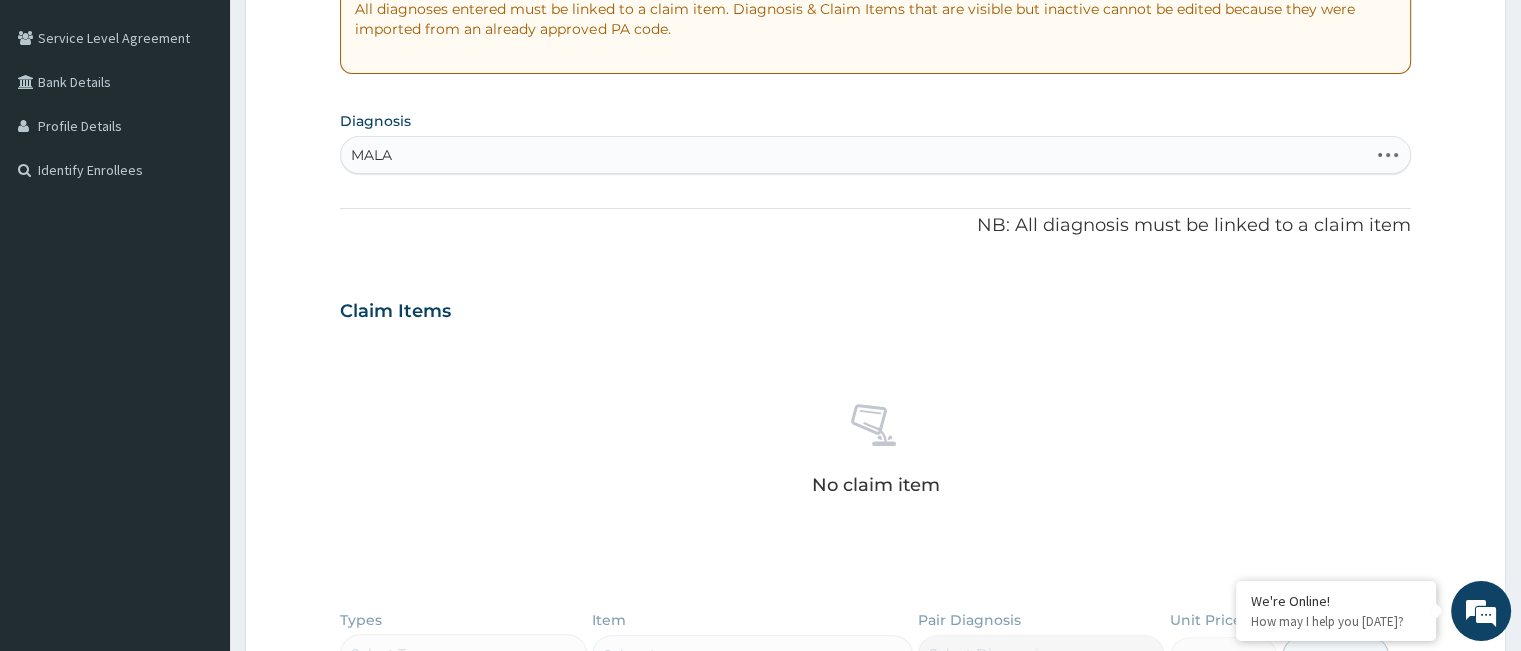 type on "MALAR" 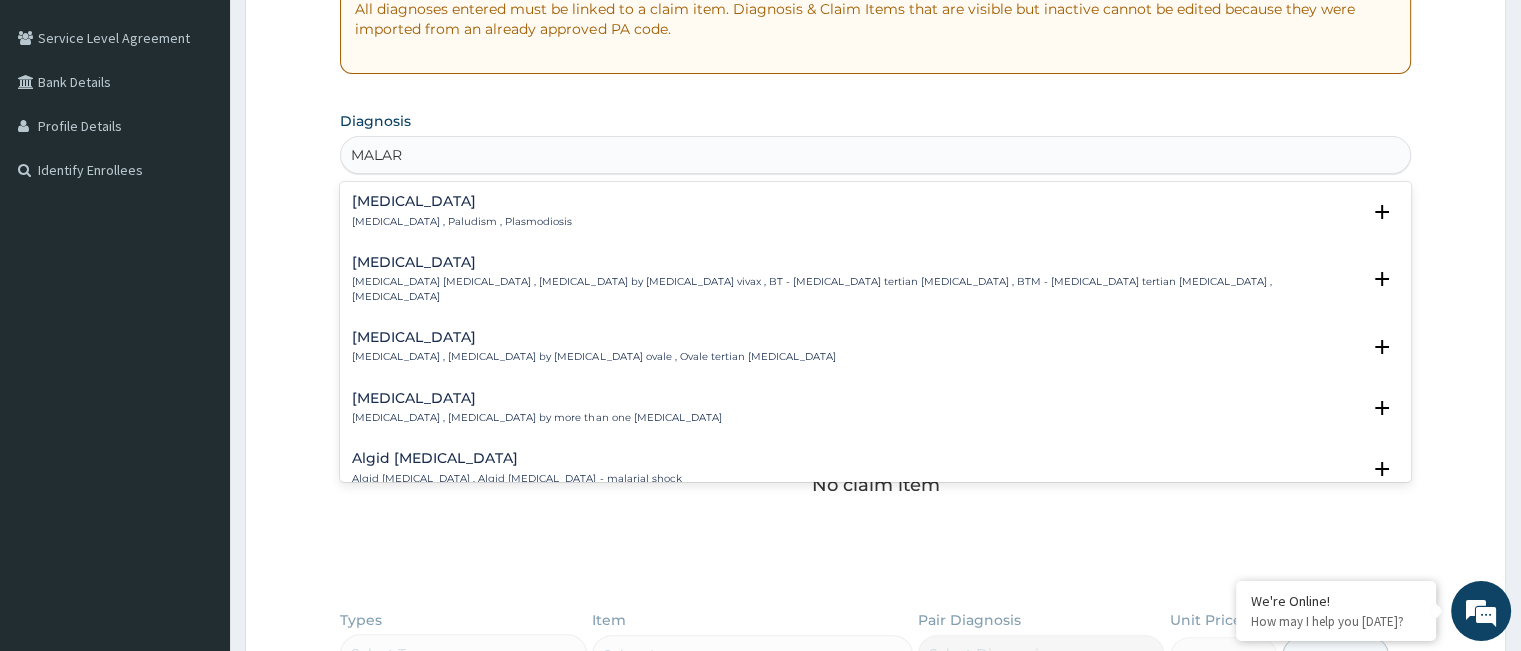 click on "Malaria Malaria , Paludism , Plasmodiosis" at bounding box center (875, 211) 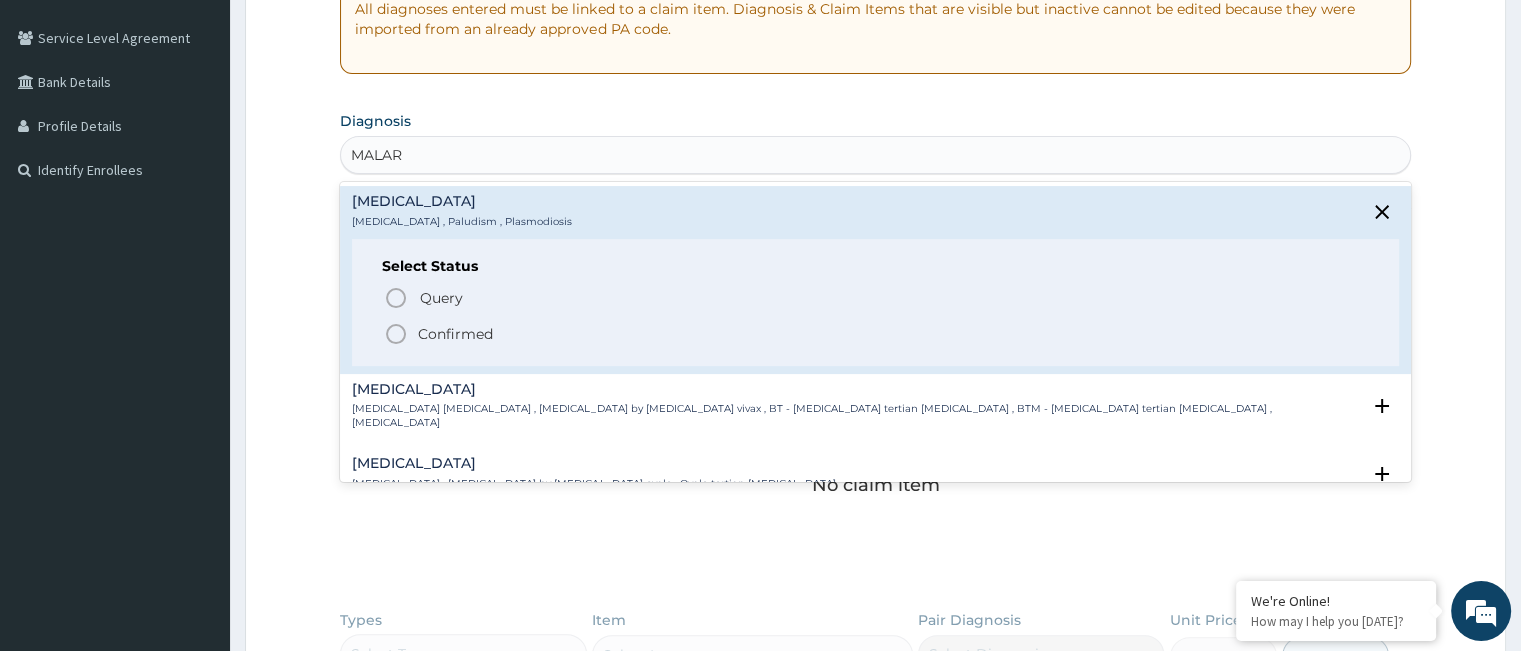 click on "Confirmed" at bounding box center (455, 334) 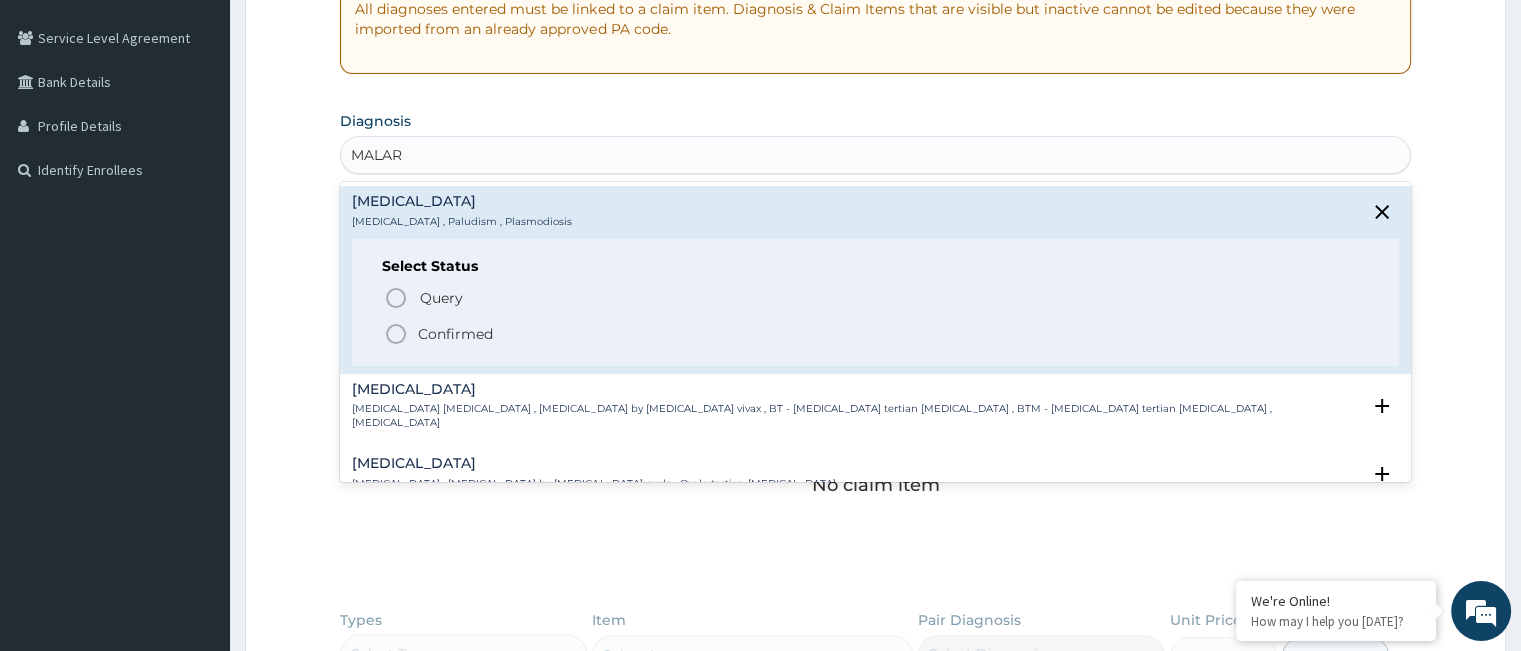 type 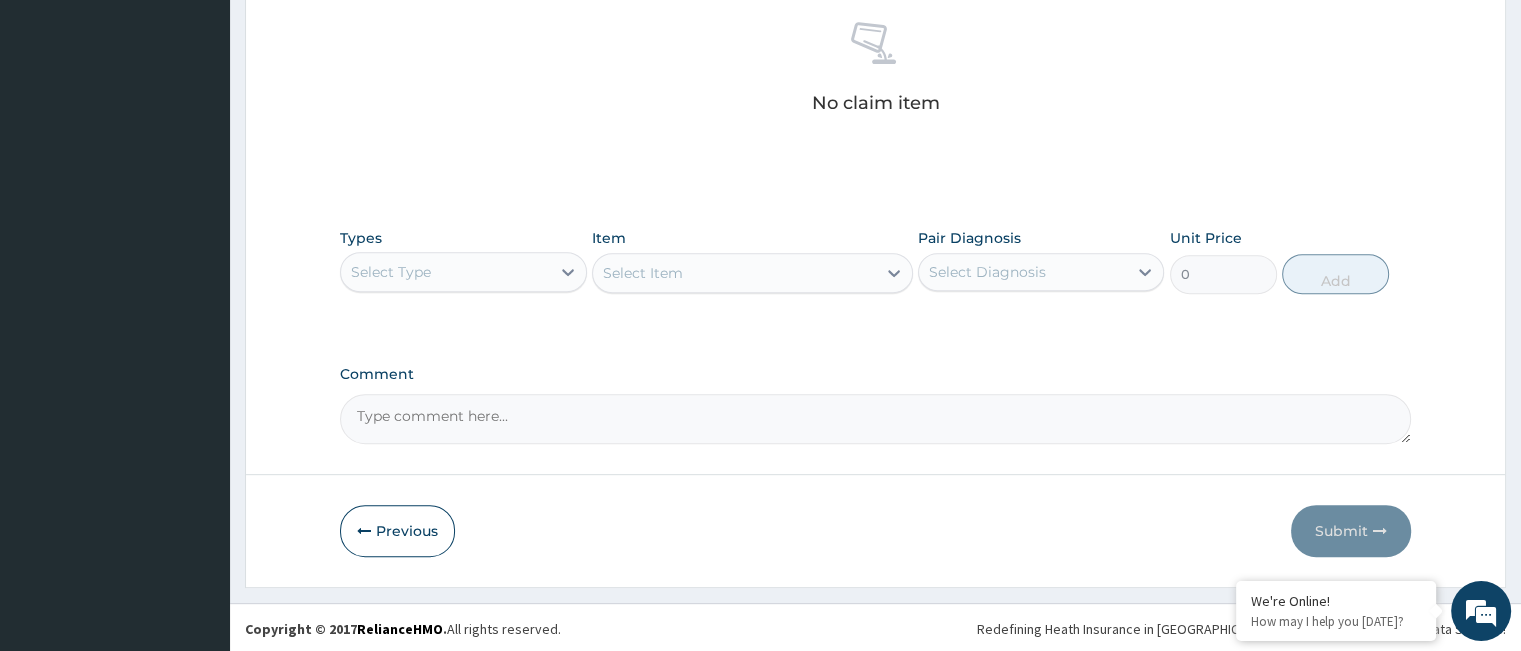 scroll, scrollTop: 788, scrollLeft: 0, axis: vertical 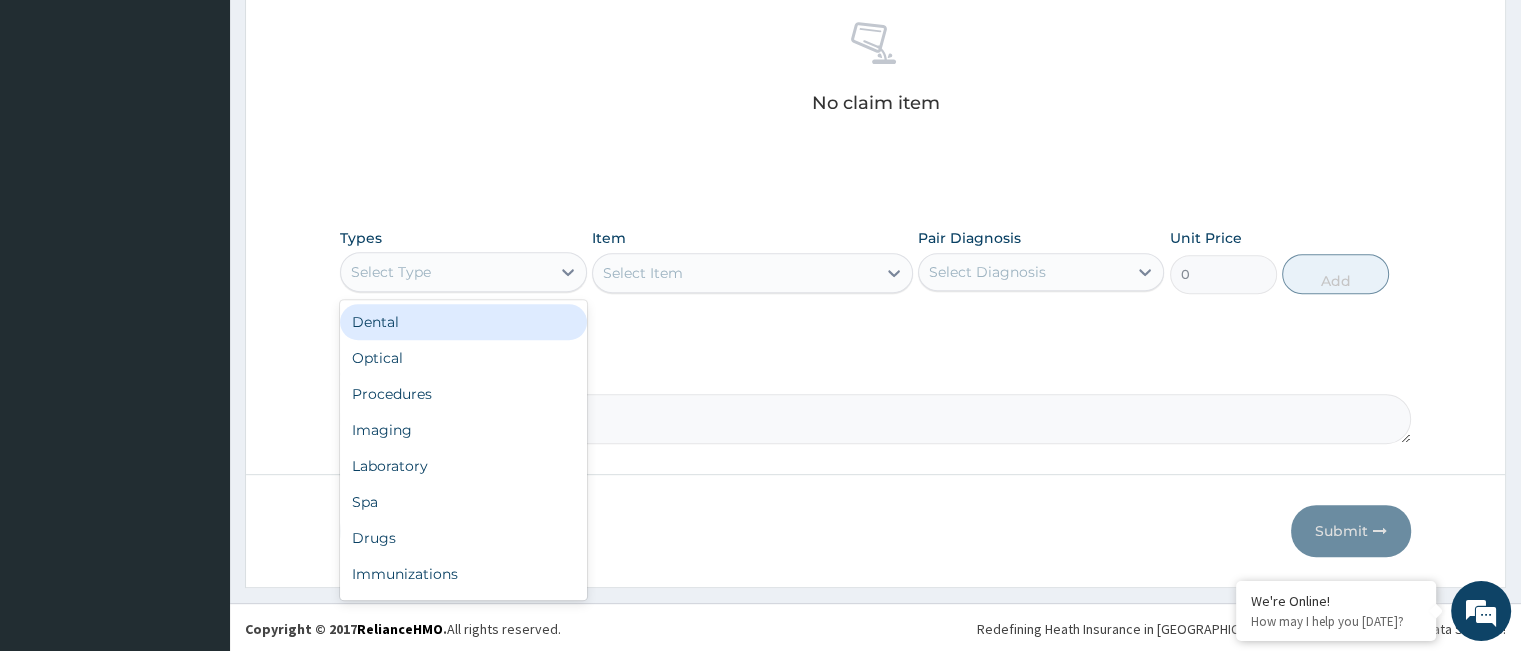 click on "Select Type" at bounding box center [445, 272] 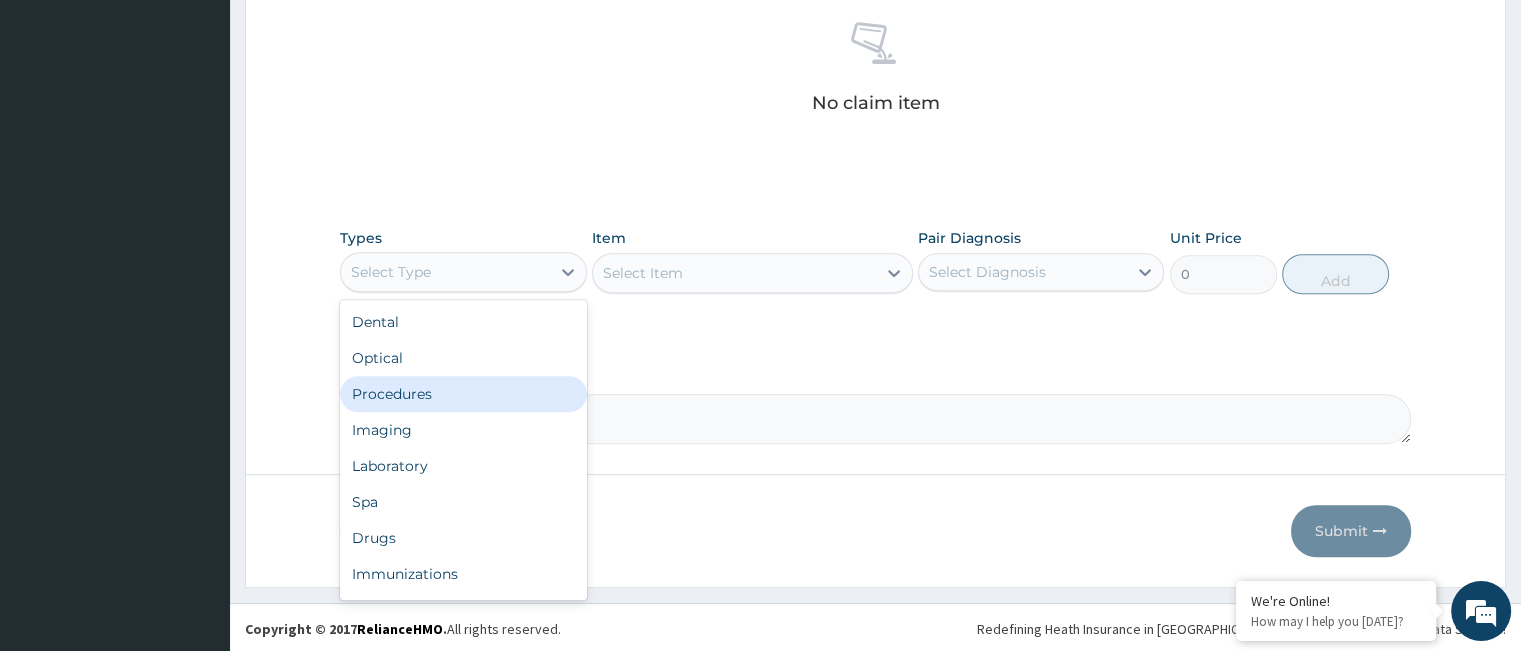 click on "Procedures" at bounding box center (463, 394) 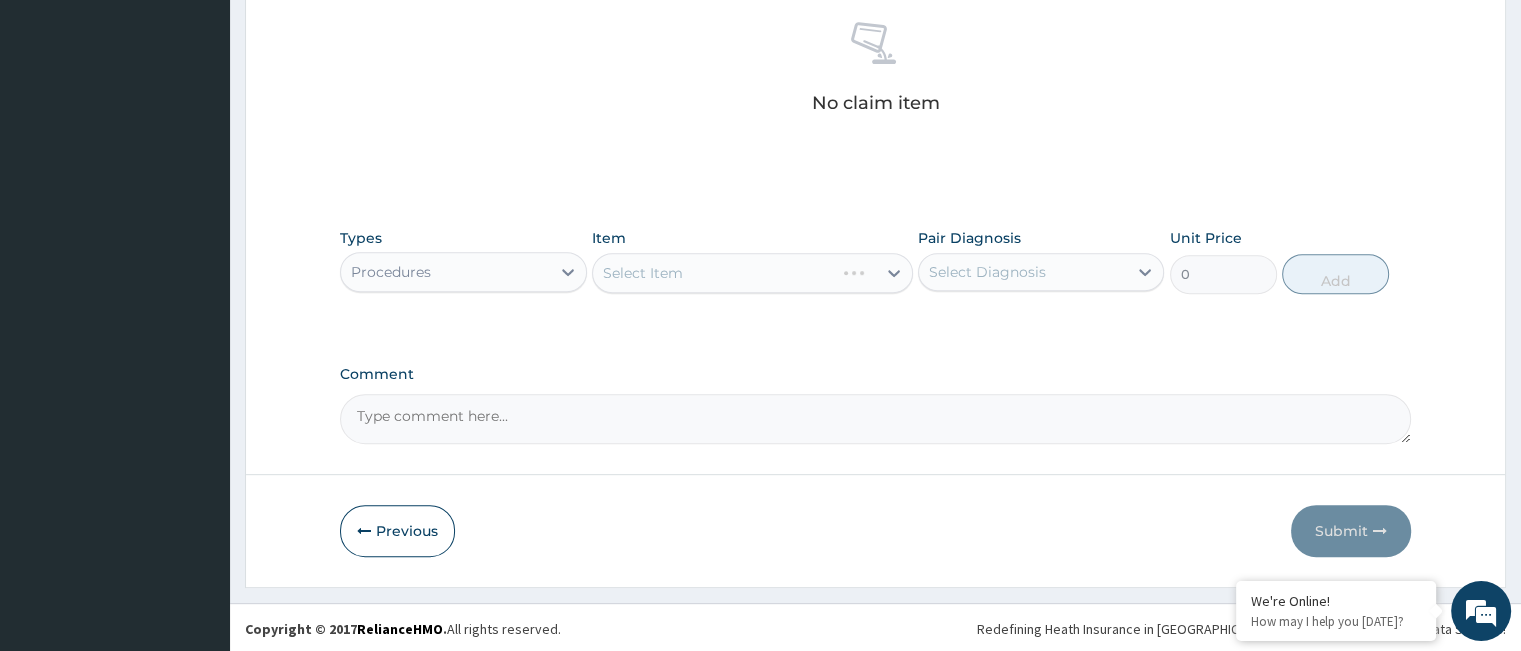 click on "Select Item" at bounding box center [752, 273] 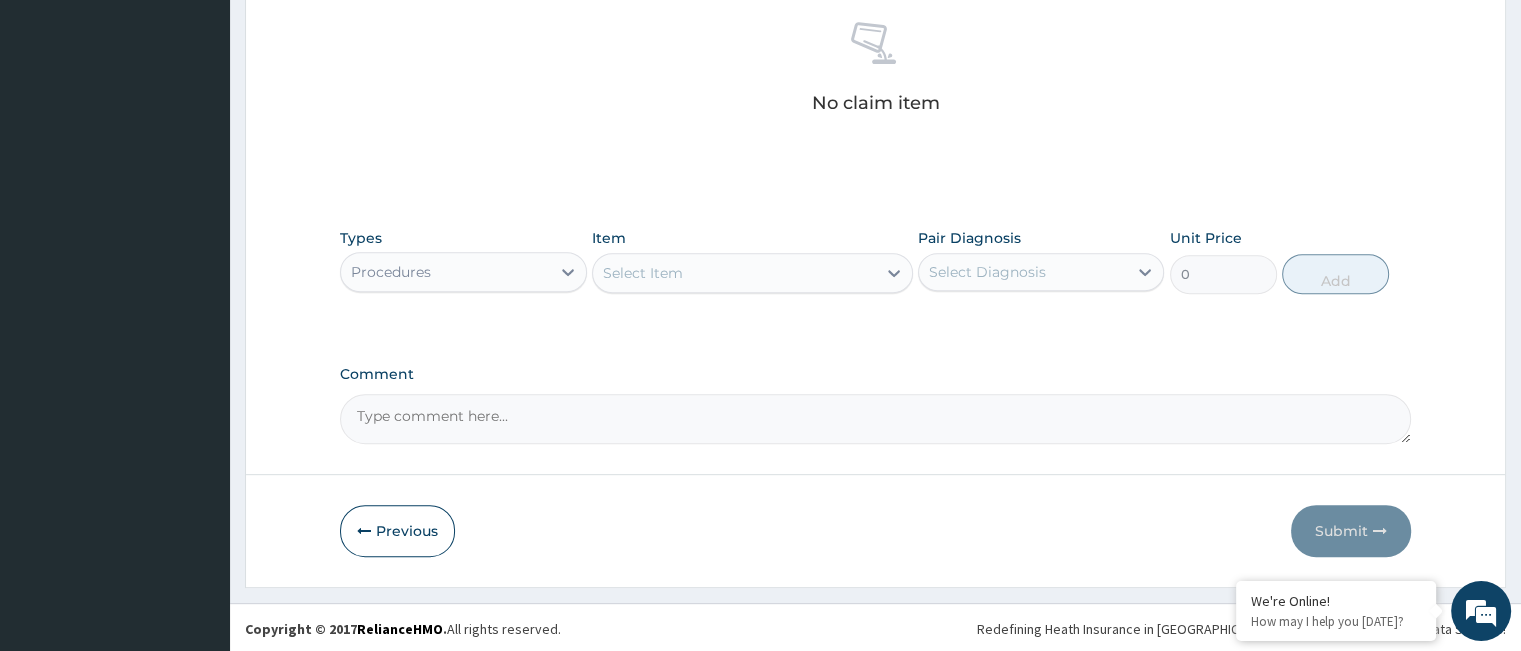 click on "Select Item" at bounding box center (734, 273) 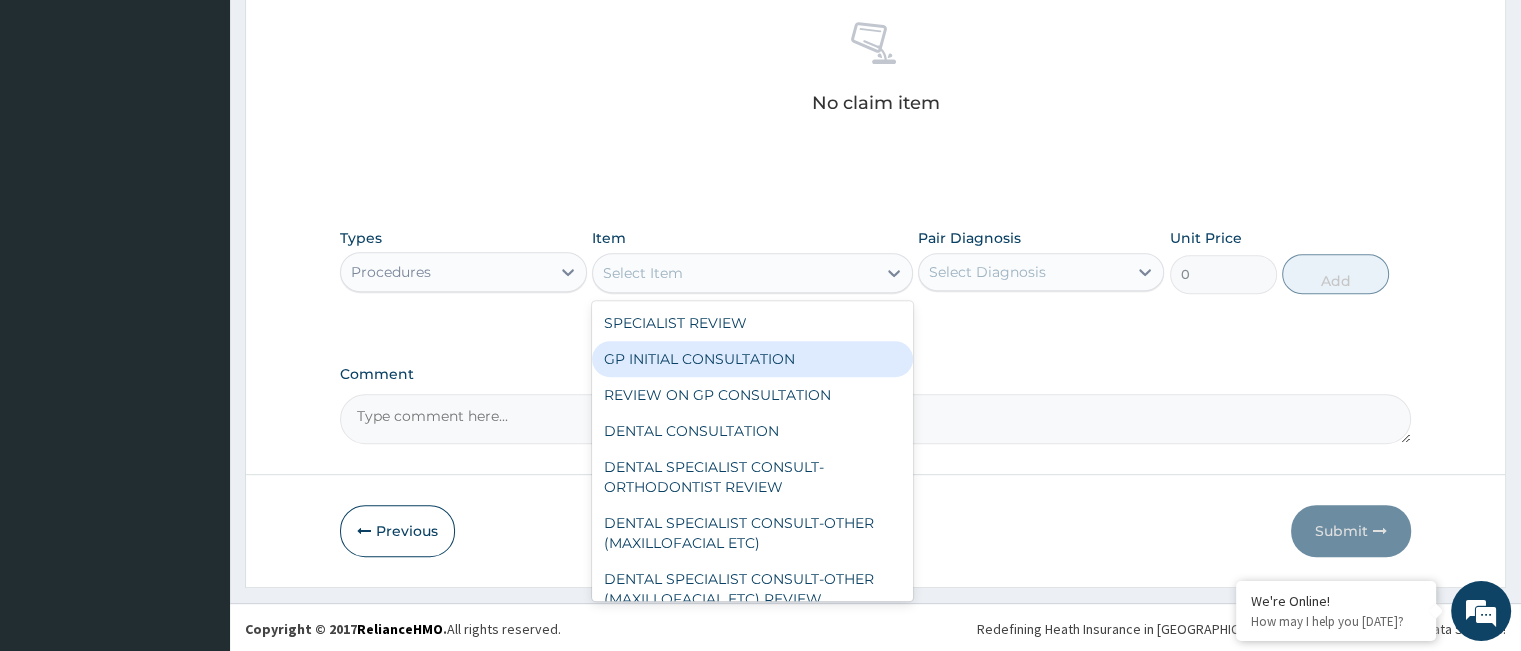 click on "GP INITIAL CONSULTATION" at bounding box center (752, 359) 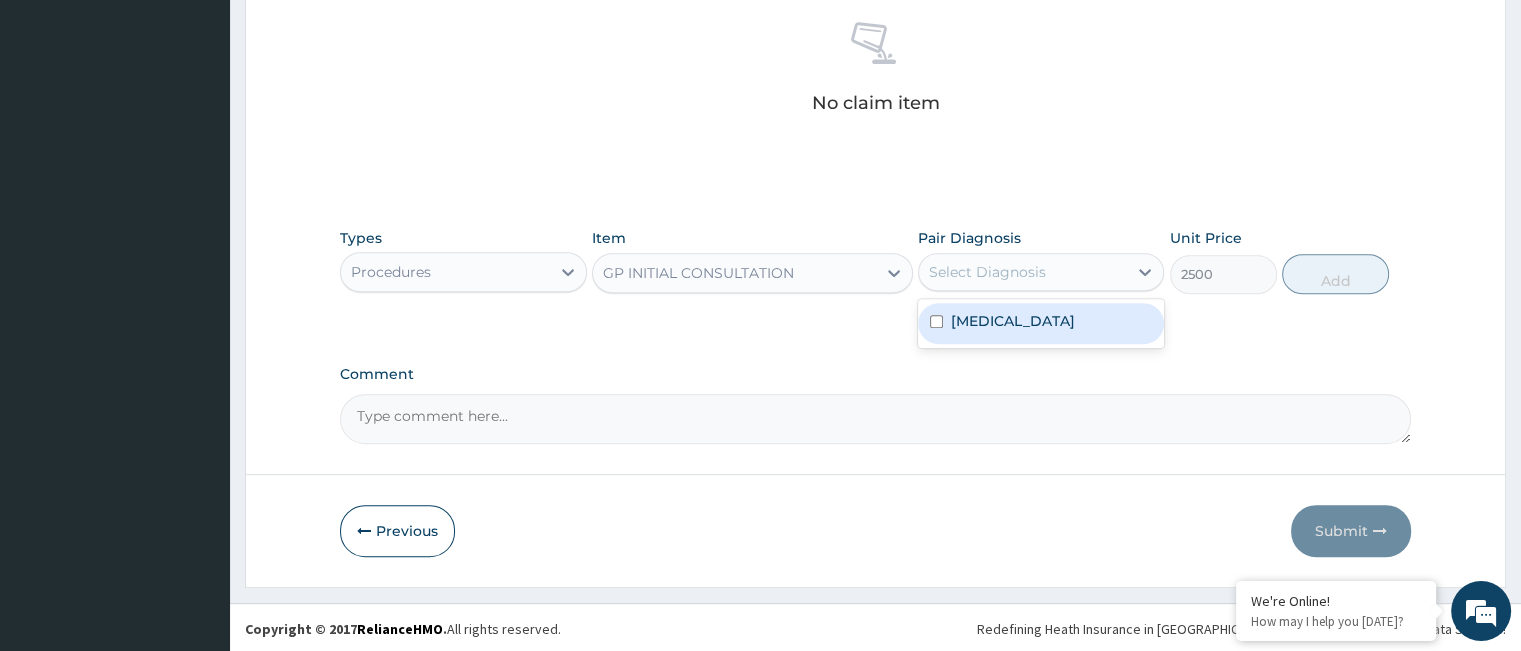 click on "Select Diagnosis" at bounding box center (987, 272) 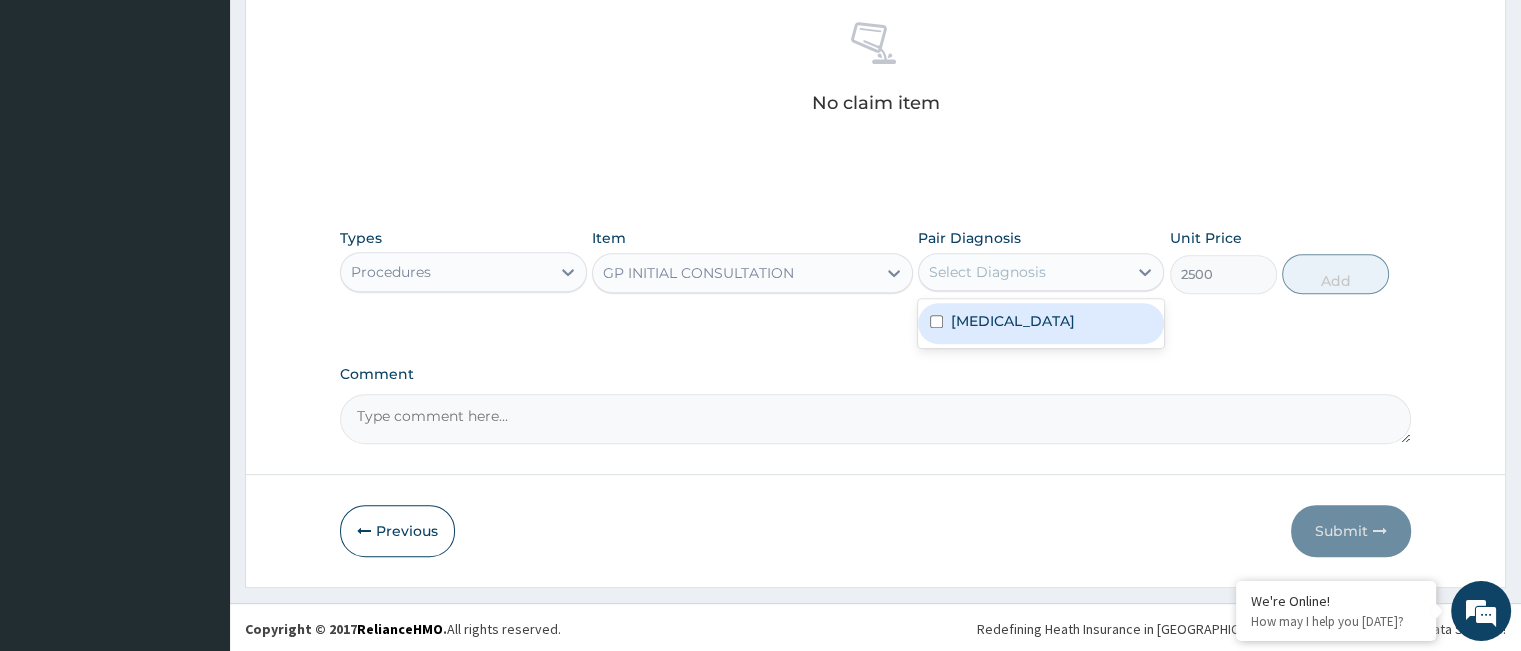 click on "Malaria" at bounding box center (1041, 323) 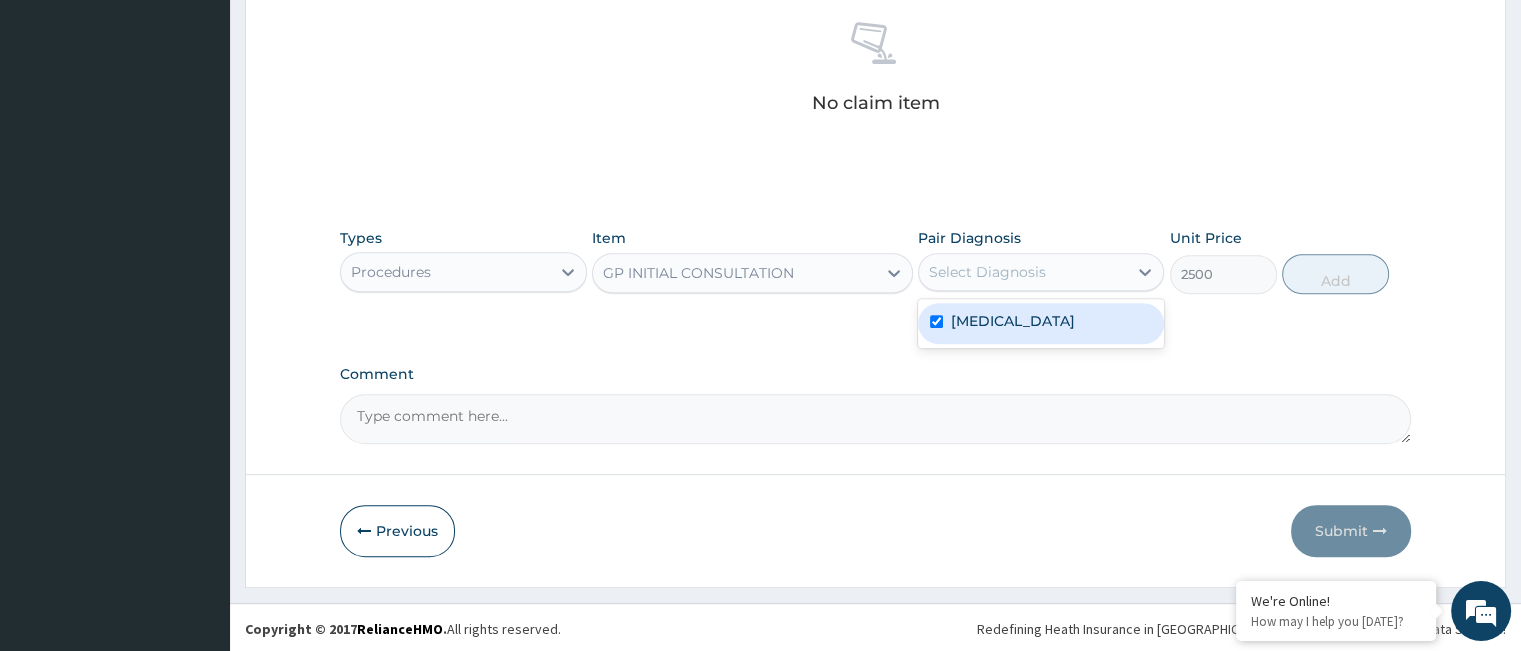 checkbox on "true" 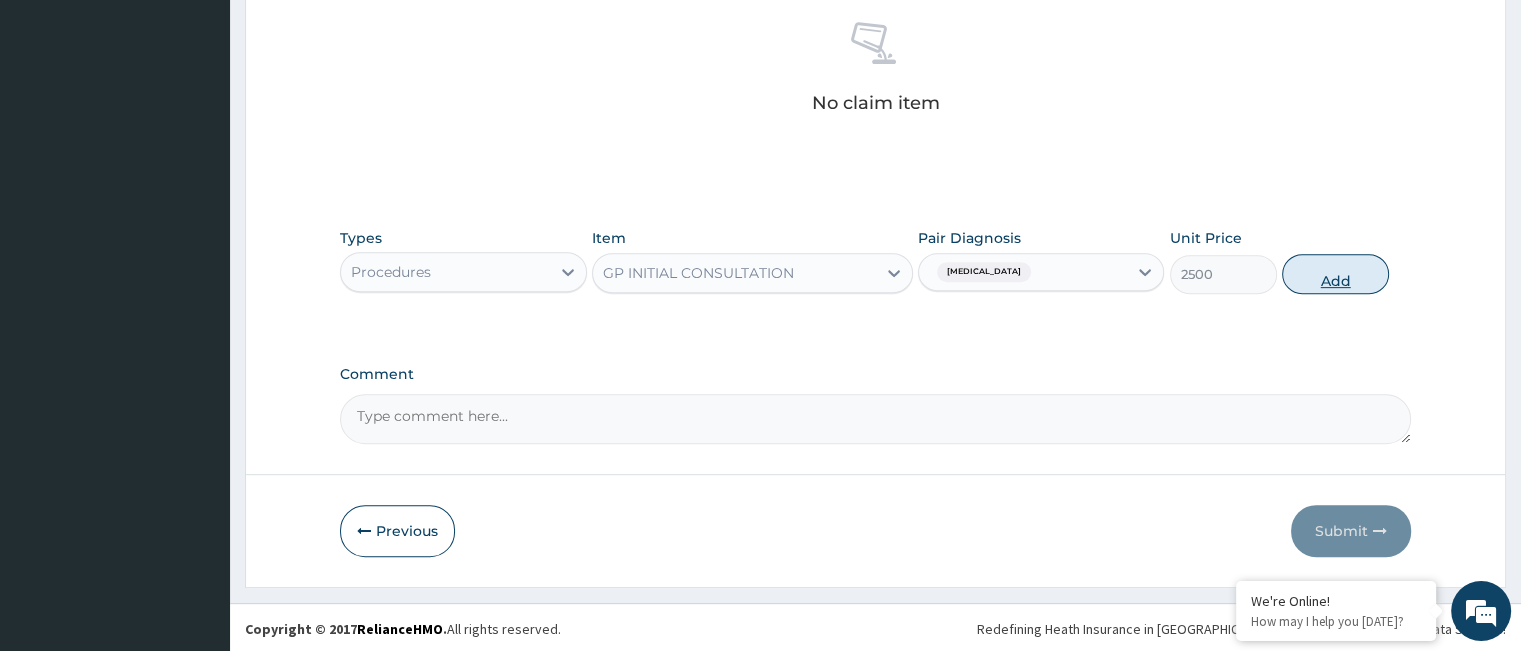 click on "Add" at bounding box center [1335, 274] 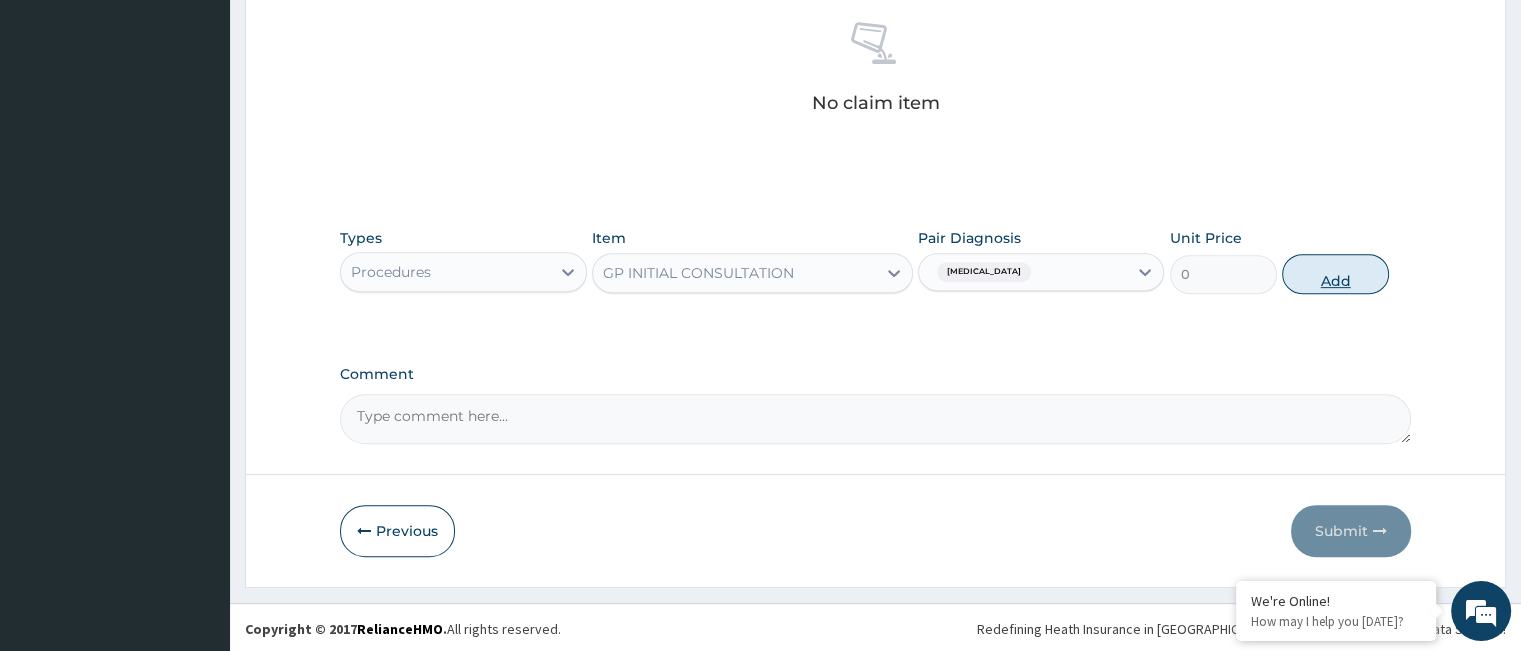 scroll, scrollTop: 692, scrollLeft: 0, axis: vertical 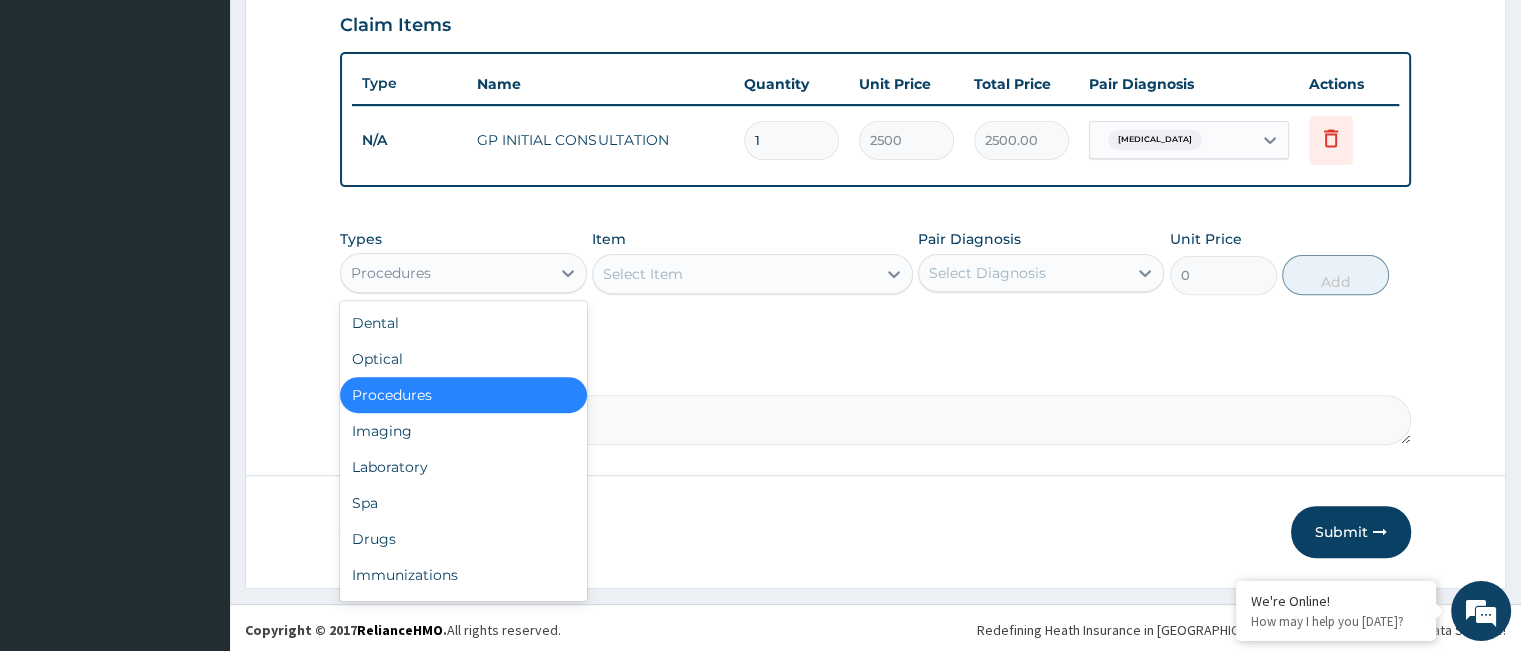 click on "Procedures" at bounding box center (445, 273) 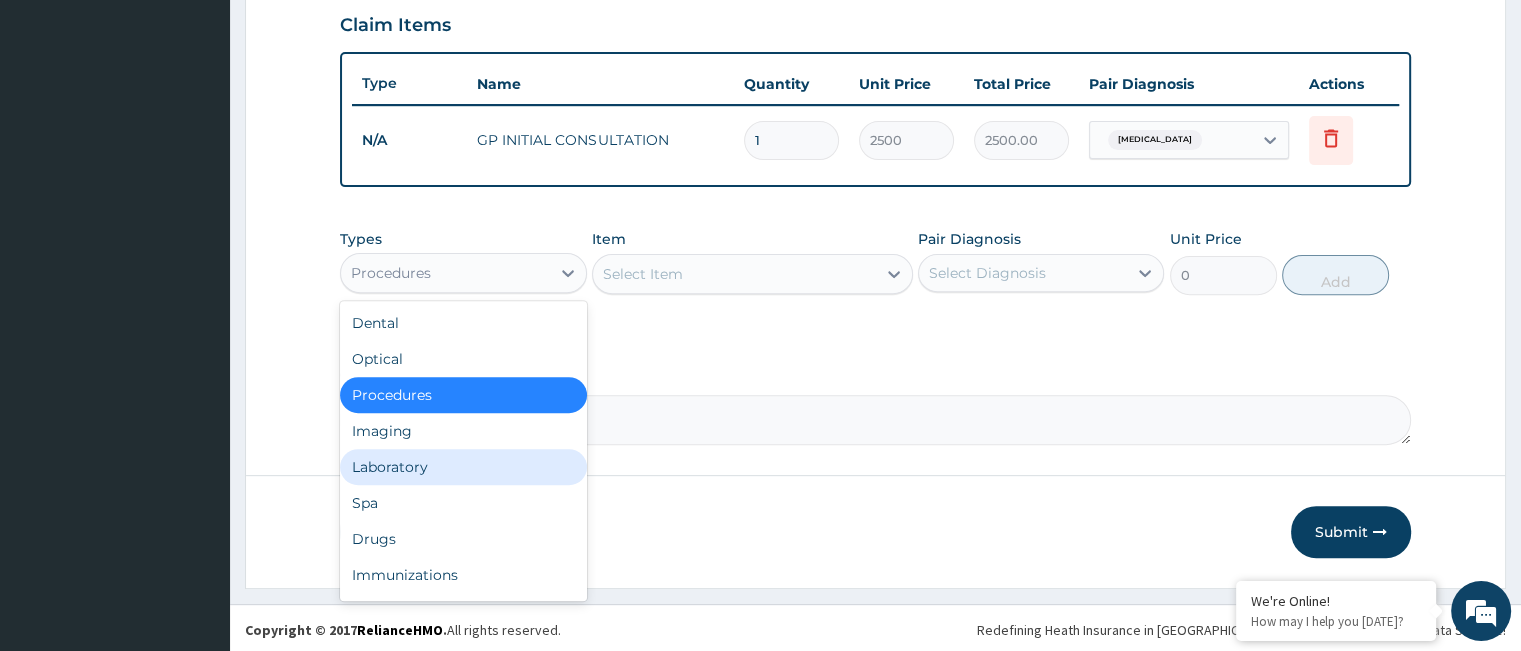 click on "Laboratory" at bounding box center (463, 467) 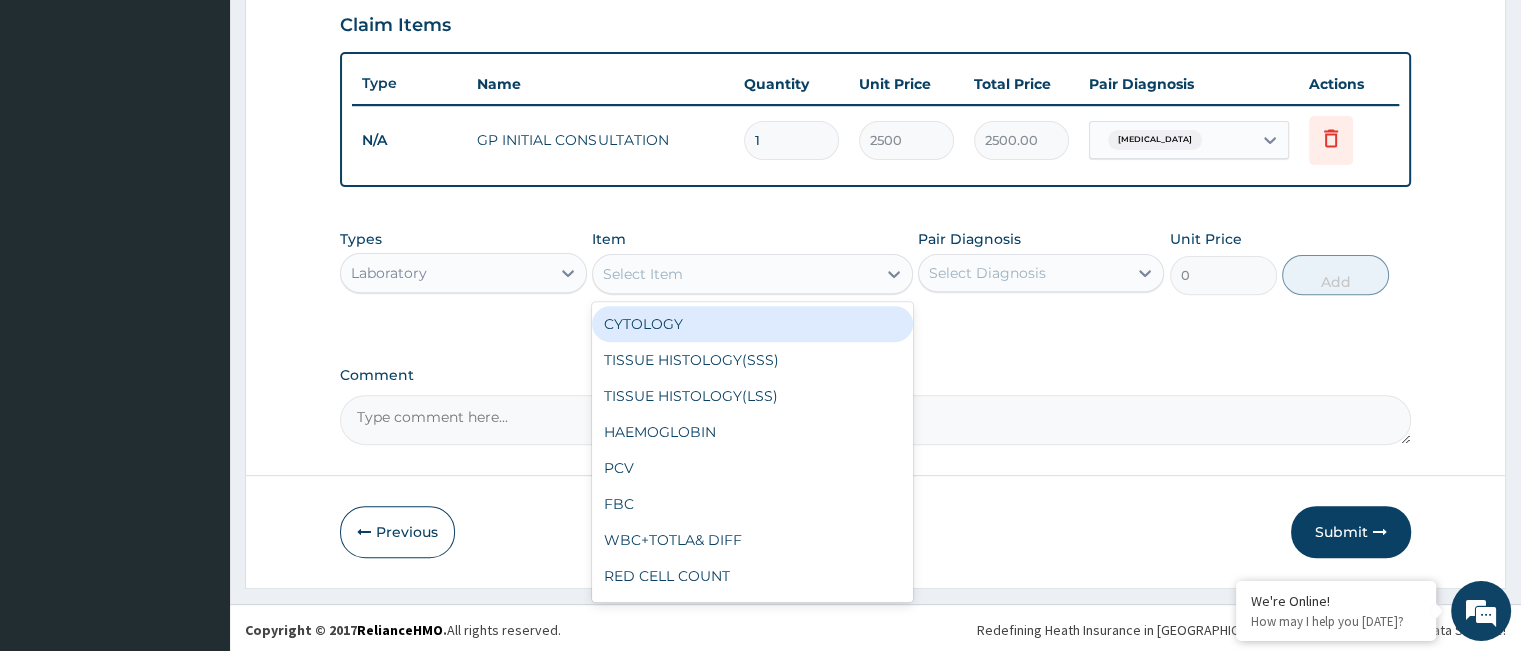 click on "Select Item" at bounding box center [734, 274] 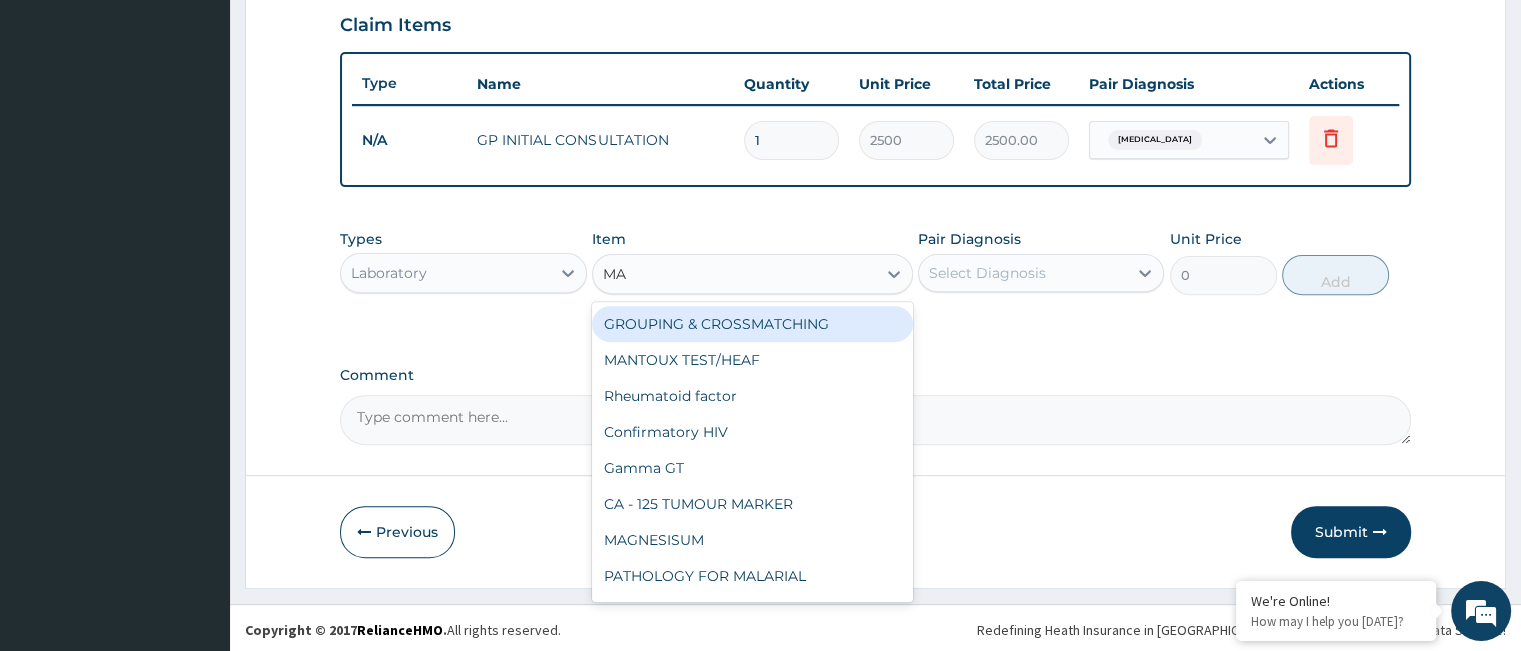 type on "MAL" 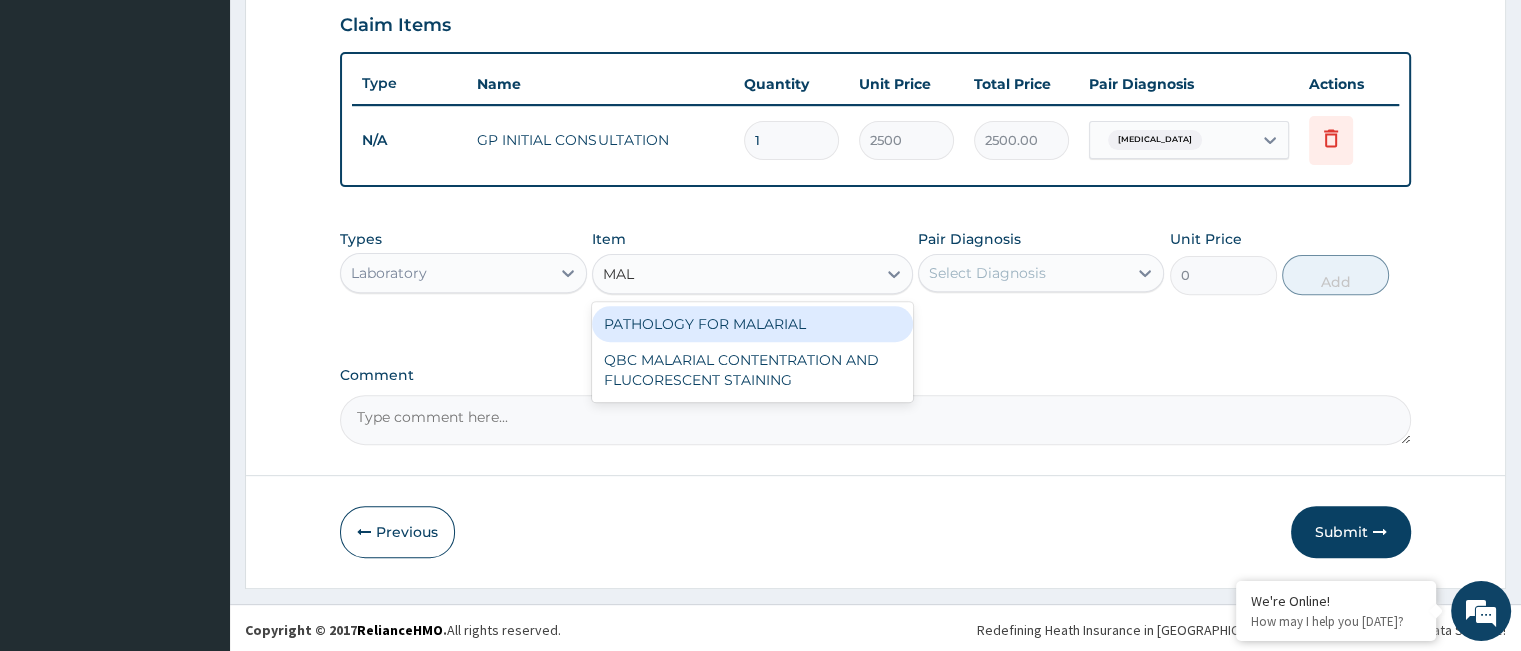 click on "PATHOLOGY FOR MALARIAL" at bounding box center (752, 324) 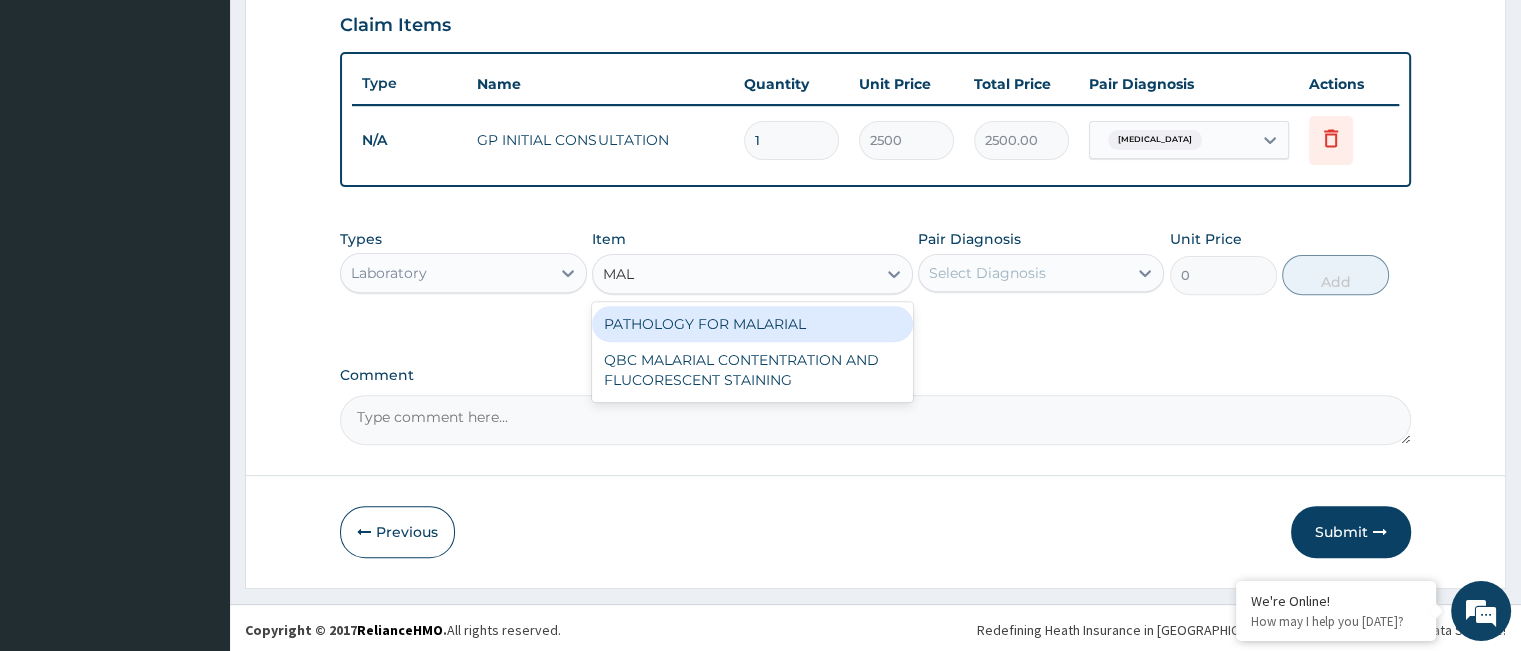 type 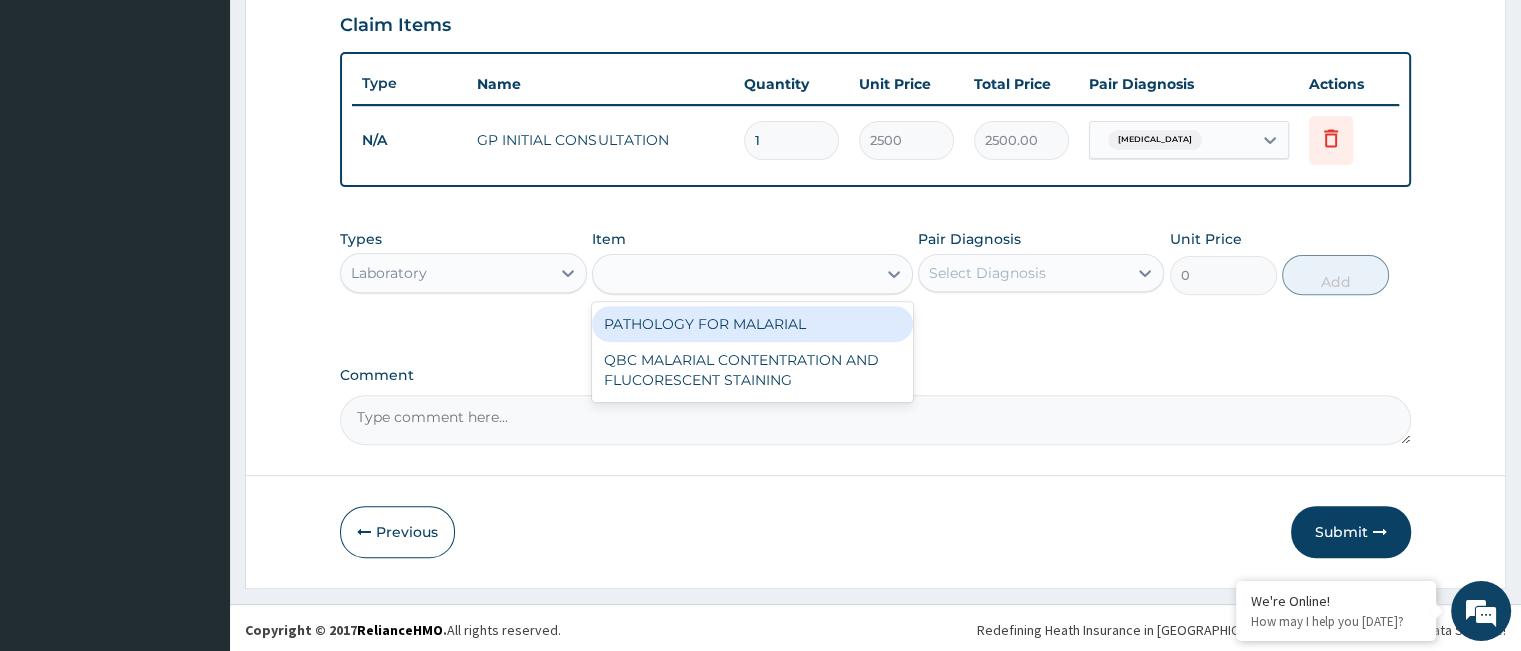 type on "1200" 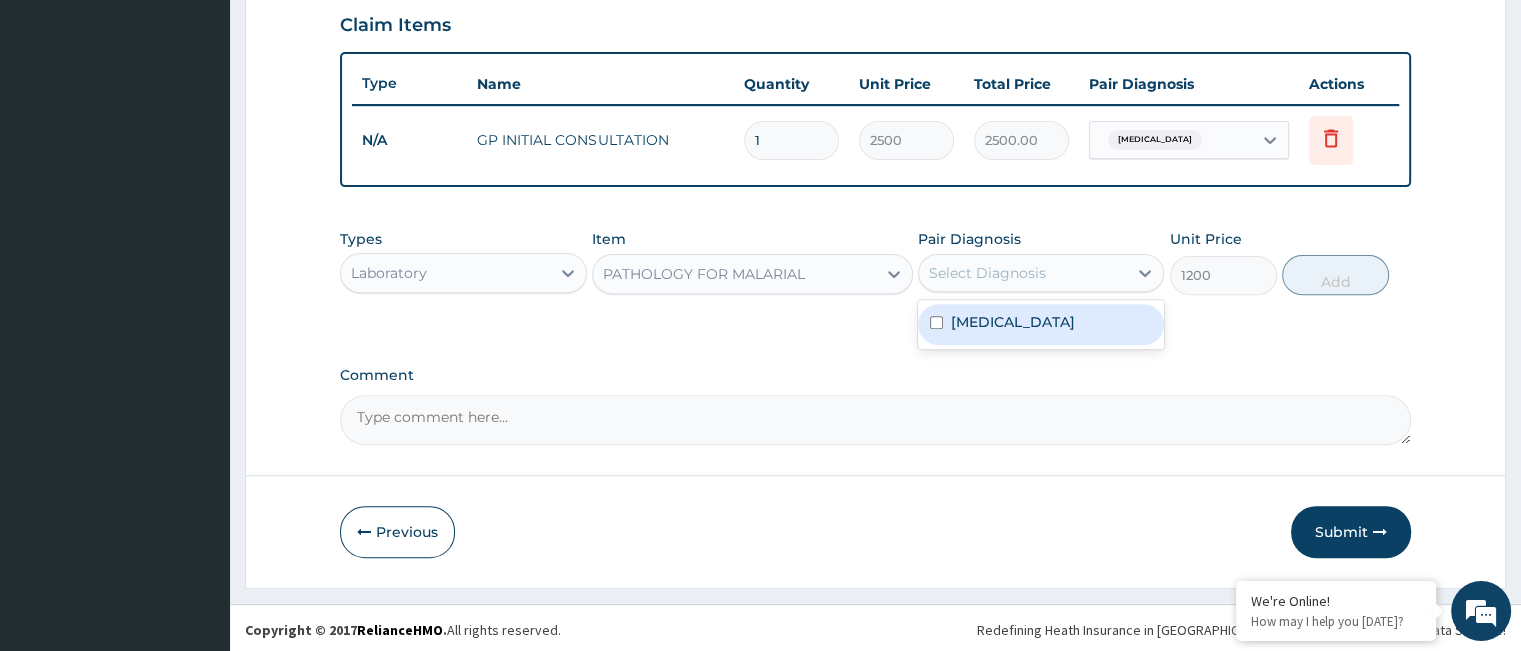 click on "Select Diagnosis" at bounding box center (987, 273) 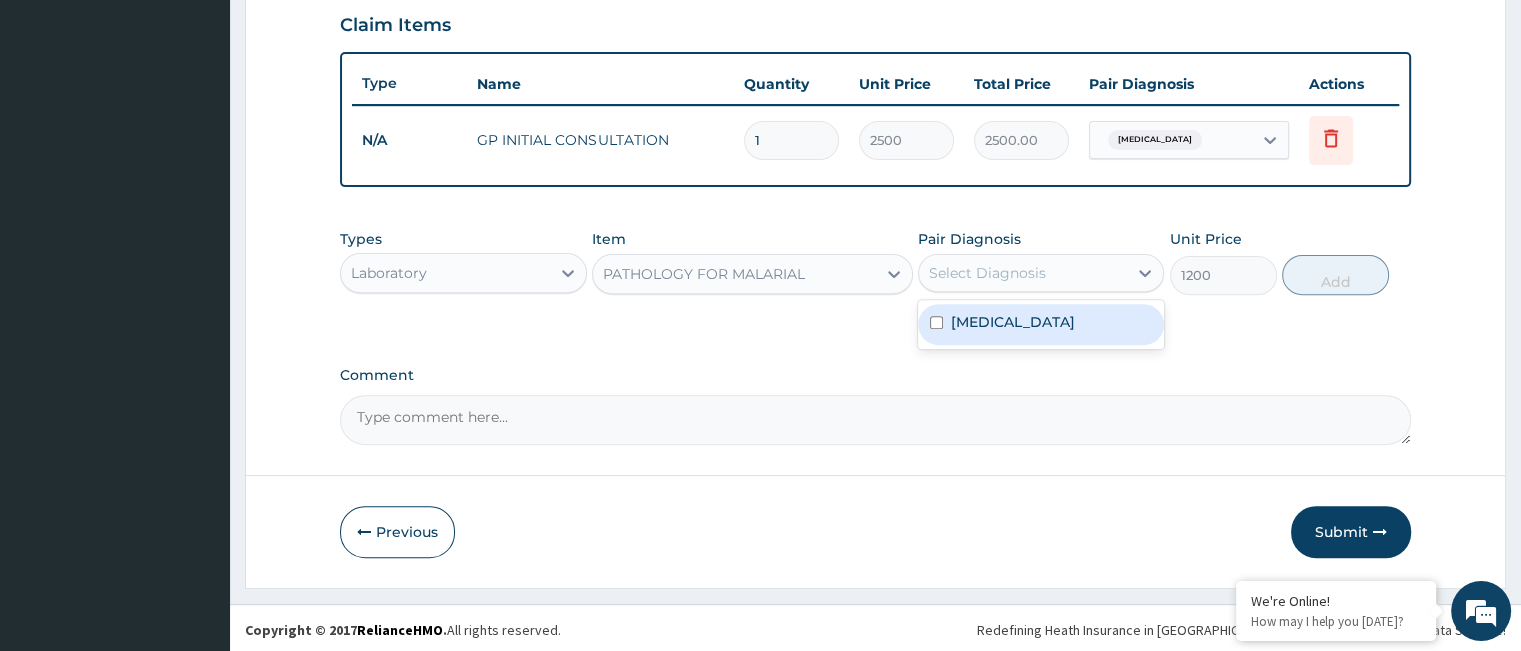 click on "Malaria" at bounding box center (1041, 324) 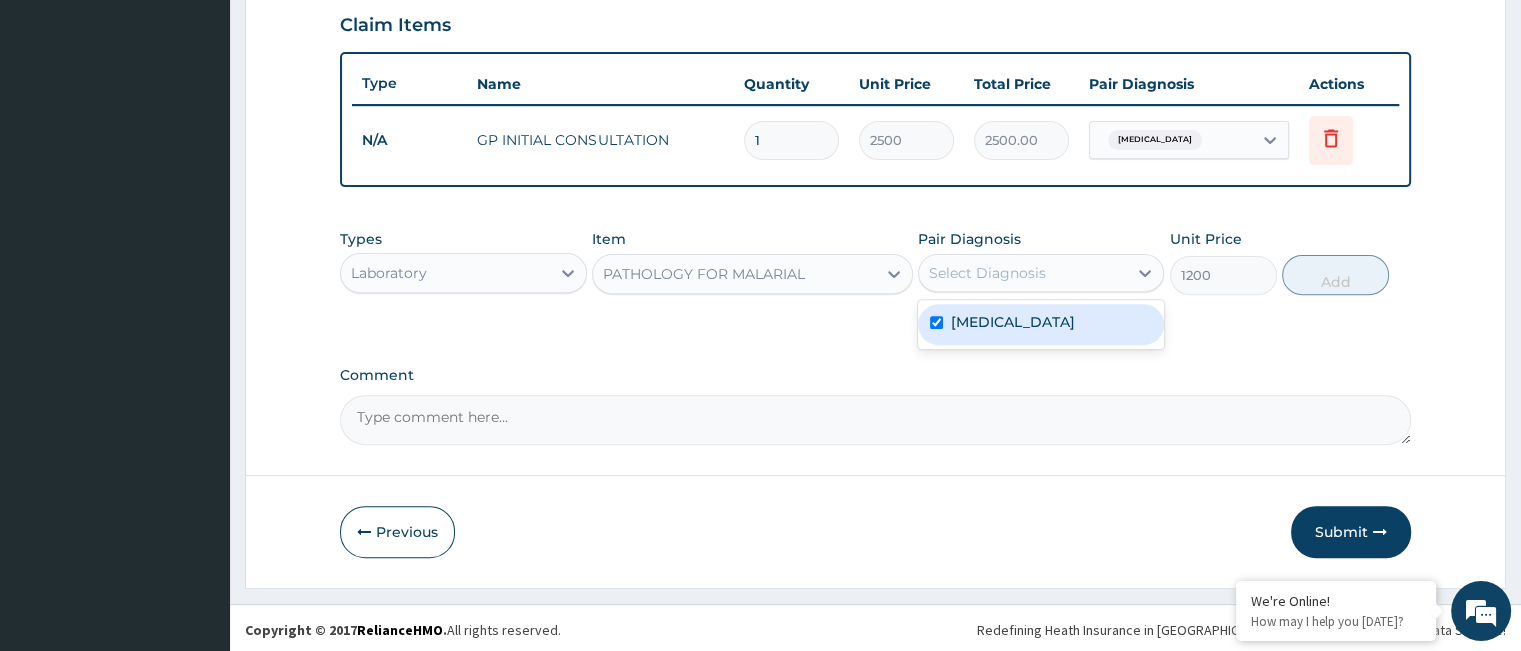 checkbox on "true" 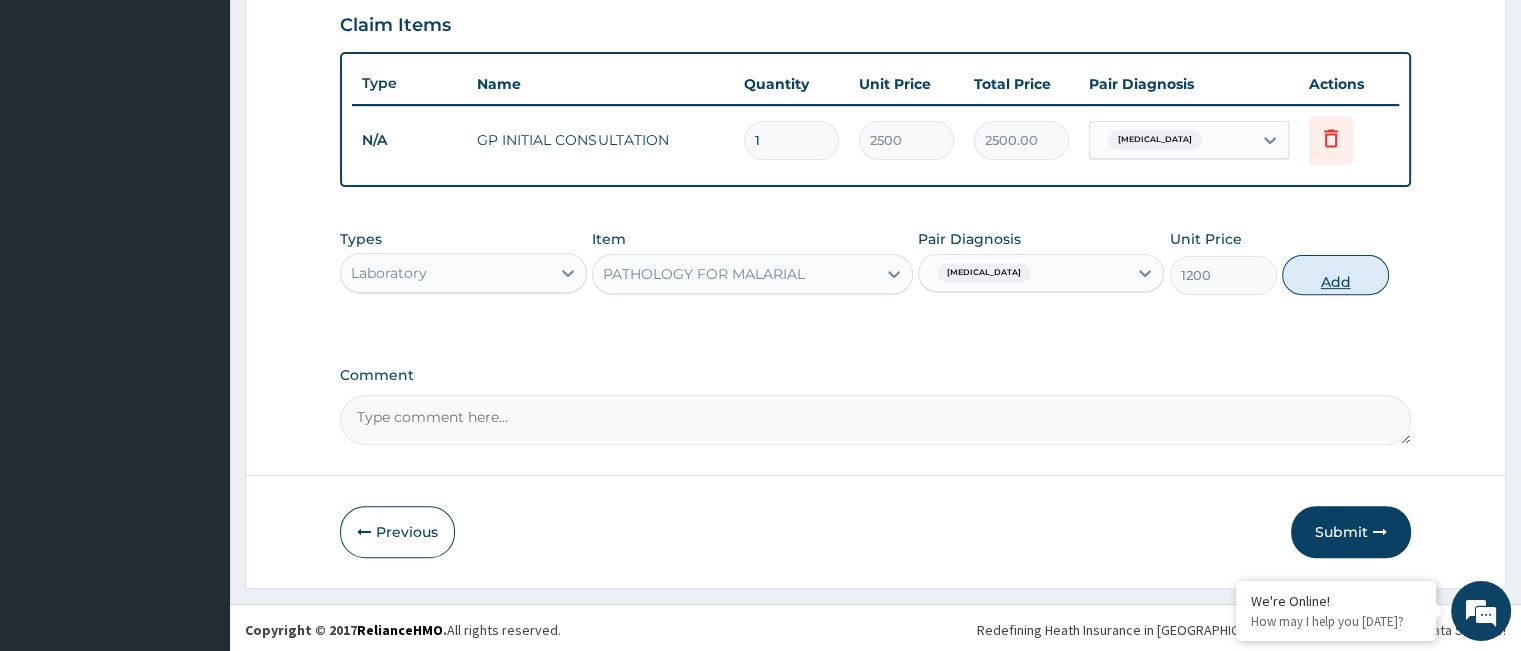 click on "Add" at bounding box center (1335, 275) 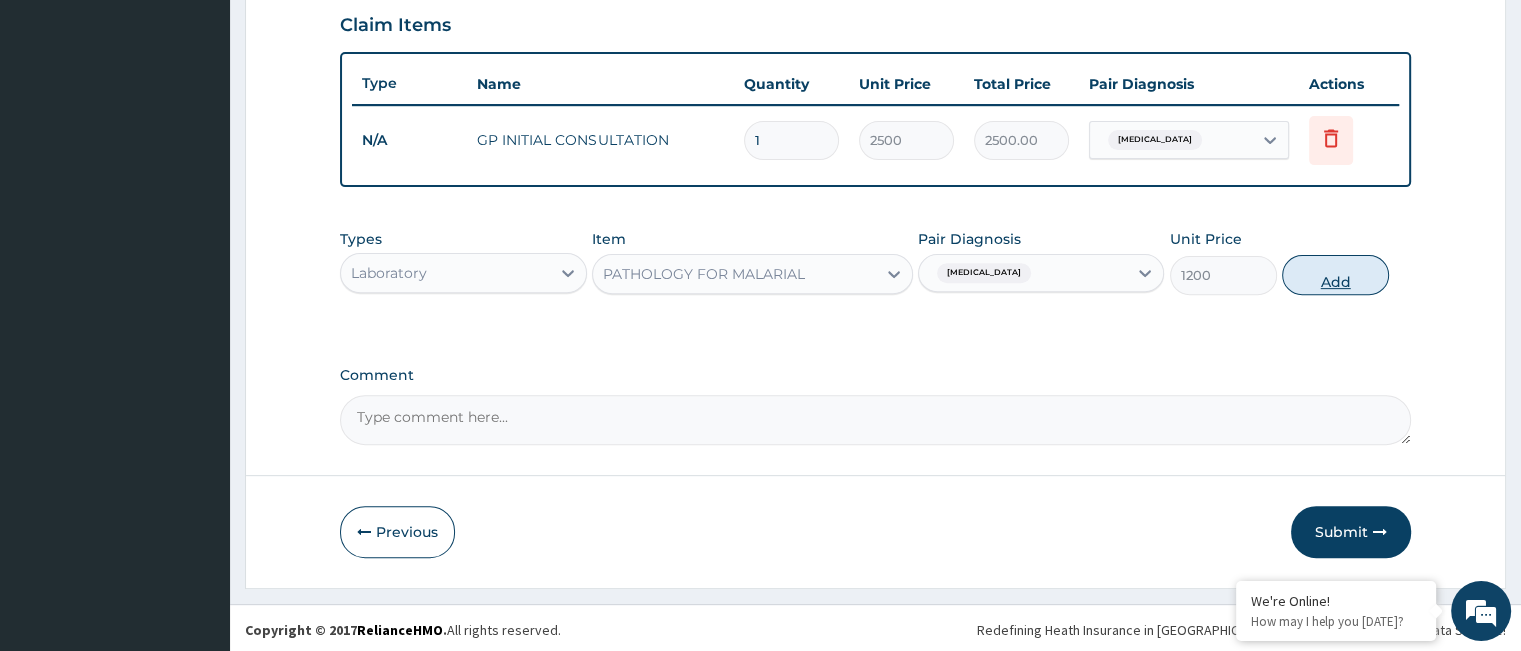 type on "0" 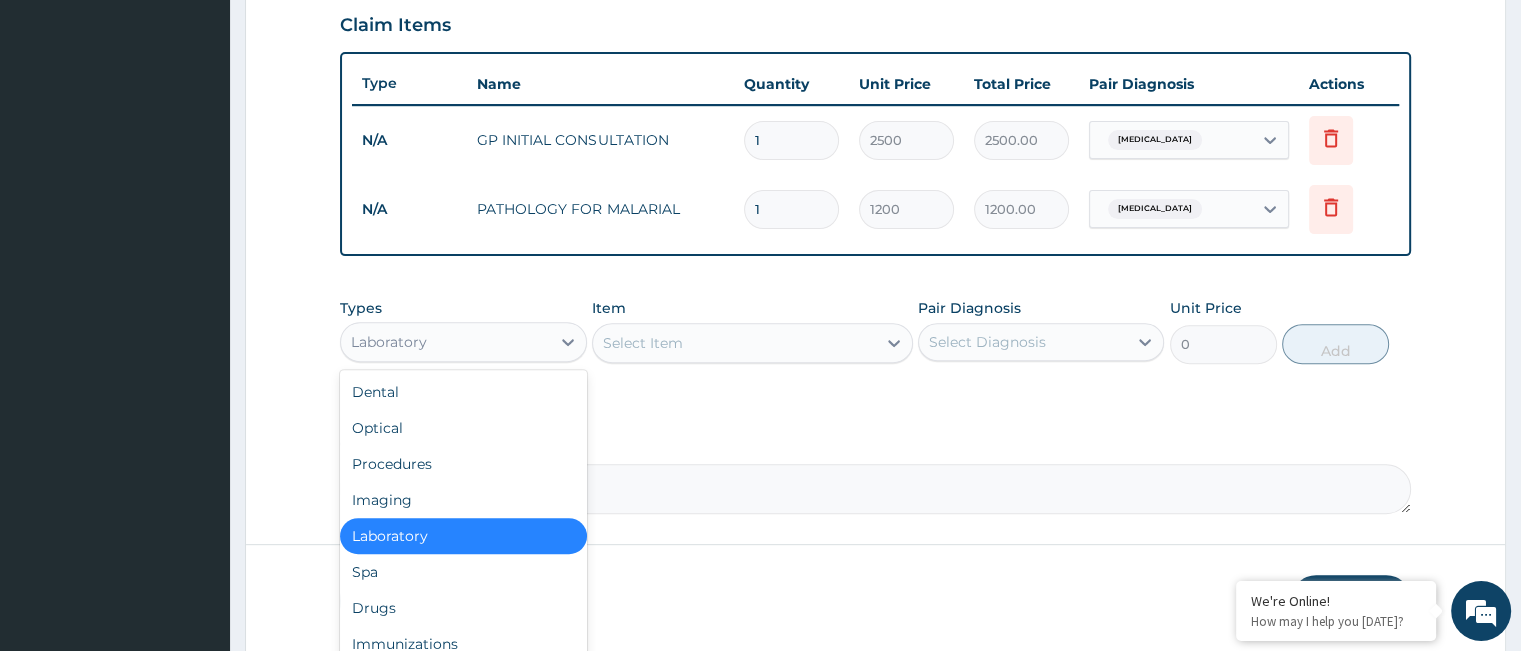 click on "Laboratory" at bounding box center (445, 342) 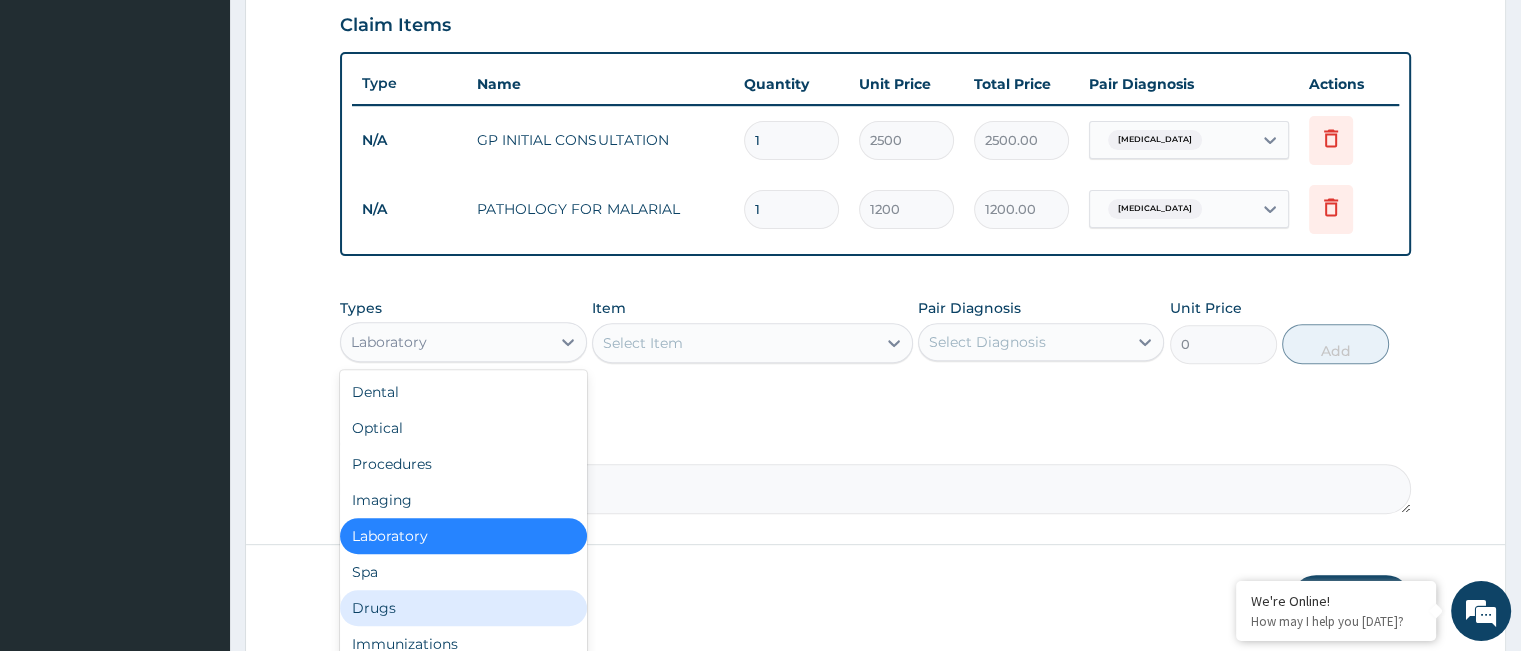 click on "Drugs" at bounding box center (463, 608) 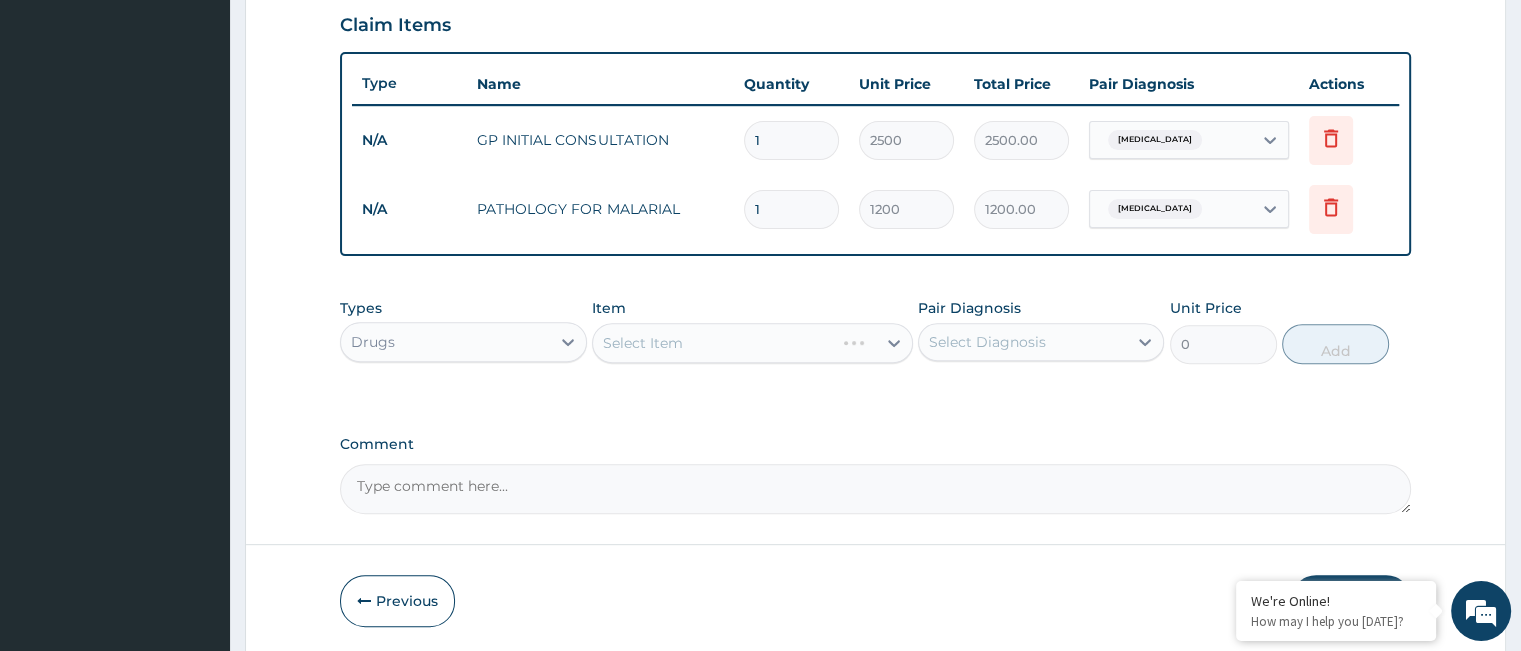 click on "Select Item" at bounding box center [752, 343] 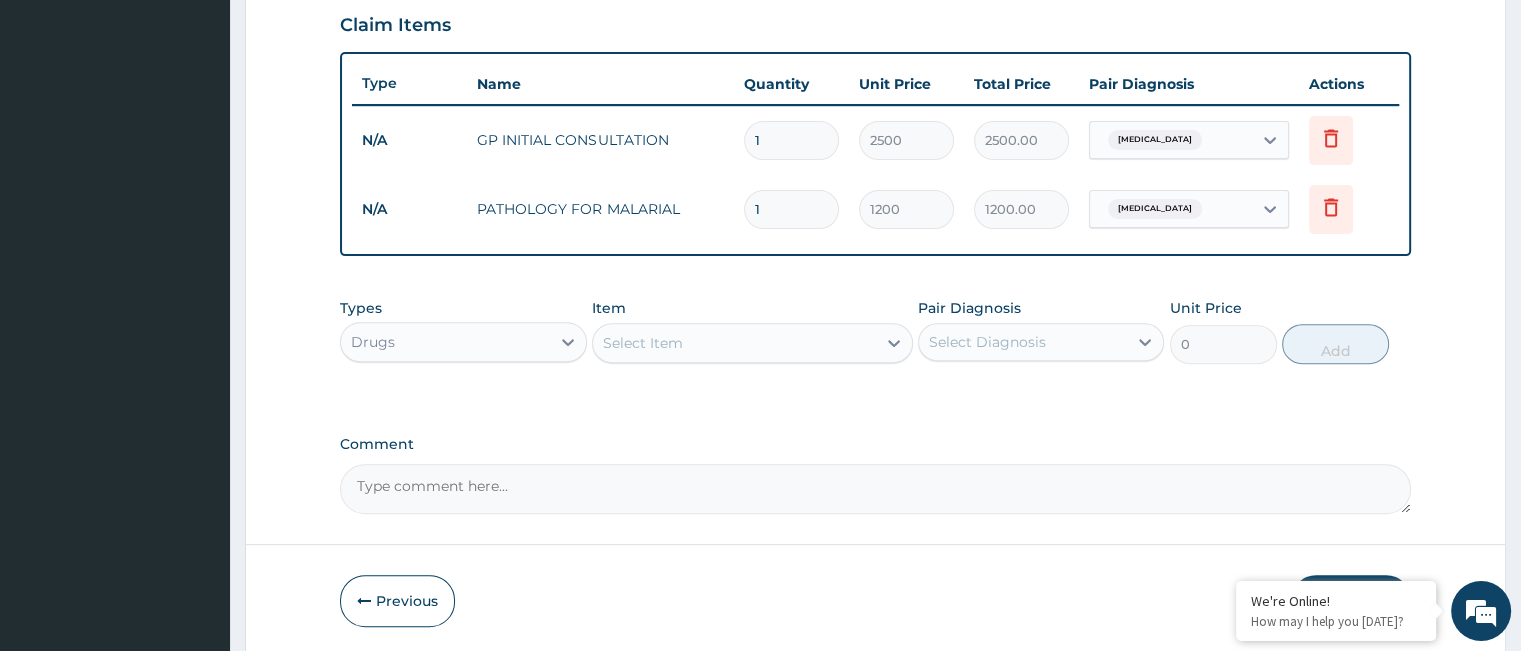 click on "Select Item" at bounding box center (734, 343) 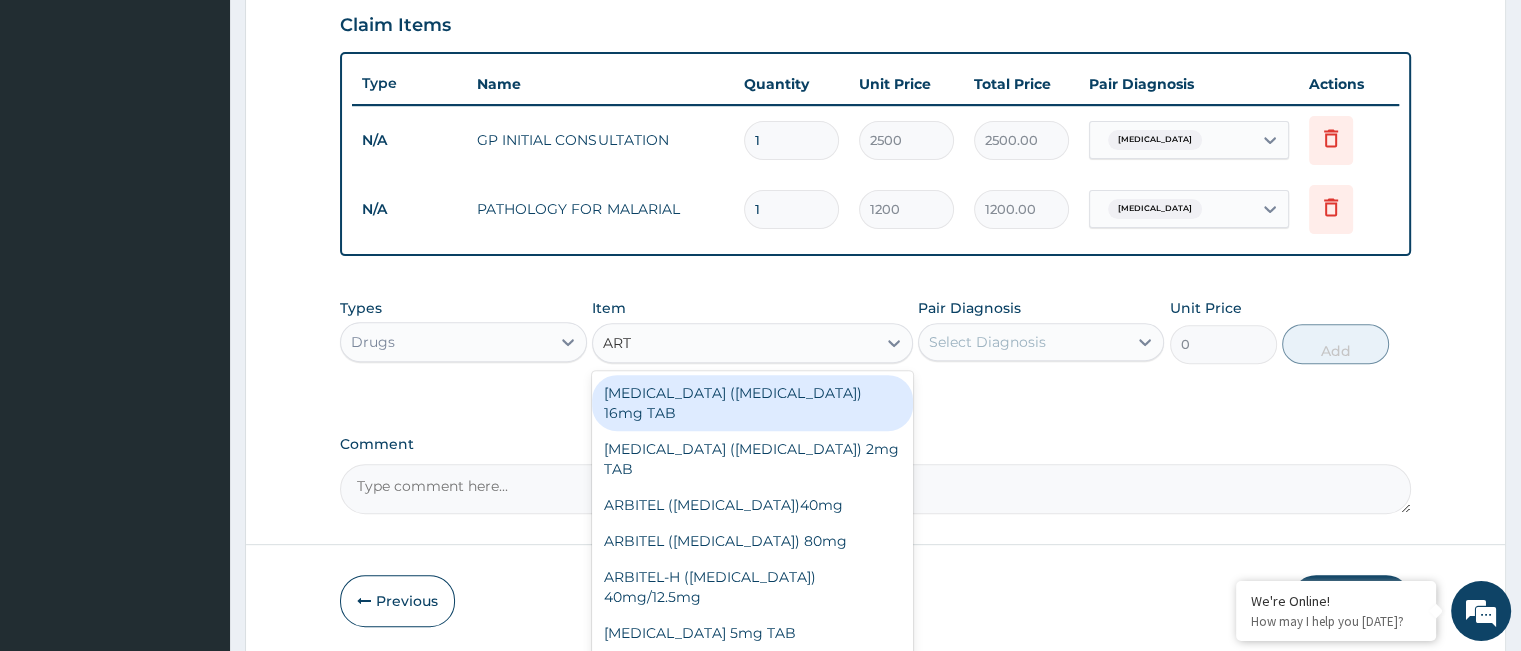 type on "ARTE" 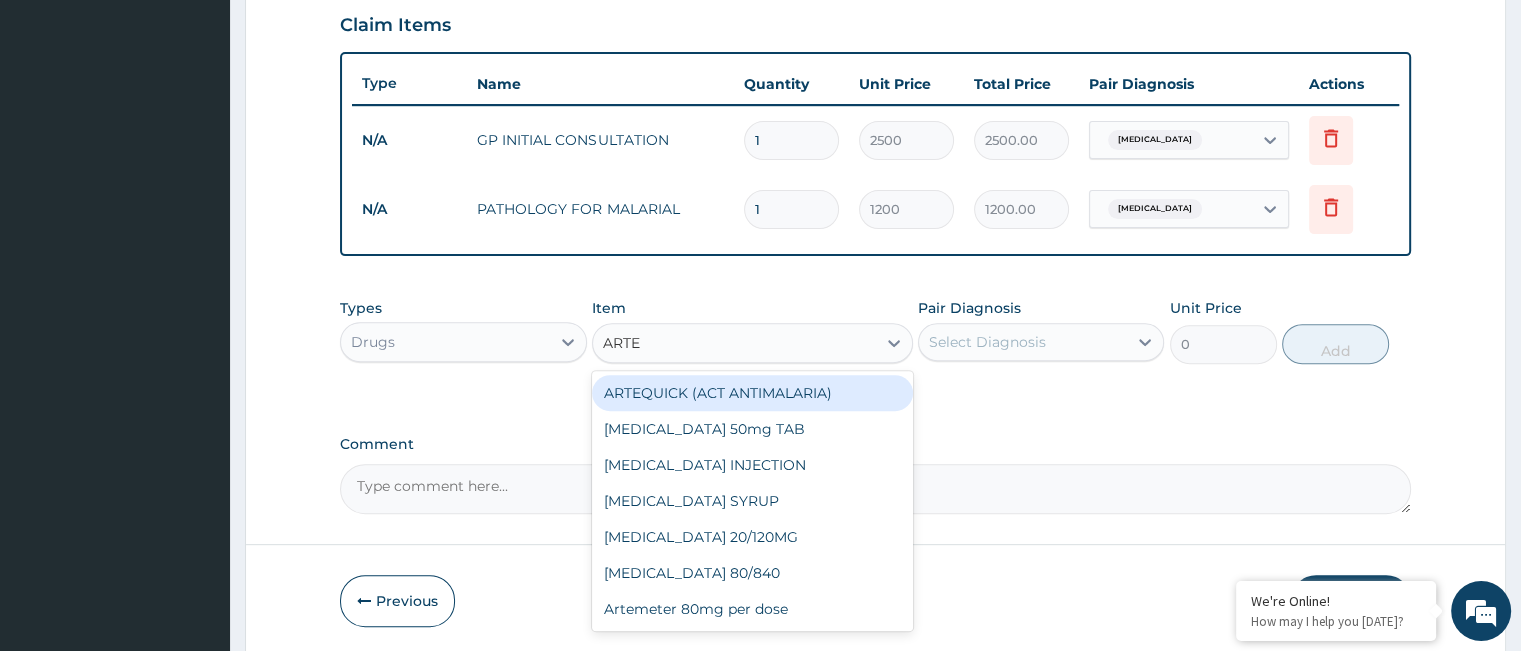 click on "ARTEQUICK (ACT ANTIMALARIA)" at bounding box center (752, 393) 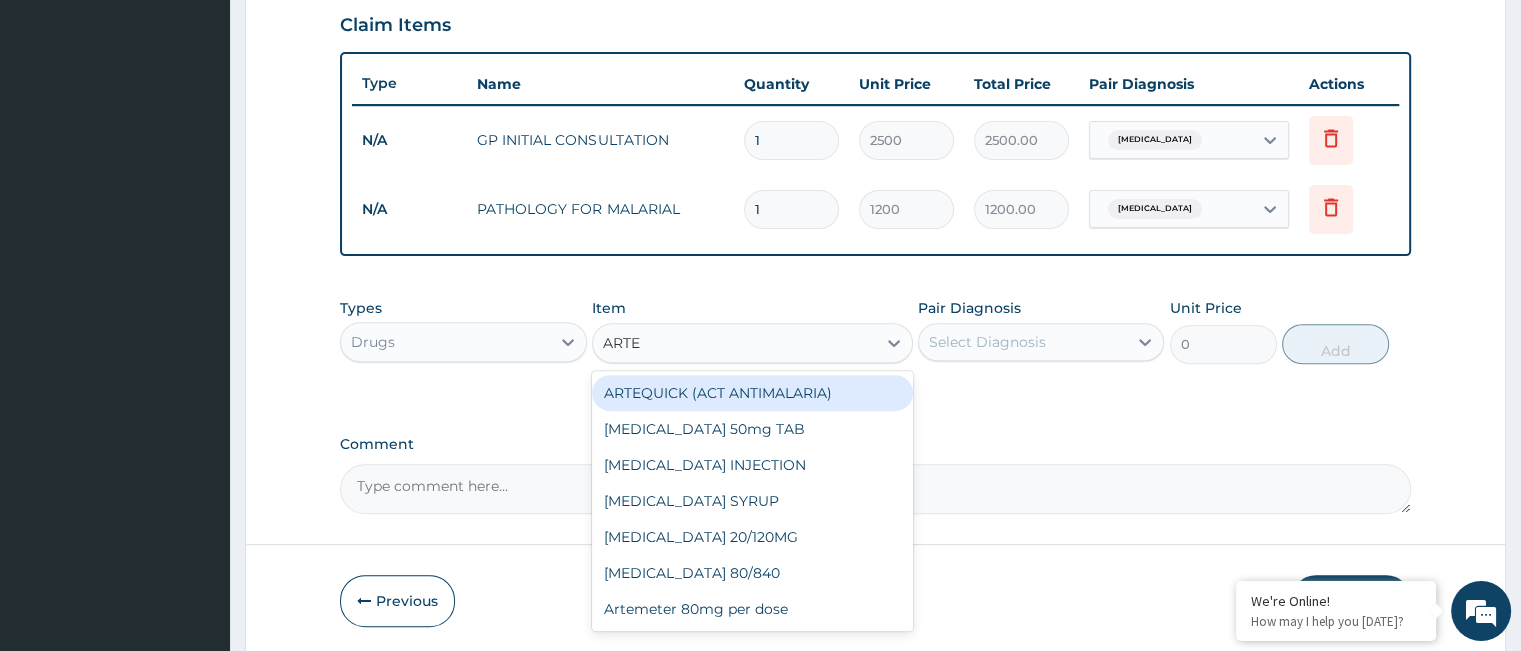 type 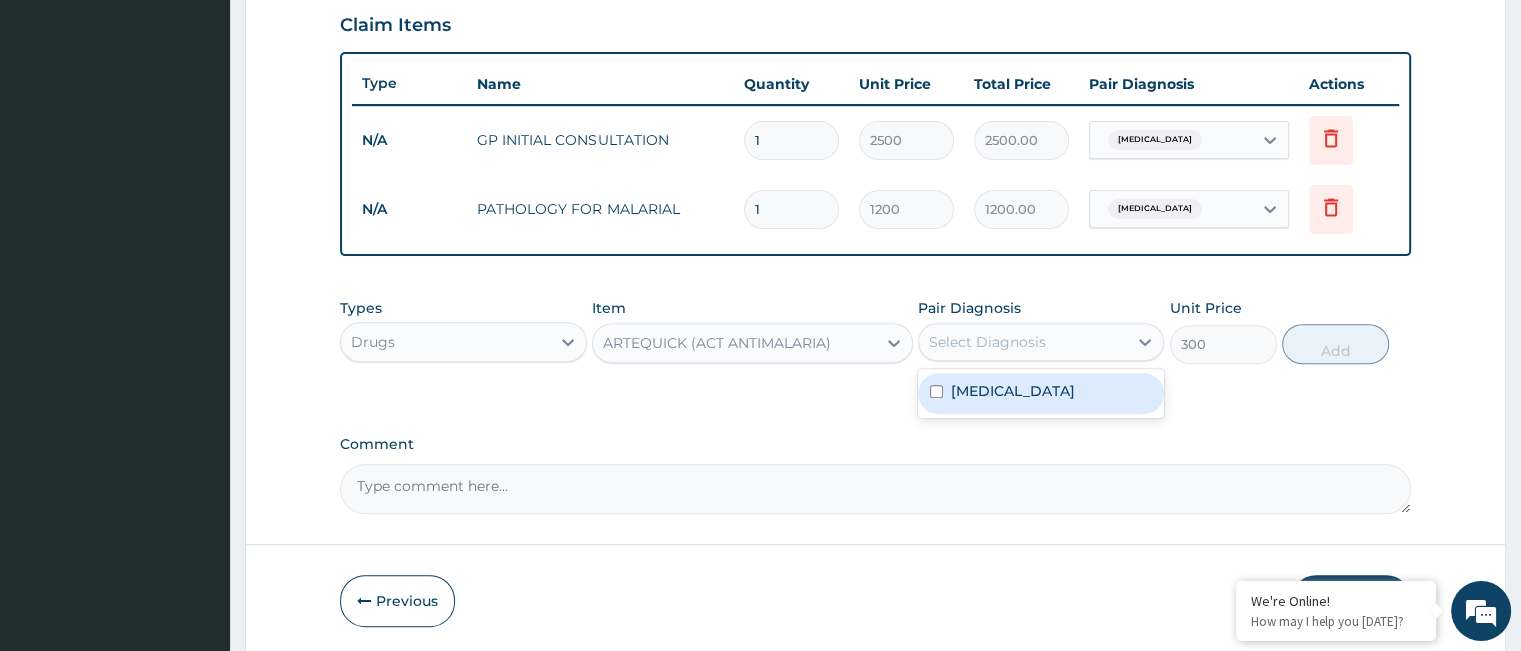 click on "Select Diagnosis" at bounding box center [987, 342] 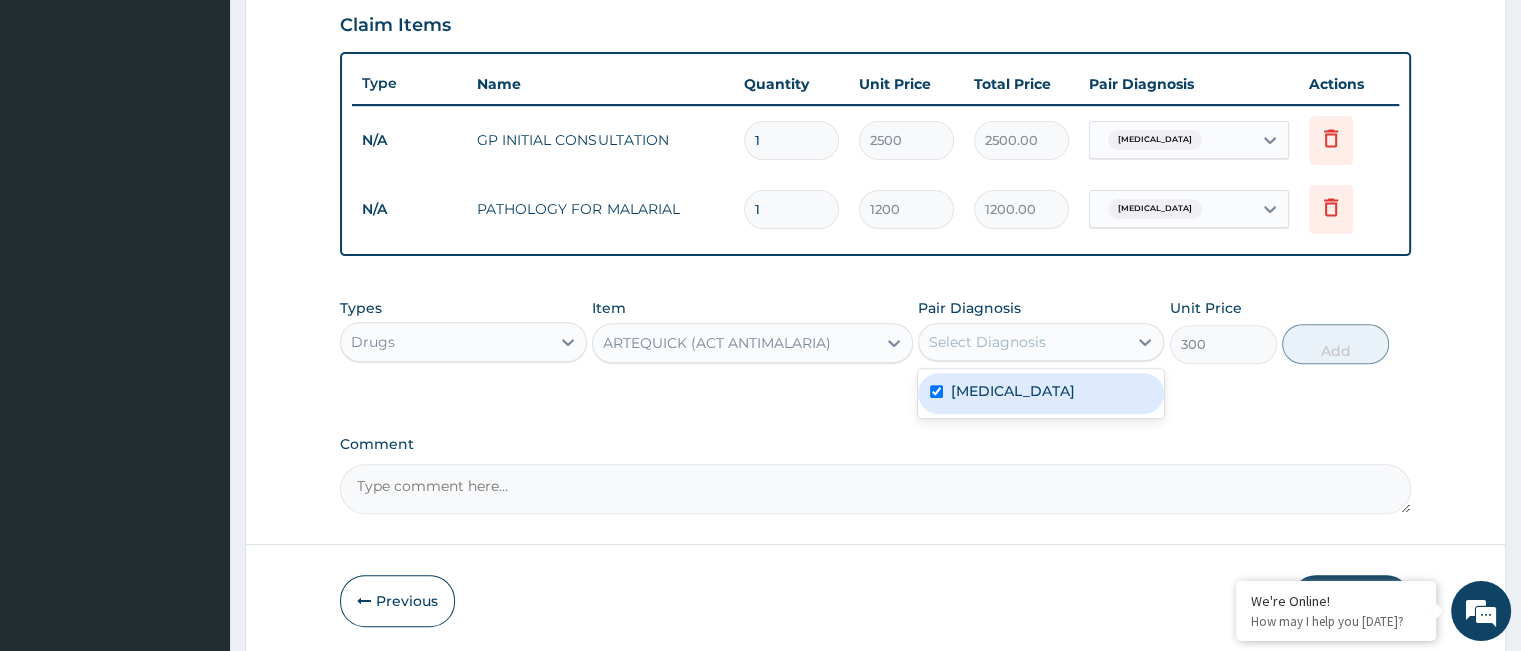 checkbox on "true" 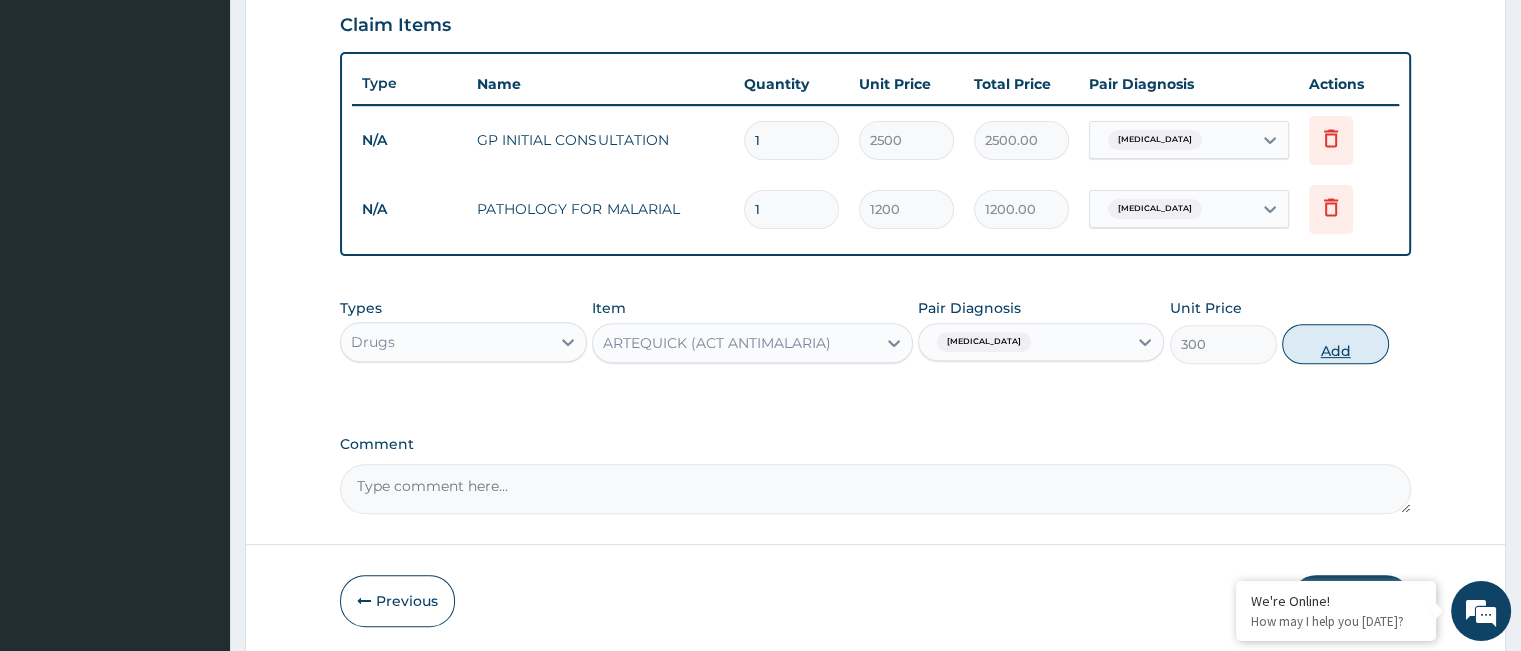 click on "Add" at bounding box center [1335, 344] 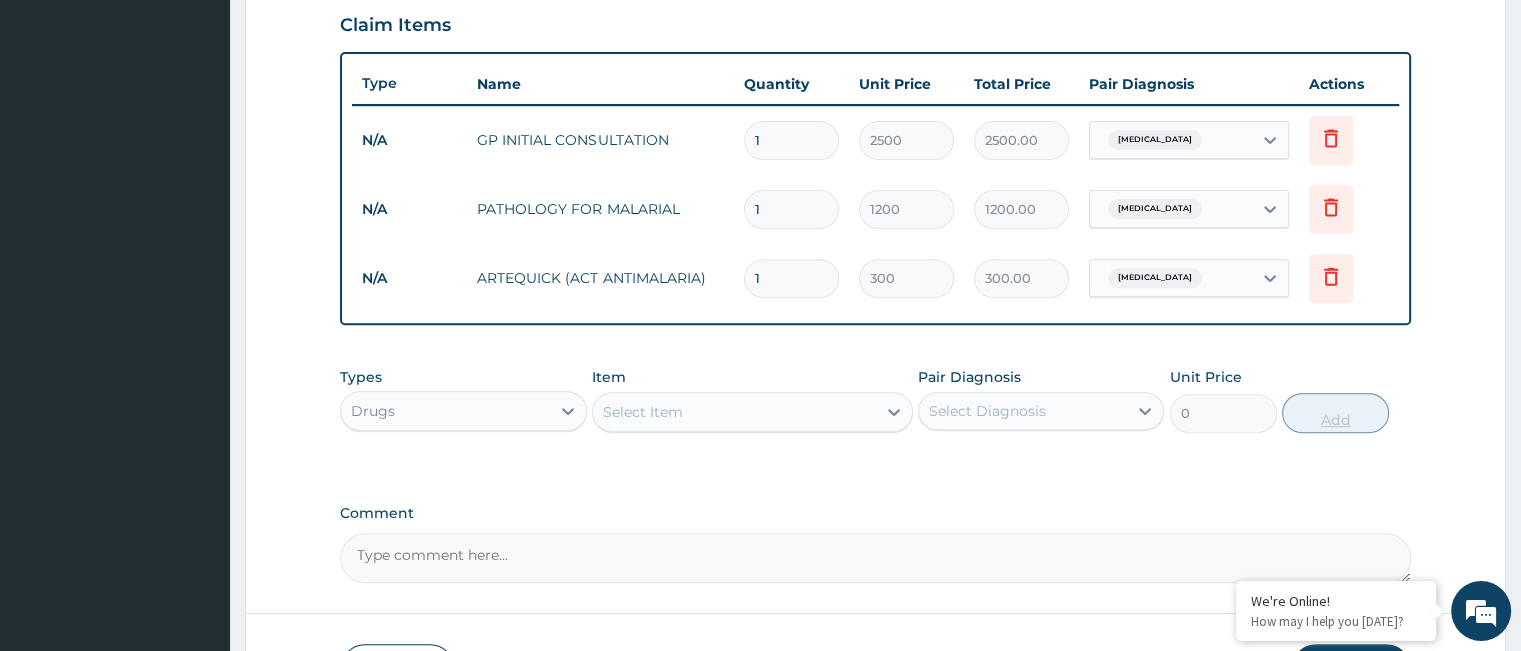 type 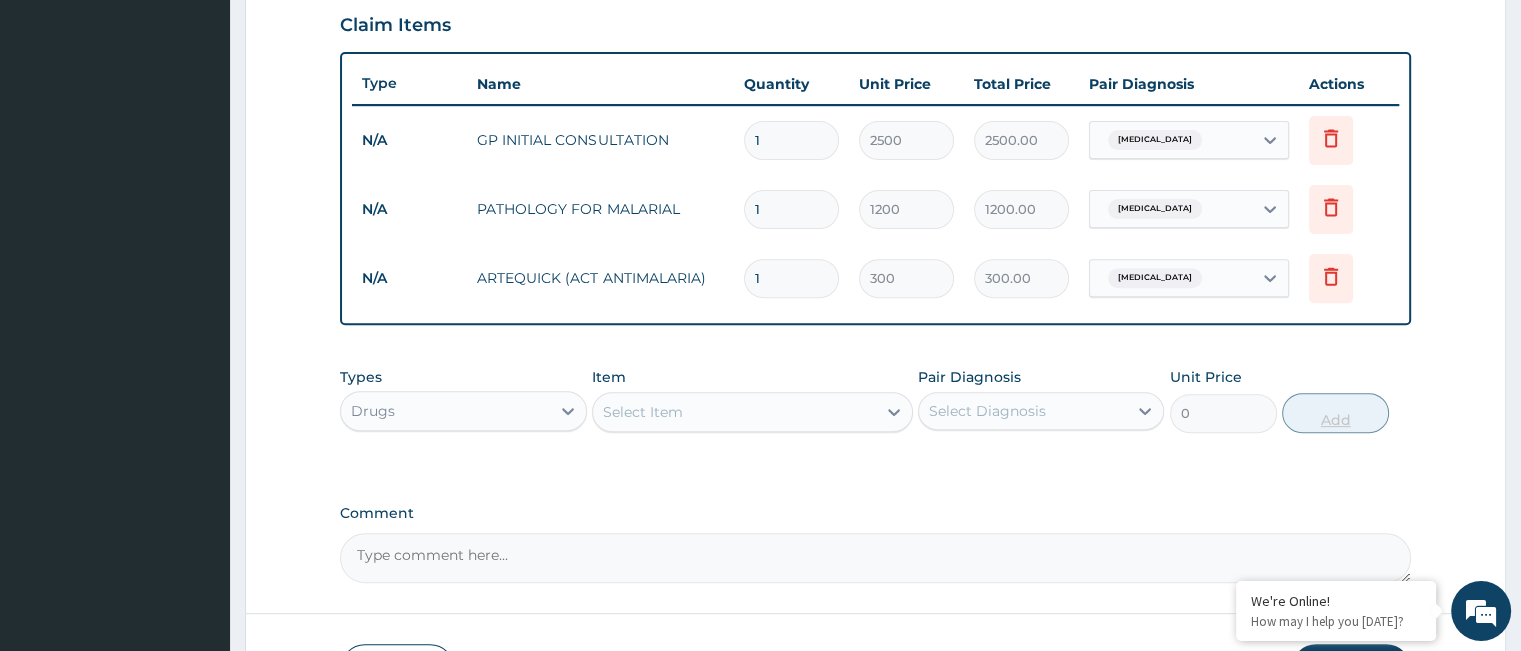 type on "0.00" 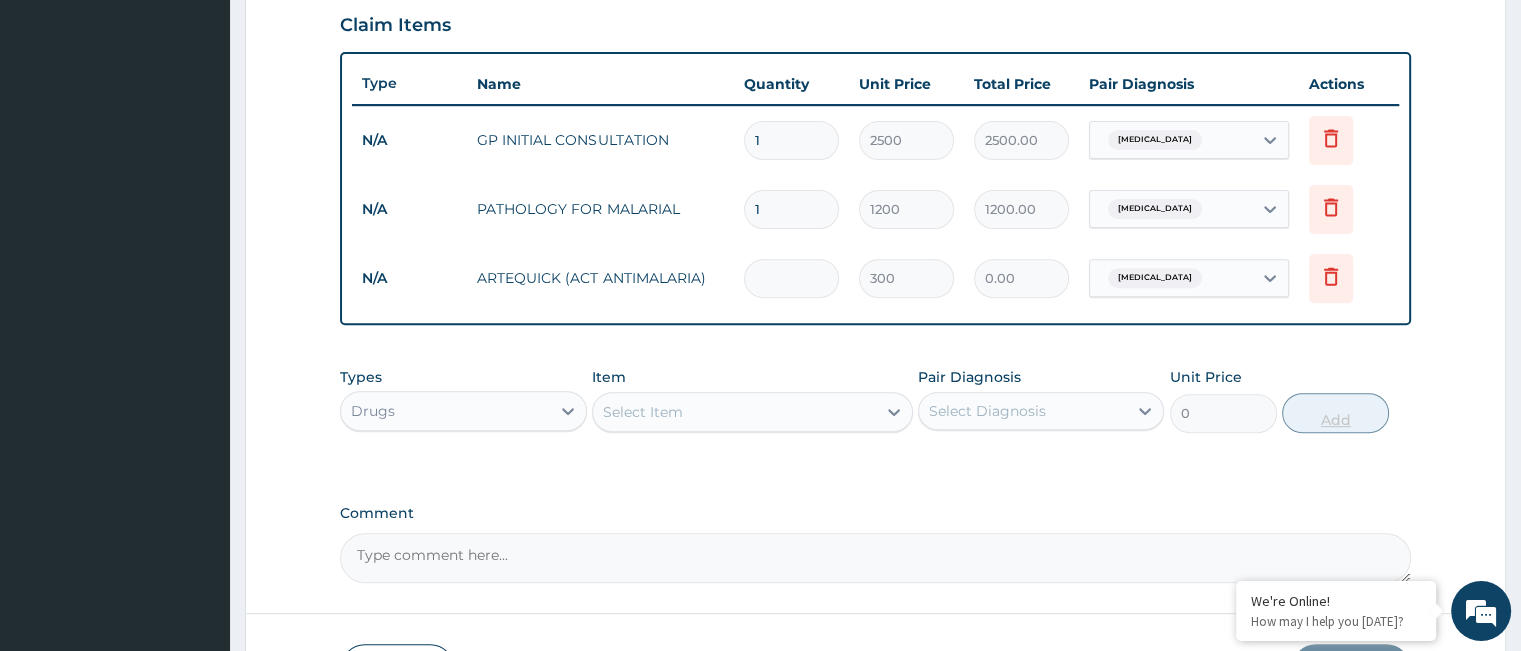 type on "6" 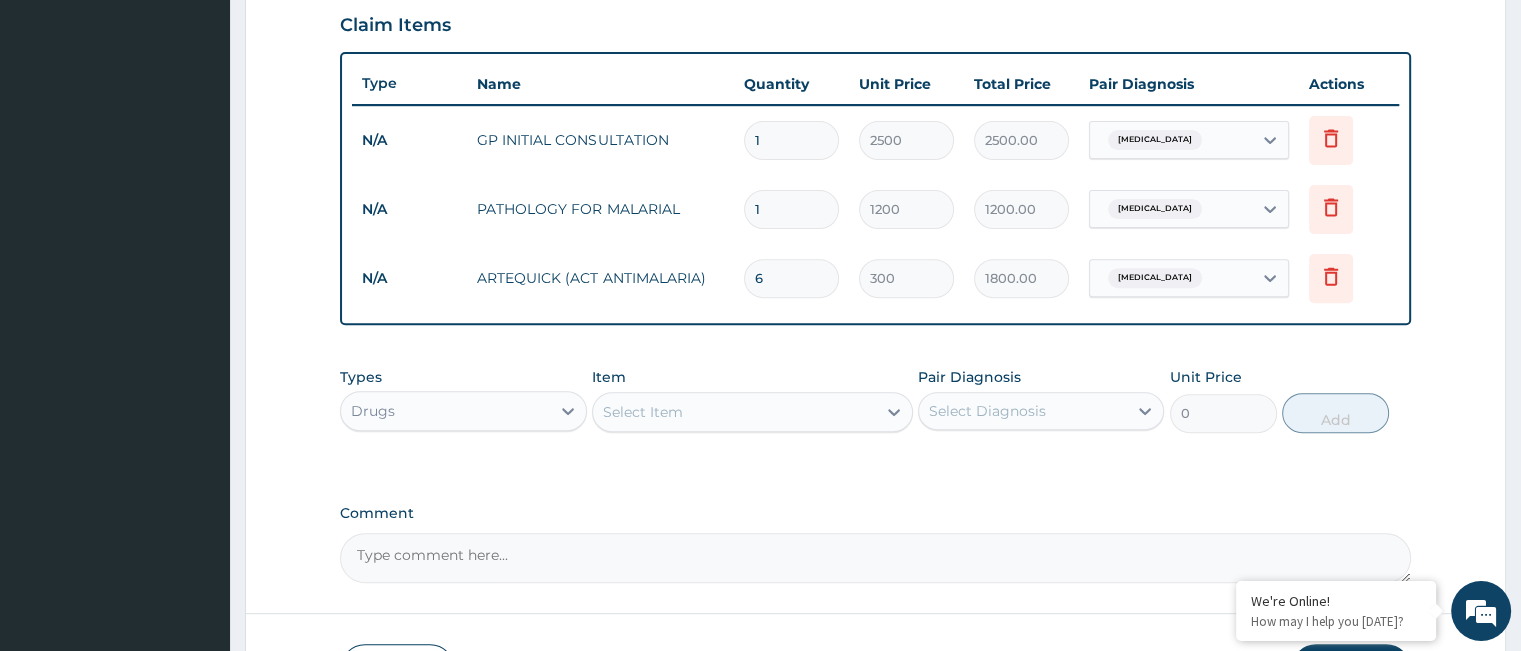 type on "6" 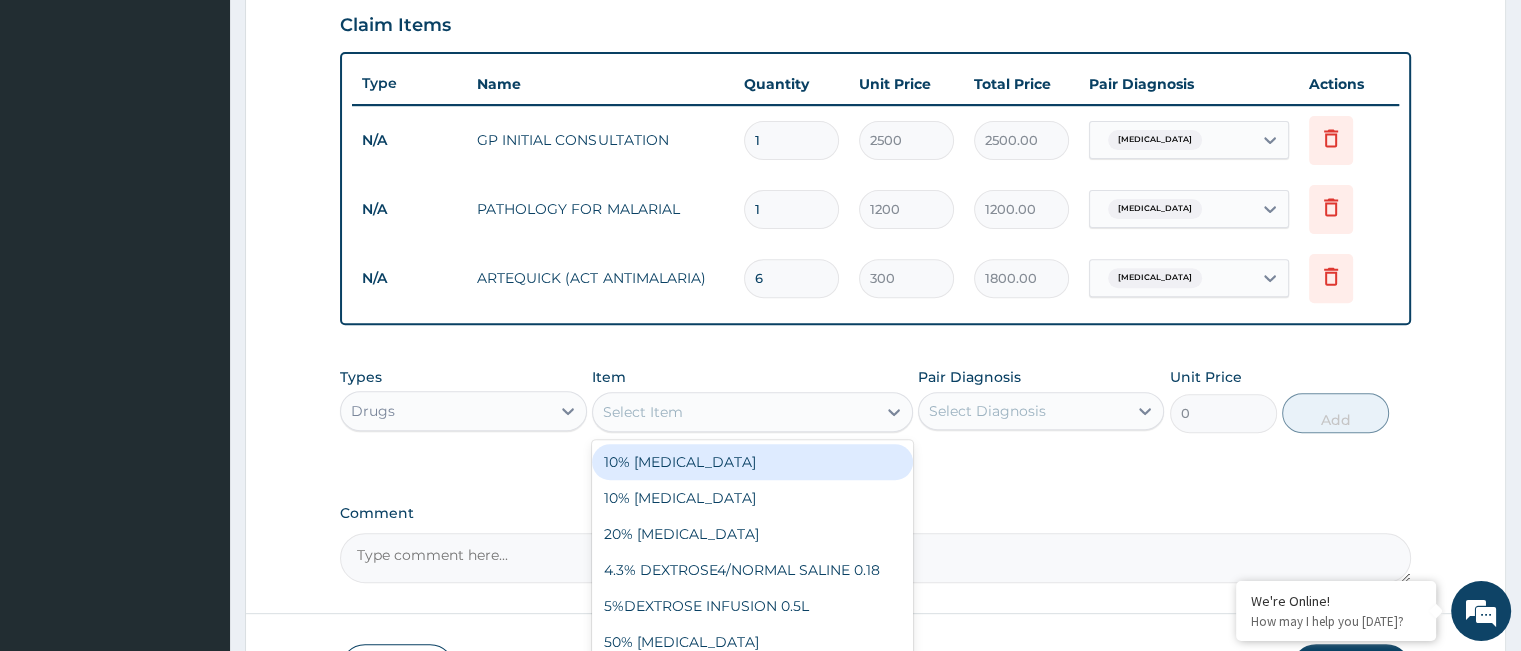 click on "Select Item" at bounding box center [734, 412] 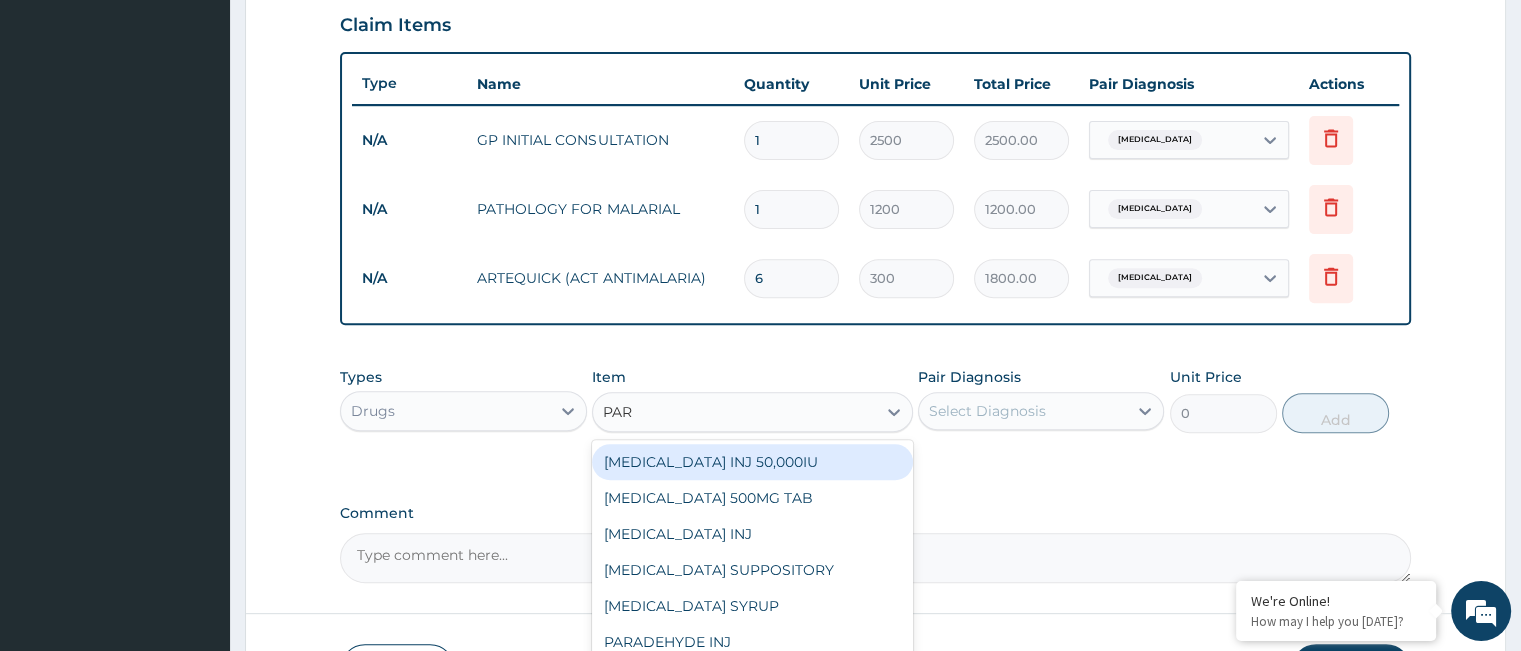 type on "PARA" 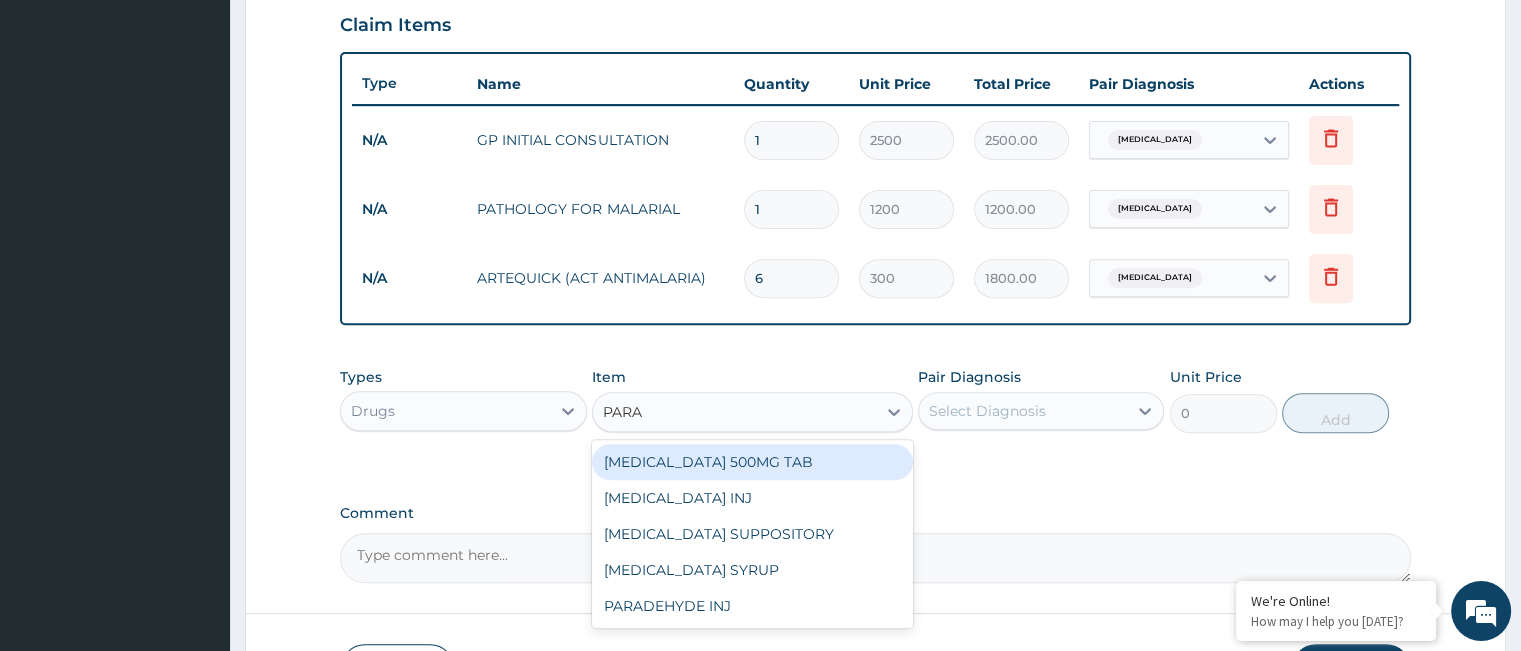 click on "PARACETAMOL 500MG TAB" at bounding box center (752, 462) 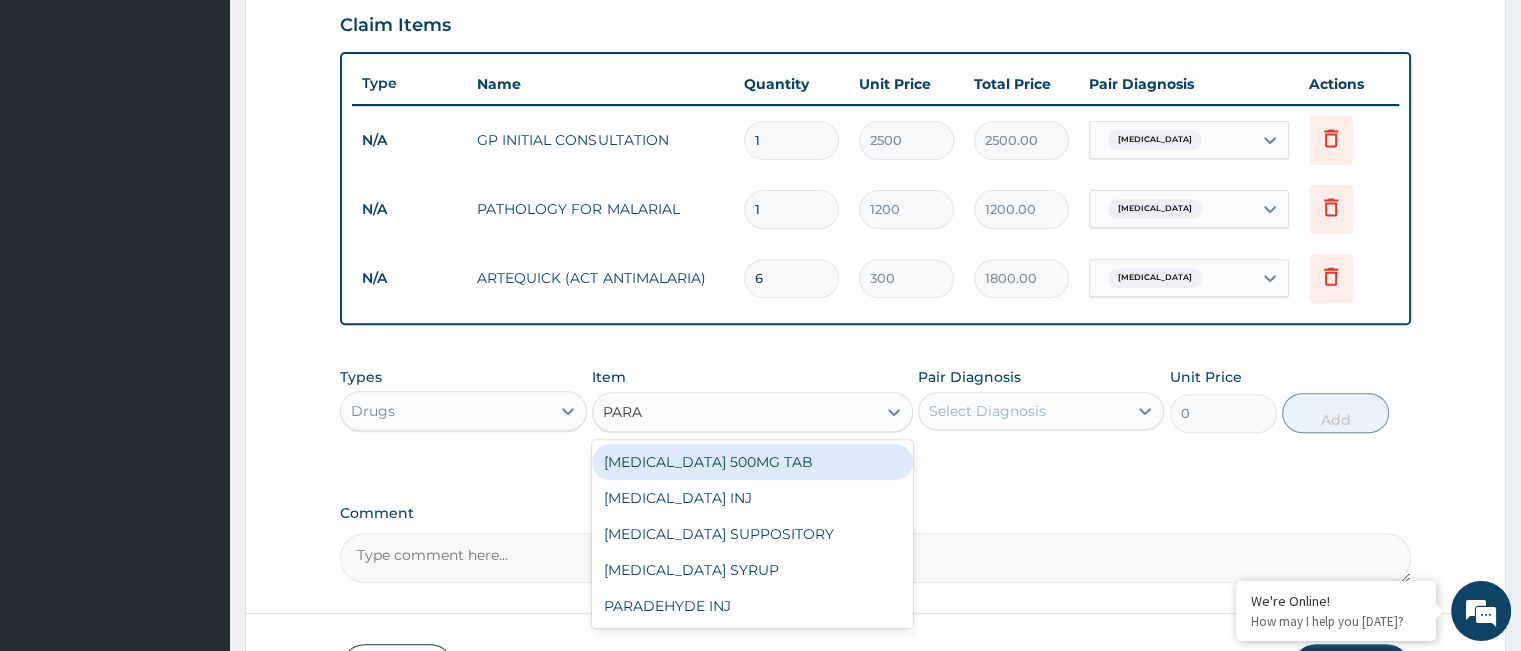 type 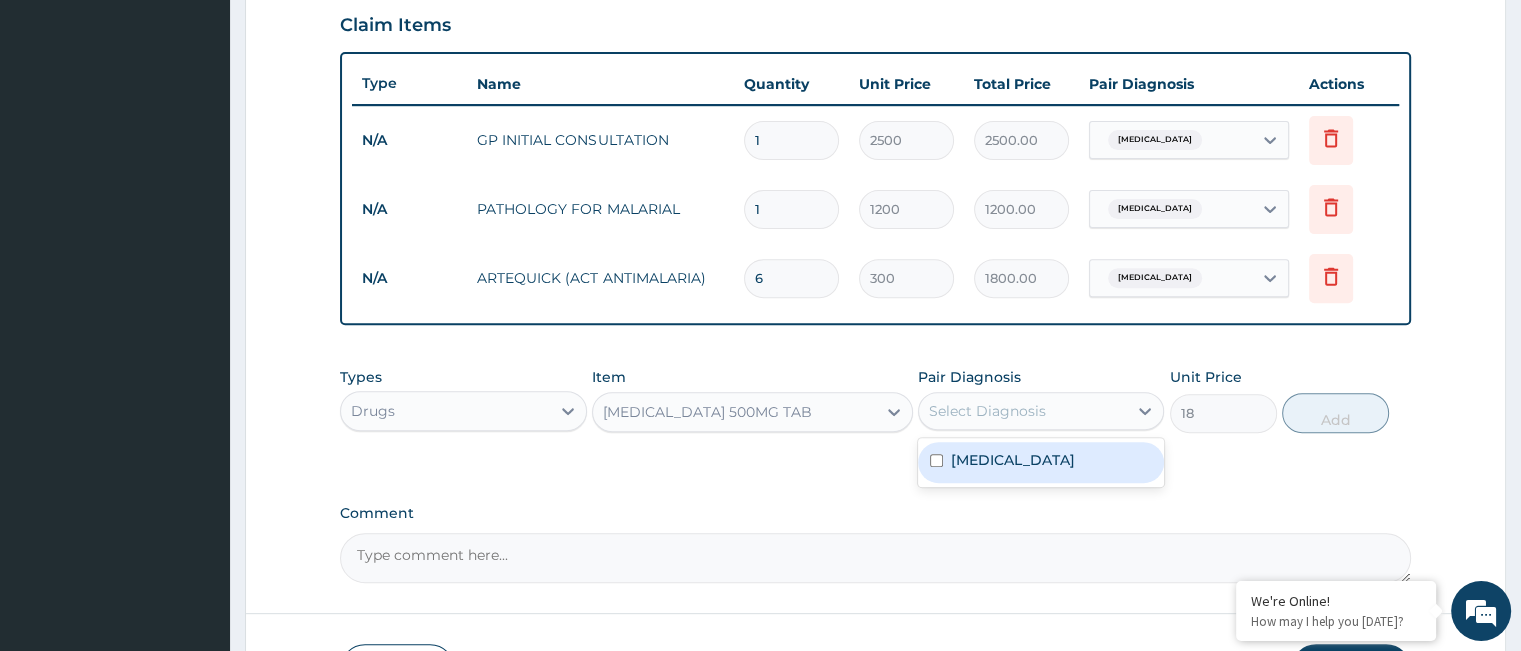 click on "Select Diagnosis" at bounding box center (987, 411) 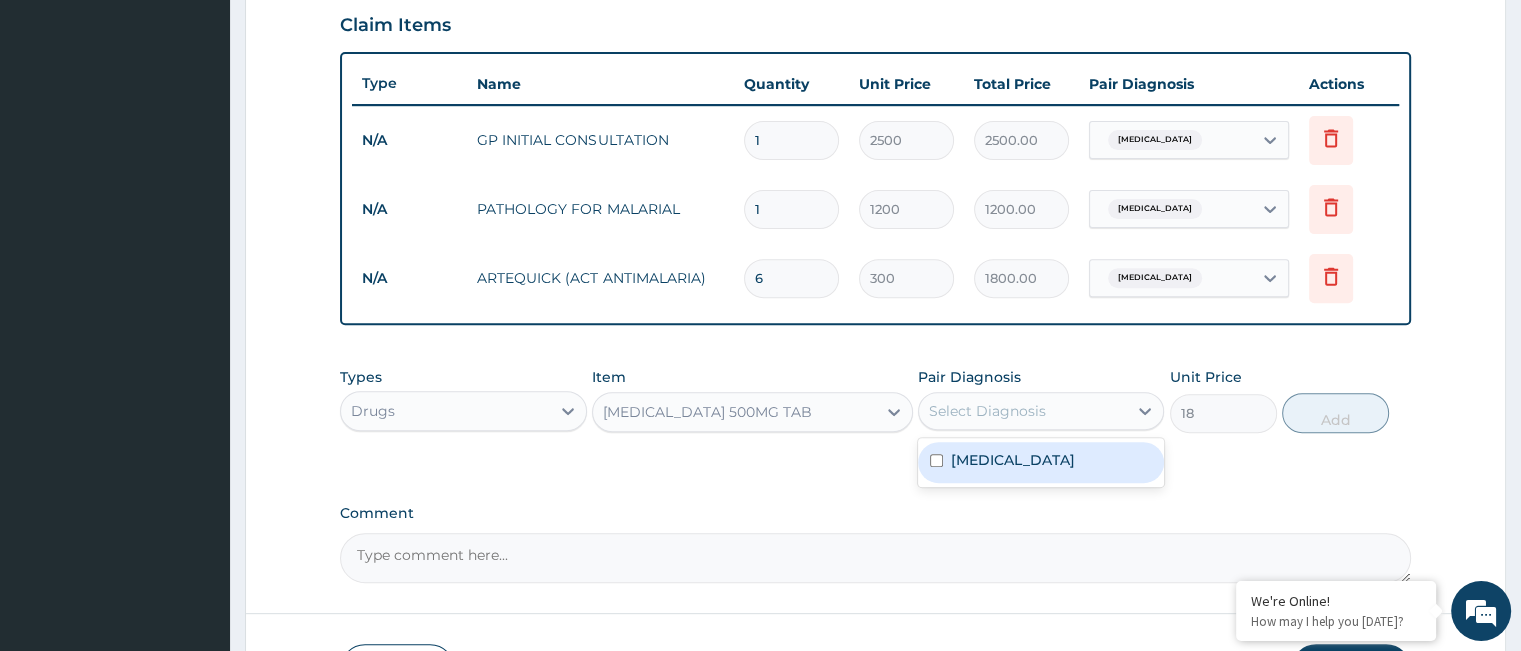 click on "Malaria" at bounding box center (1041, 462) 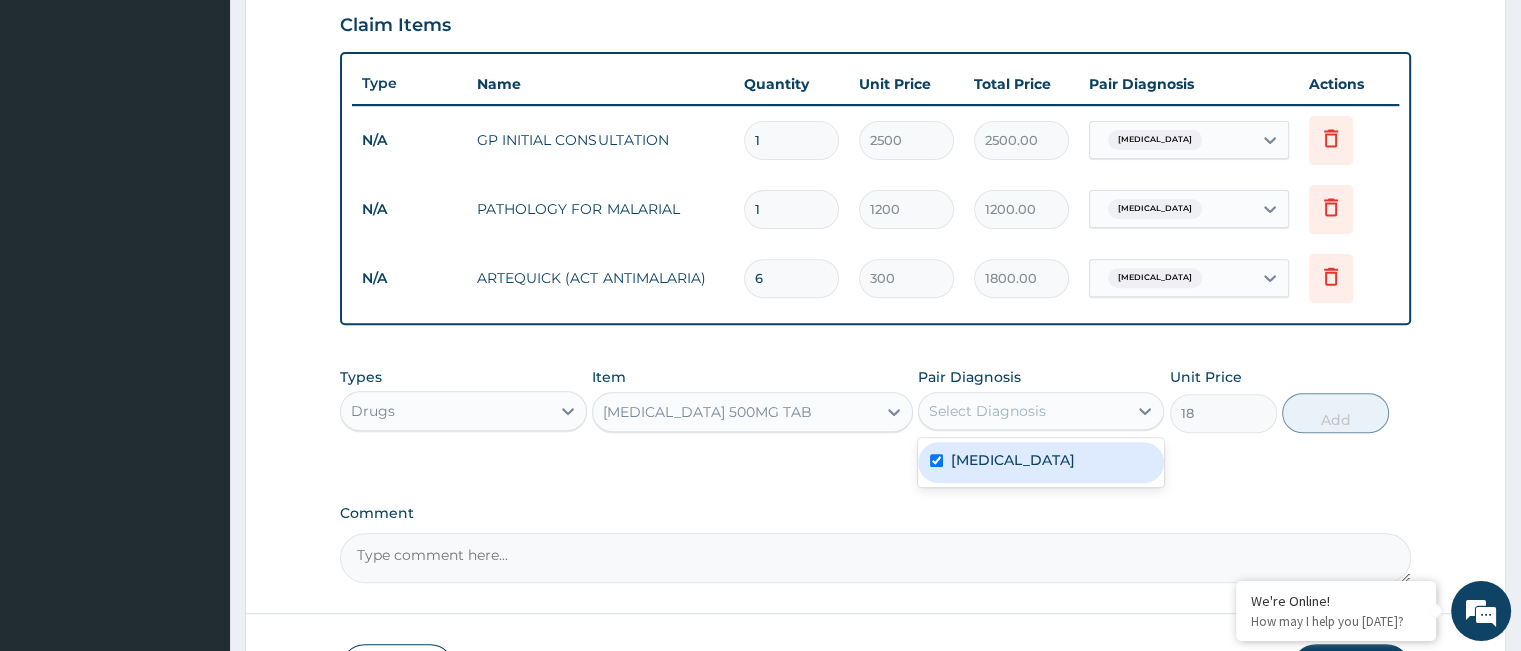 checkbox on "true" 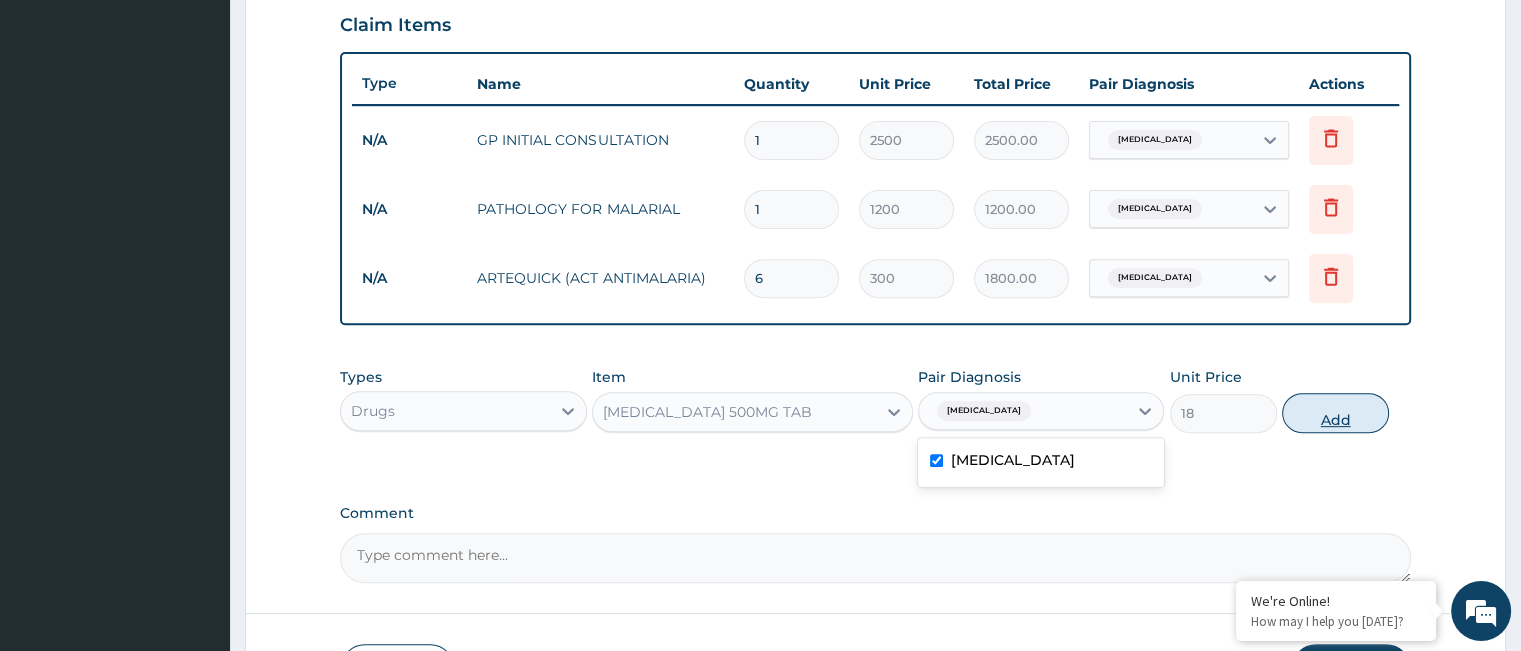 click on "Add" at bounding box center (1335, 413) 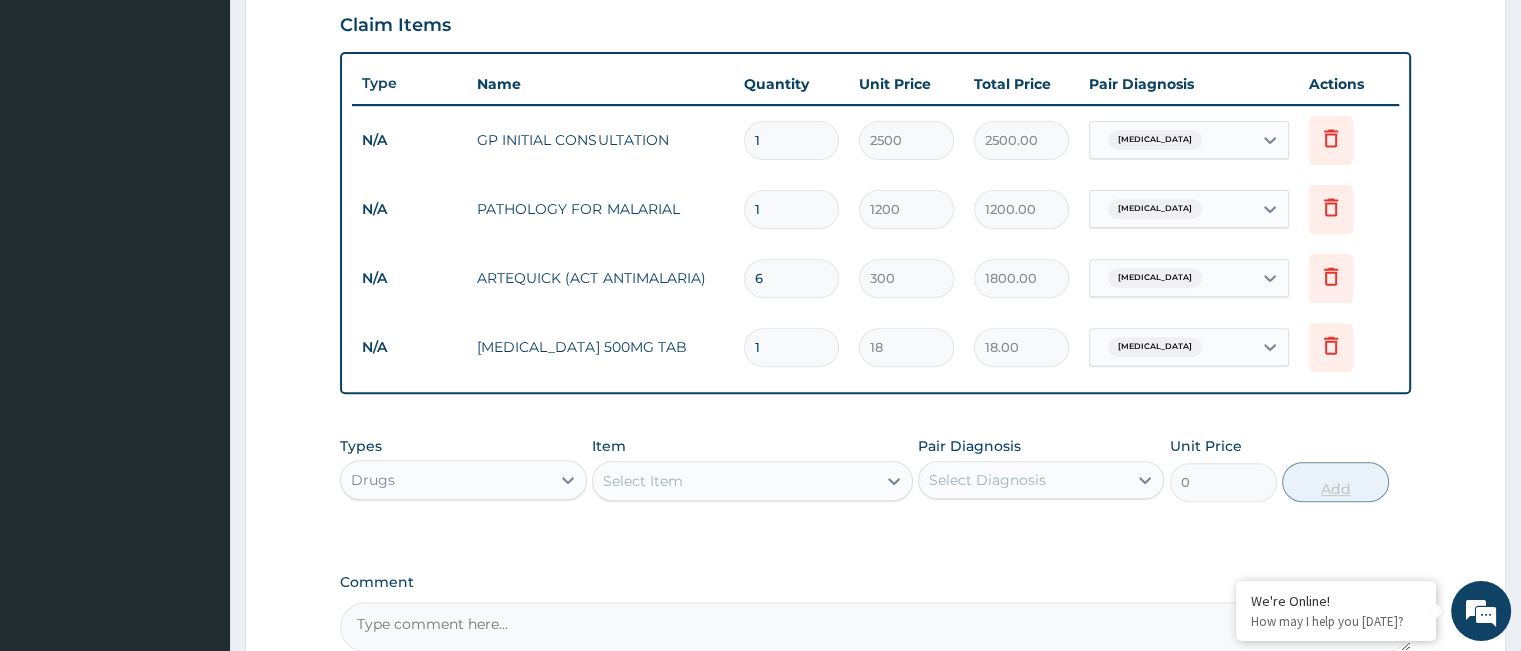 type on "18" 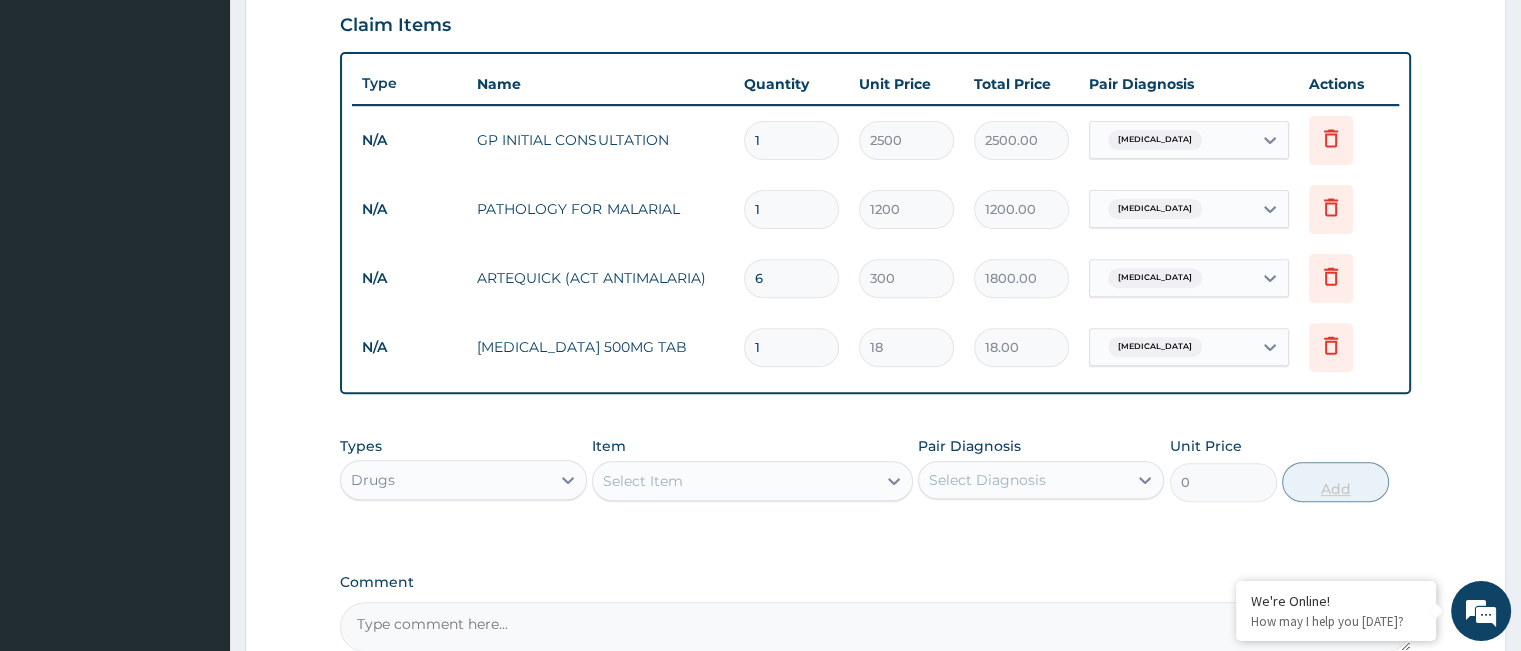 type on "324.00" 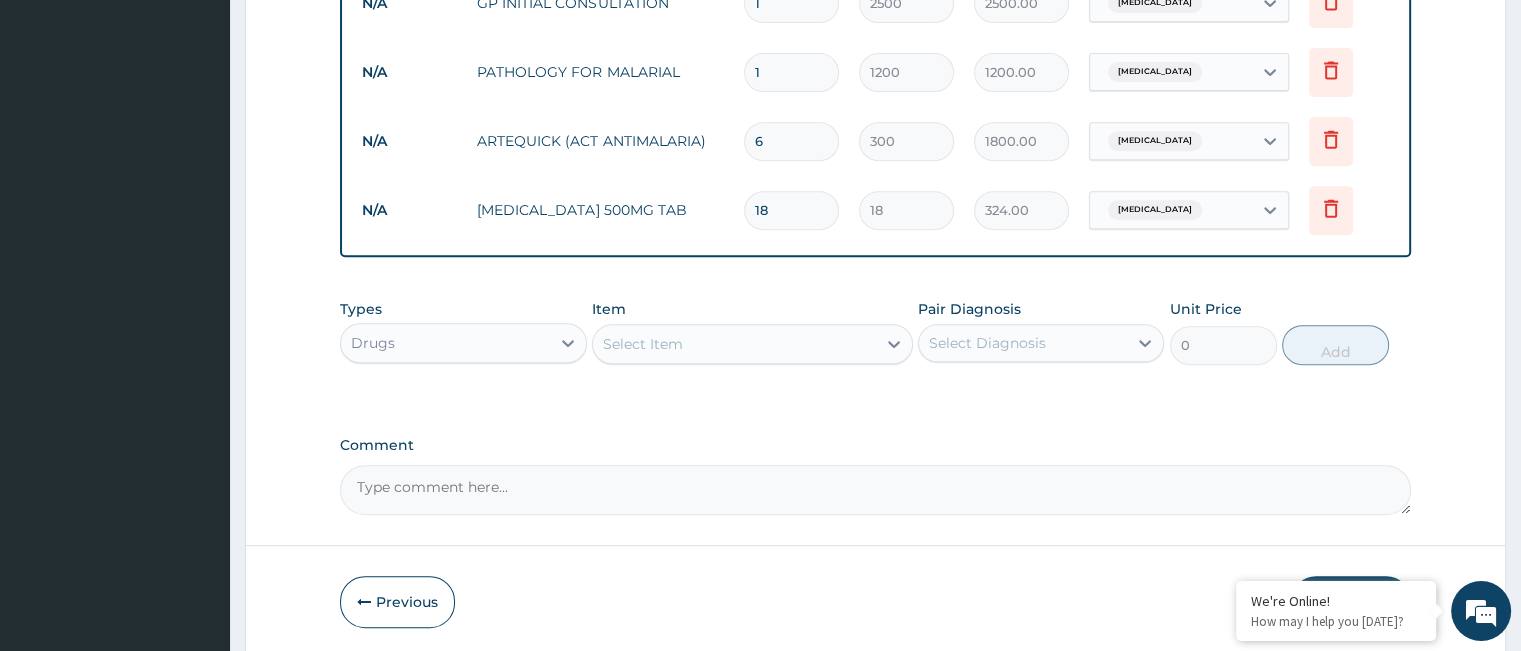 scroll, scrollTop: 869, scrollLeft: 0, axis: vertical 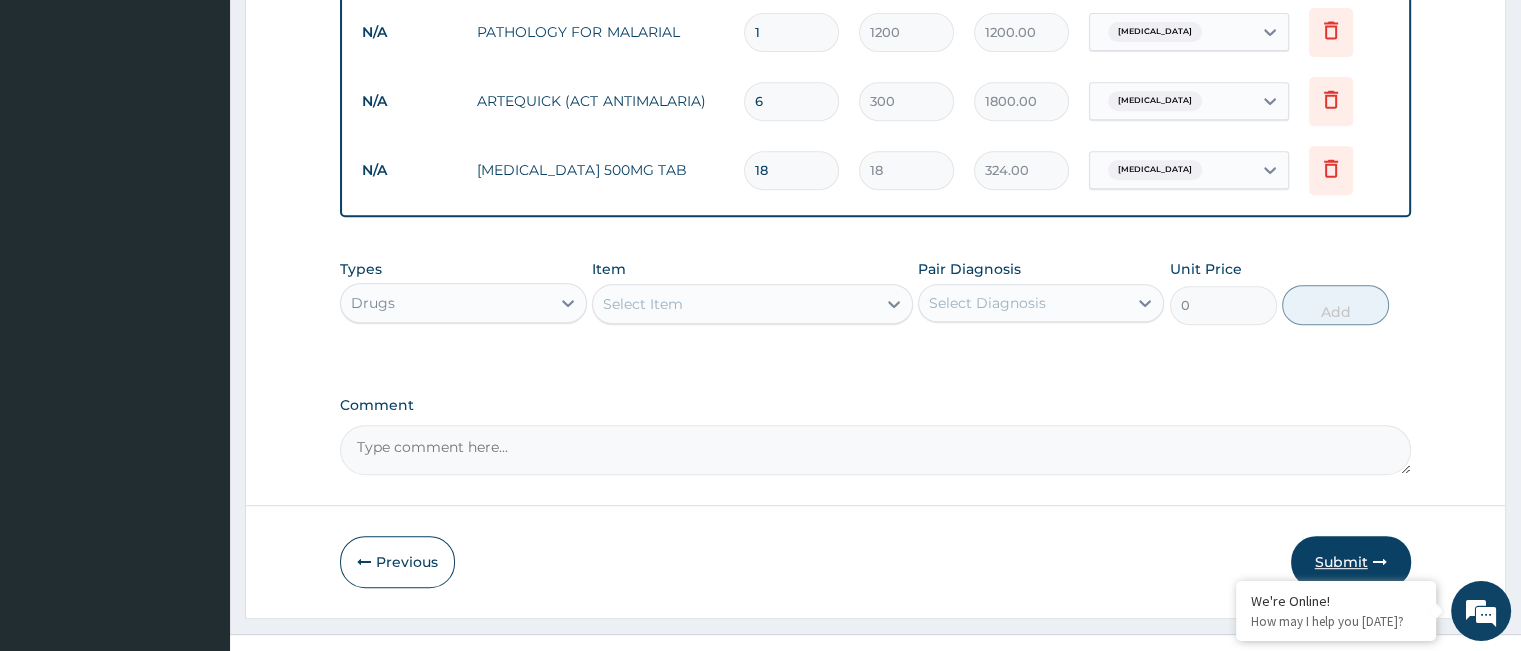 type on "18" 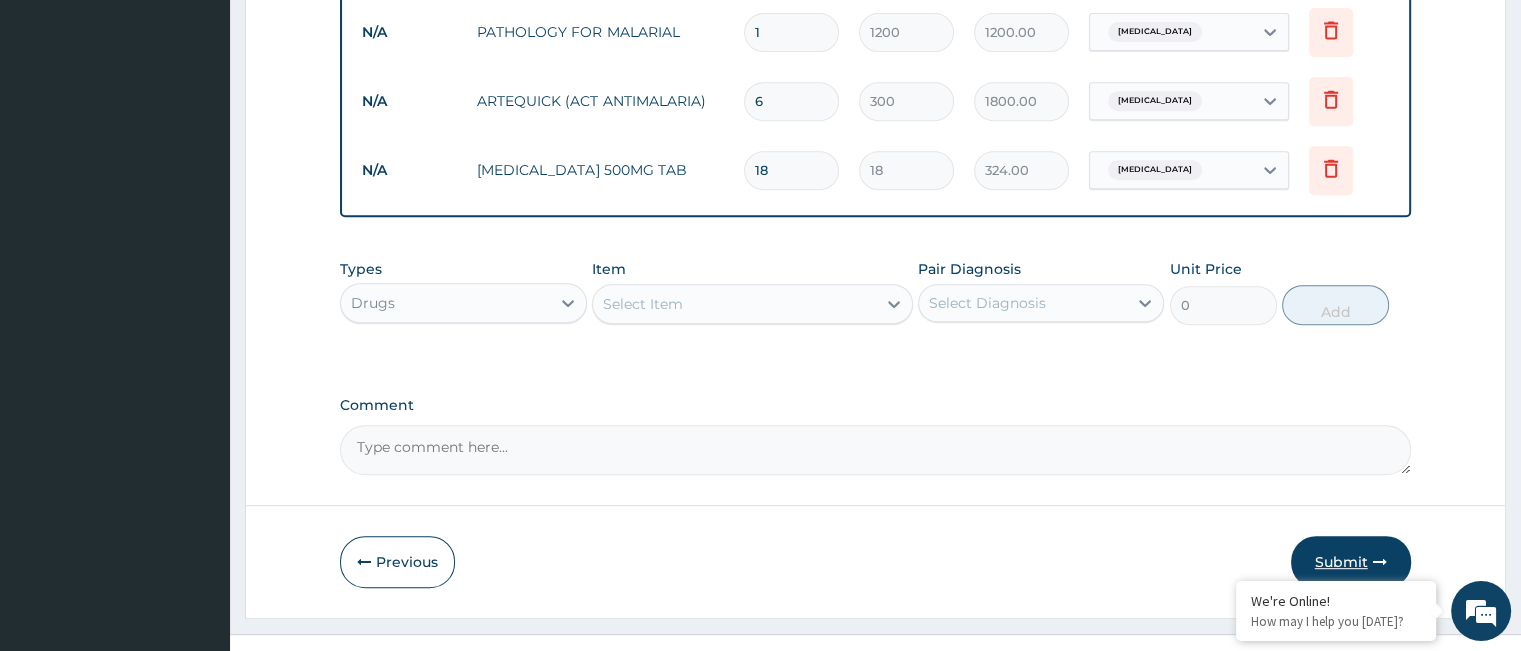 click on "Submit" at bounding box center [1351, 562] 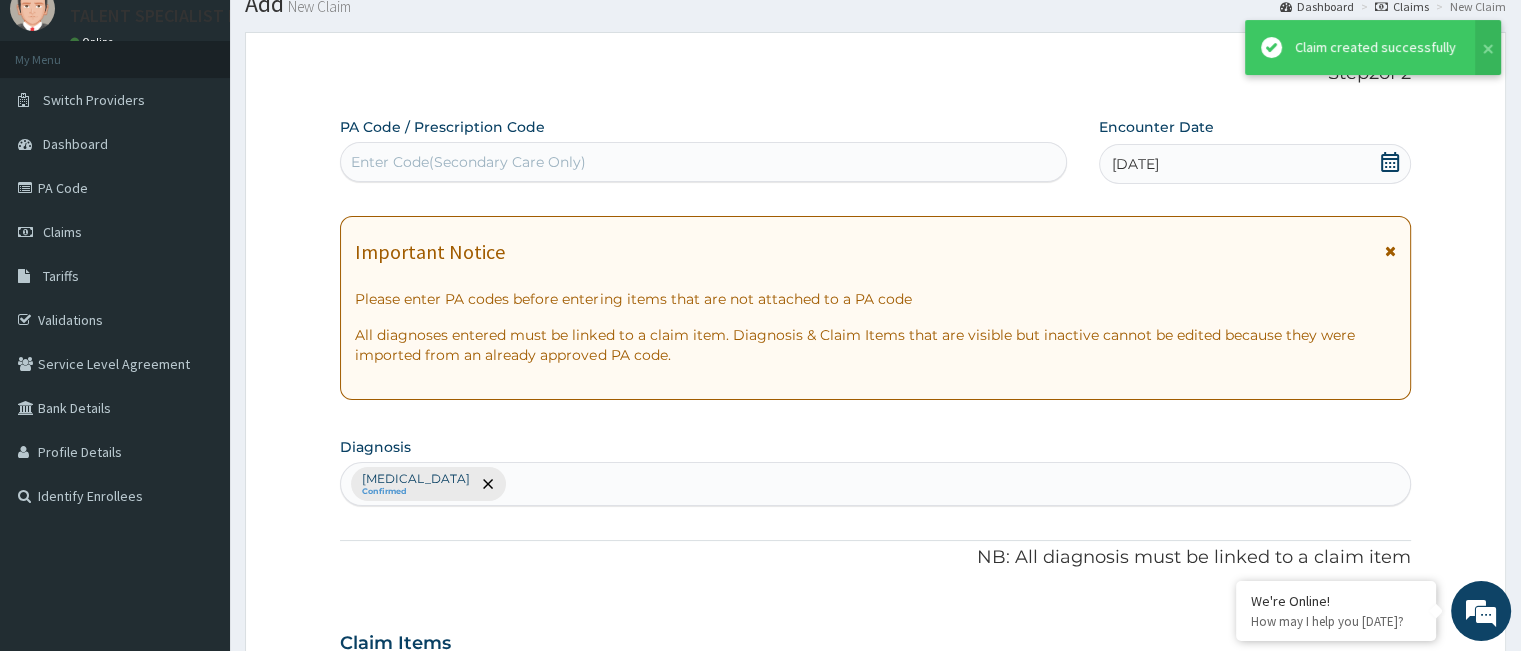 scroll, scrollTop: 869, scrollLeft: 0, axis: vertical 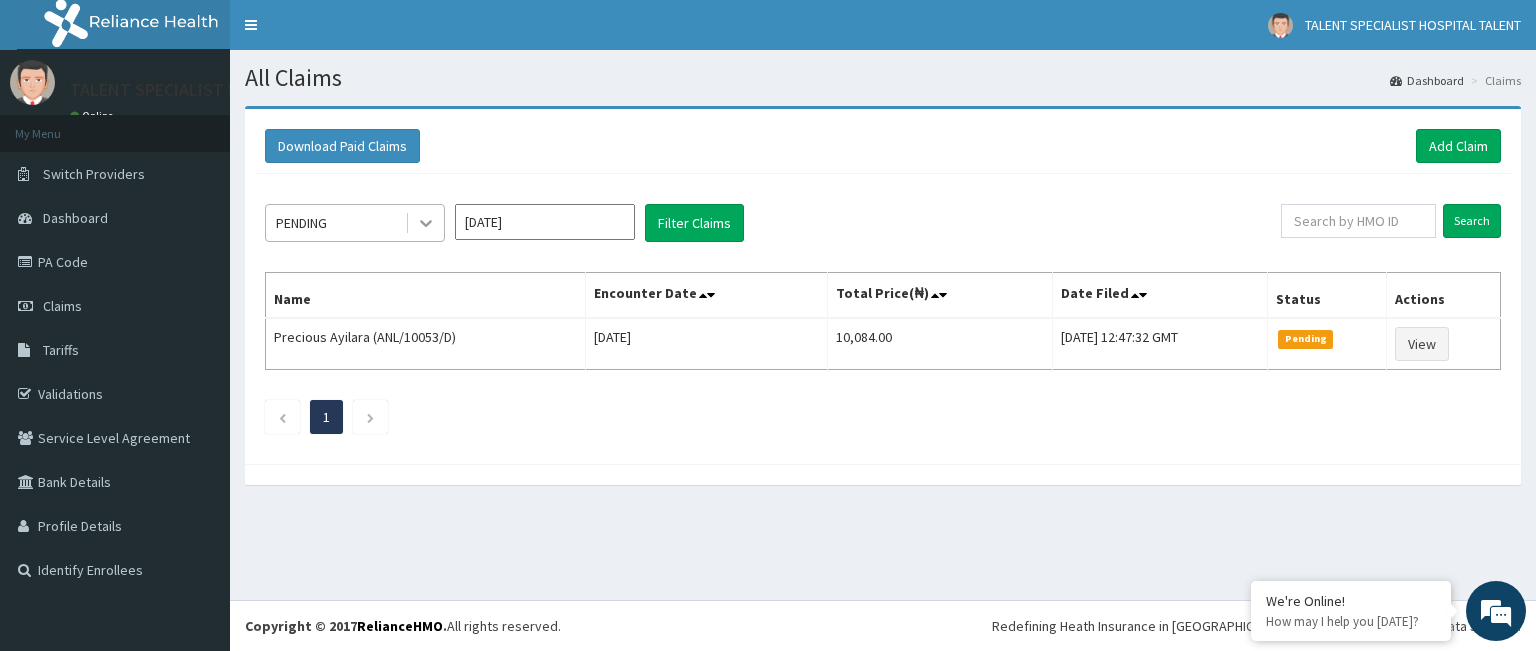 click 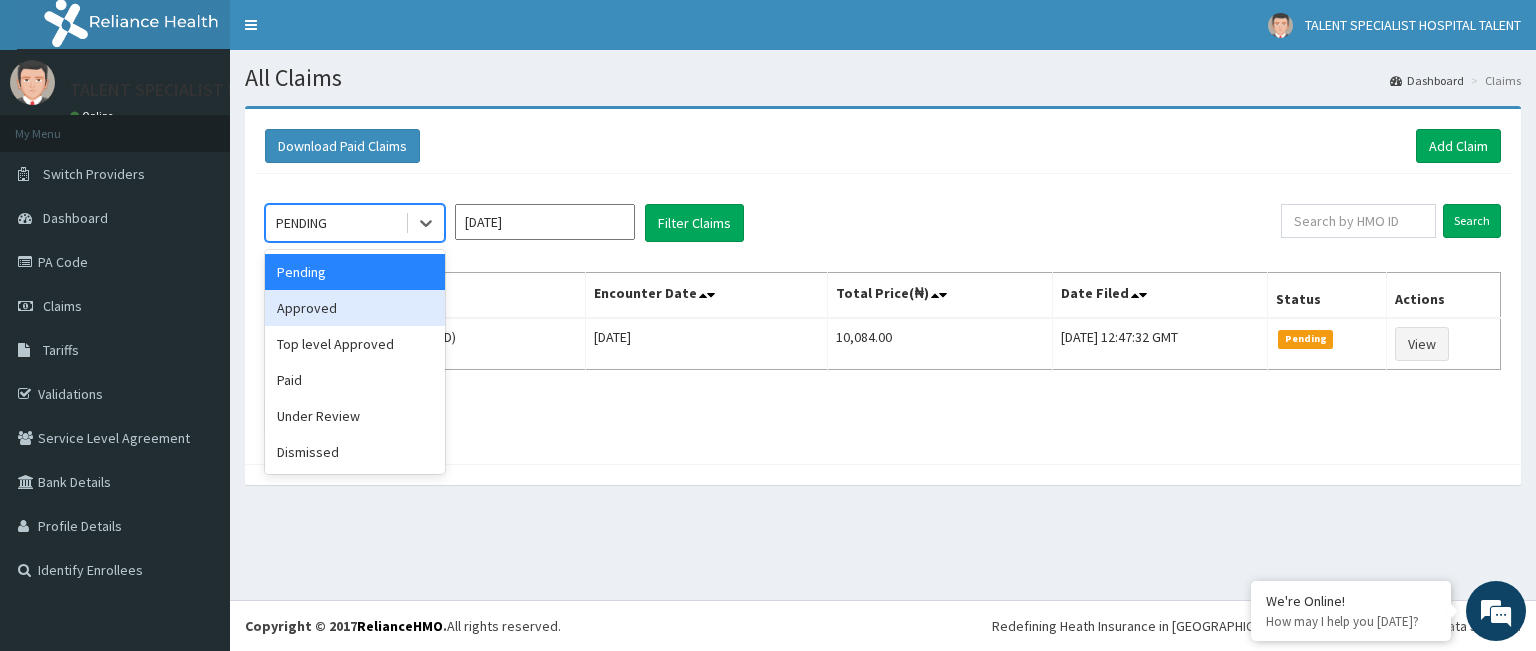 click on "Approved" at bounding box center [355, 308] 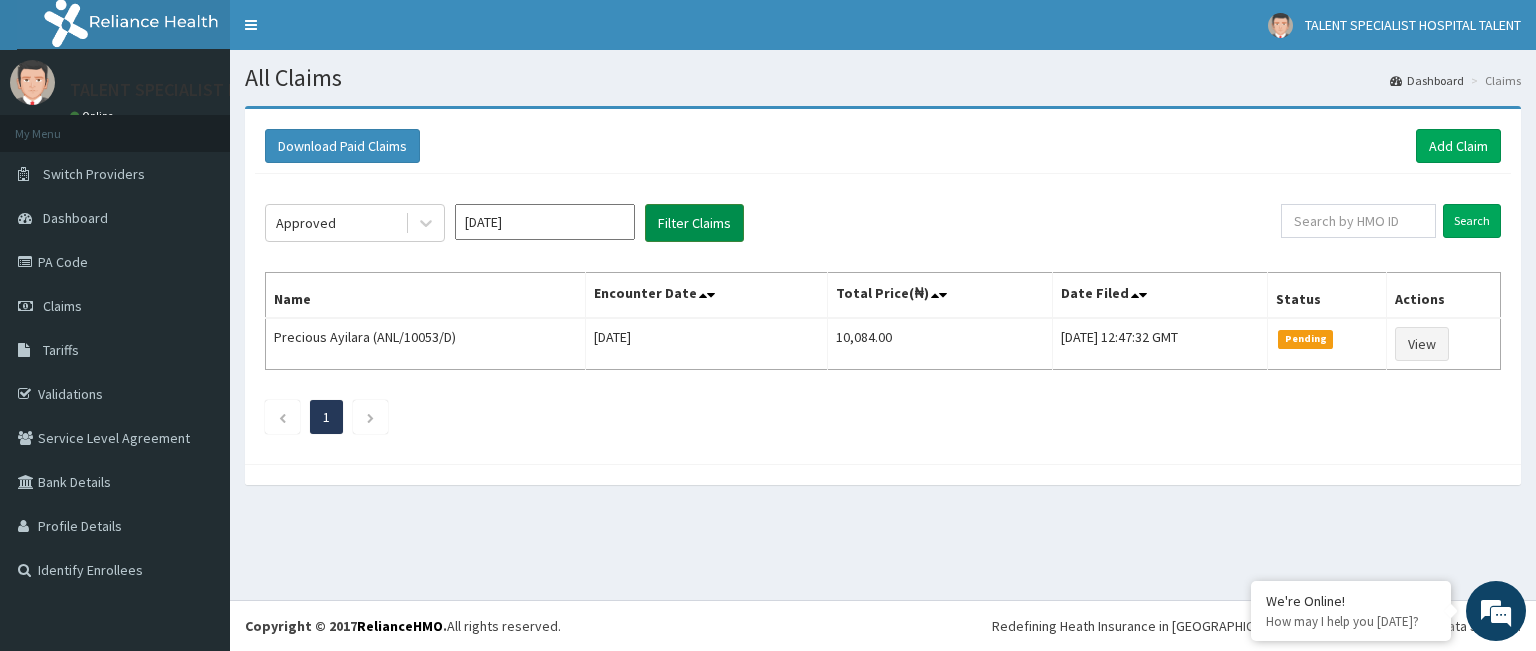 click on "Filter Claims" at bounding box center [694, 223] 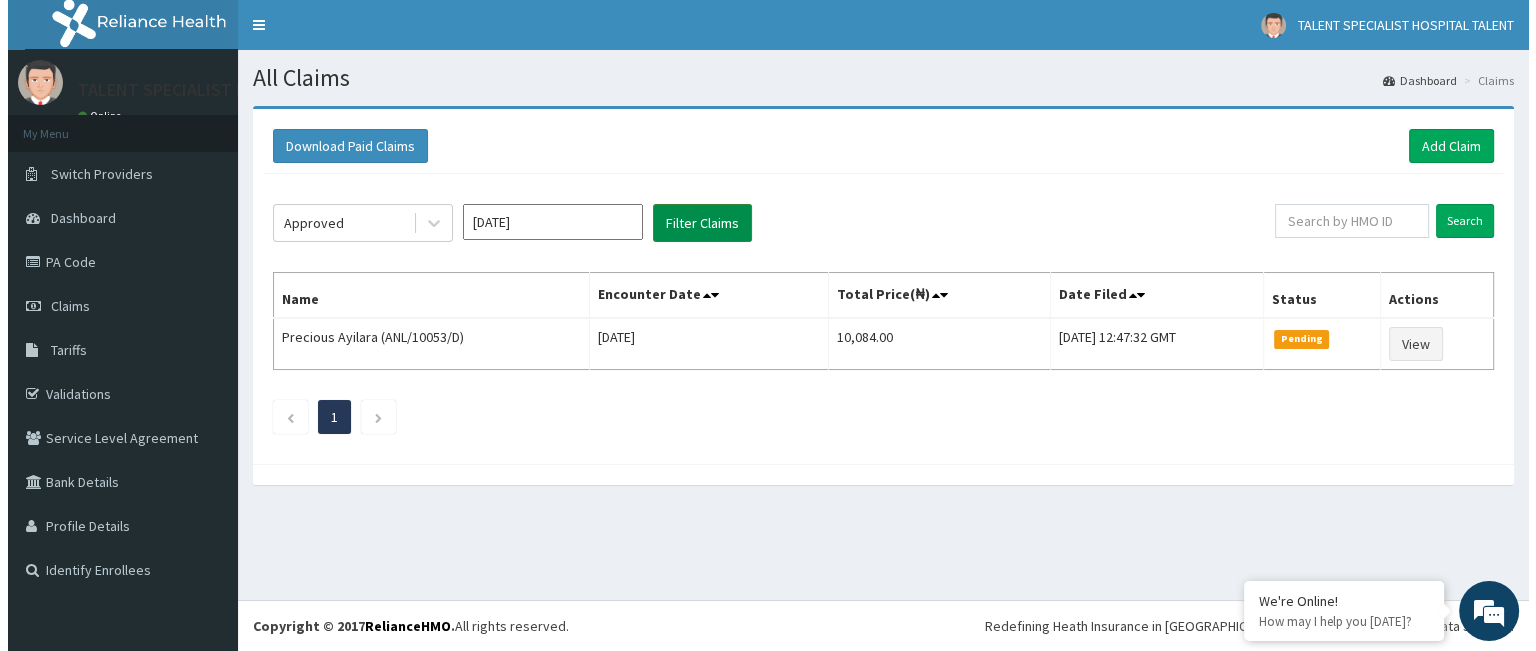 scroll, scrollTop: 0, scrollLeft: 0, axis: both 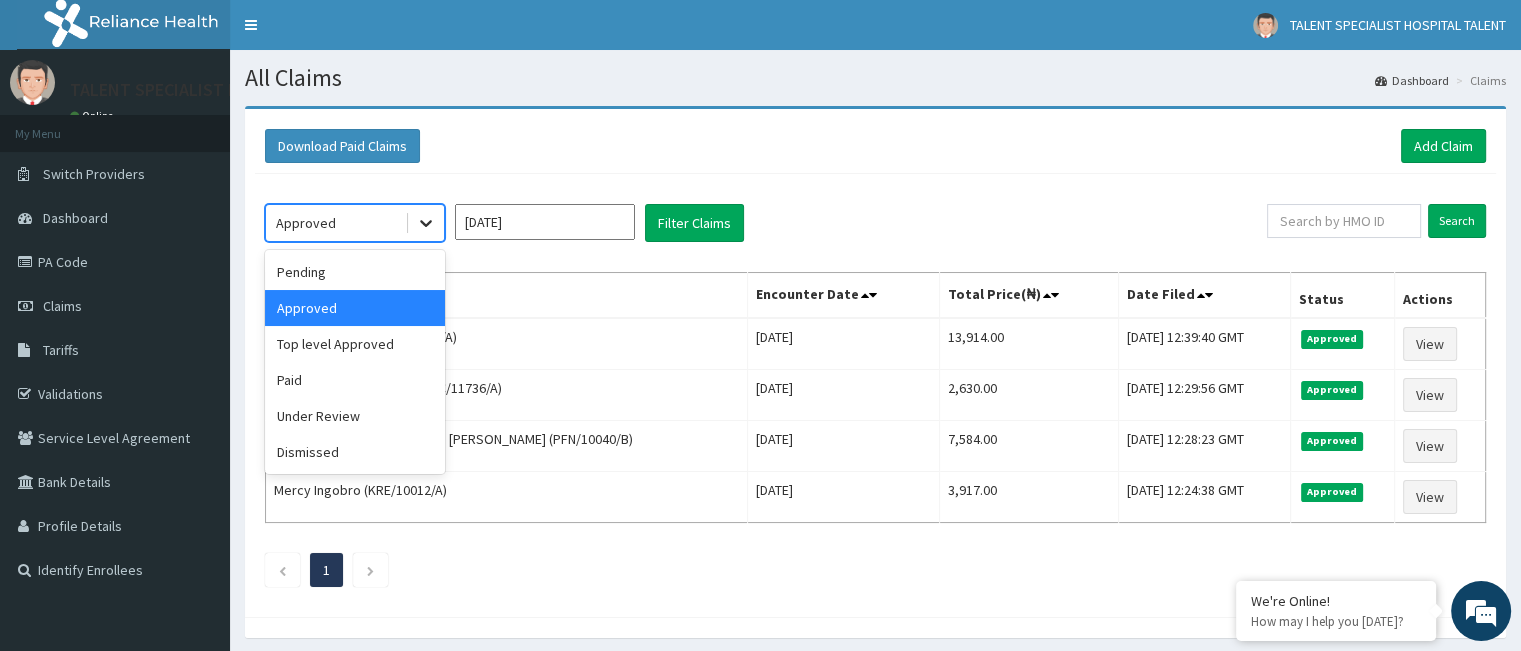 click 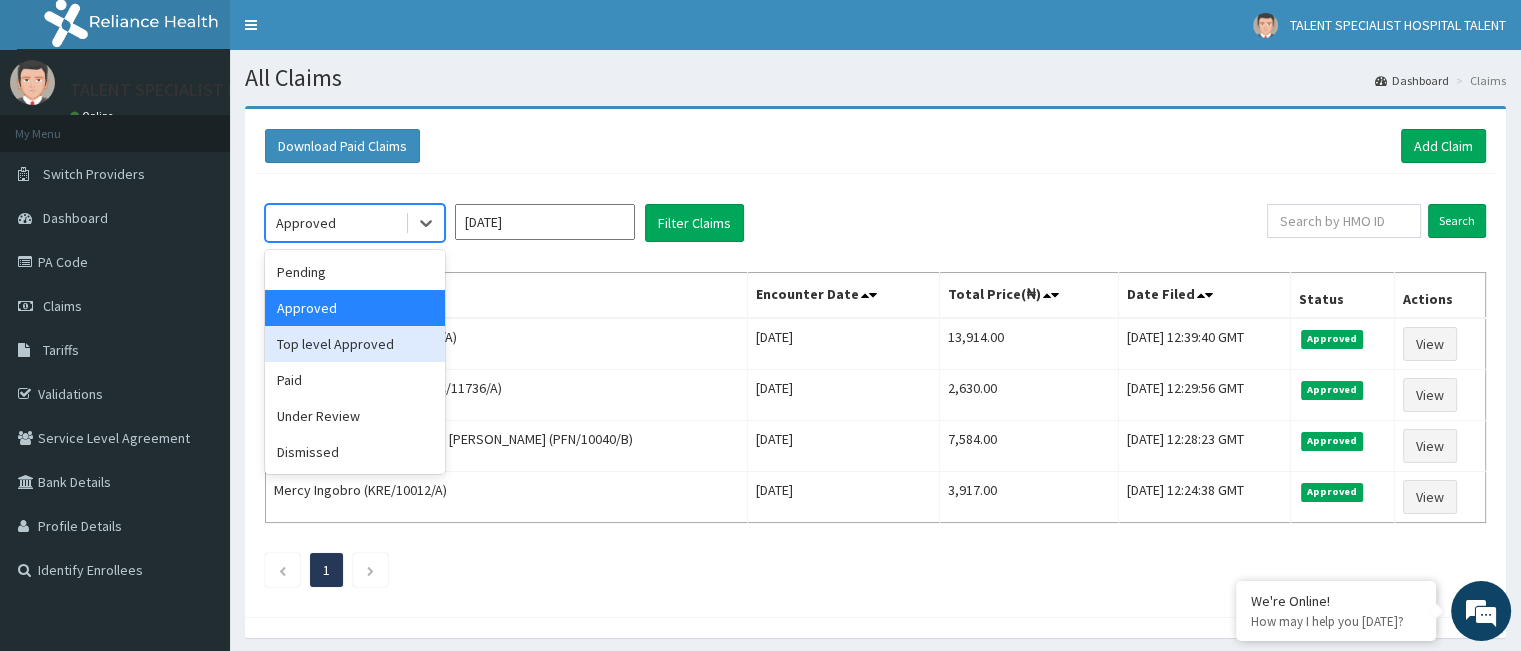 click on "Top level Approved" at bounding box center (355, 344) 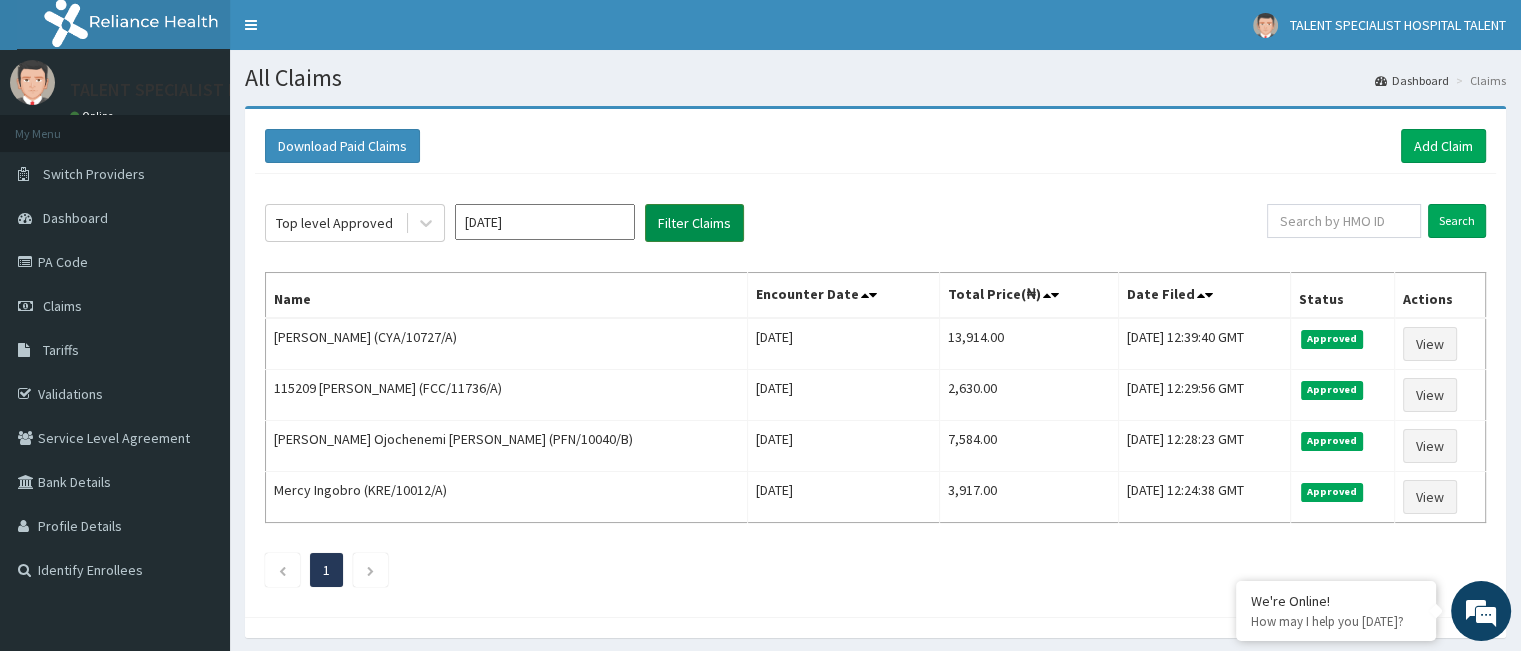 click on "Filter Claims" at bounding box center [694, 223] 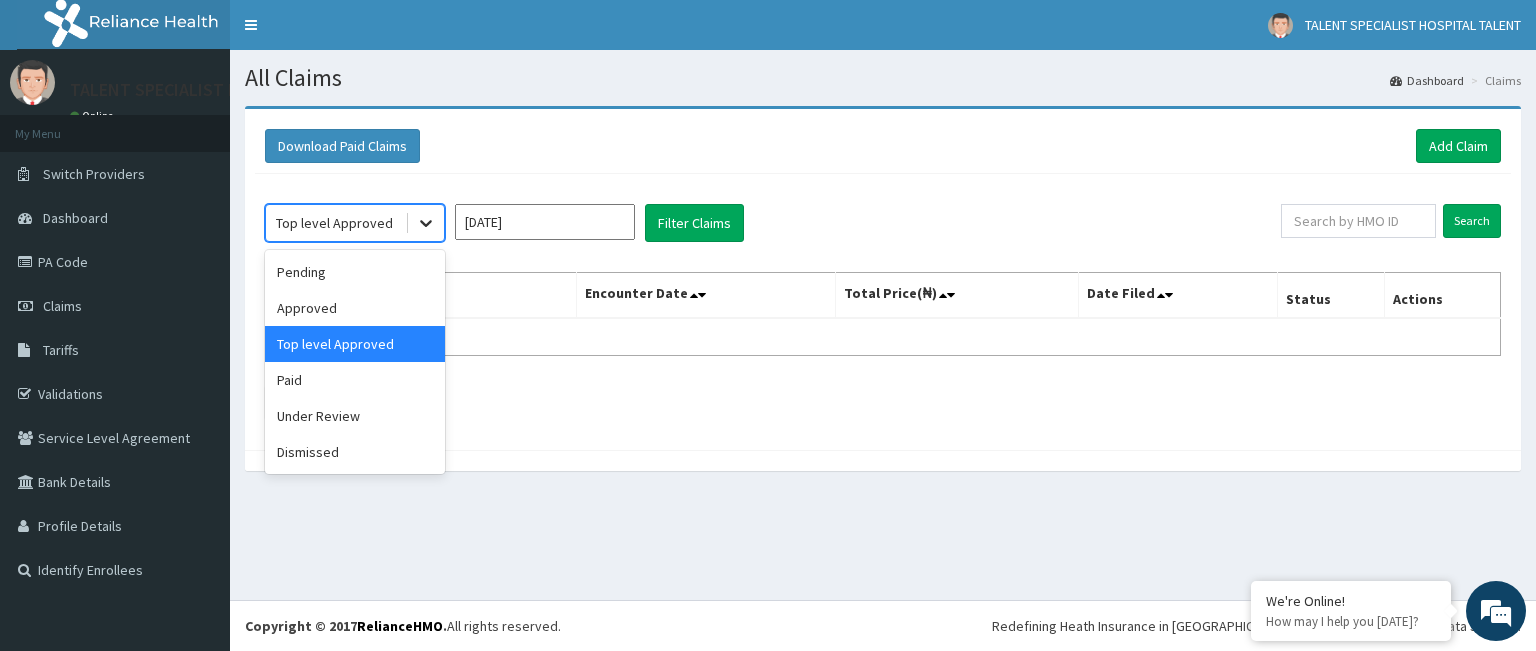 click 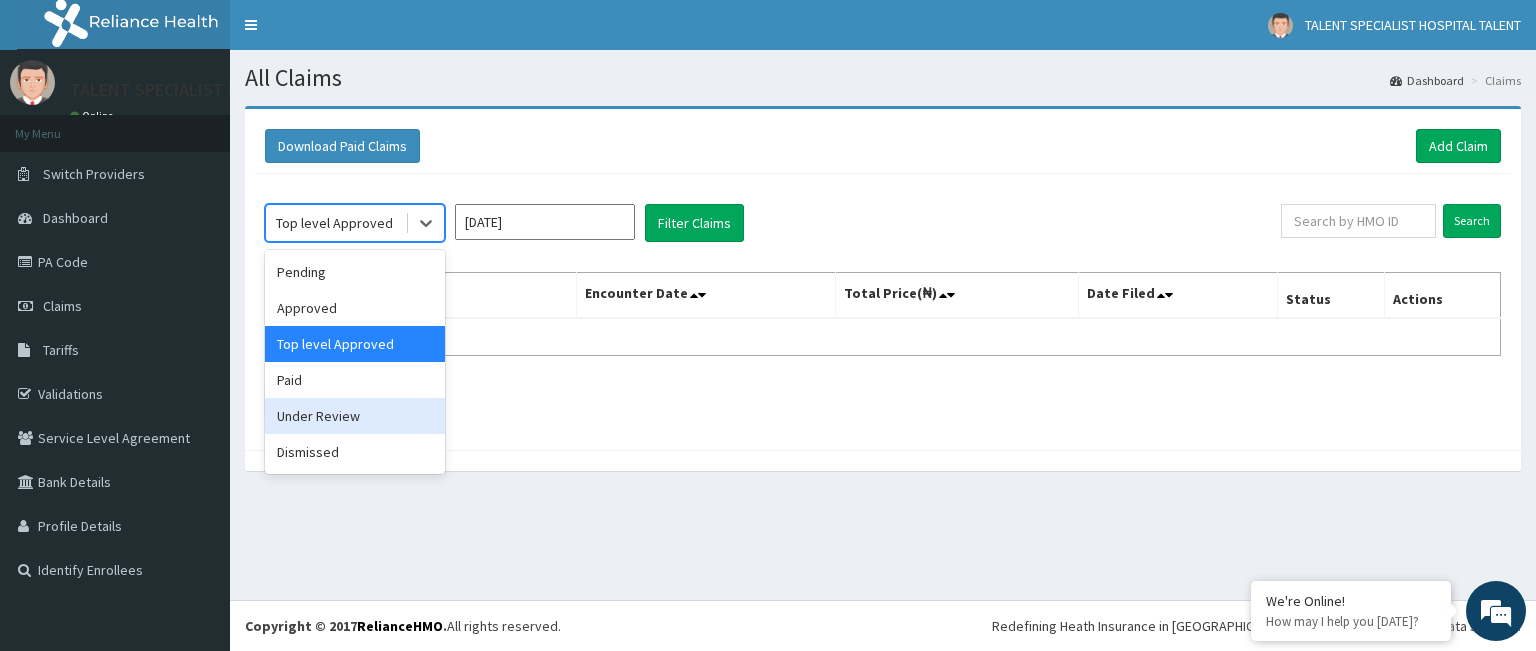 click on "Under Review" at bounding box center [355, 416] 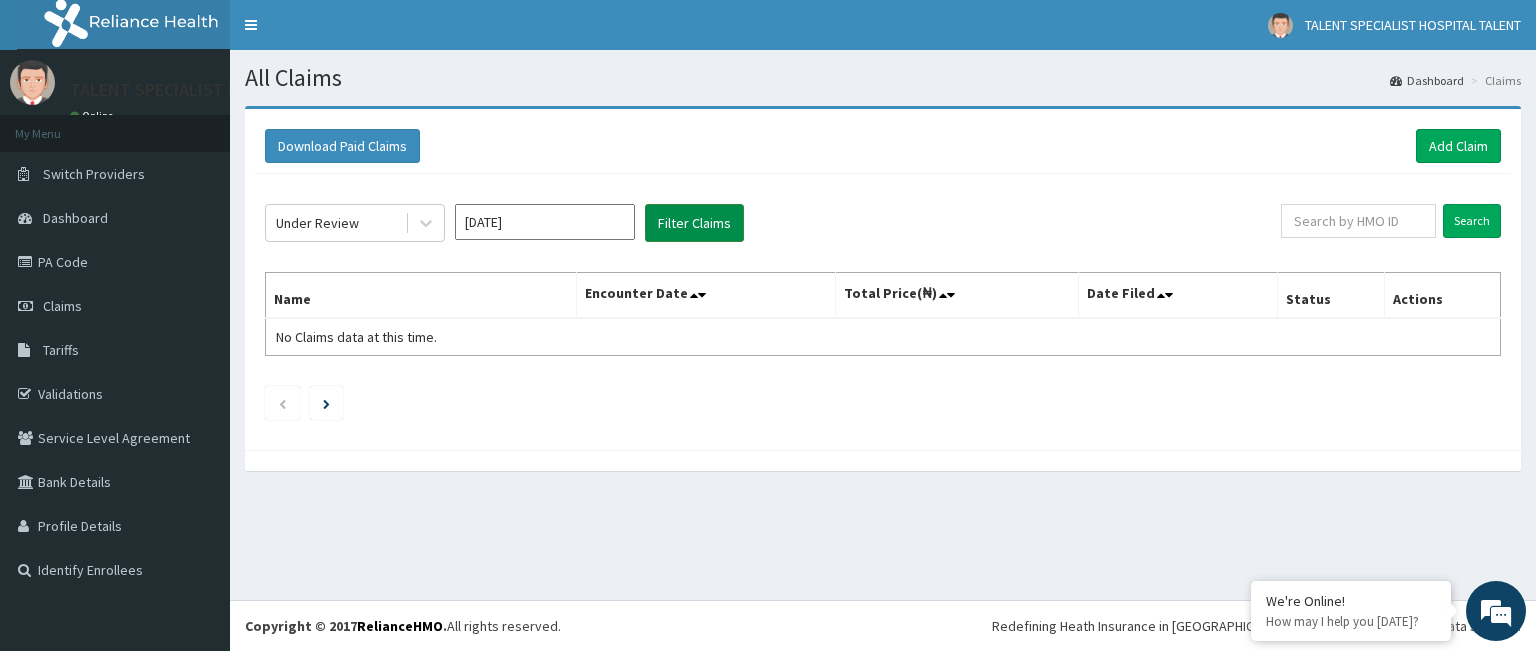 click on "Filter Claims" at bounding box center (694, 223) 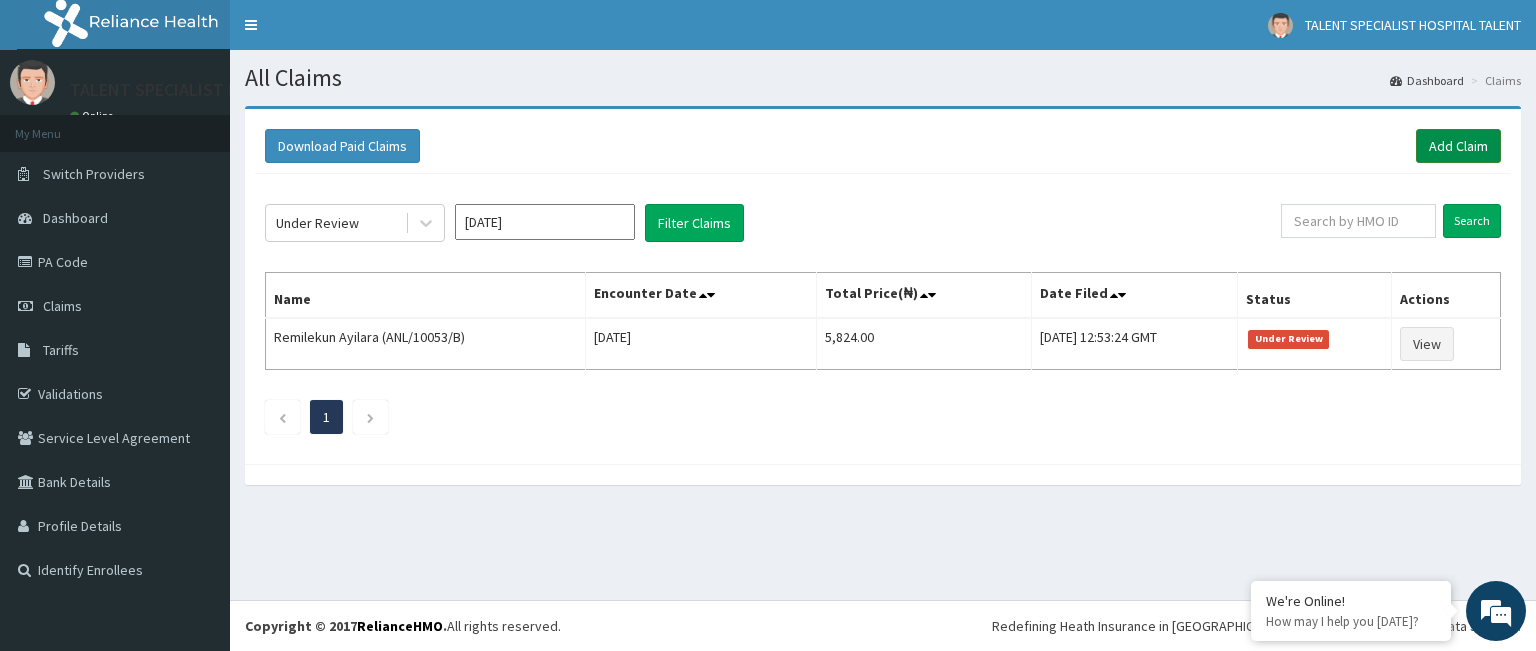 click on "Add Claim" at bounding box center [1458, 146] 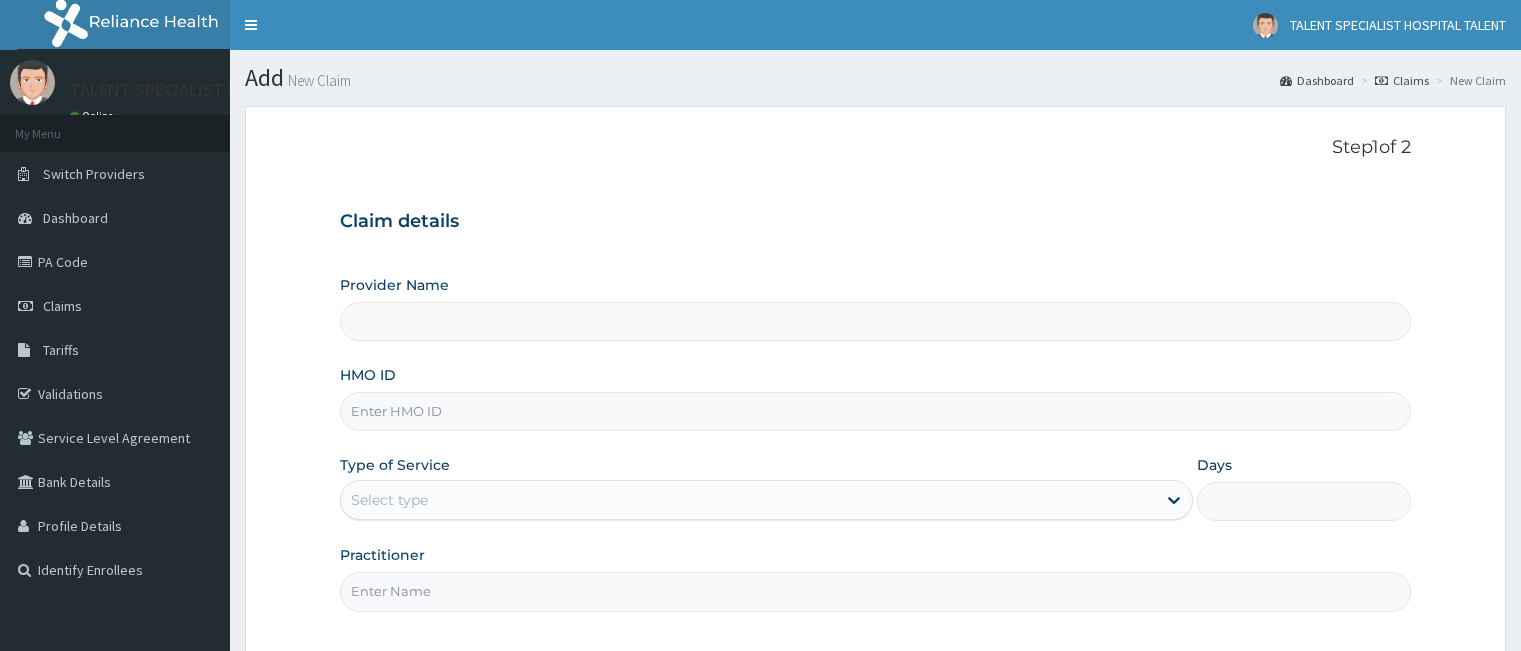 scroll, scrollTop: 0, scrollLeft: 0, axis: both 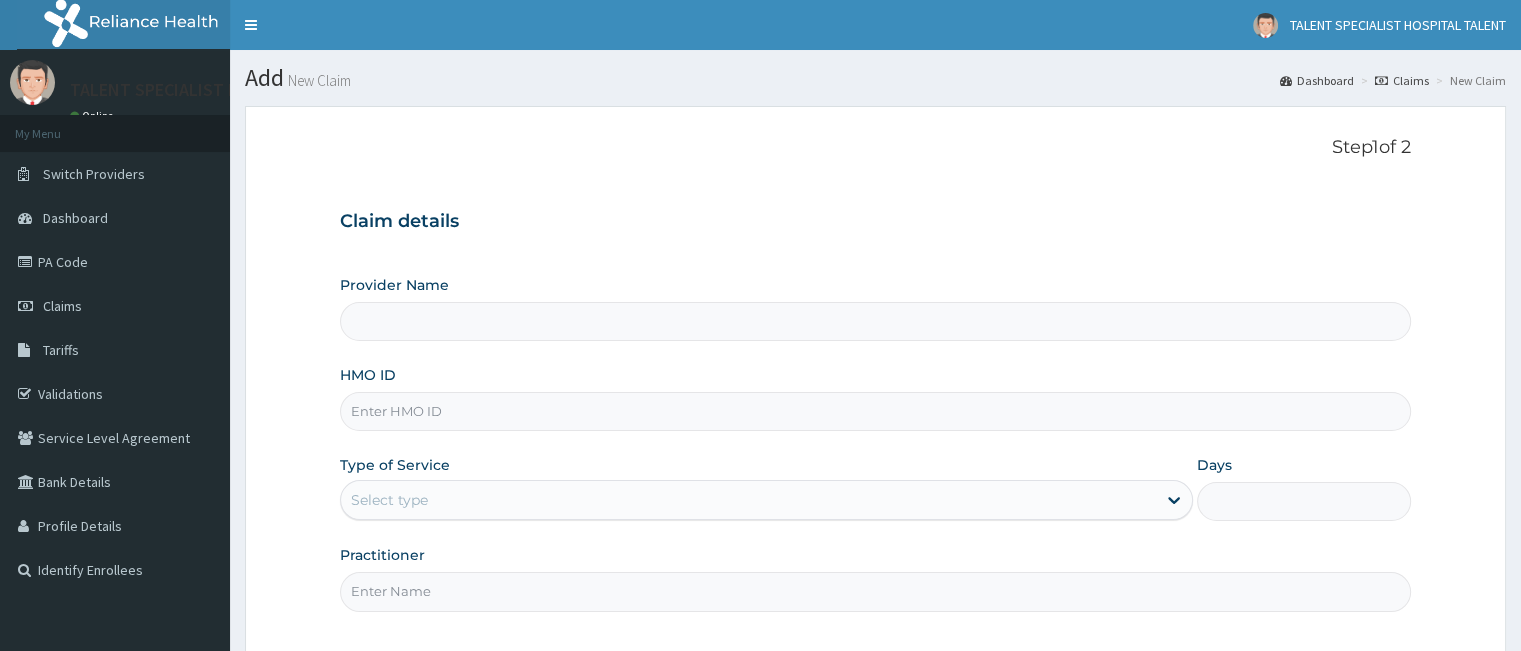 type on "Talent Specialist Hospital" 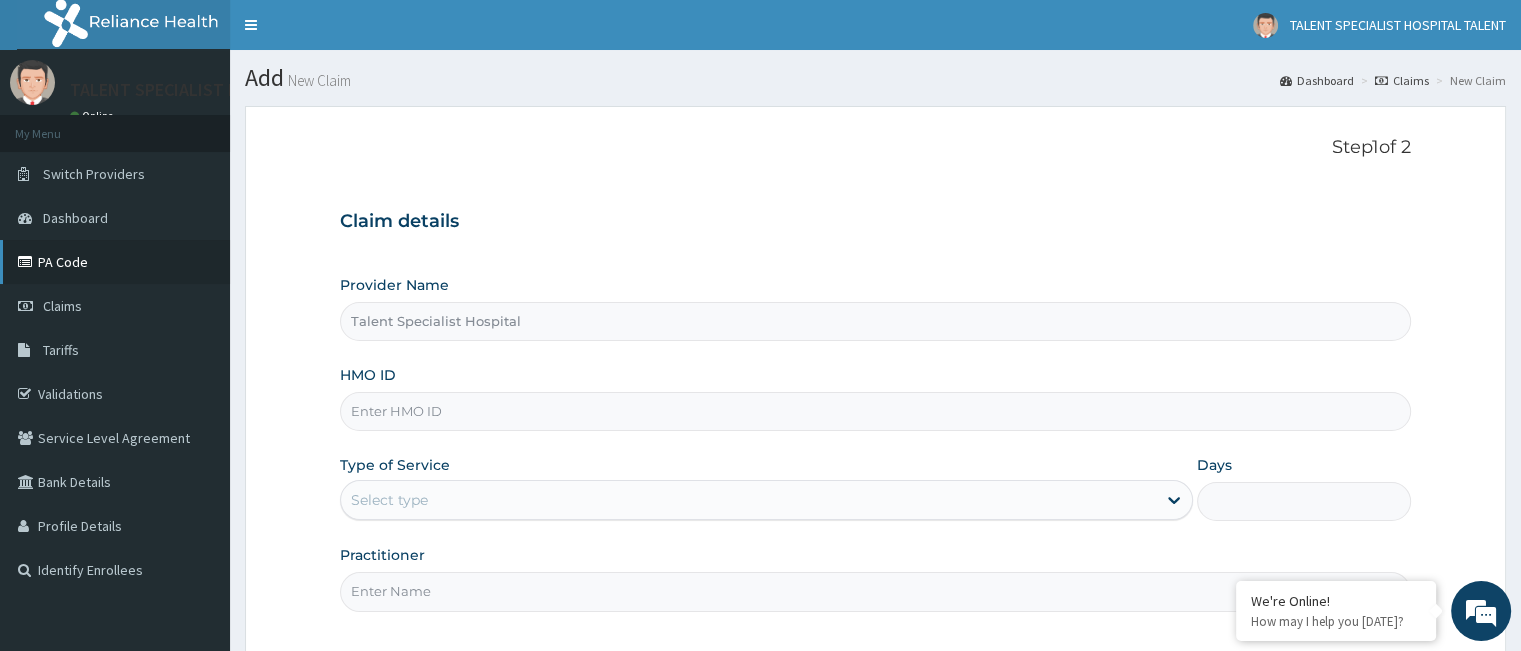 scroll, scrollTop: 0, scrollLeft: 0, axis: both 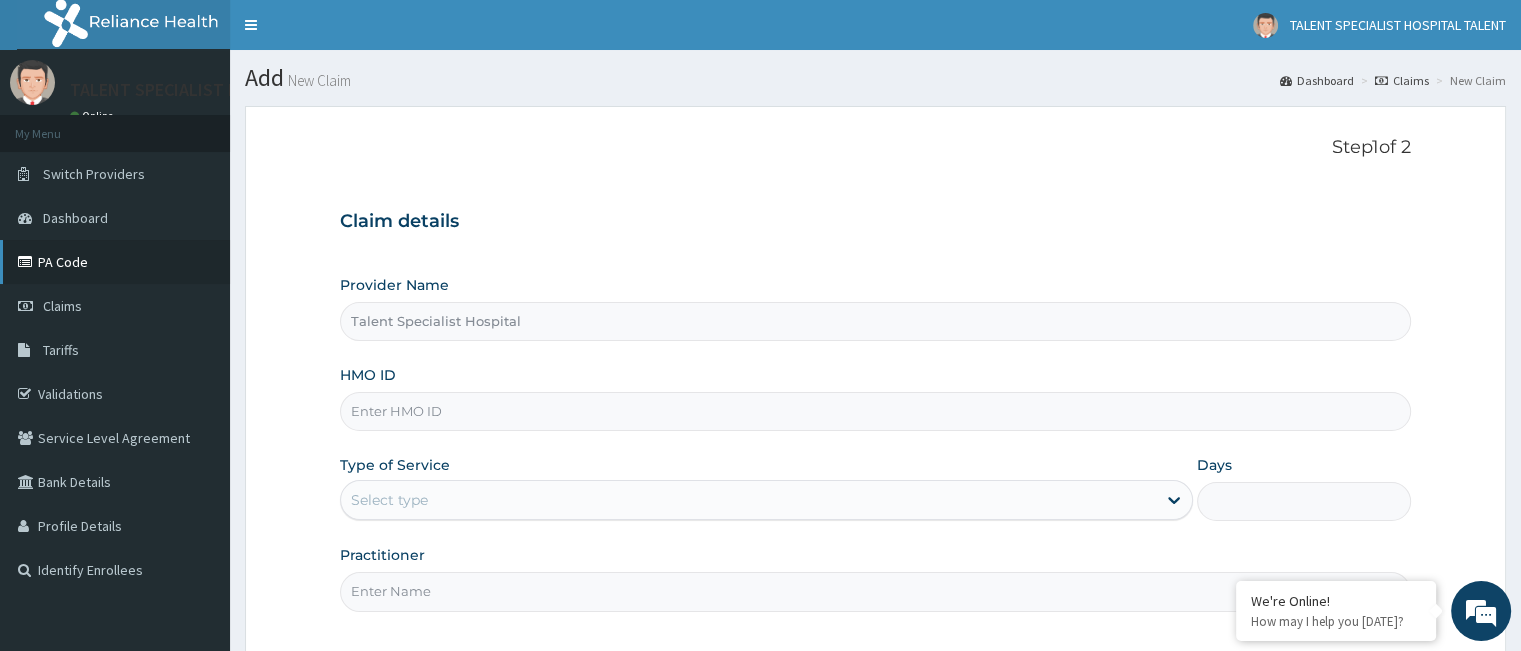 click on "PA Code" at bounding box center [115, 262] 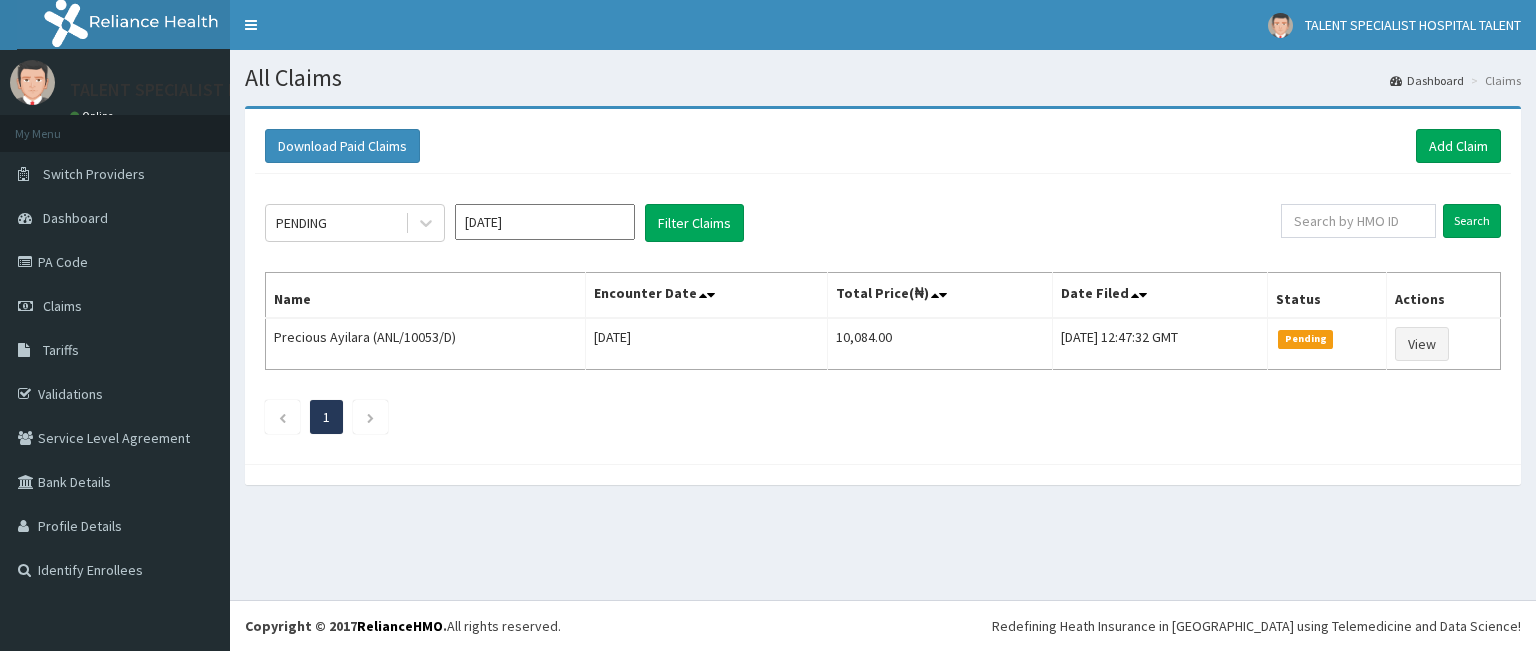 scroll, scrollTop: 0, scrollLeft: 0, axis: both 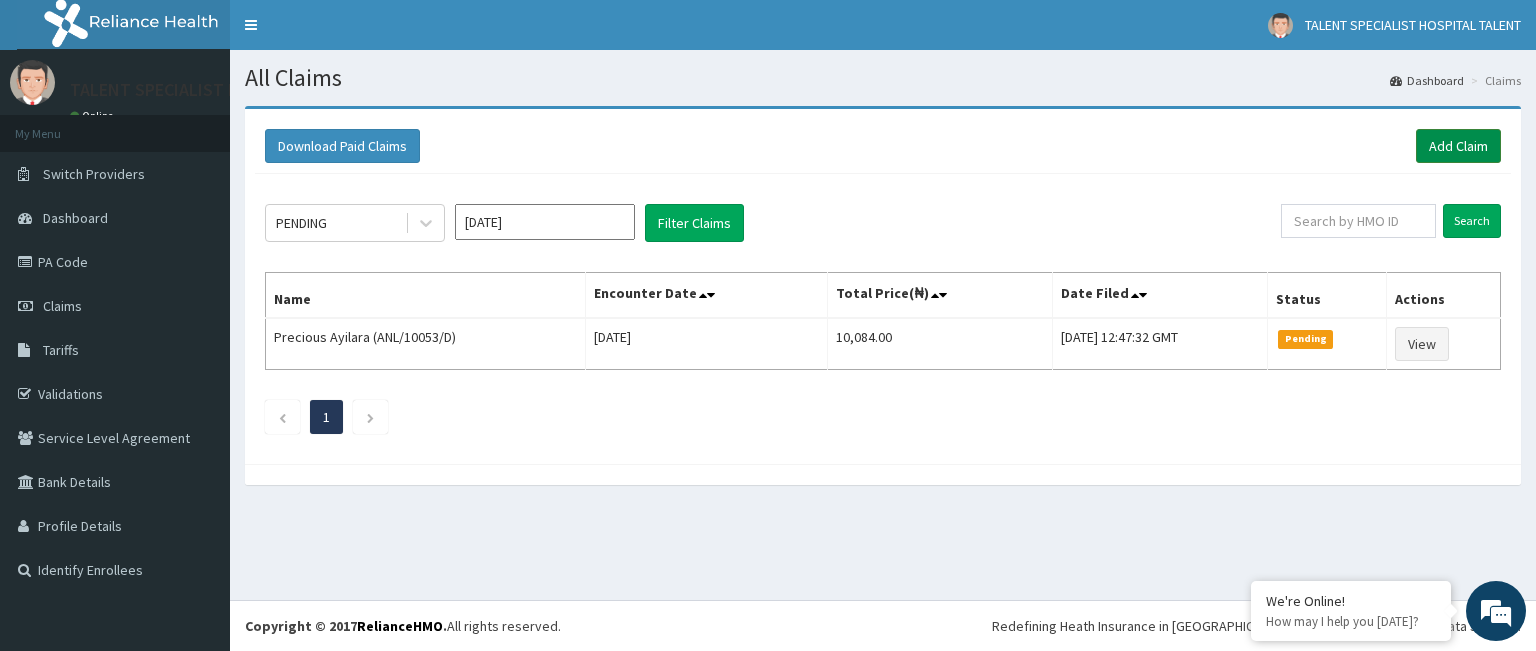 click on "Add Claim" at bounding box center (1458, 146) 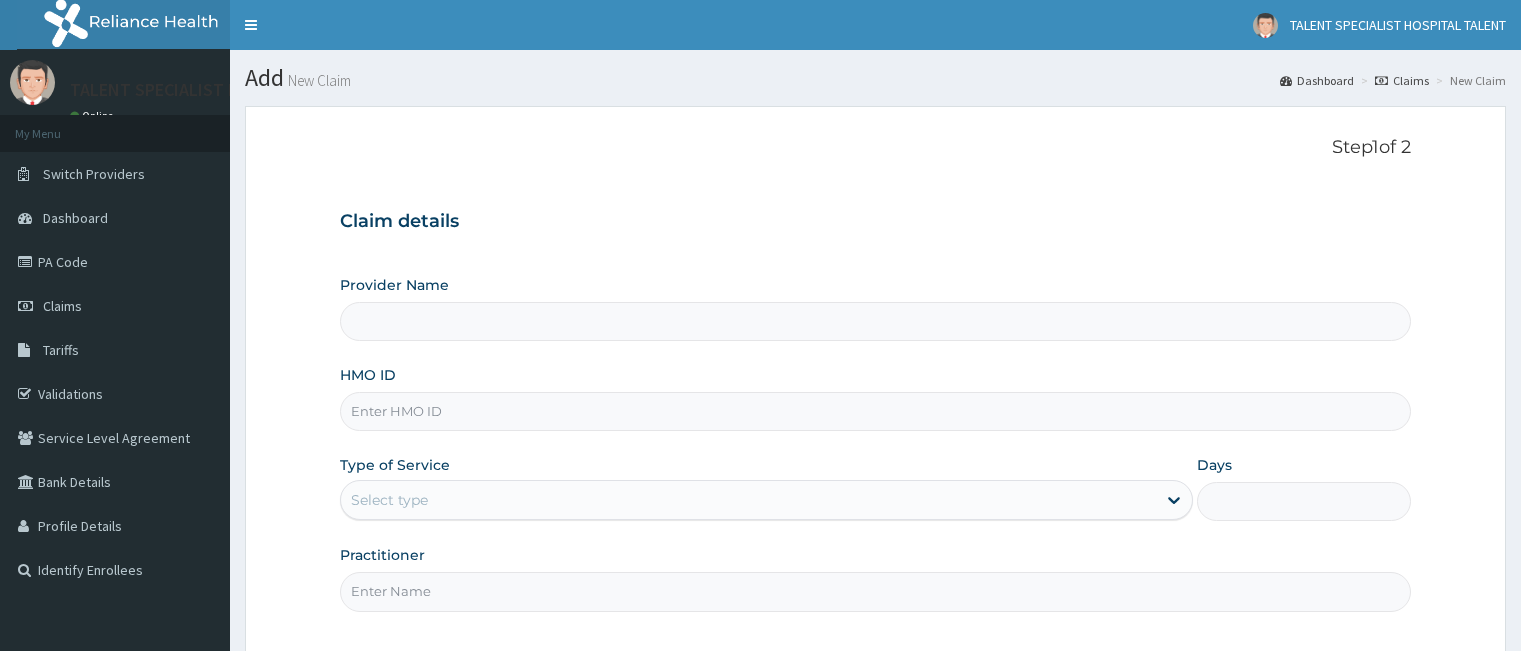 scroll, scrollTop: 0, scrollLeft: 0, axis: both 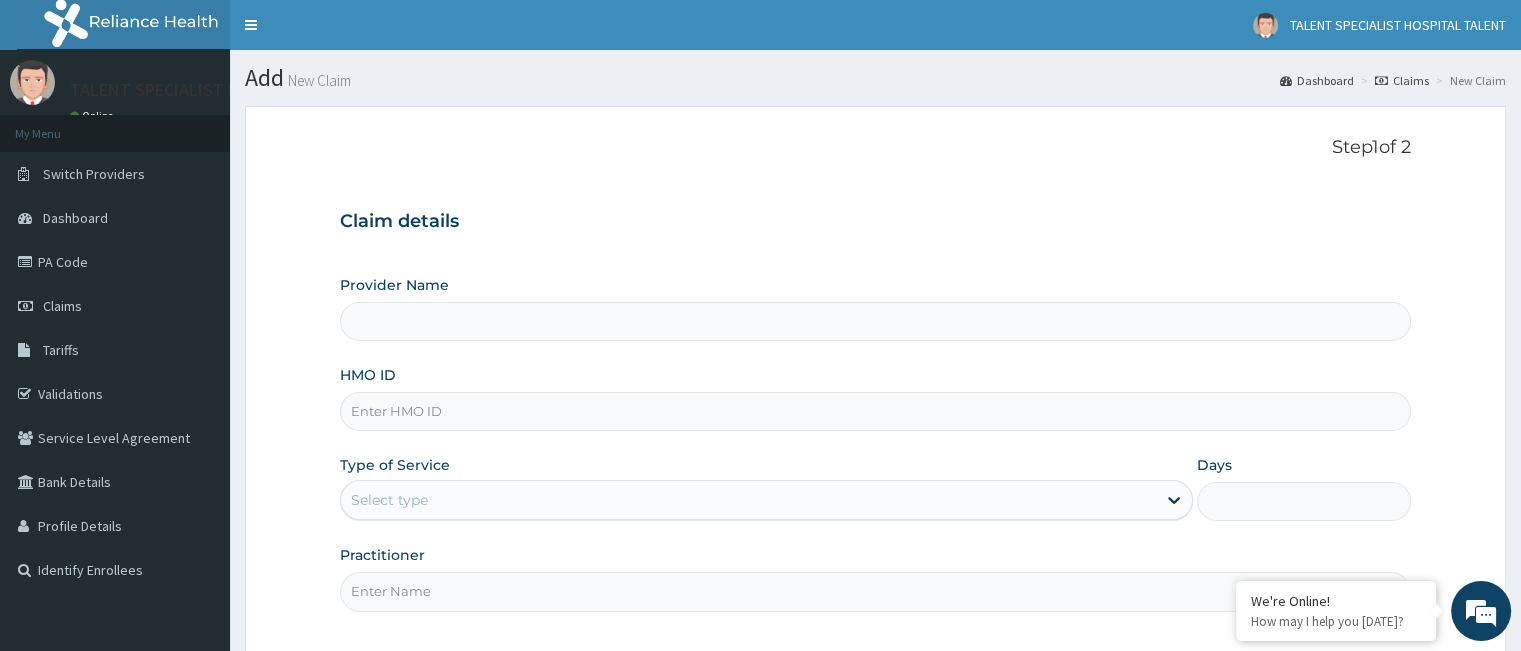 type on "Talent Specialist Hospital" 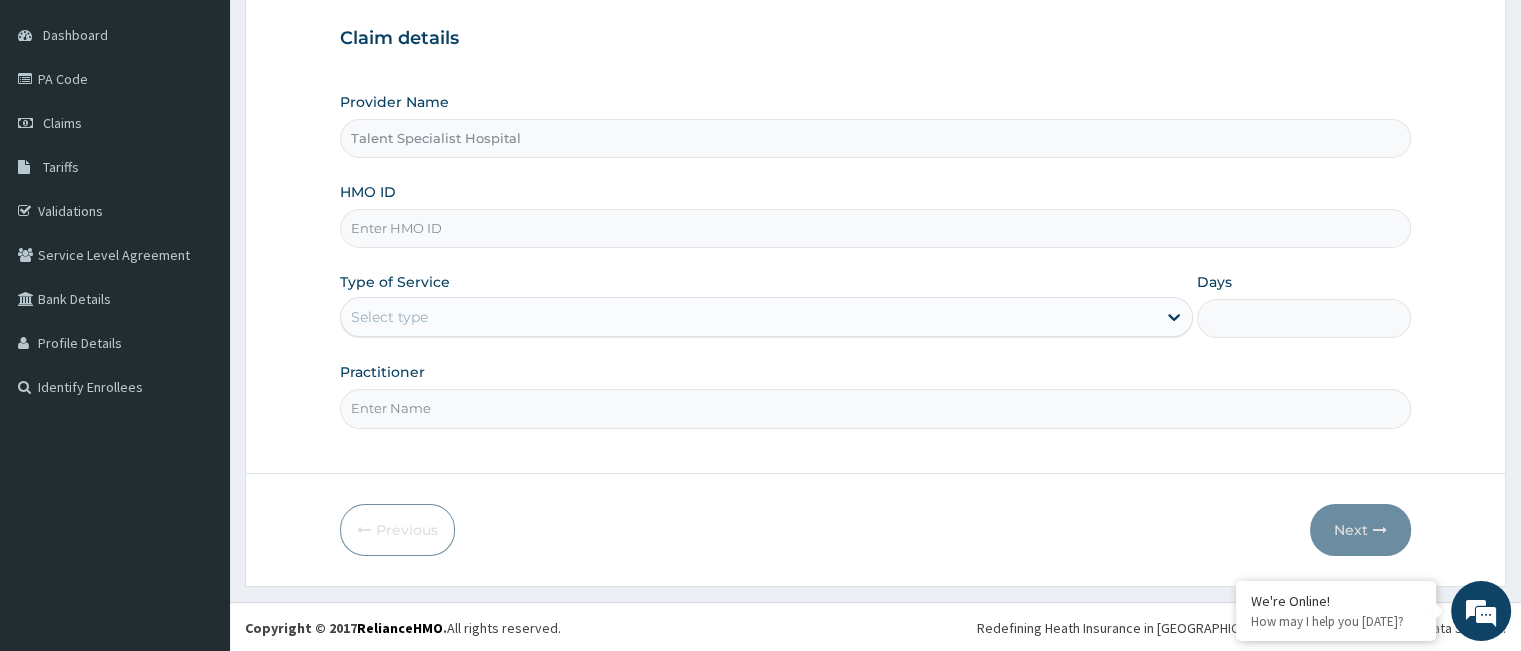 scroll, scrollTop: 184, scrollLeft: 0, axis: vertical 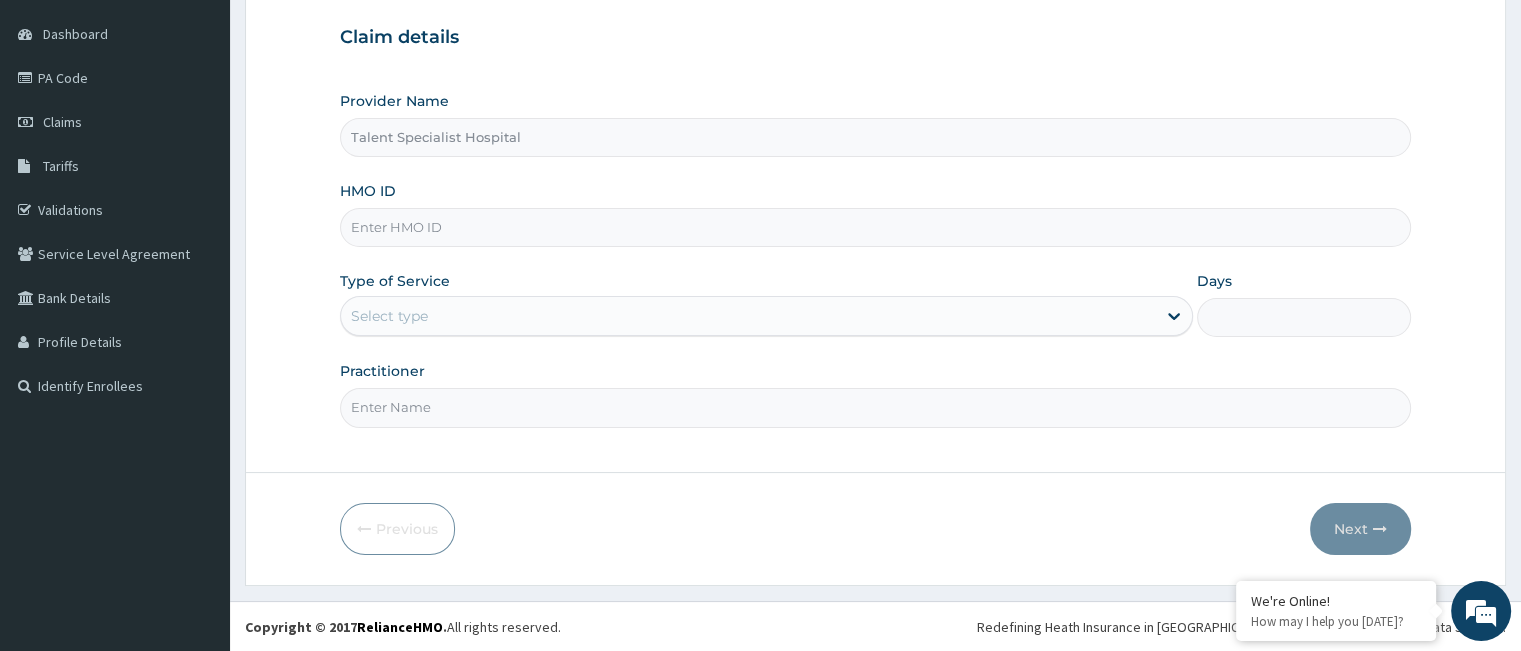 click on "HMO ID" at bounding box center (875, 227) 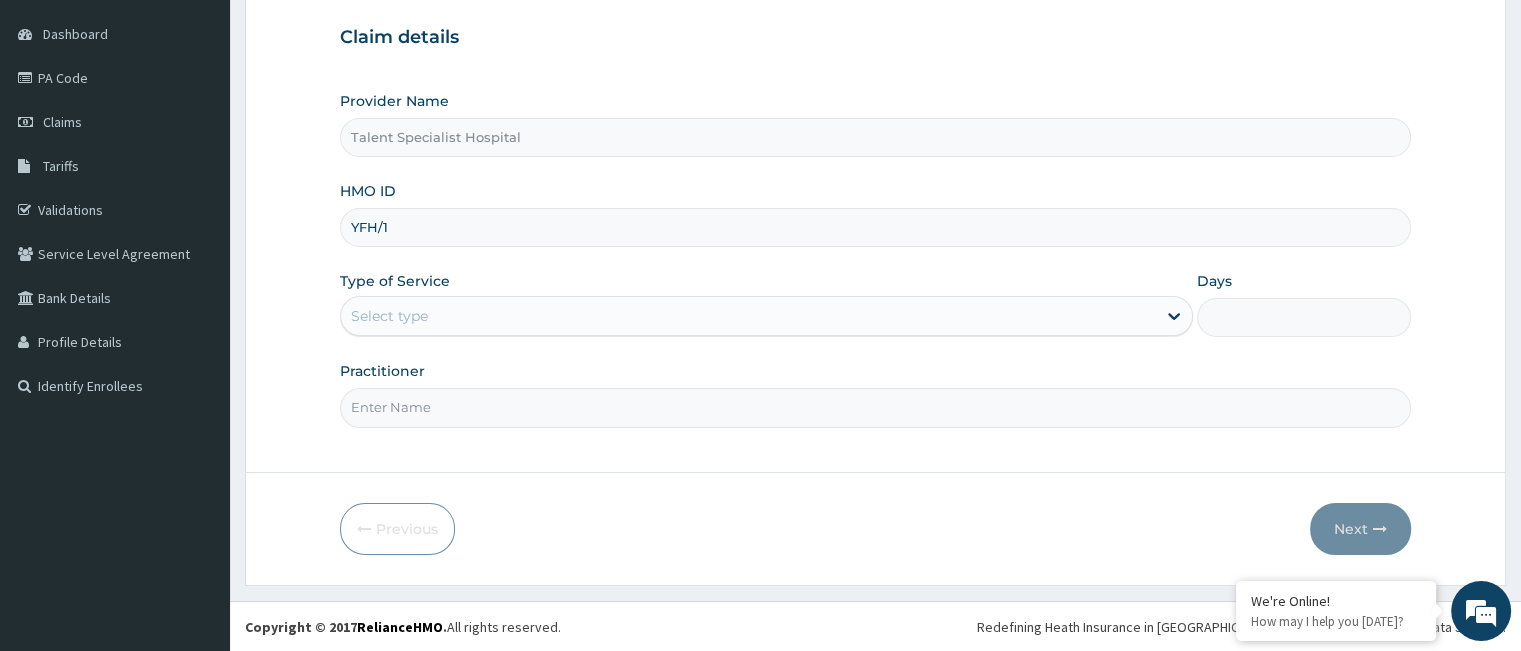 scroll, scrollTop: 0, scrollLeft: 0, axis: both 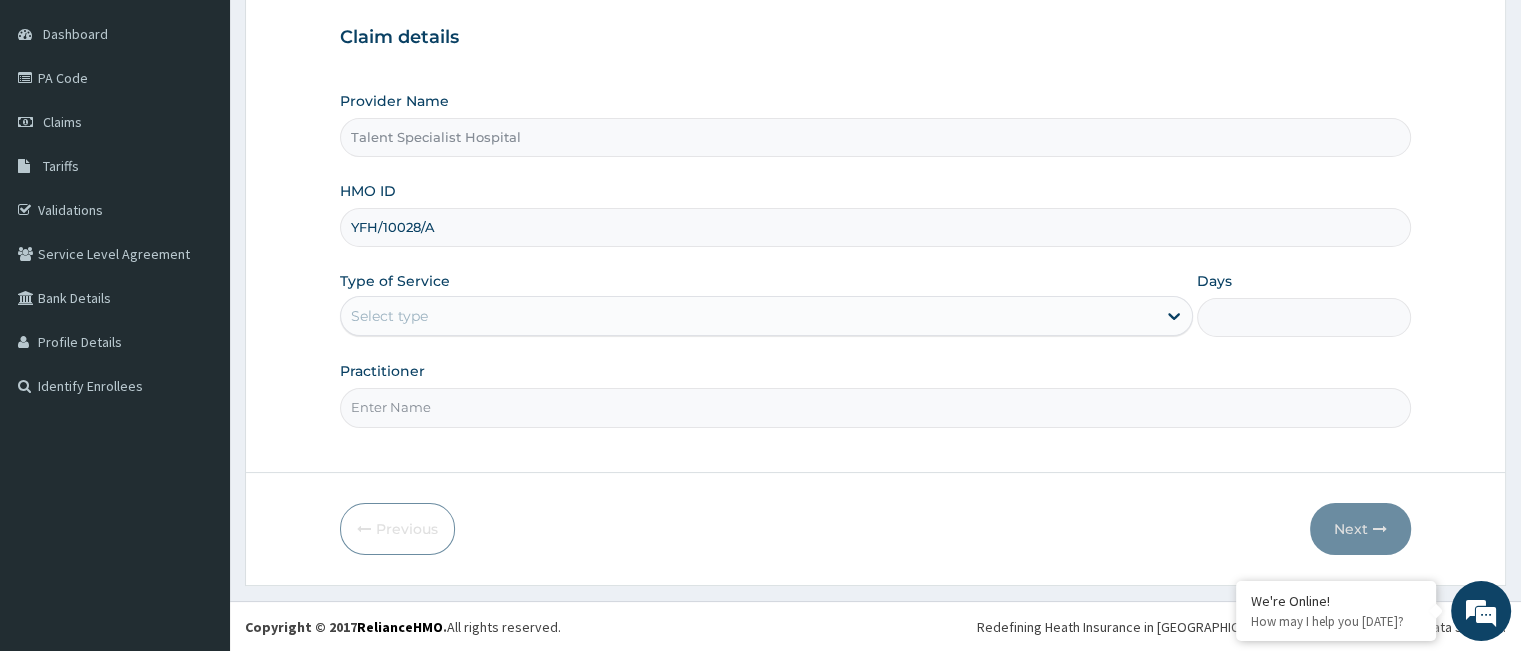 type on "YFH/10028/A" 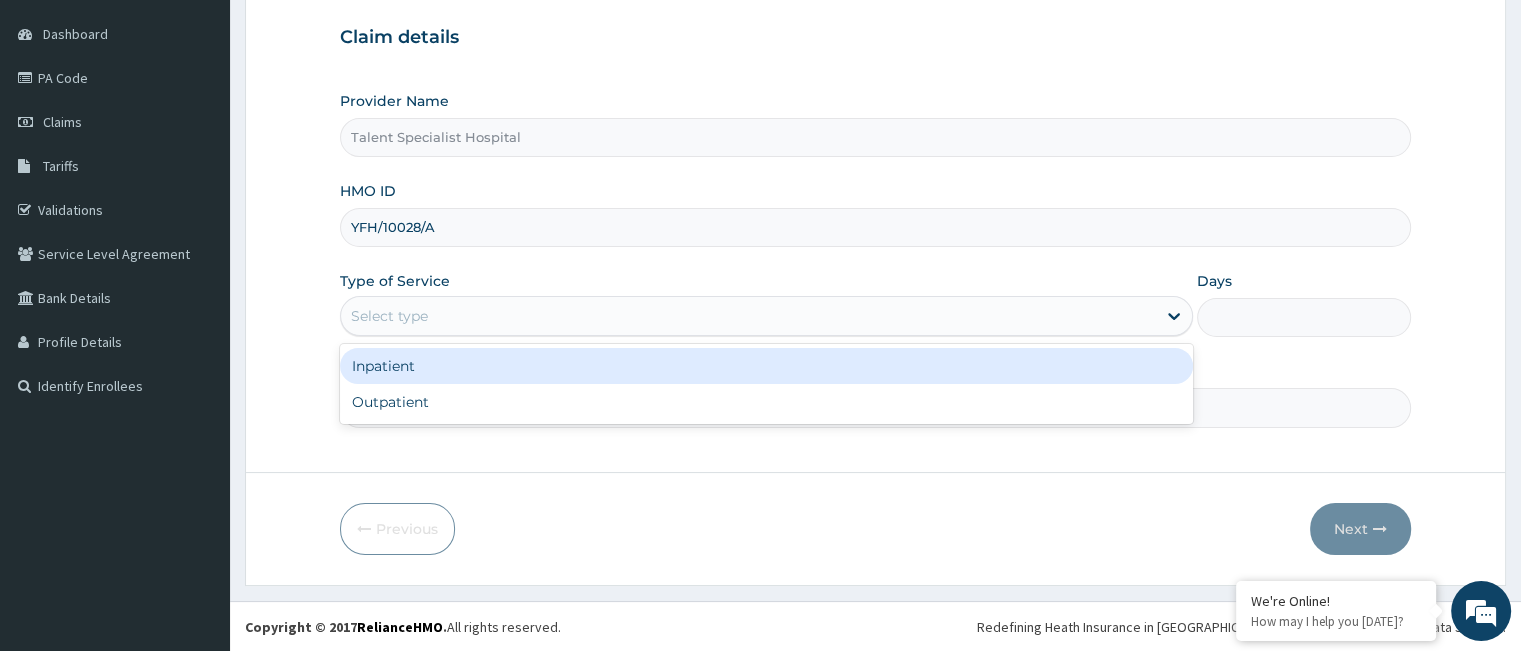 click on "Select type" at bounding box center (748, 316) 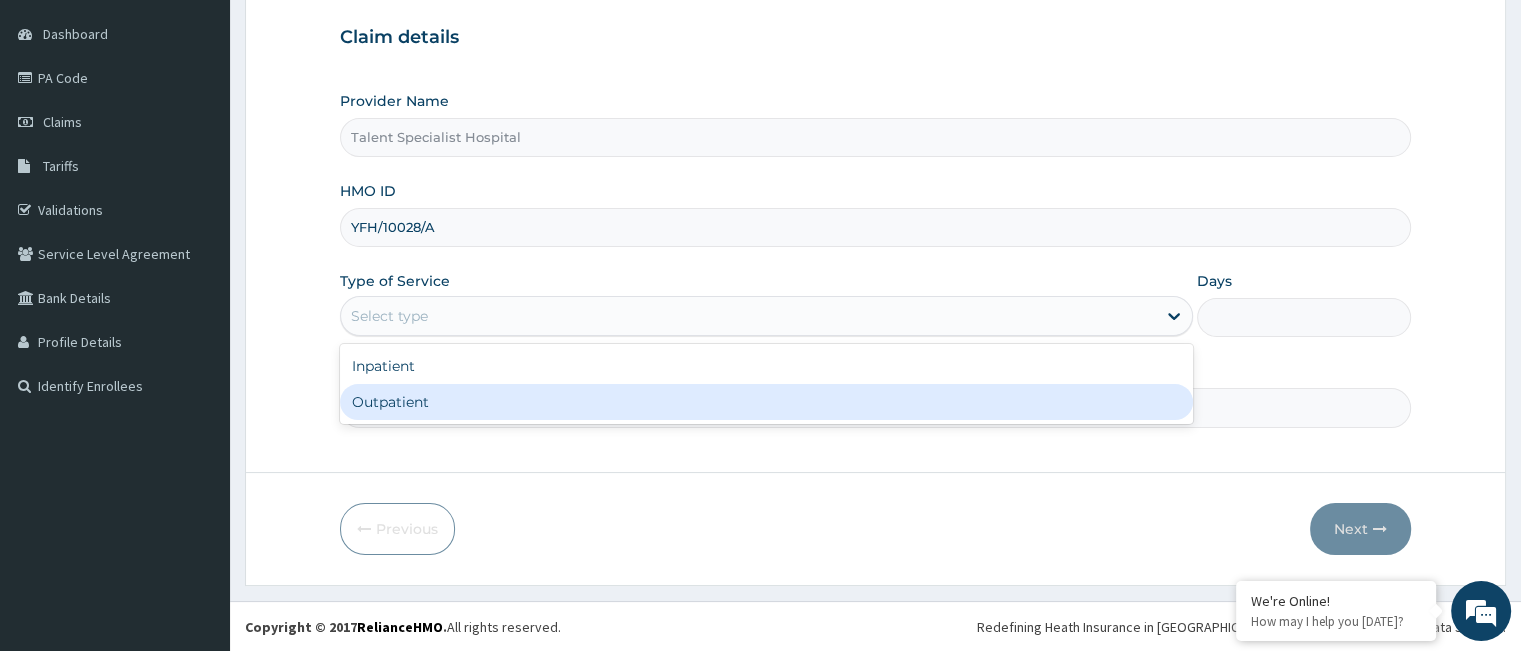 click on "Outpatient" at bounding box center [766, 402] 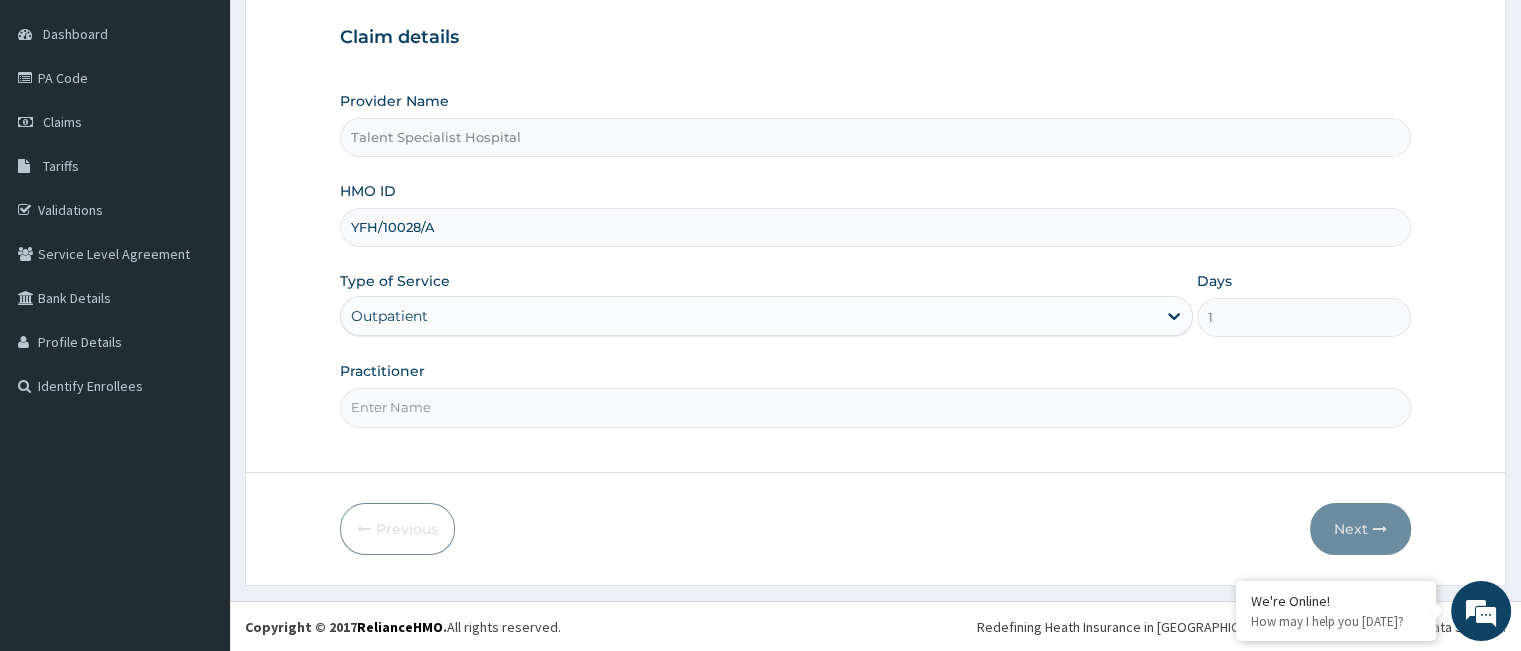 click on "Practitioner" at bounding box center (875, 407) 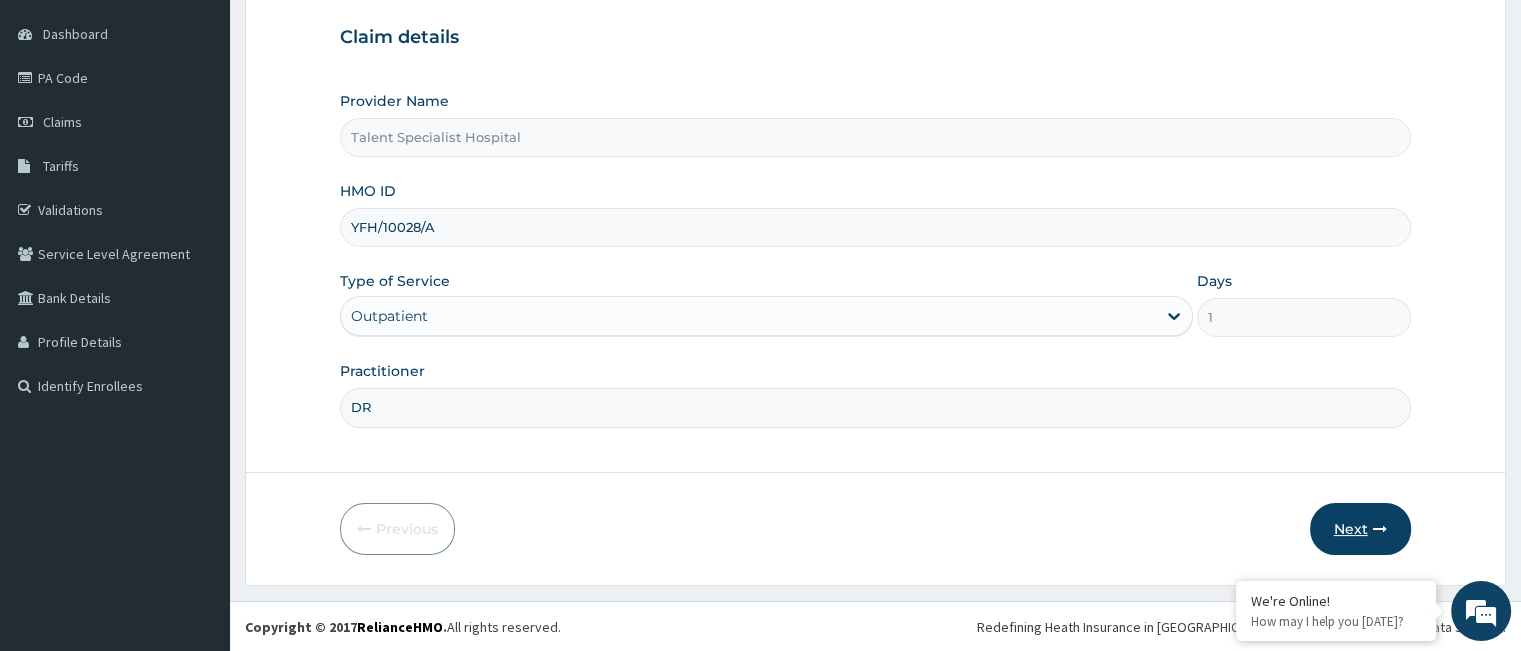 type on "DR" 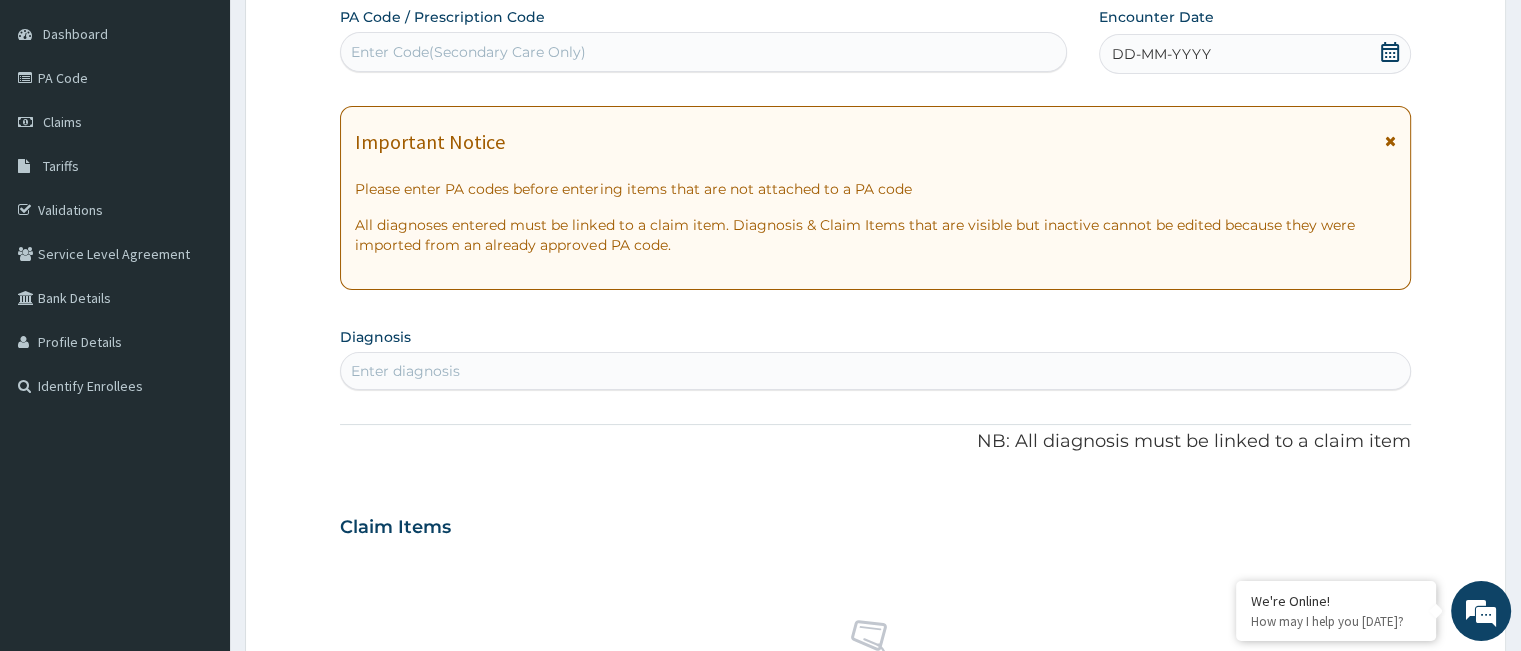 click on "Enter Code(Secondary Care Only)" at bounding box center [703, 52] 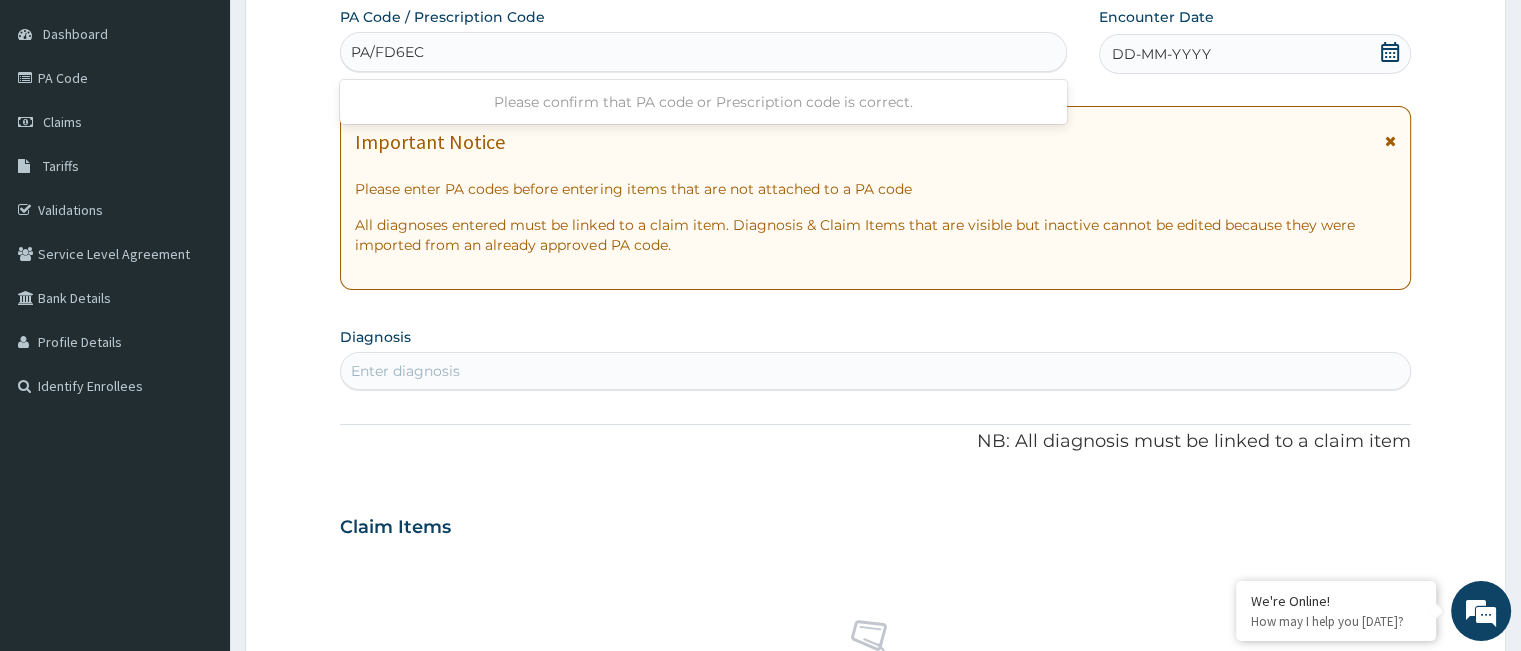 type on "PA/FD6EC5" 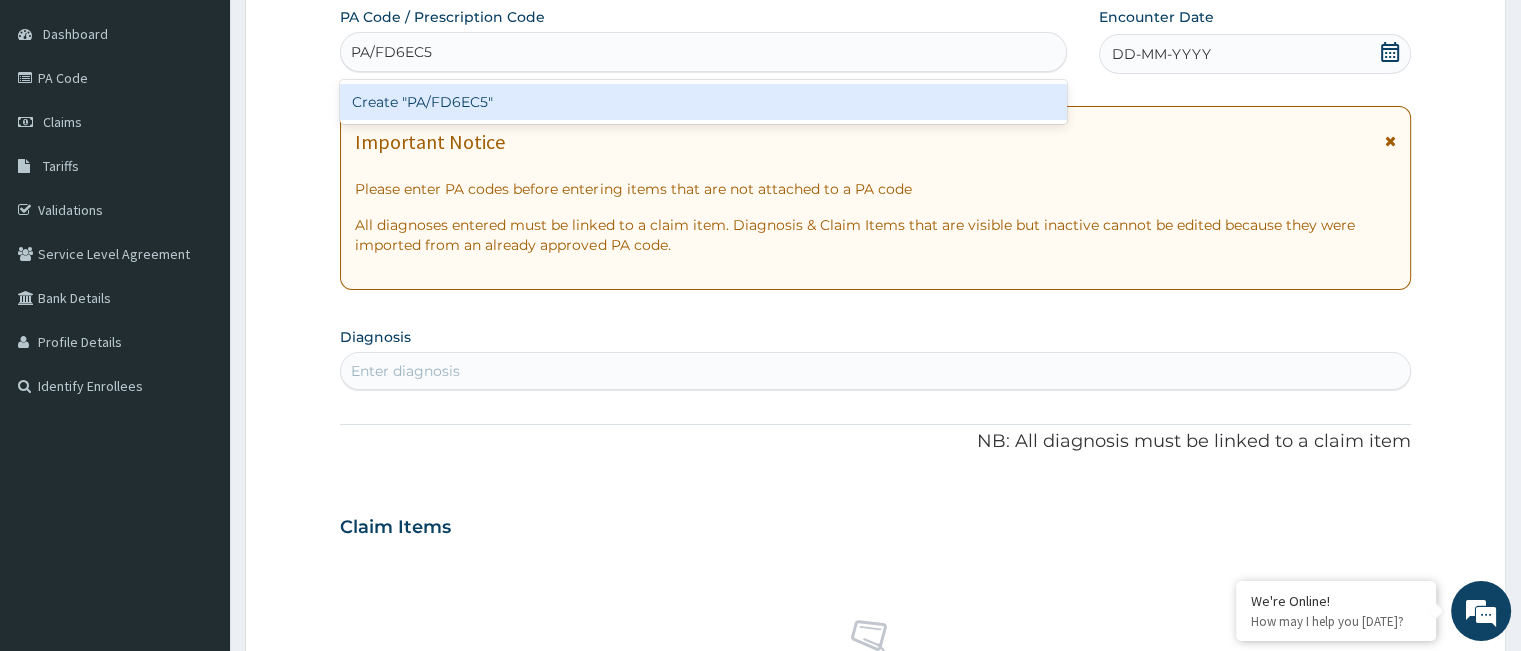 click on "Create "PA/FD6EC5"" at bounding box center (703, 102) 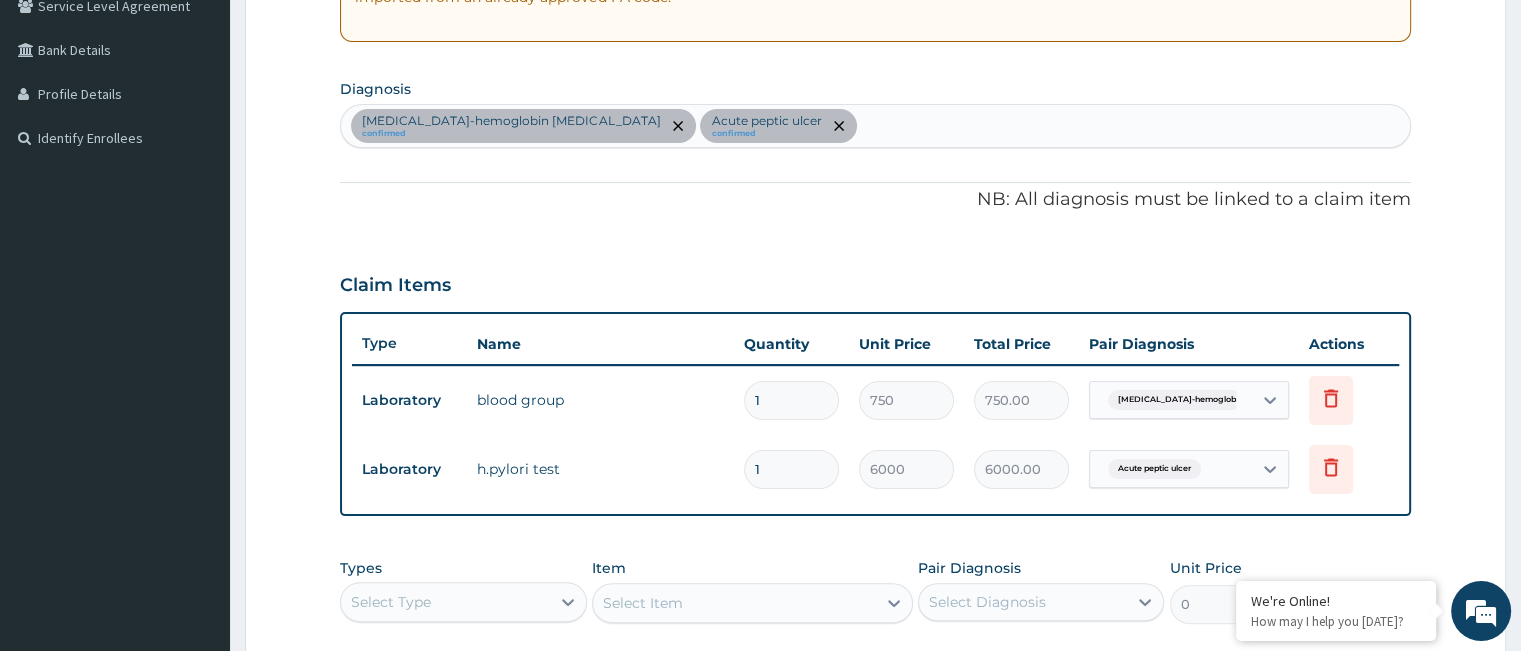 scroll, scrollTop: 413, scrollLeft: 0, axis: vertical 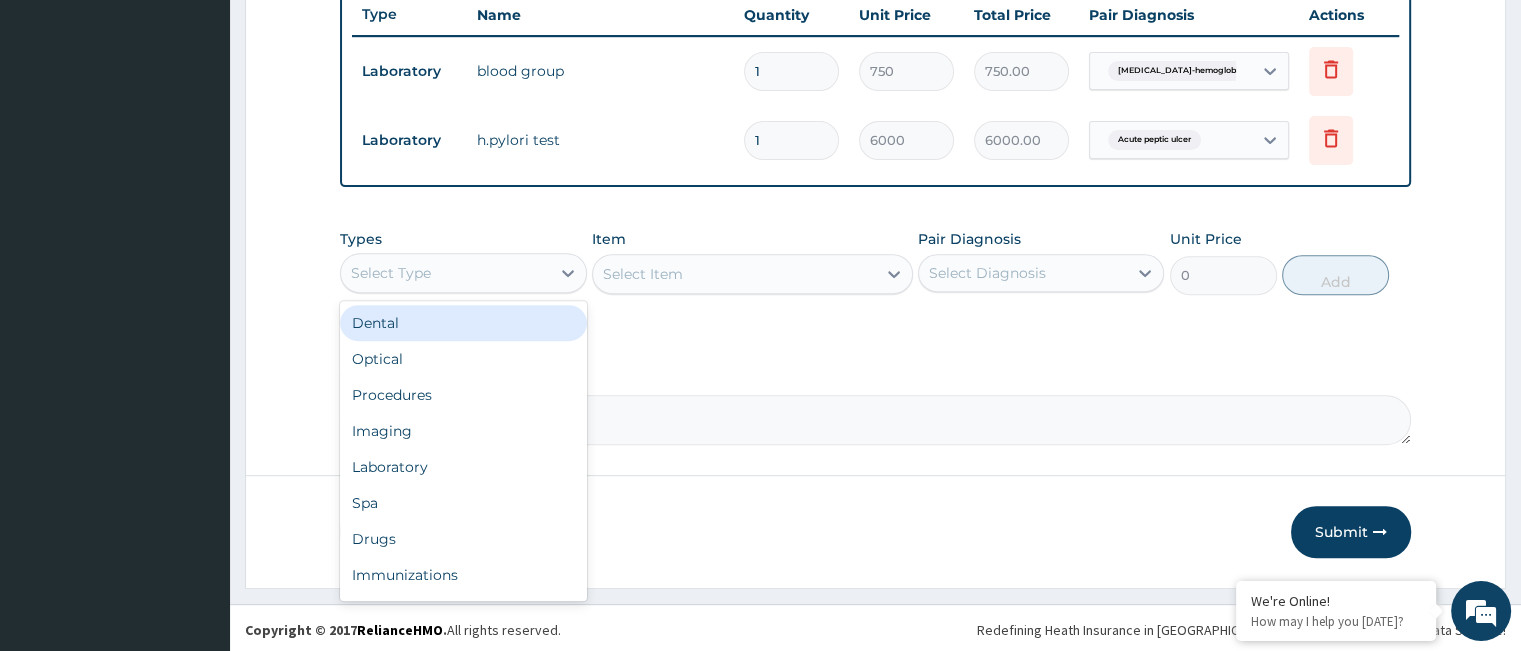 click on "Select Type" at bounding box center (445, 273) 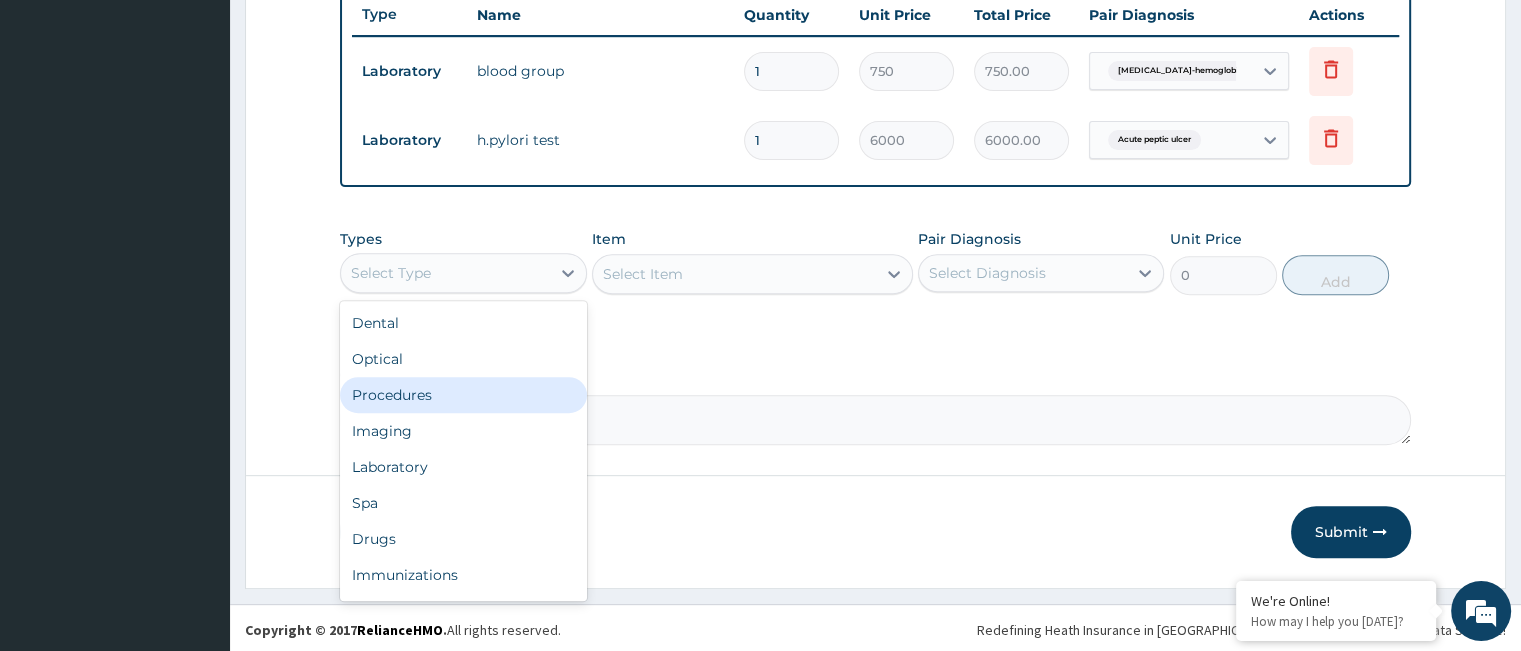 click on "Procedures" at bounding box center (463, 395) 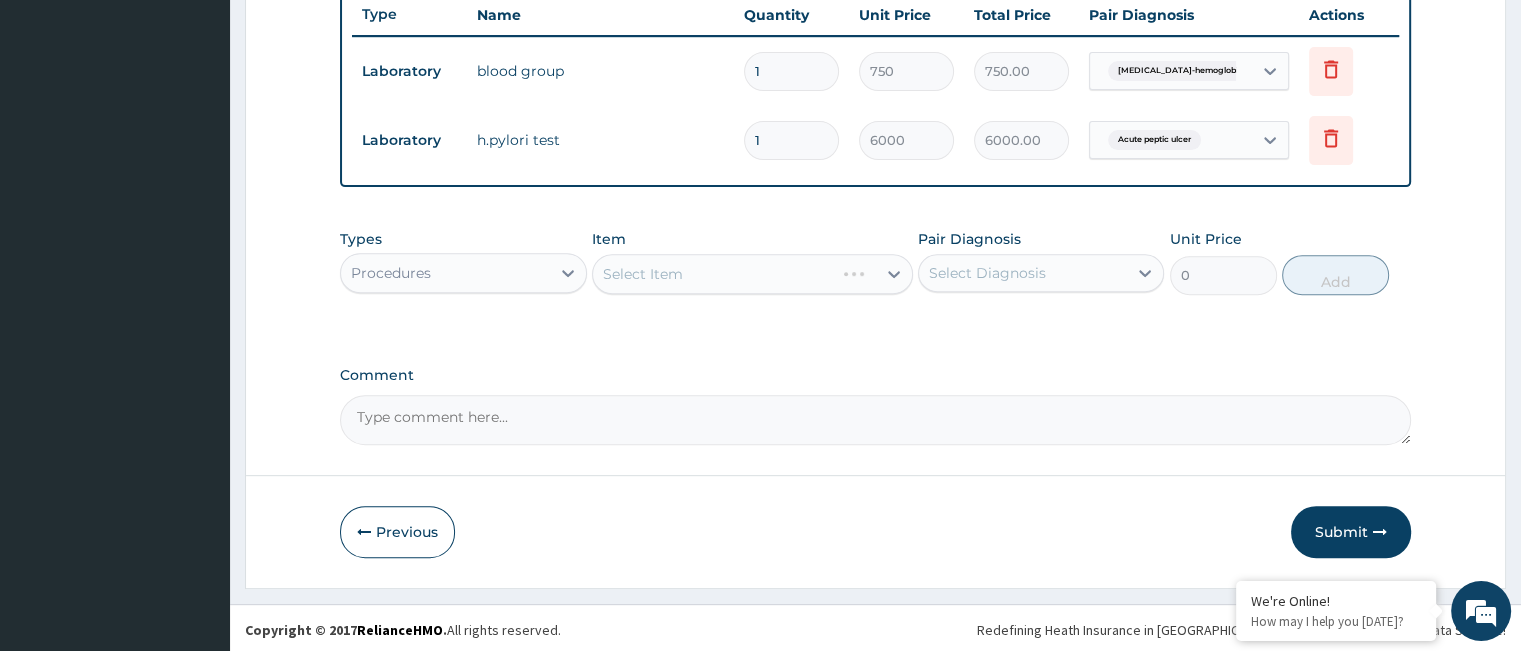 click on "Select Item" at bounding box center [752, 274] 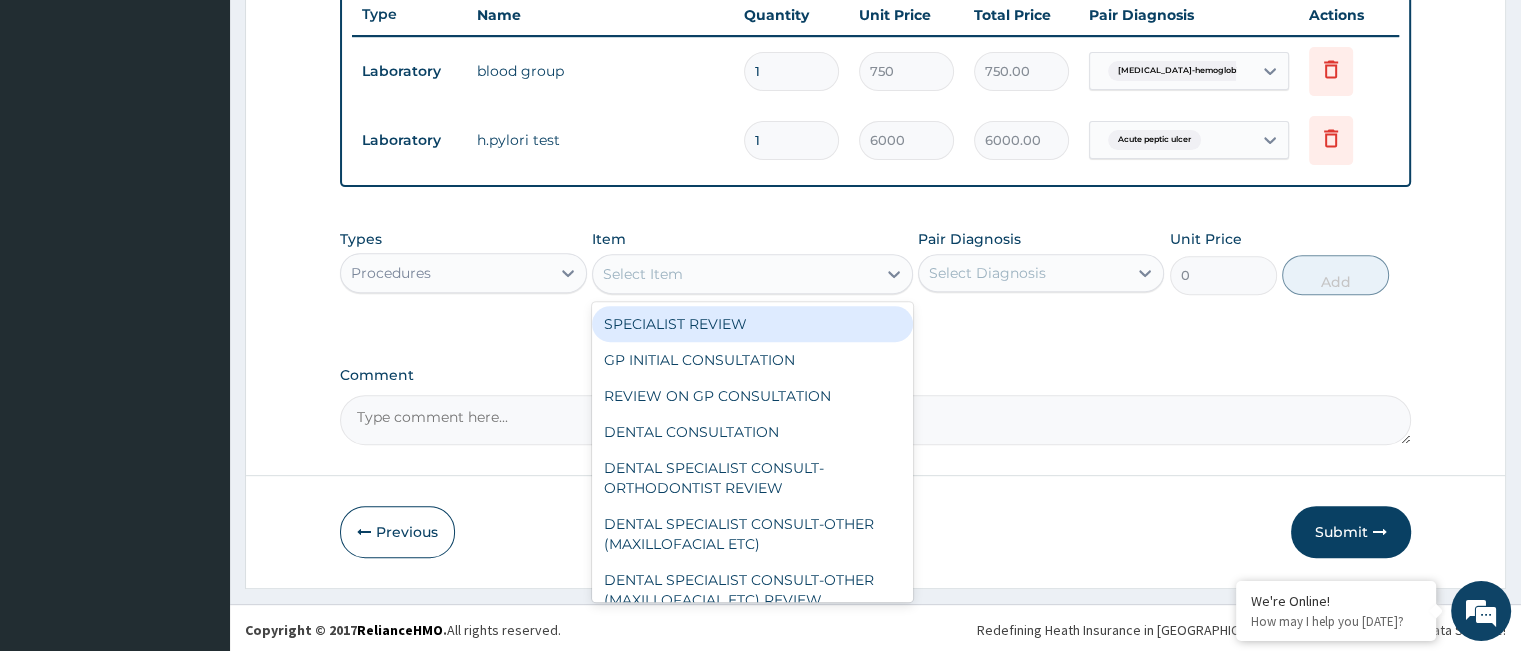click on "Select Item" at bounding box center [734, 274] 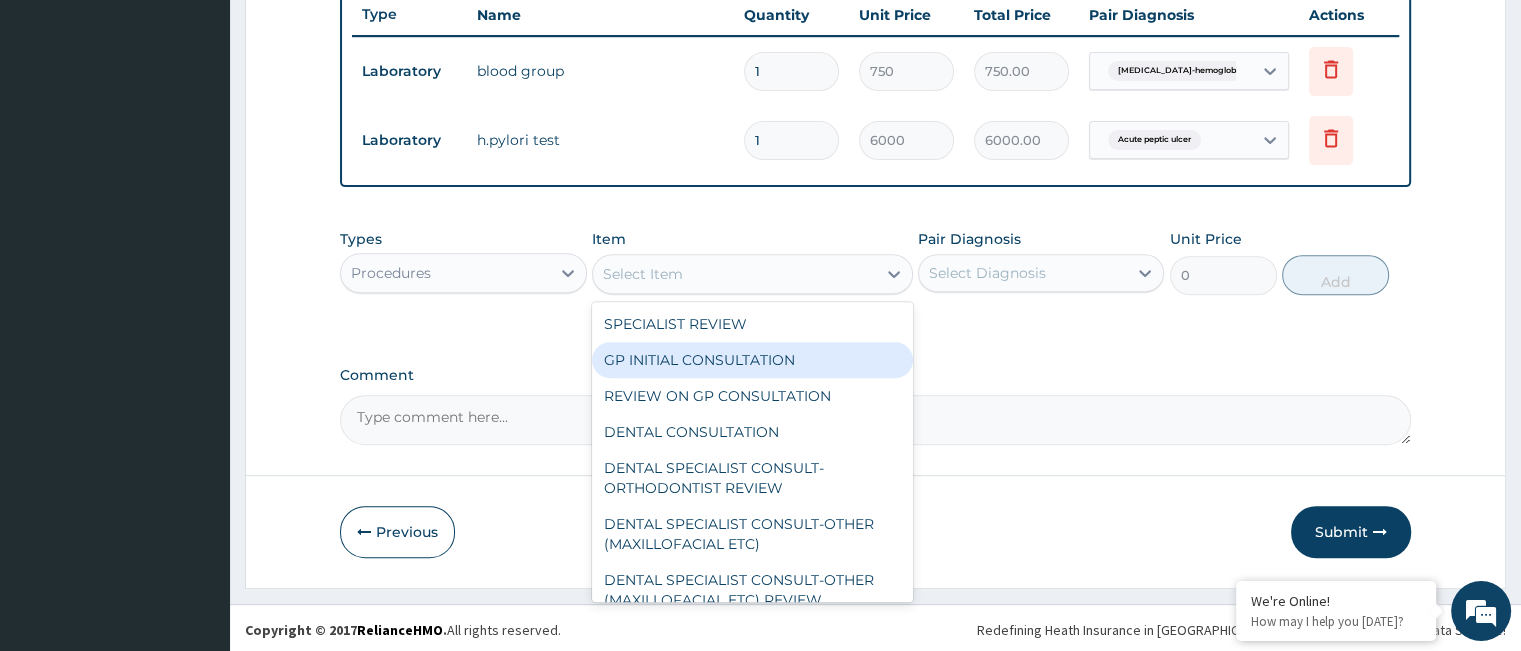 click on "GP INITIAL CONSULTATION" at bounding box center [752, 360] 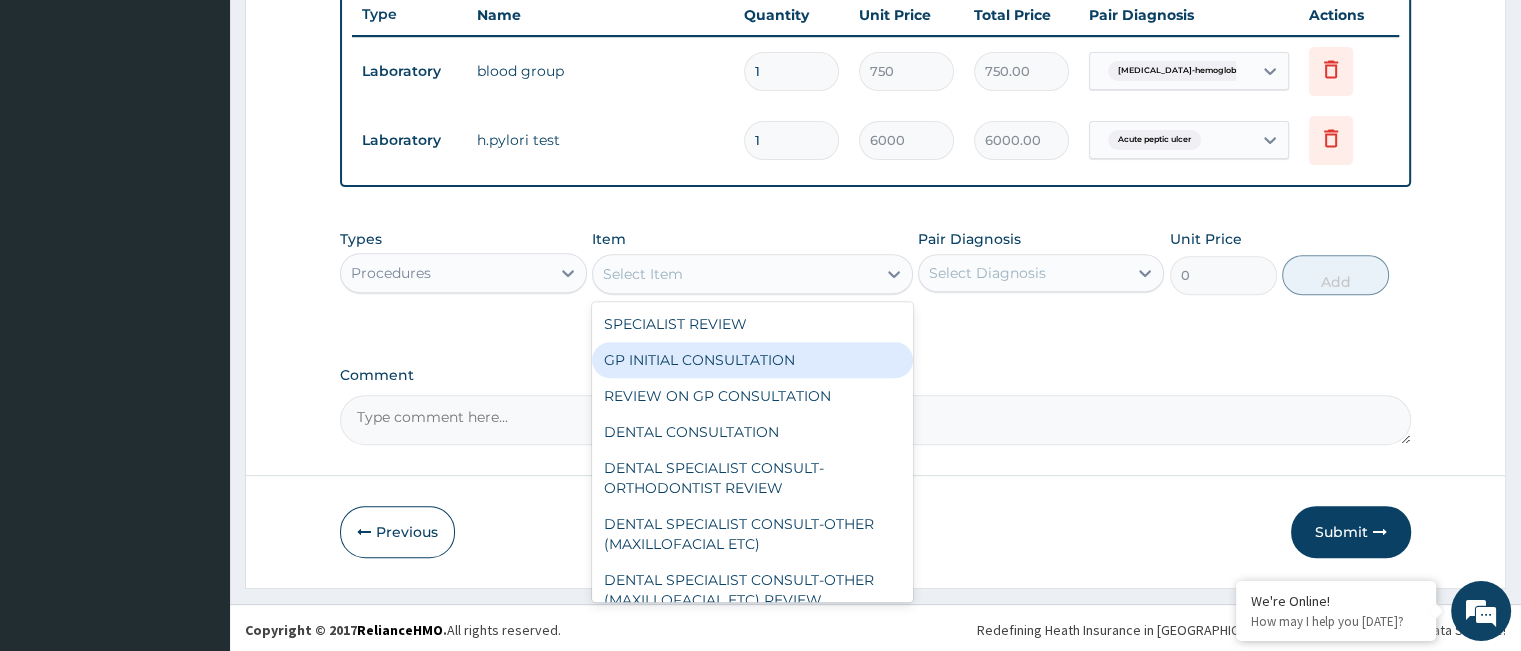 type on "2500" 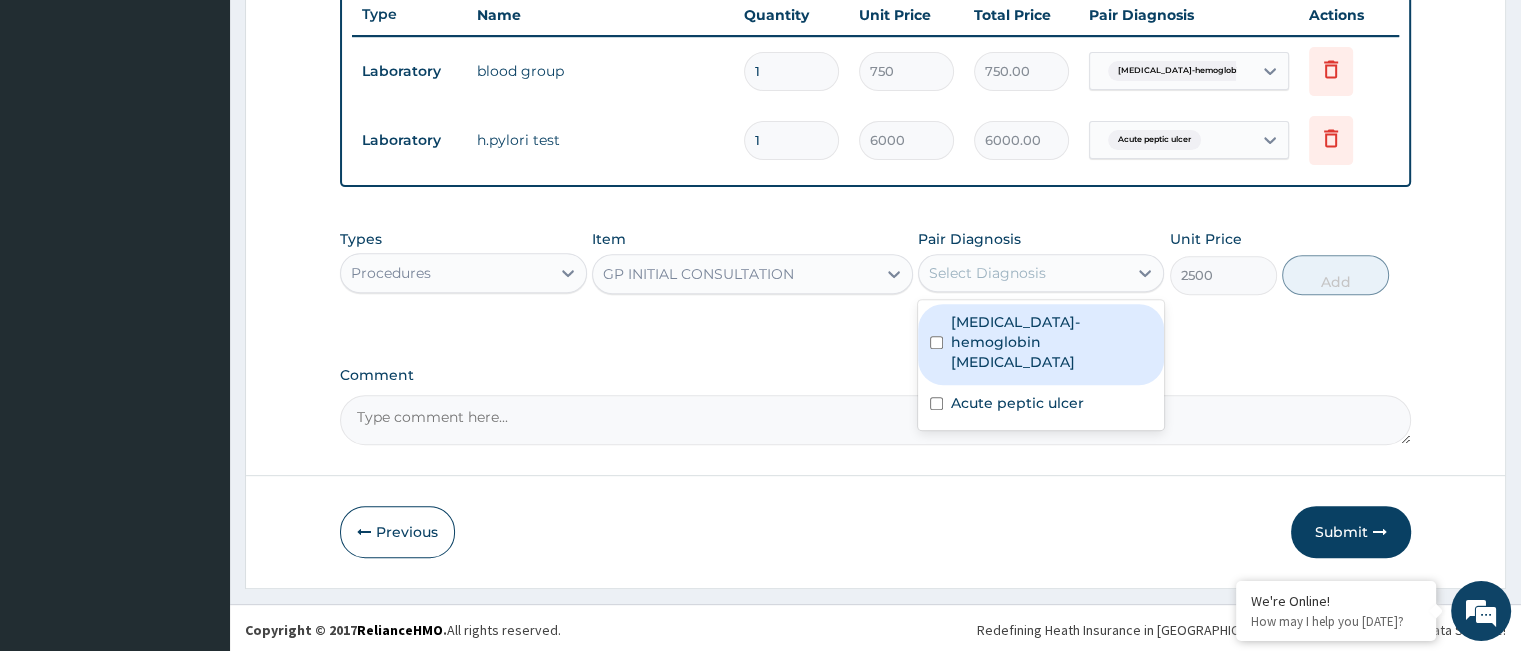 click on "Select Diagnosis" at bounding box center (1041, 273) 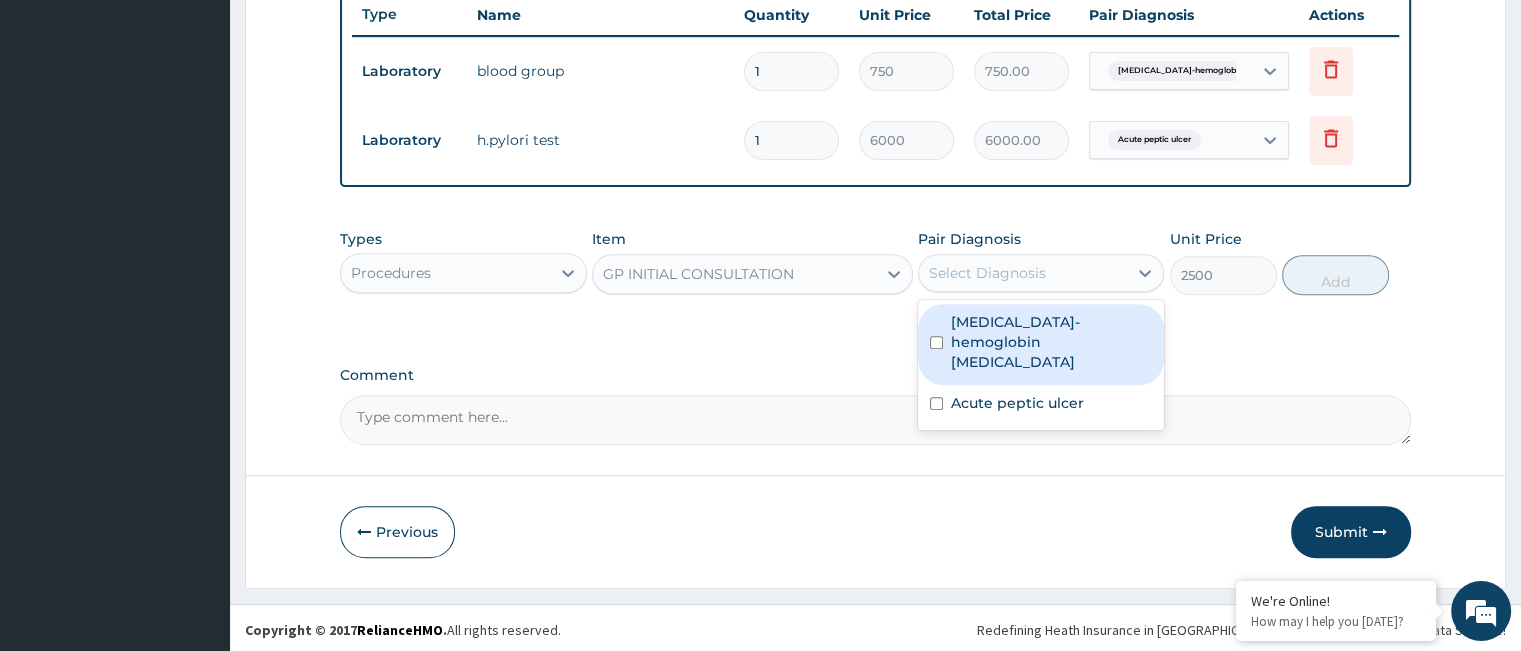 click on "Sickle cell-hemoglobin SS disease" at bounding box center (1051, 342) 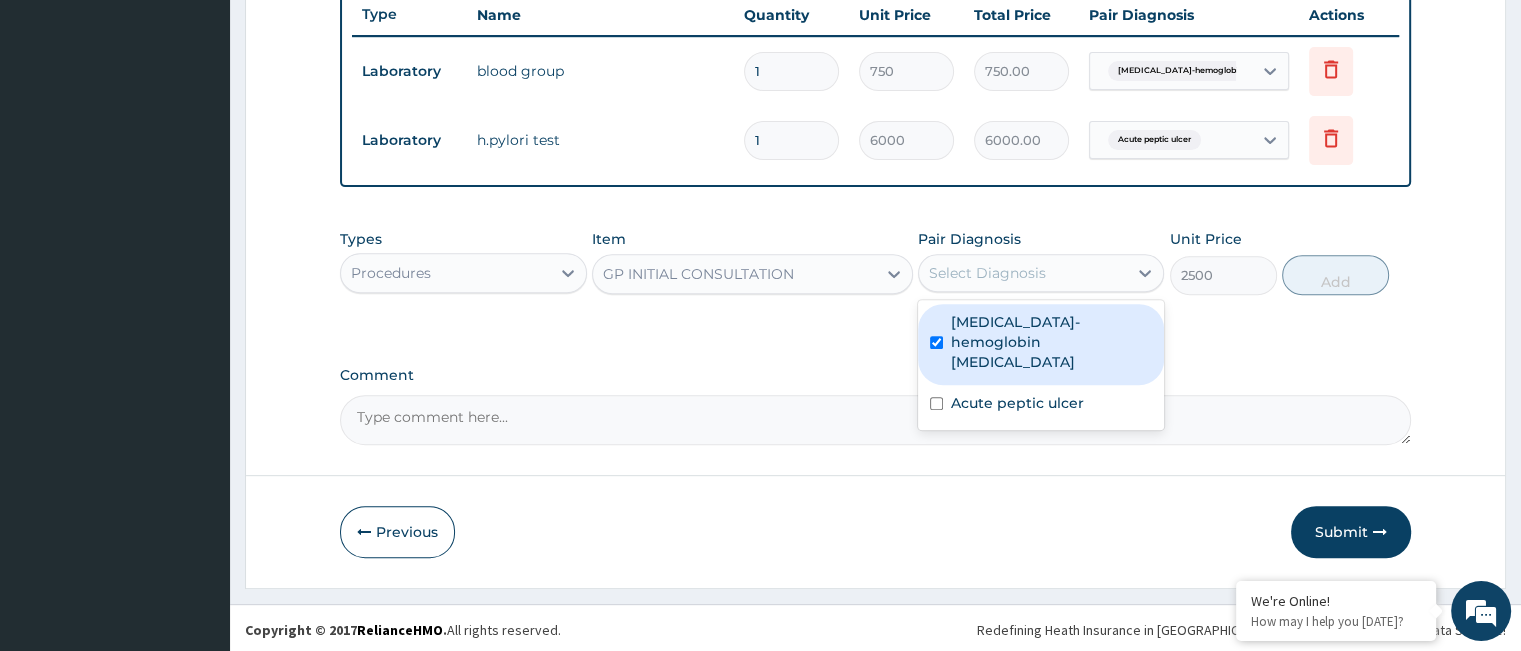 checkbox on "true" 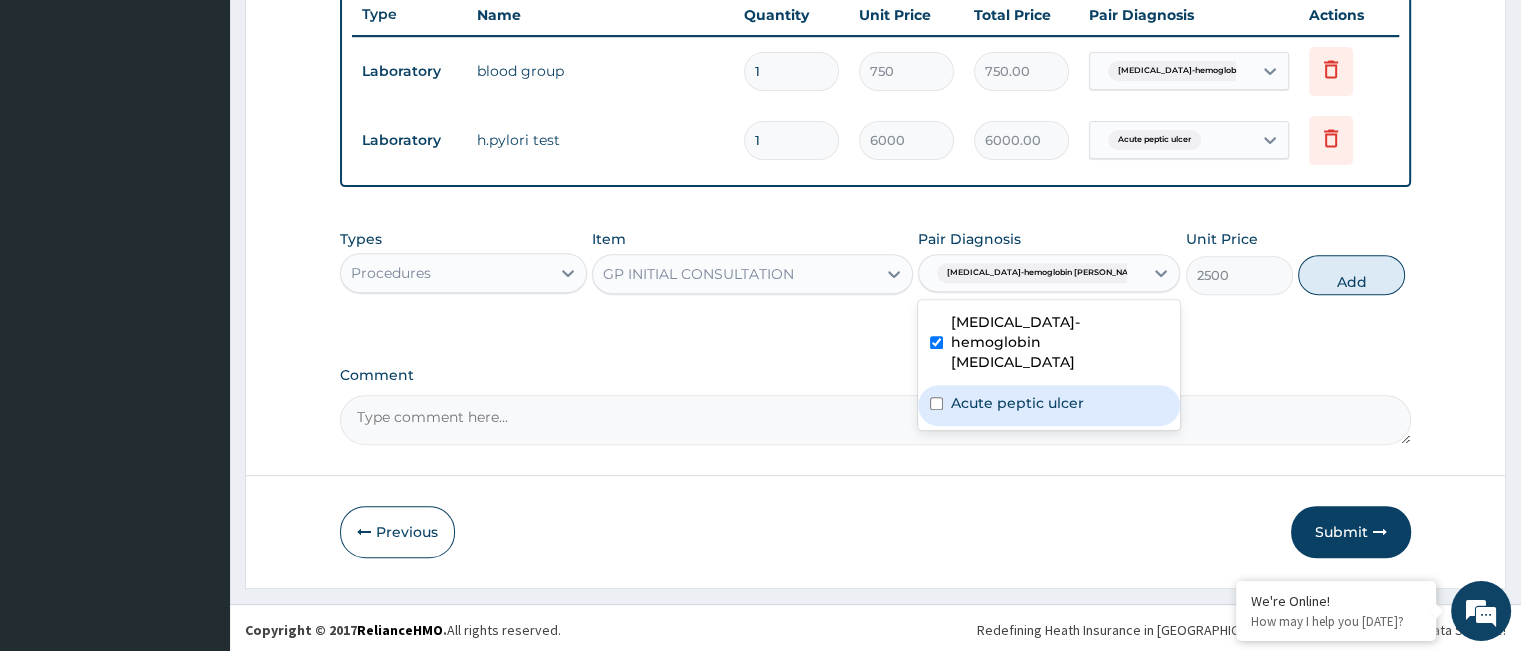 click on "Acute peptic ulcer" at bounding box center [1017, 403] 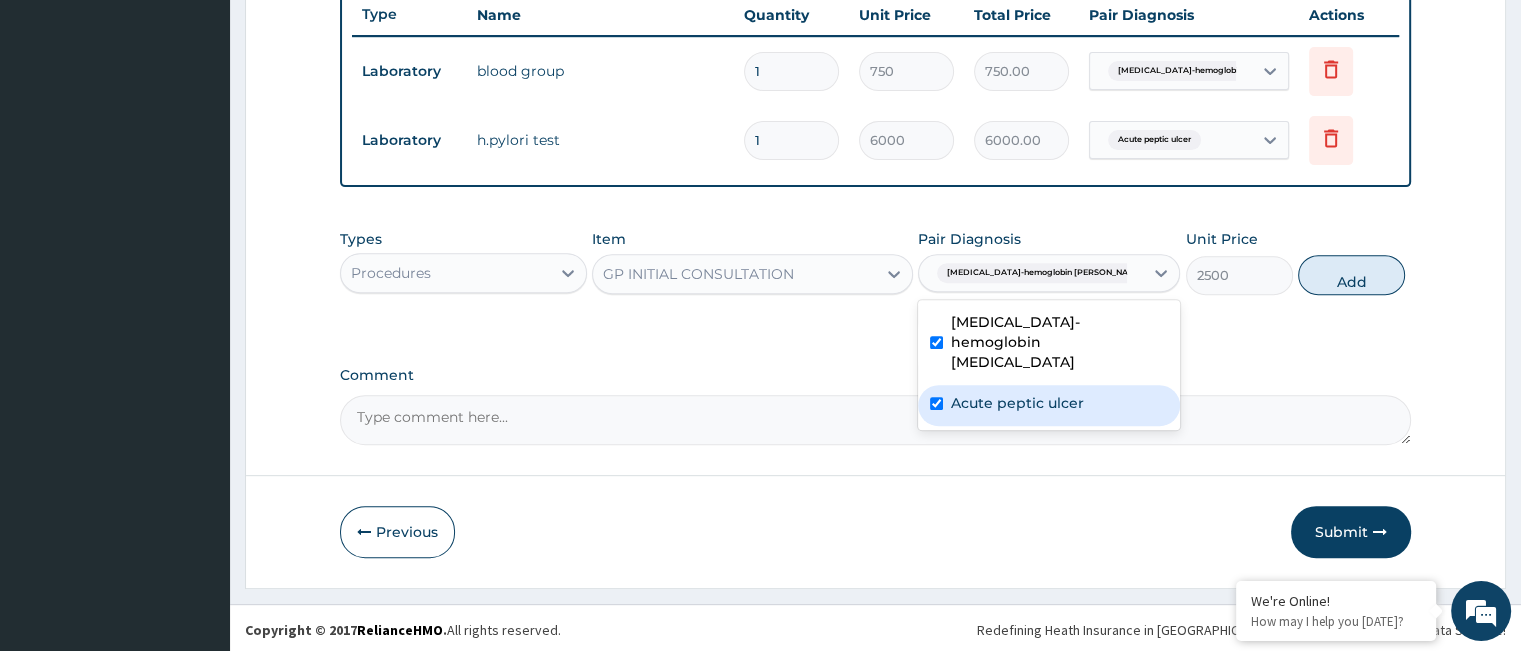 checkbox on "true" 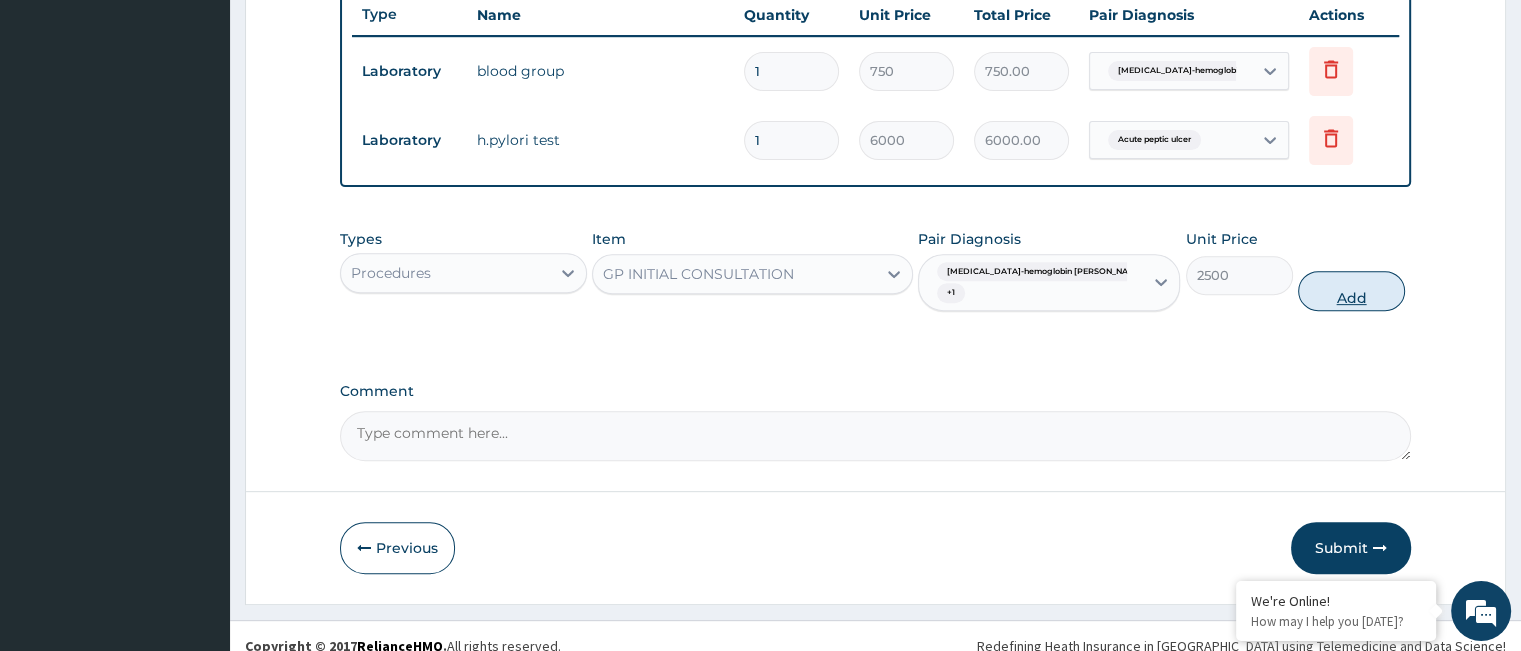 click on "Add" at bounding box center (1351, 291) 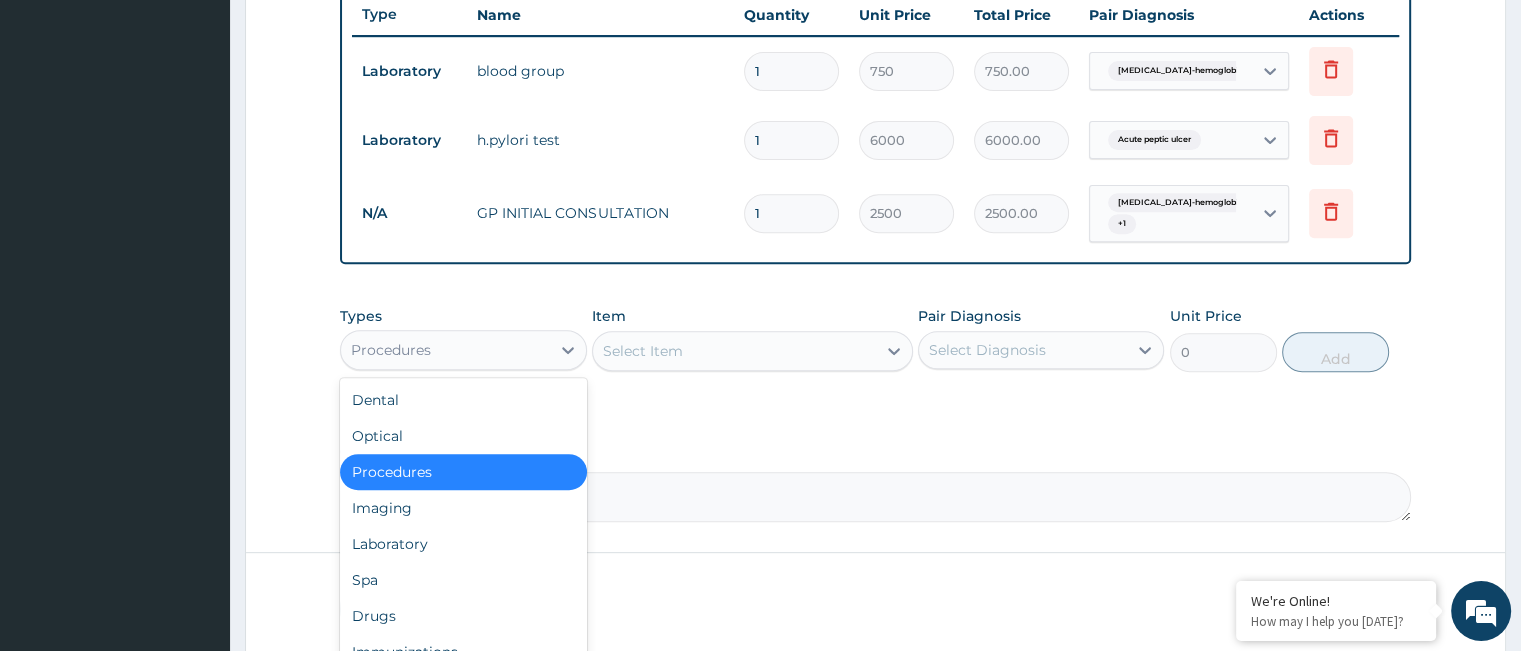 click on "Procedures" at bounding box center (445, 350) 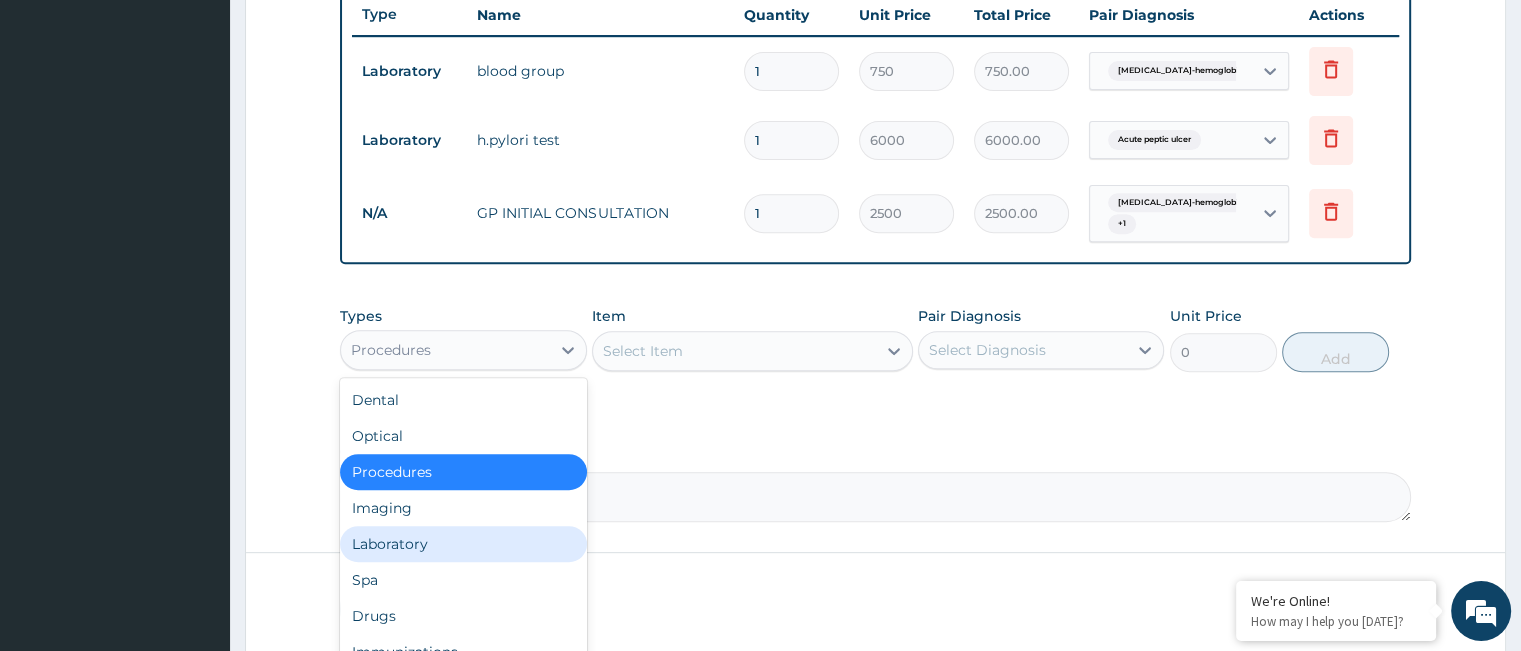 click on "Laboratory" at bounding box center [463, 544] 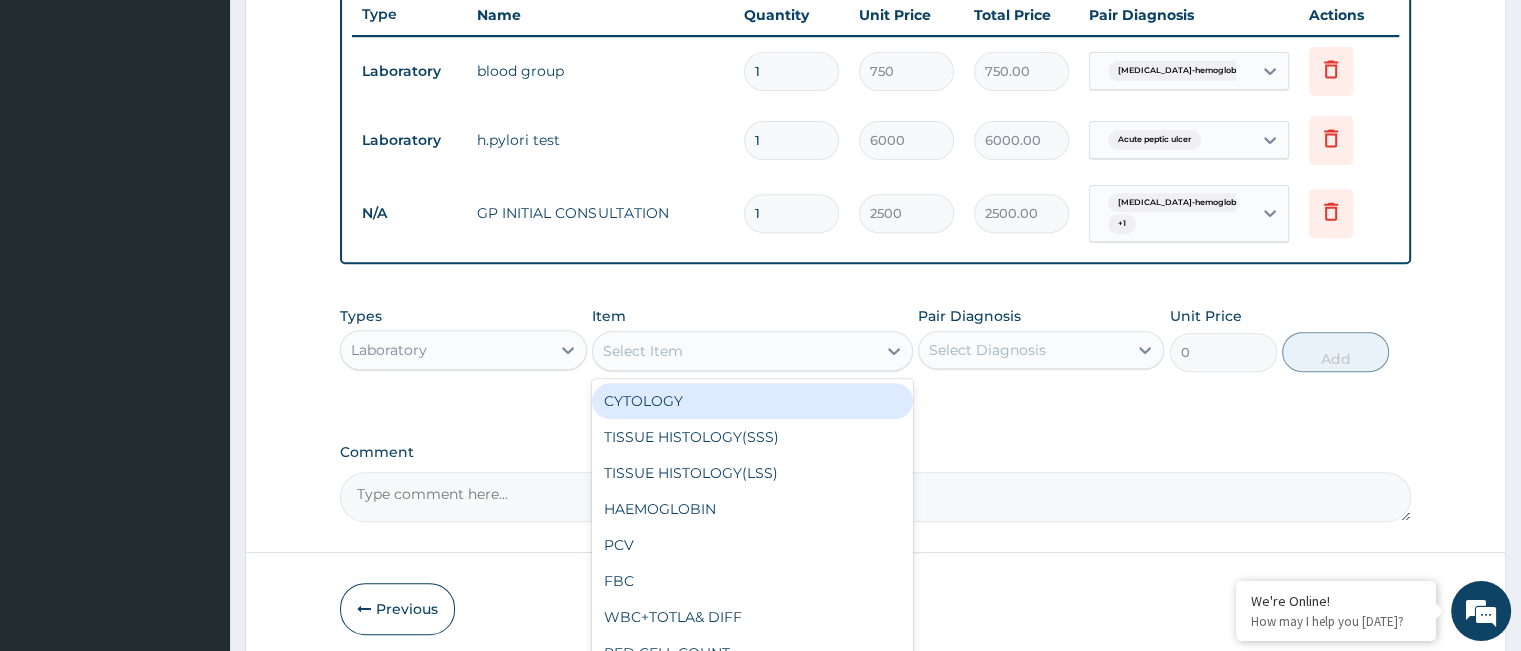 click on "Select Item" at bounding box center [734, 351] 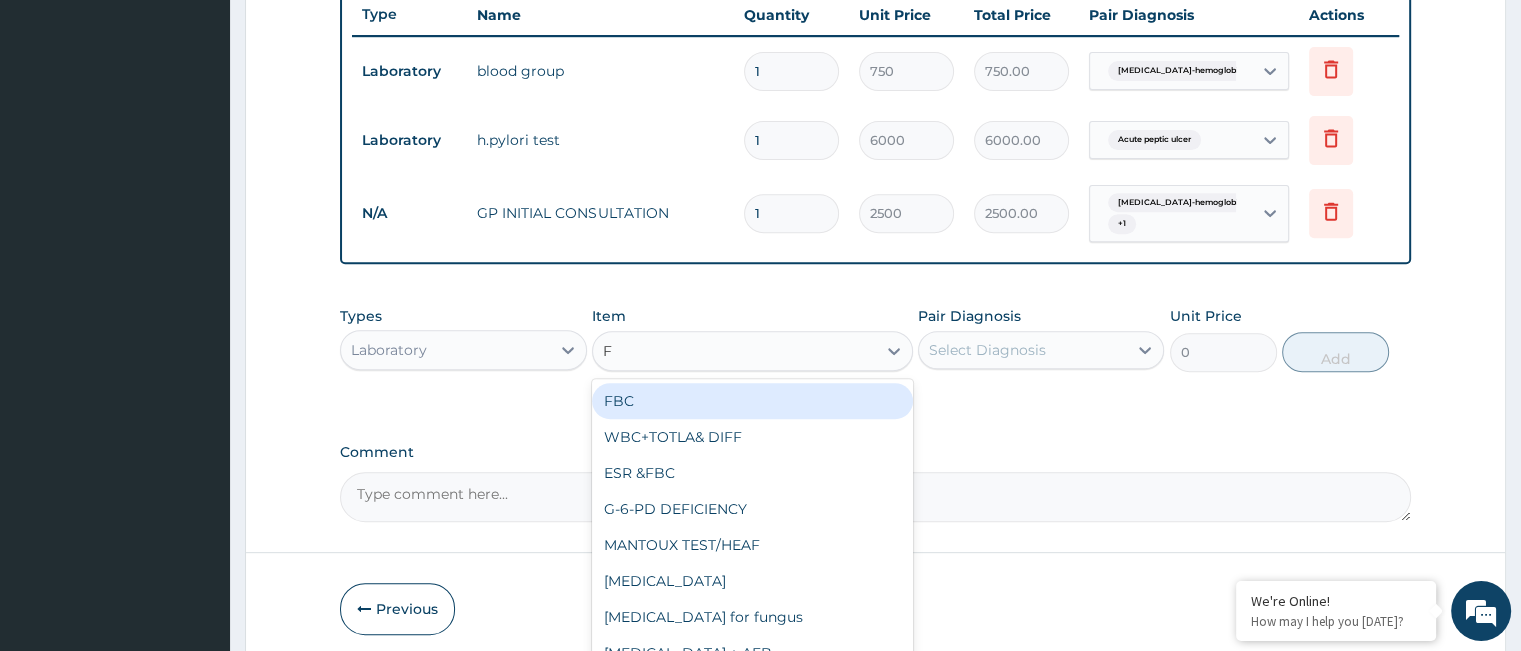 click on "FBC" at bounding box center (752, 401) 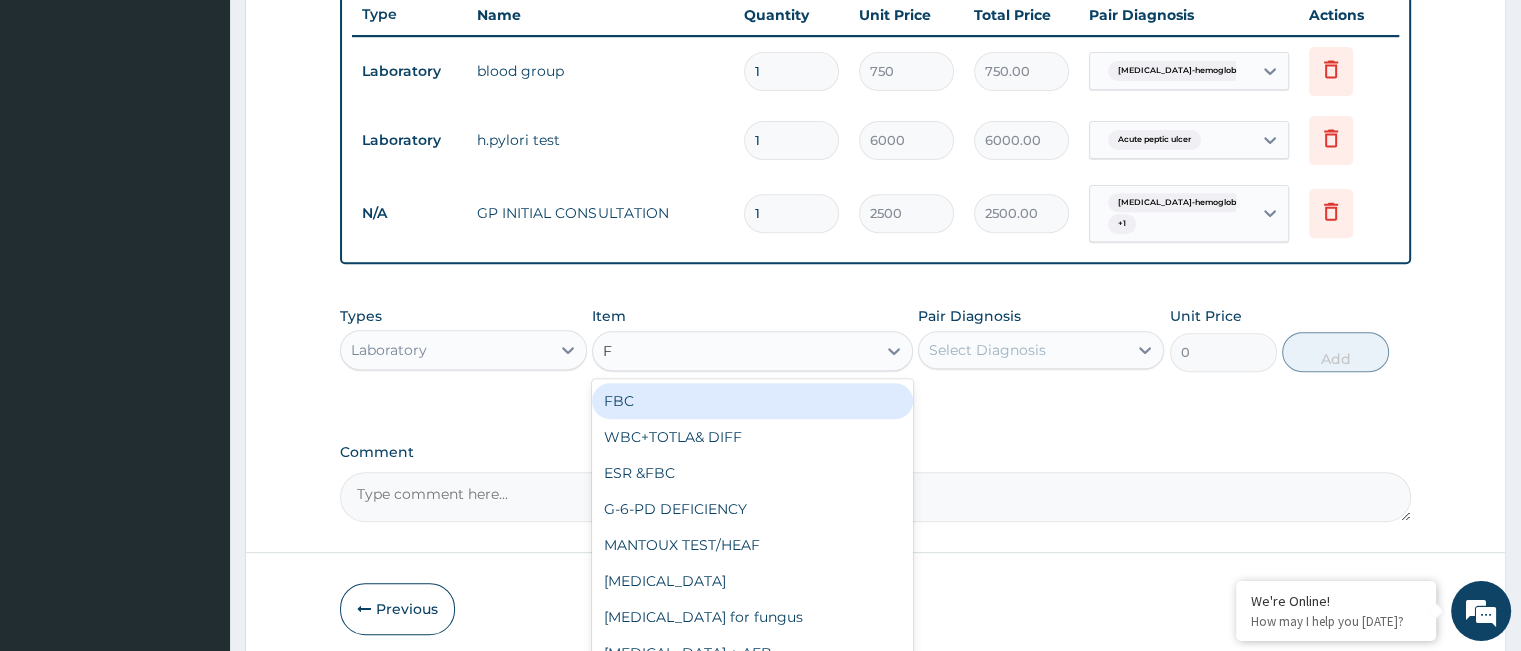 type 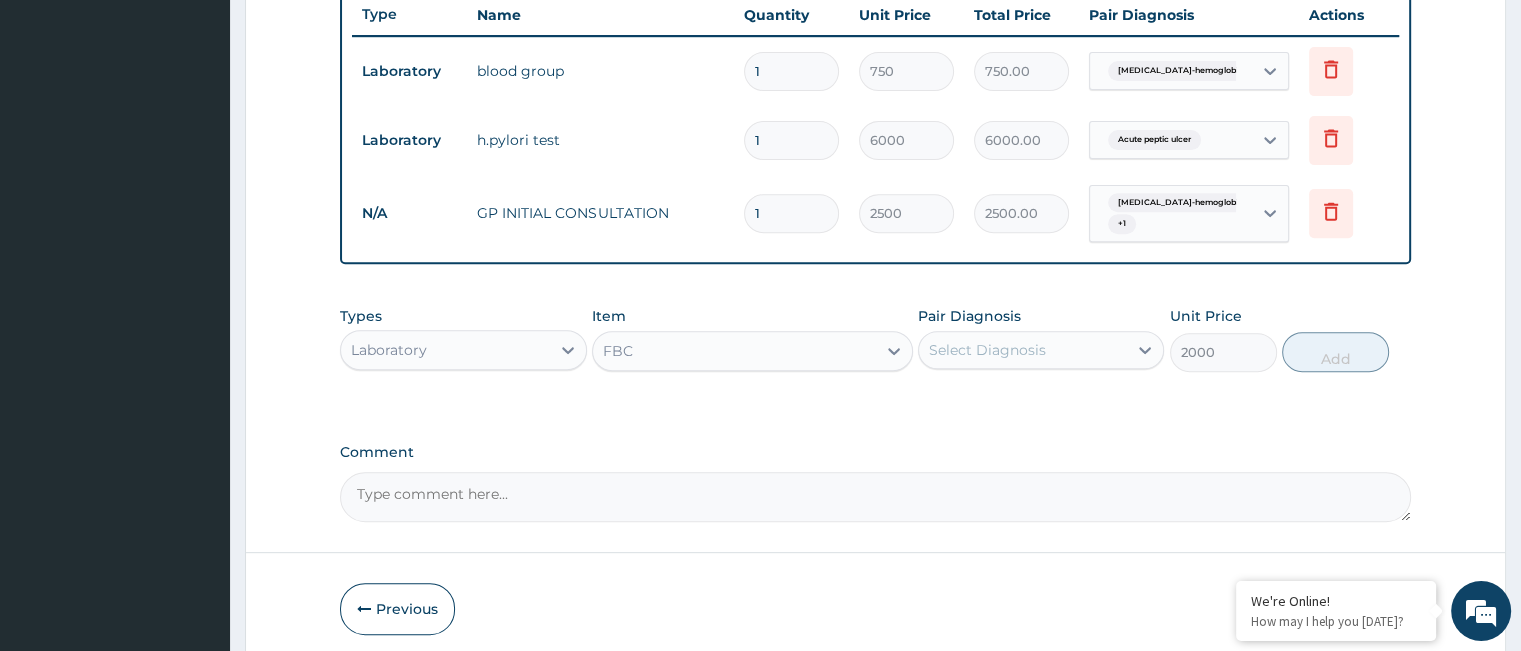 click on "Select Diagnosis" at bounding box center (987, 350) 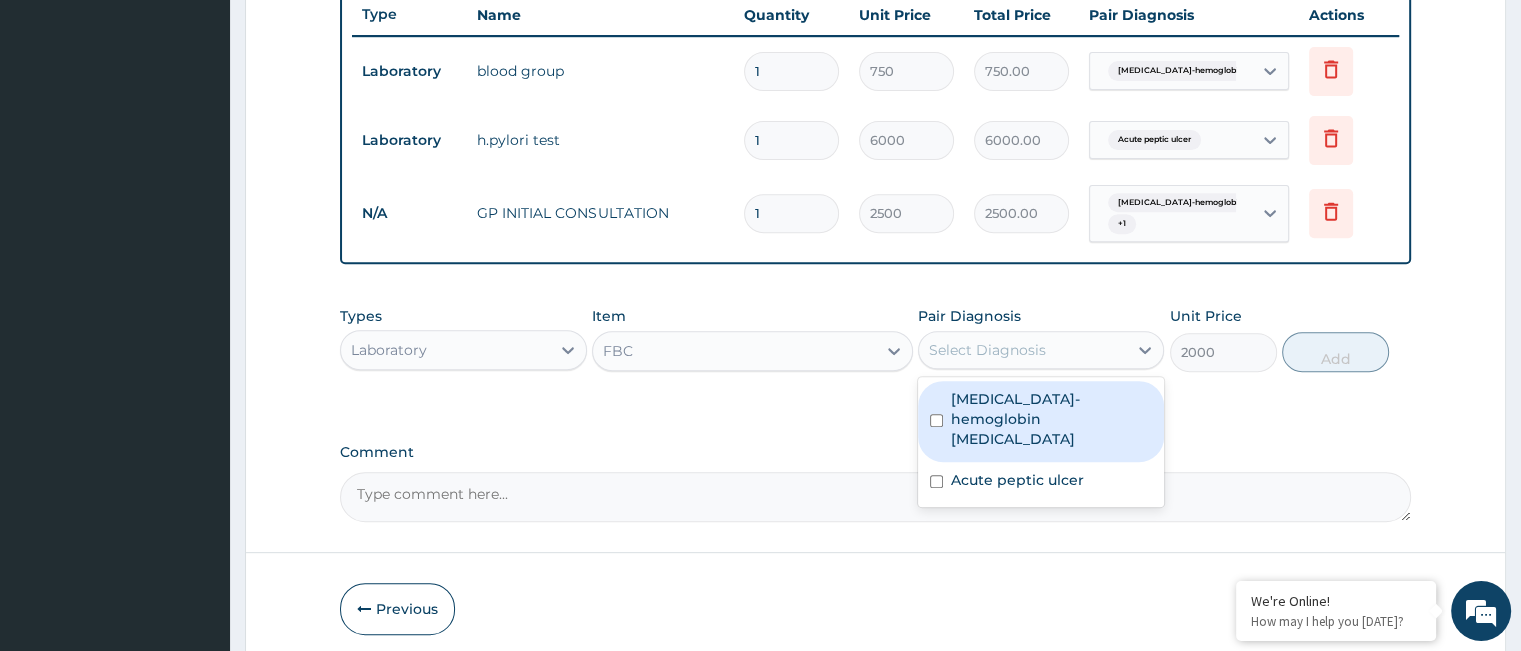 click on "Sickle cell-hemoglobin SS disease" at bounding box center [1051, 419] 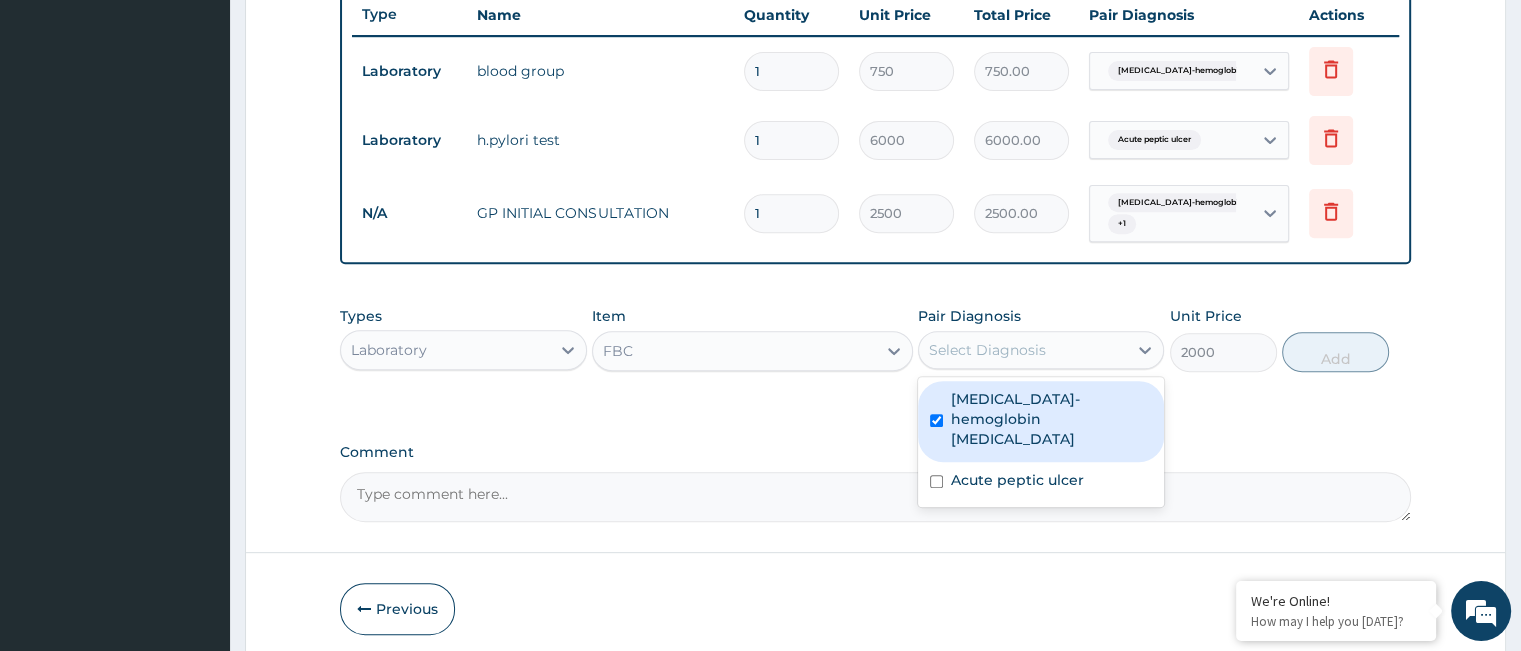 checkbox on "true" 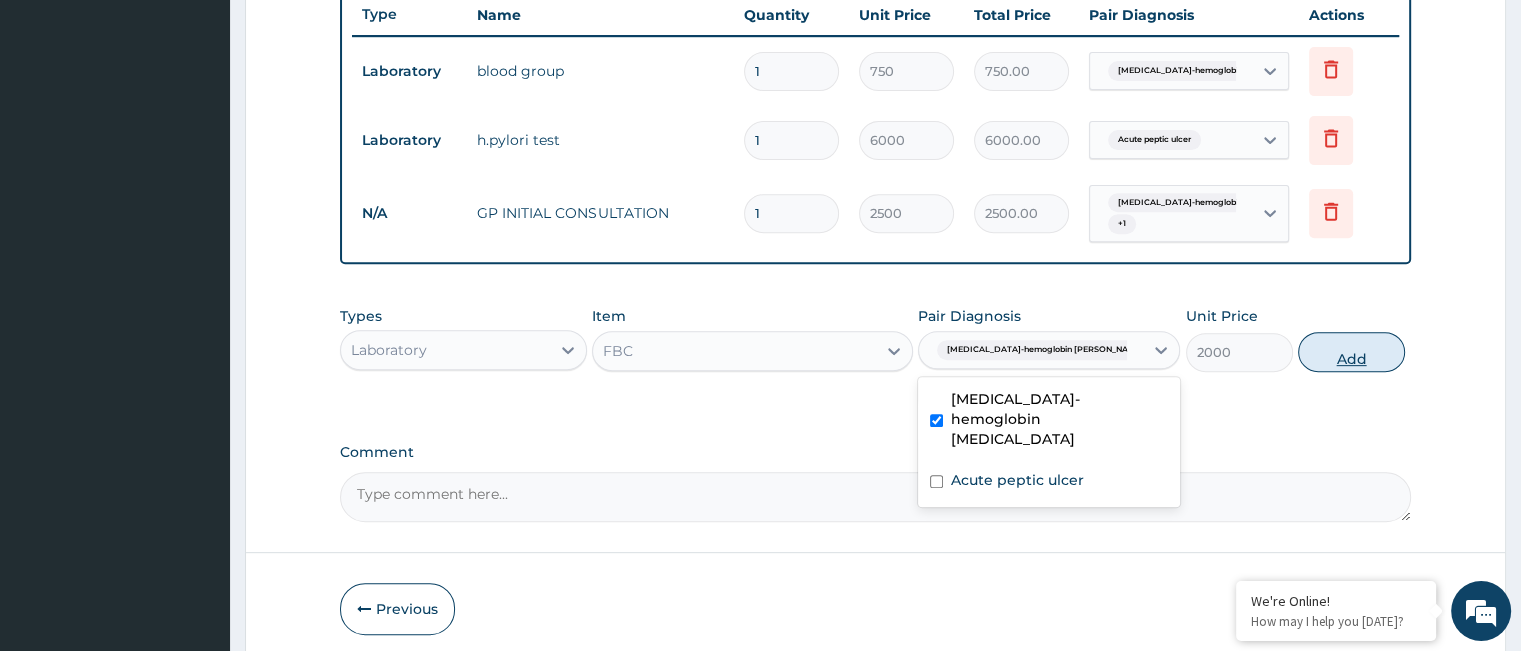 click on "Add" at bounding box center (1351, 352) 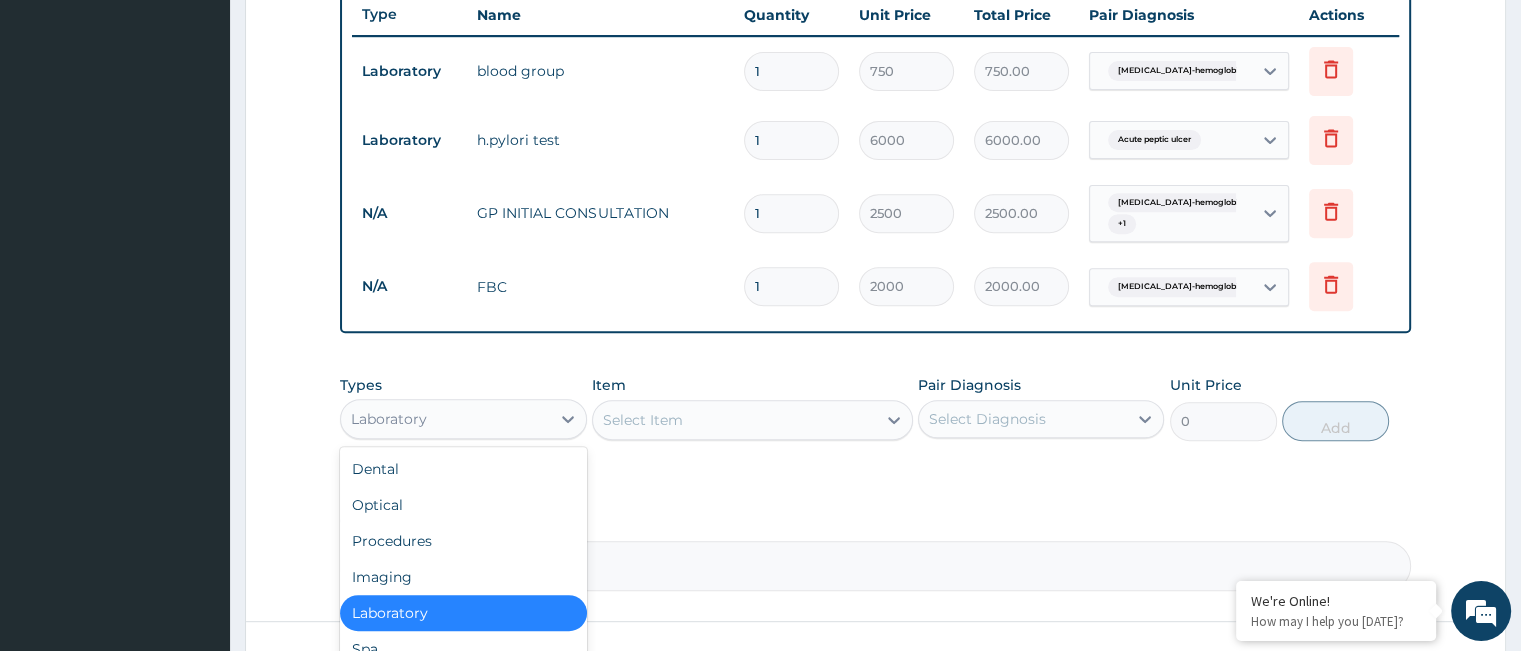 click on "Laboratory" at bounding box center (445, 419) 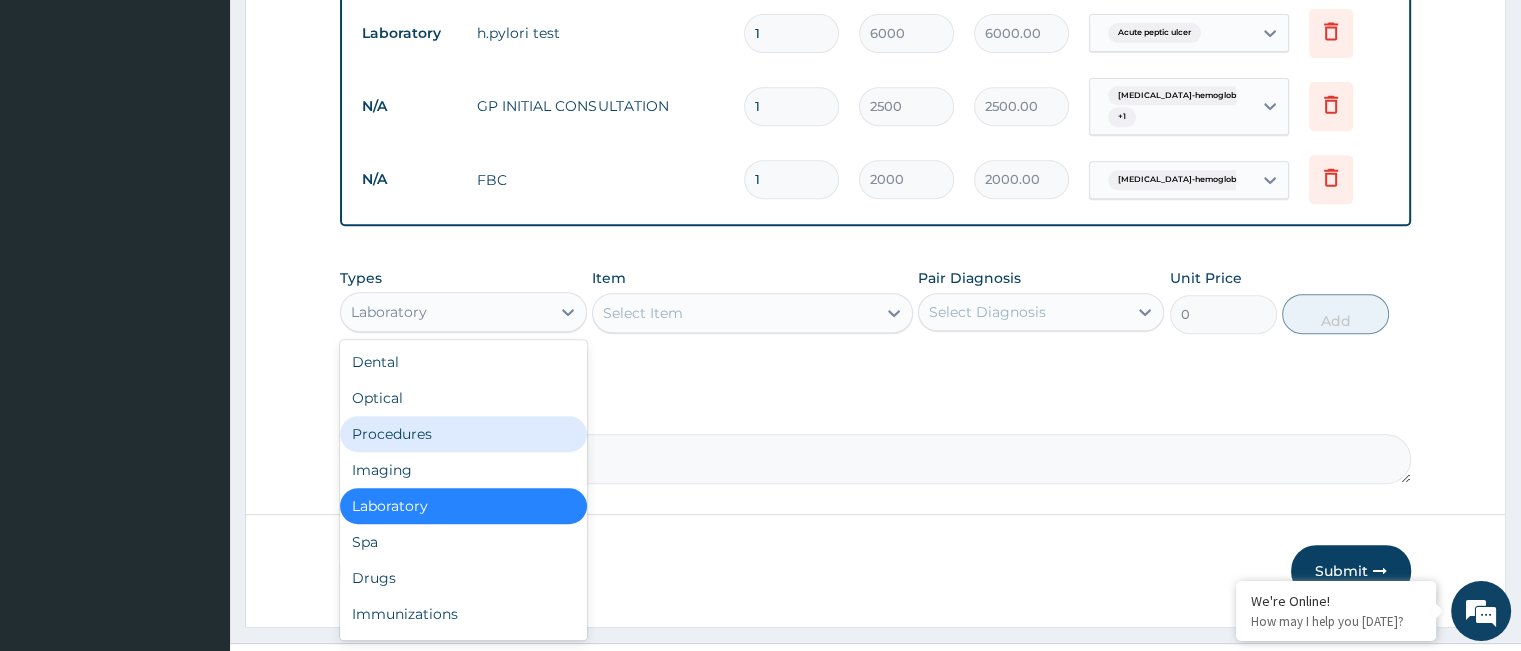 scroll, scrollTop: 905, scrollLeft: 0, axis: vertical 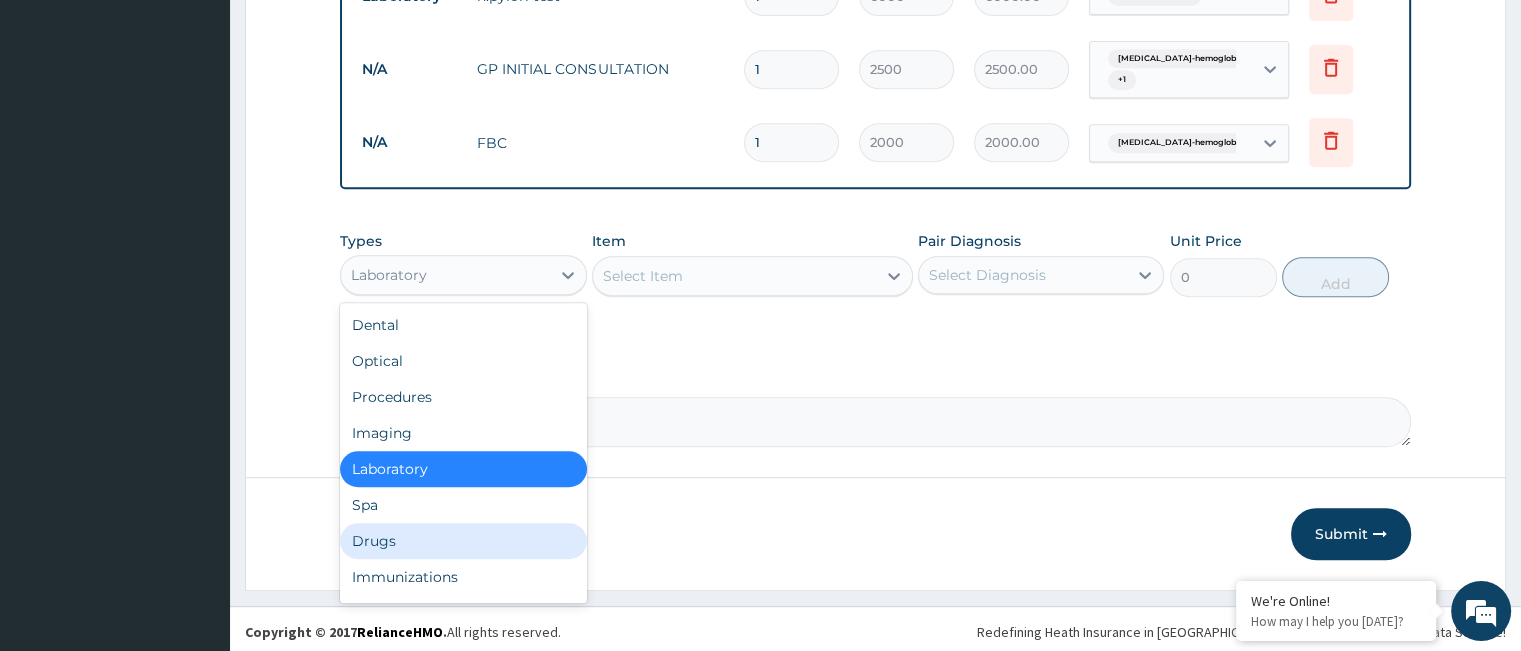 click on "Drugs" at bounding box center [463, 541] 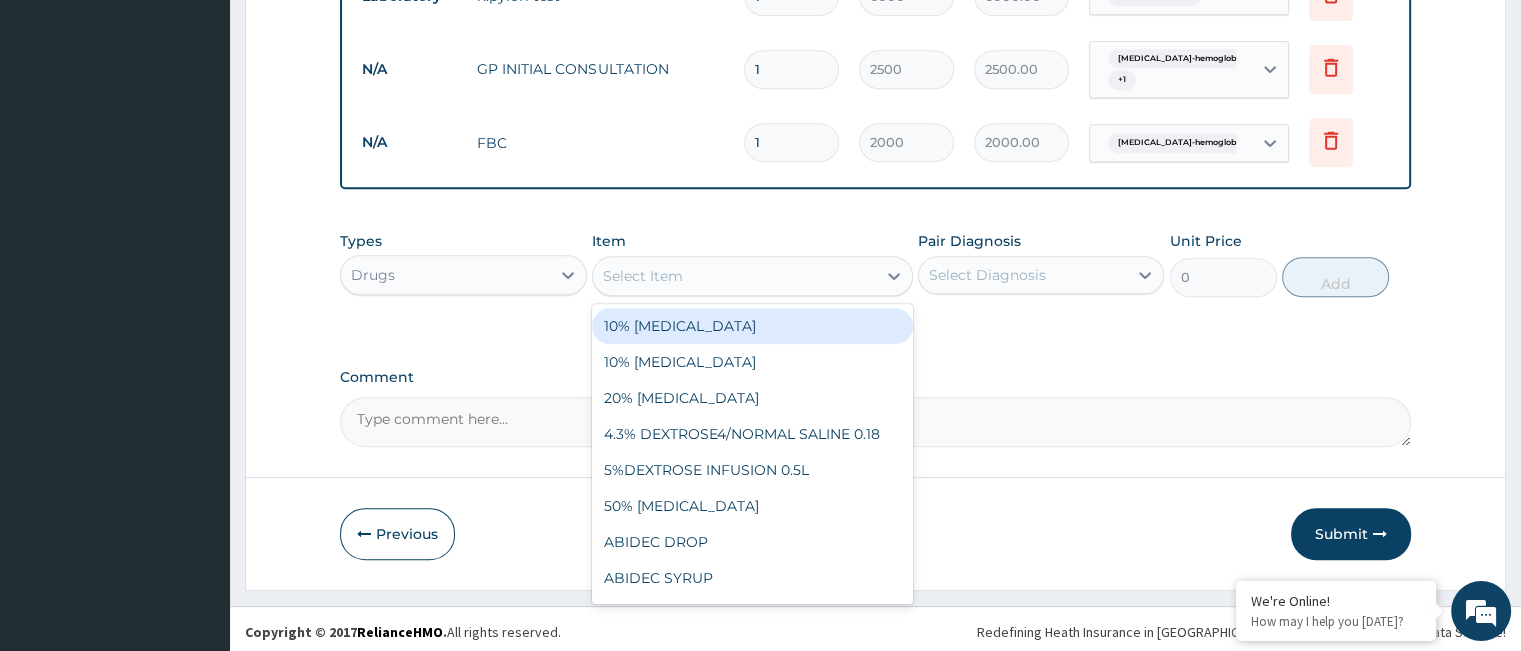 click on "Select Item" at bounding box center [734, 276] 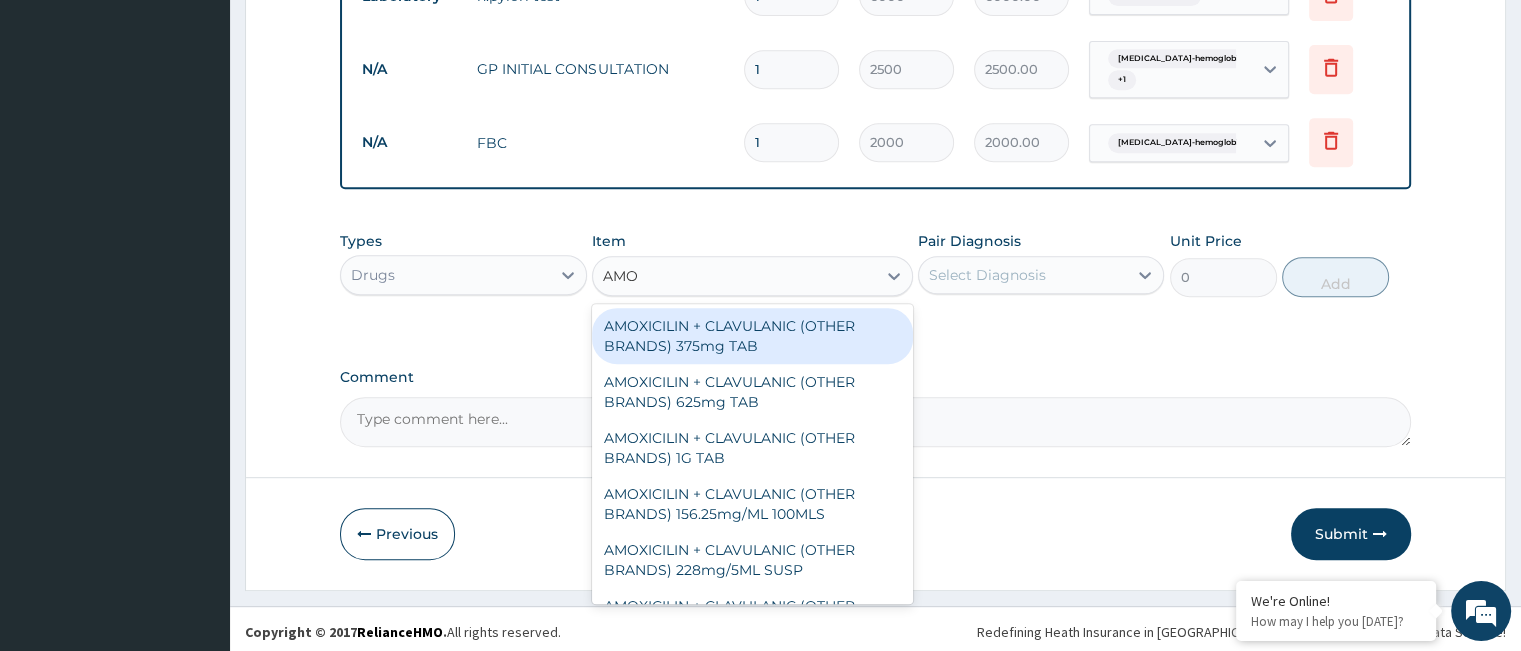 type on "AMOX" 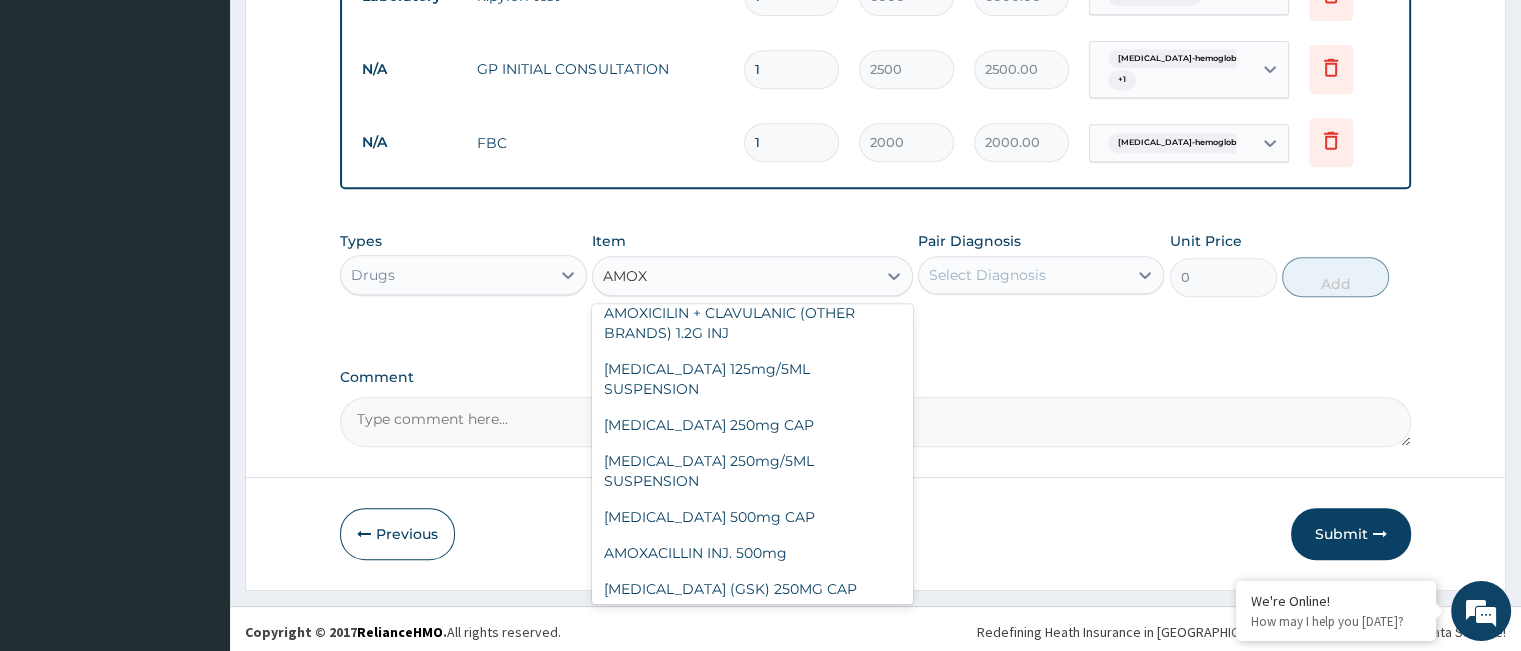 scroll, scrollTop: 480, scrollLeft: 0, axis: vertical 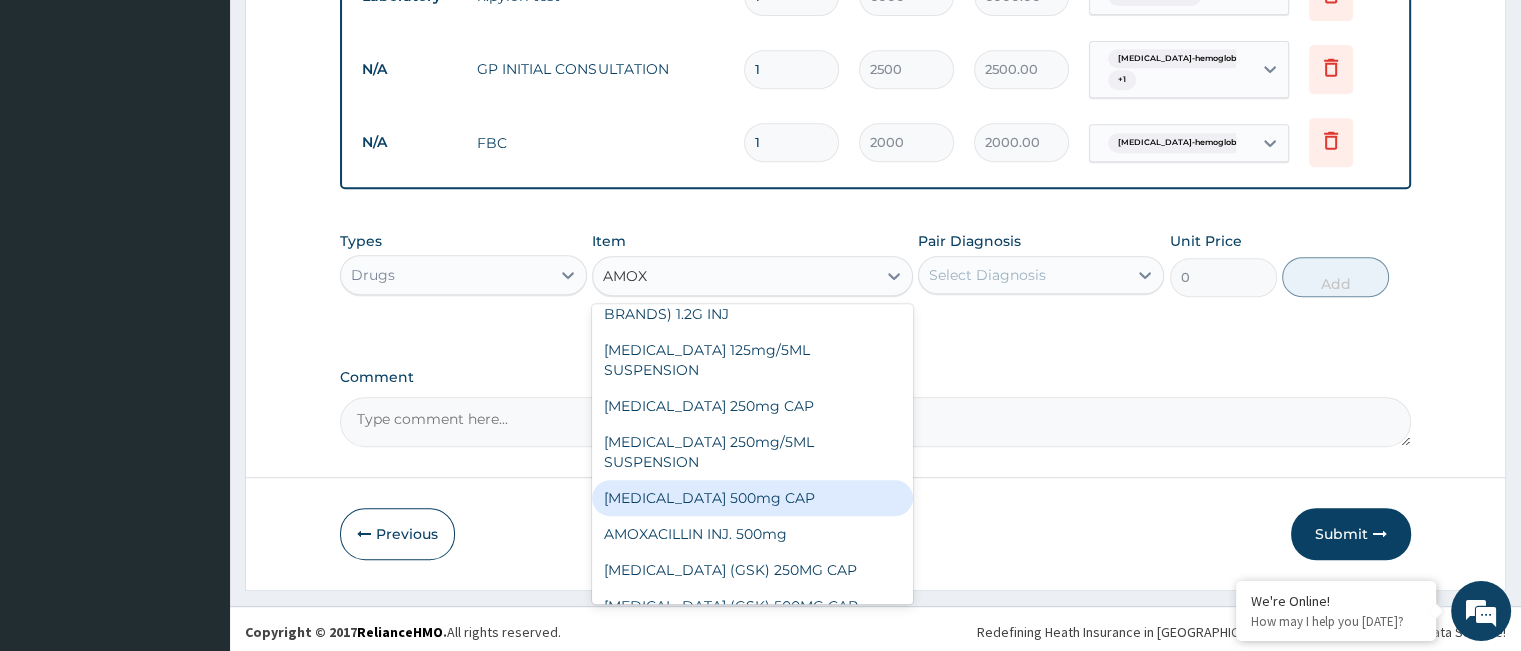 click on "AMOXYCILLIN 500mg CAP" at bounding box center (752, 498) 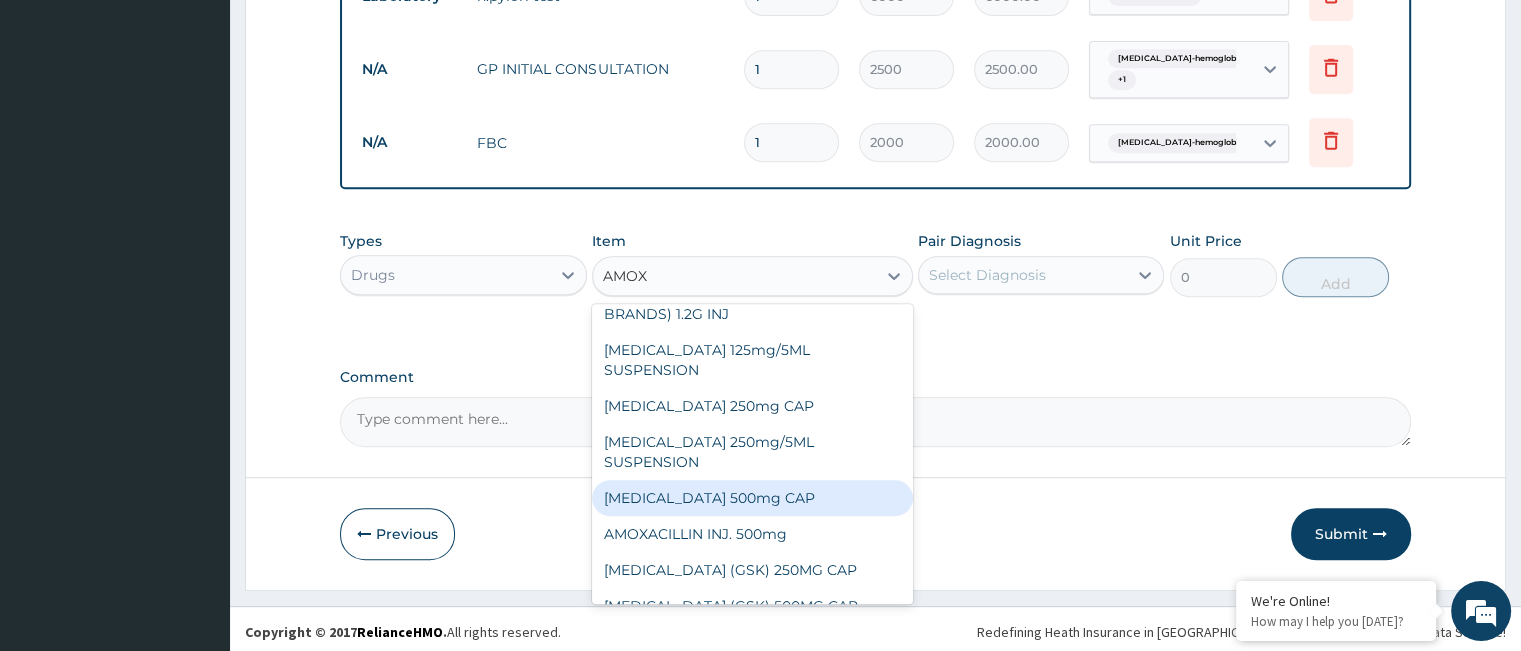 type 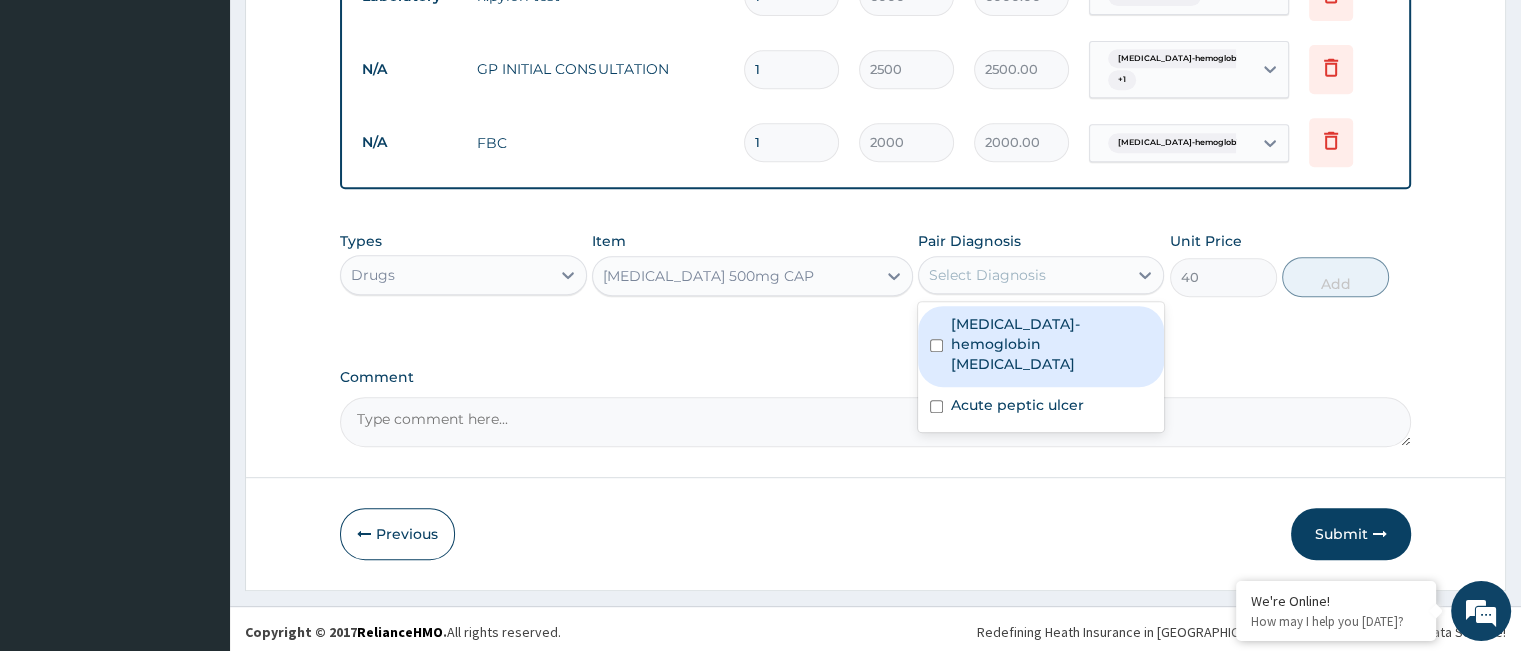 click on "Select Diagnosis" at bounding box center (987, 275) 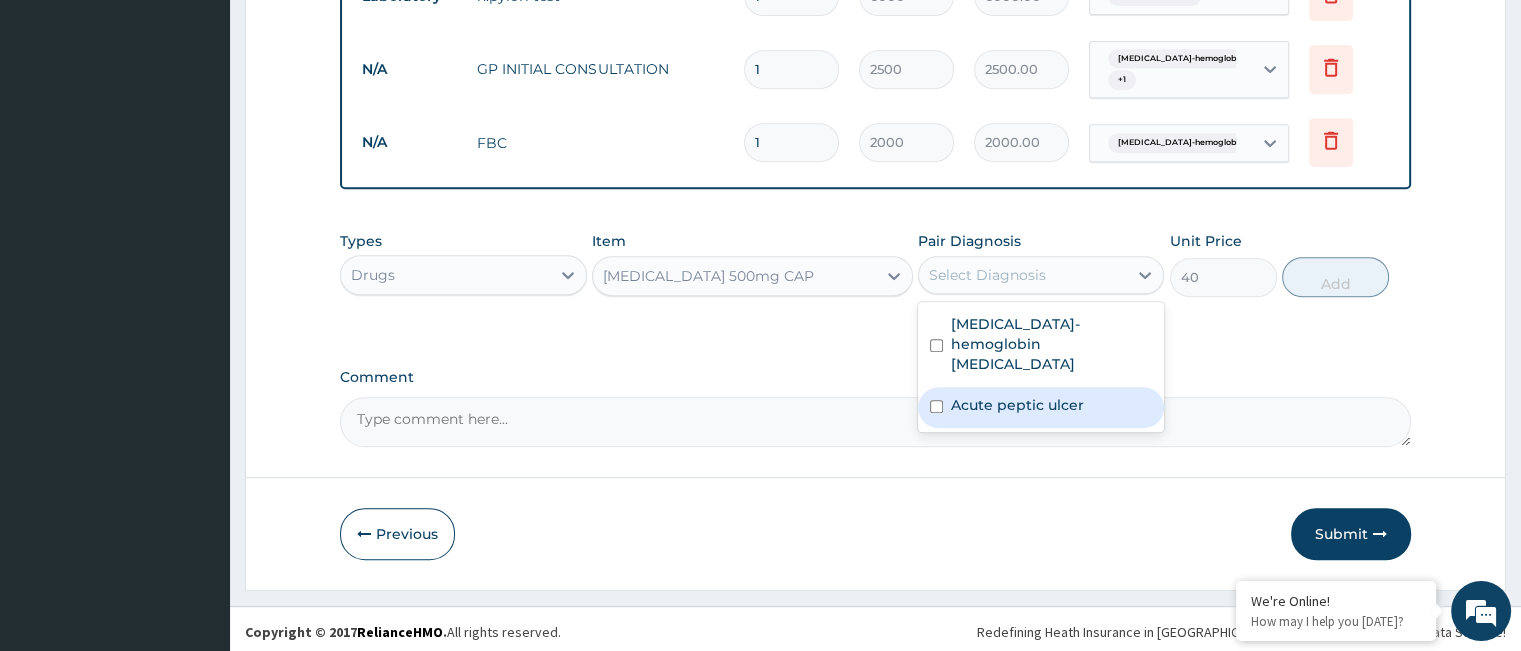 click on "Acute peptic ulcer" at bounding box center (1017, 405) 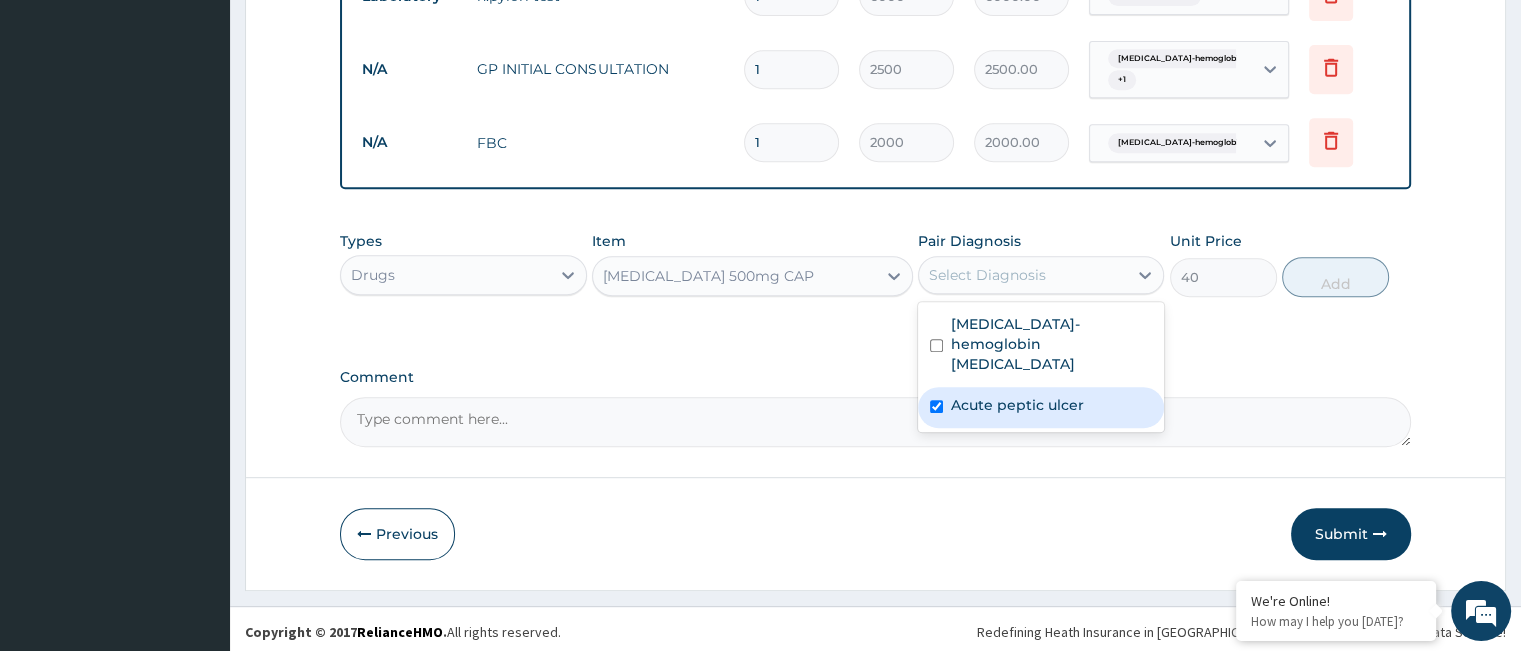 checkbox on "true" 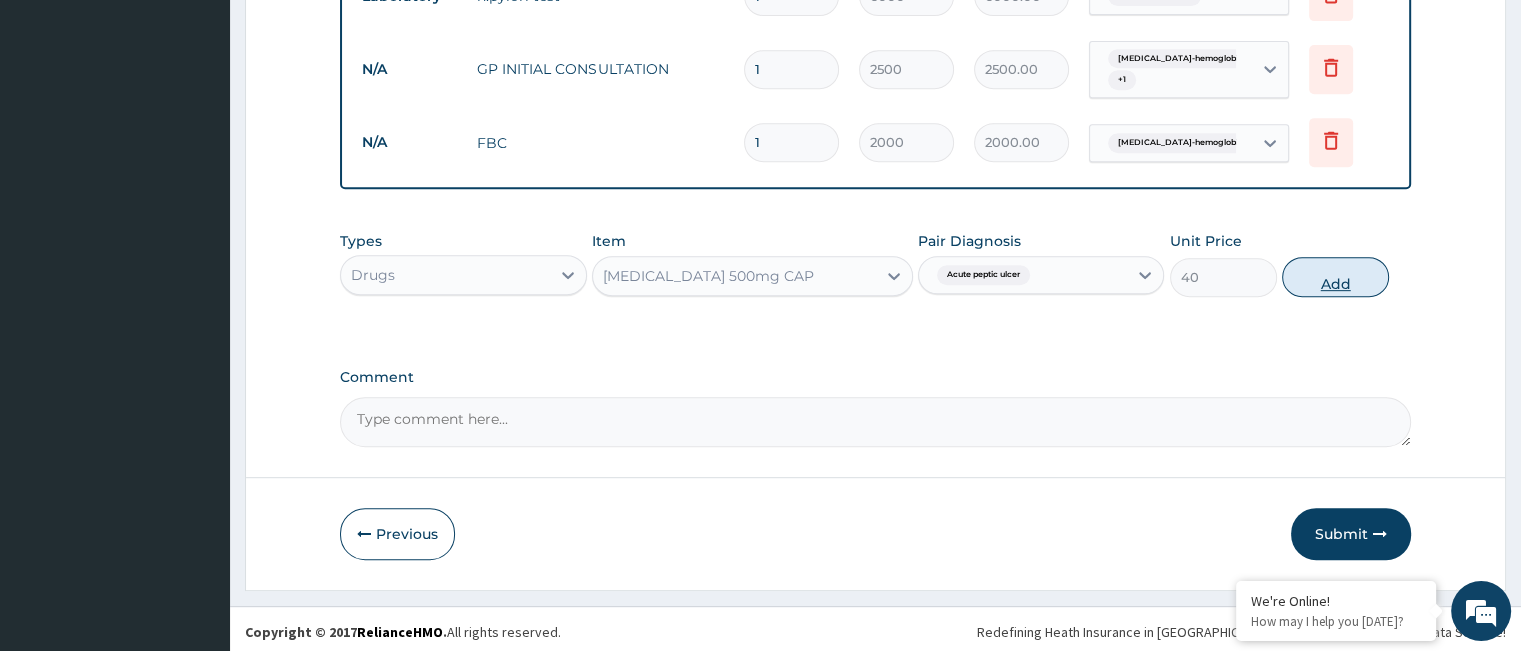 click on "Add" at bounding box center [1335, 277] 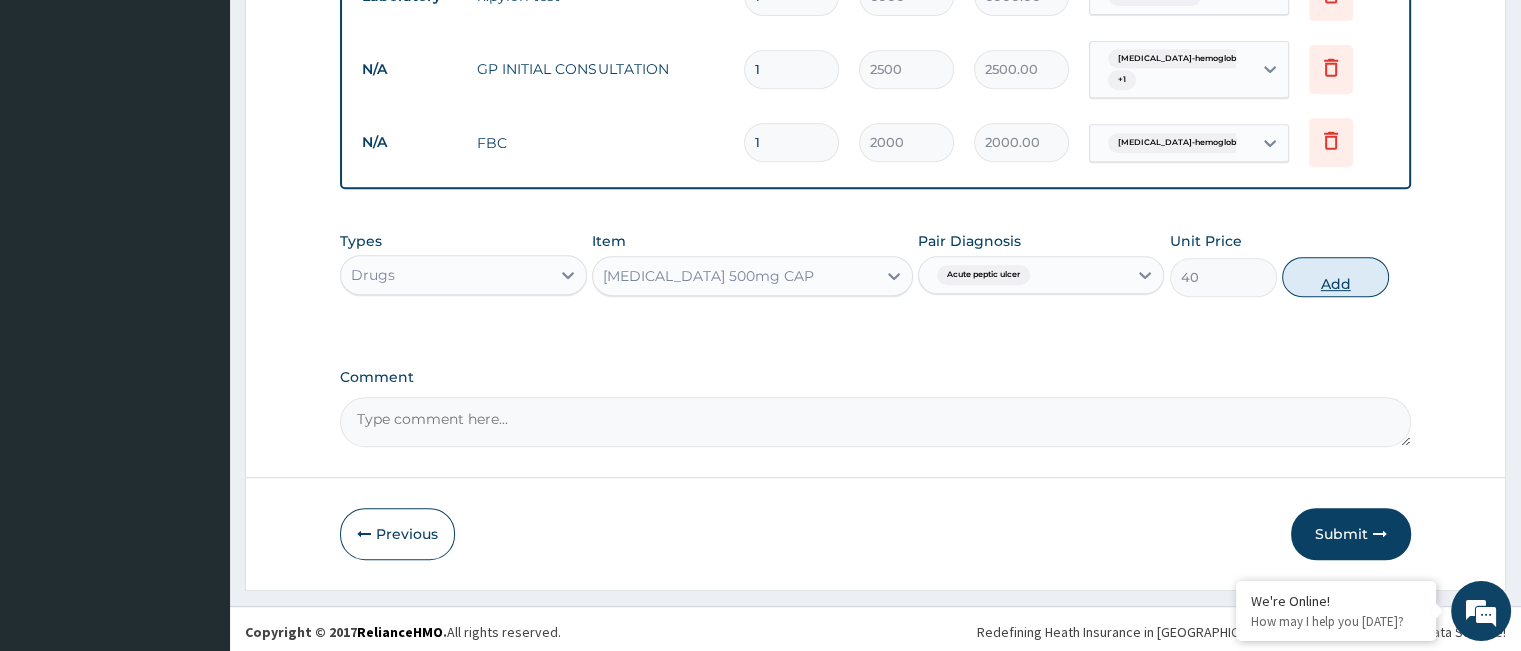 type on "0" 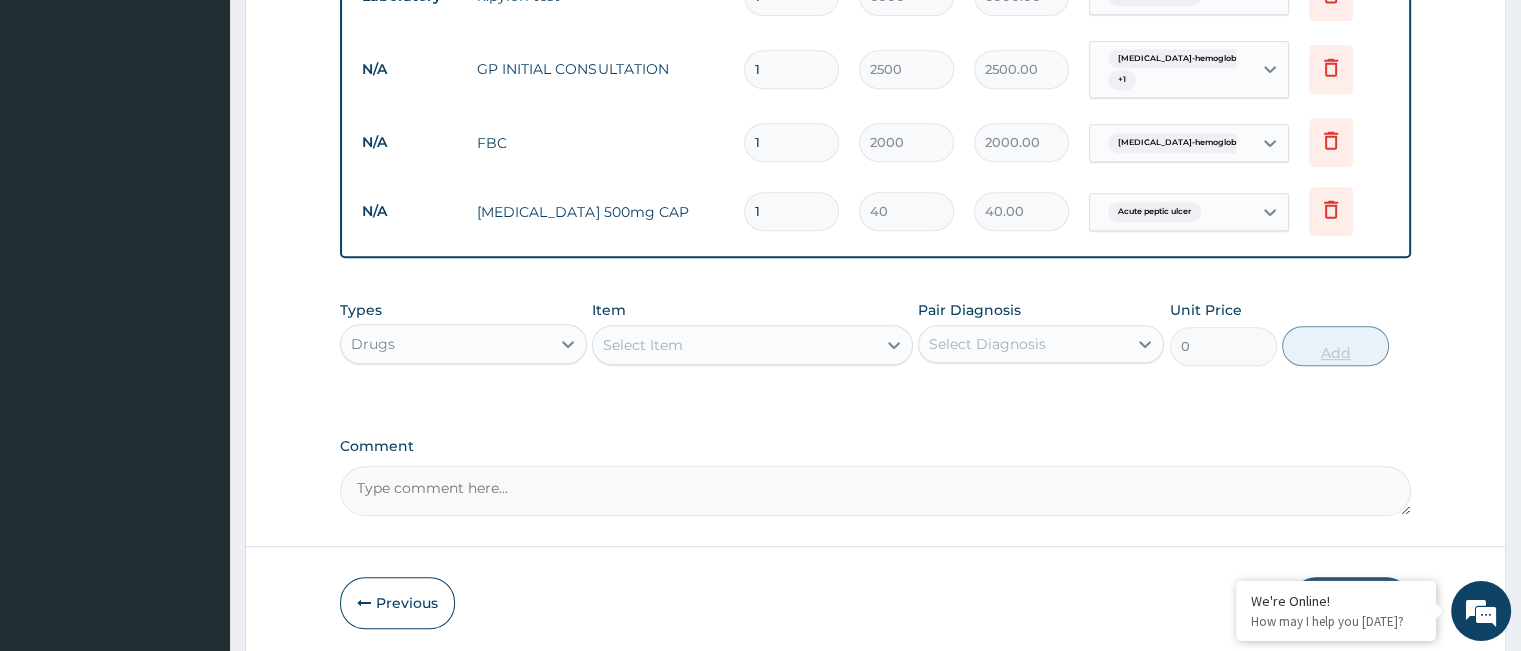 type 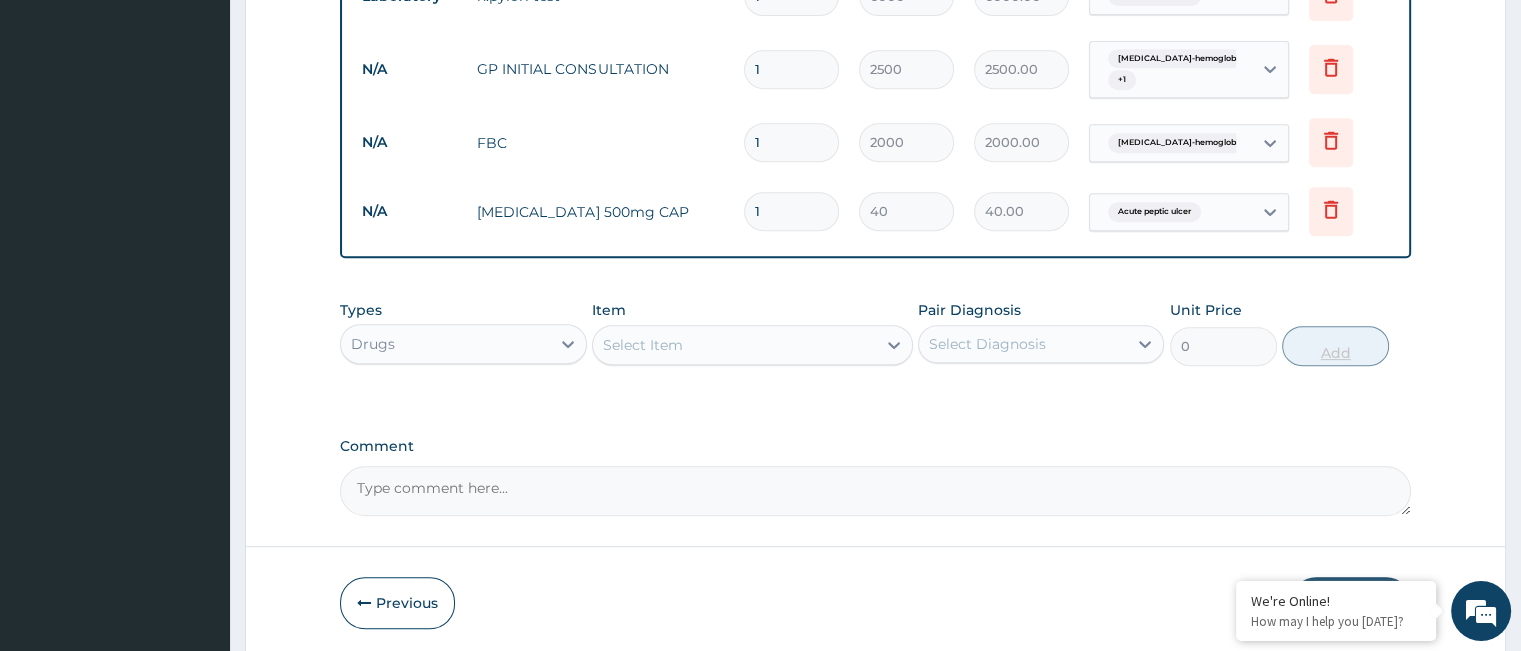 type on "0.00" 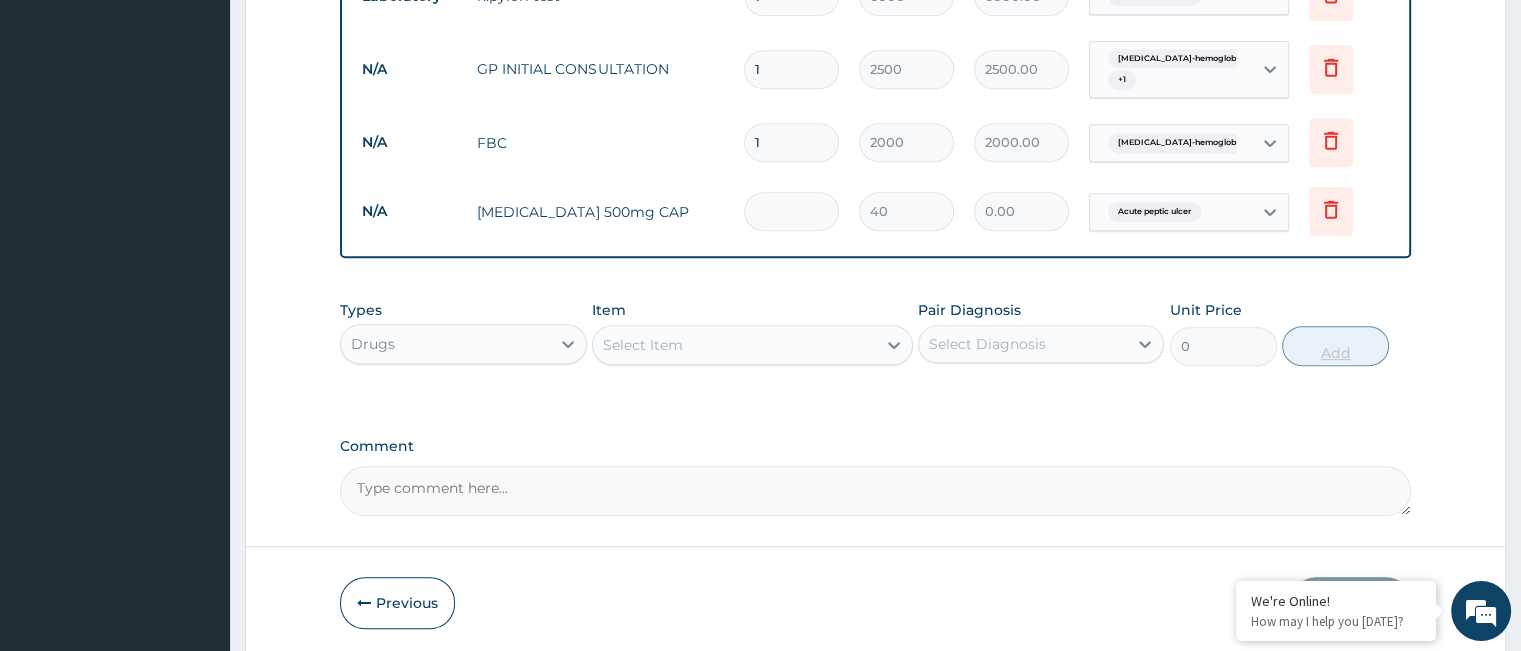 type on "4" 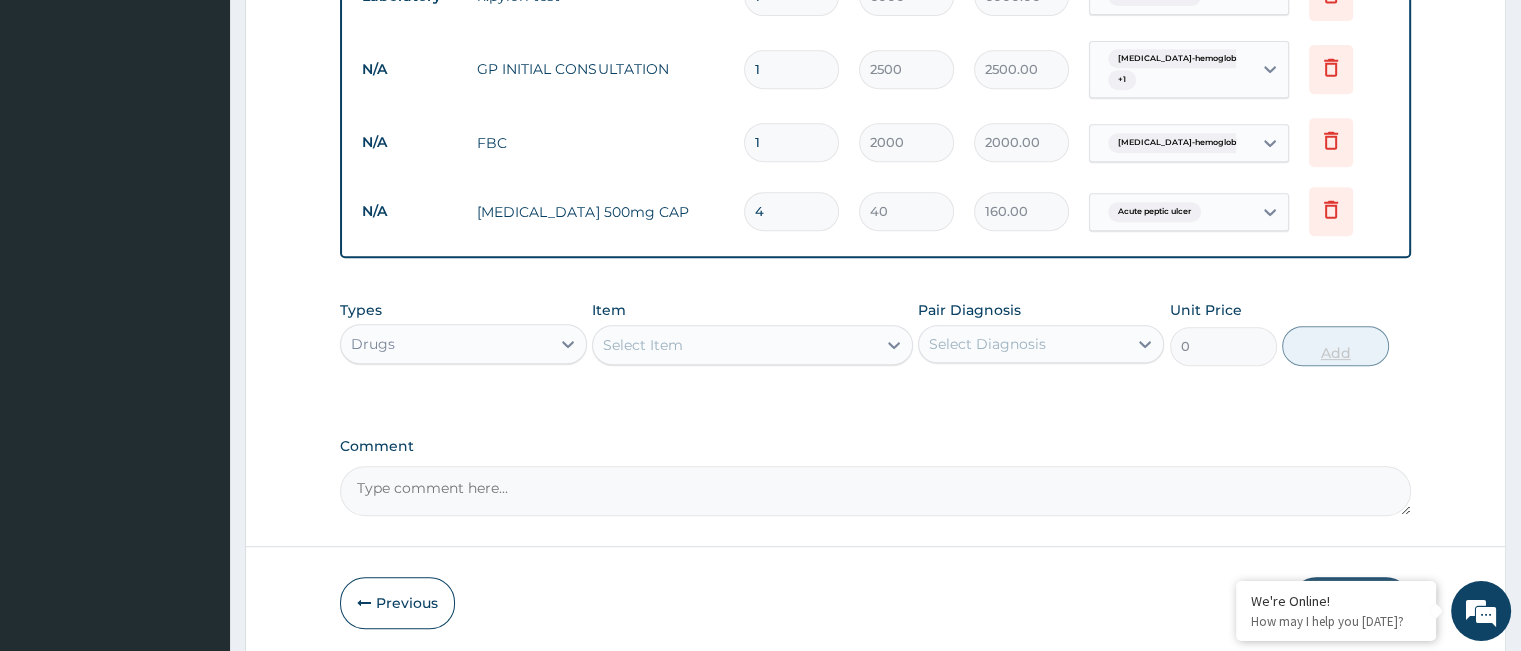 type on "43" 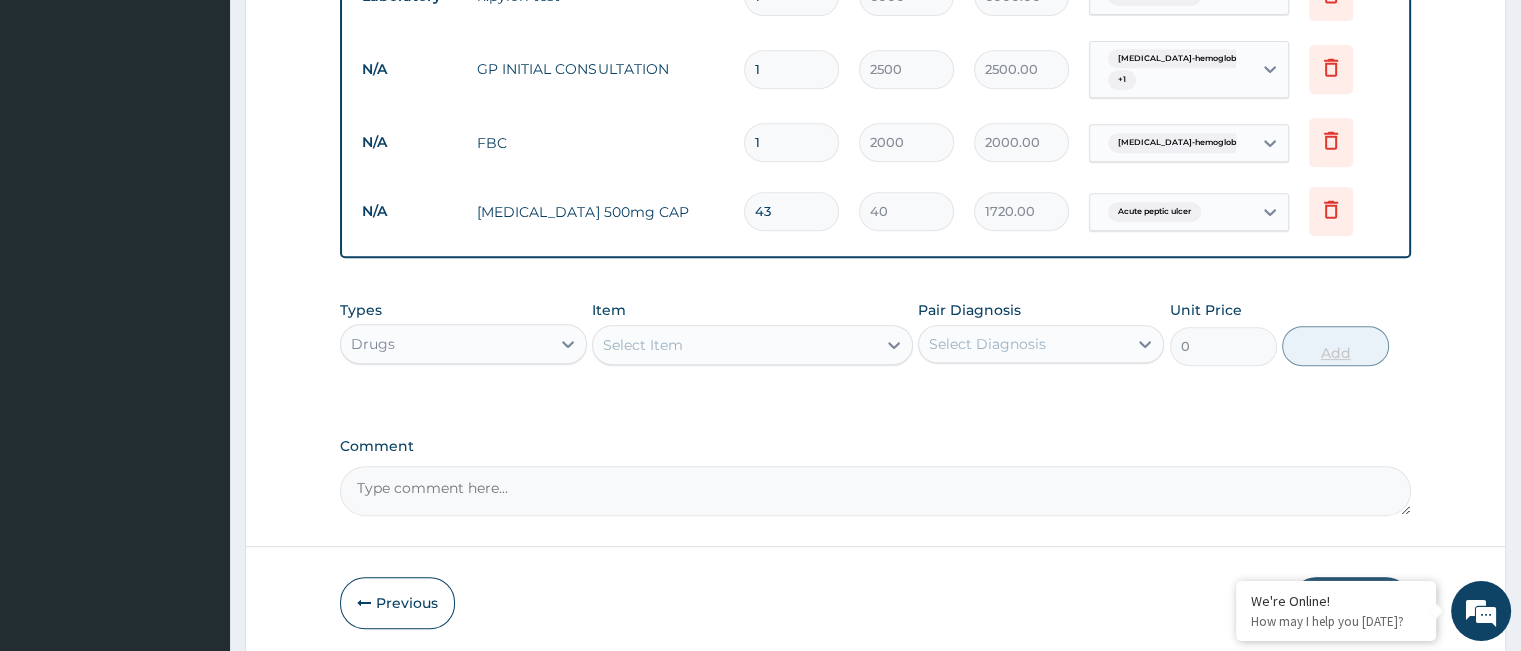 type on "4" 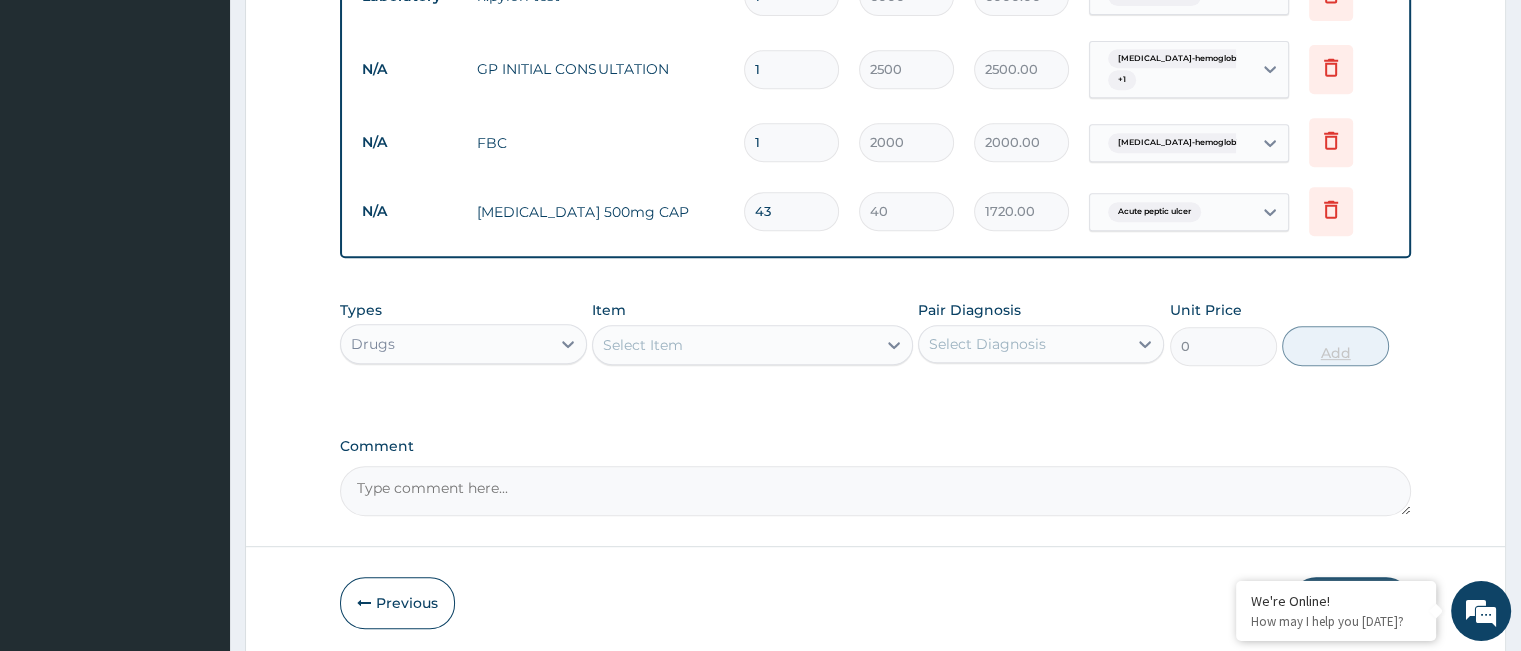 type on "160.00" 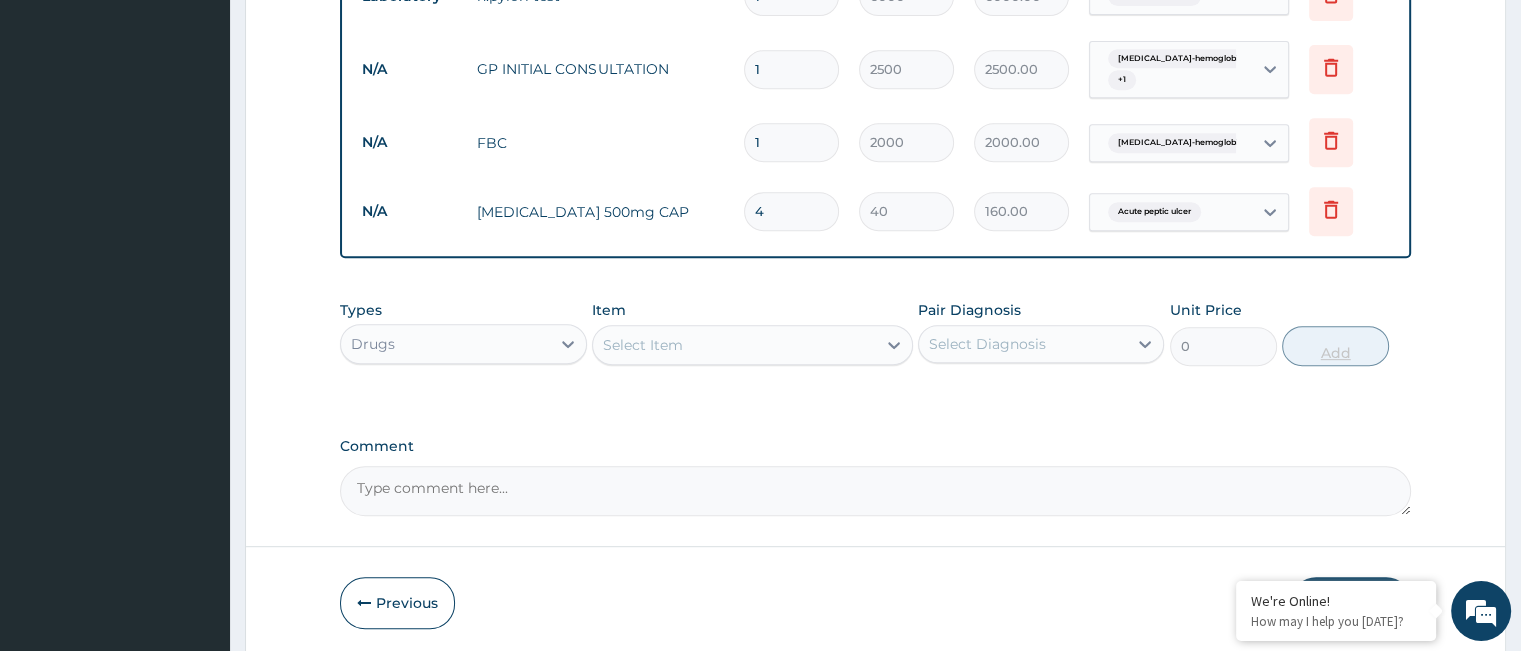 type on "43" 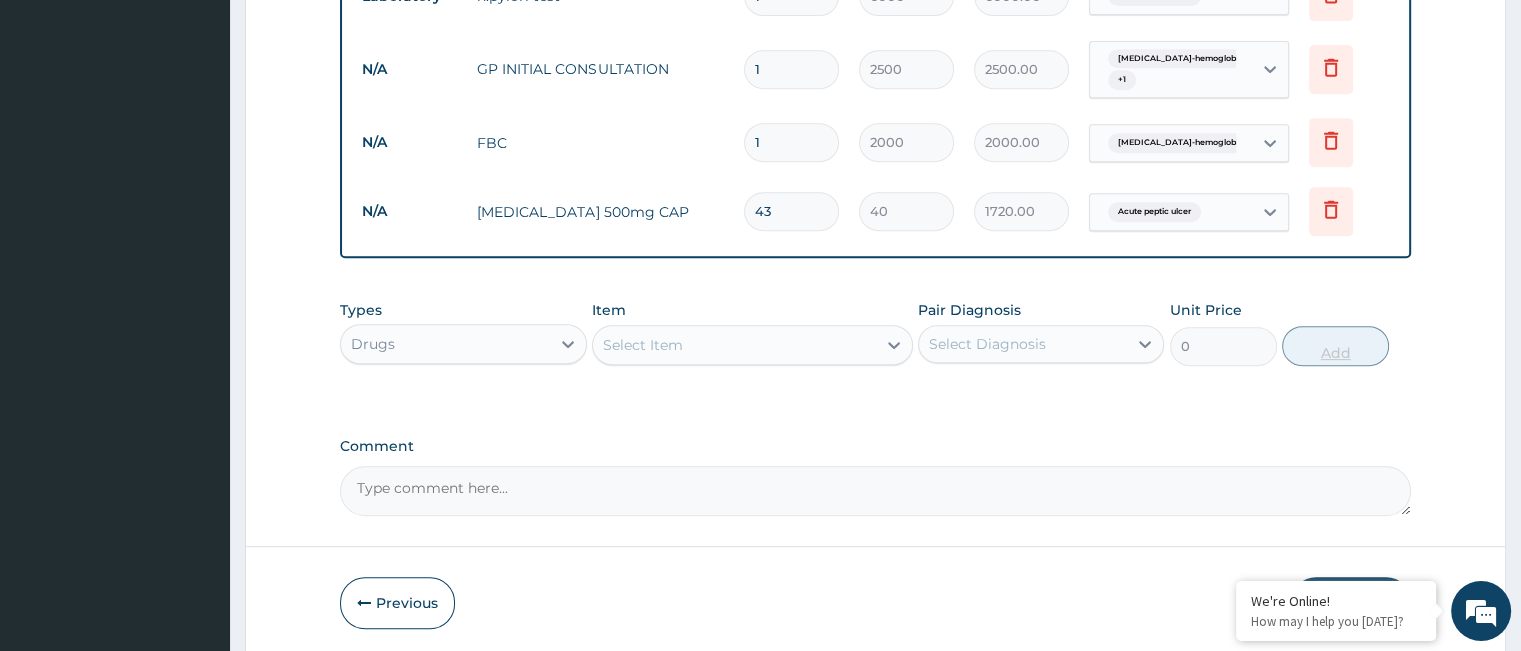 type on "4" 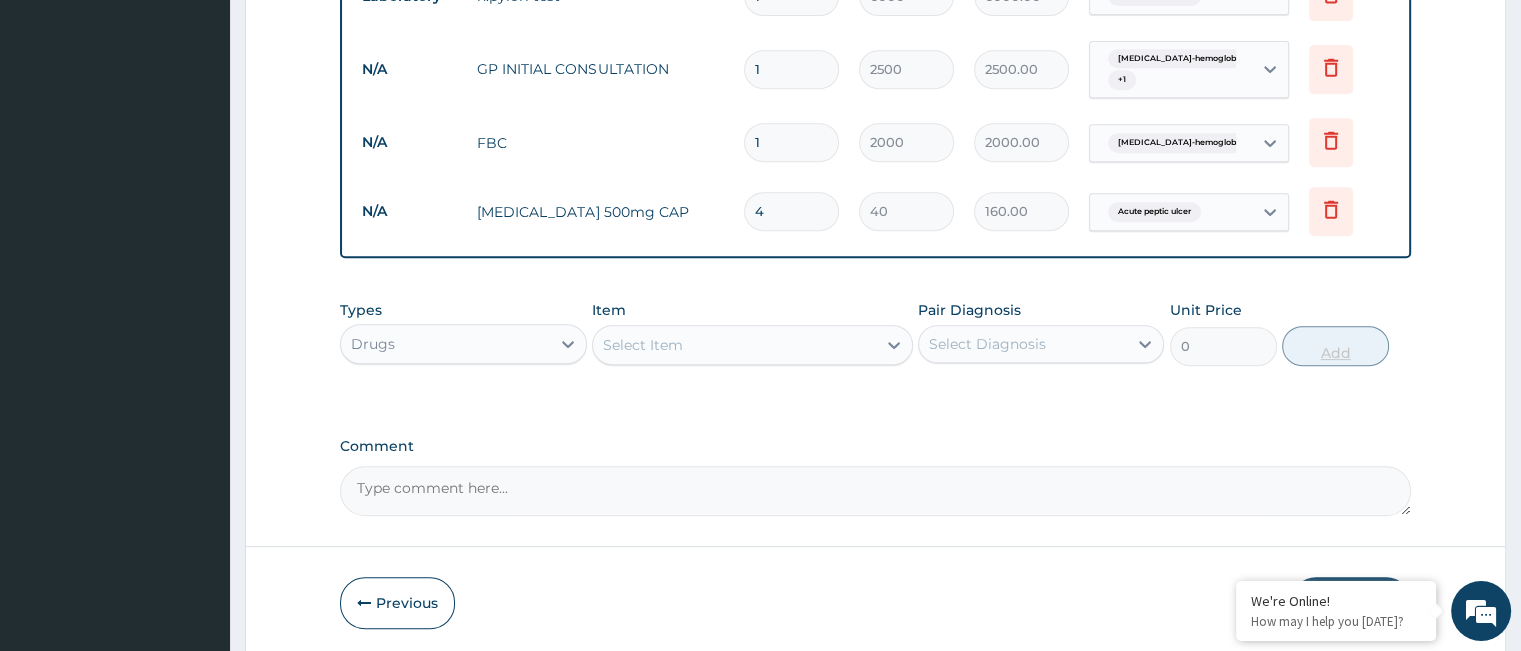 type on "42" 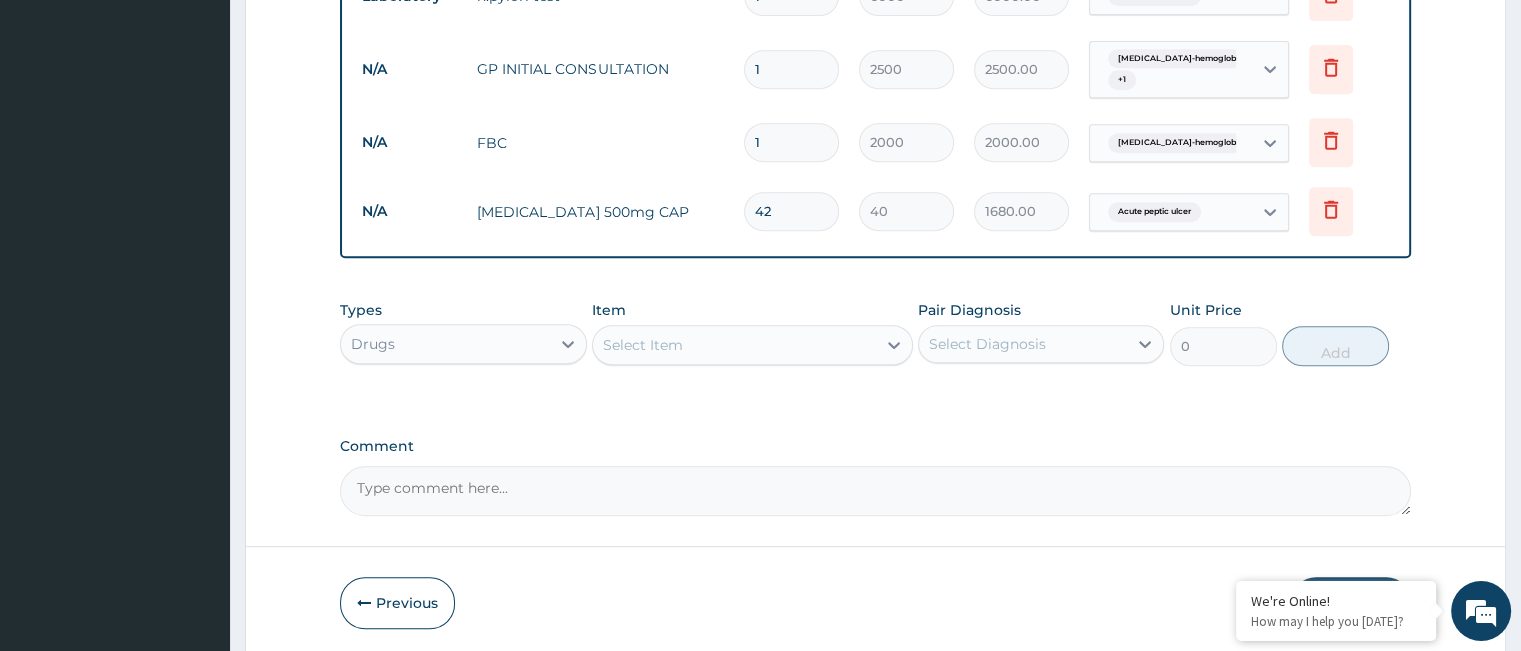 scroll, scrollTop: 970, scrollLeft: 0, axis: vertical 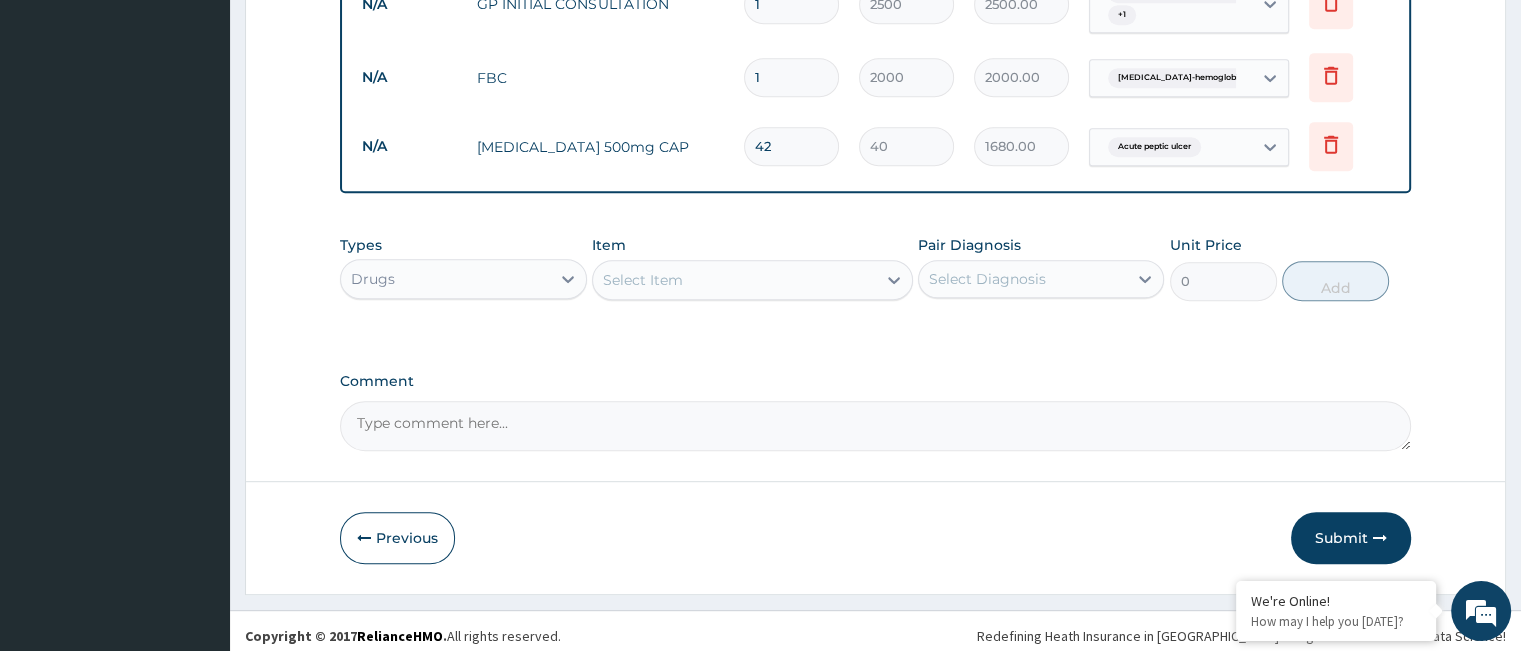 type on "42" 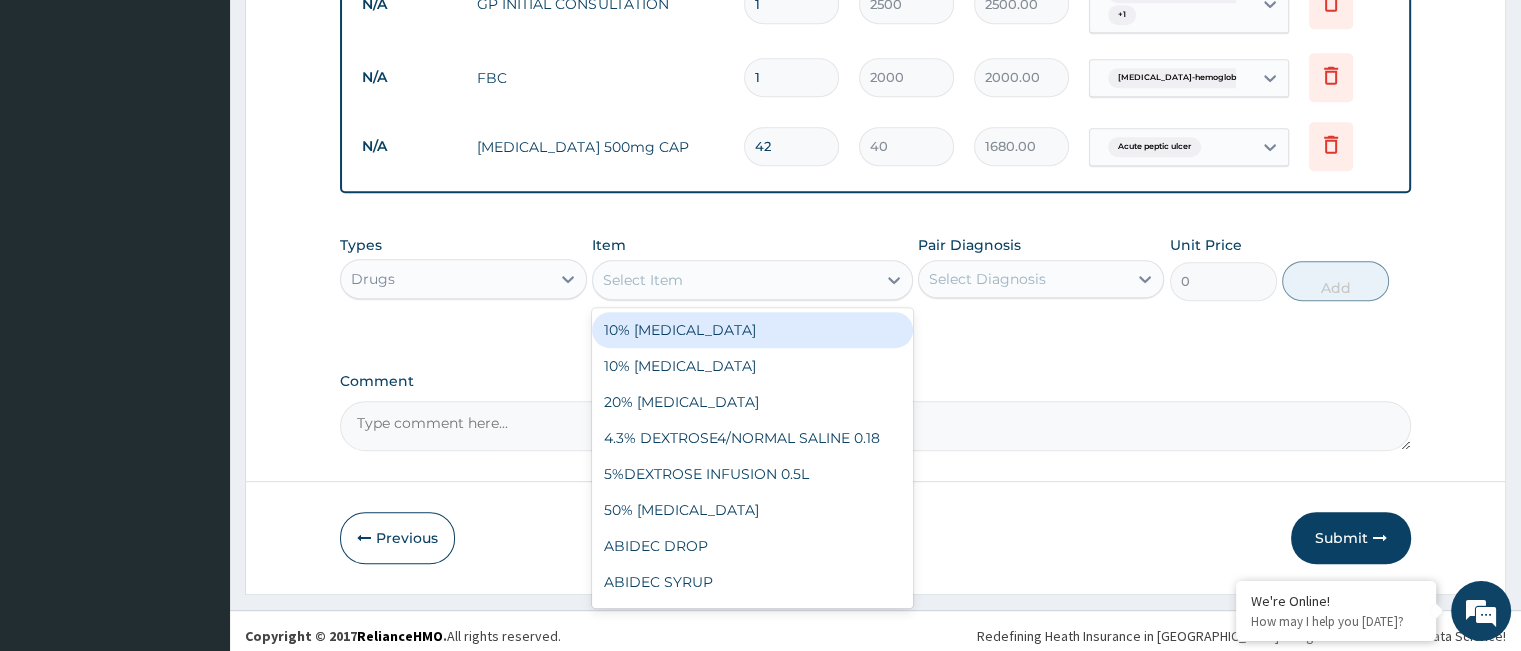 click on "Select Item" at bounding box center [734, 280] 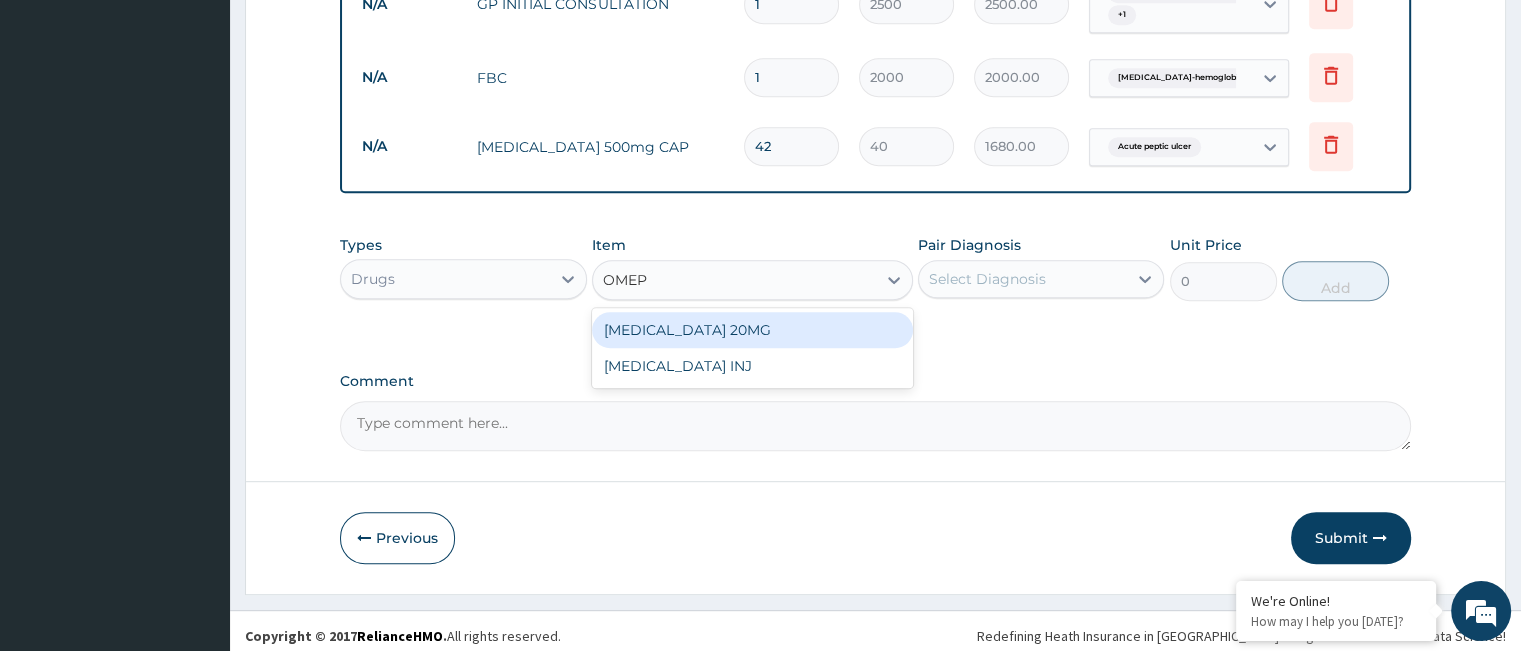 type on "OMEPR" 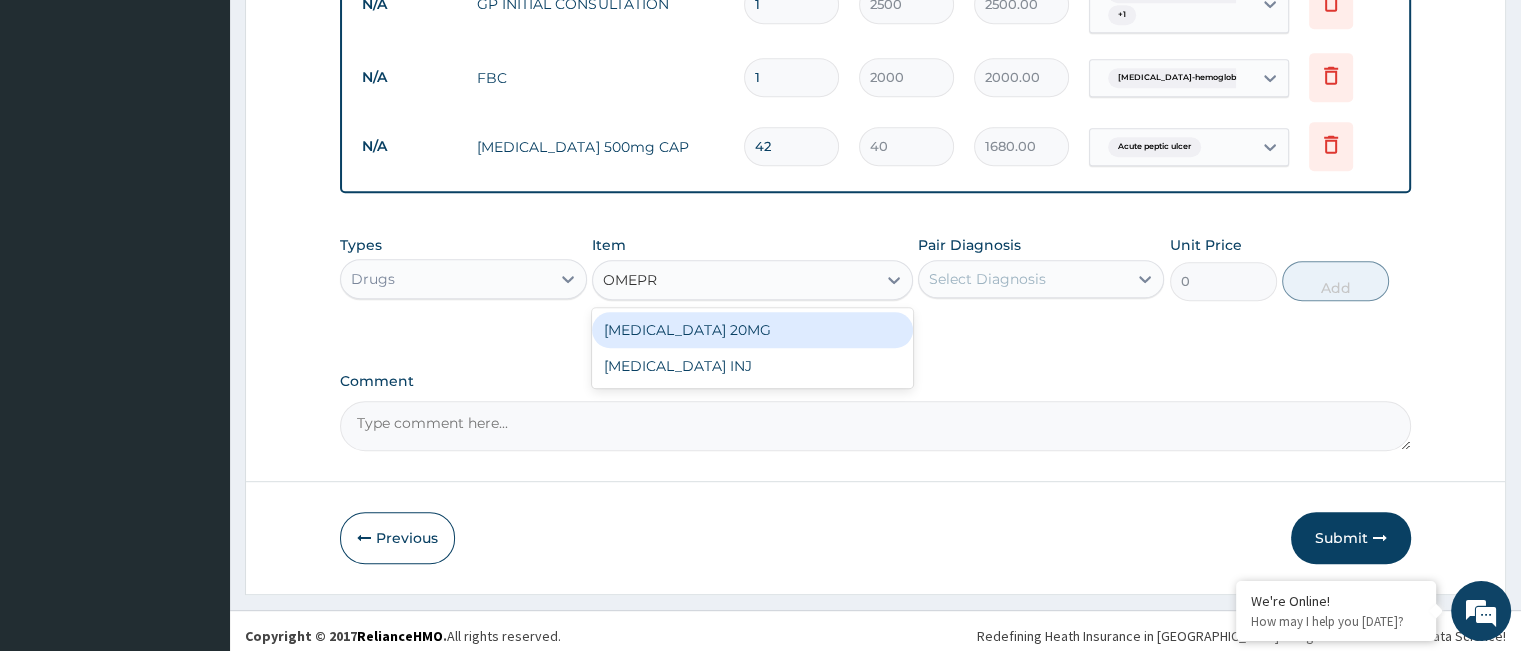 click on "OMEPRAZOLE 20MG" at bounding box center [752, 330] 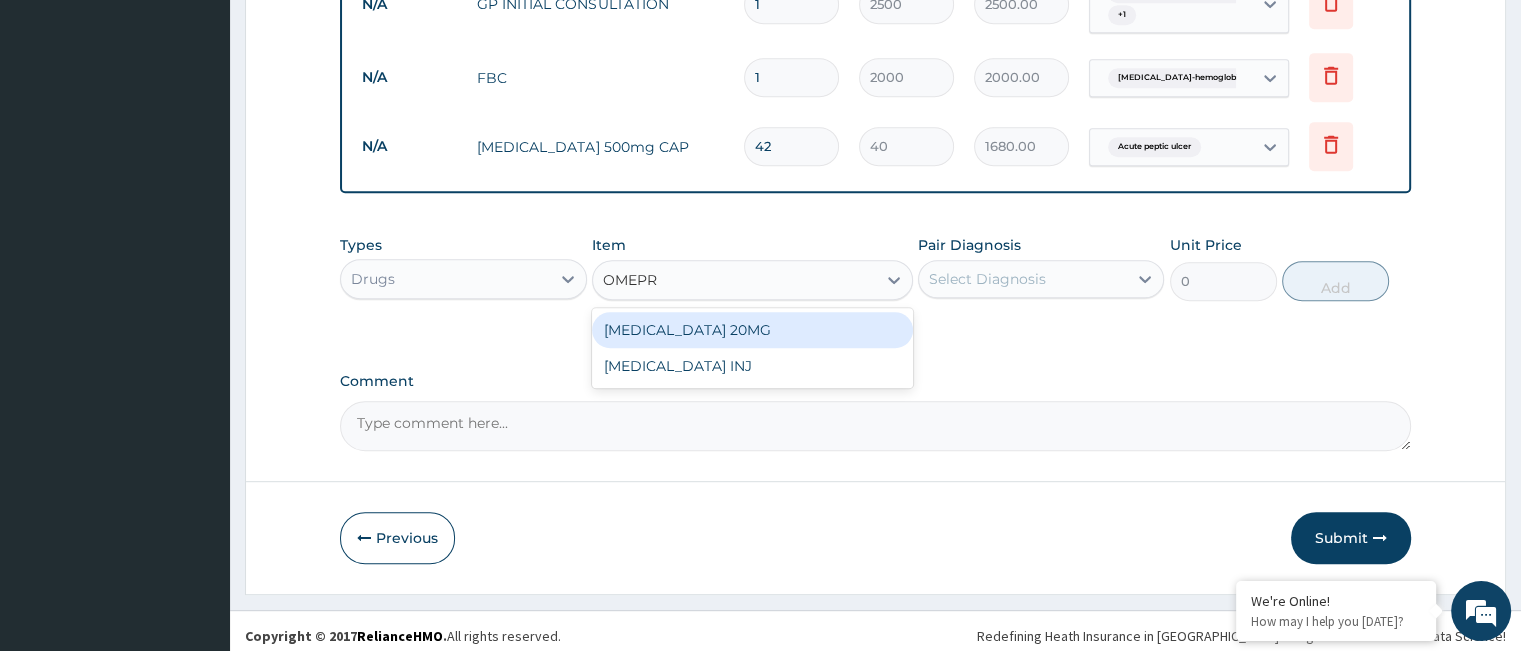 type 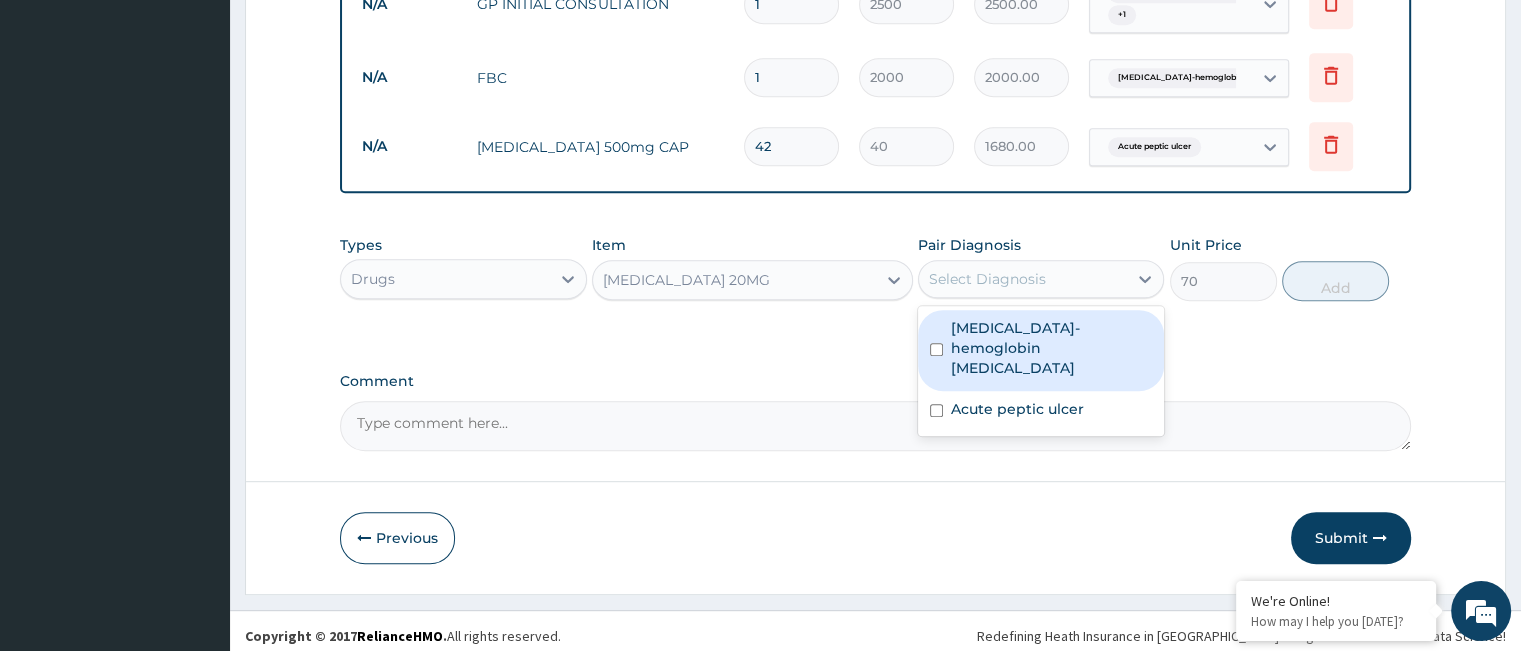 click on "Select Diagnosis" at bounding box center (987, 279) 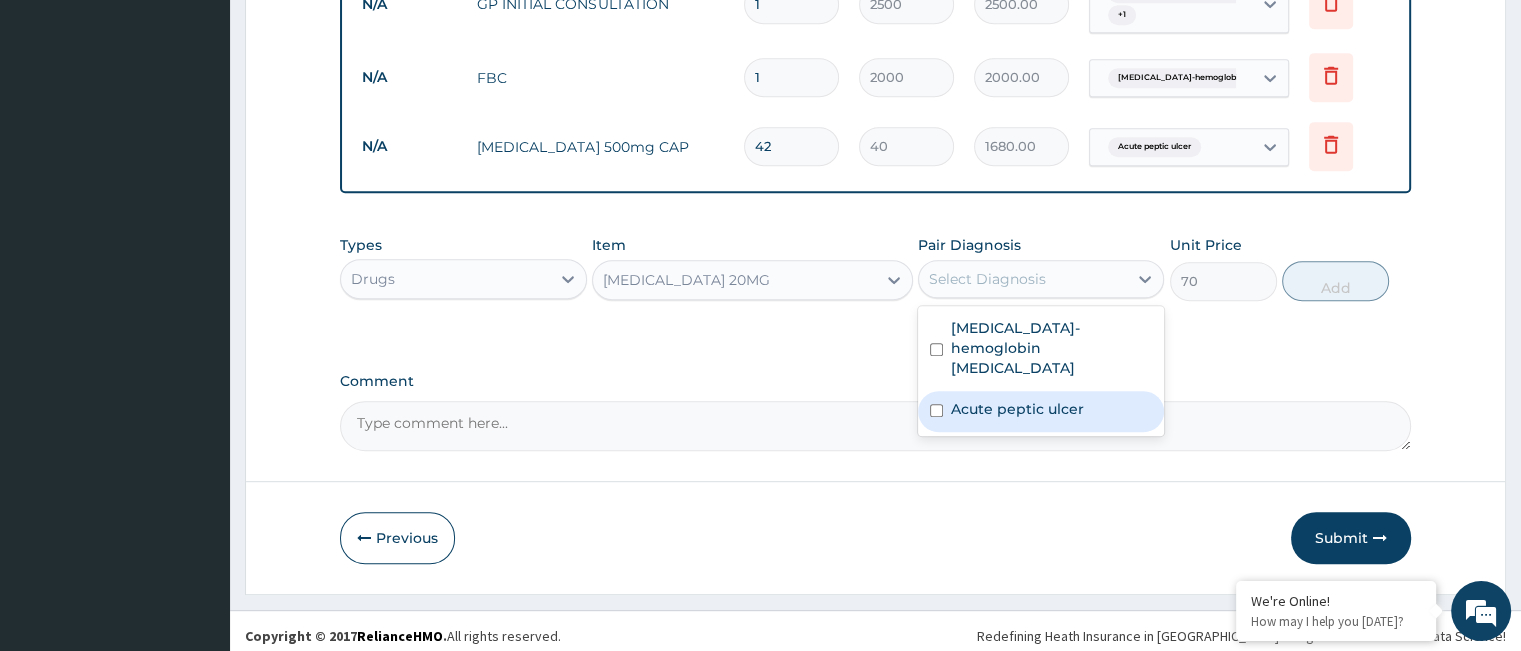 click on "Acute peptic ulcer" at bounding box center [1017, 409] 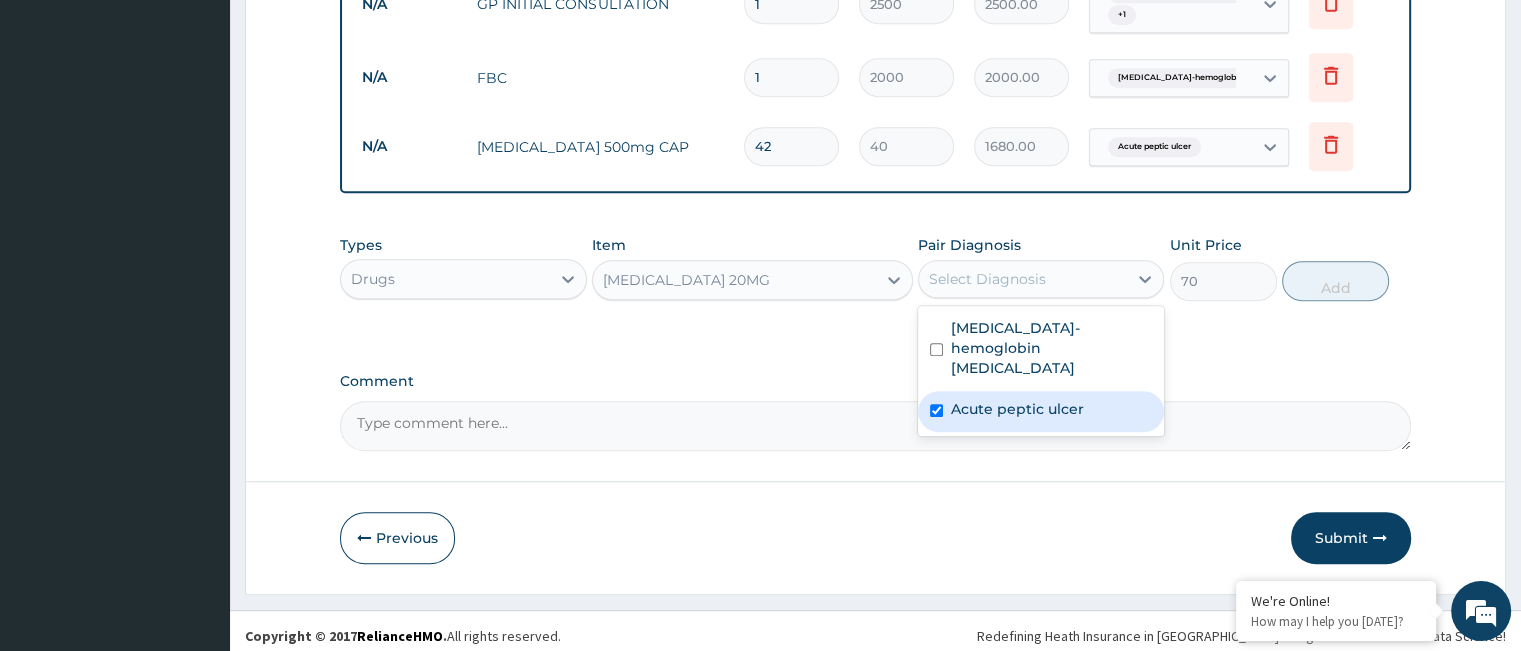 checkbox on "true" 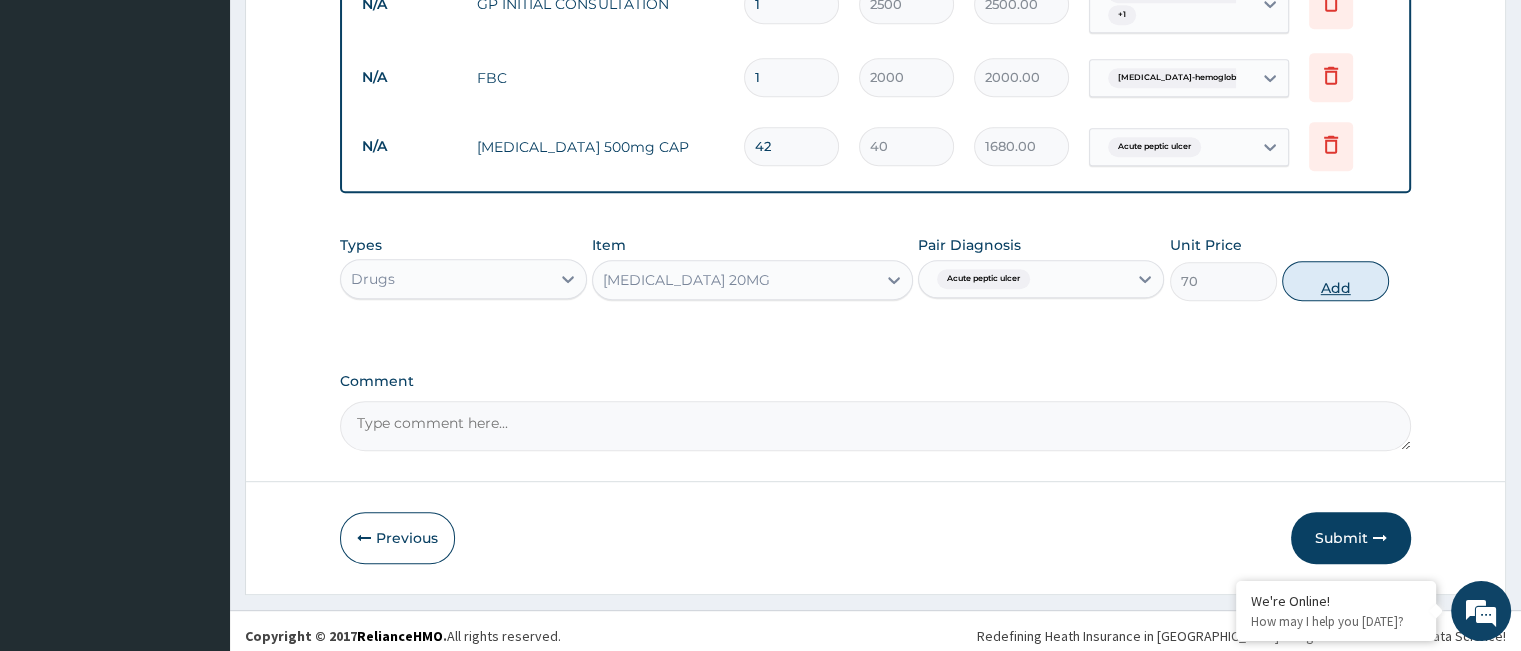 click on "Add" at bounding box center [1335, 281] 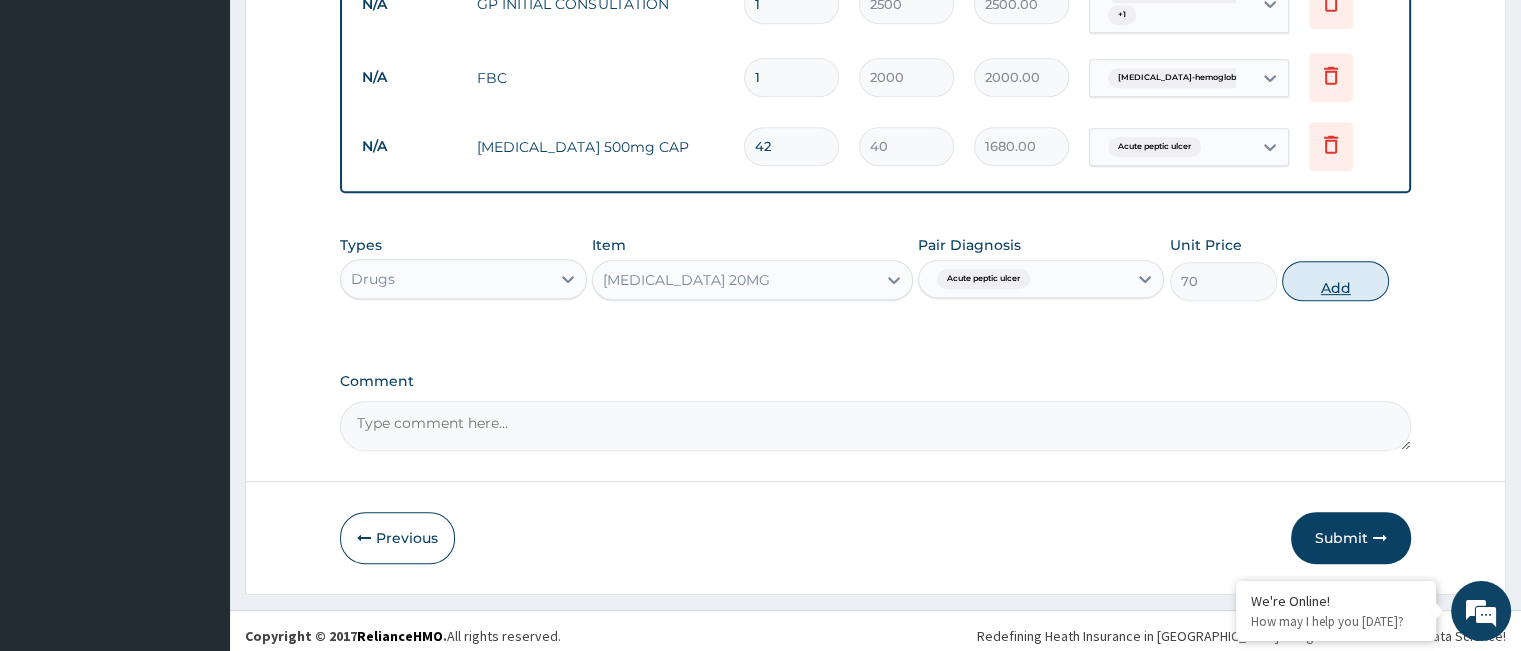 type on "0" 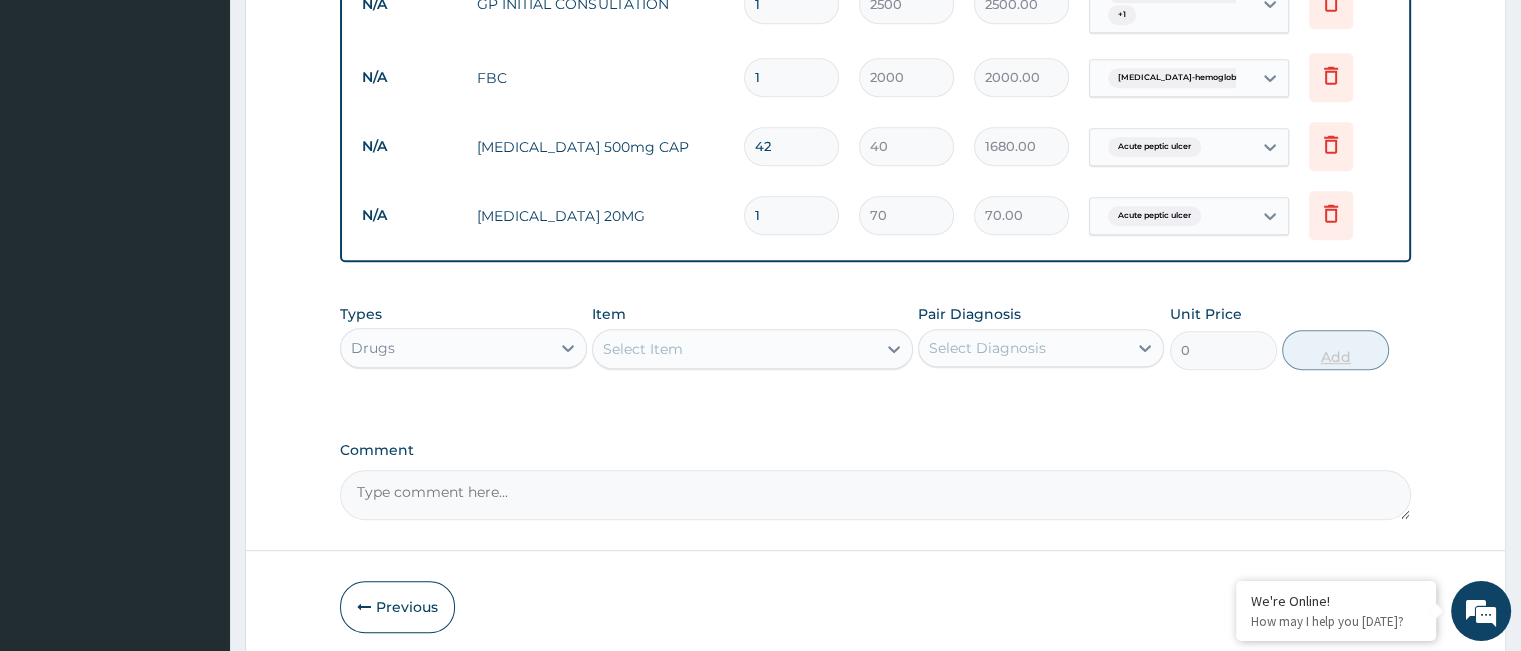 type 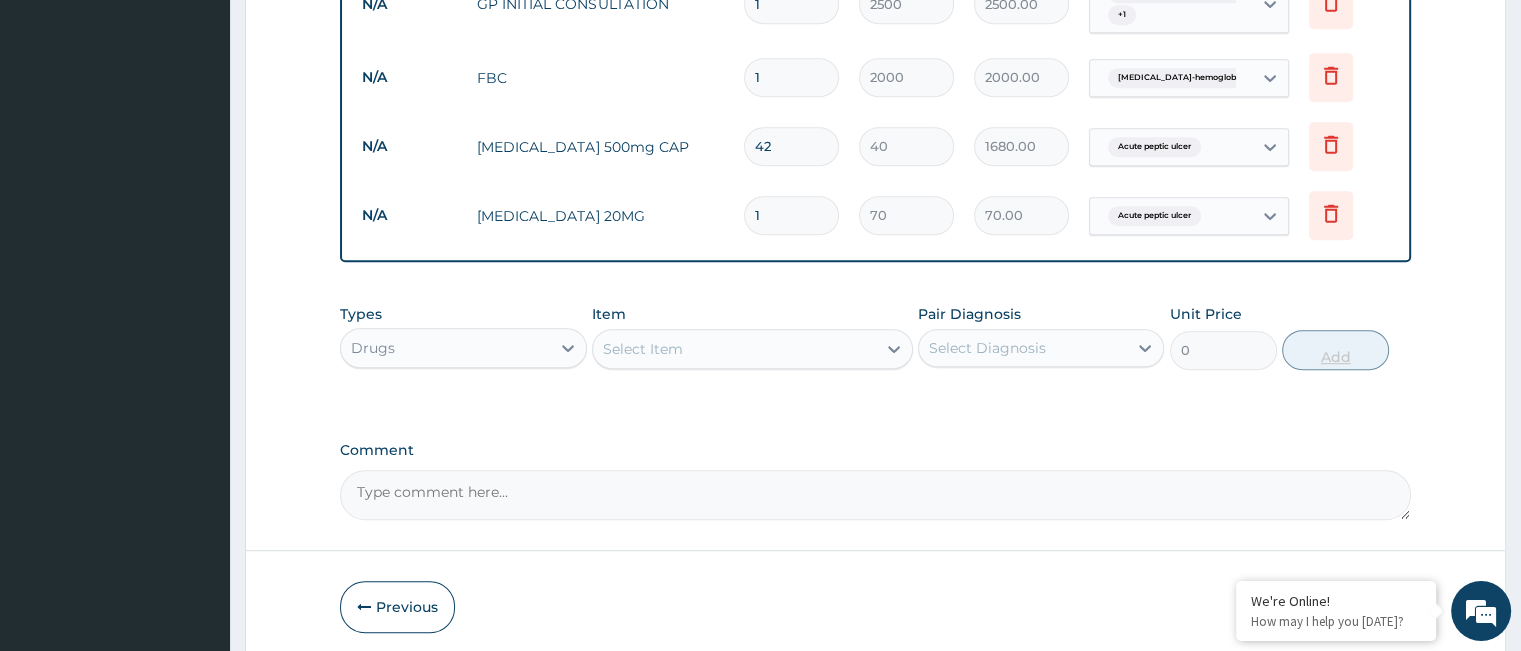 type on "0.00" 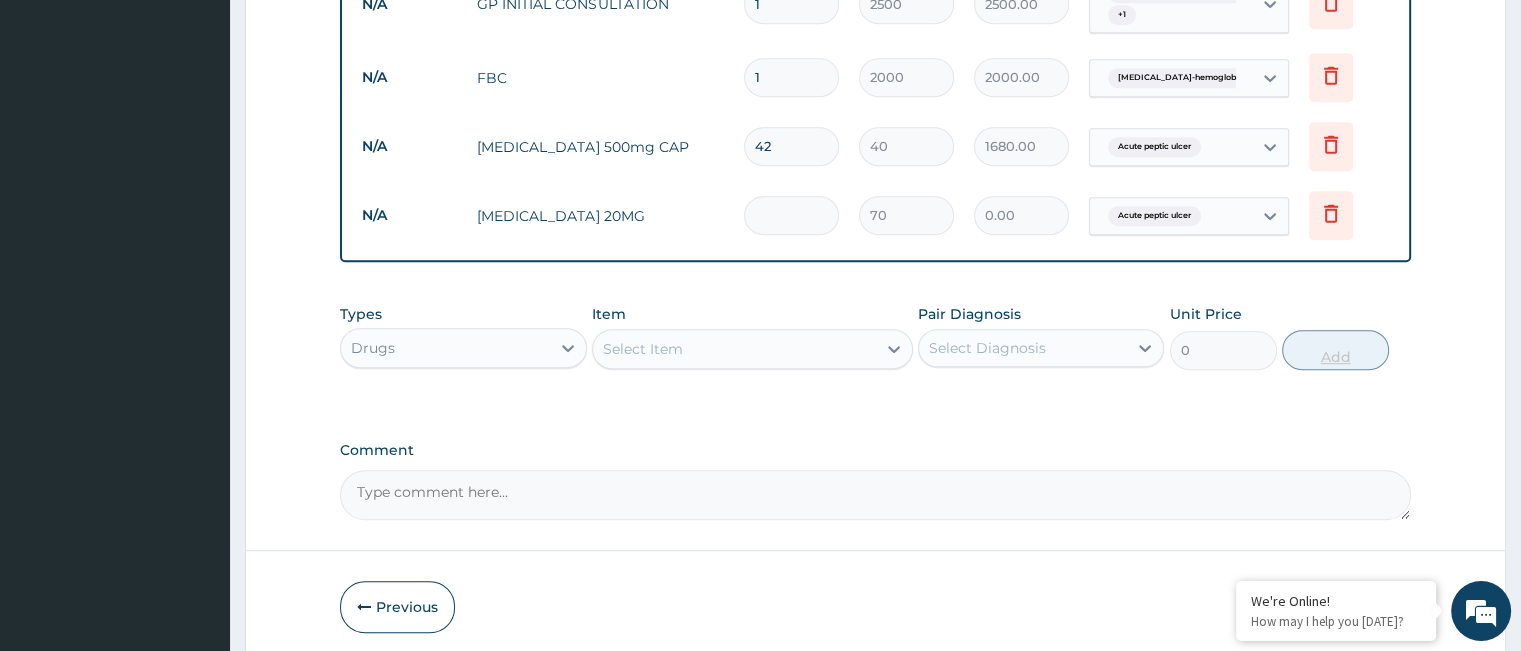 type on "2" 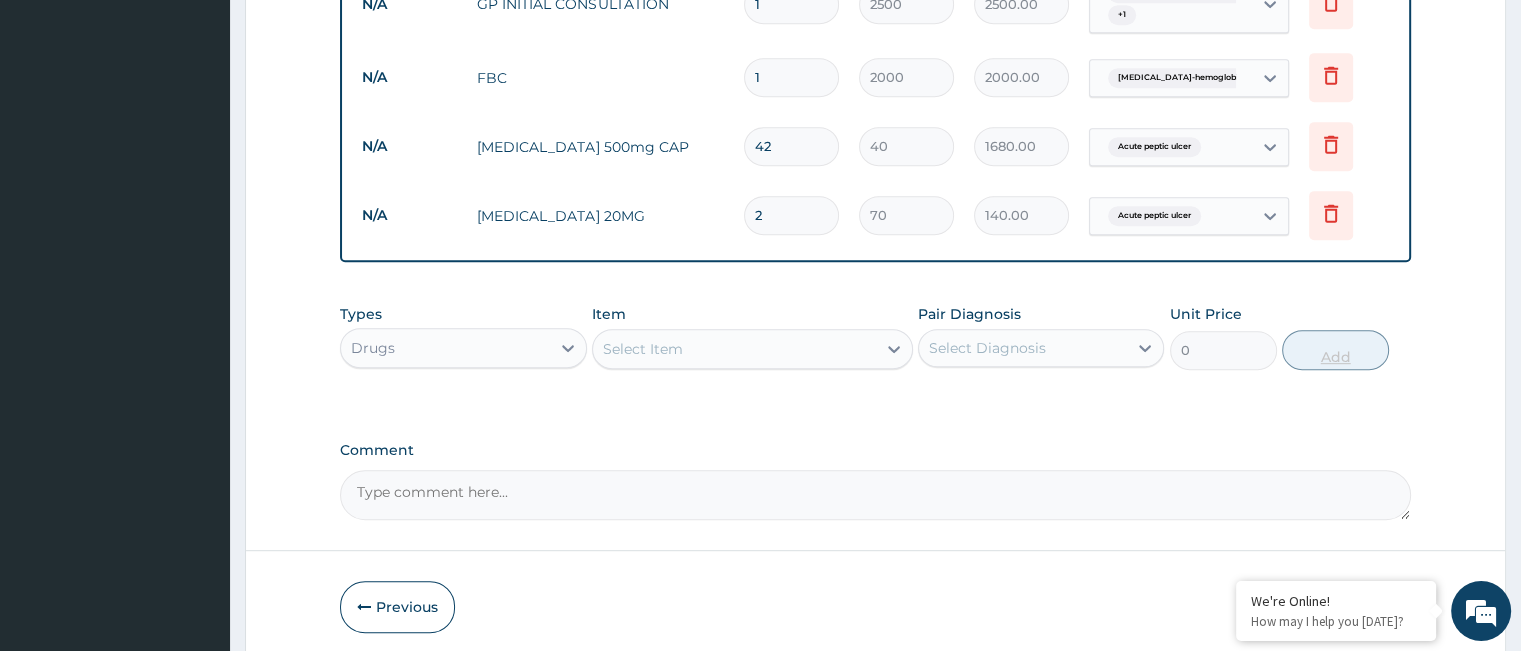 type on "28" 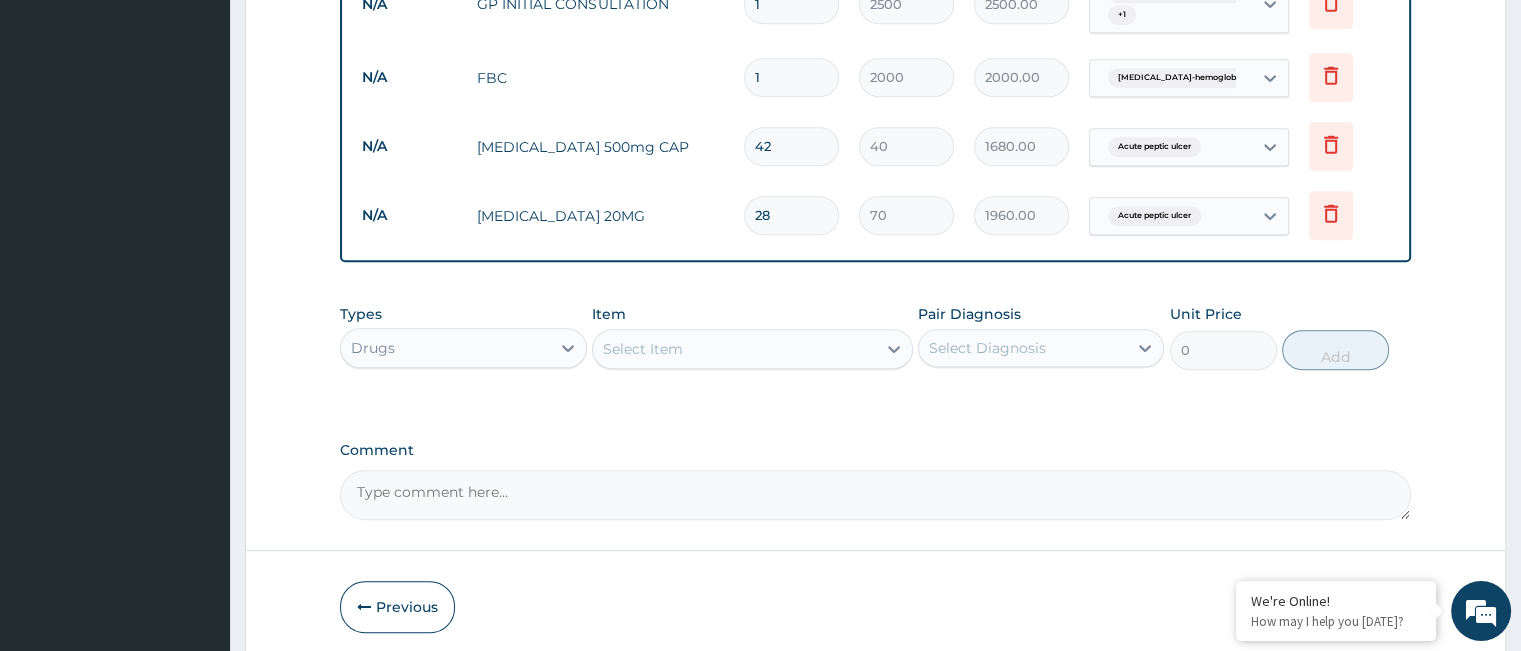 type on "28" 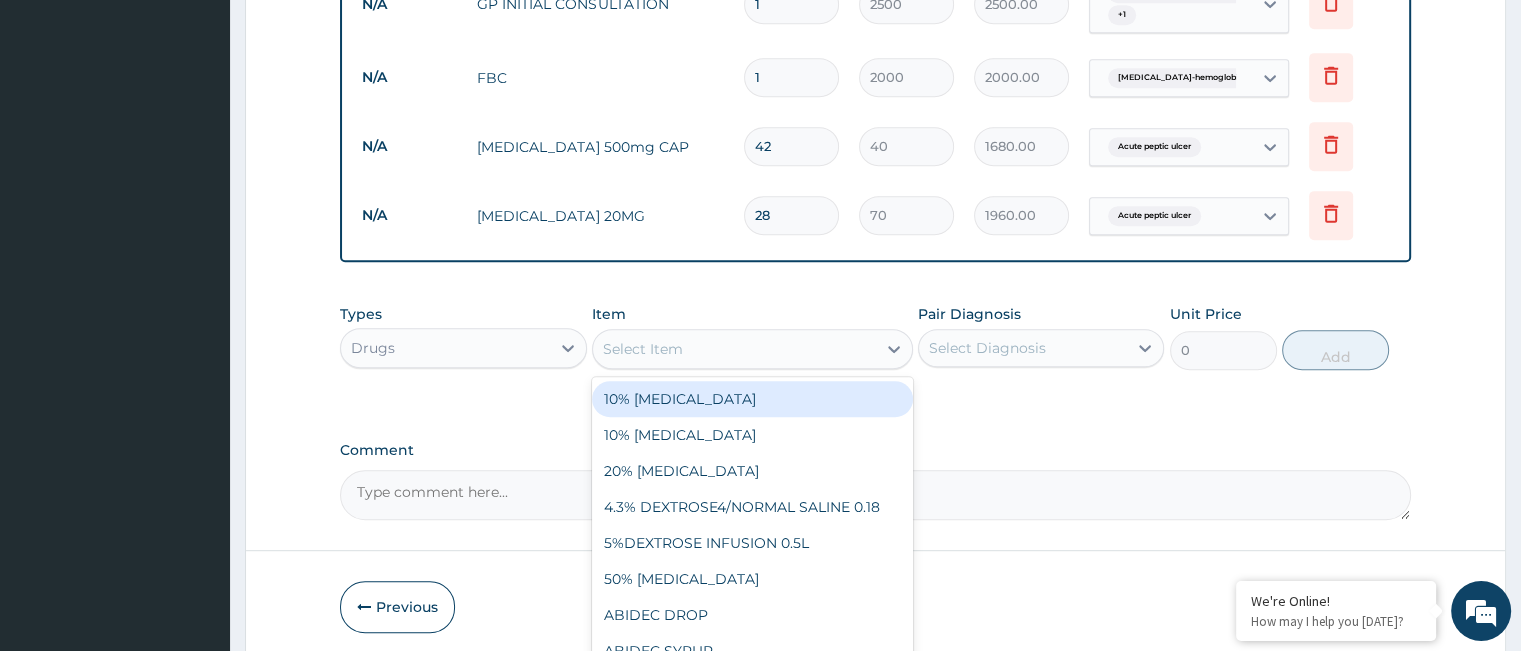 click on "Select Item" at bounding box center [734, 349] 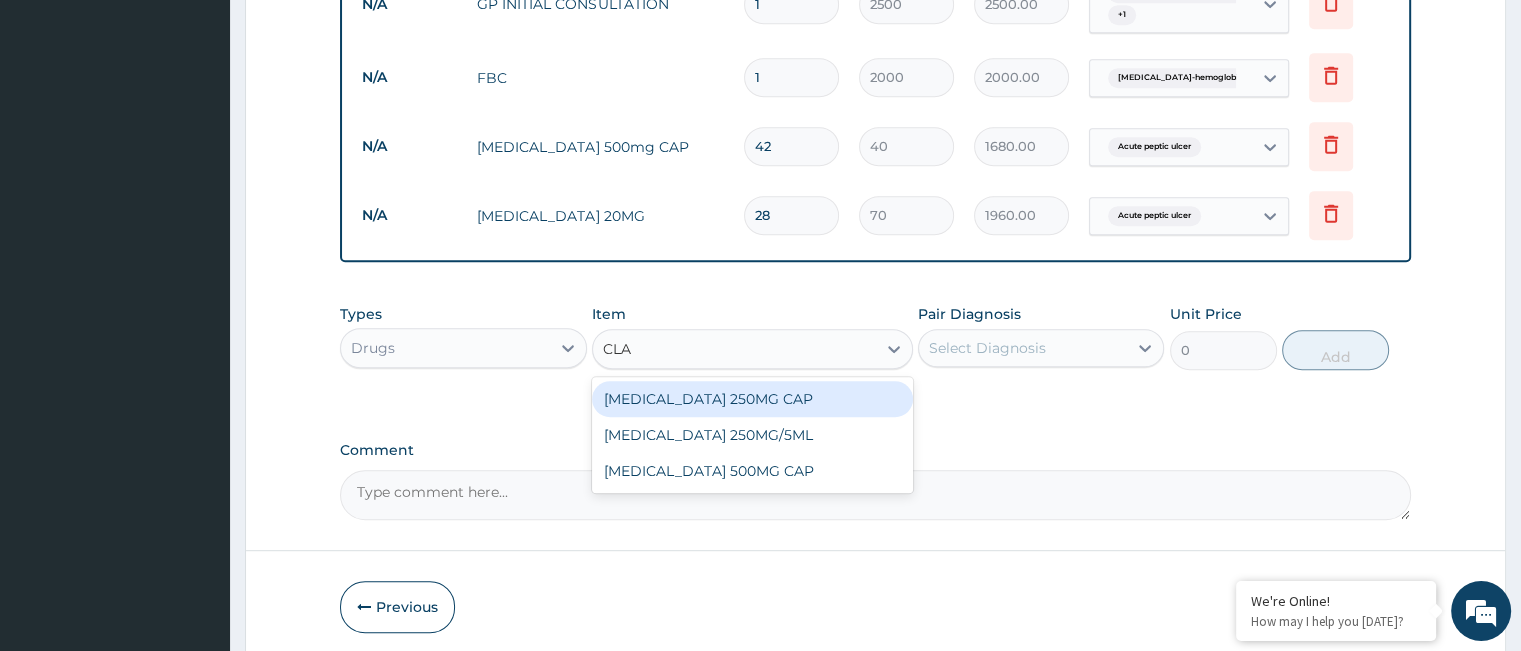 type on "CLAR" 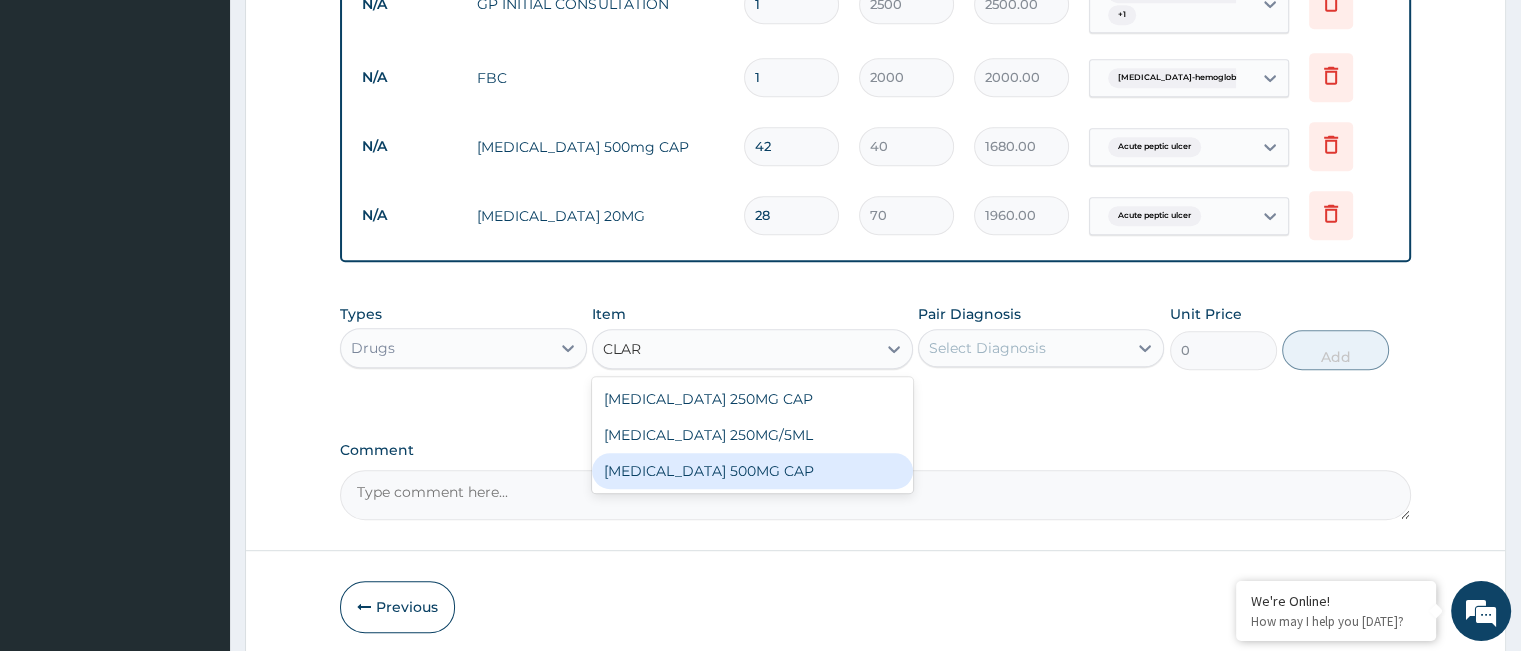 click on "CLARITHROMYCIN 500MG CAP" at bounding box center [752, 471] 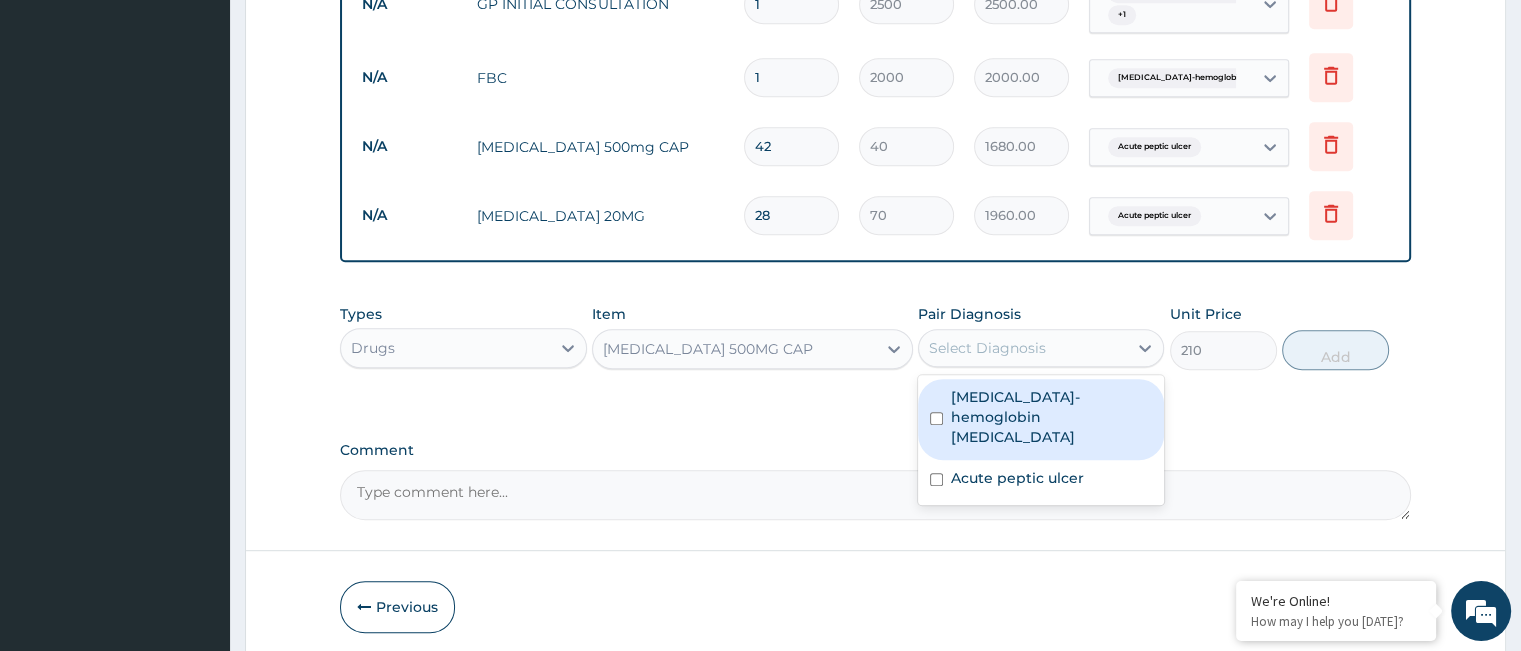 click on "Select Diagnosis" at bounding box center [987, 348] 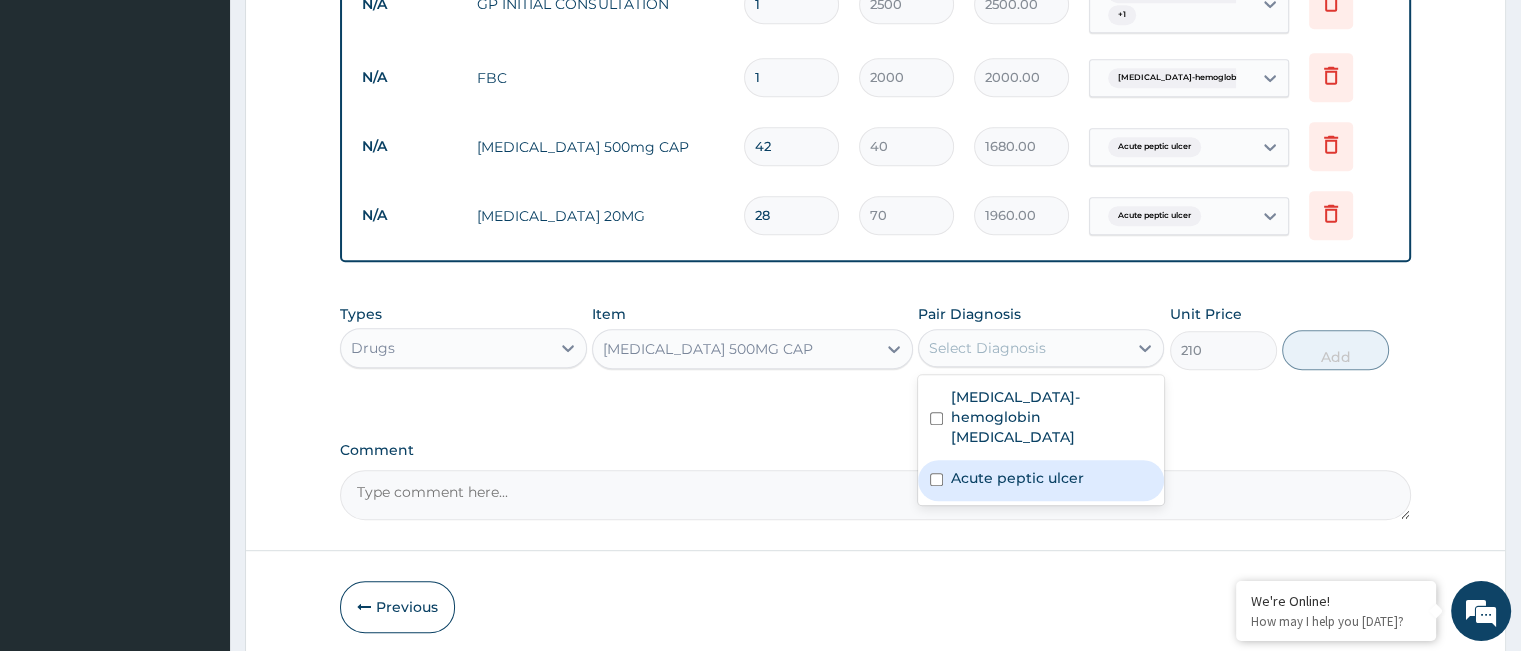 click on "Acute peptic ulcer" at bounding box center [1017, 478] 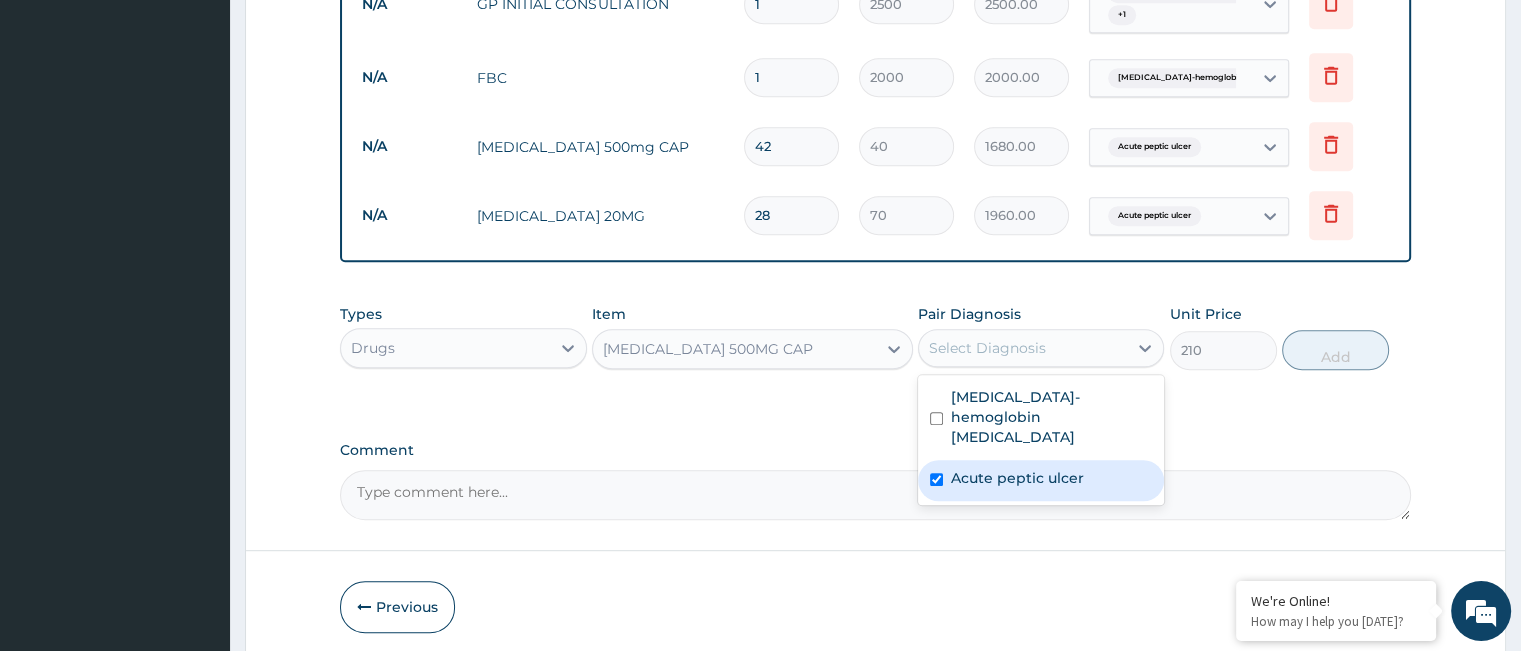 checkbox on "true" 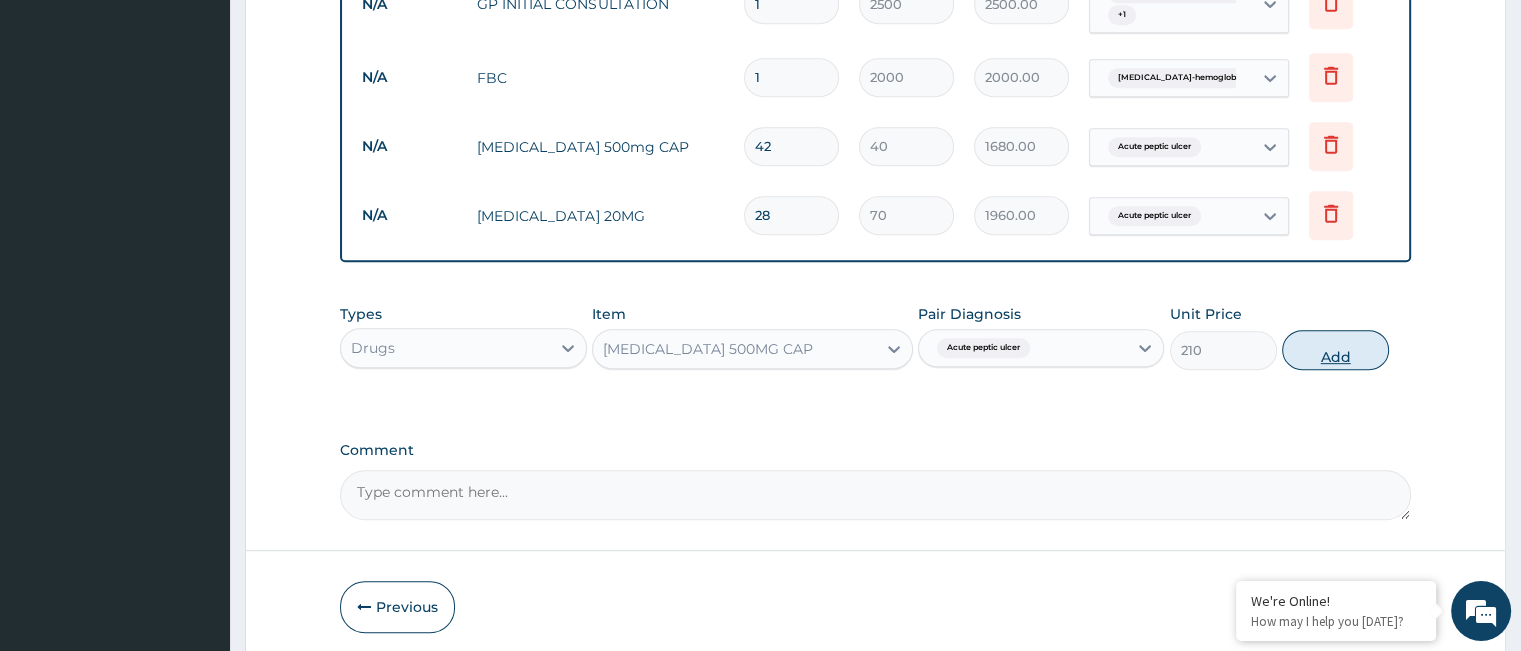 click on "Add" at bounding box center (1335, 350) 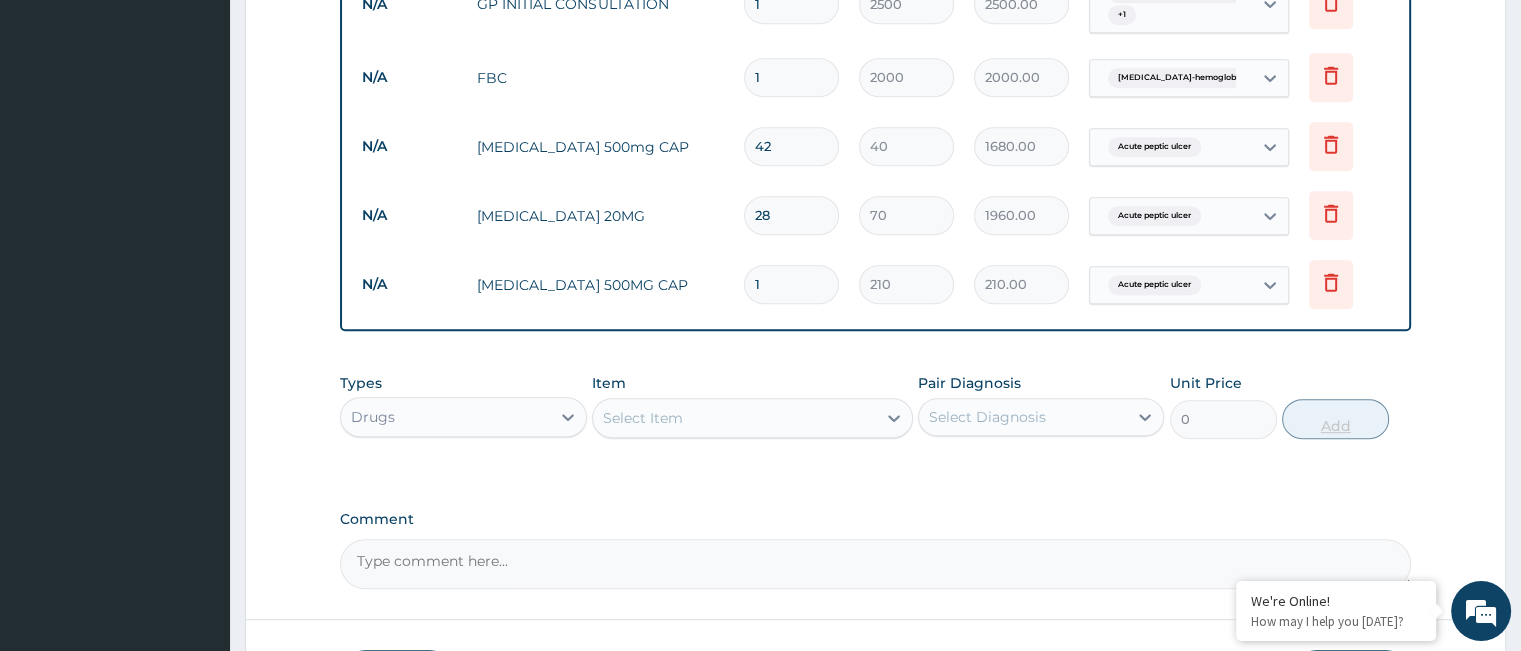 type 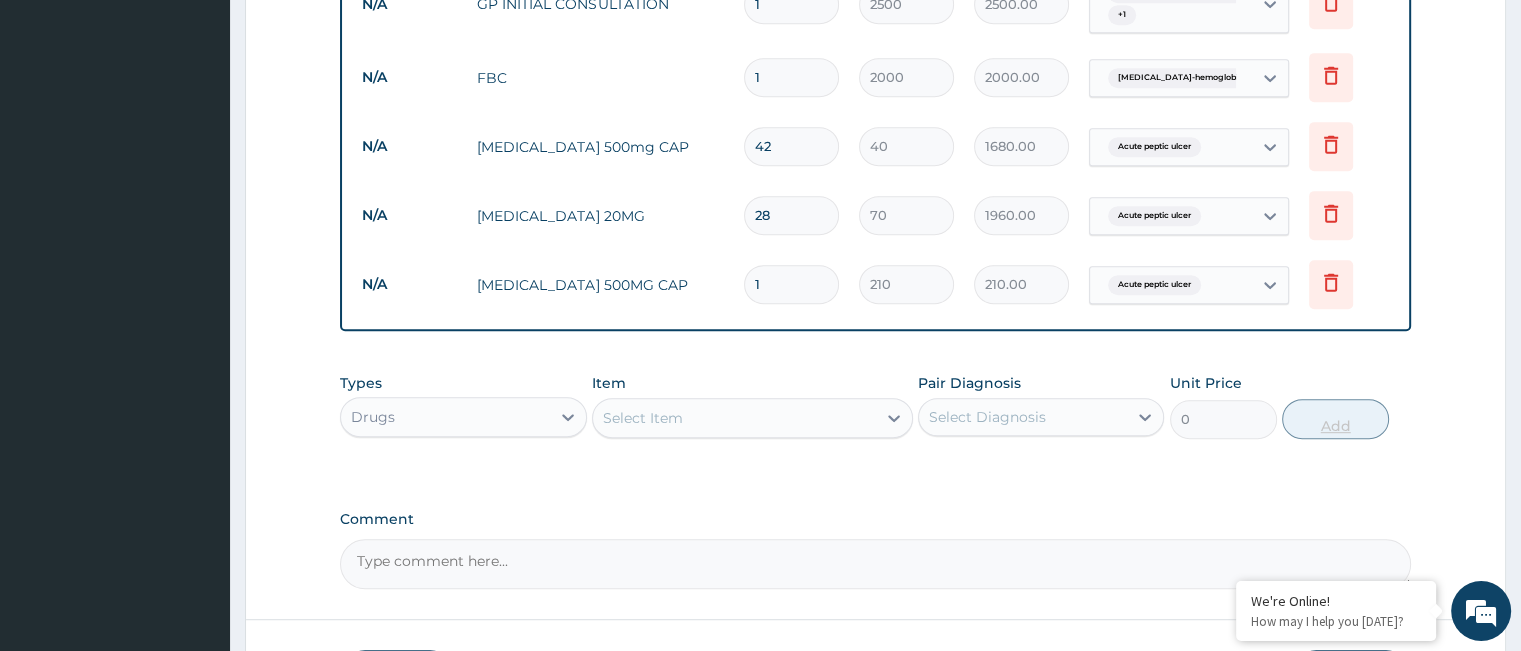 type on "0.00" 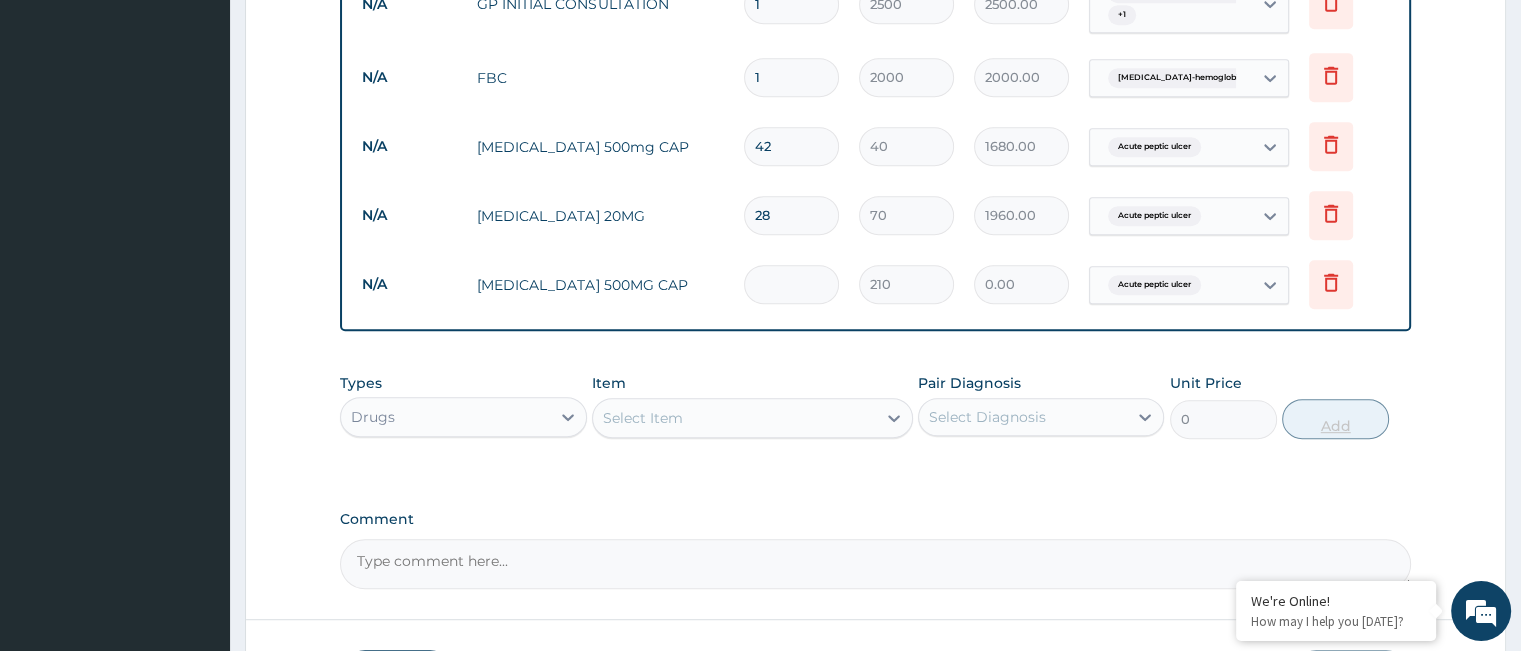 type on "2" 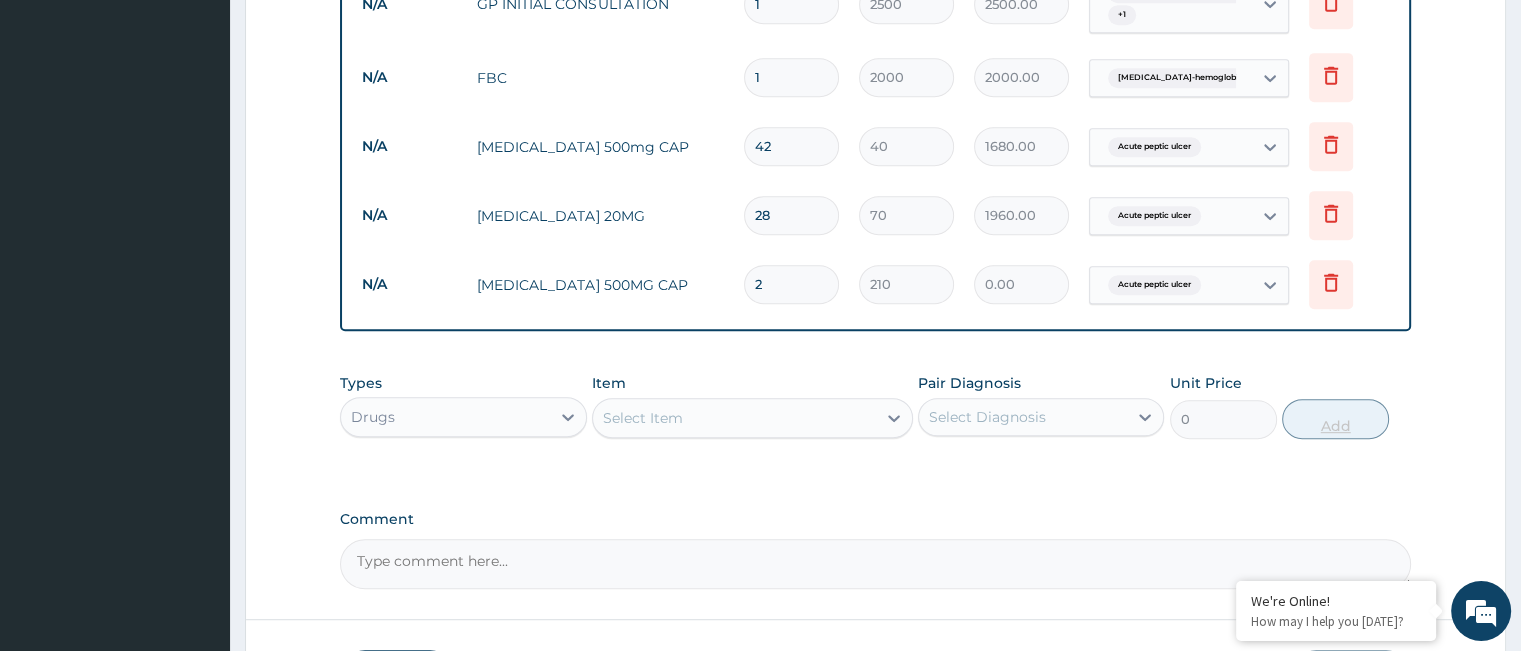 type on "420.00" 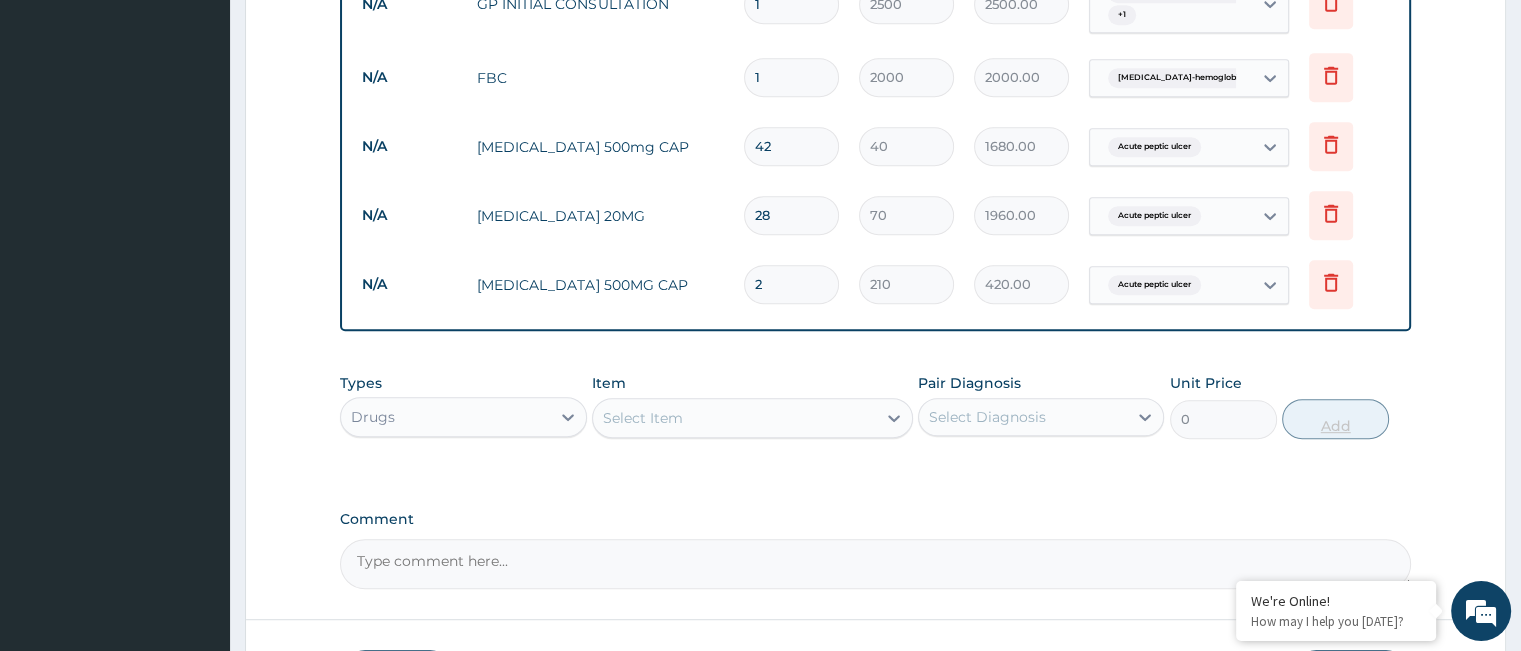 type on "28" 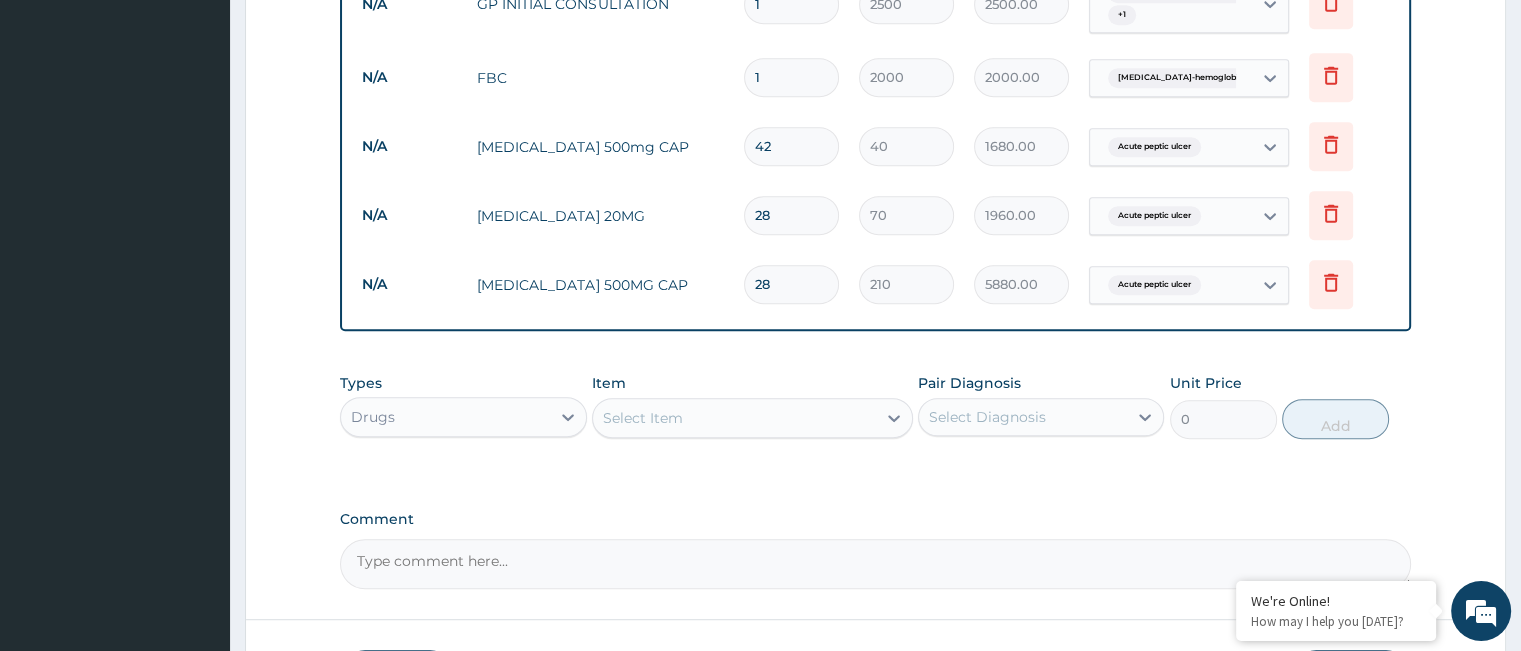type on "28" 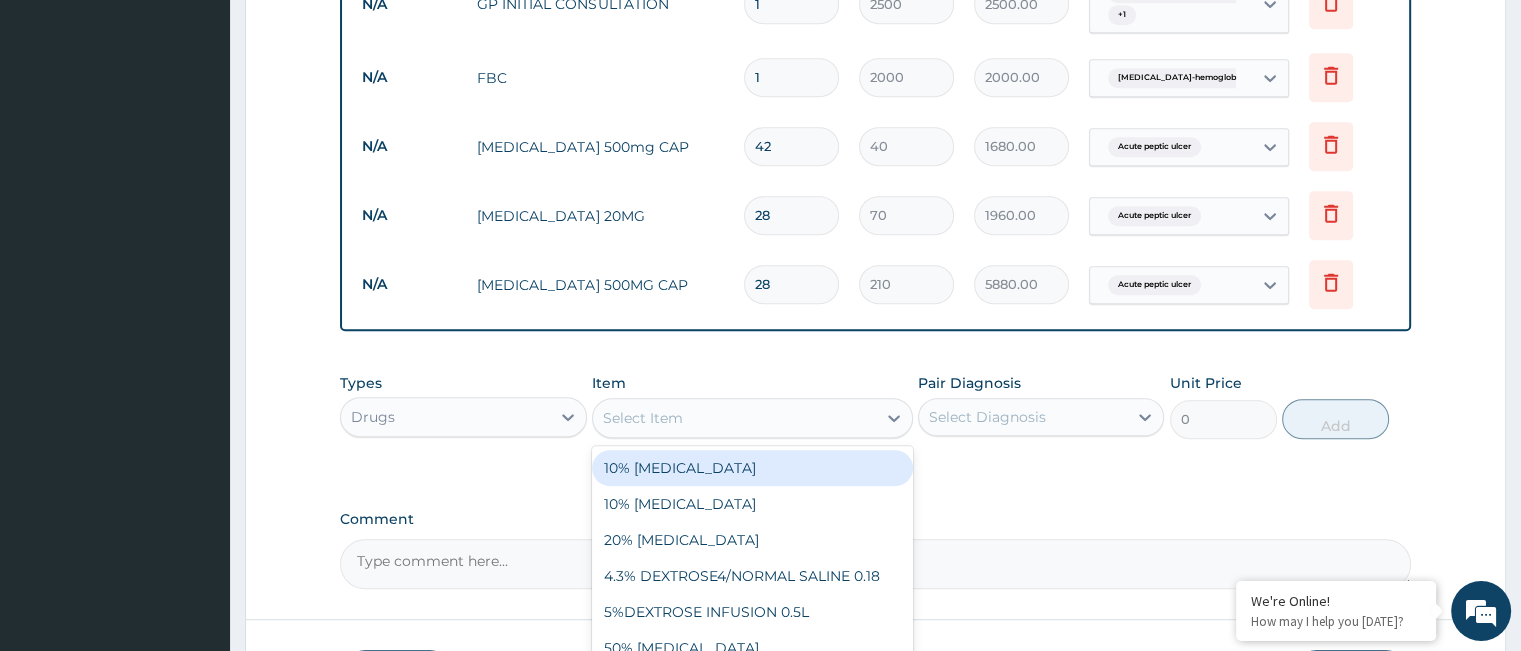 click on "Select Item" at bounding box center [734, 418] 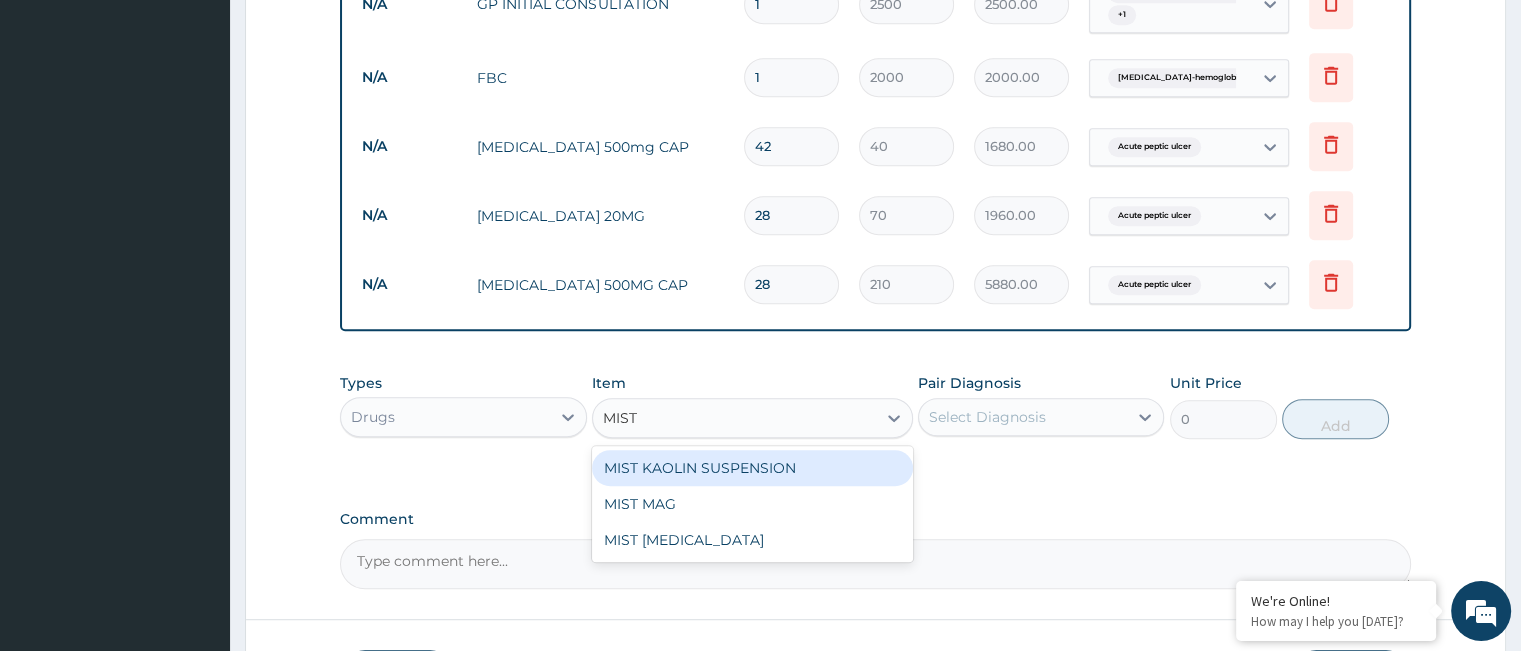 type on "MIST" 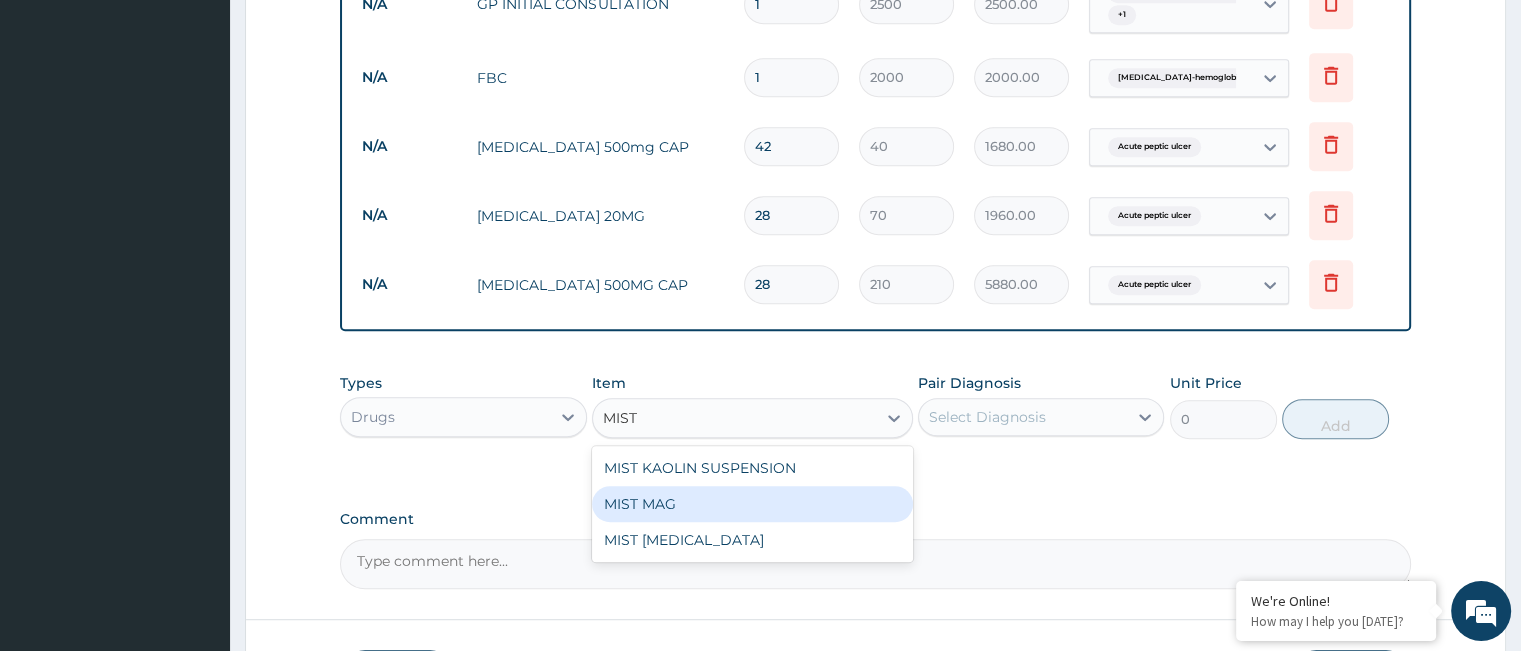 click on "MIST MAG" at bounding box center (752, 504) 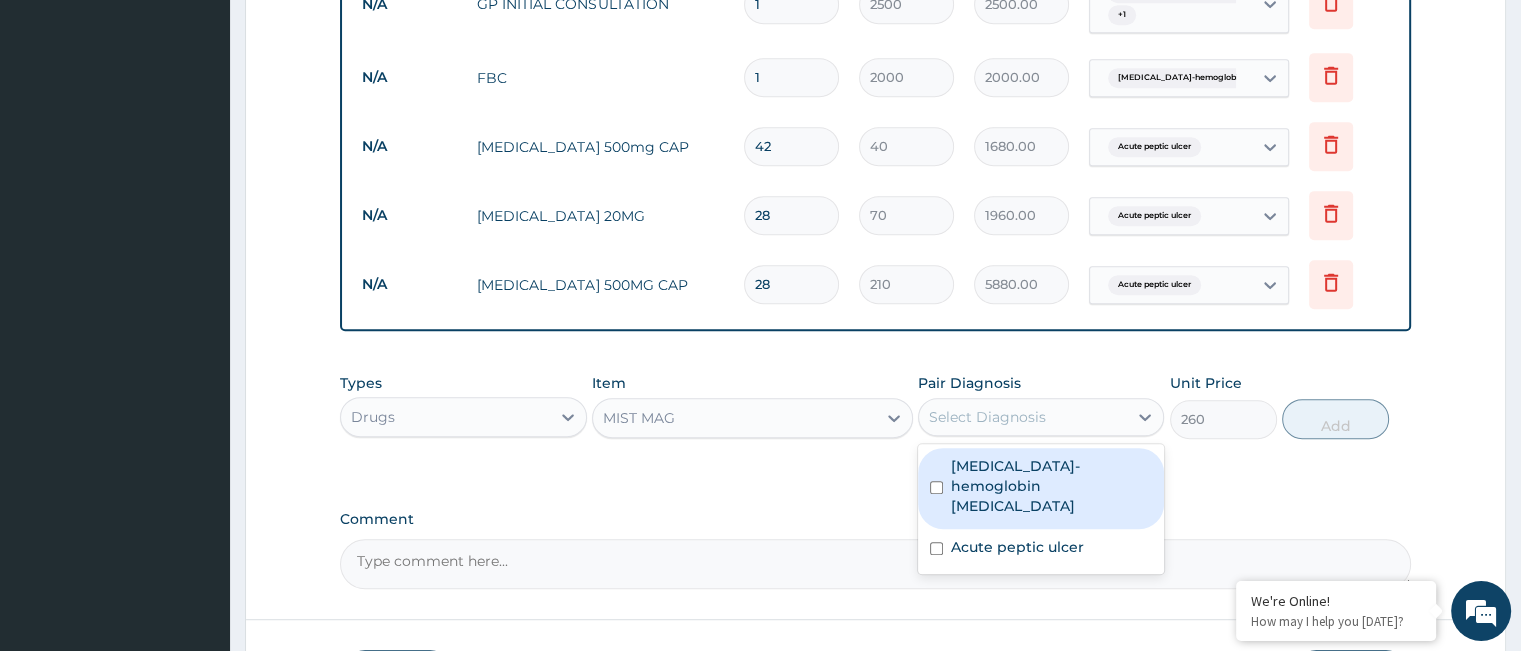 click on "Select Diagnosis" at bounding box center (987, 417) 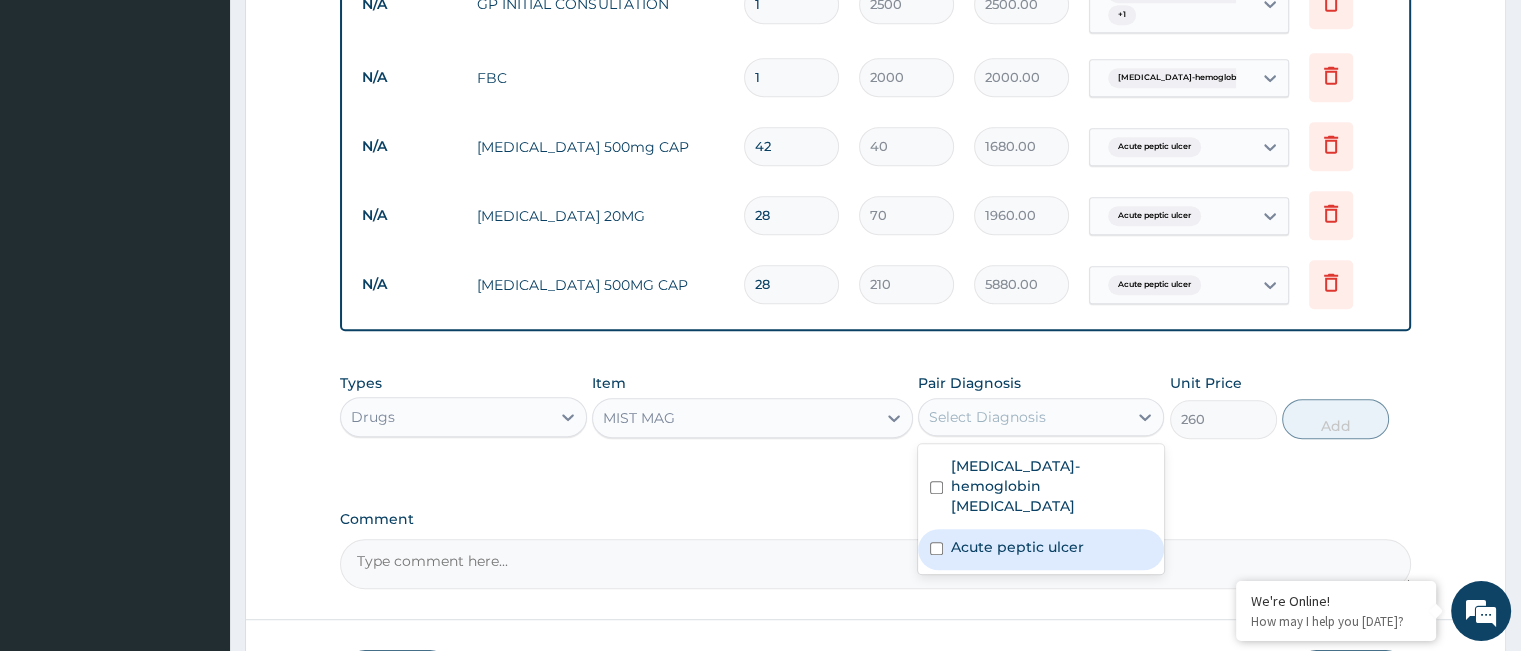 click on "Acute peptic ulcer" at bounding box center [1017, 547] 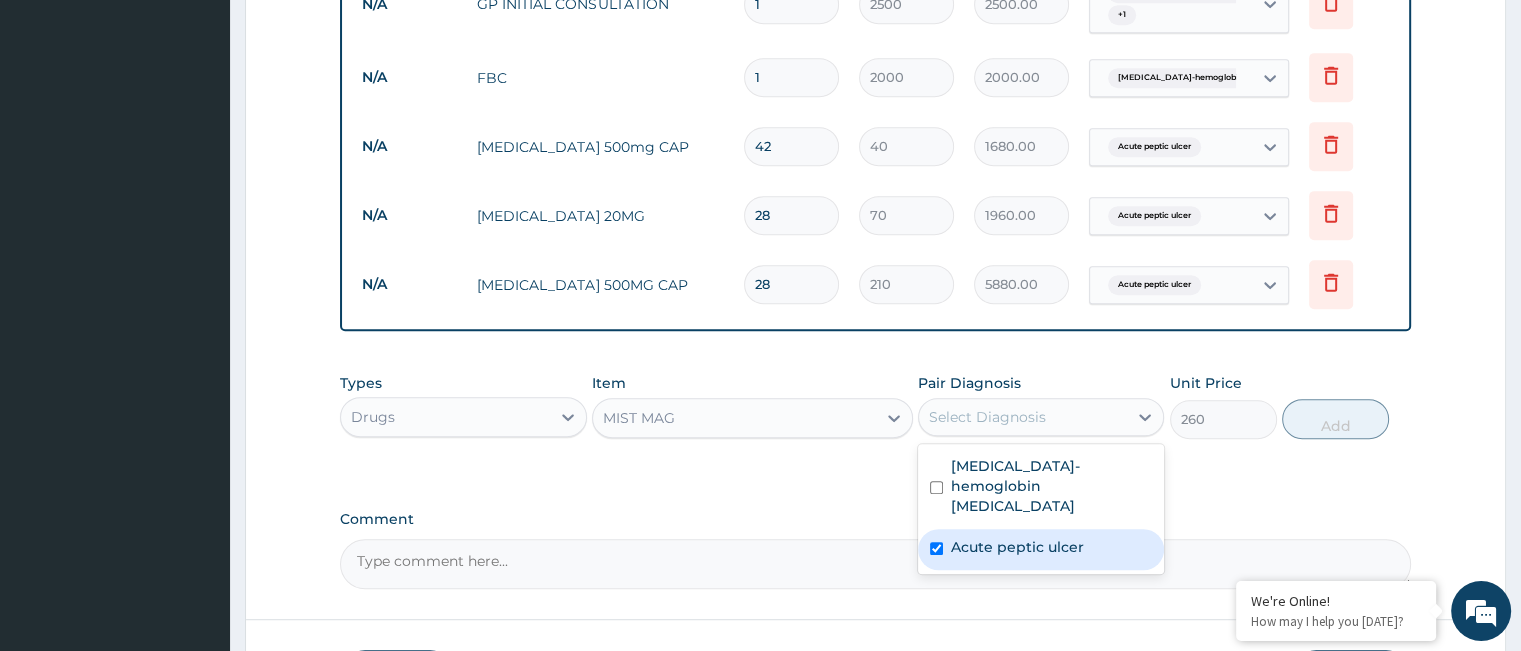 checkbox on "true" 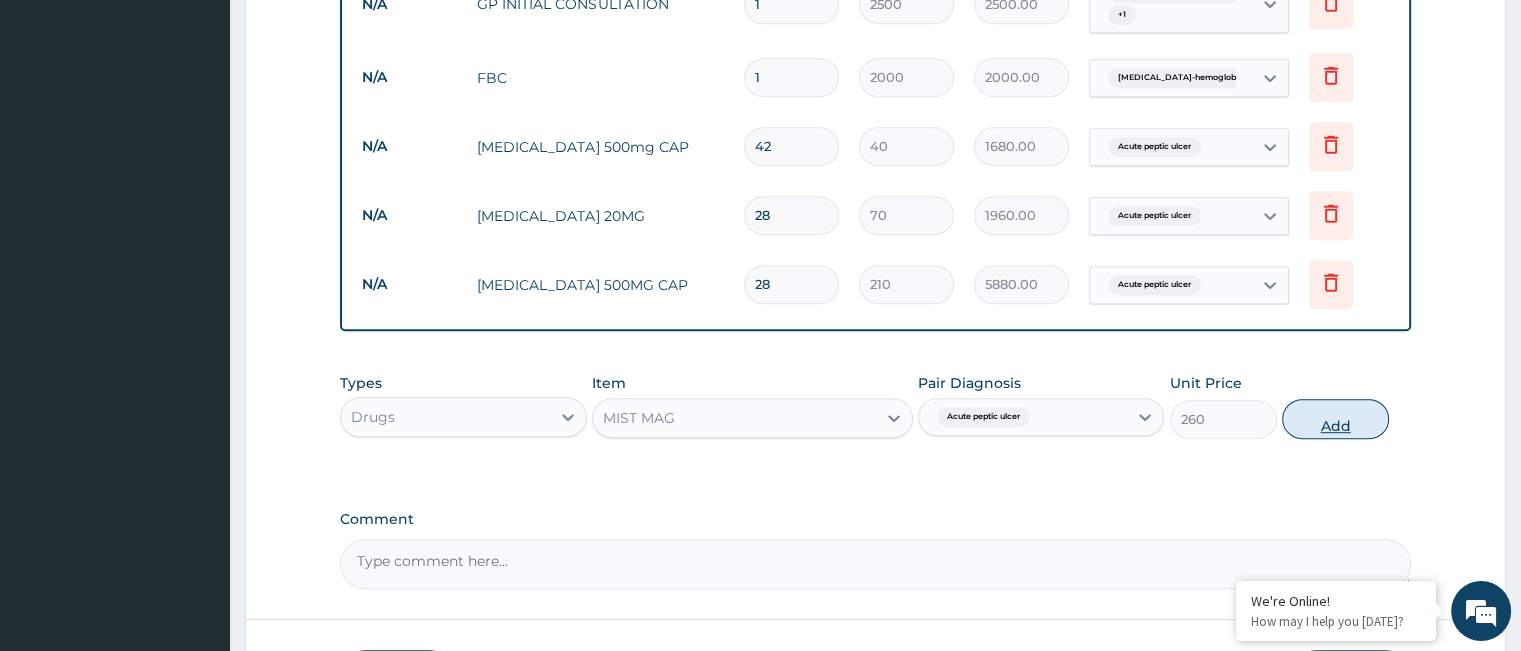 click on "Add" at bounding box center [1335, 419] 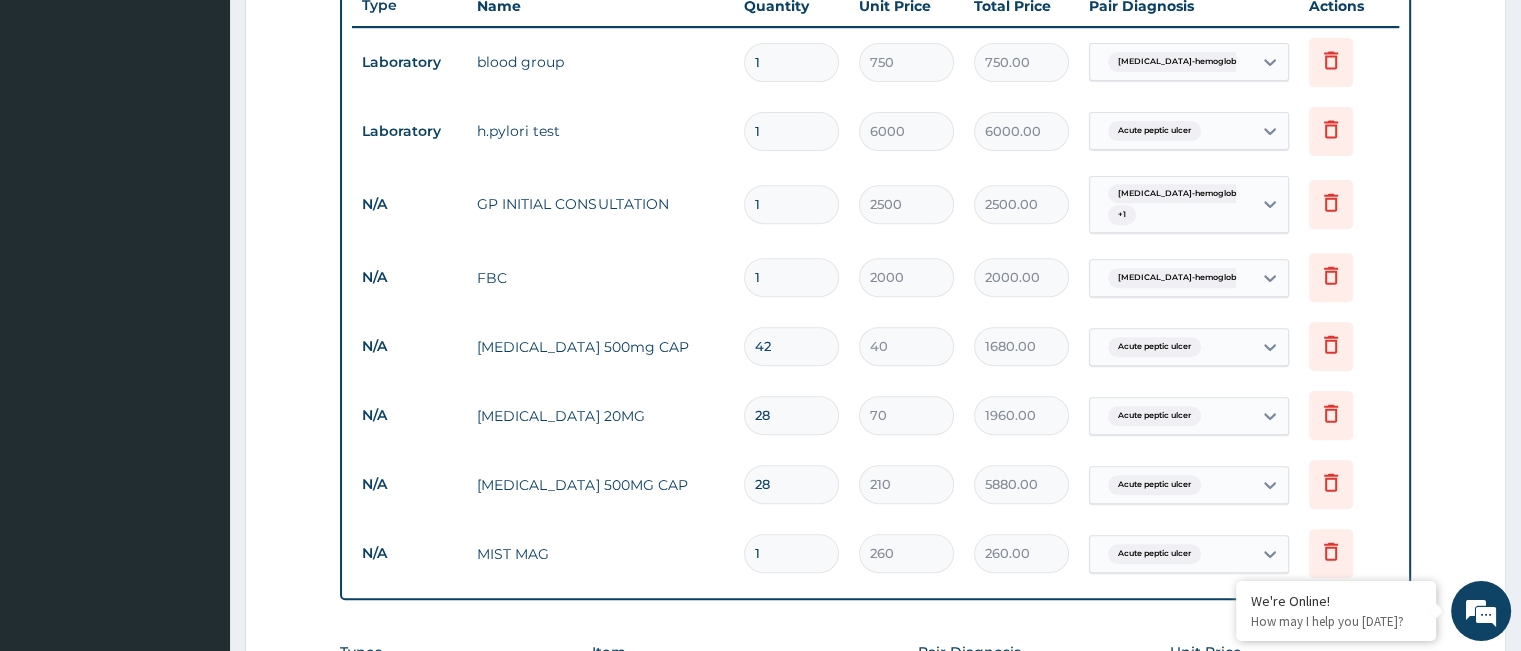 scroll, scrollTop: 1182, scrollLeft: 0, axis: vertical 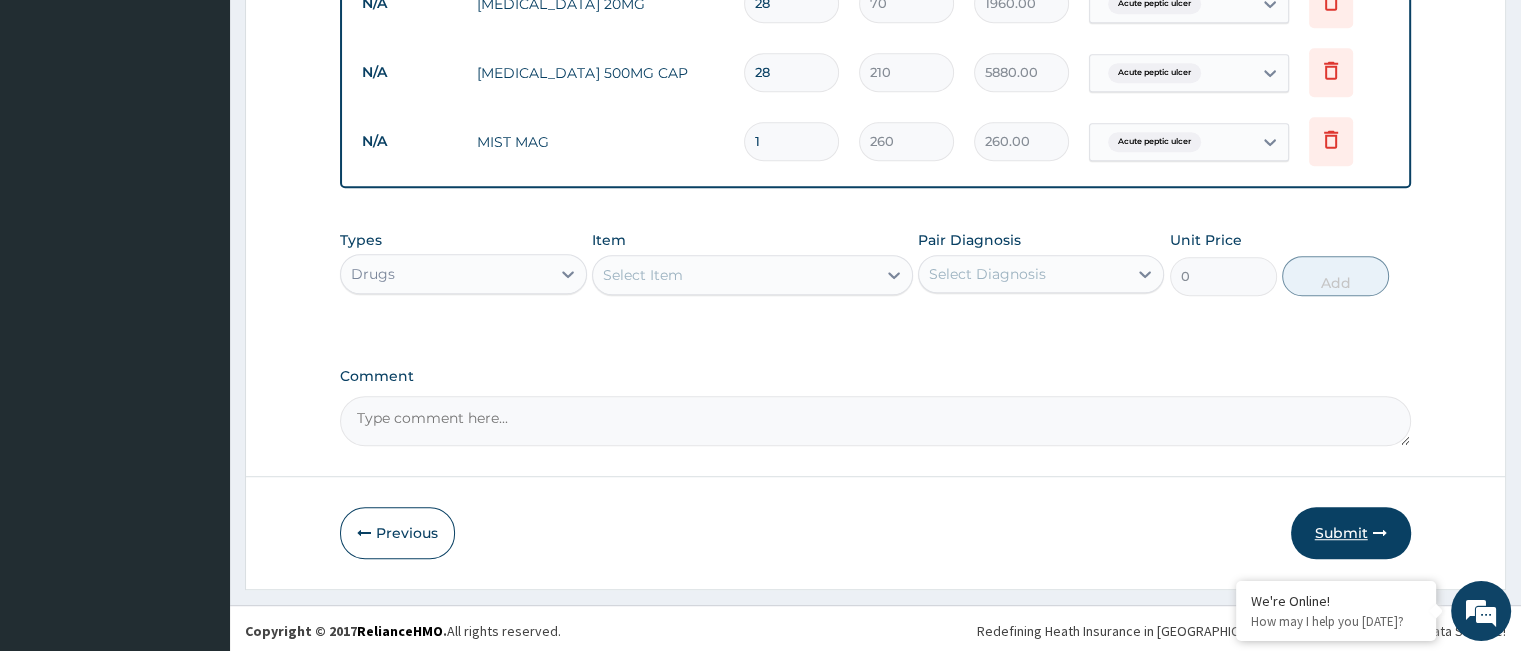 click on "Submit" at bounding box center [1351, 533] 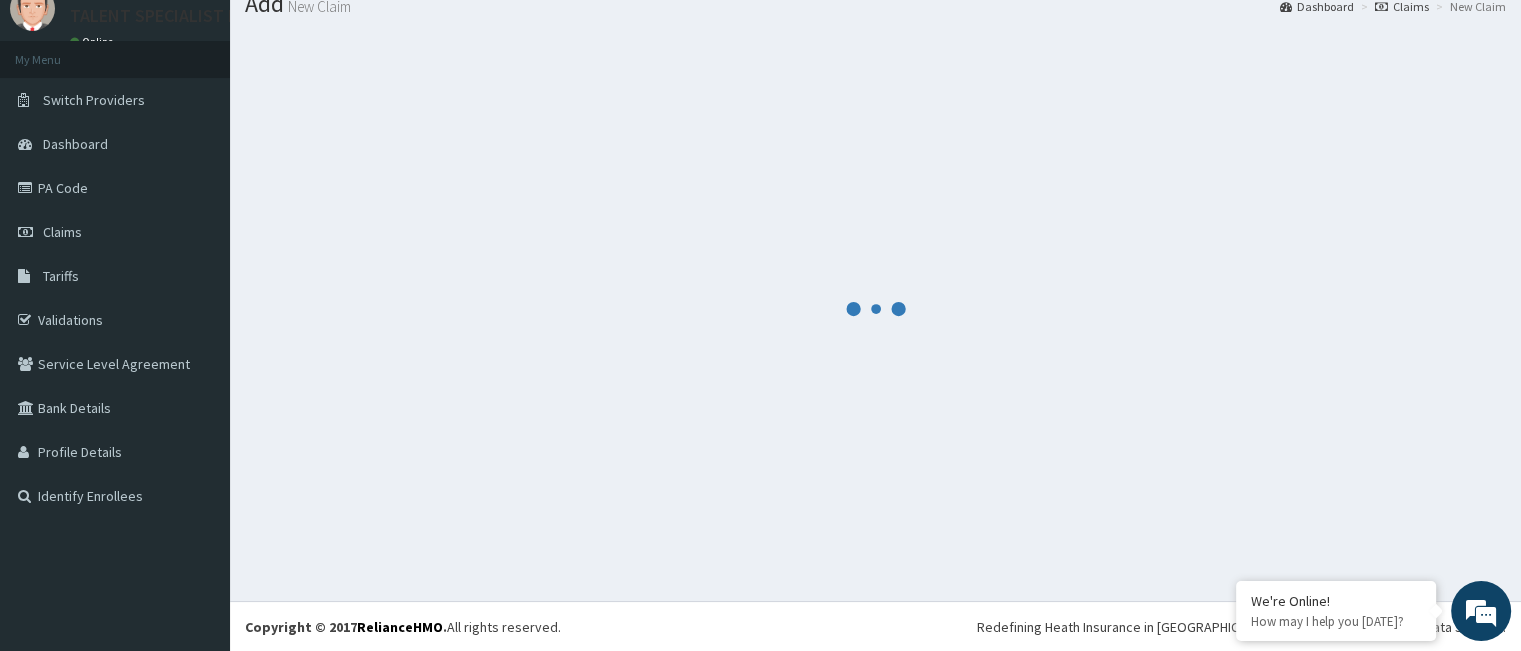 scroll, scrollTop: 1182, scrollLeft: 0, axis: vertical 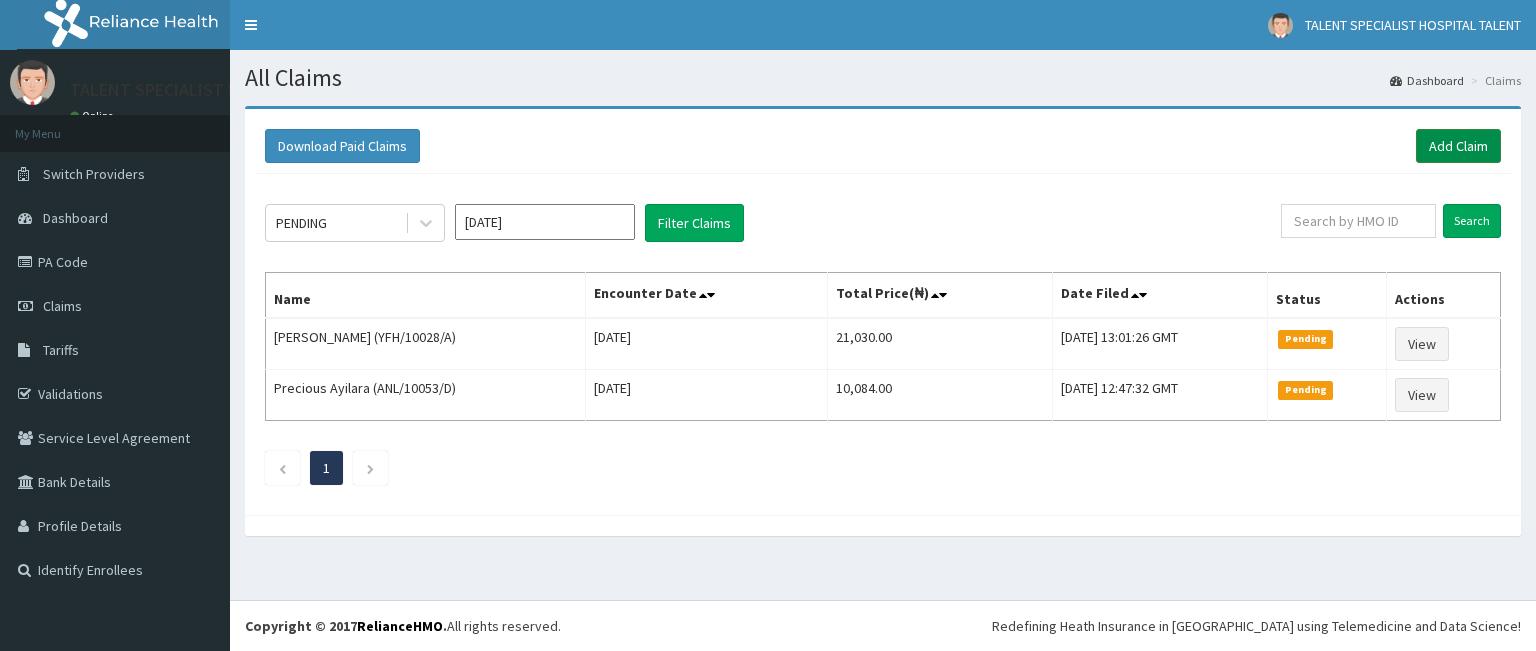 click on "Add Claim" at bounding box center (1458, 146) 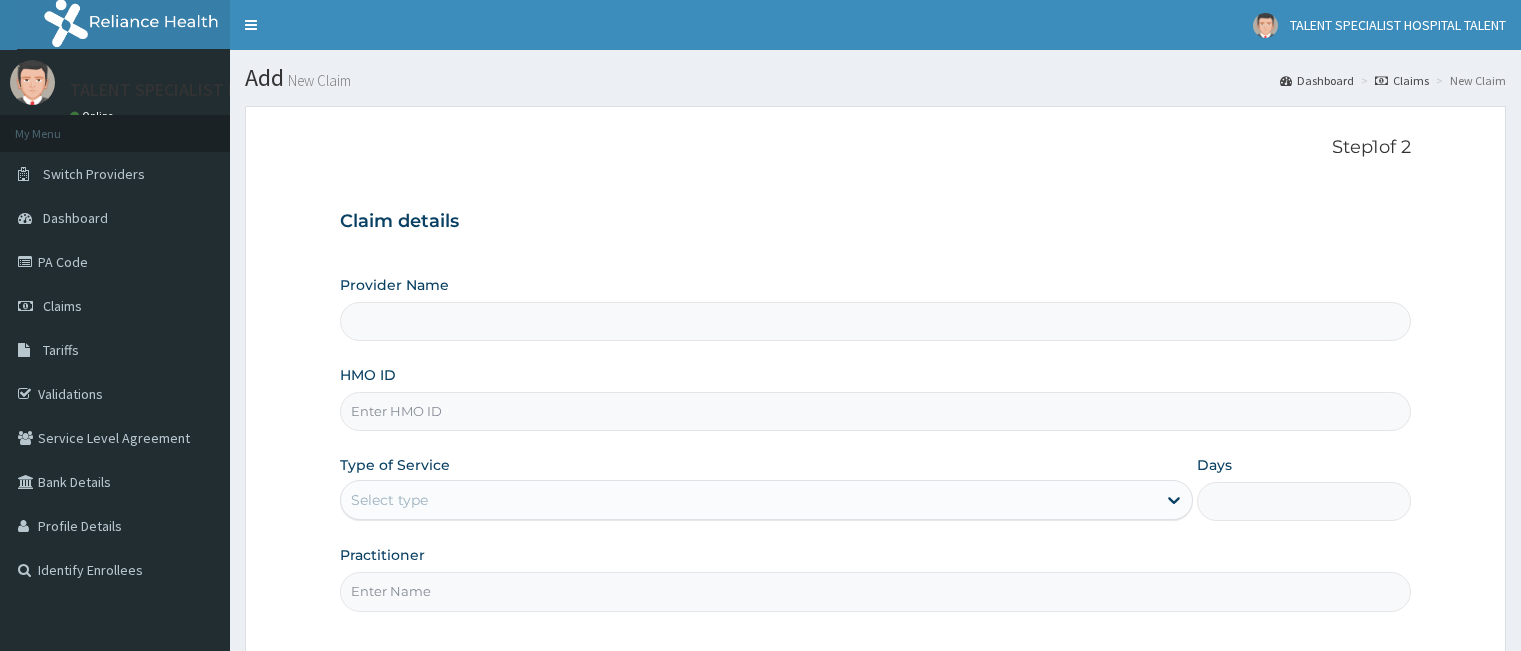 scroll, scrollTop: 0, scrollLeft: 0, axis: both 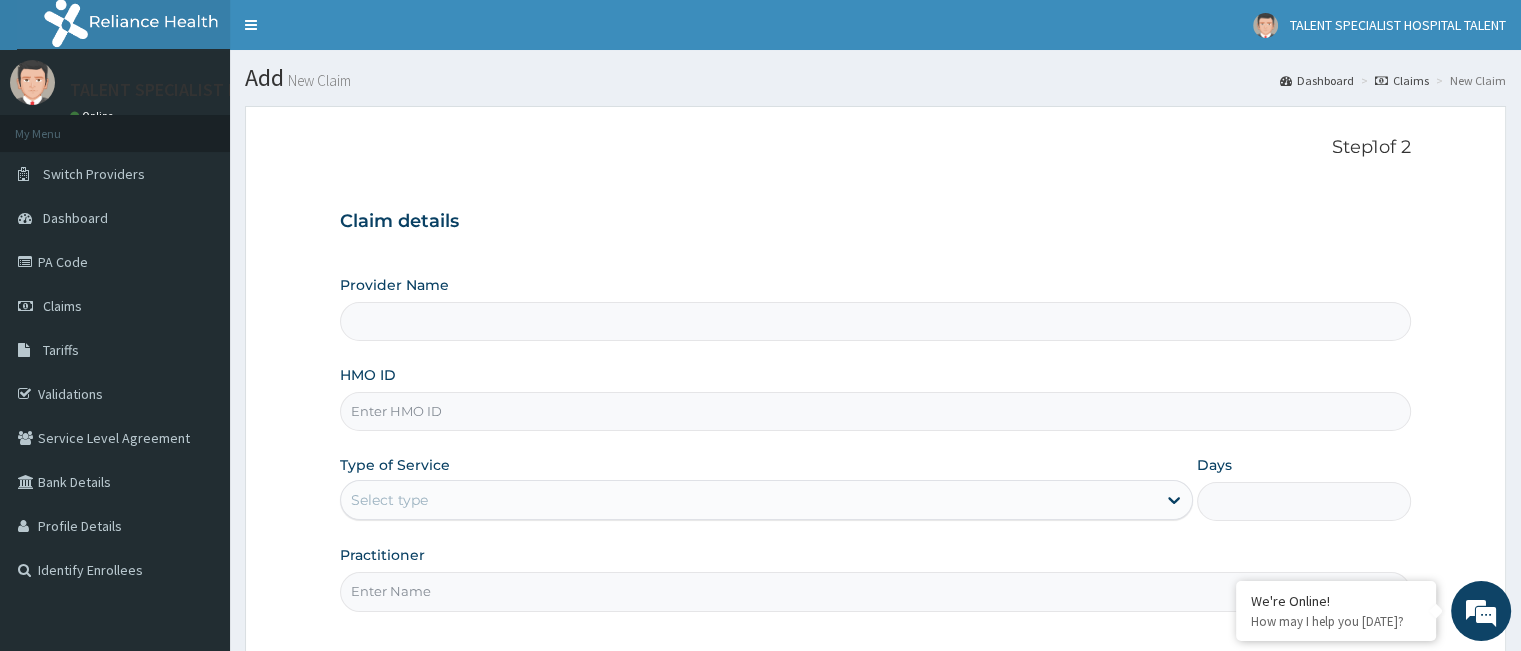 type on "Talent Specialist Hospital" 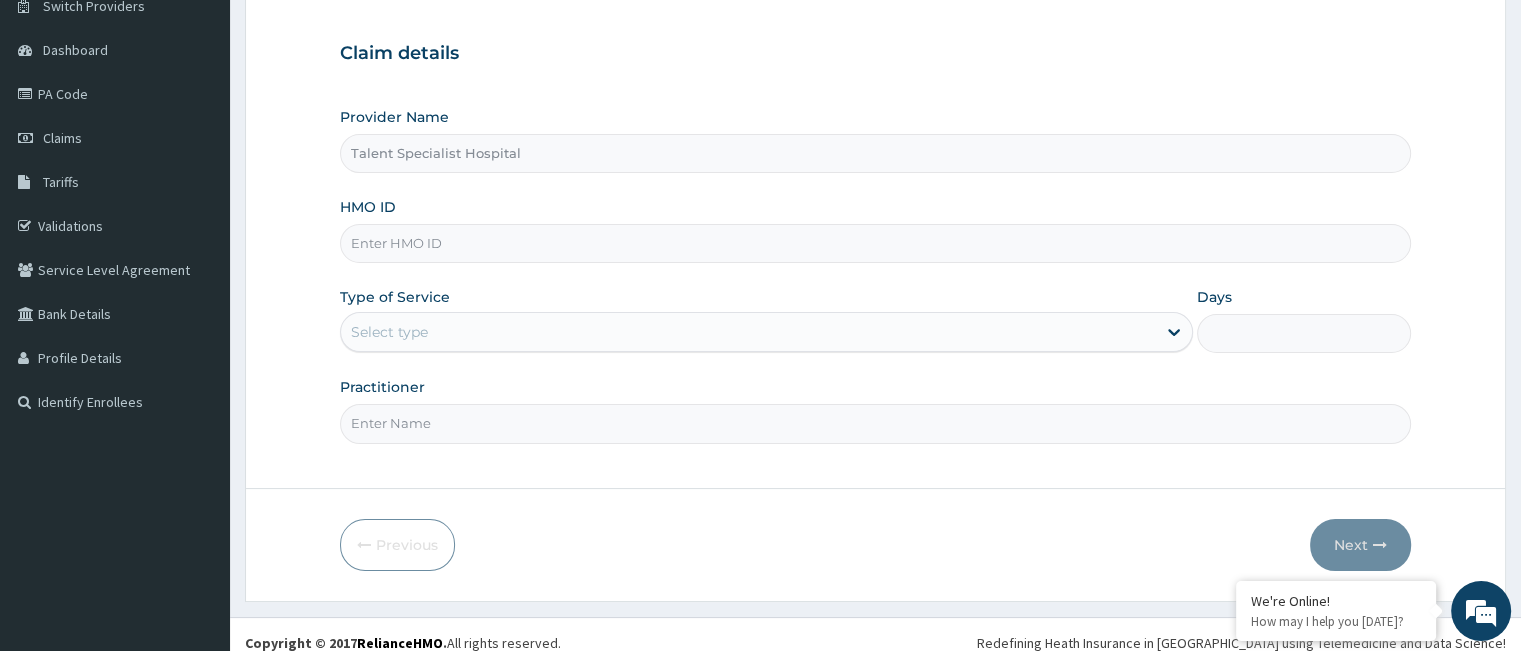 scroll, scrollTop: 184, scrollLeft: 0, axis: vertical 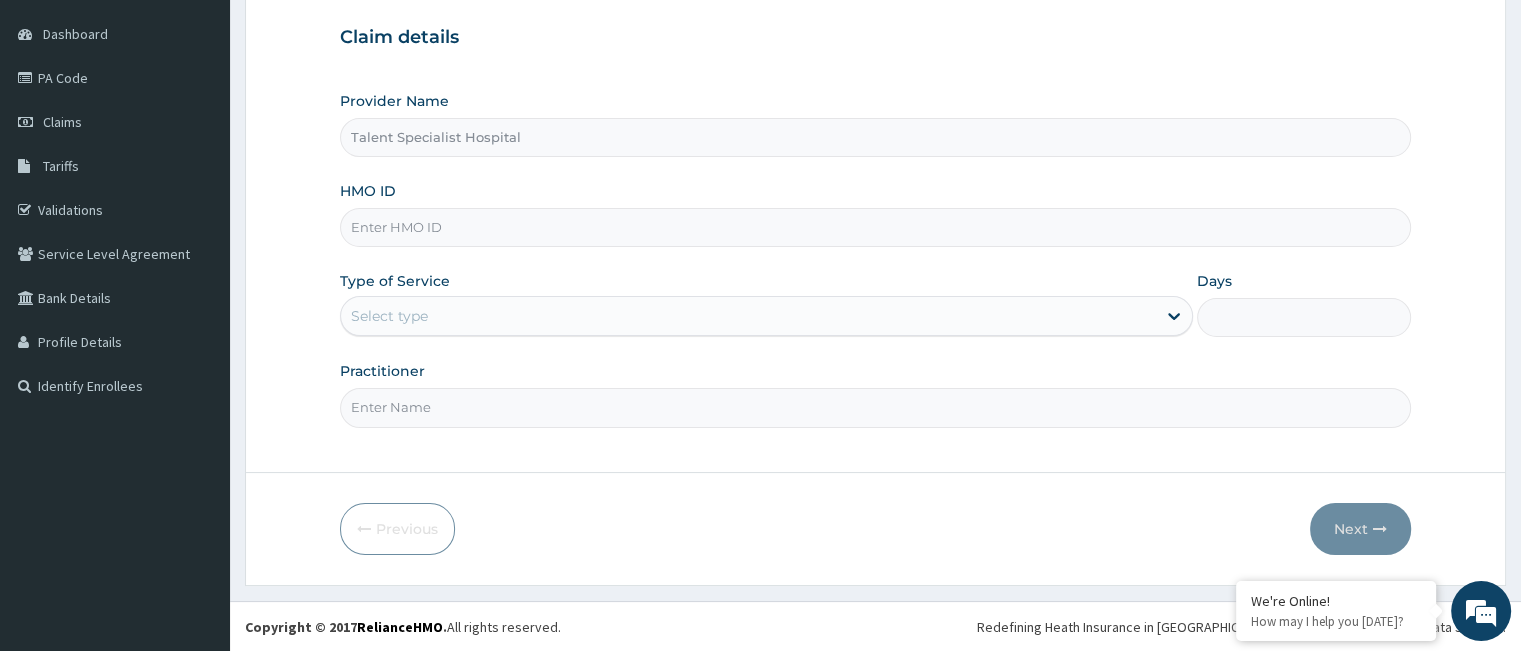 click on "HMO ID" at bounding box center (875, 227) 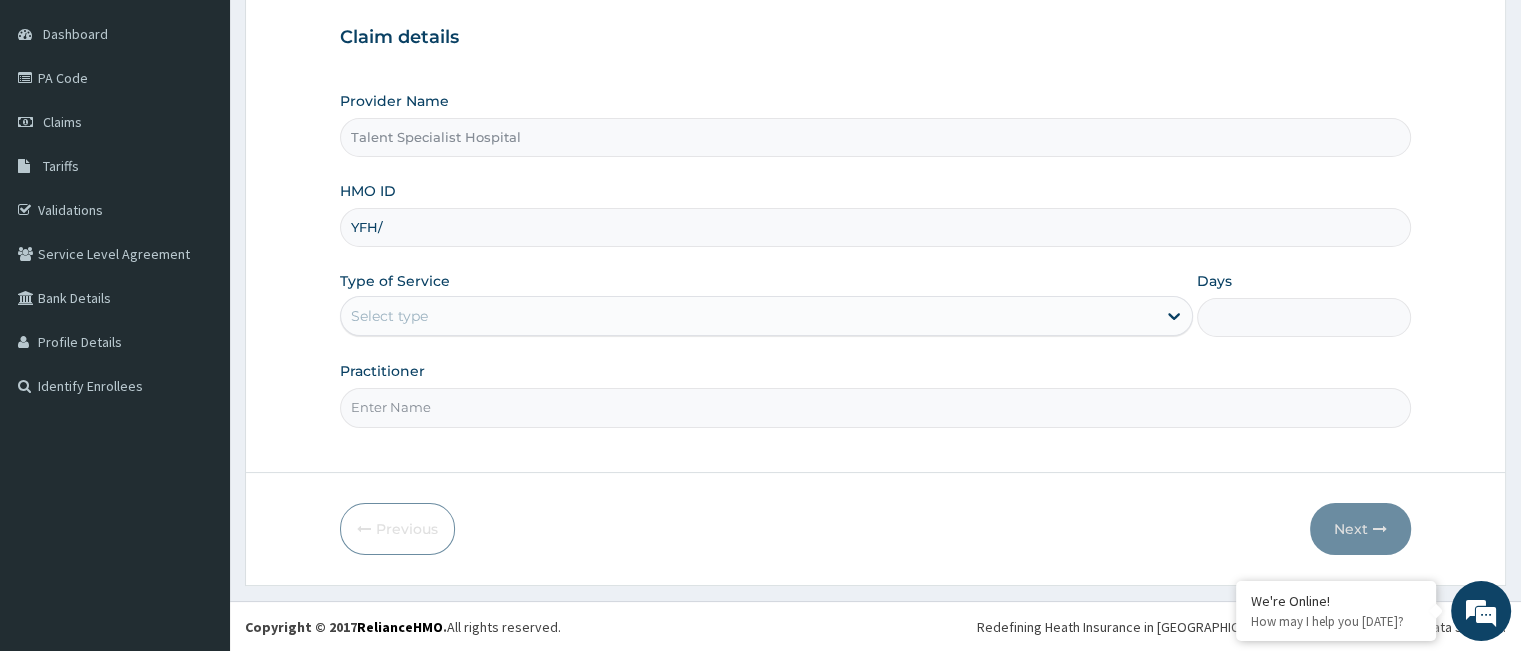 scroll, scrollTop: 0, scrollLeft: 0, axis: both 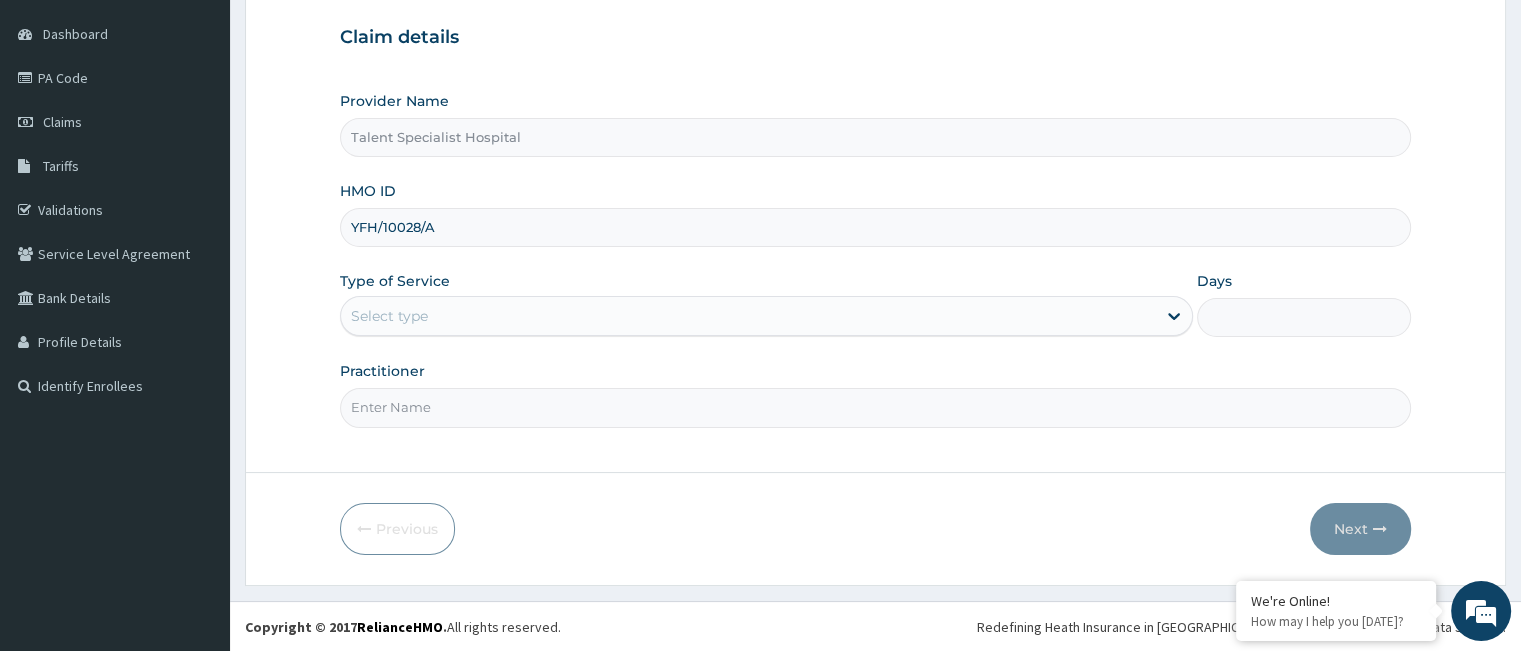 type on "YFH/10028/A" 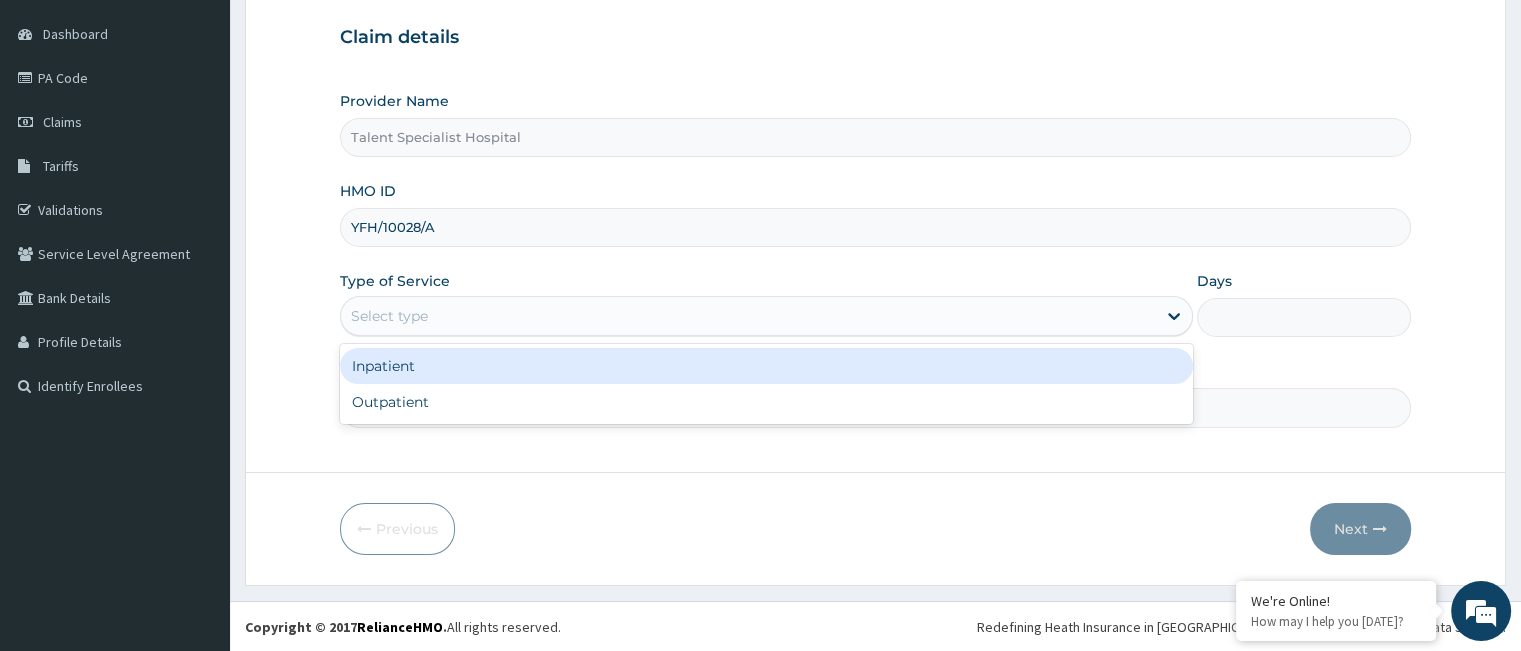 click on "Select type" at bounding box center (748, 316) 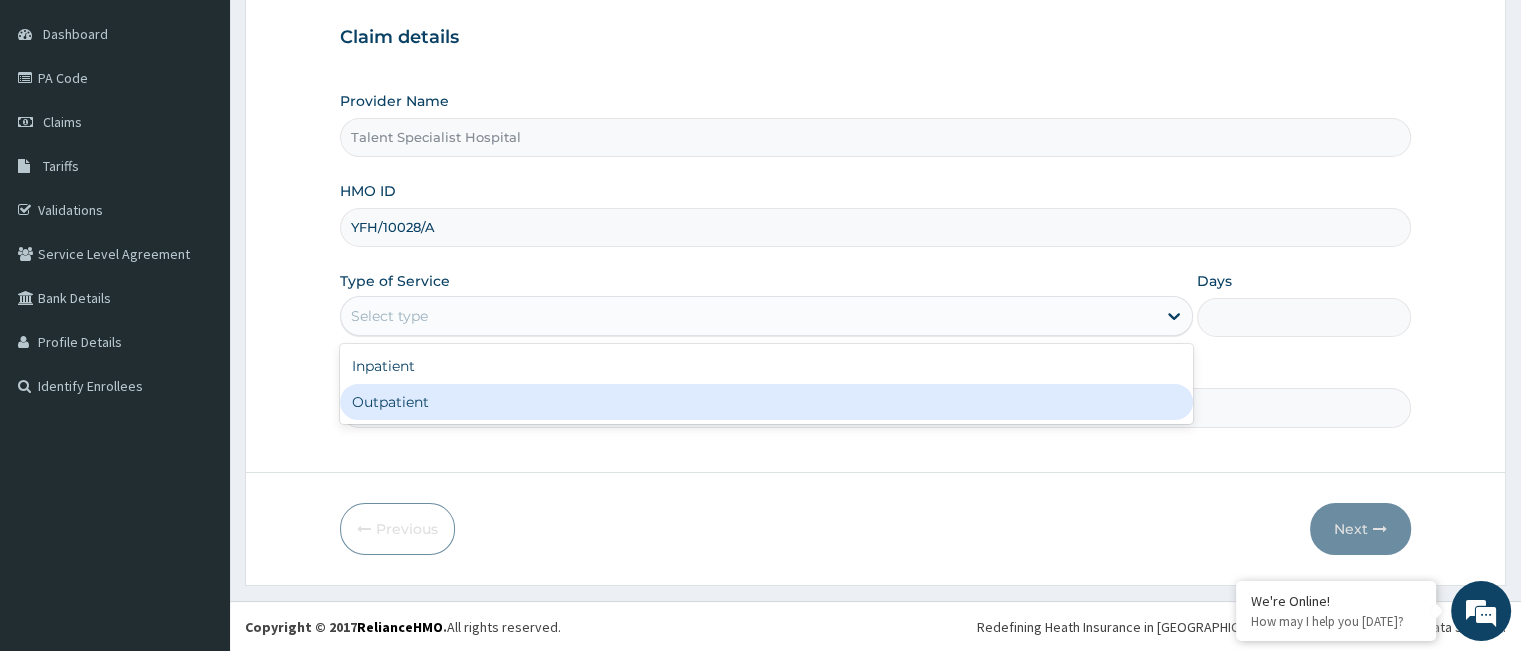 click on "Outpatient" at bounding box center (766, 402) 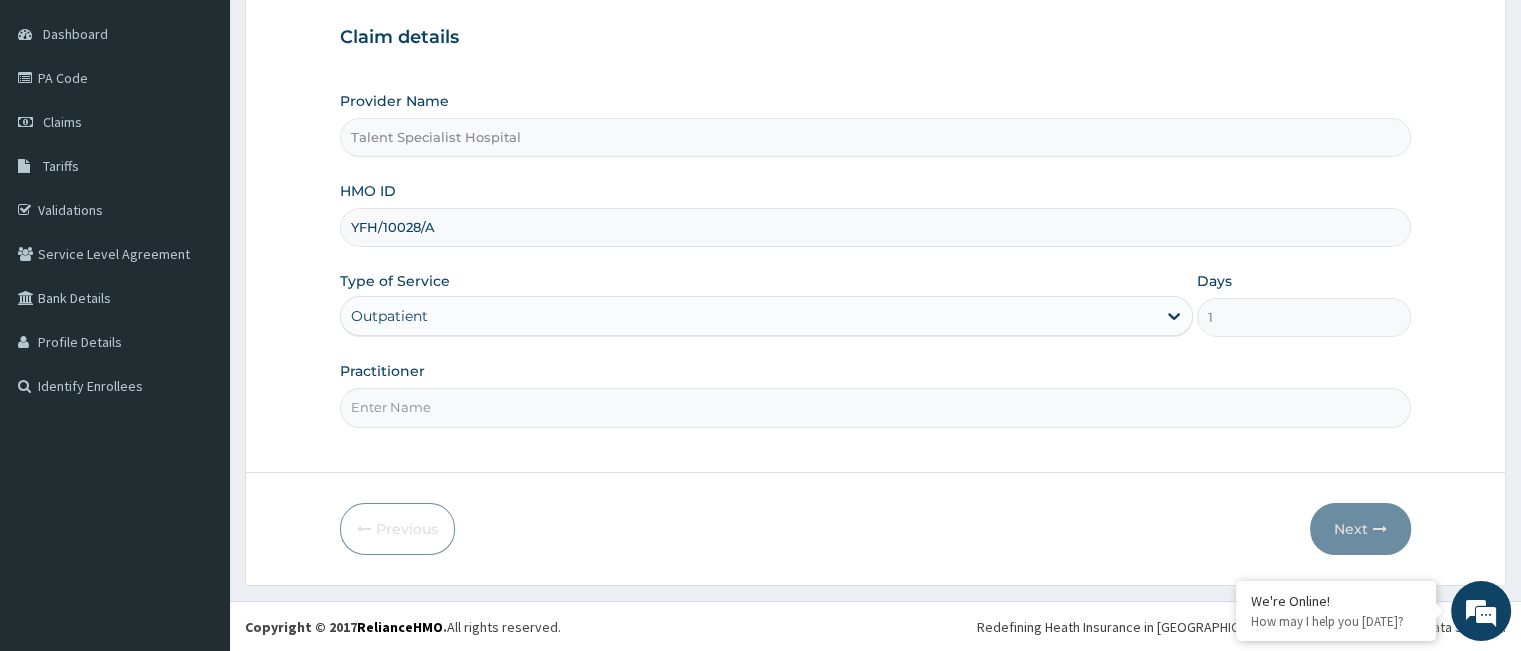click on "Practitioner" at bounding box center [875, 407] 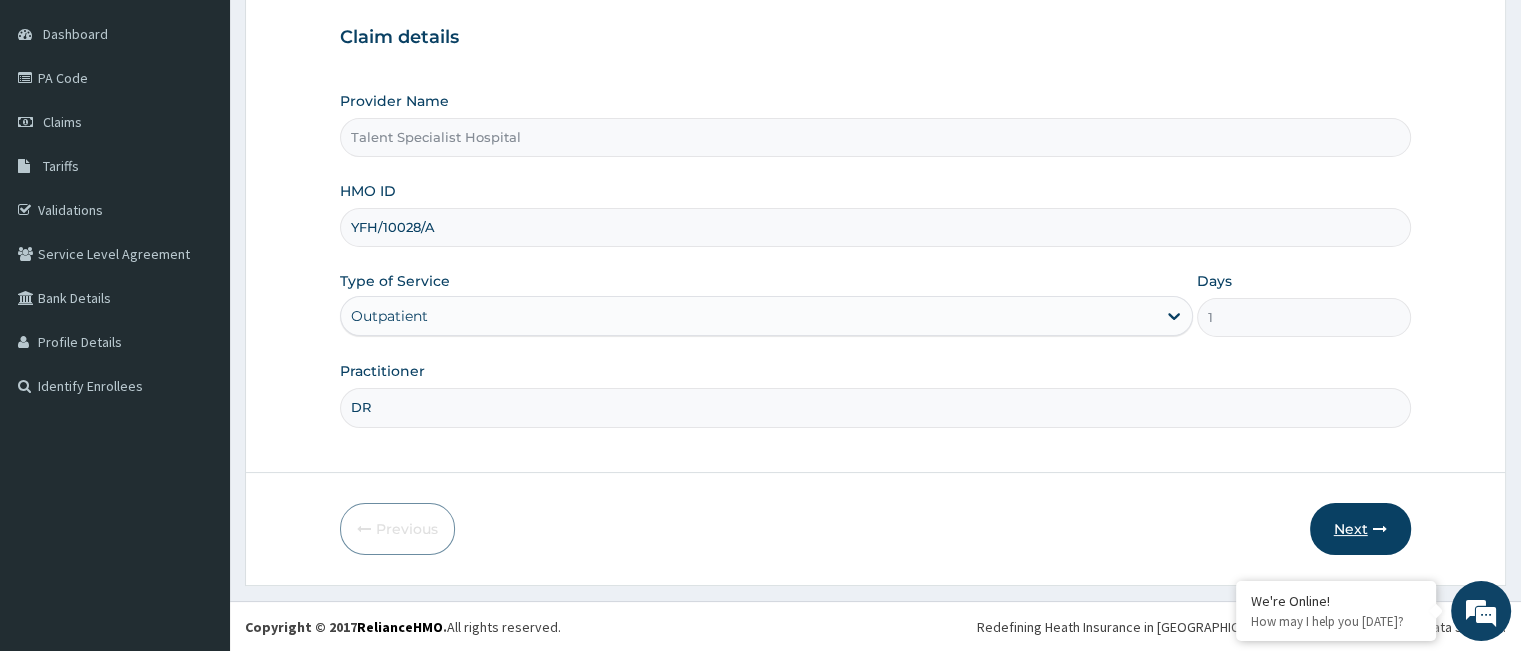 type on "DR" 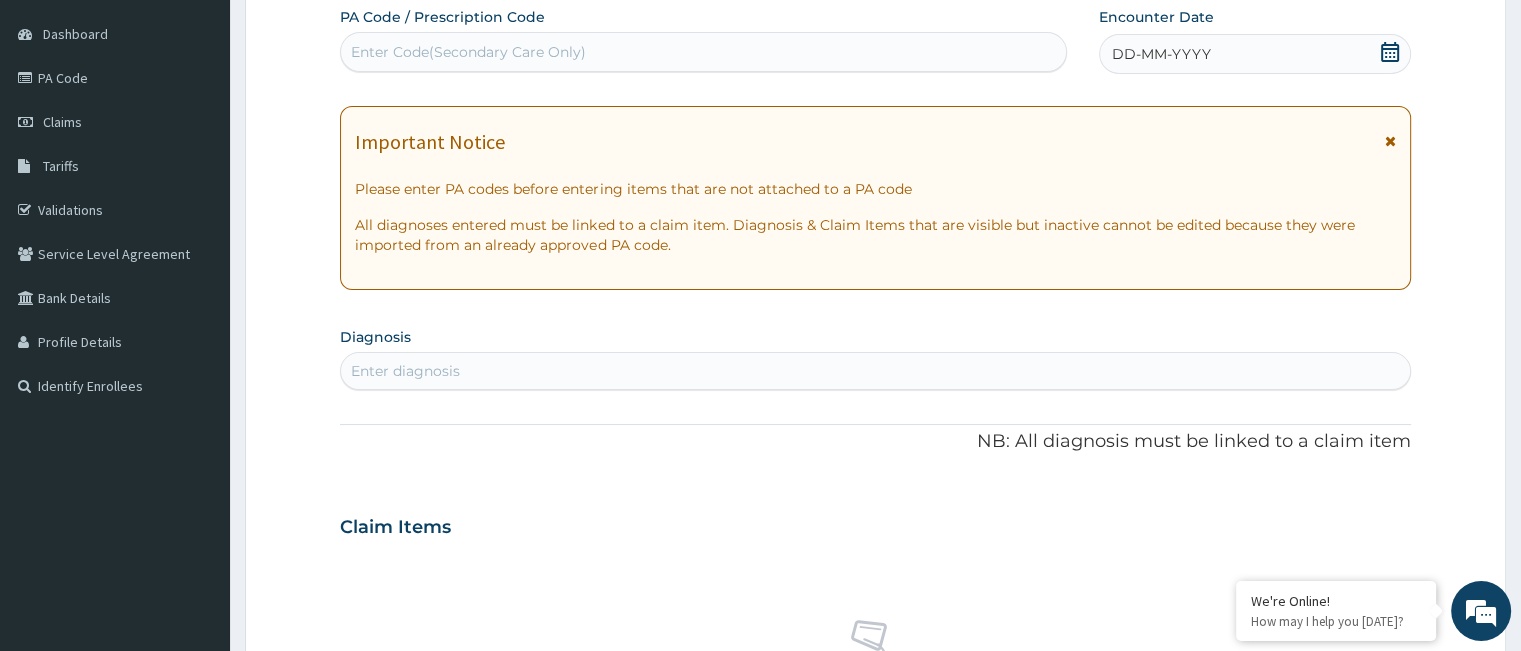 click on "Enter Code(Secondary Care Only)" at bounding box center [703, 52] 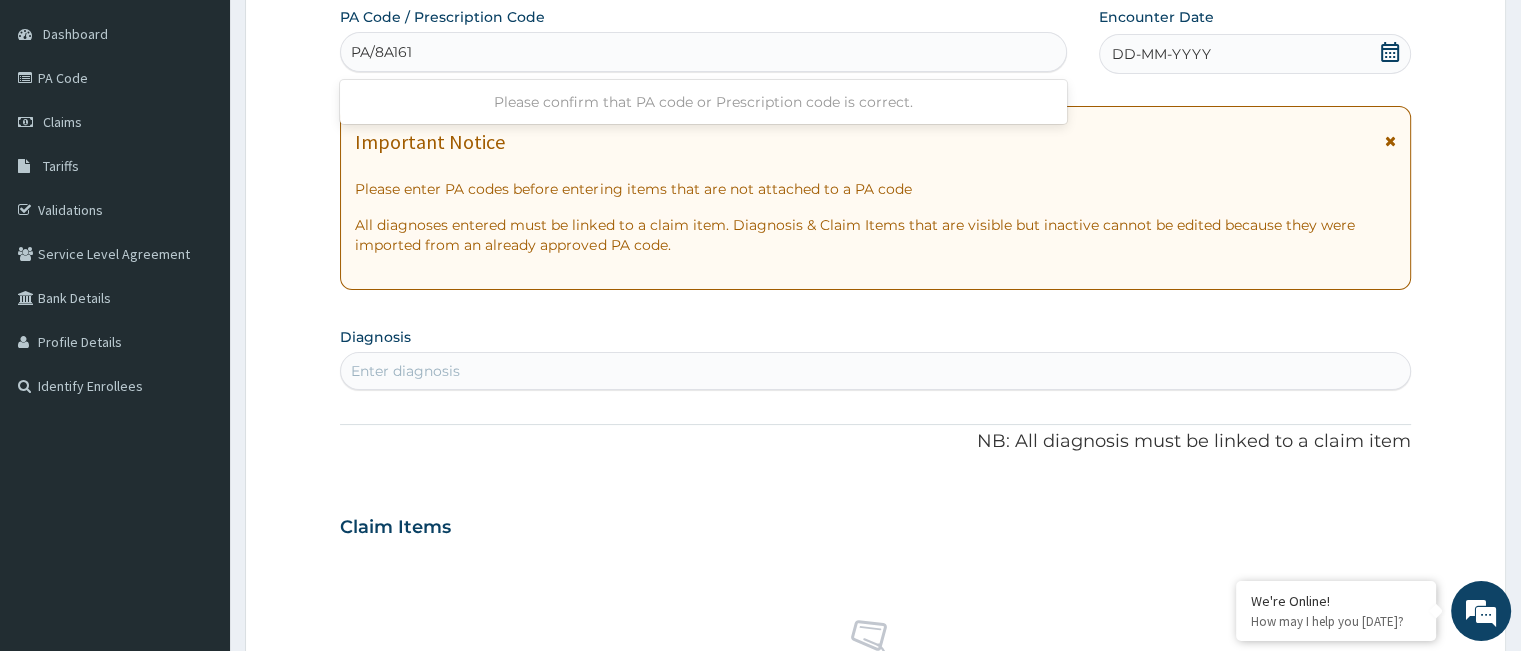 type on "PA/8A161B" 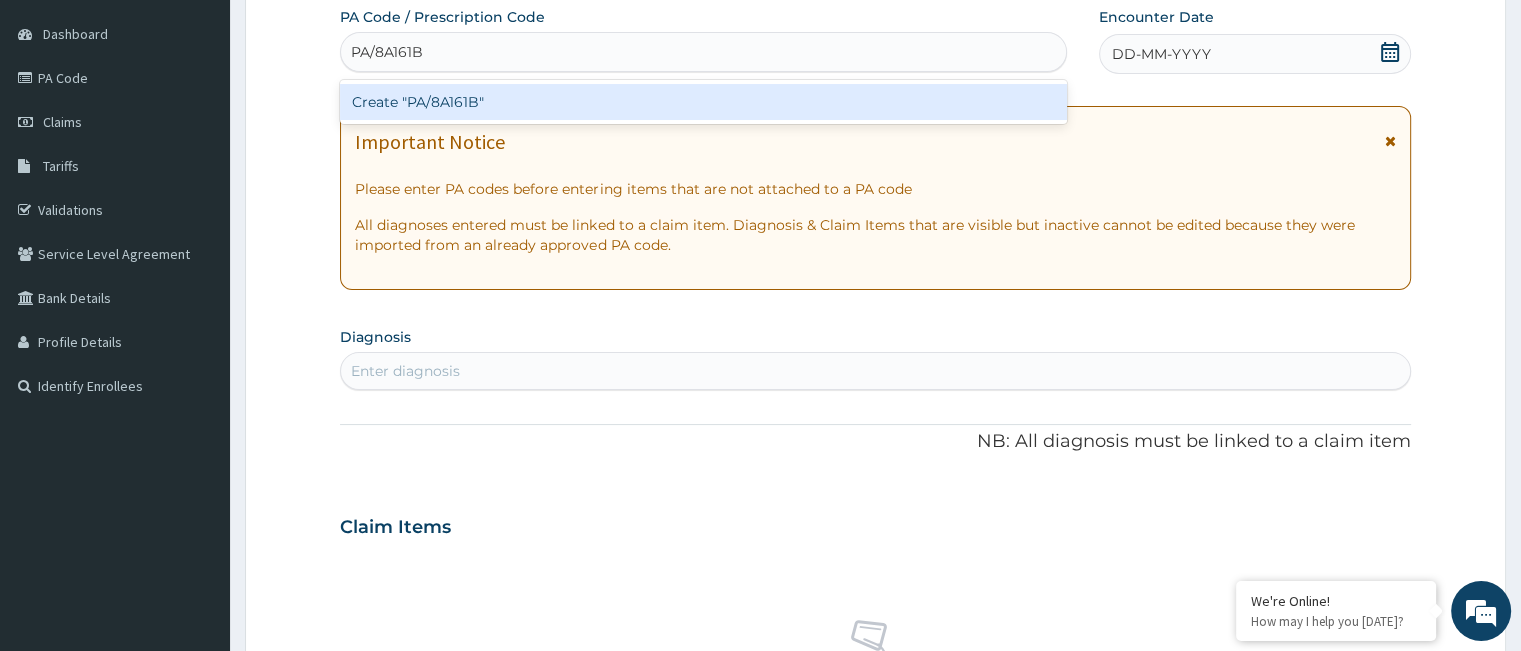 click on "Create "PA/8A161B"" at bounding box center (703, 102) 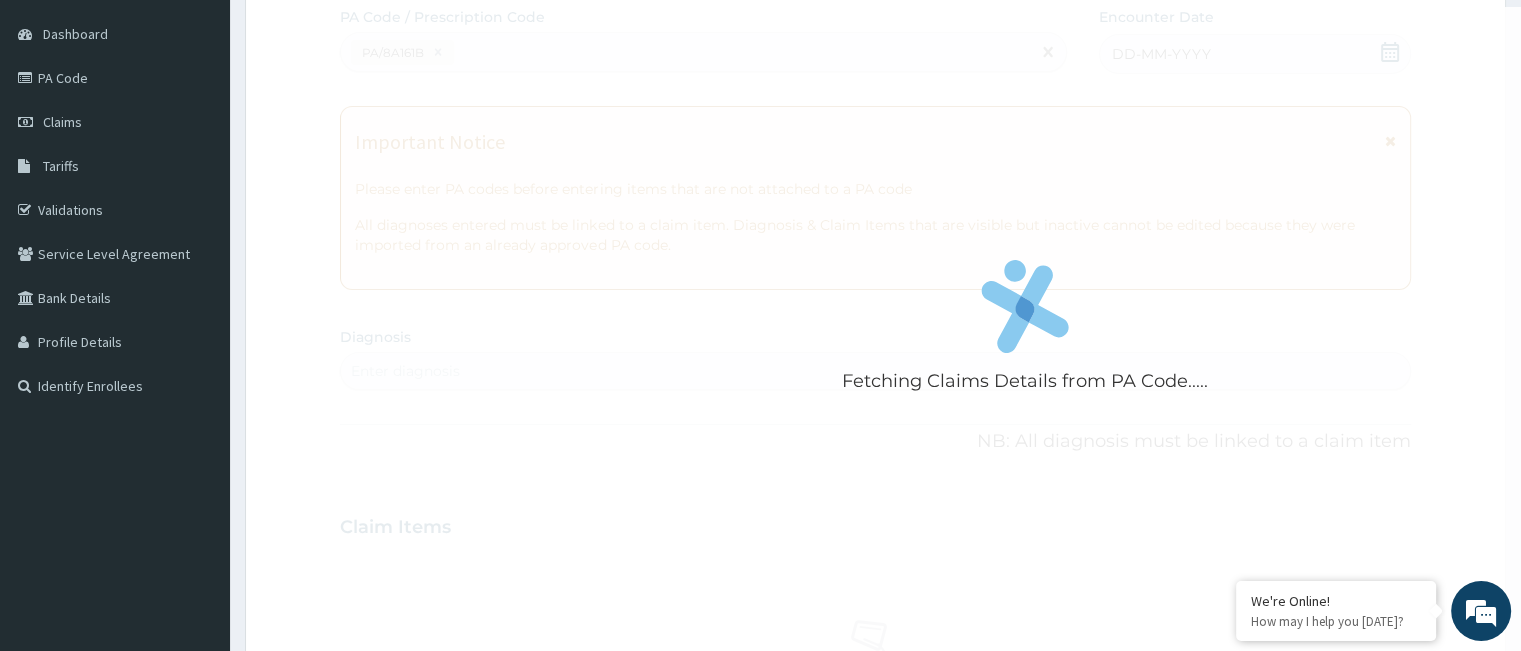 scroll, scrollTop: 198, scrollLeft: 0, axis: vertical 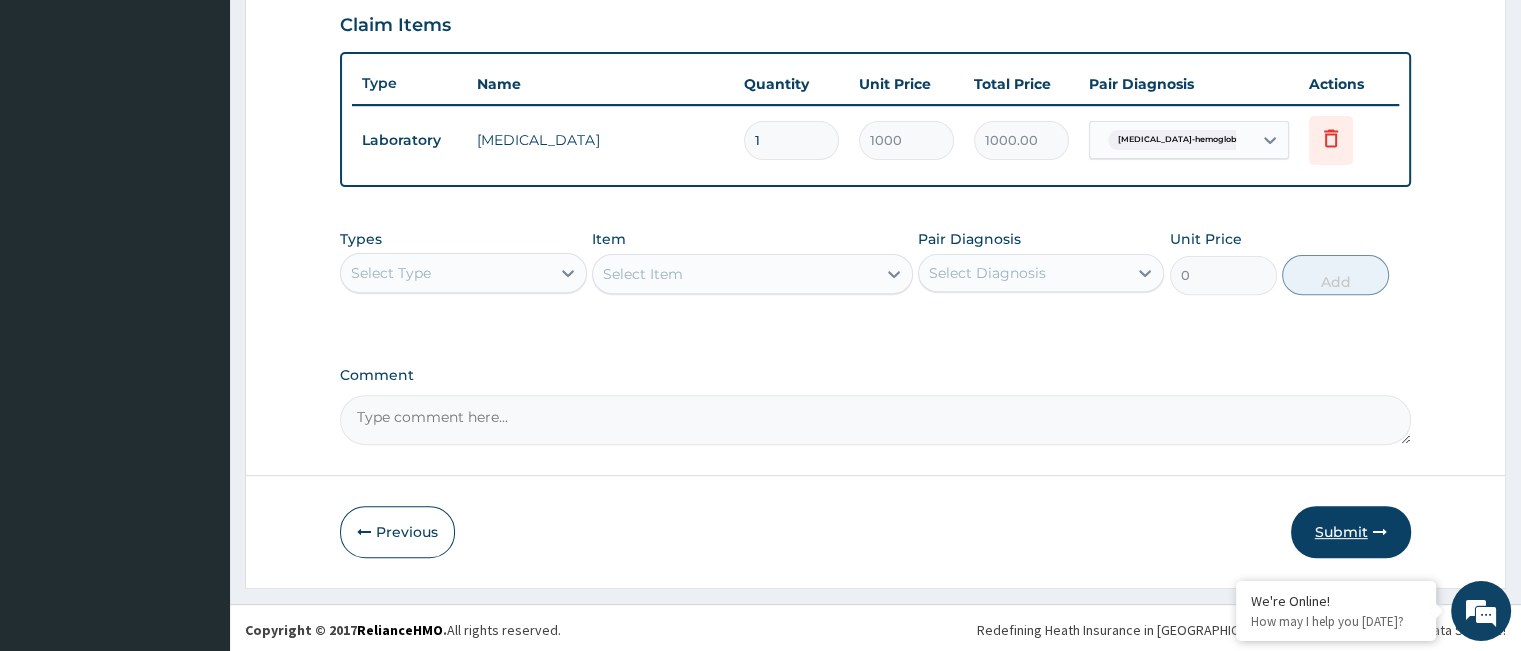click on "Submit" at bounding box center (1351, 532) 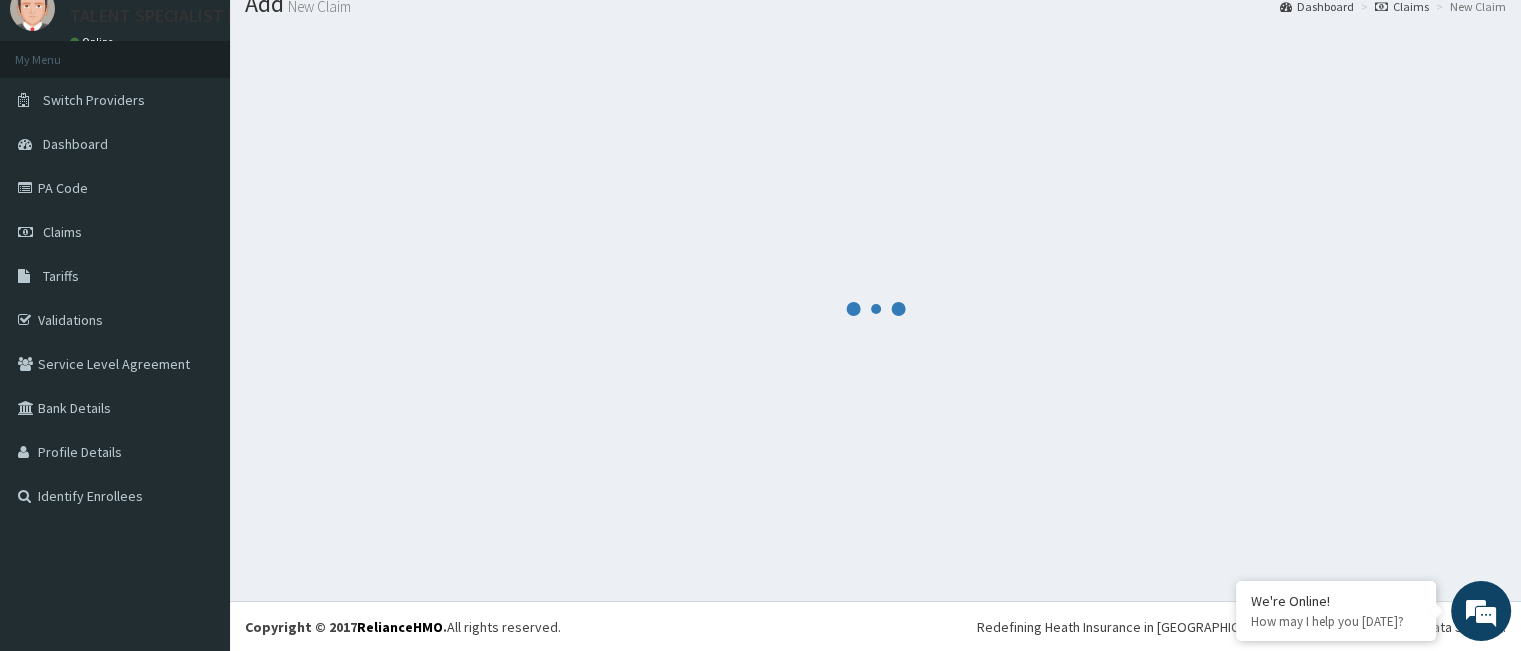 scroll, scrollTop: 692, scrollLeft: 0, axis: vertical 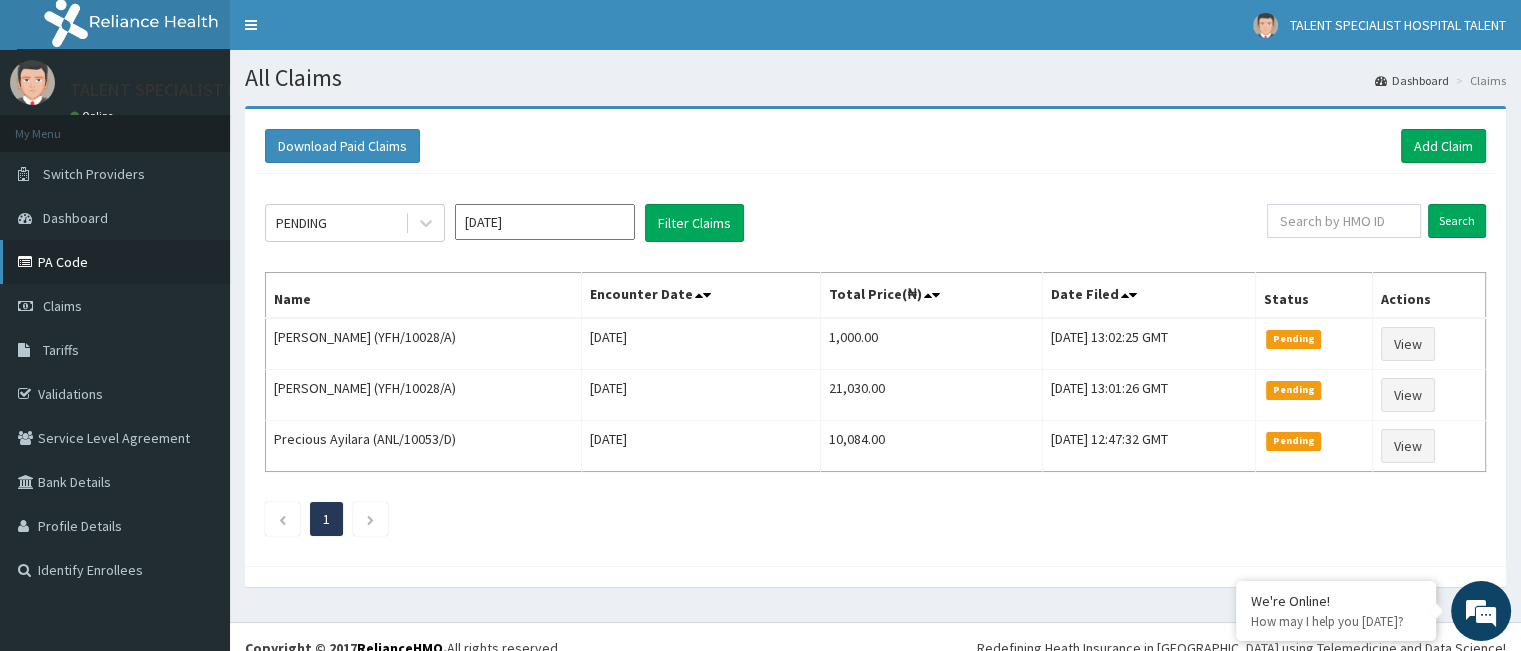click on "PA Code" at bounding box center [115, 262] 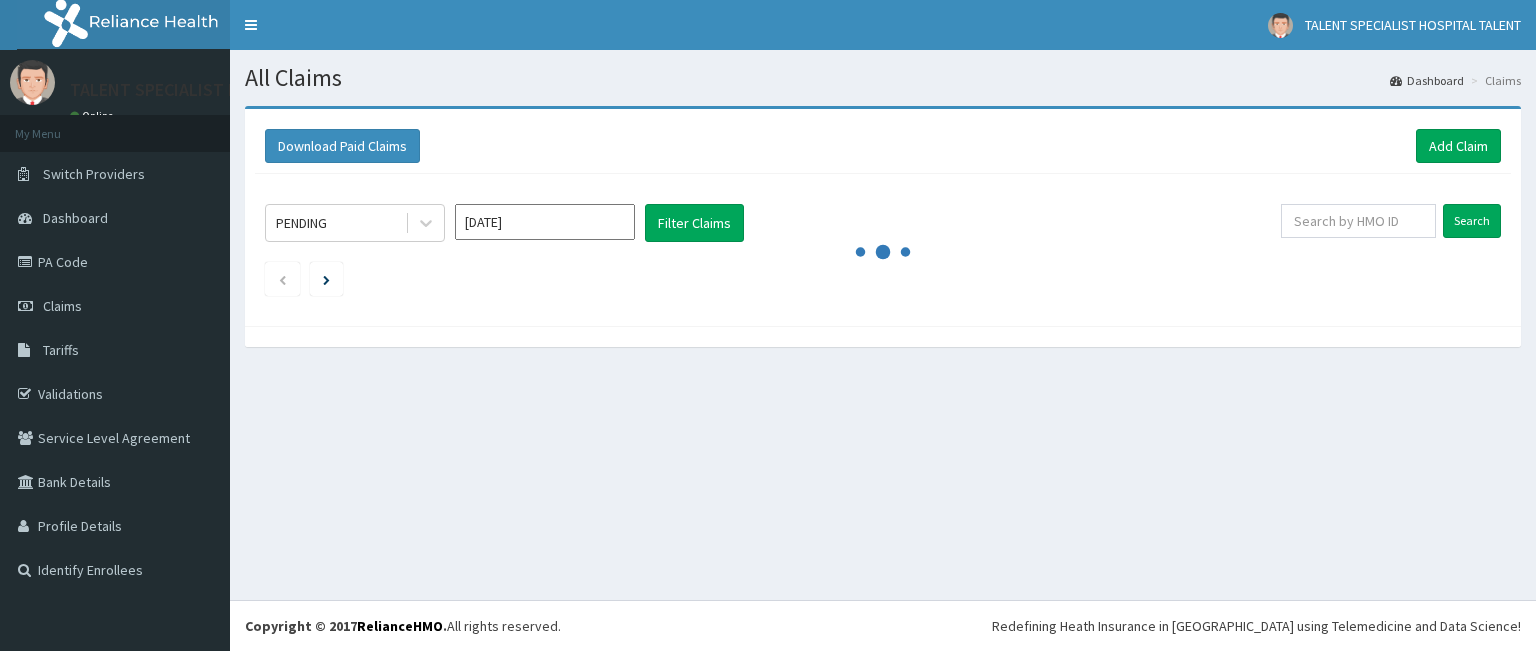 scroll, scrollTop: 0, scrollLeft: 0, axis: both 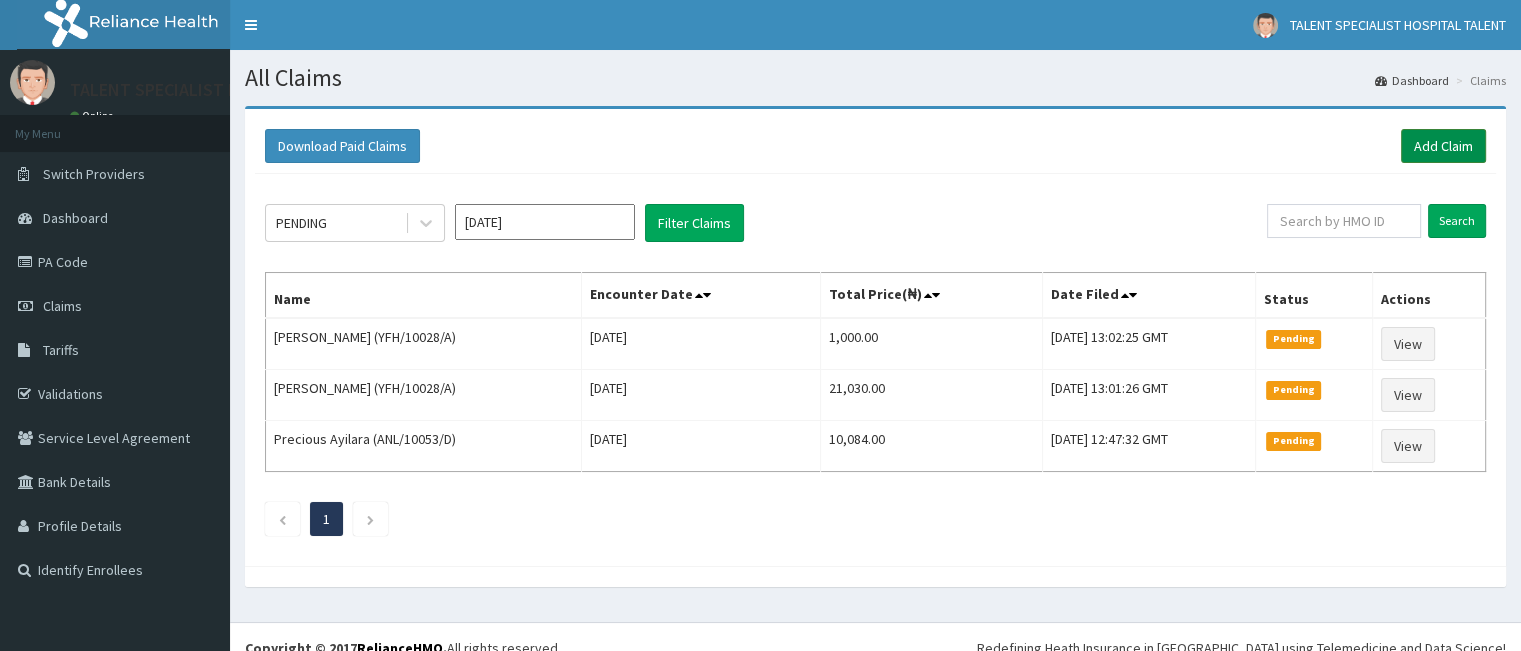 click on "Add Claim" at bounding box center (1443, 146) 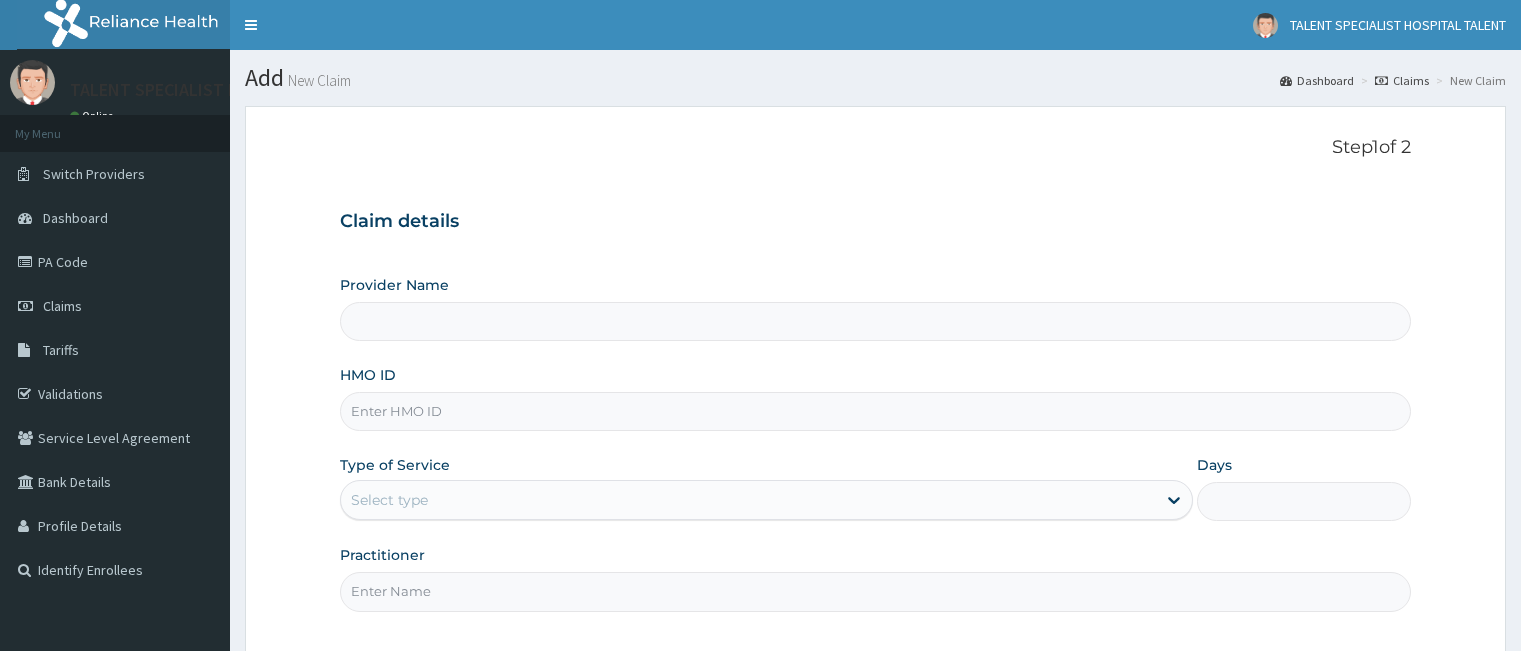 scroll, scrollTop: 0, scrollLeft: 0, axis: both 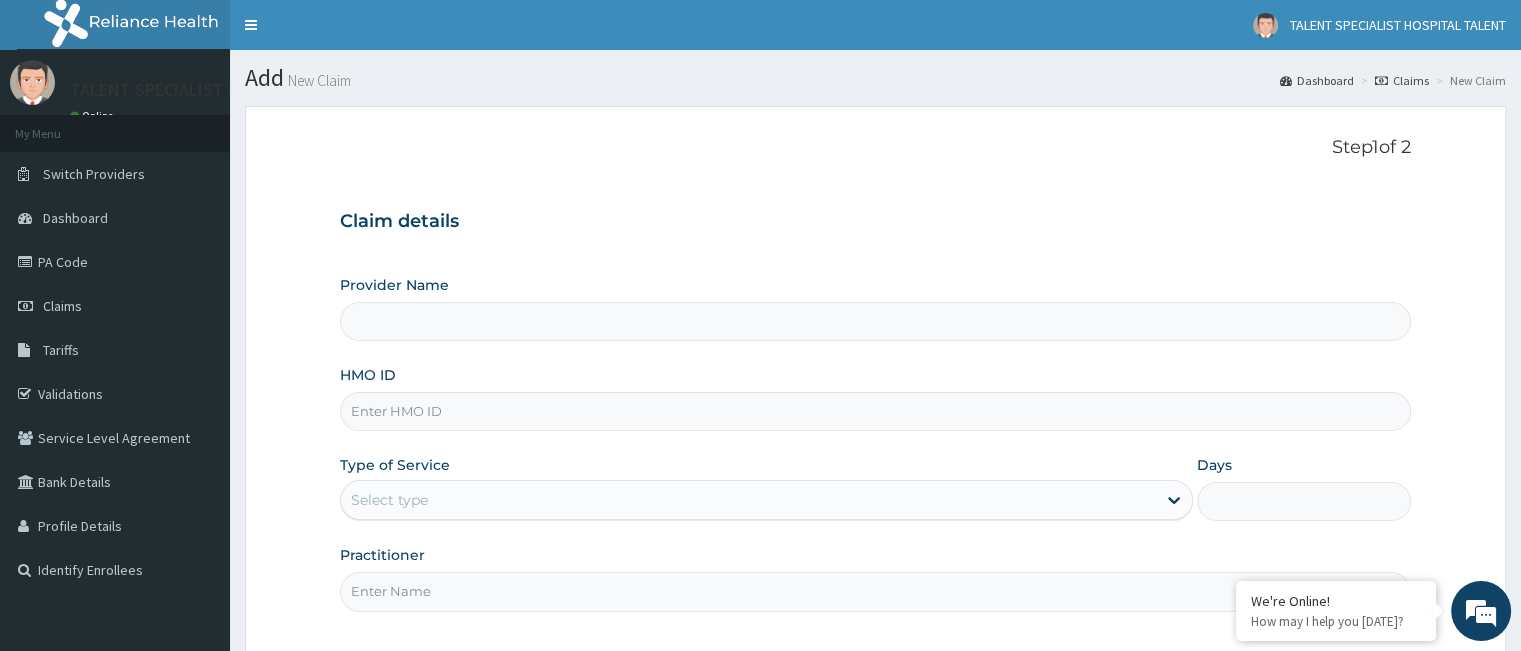 type on "Talent Specialist Hospital" 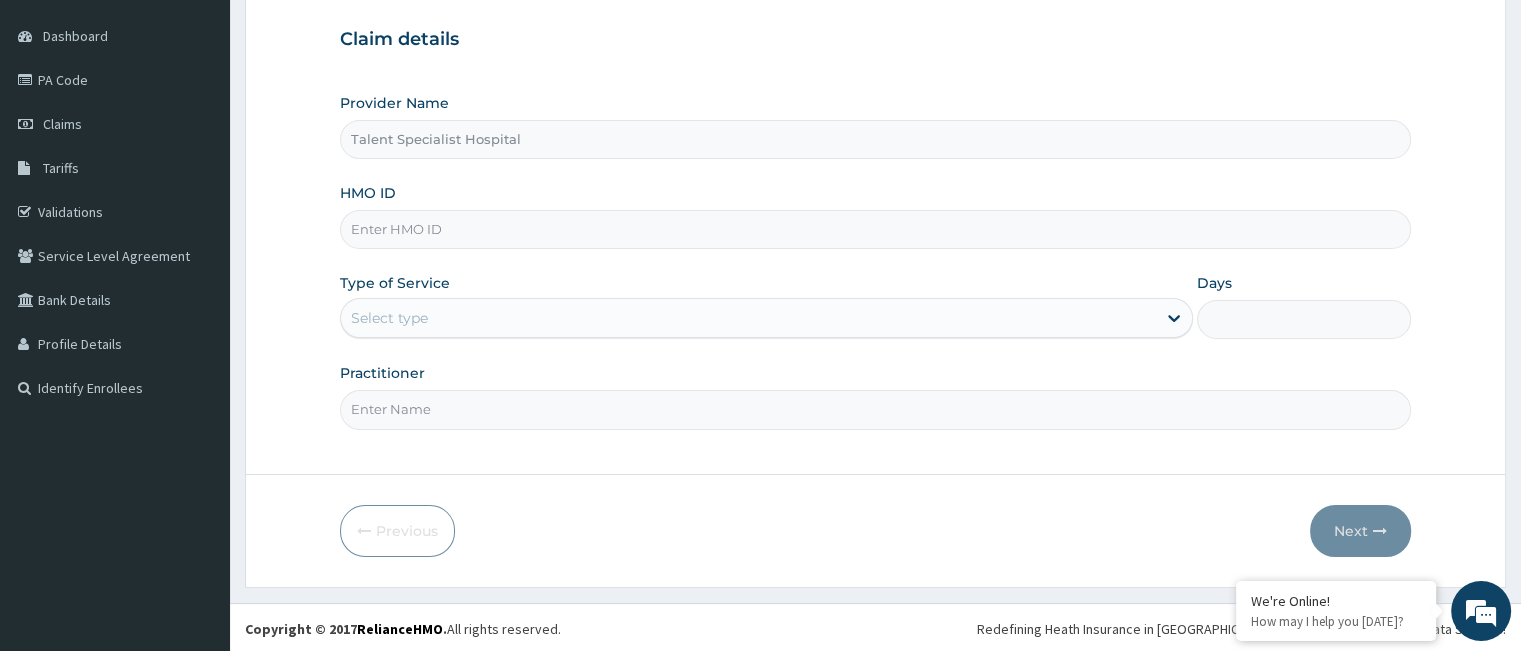 scroll, scrollTop: 184, scrollLeft: 0, axis: vertical 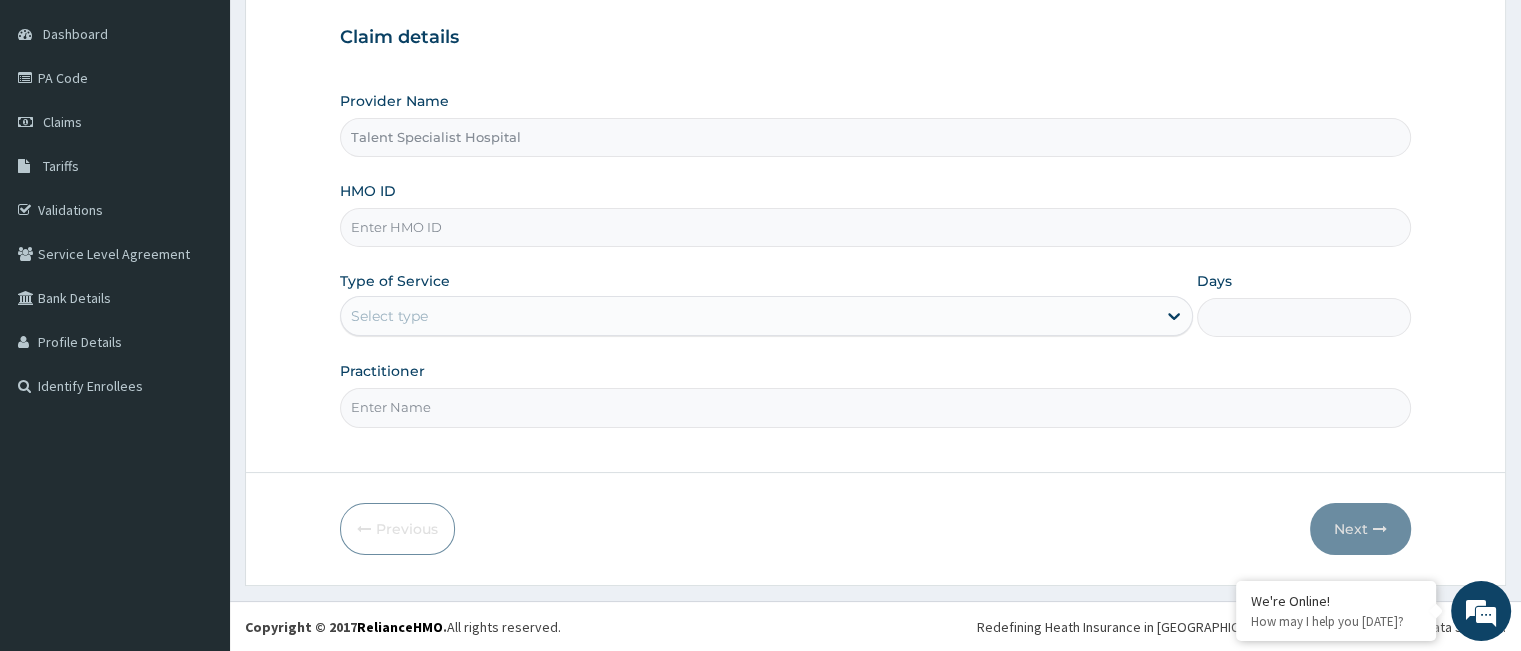 click on "HMO ID" at bounding box center (875, 227) 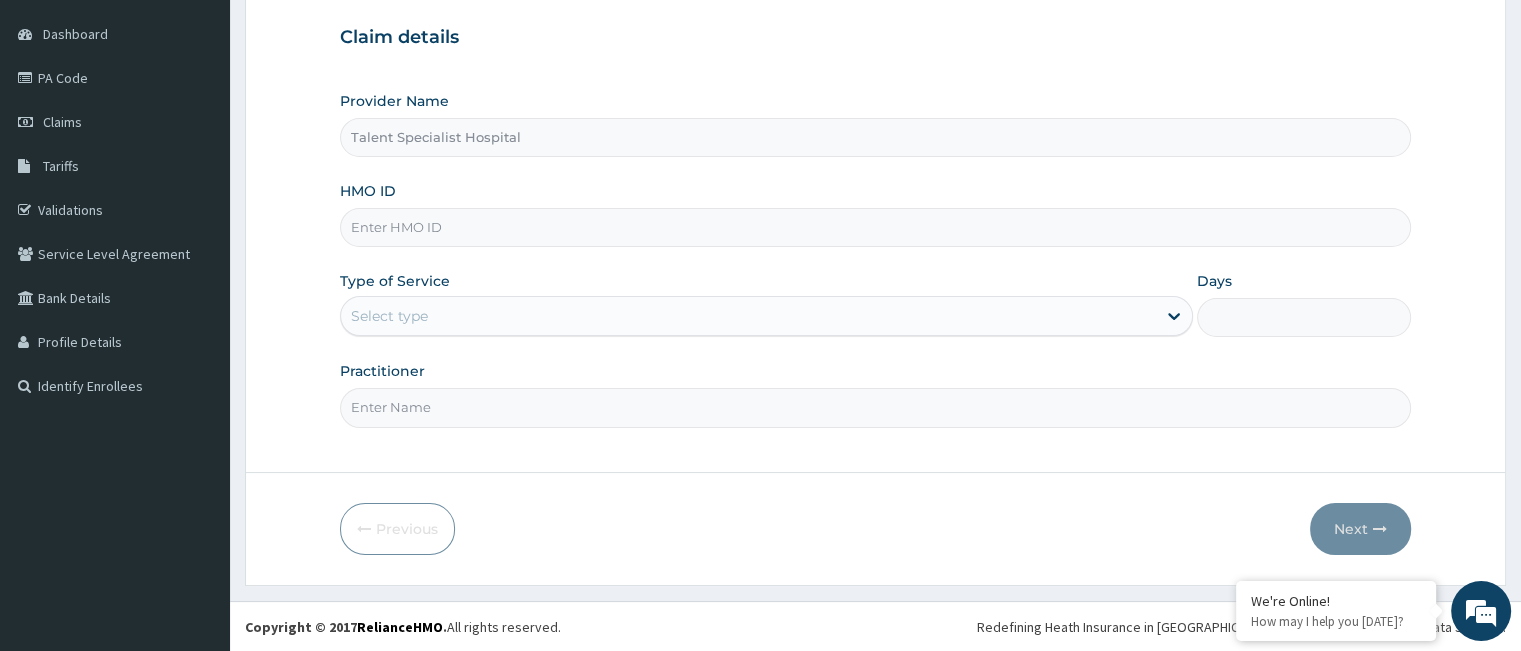 scroll, scrollTop: 0, scrollLeft: 0, axis: both 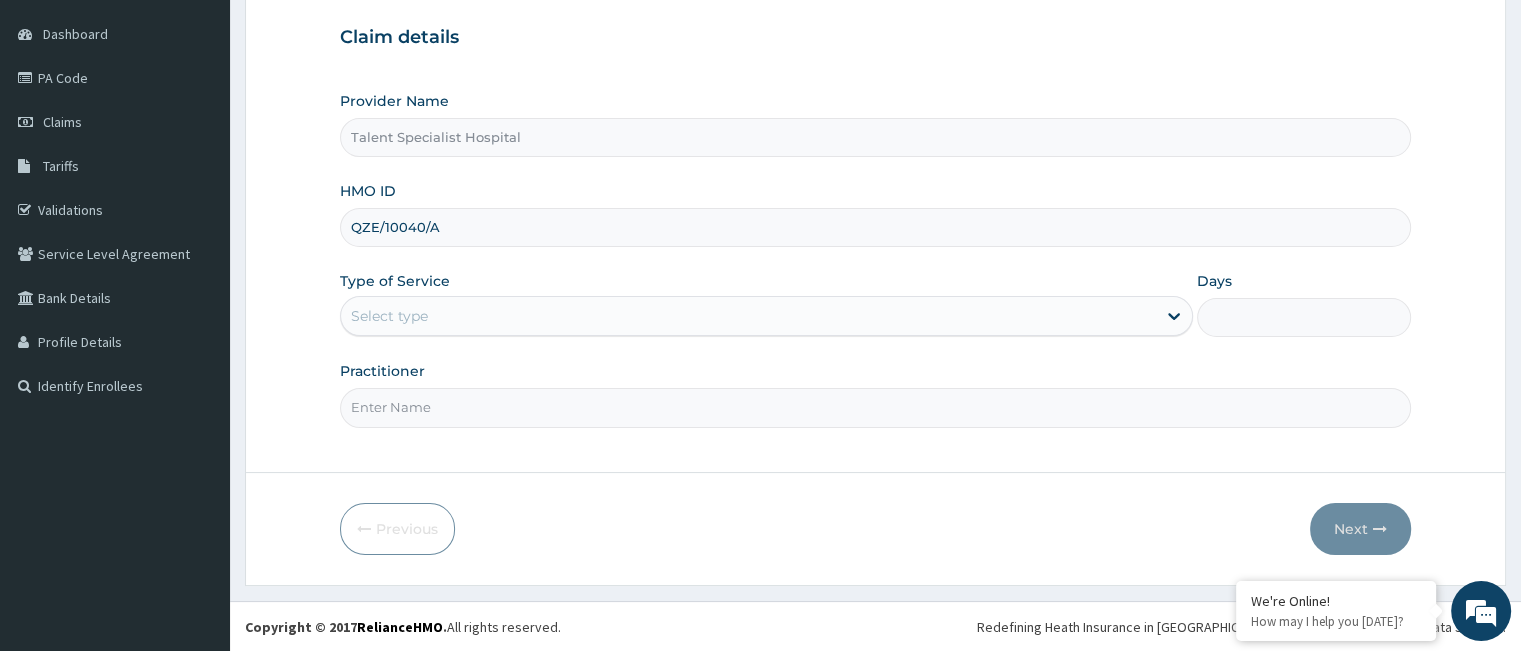 type on "QZE/10040/A" 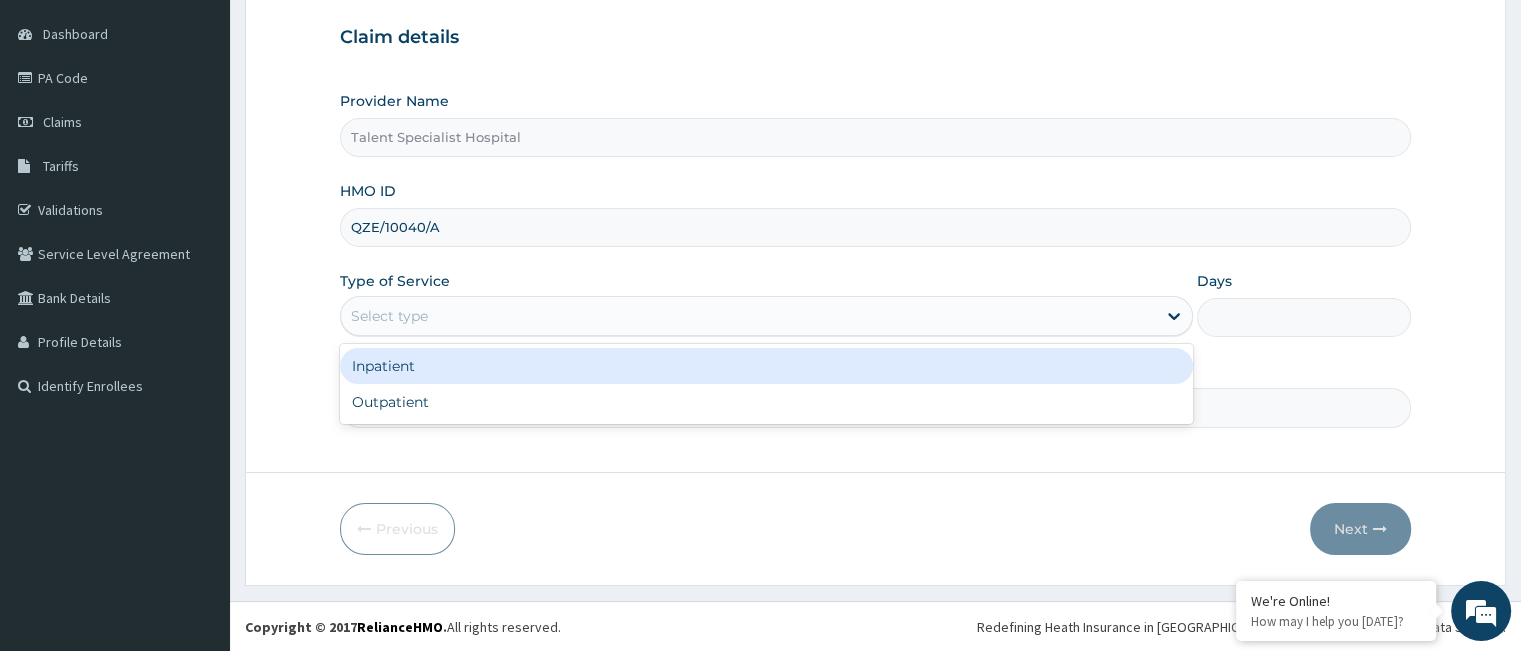 click on "Select type" at bounding box center [748, 316] 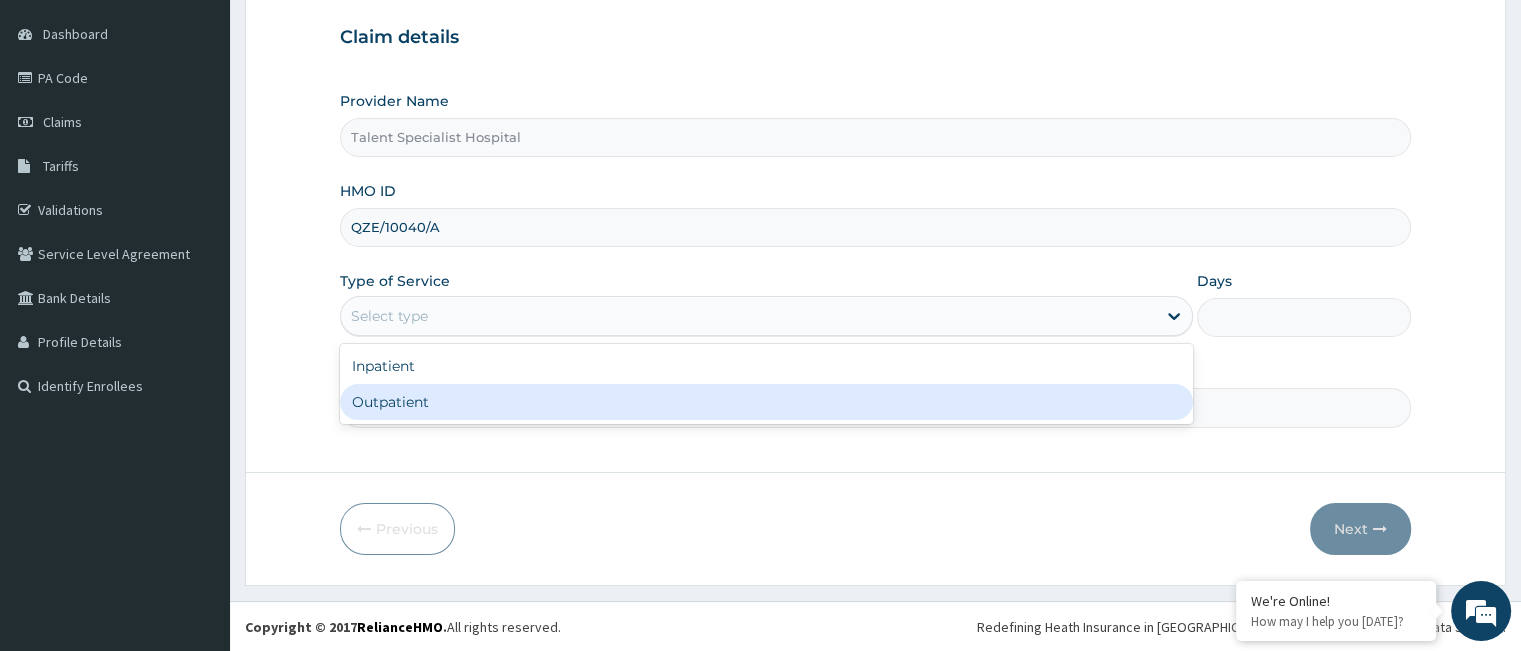 click on "Outpatient" at bounding box center (766, 402) 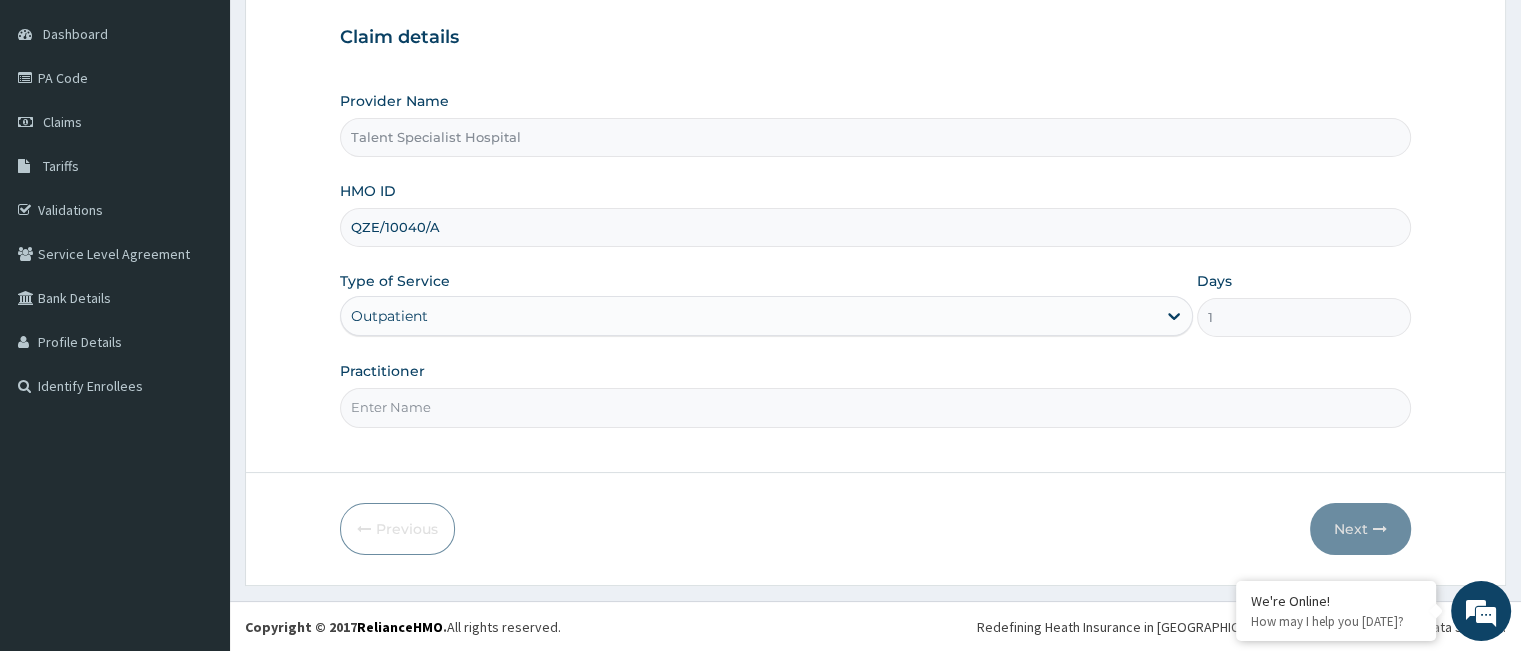 click on "Practitioner" at bounding box center [875, 407] 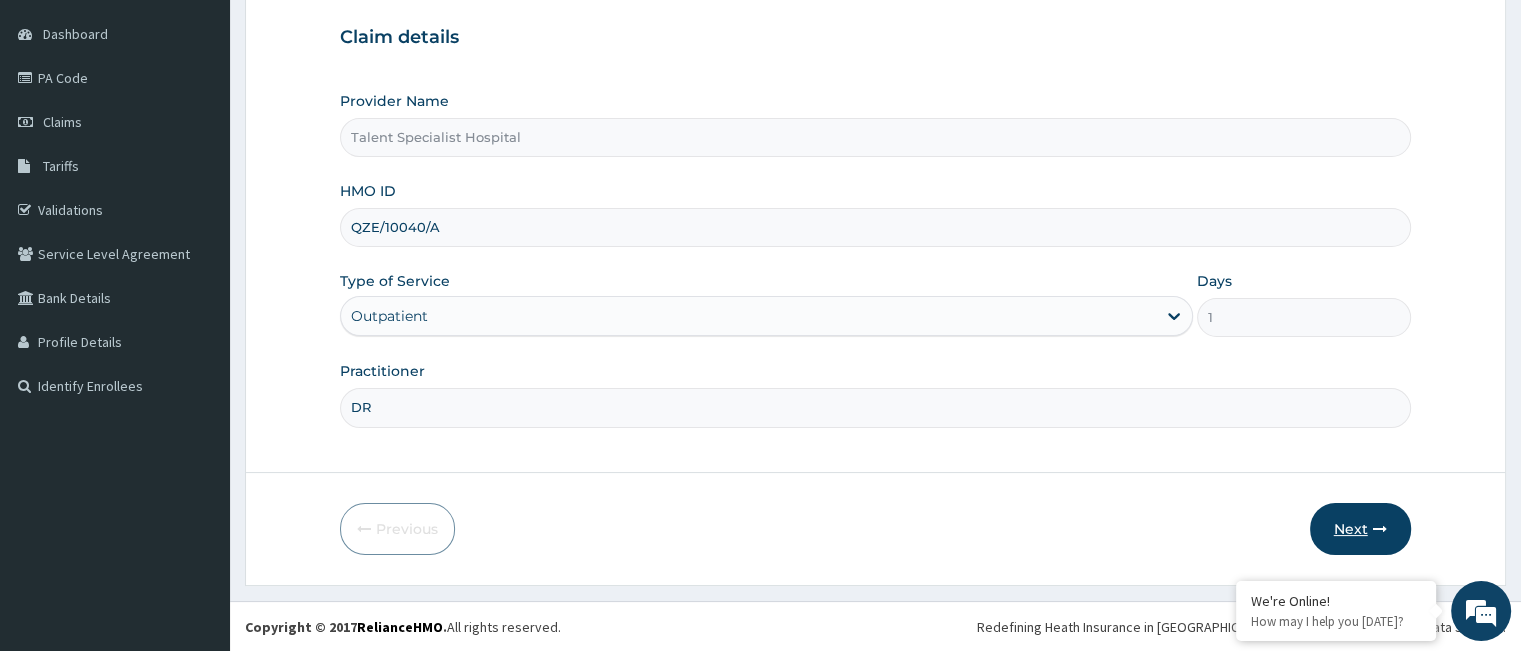 type on "DR" 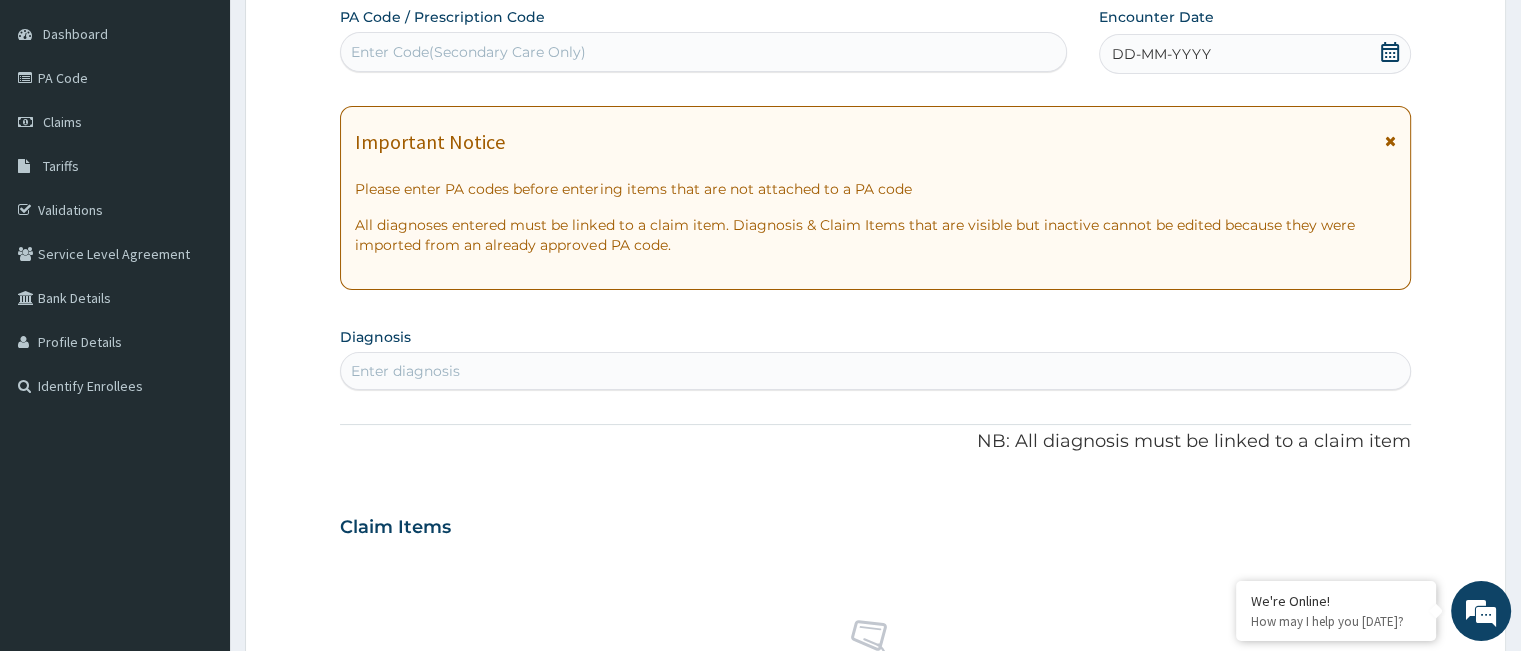 click 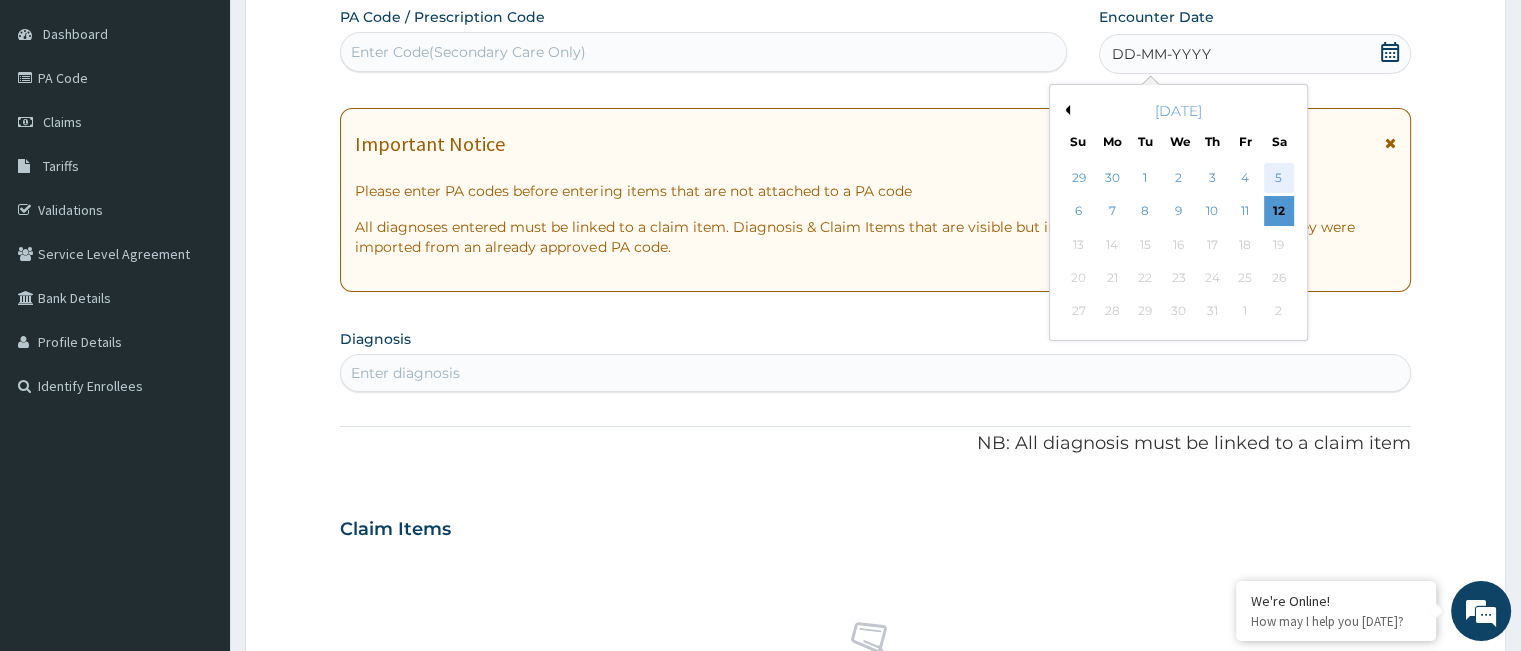 click on "5" at bounding box center (1279, 178) 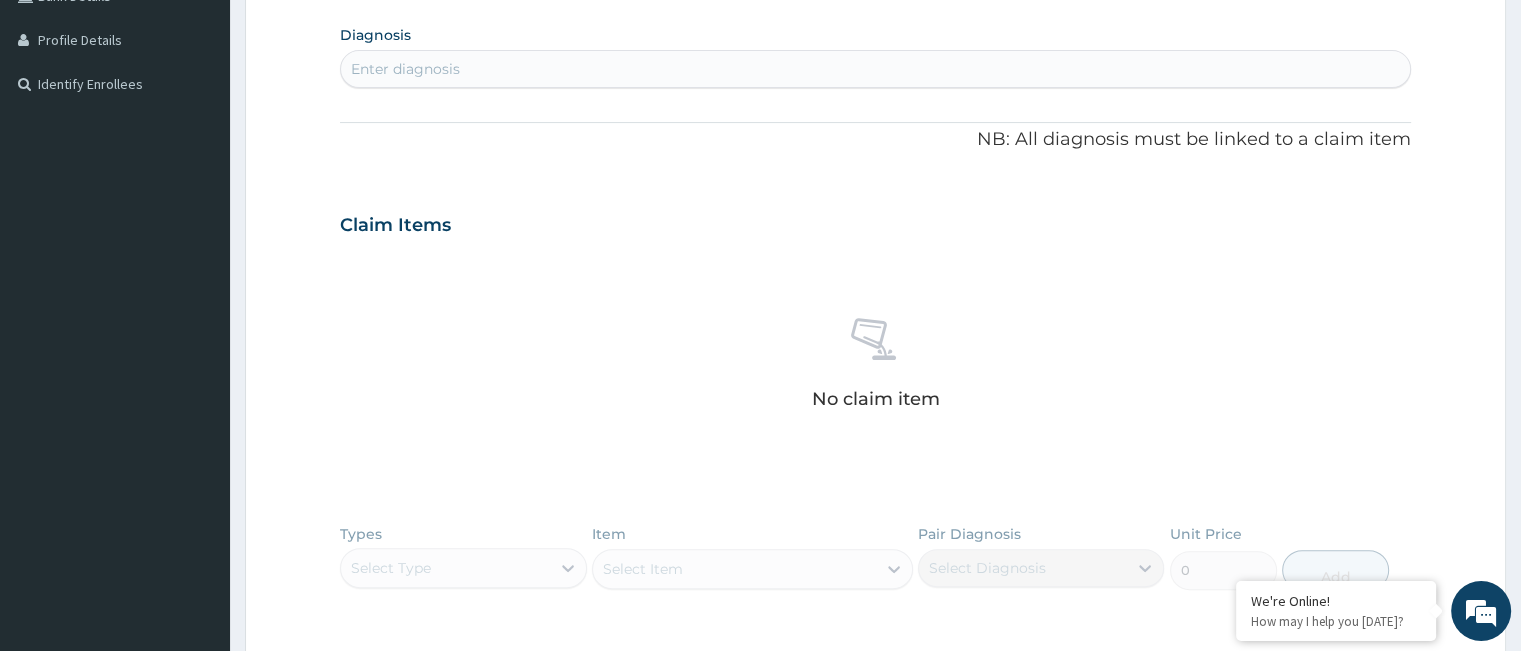 scroll, scrollTop: 504, scrollLeft: 0, axis: vertical 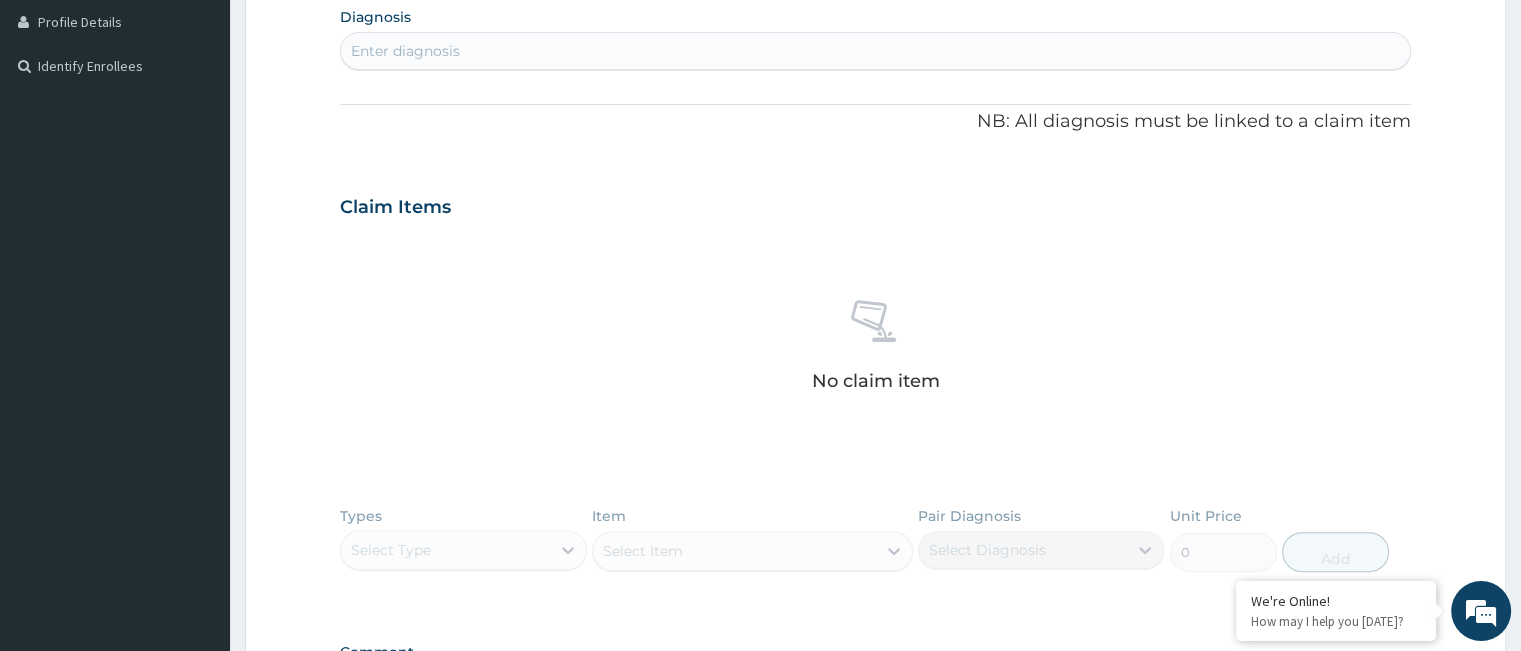 click on "Enter diagnosis" at bounding box center [875, 51] 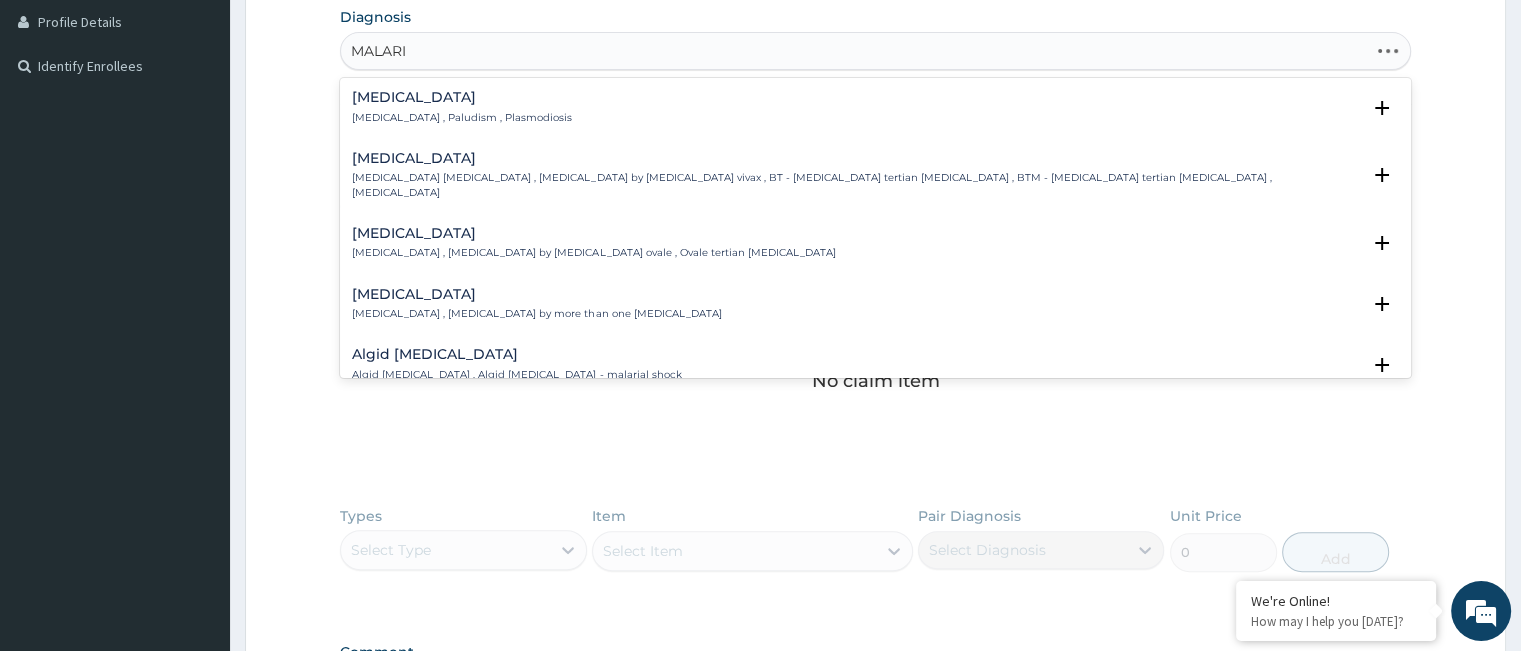 type on "MALARIA" 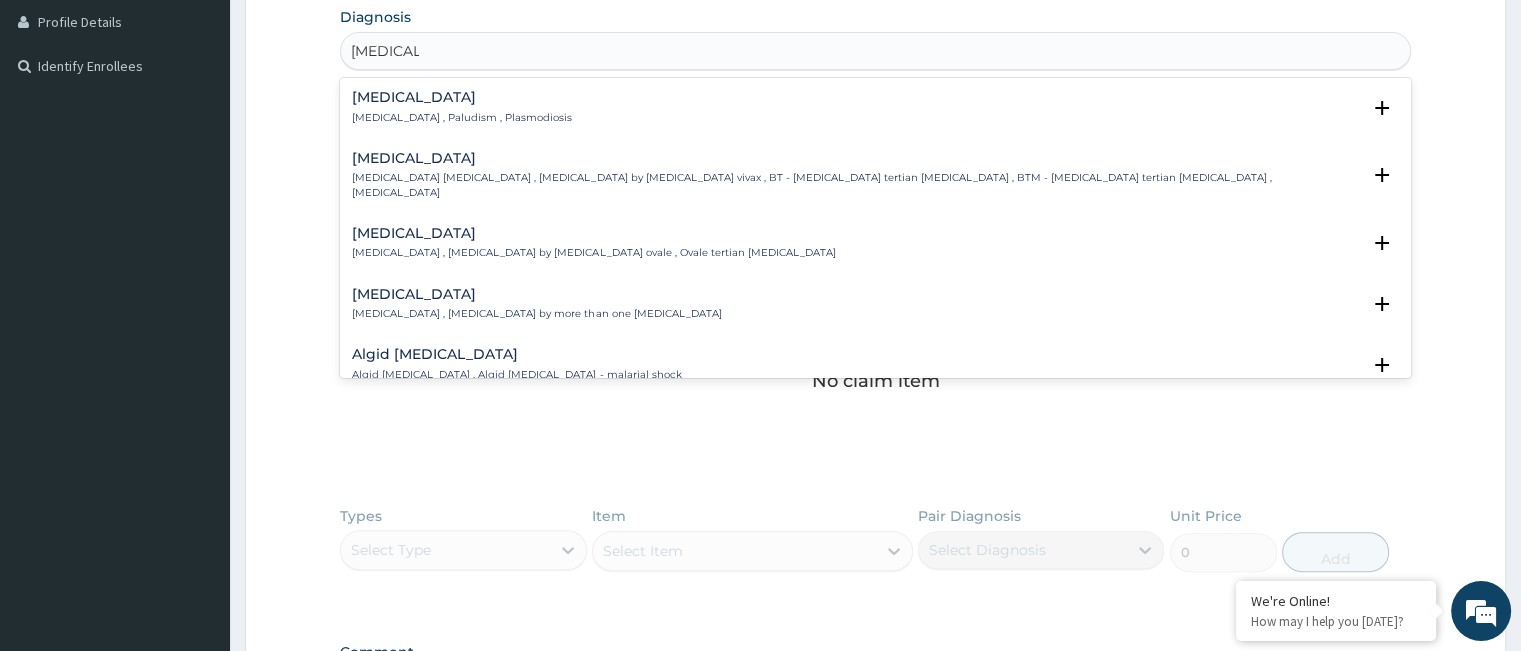 click on "Malaria" at bounding box center [462, 97] 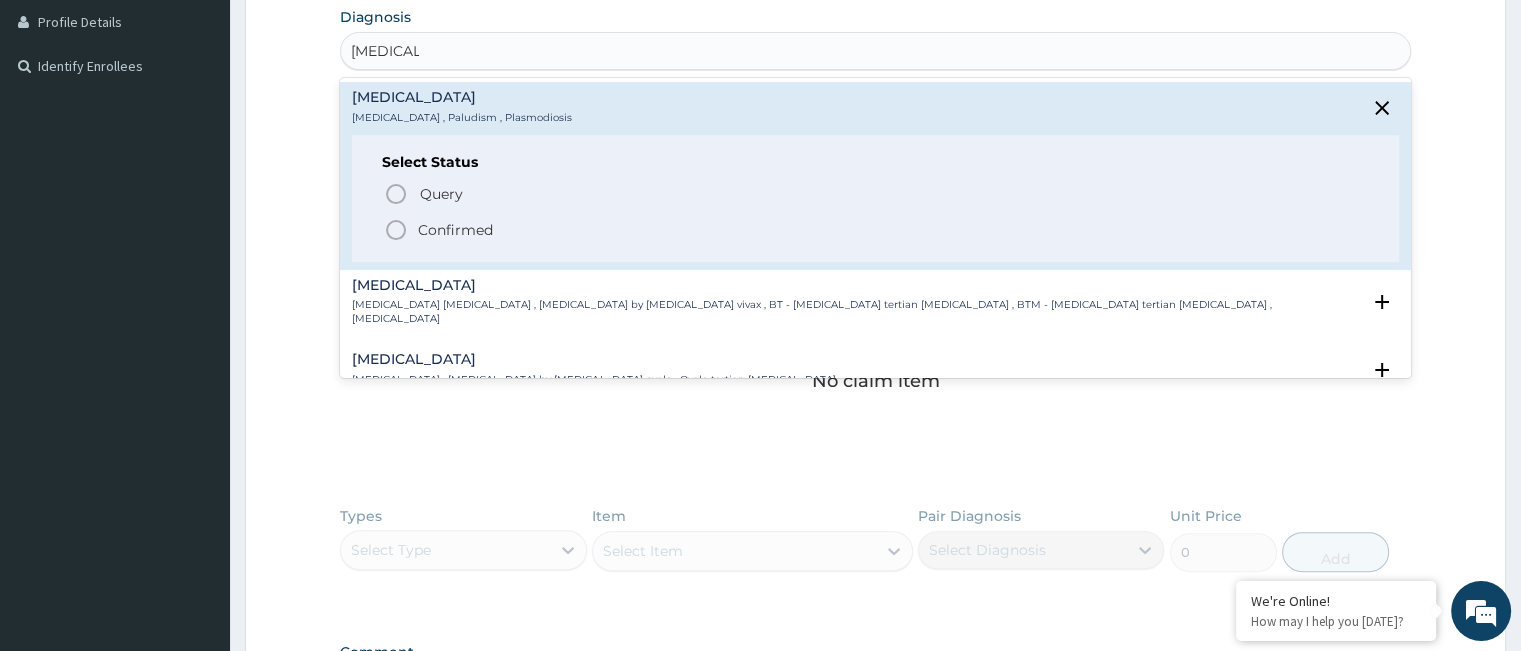 click 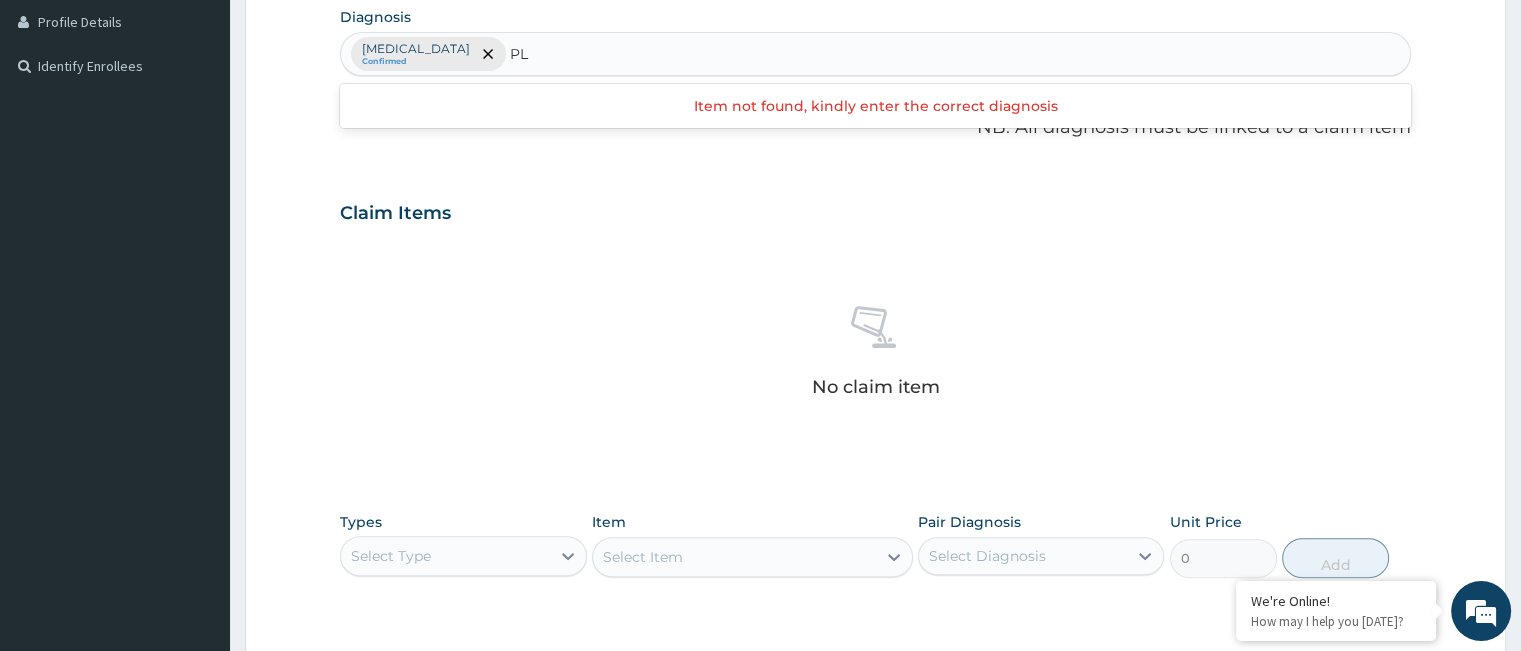 type on "P" 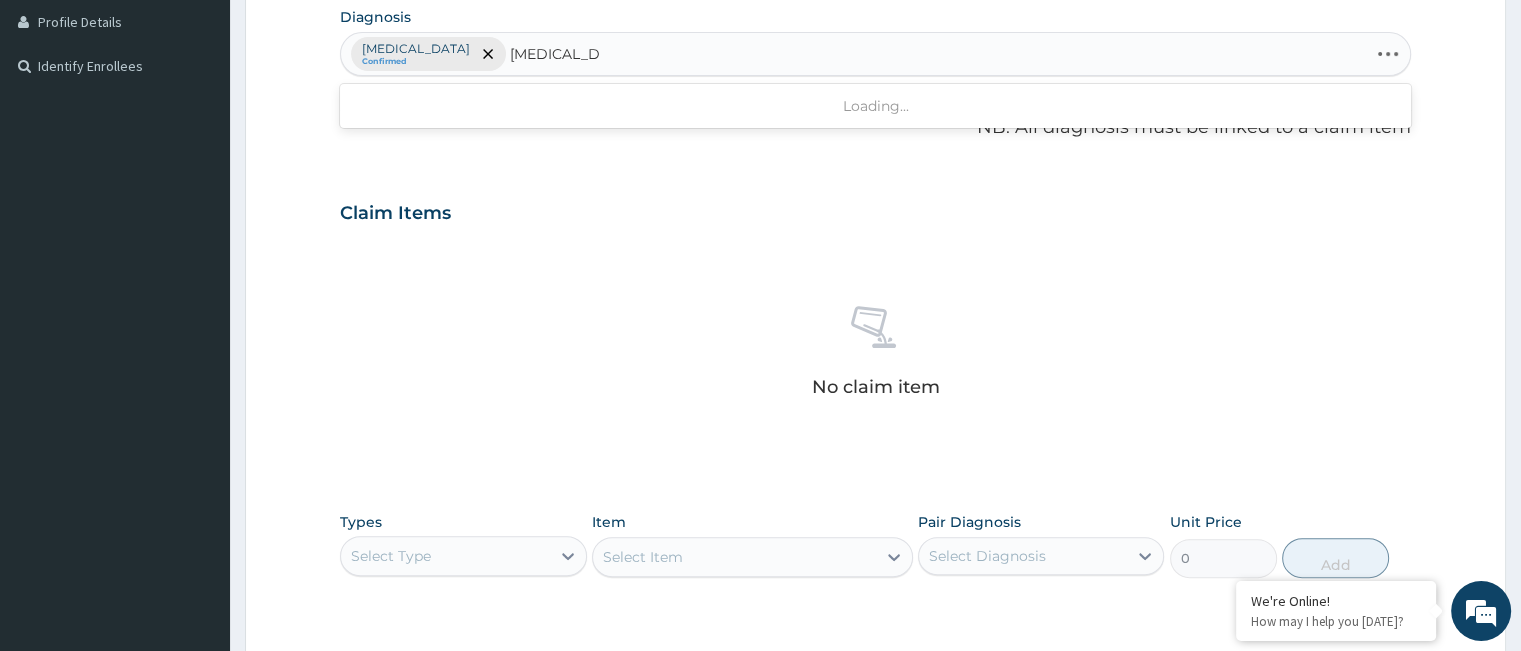 type on "PLASMODI" 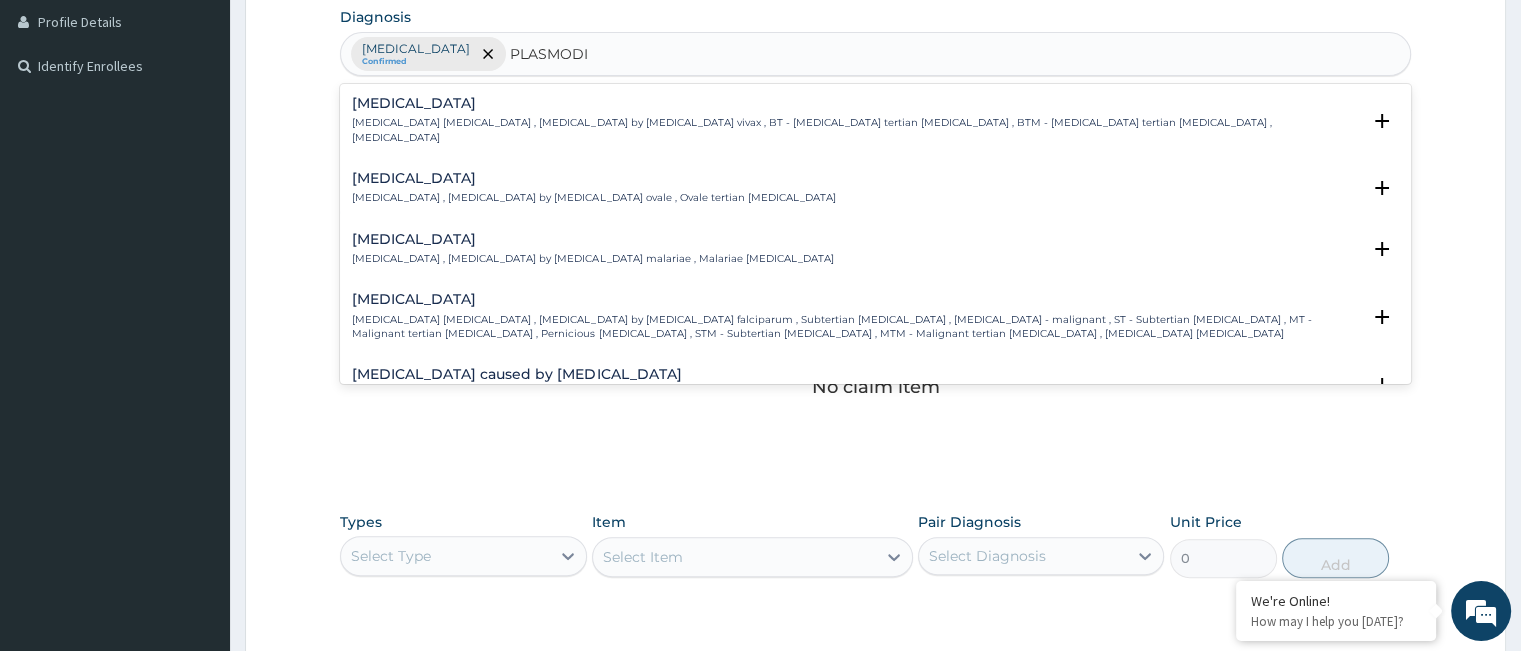 click on "Falciparum malaria" at bounding box center (855, 299) 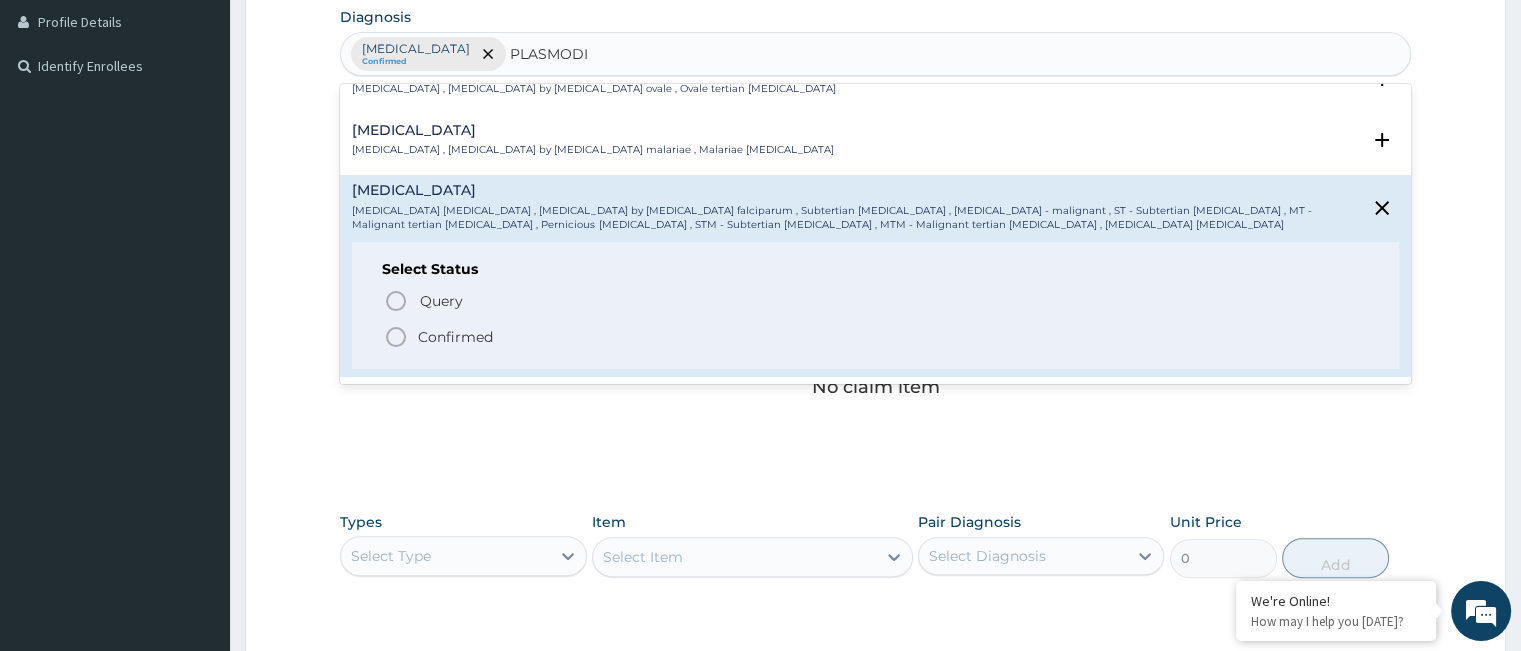 scroll, scrollTop: 120, scrollLeft: 0, axis: vertical 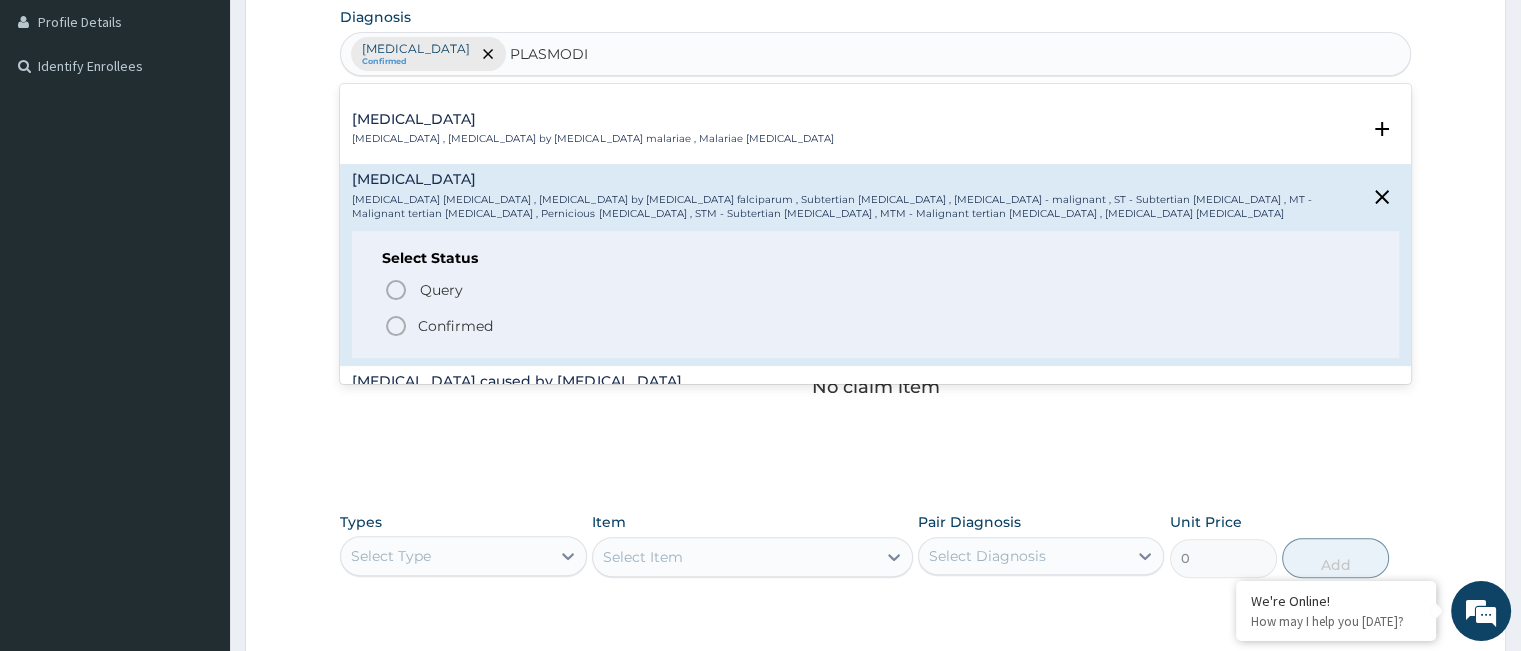click 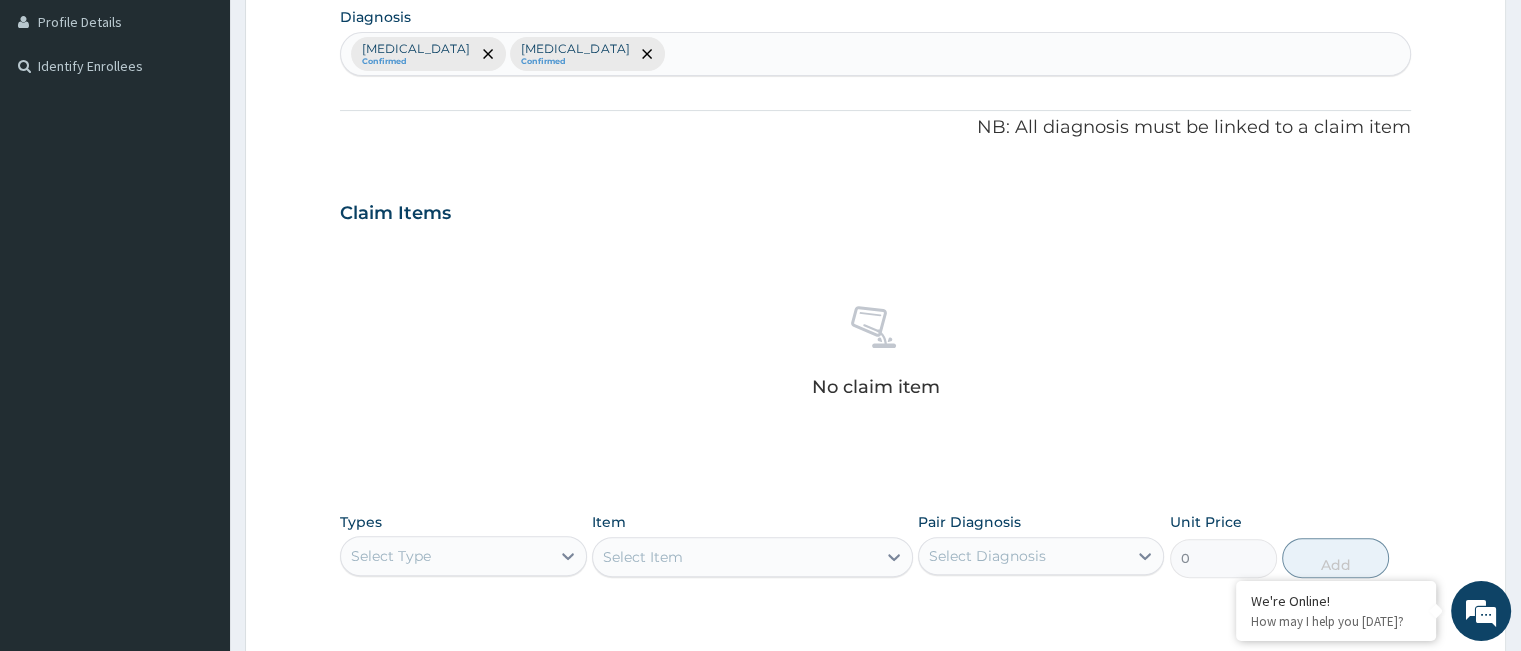 click on "Malaria Confirmed Falciparum malaria Confirmed" at bounding box center (875, 54) 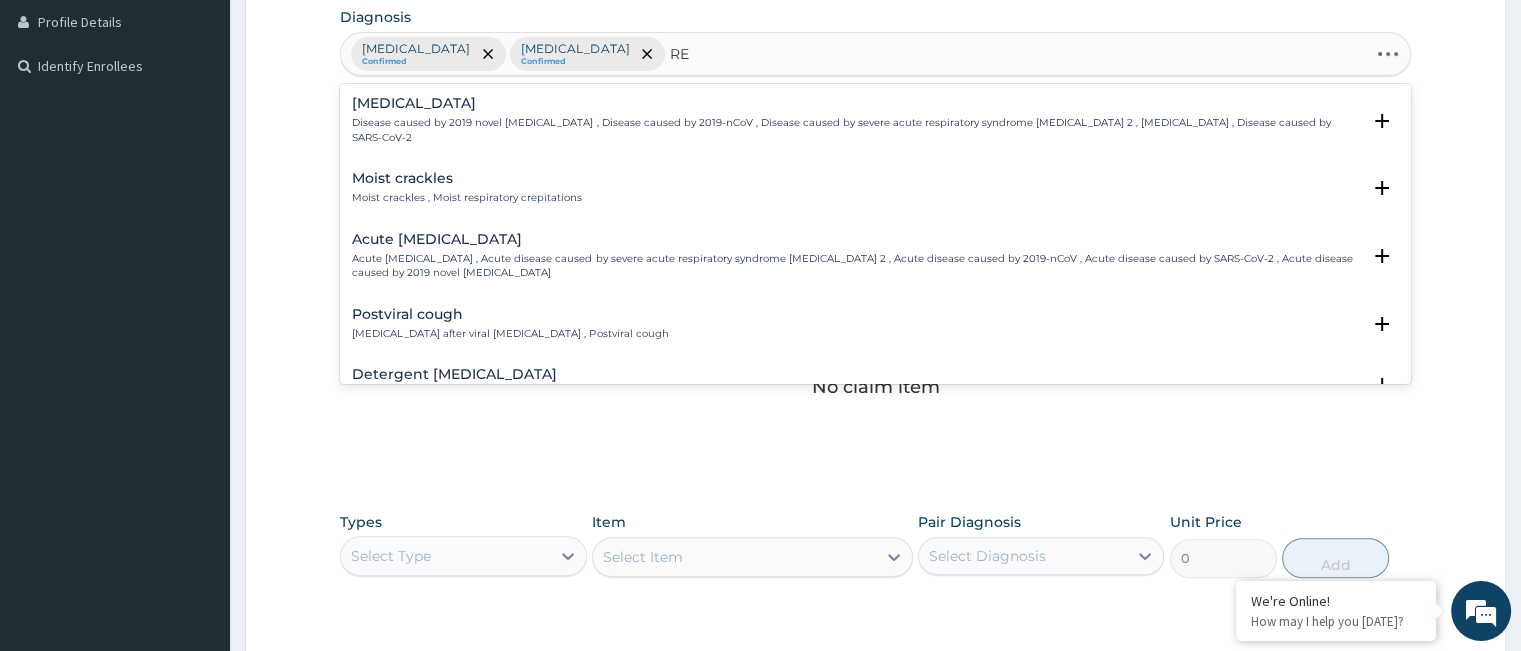 type on "R" 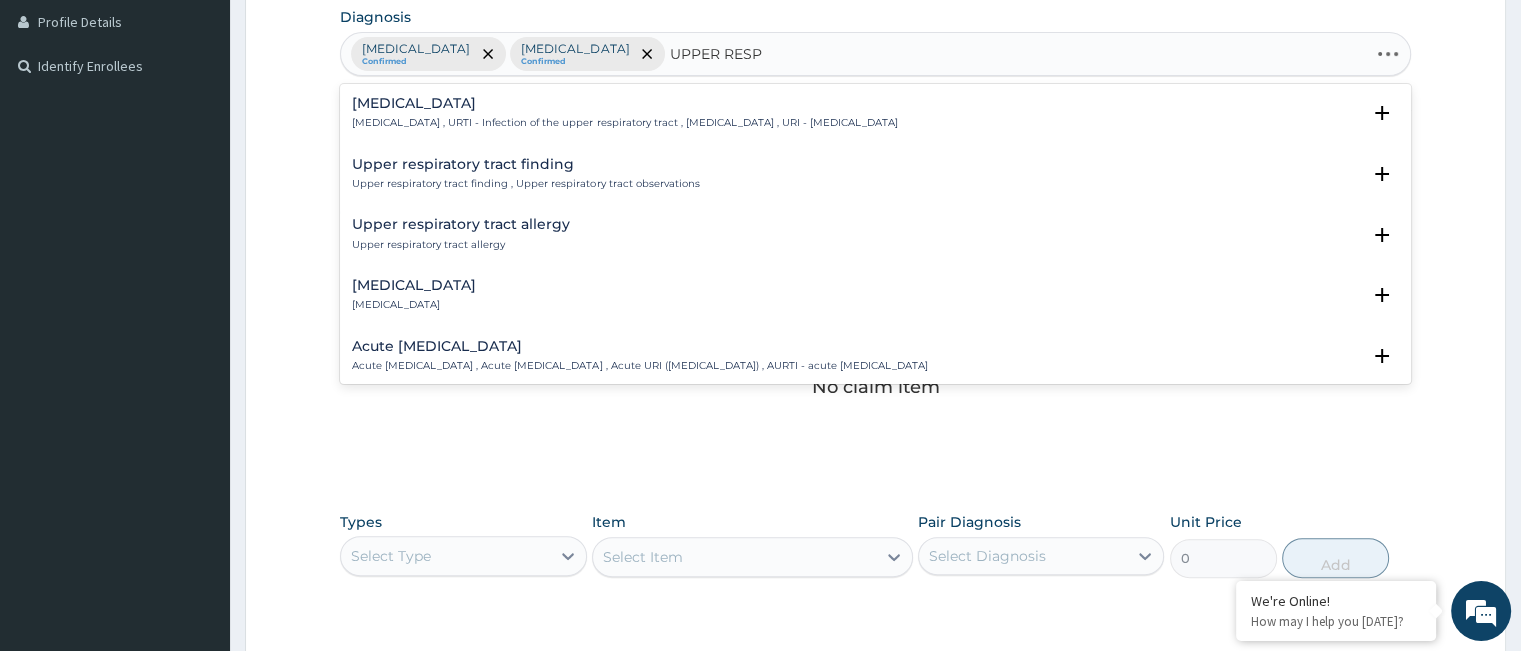 type on "UPPER RESPI" 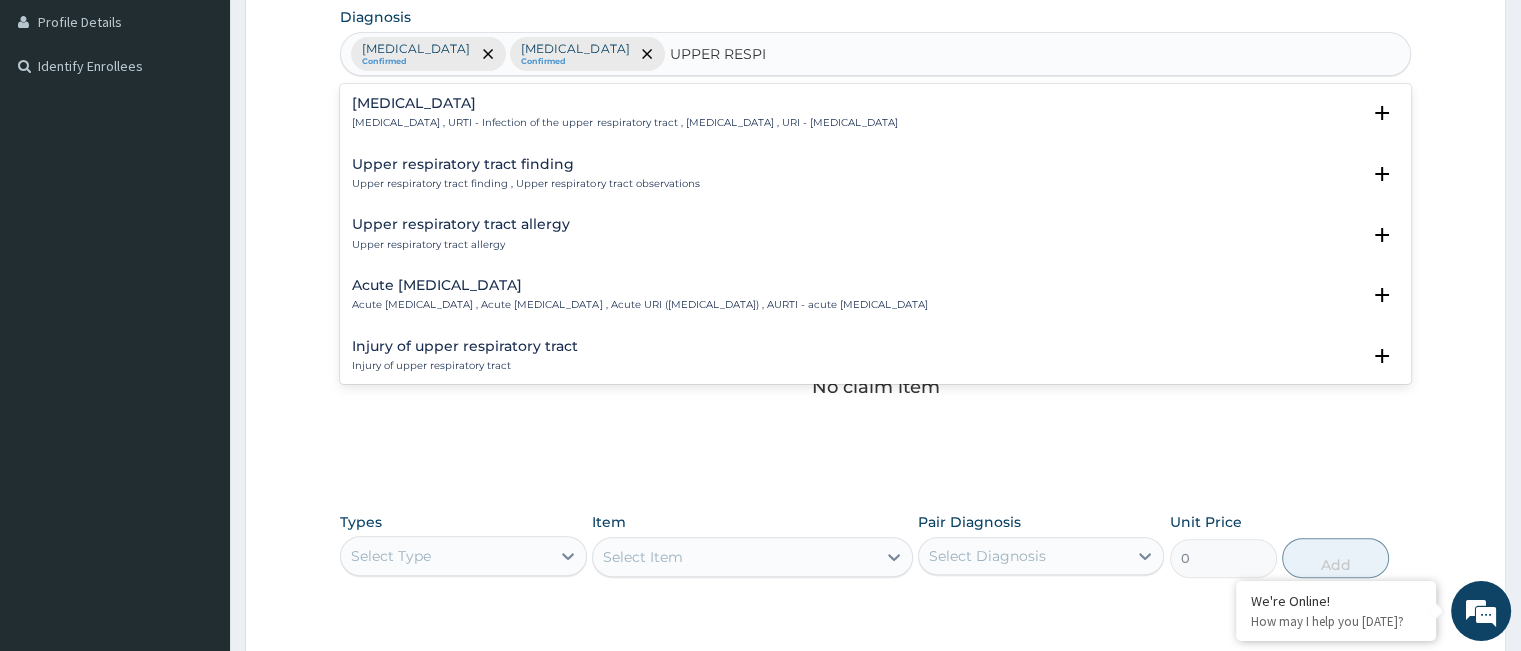 click on "Upper respiratory infection" at bounding box center [624, 103] 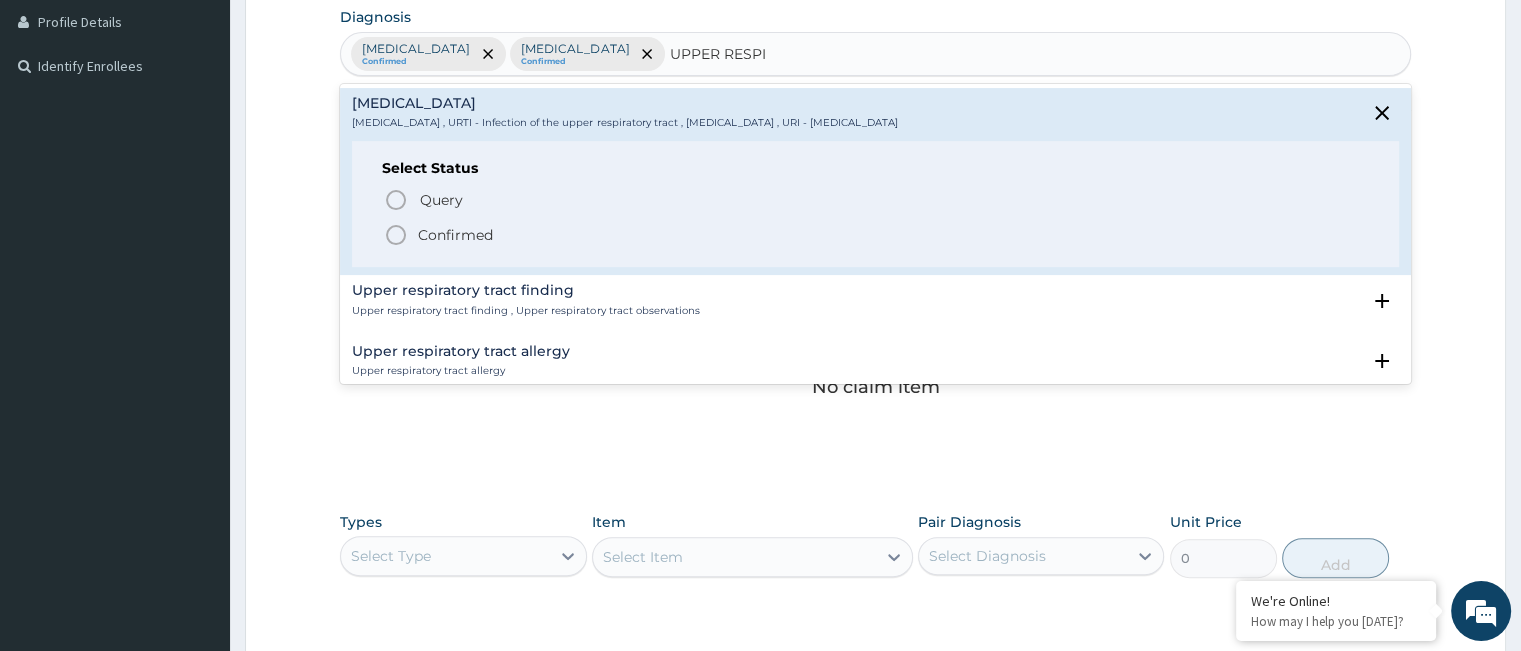 click 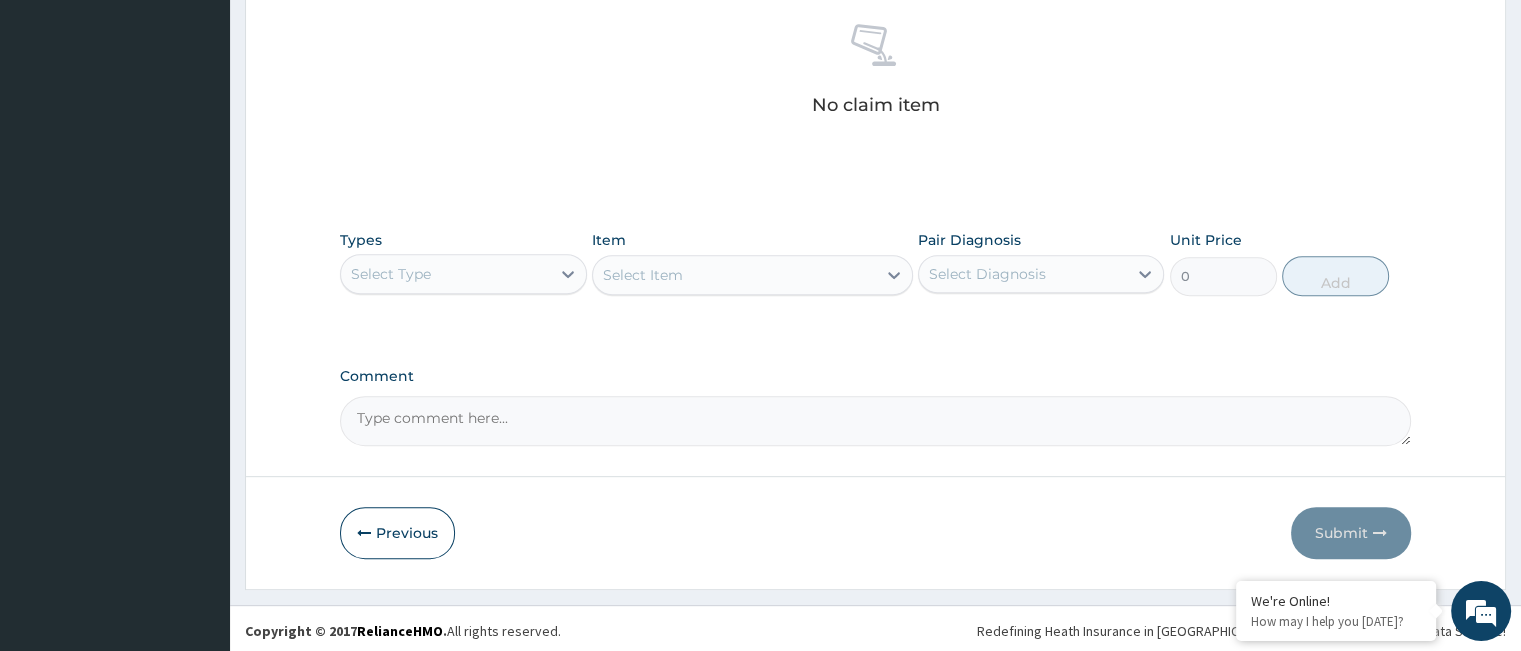 scroll, scrollTop: 788, scrollLeft: 0, axis: vertical 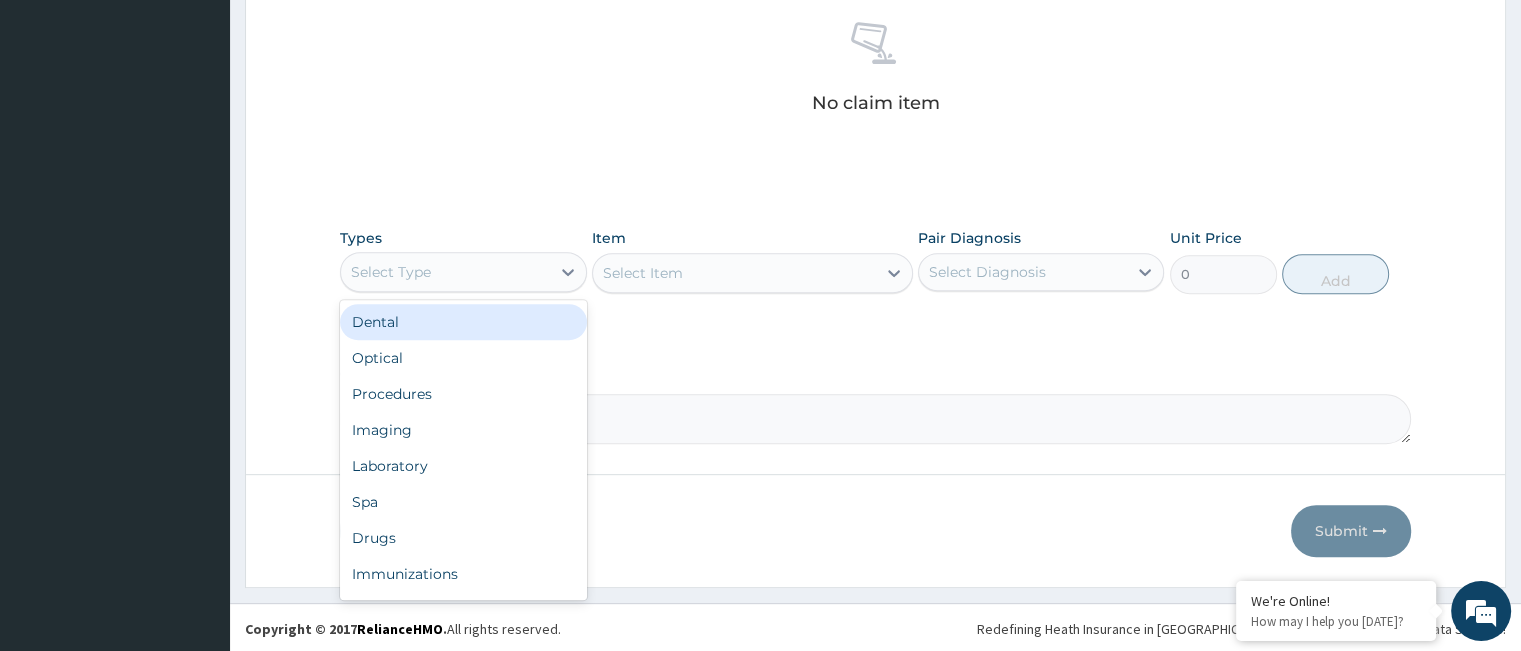 click on "Select Type" at bounding box center [445, 272] 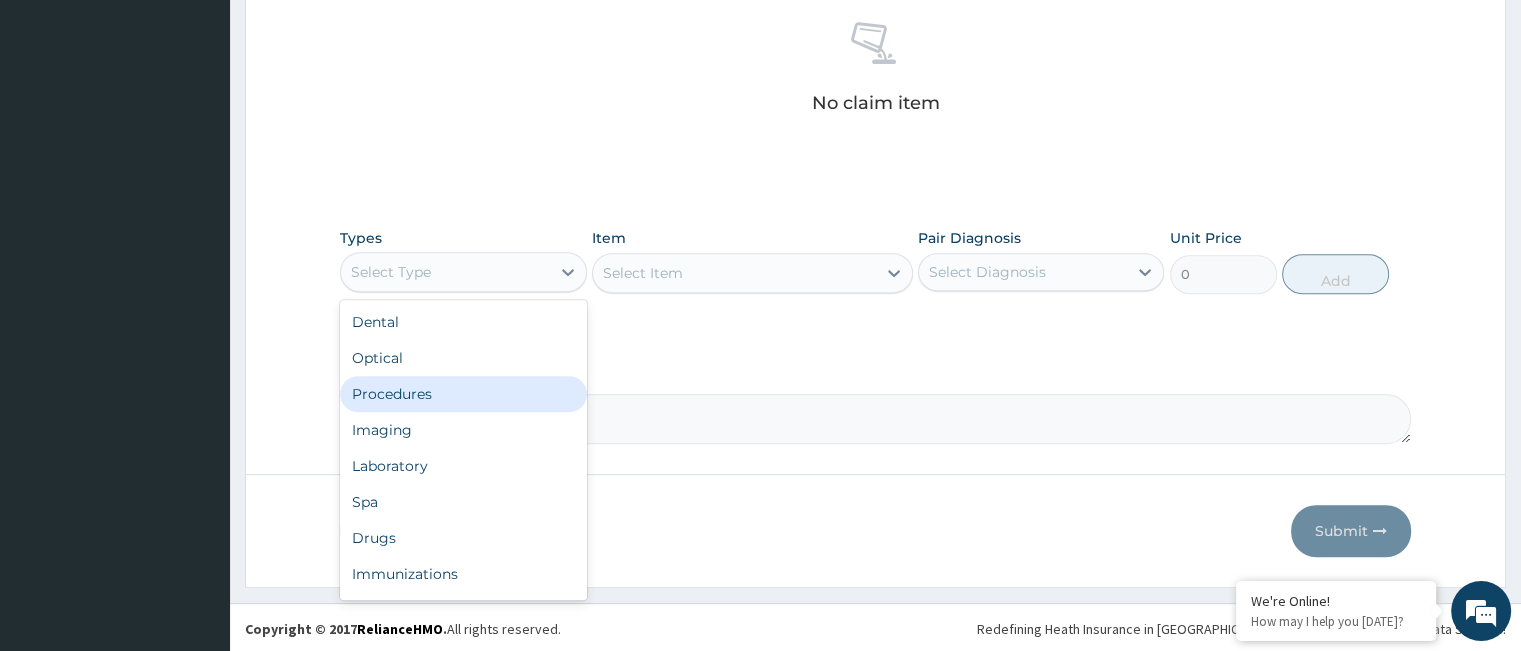 click on "Procedures" at bounding box center (463, 394) 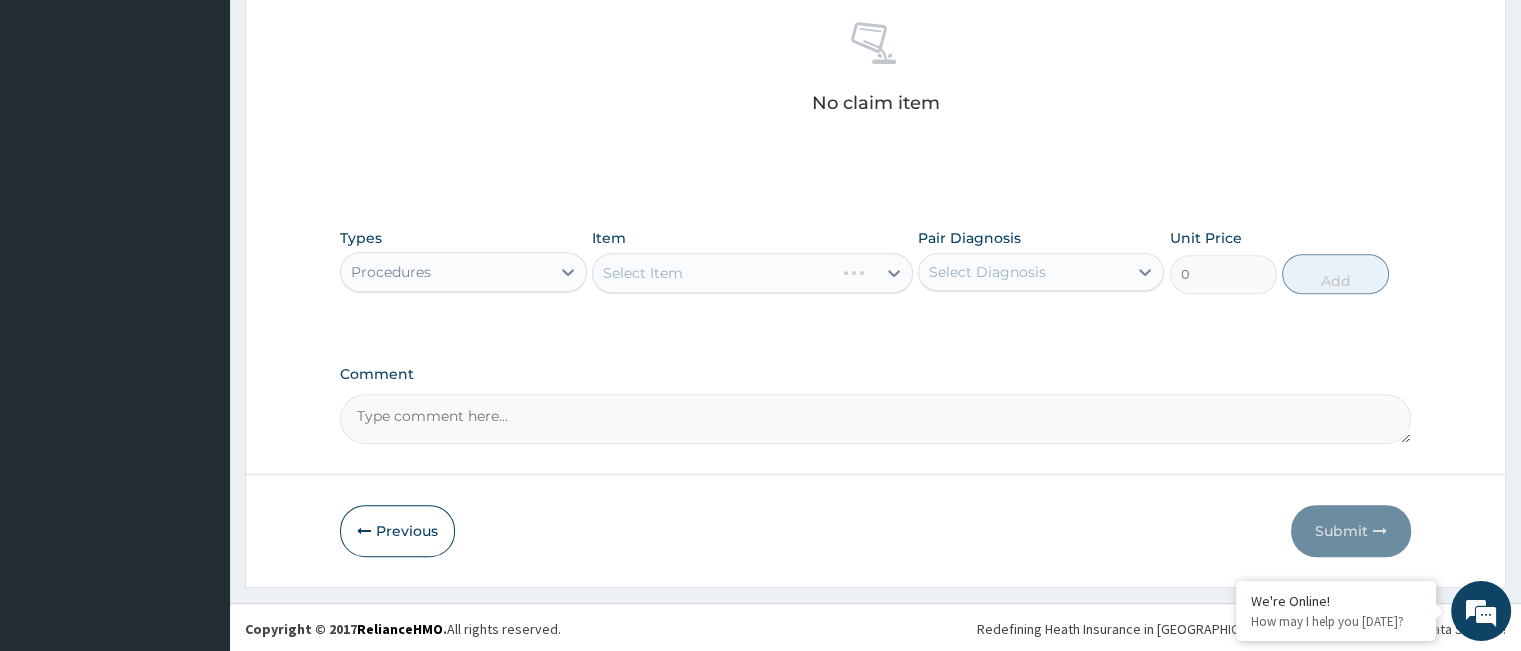 click on "Select Item" at bounding box center [752, 273] 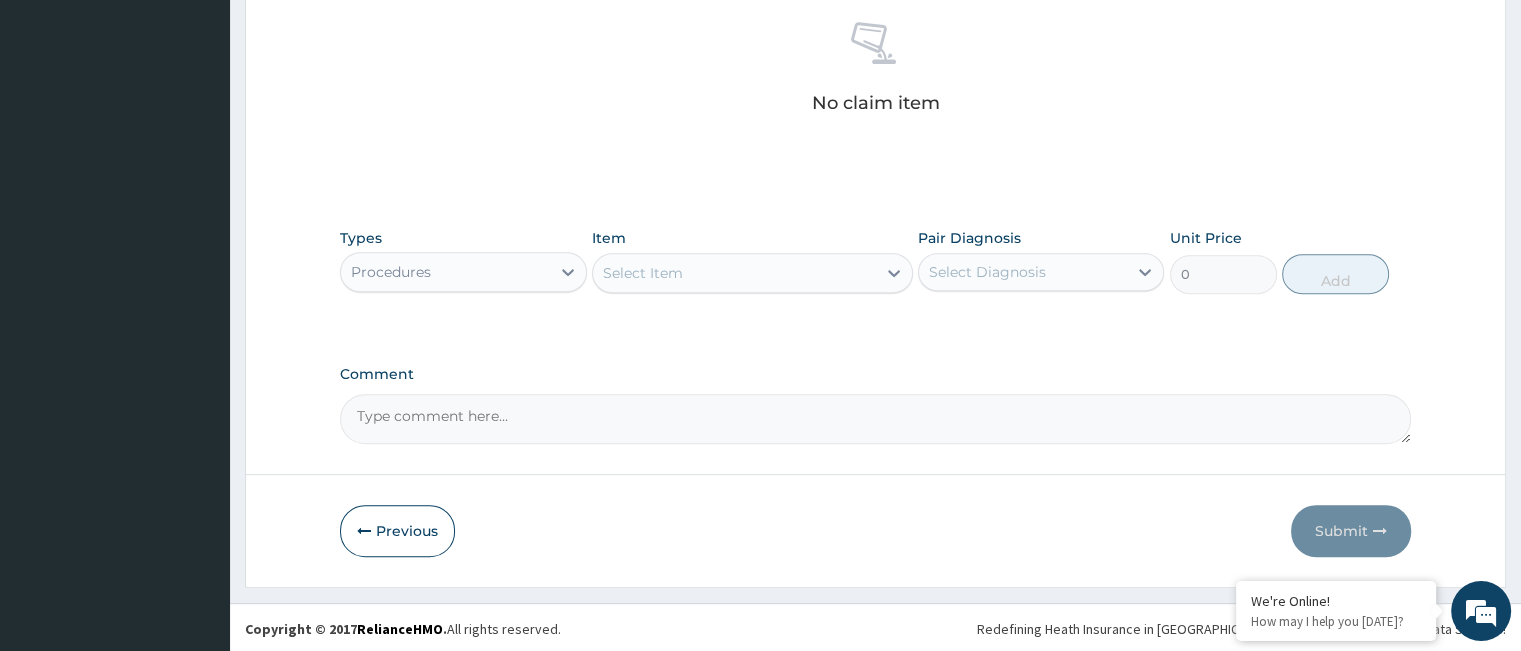 click on "Select Item" at bounding box center [734, 273] 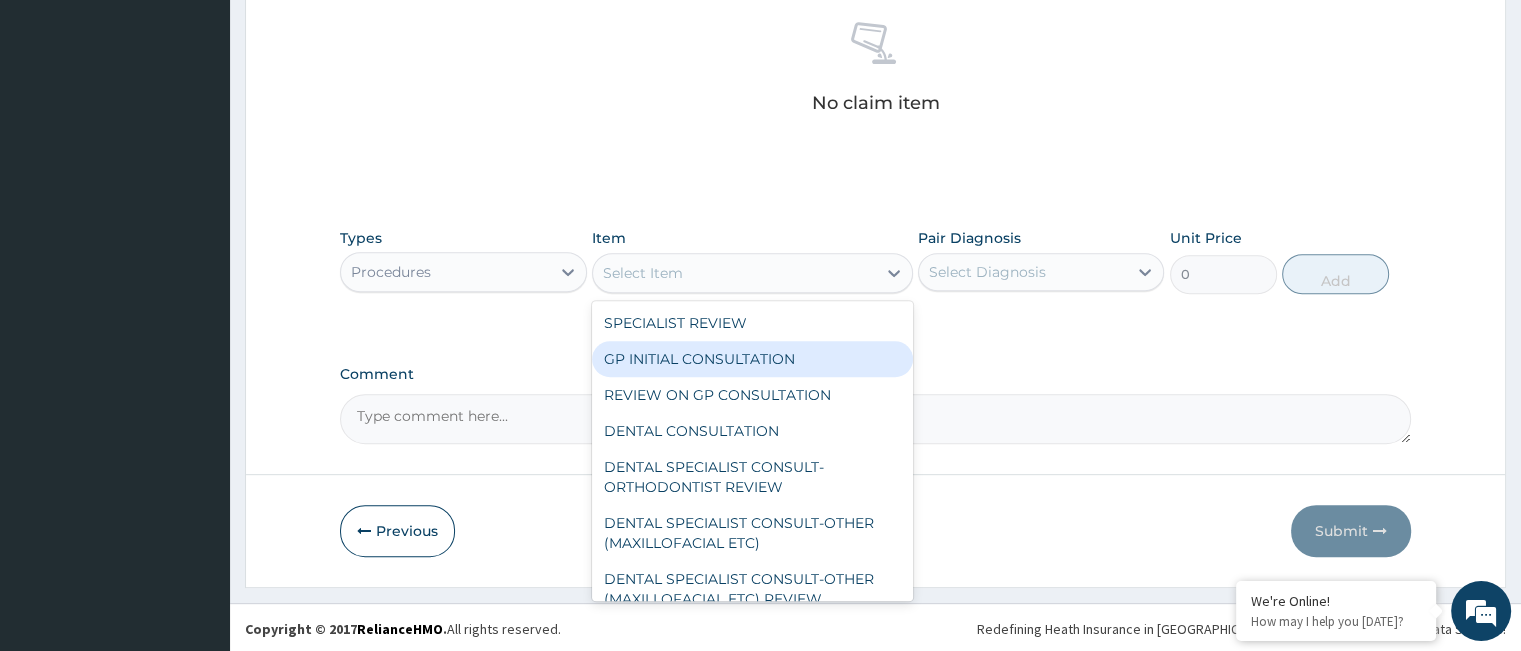 click on "GP INITIAL CONSULTATION" at bounding box center [752, 359] 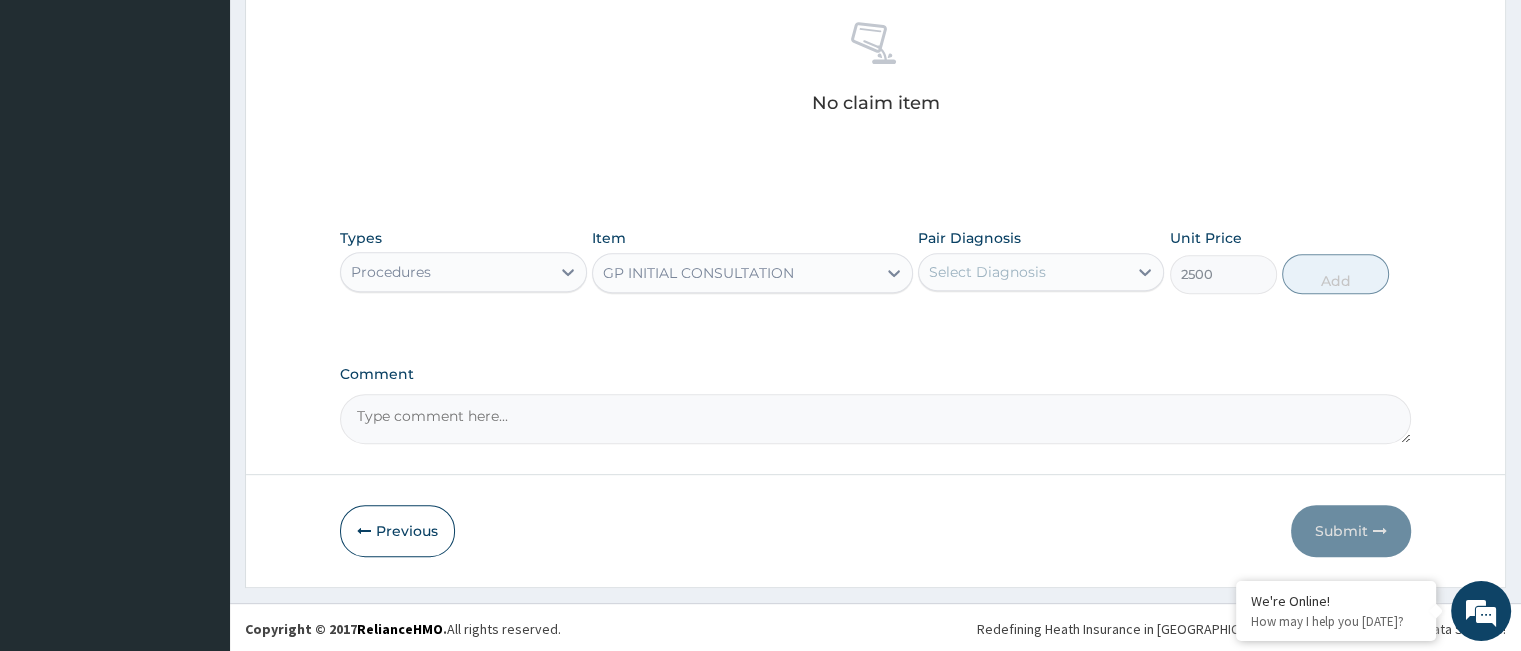 click on "Select Diagnosis" at bounding box center (1023, 272) 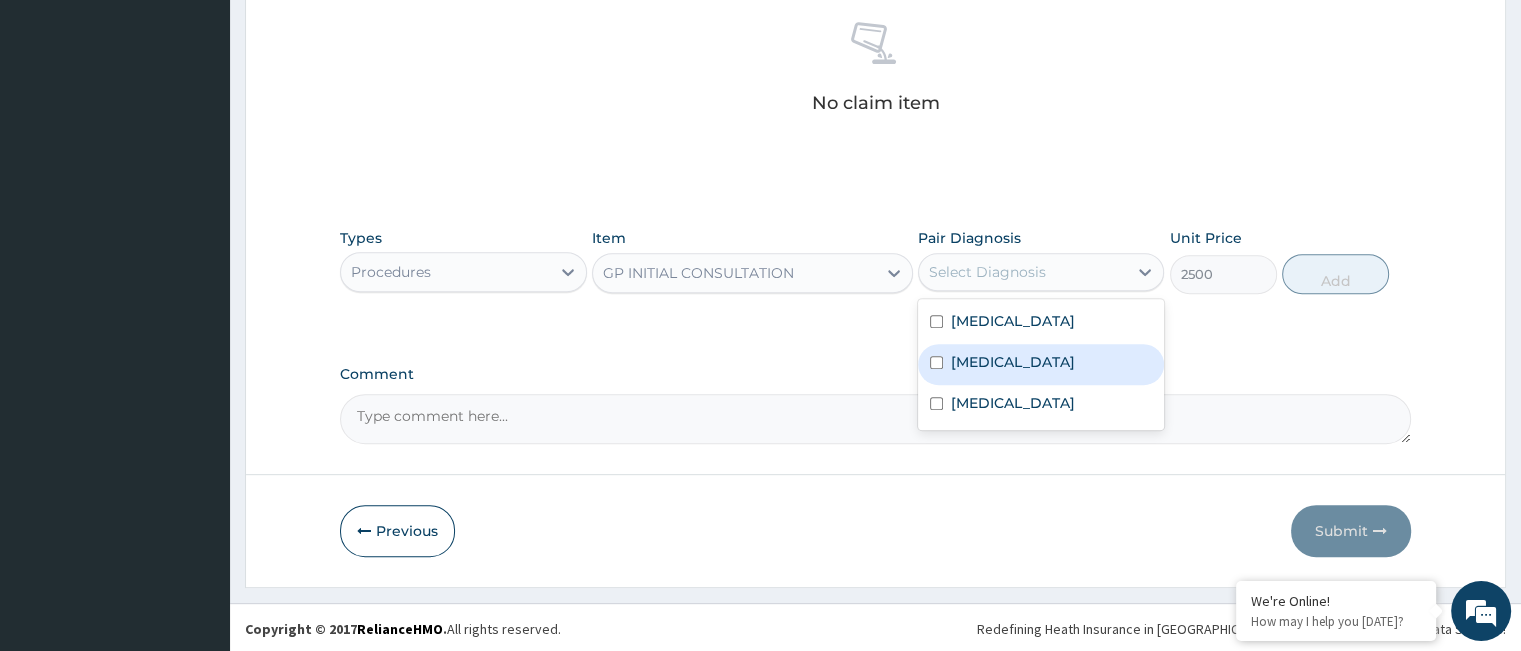 drag, startPoint x: 1018, startPoint y: 314, endPoint x: 998, endPoint y: 362, distance: 52 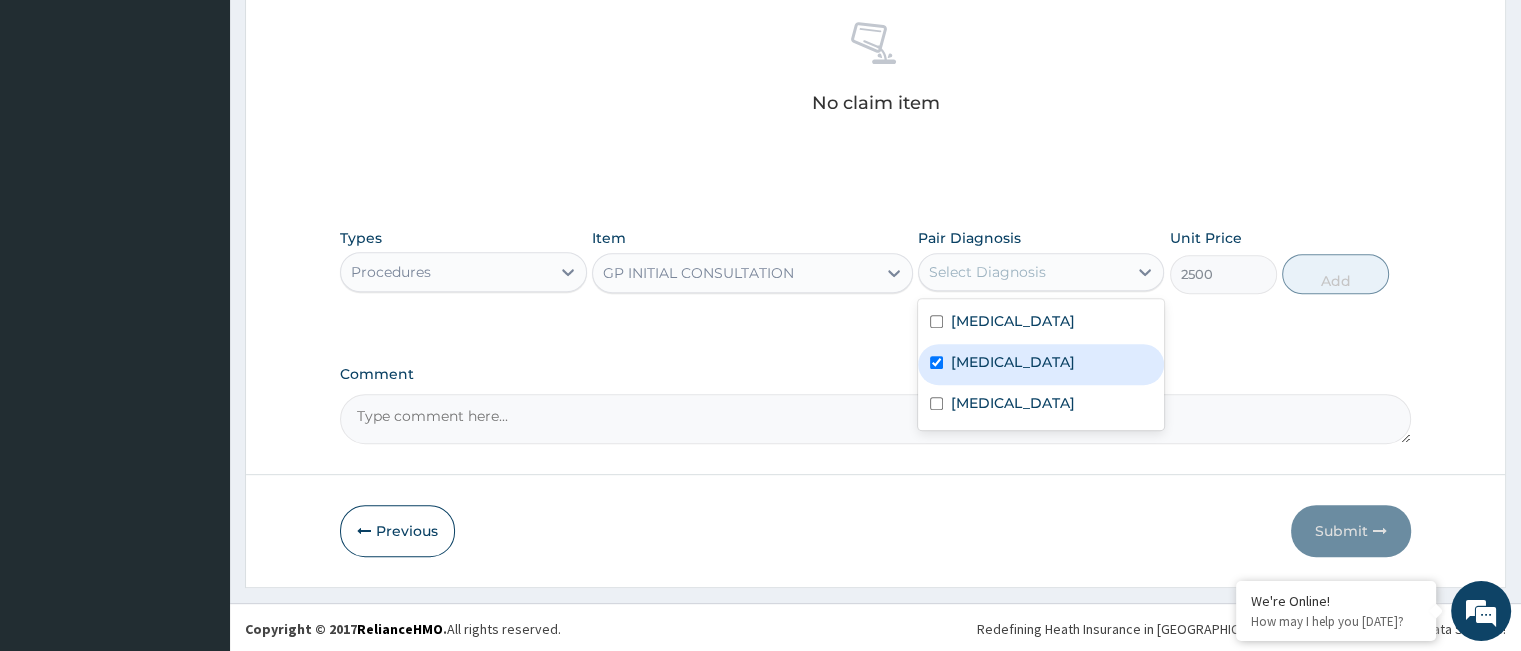 checkbox on "true" 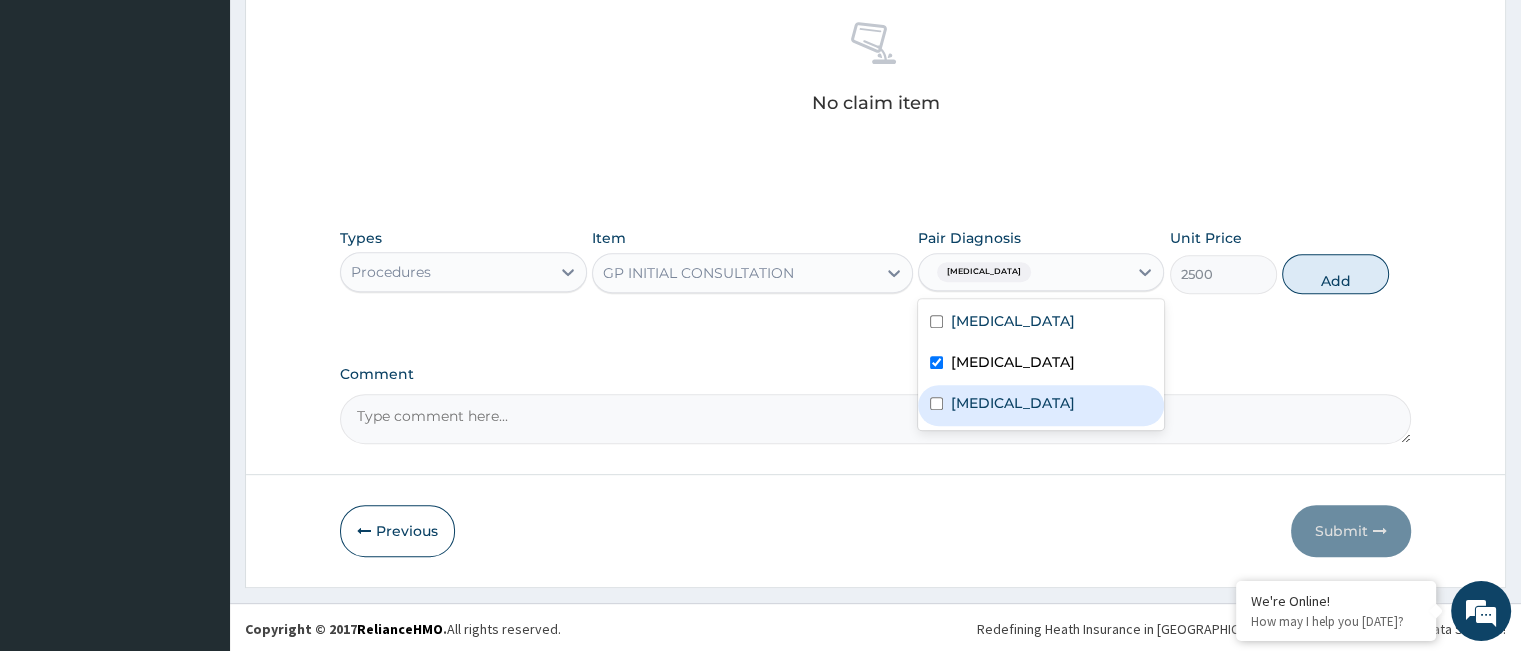 click on "Upper respiratory infection" at bounding box center (1041, 405) 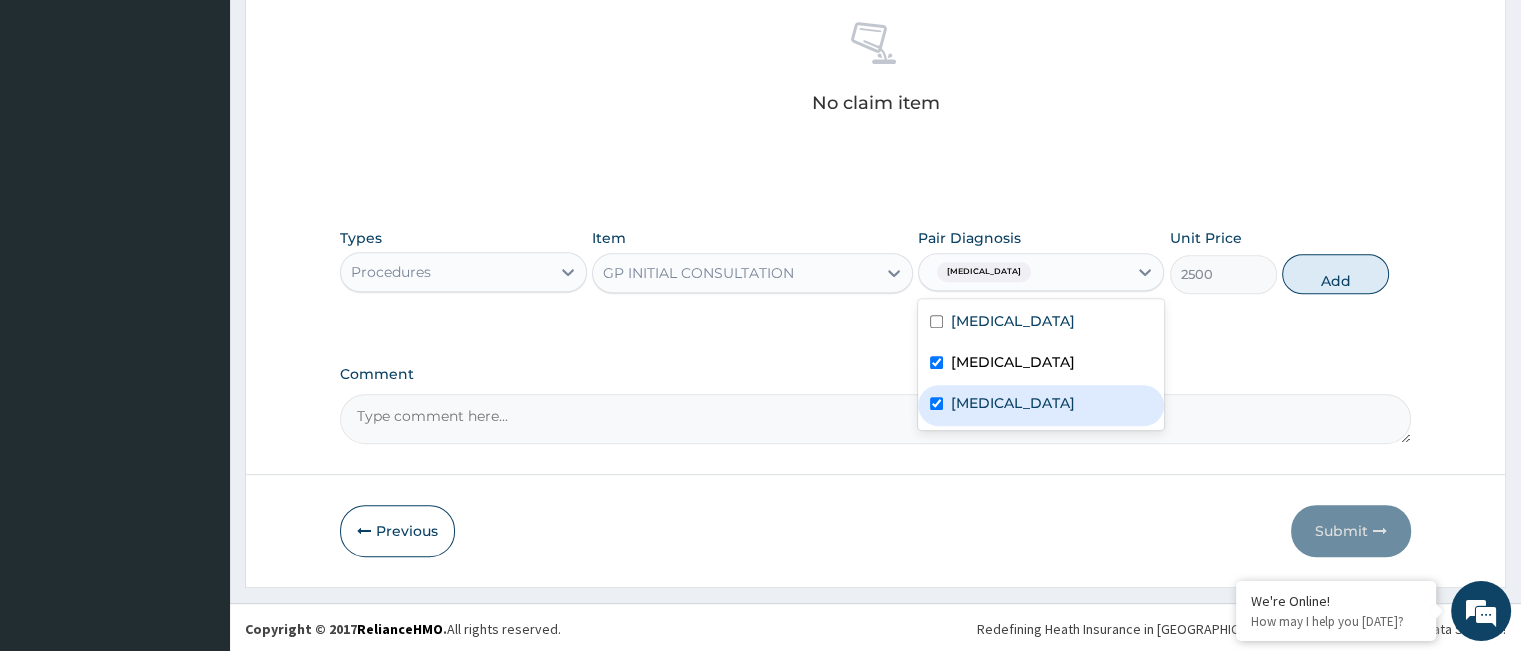 checkbox on "true" 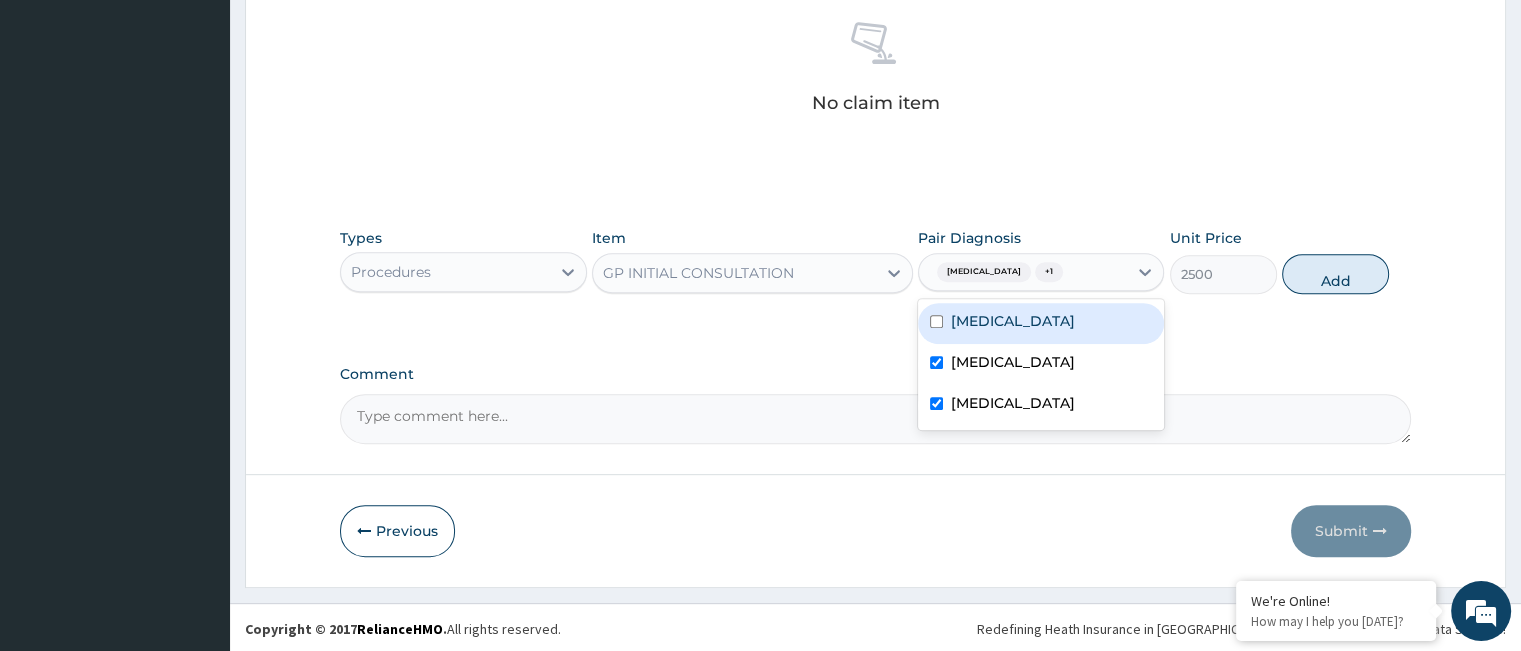 click on "[MEDICAL_DATA]" at bounding box center [1013, 321] 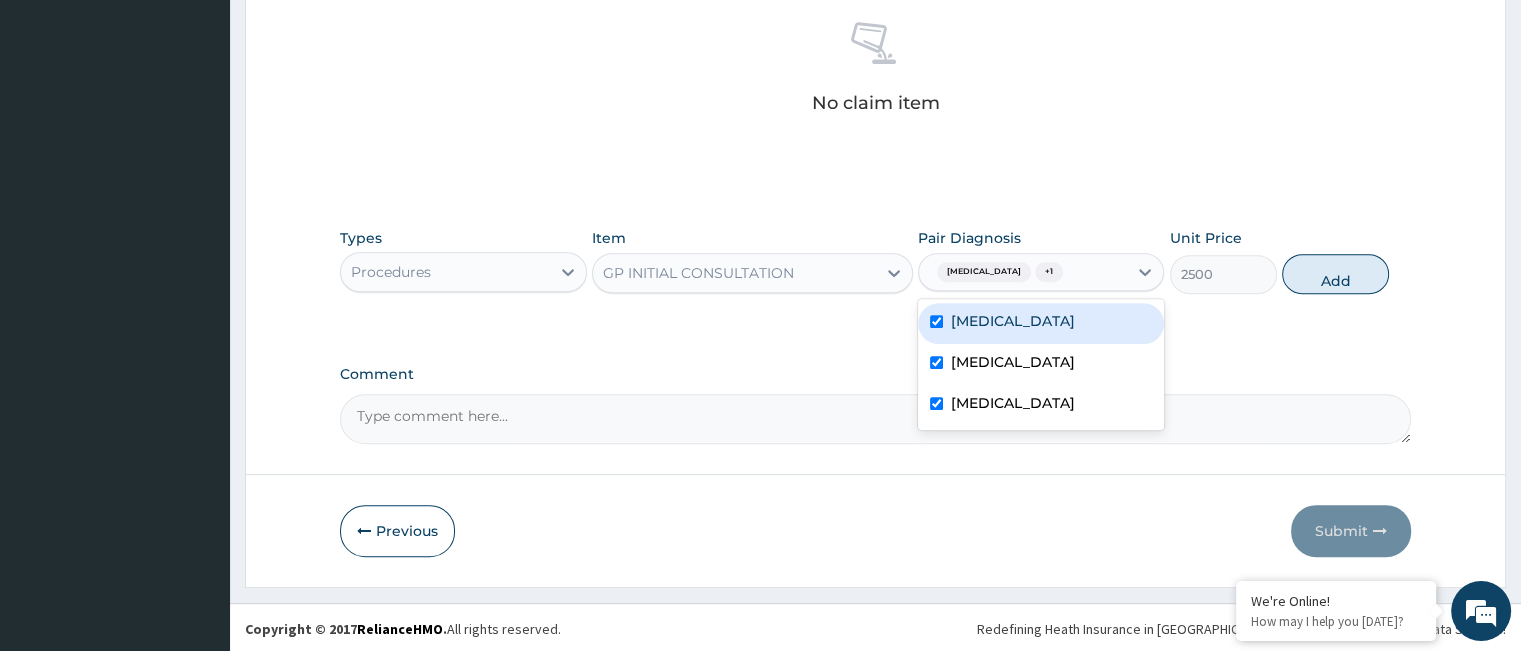 checkbox on "true" 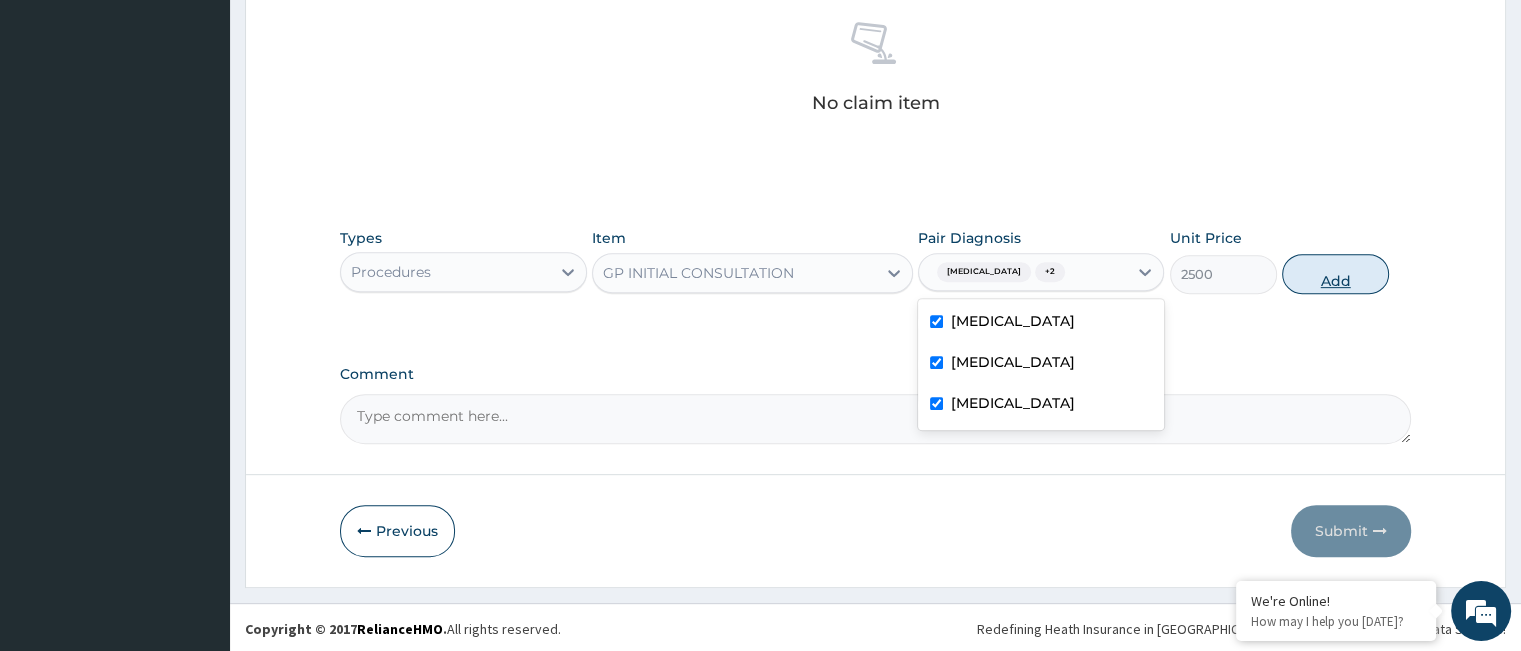 click on "Add" at bounding box center [1335, 274] 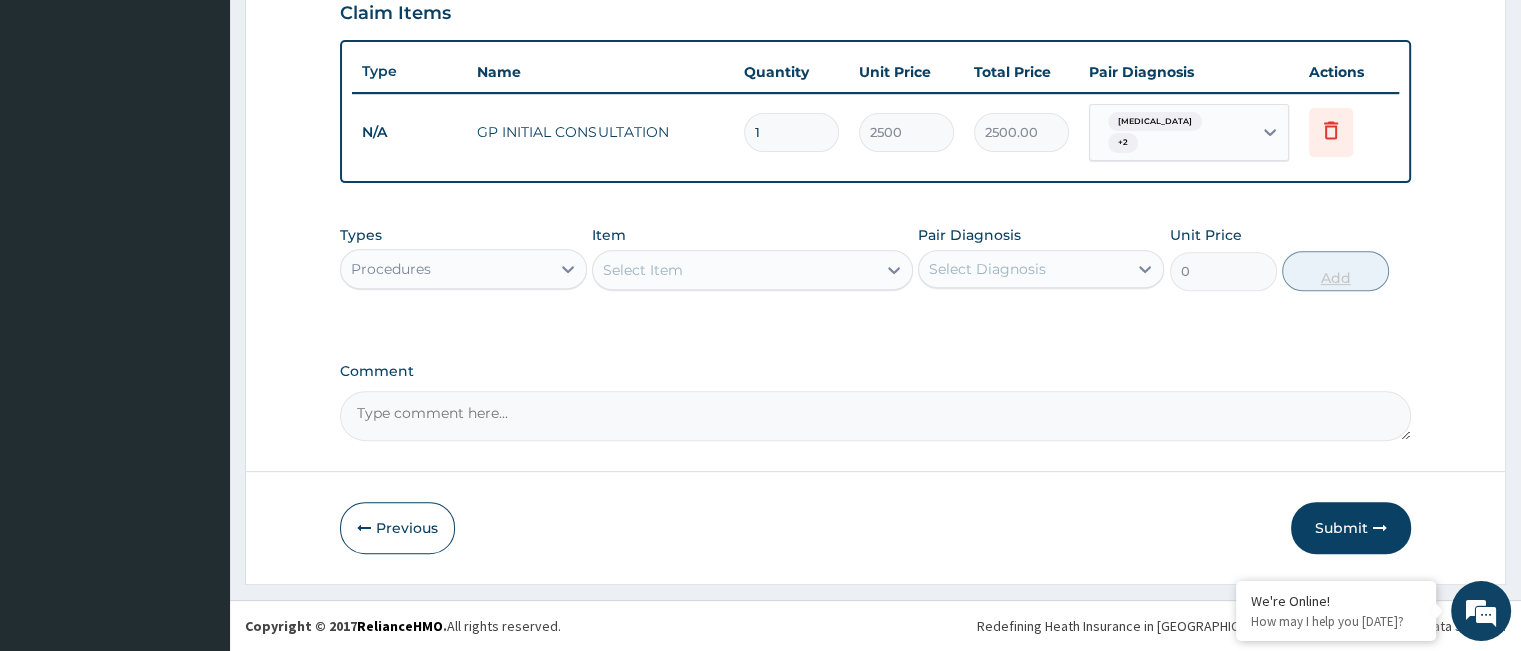 scroll, scrollTop: 700, scrollLeft: 0, axis: vertical 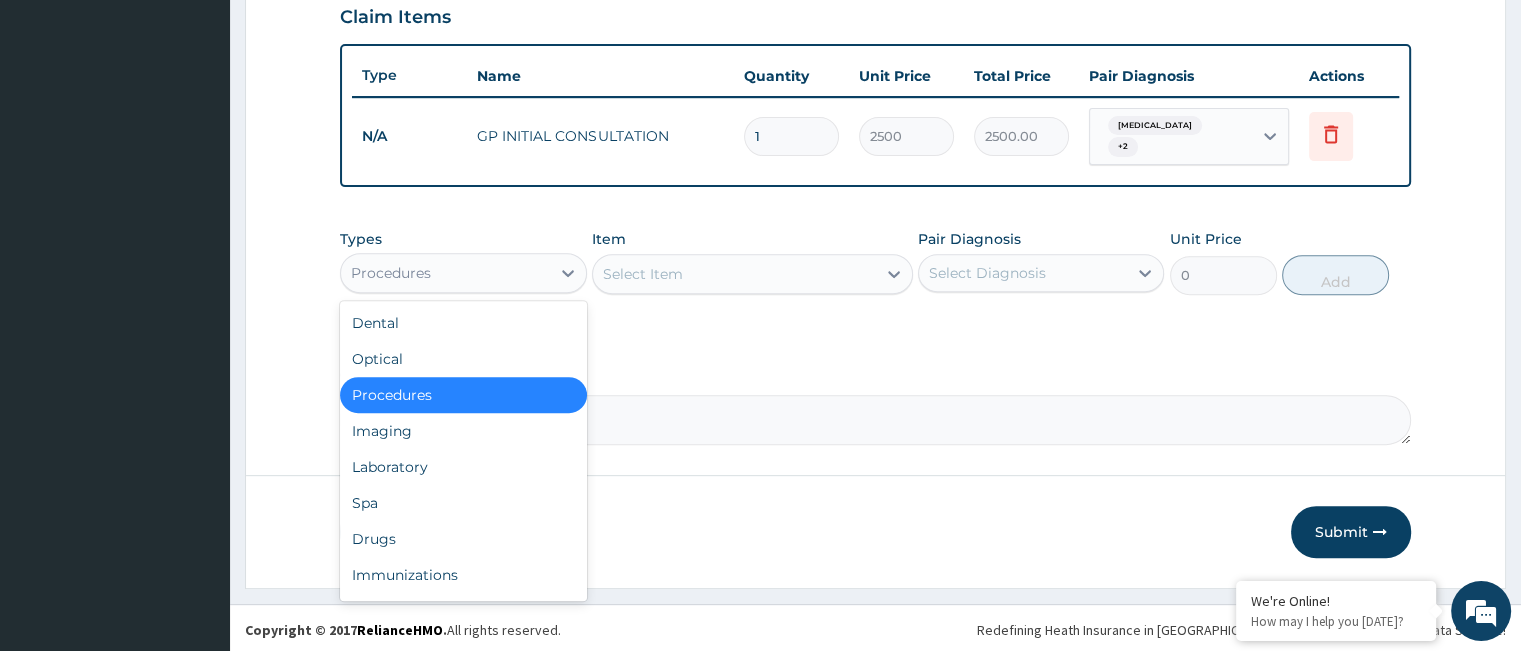 click on "Procedures" at bounding box center (445, 273) 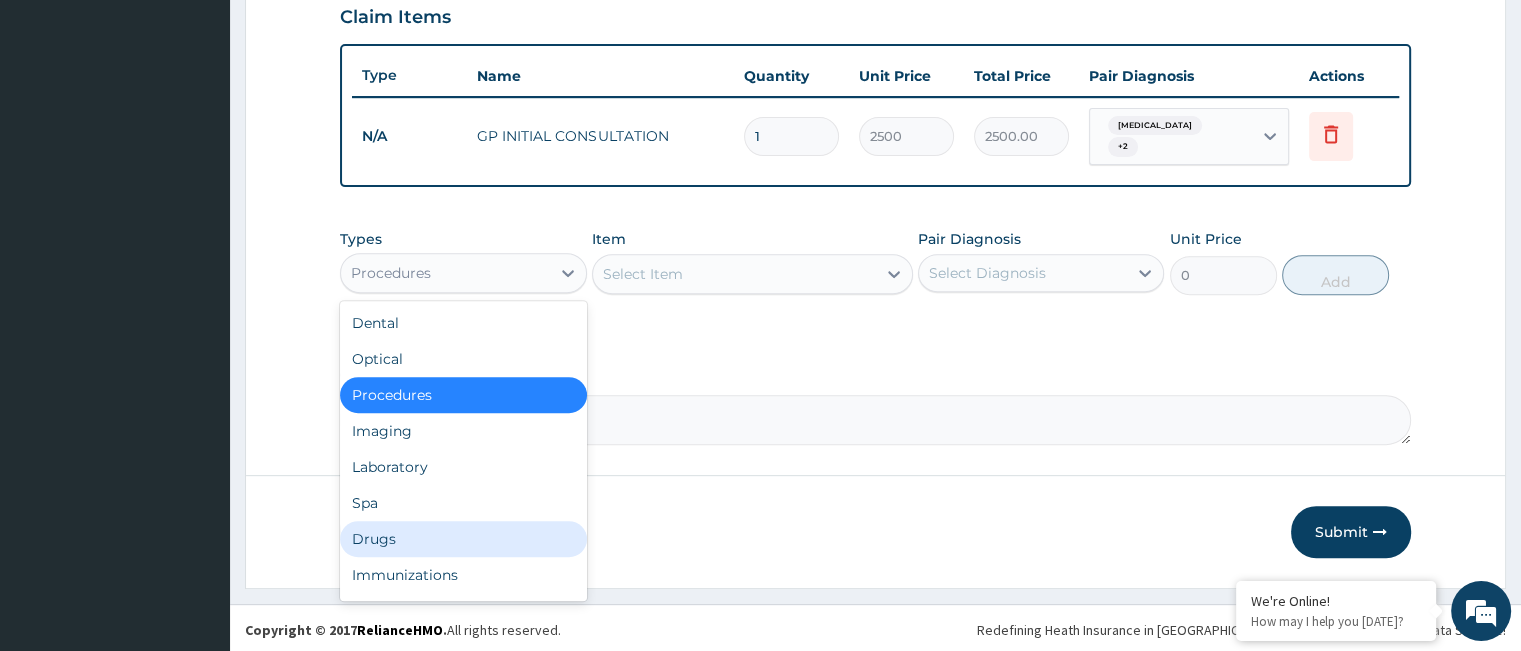 click on "Drugs" at bounding box center [463, 539] 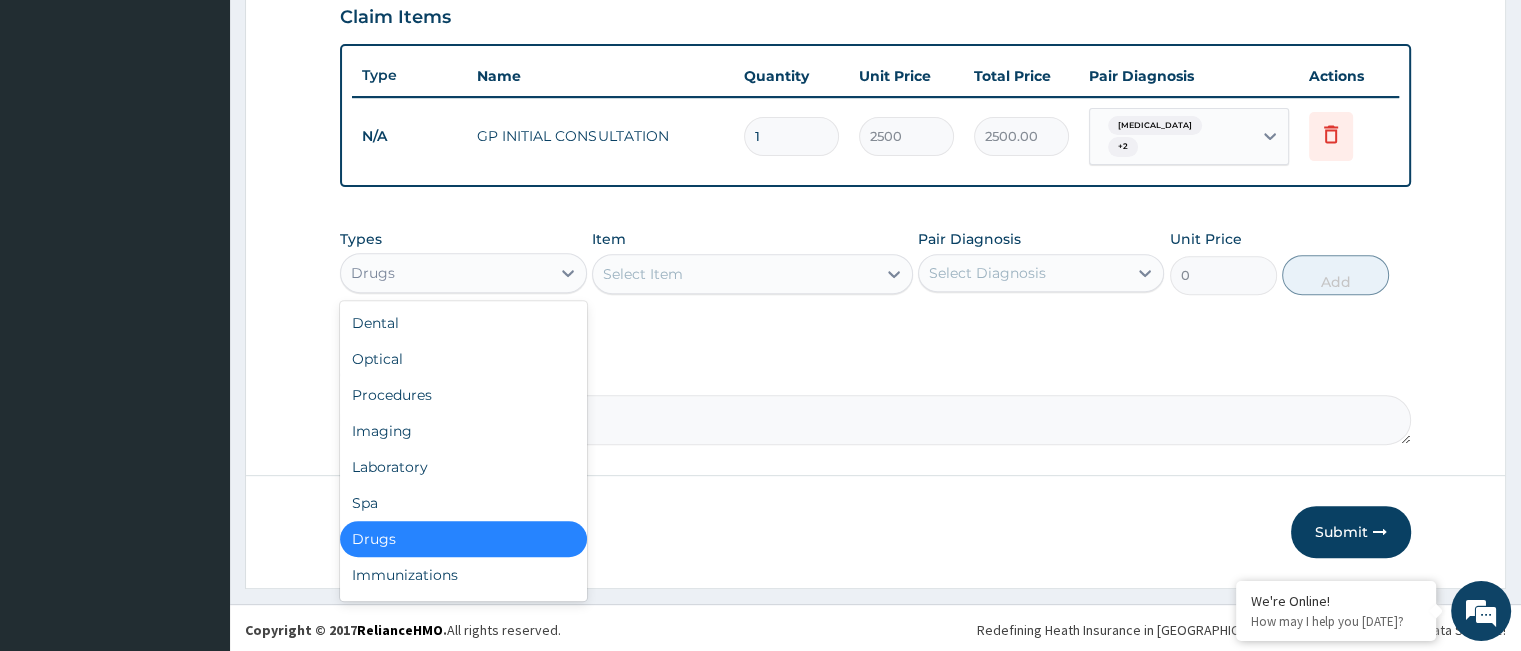 click on "Drugs" at bounding box center [445, 273] 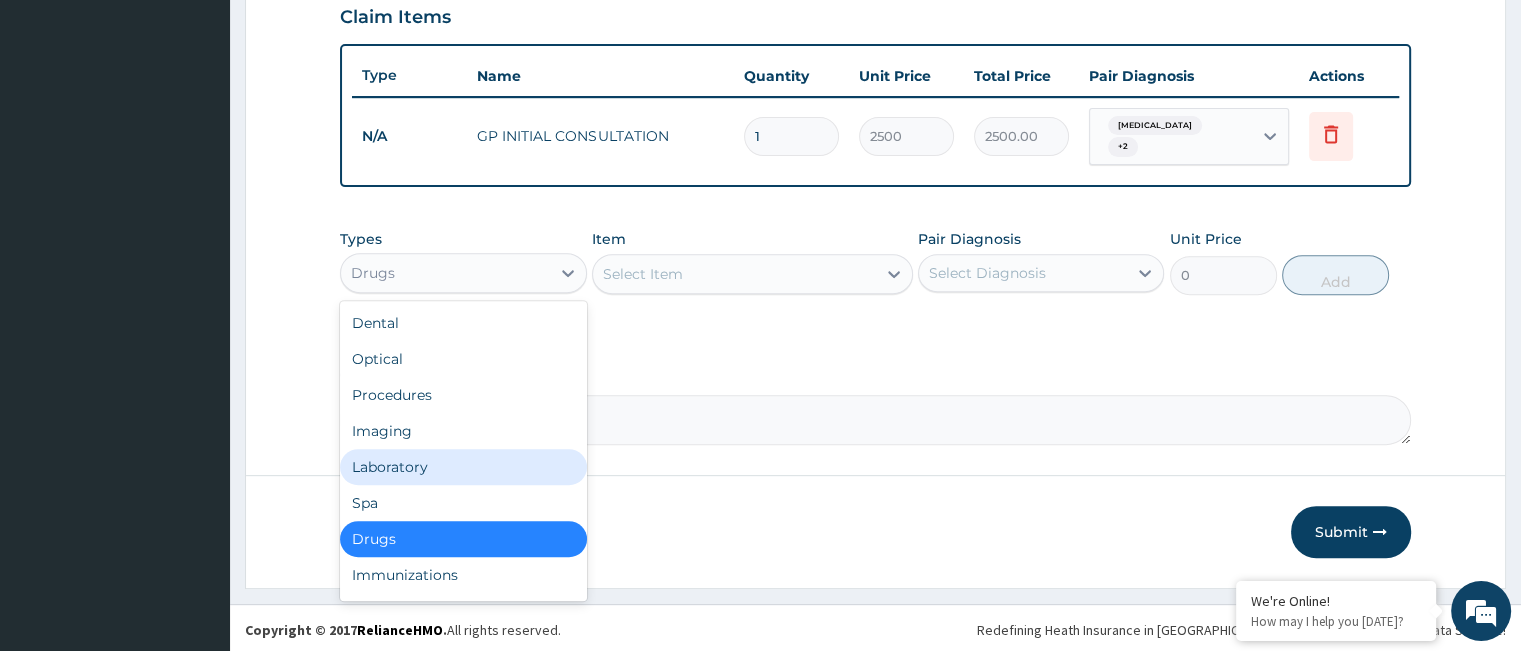 click on "Laboratory" at bounding box center [463, 467] 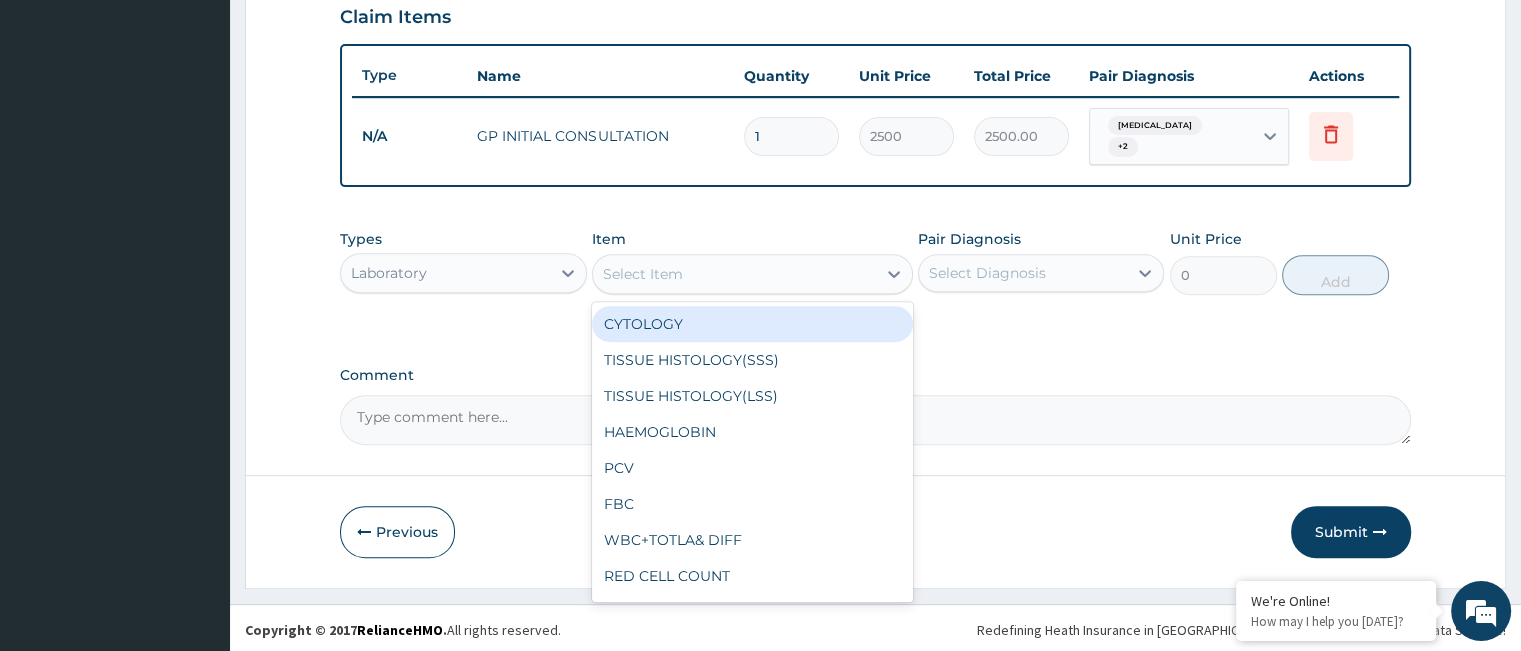 click on "Select Item" at bounding box center [734, 274] 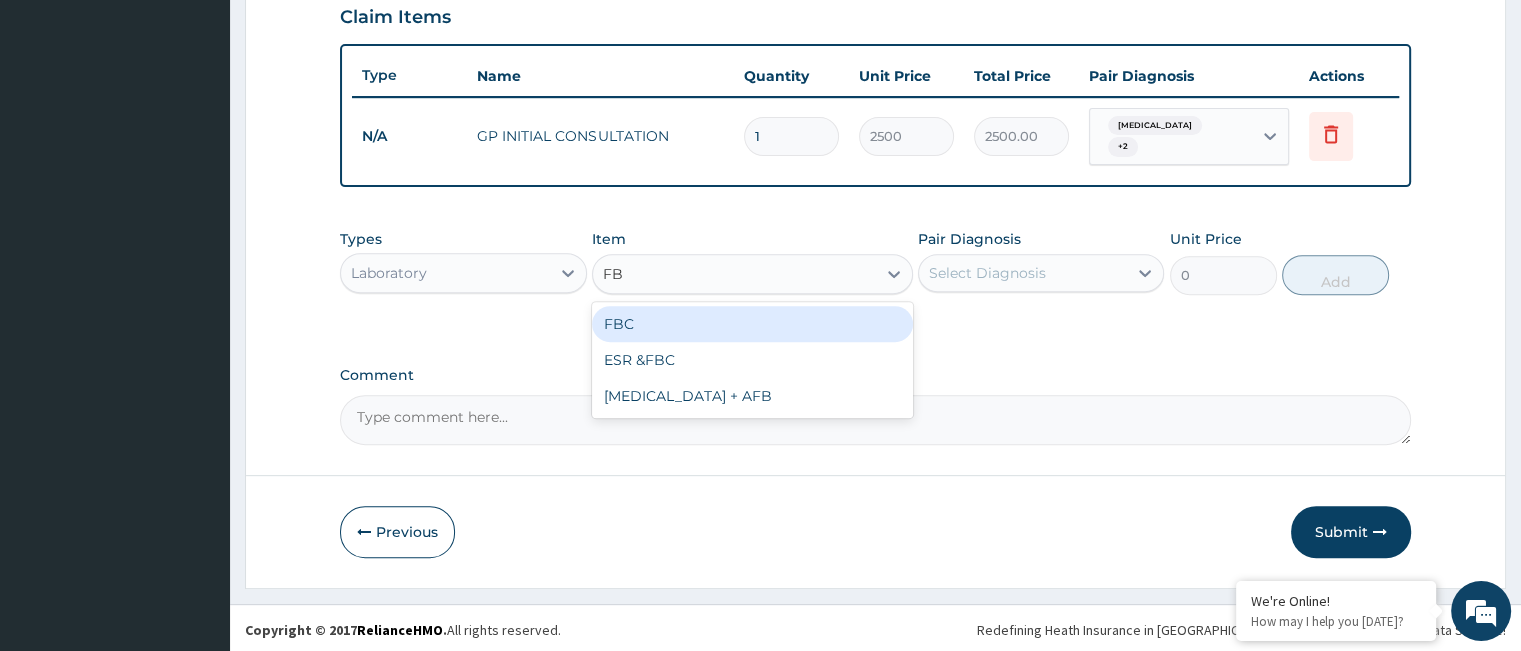 type on "FBC" 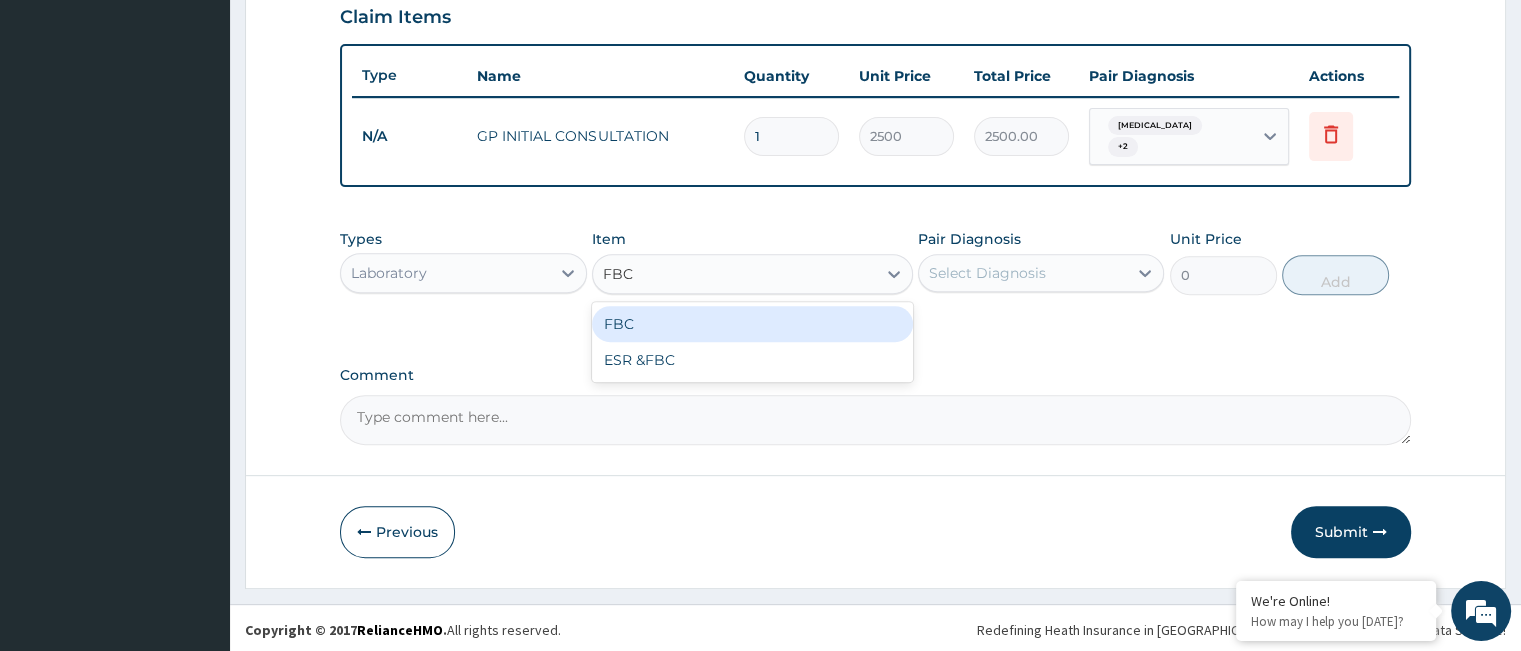 click on "FBC" at bounding box center [752, 324] 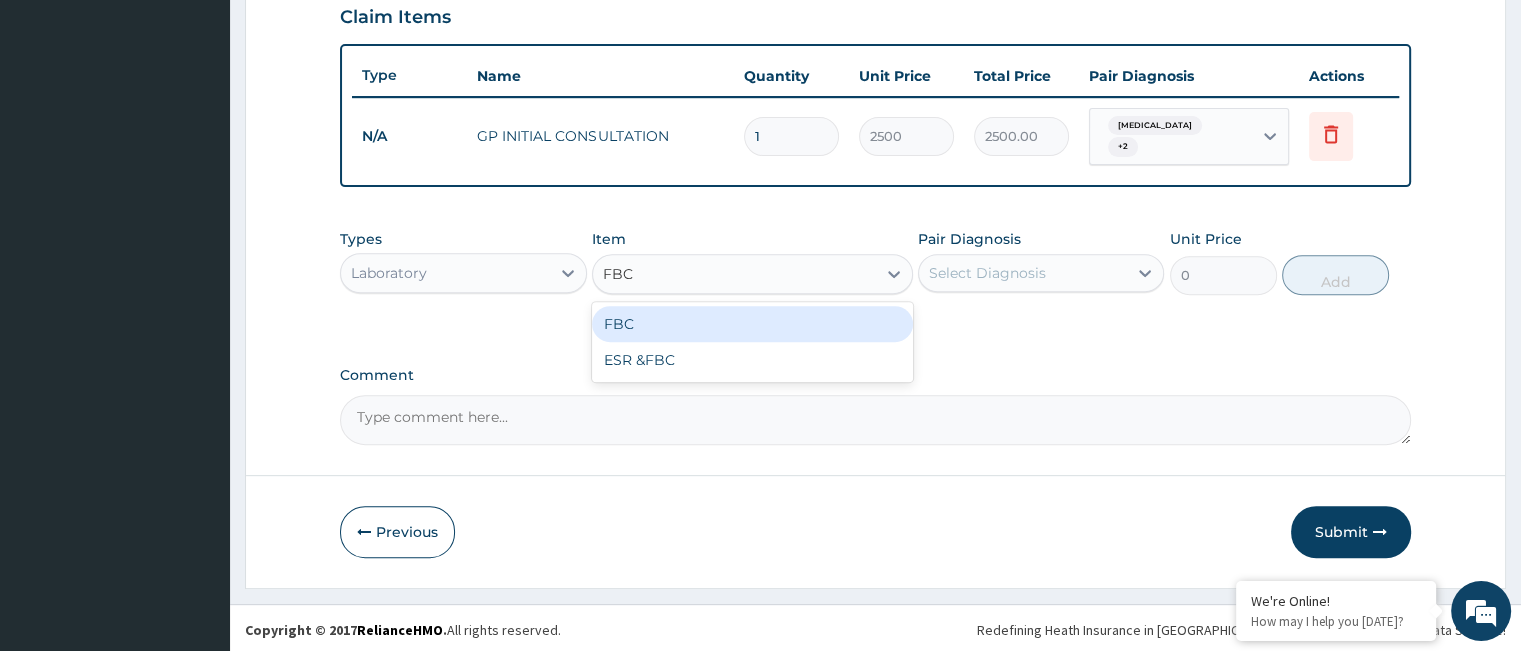 type 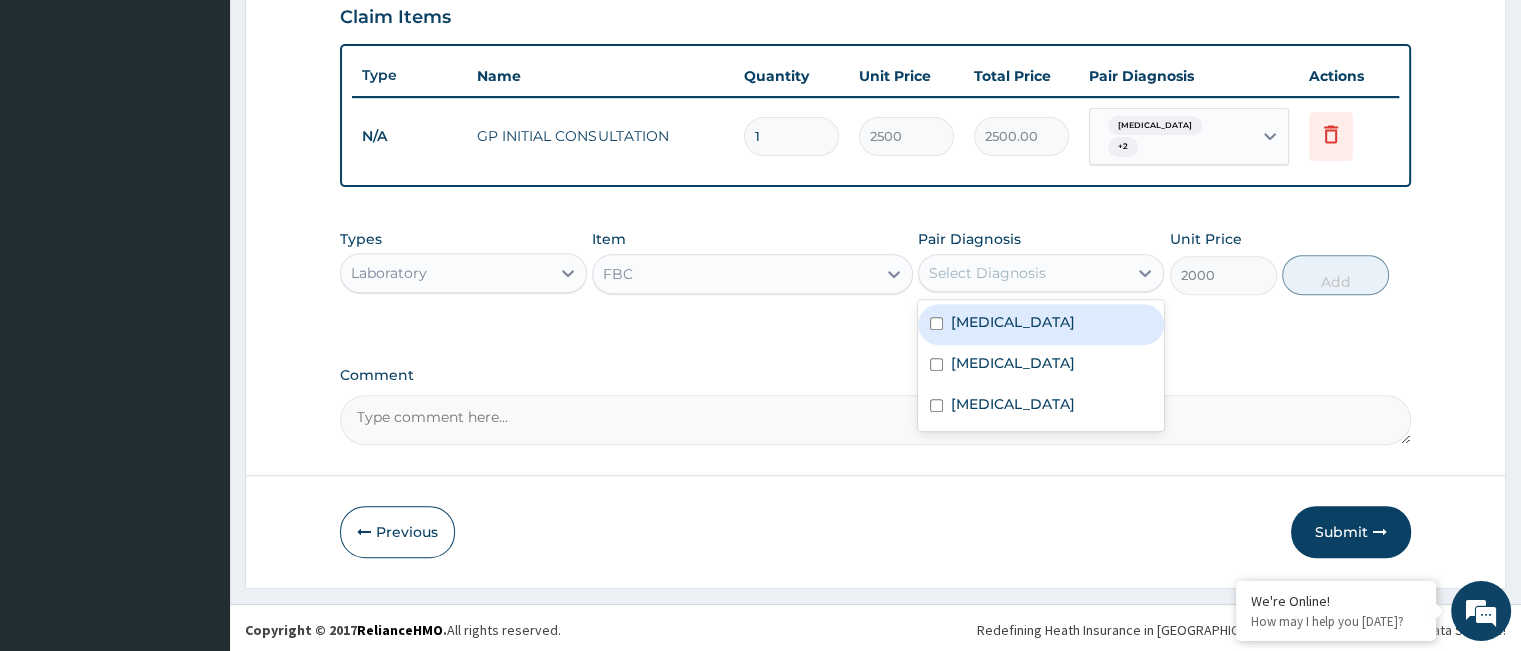 click on "Select Diagnosis" at bounding box center (987, 273) 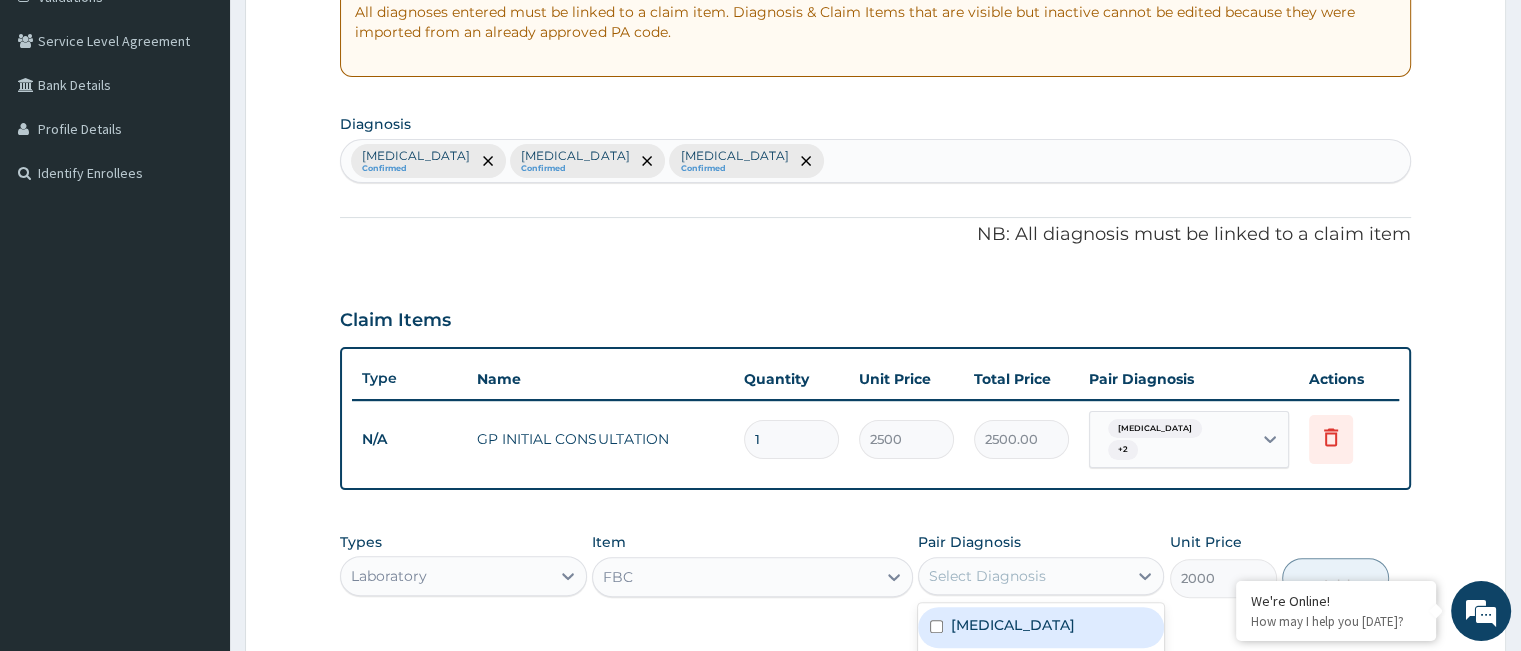 scroll, scrollTop: 380, scrollLeft: 0, axis: vertical 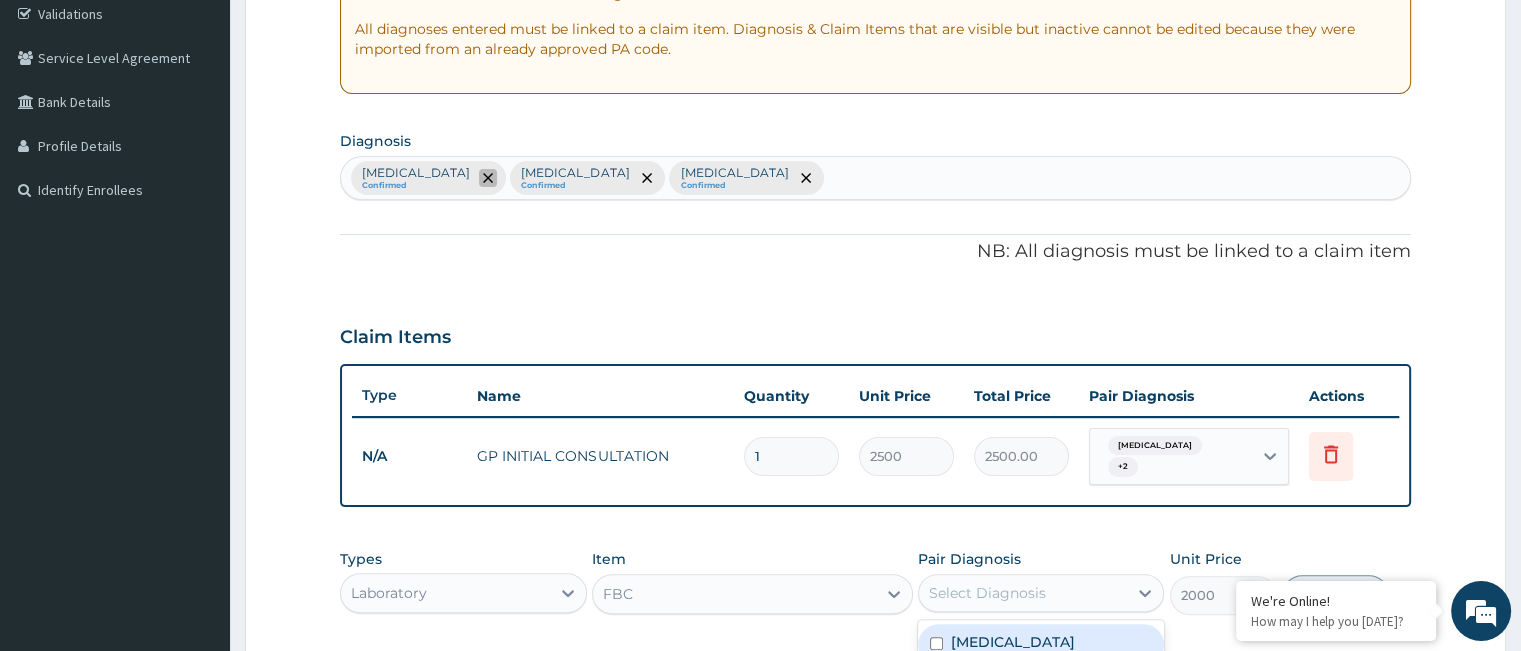 click 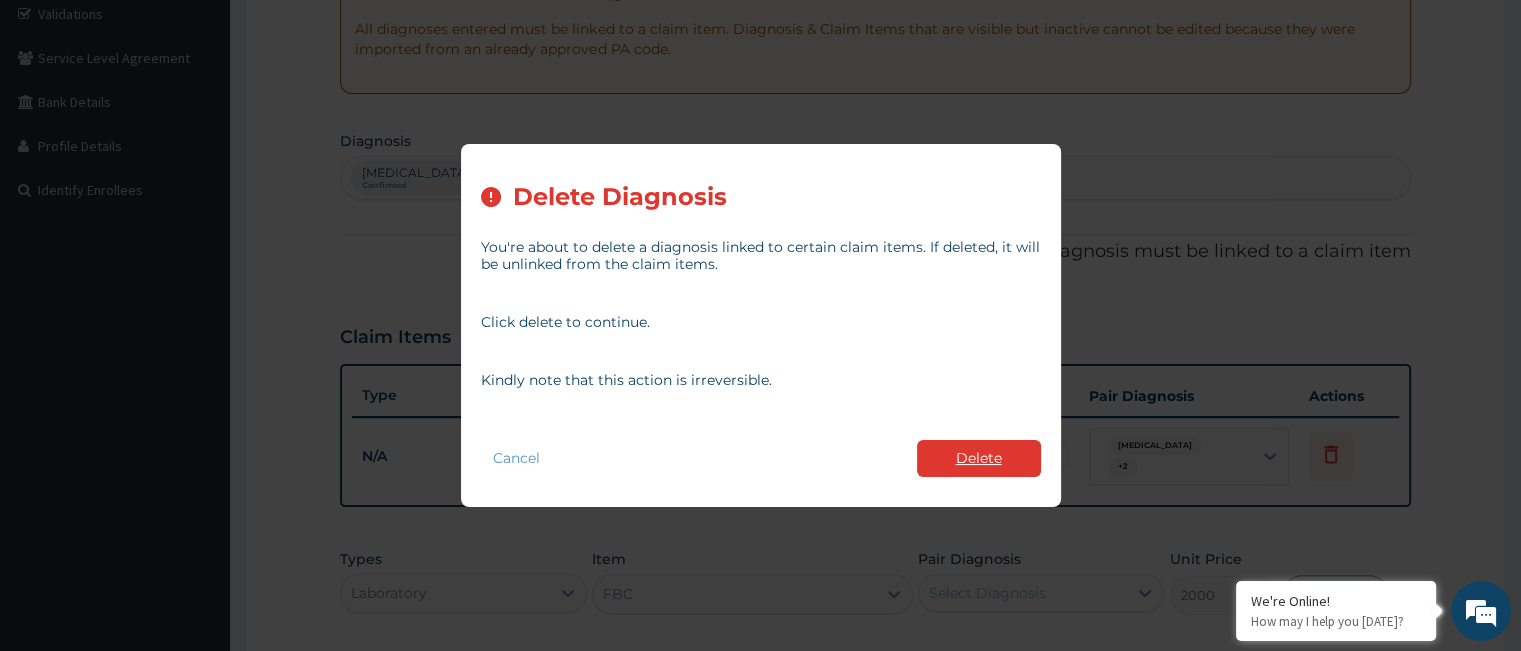 click on "Delete" at bounding box center (979, 458) 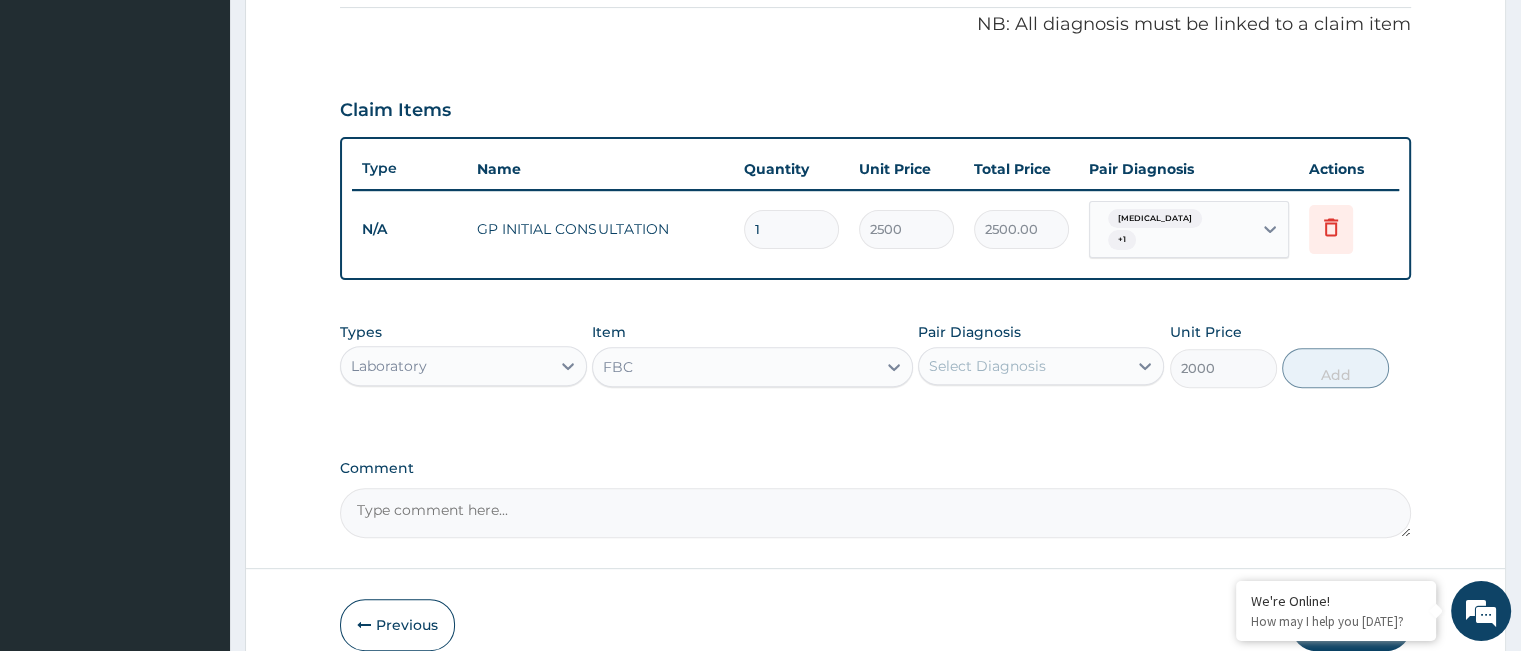 scroll, scrollTop: 660, scrollLeft: 0, axis: vertical 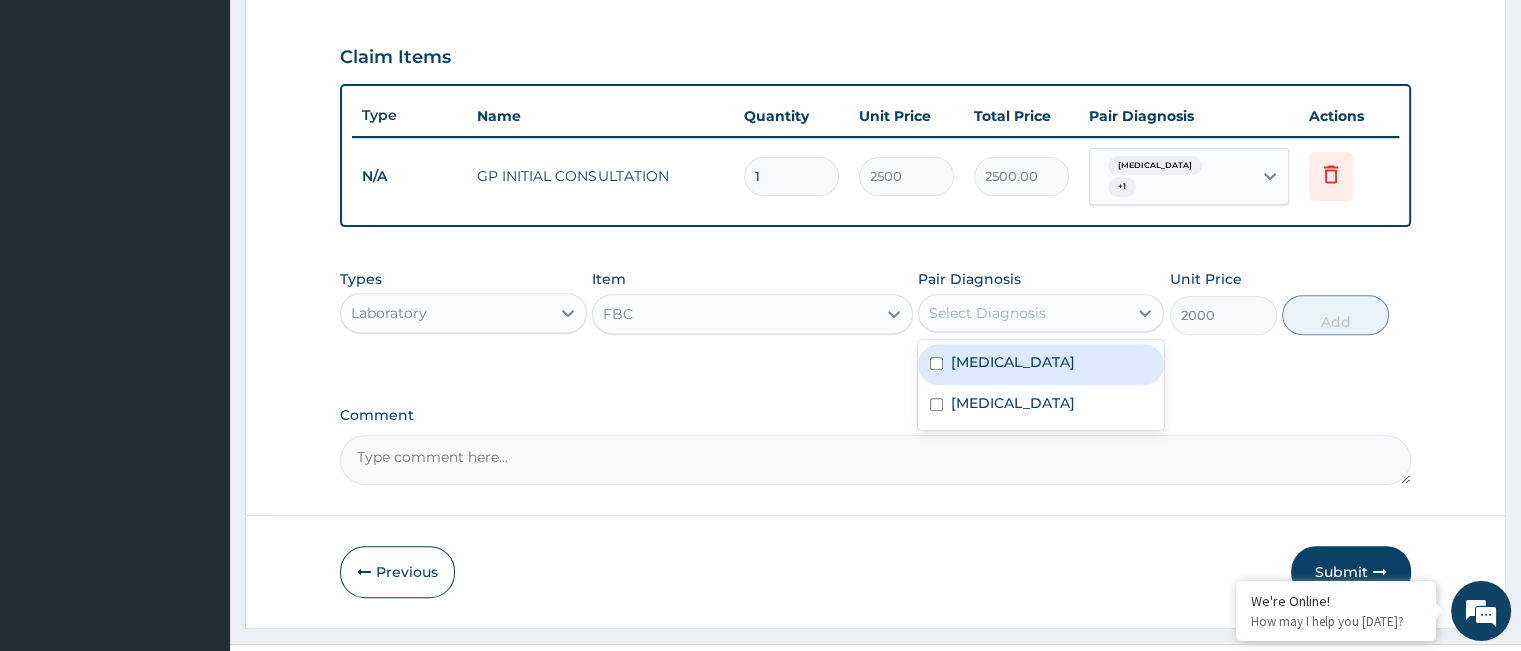click on "Select Diagnosis" at bounding box center (1023, 313) 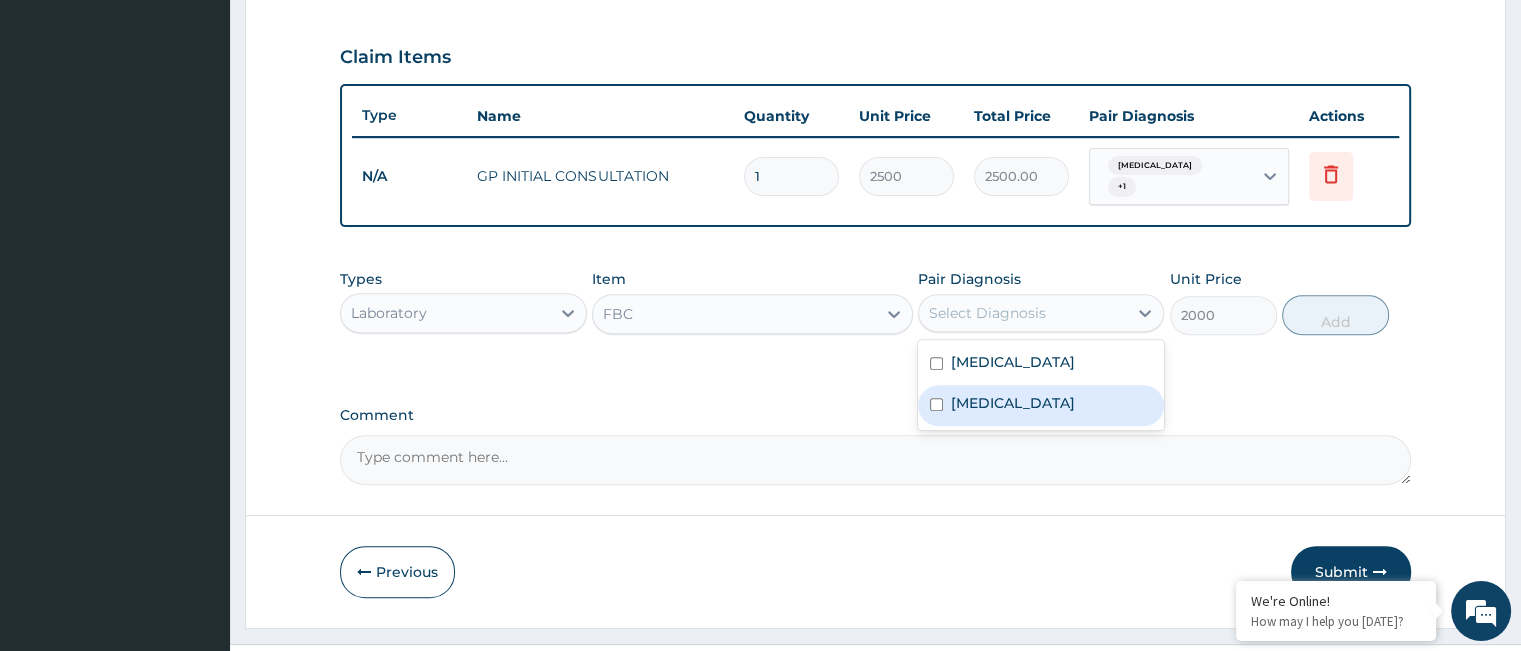 click on "Upper respiratory infection" at bounding box center (1013, 403) 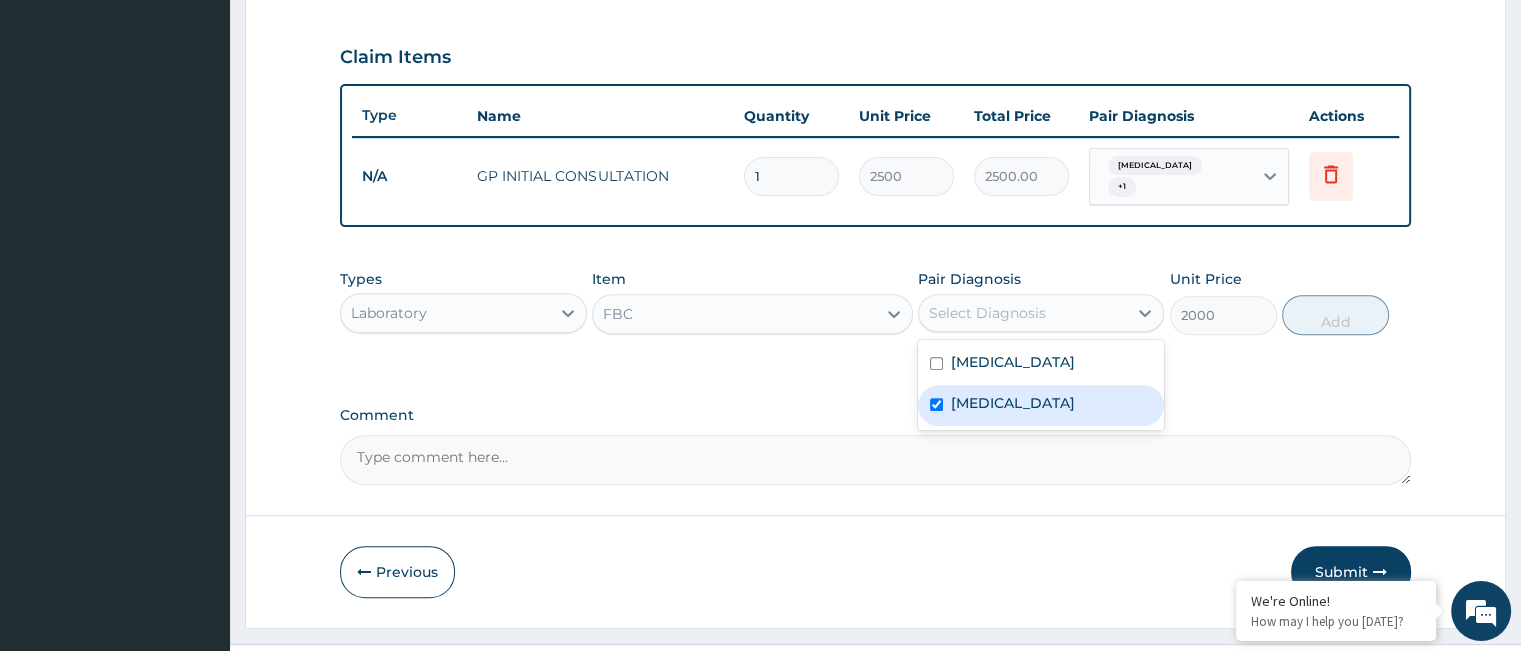 checkbox on "true" 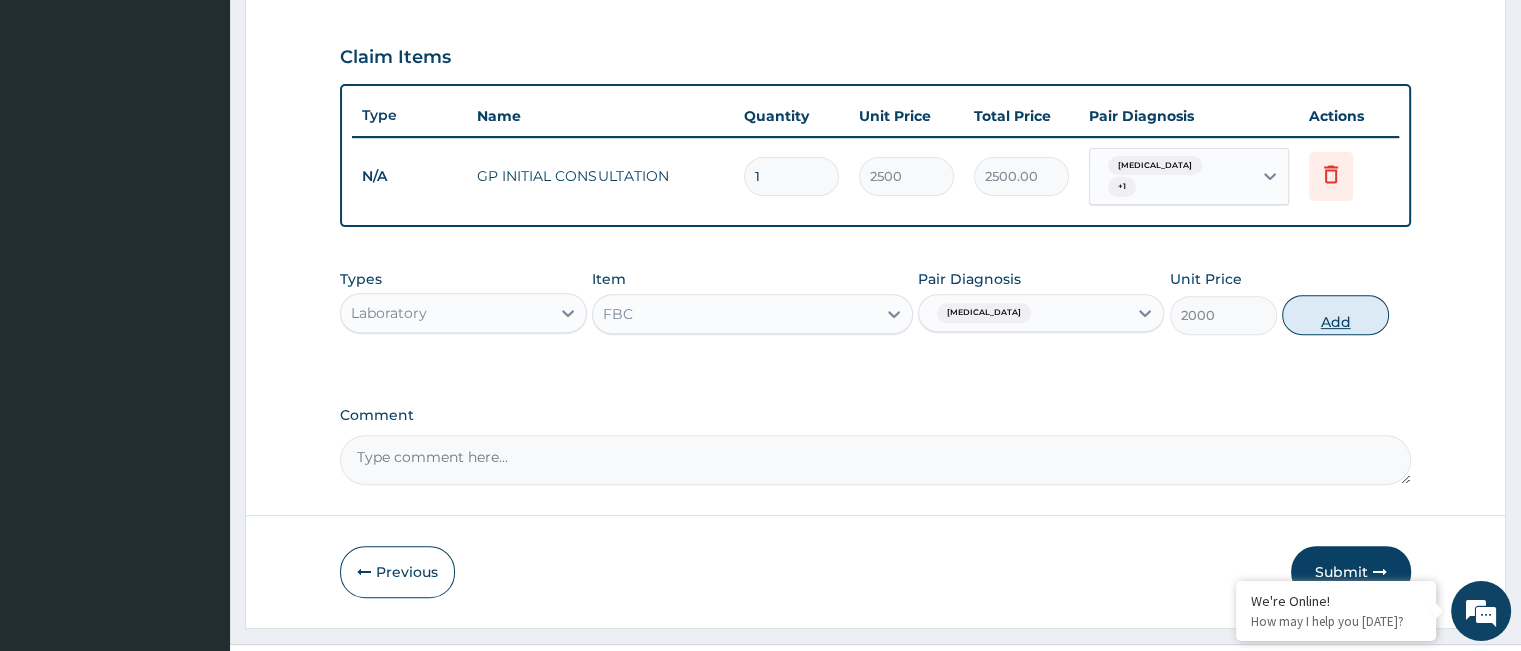 click on "Add" at bounding box center (1335, 315) 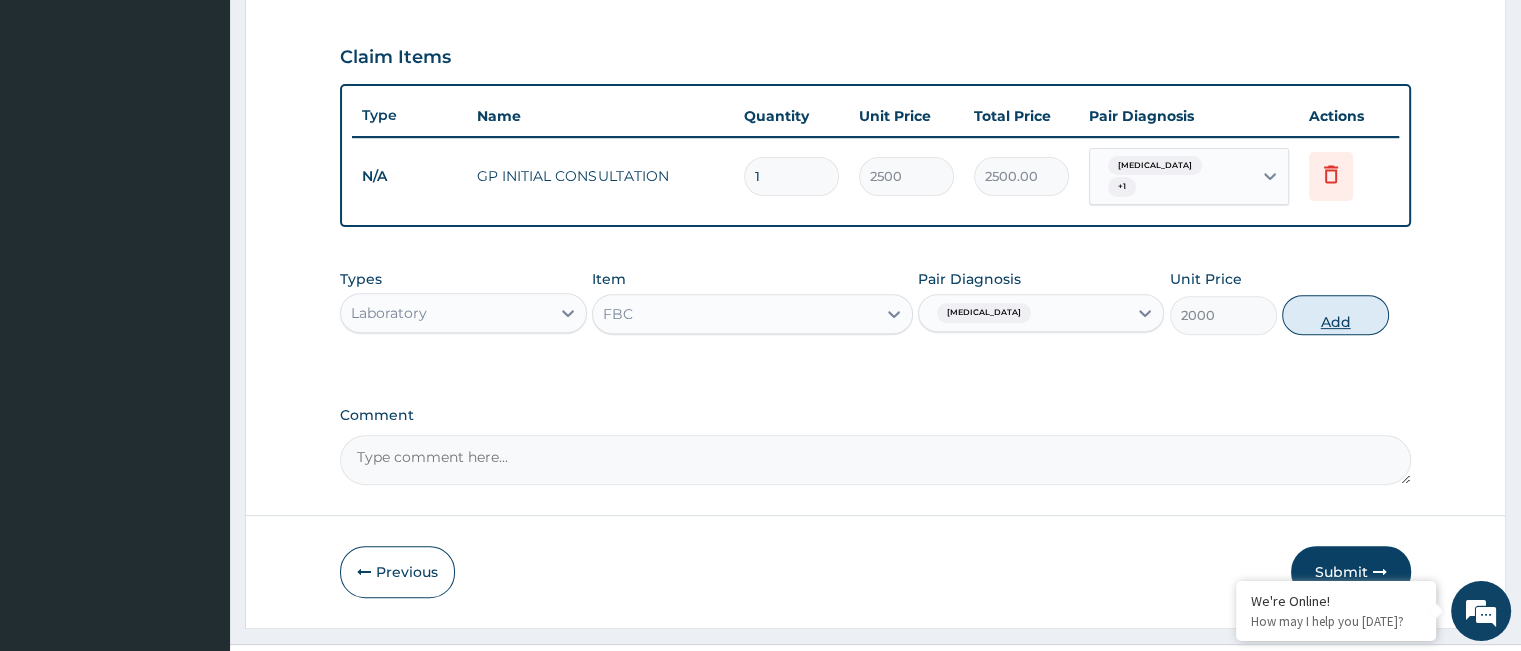 type on "0" 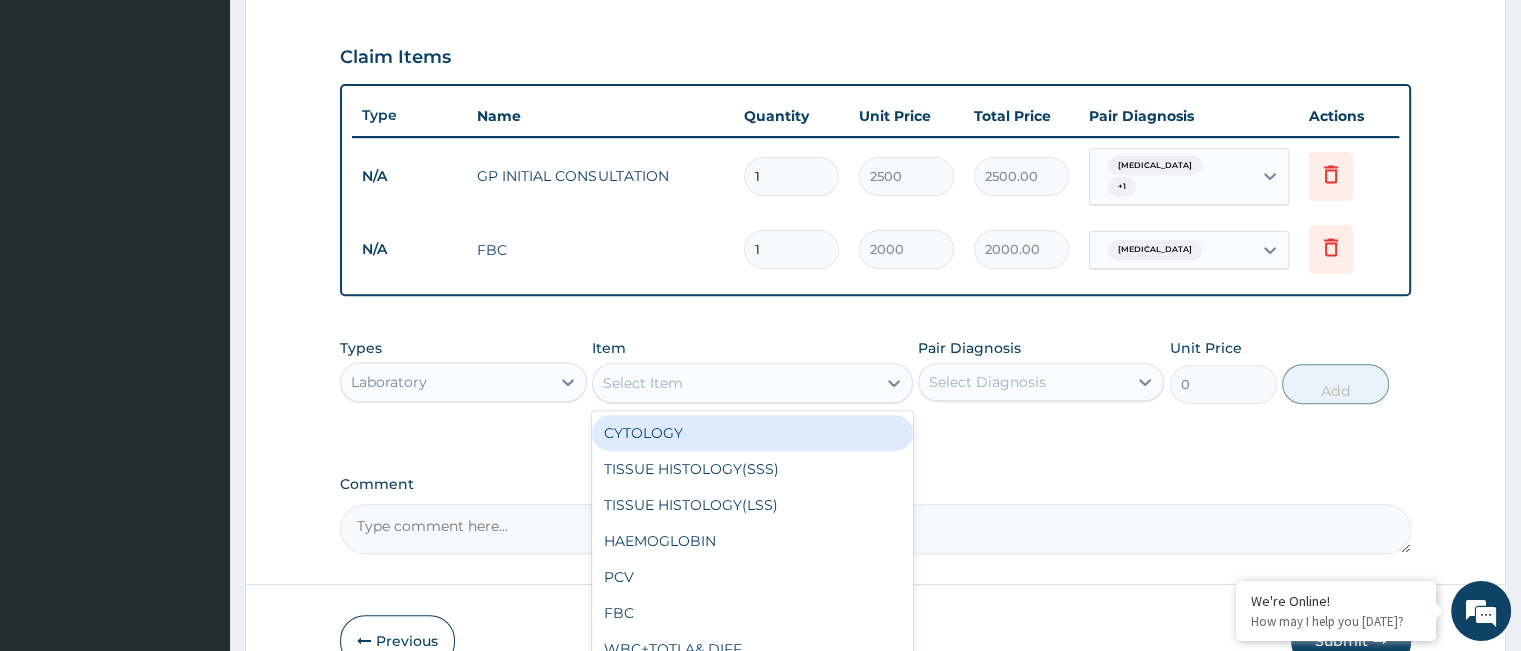 click on "Select Item" at bounding box center [734, 383] 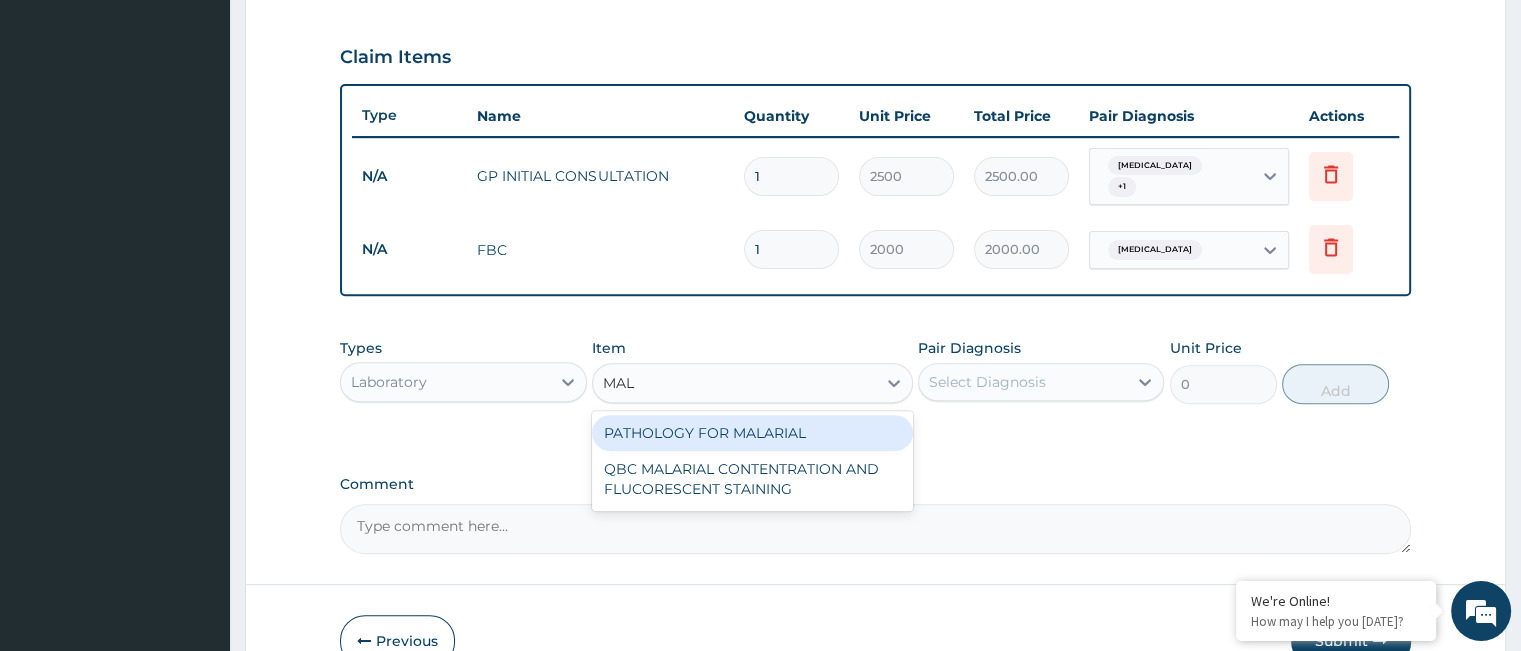 type on "MALA" 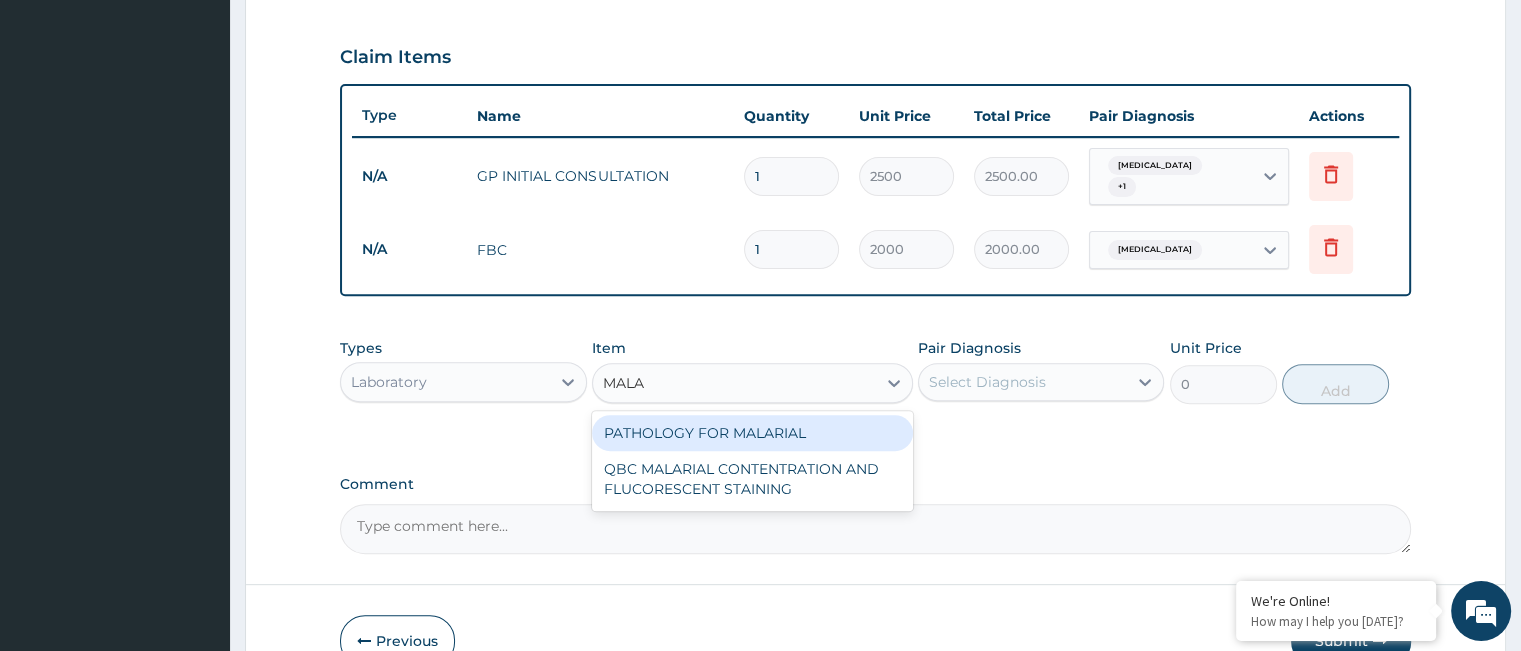 click on "PATHOLOGY FOR MALARIAL" at bounding box center [752, 433] 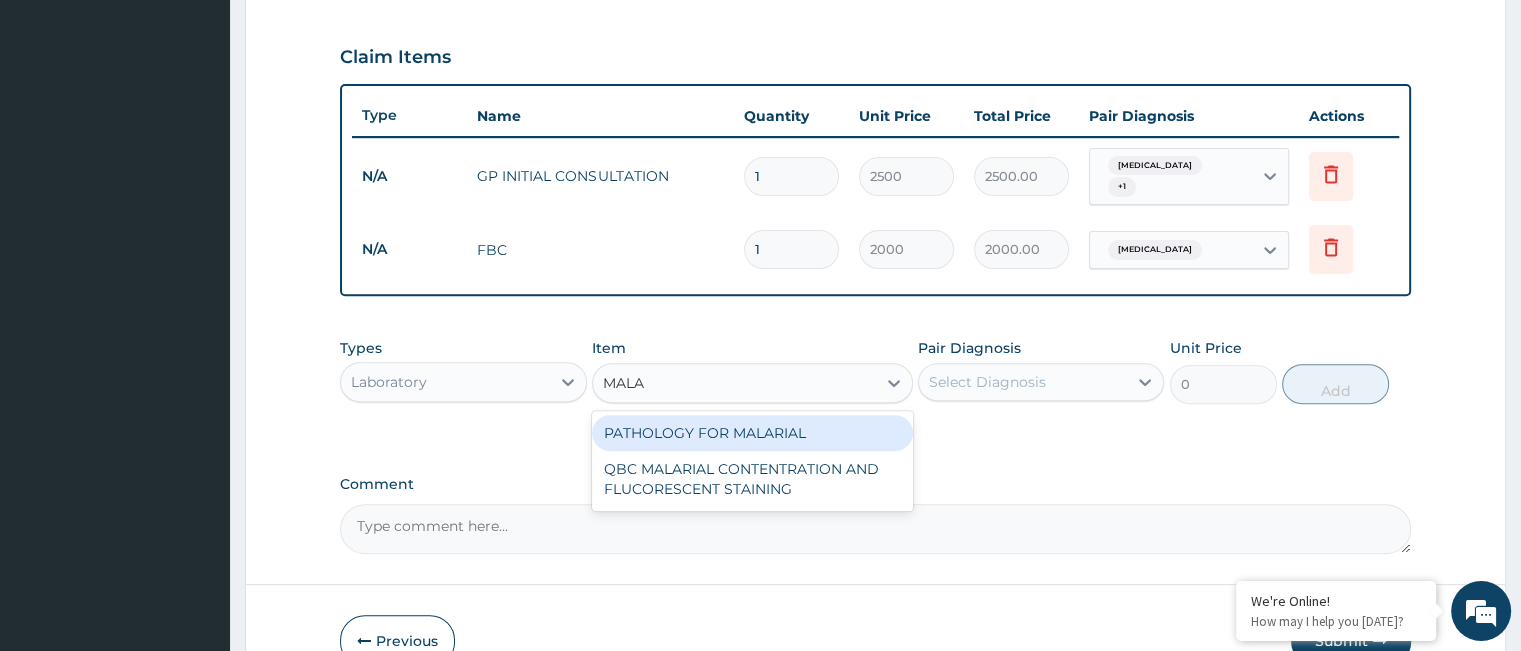 type 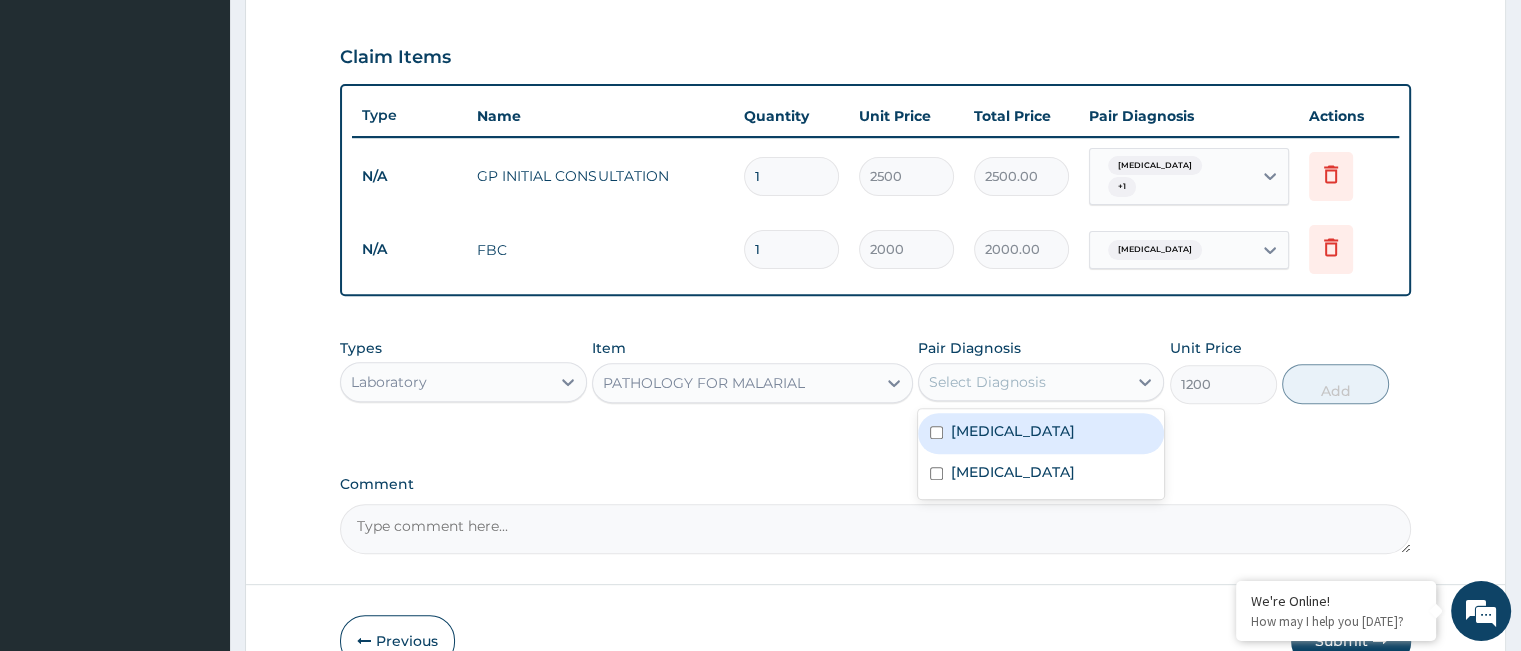 click on "Select Diagnosis" at bounding box center [987, 382] 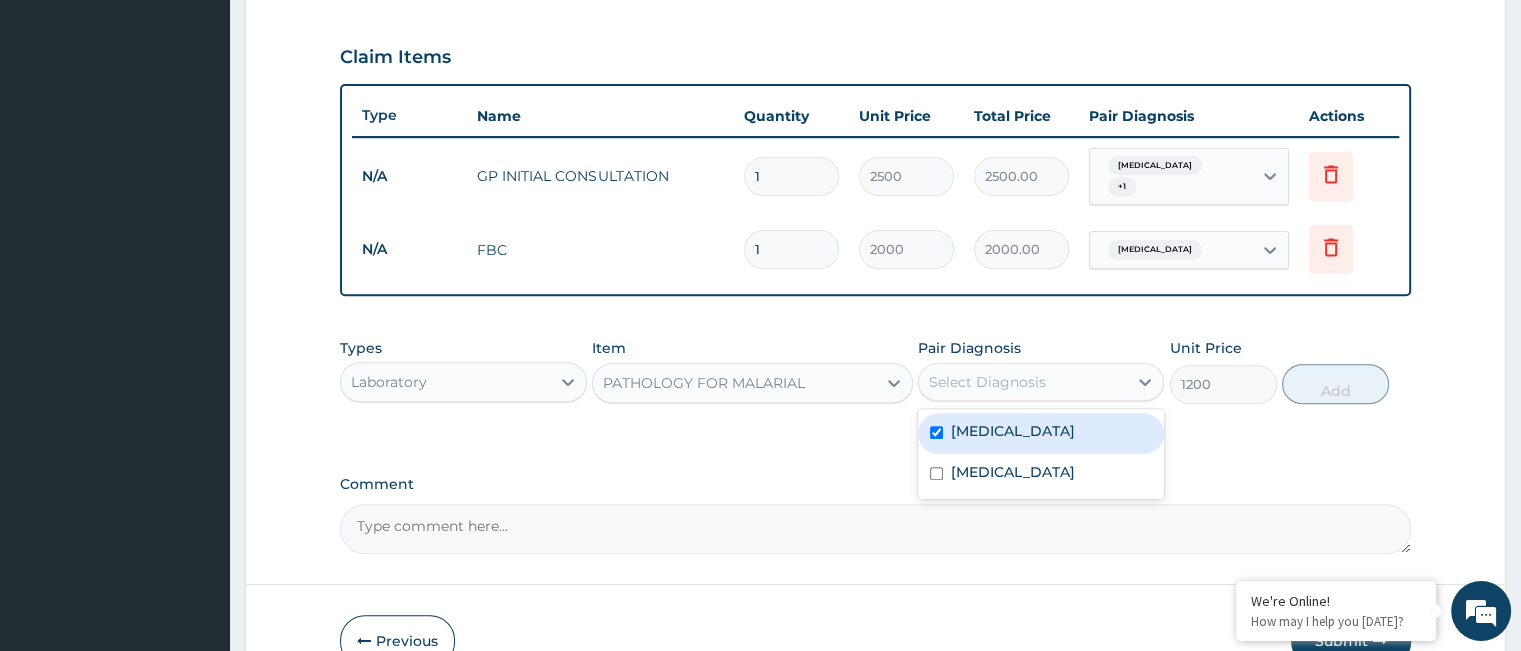 checkbox on "true" 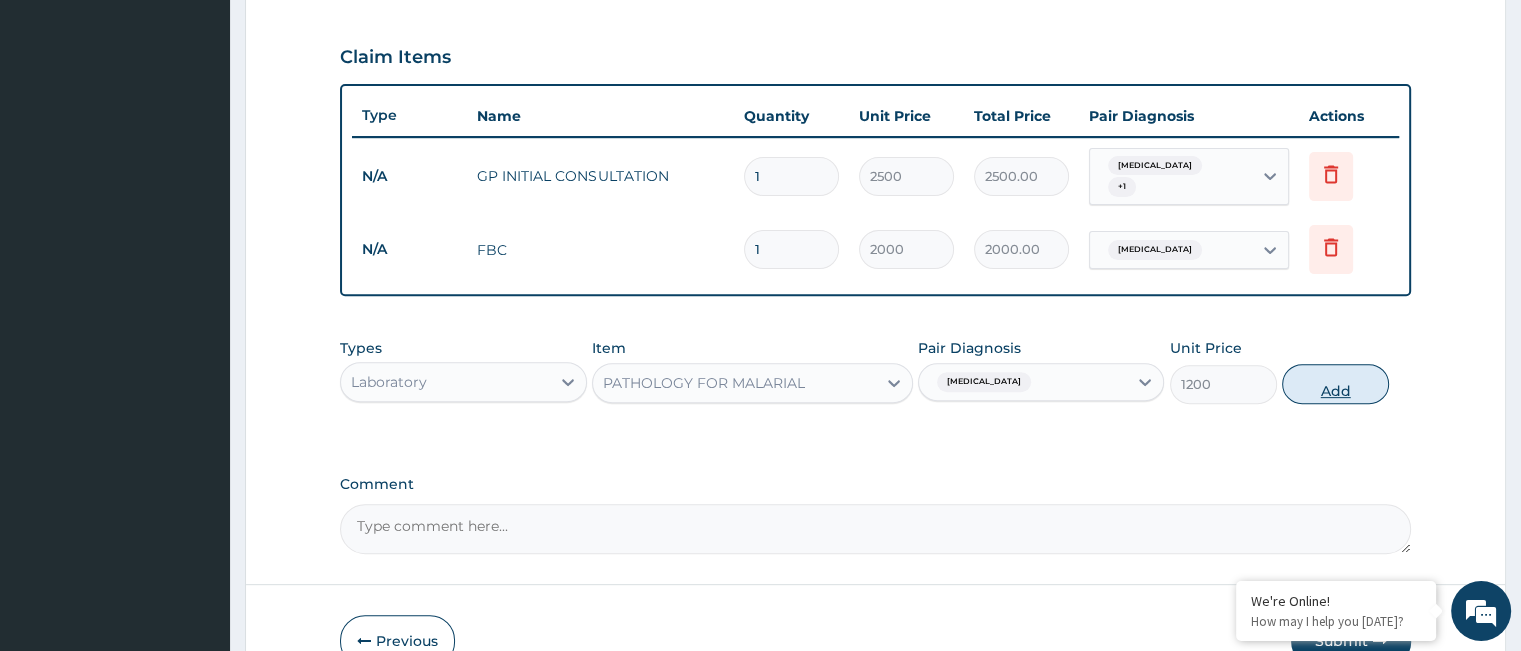 click on "Add" at bounding box center (1335, 384) 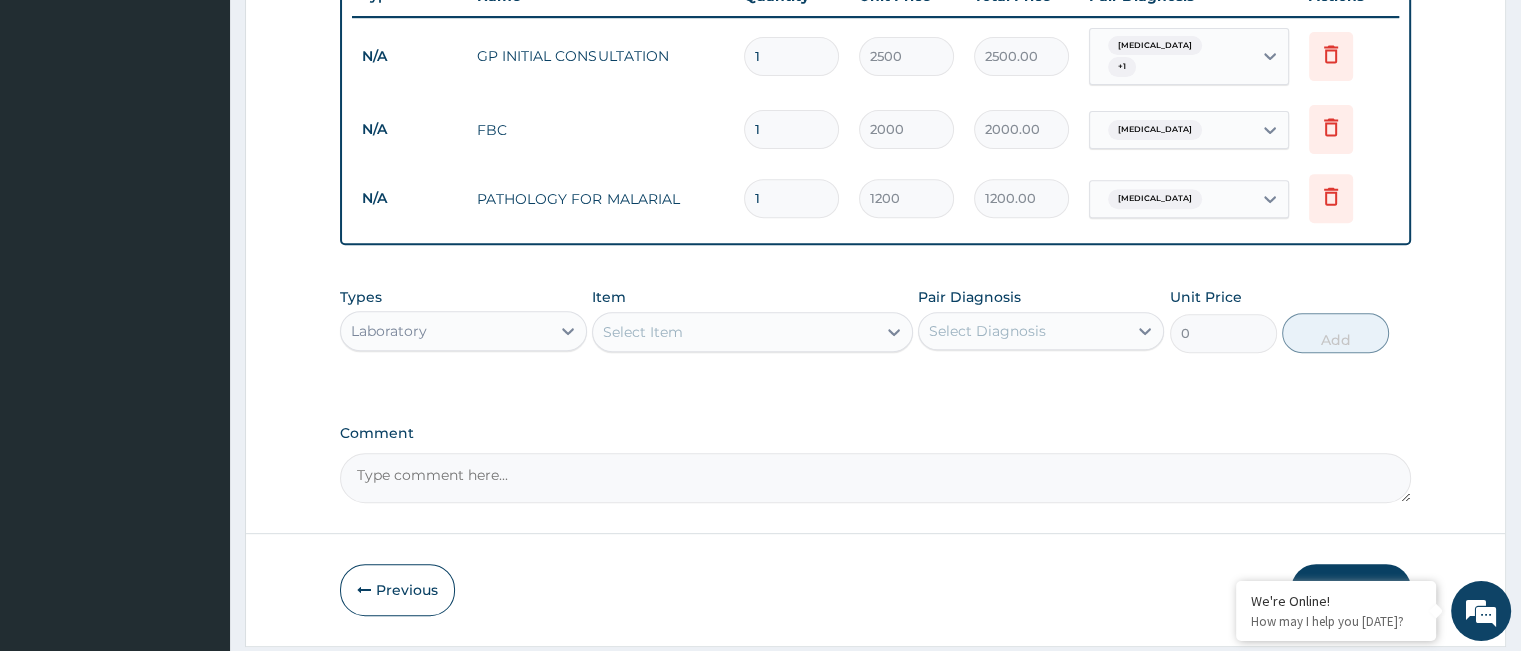 scroll, scrollTop: 838, scrollLeft: 0, axis: vertical 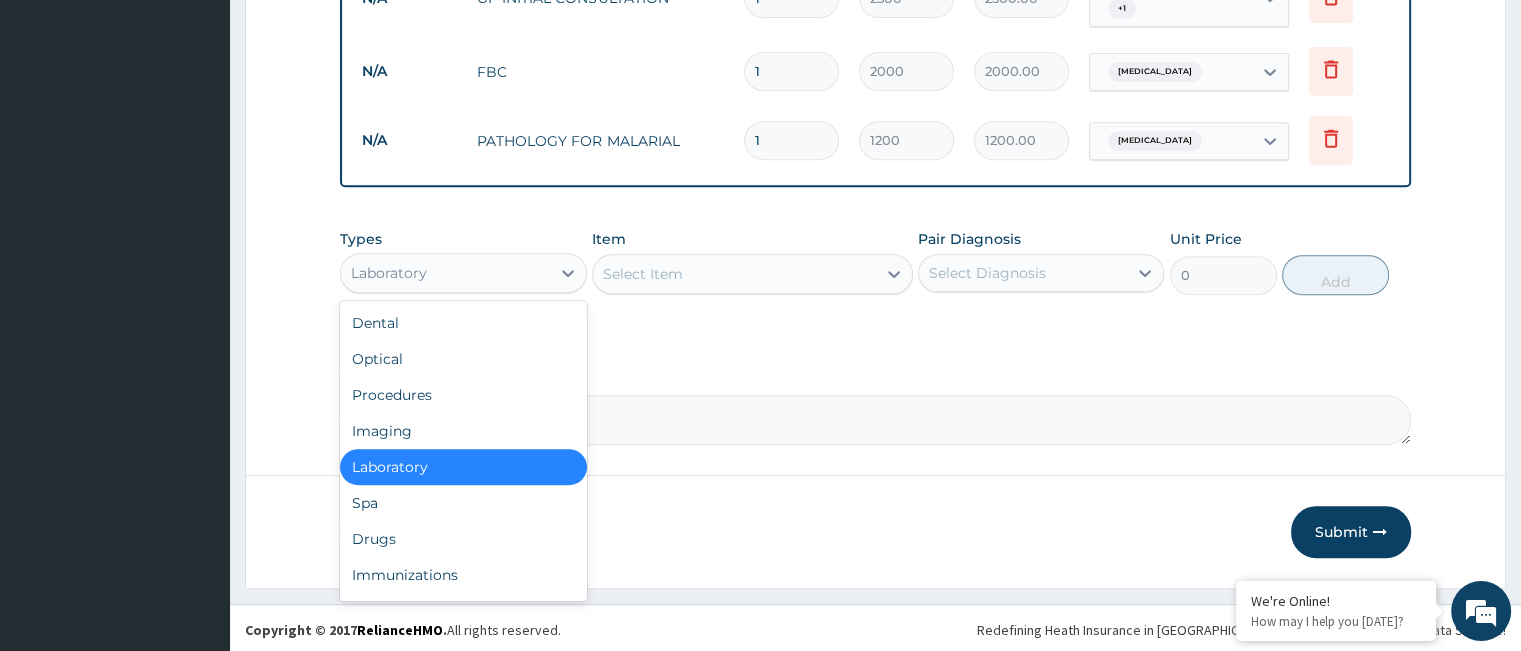 click on "Laboratory" at bounding box center [445, 273] 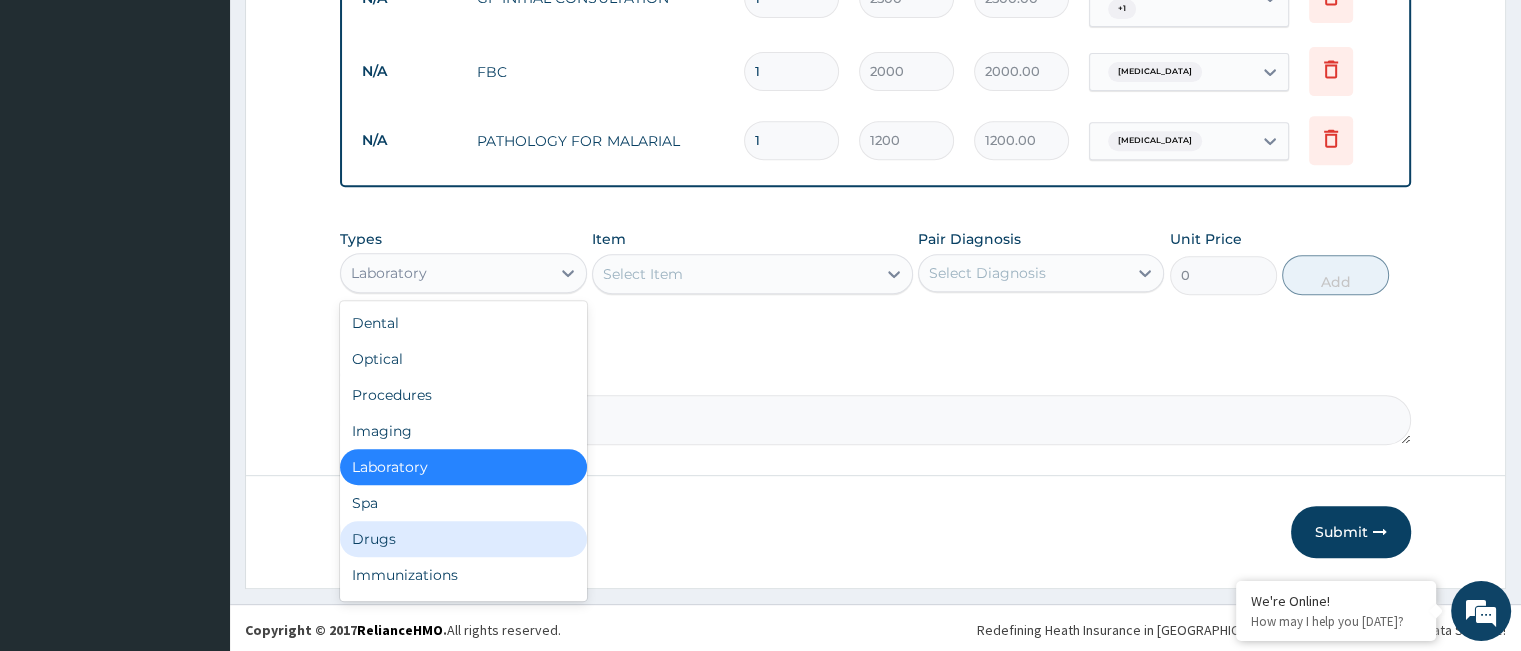 click on "Drugs" at bounding box center (463, 539) 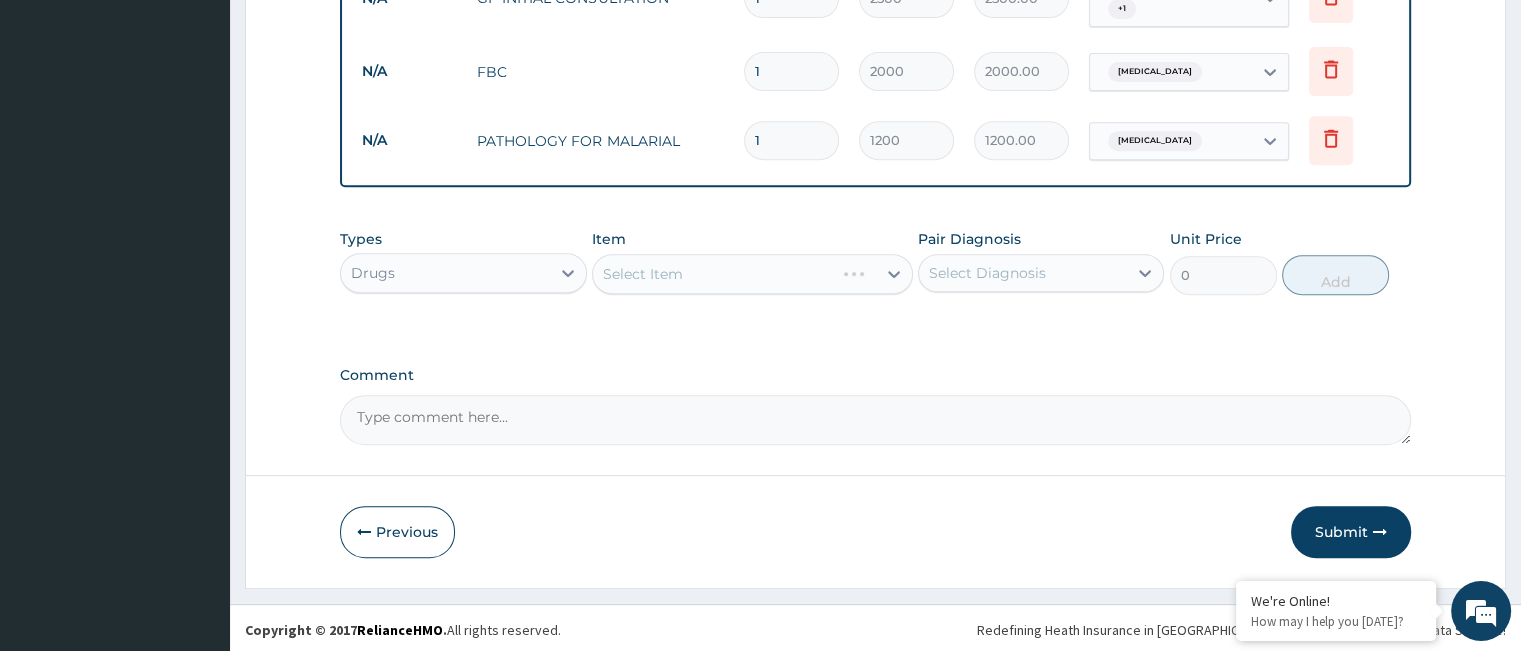 click on "Select Item" at bounding box center [752, 274] 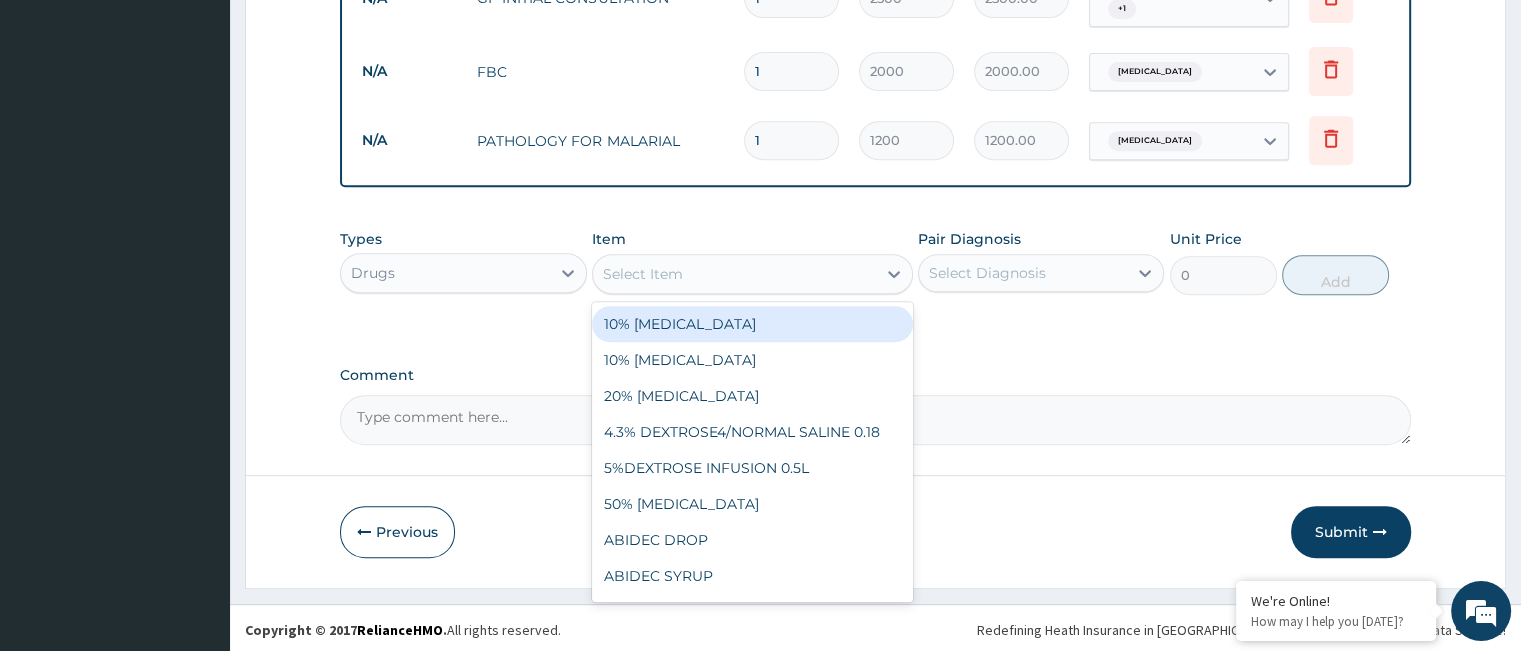 click on "Select Item" at bounding box center [734, 274] 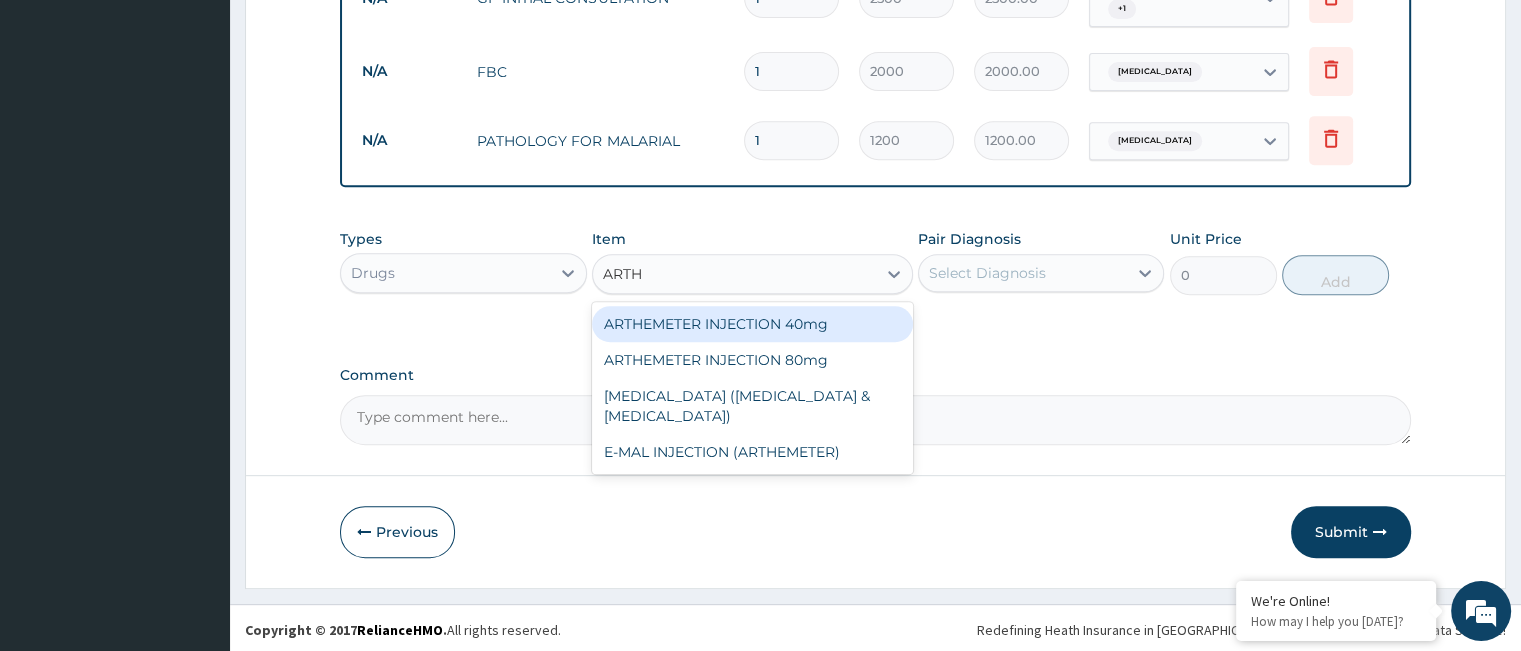 type on "ARTHE" 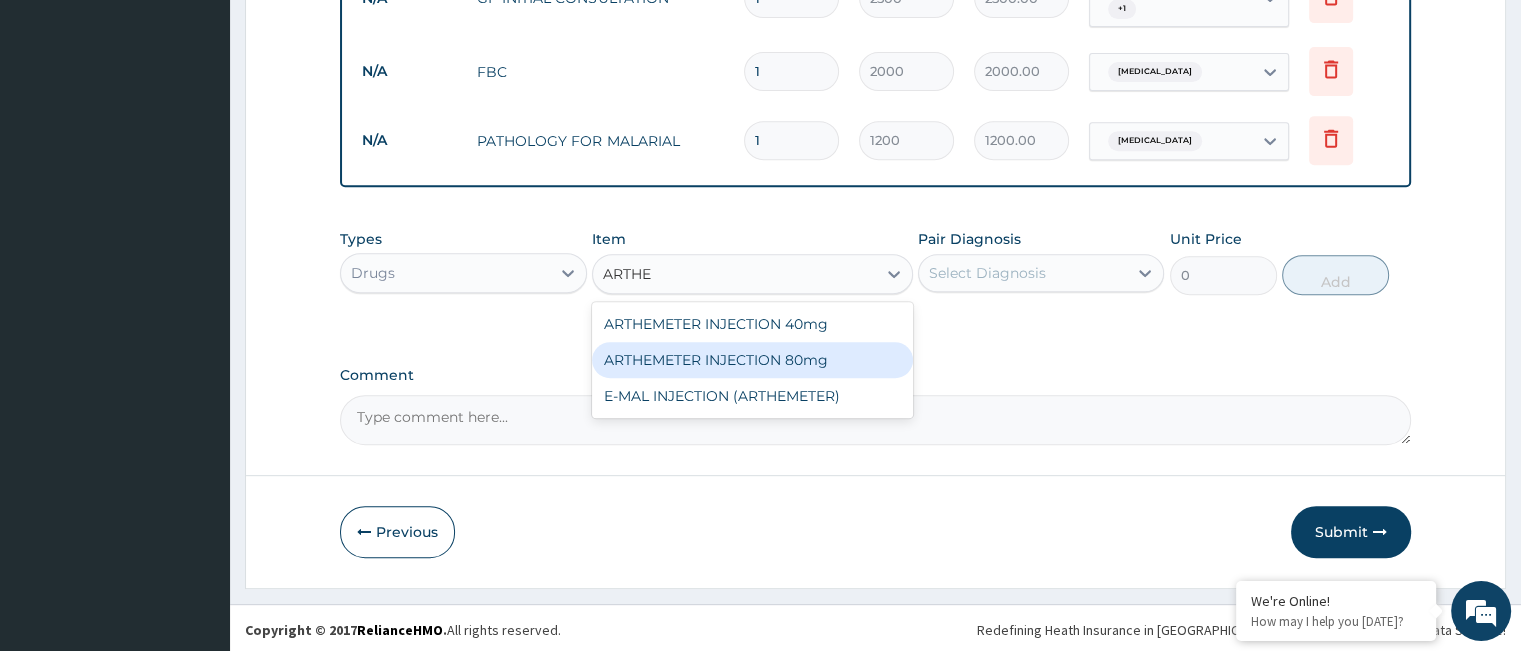 click on "ARTHEMETER INJECTION 80mg" at bounding box center (752, 360) 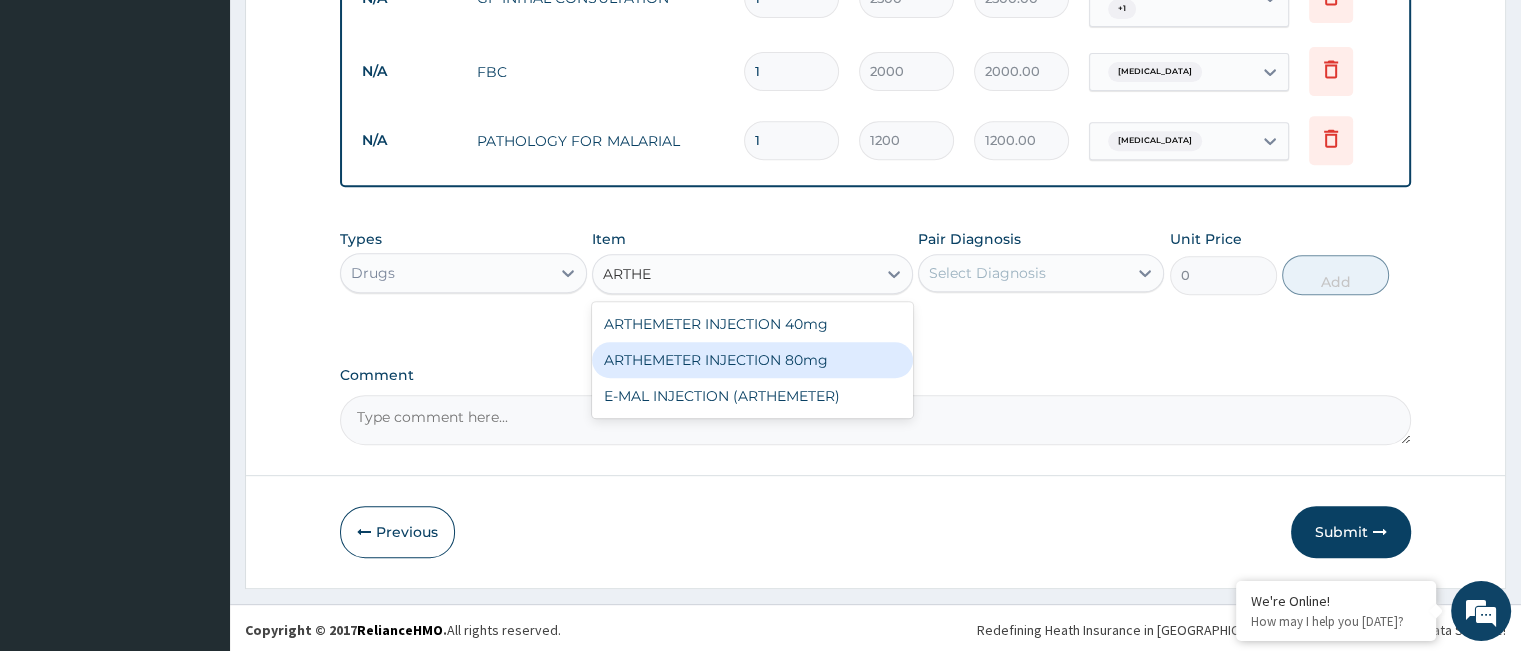 type 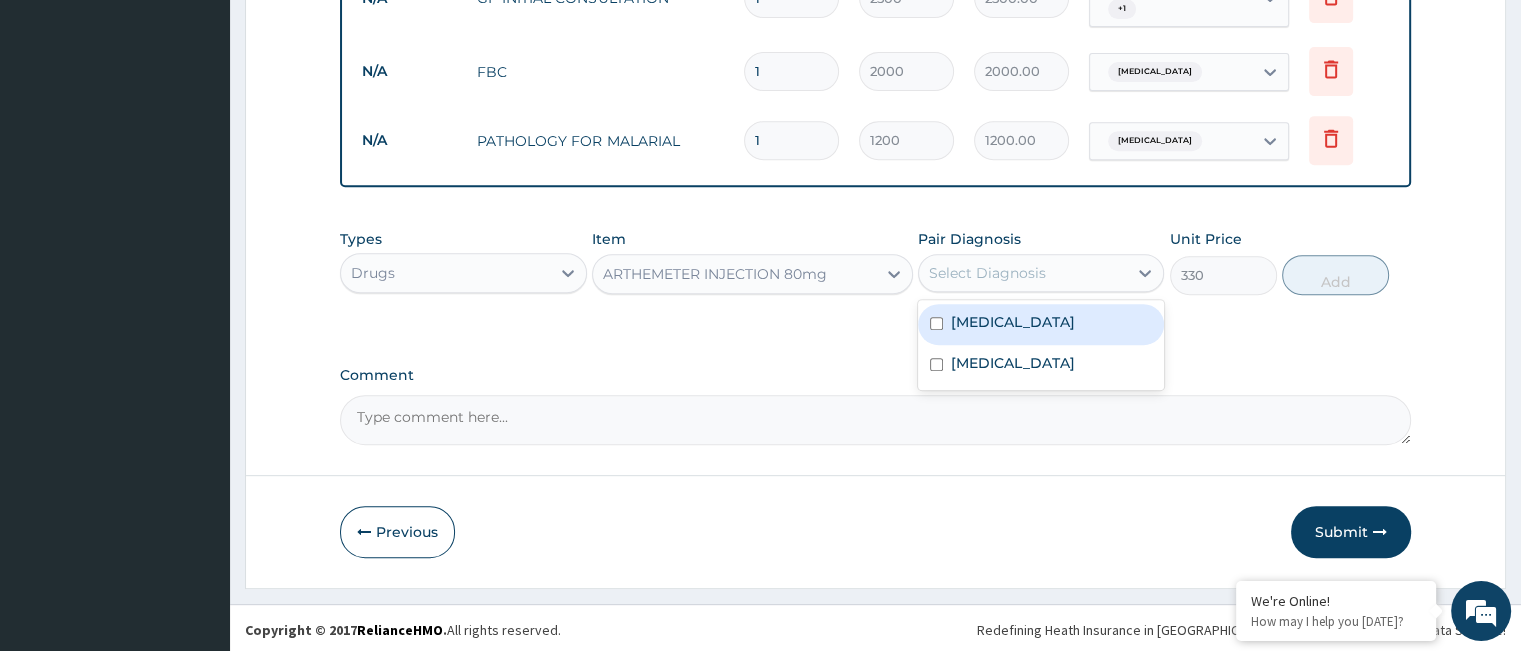 click on "Select Diagnosis" at bounding box center (1023, 273) 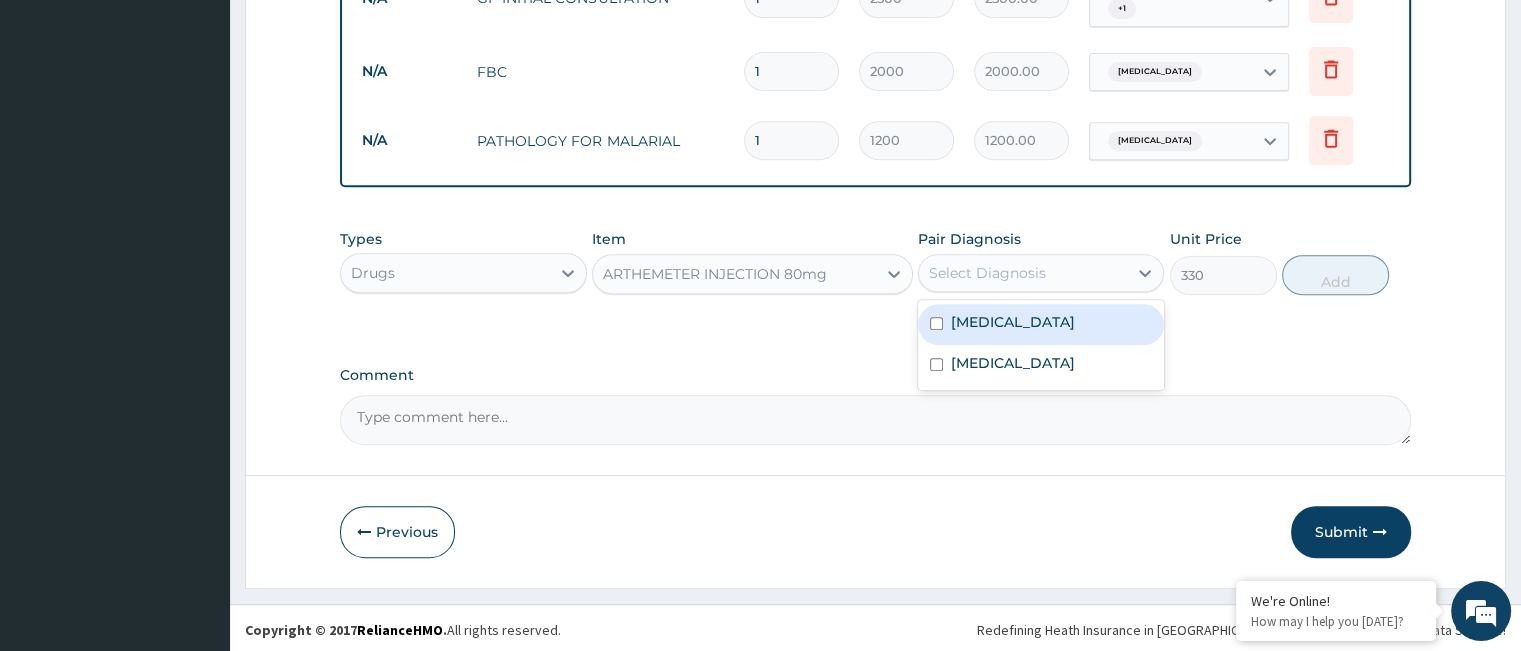 click on "Falciparum malaria" at bounding box center [1013, 322] 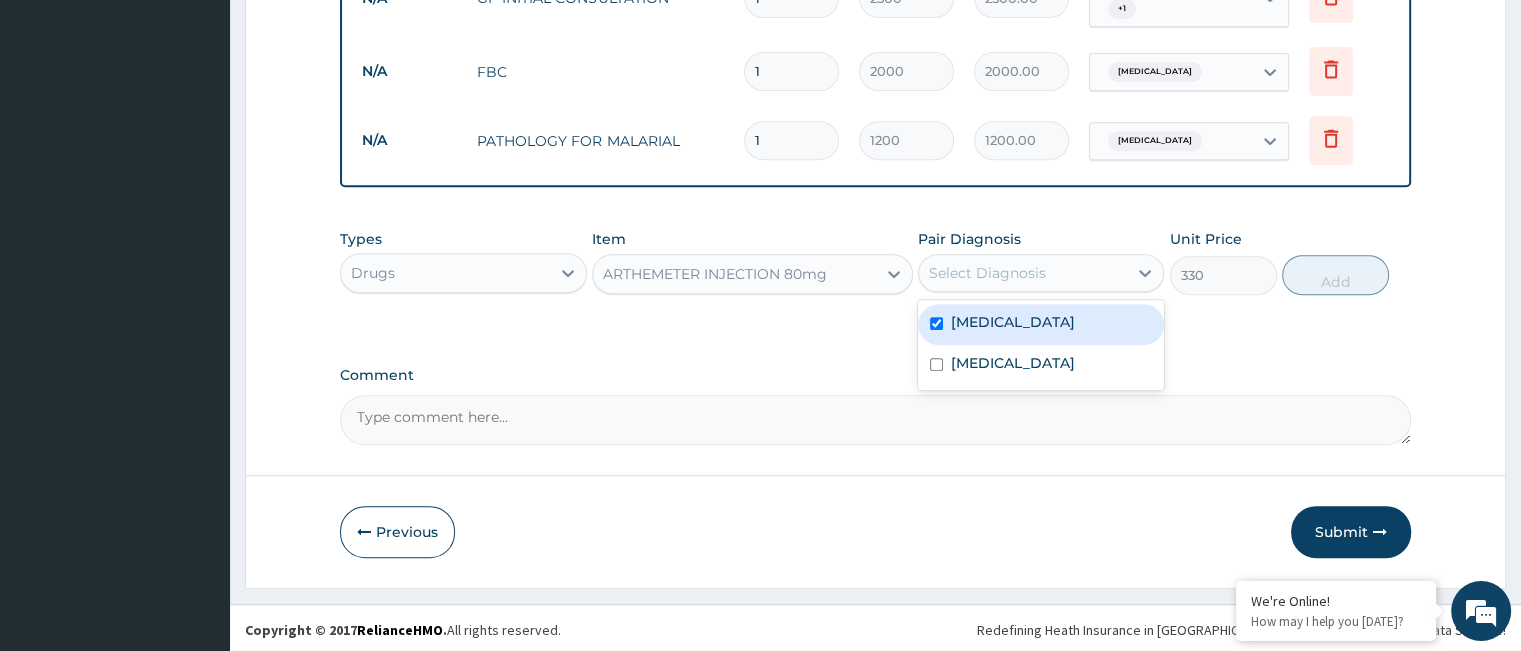 checkbox on "true" 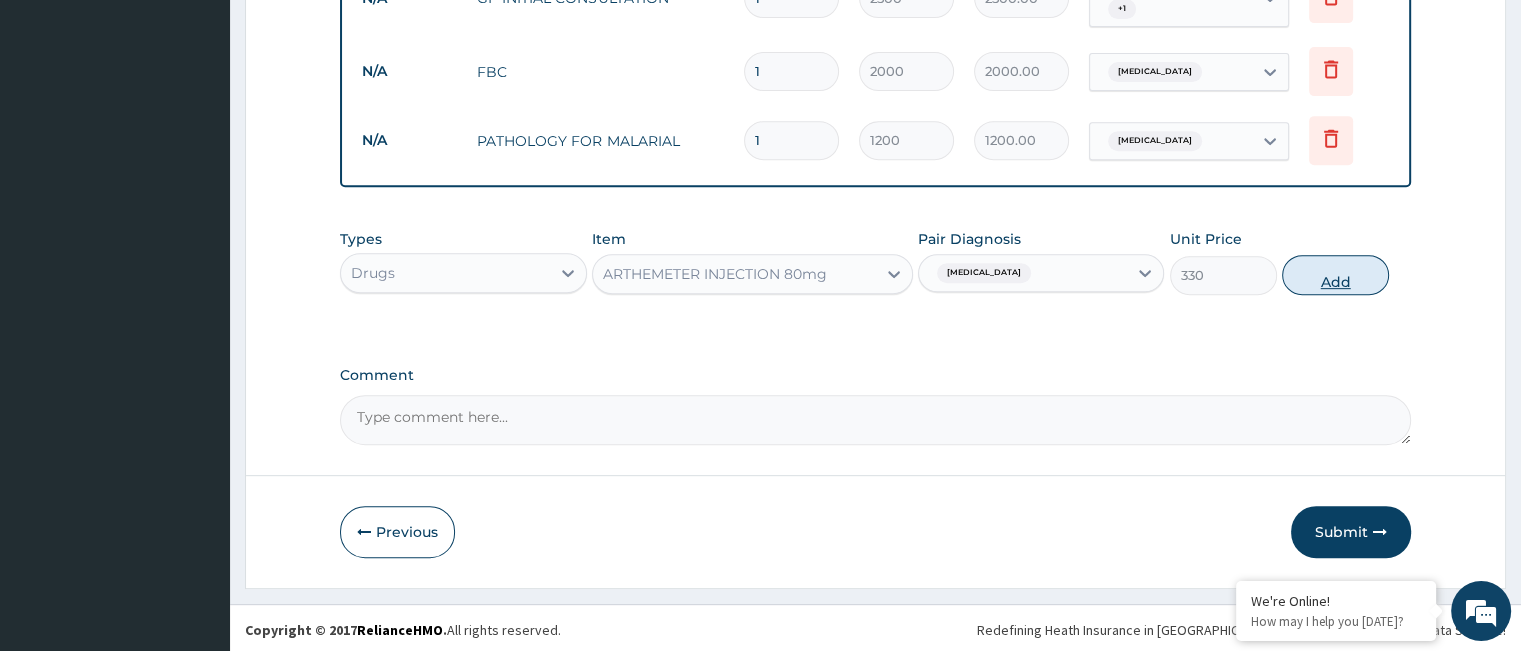 click on "Add" at bounding box center [1335, 275] 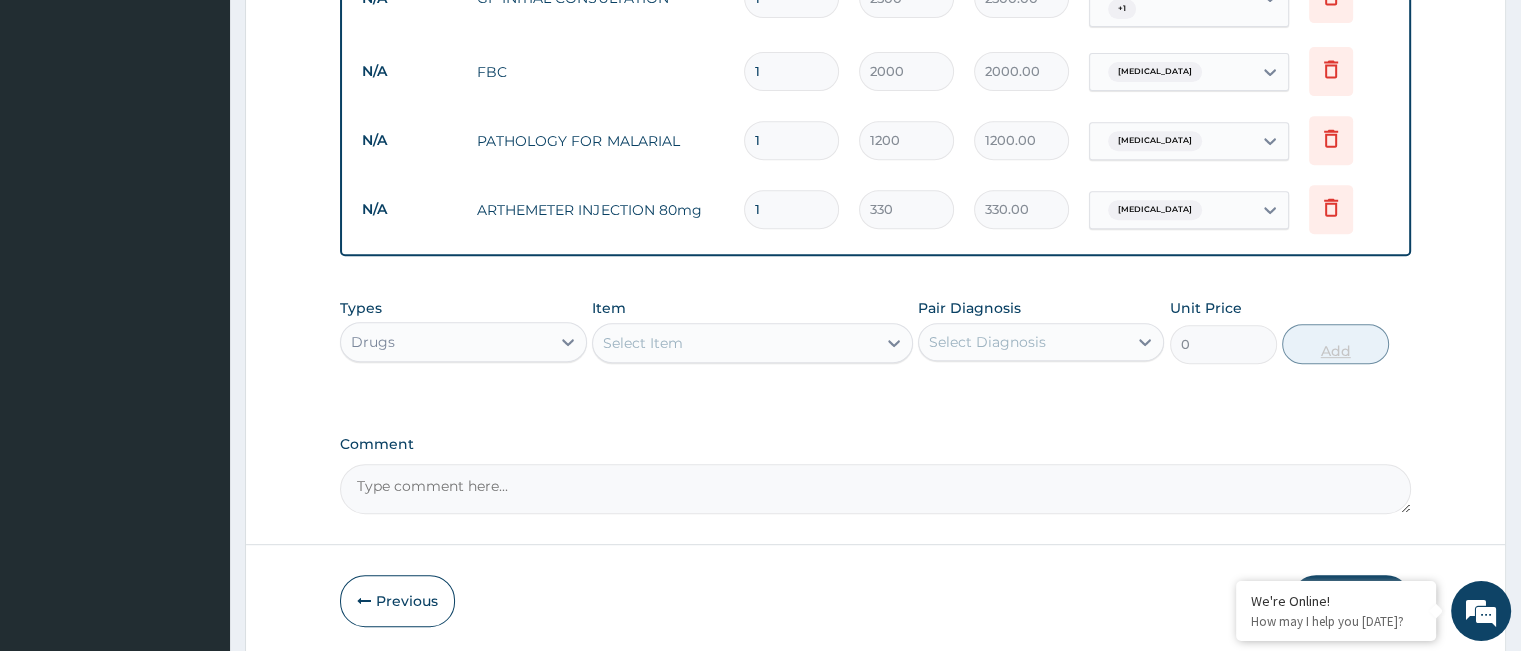 type 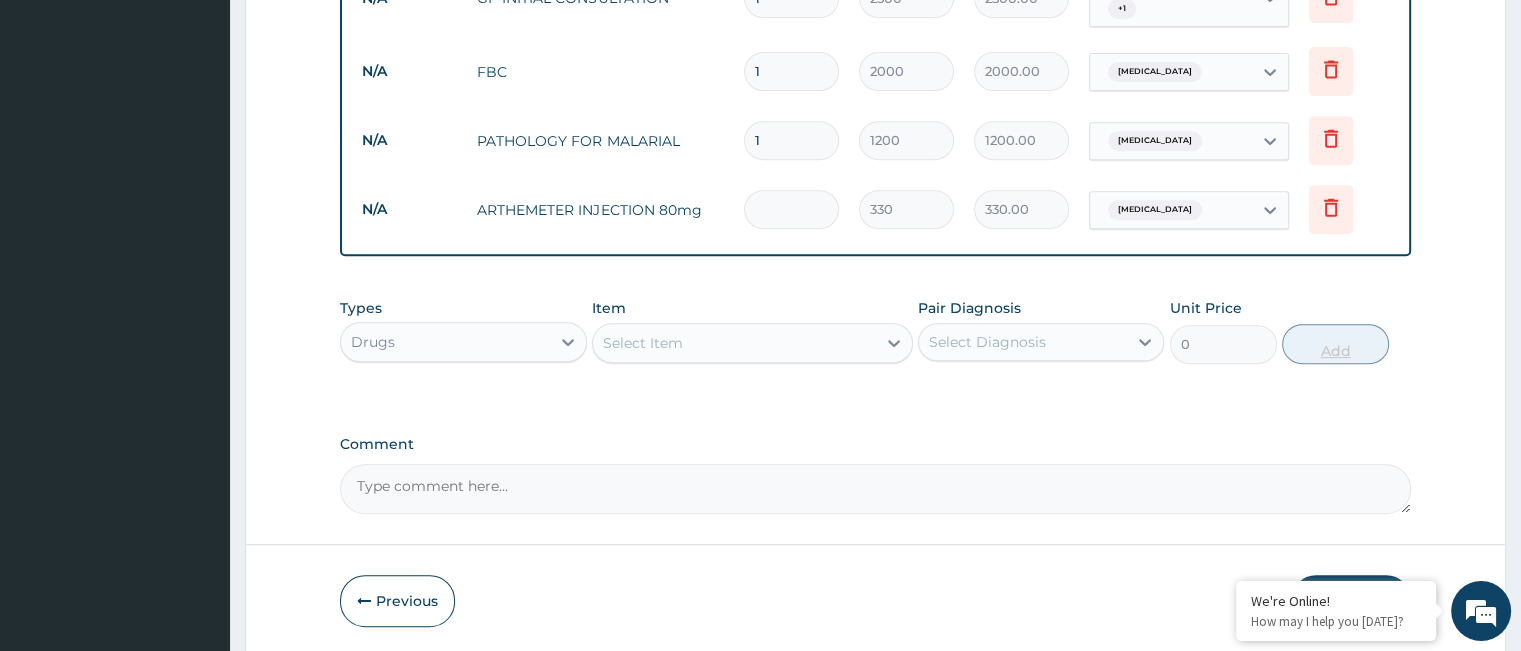 type on "0.00" 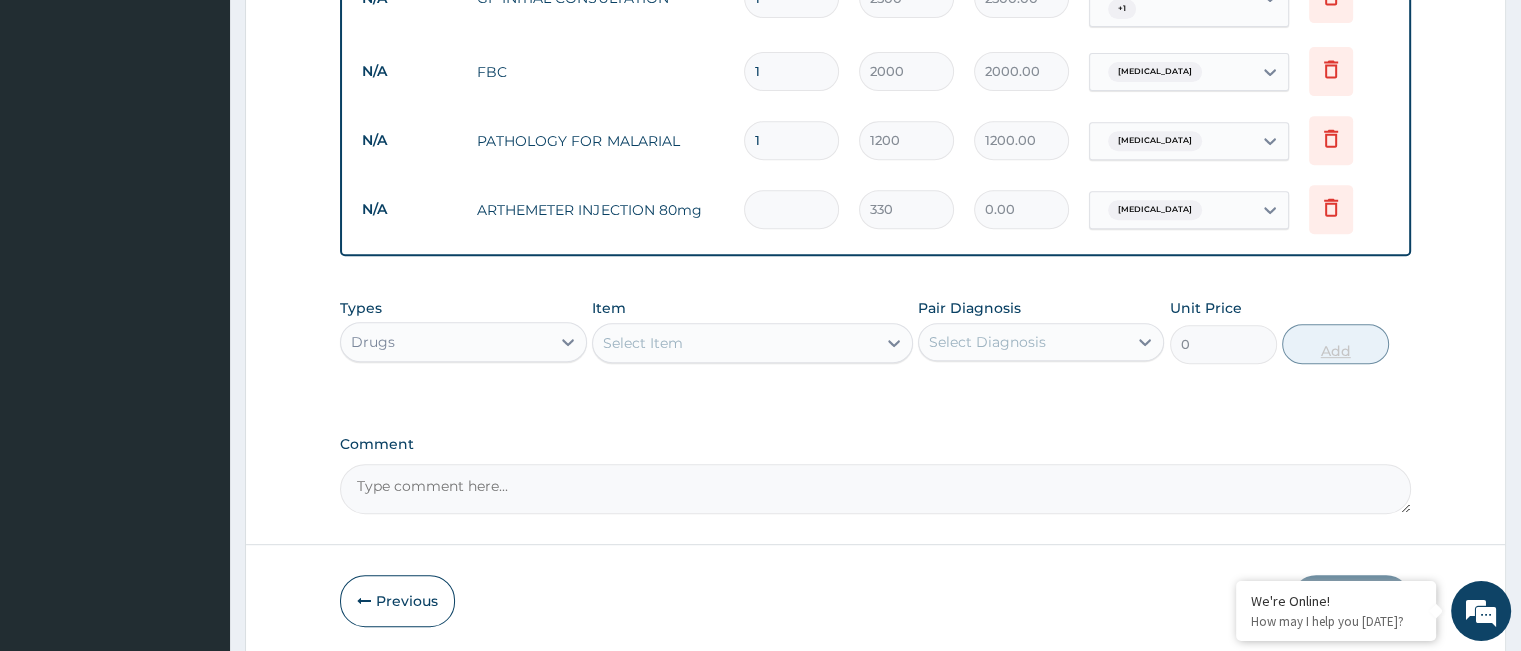 type on "6" 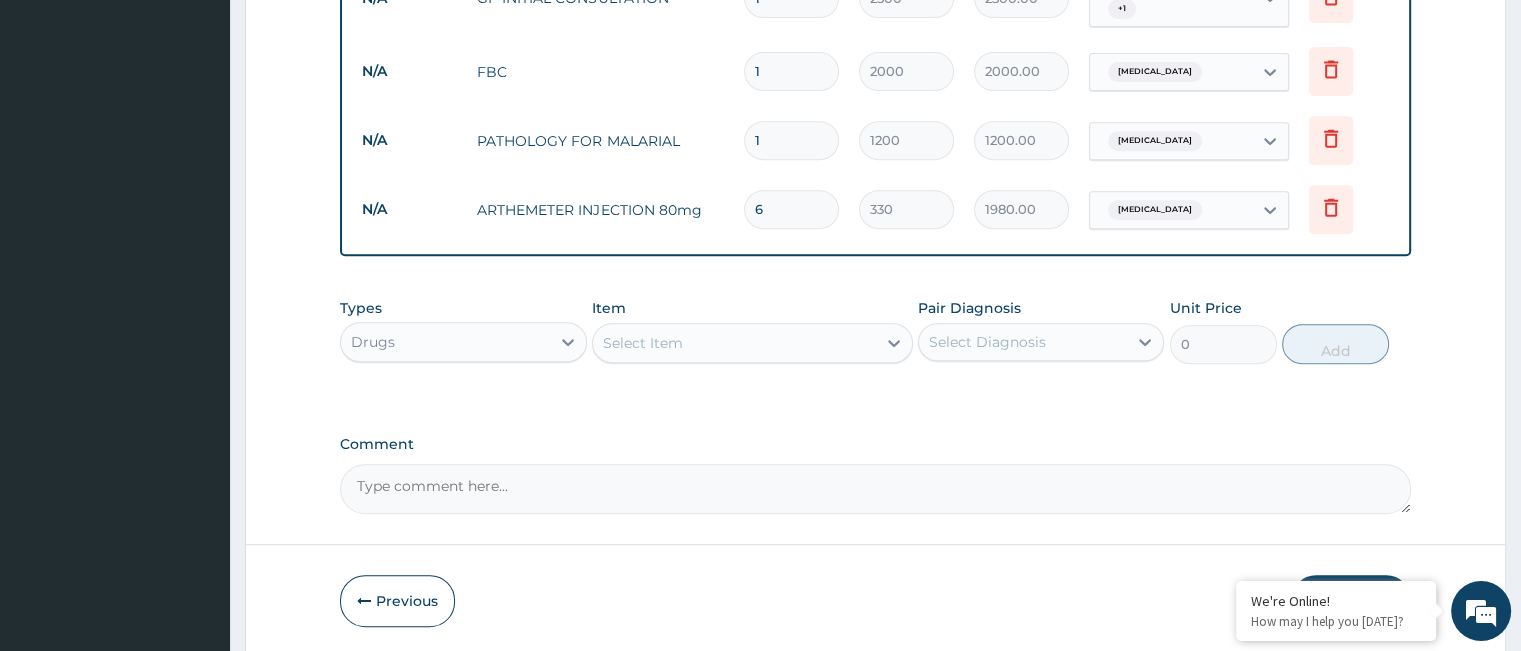 type on "6" 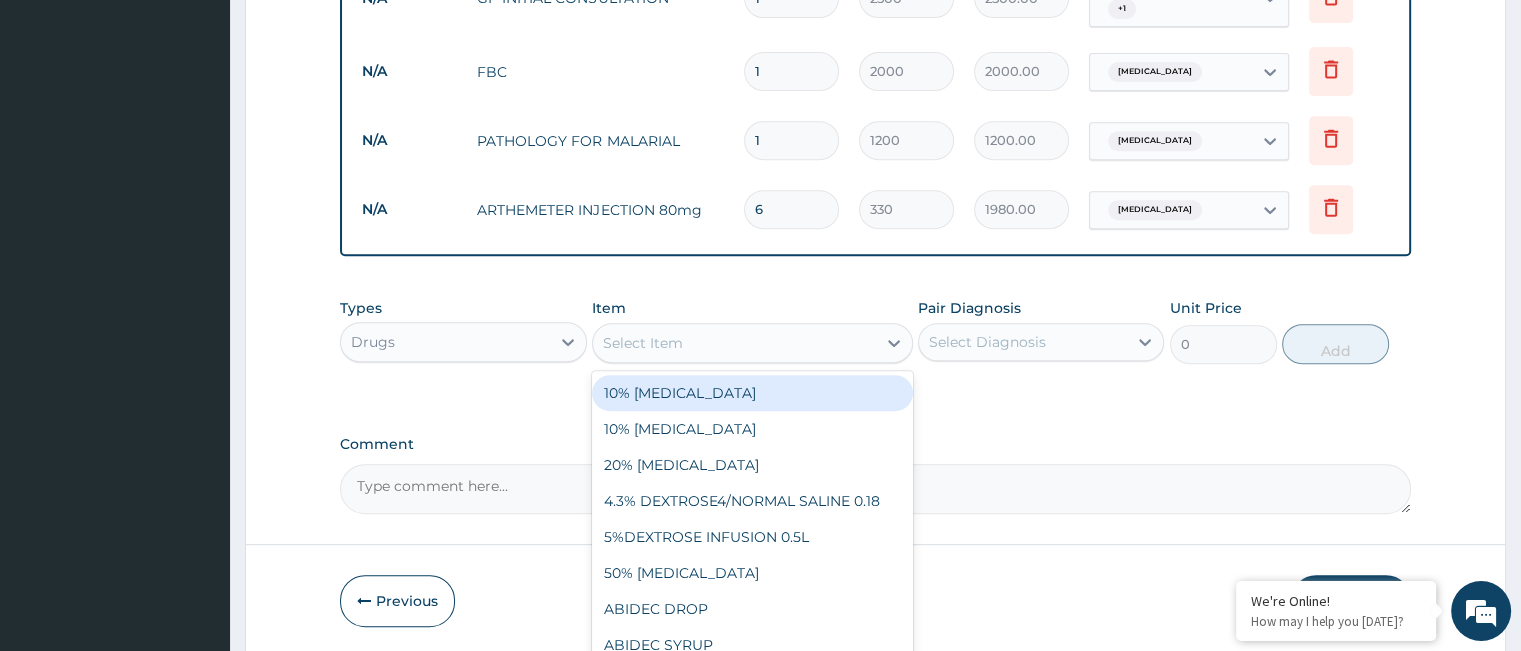 click on "Select Item" at bounding box center (734, 343) 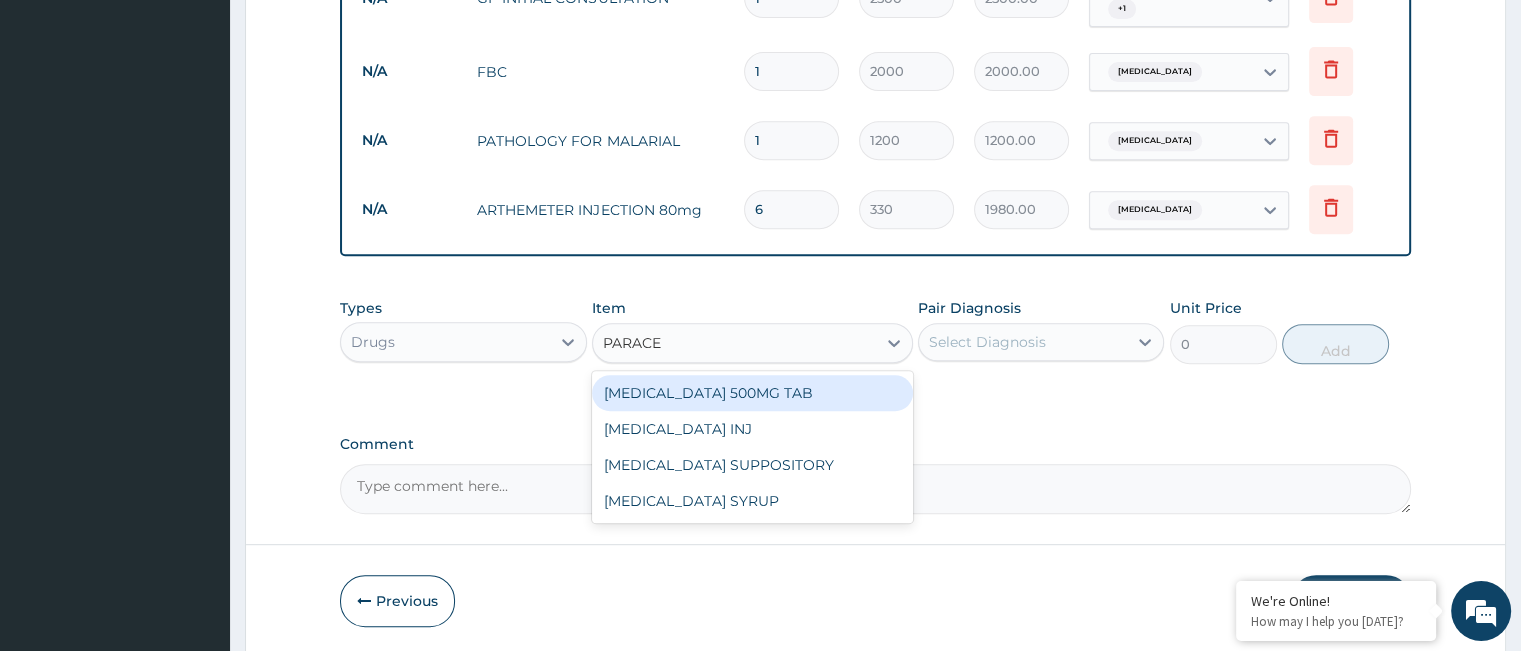 type on "PARACET" 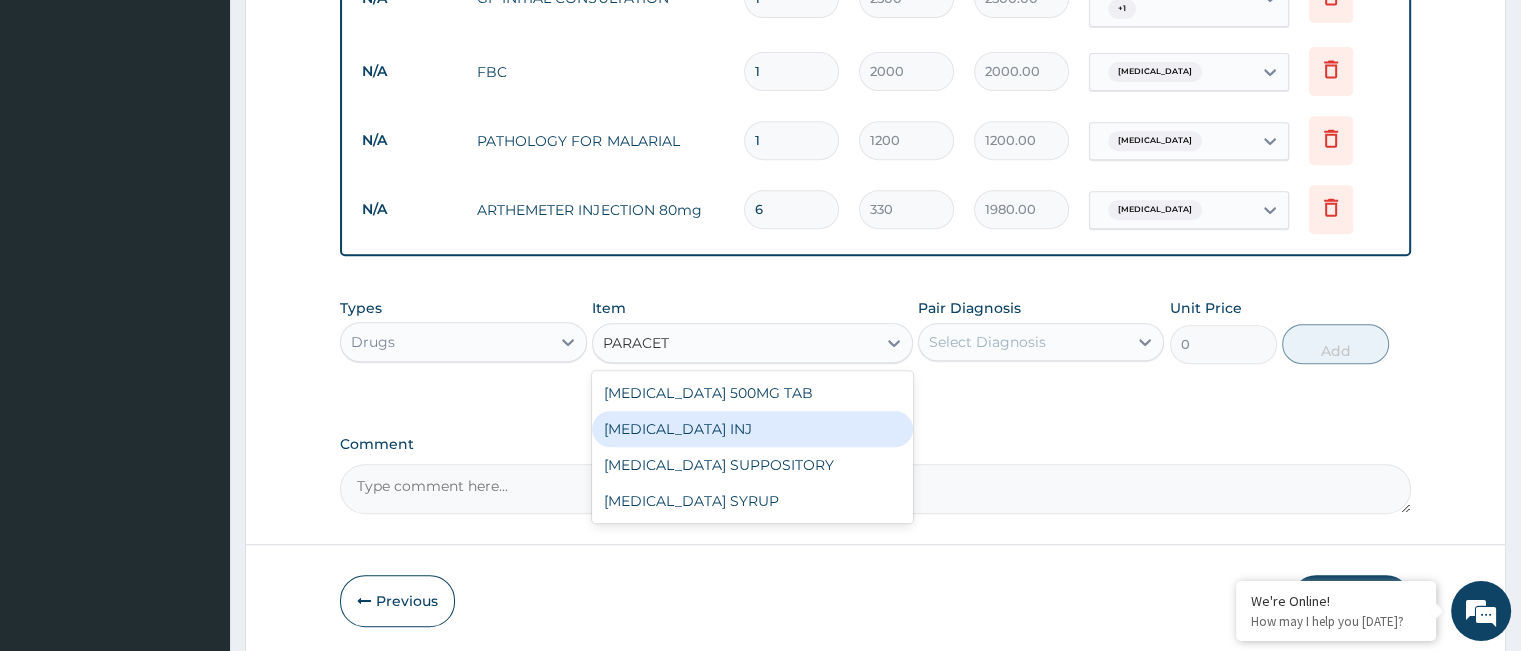 click on "PARACETAMOL INJ" at bounding box center [752, 429] 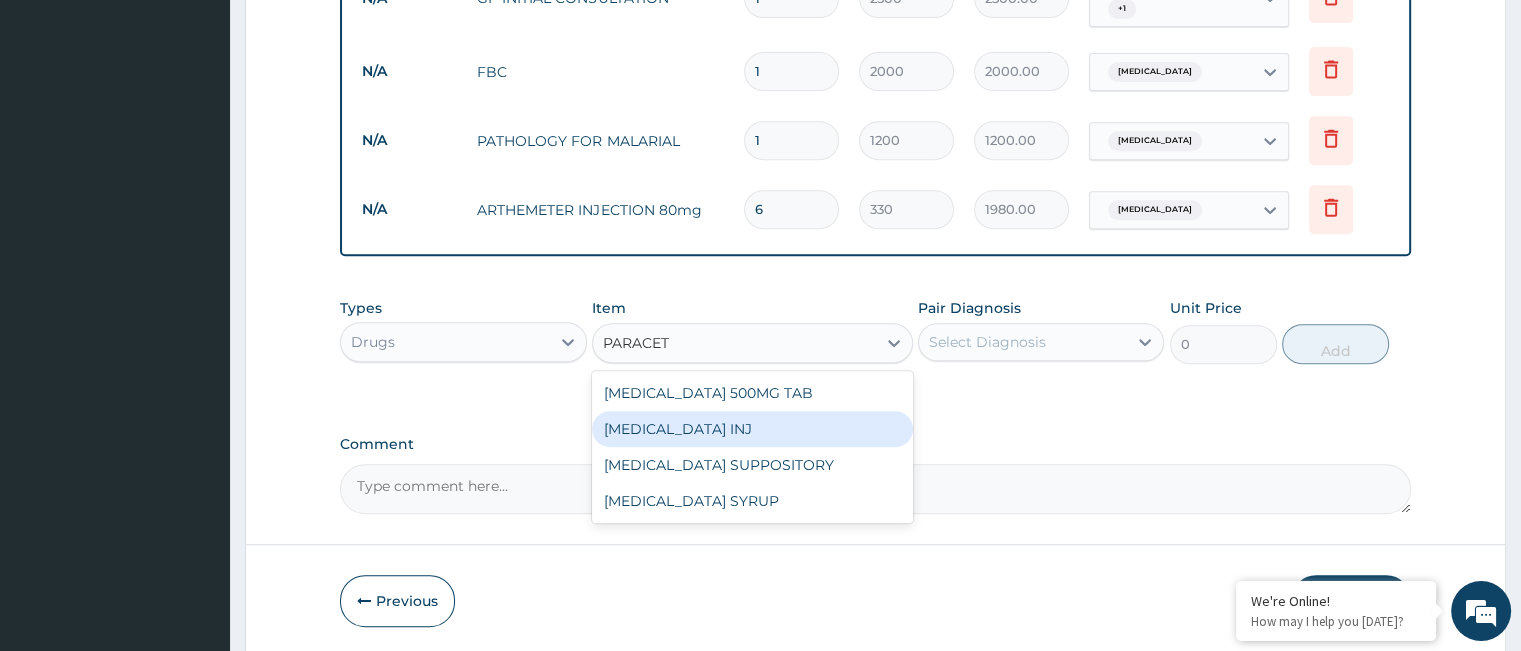 type 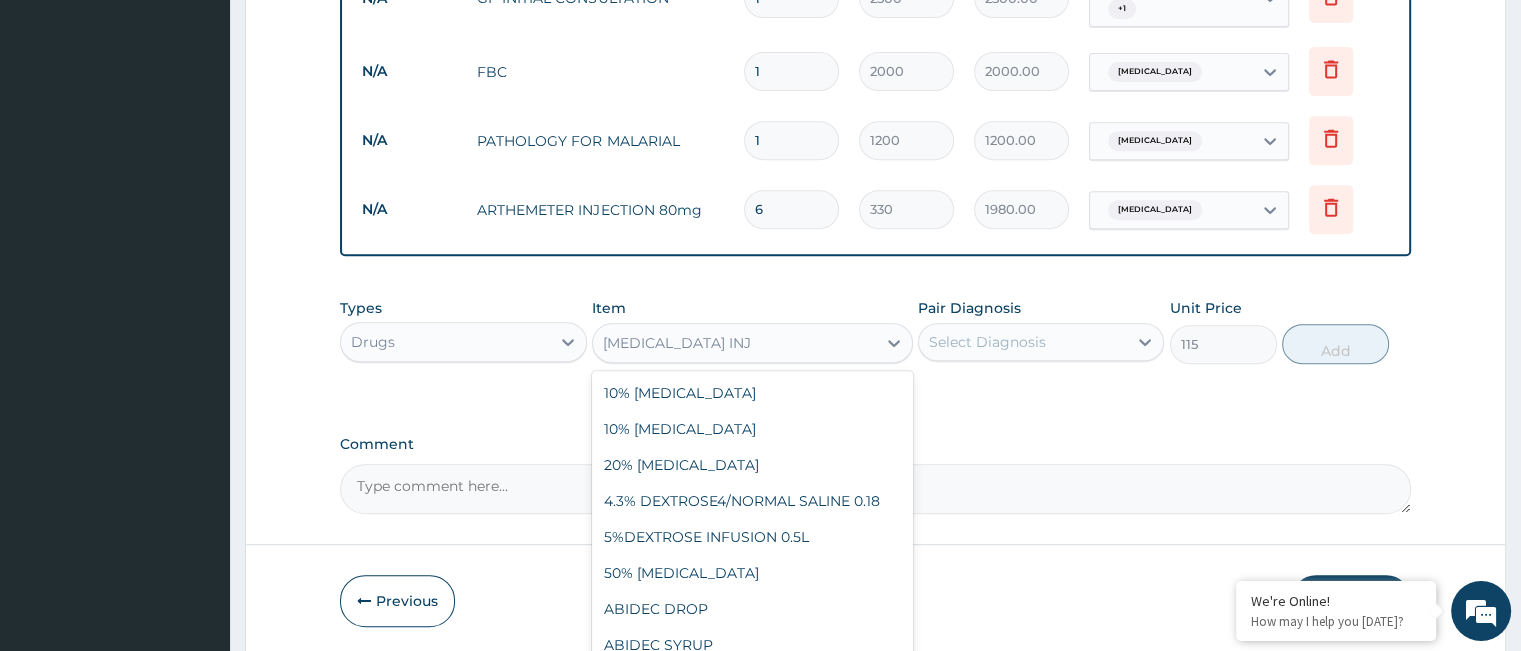 click on "PARACETAMOL INJ" at bounding box center (734, 343) 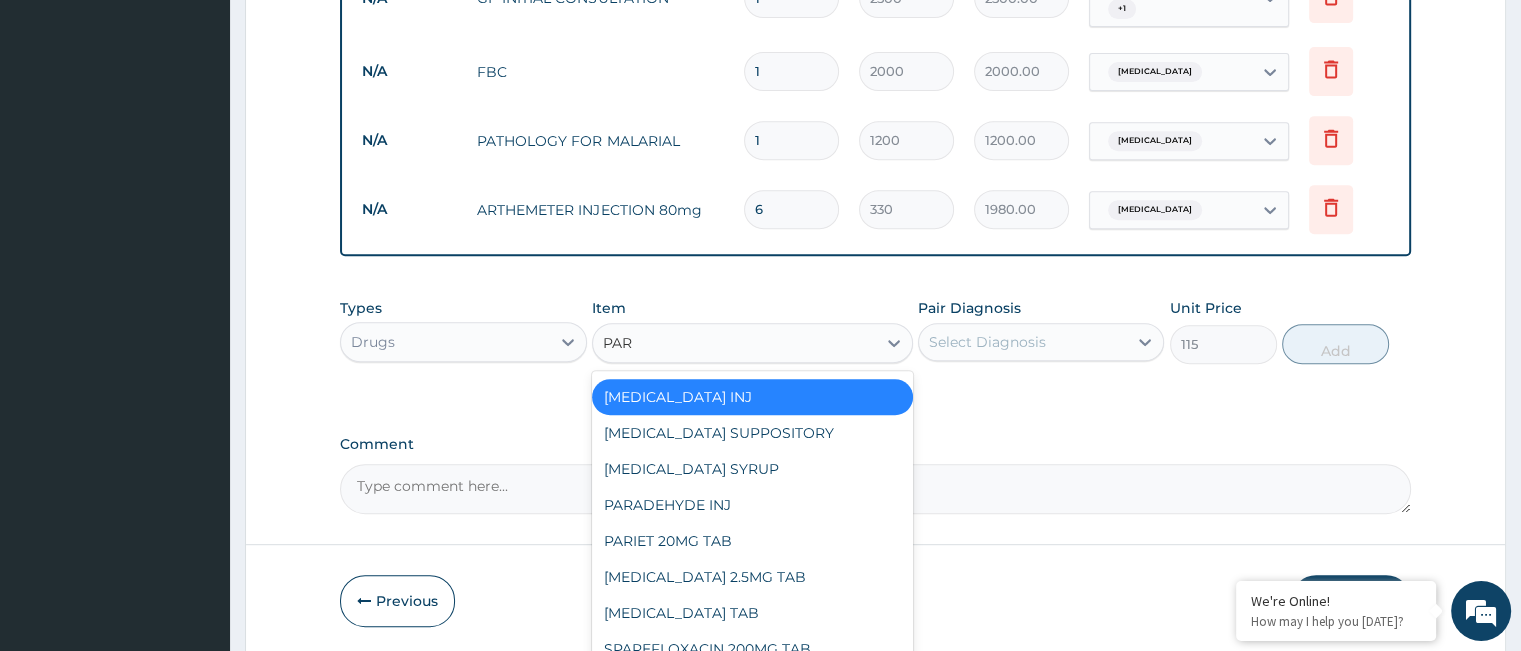 scroll, scrollTop: 0, scrollLeft: 0, axis: both 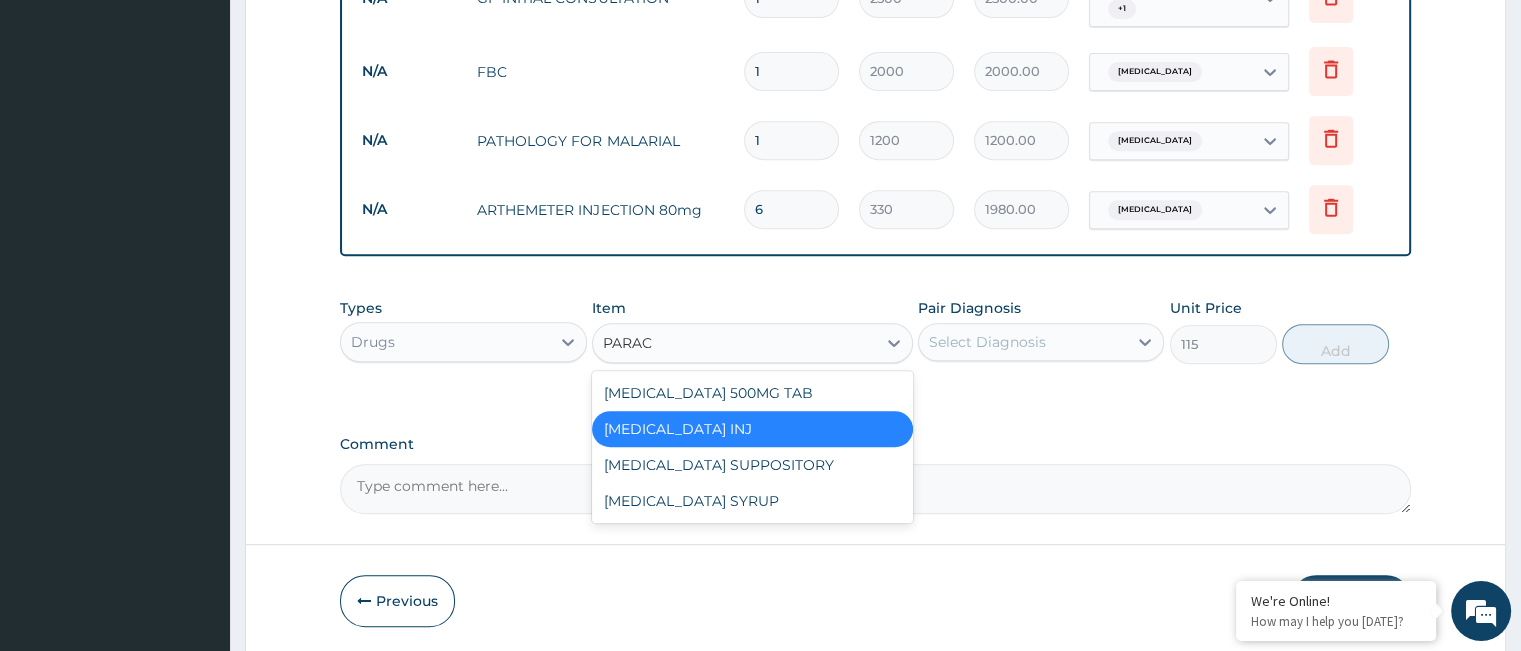 type on "PARACE" 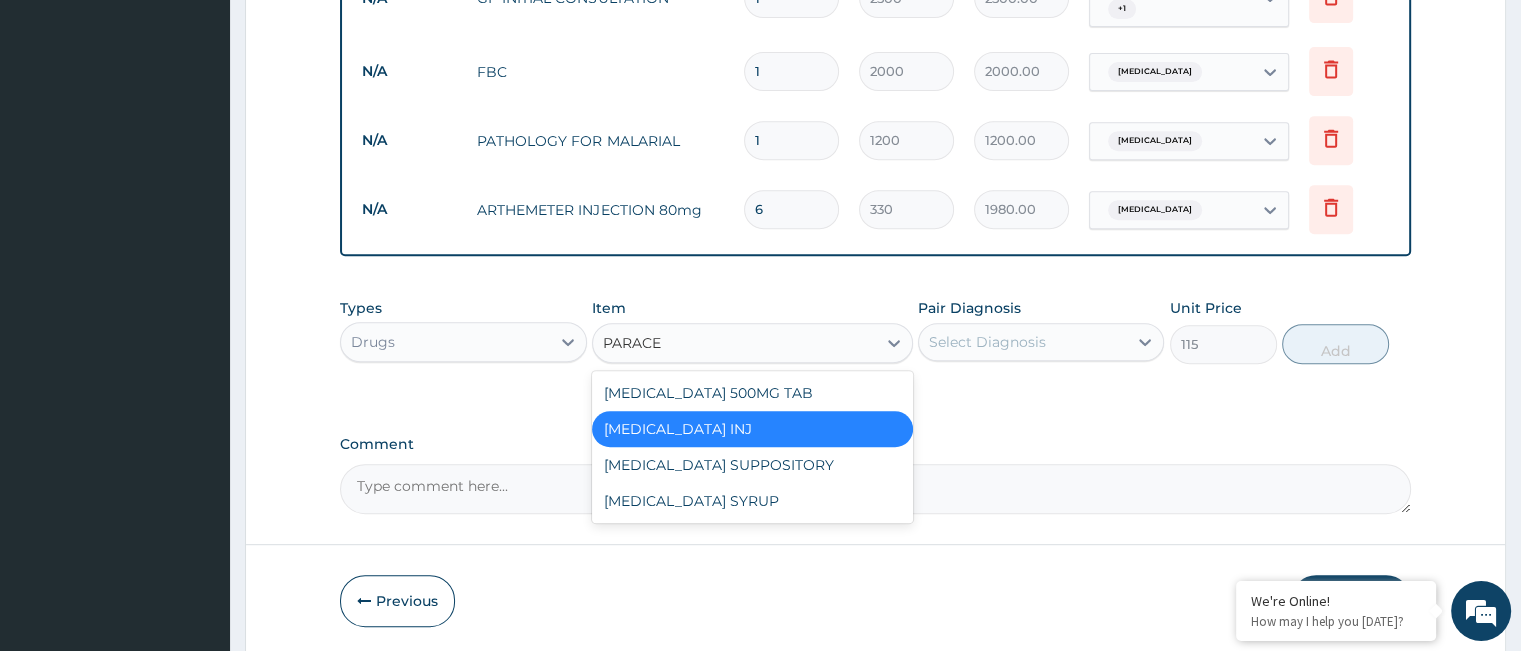 click on "PARACETAMOL INJ" at bounding box center (752, 429) 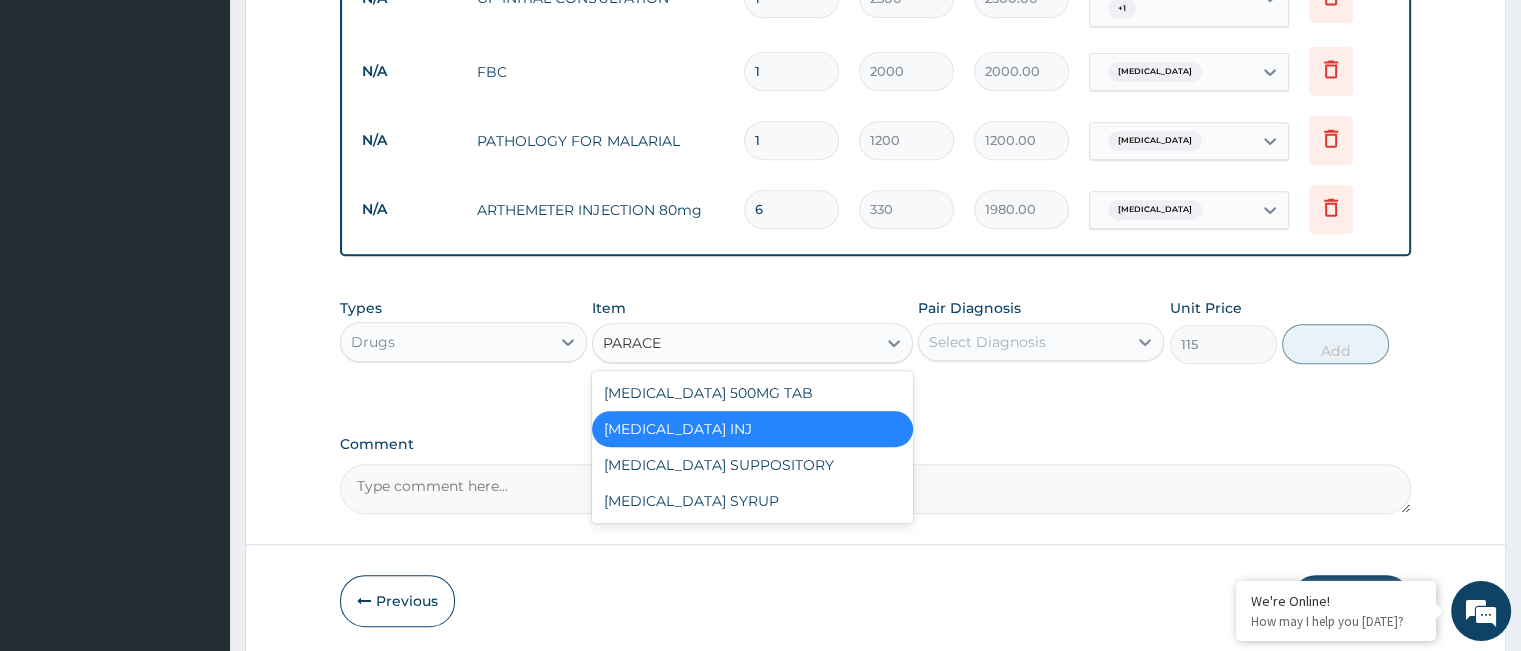 type 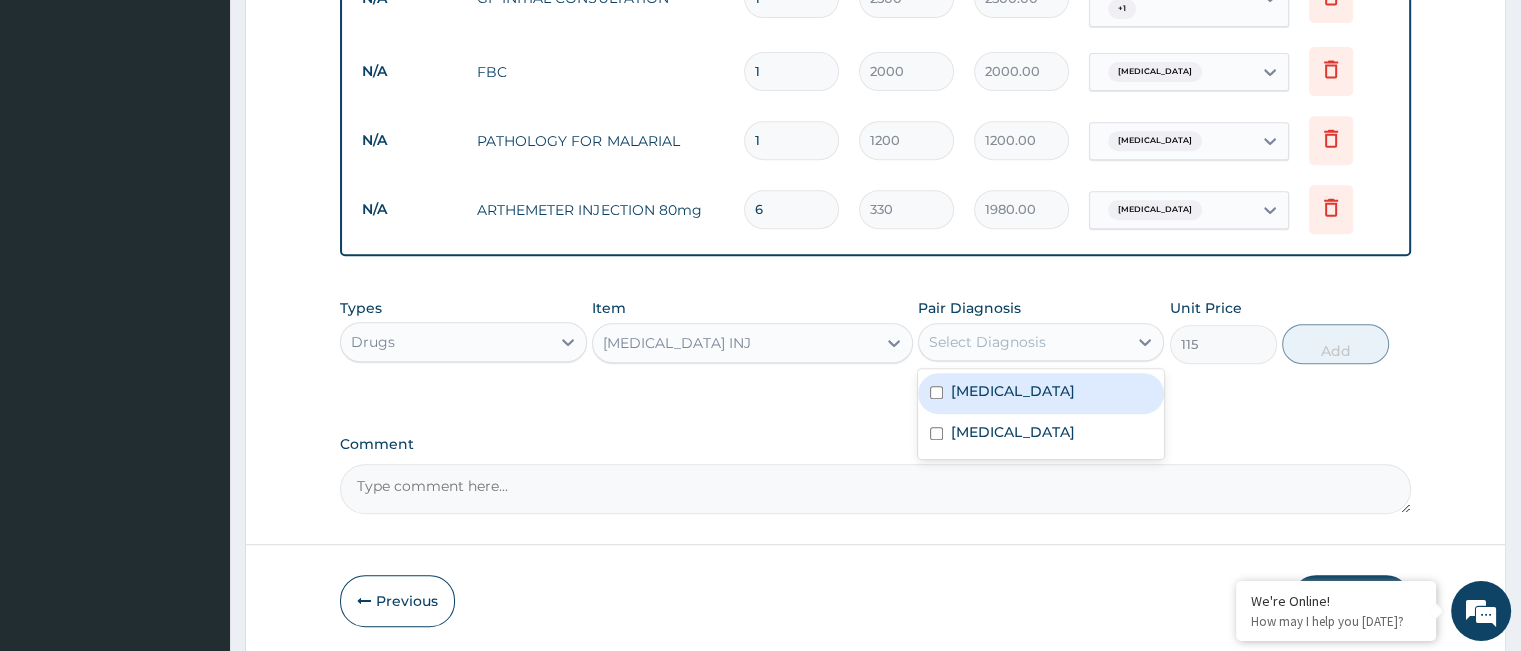 click on "Select Diagnosis" at bounding box center (1041, 342) 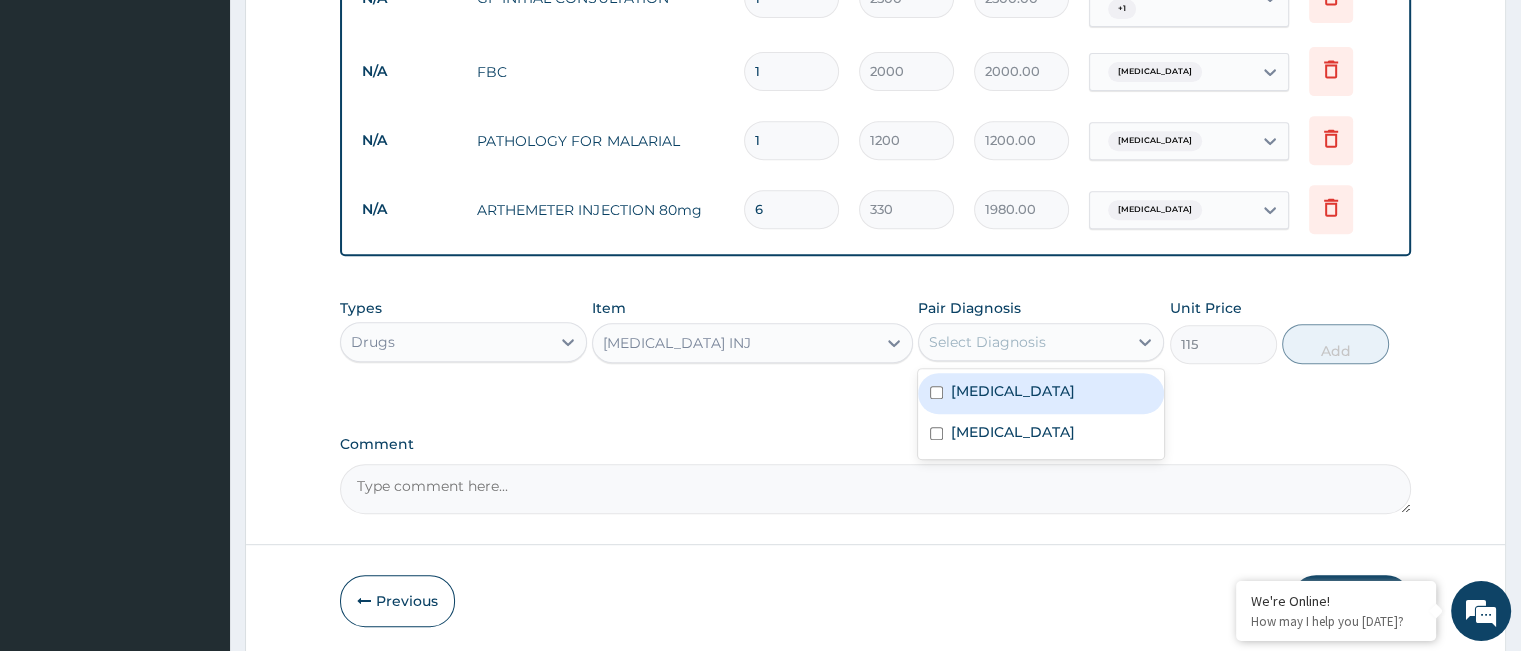 click on "Falciparum malaria" at bounding box center [1013, 391] 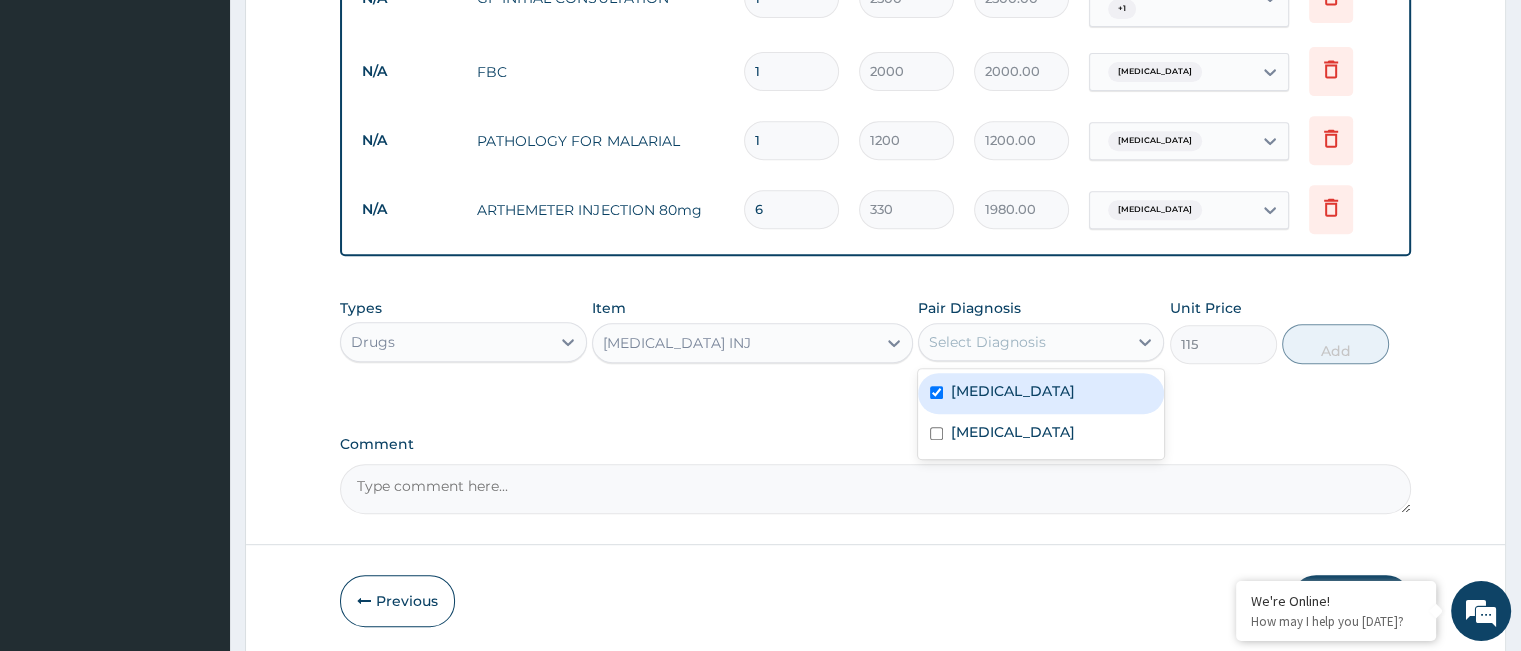 checkbox on "true" 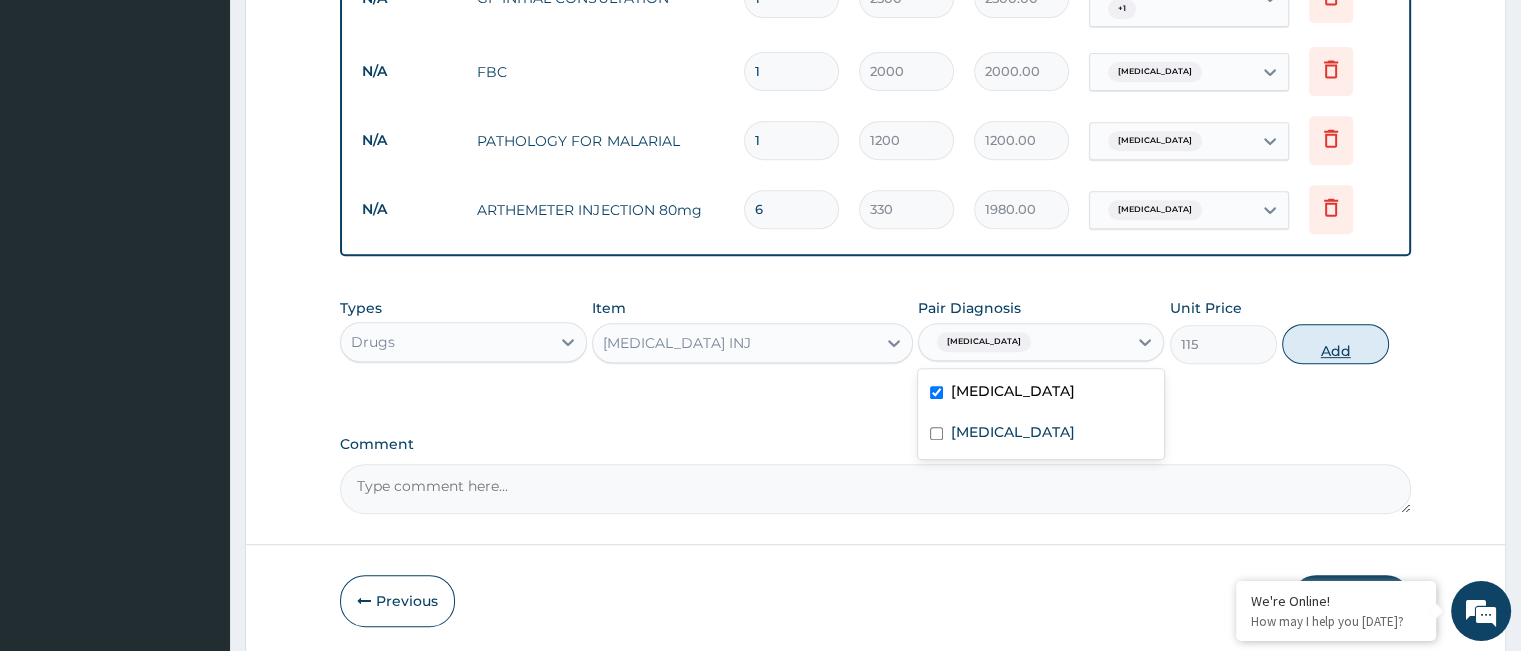 click on "Add" at bounding box center [1335, 344] 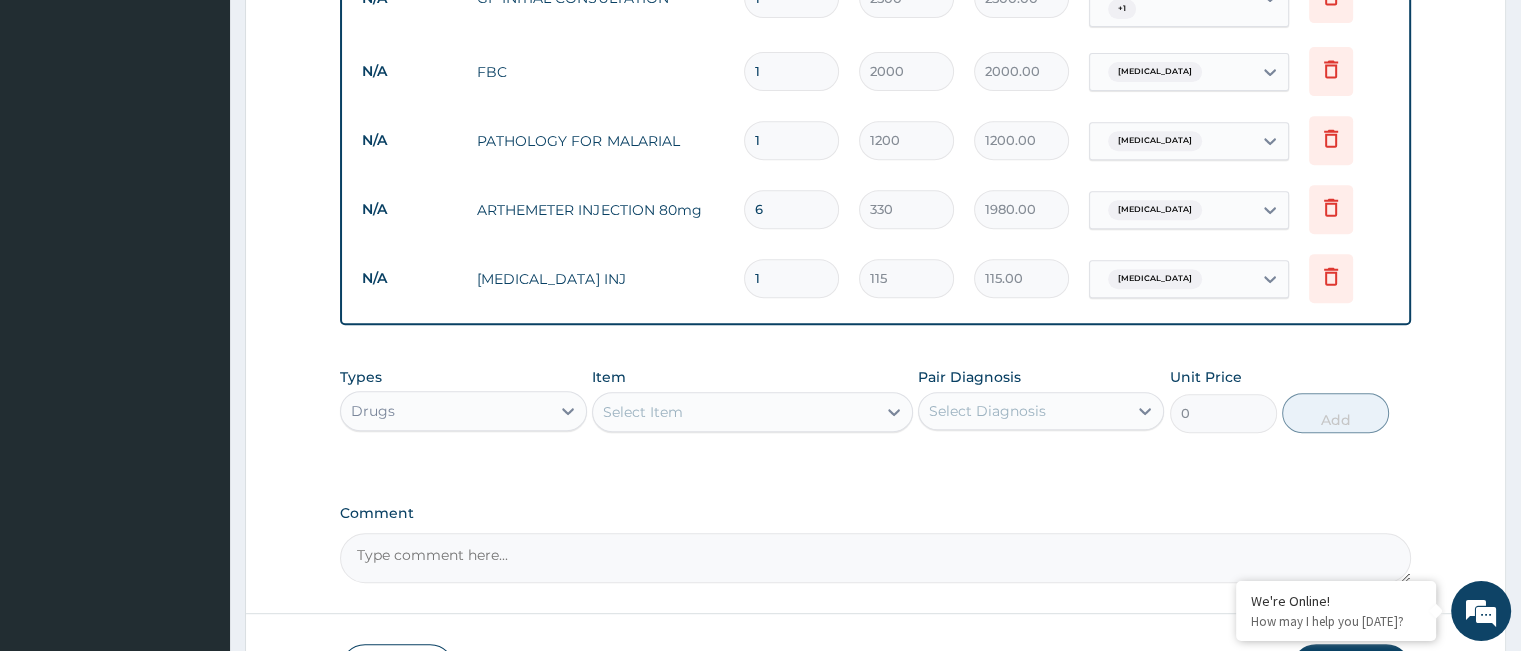 click on "1" at bounding box center (791, 278) 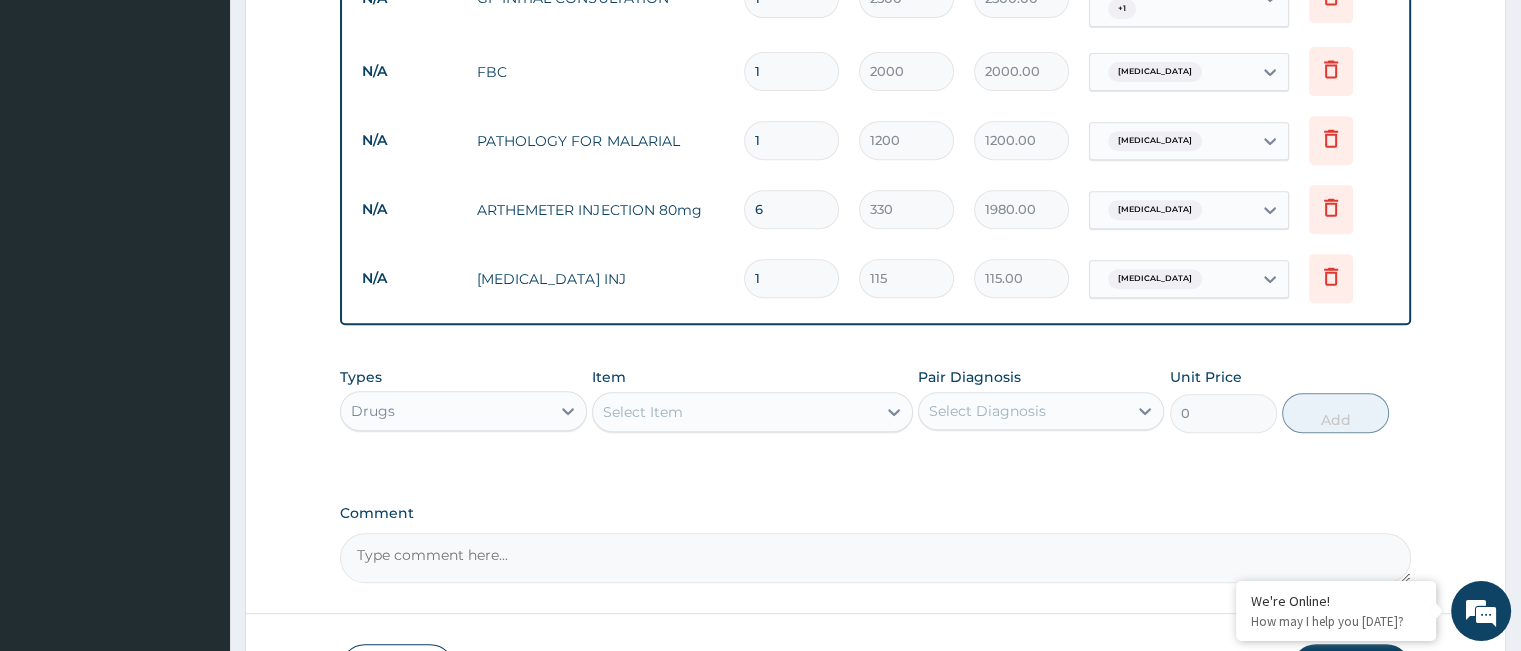 type on "0.00" 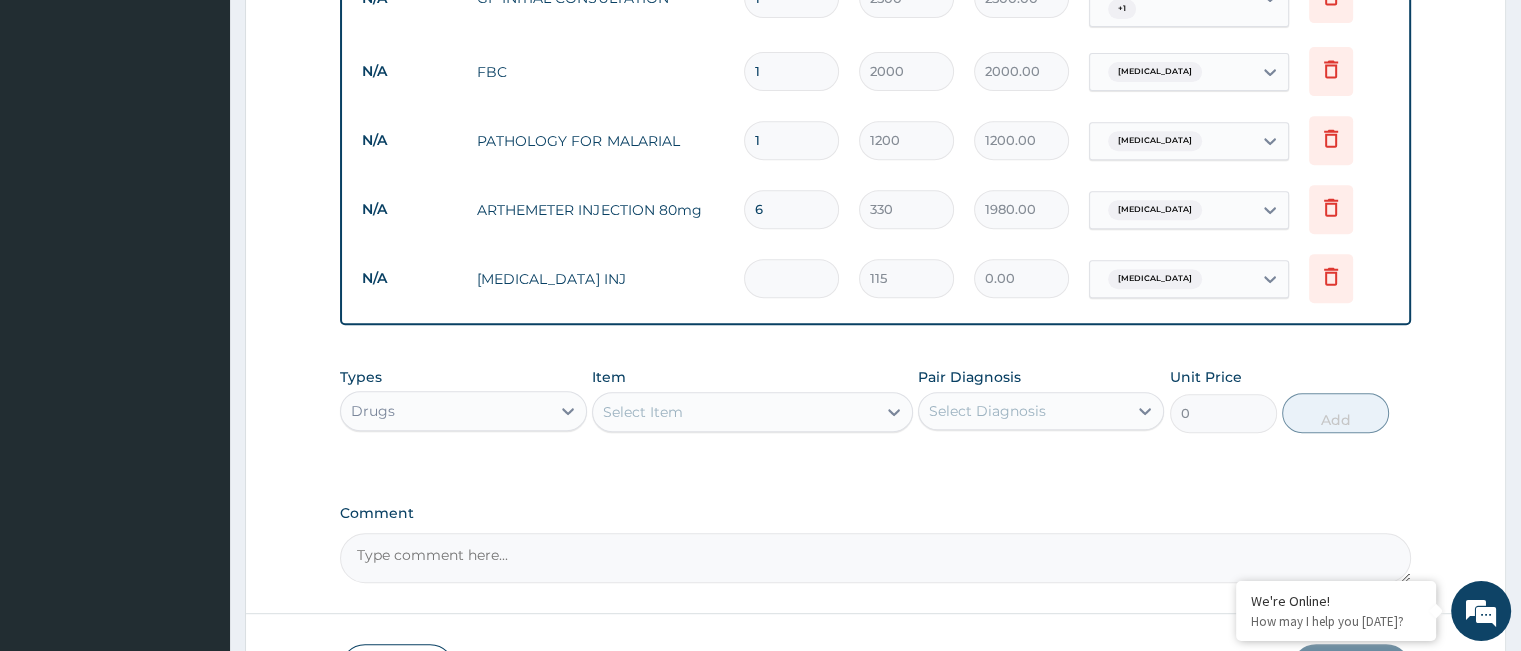 type on "4" 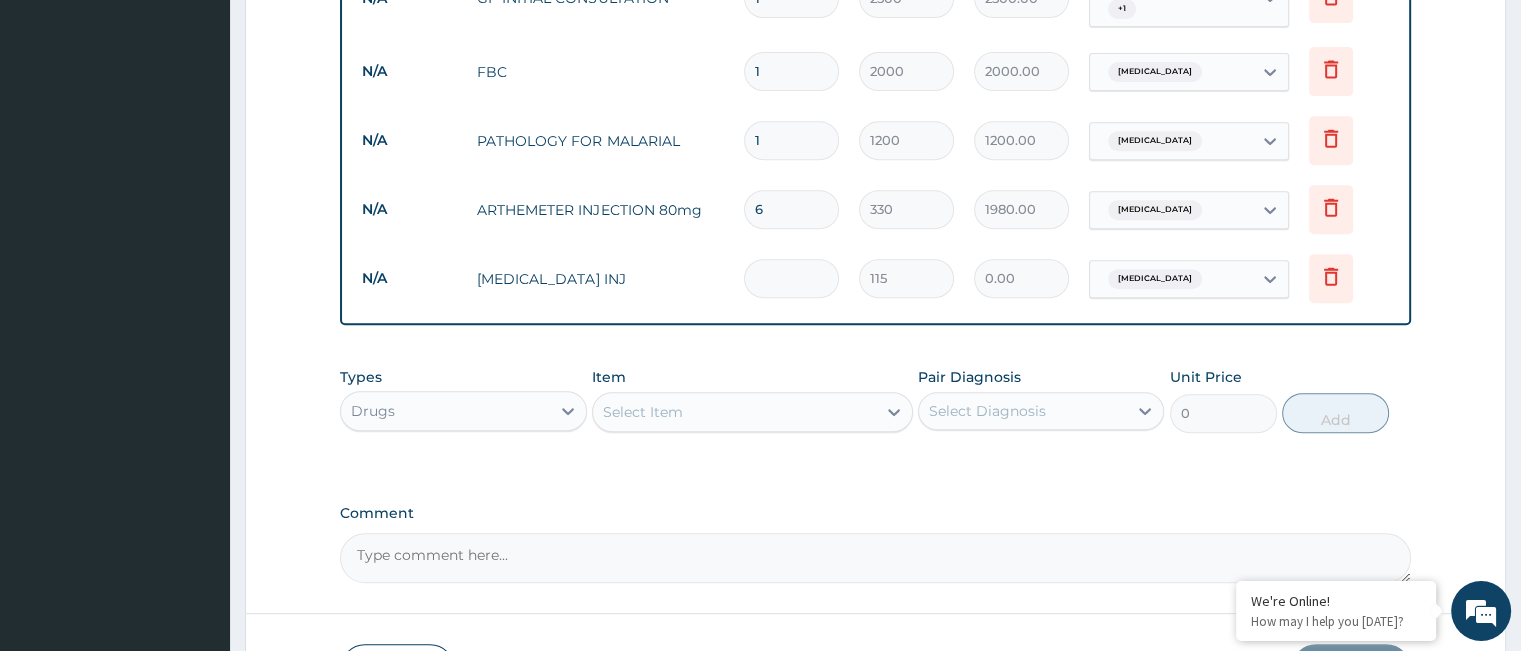 type on "460.00" 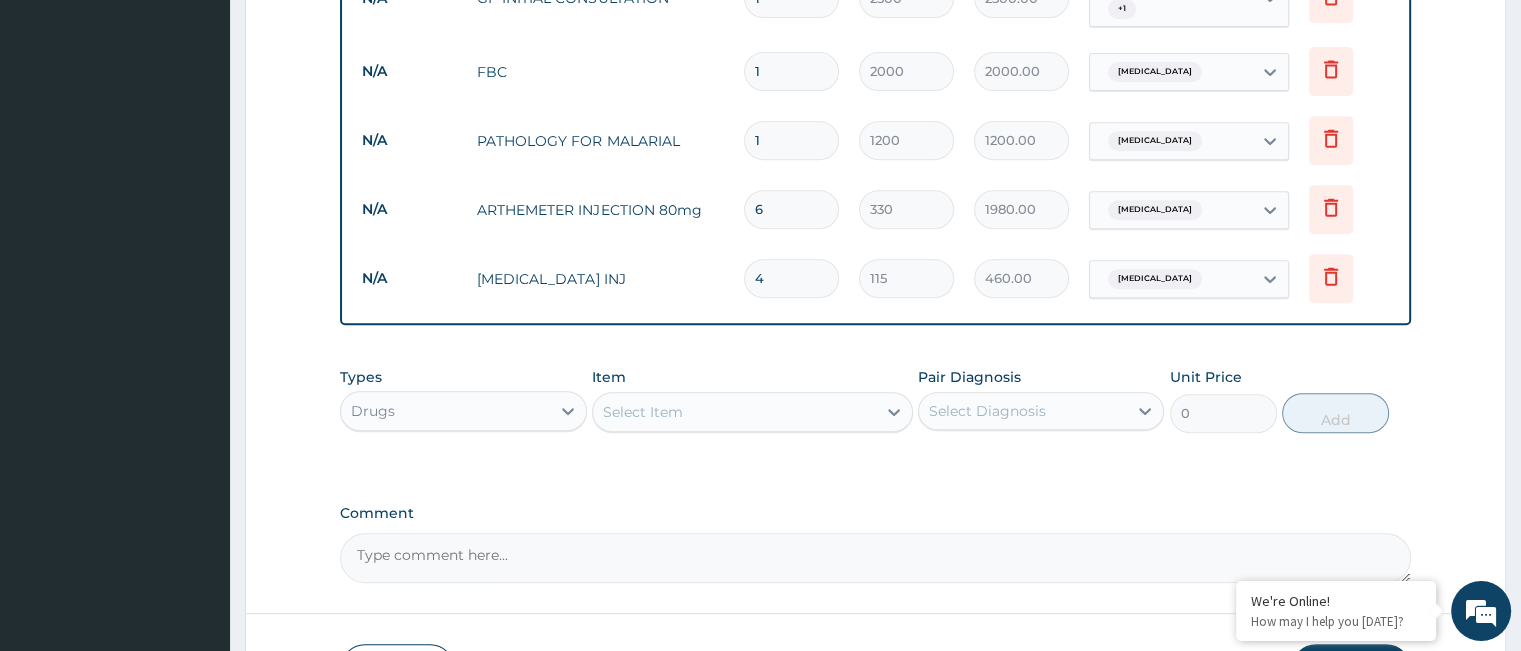 type on "4" 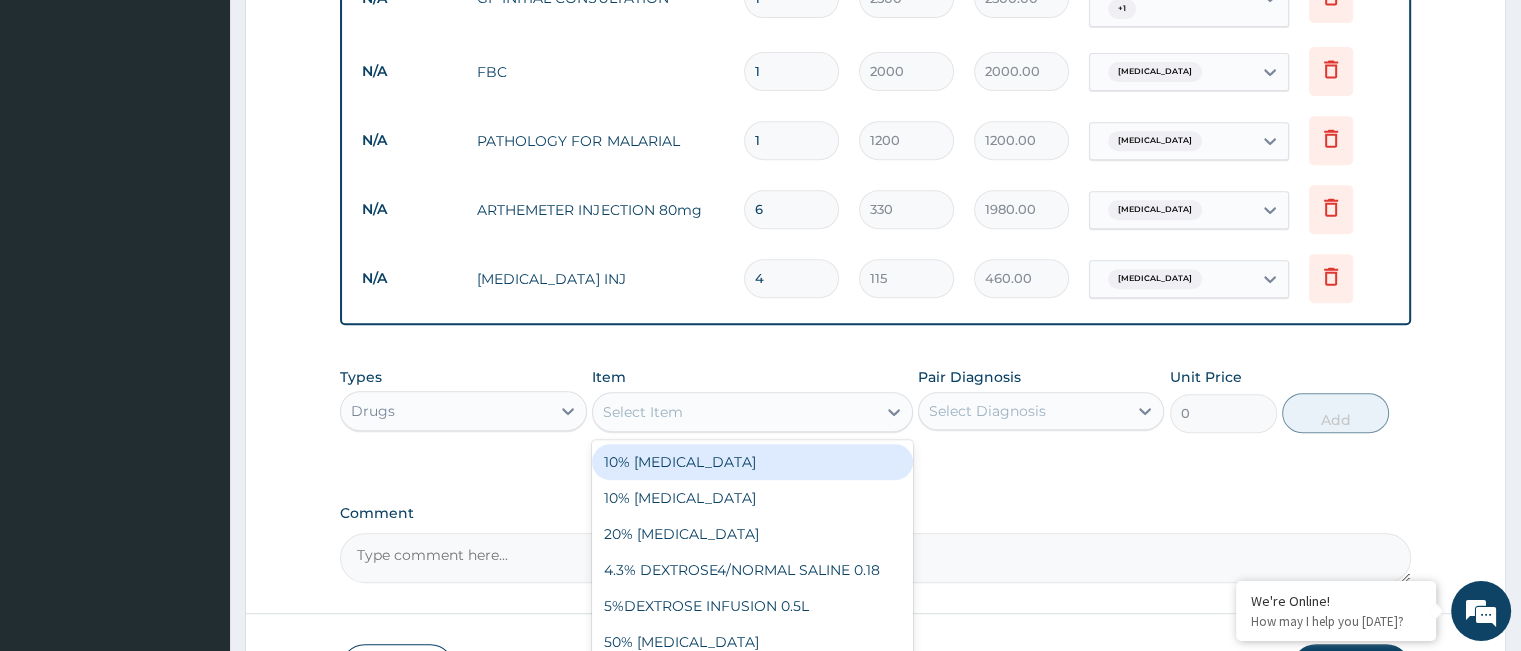 click on "Select Item" at bounding box center (734, 412) 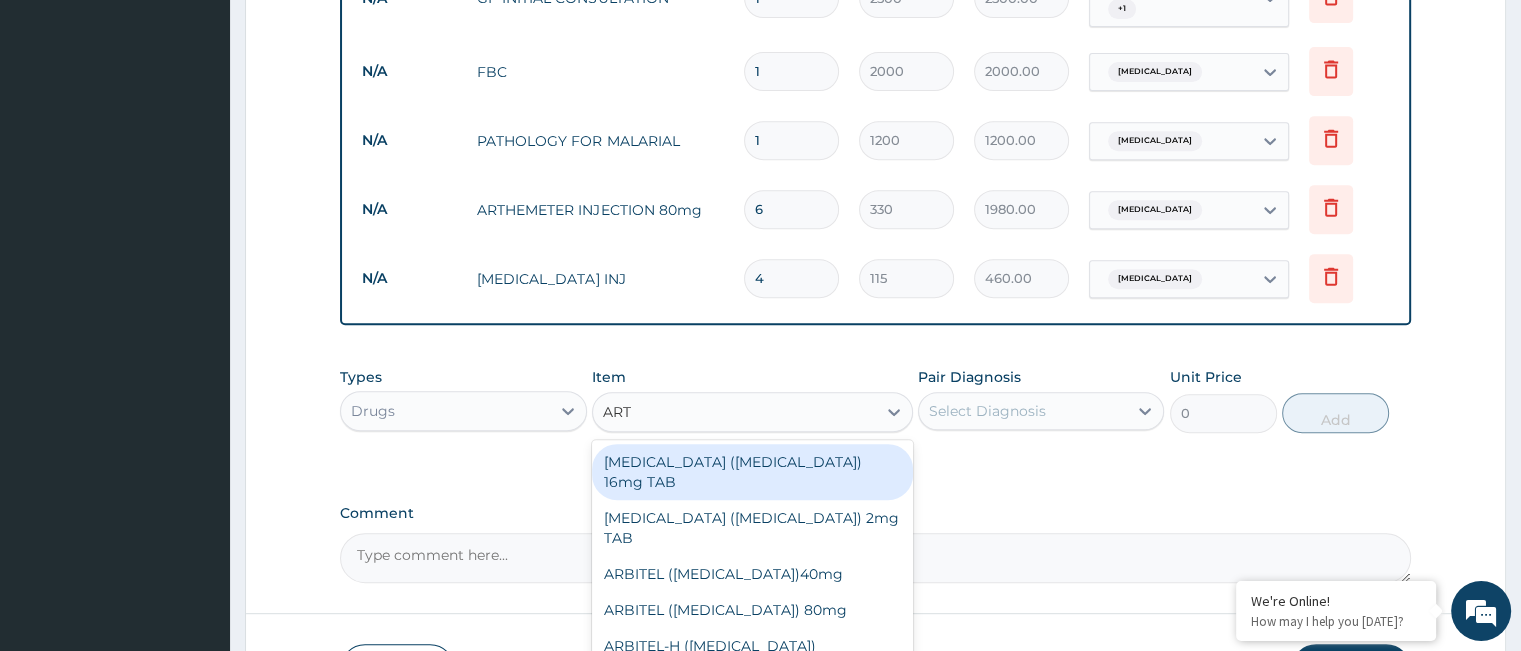 type on "ARTE" 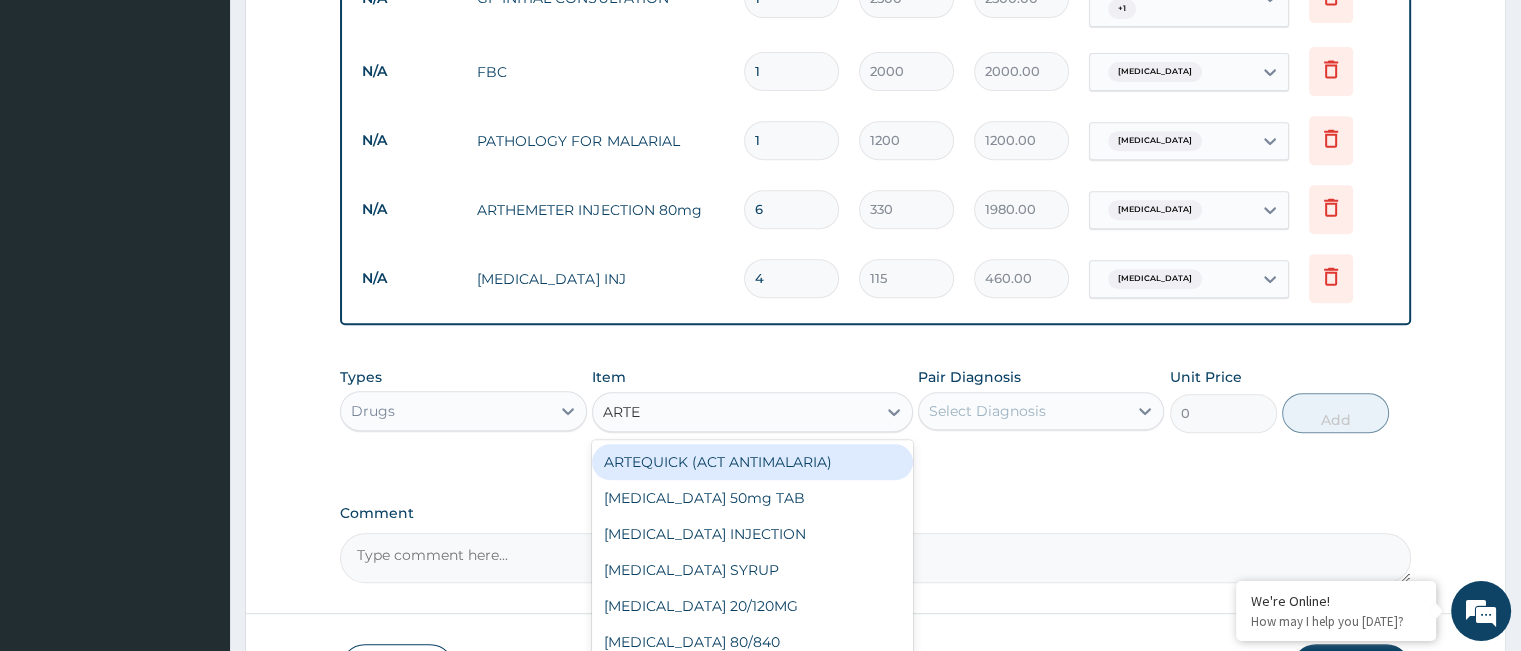 click on "ARTEQUICK (ACT ANTIMALARIA)" at bounding box center [752, 462] 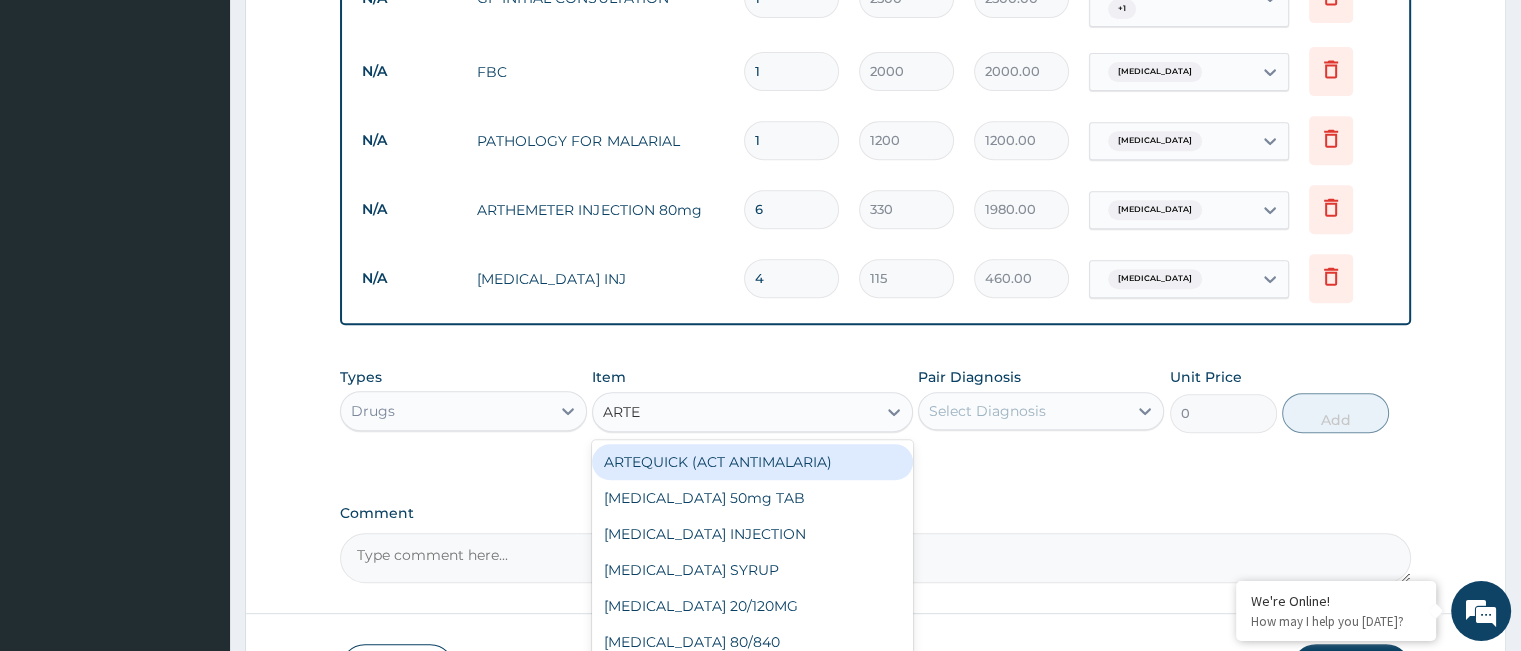 type 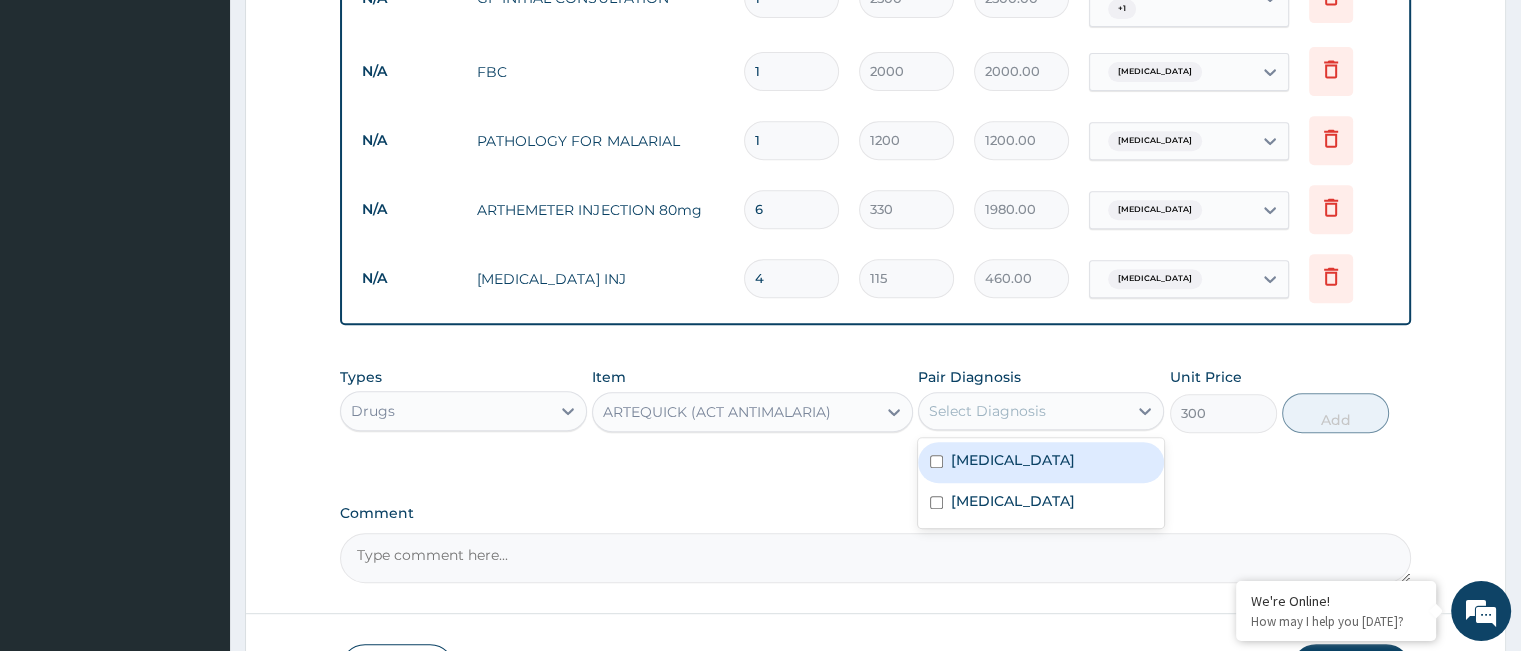 click on "Select Diagnosis" at bounding box center (987, 411) 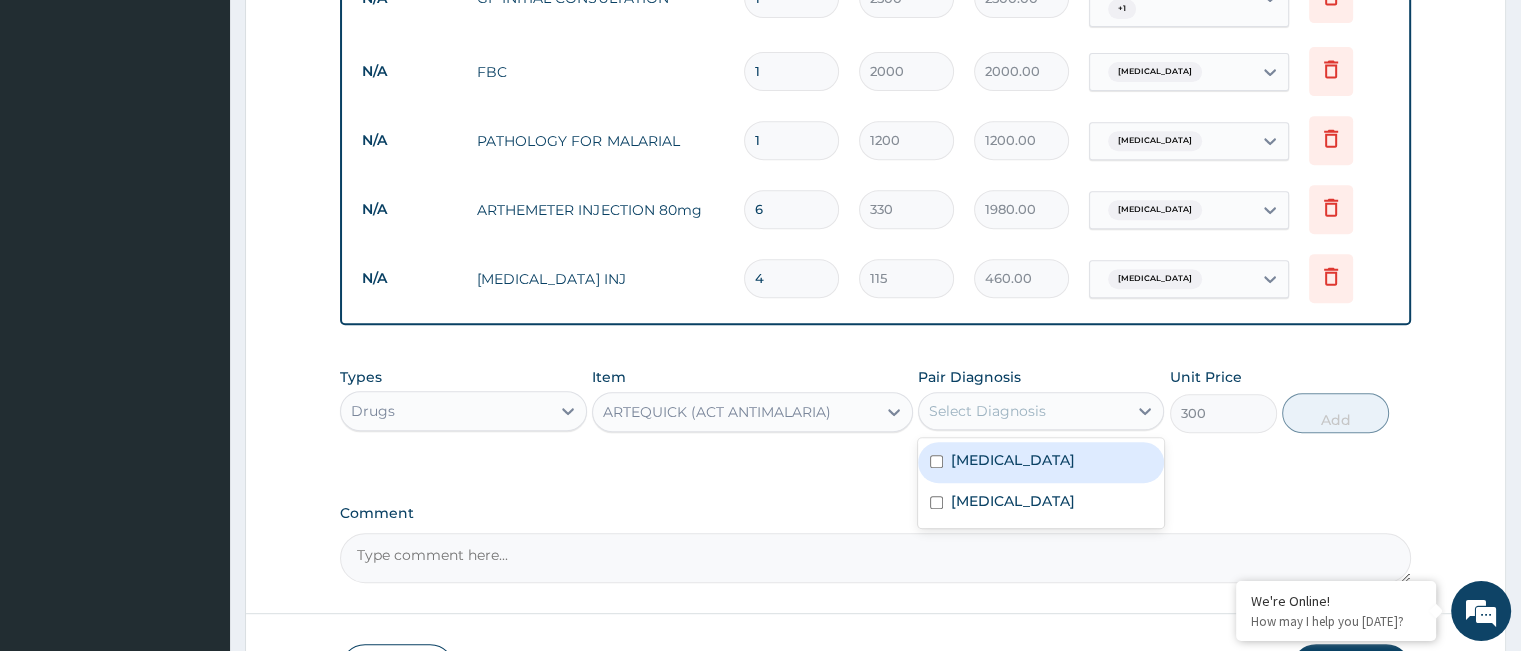 click on "Falciparum malaria" at bounding box center (1013, 460) 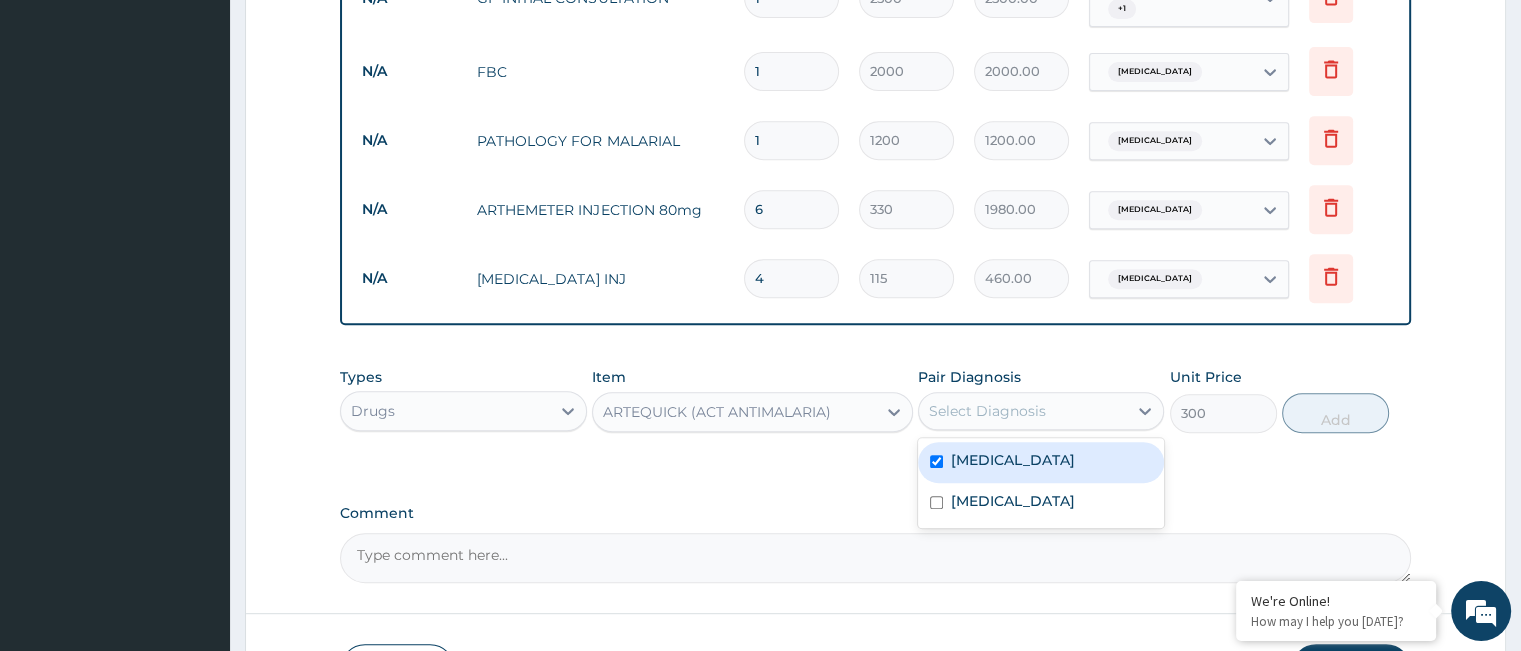 checkbox on "true" 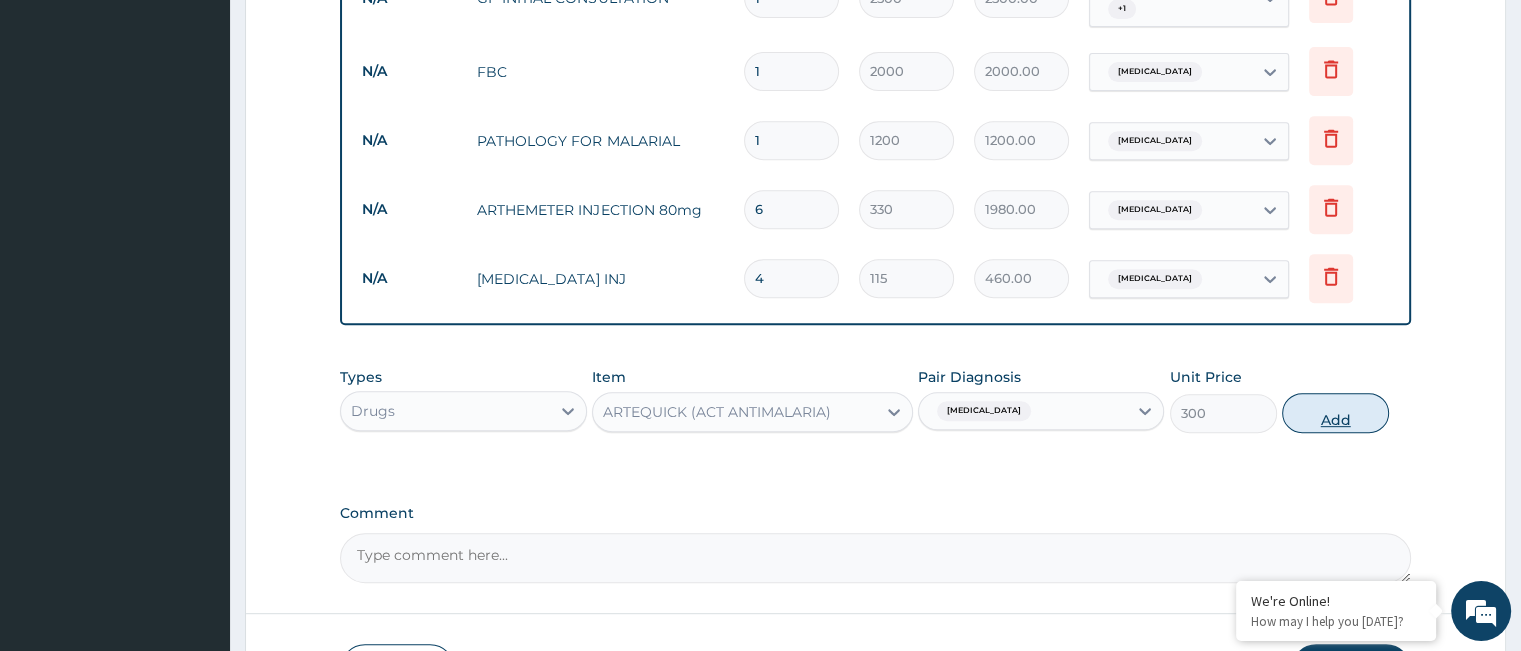 click on "Add" at bounding box center (1335, 413) 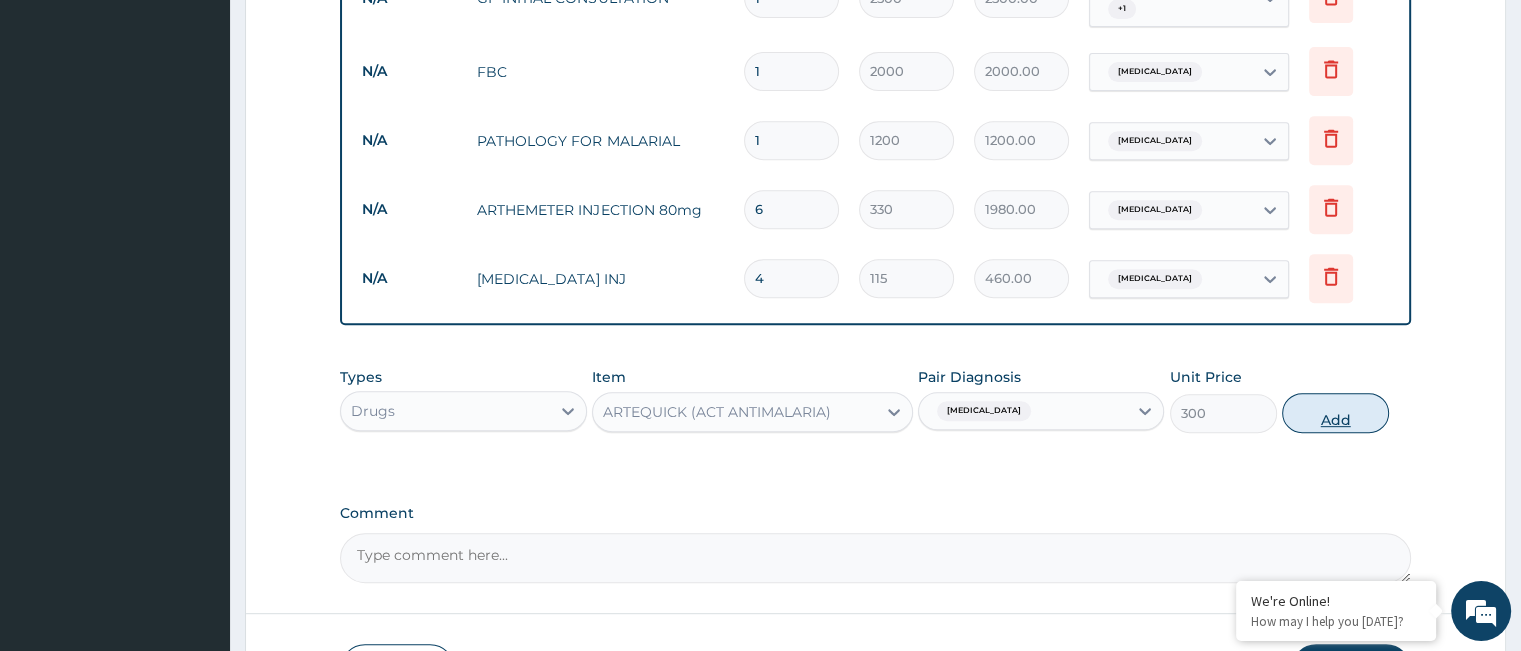 type on "0" 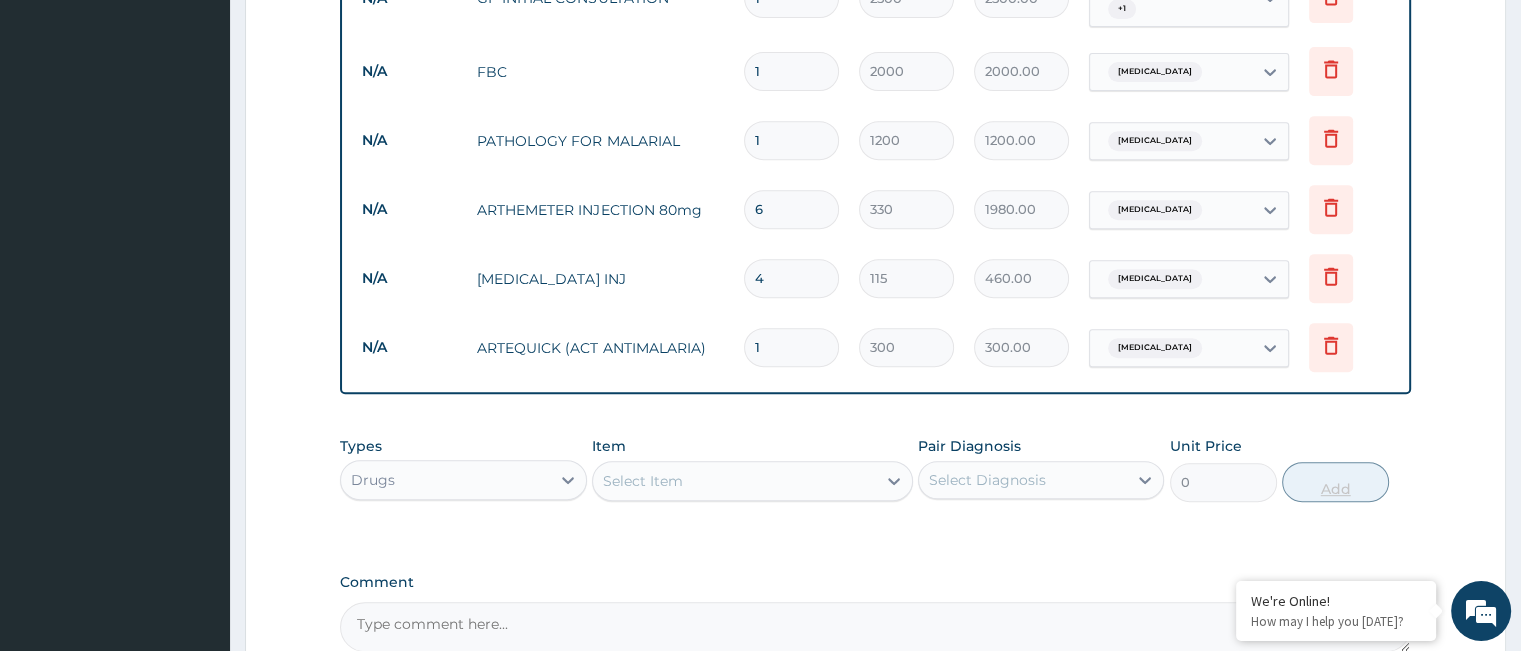type 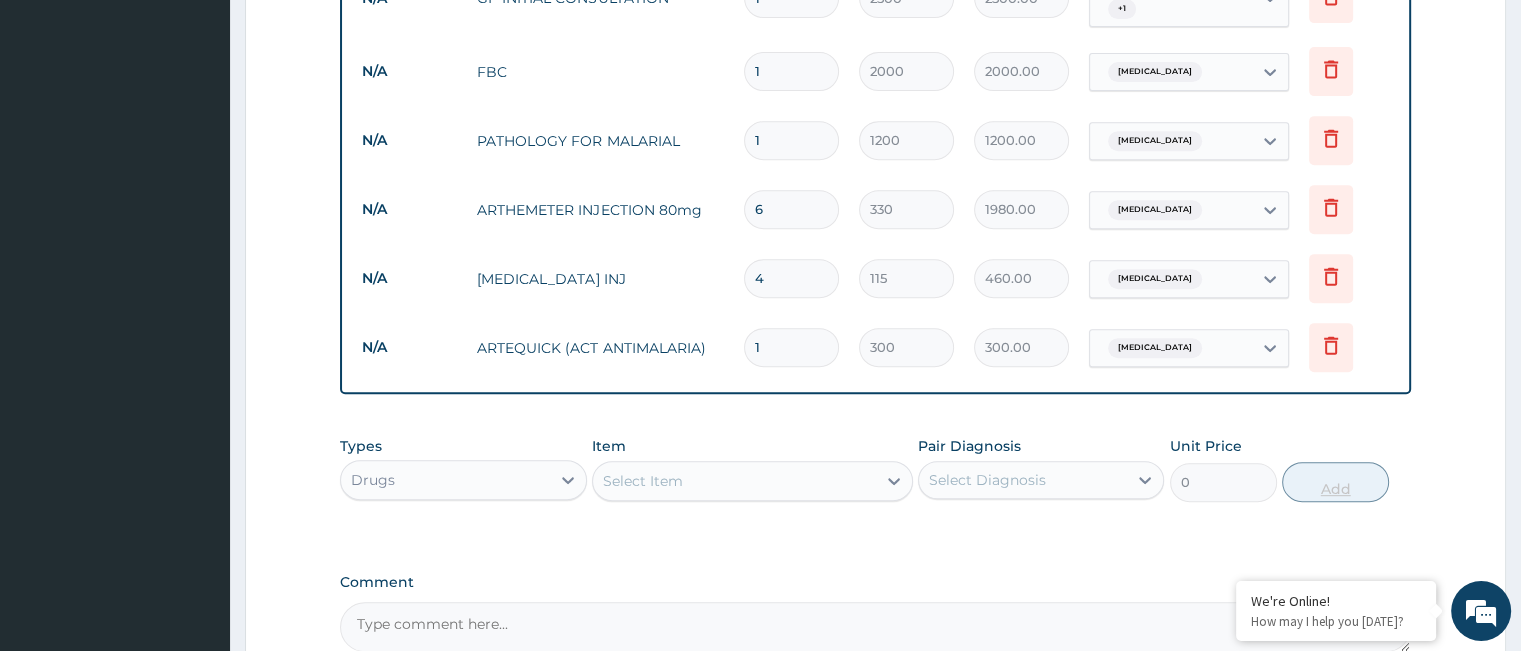 type on "0.00" 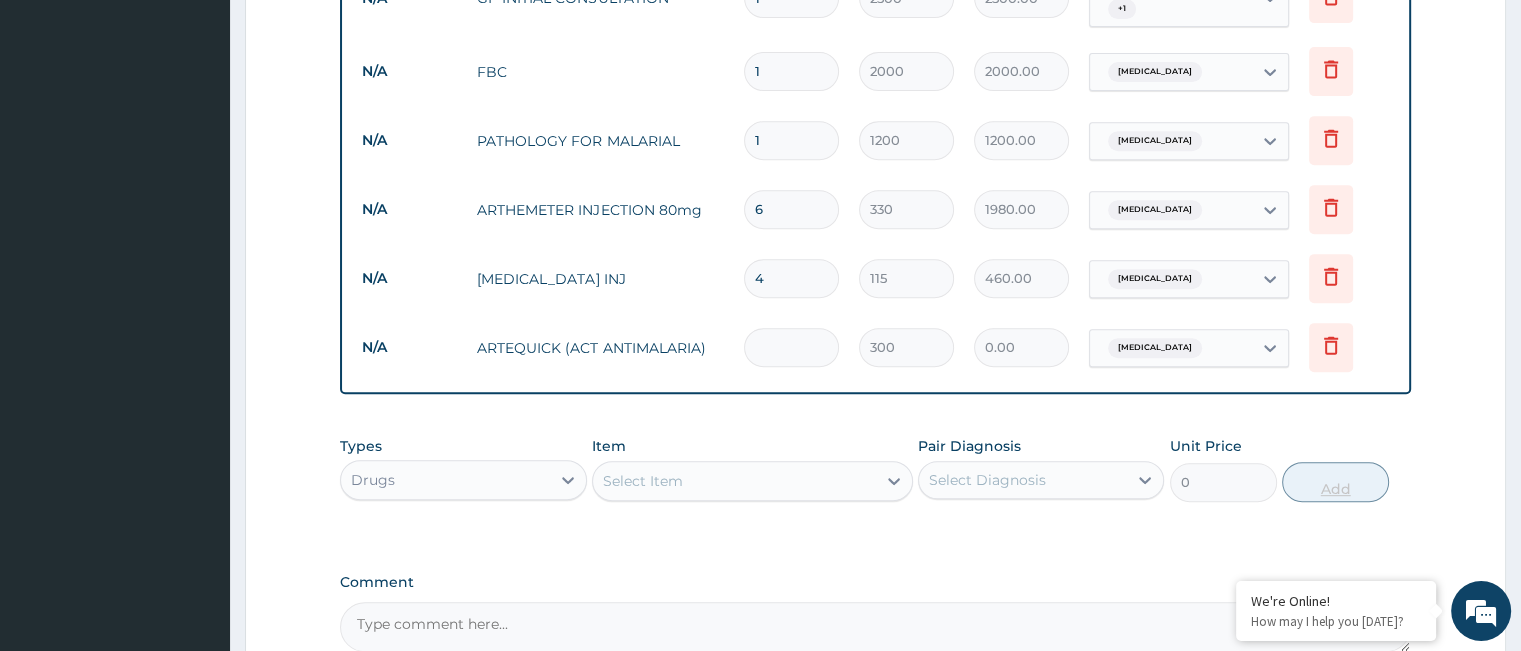 type on "6" 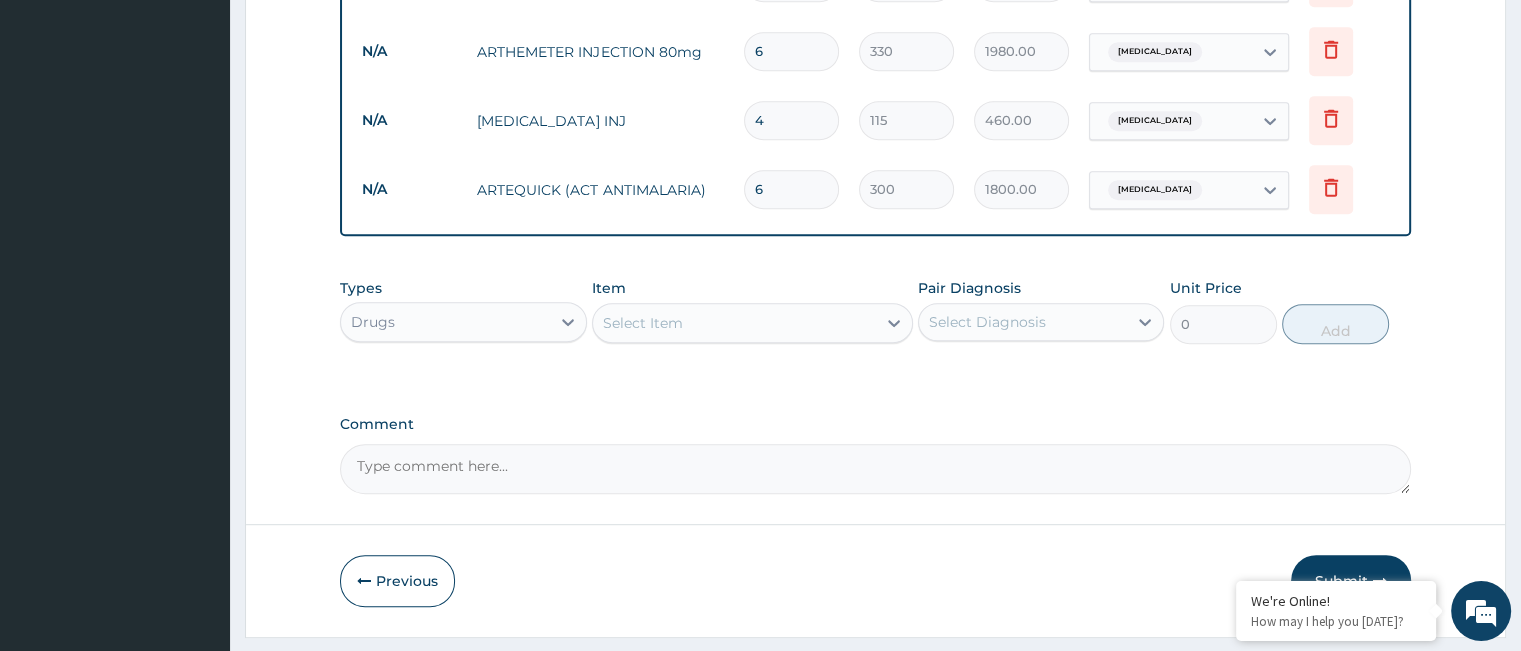 scroll, scrollTop: 1044, scrollLeft: 0, axis: vertical 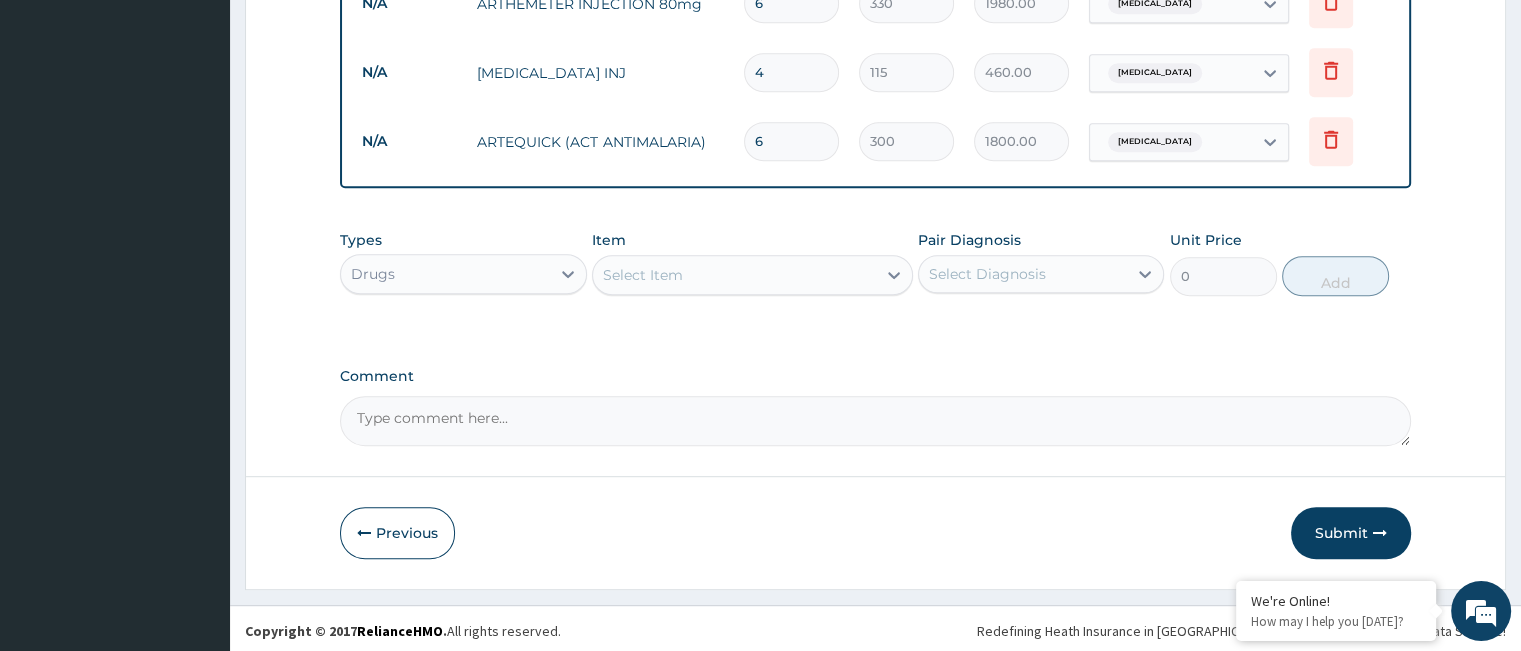type on "6" 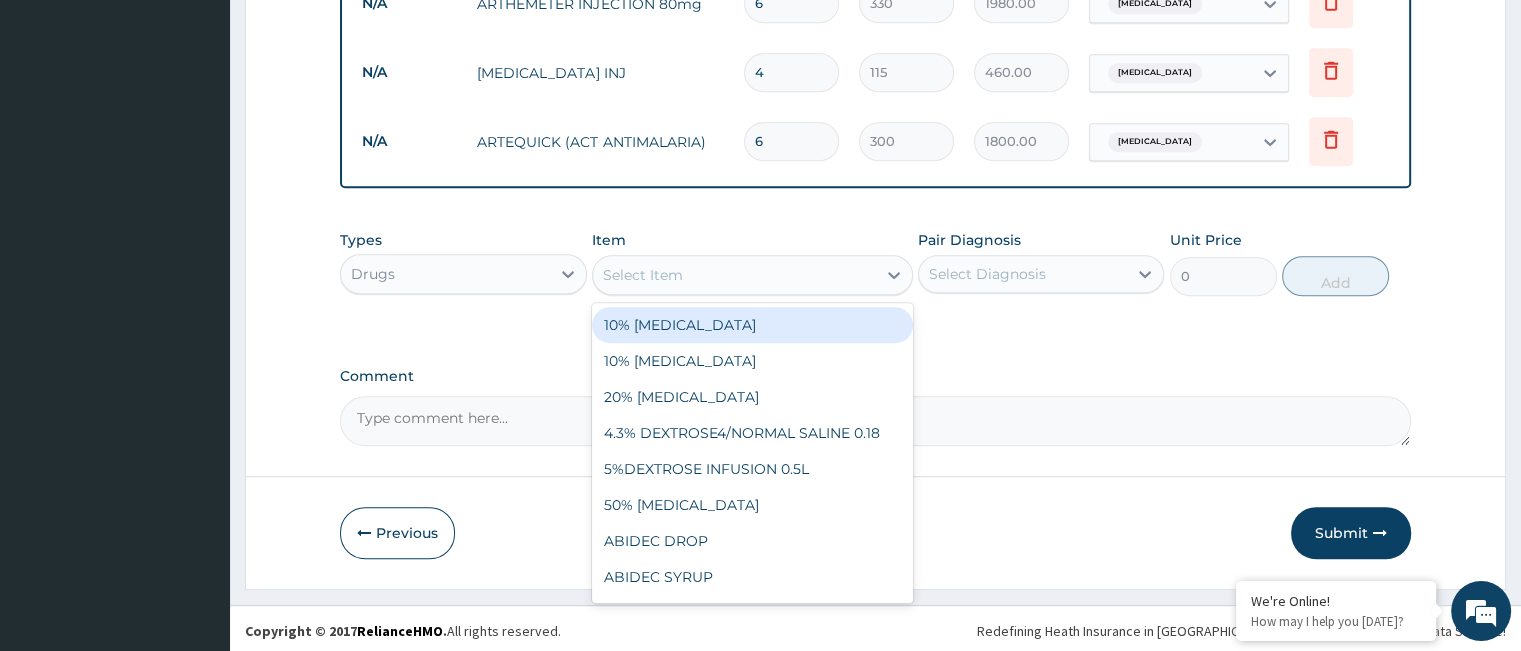 click on "Select Item" at bounding box center (734, 275) 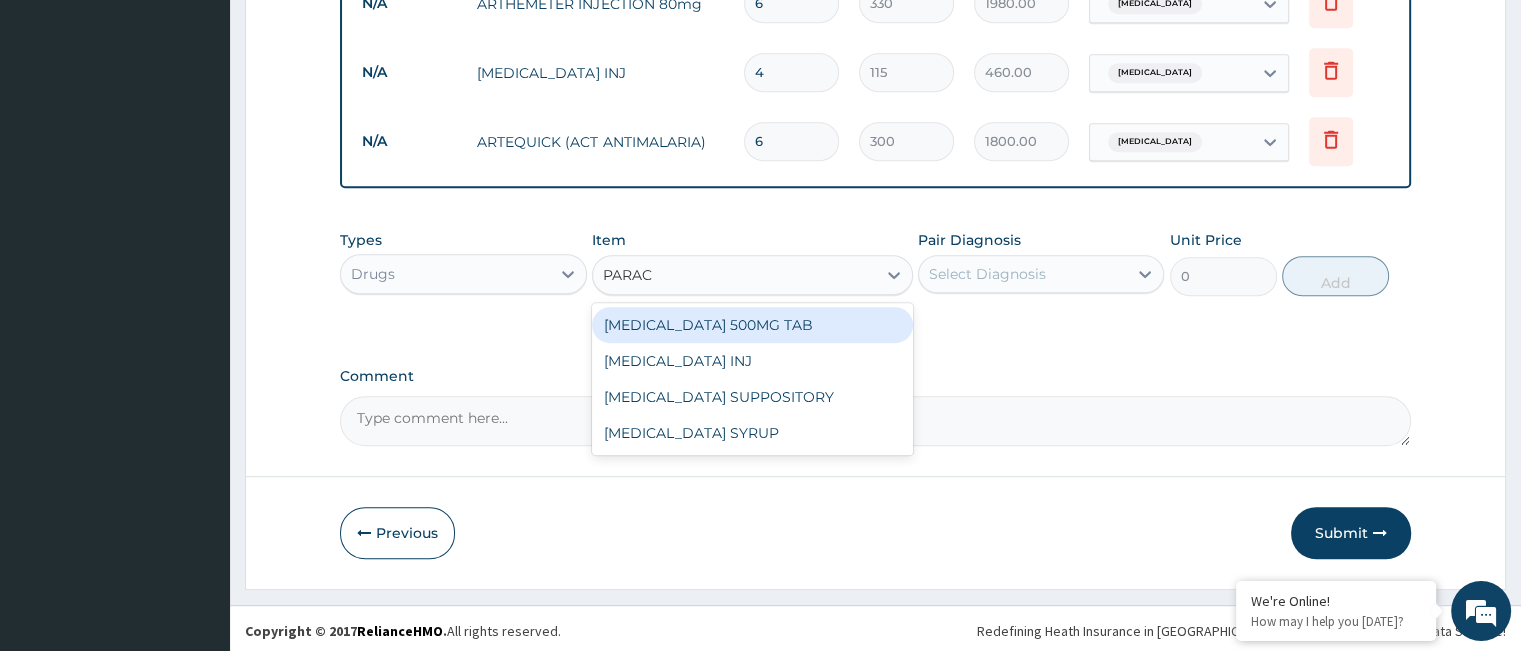 type on "PARACE" 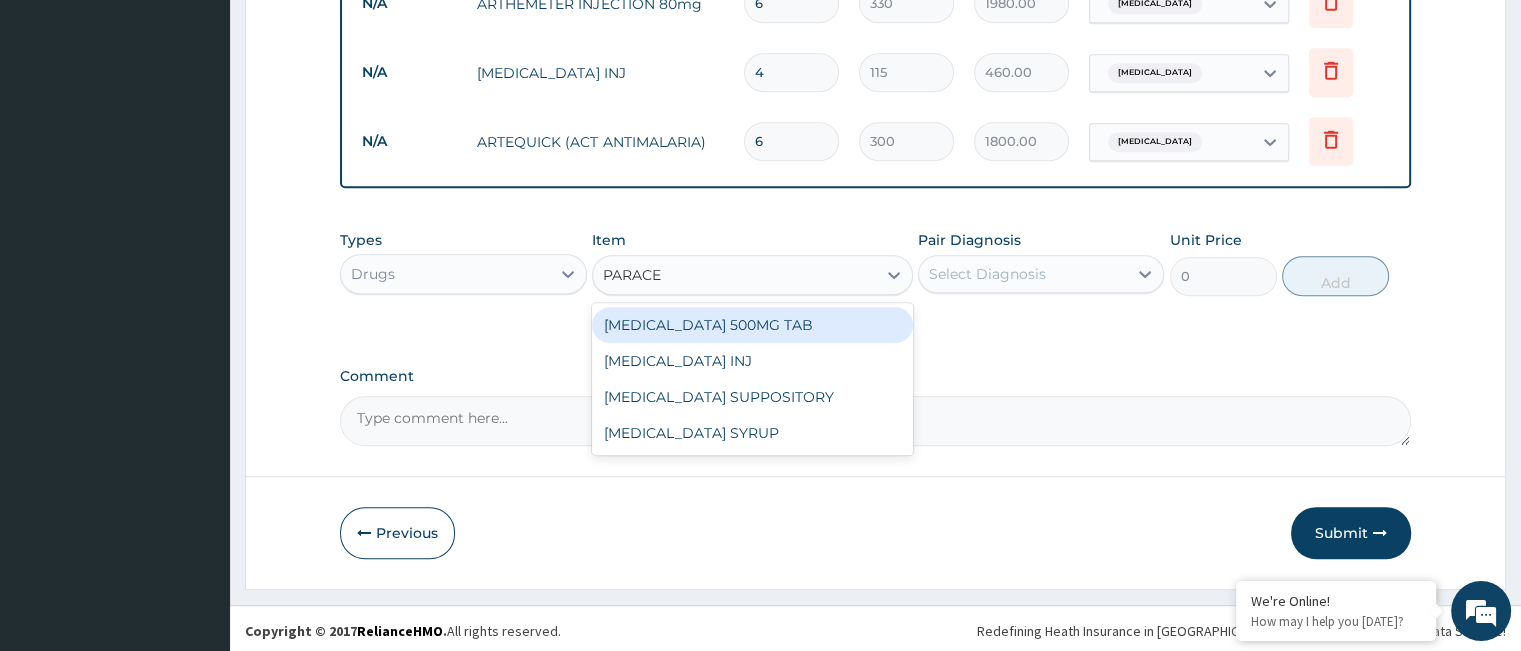 click on "PARACETAMOL 500MG TAB" at bounding box center [752, 325] 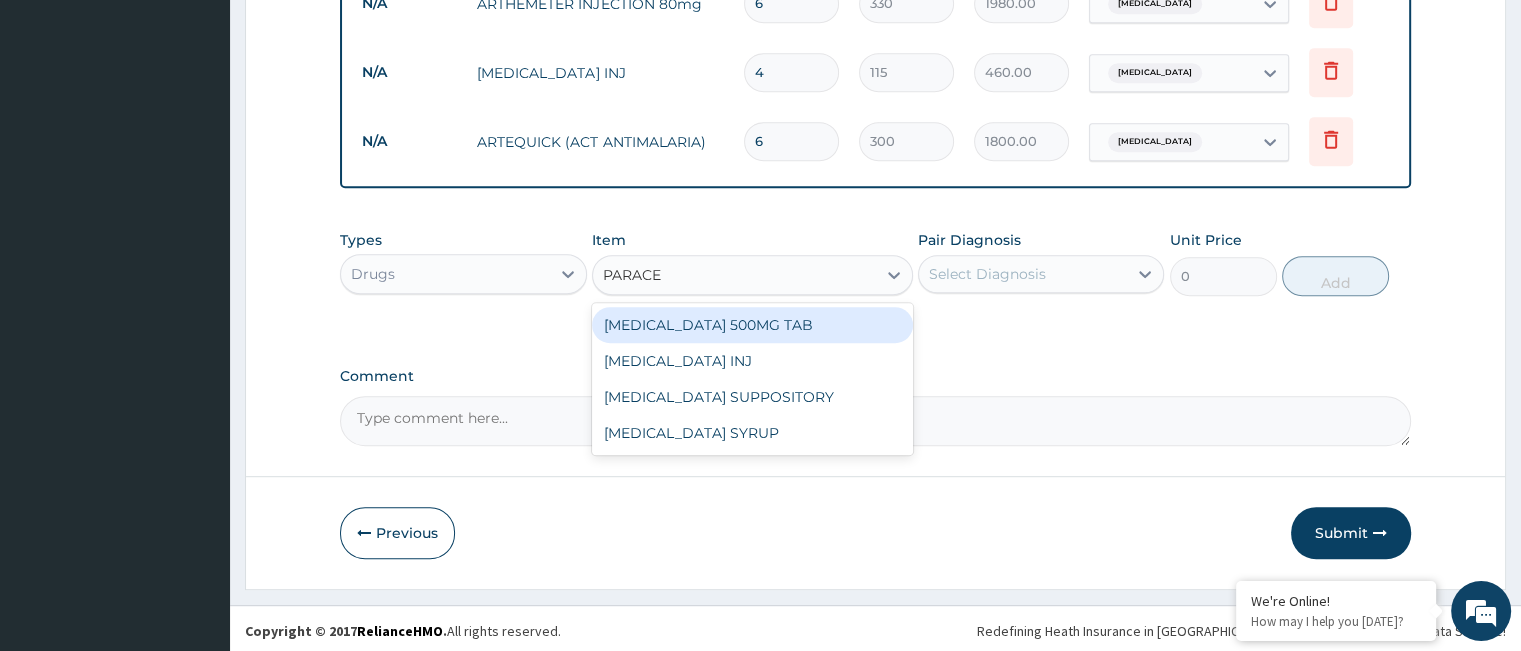 type 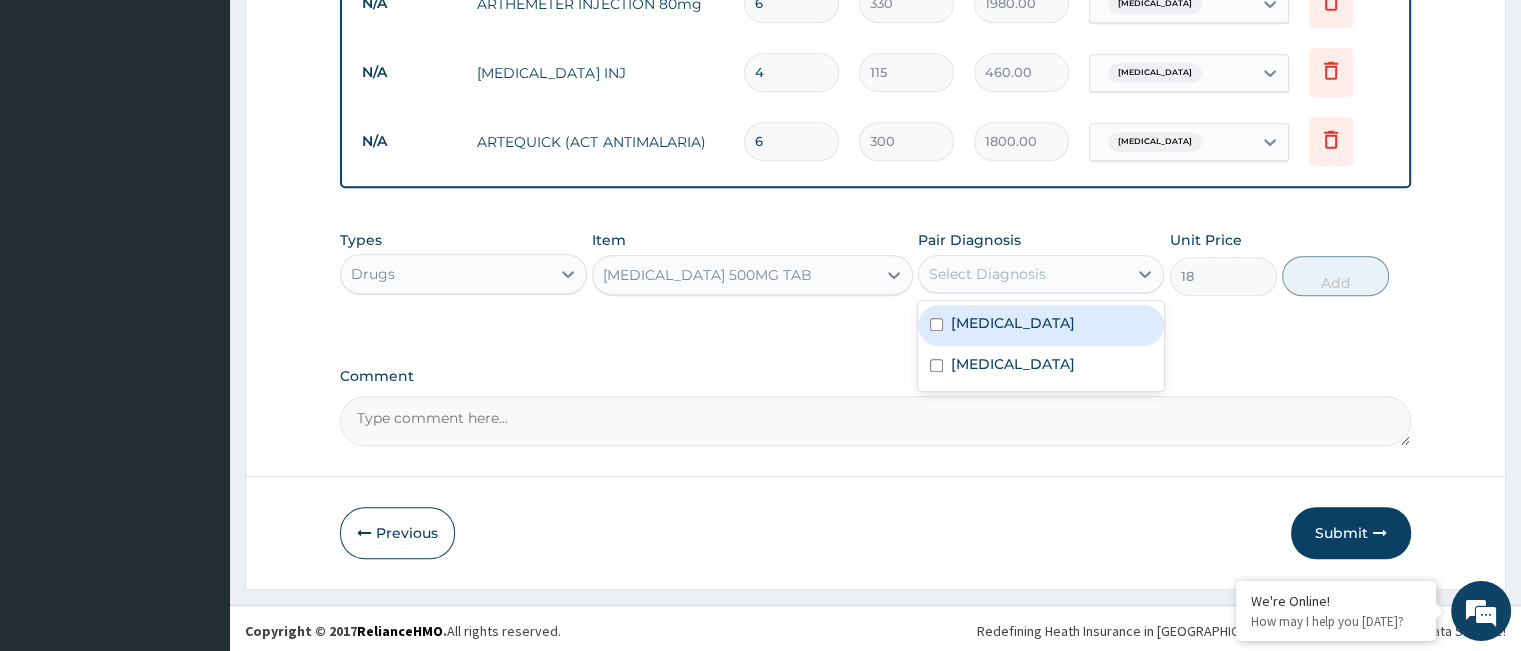 click on "Select Diagnosis" at bounding box center (1023, 274) 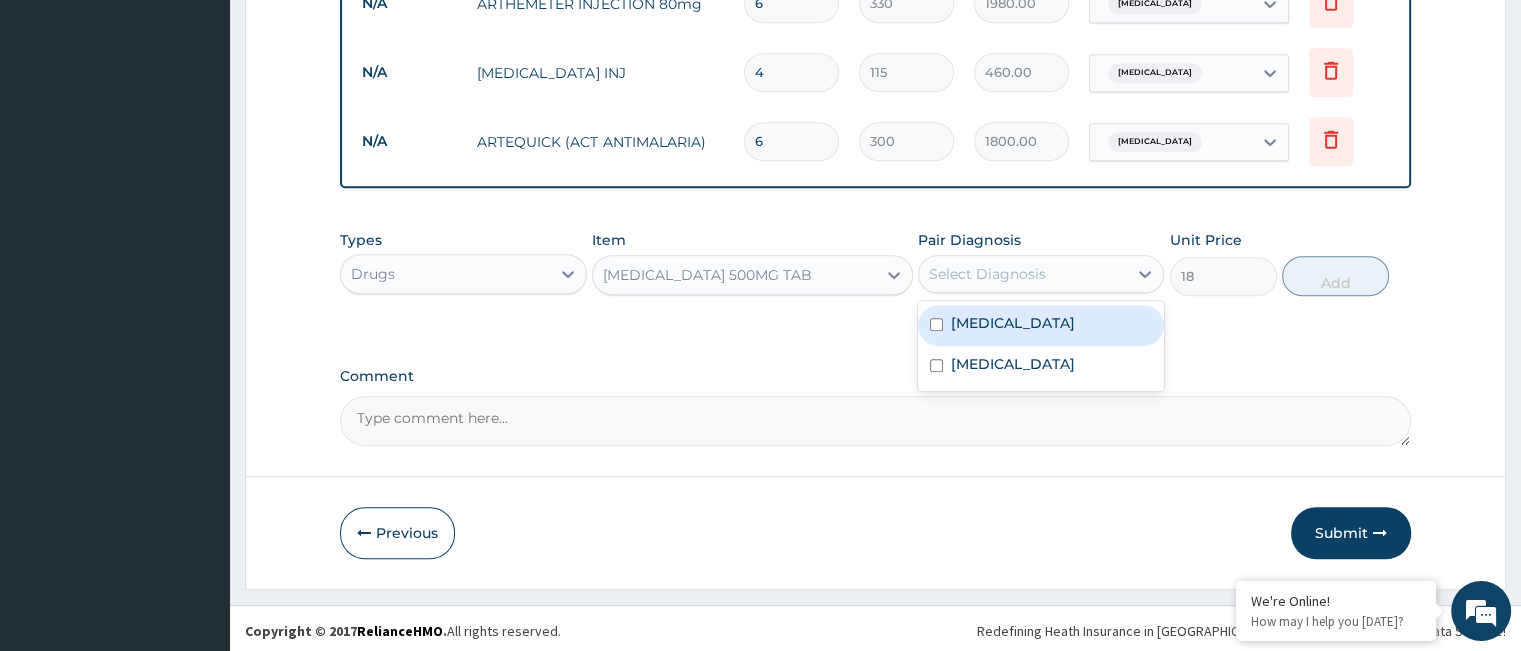click on "Falciparum malaria" at bounding box center [1013, 323] 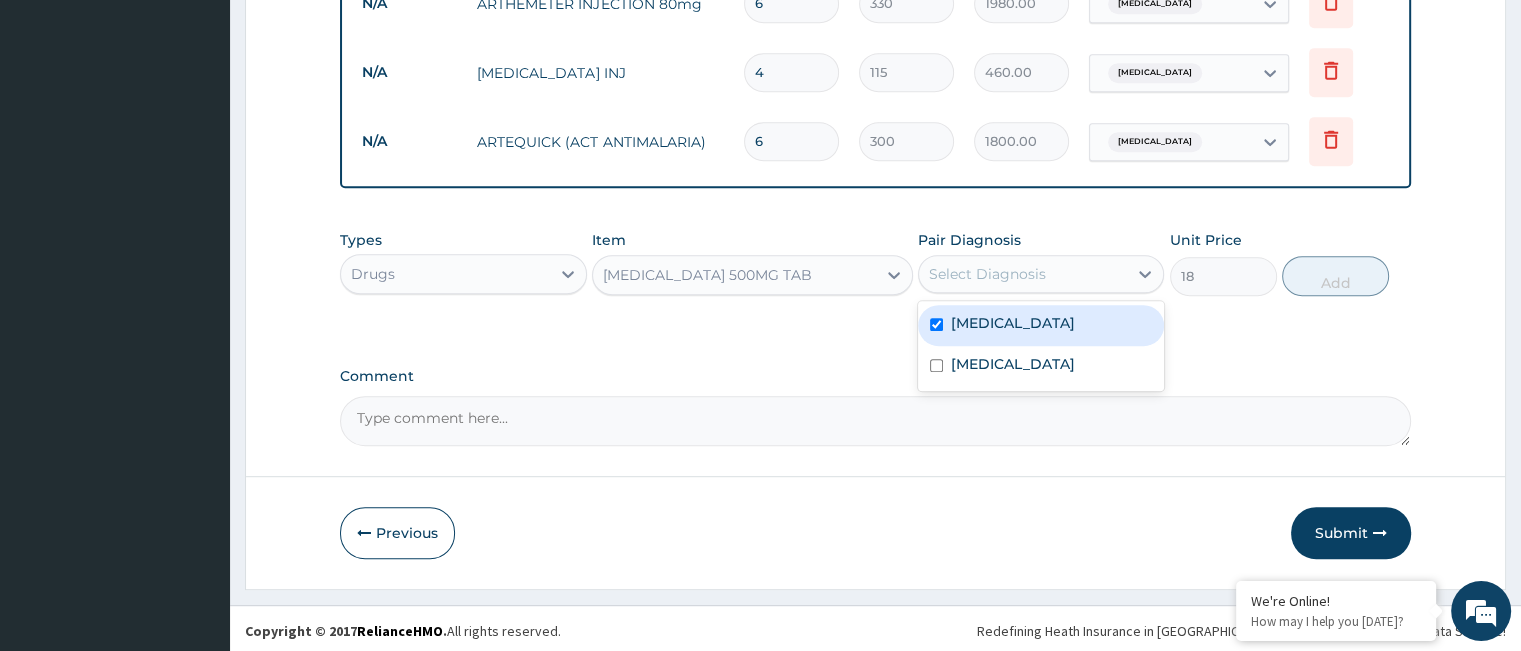 checkbox on "true" 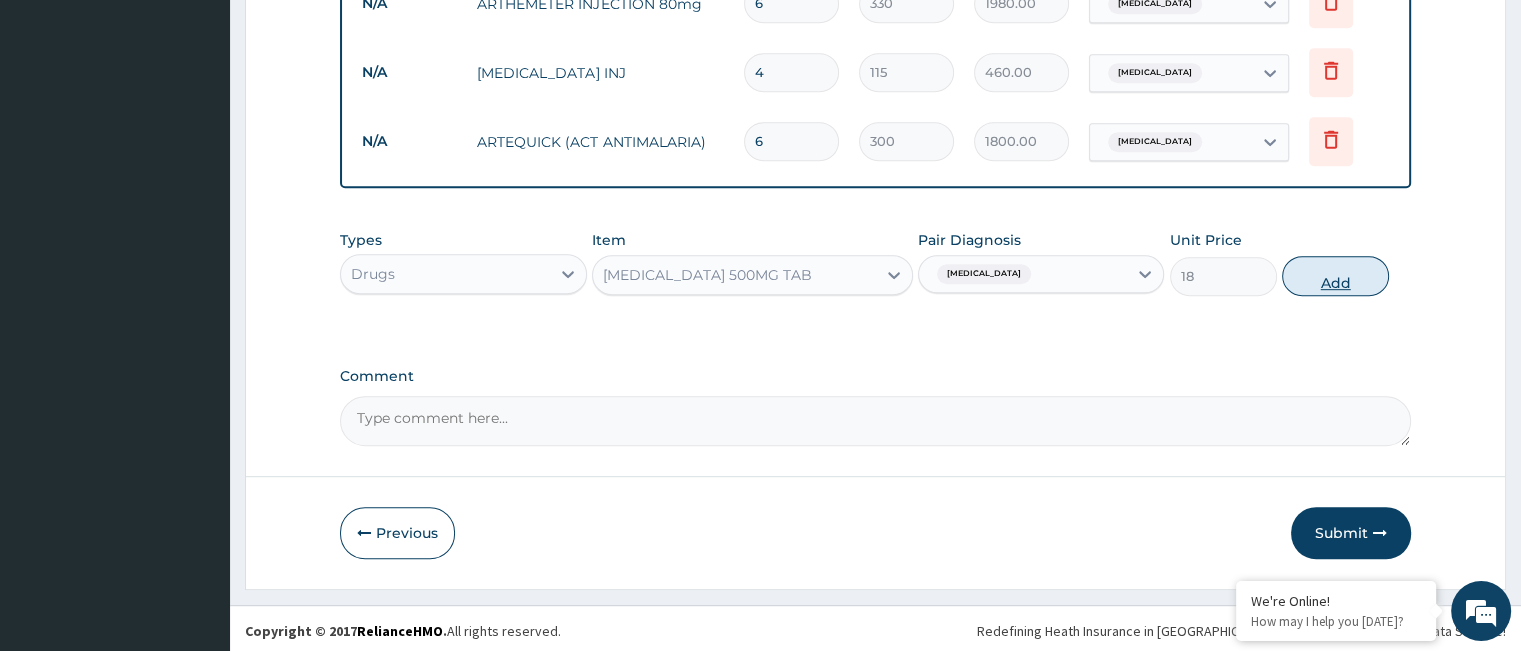 click on "Add" at bounding box center (1335, 276) 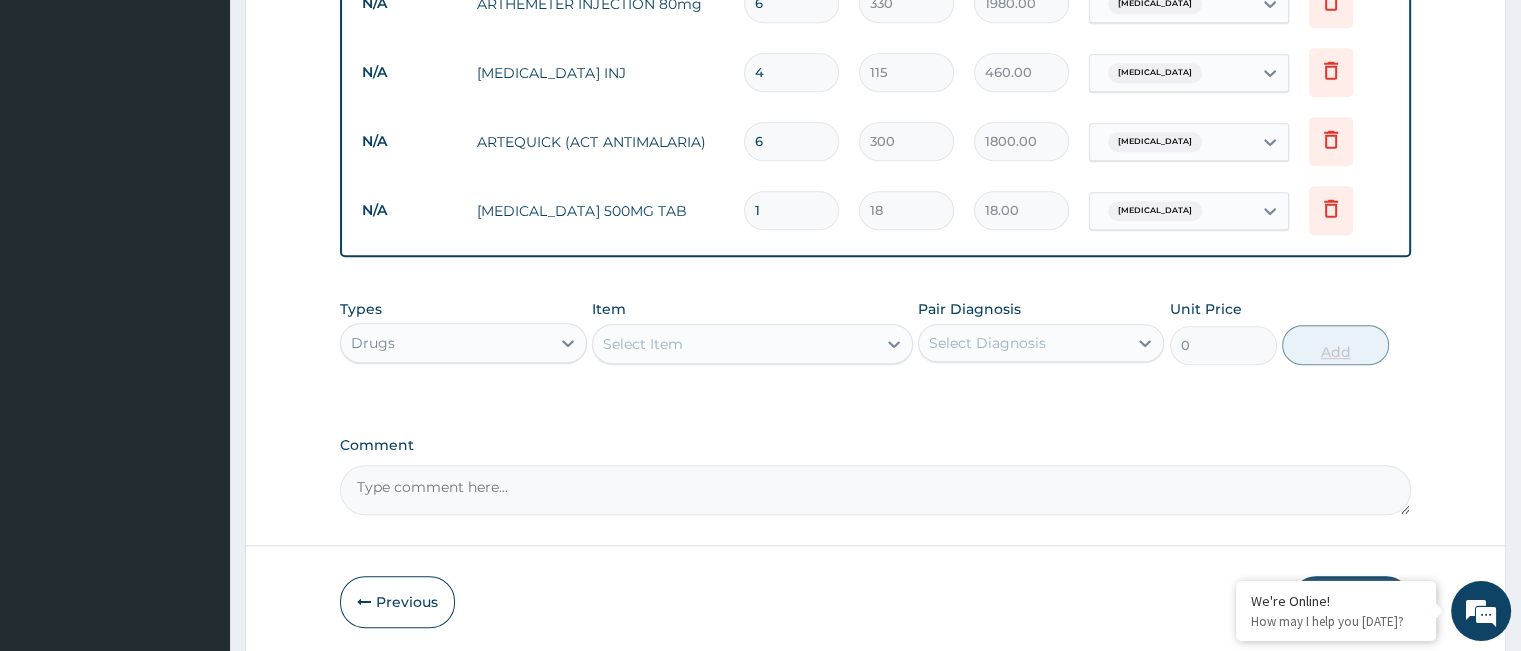 type on "18" 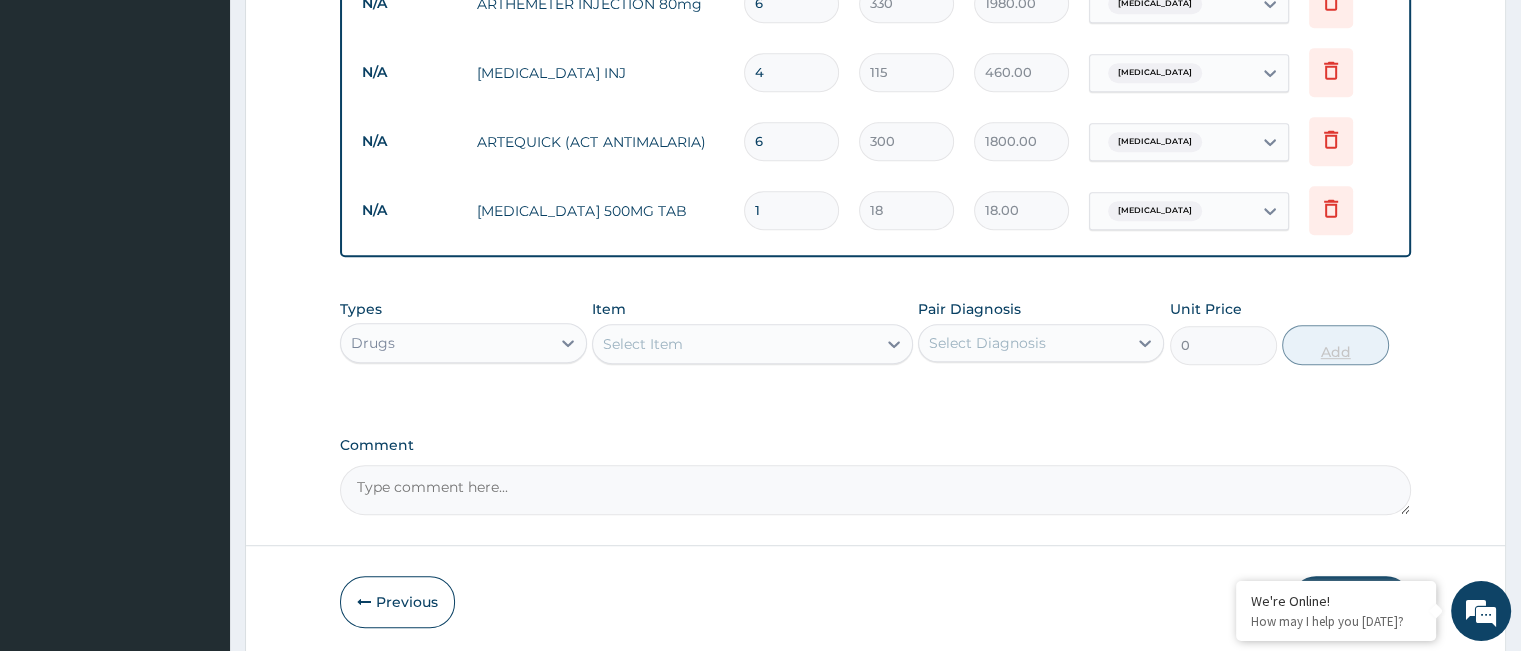 type on "324.00" 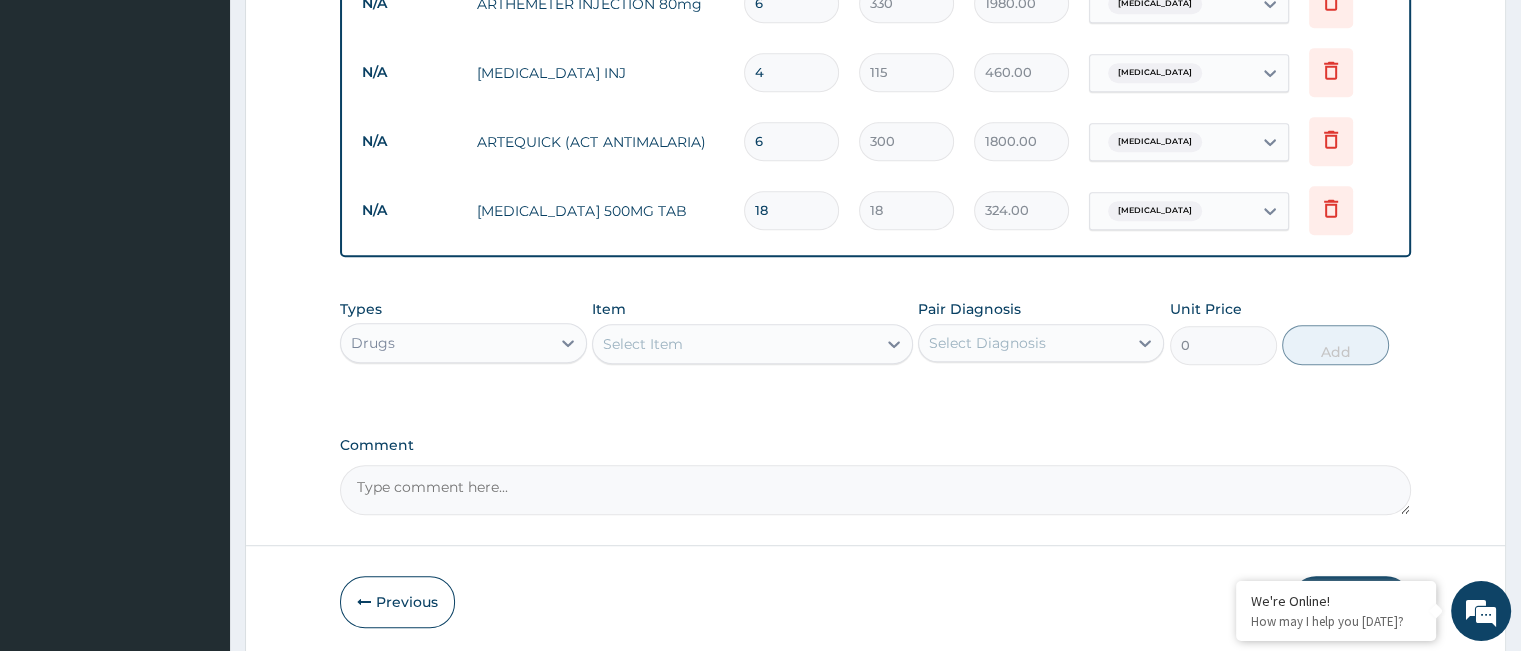 type on "18" 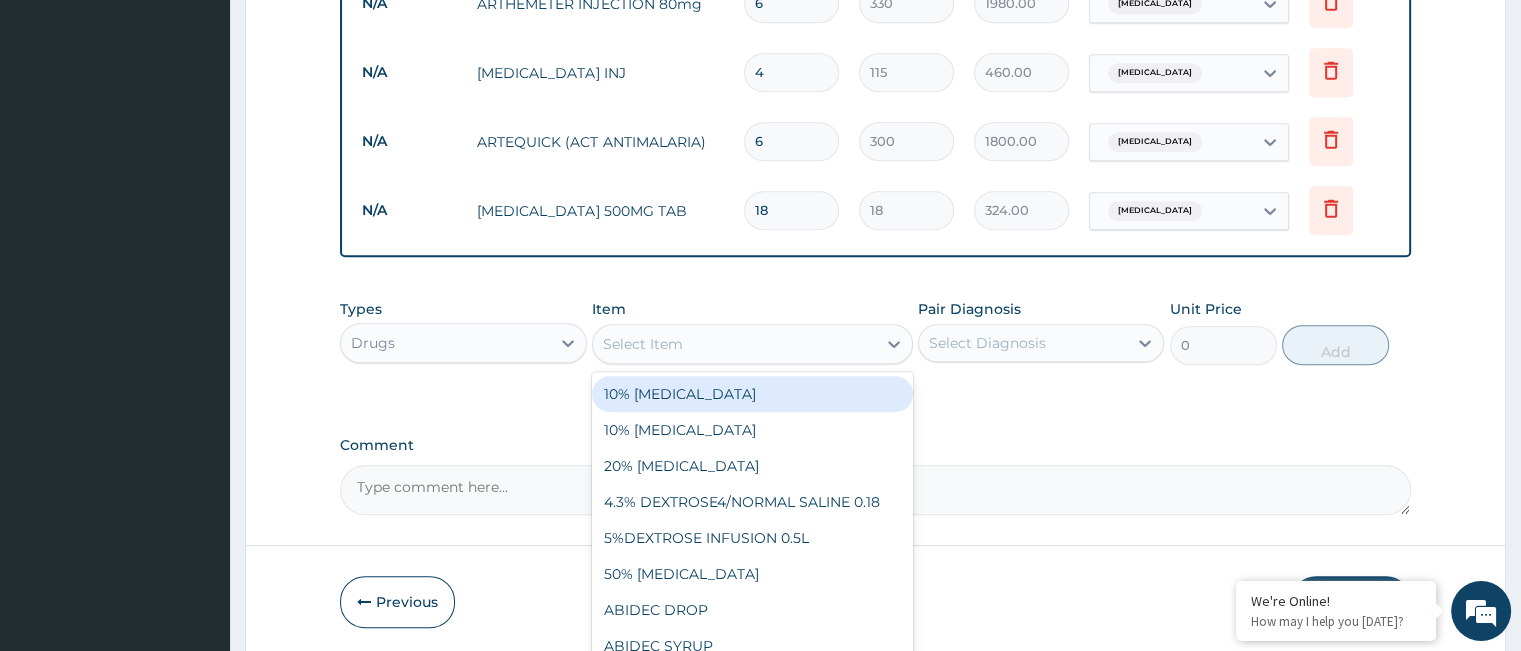 click on "Select Item" at bounding box center (734, 344) 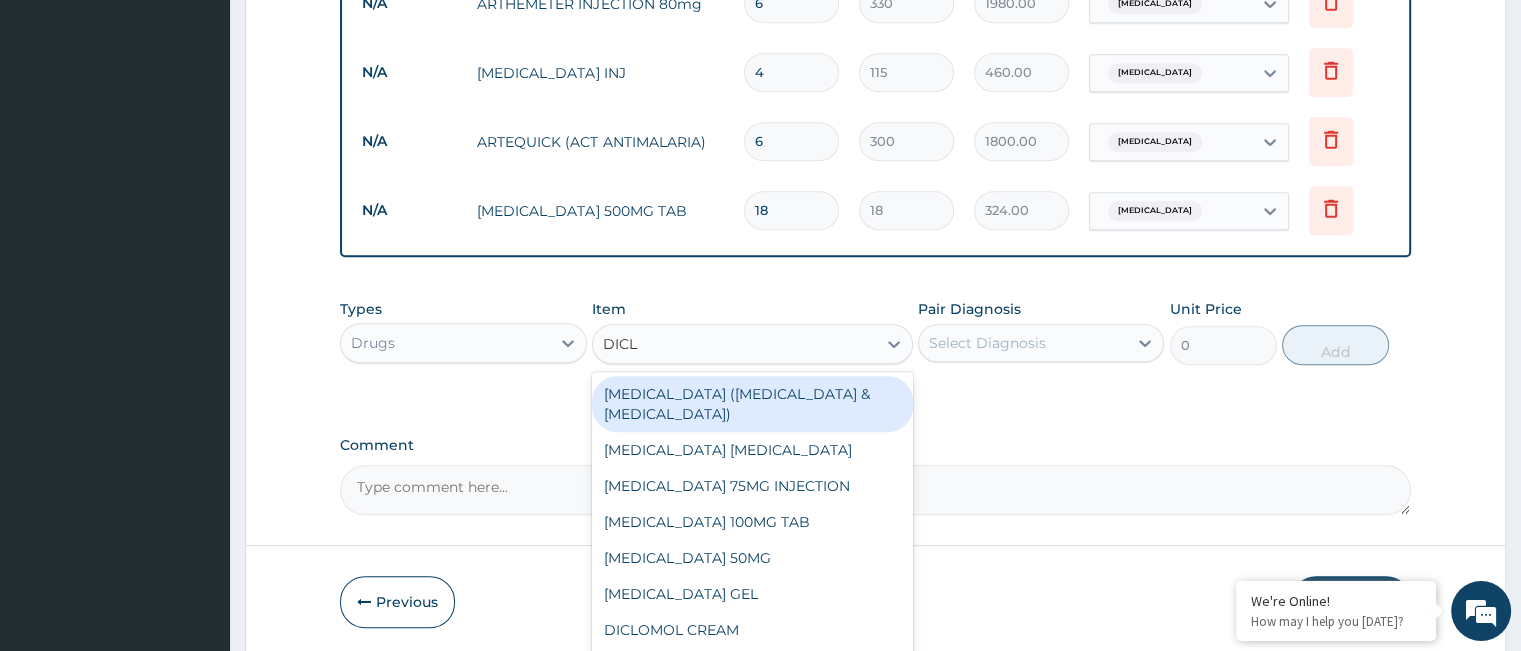 type on "DICLO" 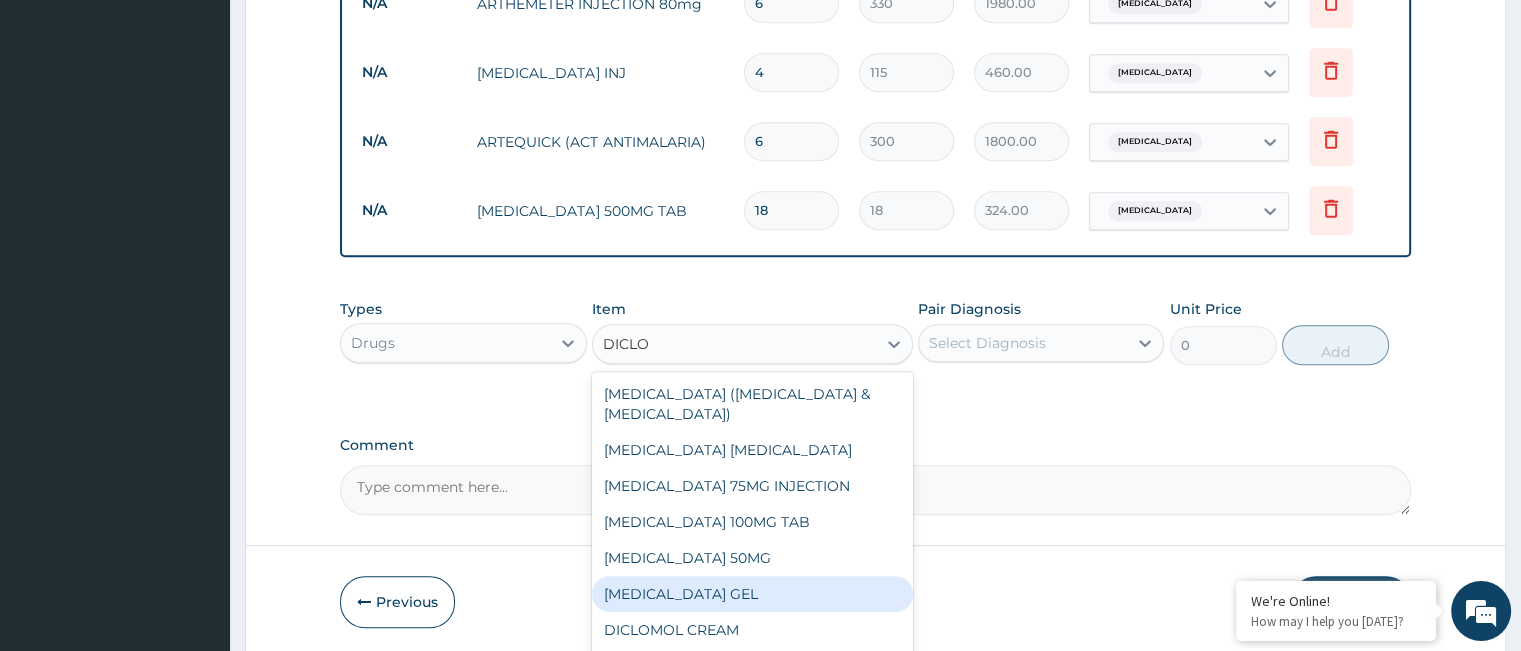 click on "DICLOFENAC SODIUM GEL" at bounding box center (752, 594) 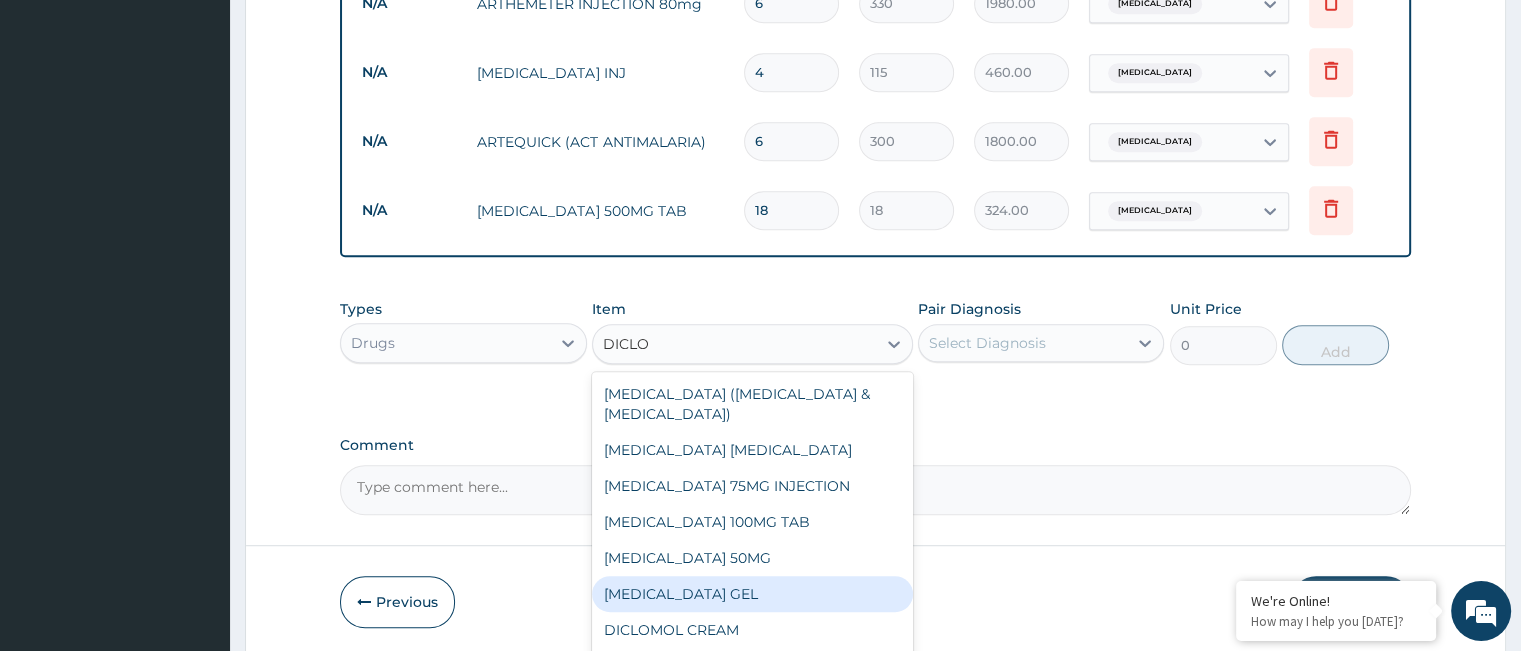type 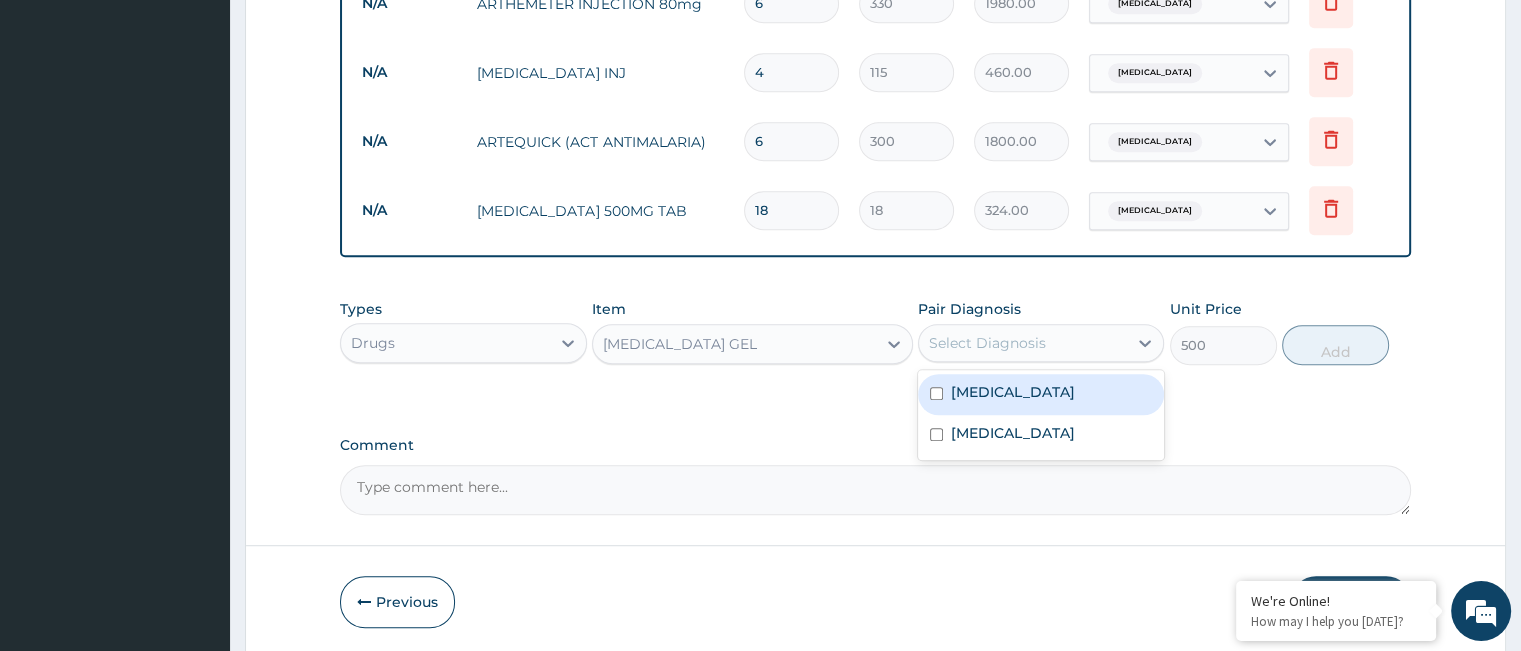 click on "Select Diagnosis" at bounding box center (1023, 343) 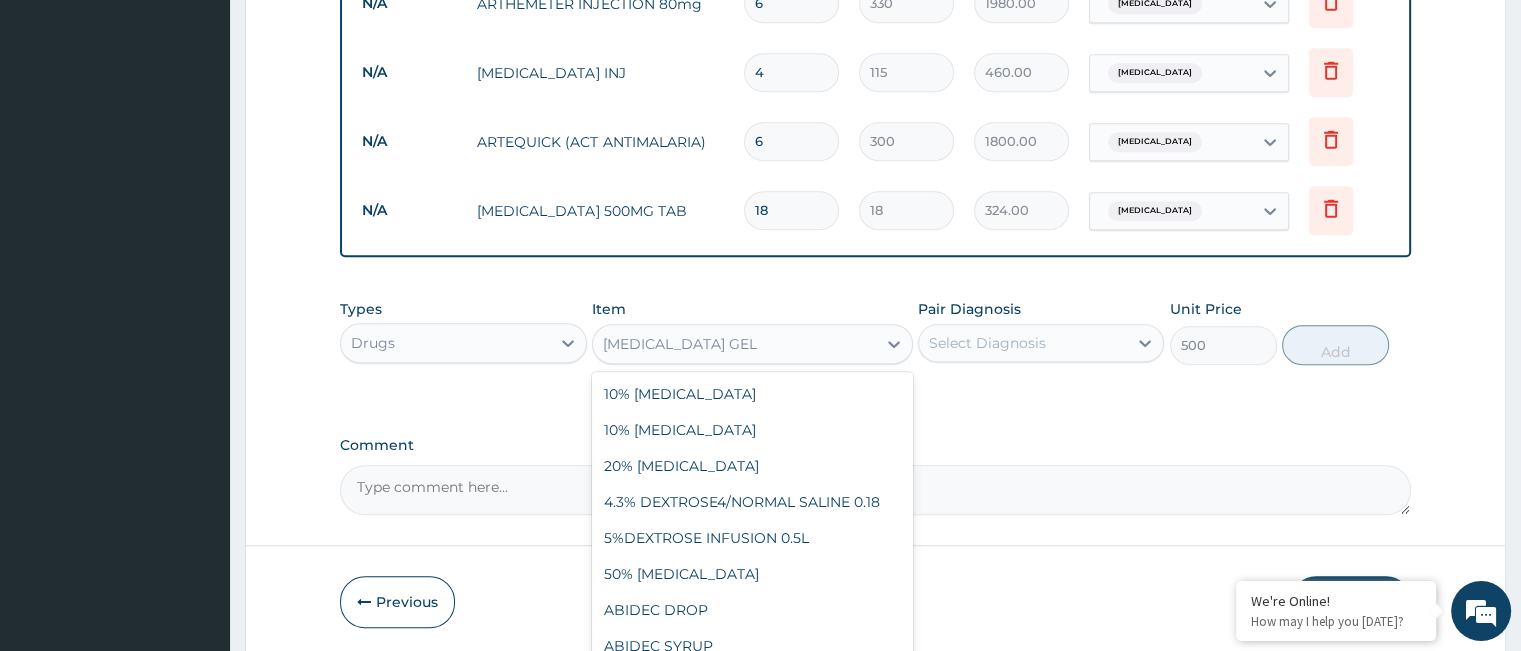 click on "DICLOFENAC SODIUM GEL" at bounding box center (734, 344) 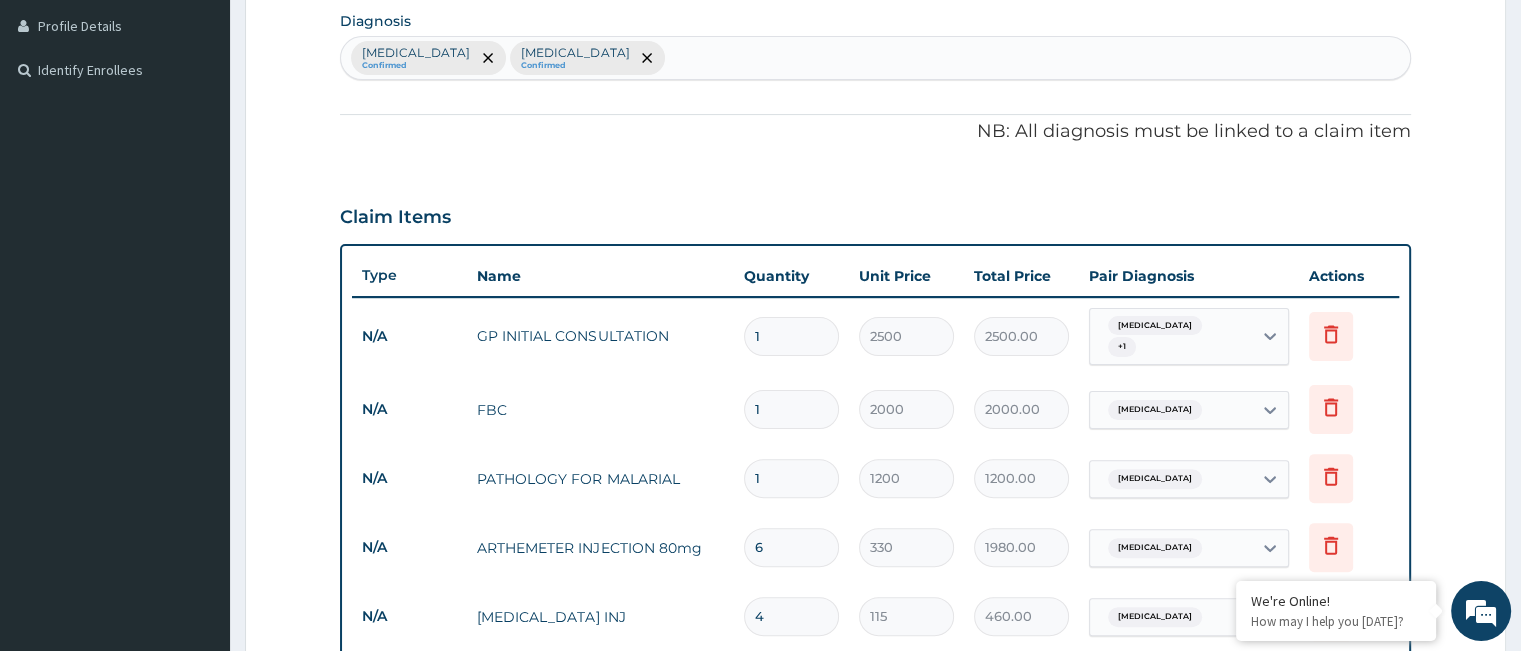 scroll, scrollTop: 471, scrollLeft: 0, axis: vertical 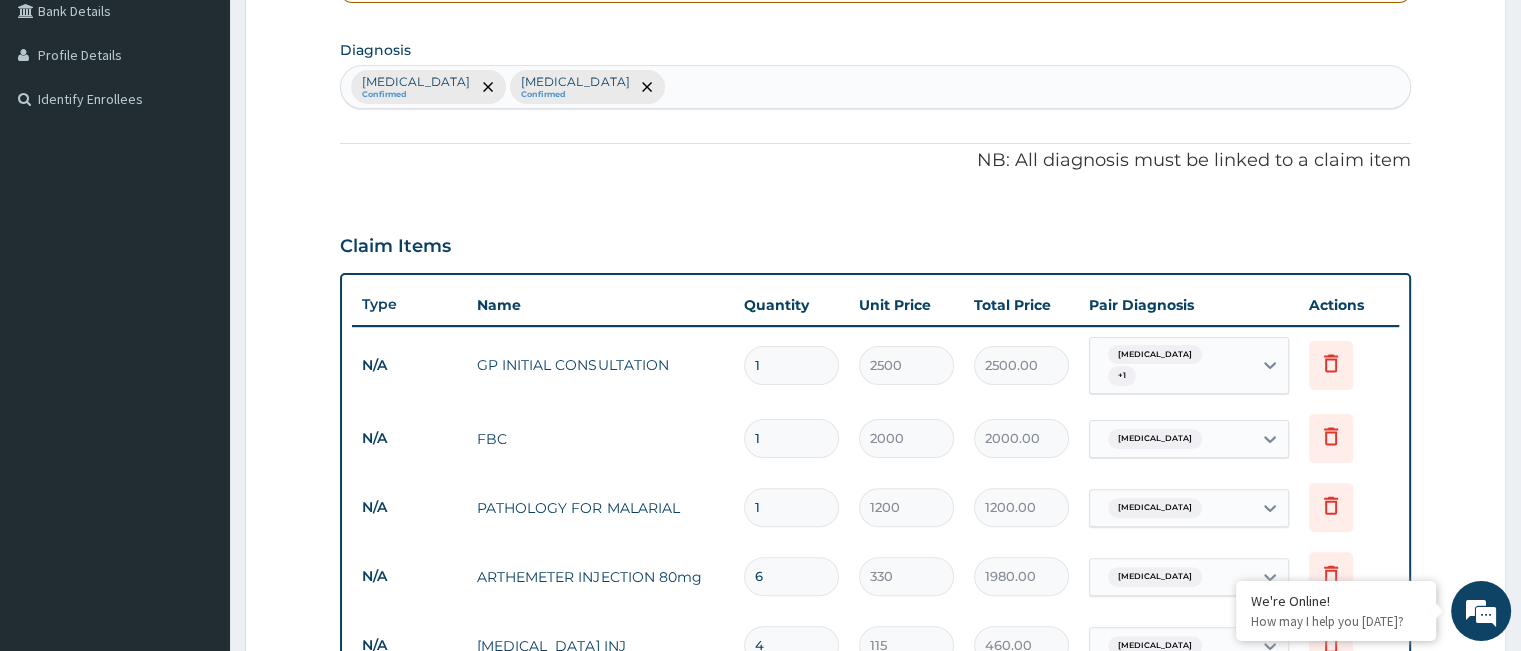 click on "Falciparum malaria Confirmed Upper respiratory infection Confirmed" at bounding box center [875, 87] 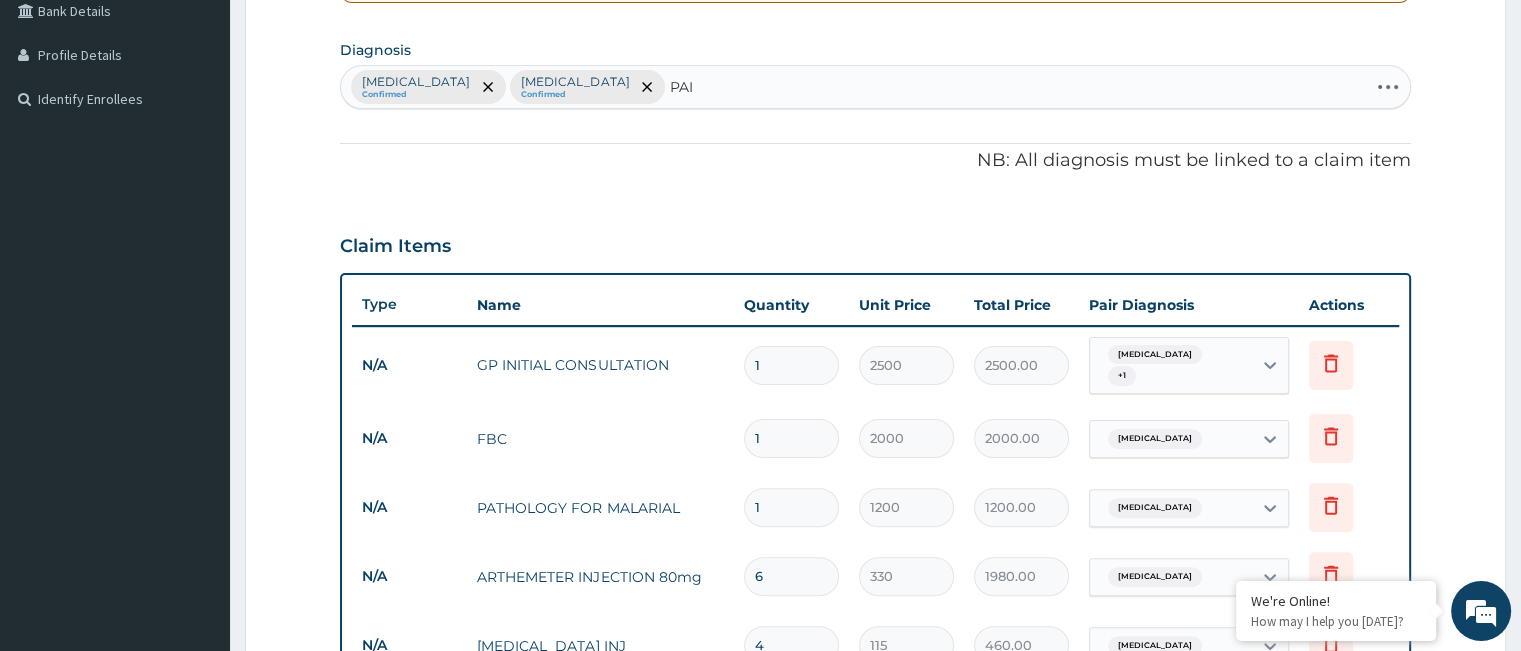 type on "PAIN" 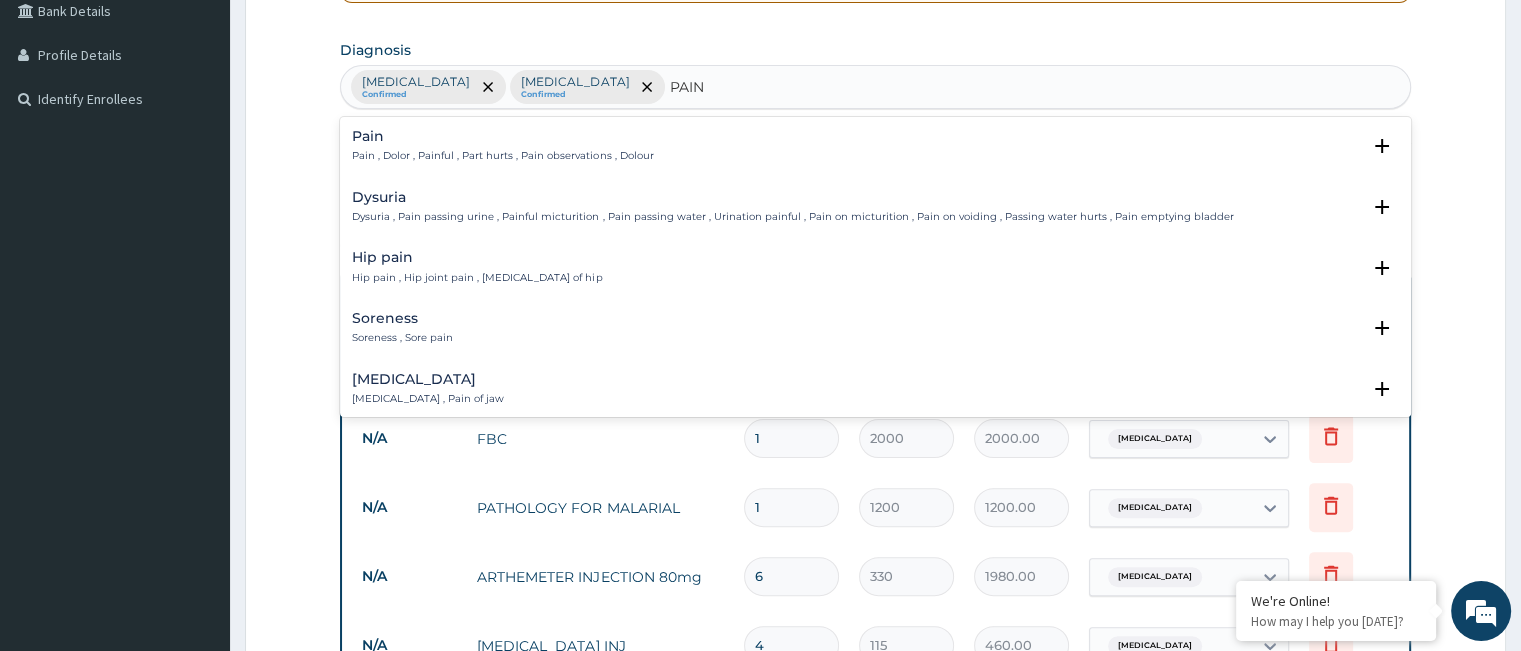 click on "Pain Pain , Dolor , Painful , Part hurts , Pain observations , Dolour" at bounding box center (875, 146) 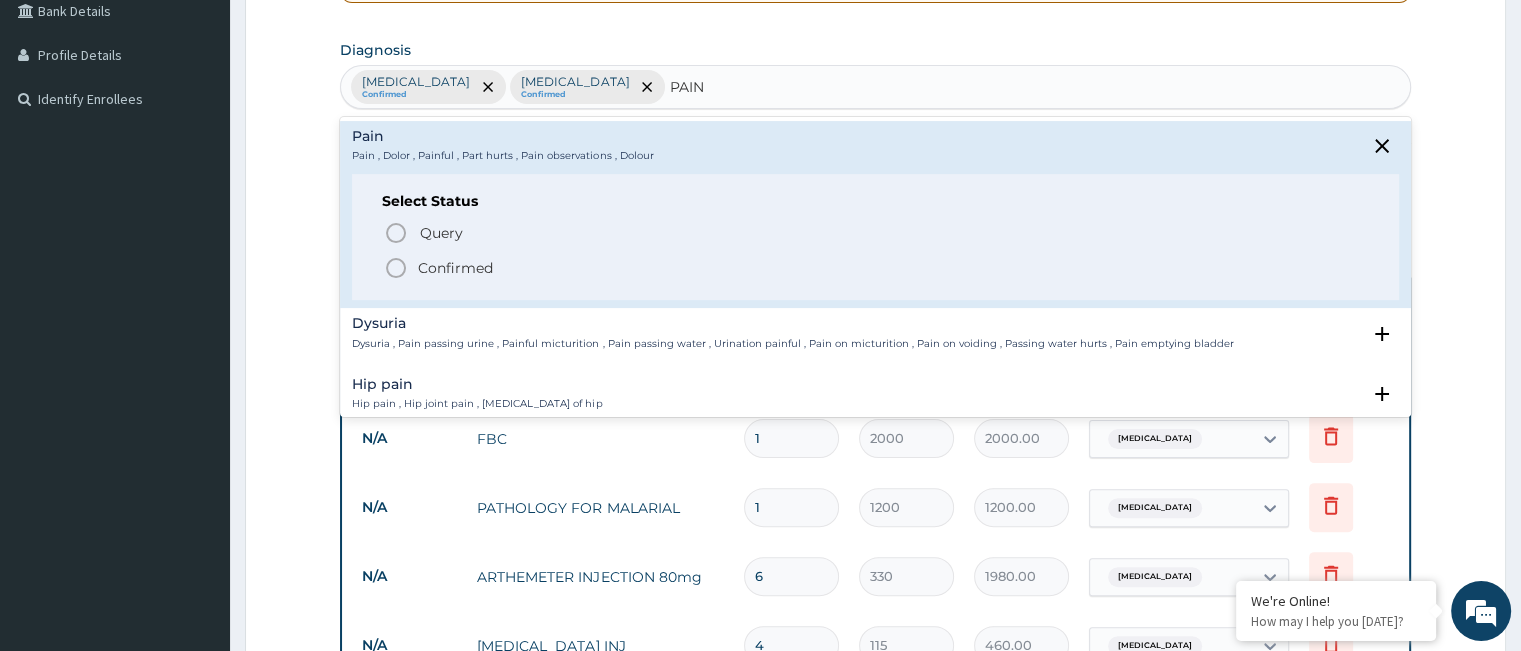 click 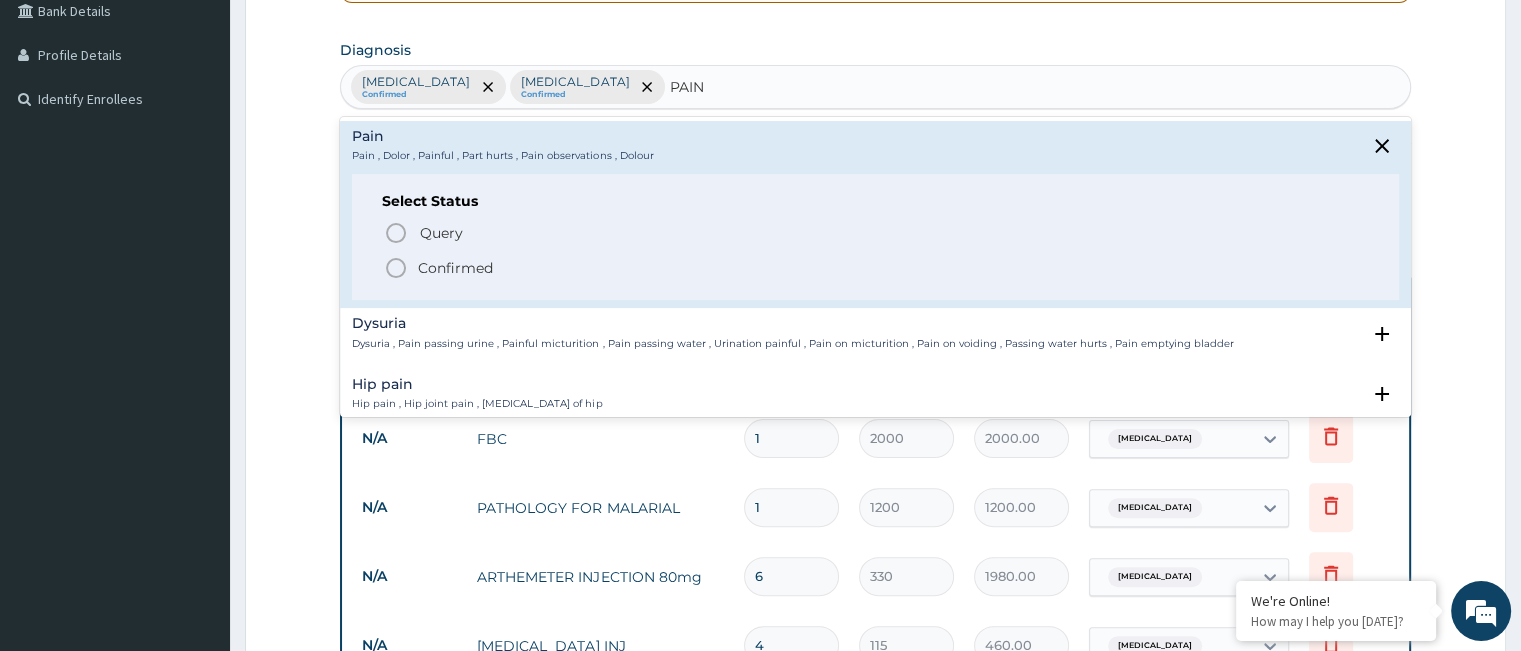 type 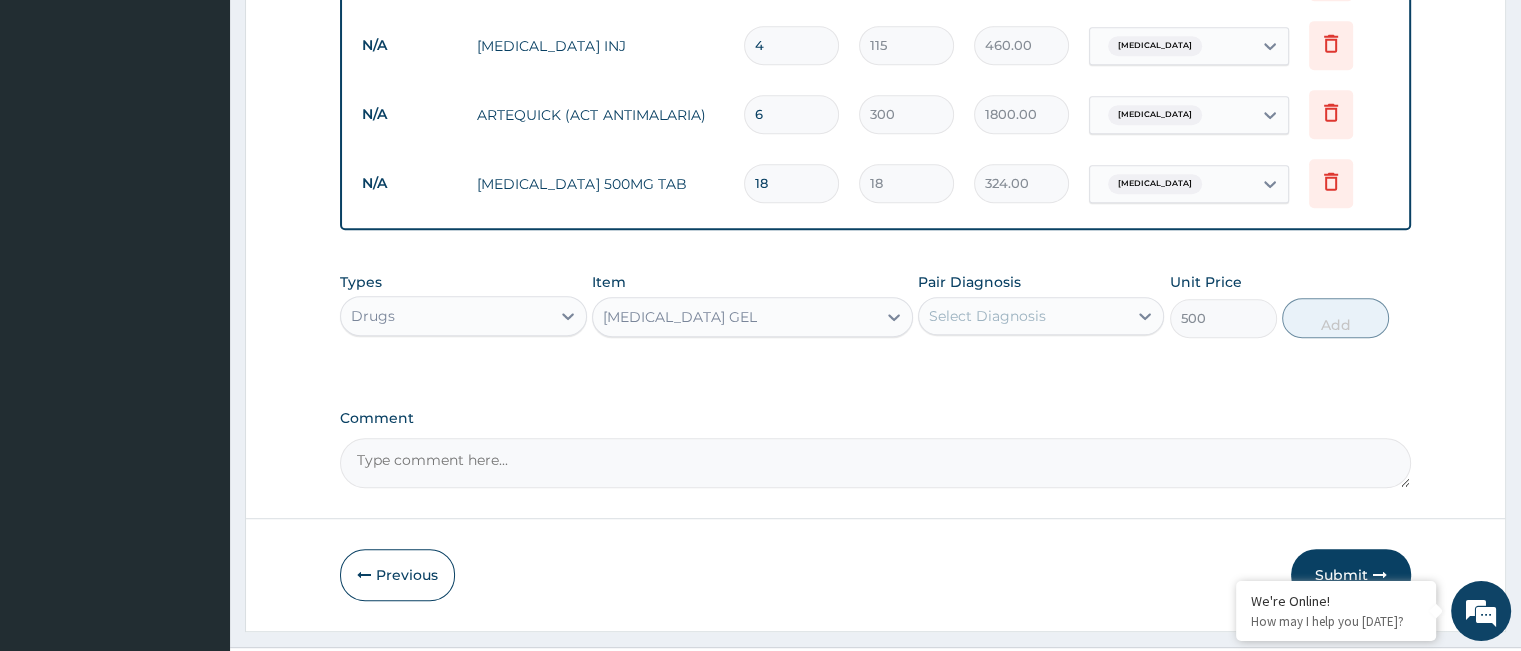 scroll, scrollTop: 1084, scrollLeft: 0, axis: vertical 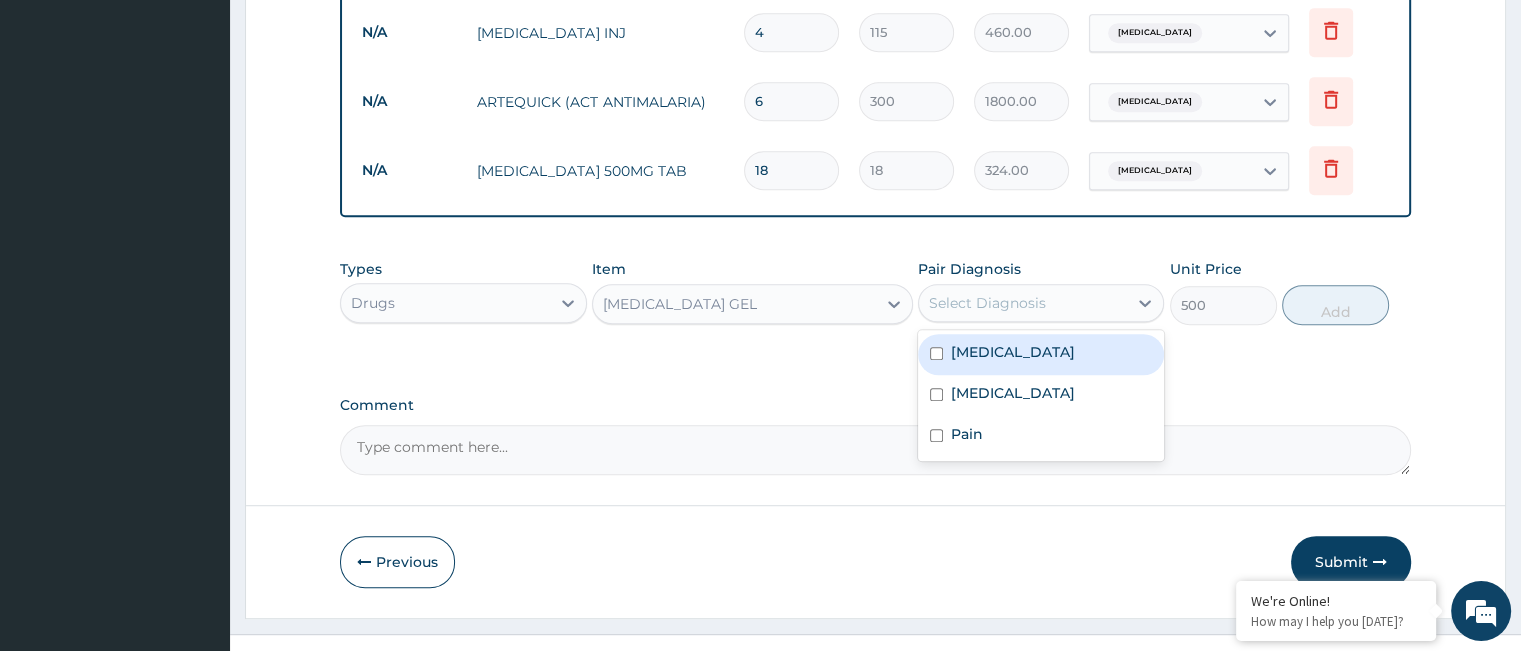 click on "Select Diagnosis" at bounding box center [1023, 303] 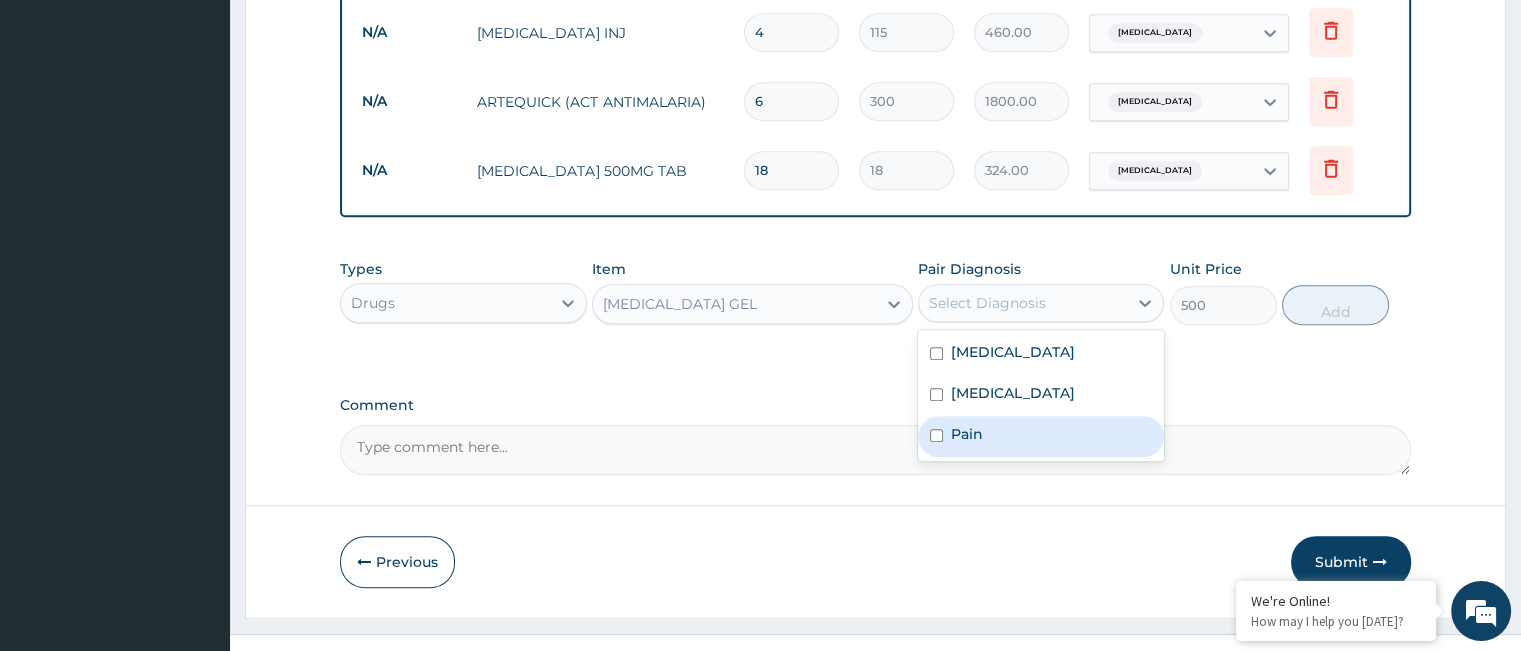 click on "Pain" at bounding box center (967, 434) 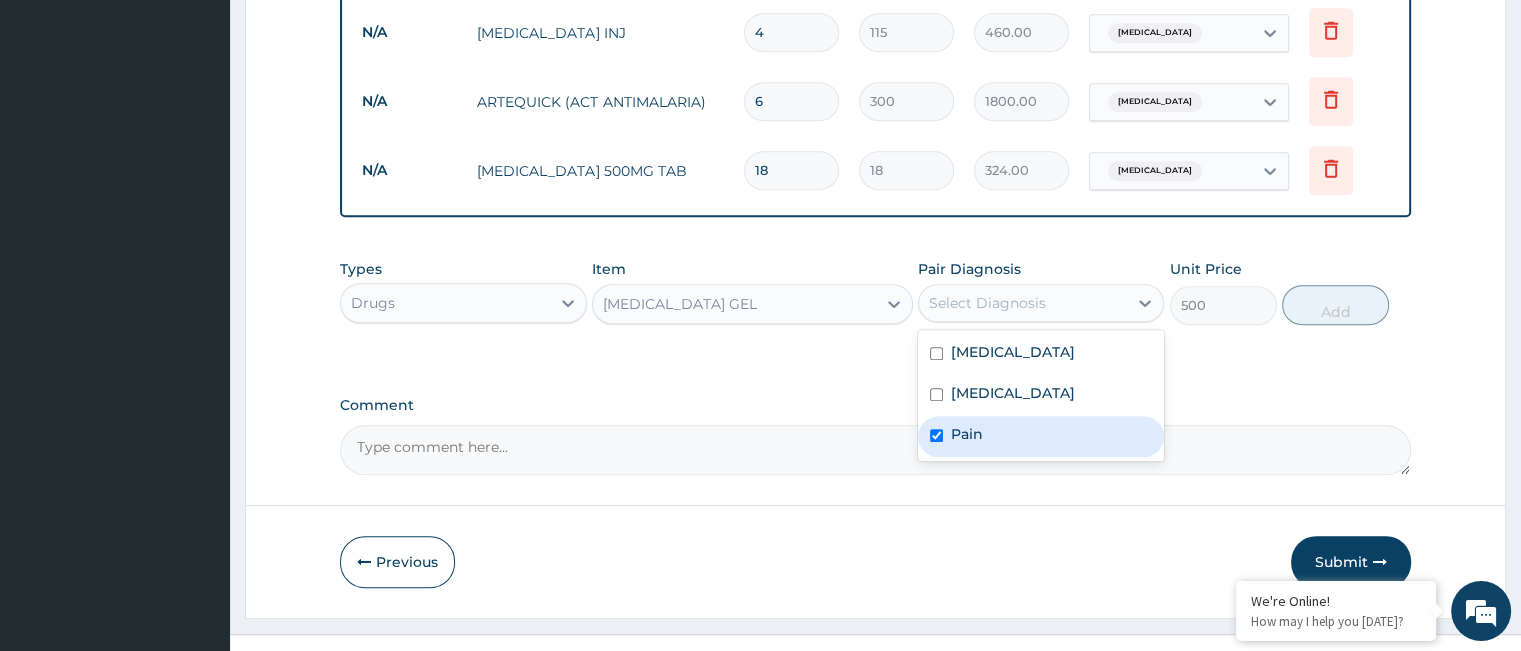 checkbox on "true" 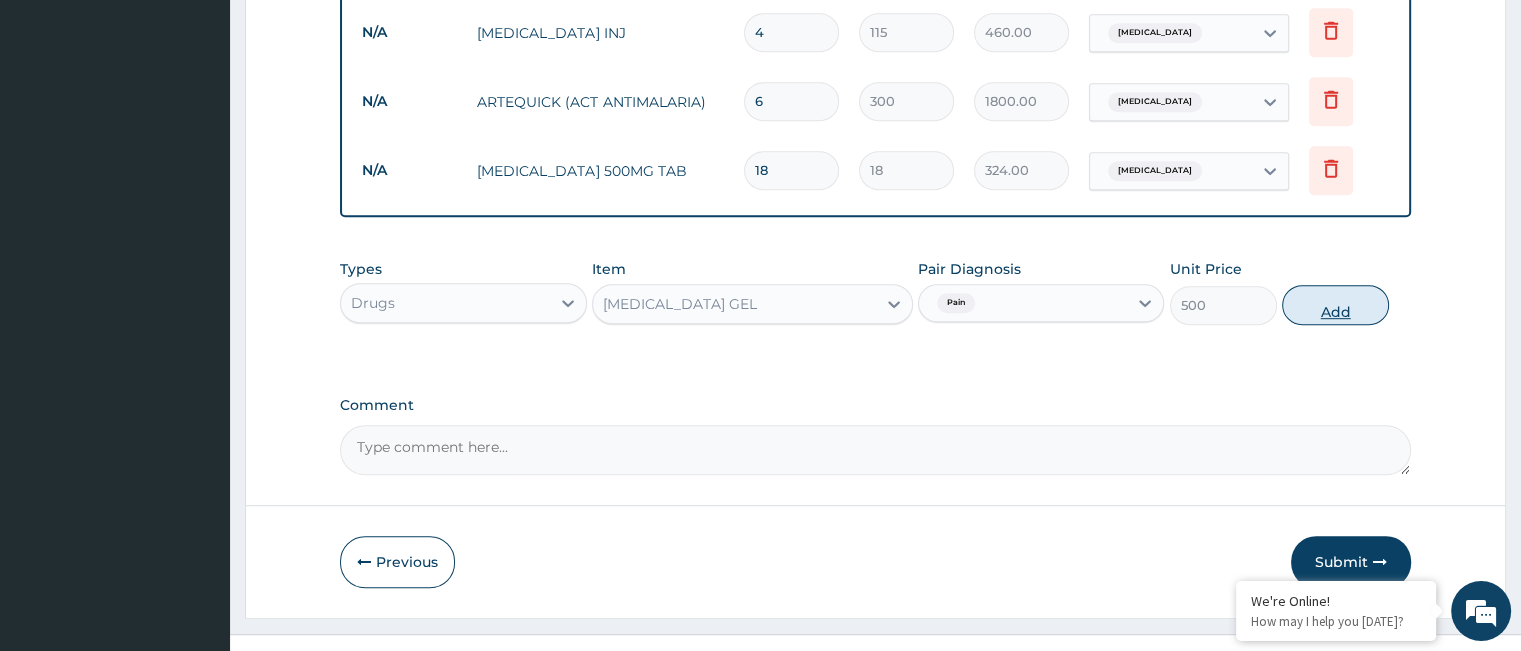 click on "Add" at bounding box center (1335, 305) 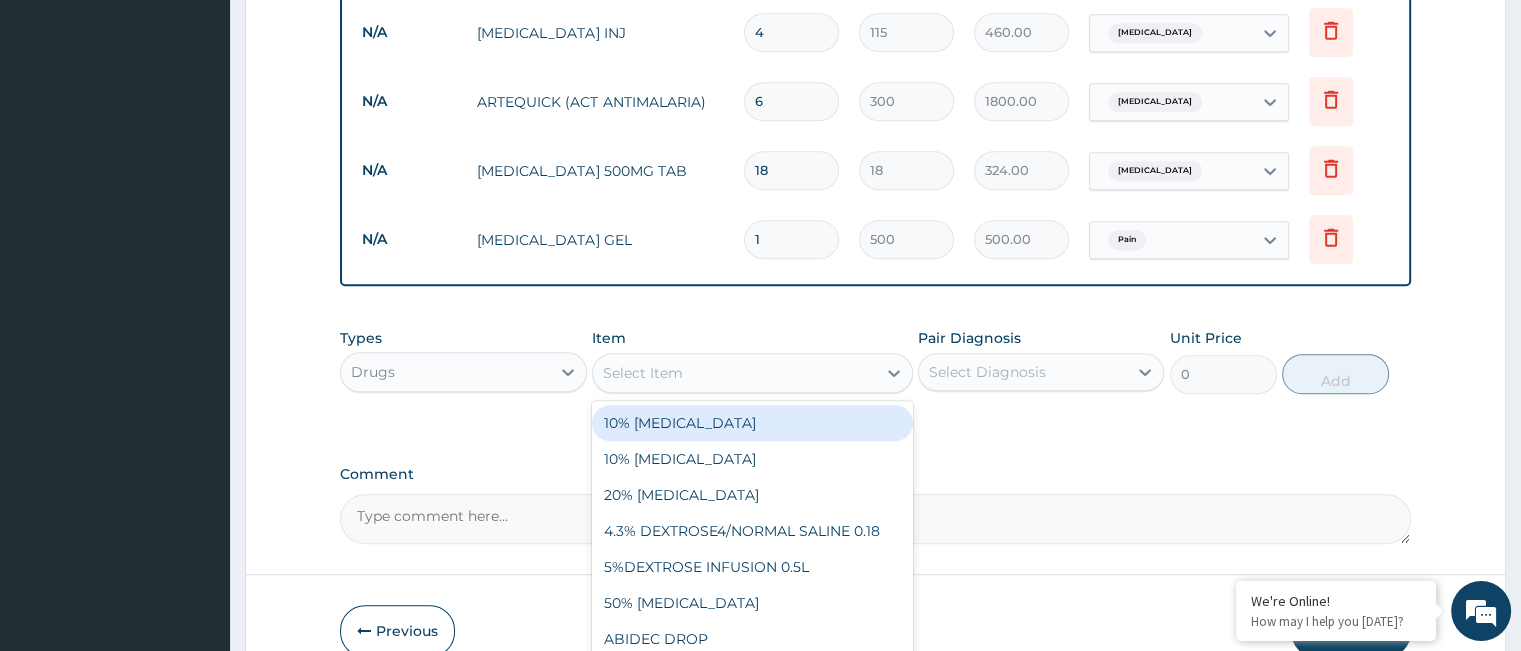 click on "Select Item" at bounding box center (734, 373) 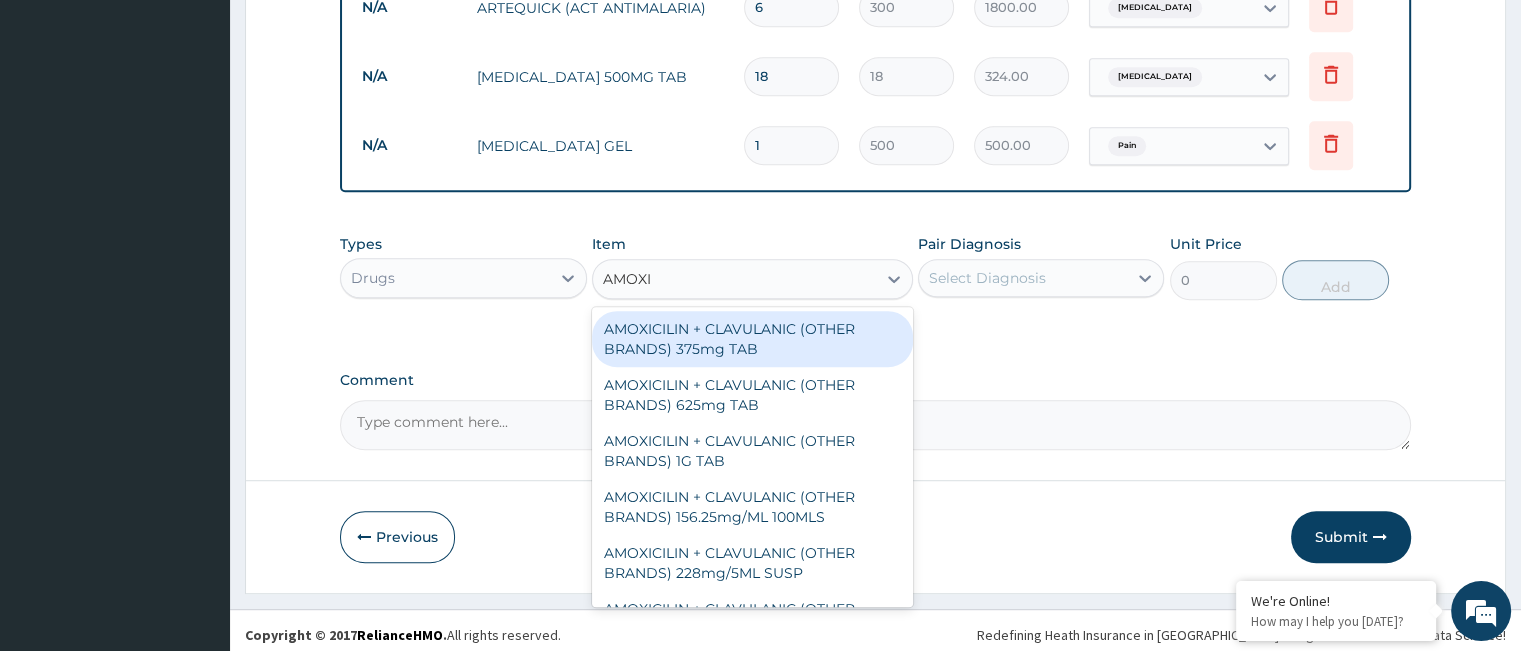 scroll, scrollTop: 1180, scrollLeft: 0, axis: vertical 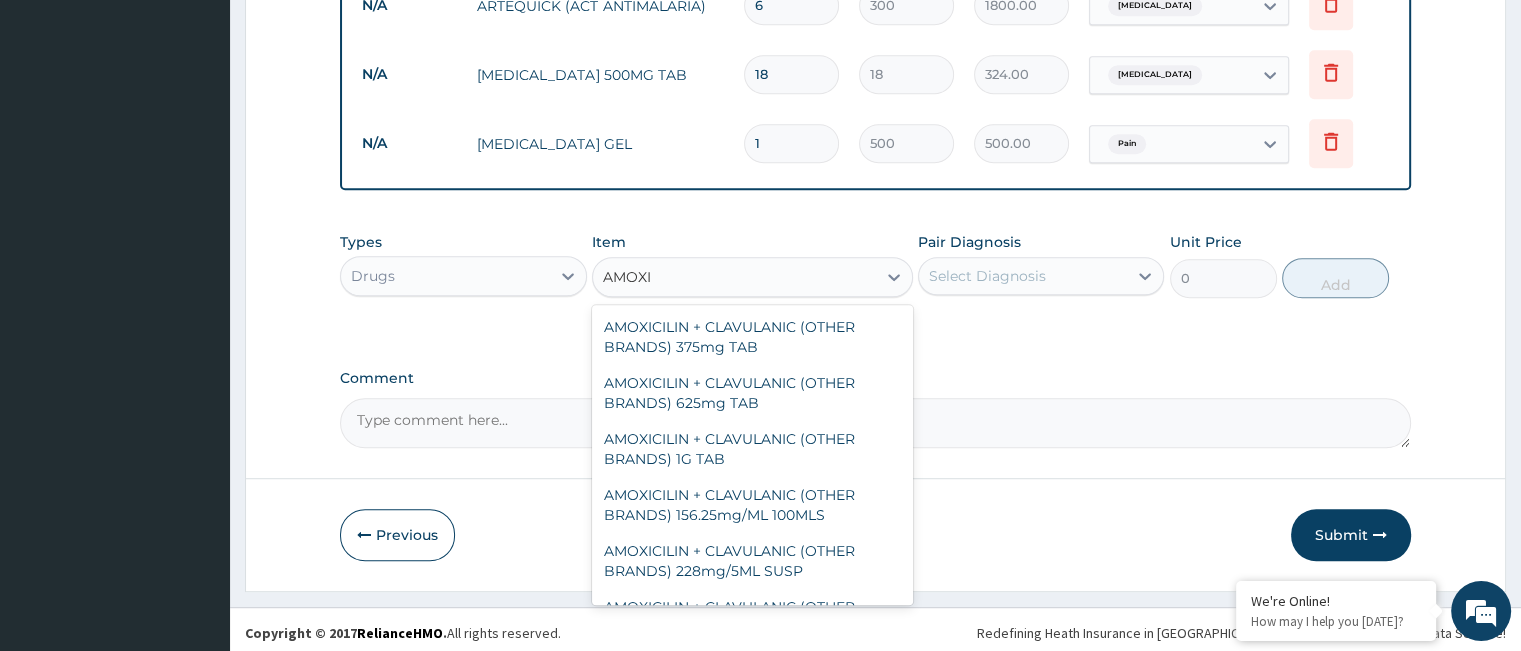 type on "AMOX" 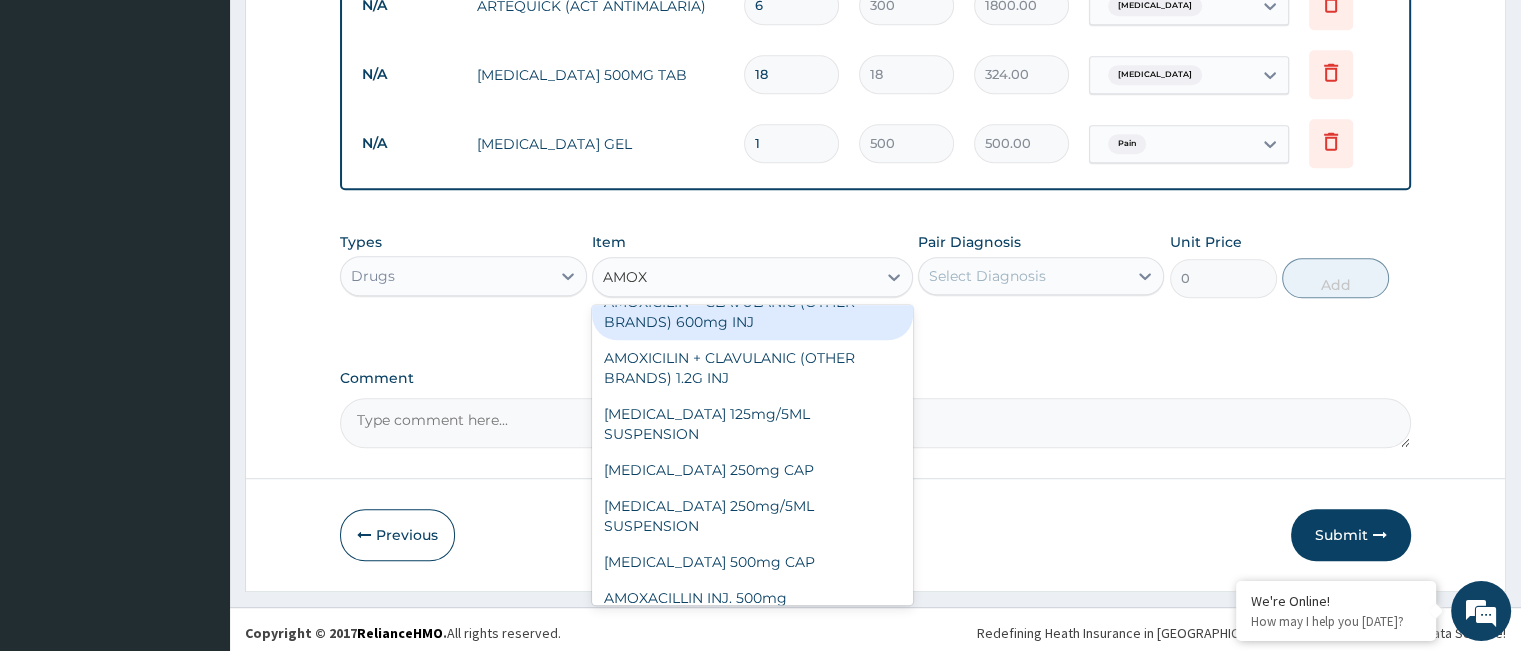 scroll, scrollTop: 440, scrollLeft: 0, axis: vertical 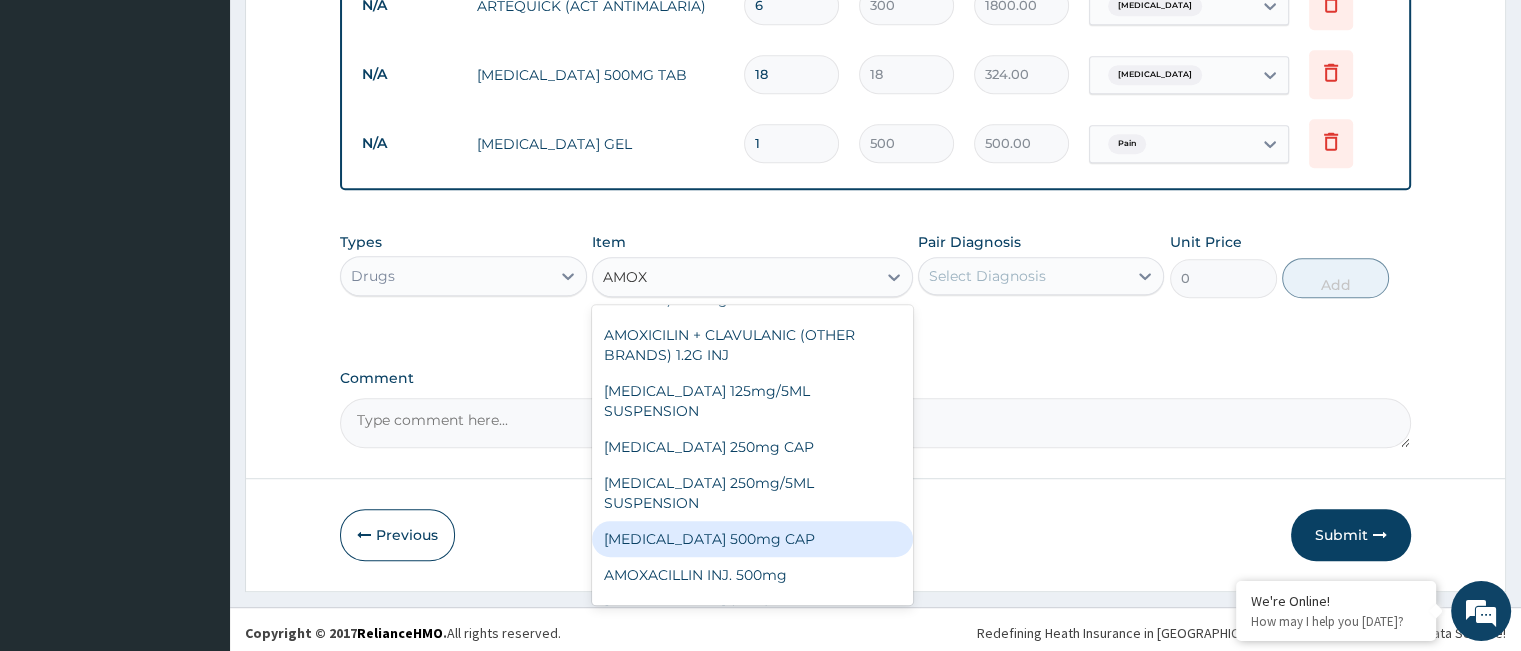 click on "AMOXYCILLIN 500mg CAP" at bounding box center (752, 539) 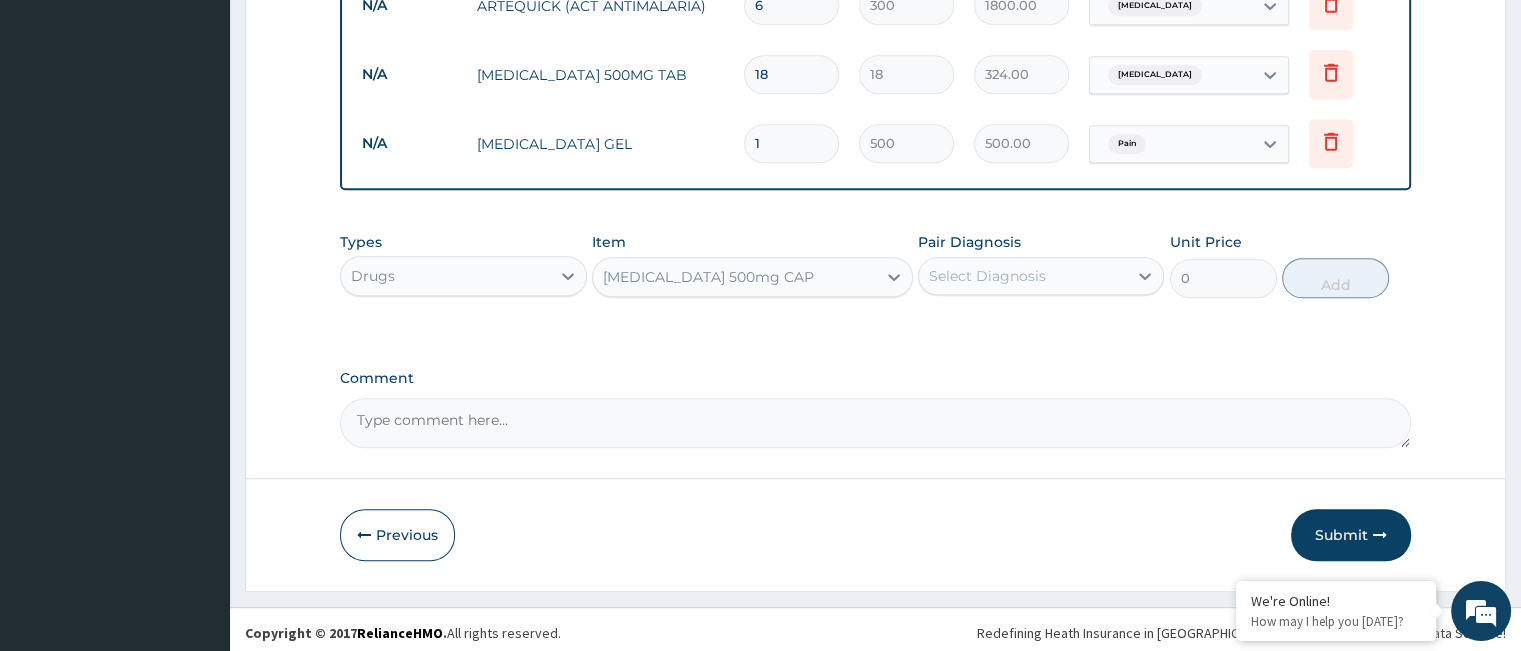 type 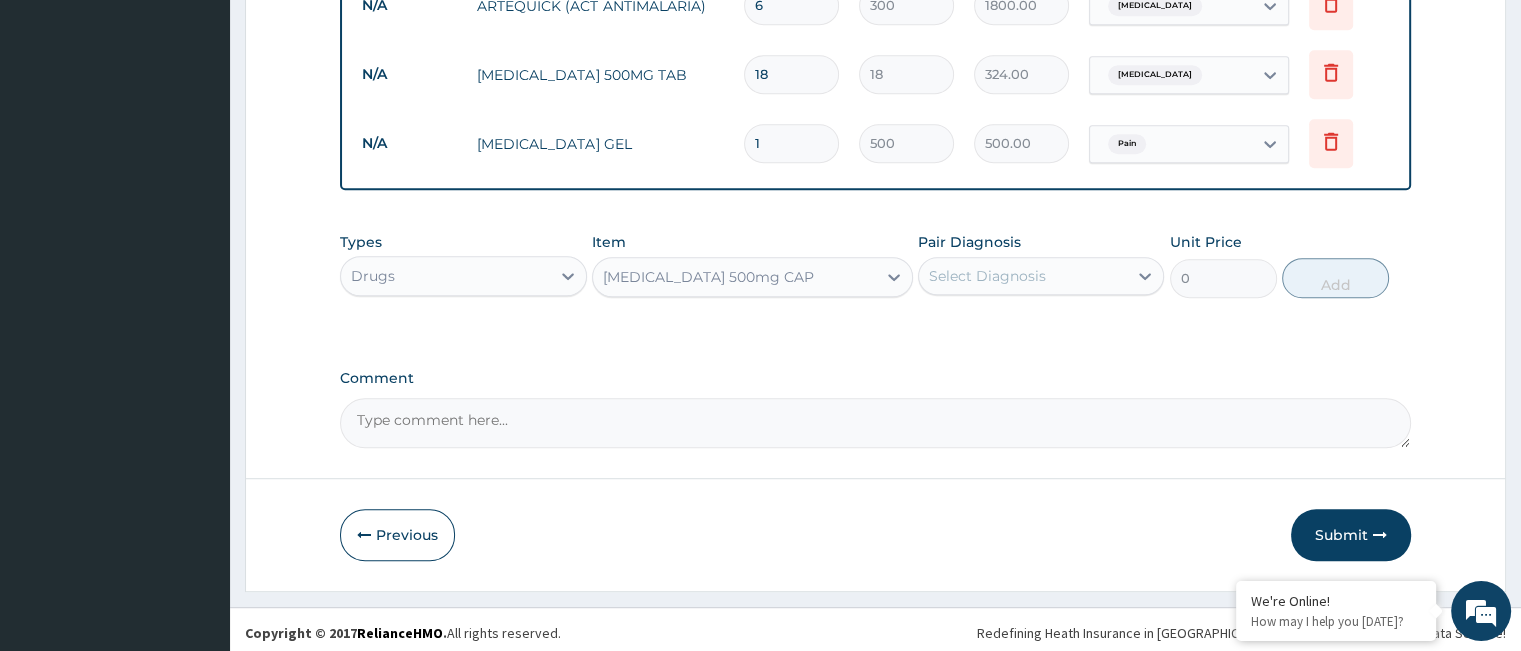 type on "40" 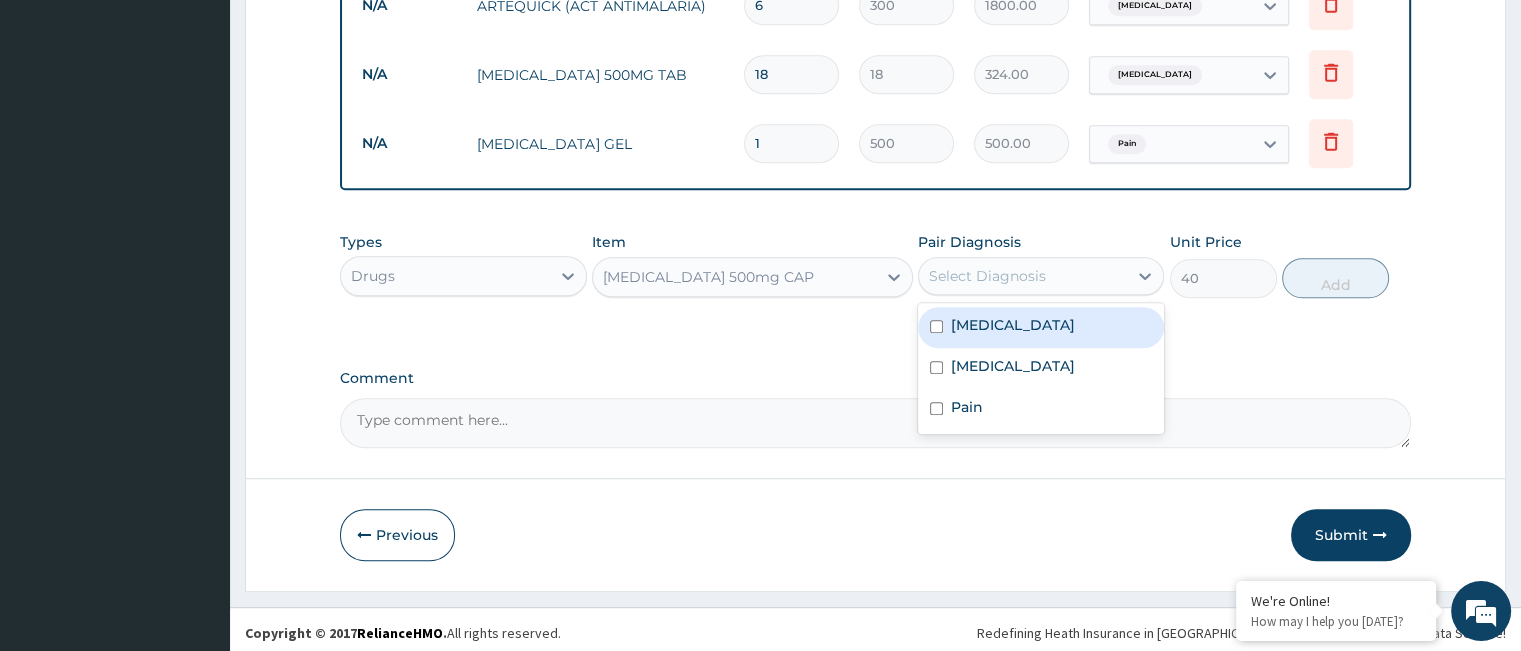 click on "Select Diagnosis" at bounding box center (1023, 276) 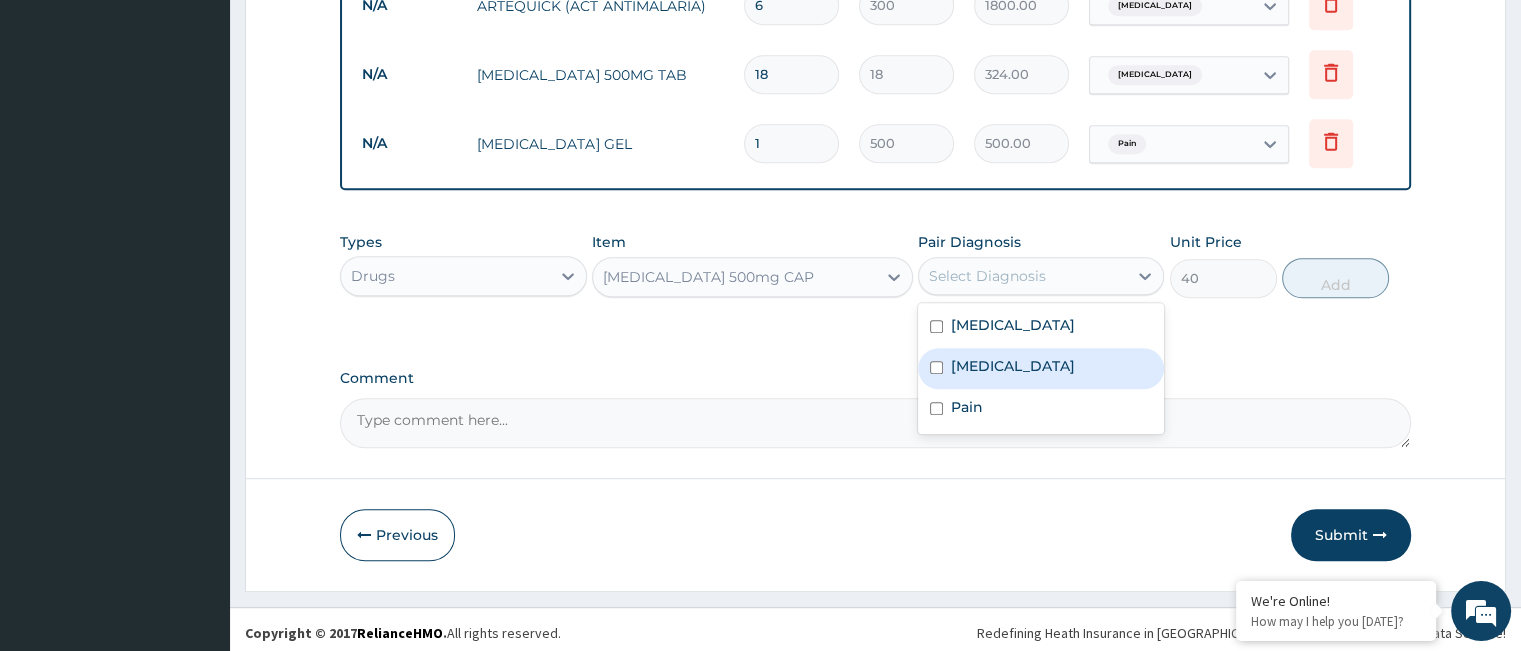 click on "Upper respiratory infection" at bounding box center [1041, 368] 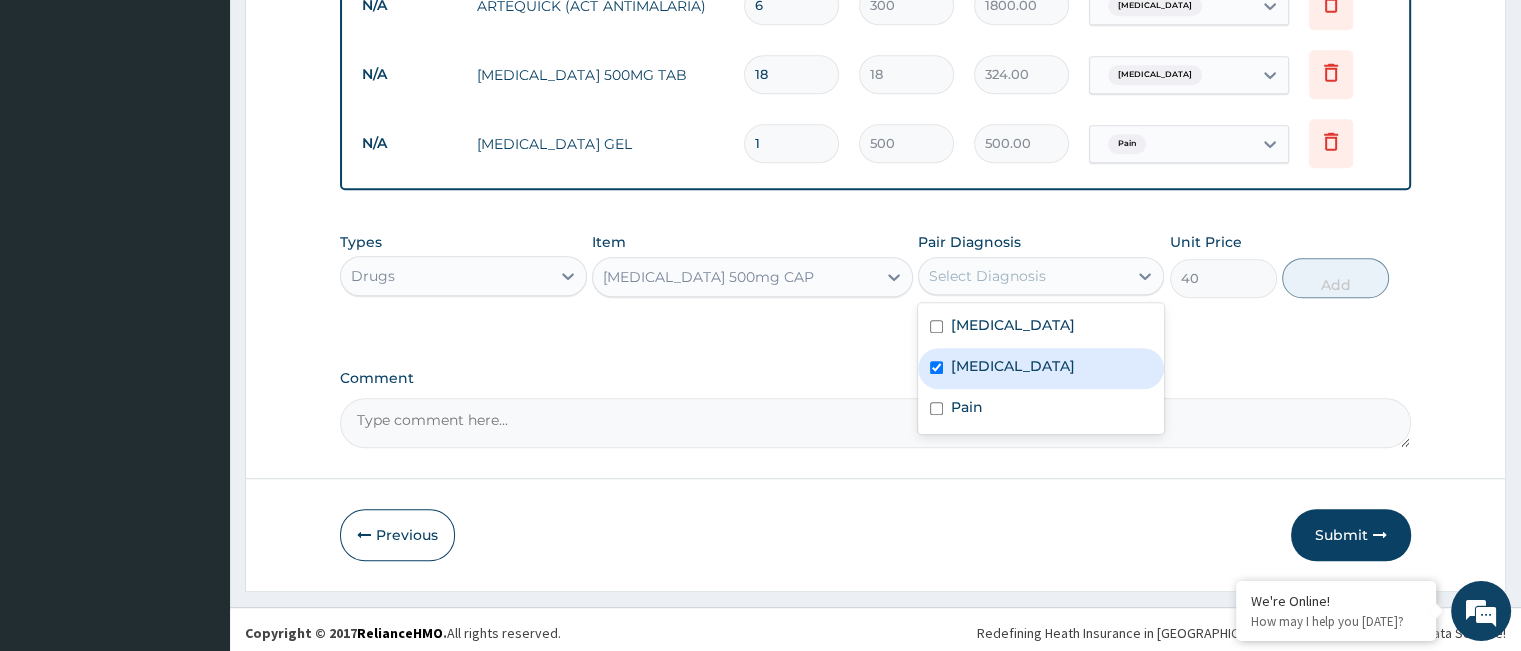 checkbox on "true" 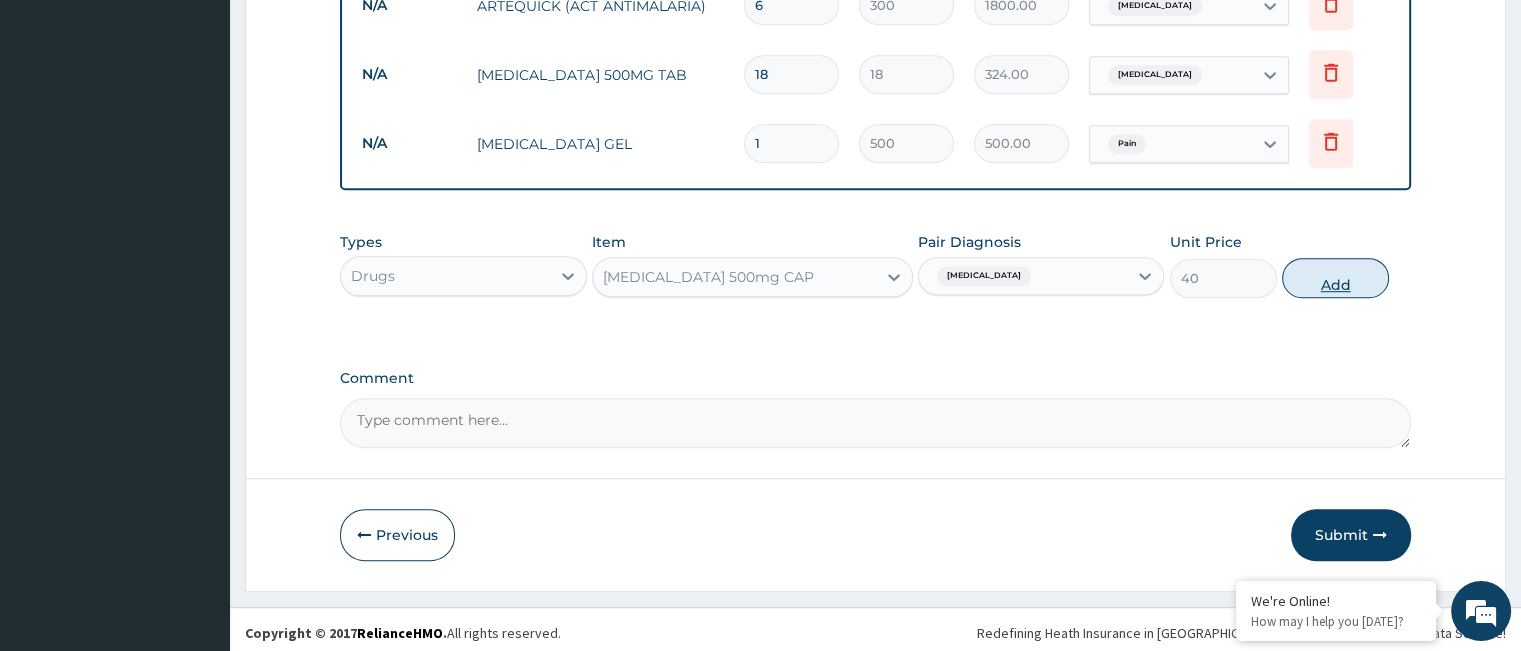 click on "Add" at bounding box center [1335, 278] 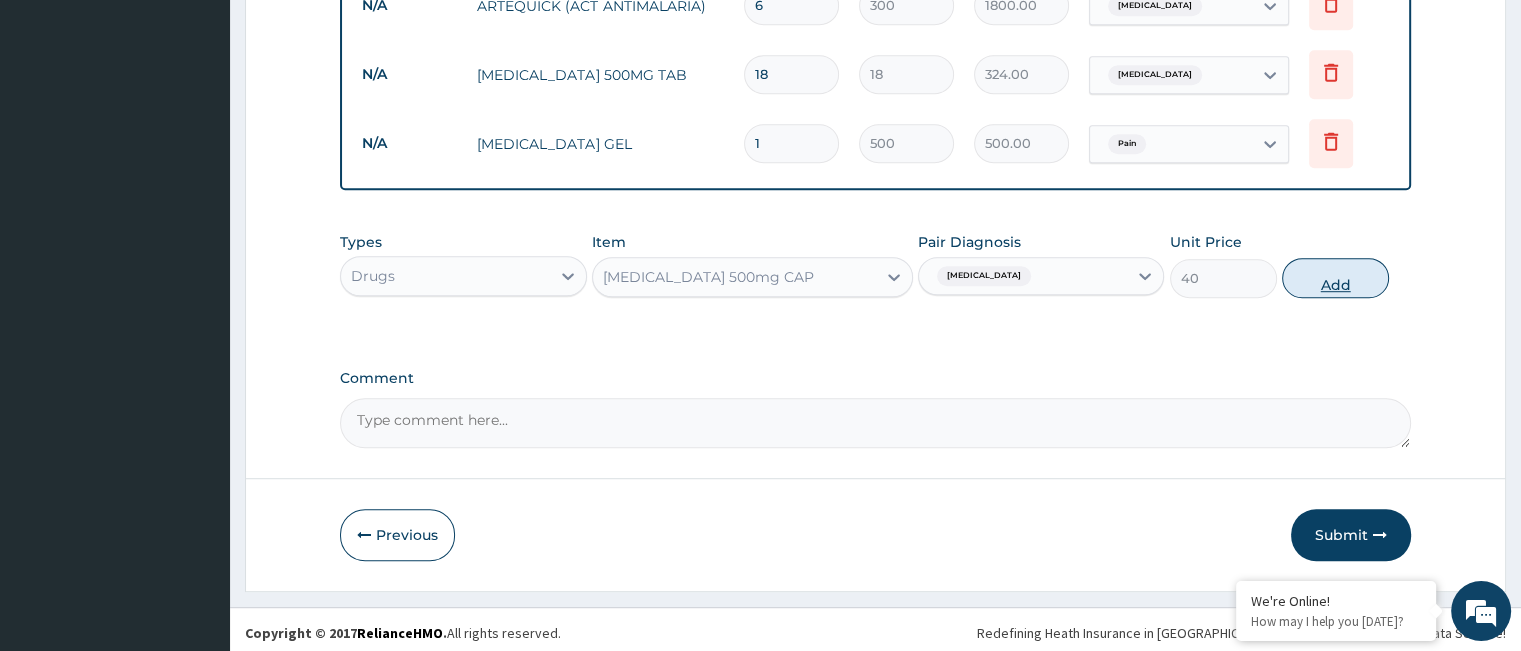 type on "0" 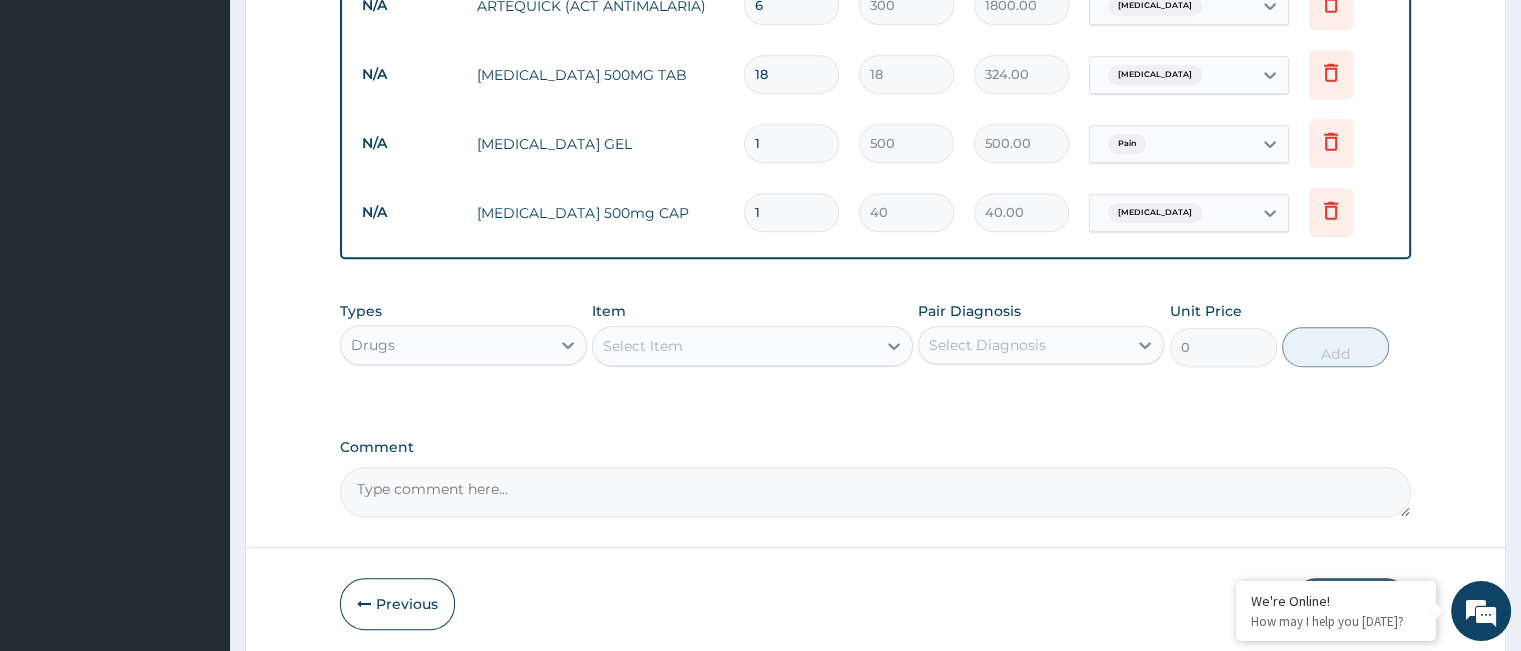 type on "15" 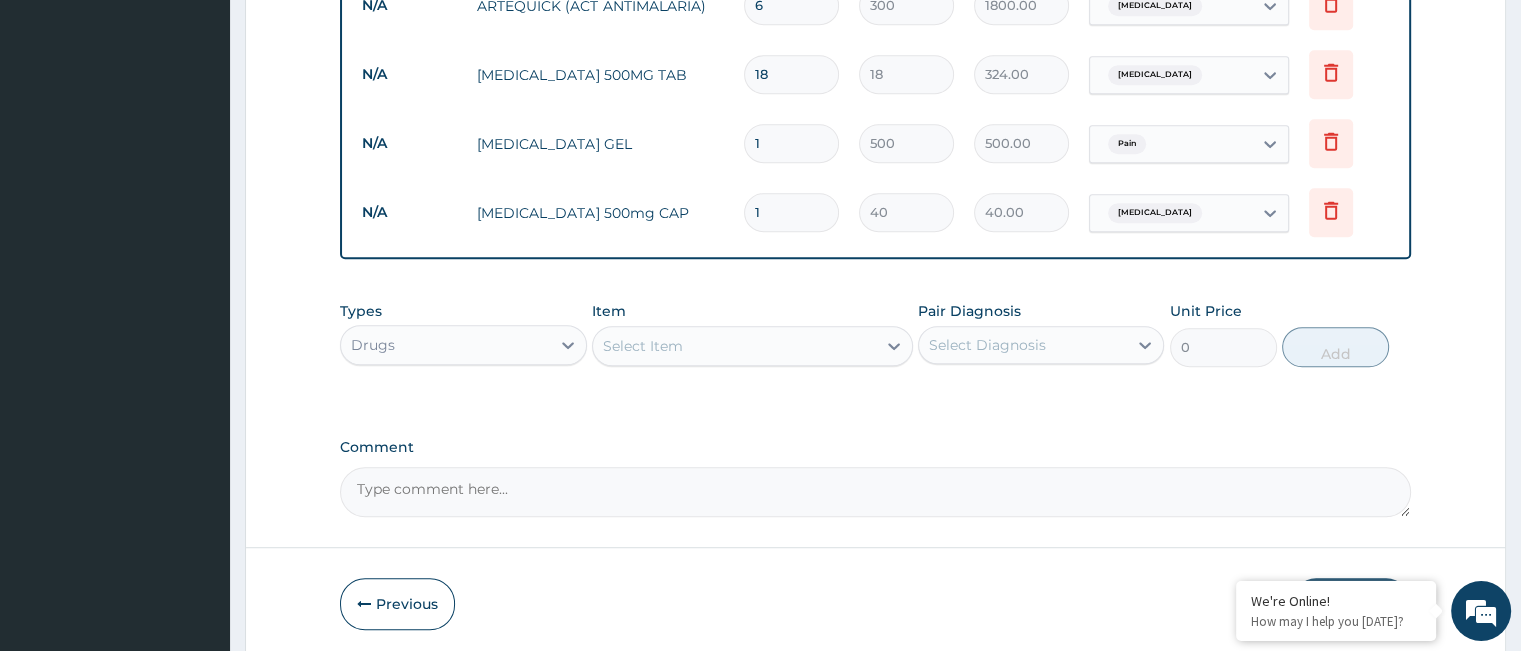 type on "600.00" 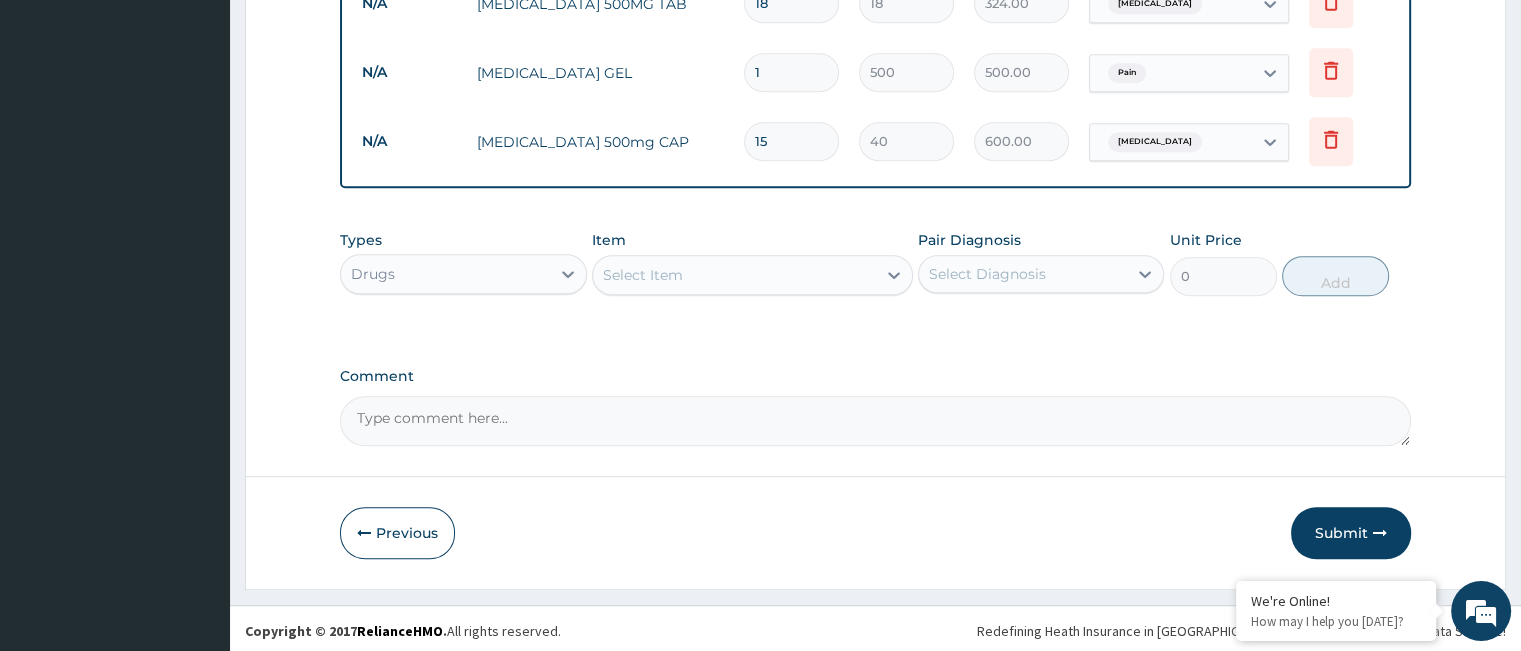 scroll, scrollTop: 1249, scrollLeft: 0, axis: vertical 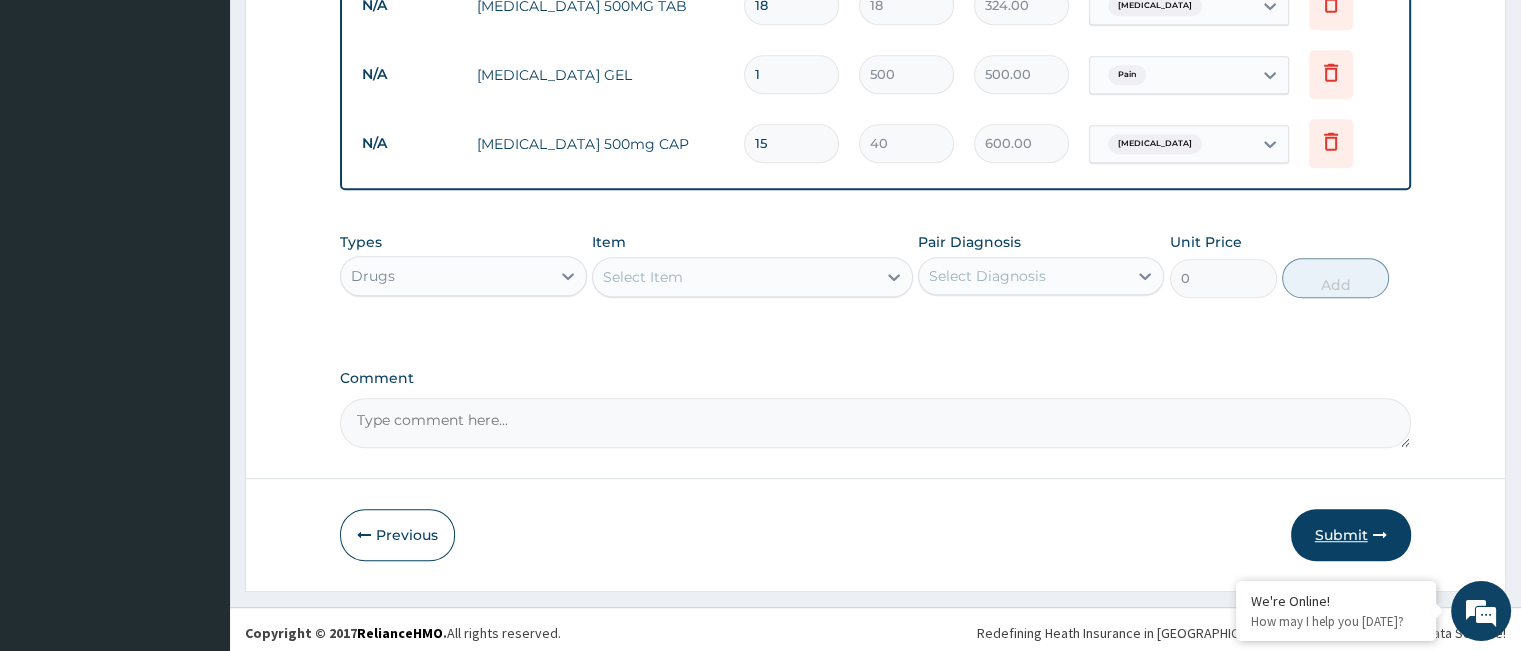 type on "15" 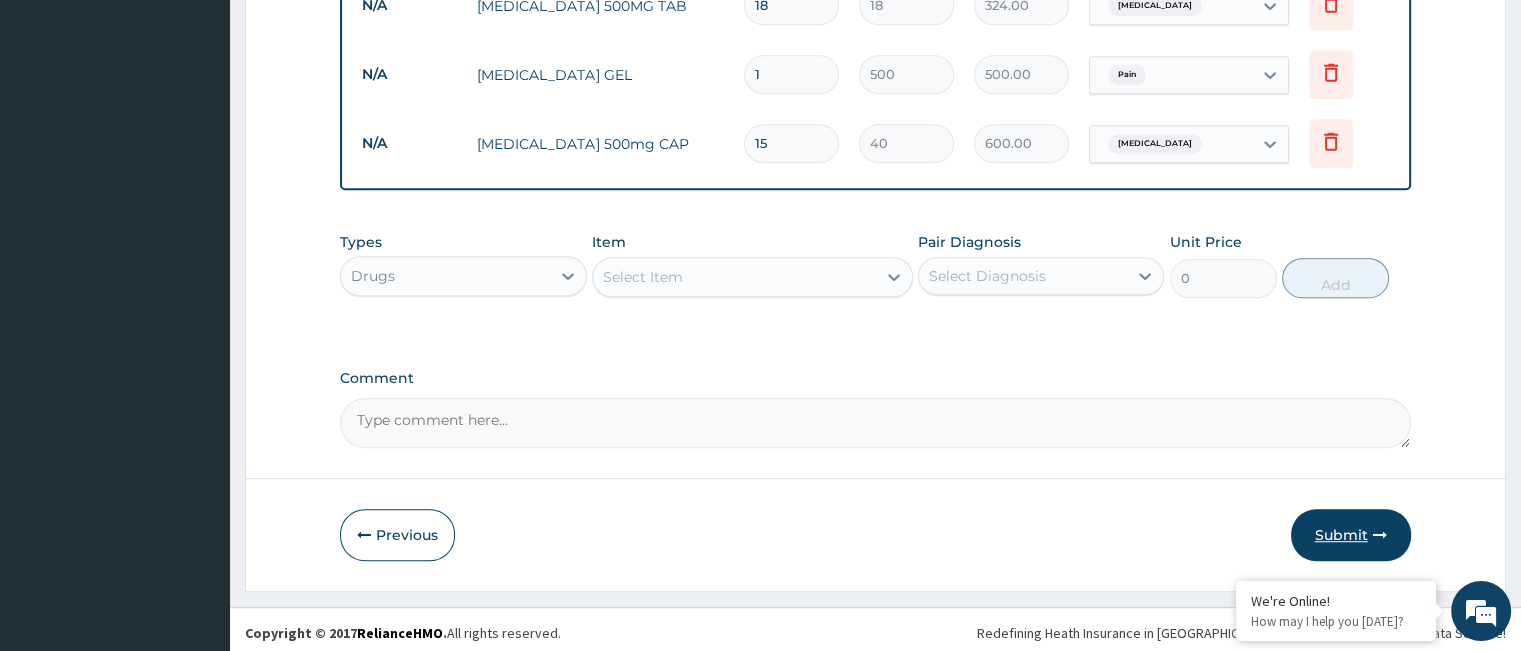 click on "Submit" at bounding box center [1351, 535] 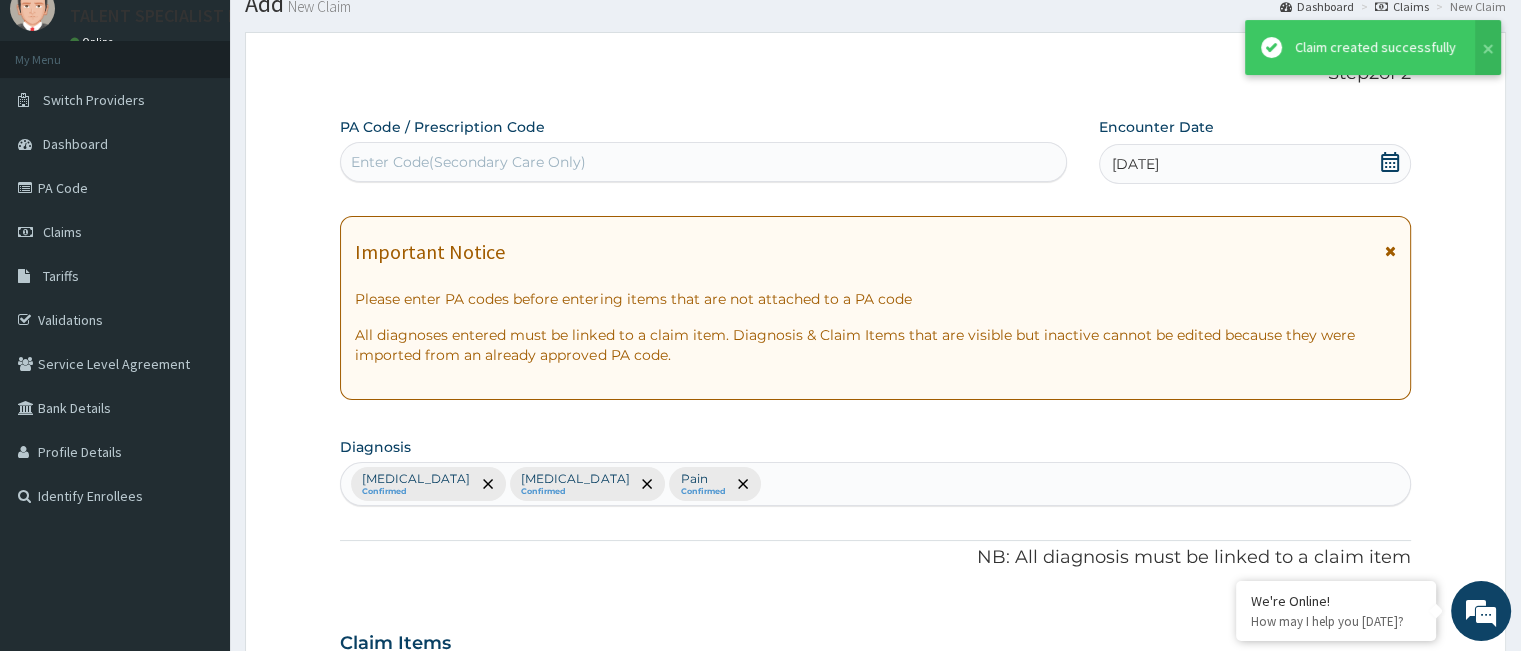scroll, scrollTop: 1249, scrollLeft: 0, axis: vertical 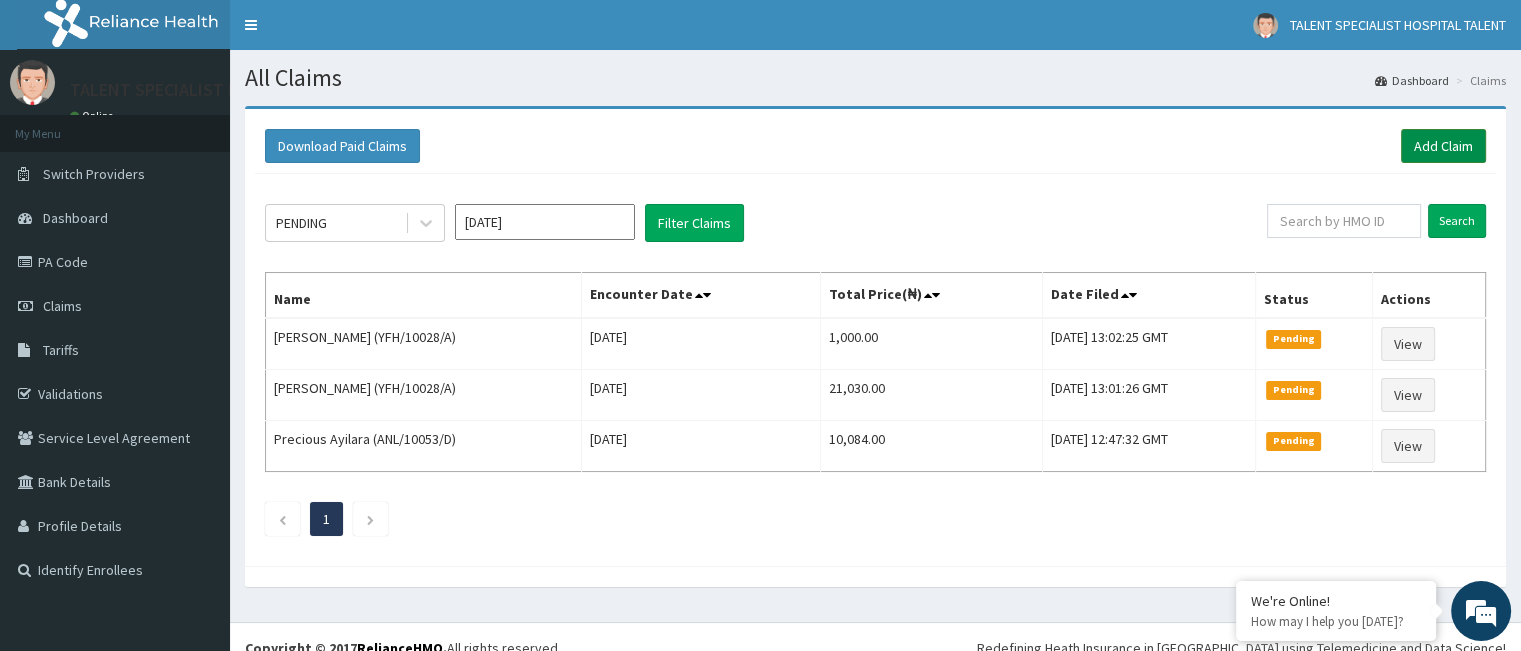 click on "Add Claim" at bounding box center [1443, 146] 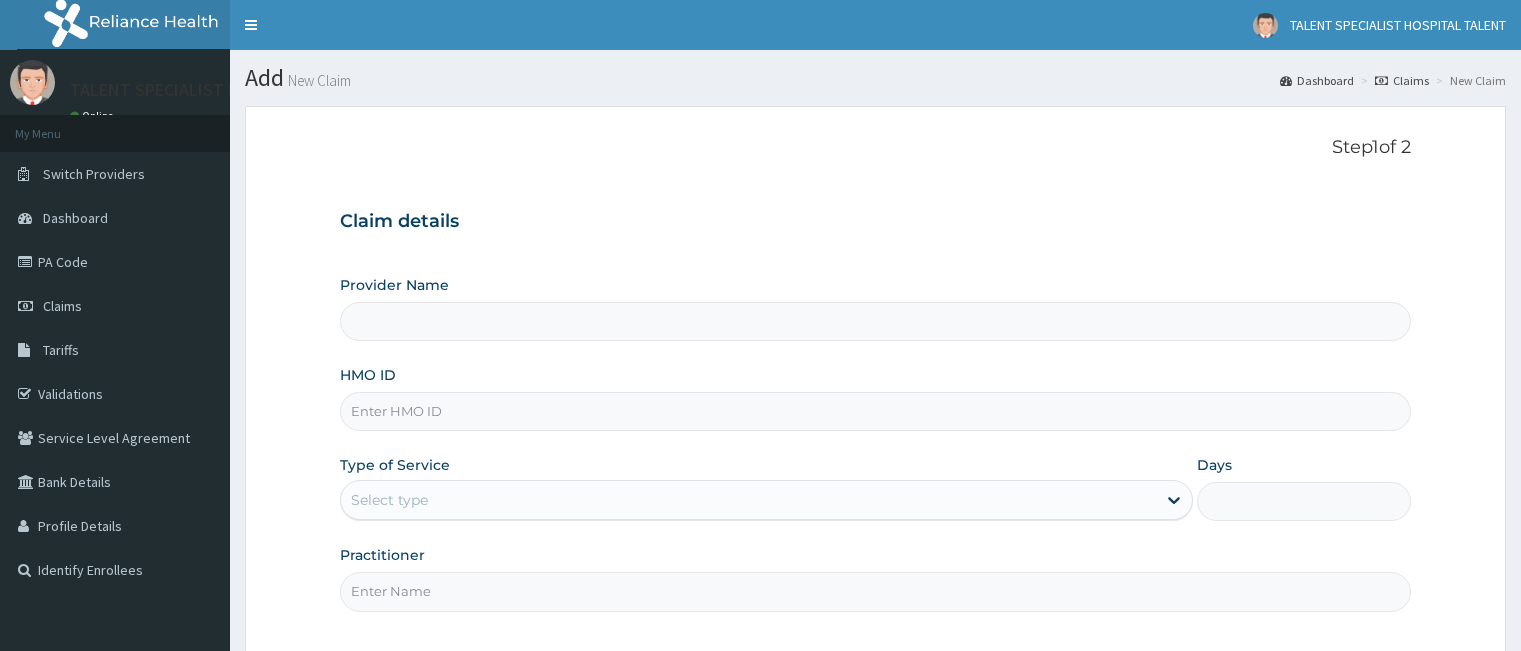 scroll, scrollTop: 0, scrollLeft: 0, axis: both 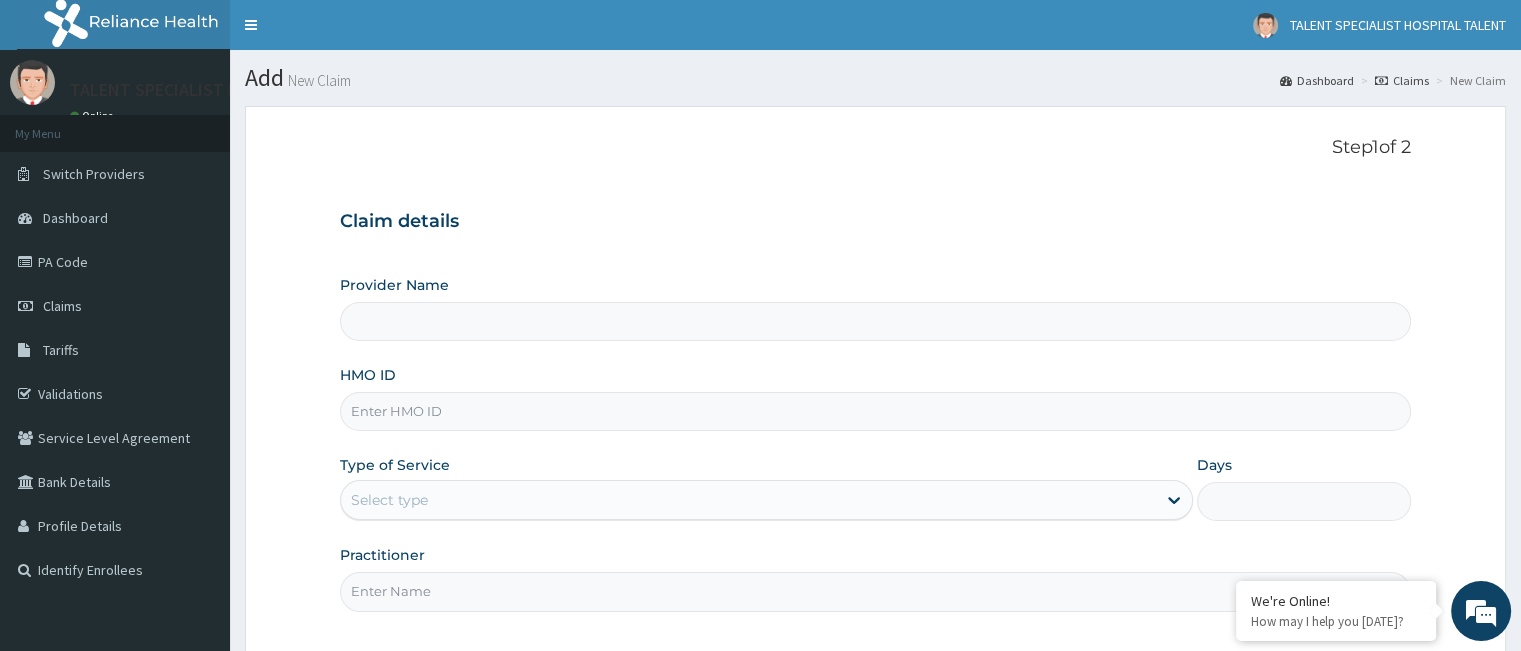 type on "Talent Specialist Hospital" 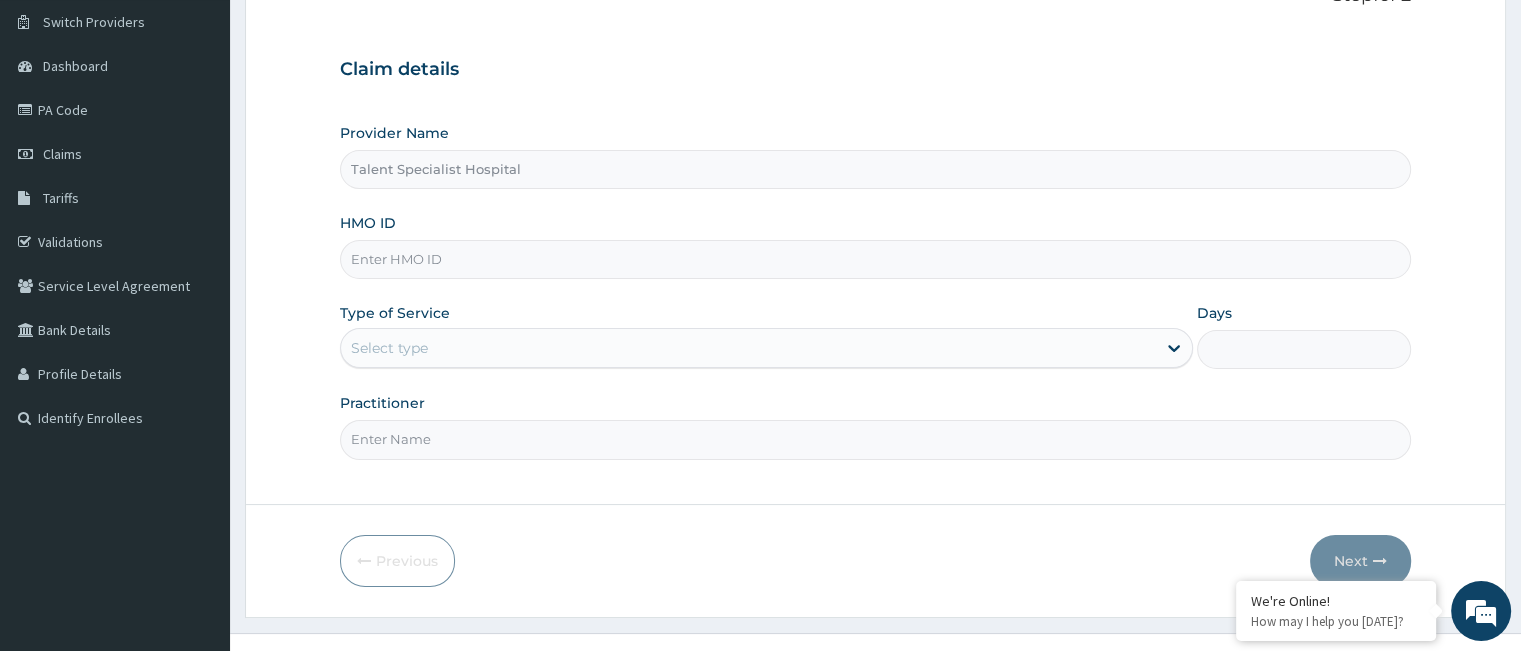 scroll, scrollTop: 160, scrollLeft: 0, axis: vertical 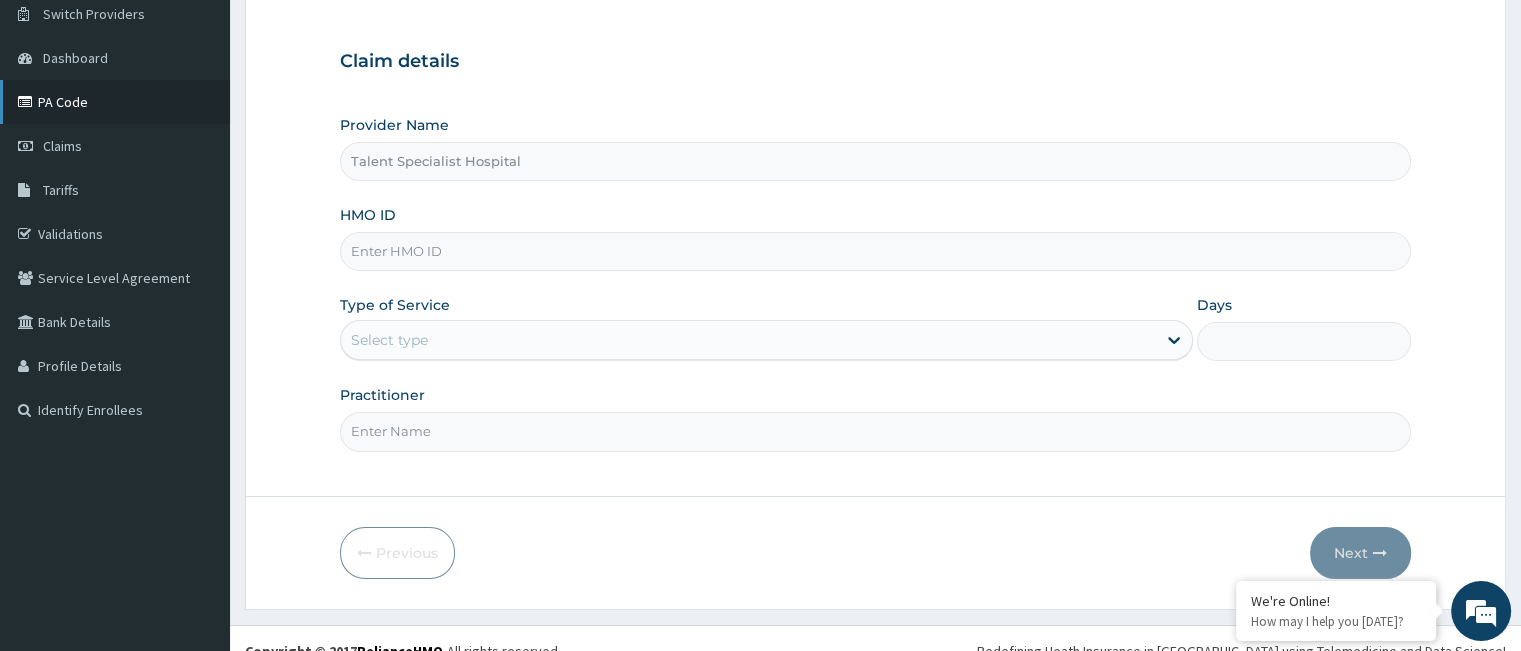 click on "PA Code" at bounding box center (115, 102) 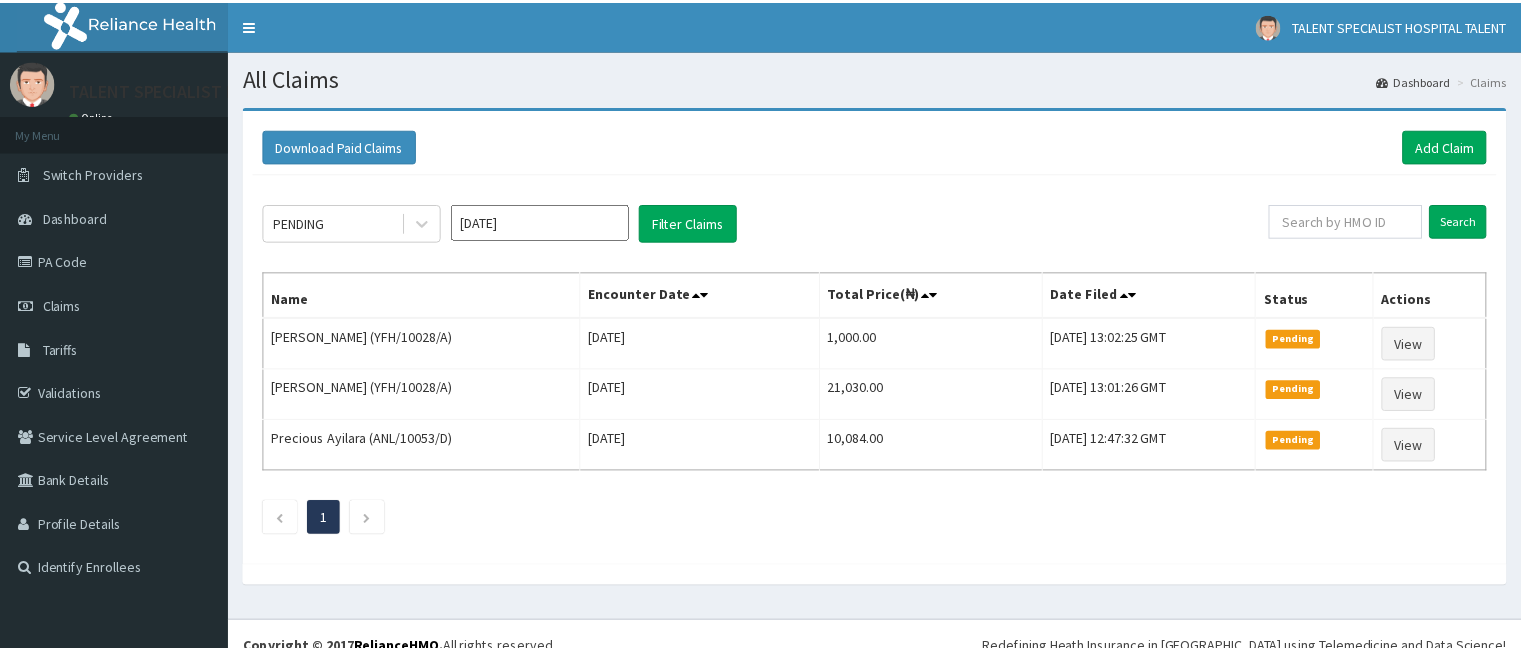 scroll, scrollTop: 0, scrollLeft: 0, axis: both 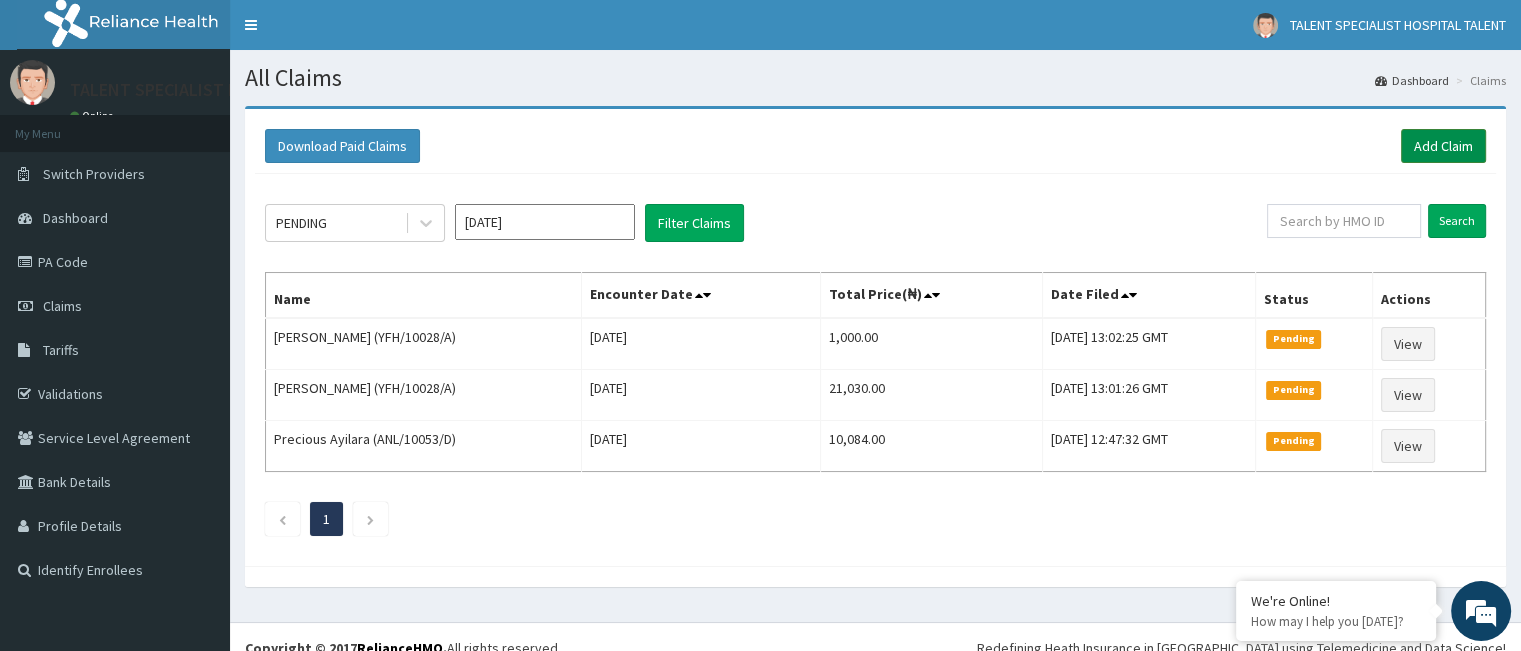 click on "Add Claim" at bounding box center (1443, 146) 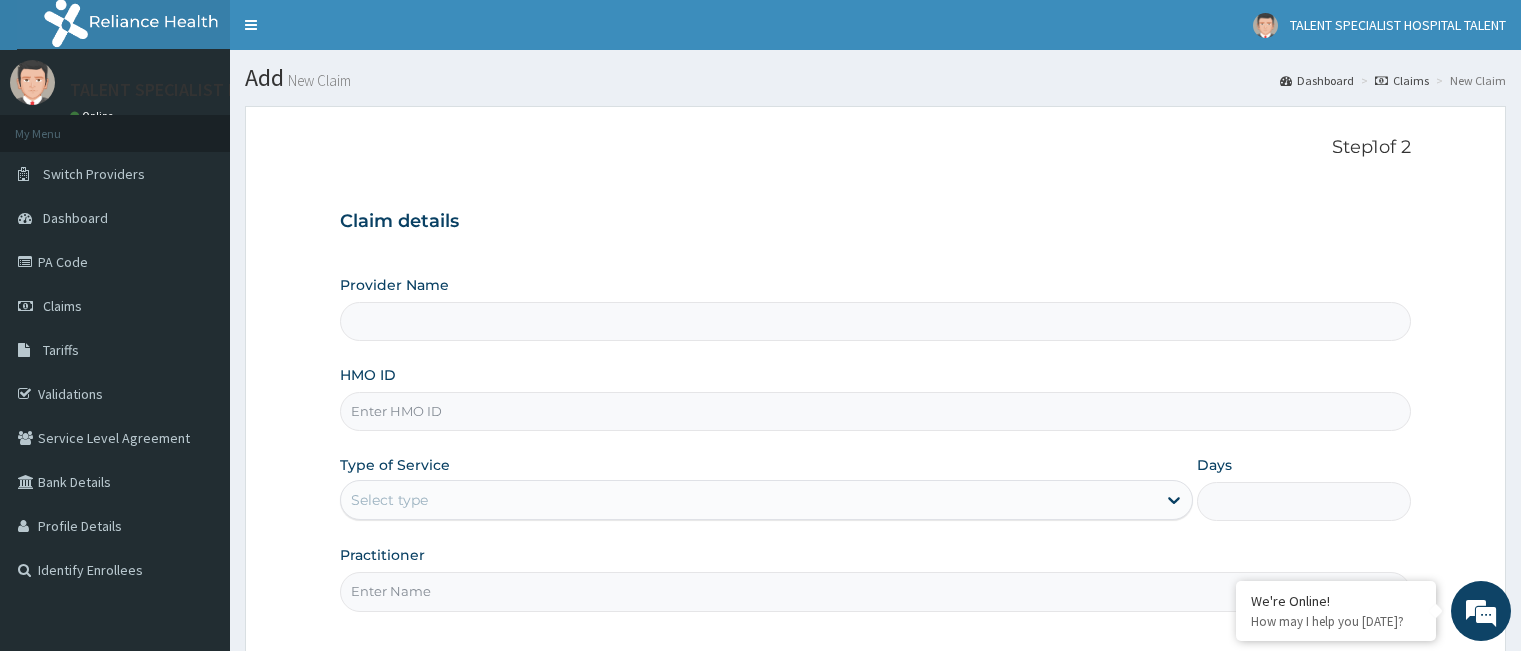 scroll, scrollTop: 0, scrollLeft: 0, axis: both 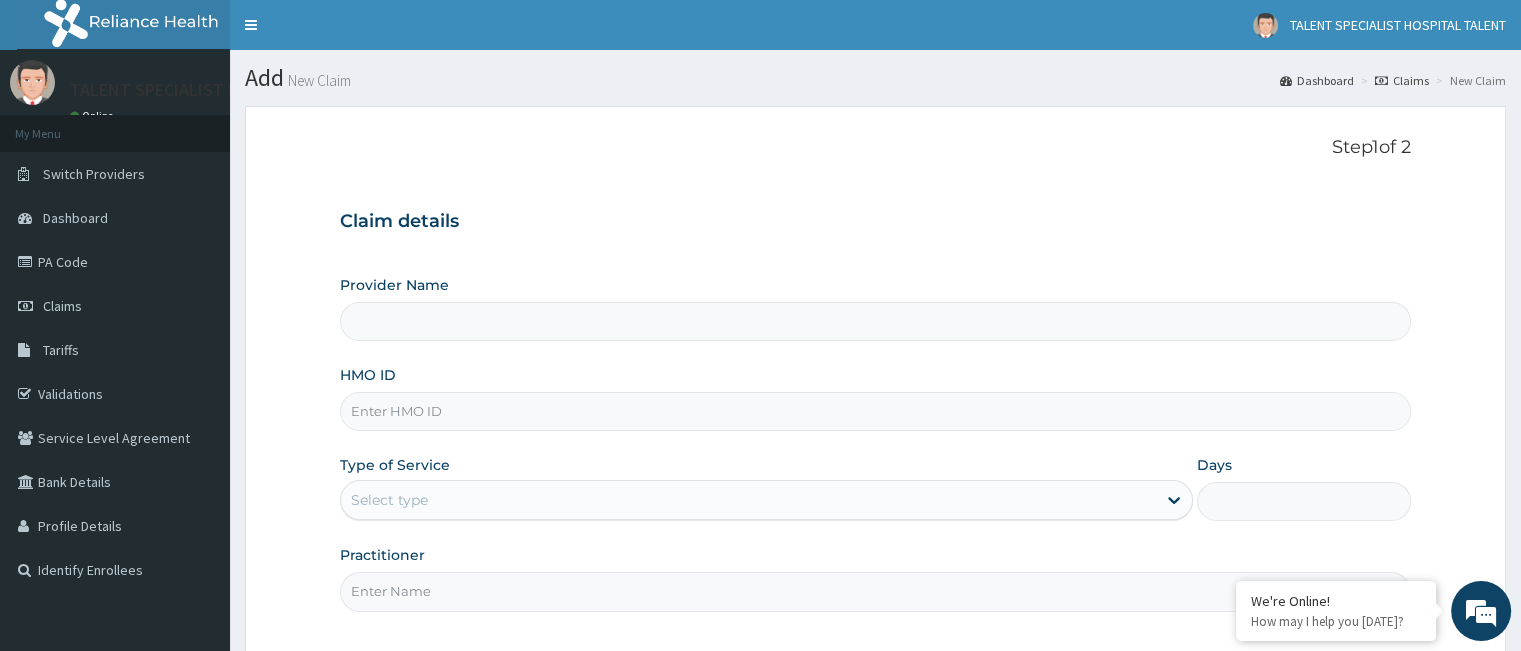 type on "Talent Specialist Hospital" 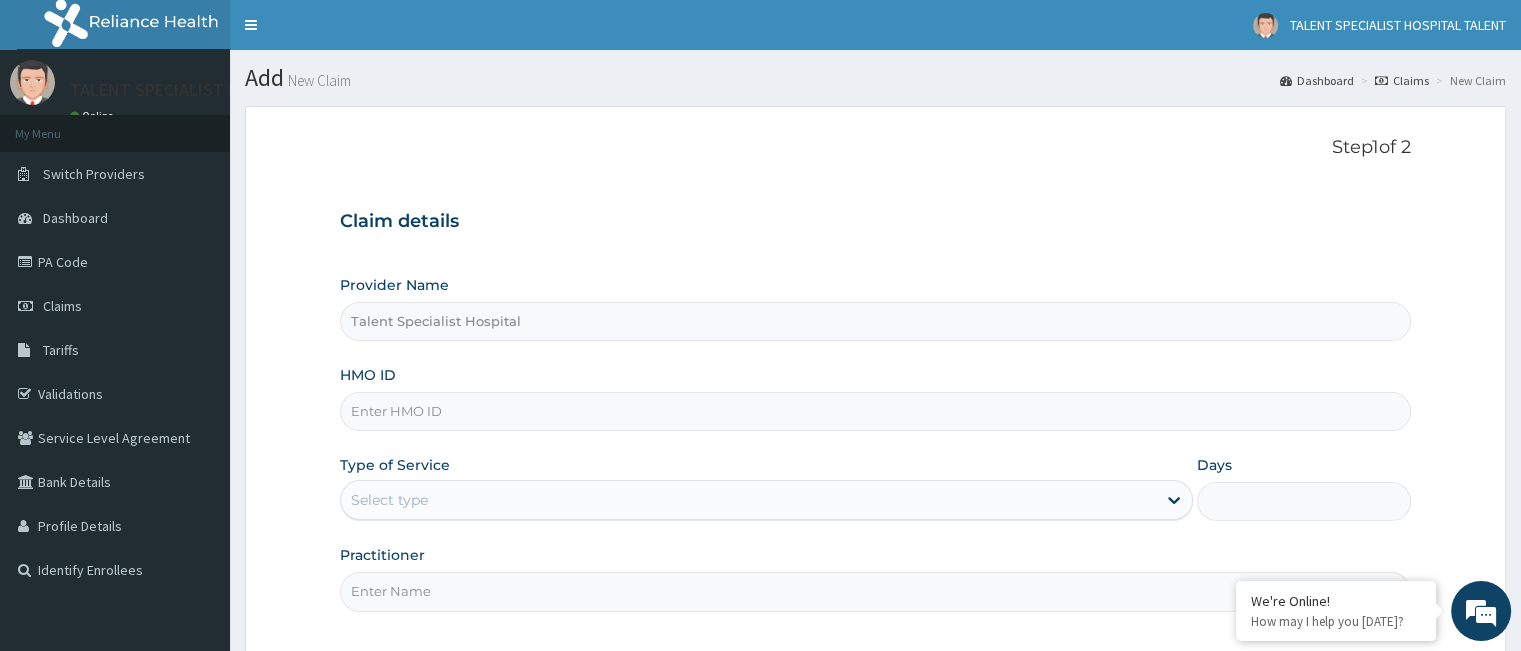 scroll, scrollTop: 0, scrollLeft: 0, axis: both 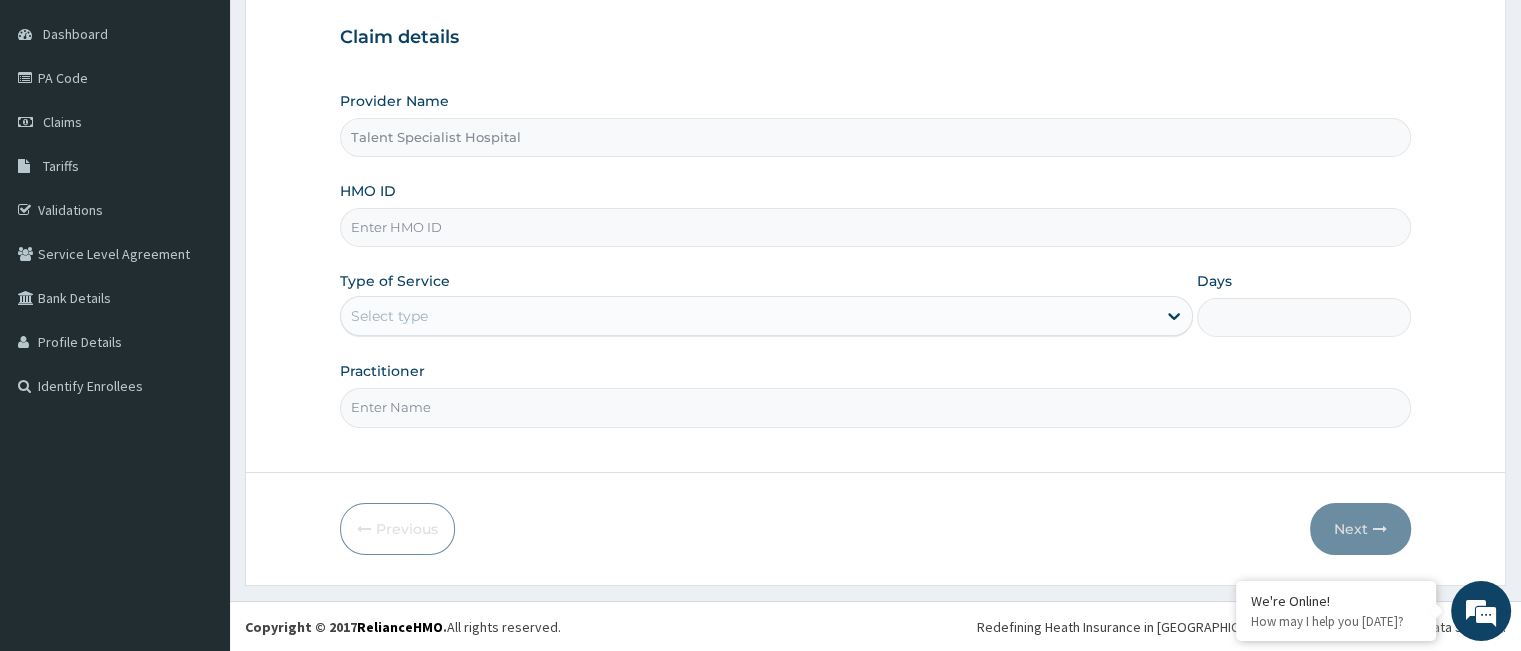 click on "HMO ID" at bounding box center [875, 227] 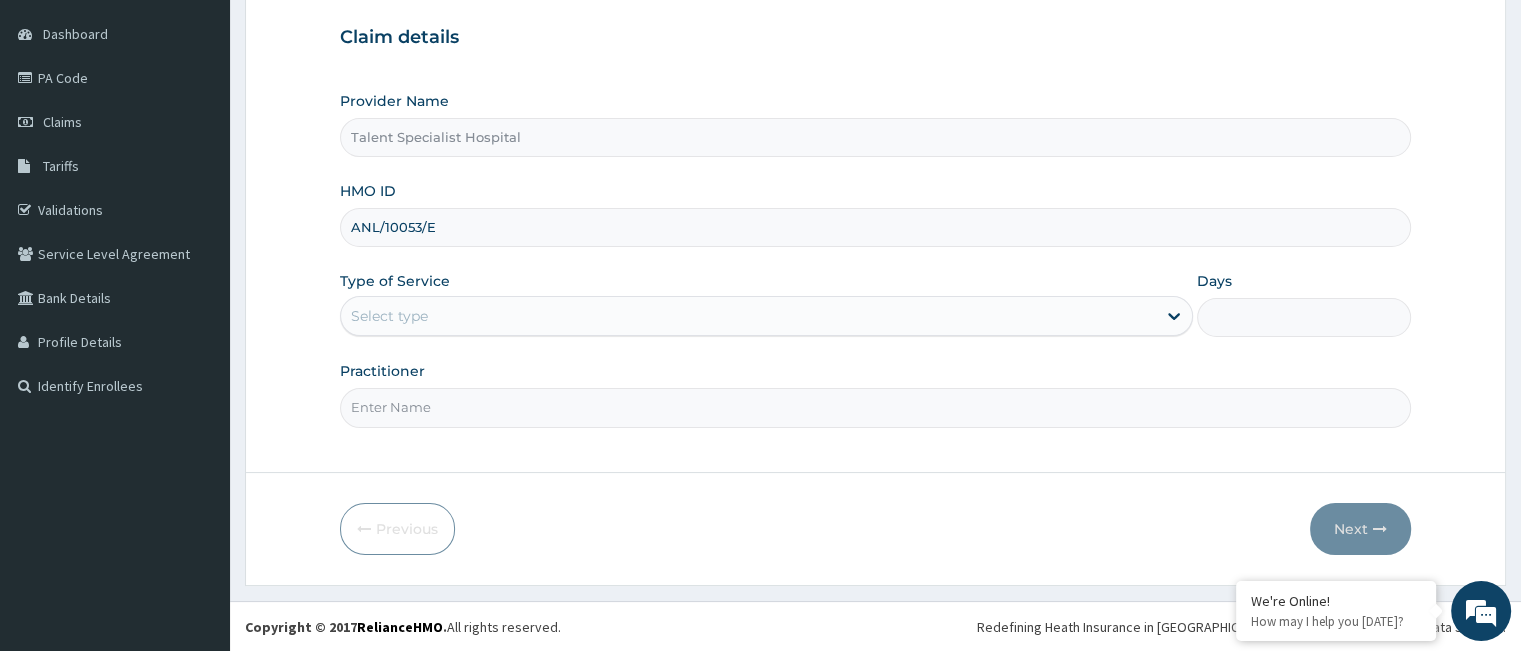 type on "ANL/10053/E" 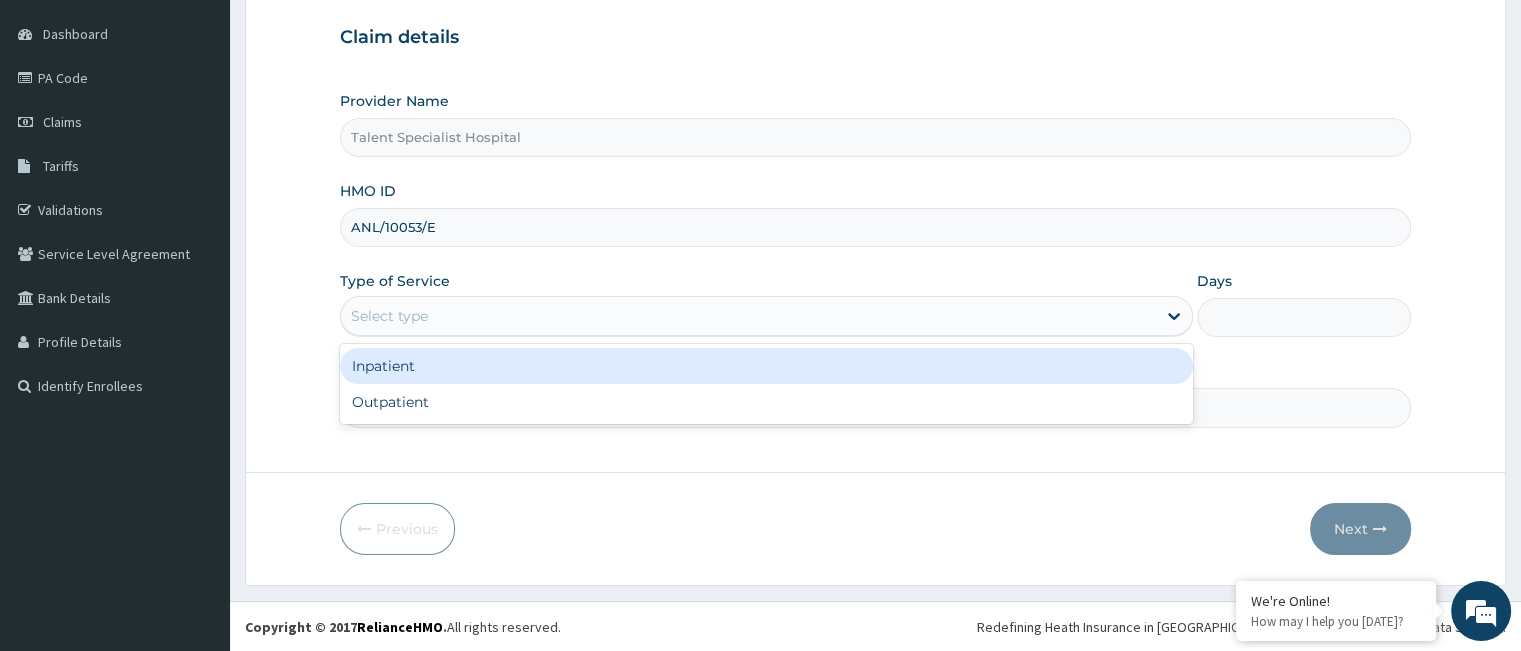 click on "Select type" at bounding box center (748, 316) 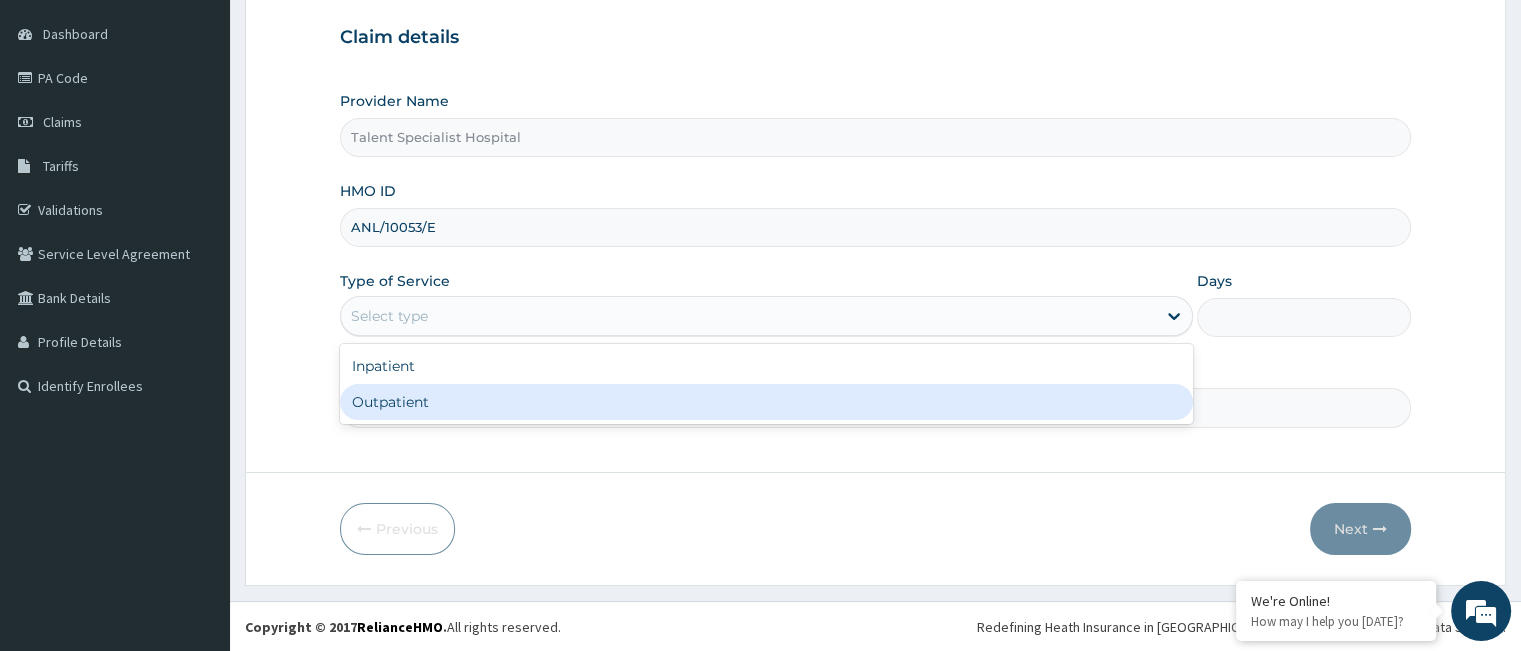click on "Outpatient" at bounding box center [766, 402] 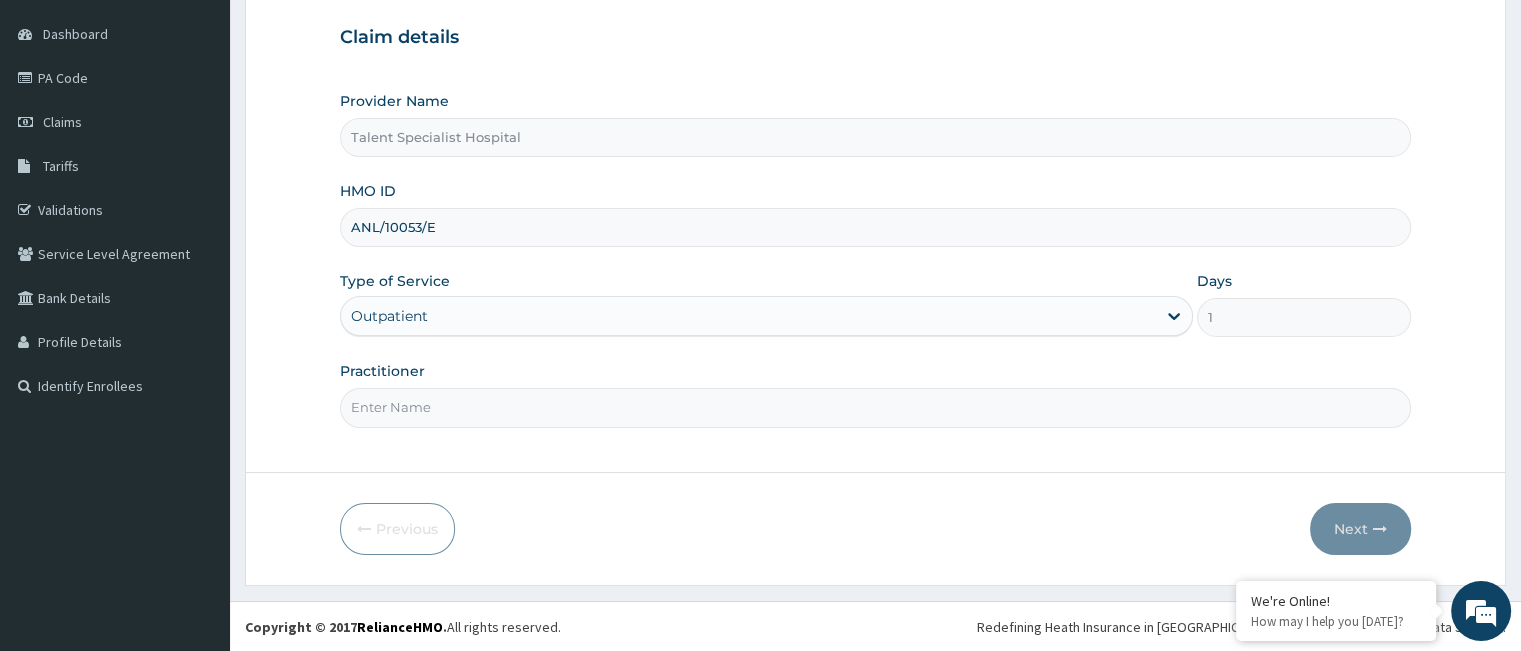 click on "Practitioner" at bounding box center (875, 407) 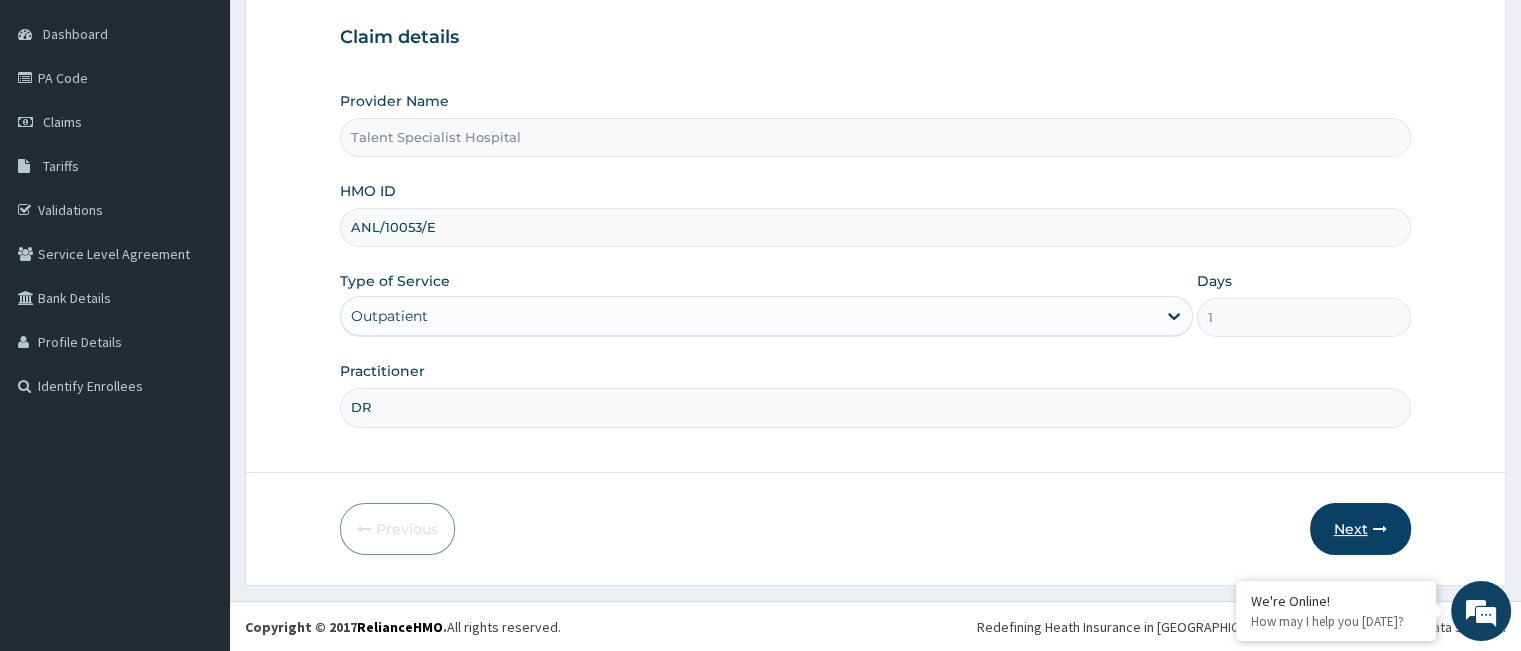 type on "DR" 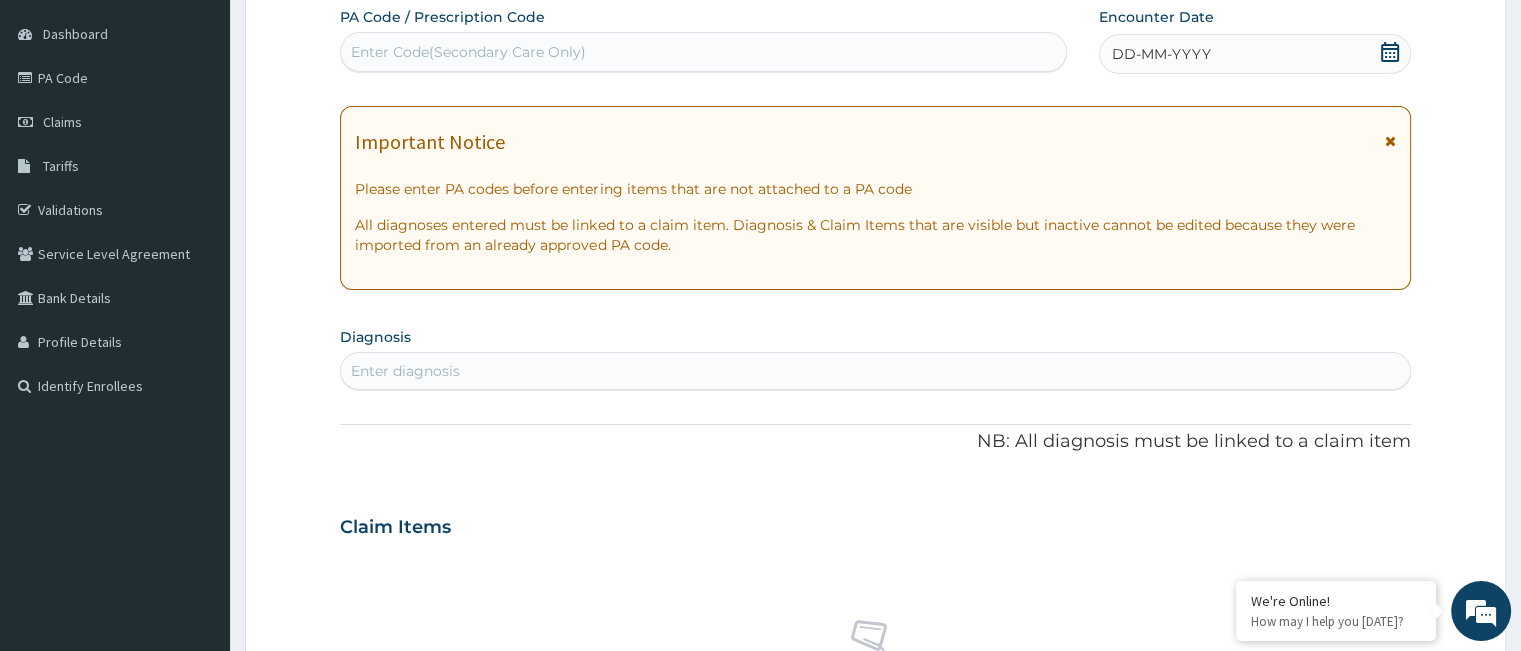 click on "Enter Code(Secondary Care Only)" at bounding box center [703, 52] 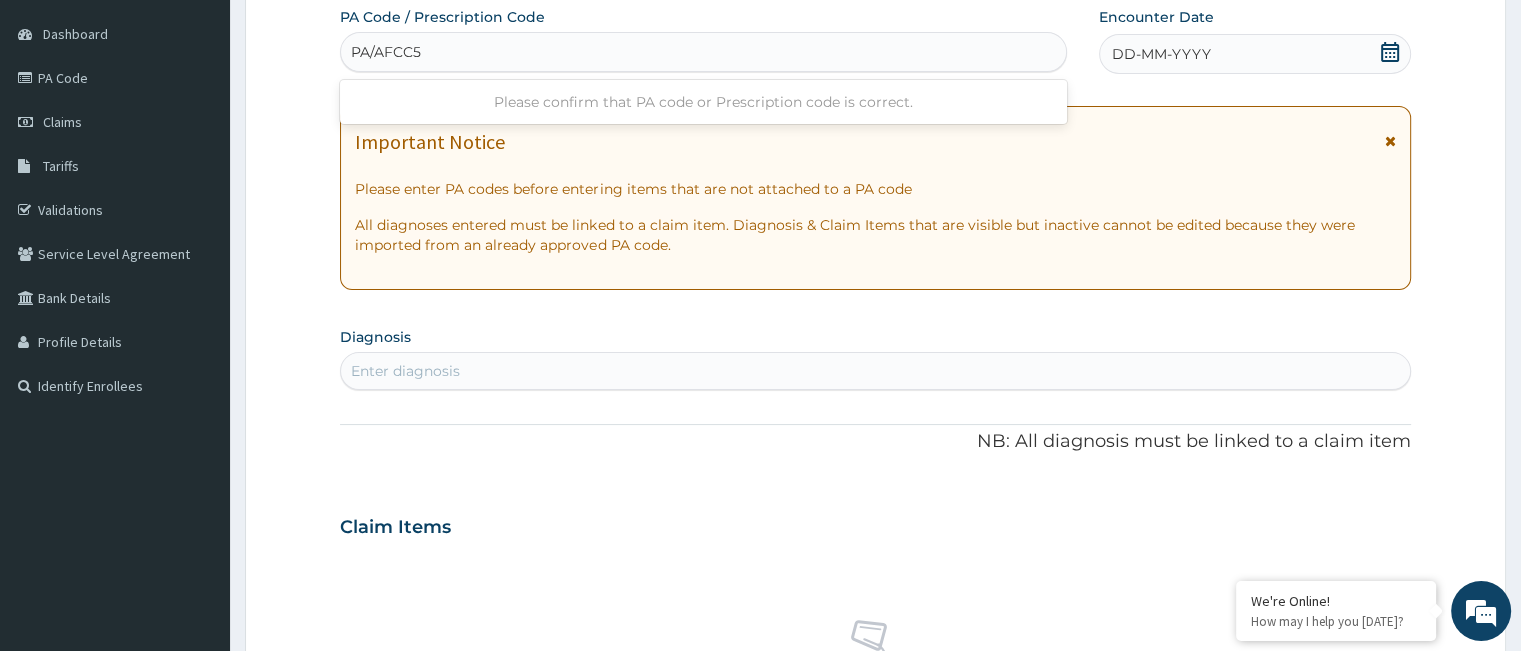 type on "PA/AFCC57" 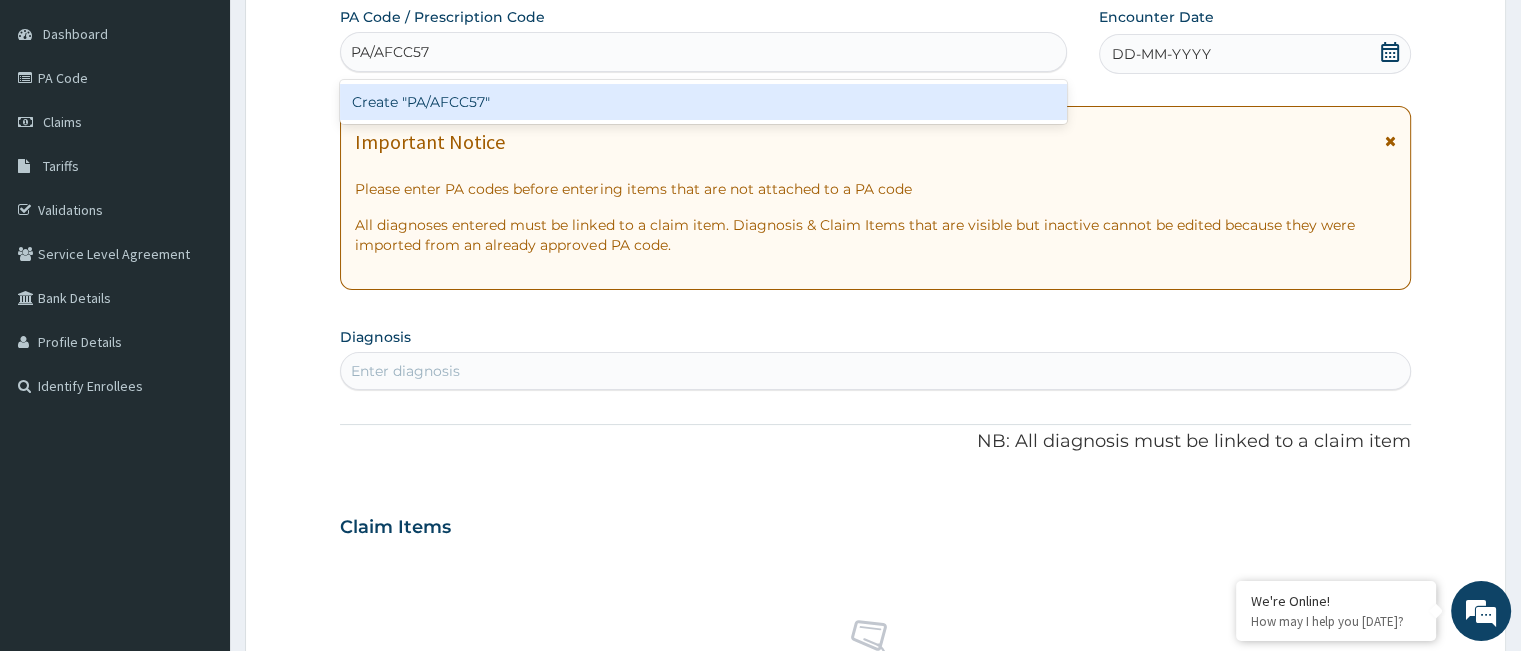 click on "Create "PA/AFCC57"" at bounding box center [703, 102] 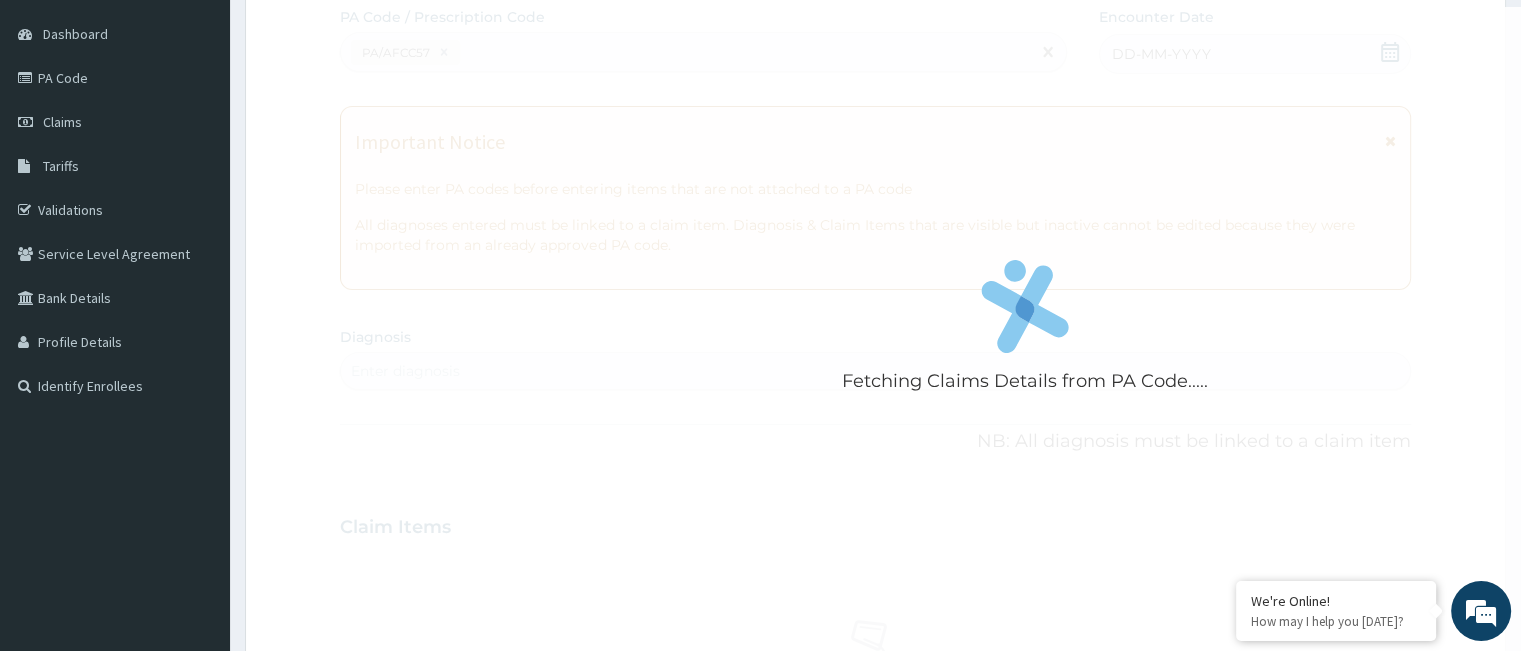 scroll, scrollTop: 198, scrollLeft: 0, axis: vertical 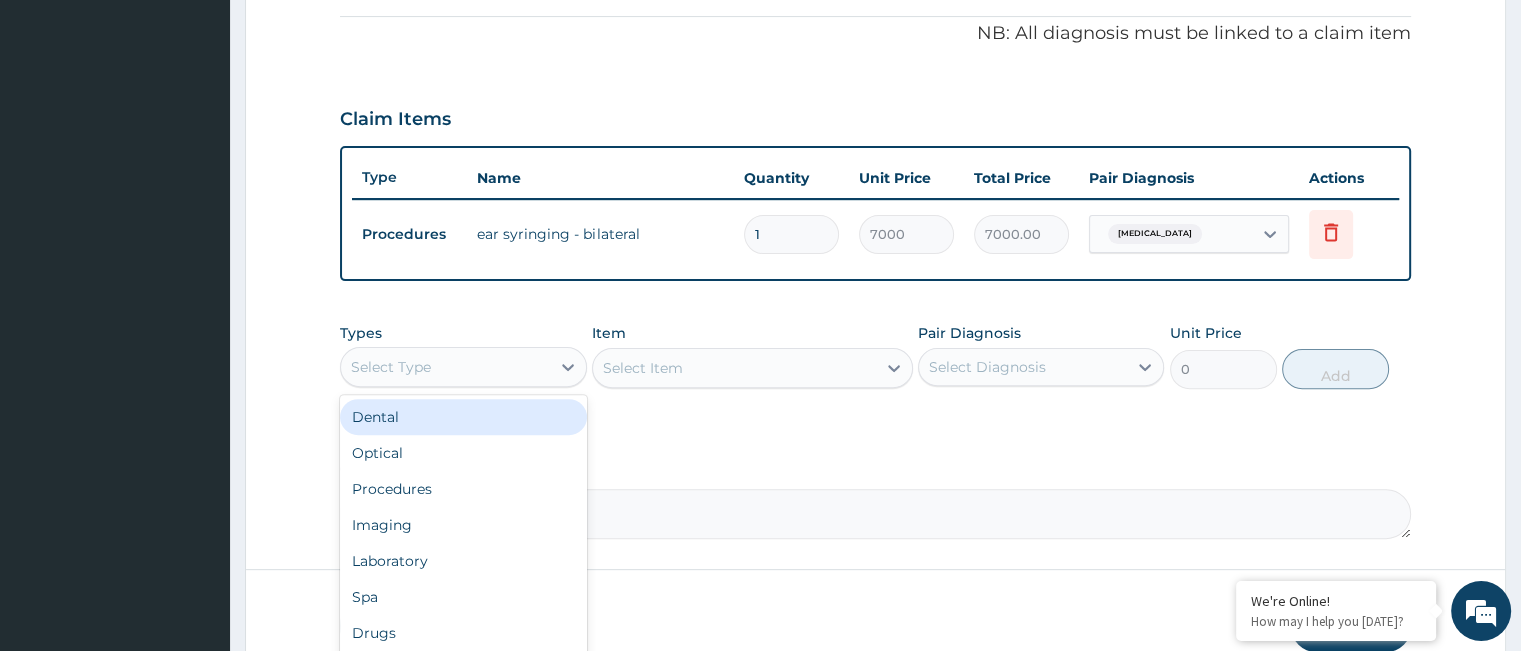 click on "Select Type" at bounding box center (445, 367) 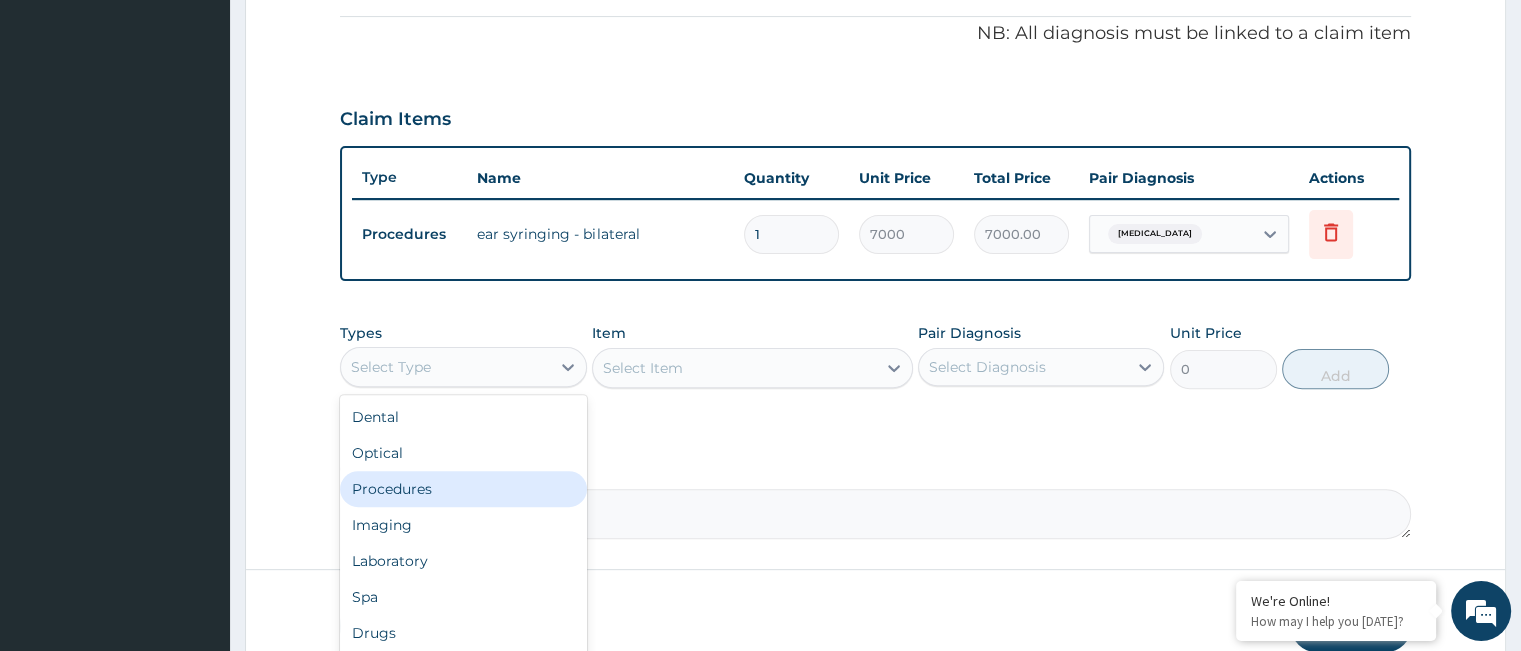click on "Procedures" at bounding box center (463, 489) 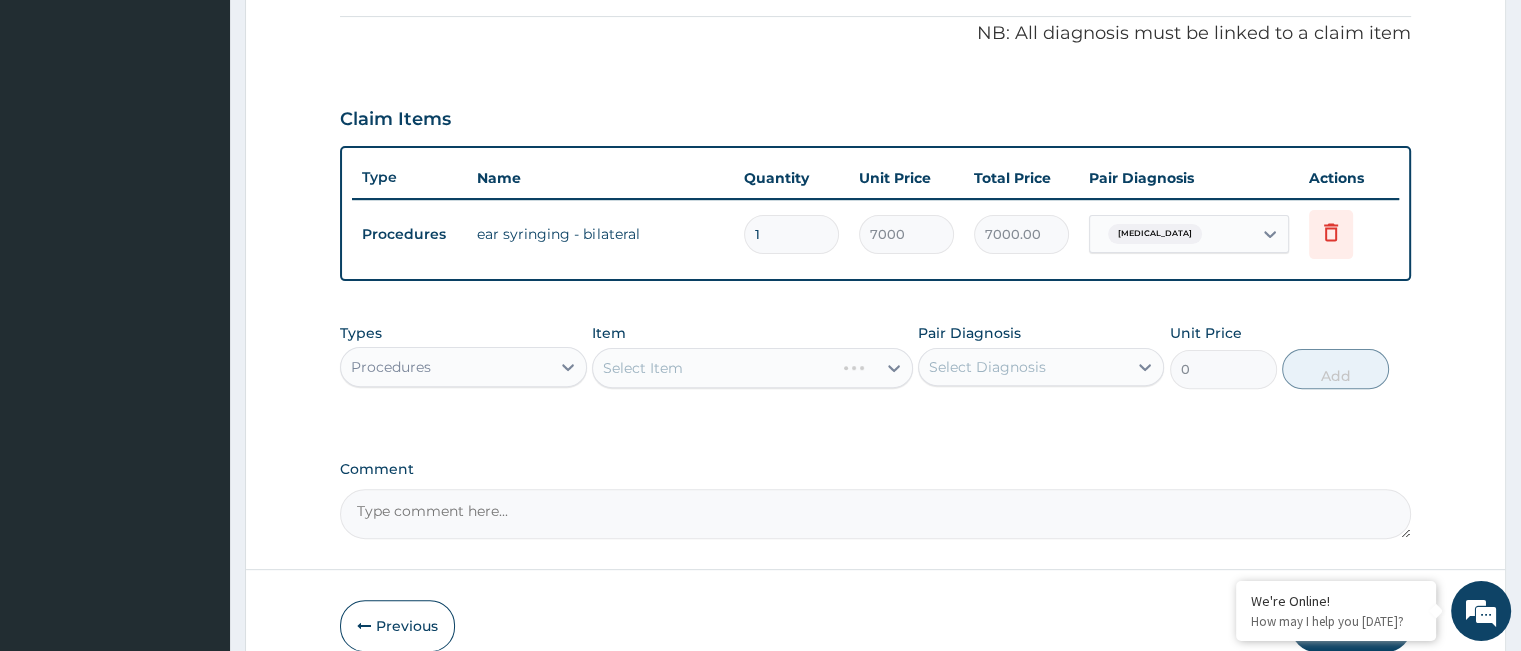 click on "Select Item" at bounding box center [752, 368] 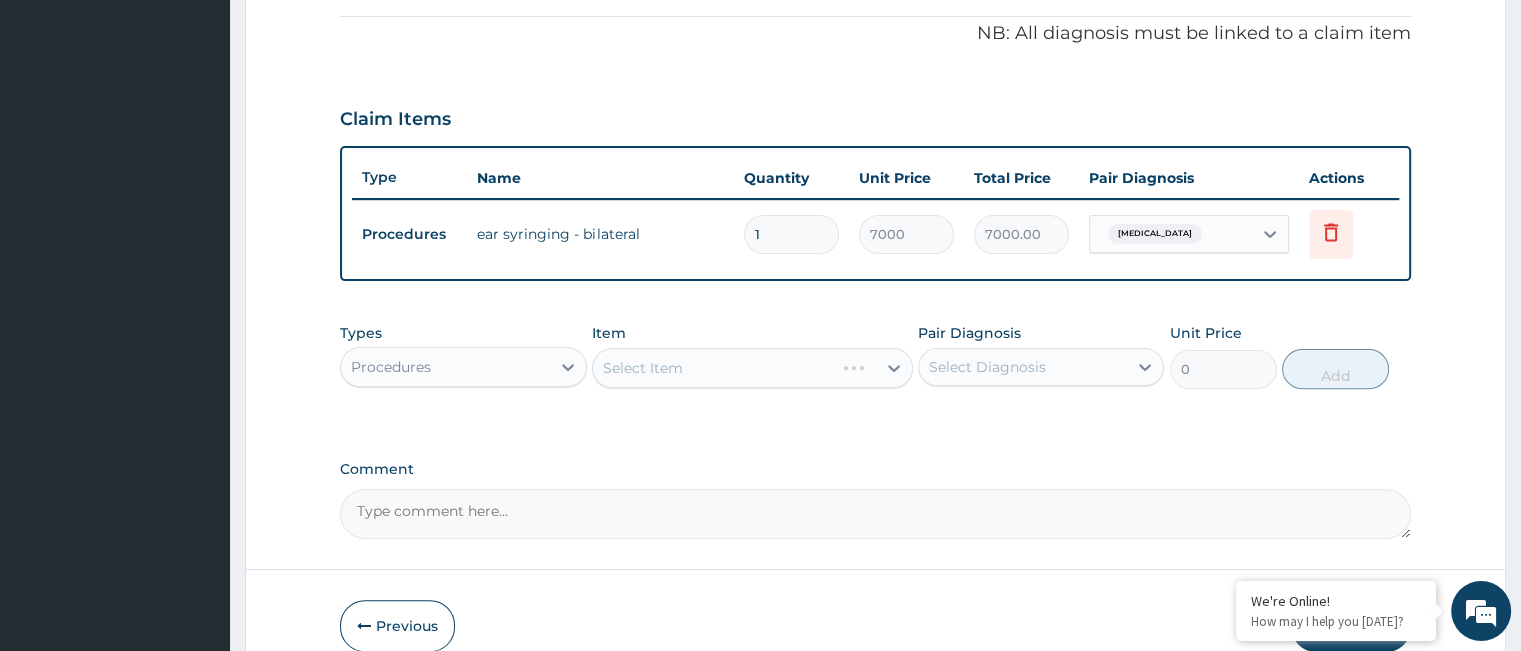 click on "Select Item" at bounding box center (752, 368) 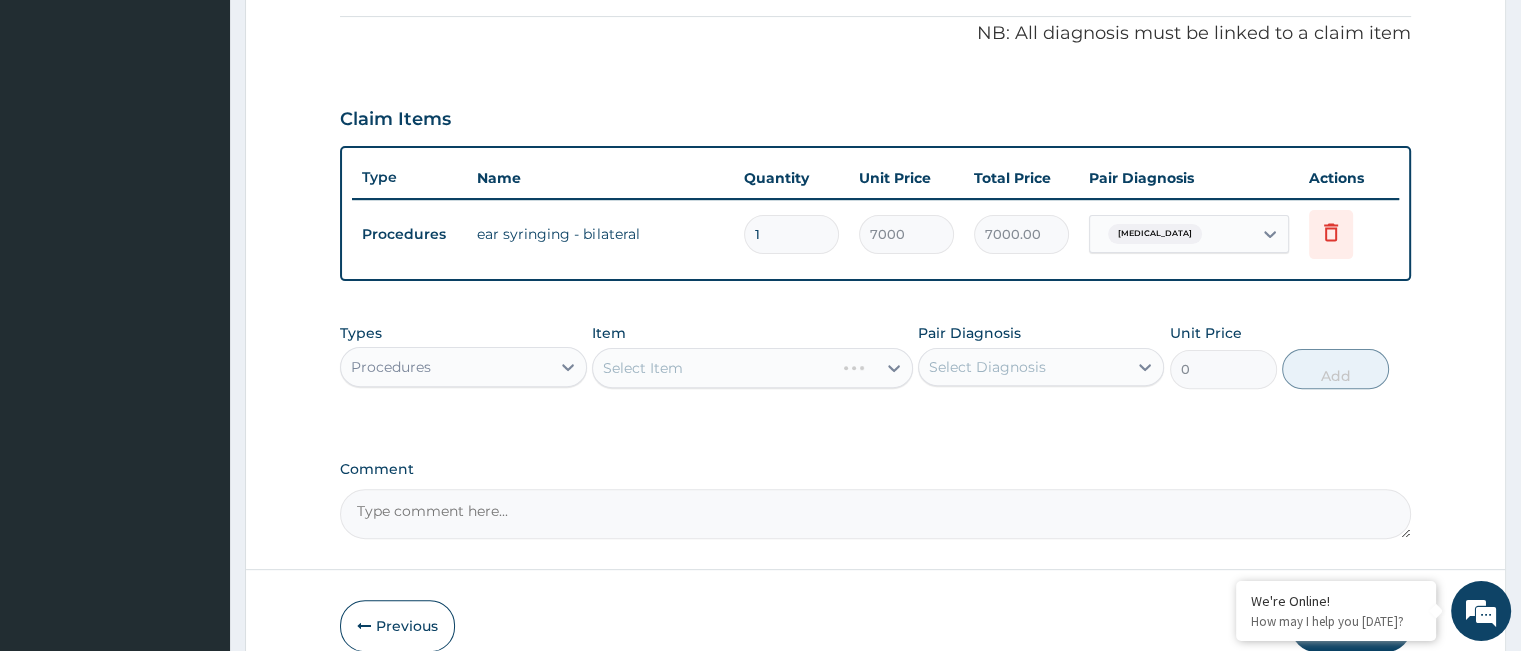 click on "Select Item" at bounding box center (752, 368) 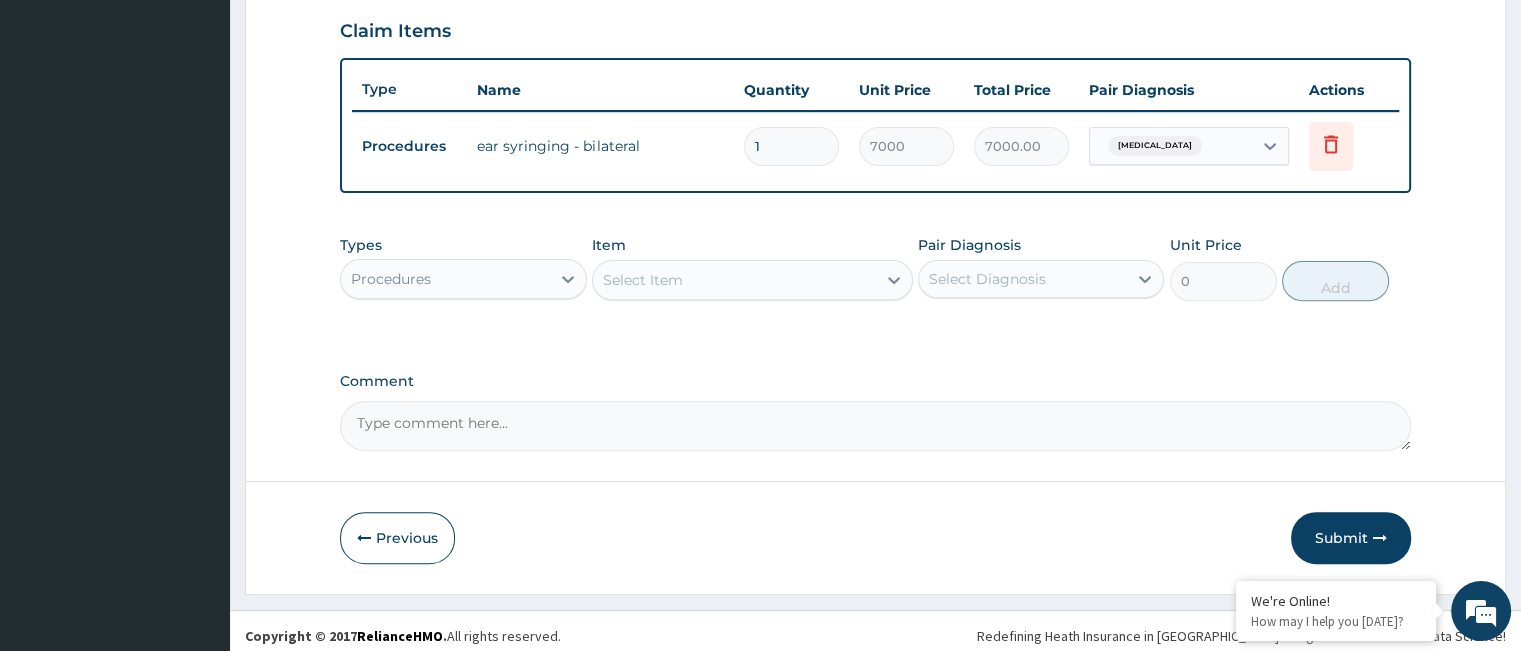 scroll, scrollTop: 692, scrollLeft: 0, axis: vertical 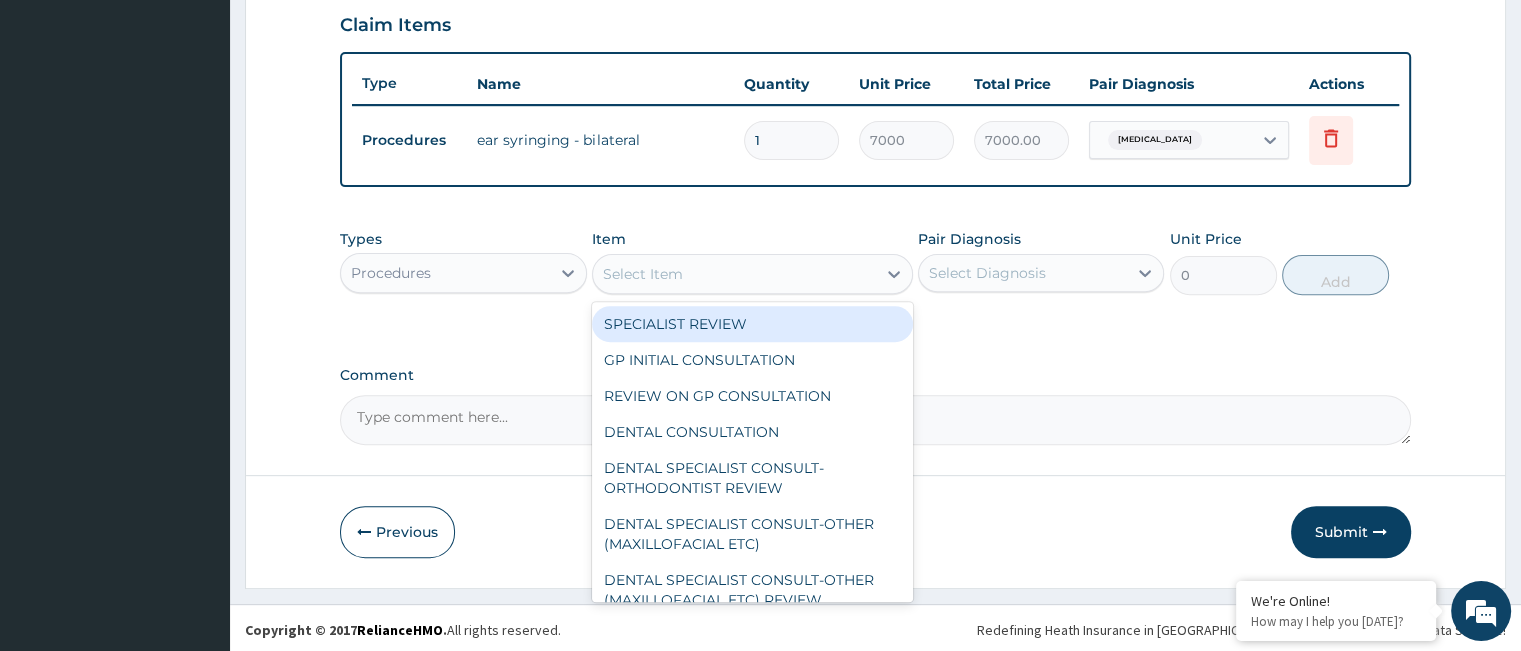 click on "Select Item" at bounding box center (734, 274) 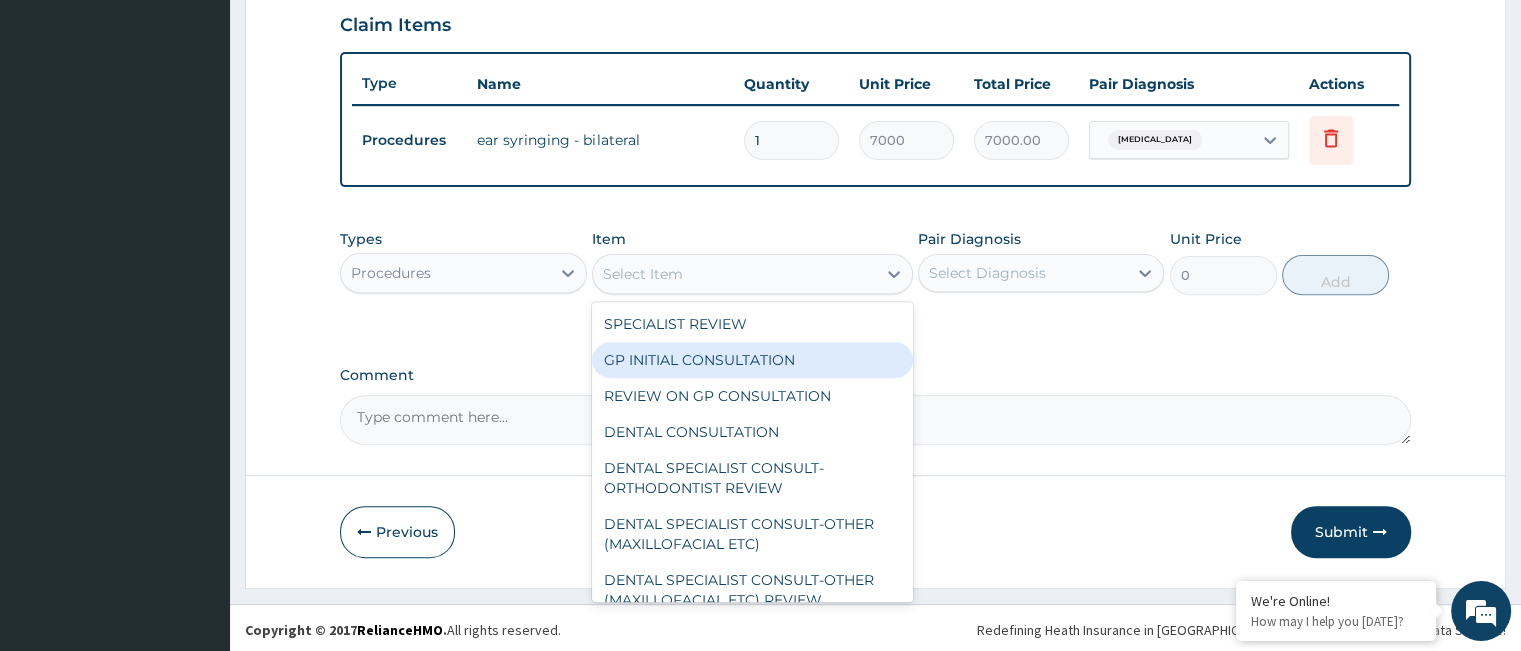 click on "GP INITIAL CONSULTATION" at bounding box center [752, 360] 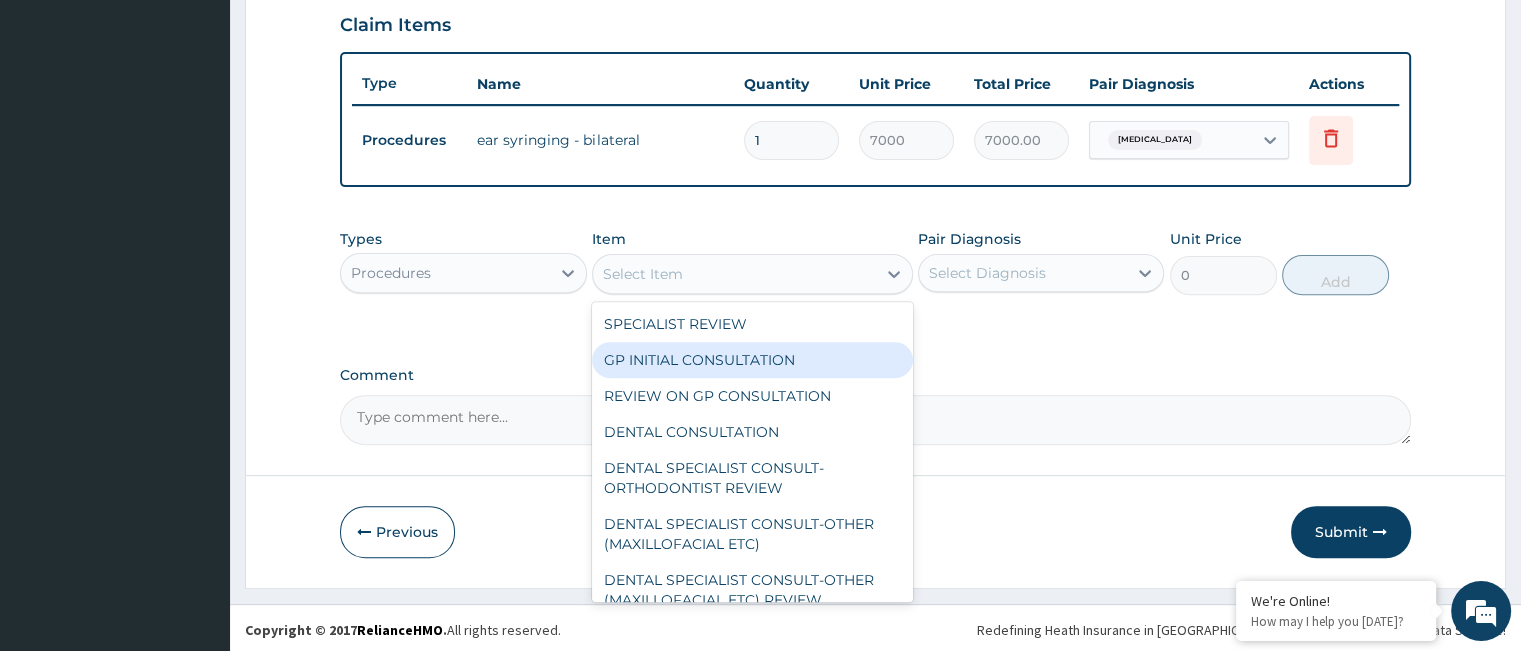 type on "2500" 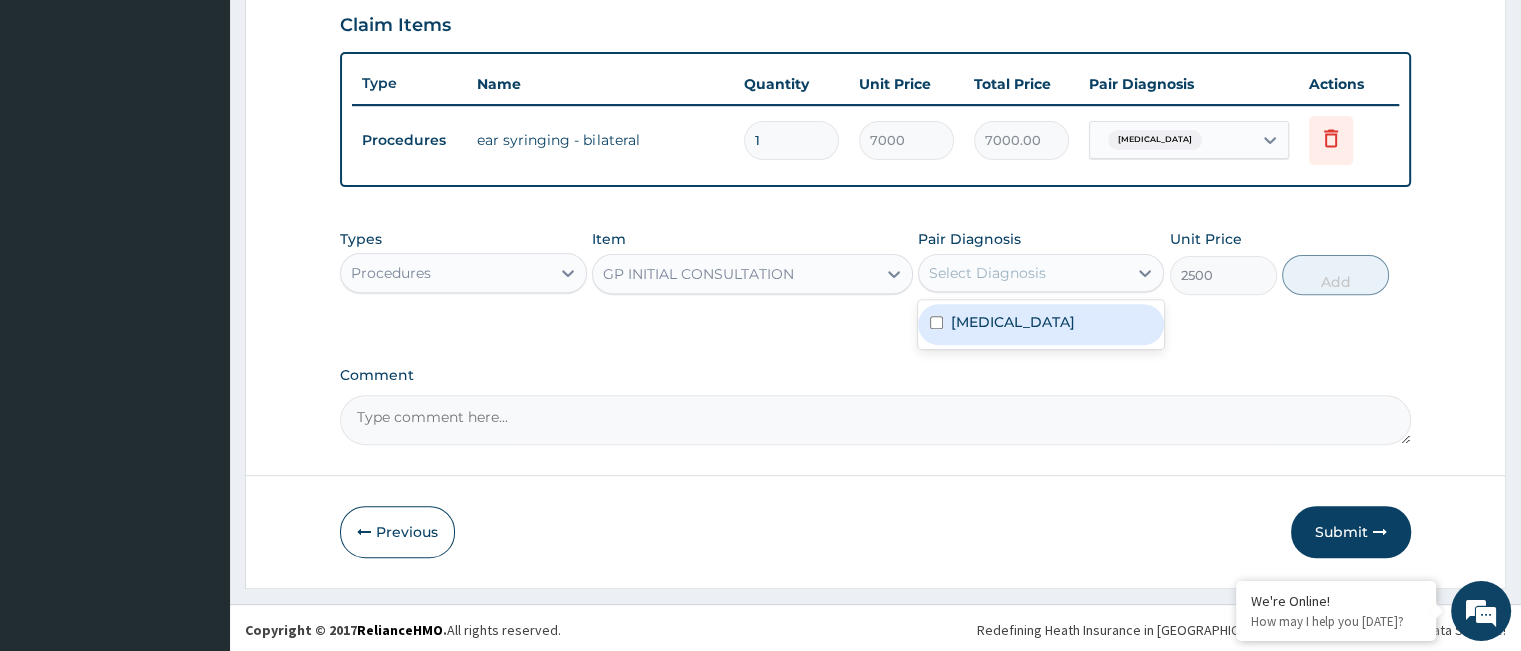click on "Select Diagnosis" at bounding box center [1023, 273] 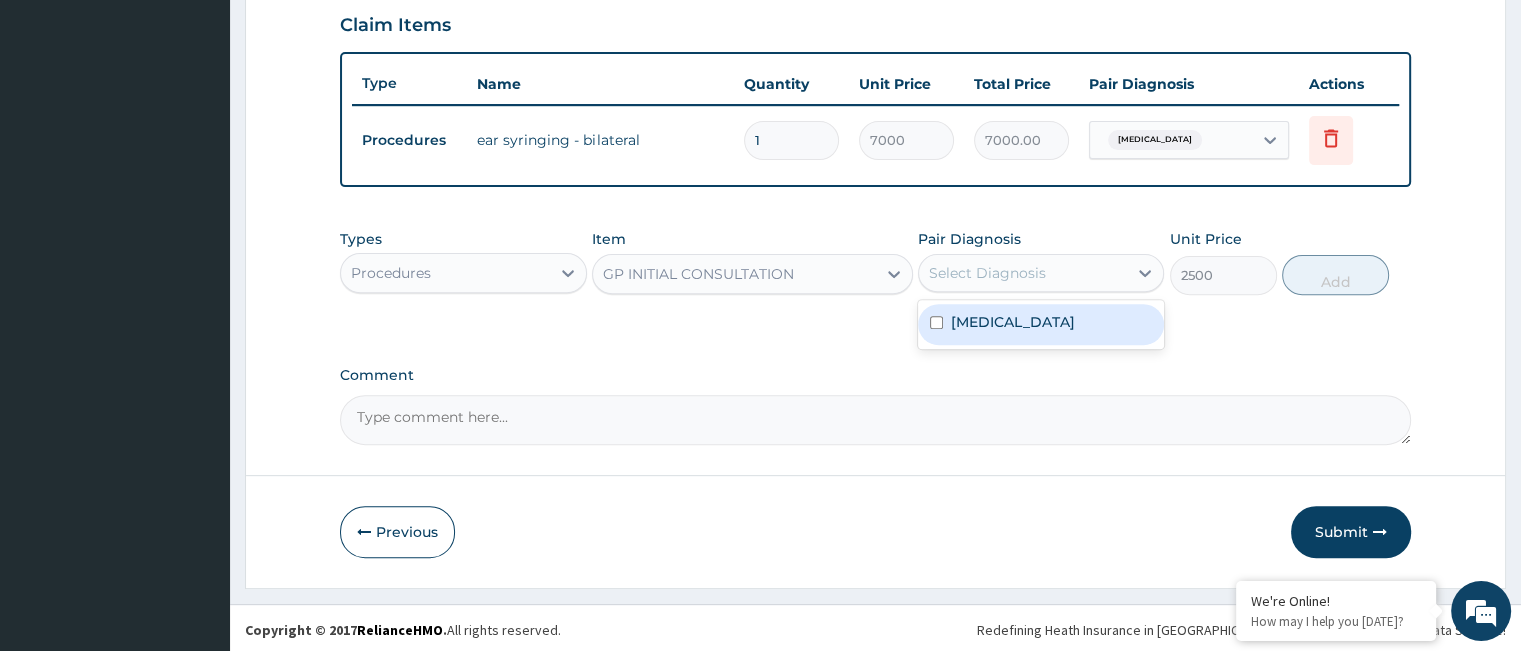 click on "Impacted cerumen" at bounding box center (1041, 324) 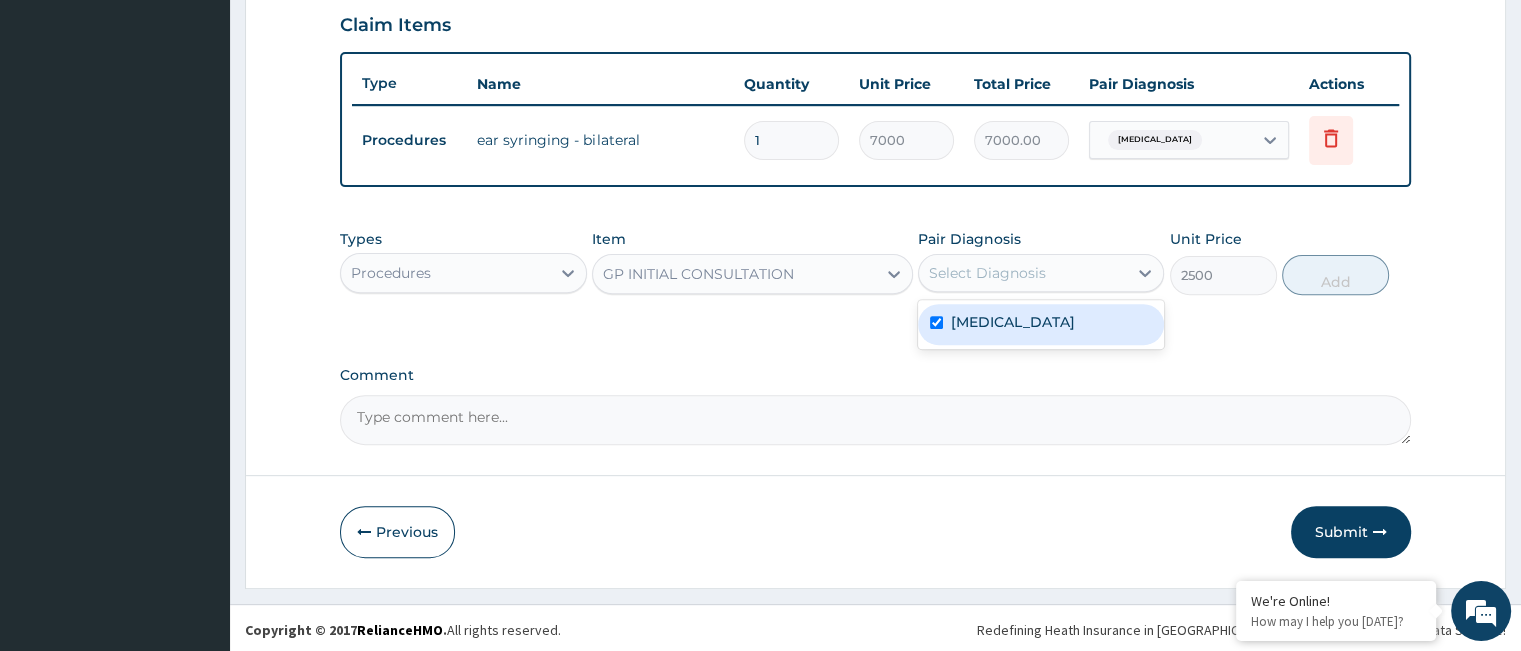 checkbox on "true" 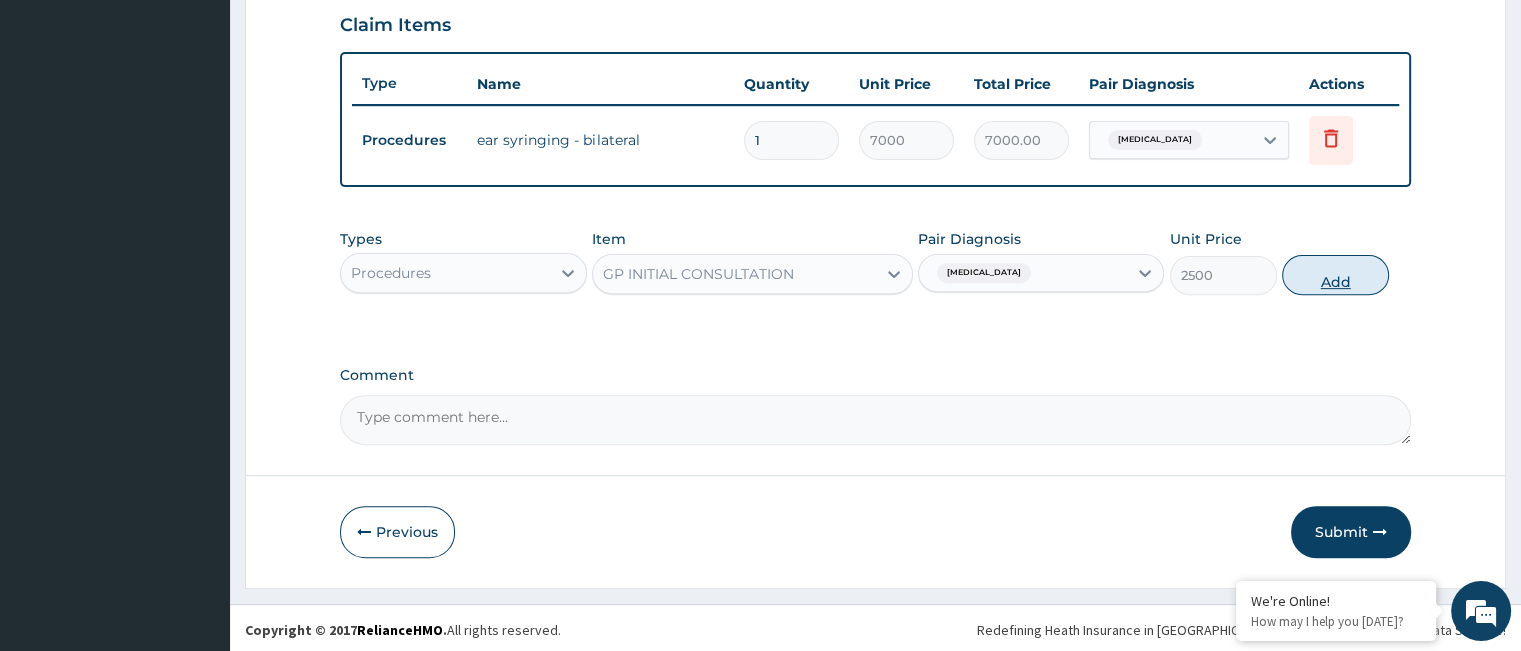 click on "Add" at bounding box center (1335, 275) 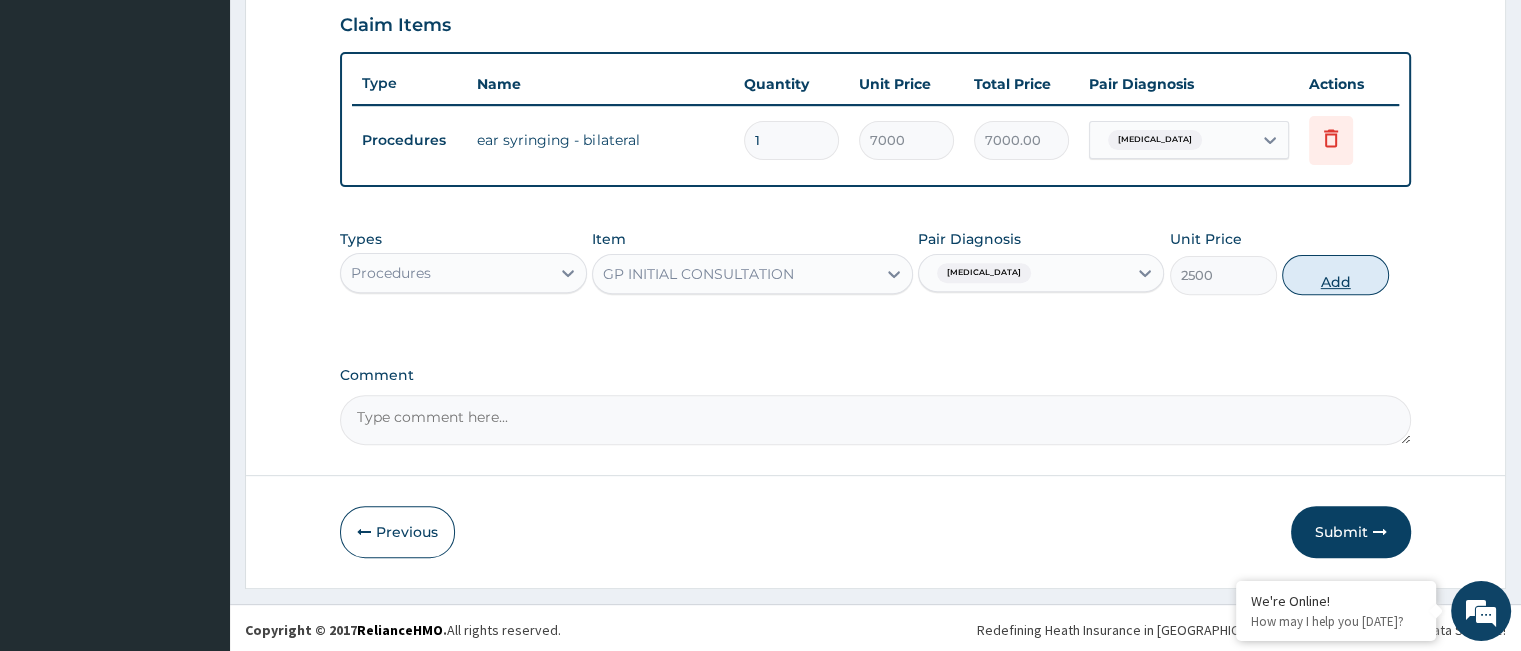 type on "0" 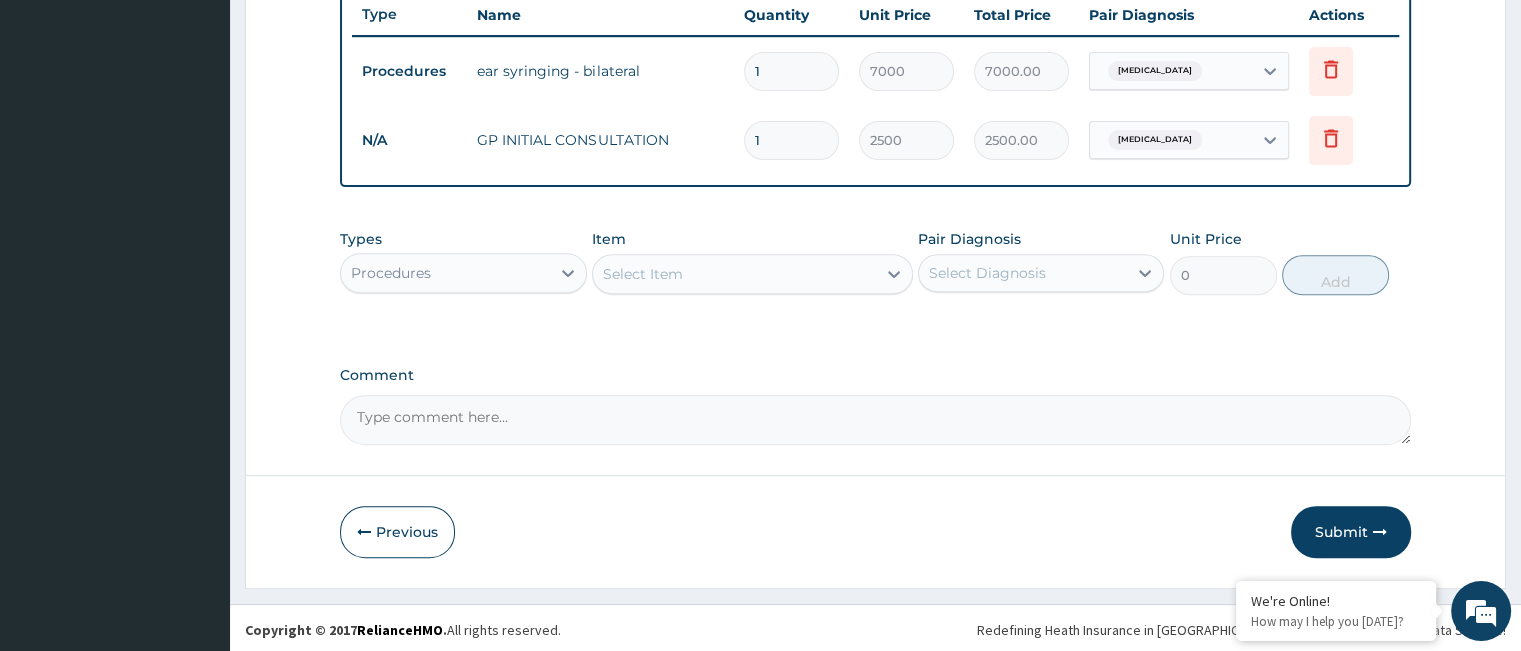 scroll, scrollTop: 760, scrollLeft: 0, axis: vertical 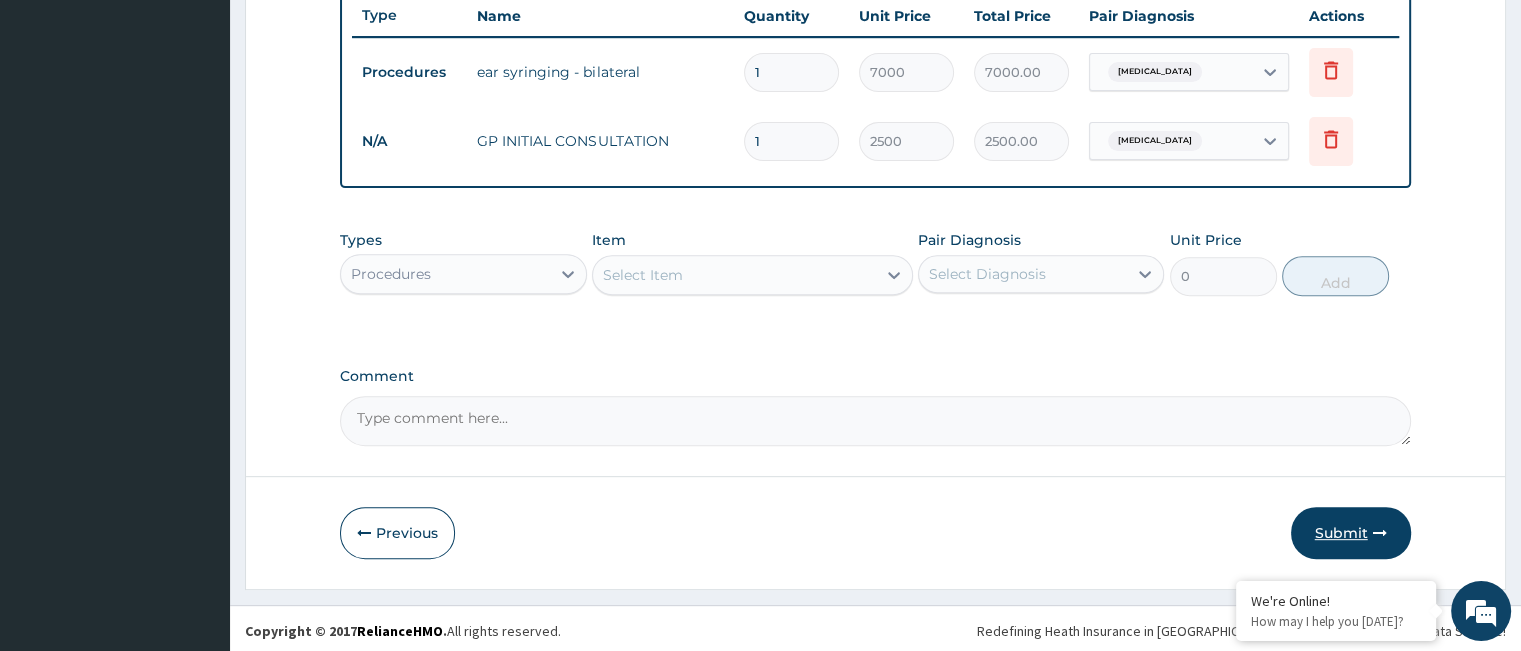 click on "Submit" at bounding box center (1351, 533) 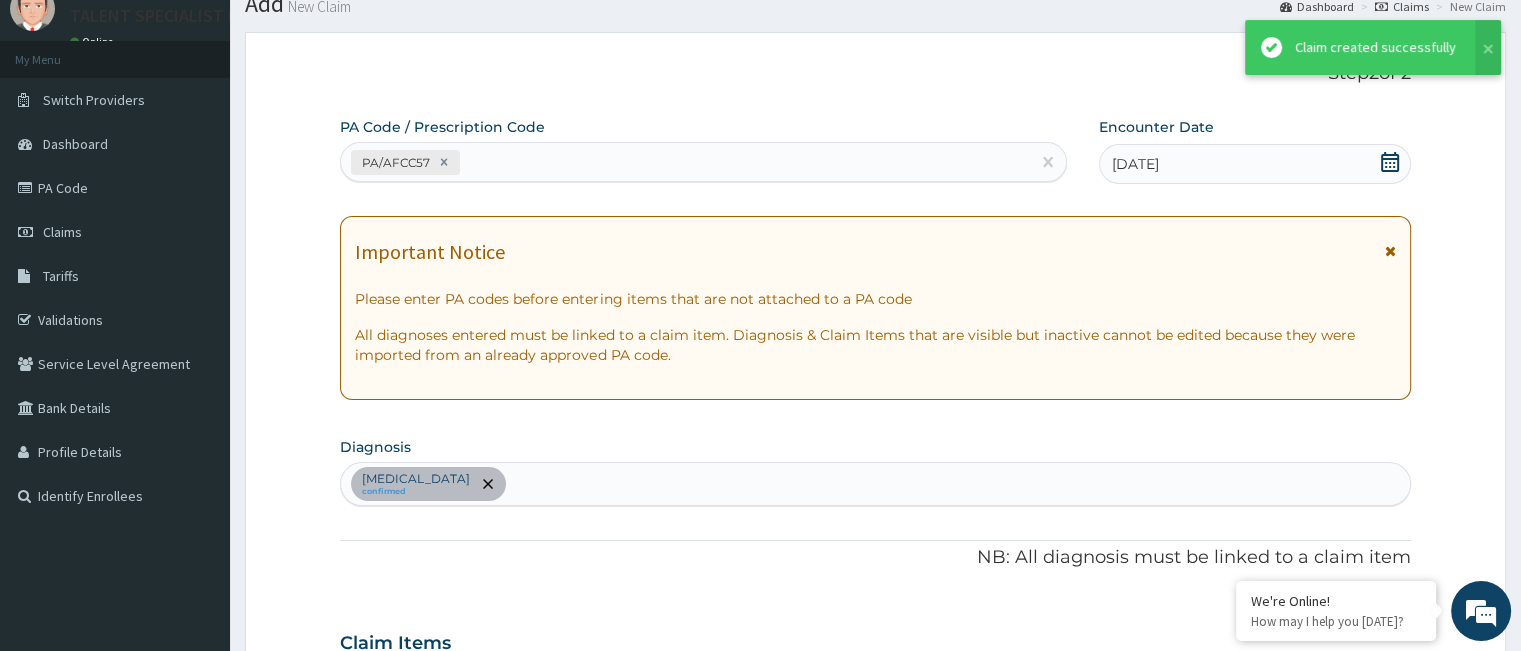 scroll, scrollTop: 760, scrollLeft: 0, axis: vertical 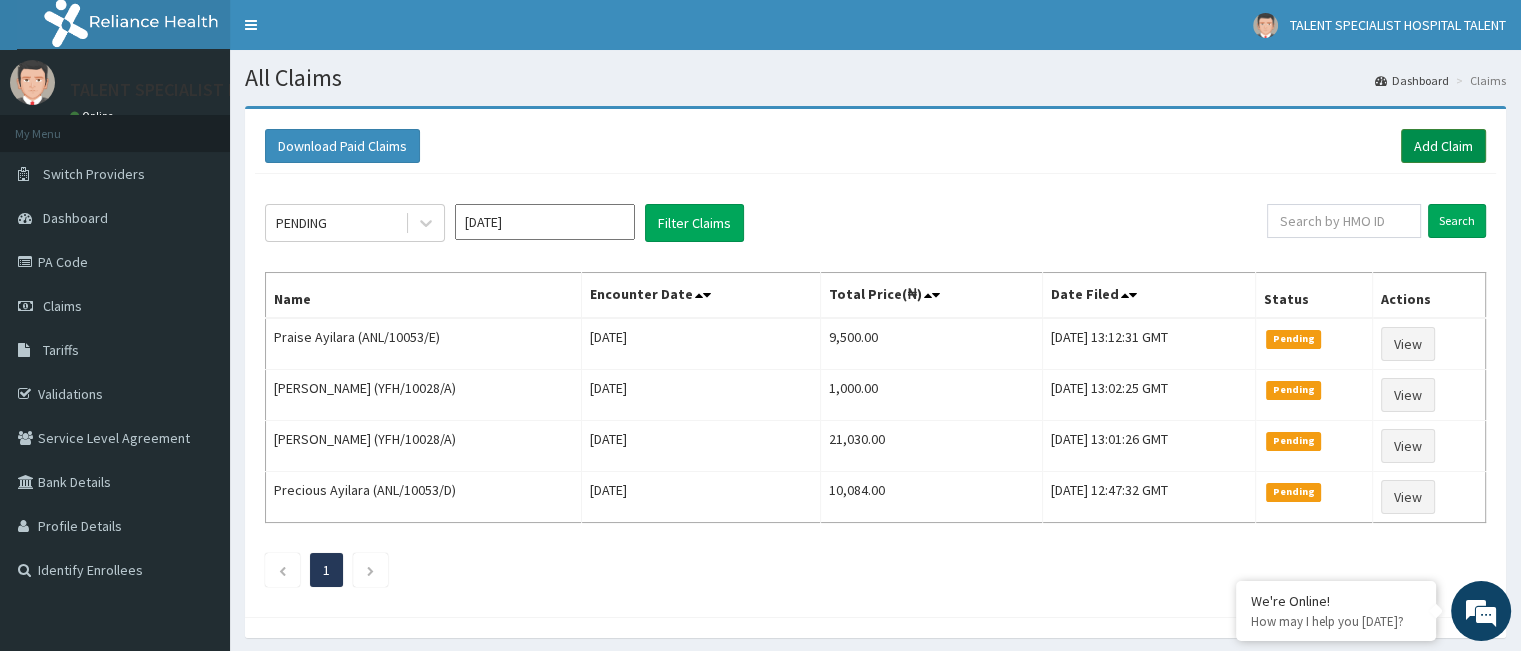 click on "Add Claim" at bounding box center [1443, 146] 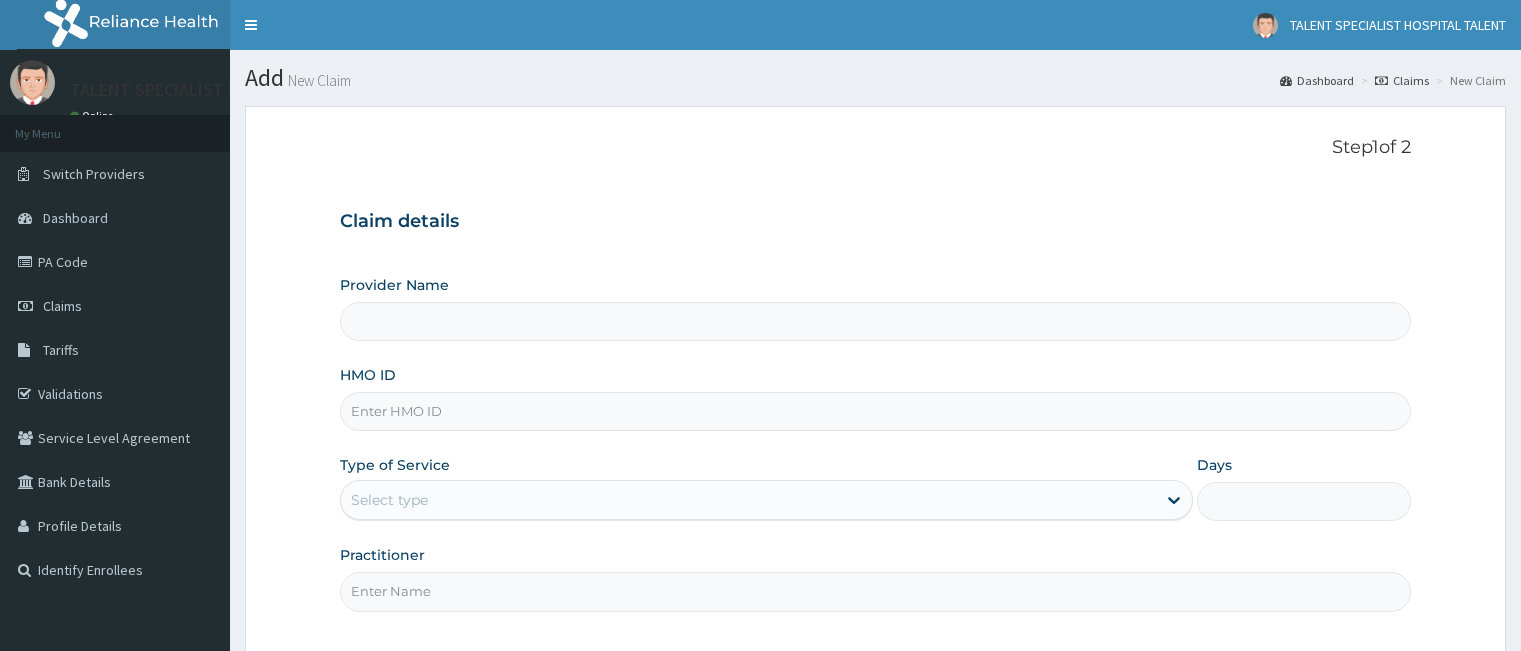 scroll, scrollTop: 0, scrollLeft: 0, axis: both 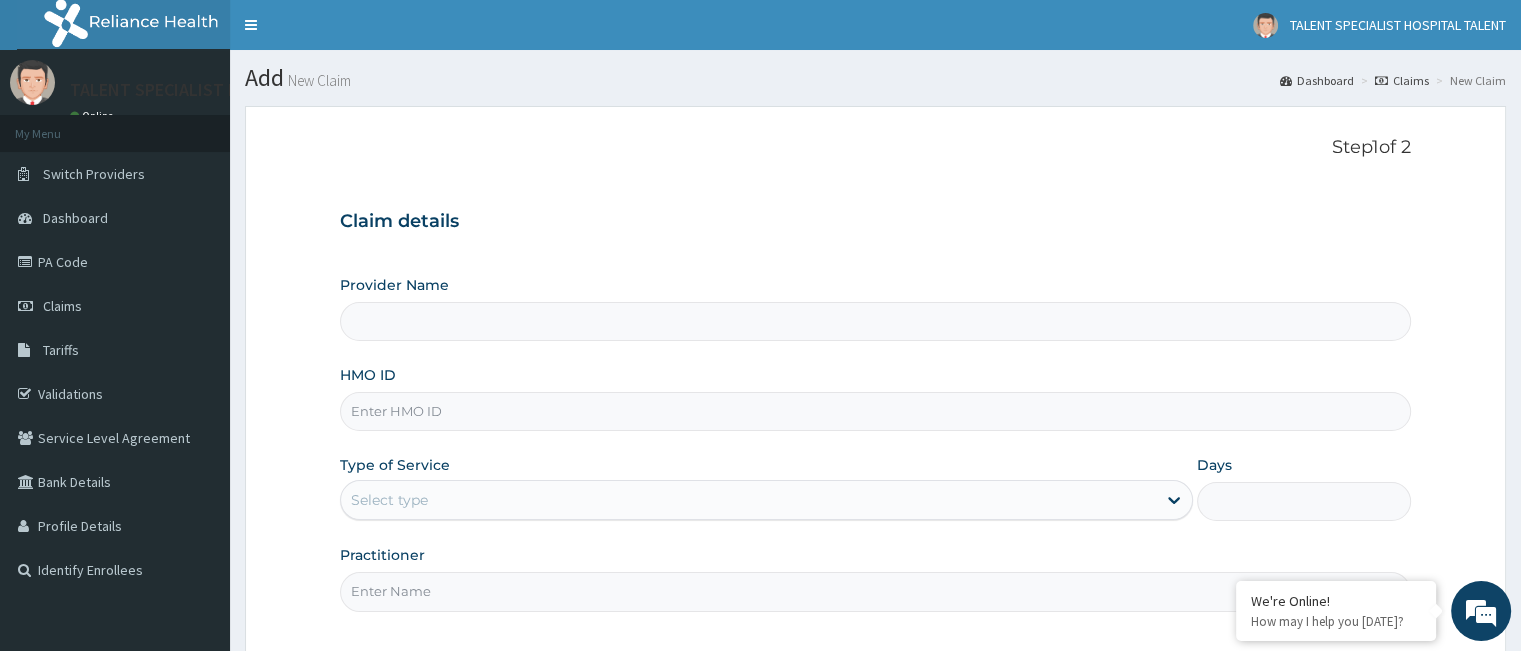 type on "Talent Specialist Hospital" 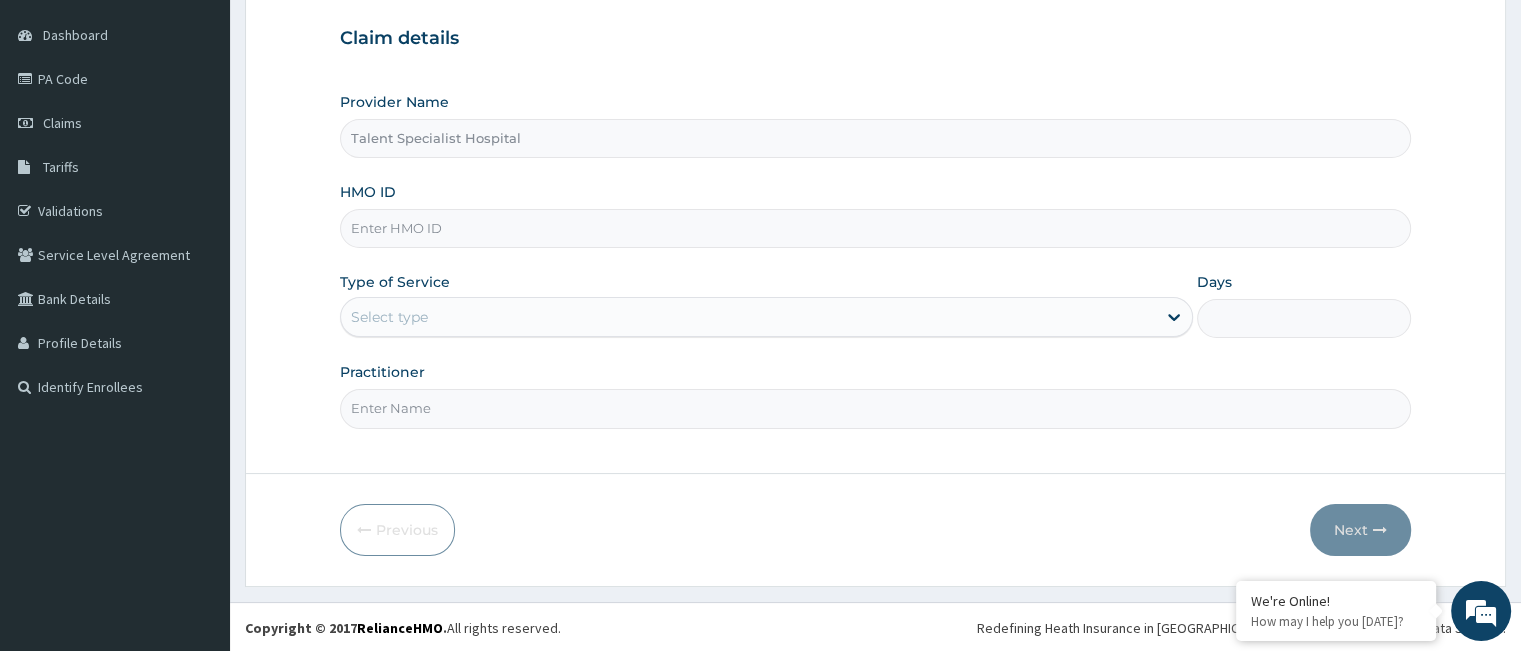 scroll, scrollTop: 184, scrollLeft: 0, axis: vertical 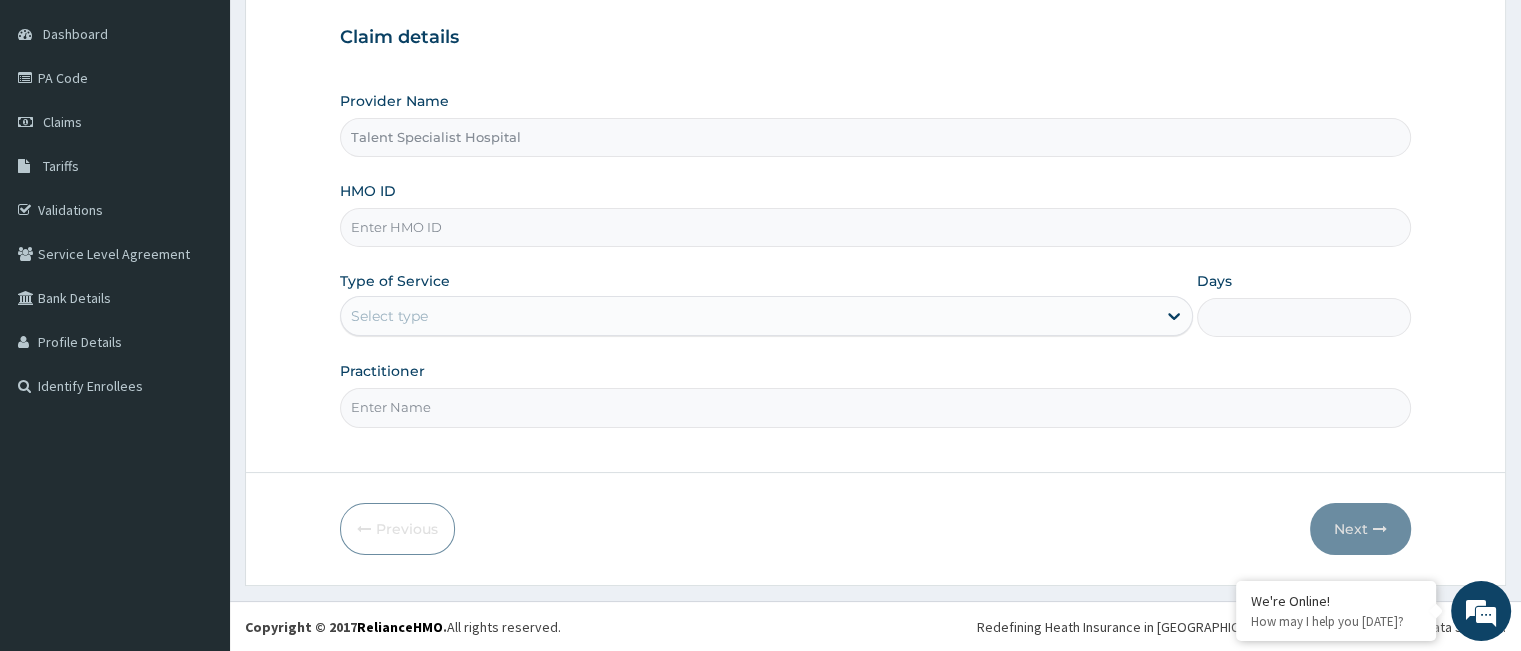 click on "HMO ID" at bounding box center (875, 227) 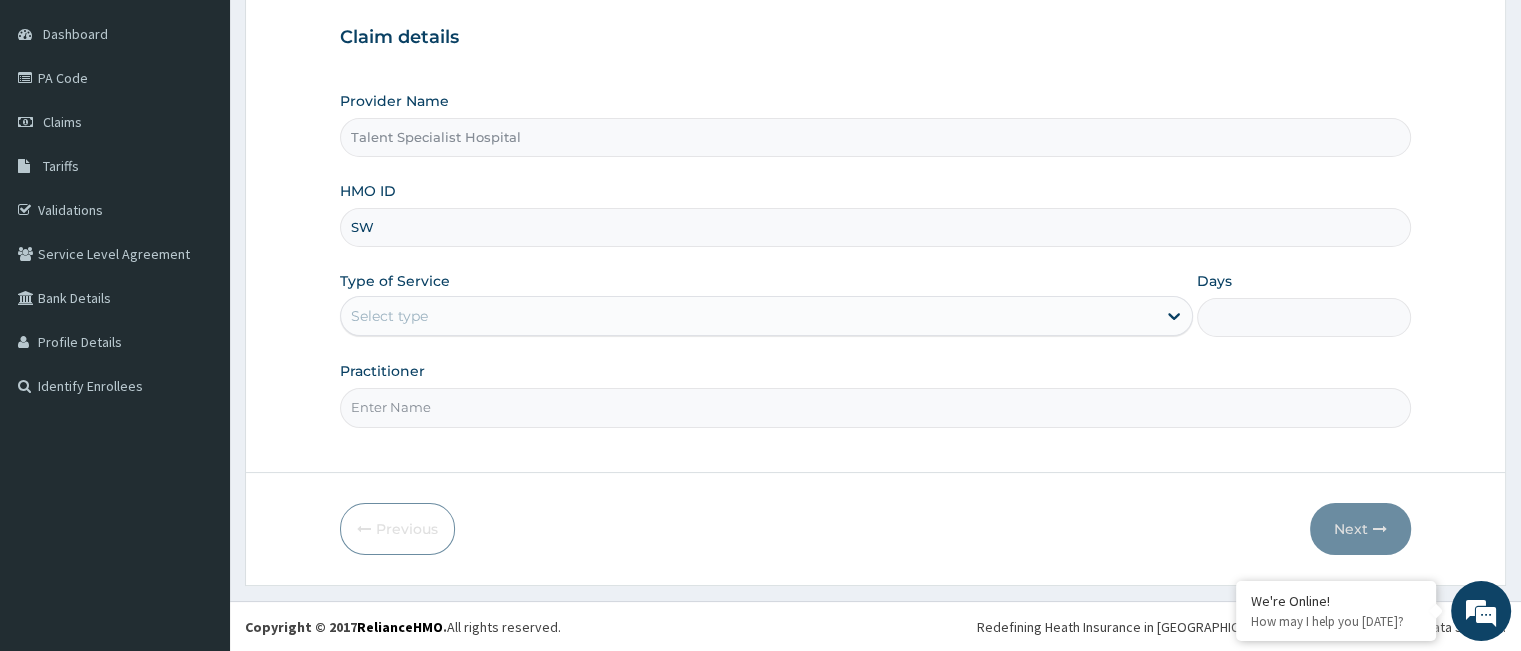 scroll, scrollTop: 0, scrollLeft: 0, axis: both 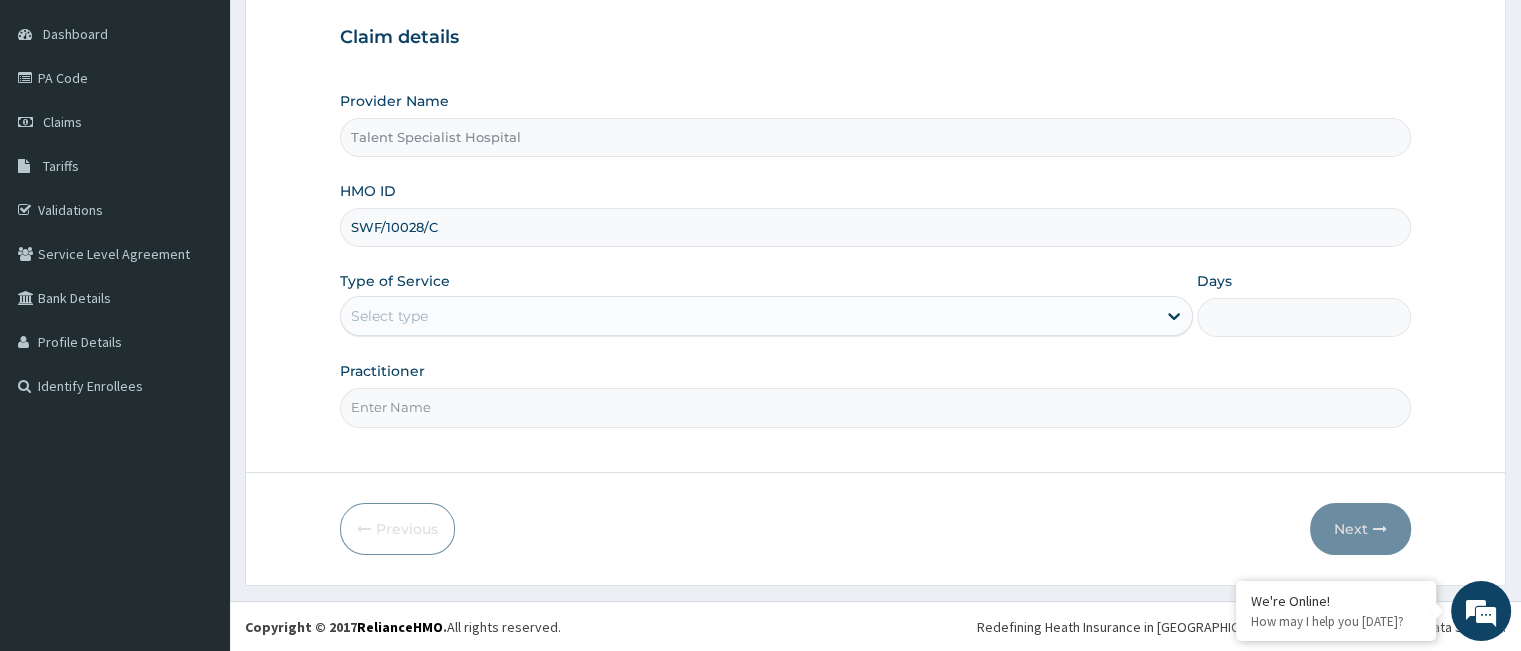 type on "SWF/10028/C" 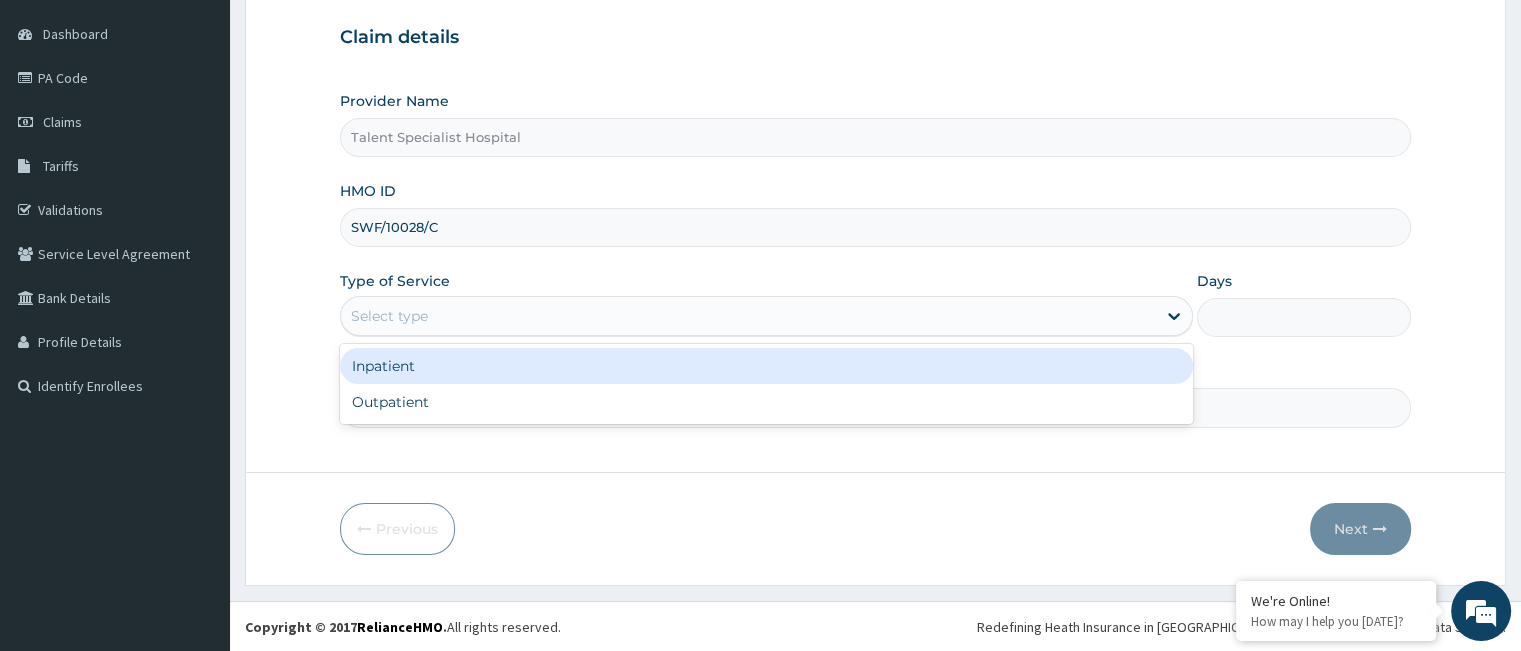 click on "Select type" at bounding box center (748, 316) 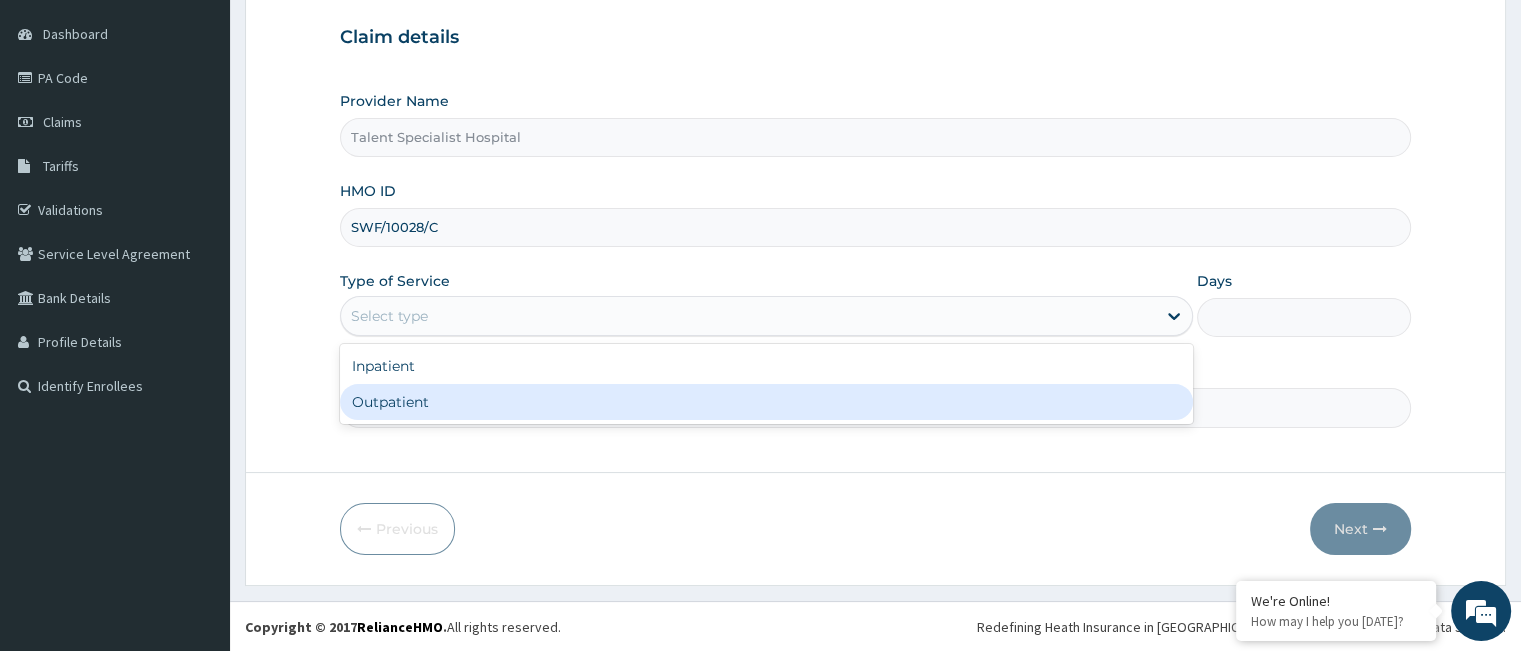click on "Outpatient" at bounding box center [766, 402] 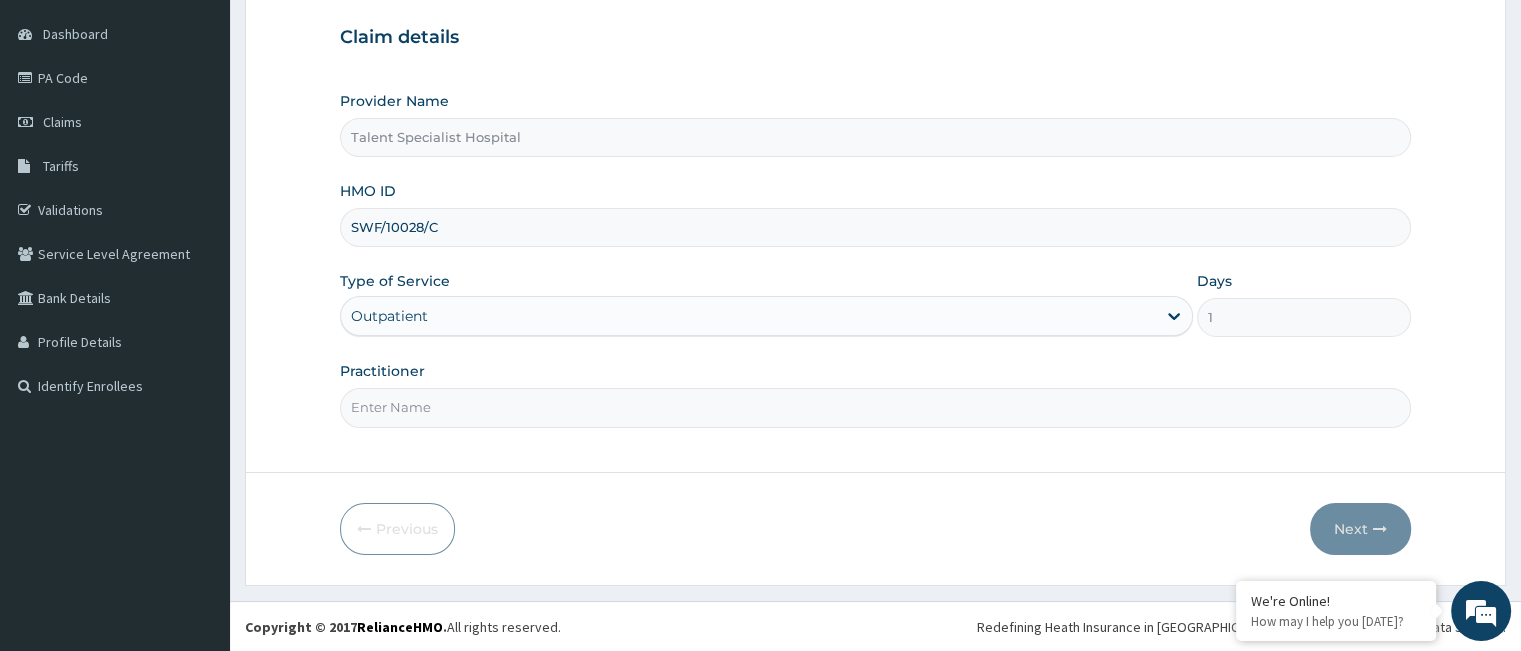click on "Practitioner" at bounding box center (875, 407) 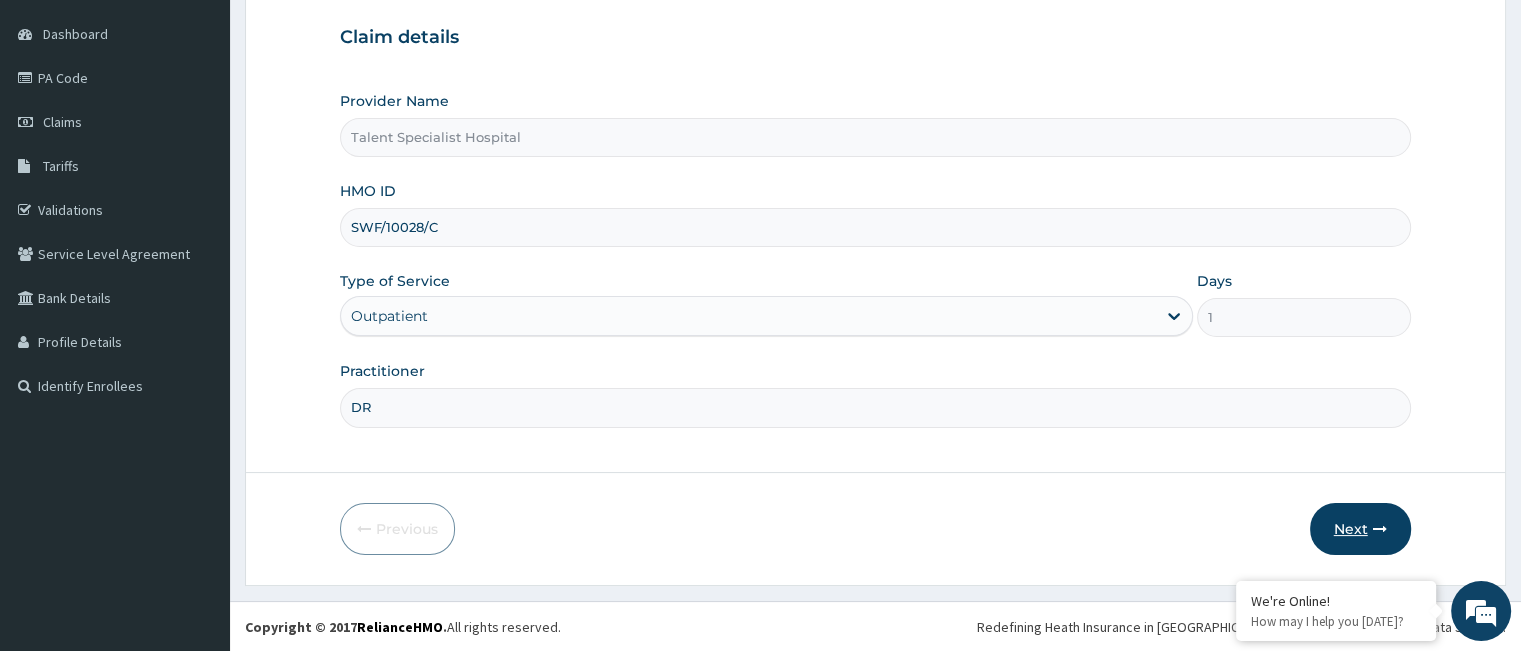 type on "DR" 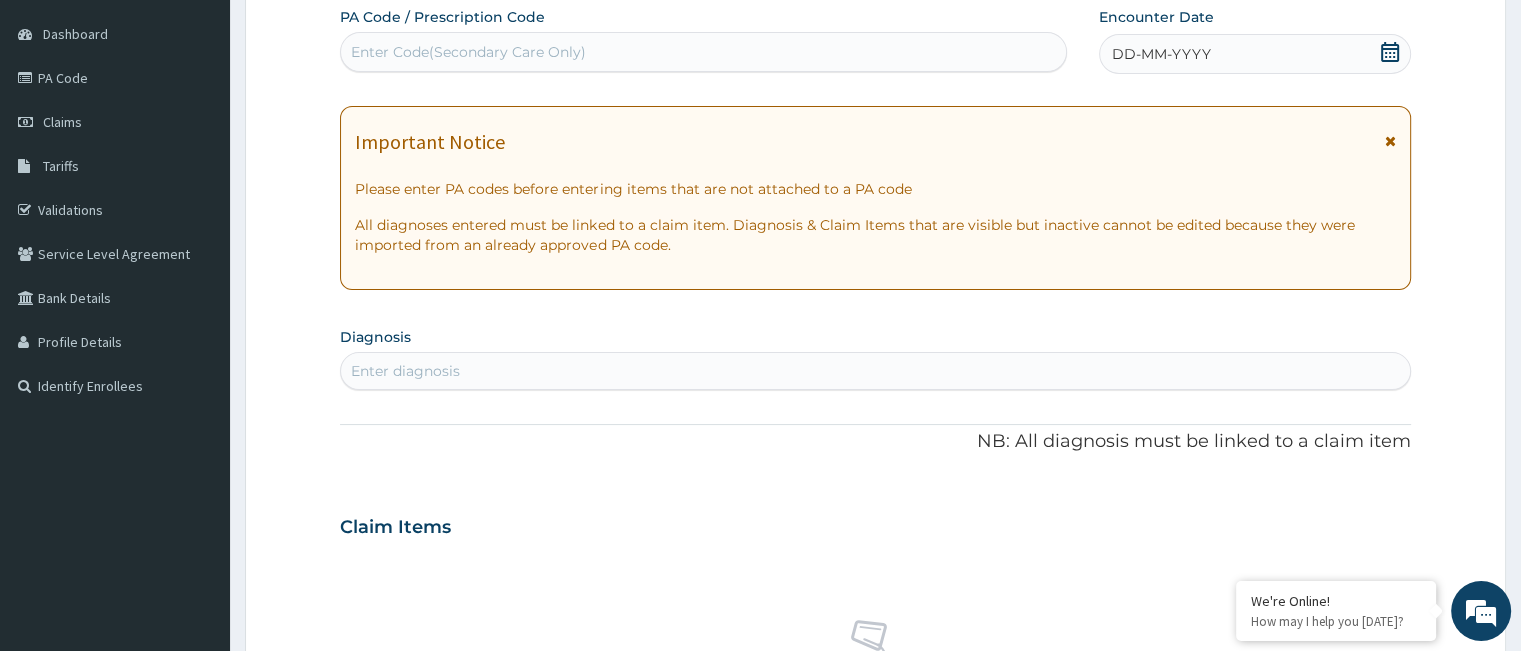 click on "Enter Code(Secondary Care Only)" at bounding box center [468, 52] 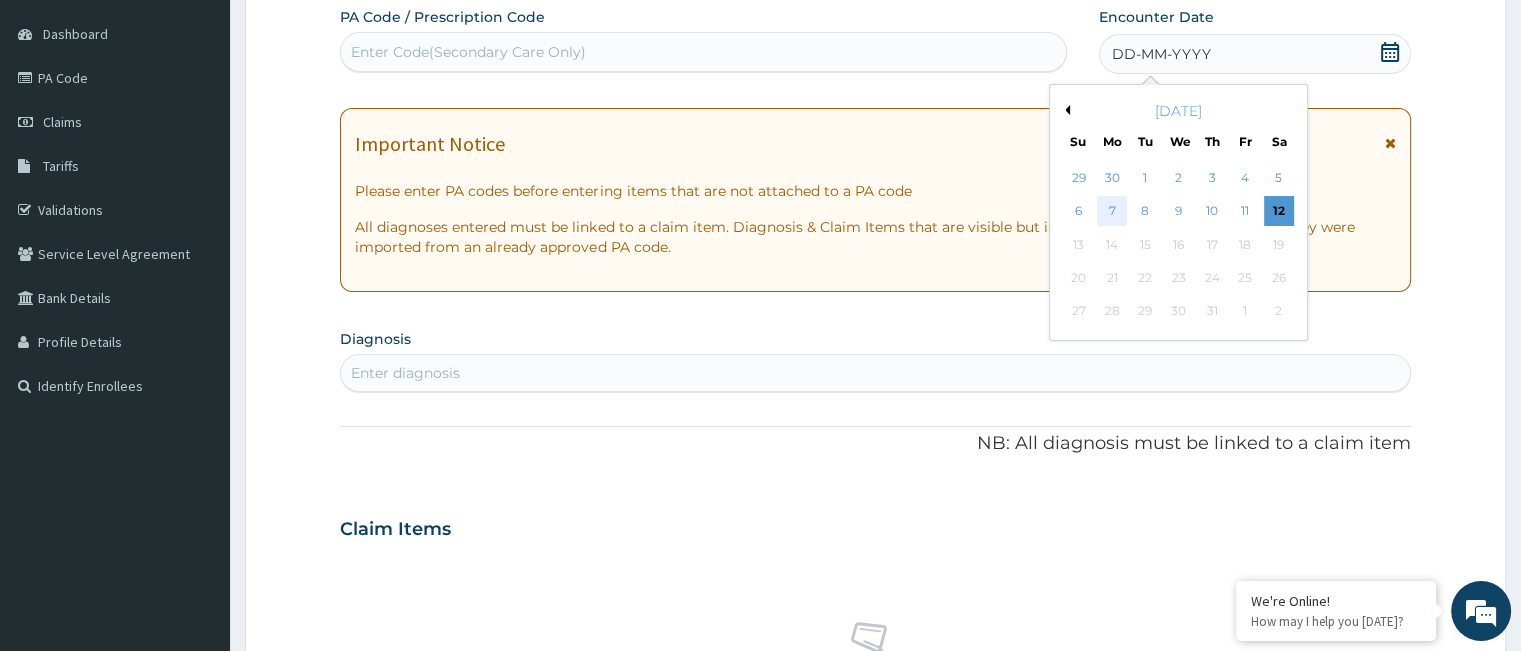 click on "7" at bounding box center (1112, 212) 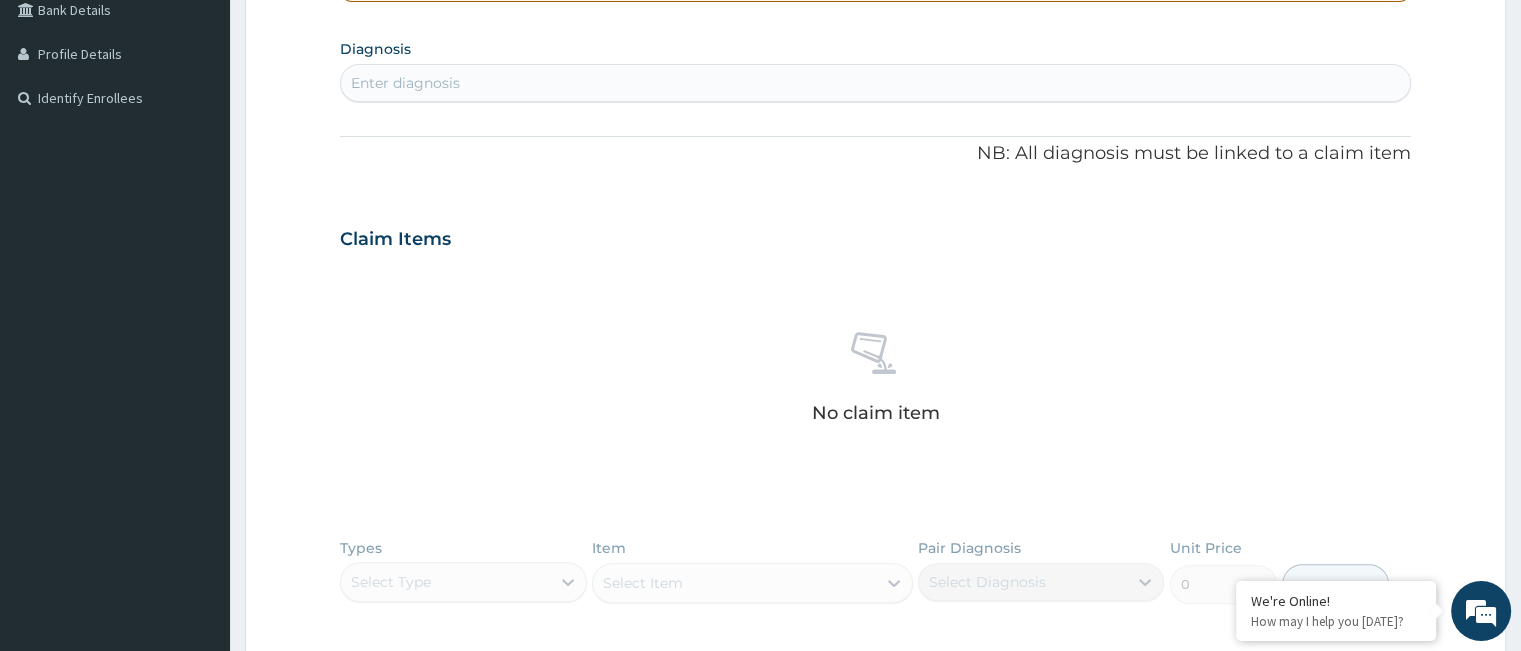 scroll, scrollTop: 504, scrollLeft: 0, axis: vertical 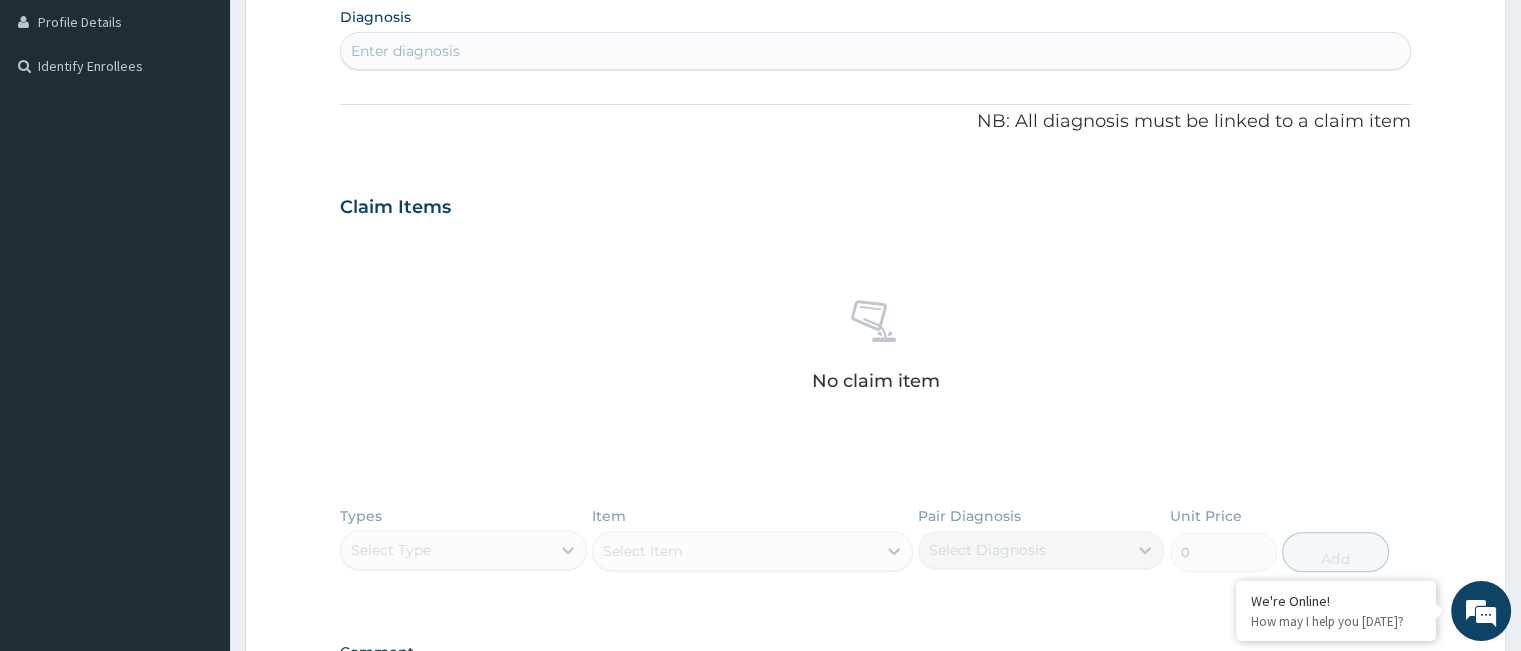 click on "Enter diagnosis" at bounding box center (875, 51) 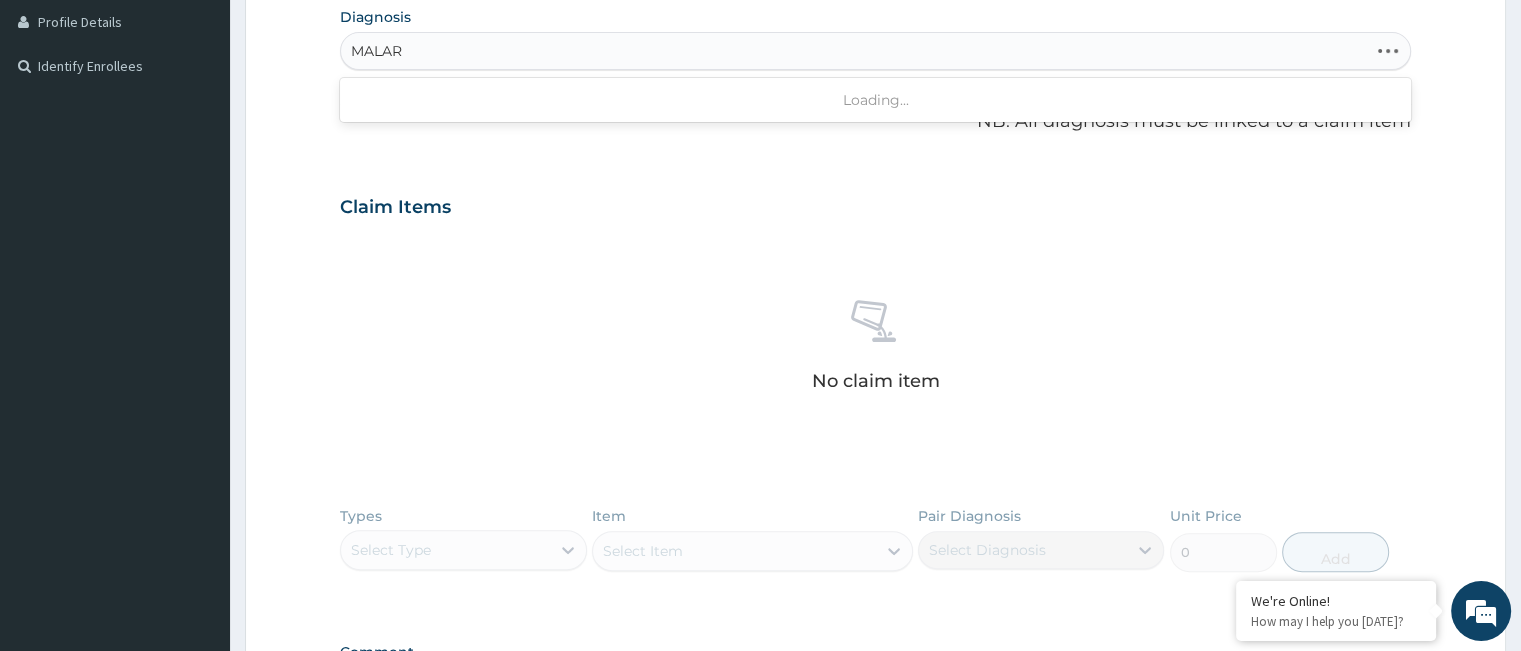 type on "MALARI" 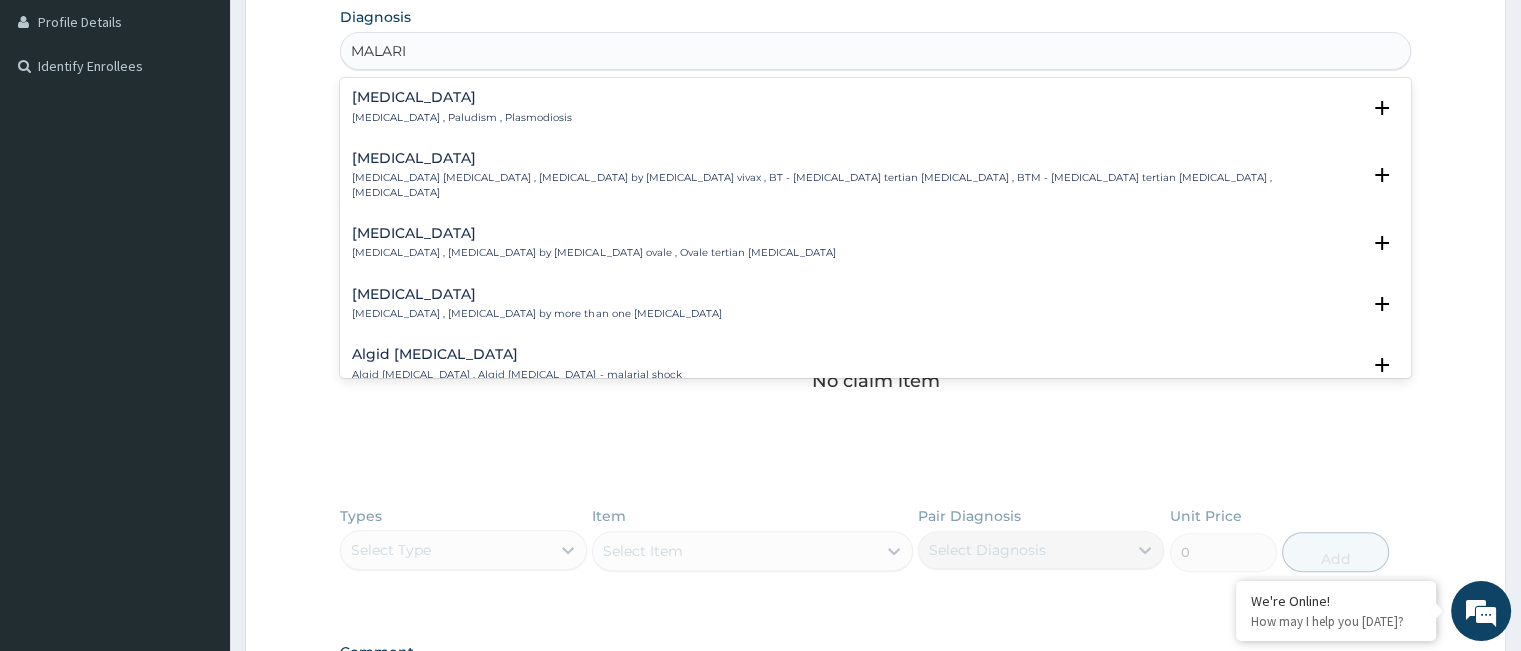 click on "Malaria" at bounding box center [462, 97] 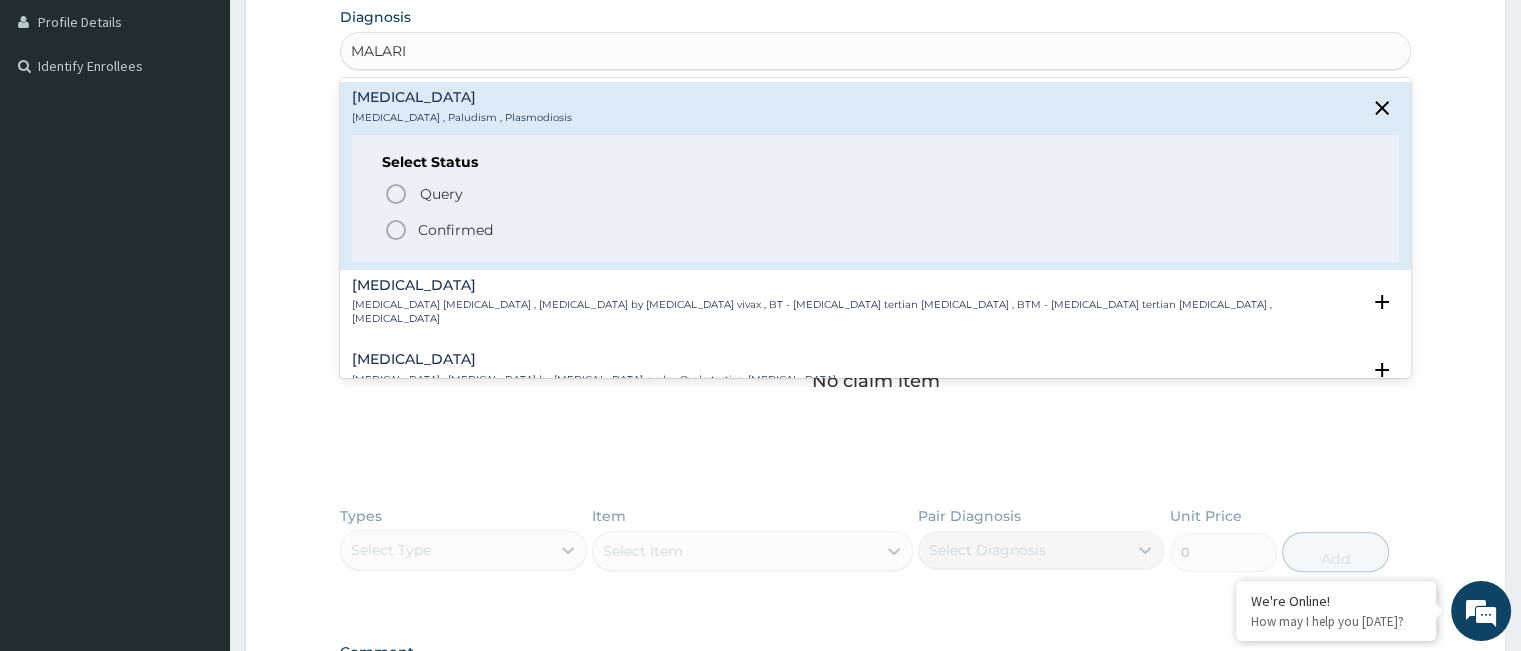 click 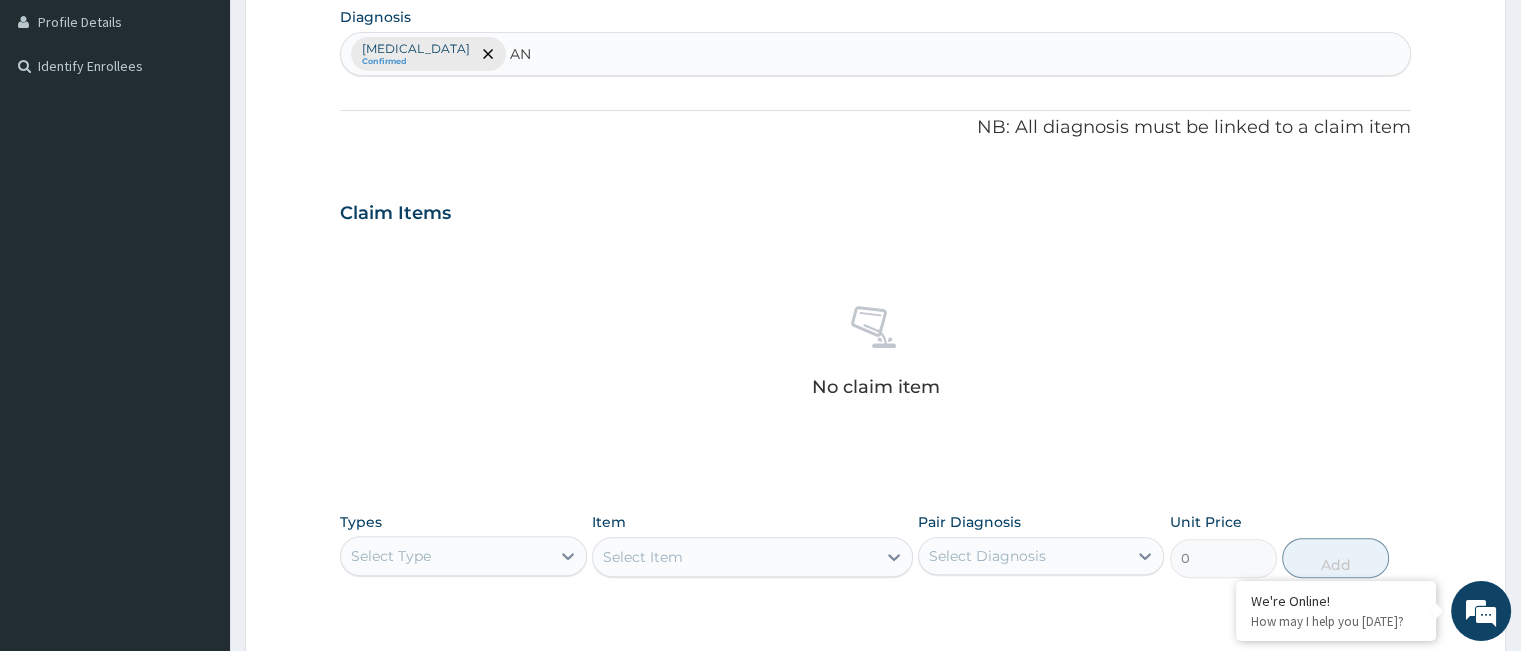 type on "ANA" 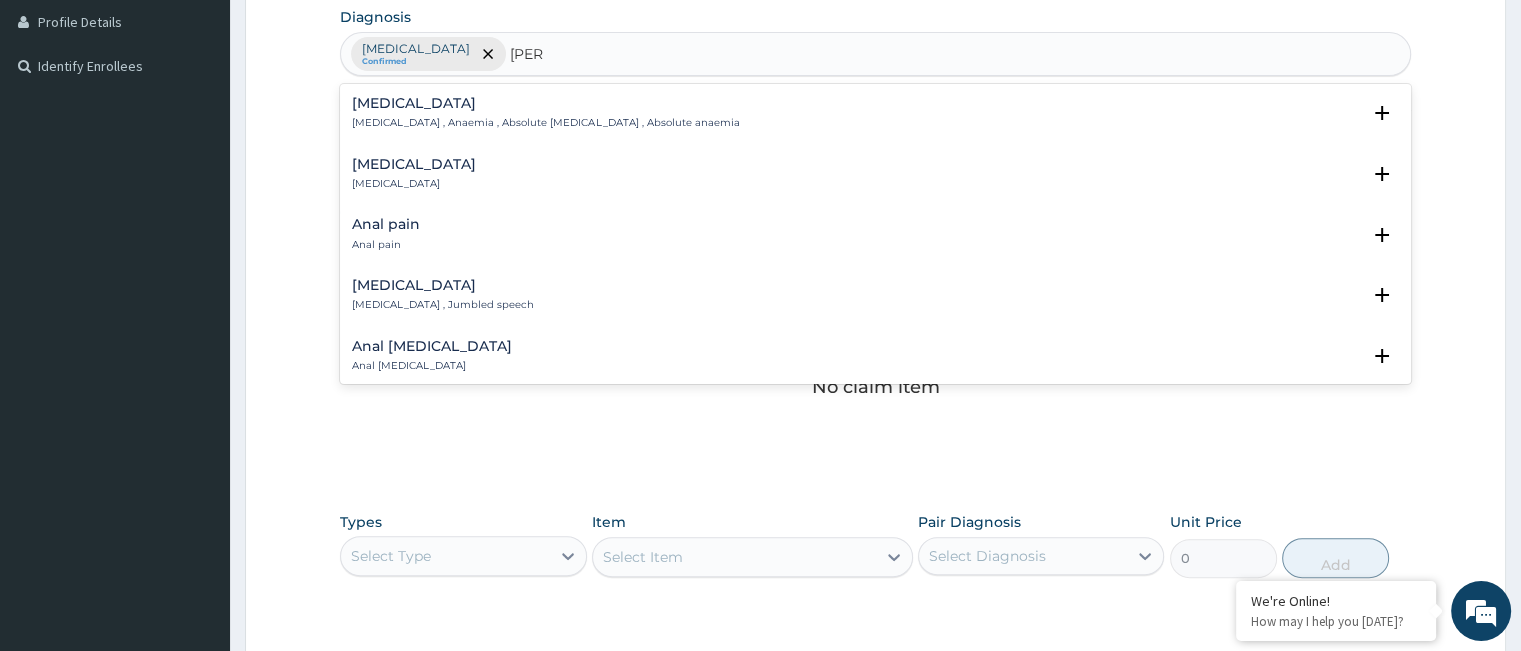 click on "Anemia" at bounding box center (545, 103) 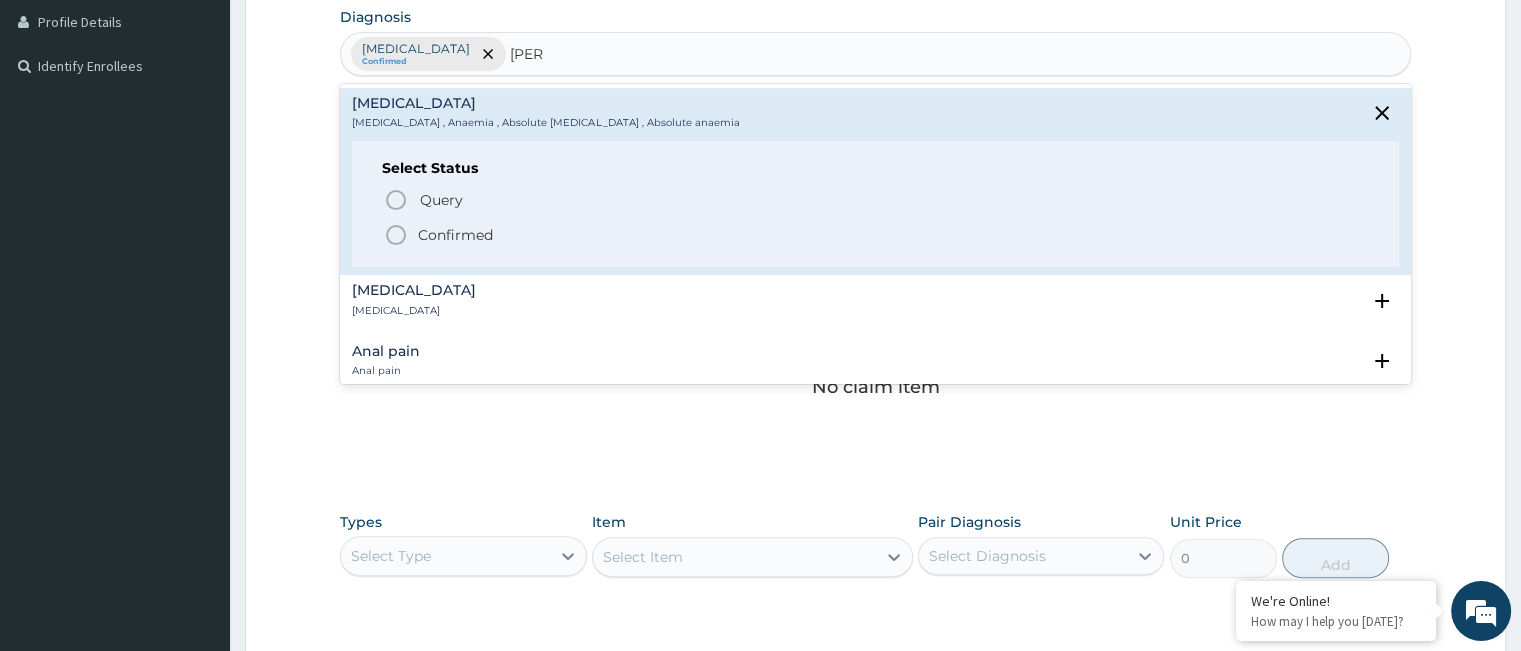 click 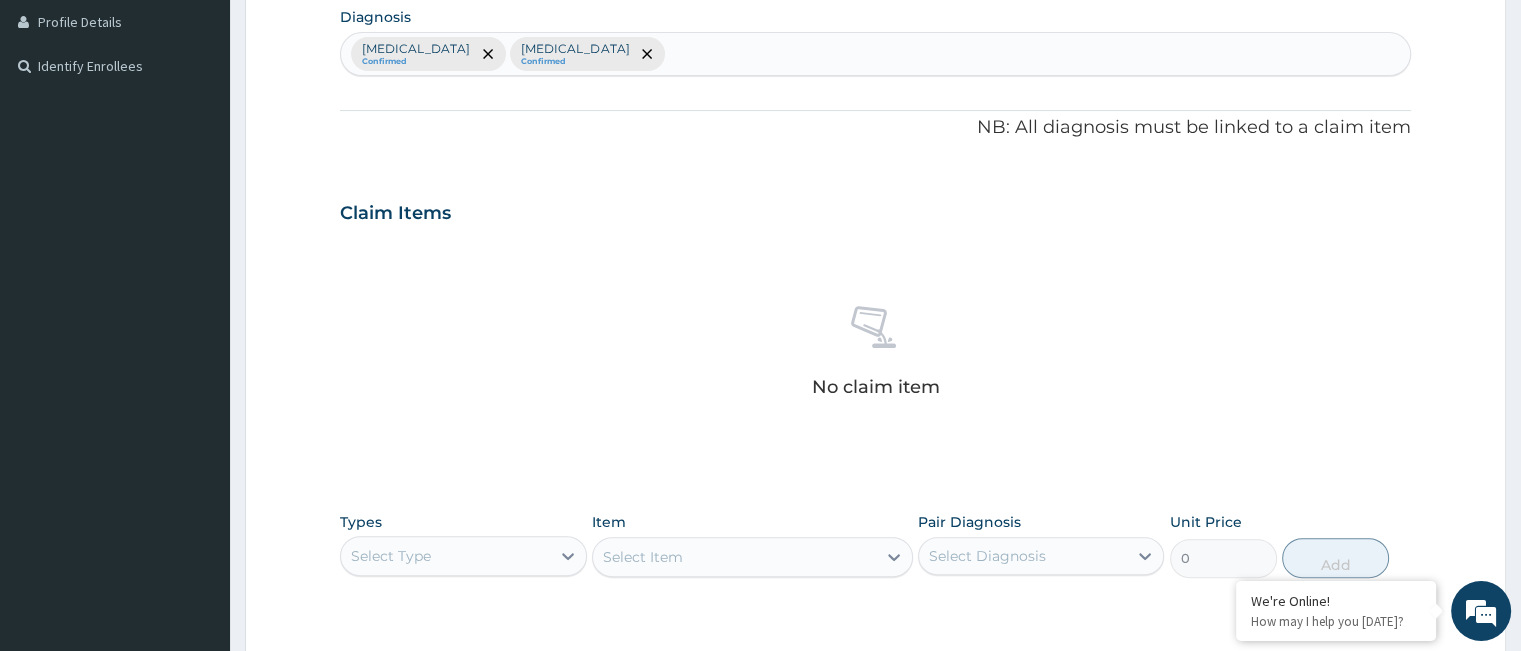click on "Malaria Confirmed Anemia Confirmed" at bounding box center (875, 54) 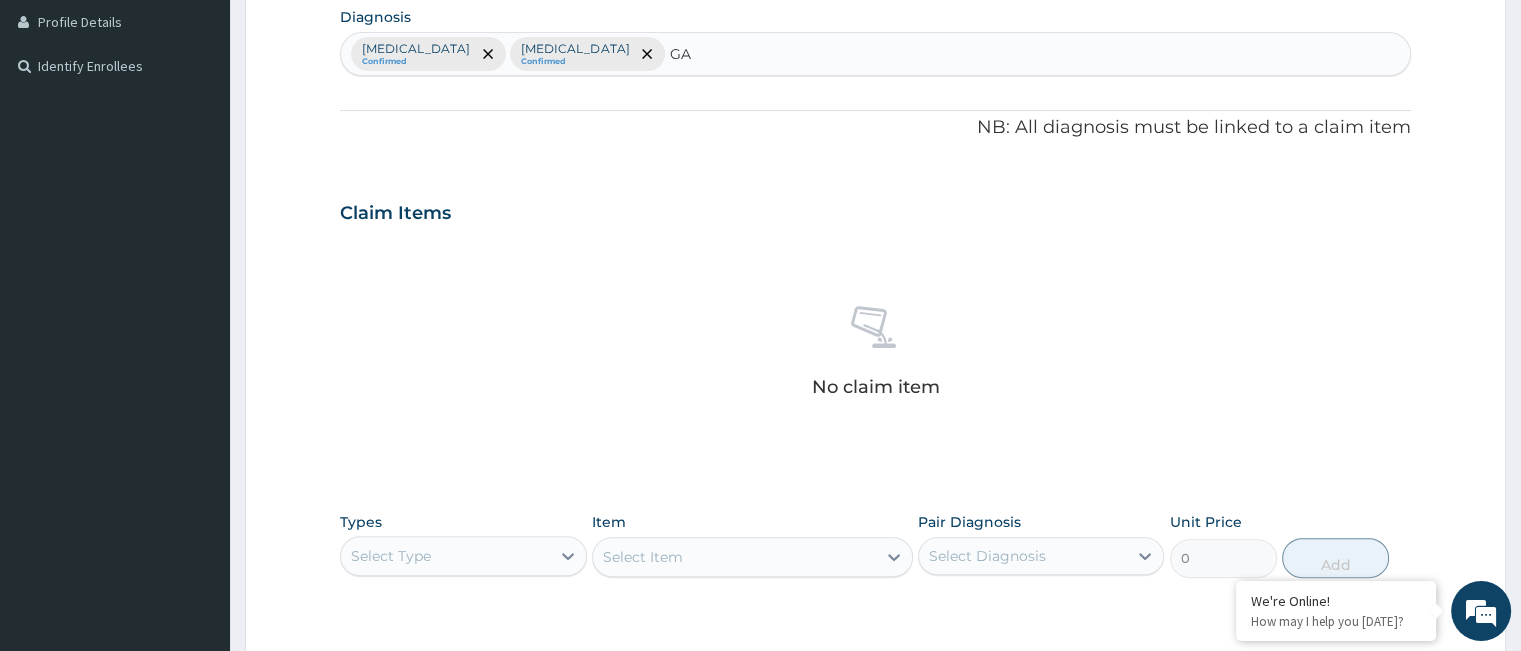 type on "GAS" 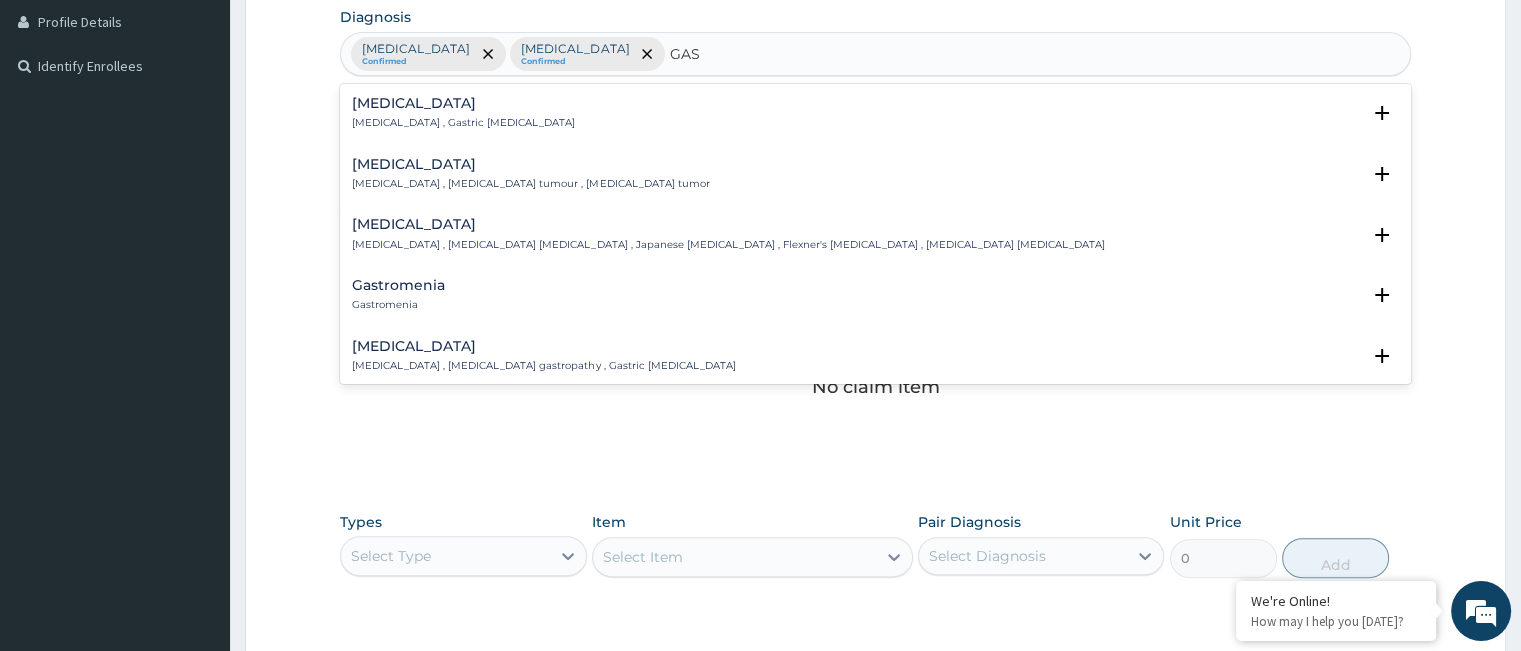 click on "Gastritis Gastritis , Gastric catarrh" at bounding box center (875, 113) 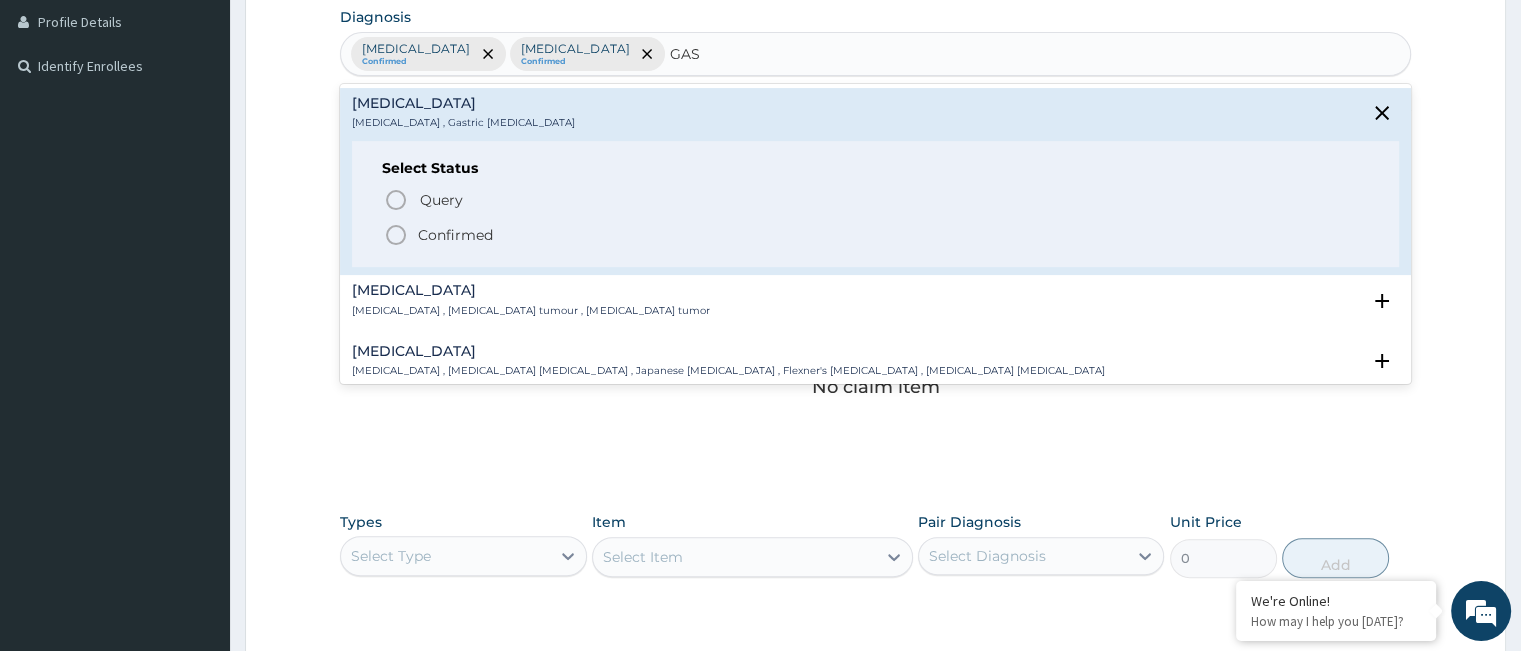 click 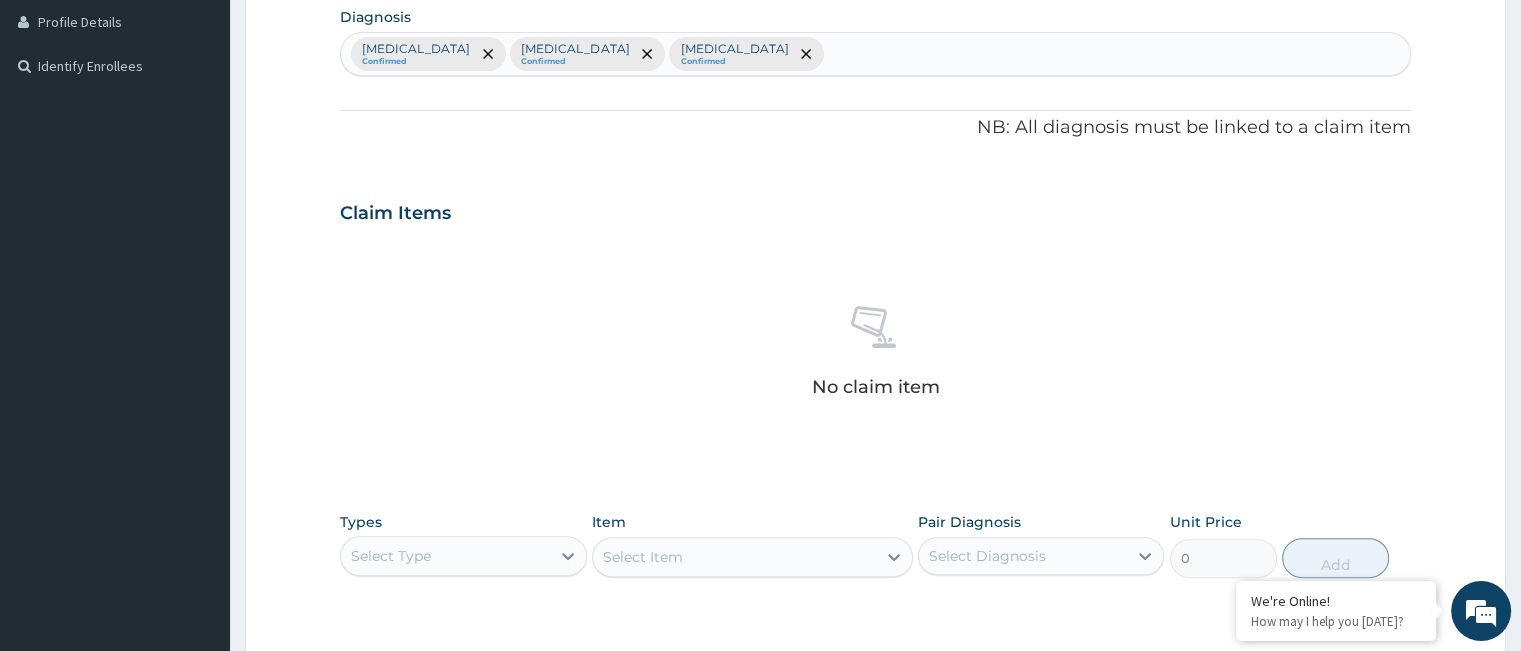 click on "Malaria Confirmed Anemia Confirmed Gastritis Confirmed" at bounding box center [875, 54] 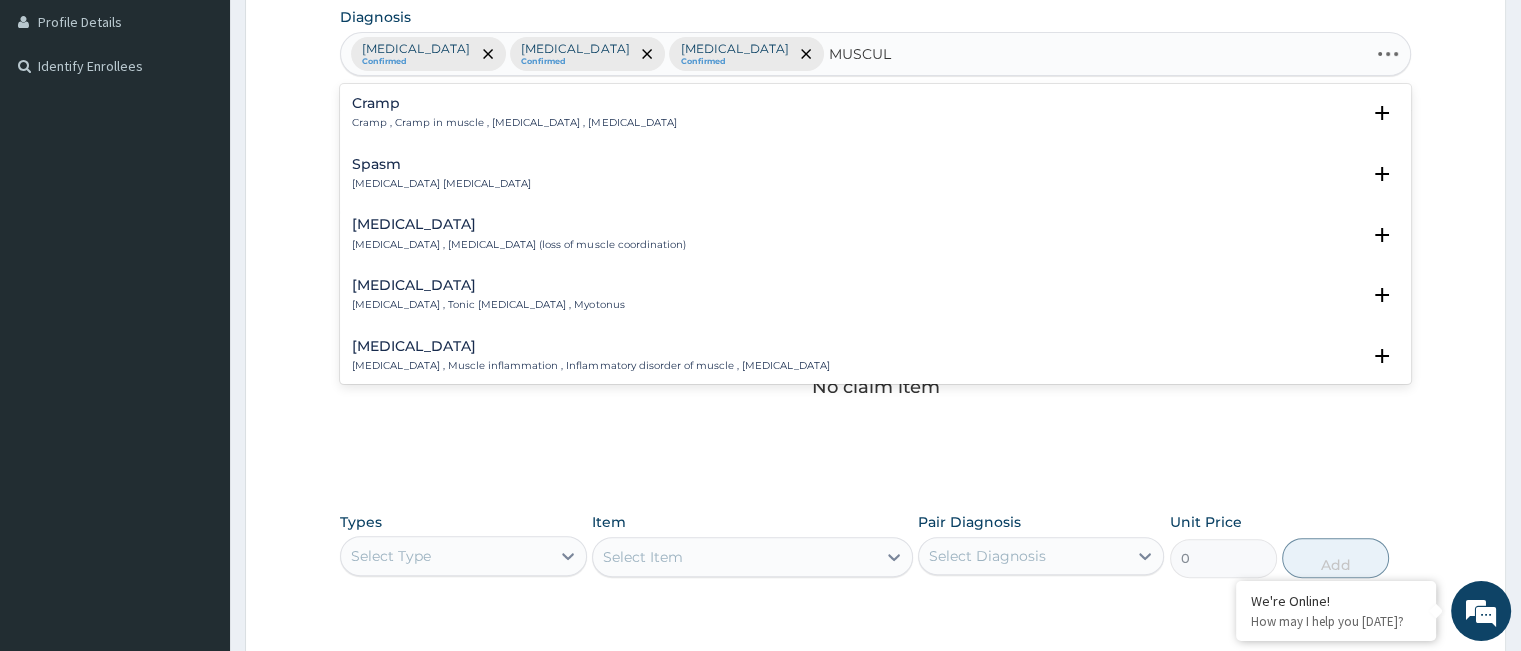 type on "MUSCULO" 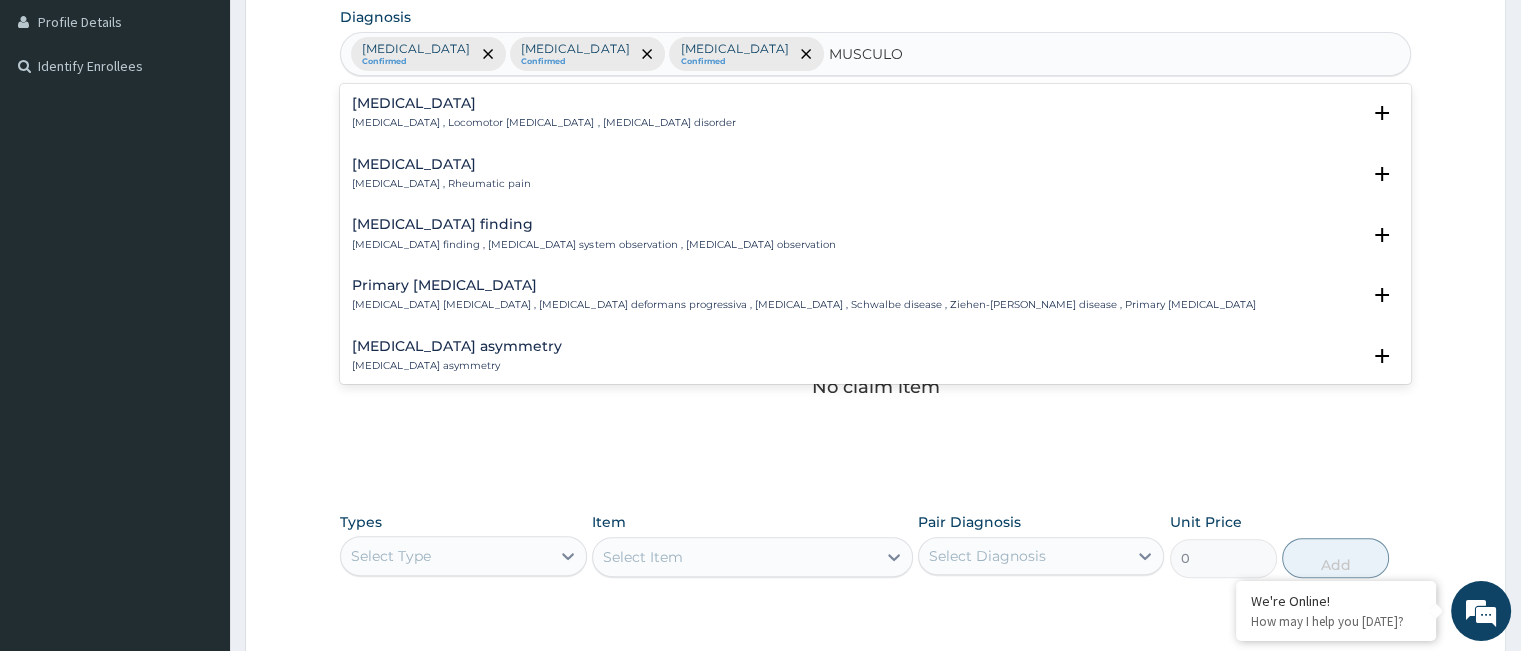 click on "Musculoskeletal pain Musculoskeletal pain , Rheumatic pain" at bounding box center (875, 174) 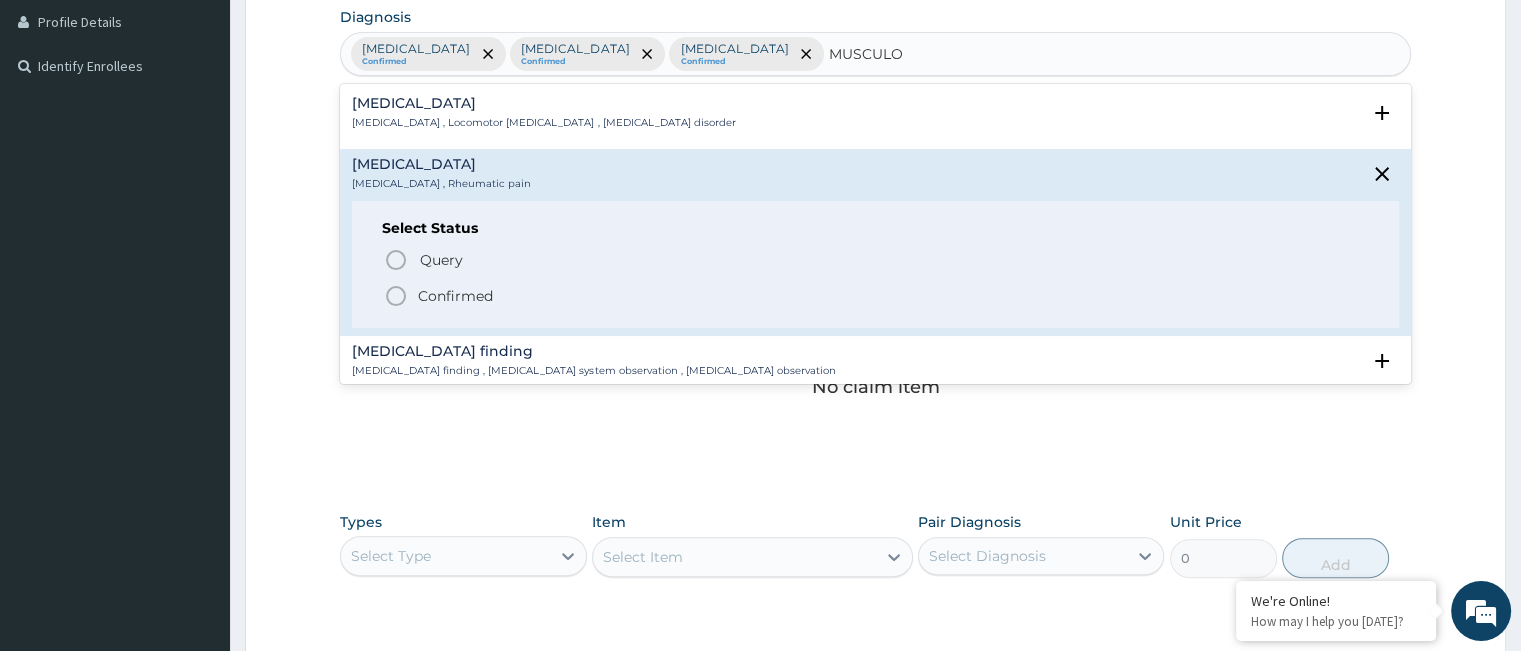 click 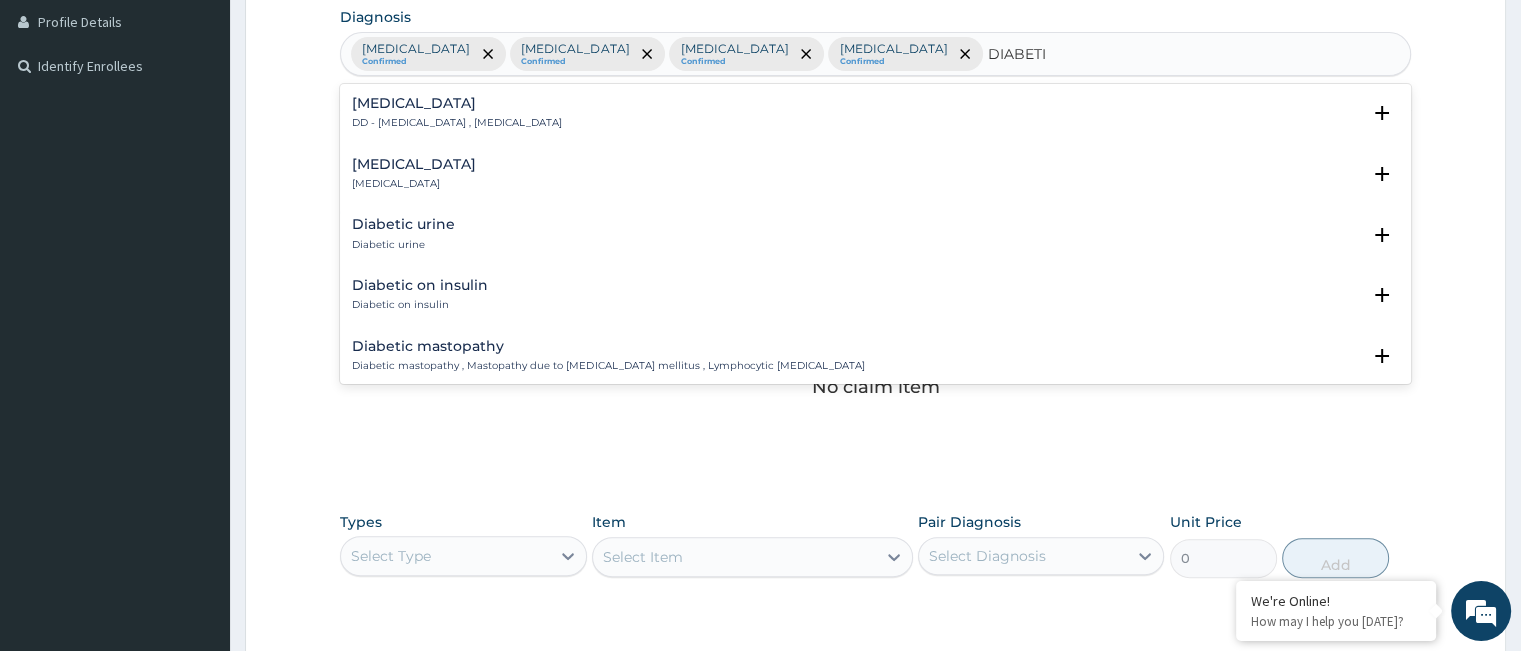 type on "DIABET" 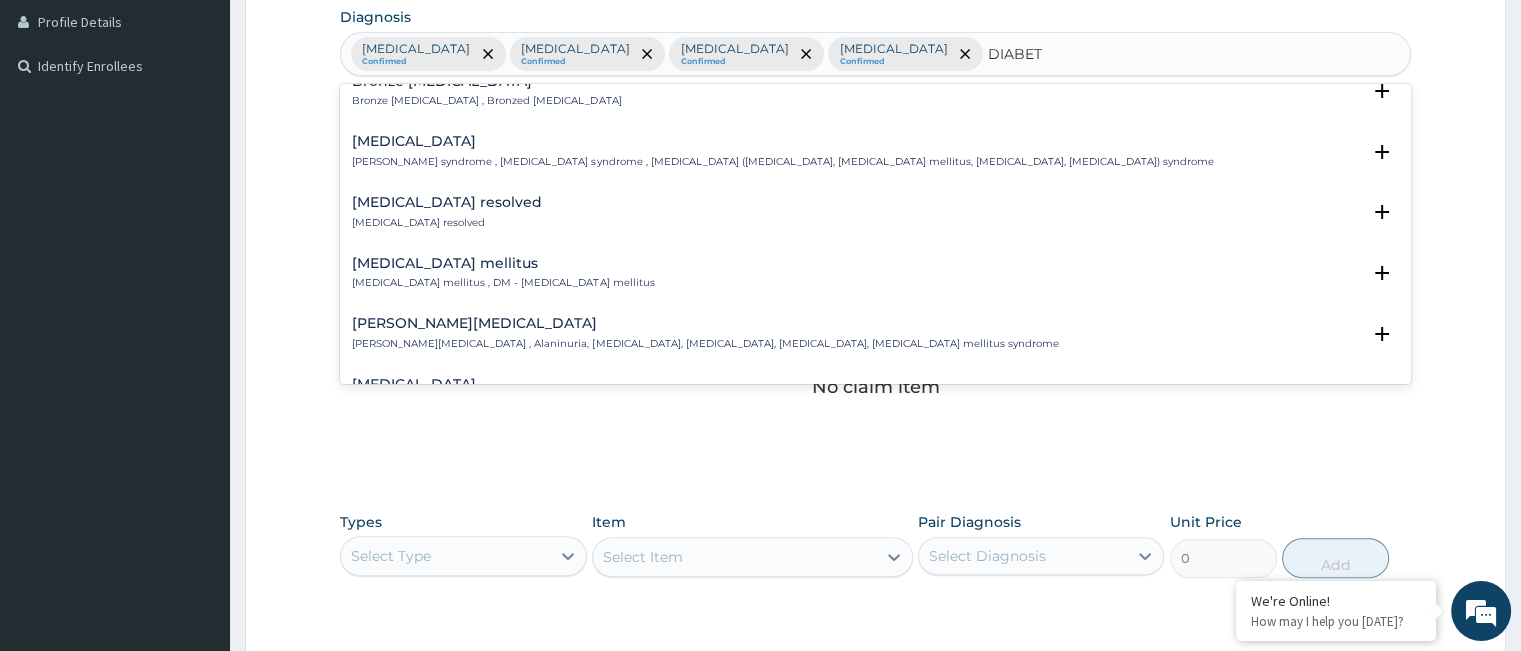 scroll, scrollTop: 280, scrollLeft: 0, axis: vertical 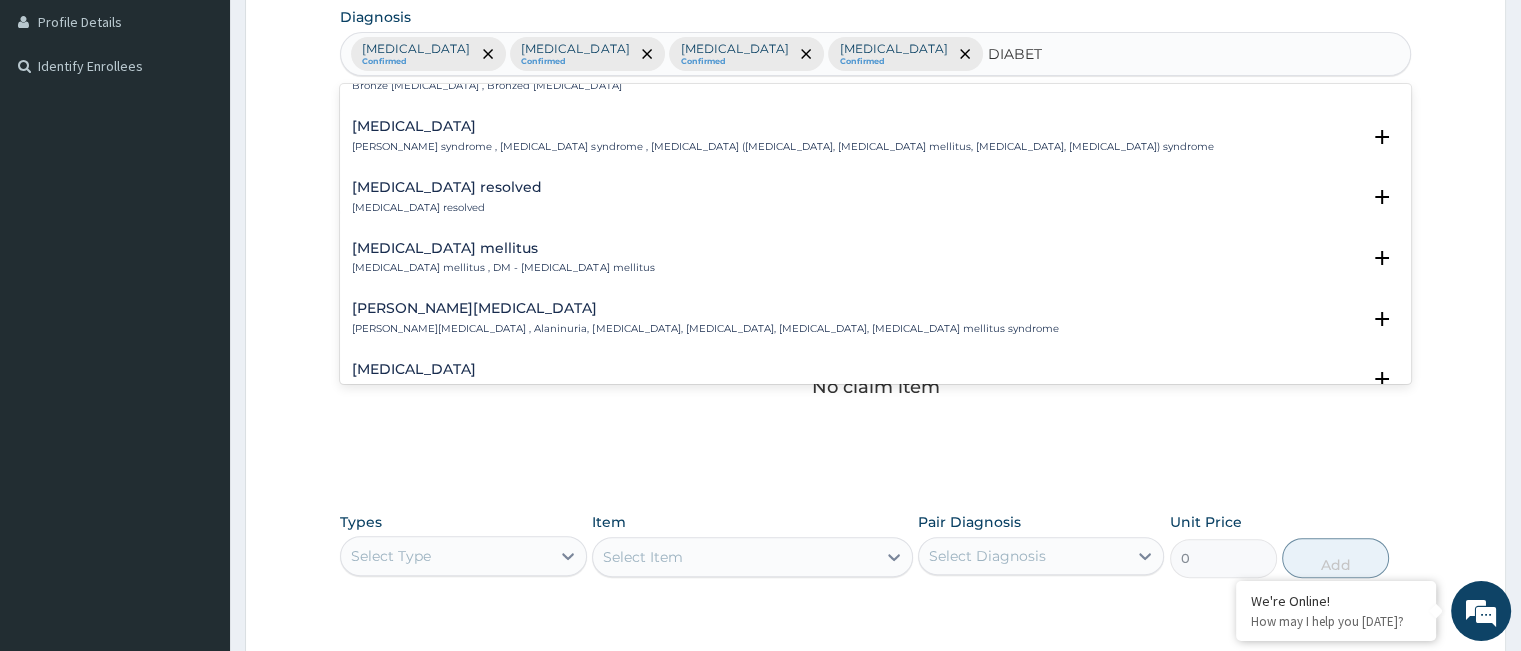 click on "Diabetes mellitus , DM - Diabetes mellitus" at bounding box center [503, 268] 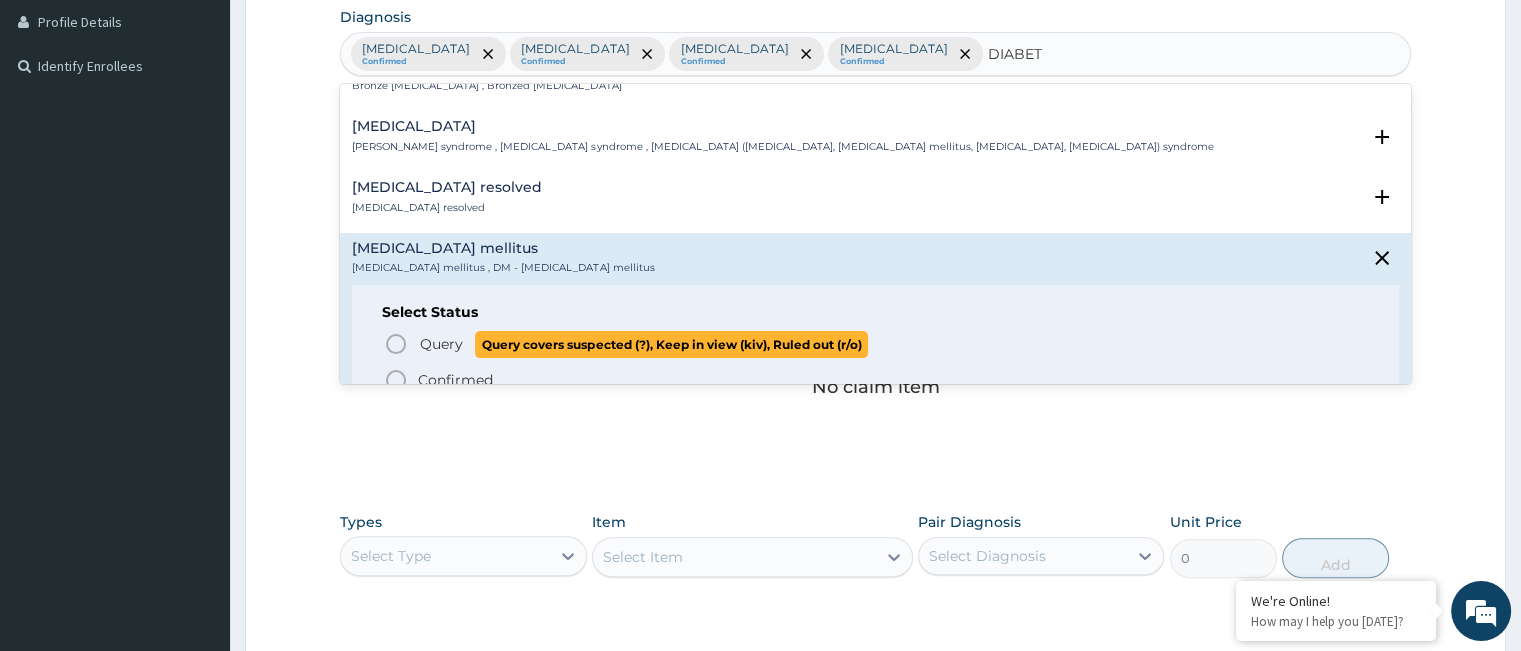 click 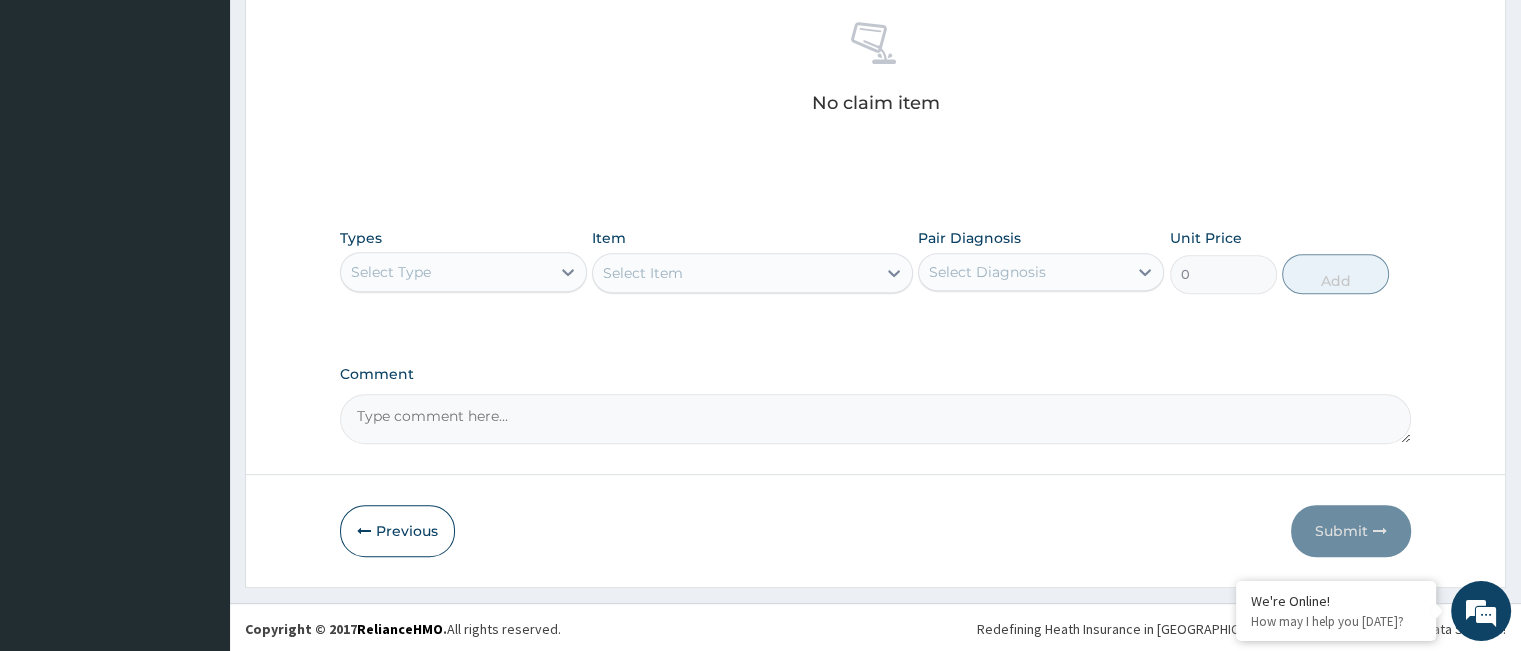 scroll, scrollTop: 788, scrollLeft: 0, axis: vertical 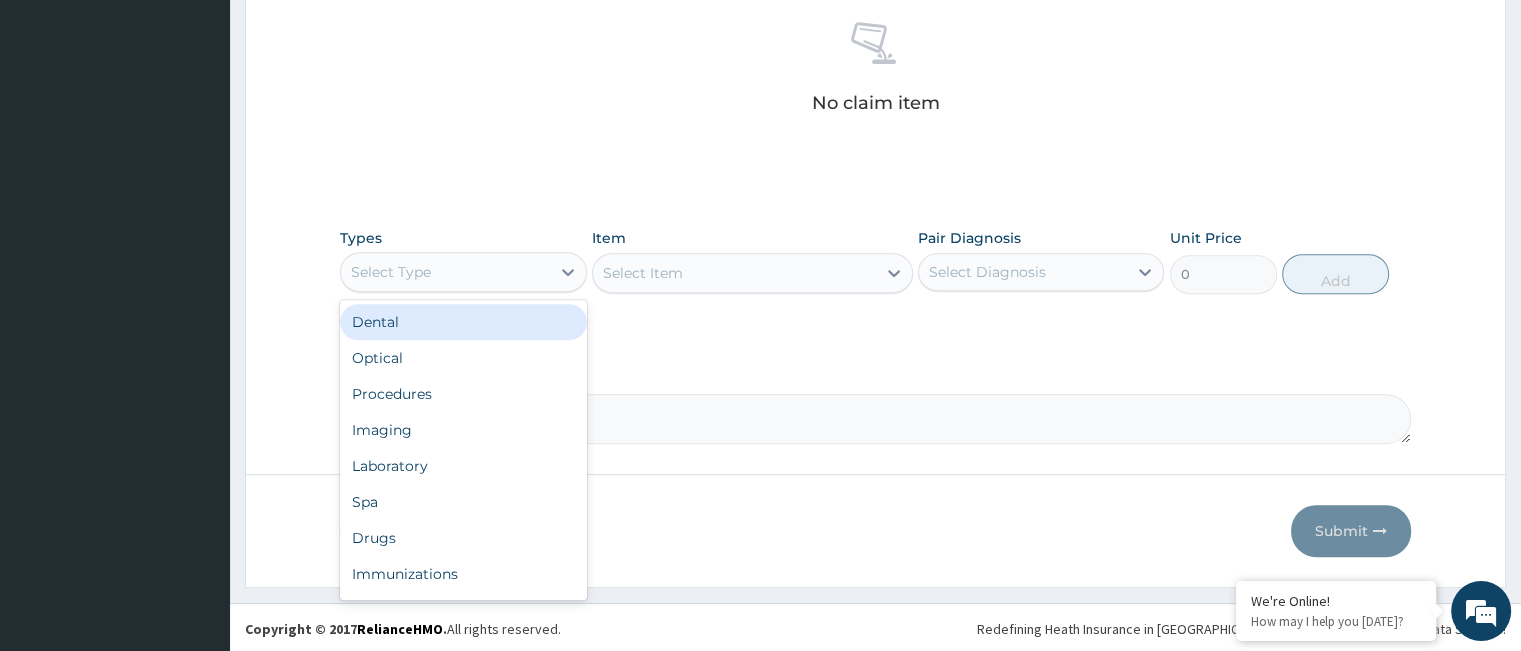 click on "Select Type" at bounding box center (445, 272) 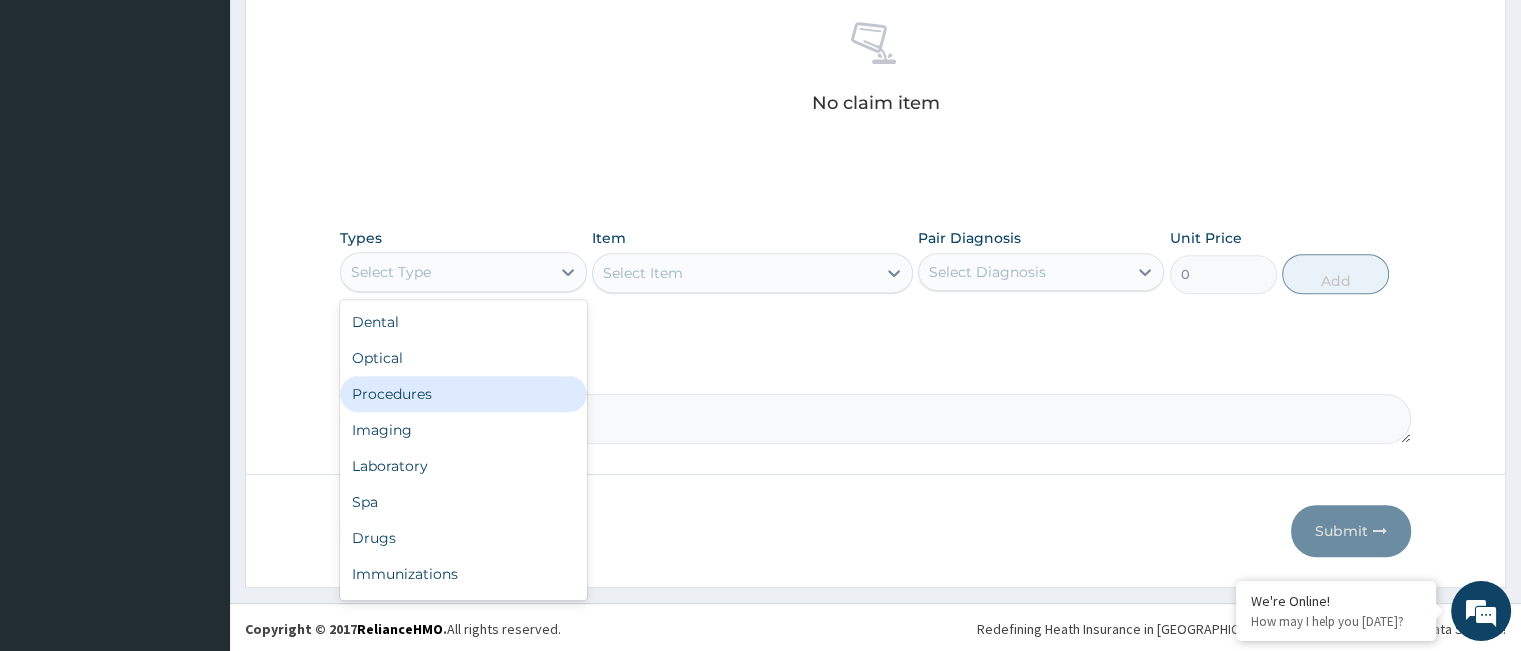 click on "Procedures" at bounding box center [463, 394] 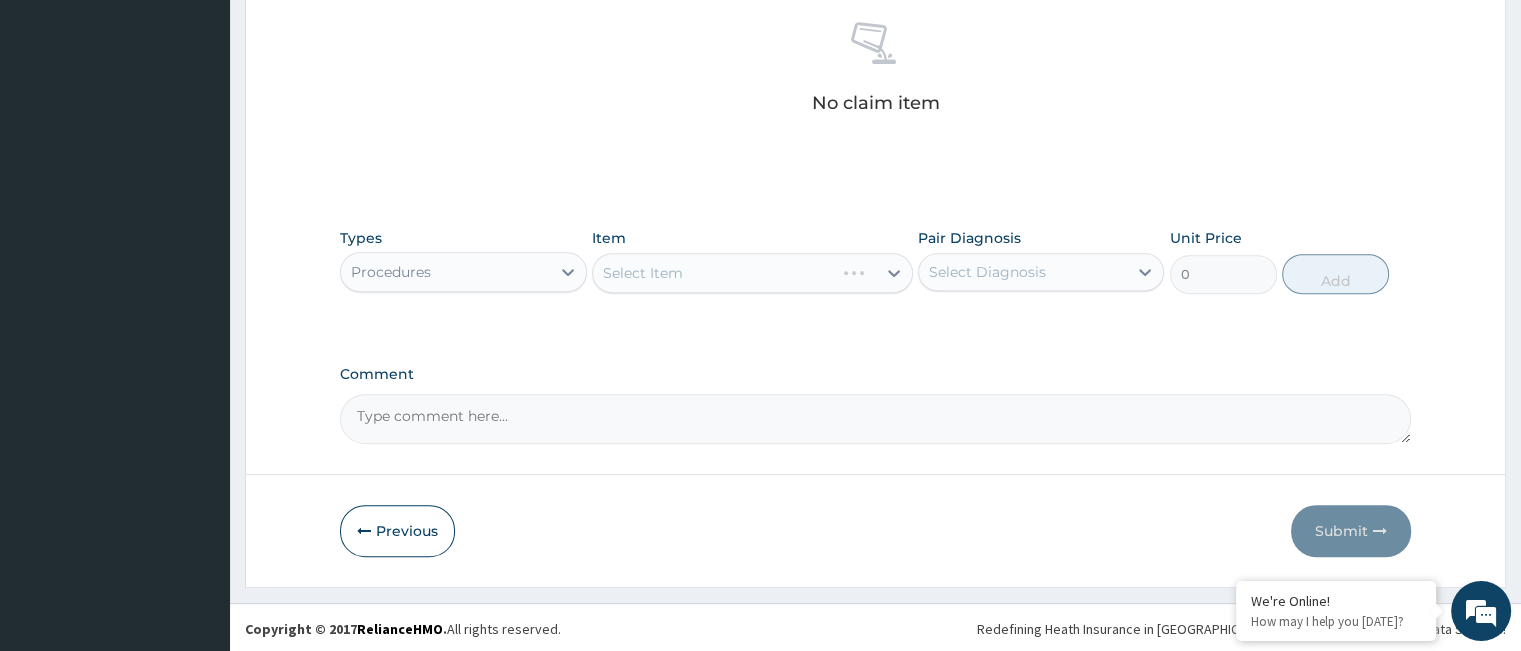 click on "Select Item" at bounding box center [752, 273] 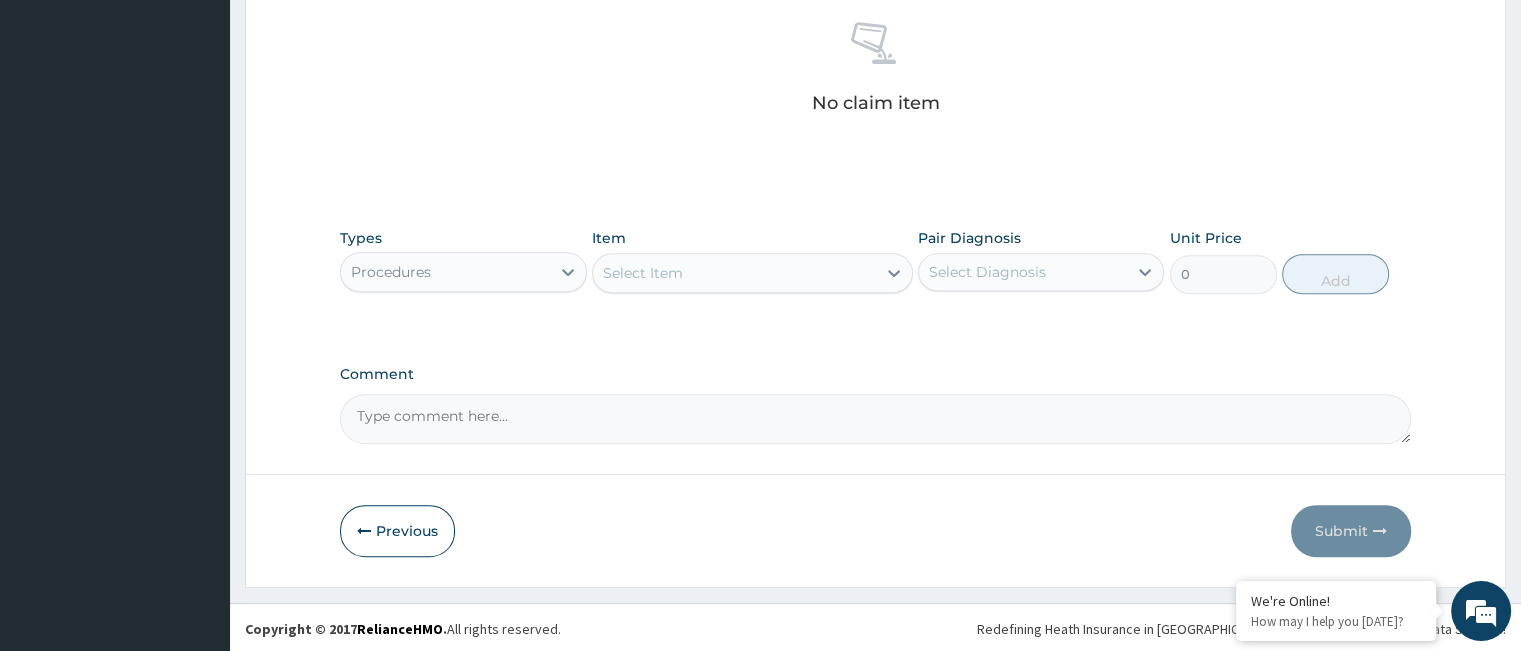 click on "Types Procedures Item Select Item Pair Diagnosis Select Diagnosis Unit Price 0 Add" at bounding box center (875, 261) 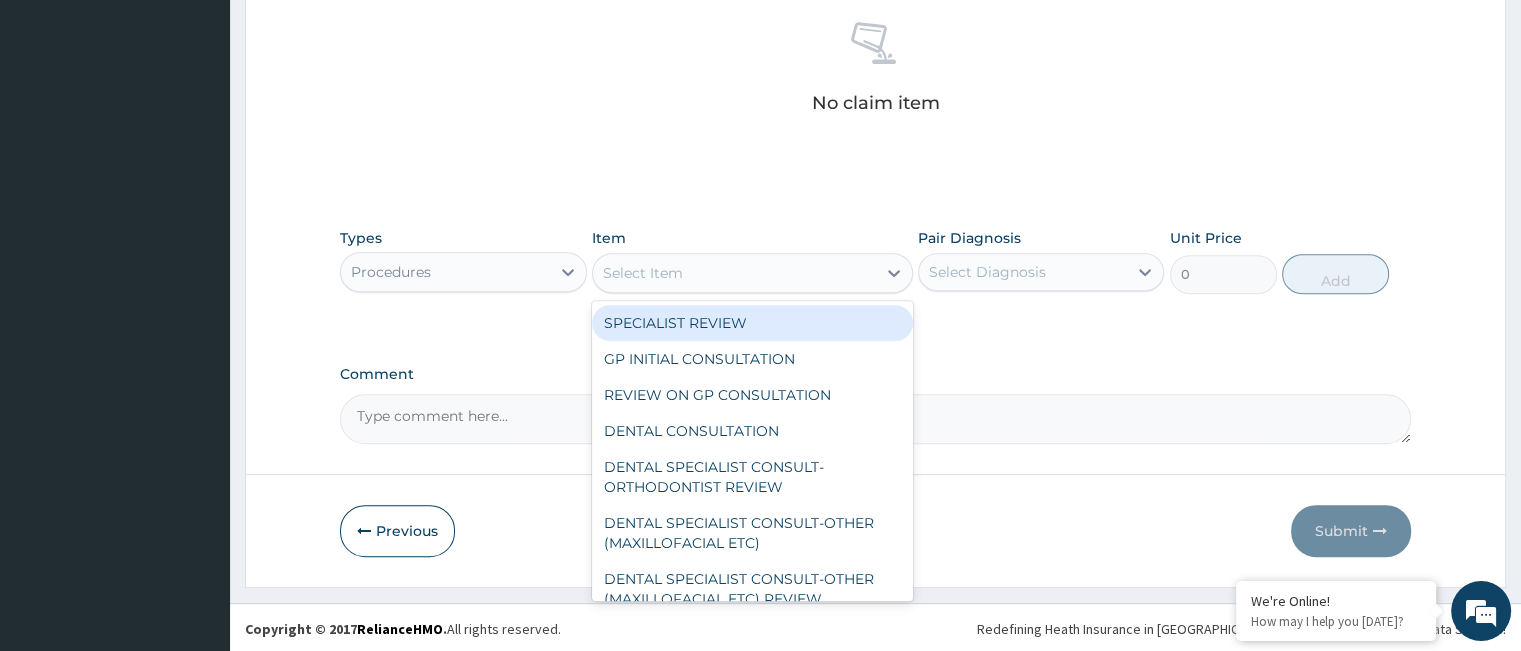click on "Select Item" at bounding box center (734, 273) 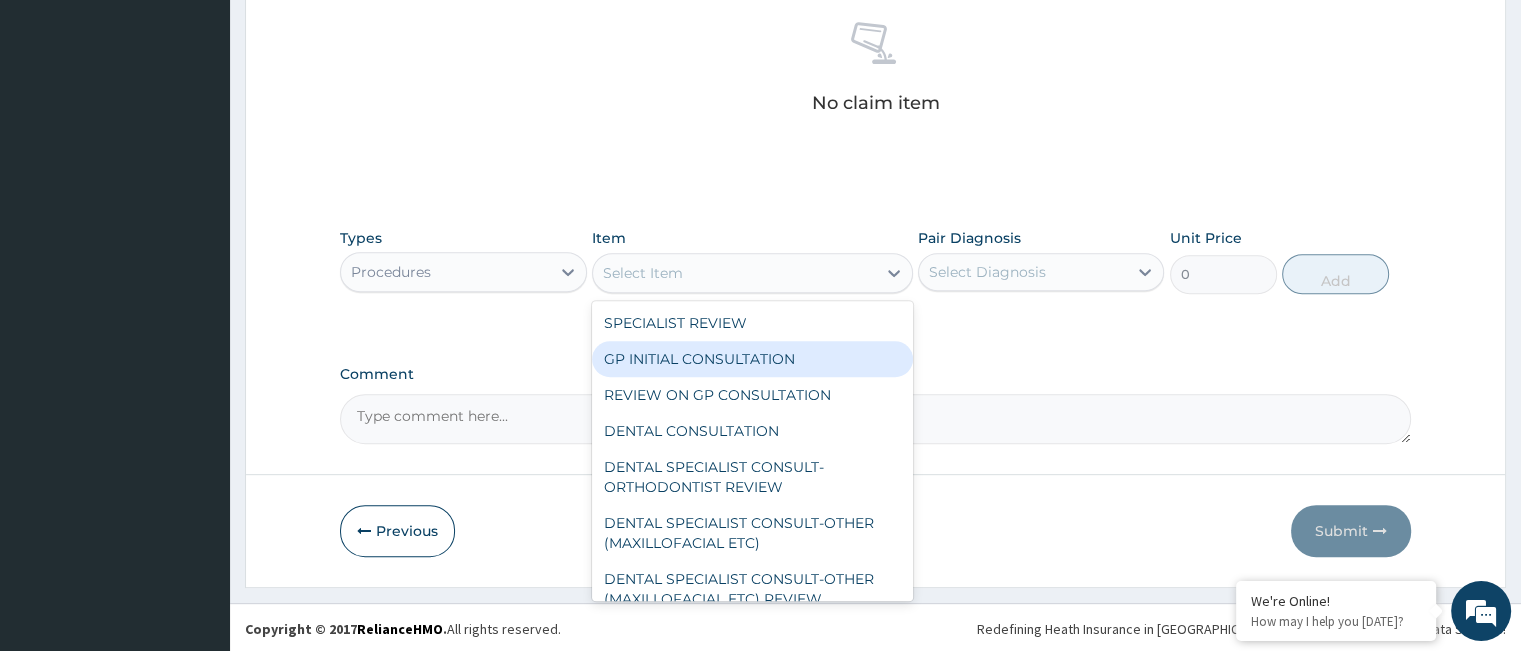 click on "GP INITIAL CONSULTATION" at bounding box center (752, 359) 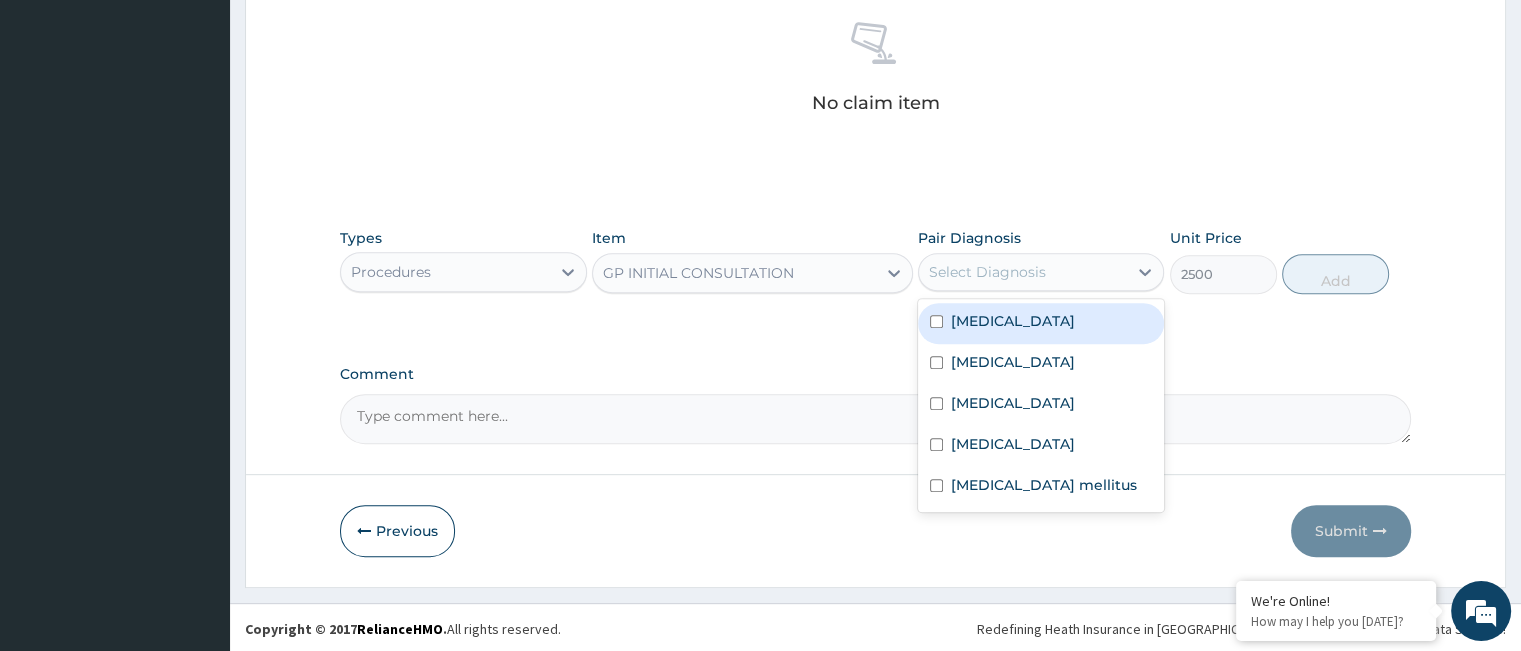 click on "Select Diagnosis" at bounding box center [987, 272] 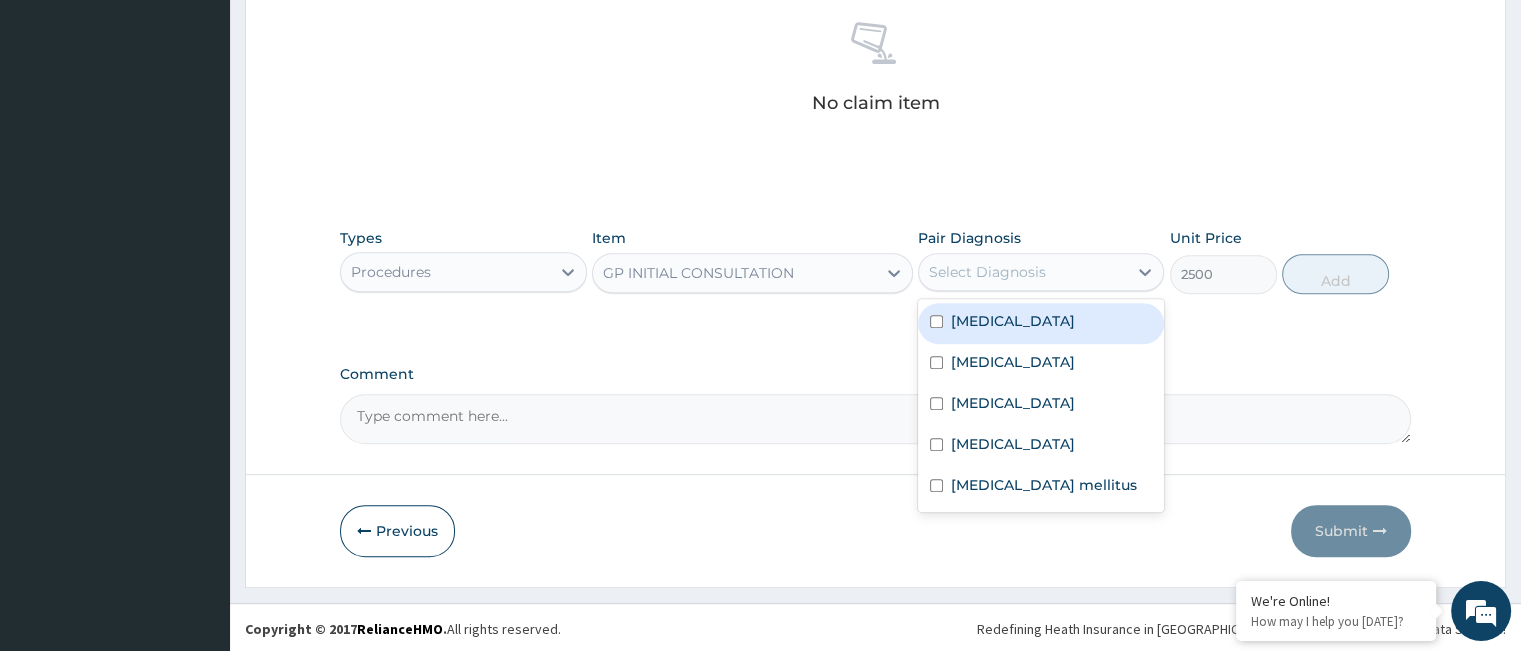 drag, startPoint x: 1016, startPoint y: 325, endPoint x: 1003, endPoint y: 349, distance: 27.294687 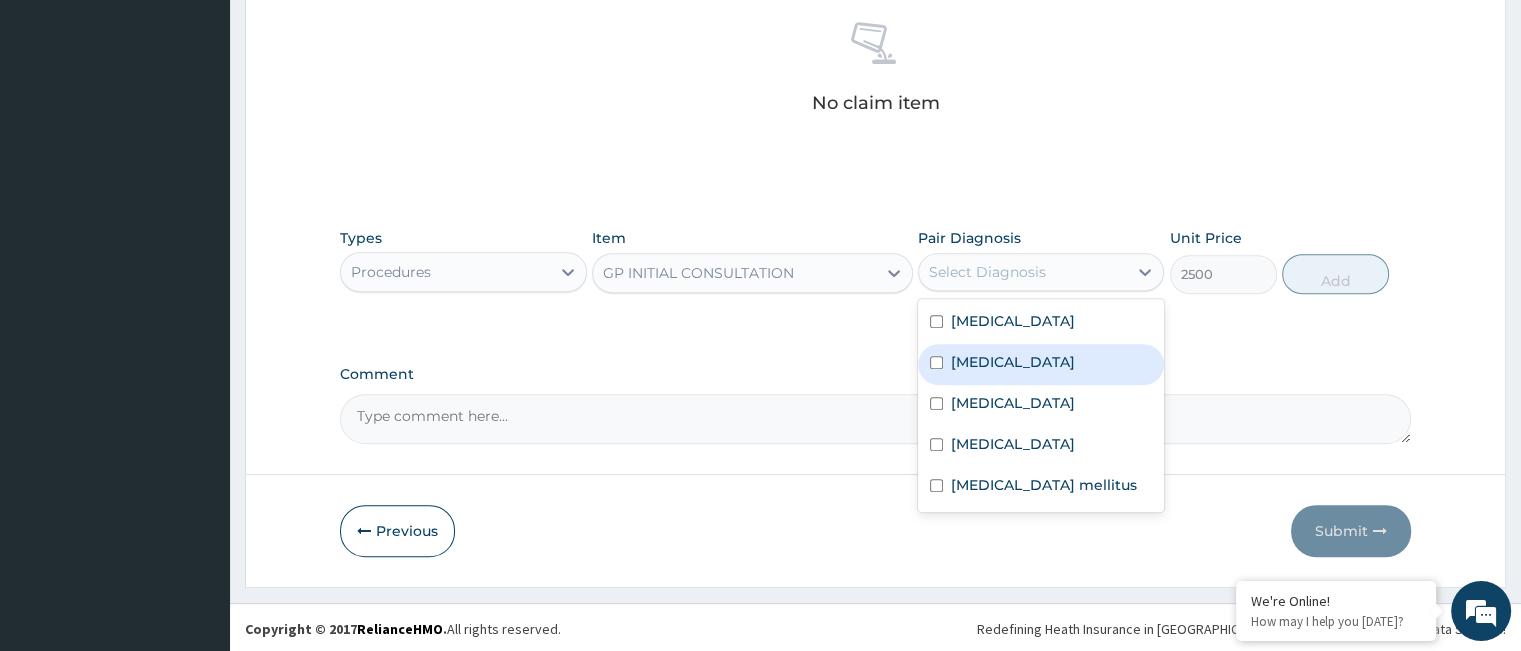 click on "Anemia" at bounding box center [1013, 362] 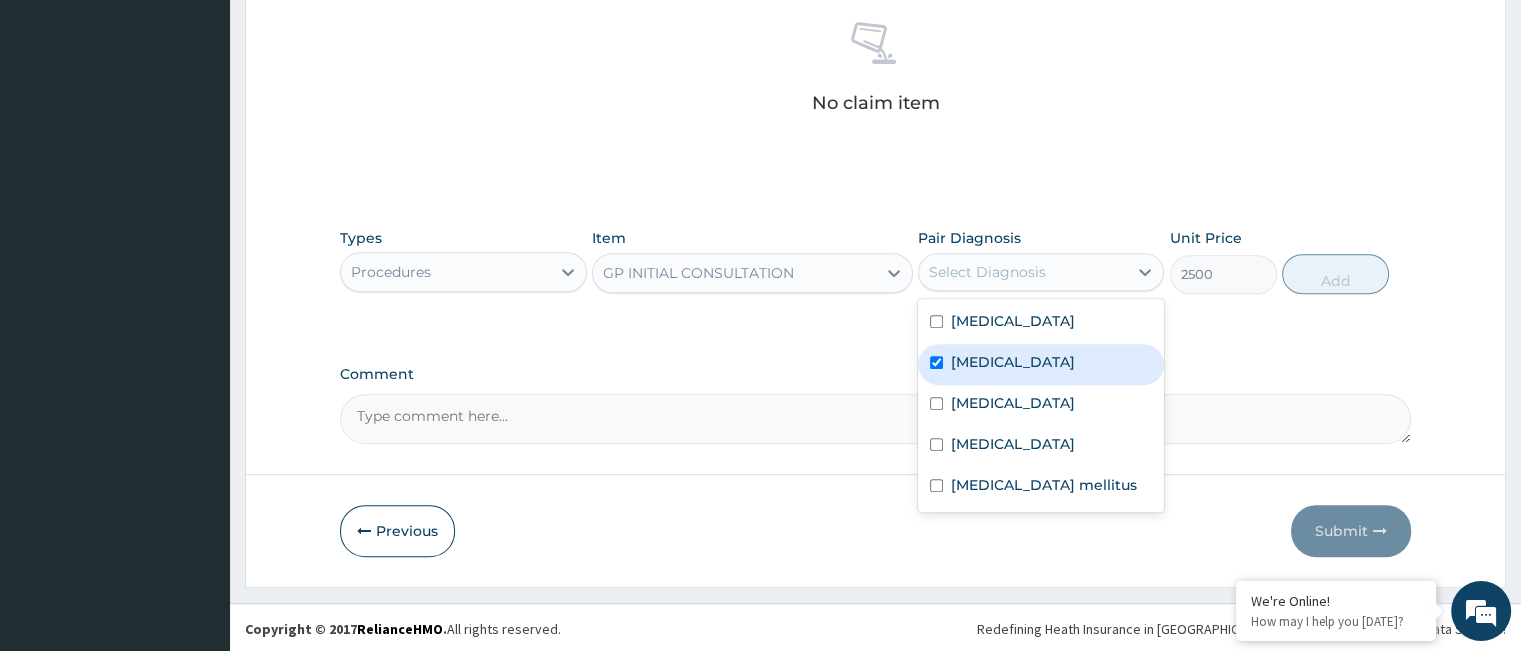 checkbox on "true" 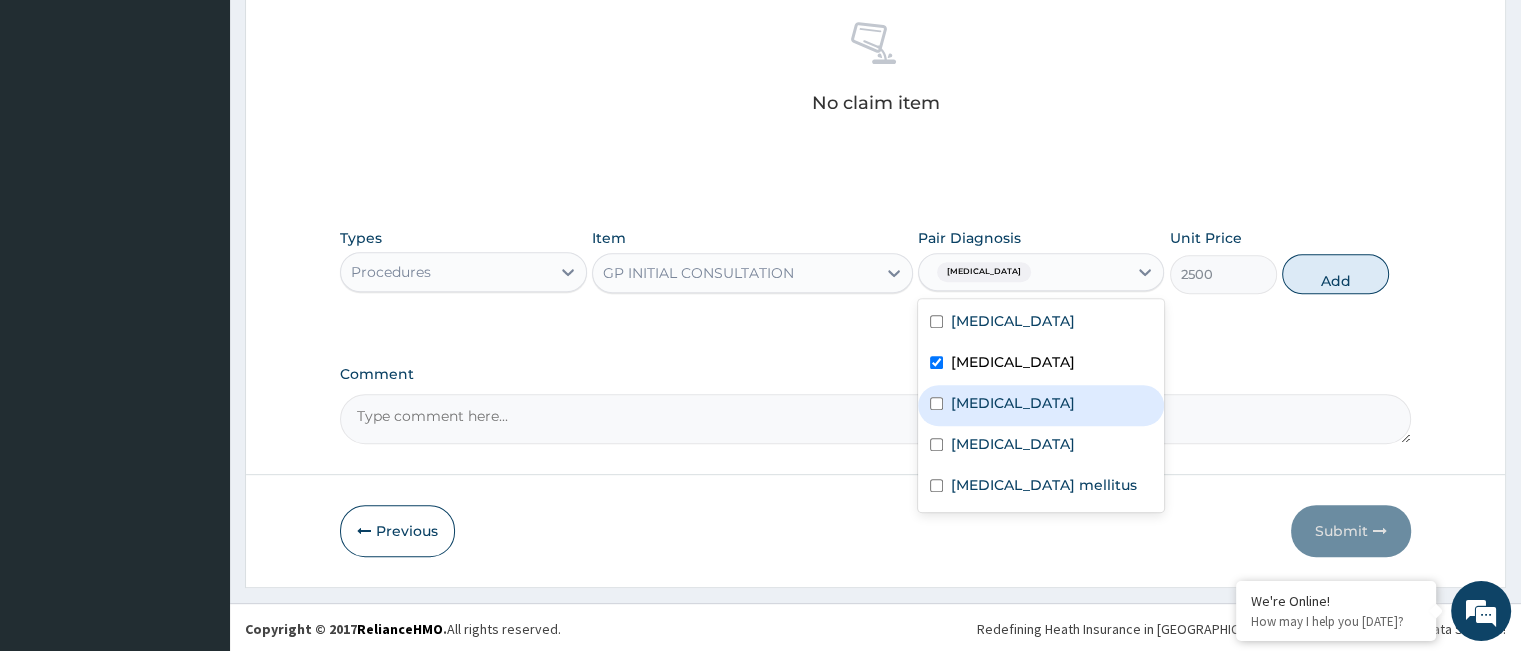 click on "Gastritis" at bounding box center (1041, 405) 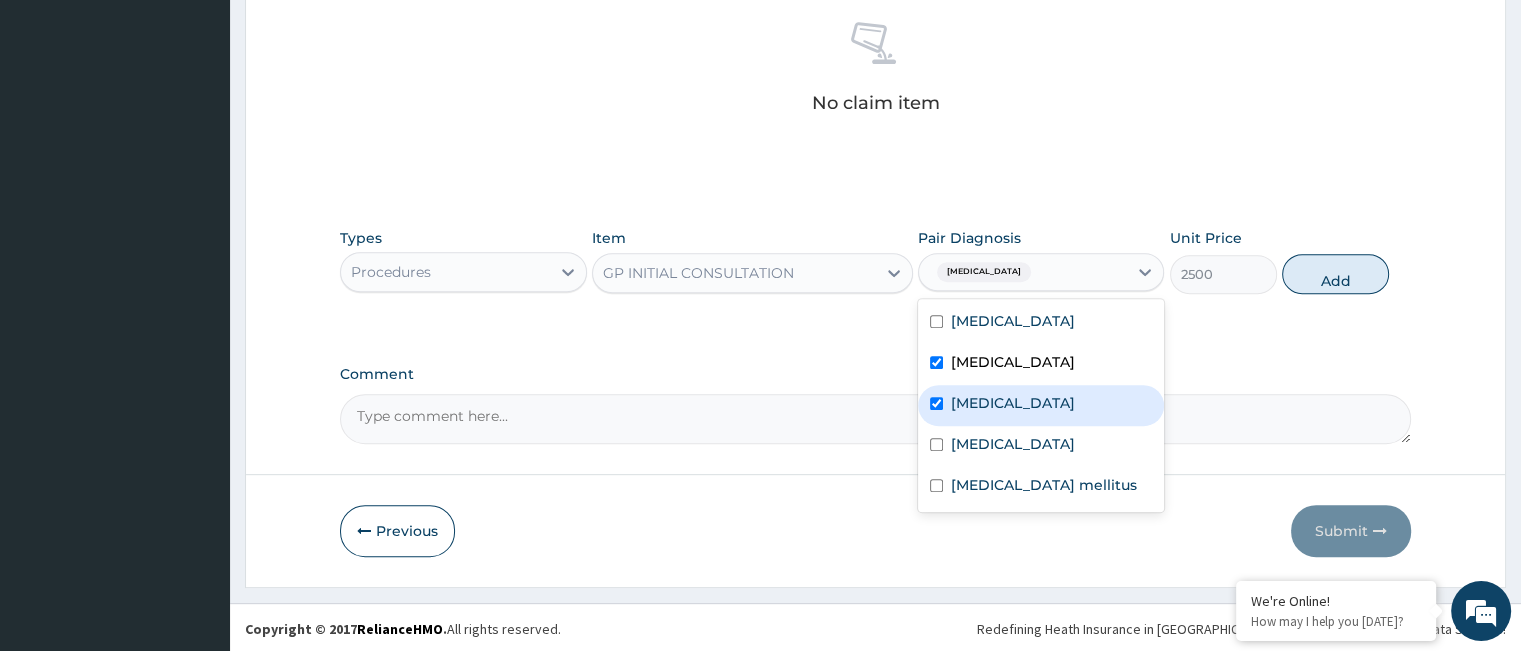 checkbox on "true" 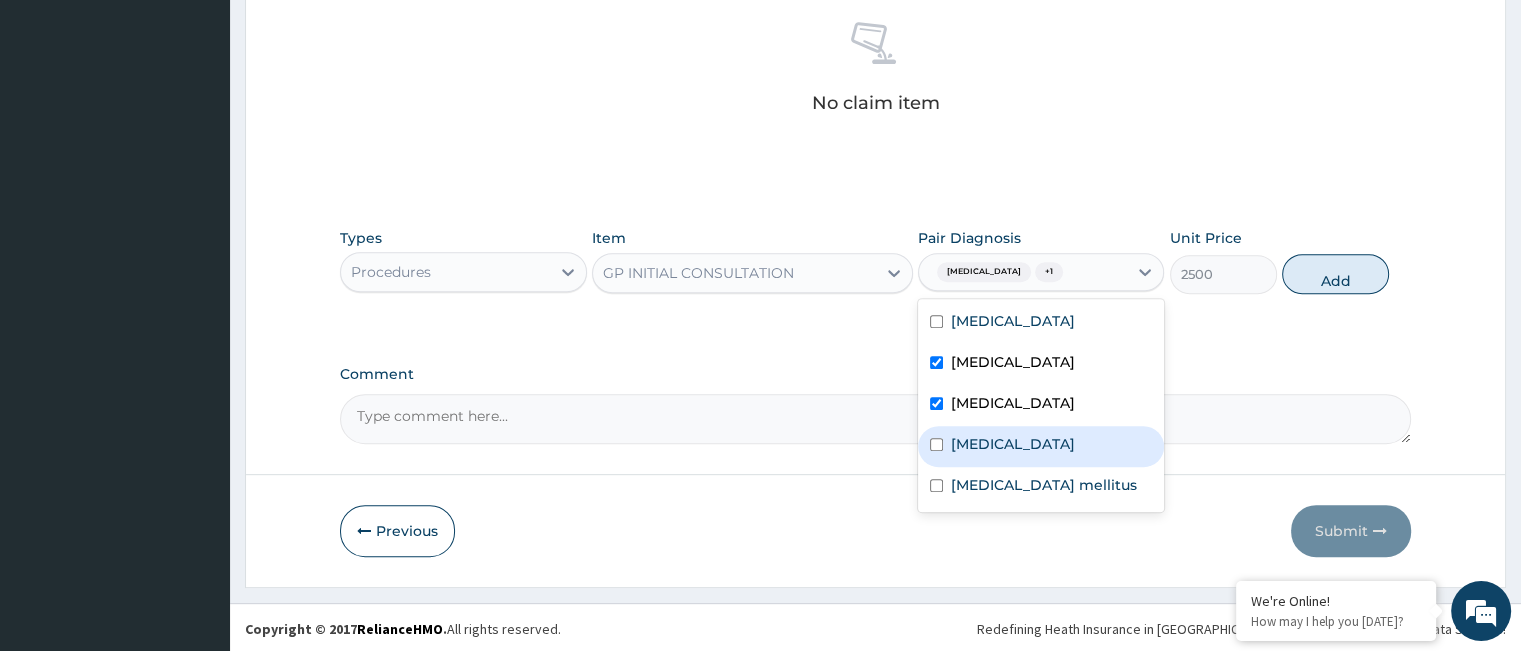 click on "Musculoskeletal pain" at bounding box center (1041, 446) 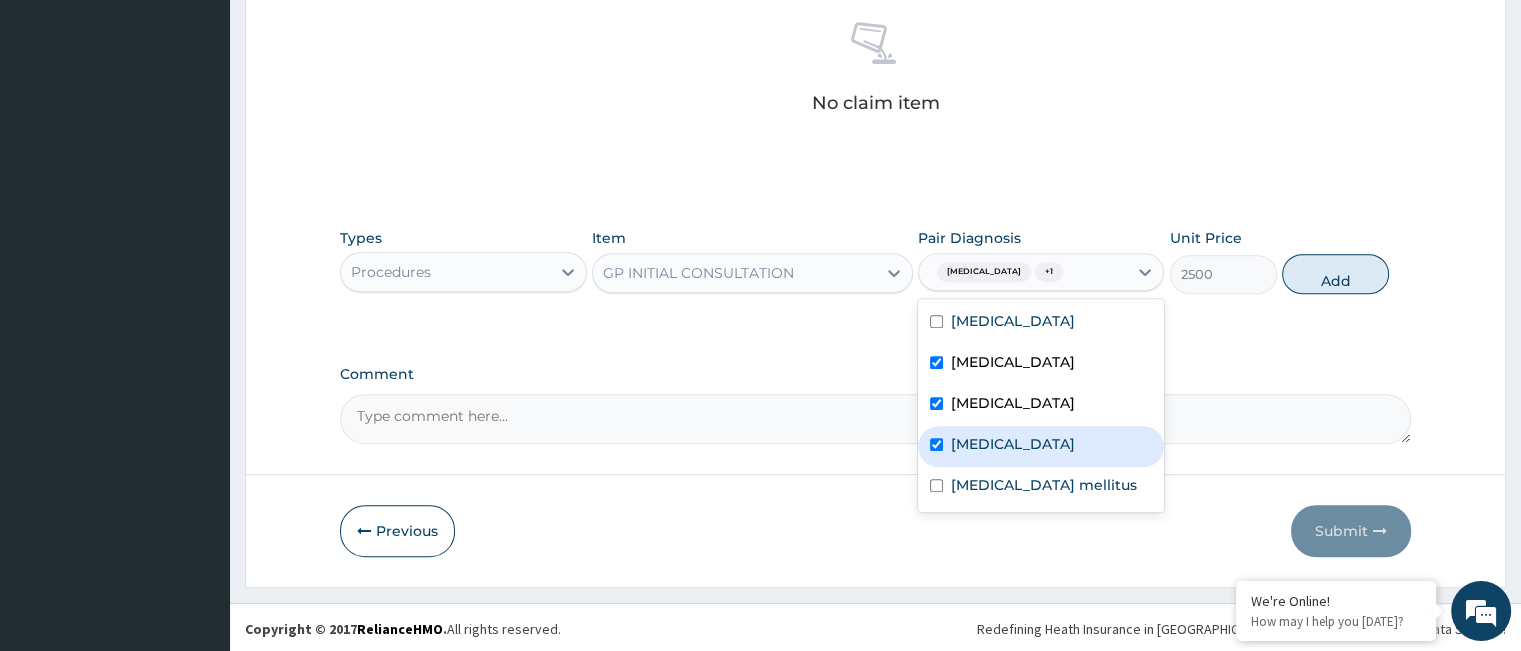checkbox on "true" 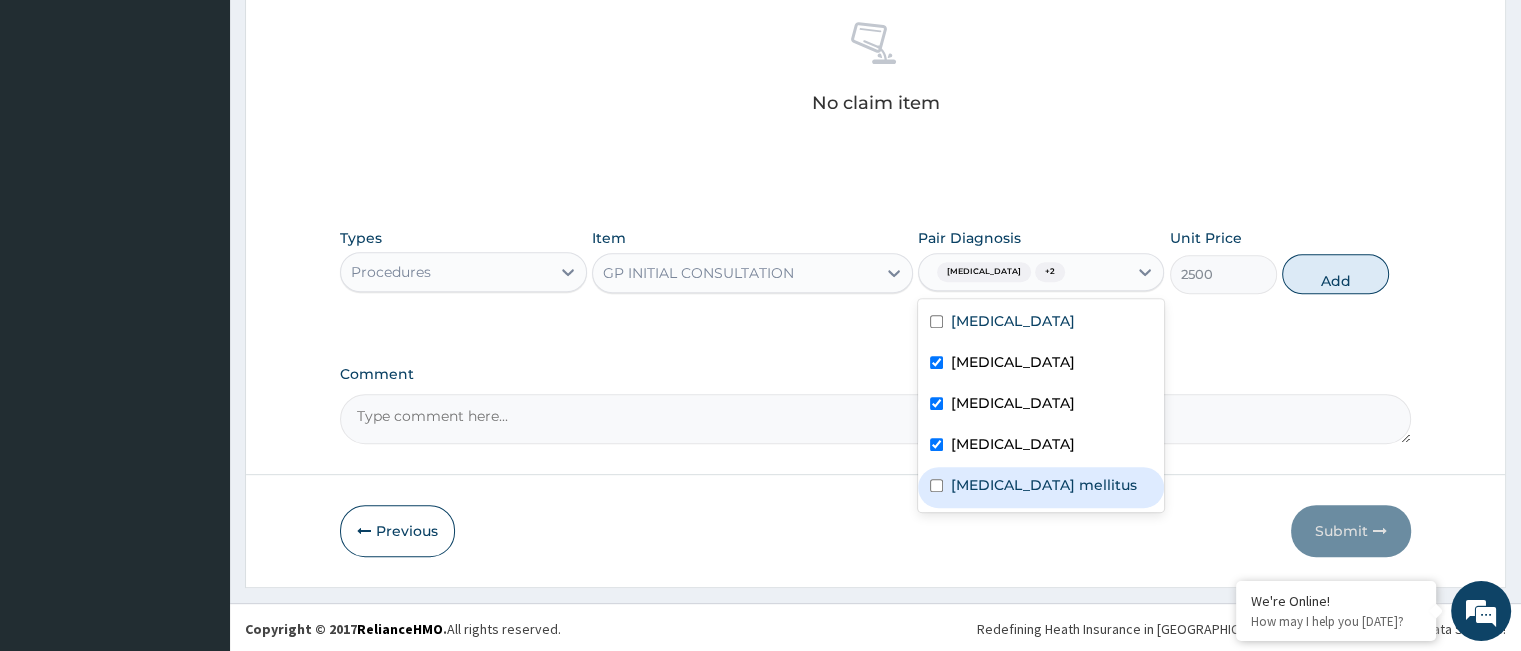 click on "Diabetes mellitus" at bounding box center [1044, 485] 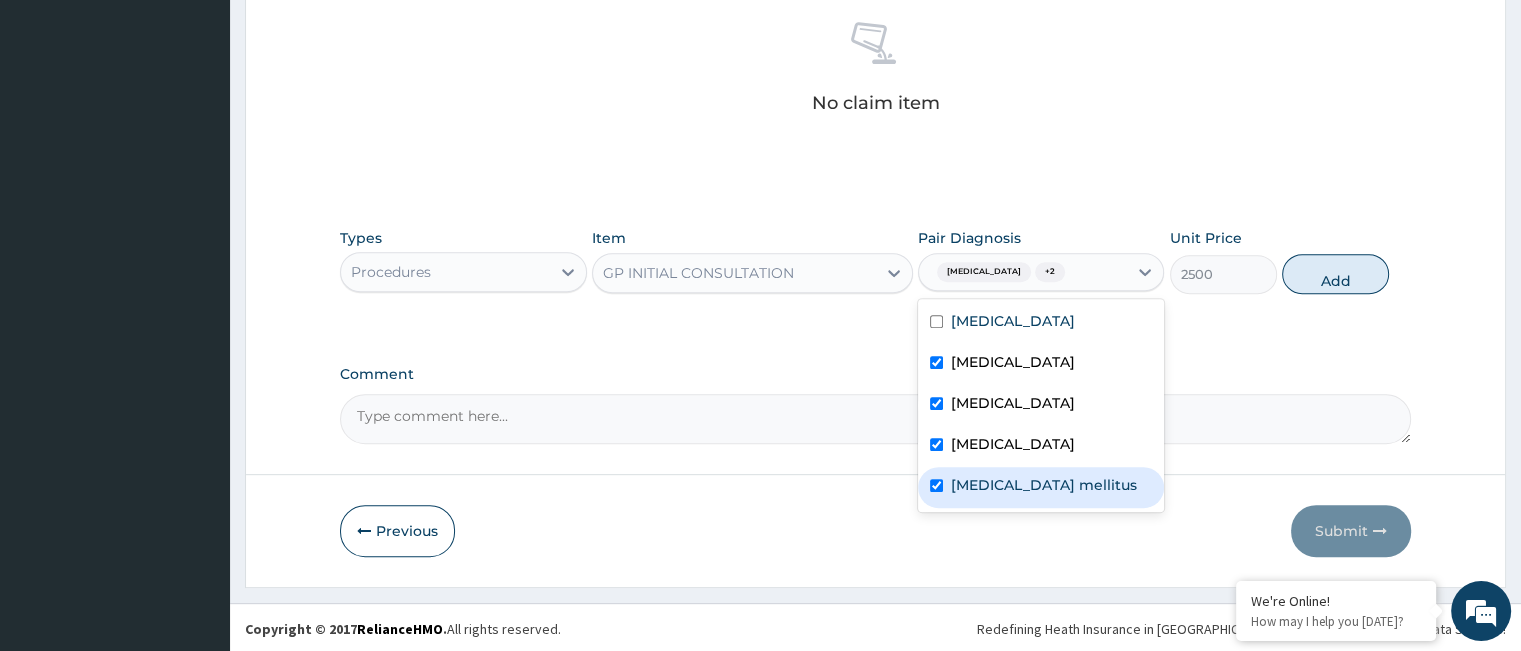 checkbox on "true" 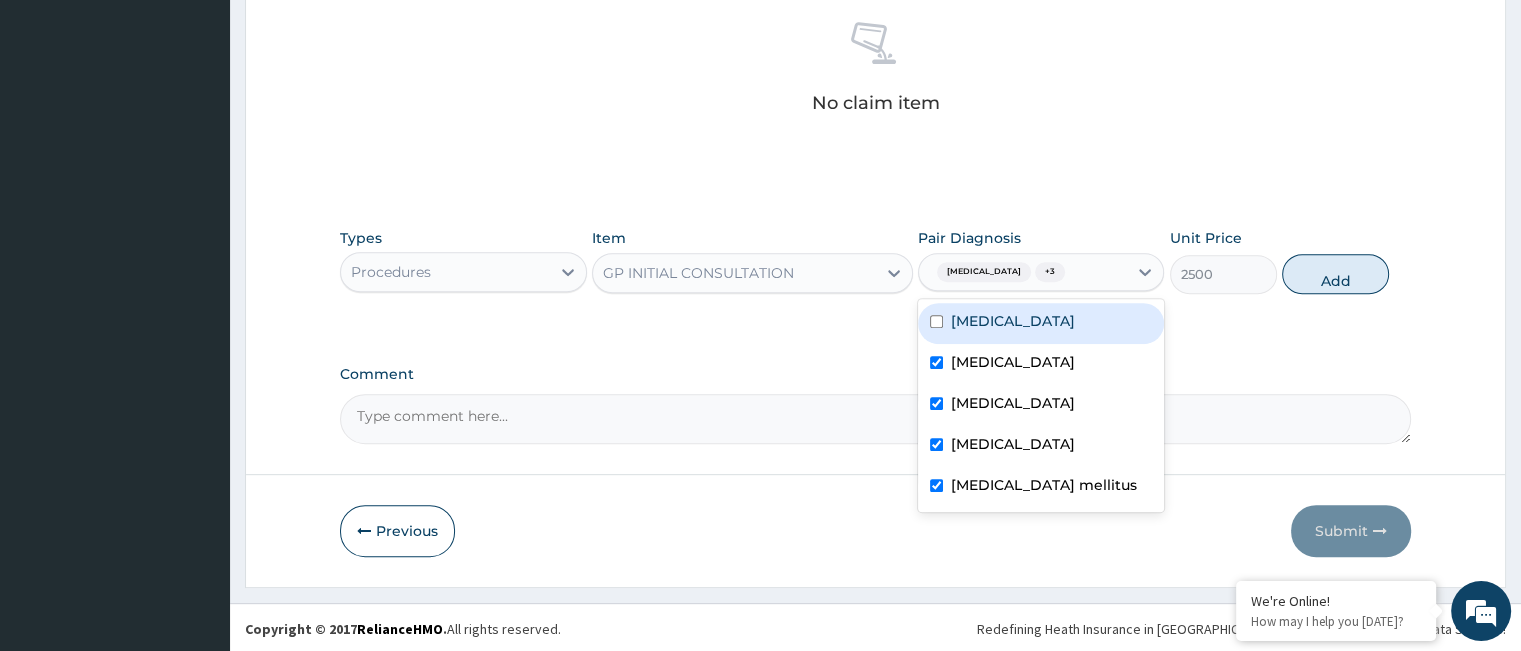 click on "Malaria" at bounding box center (1041, 323) 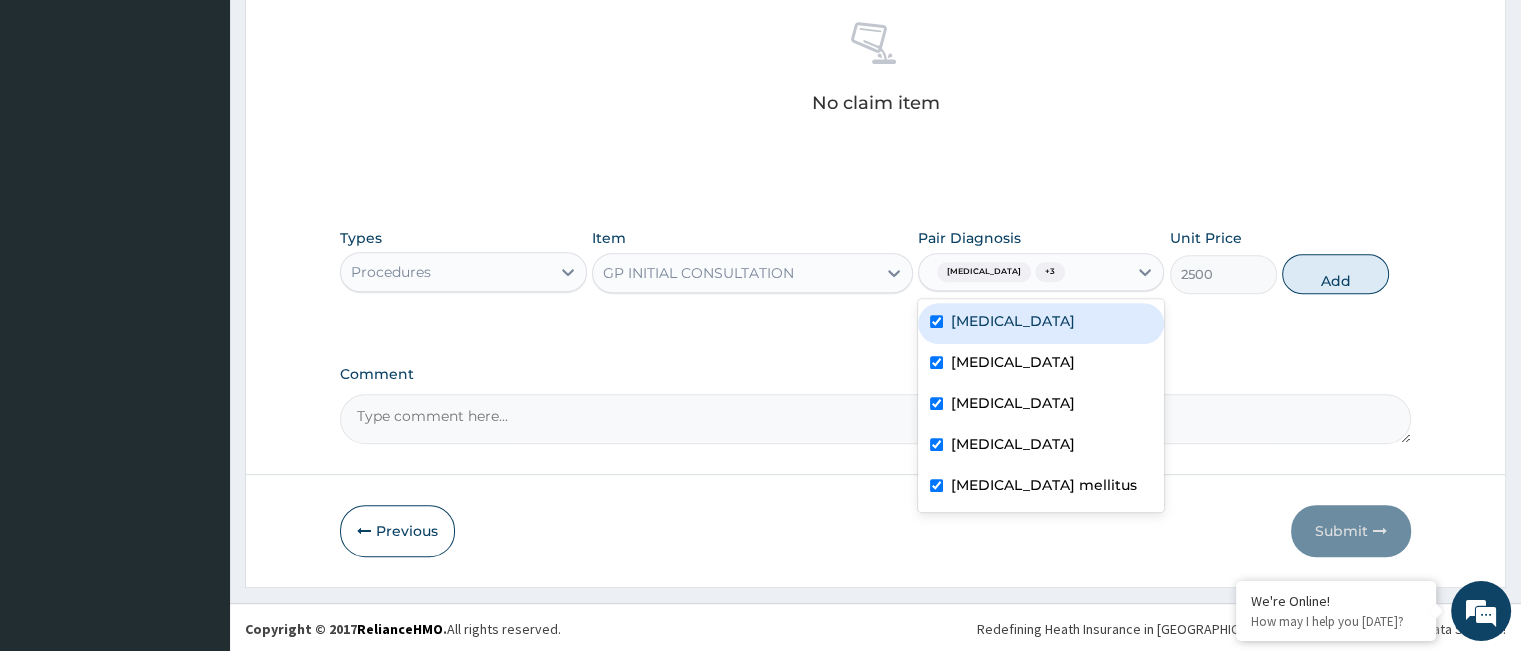 checkbox on "true" 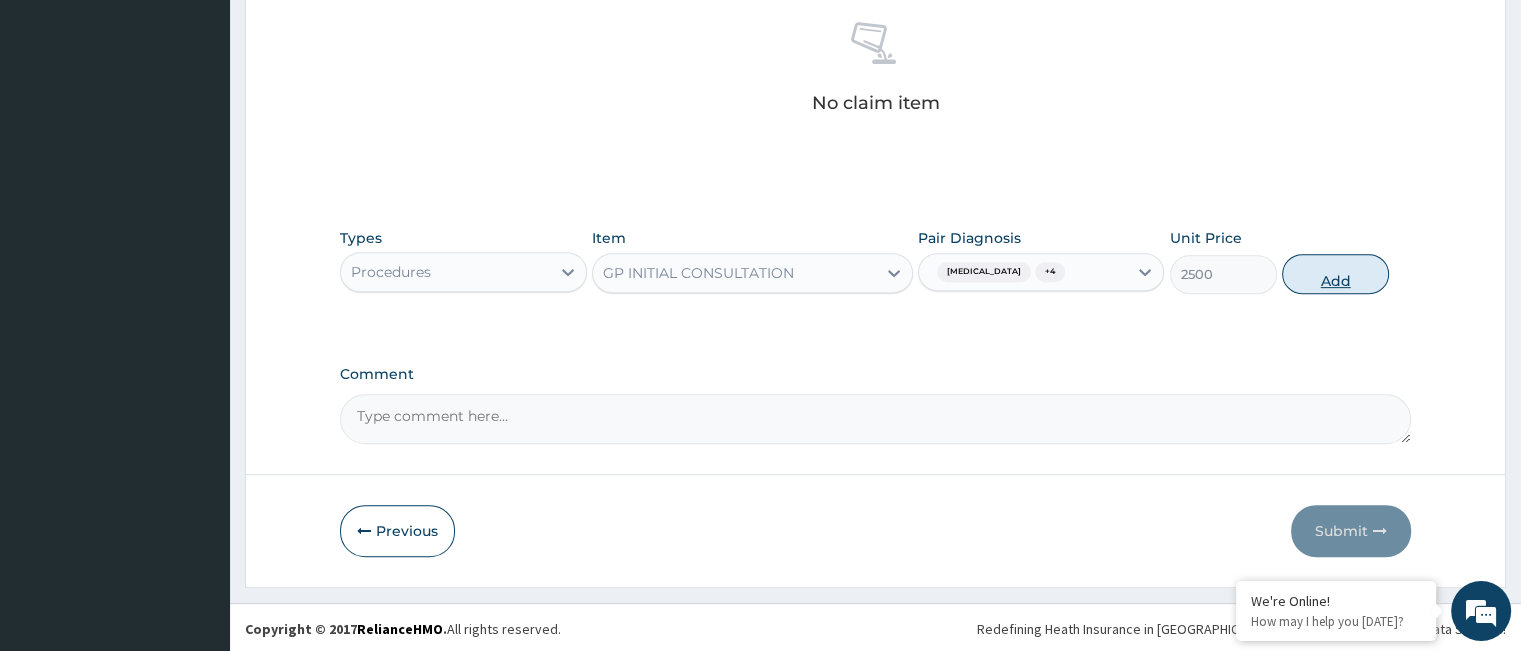 click on "Add" at bounding box center [1335, 274] 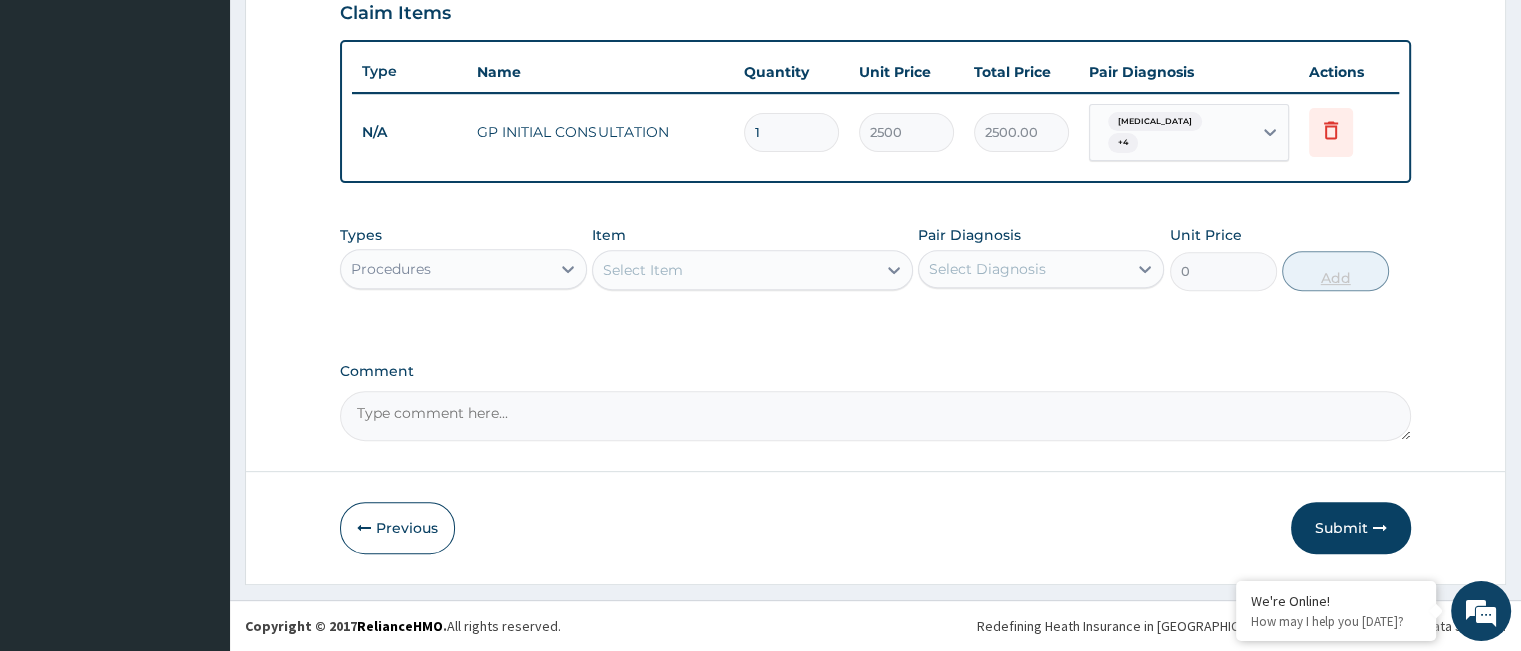 scroll, scrollTop: 692, scrollLeft: 0, axis: vertical 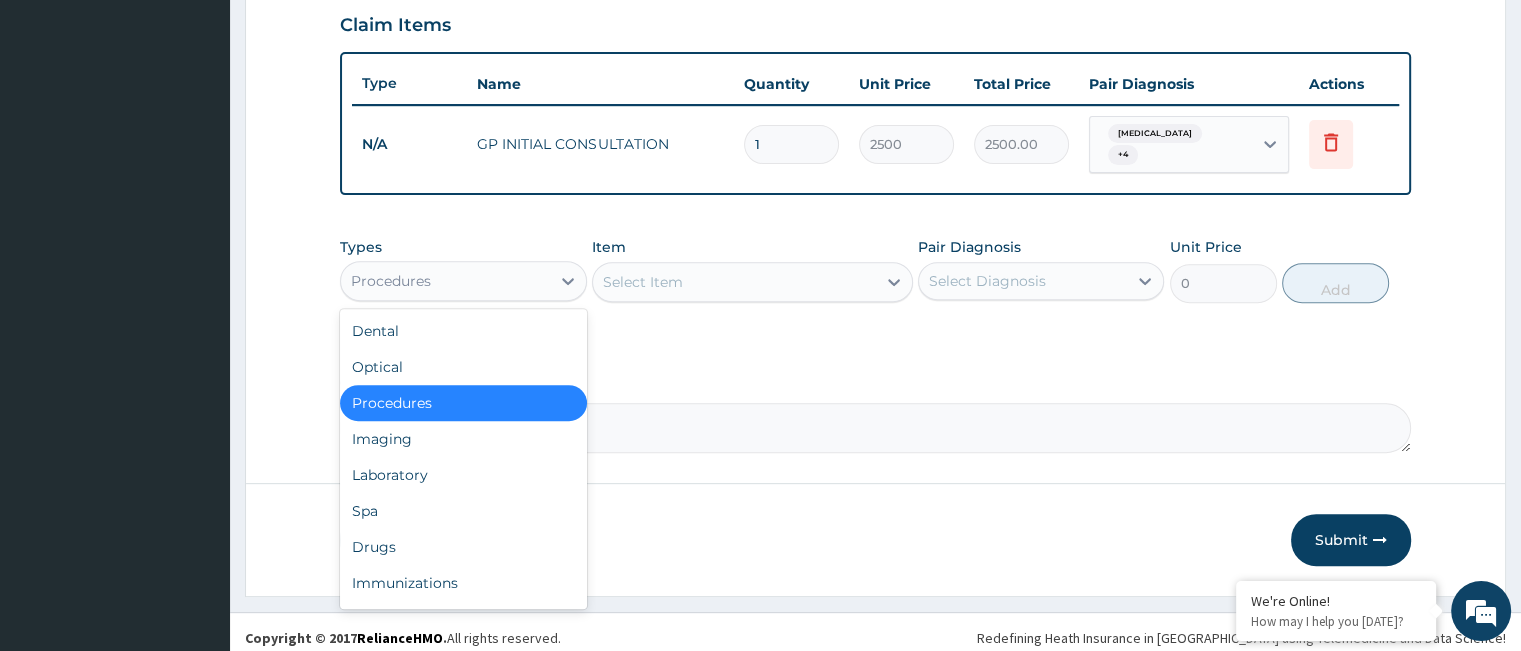 click on "Procedures" at bounding box center [391, 281] 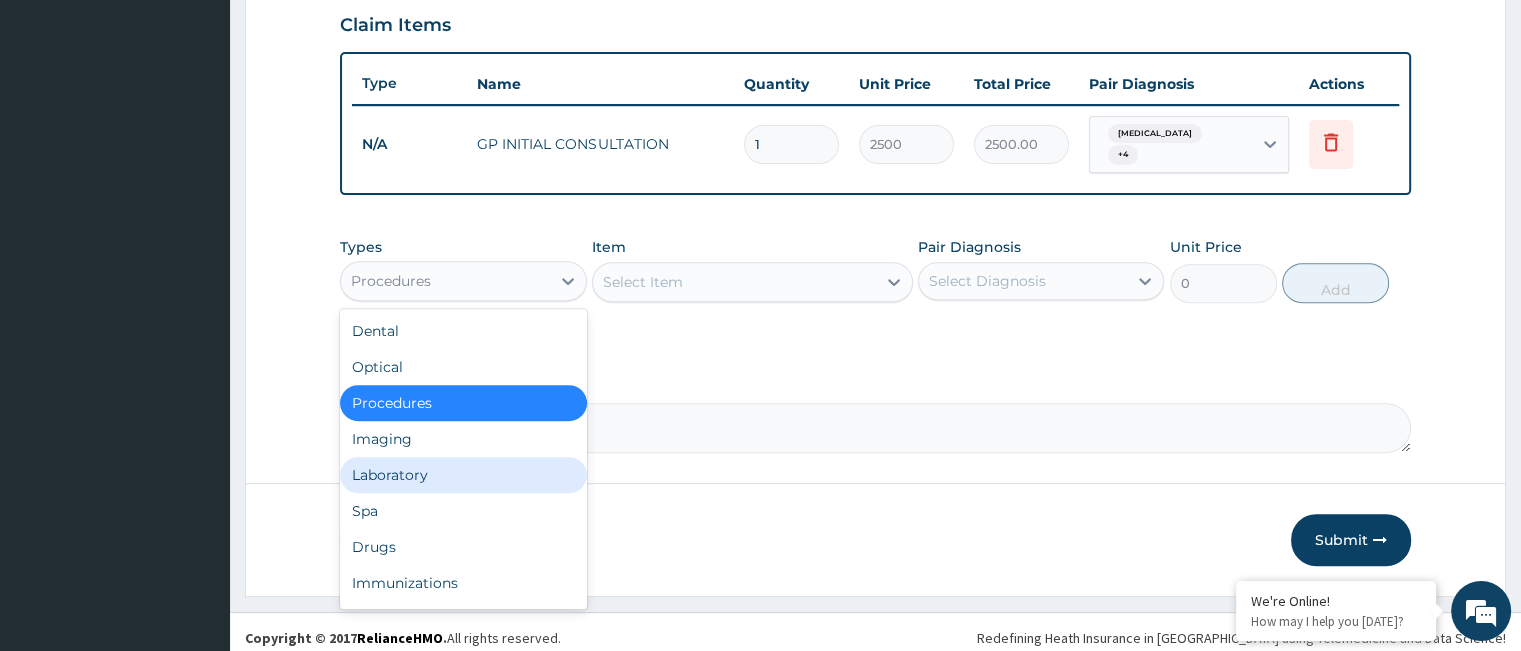 click on "Laboratory" at bounding box center [463, 475] 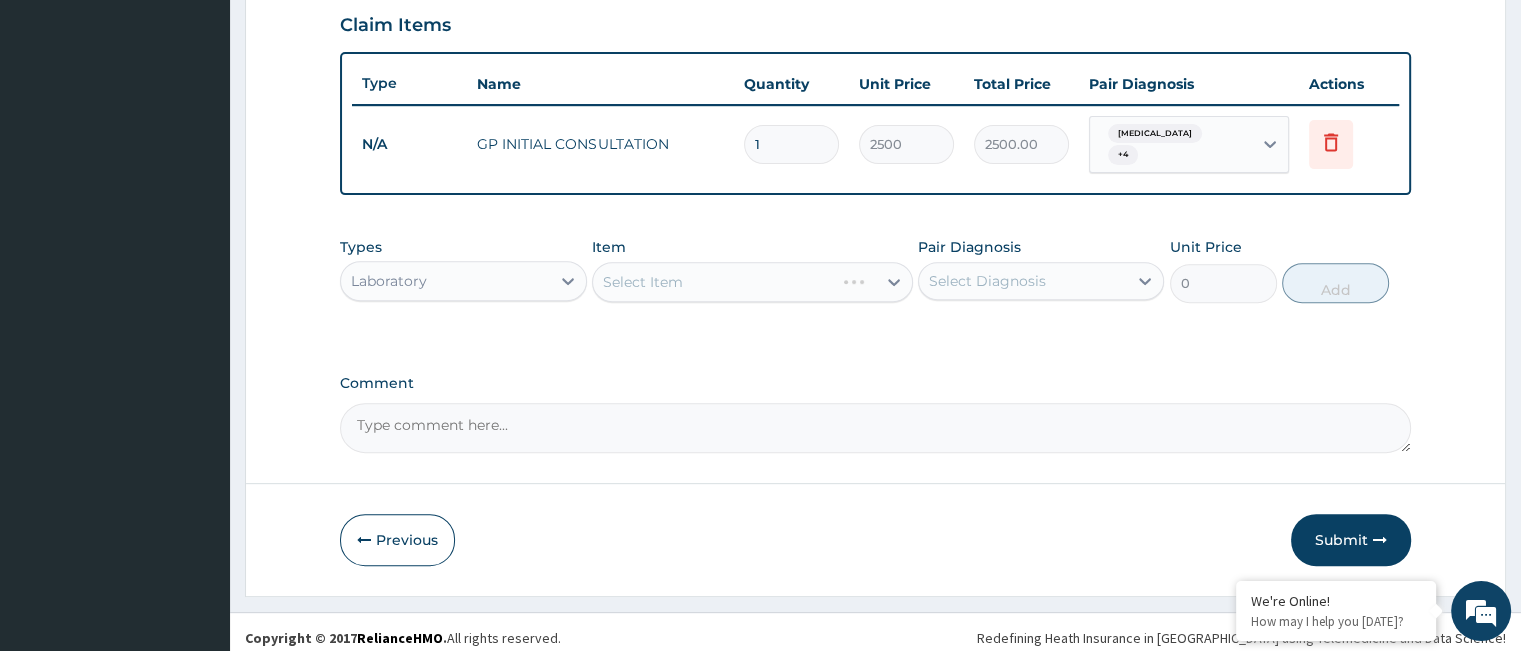 click on "Select Item" at bounding box center (752, 282) 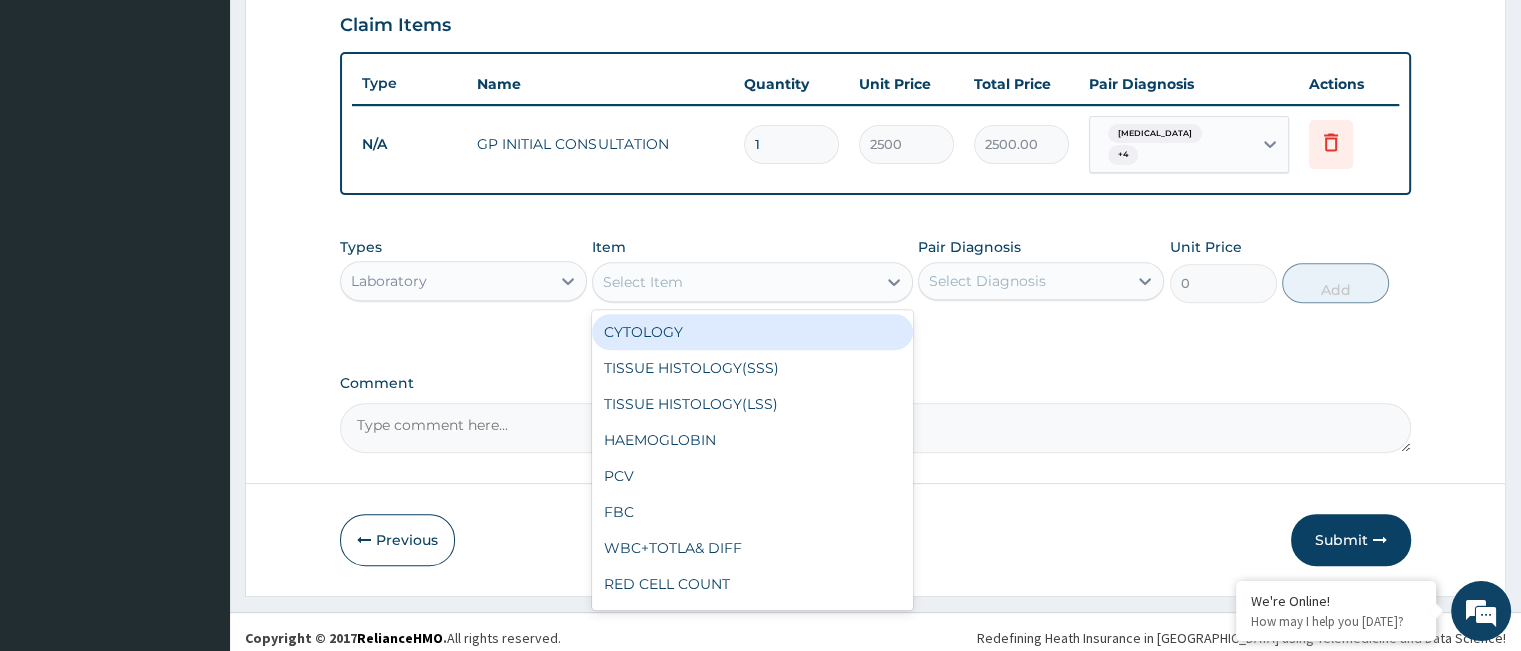 click on "Select Item" at bounding box center [734, 282] 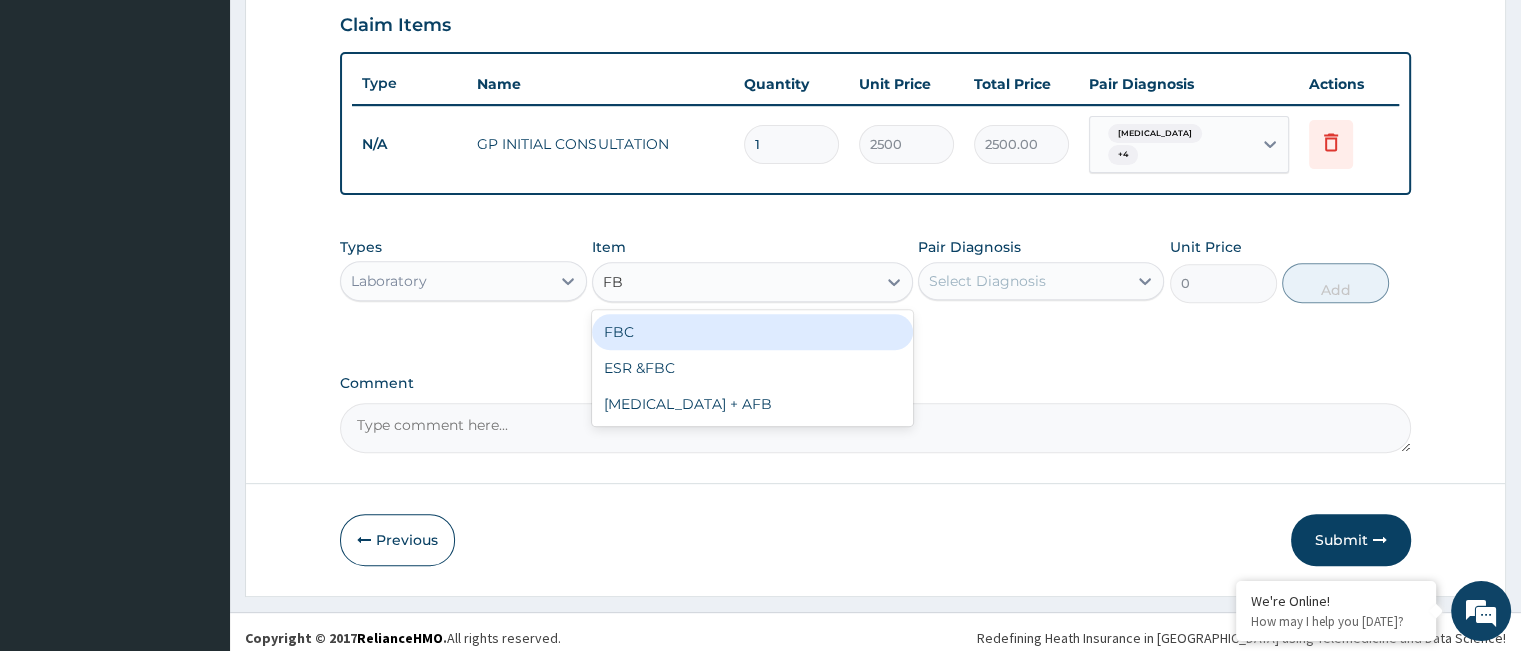 type on "F" 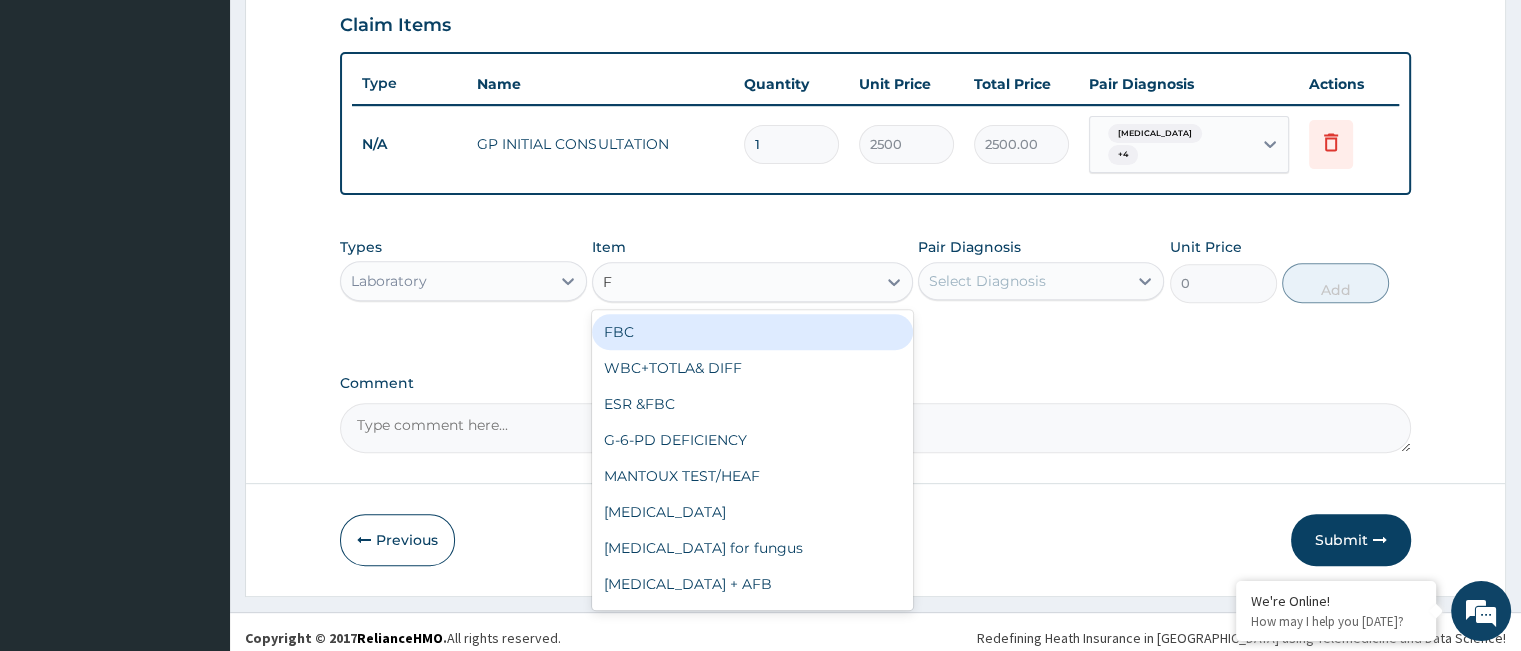type on "FB" 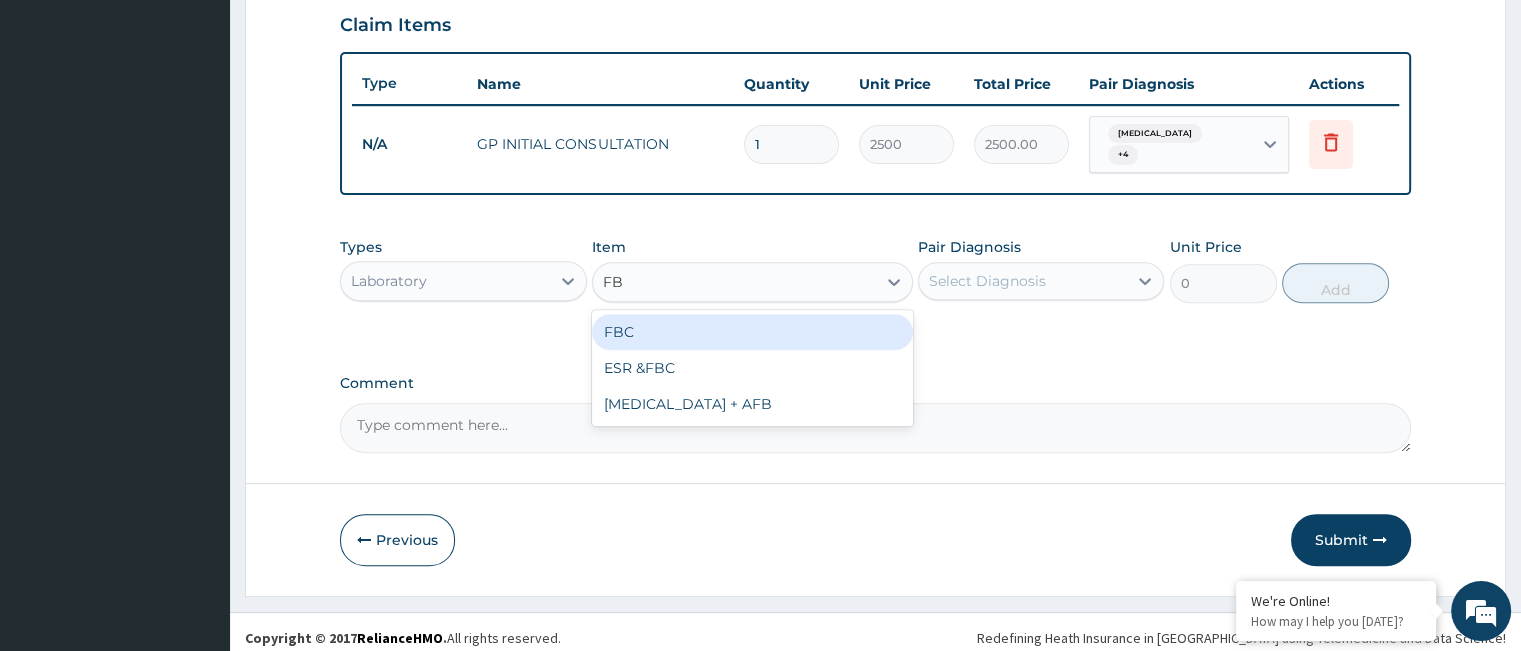 click on "FBC" at bounding box center [752, 332] 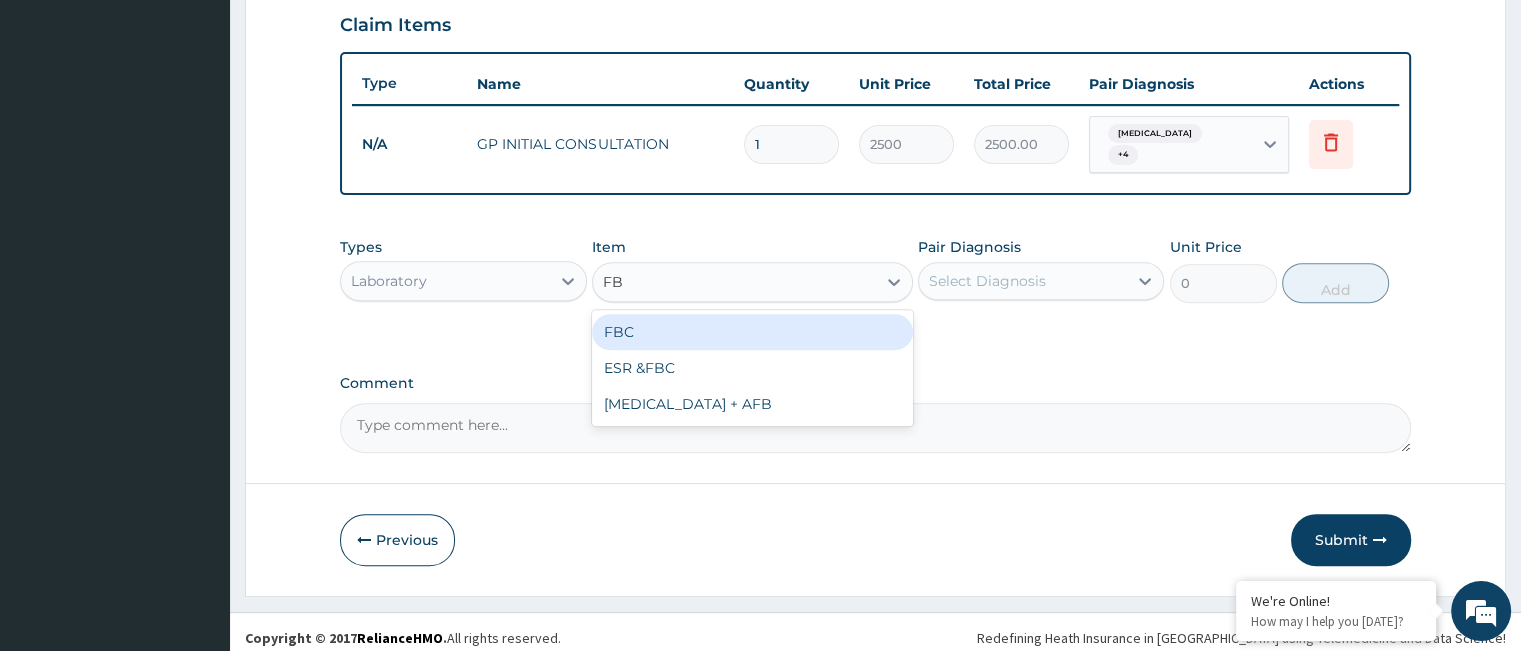 type 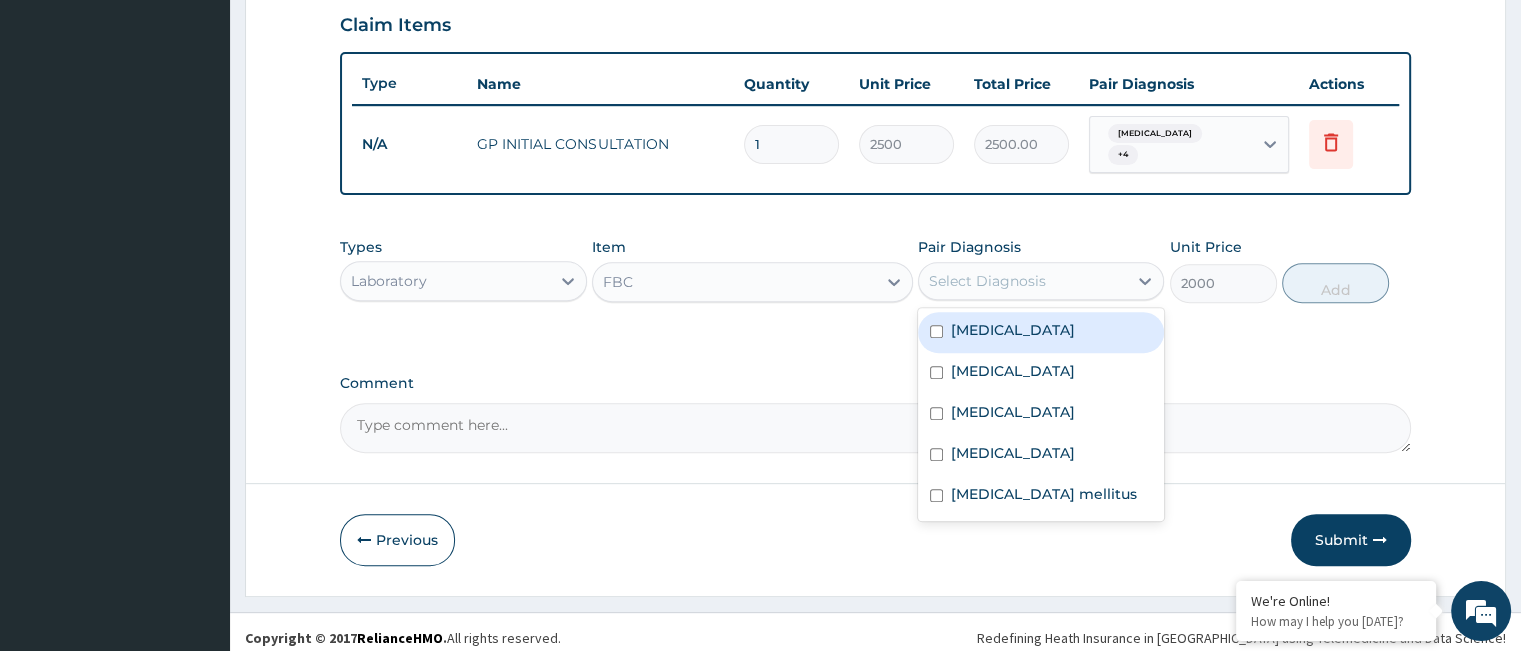 click on "Select Diagnosis" at bounding box center [987, 281] 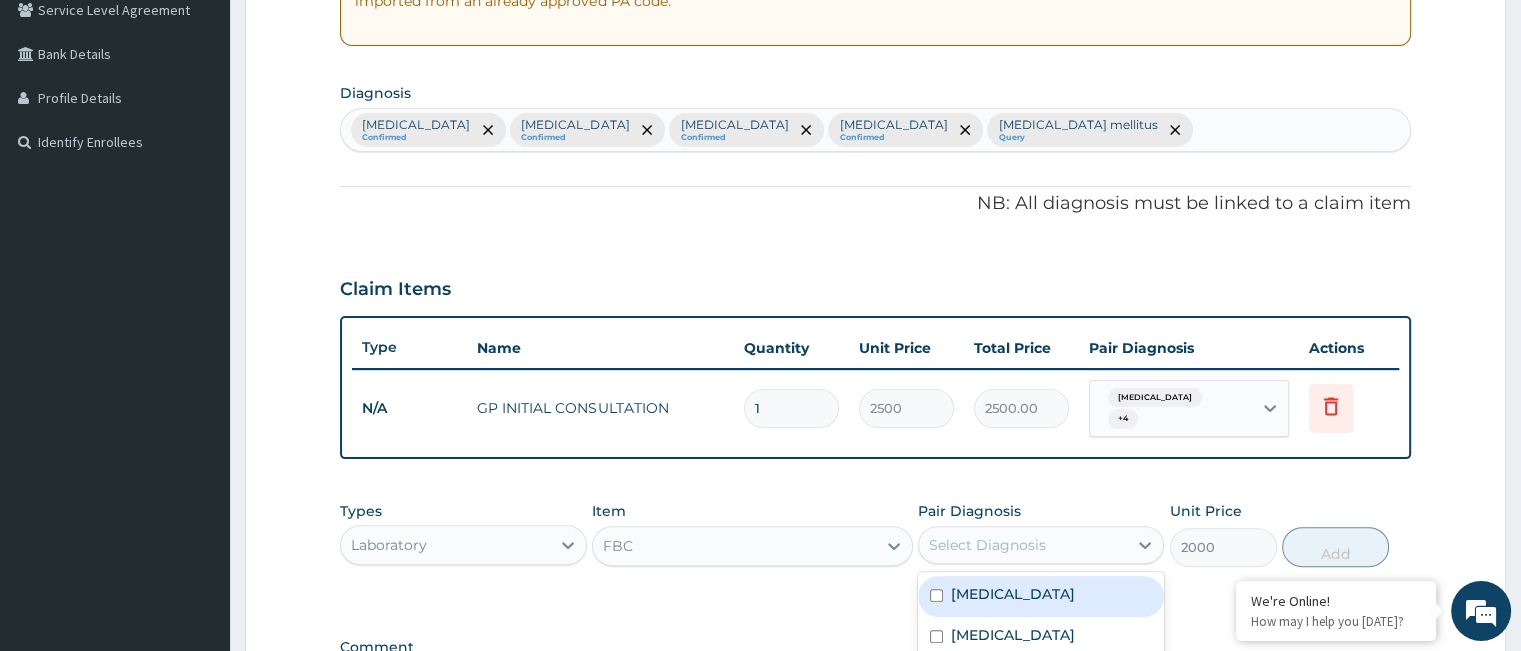scroll, scrollTop: 412, scrollLeft: 0, axis: vertical 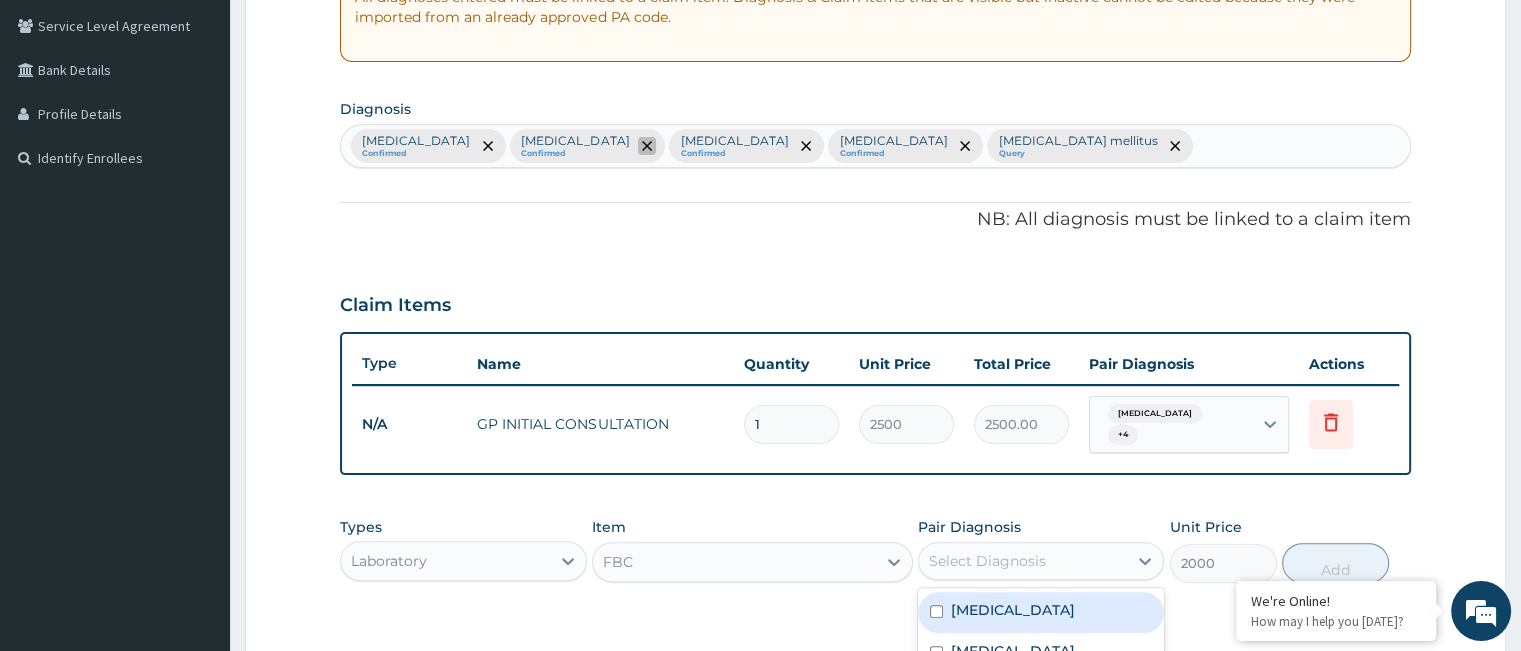 click 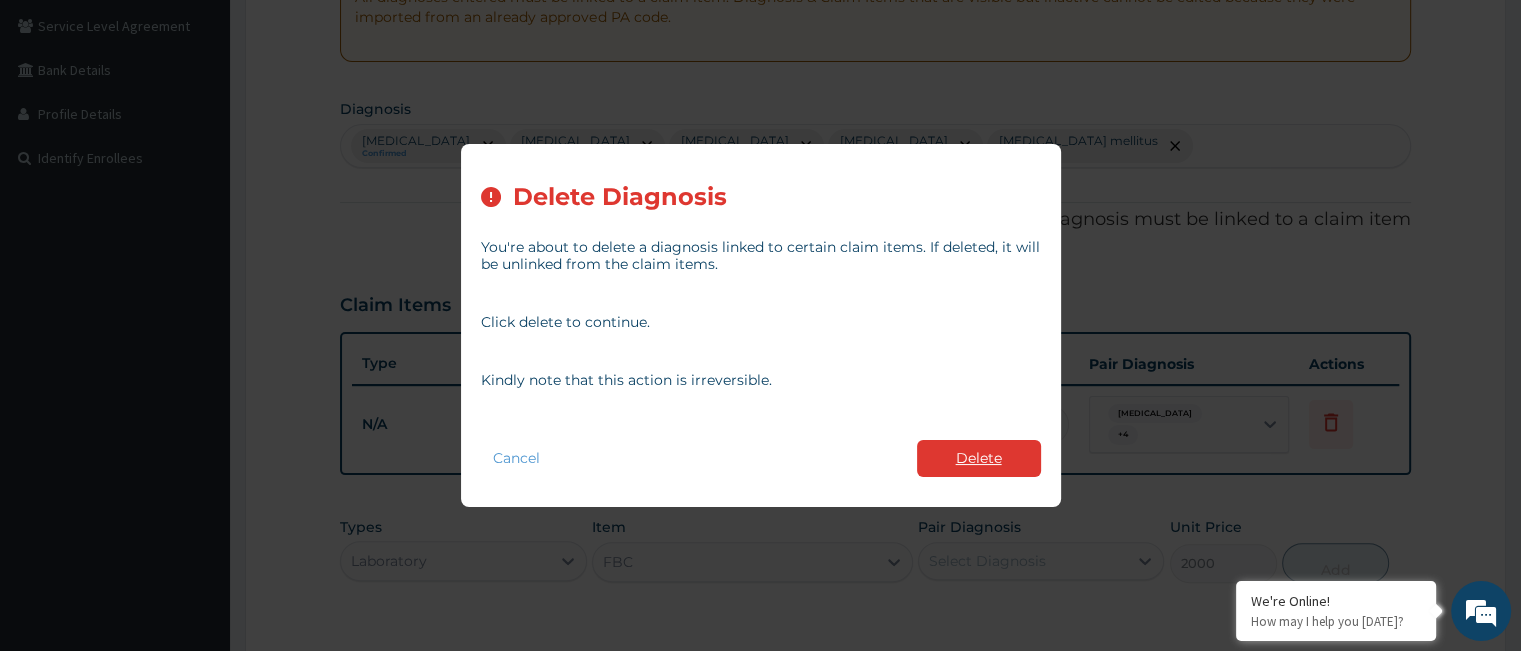 click on "Delete" at bounding box center [979, 458] 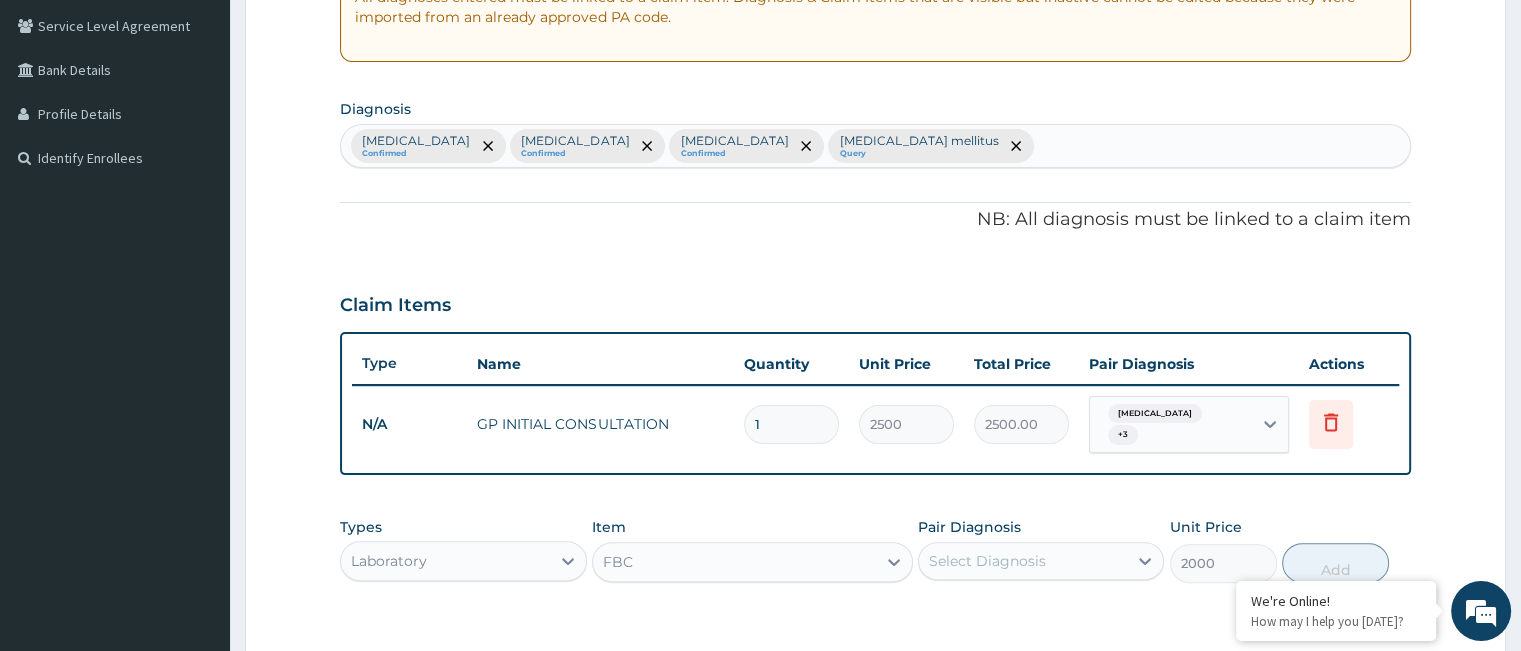 click on "Malaria Confirmed Gastritis Confirmed Musculoskeletal pain Confirmed Diabetes mellitus Query" at bounding box center [875, 146] 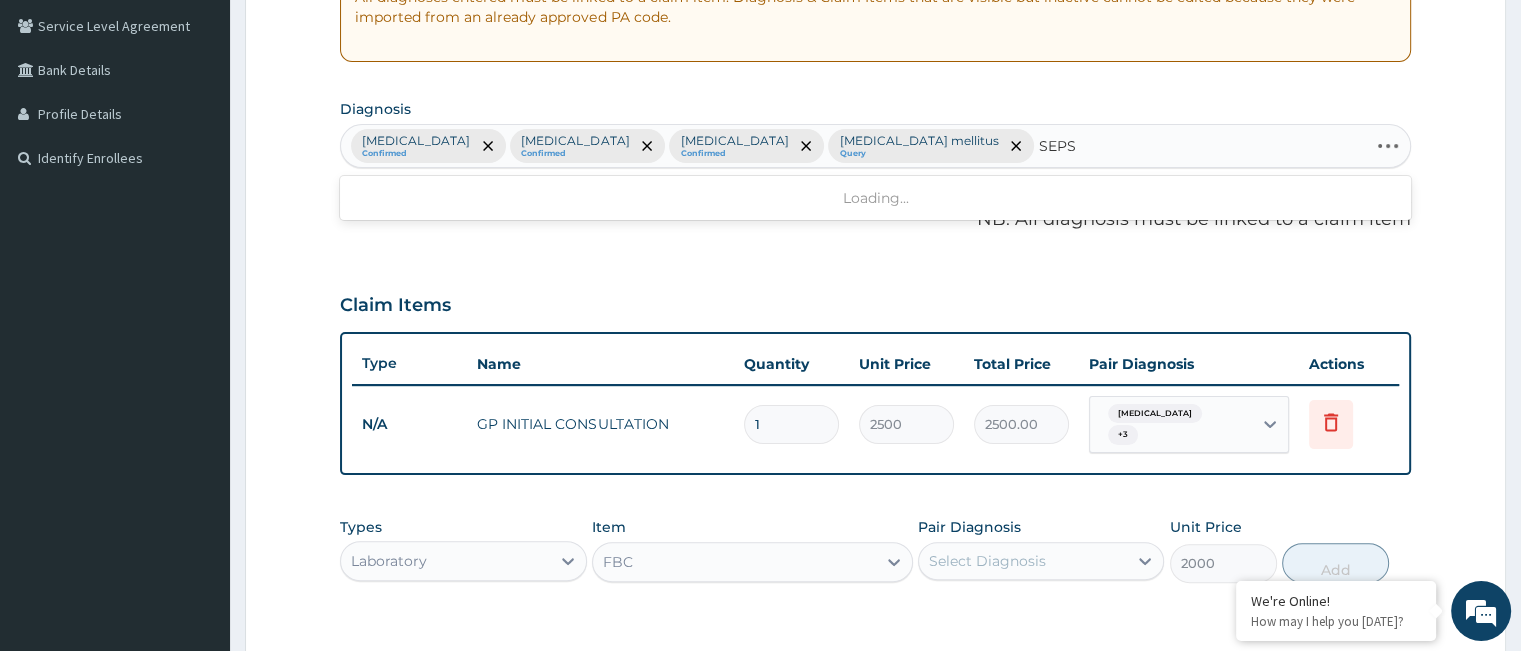 type on "SEPSI" 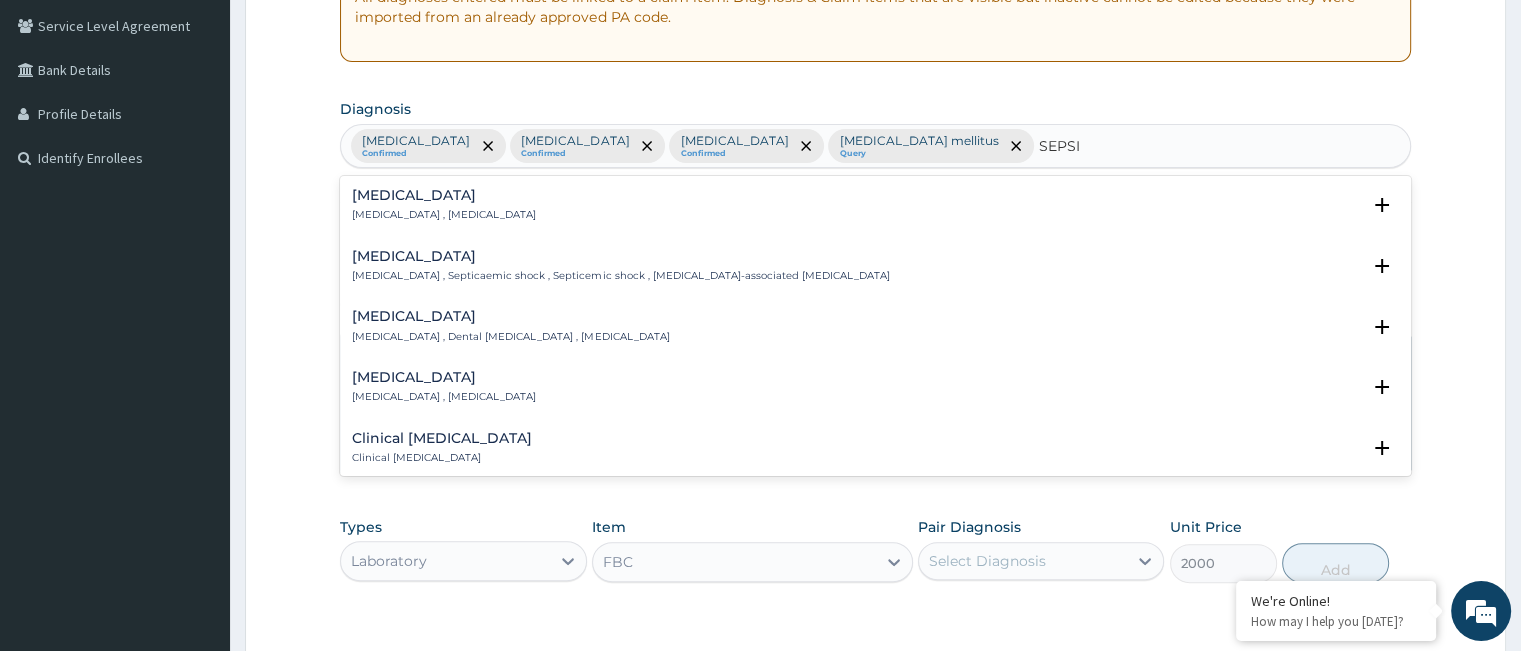 click on "Sepsis Systemic infection , Sepsis" at bounding box center [875, 205] 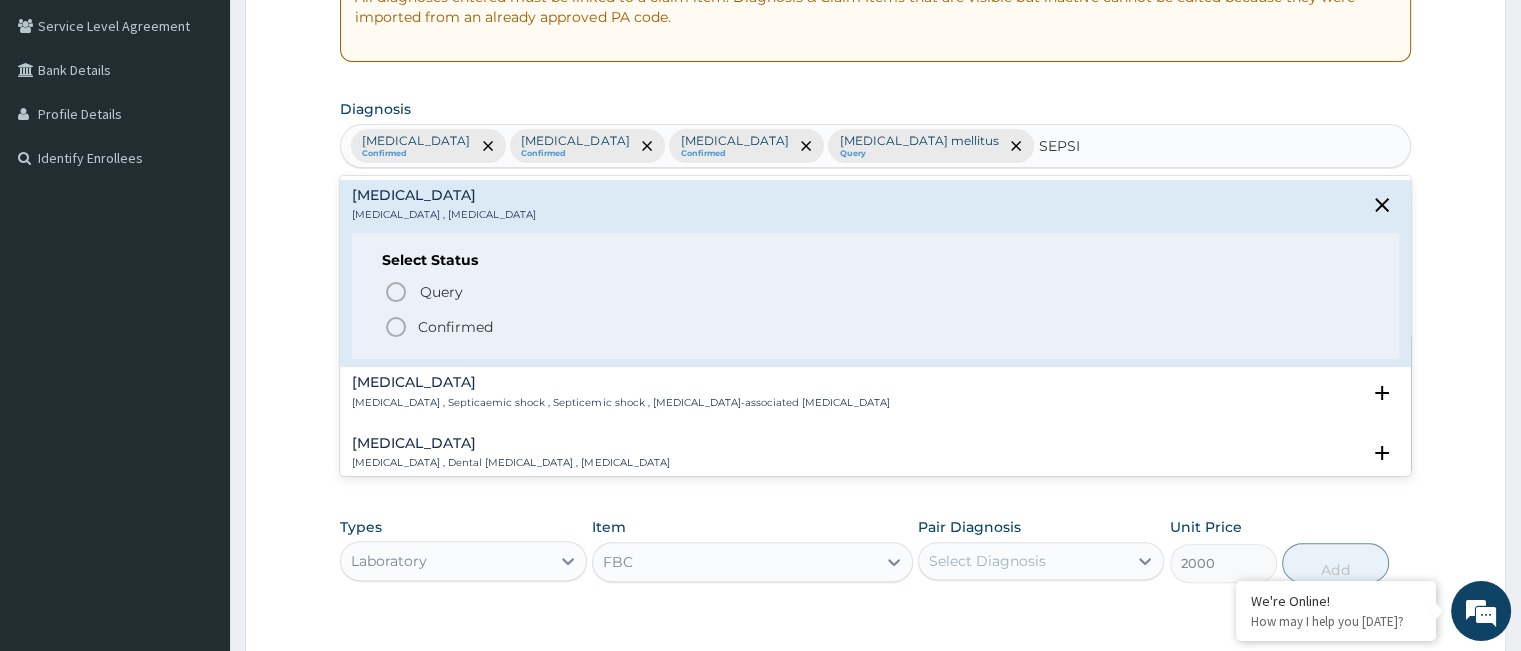 click 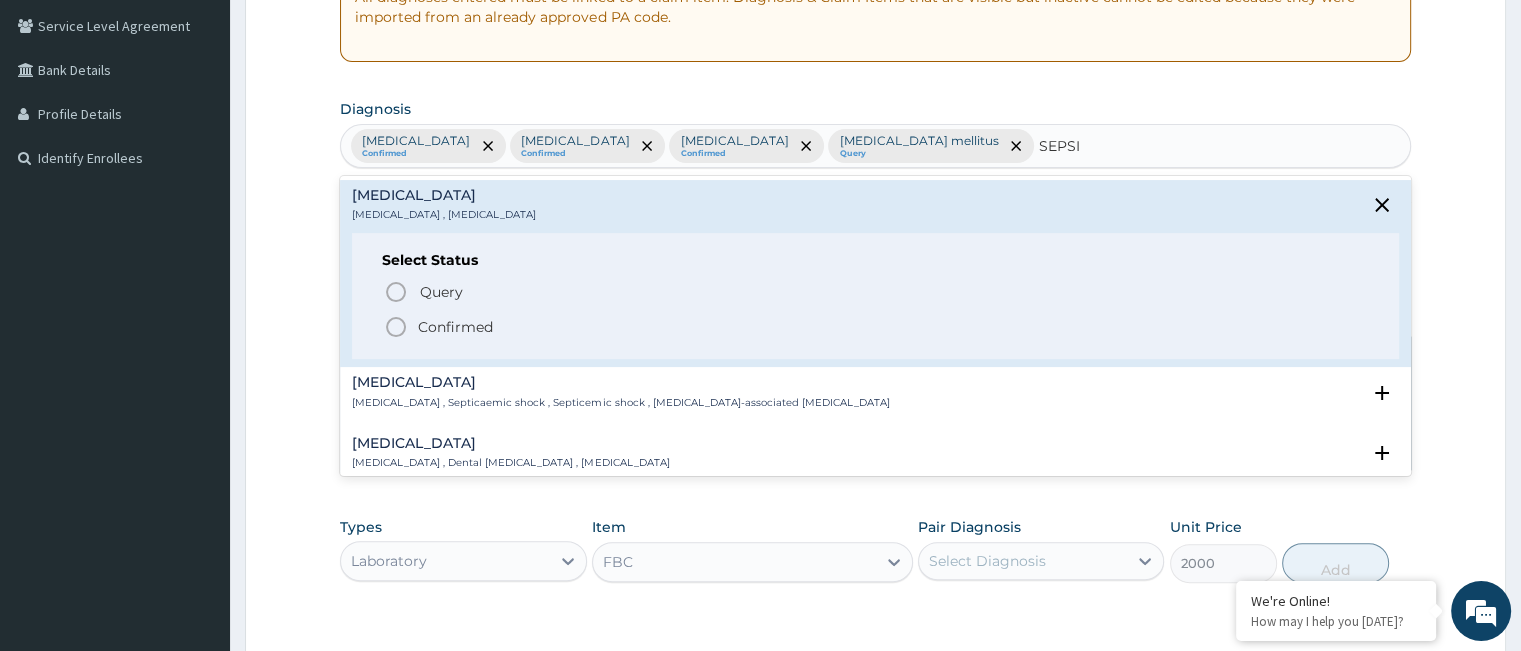 type 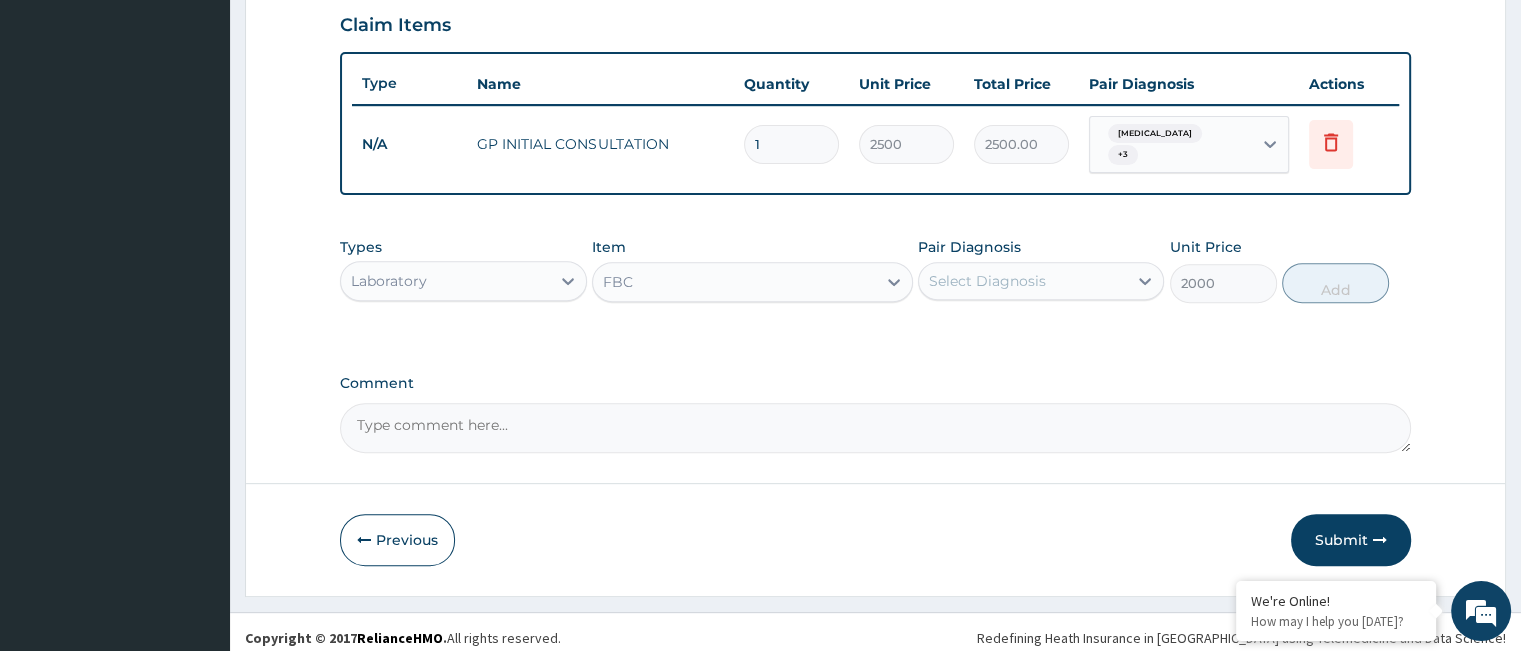 scroll, scrollTop: 692, scrollLeft: 0, axis: vertical 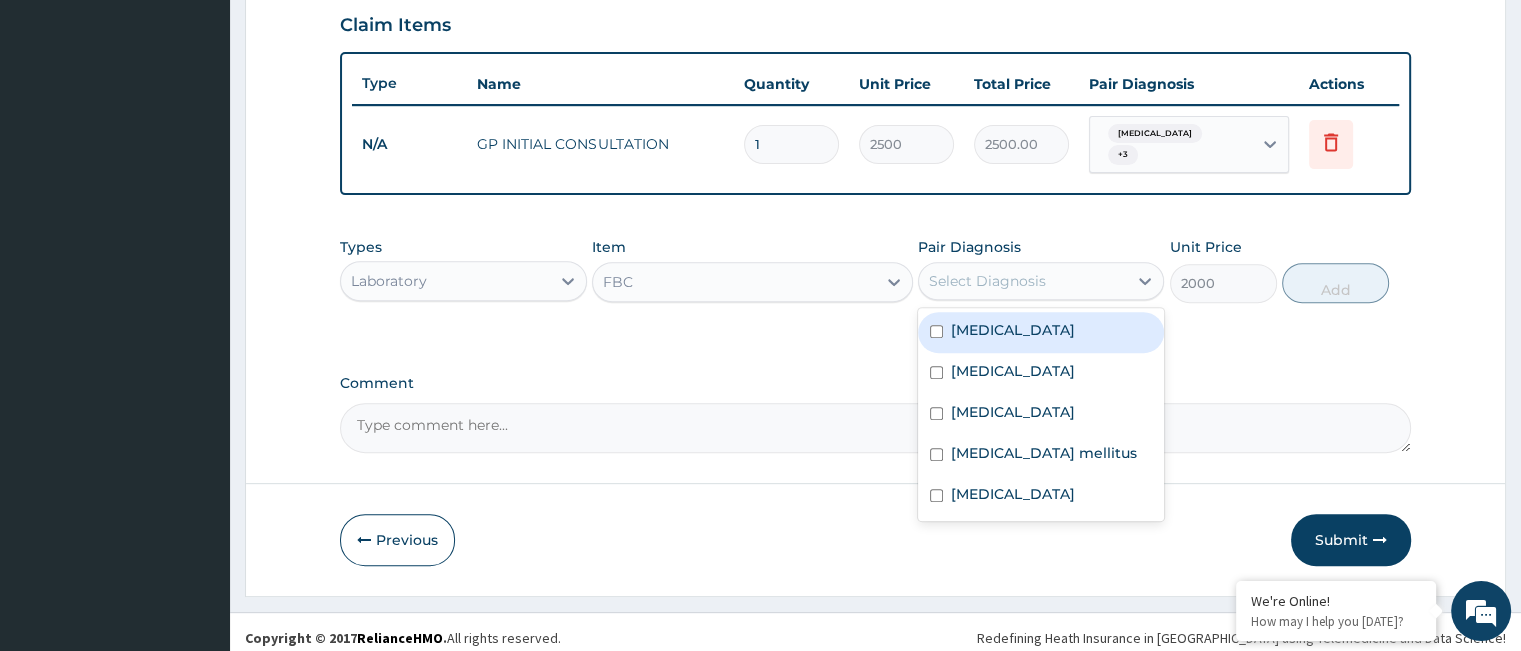 click on "Select Diagnosis" at bounding box center [1023, 281] 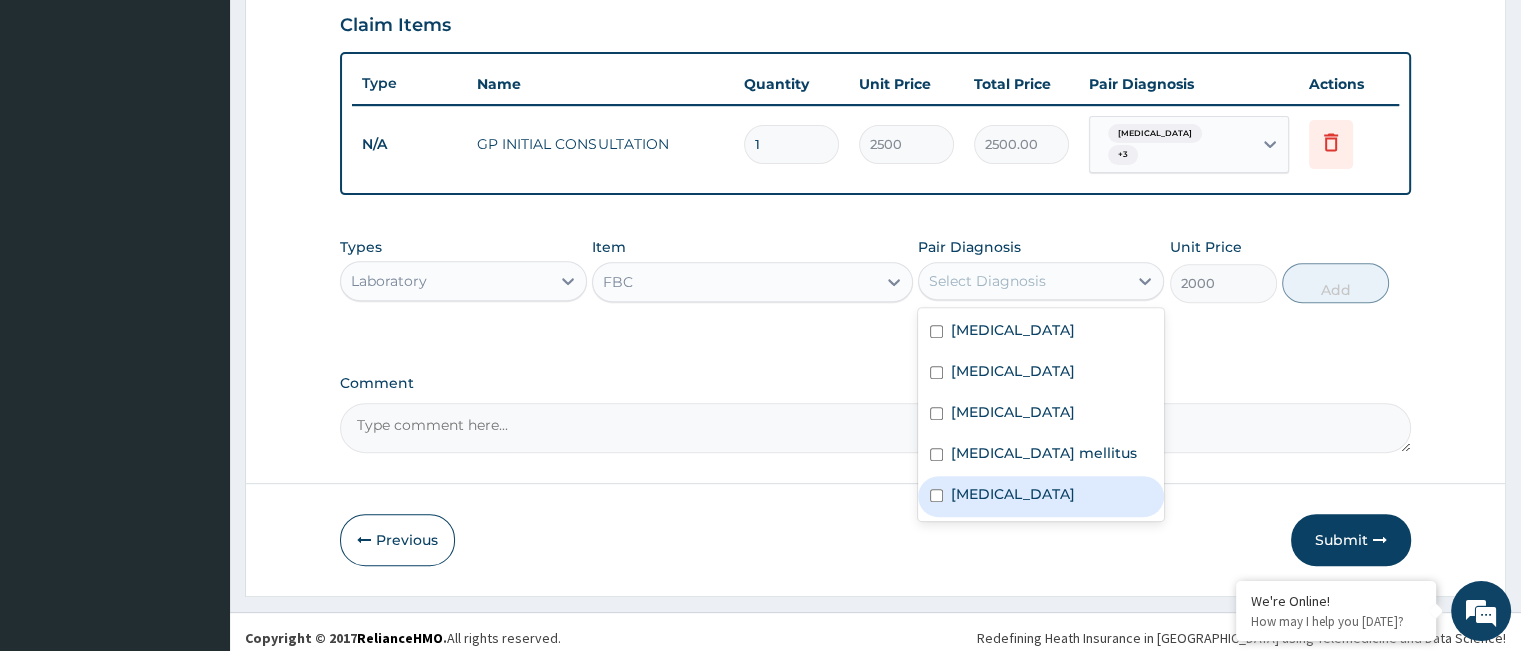 click on "Sepsis" at bounding box center [1041, 496] 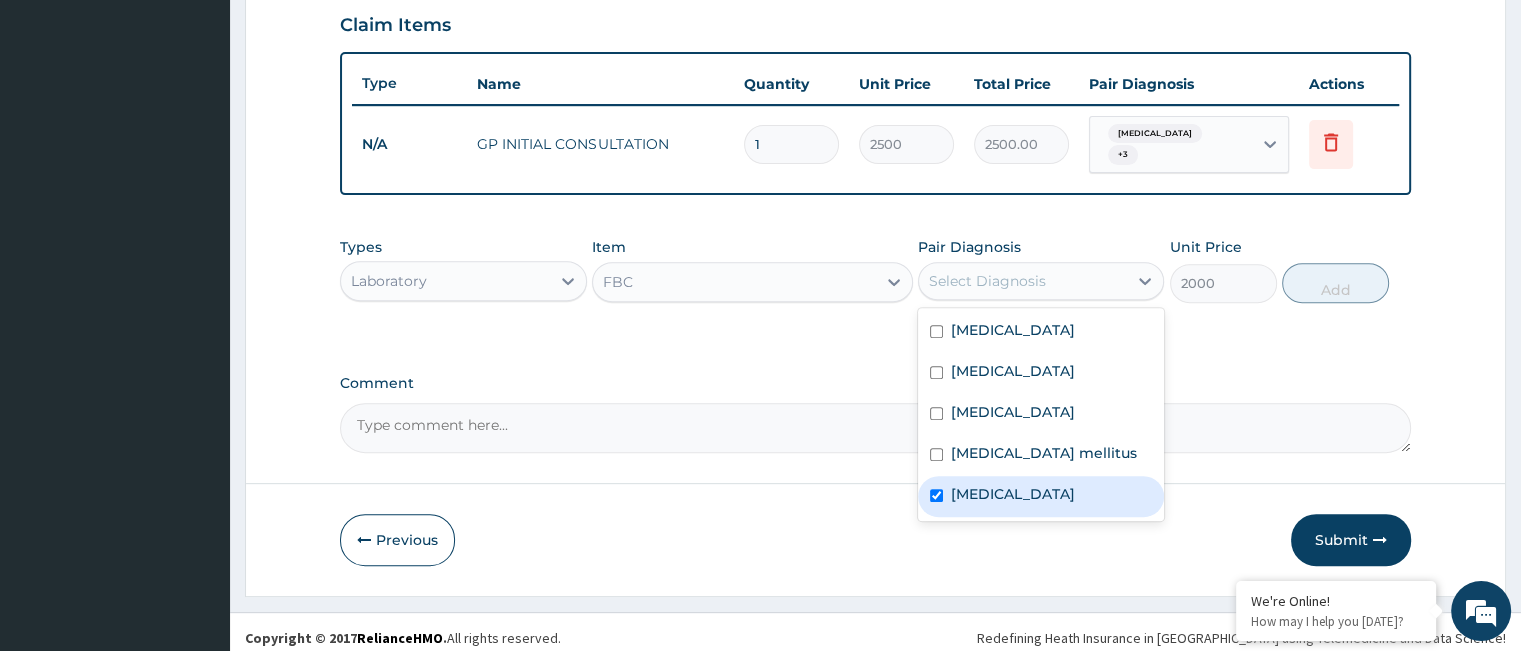 checkbox on "true" 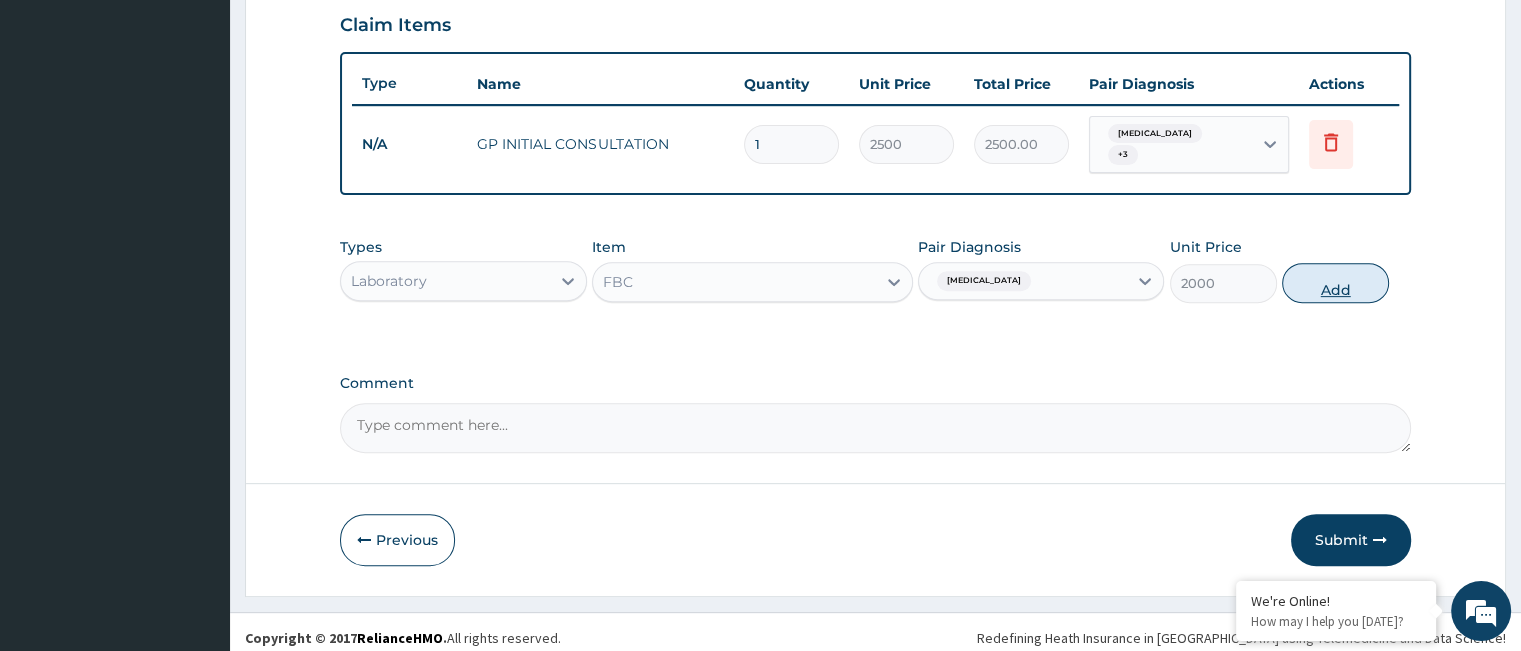 click on "Add" at bounding box center [1335, 283] 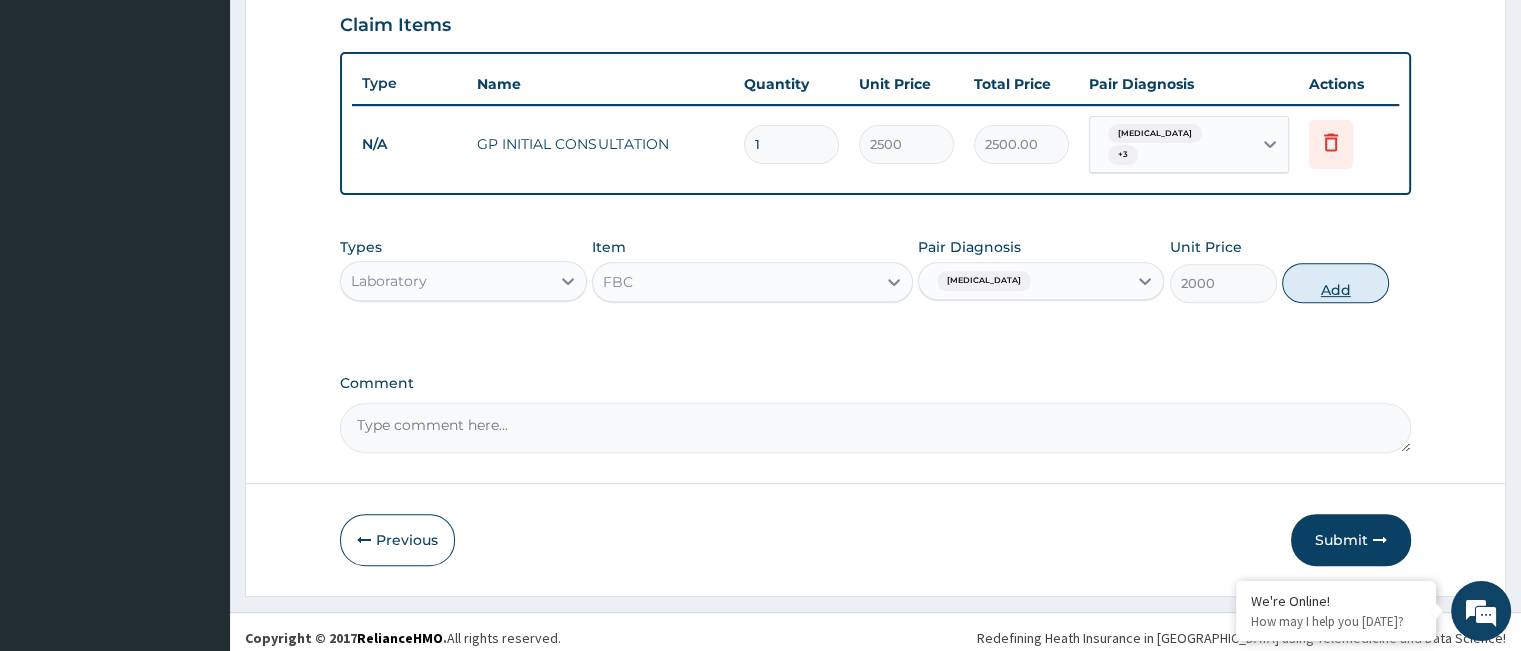 type on "0" 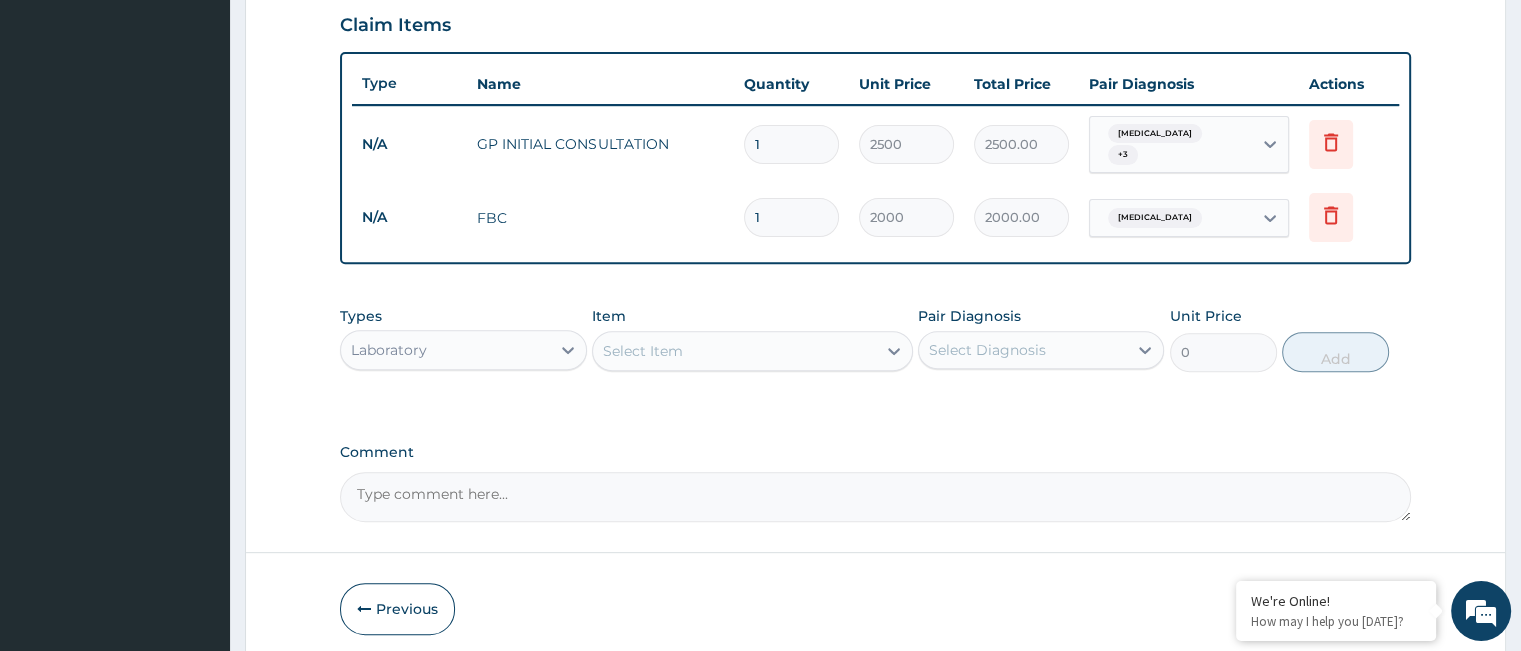 scroll, scrollTop: 756, scrollLeft: 0, axis: vertical 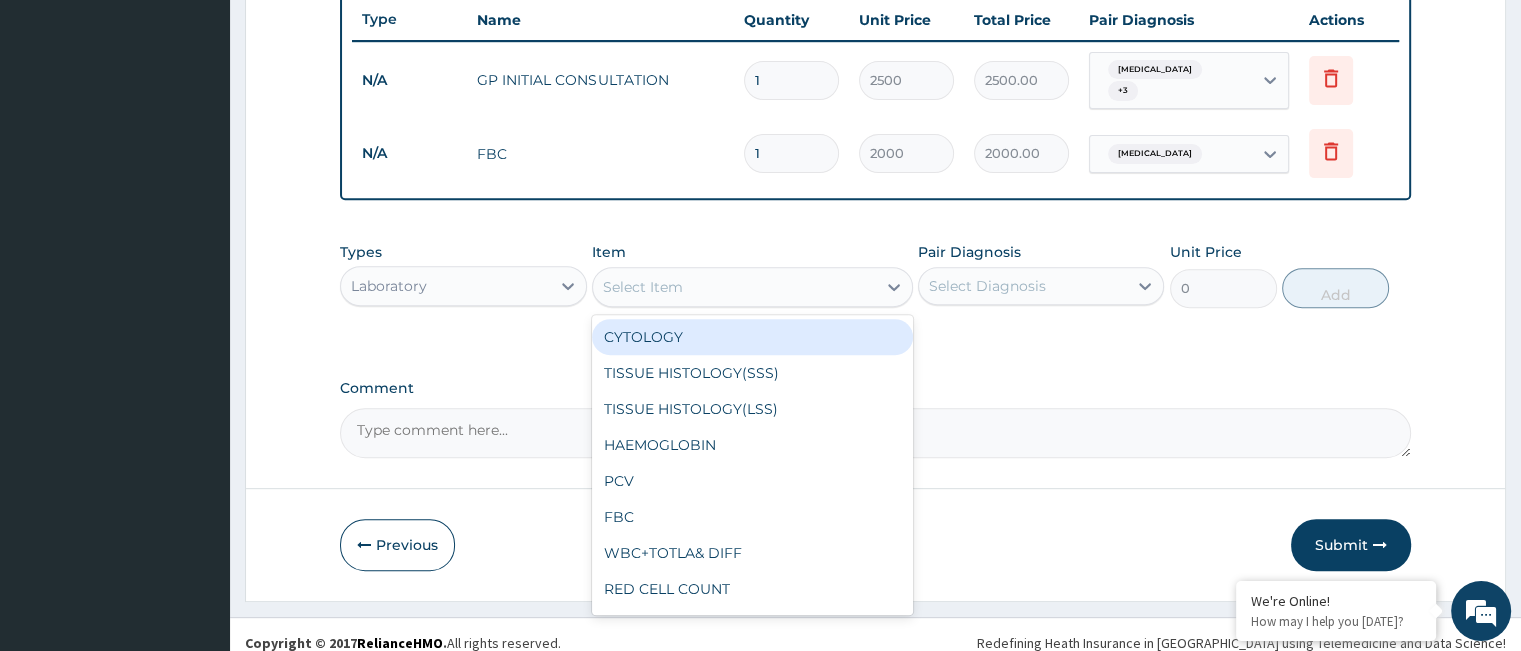 click on "Select Item" at bounding box center (734, 287) 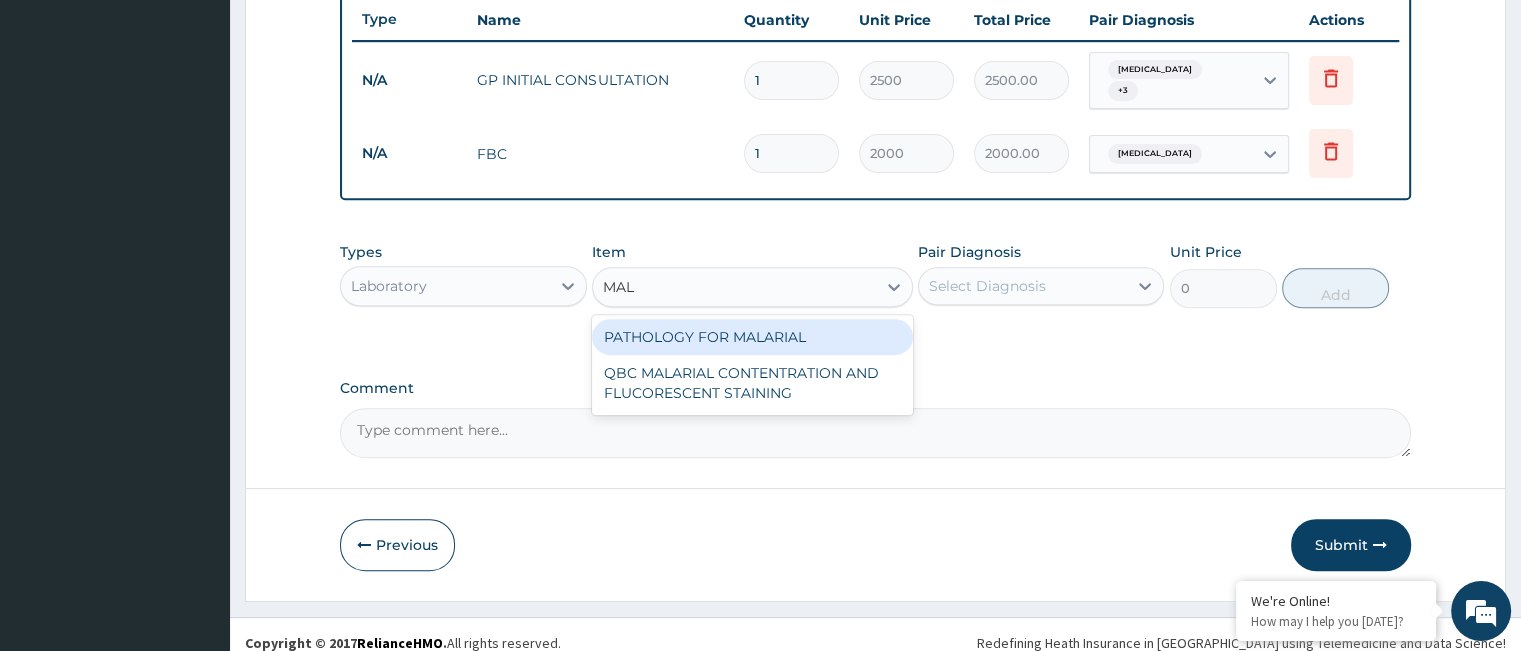 type on "MALA" 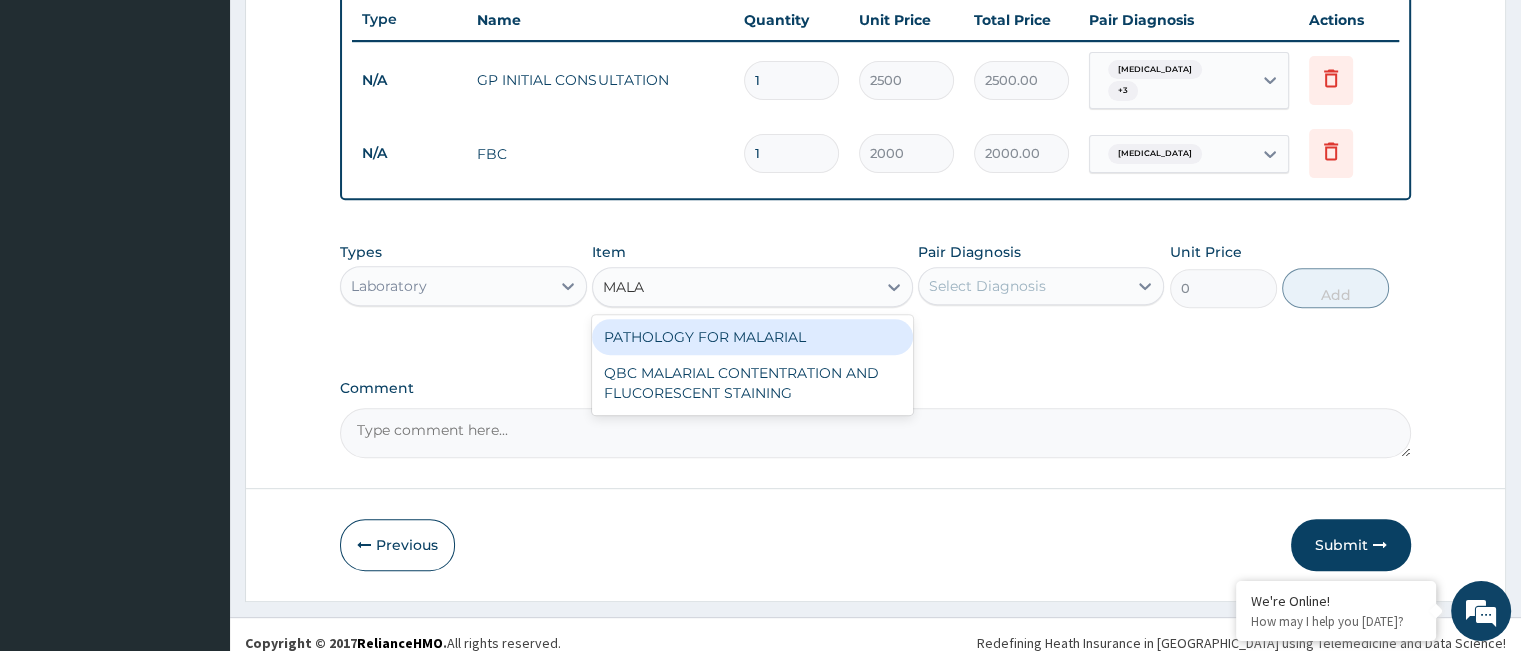 click on "PATHOLOGY FOR MALARIAL" at bounding box center [752, 337] 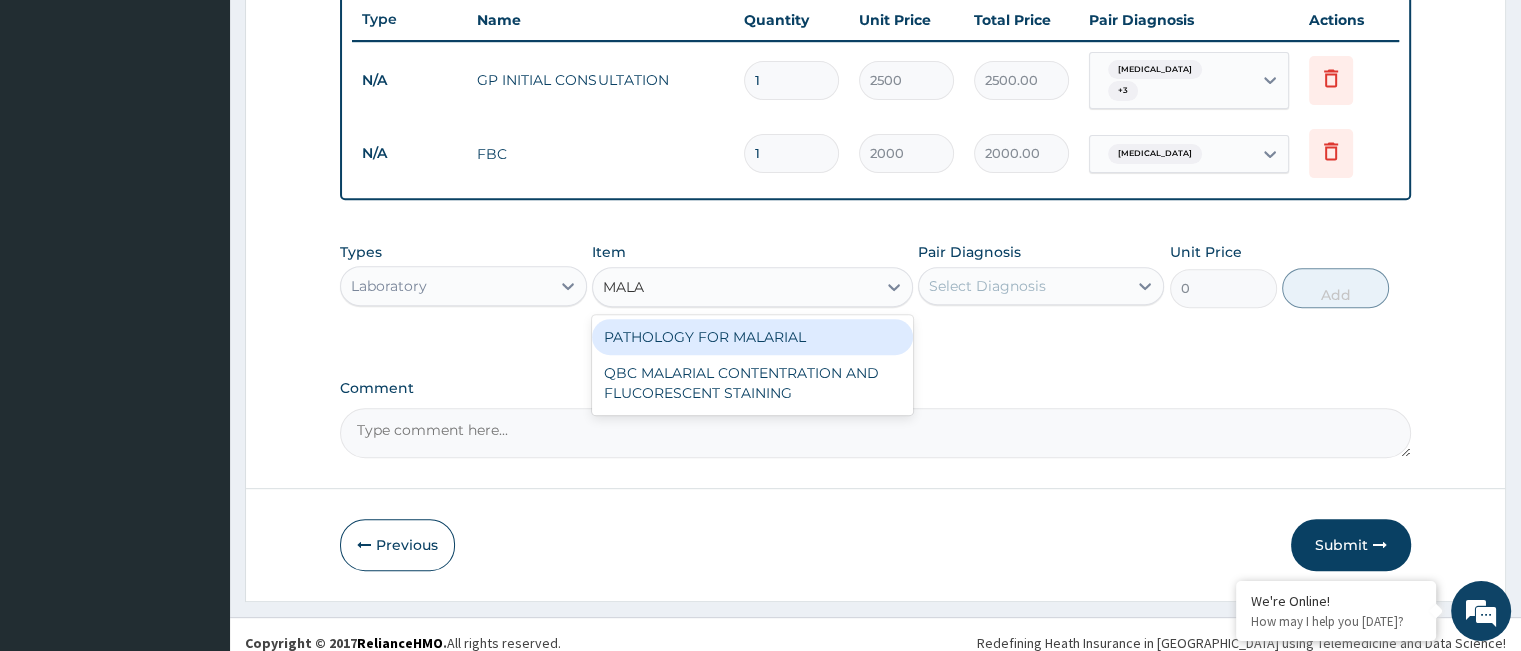 type 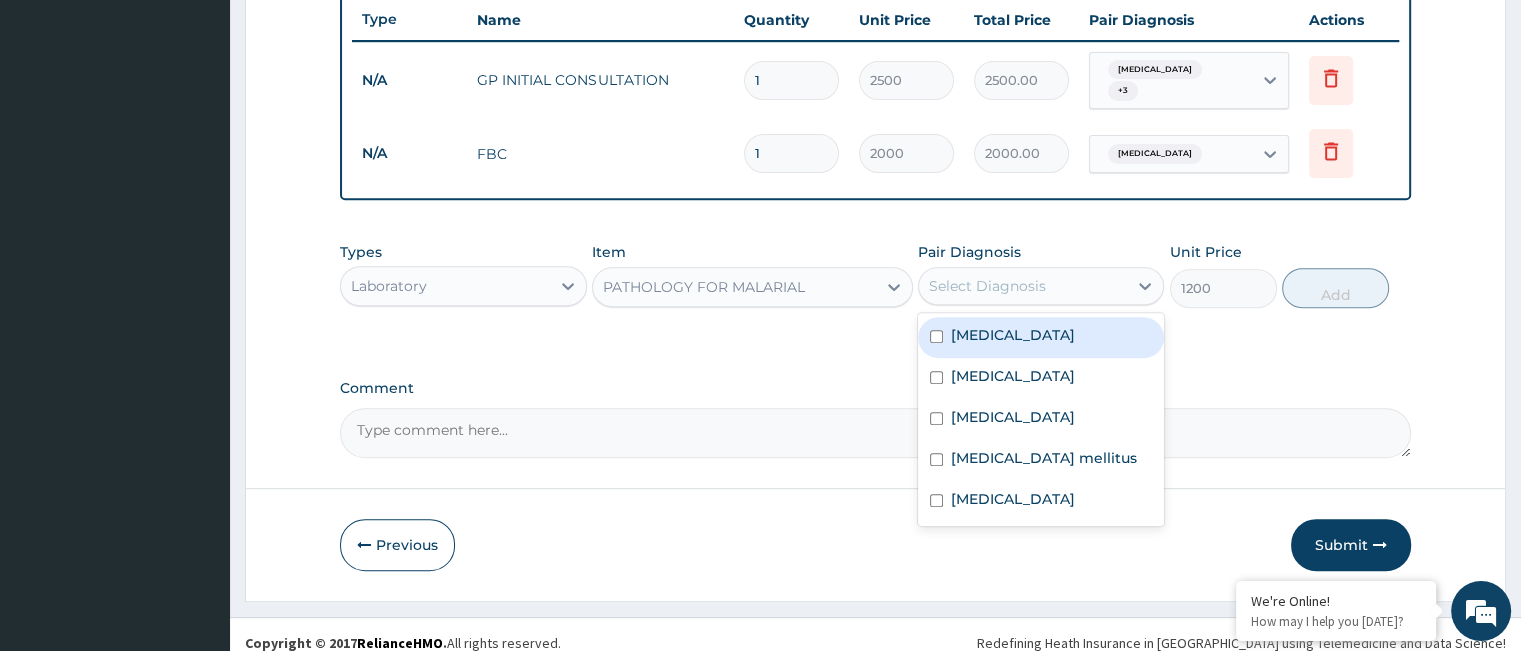 click on "Select Diagnosis" at bounding box center [987, 286] 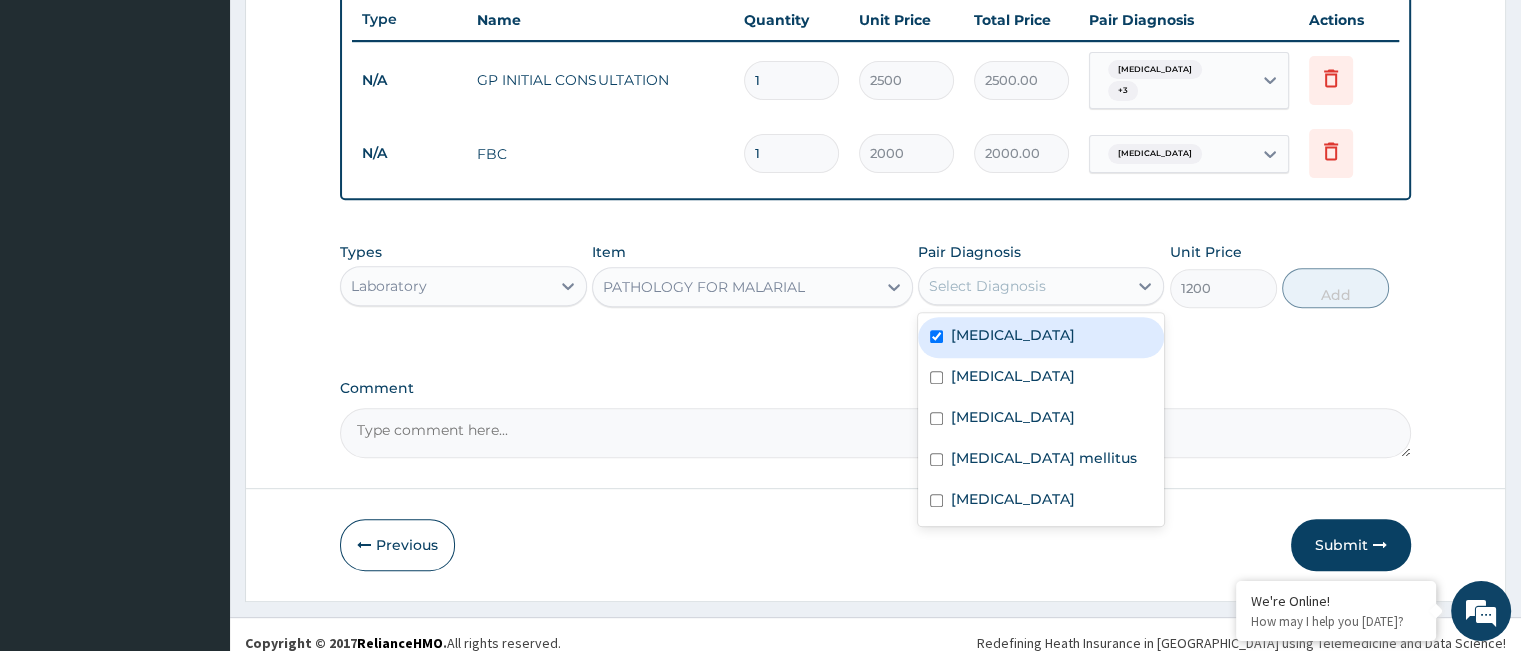 checkbox on "true" 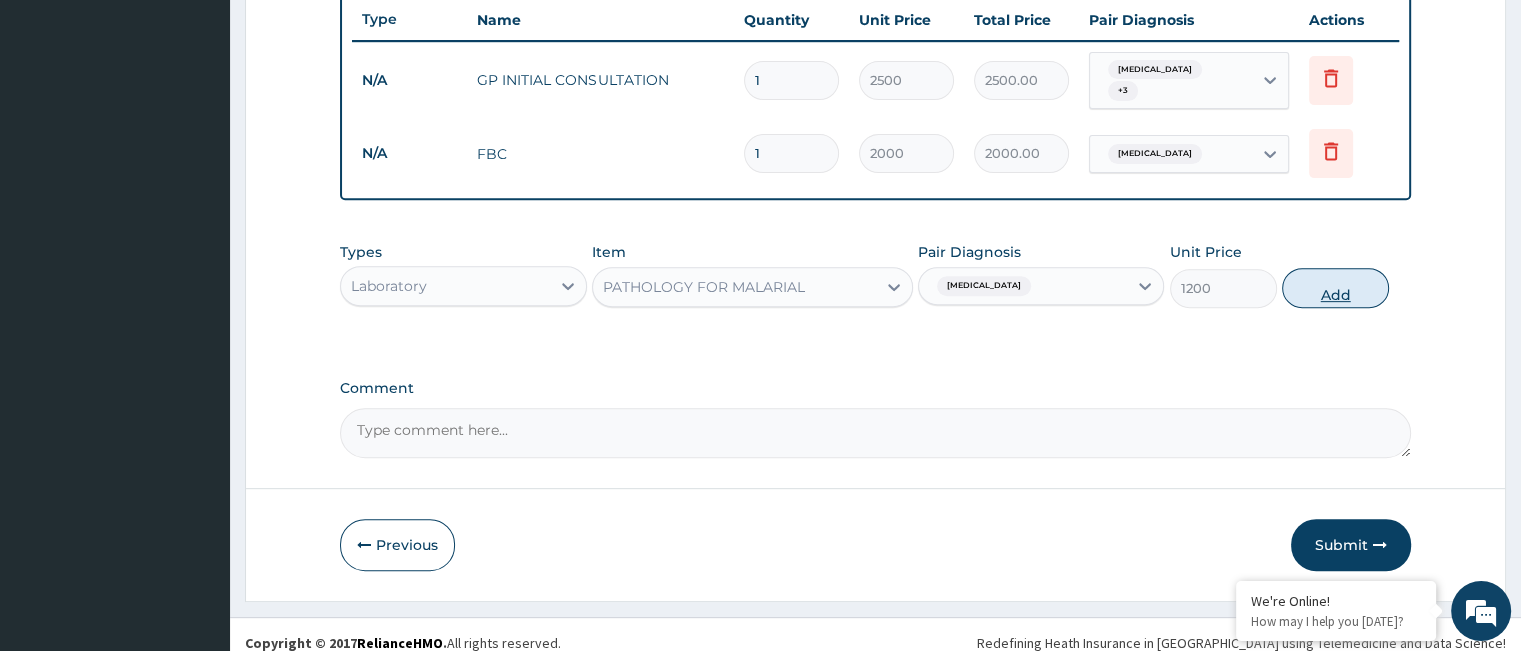 click on "Add" at bounding box center (1335, 288) 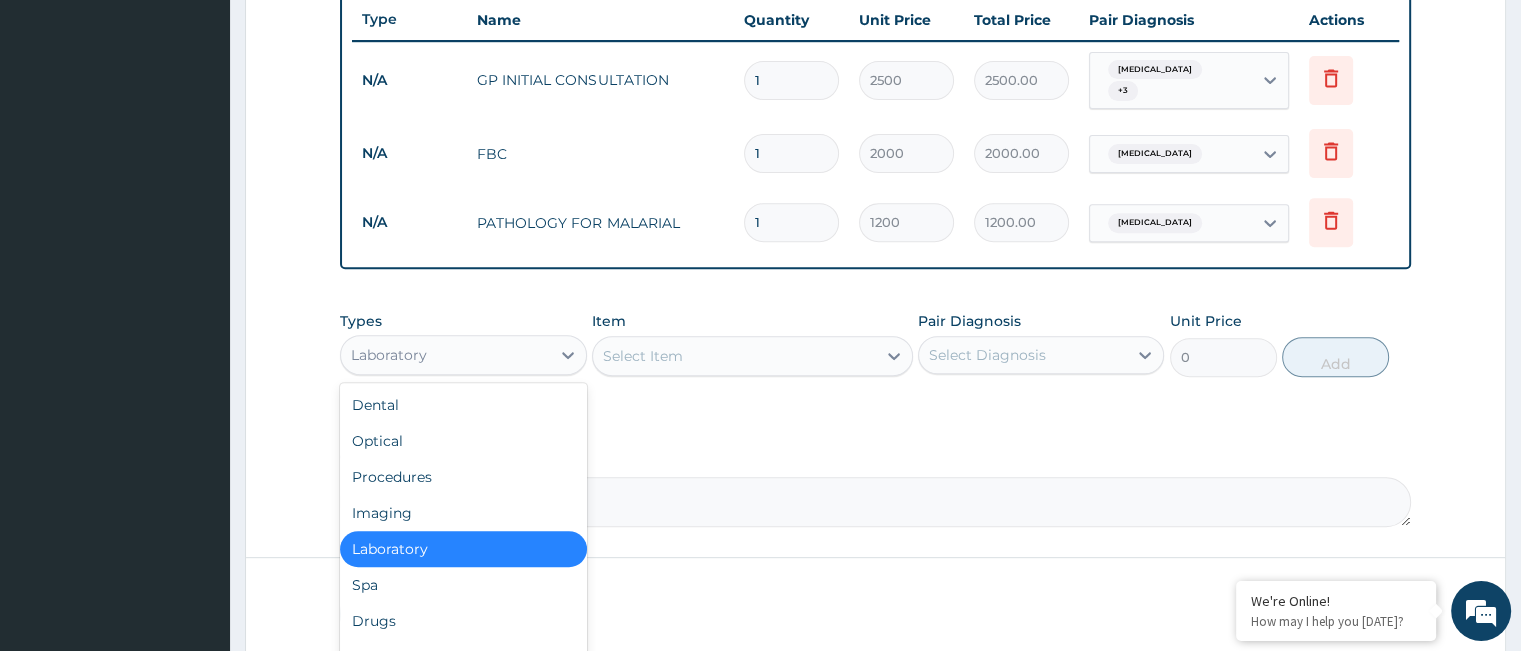 click on "Laboratory" at bounding box center (445, 355) 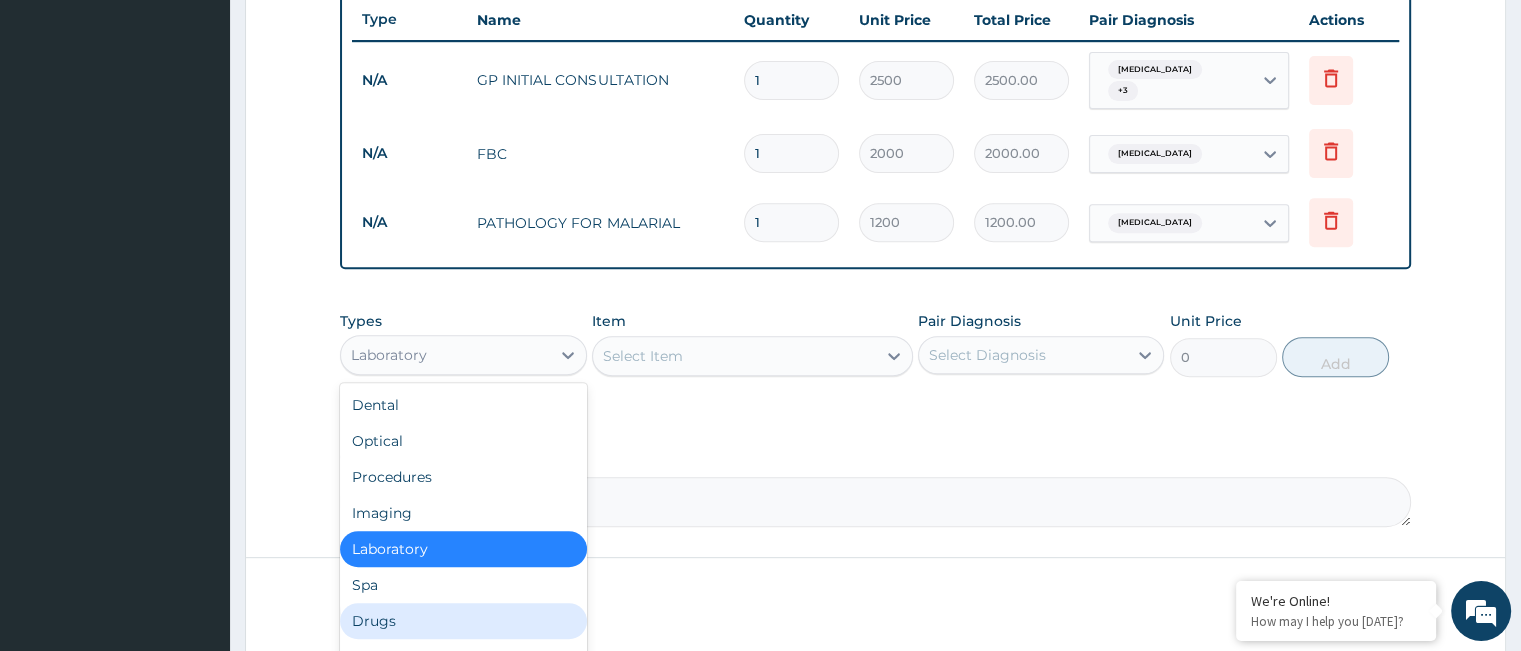 click on "Drugs" at bounding box center (463, 621) 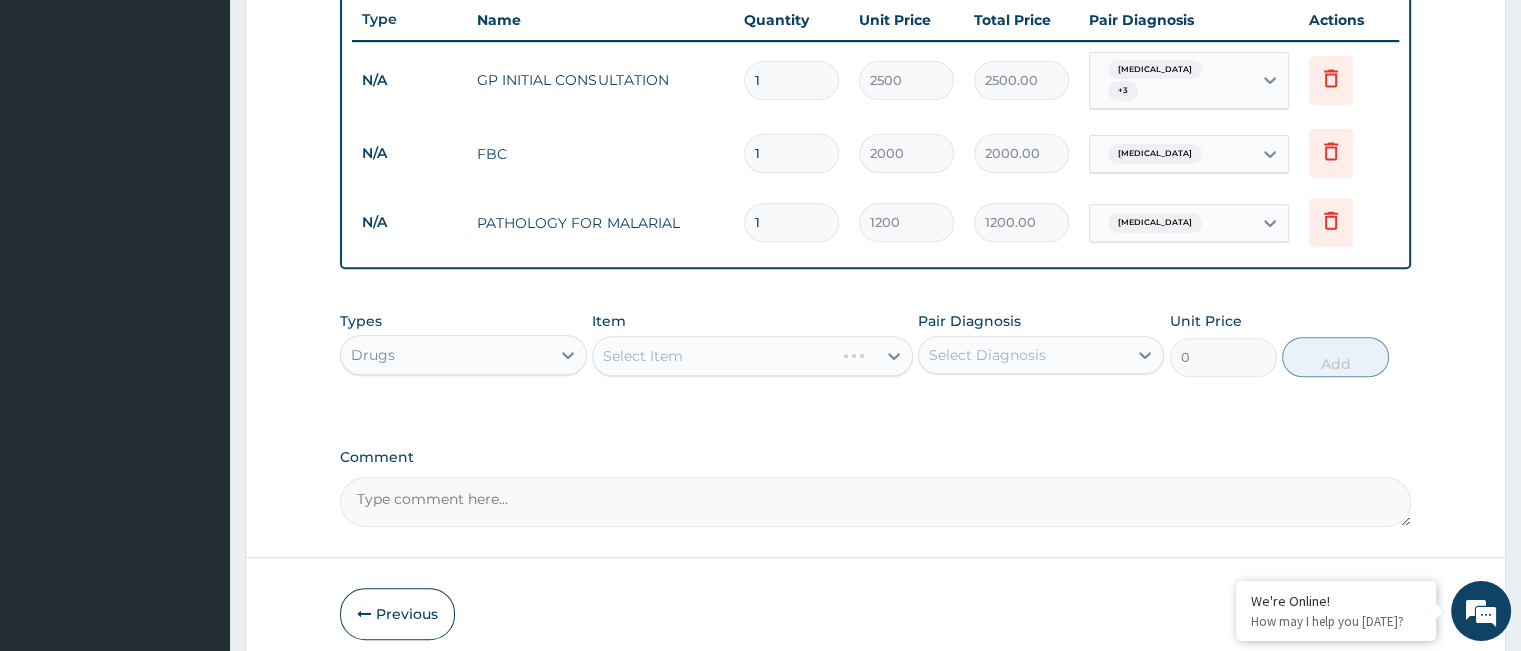 scroll, scrollTop: 830, scrollLeft: 0, axis: vertical 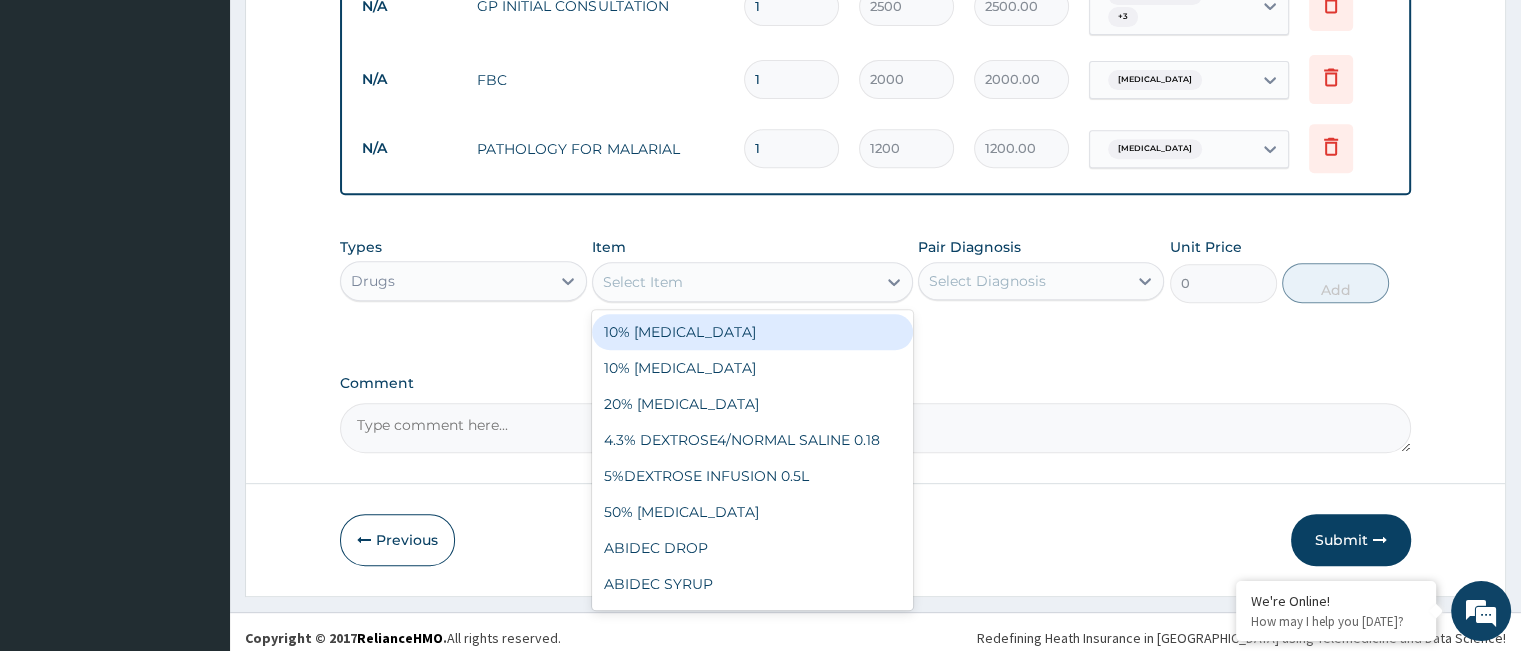 click on "Select Item" at bounding box center [734, 282] 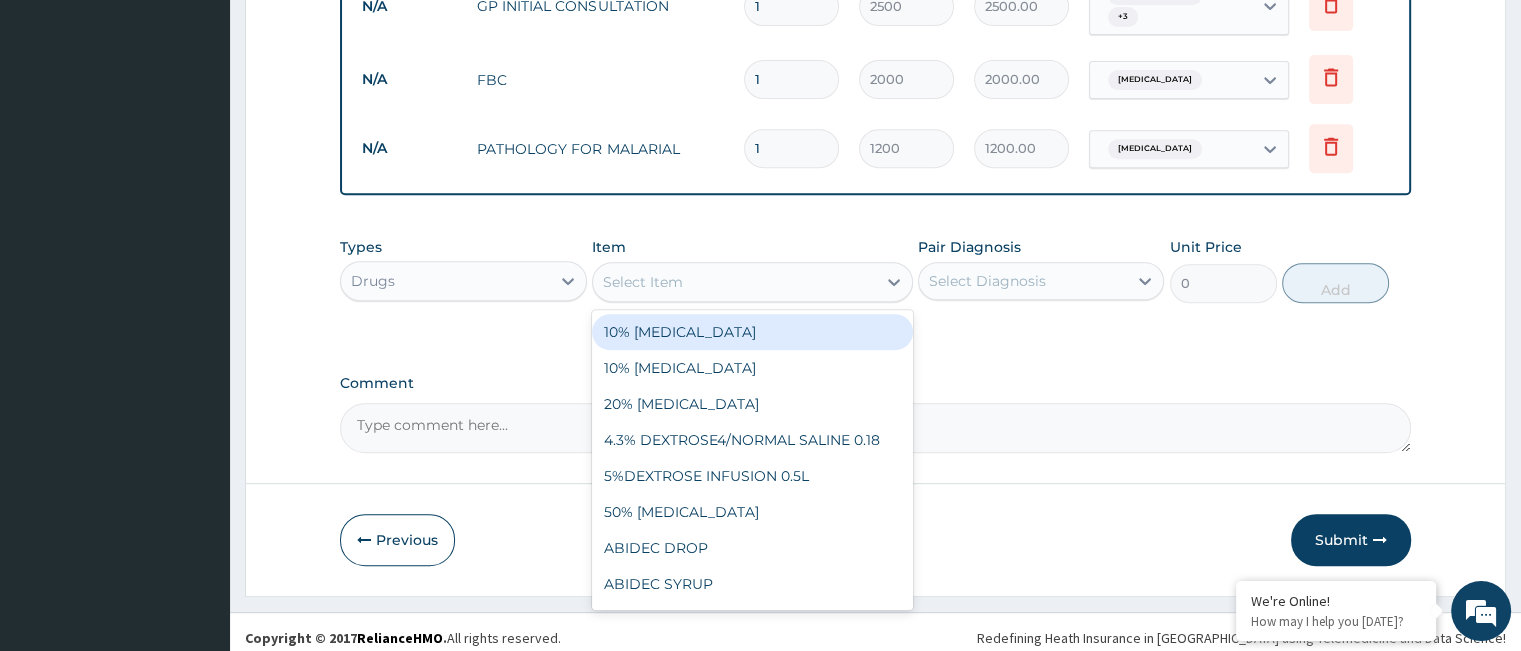 click on "Drugs" at bounding box center (445, 281) 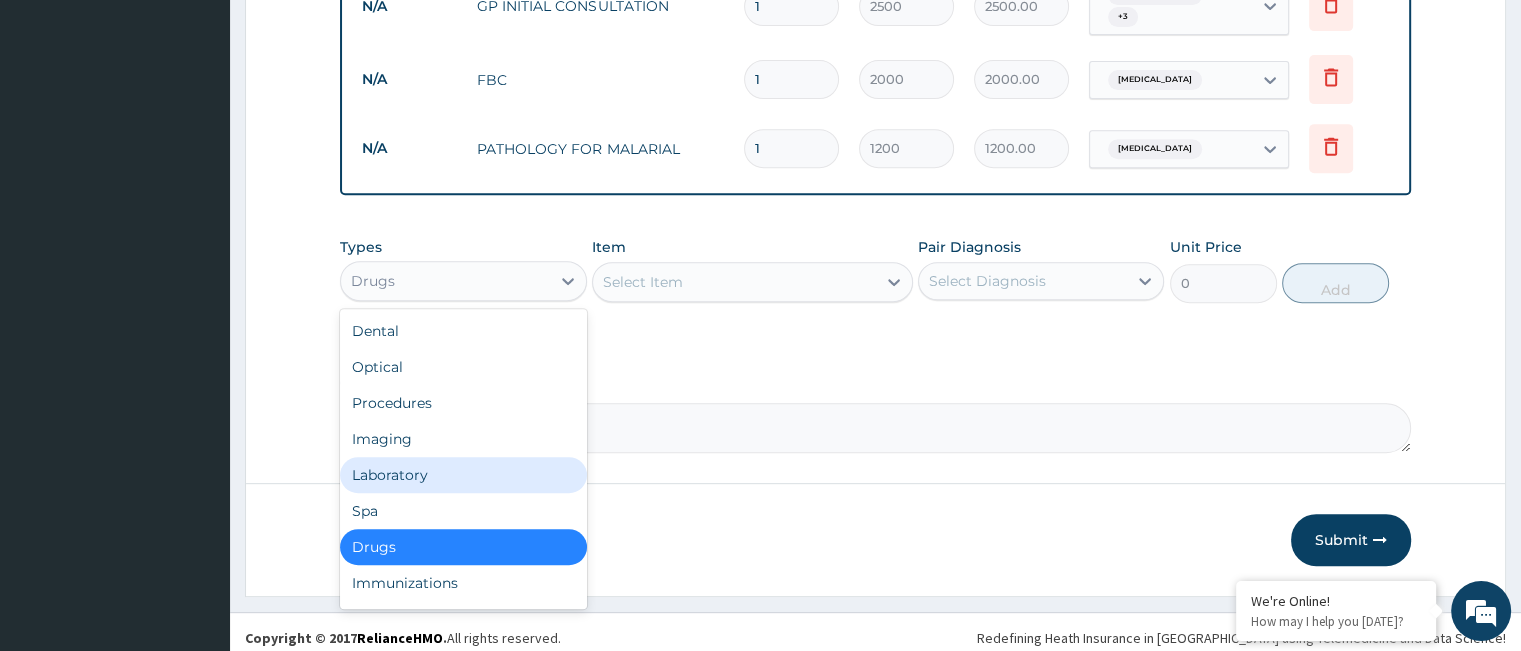 click on "Laboratory" at bounding box center [463, 475] 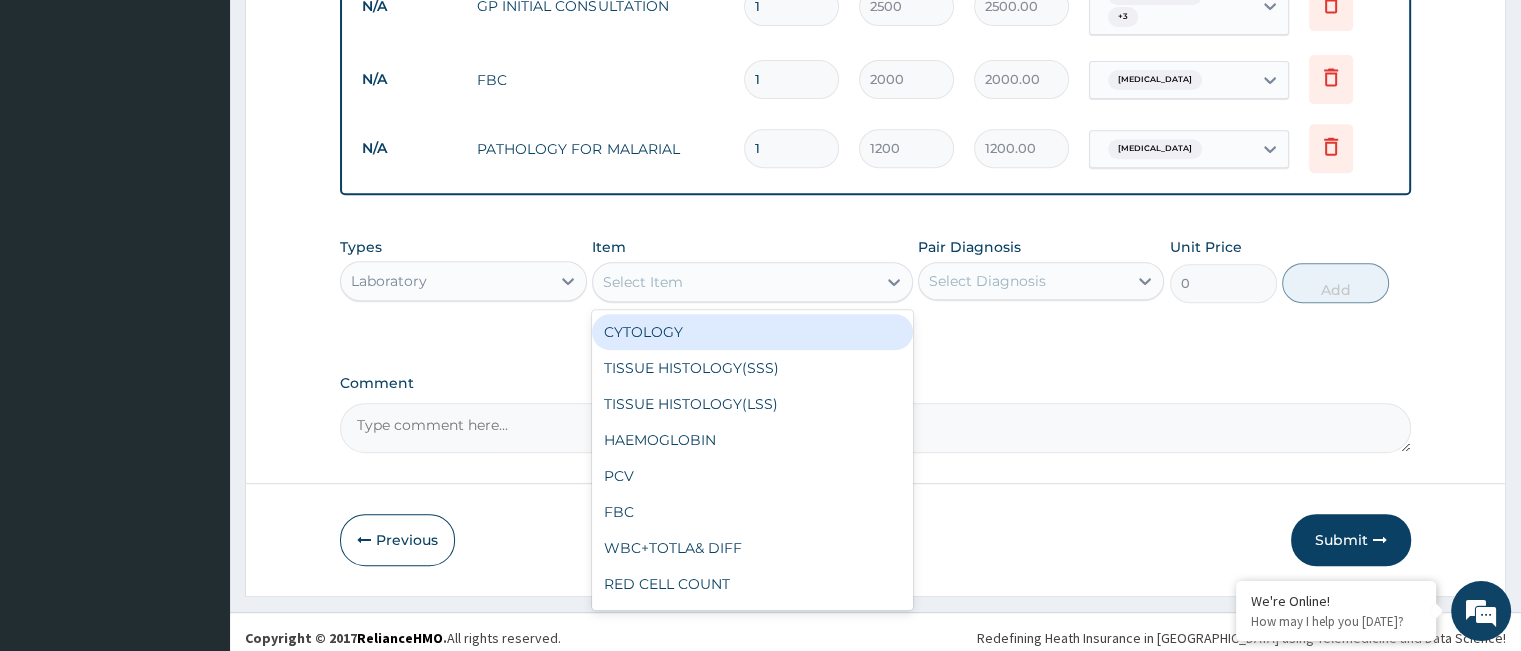 click on "Select Item" at bounding box center (734, 282) 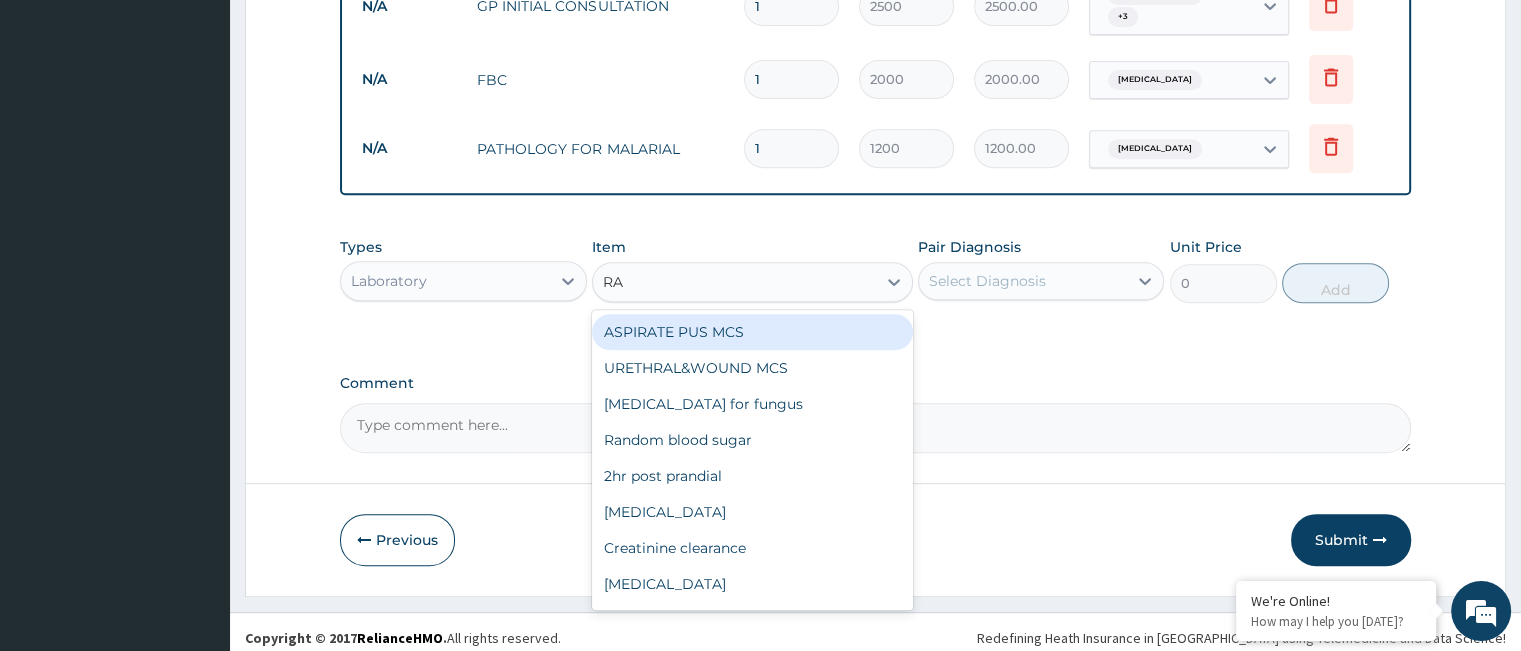 type on "RAN" 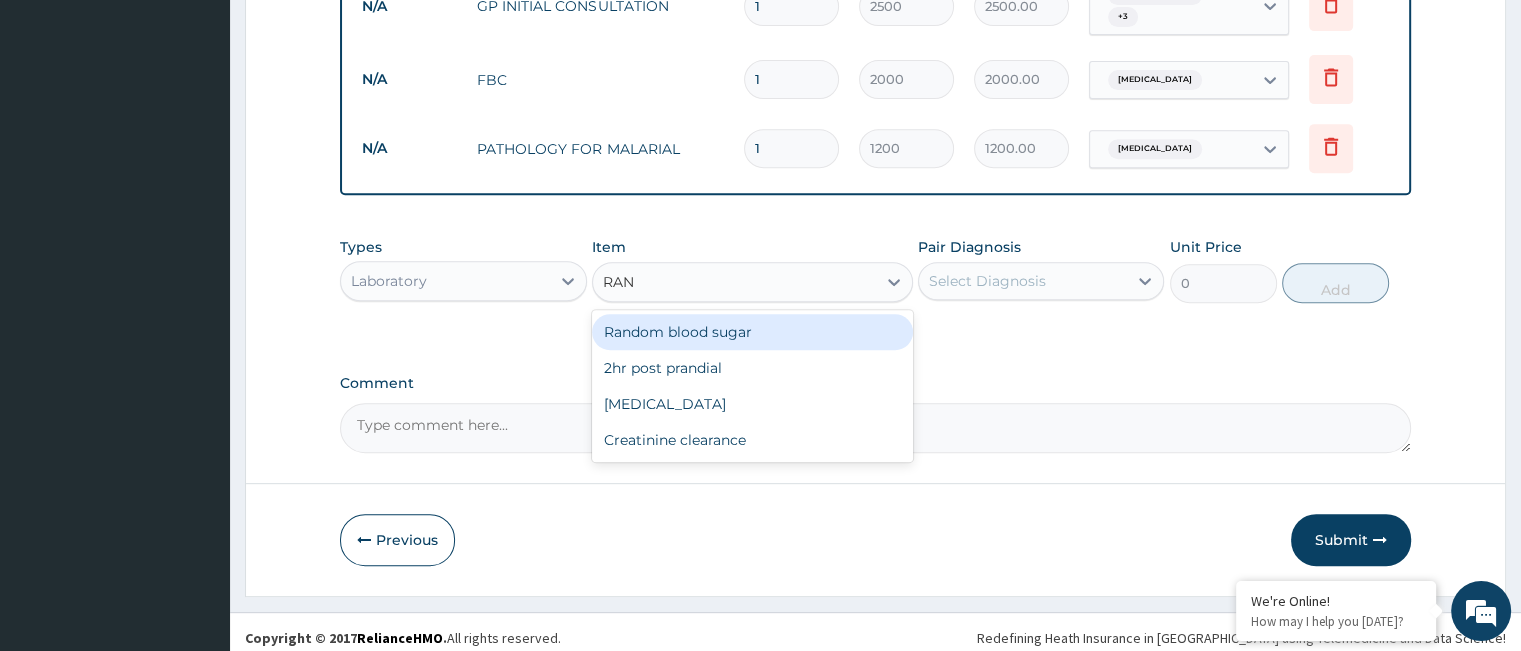click on "Random blood sugar" at bounding box center [752, 332] 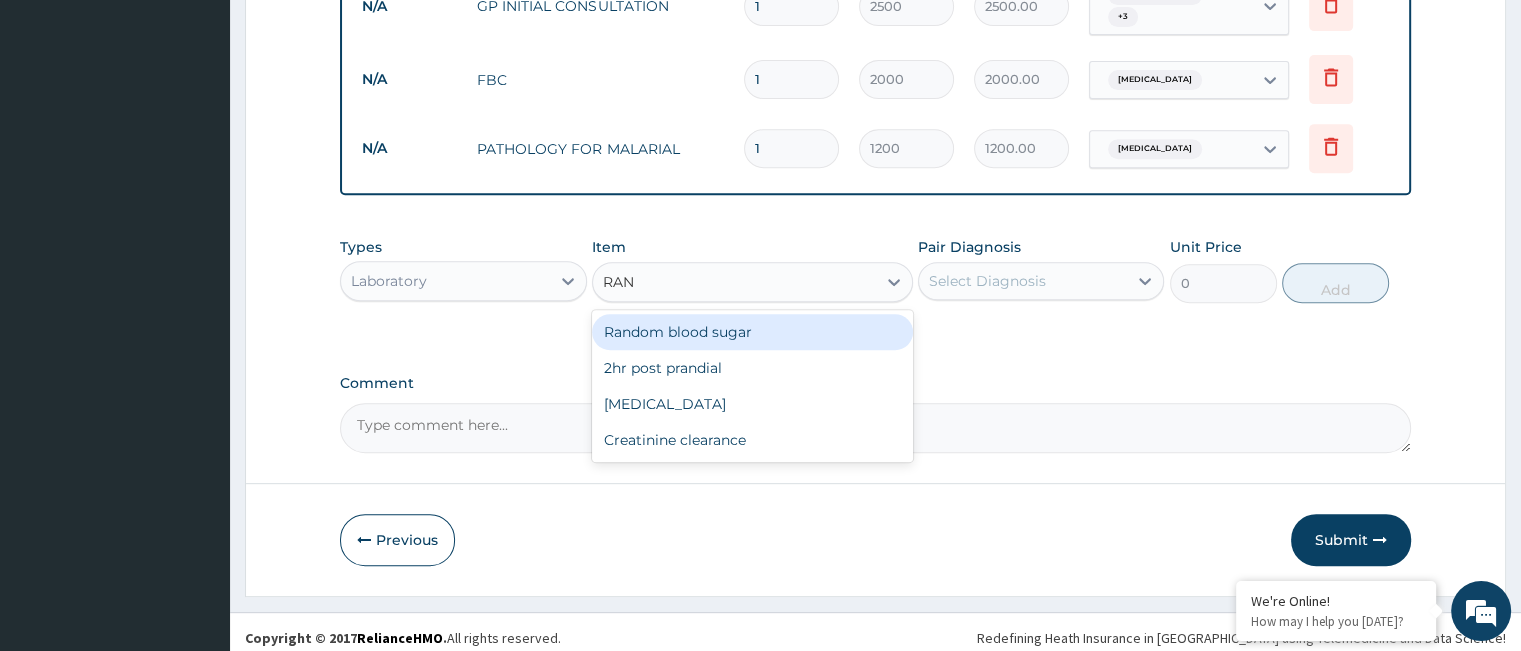 type 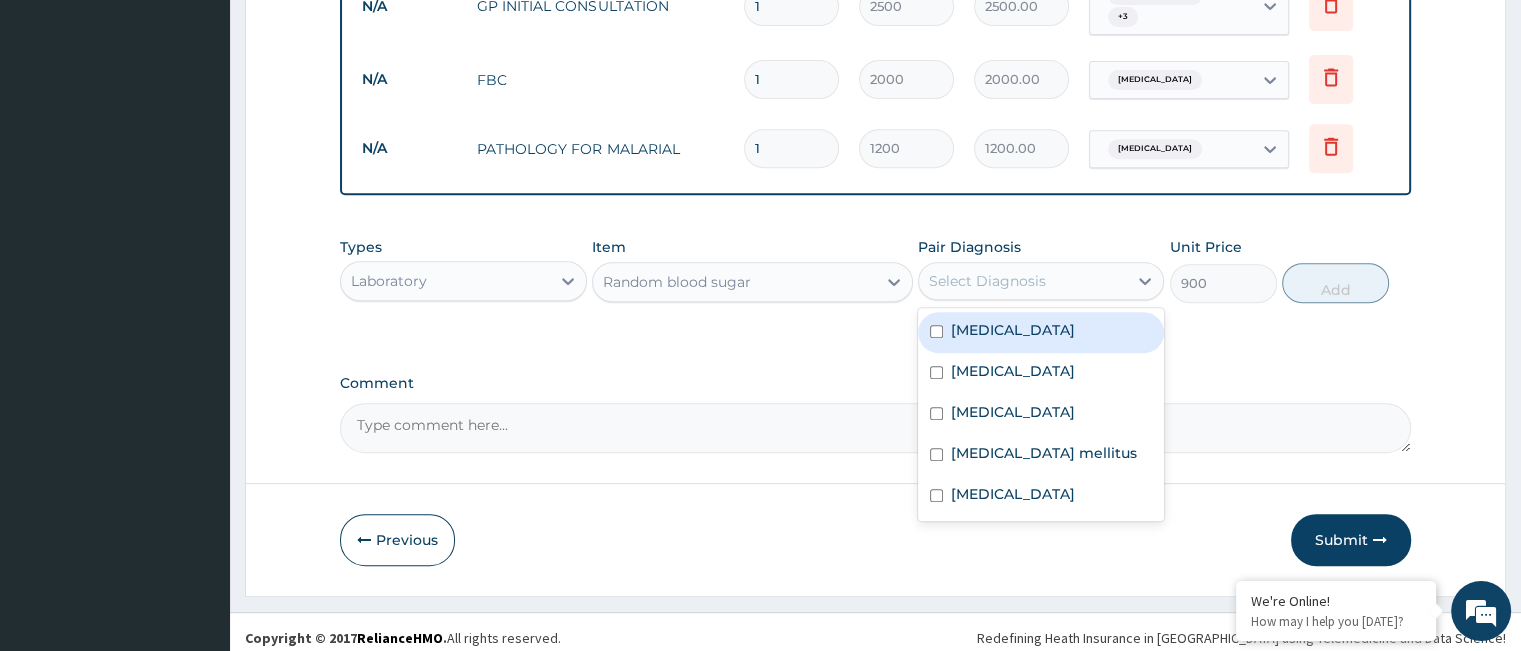 click on "Select Diagnosis" at bounding box center [987, 281] 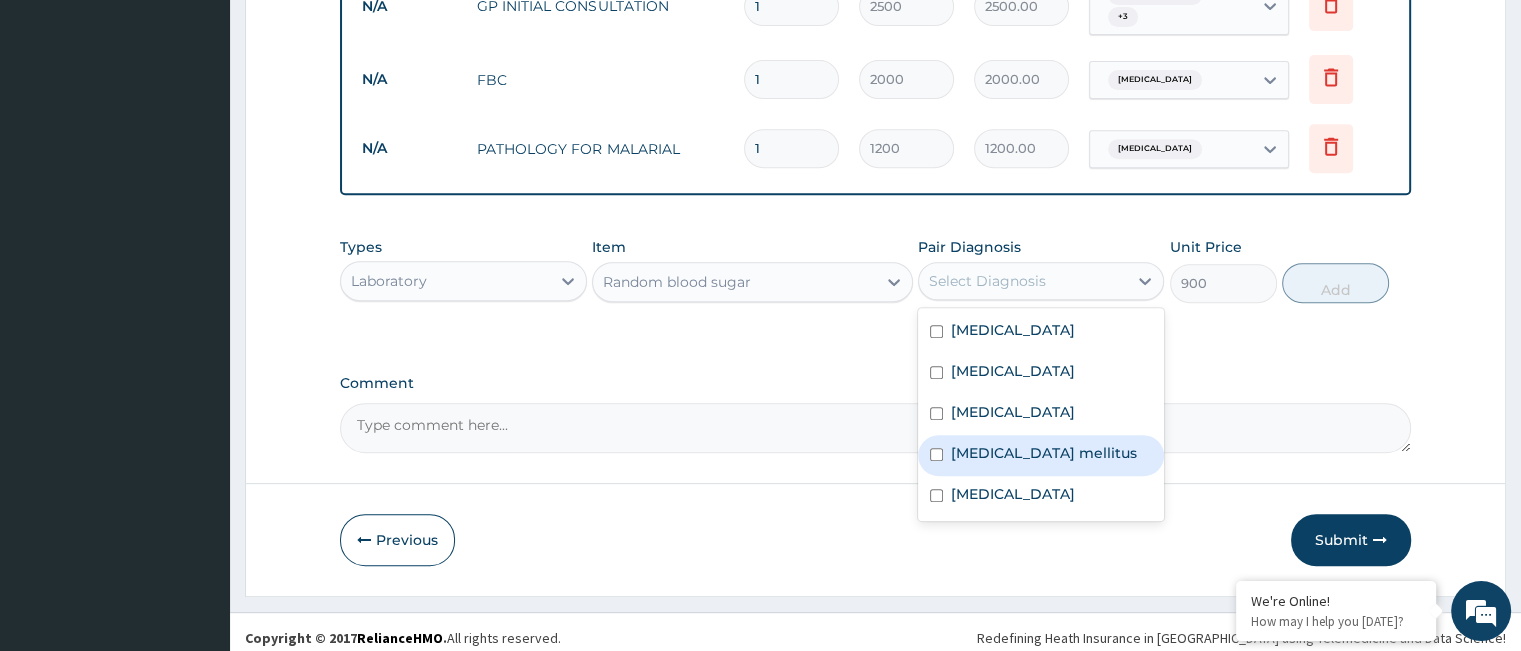 click on "Diabetes mellitus" at bounding box center [1044, 453] 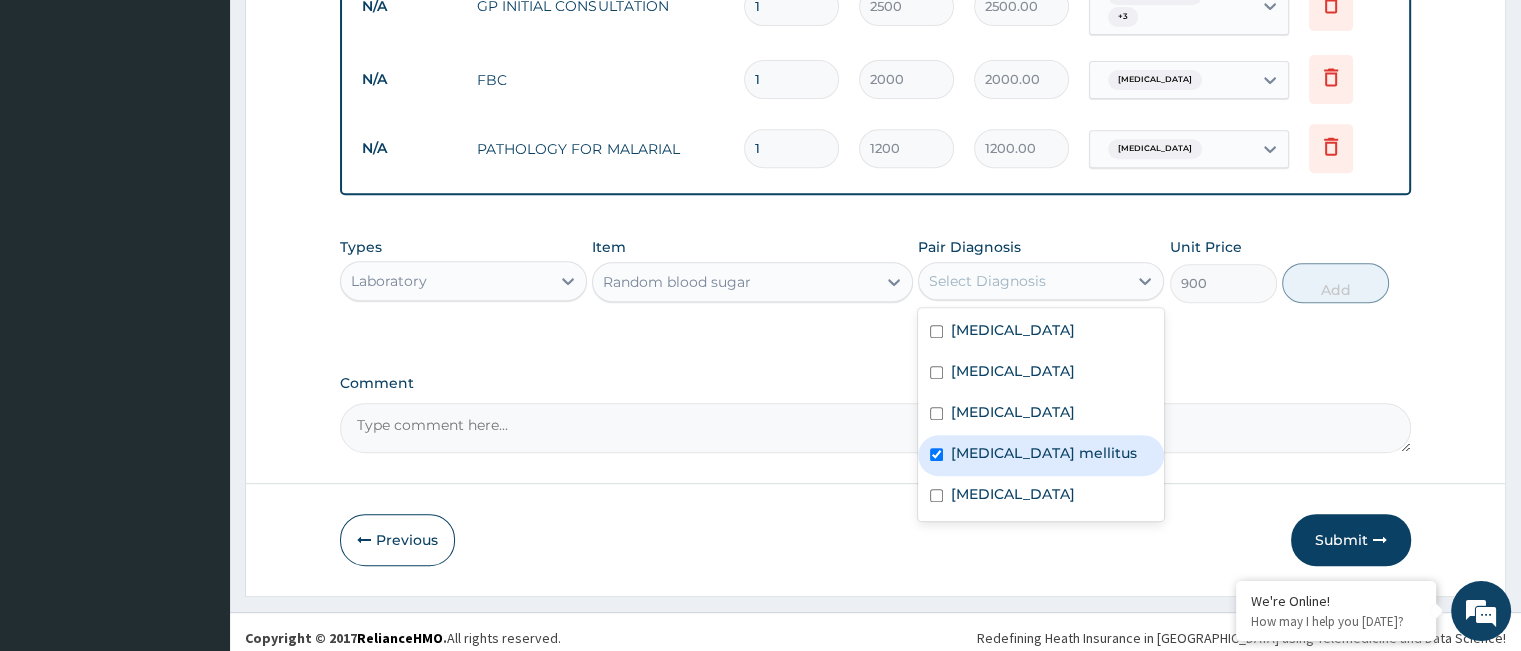 checkbox on "true" 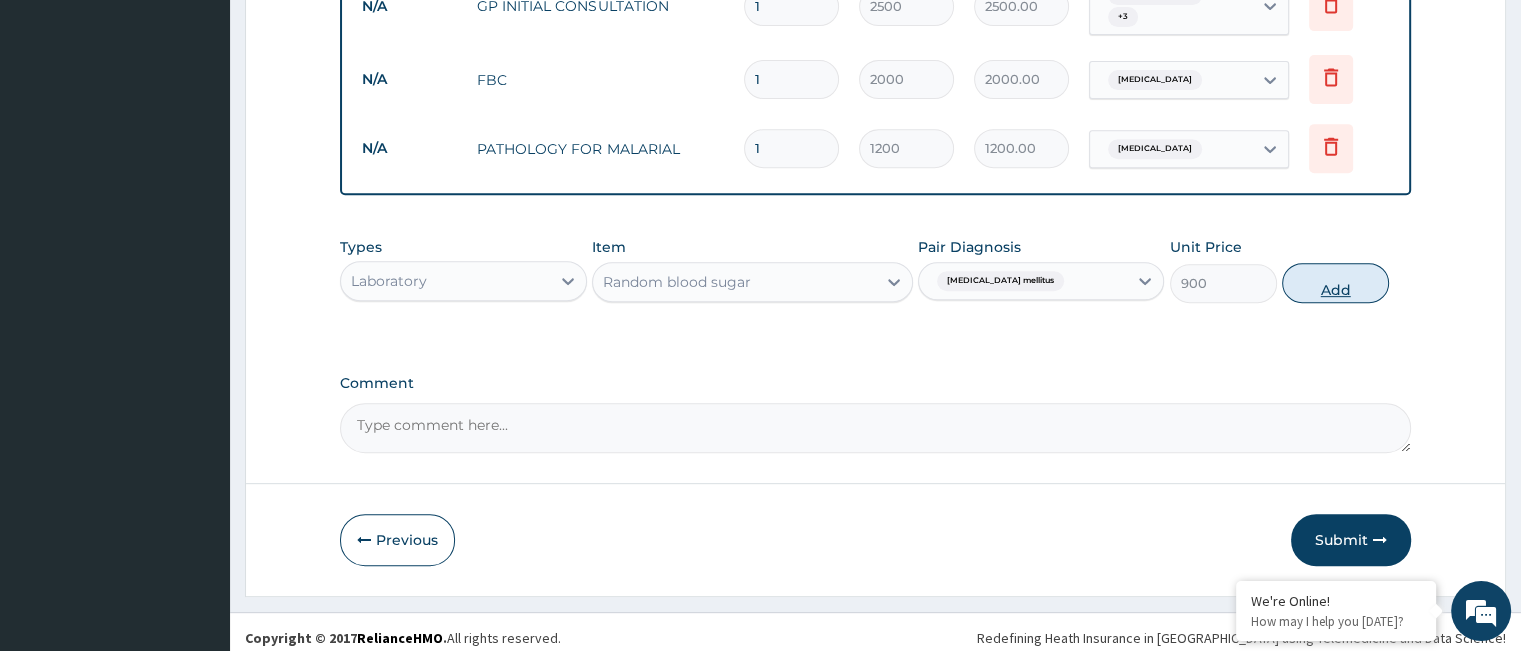 click on "Add" at bounding box center (1335, 283) 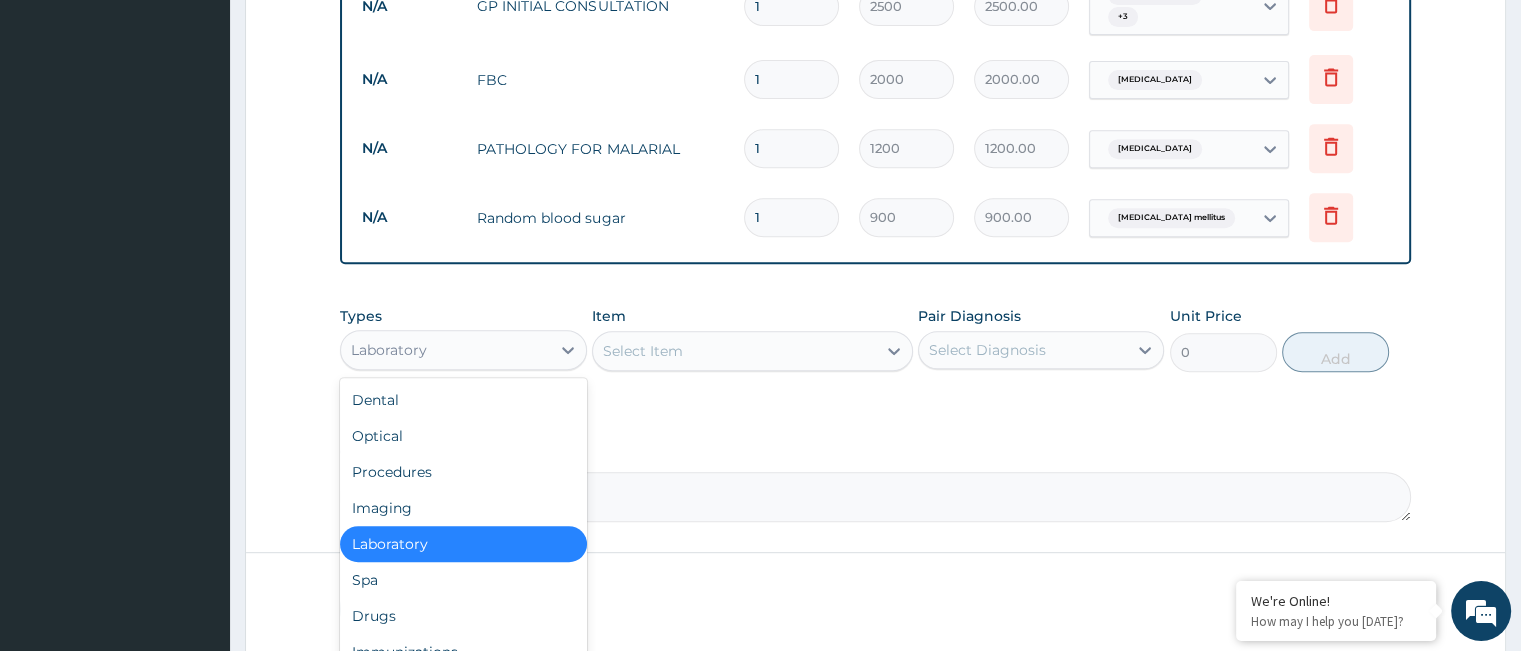 click on "Laboratory" at bounding box center (445, 350) 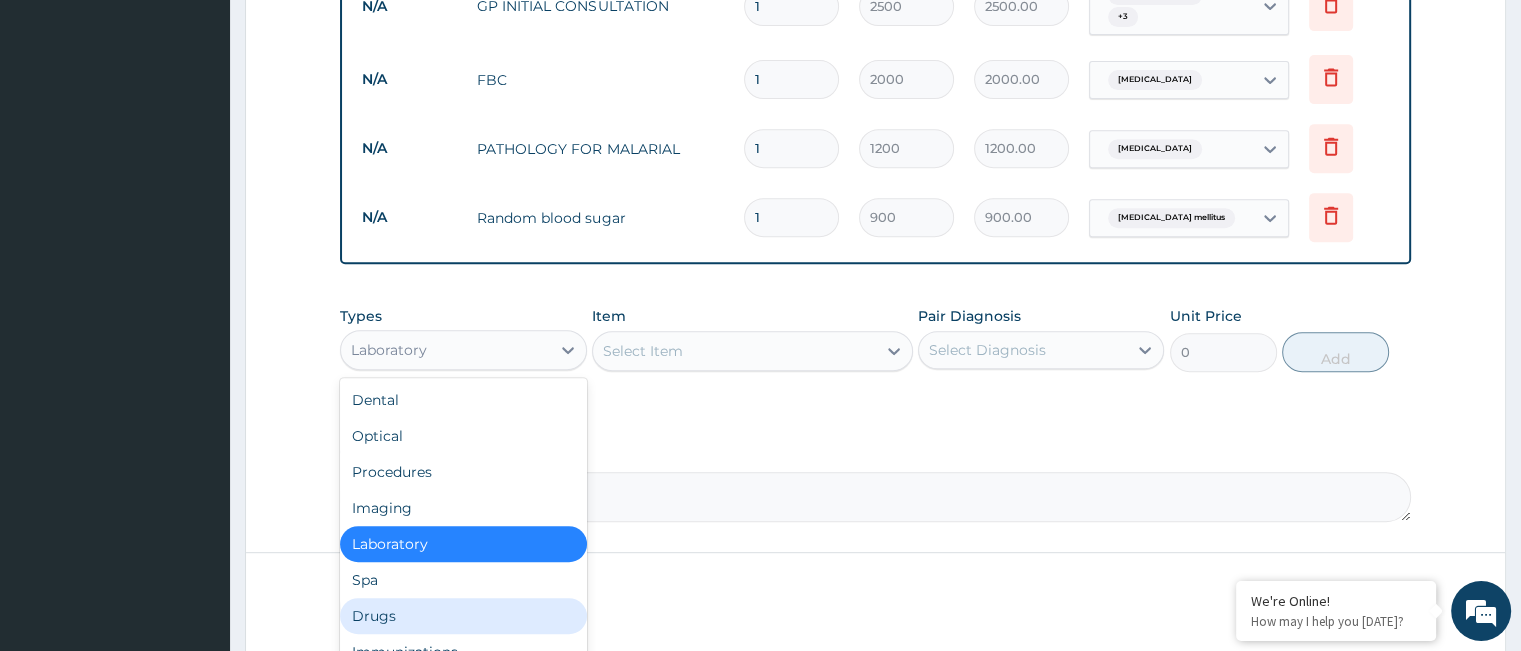 click on "Drugs" at bounding box center [463, 616] 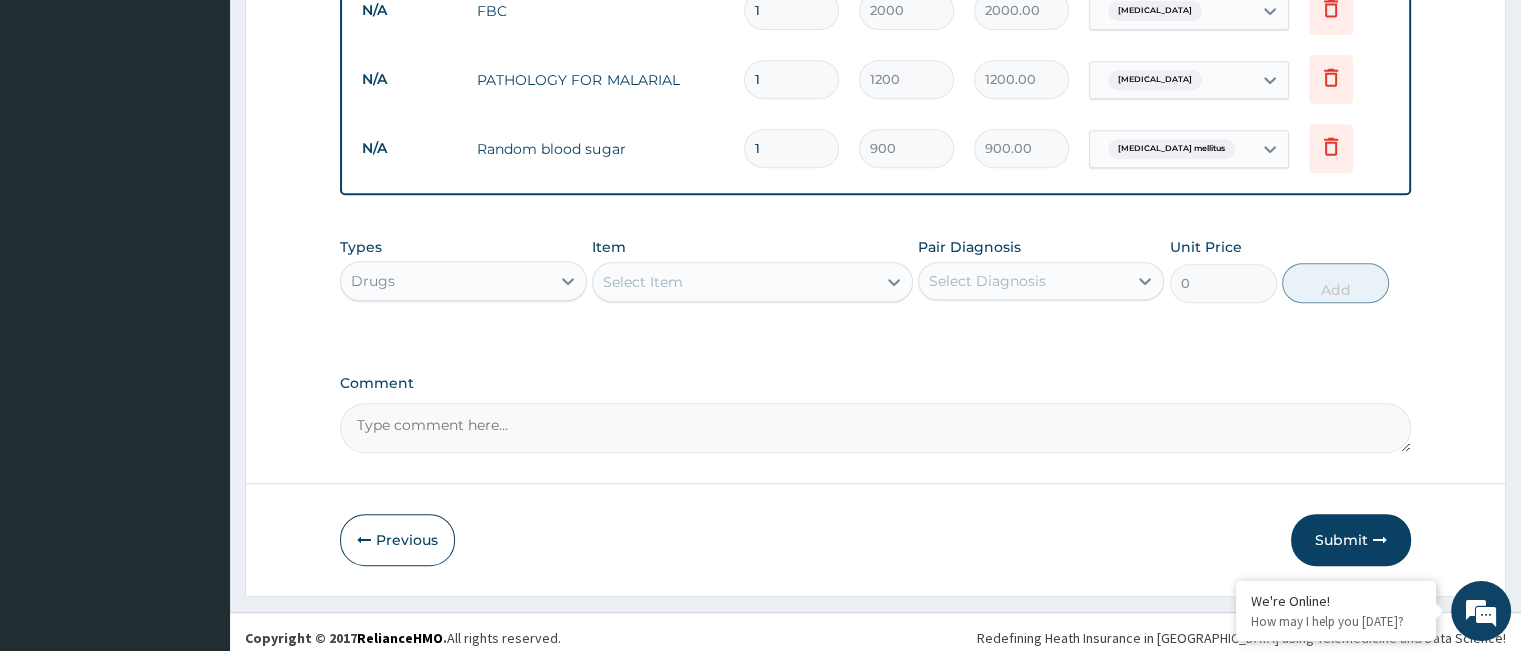 scroll, scrollTop: 897, scrollLeft: 0, axis: vertical 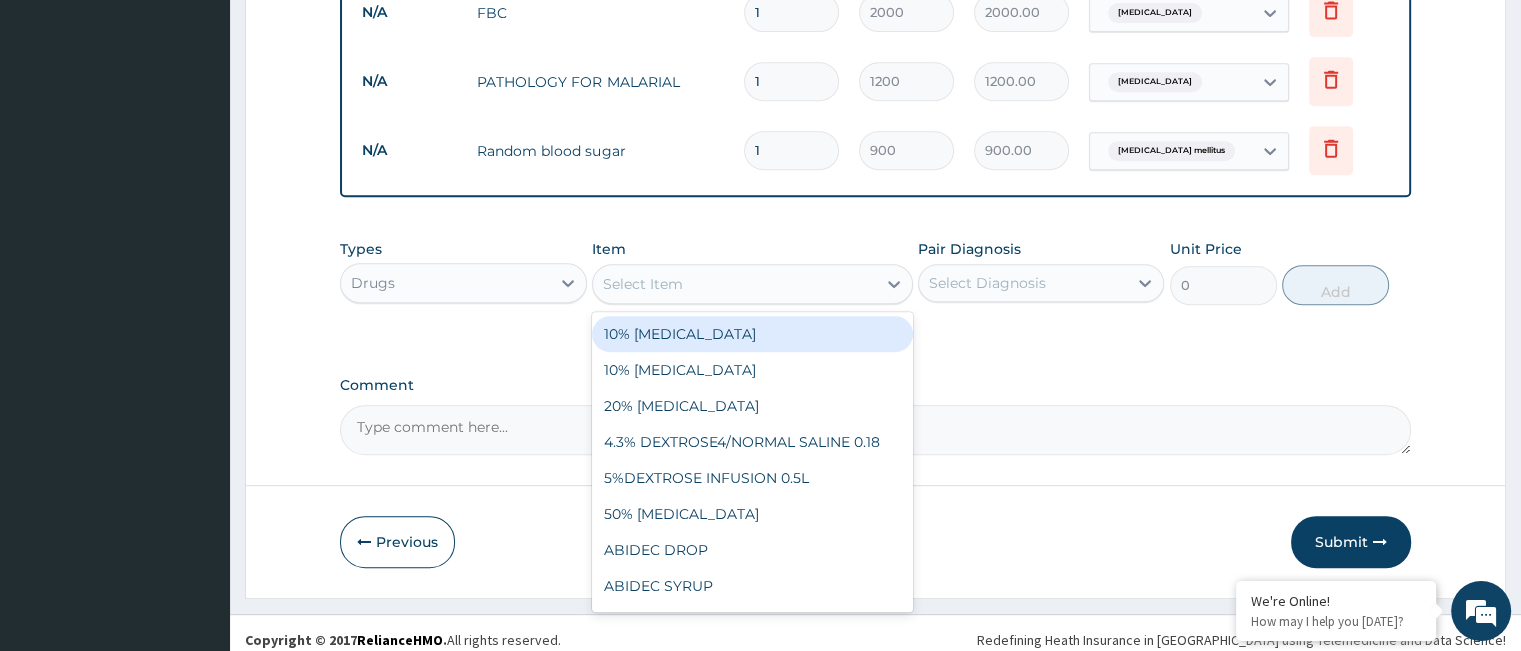 click on "Select Item" at bounding box center (734, 284) 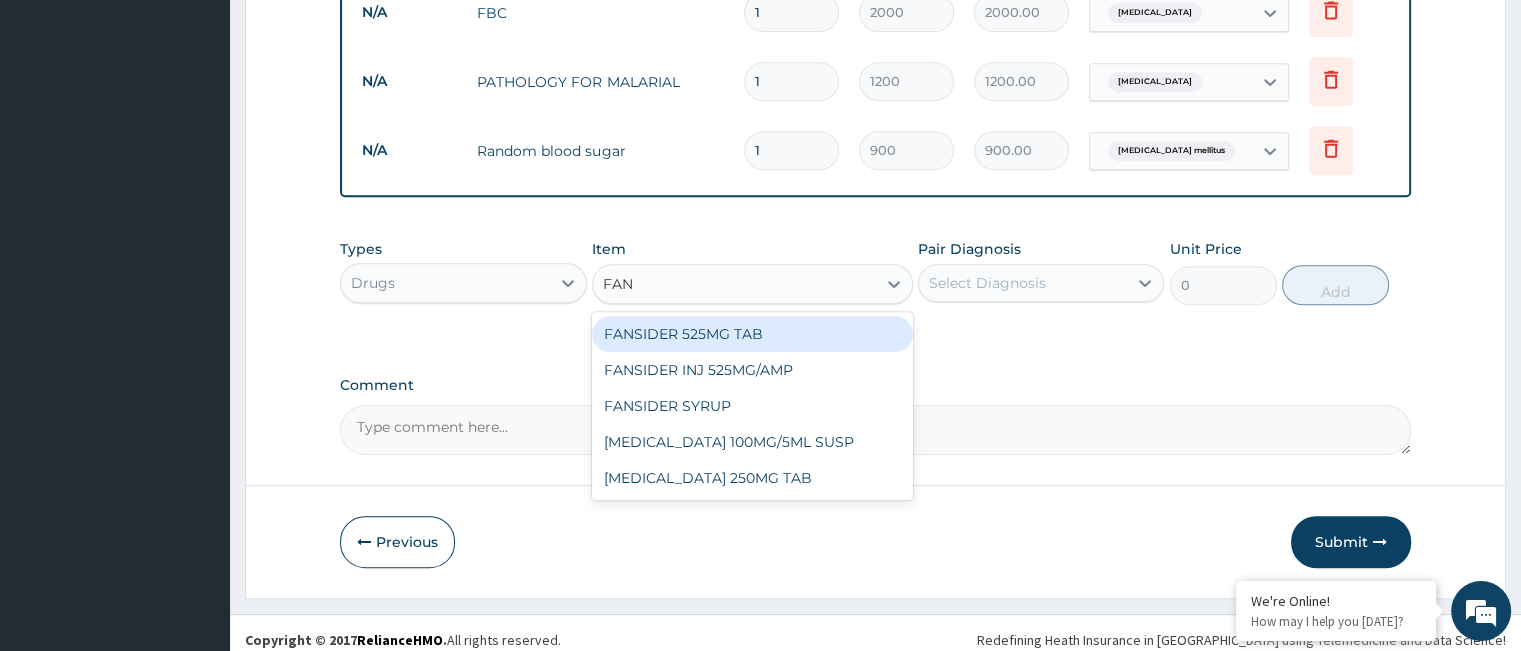 type on "FANS" 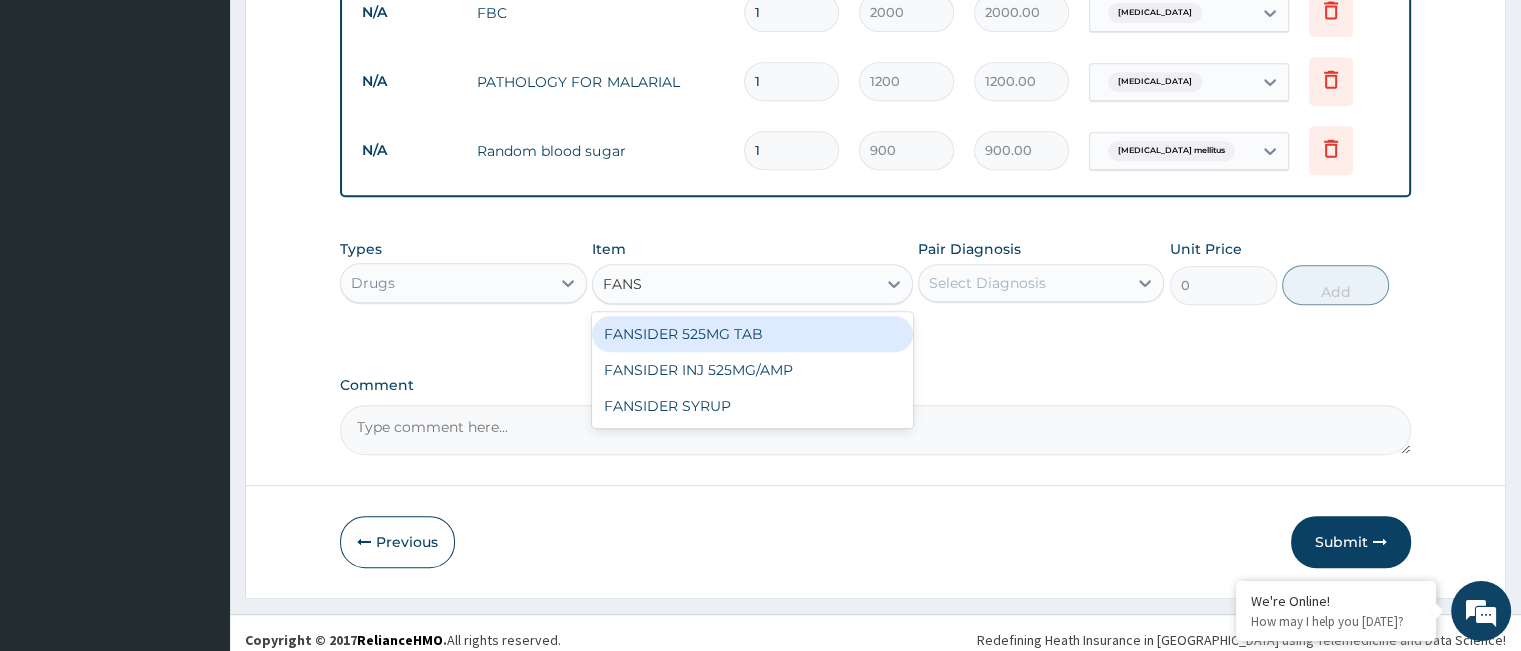 click on "FANSIDER 525MG TAB" at bounding box center [752, 334] 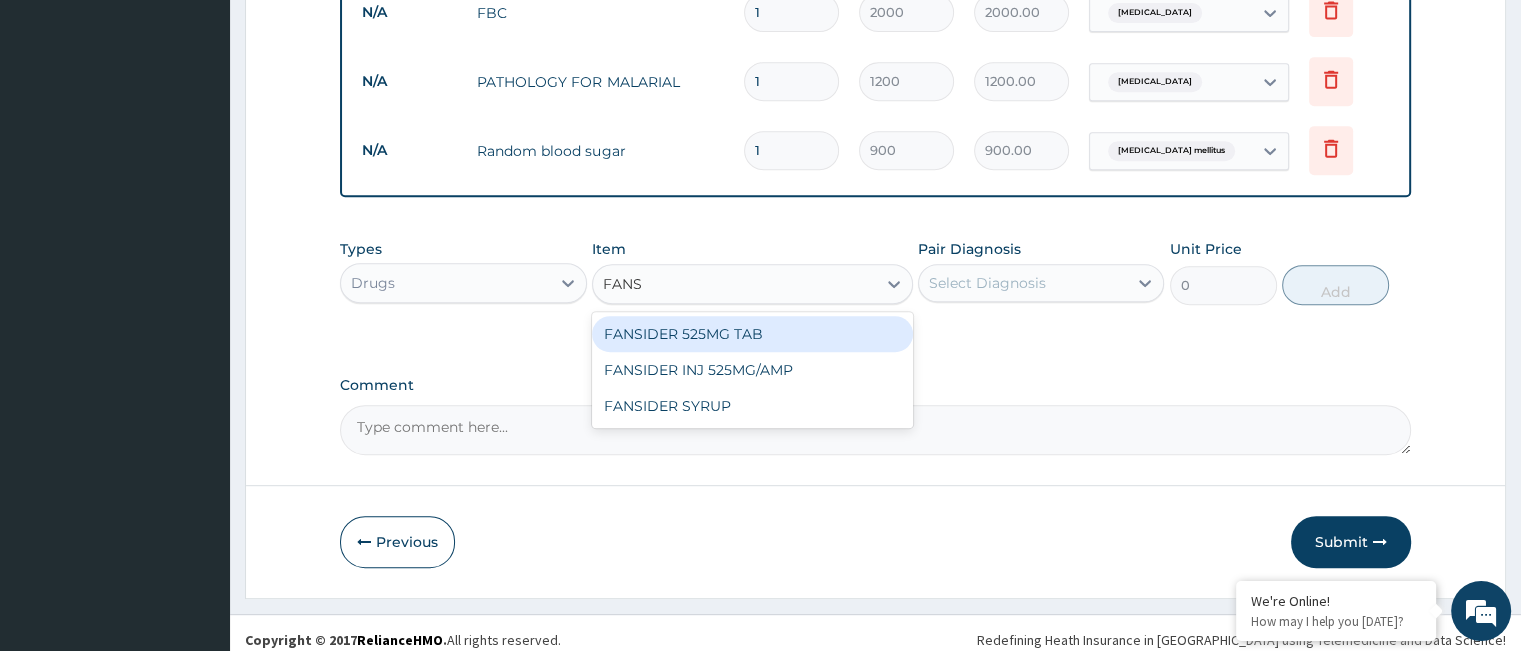 type 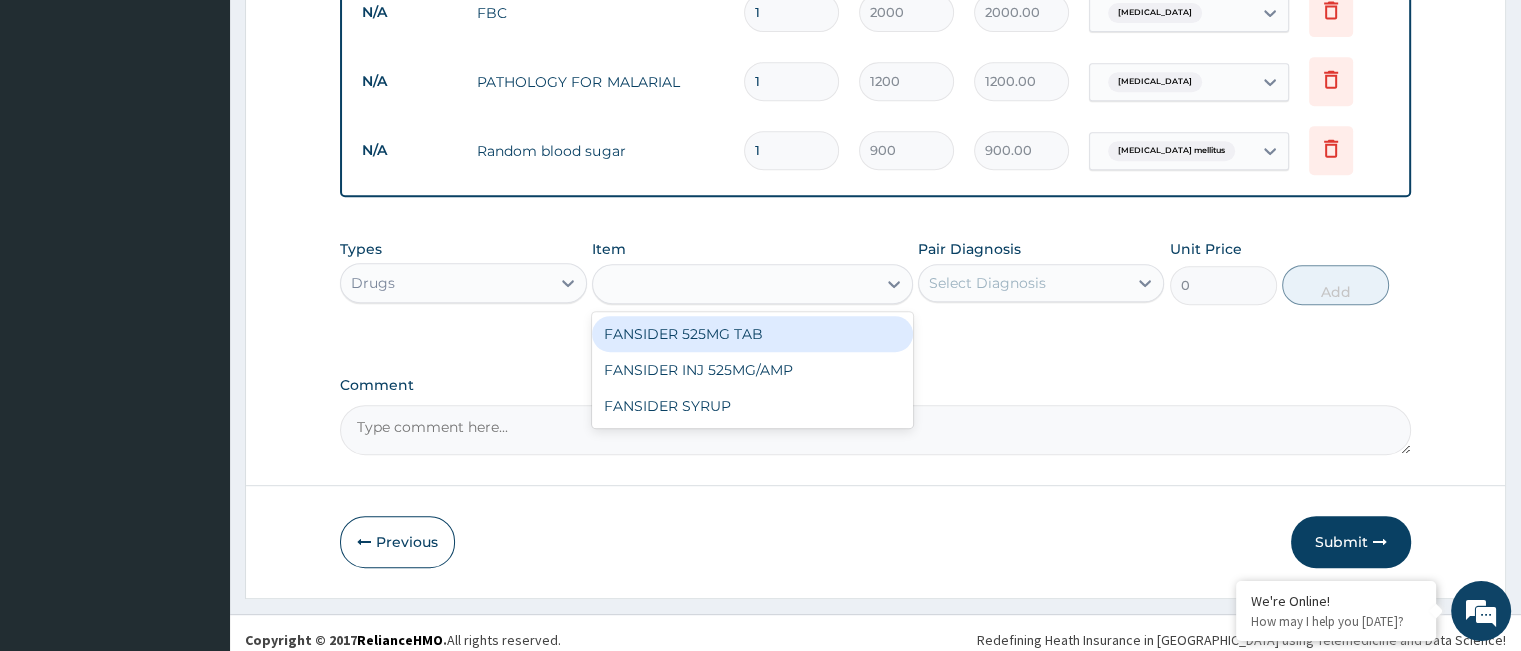 type on "145" 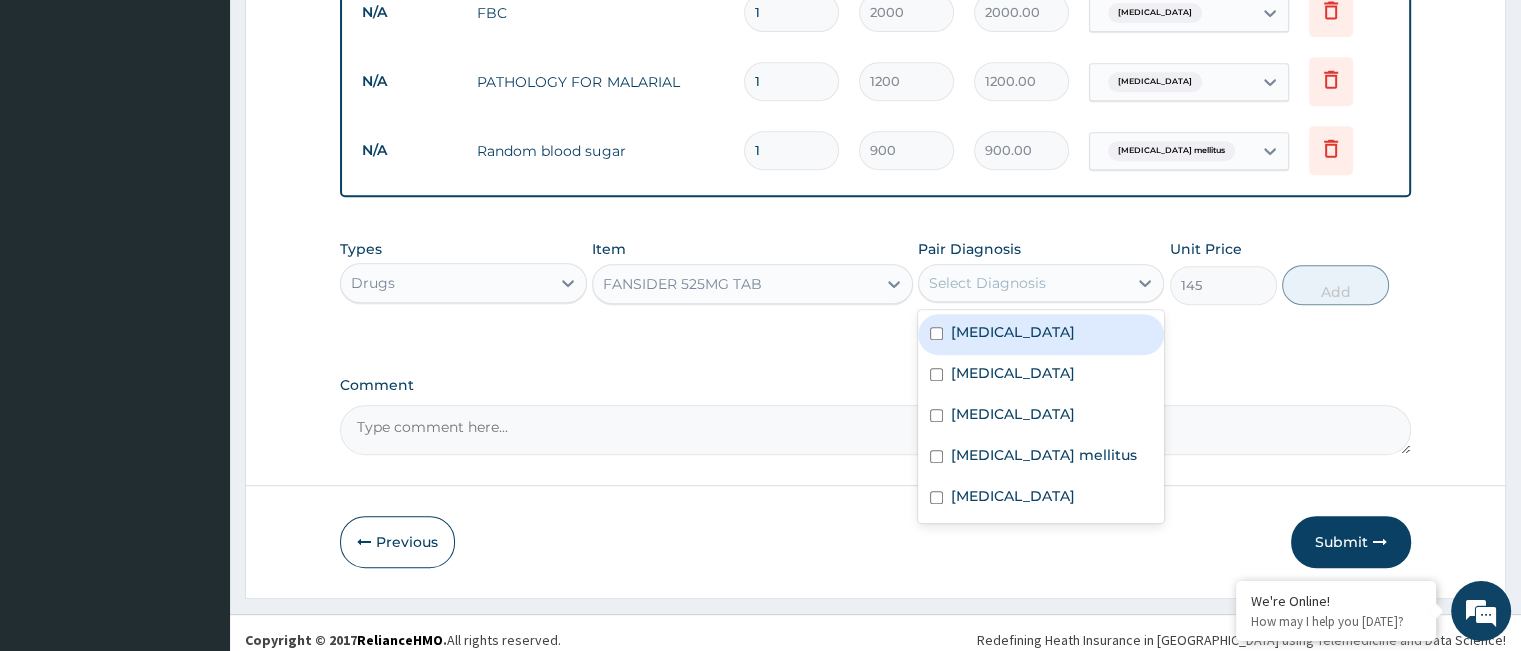 click on "Select Diagnosis" at bounding box center [987, 283] 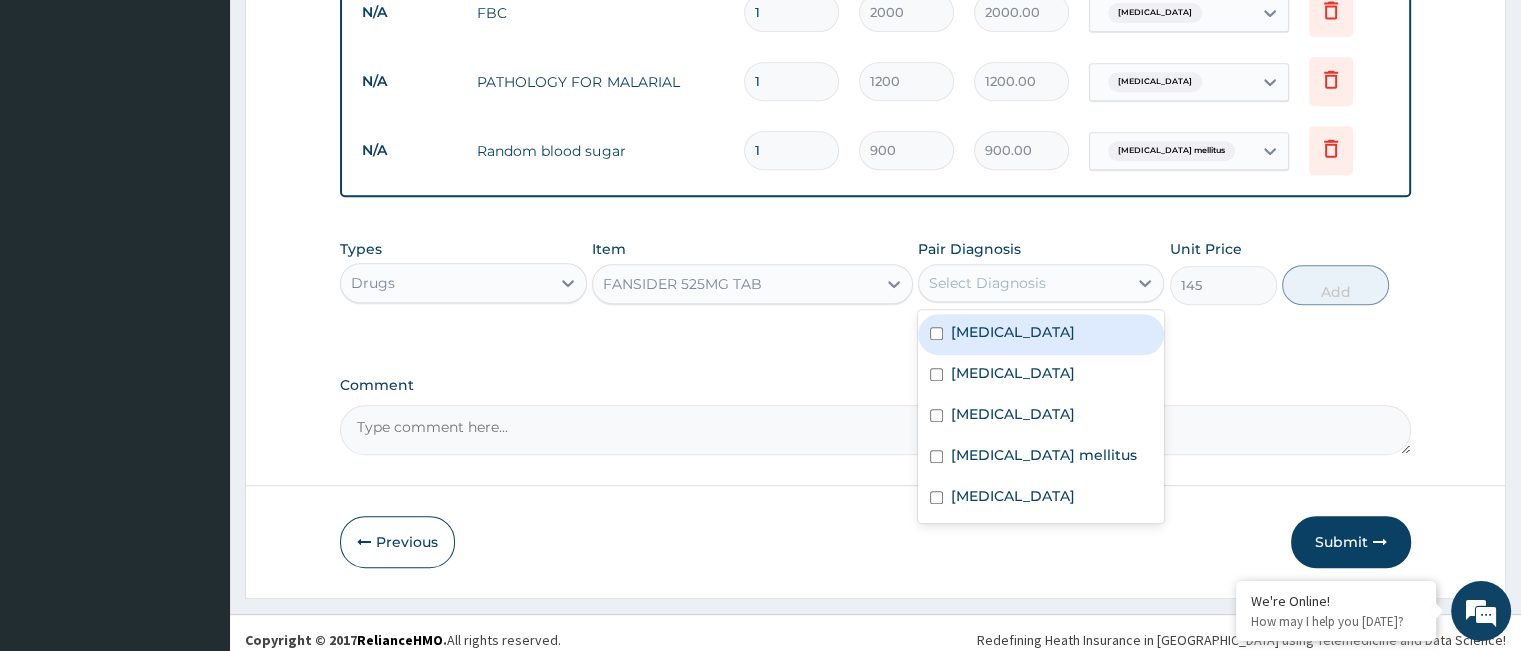 click on "Malaria" at bounding box center (1041, 334) 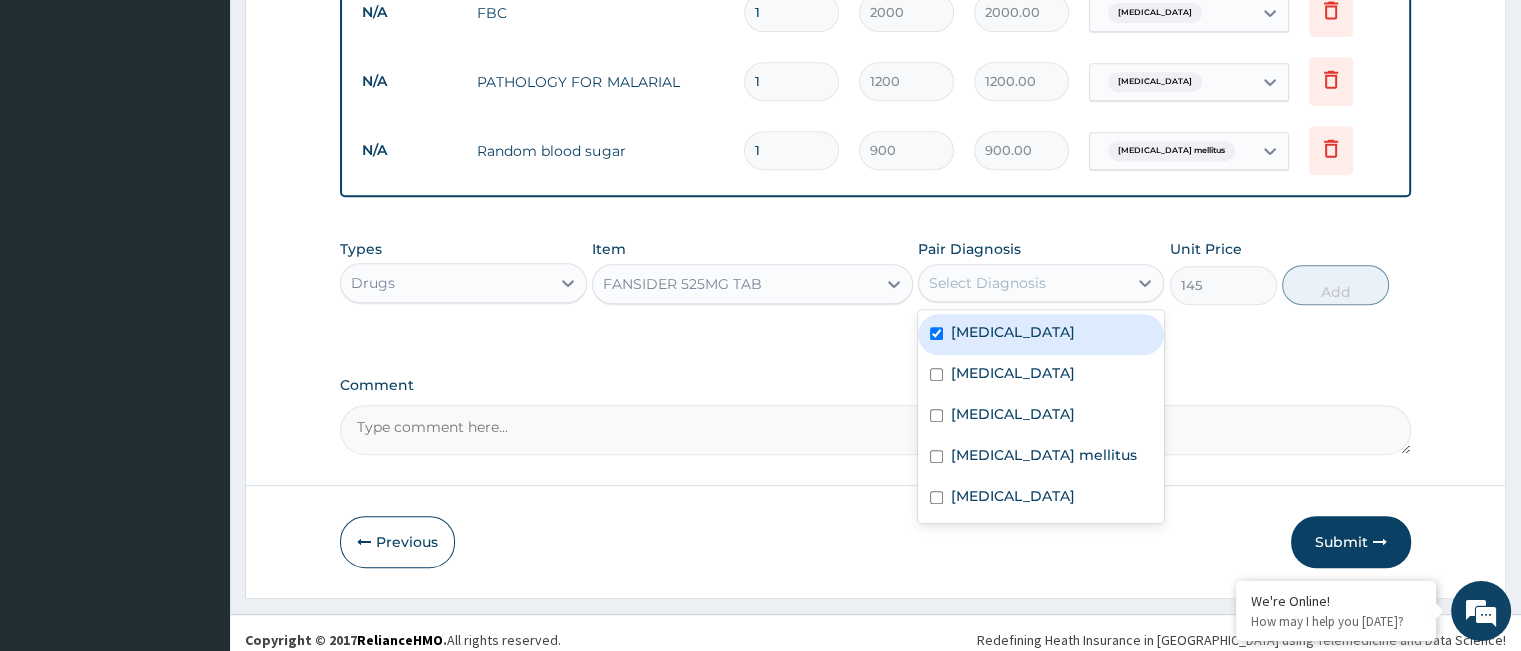 checkbox on "true" 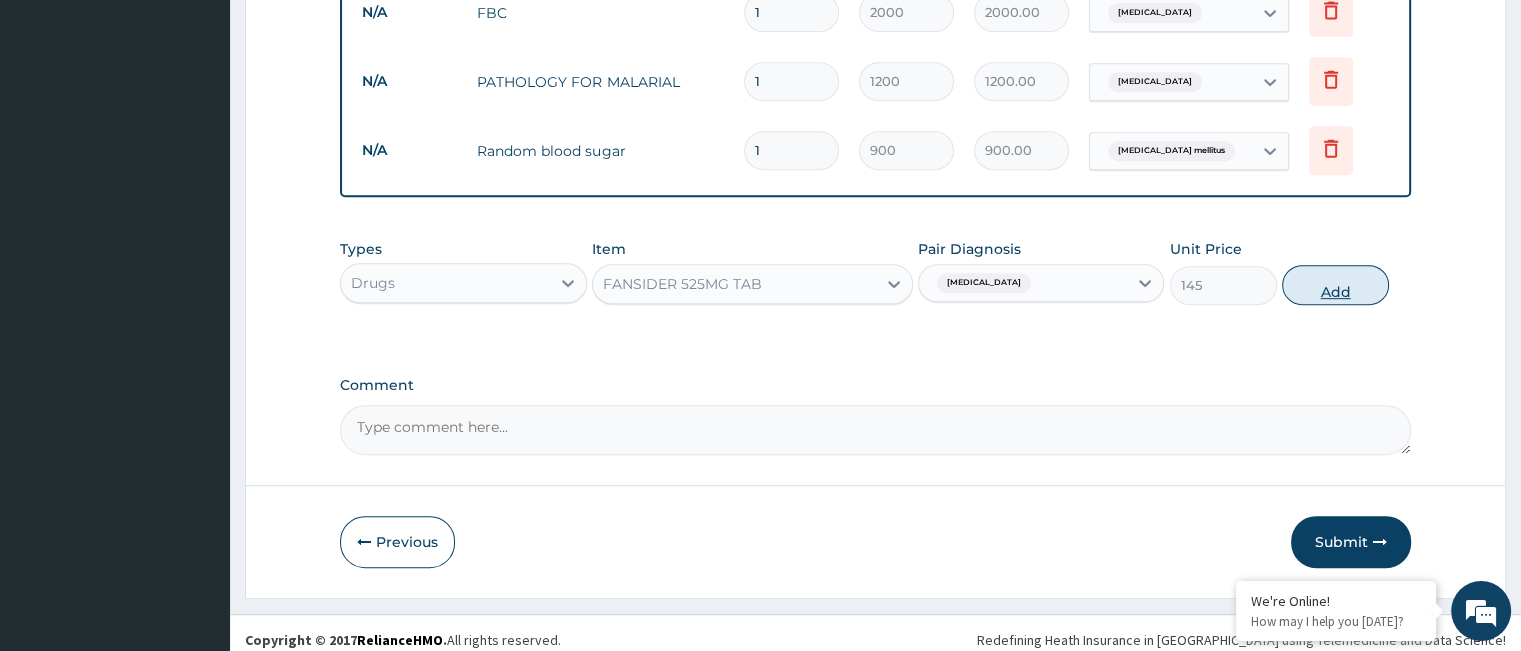 click on "Add" at bounding box center [1335, 285] 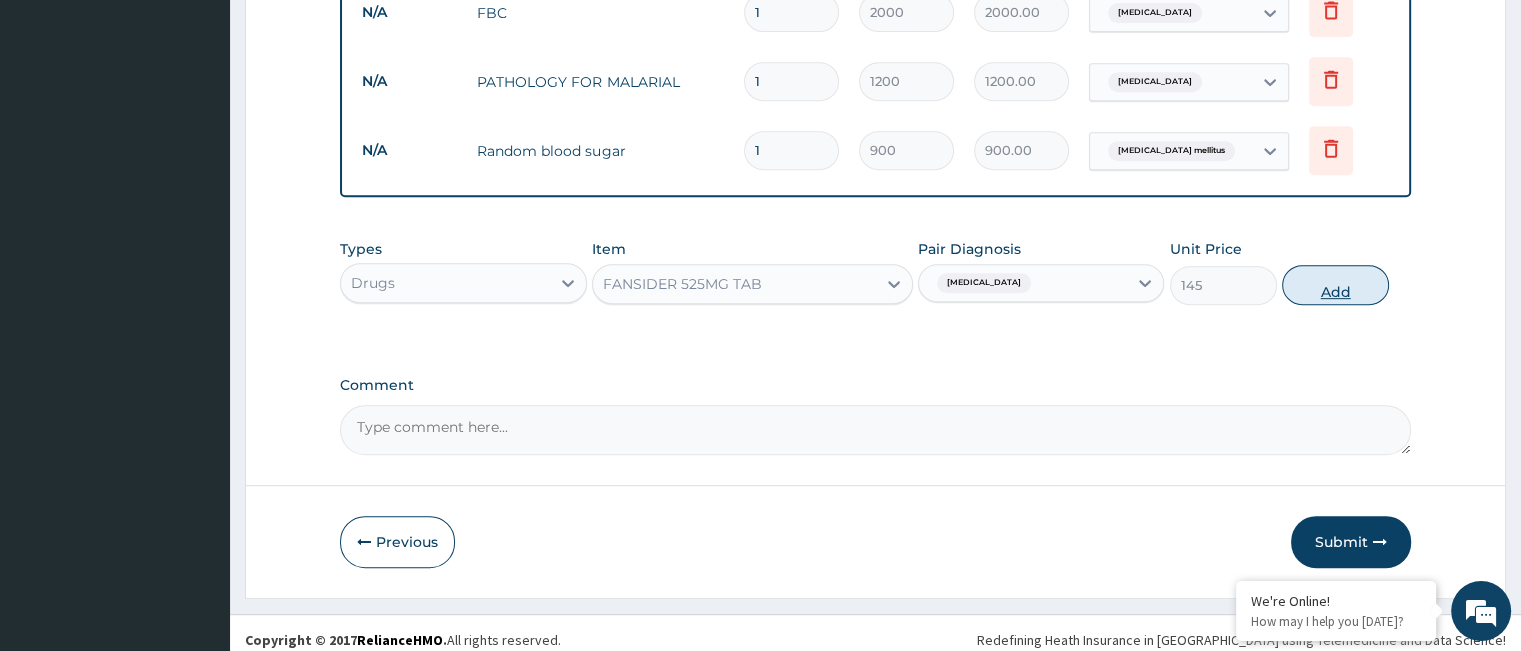 type on "0" 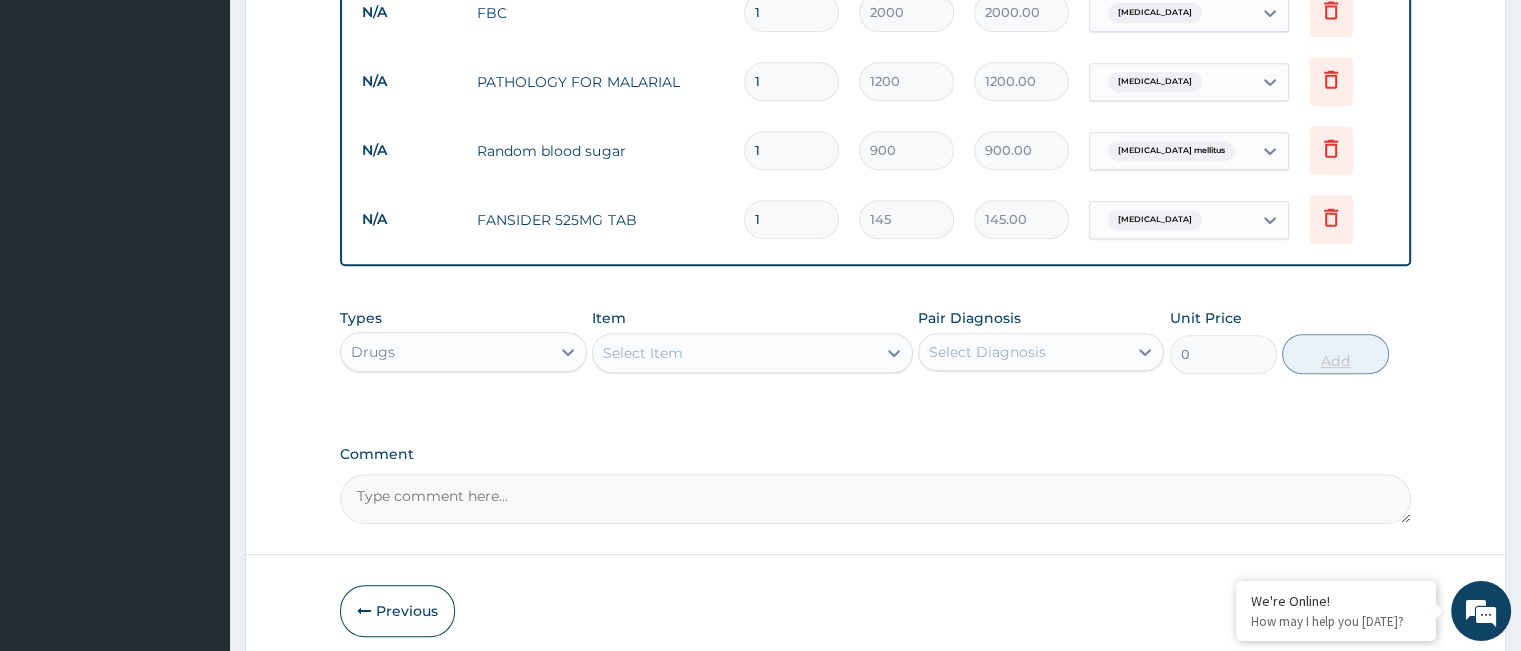 type 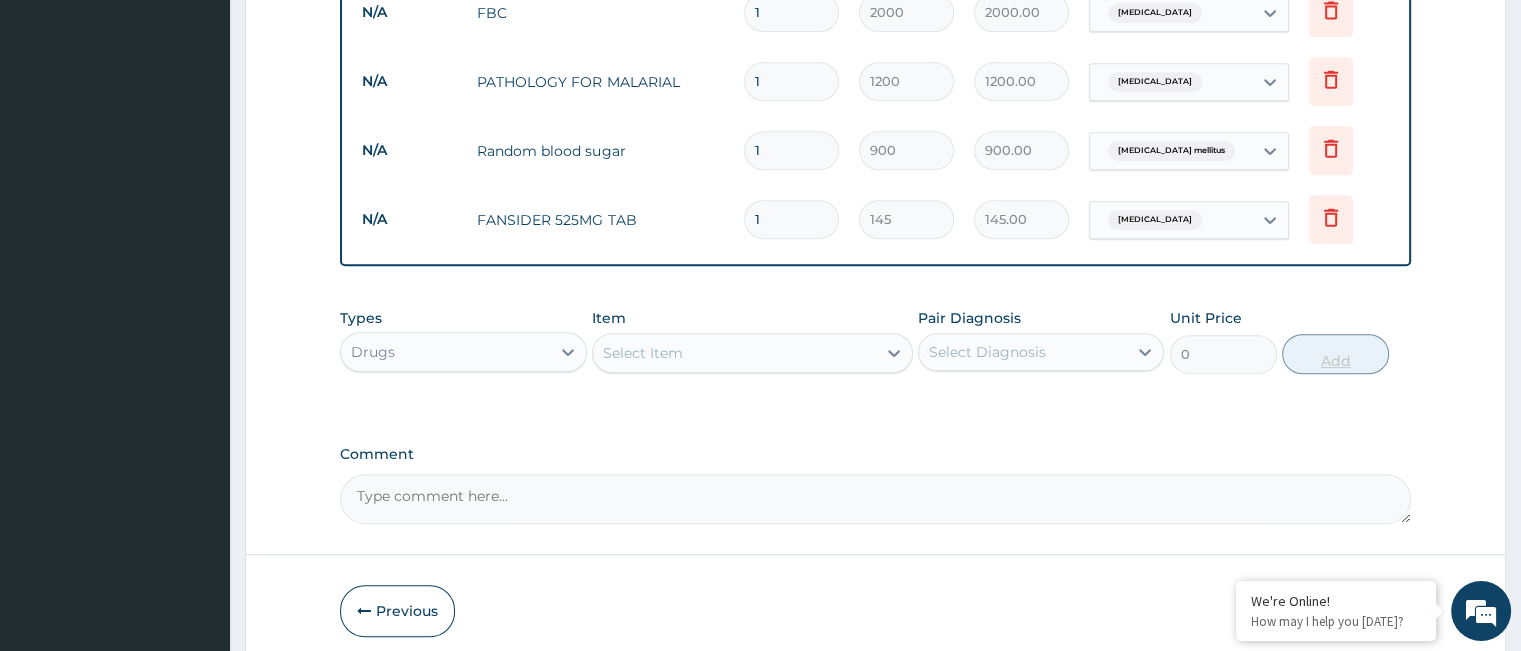 type on "0.00" 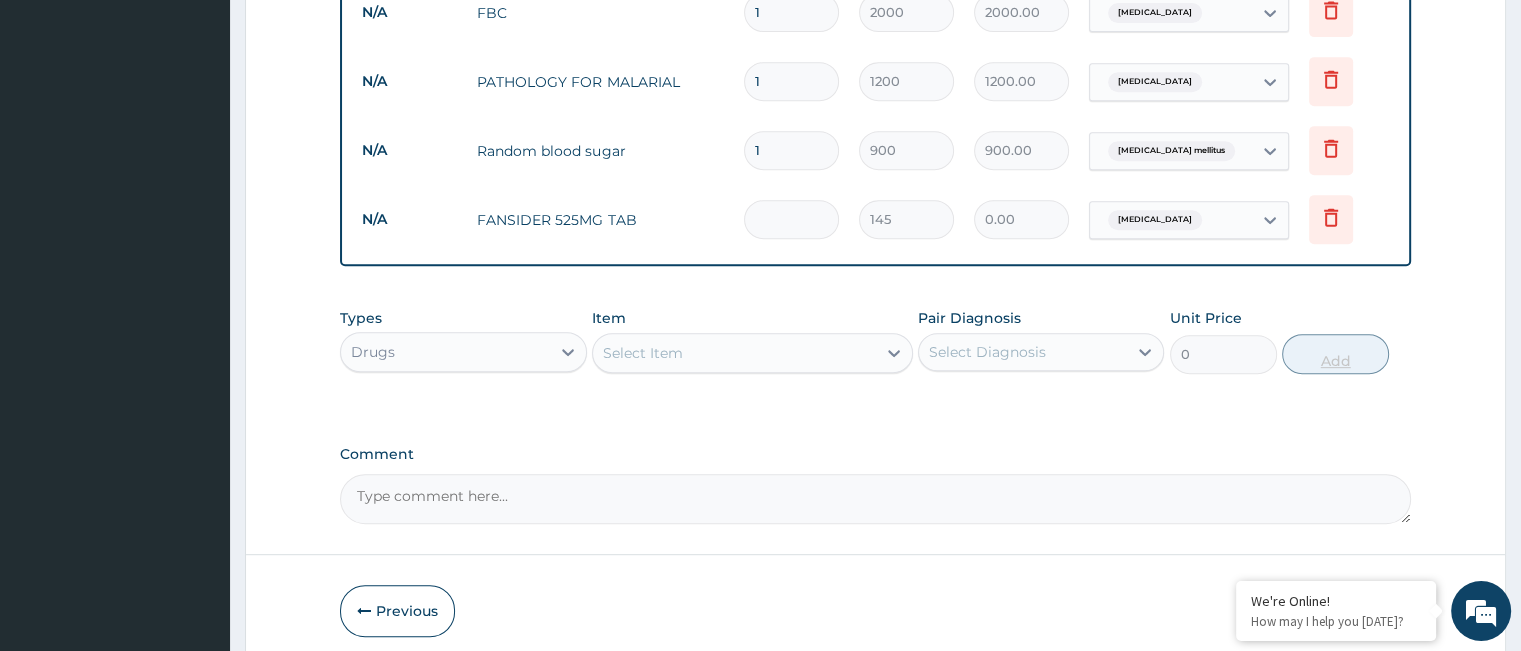 type on "3" 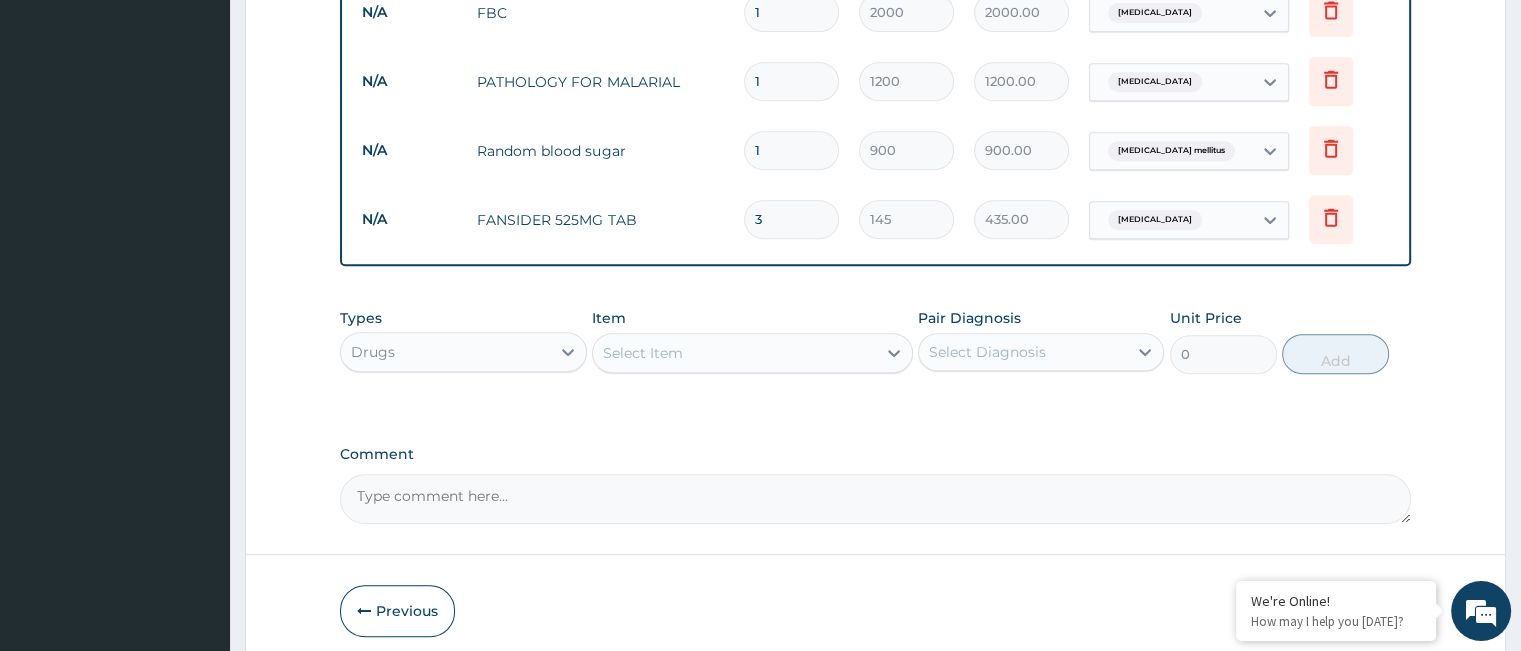 scroll, scrollTop: 966, scrollLeft: 0, axis: vertical 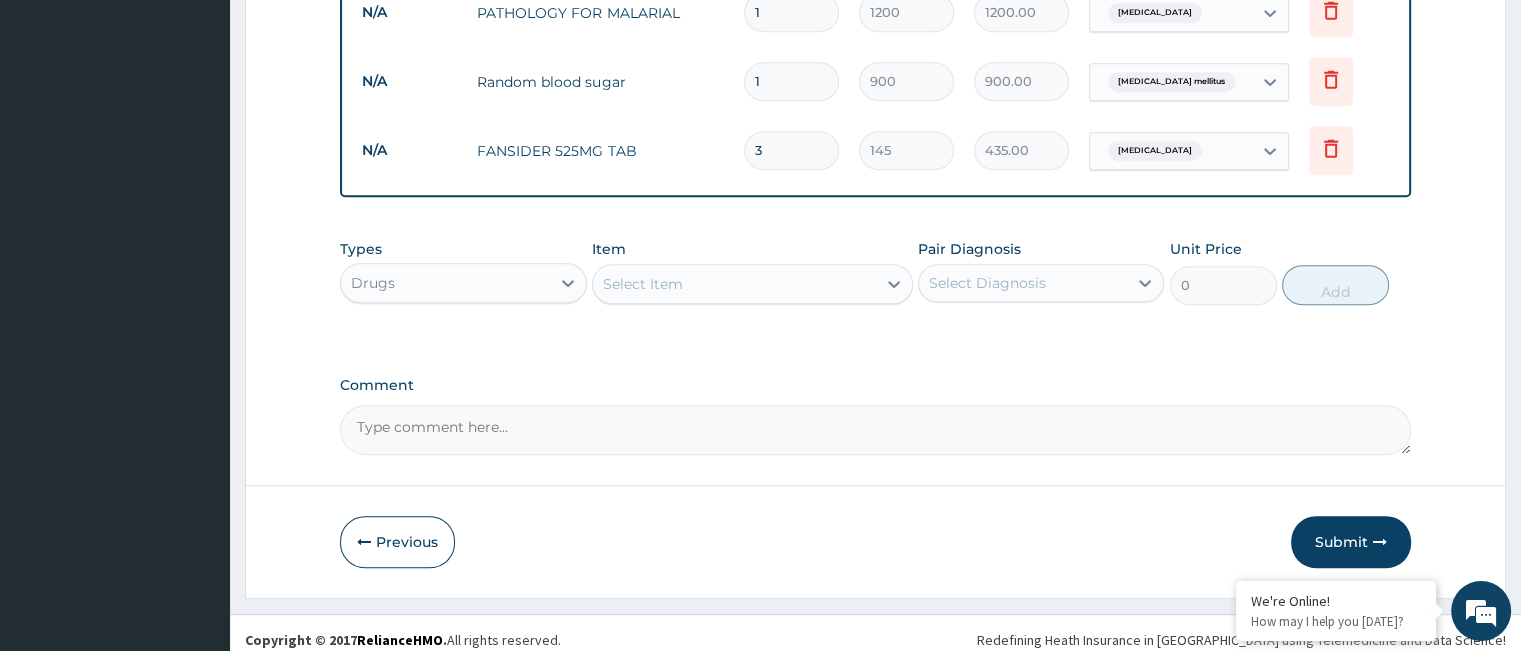 type on "3" 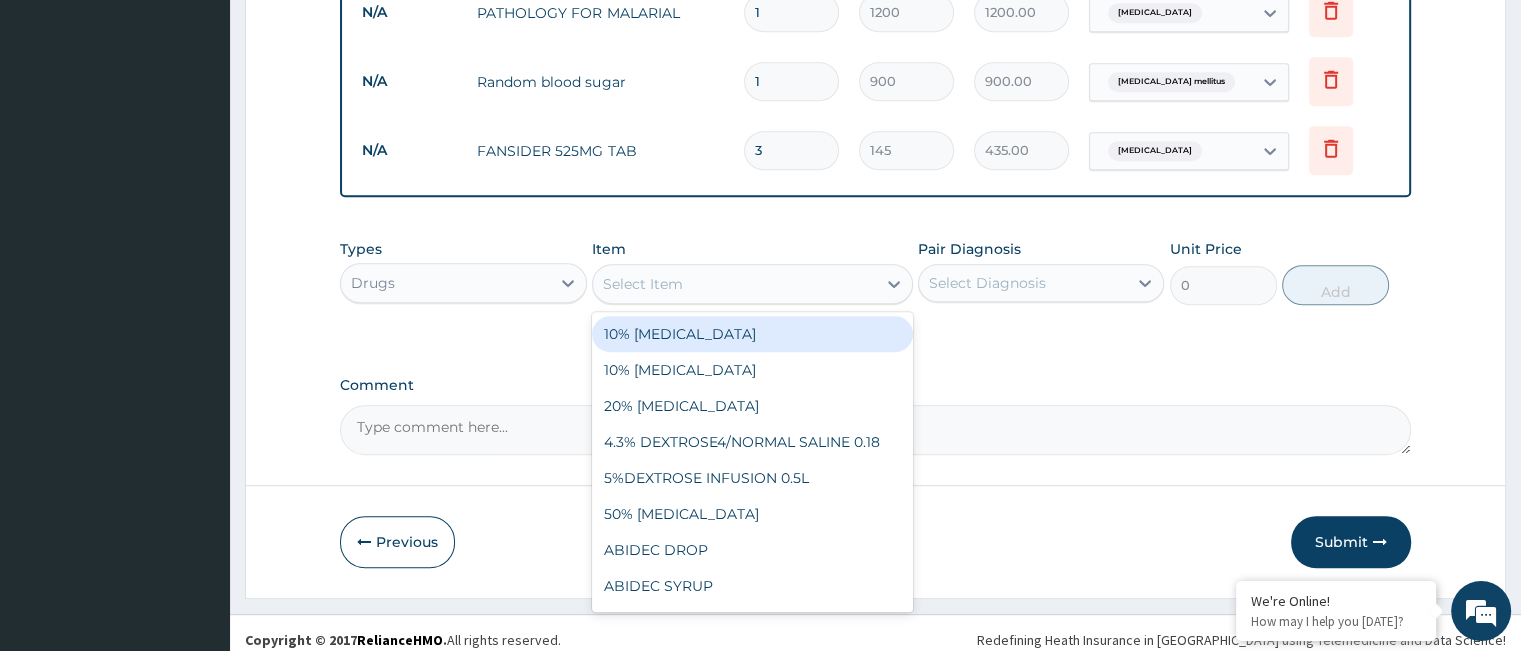 click on "Select Item" at bounding box center (734, 284) 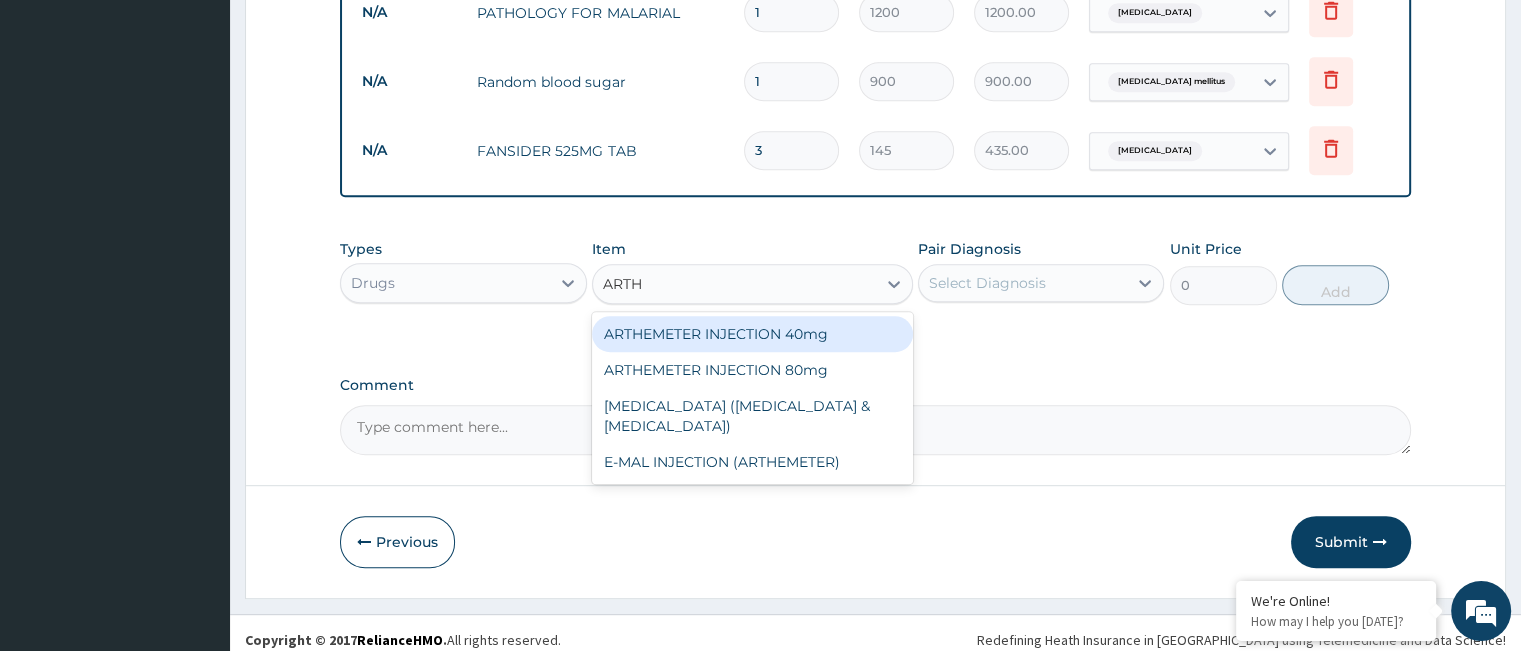 type on "ARTHE" 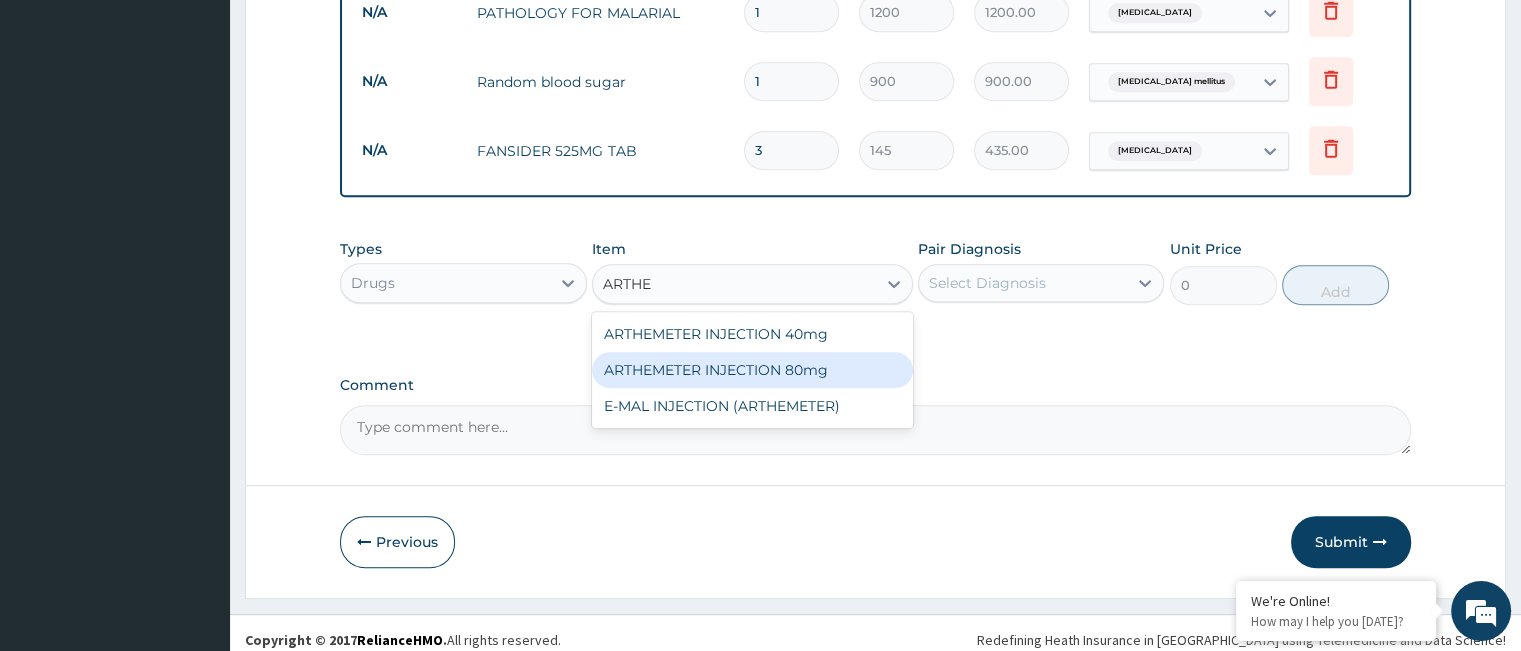 click on "ARTHEMETER INJECTION 80mg" at bounding box center (752, 370) 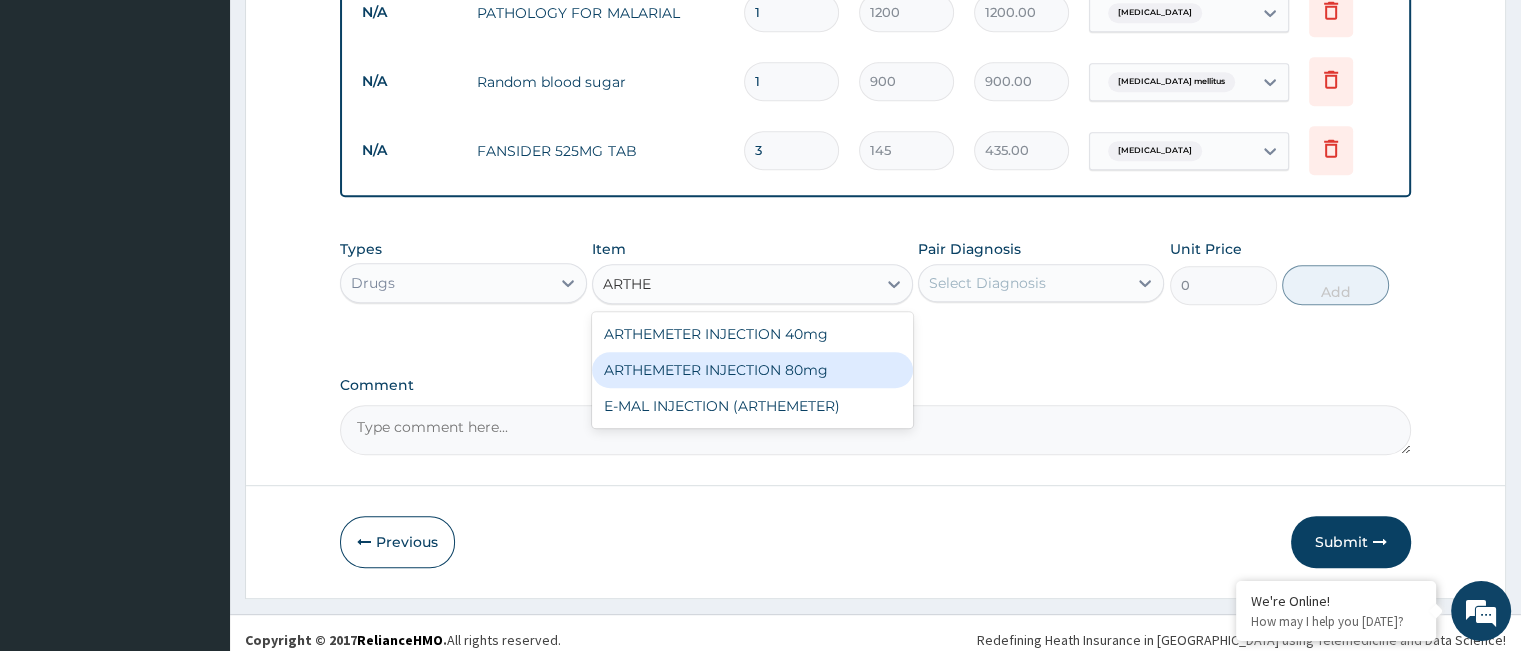 type 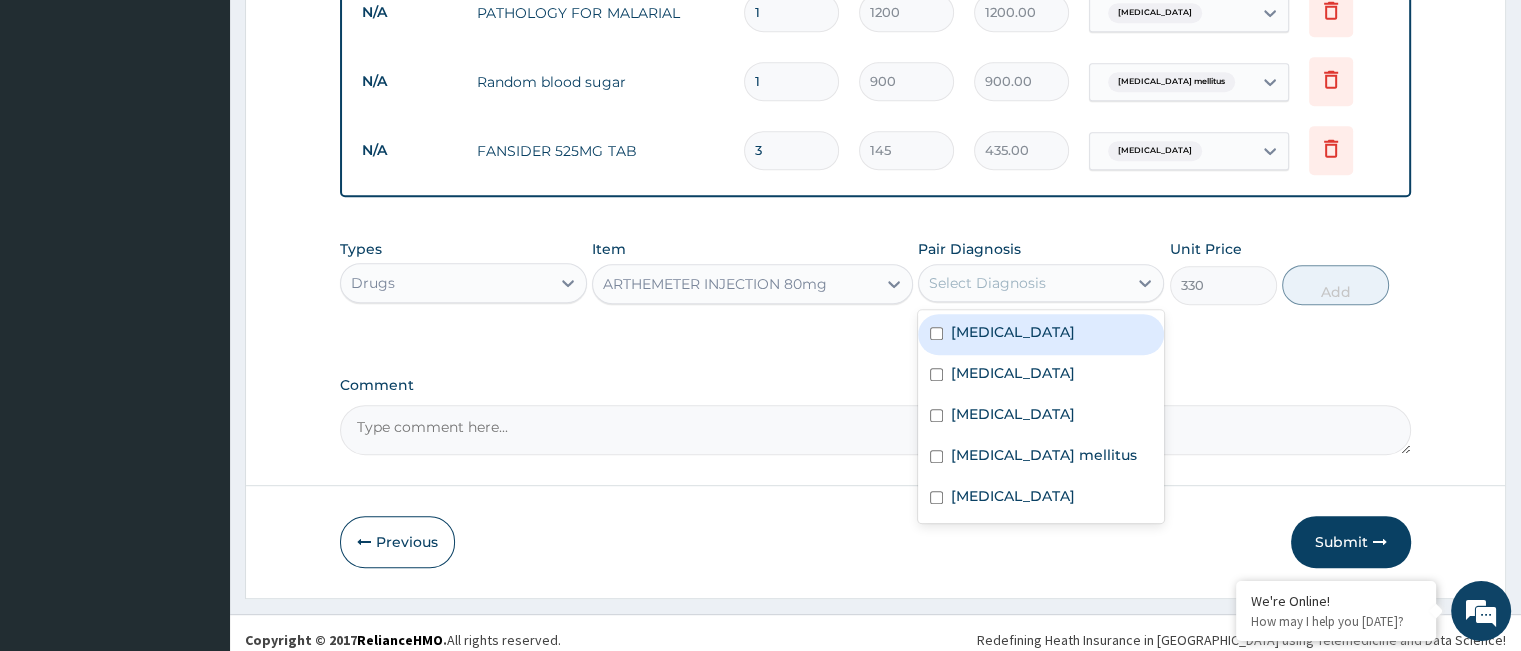 click on "Select Diagnosis" at bounding box center (987, 283) 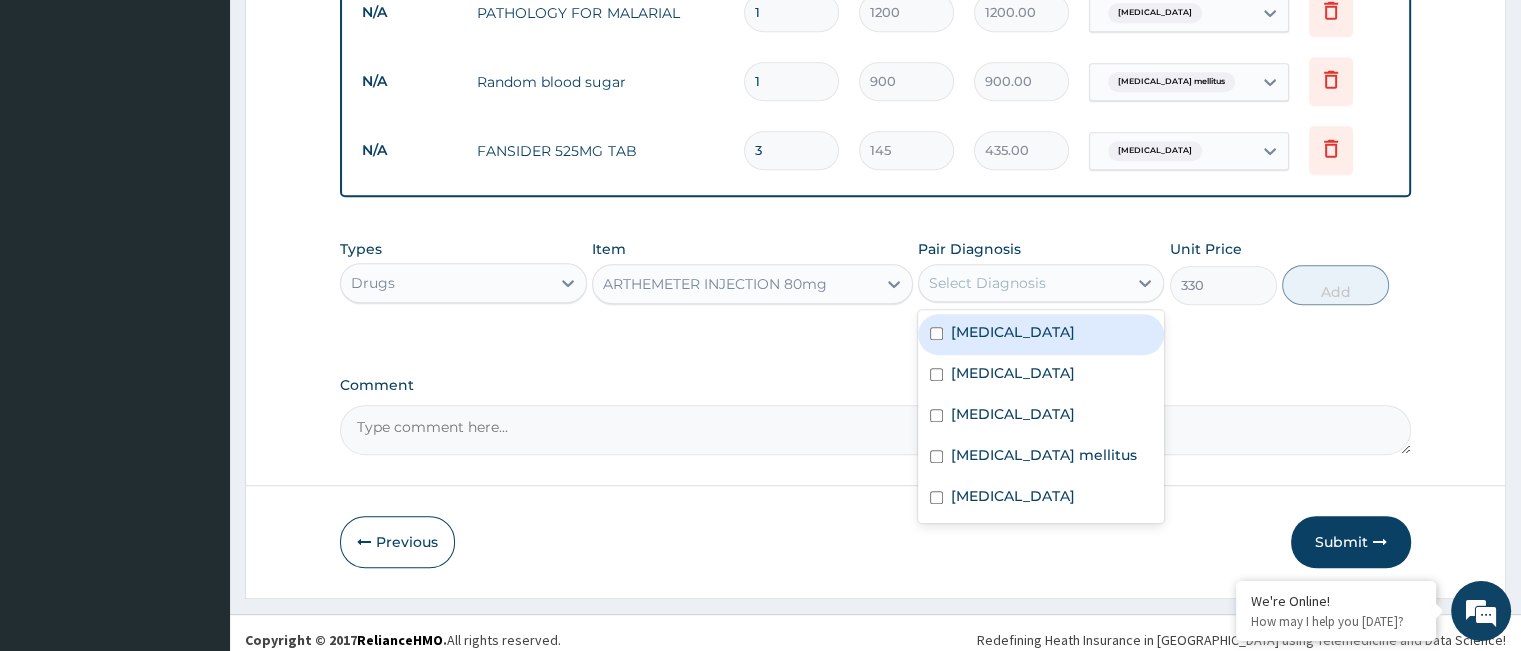 click on "Malaria" at bounding box center [1013, 332] 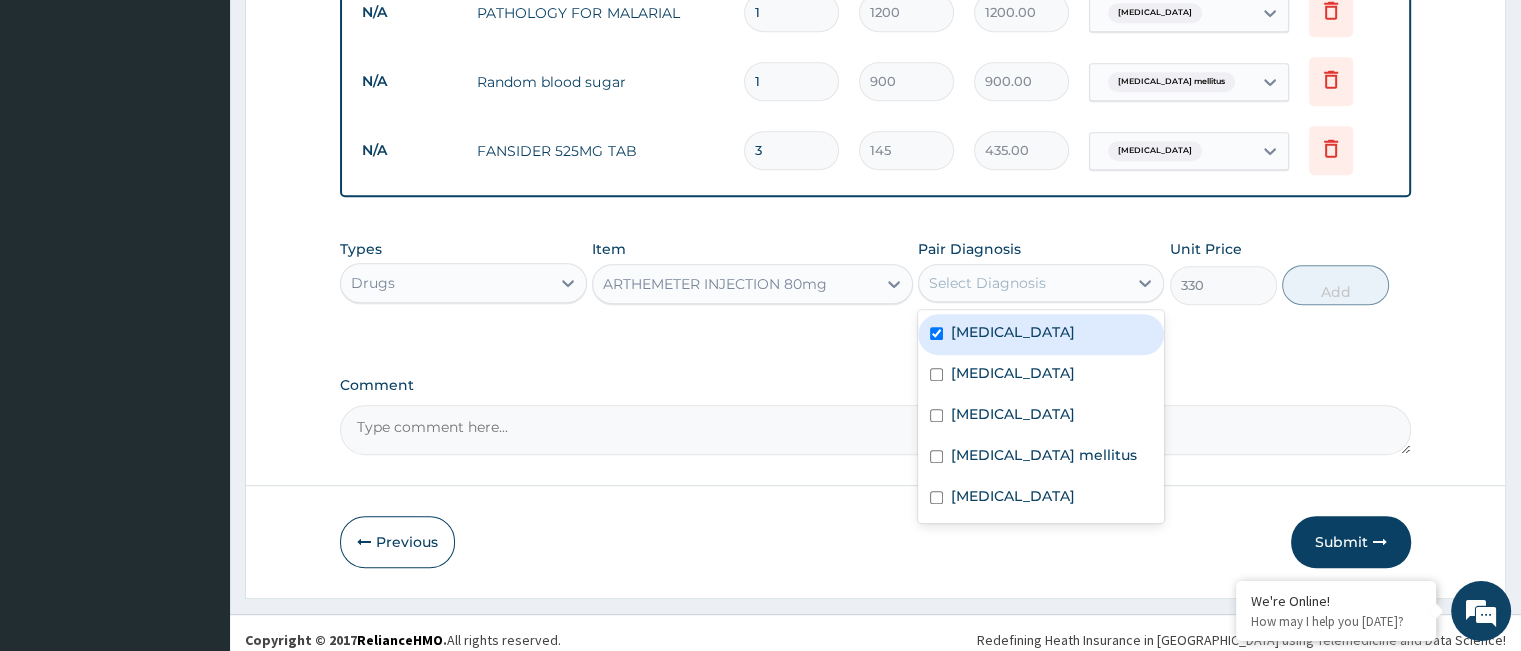 checkbox on "true" 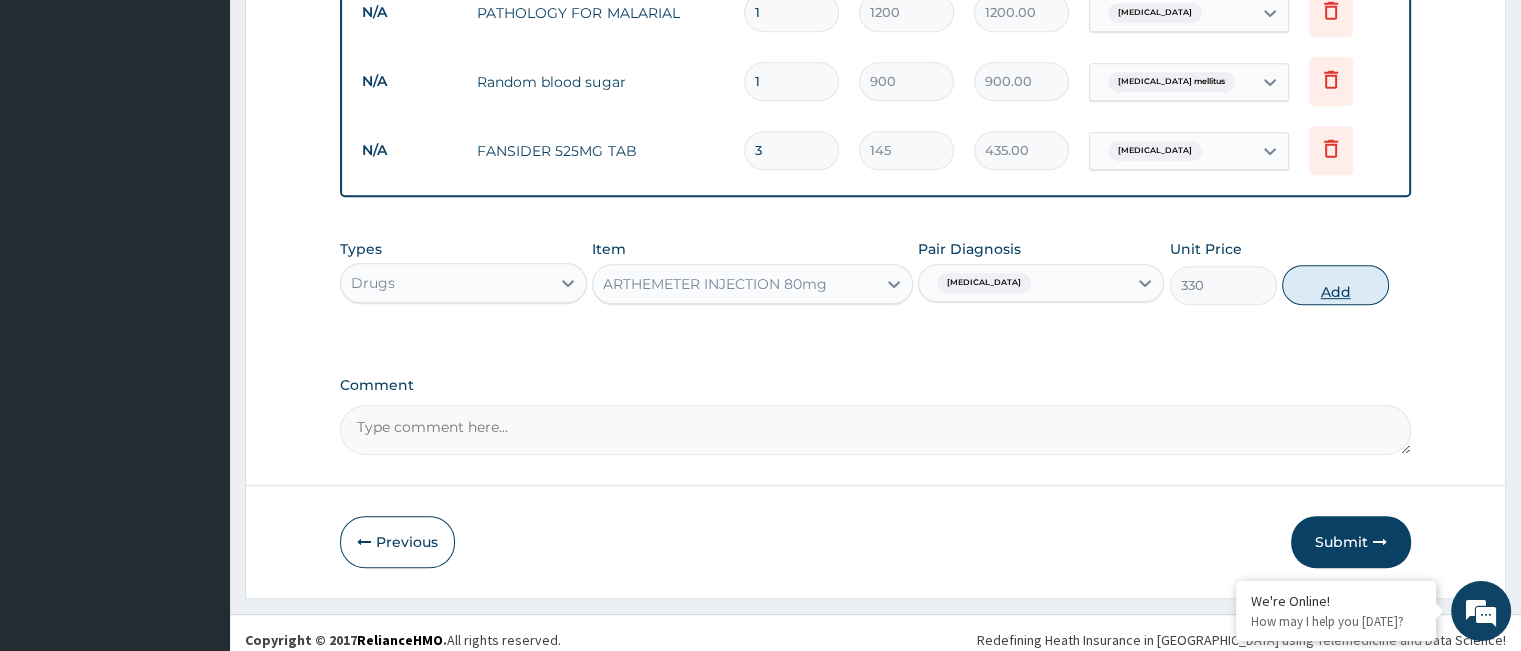 click on "Add" at bounding box center (1335, 285) 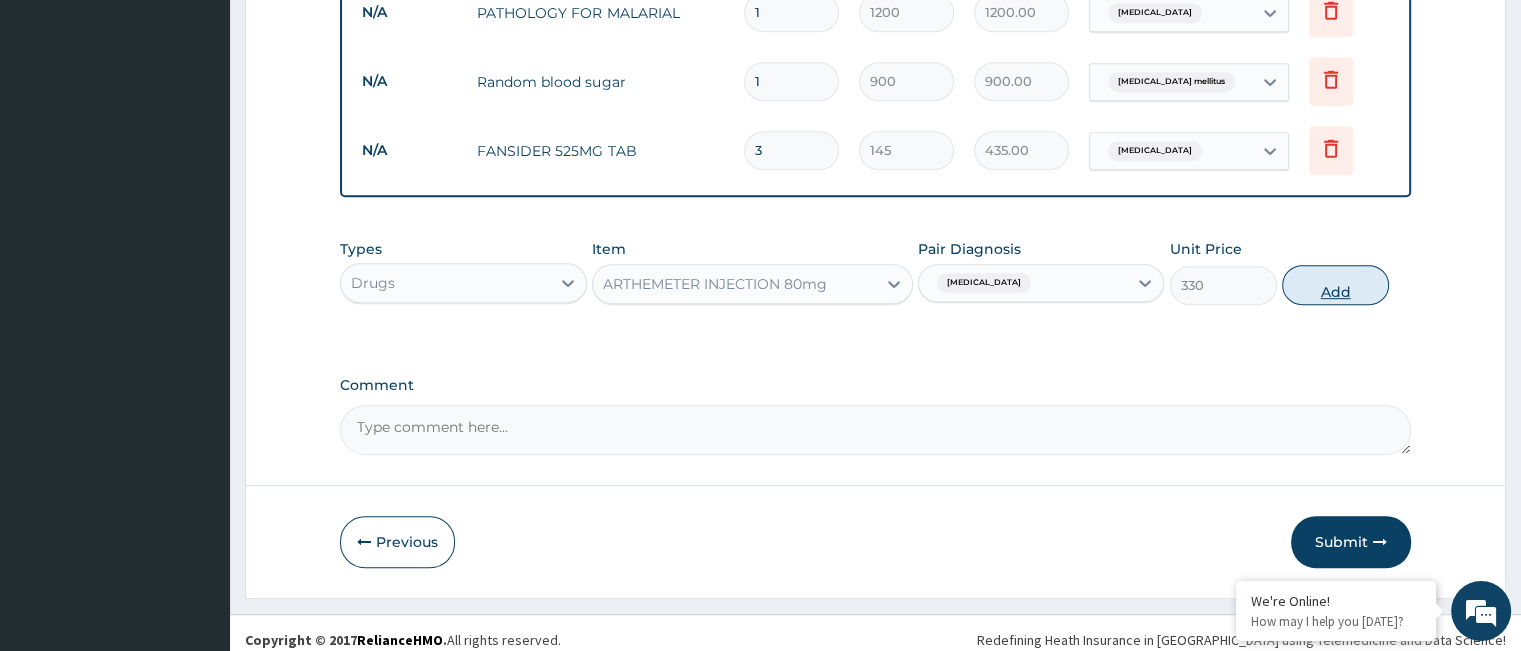 type on "0" 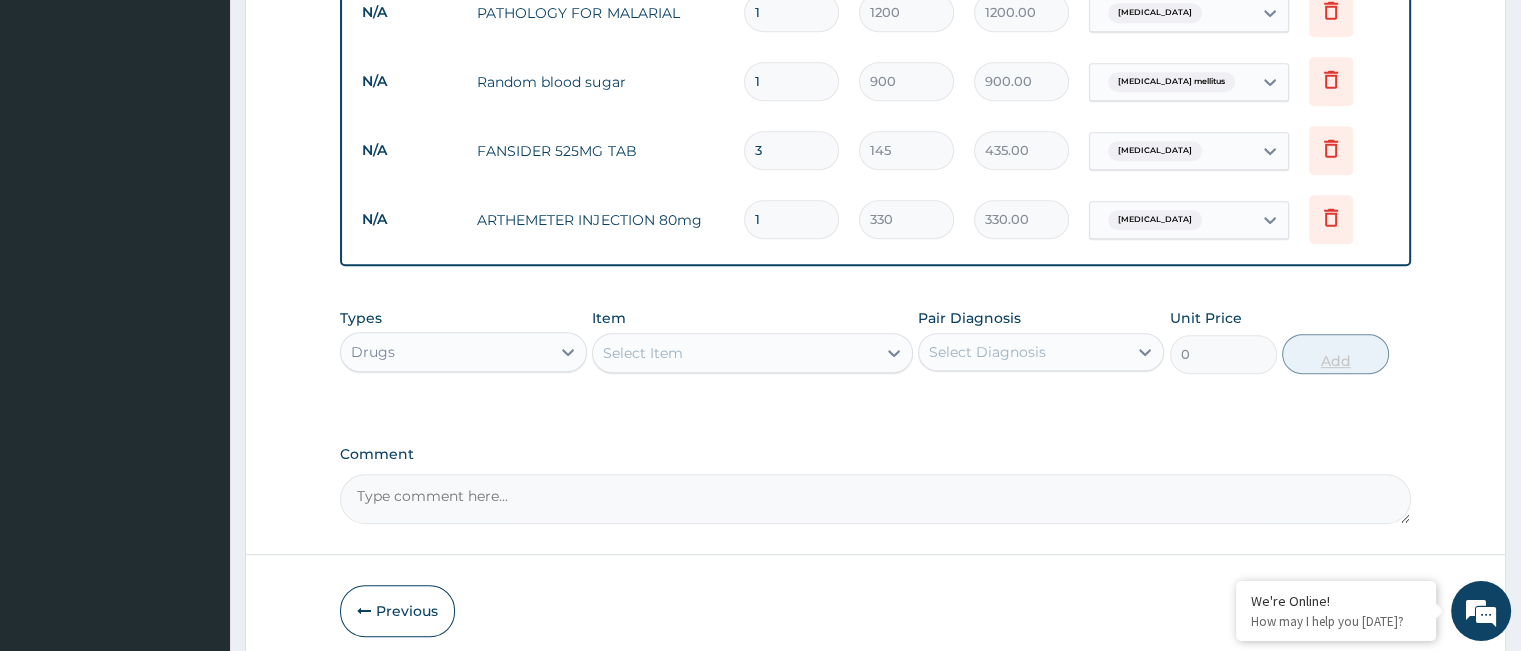 type 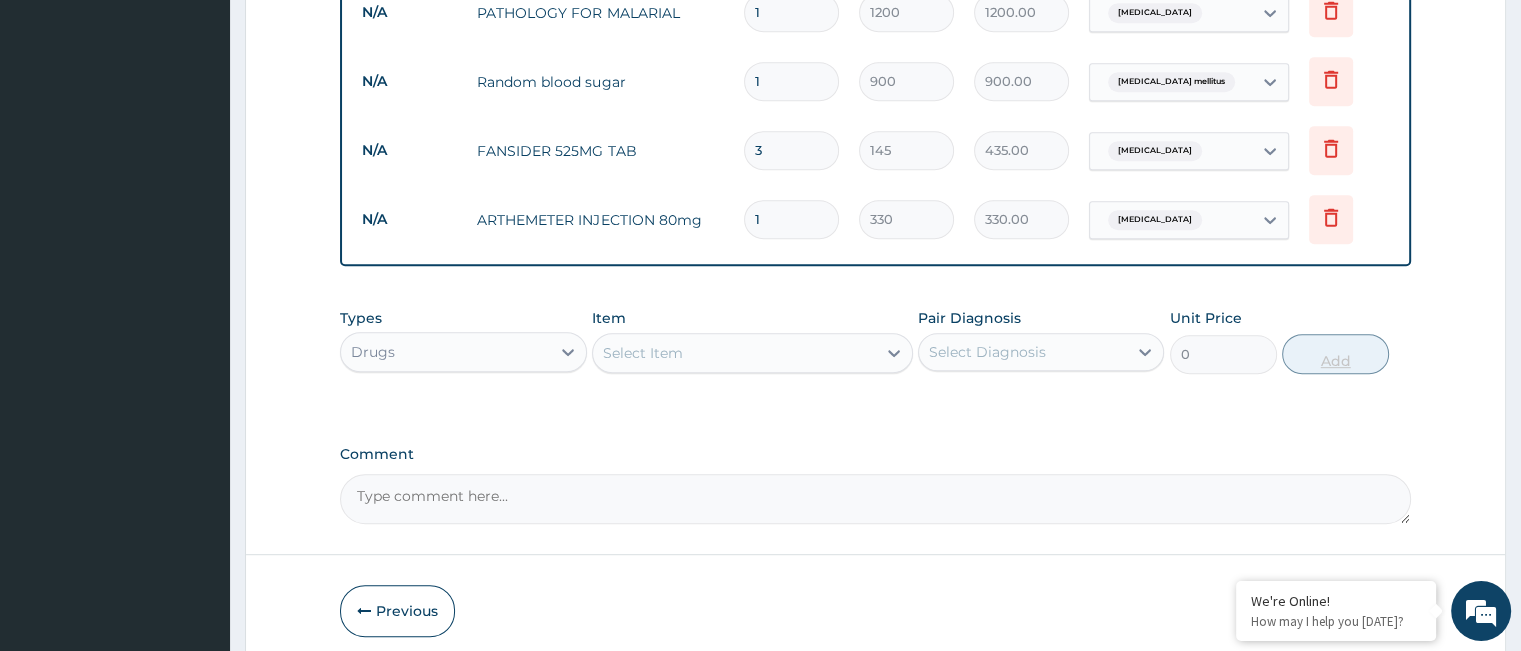 type on "0.00" 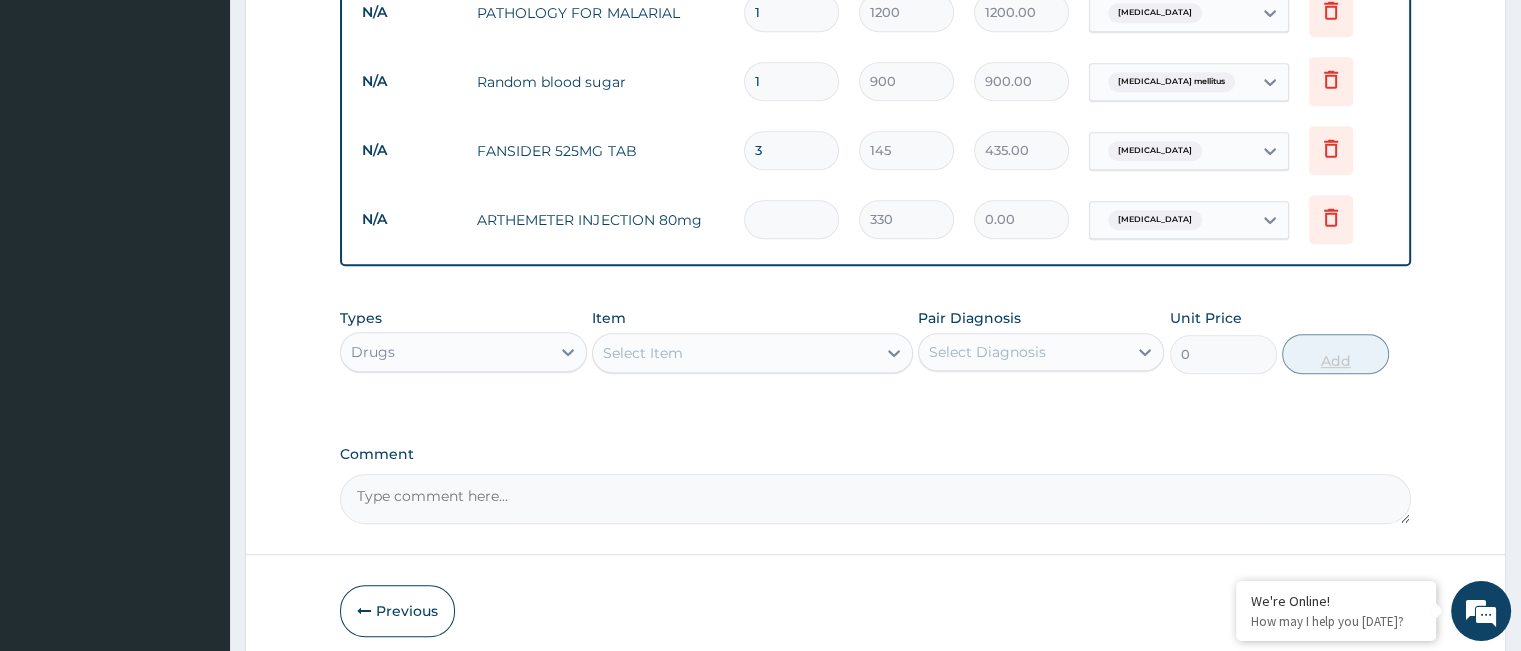 type on "6" 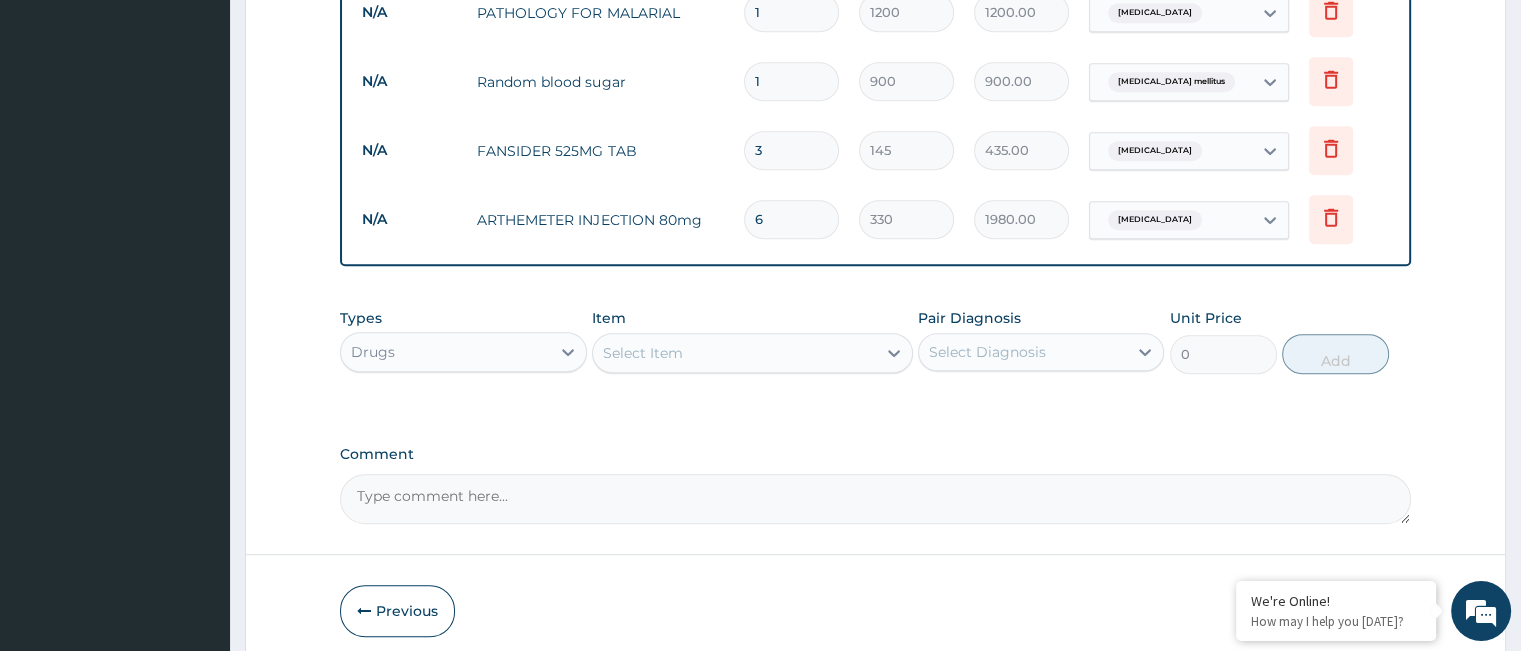 scroll, scrollTop: 1036, scrollLeft: 0, axis: vertical 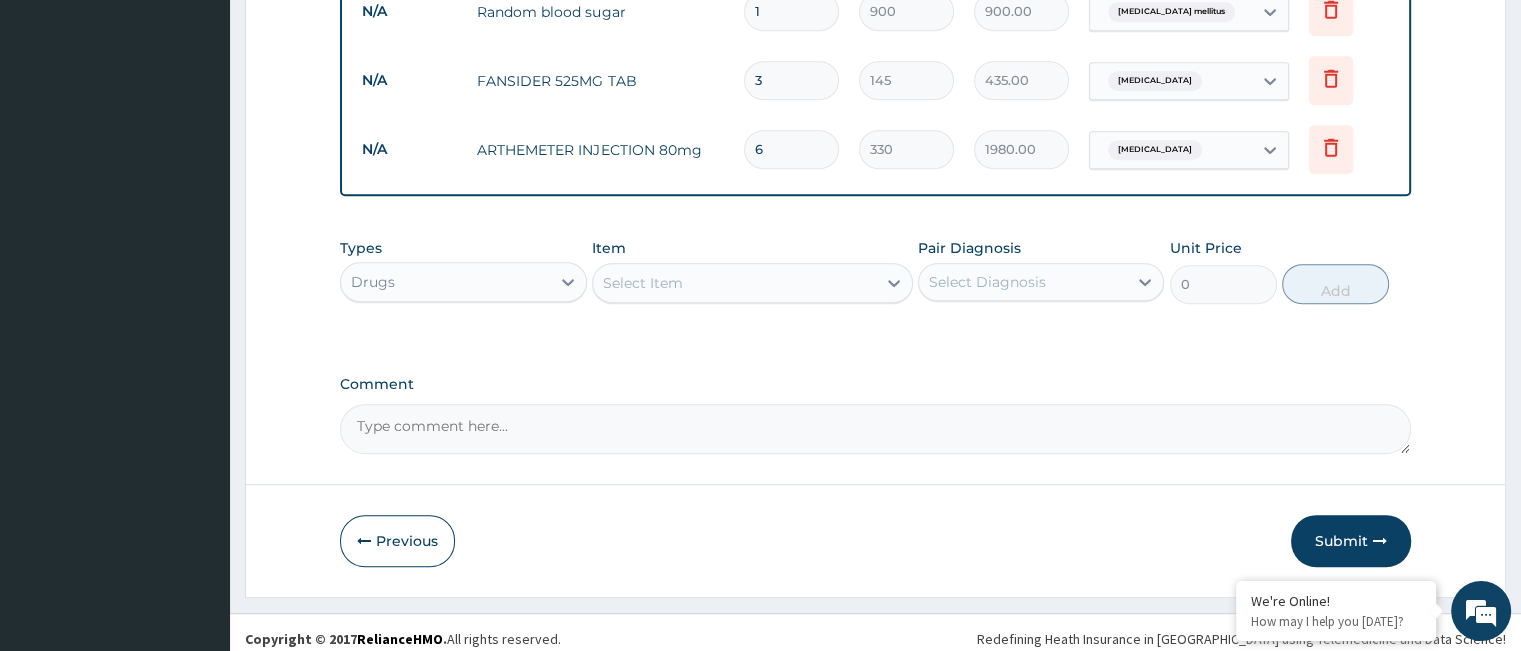 type on "6" 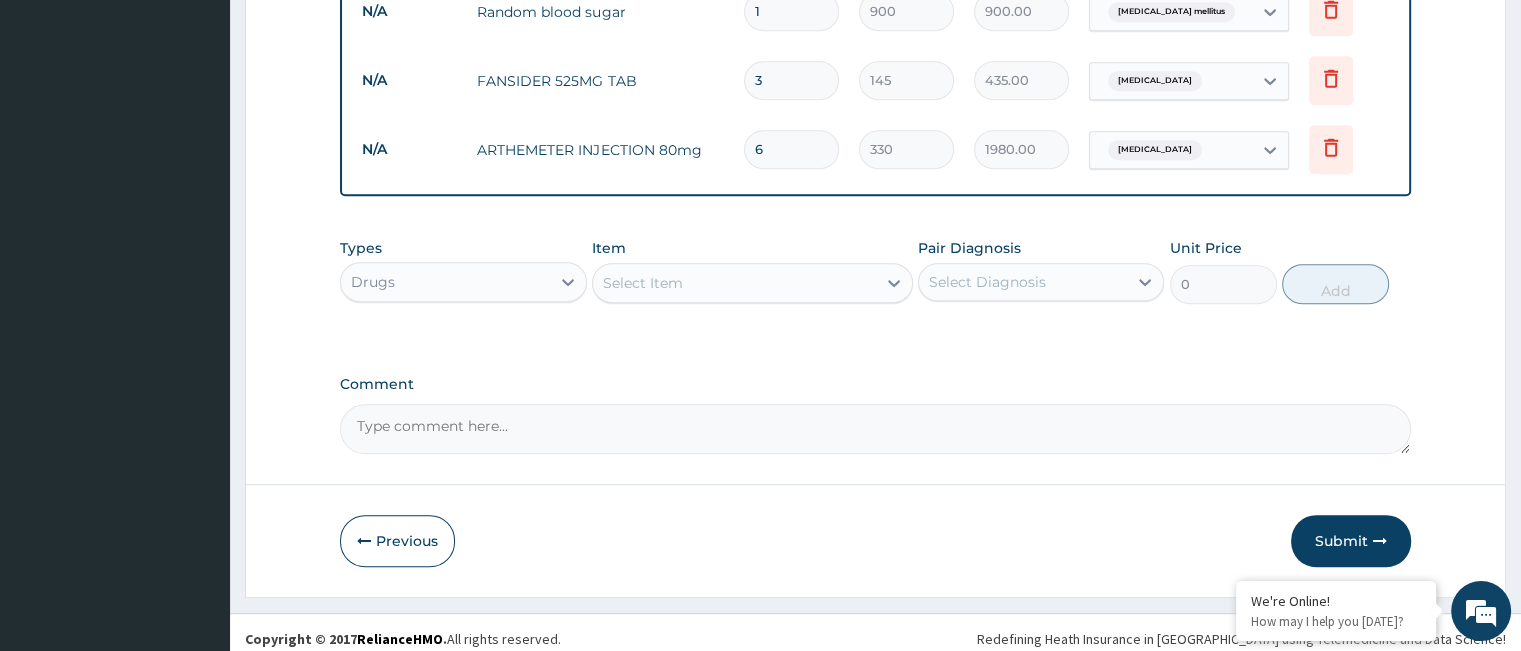 click on "Select Item" at bounding box center (734, 283) 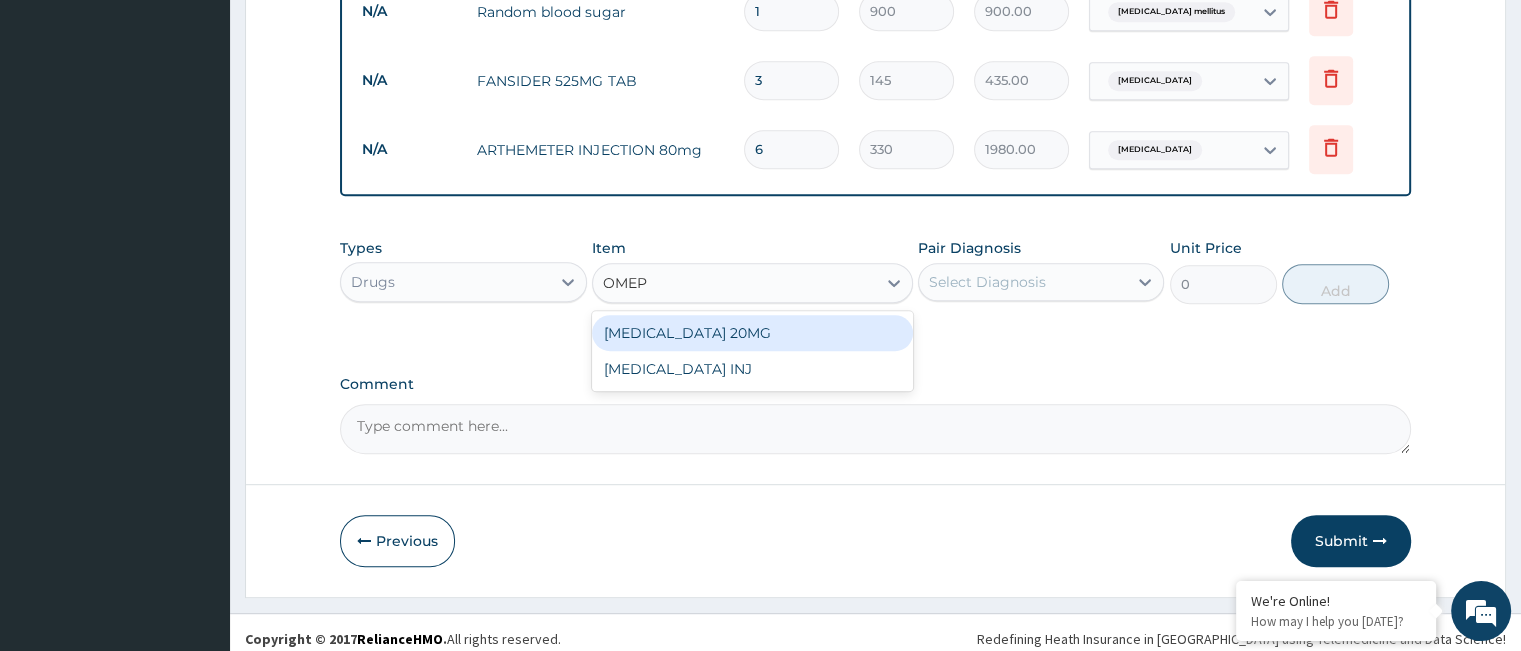 type on "OMEPR" 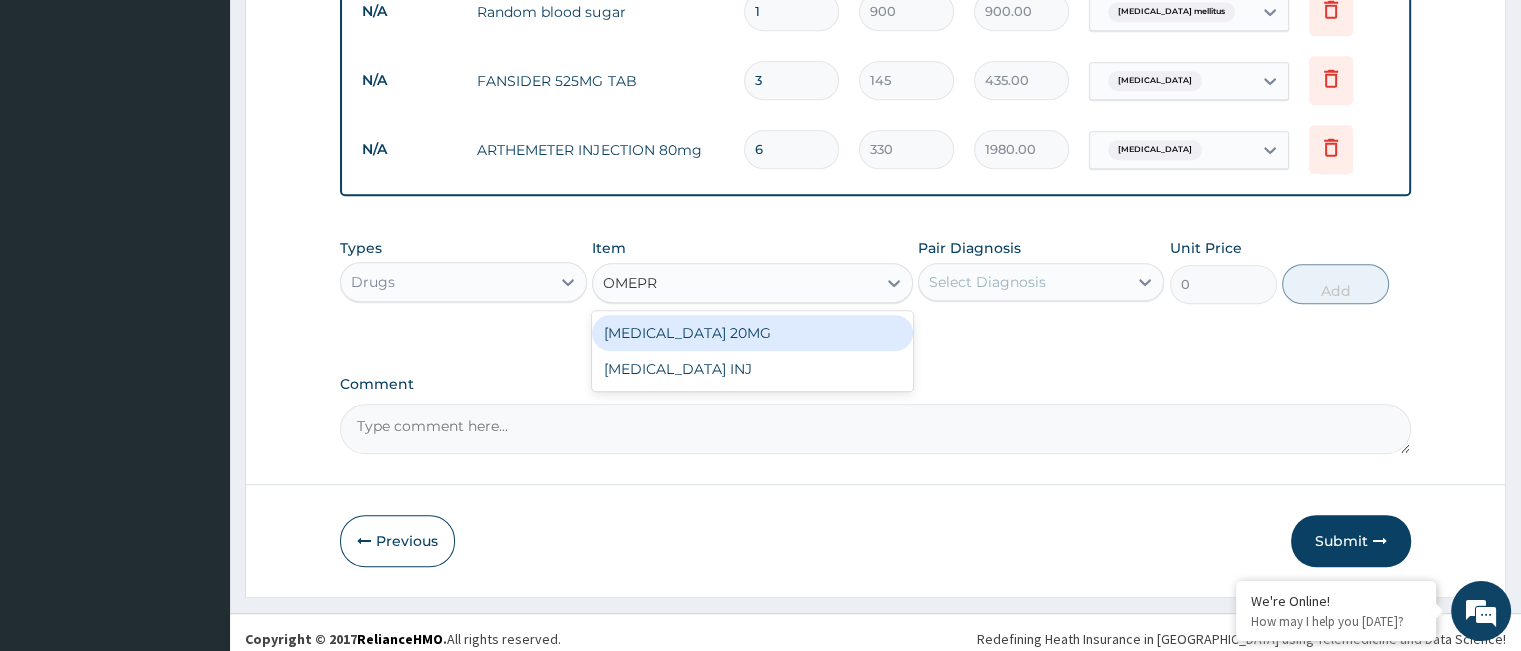 click on "OMEPRAZOLE 20MG" at bounding box center (752, 333) 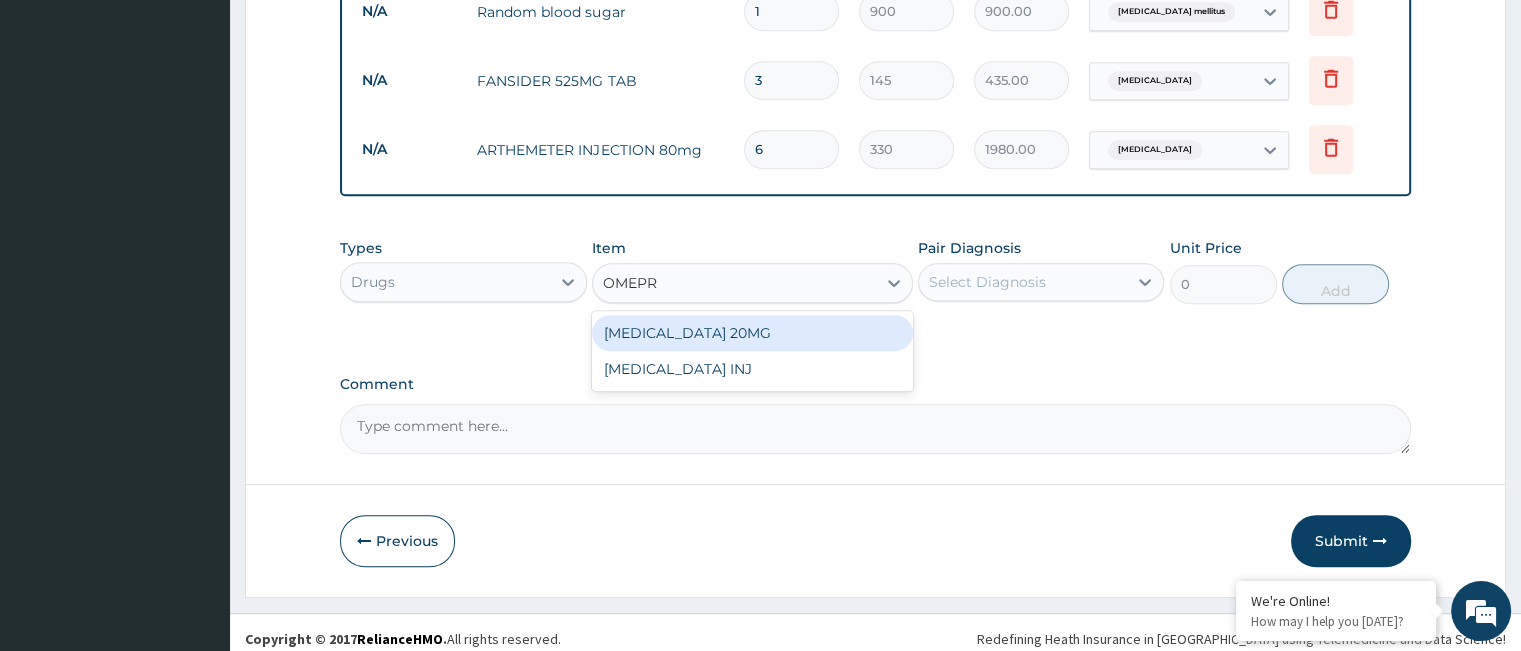 type 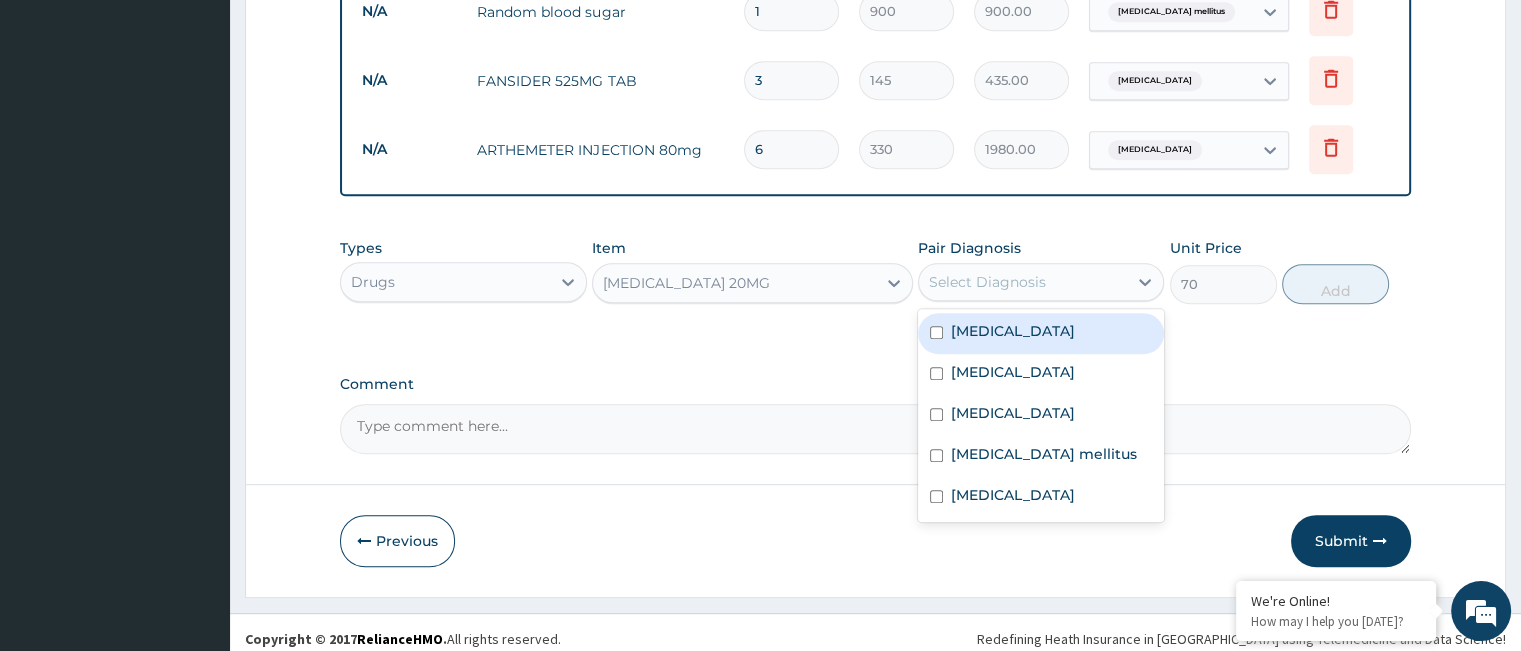 click on "Select Diagnosis" at bounding box center (987, 282) 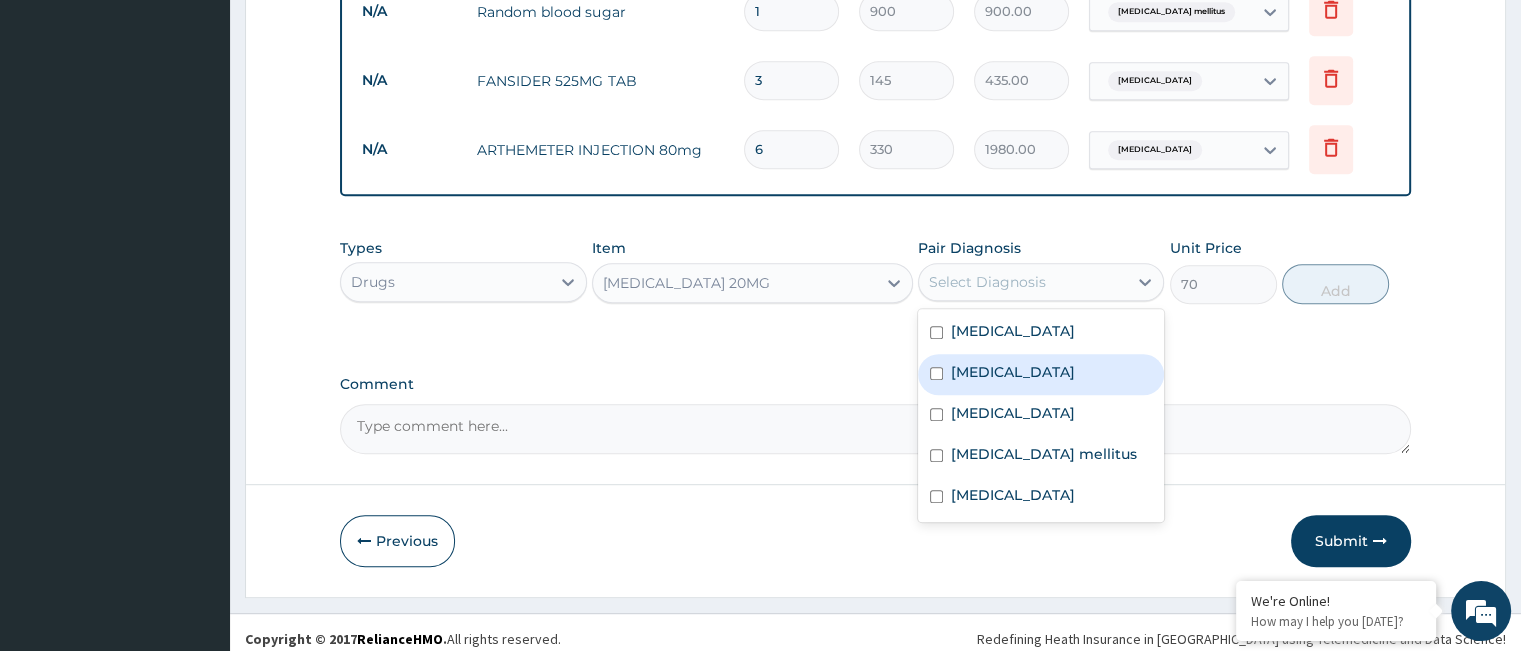 click on "Gastritis" at bounding box center [1041, 374] 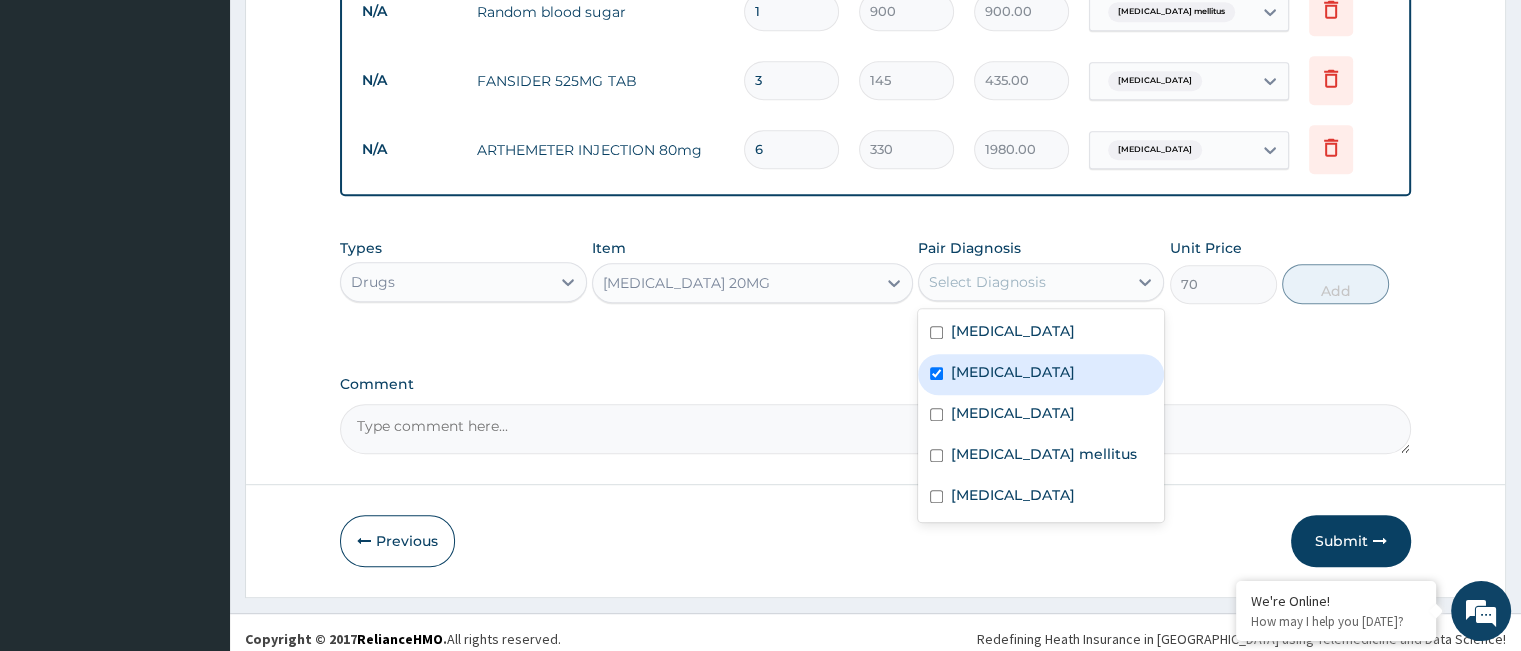 checkbox on "true" 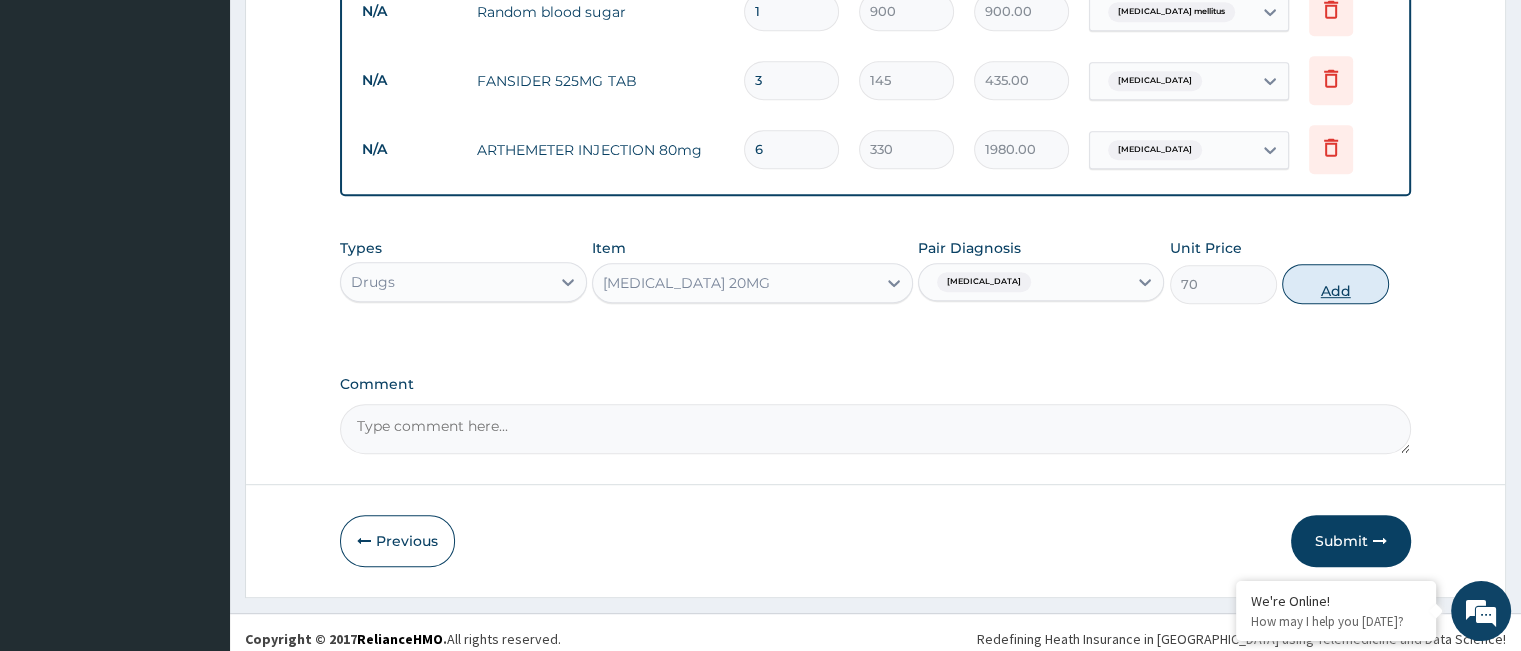 click on "Add" at bounding box center (1335, 284) 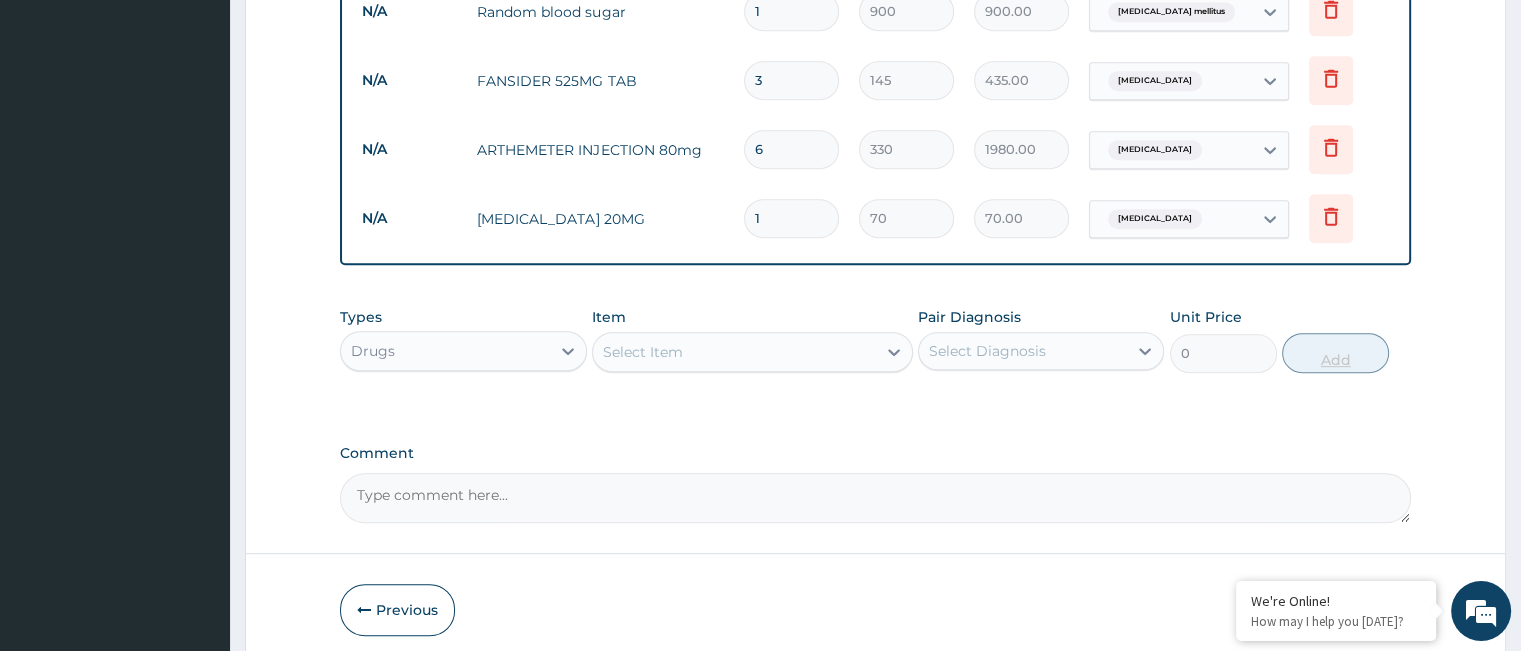 type on "10" 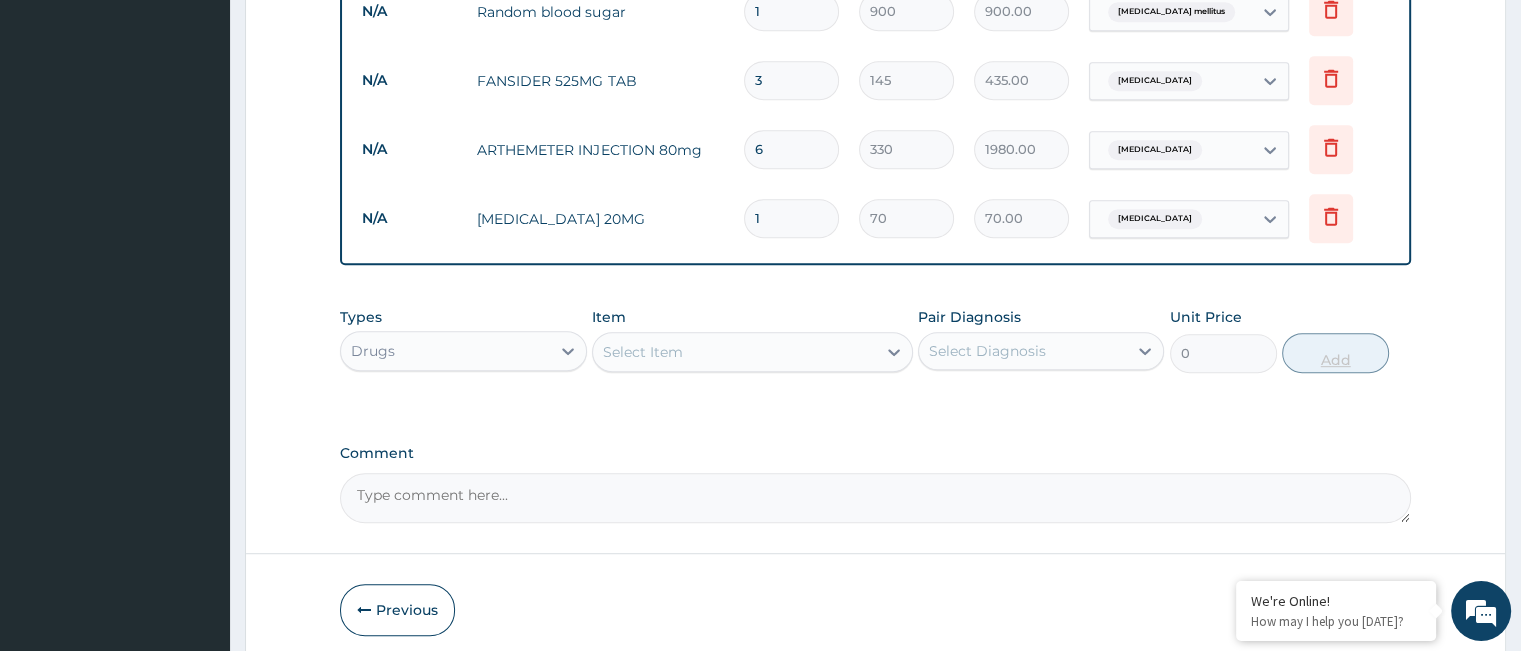 type on "700.00" 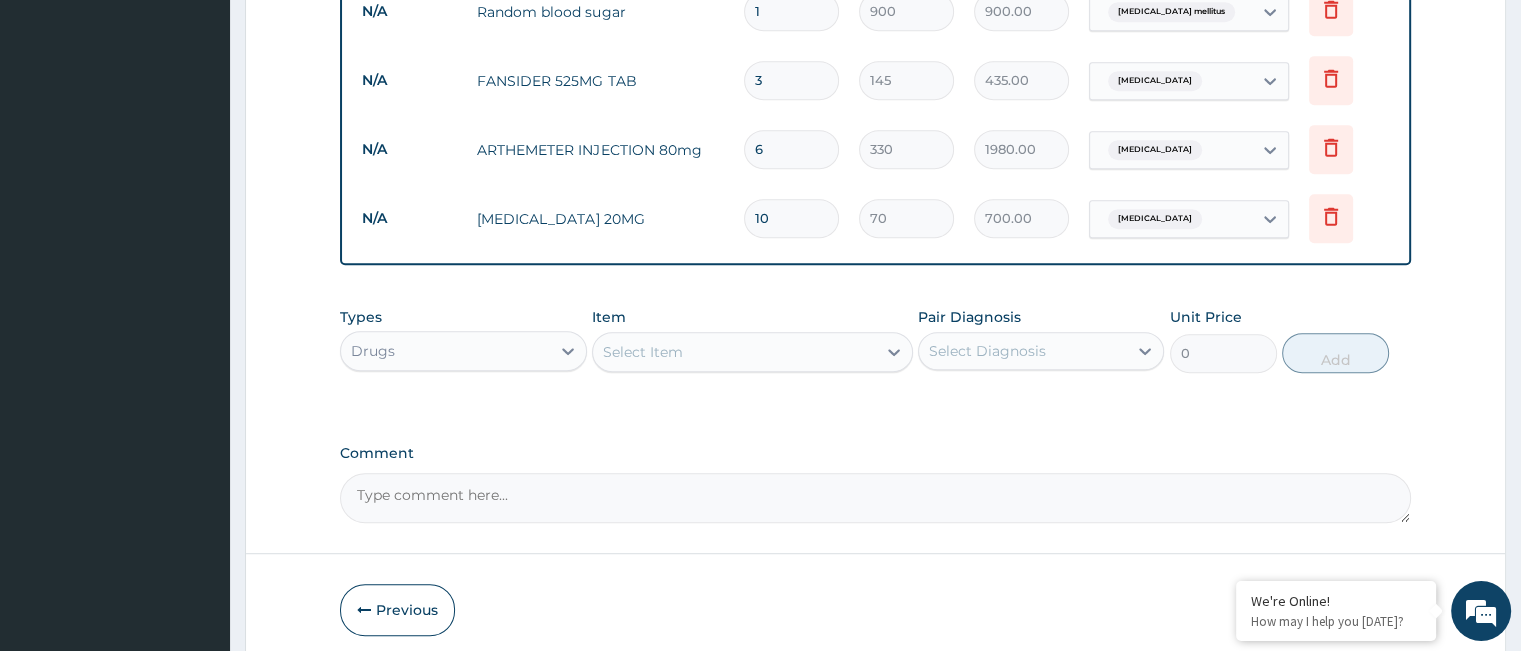 scroll, scrollTop: 1105, scrollLeft: 0, axis: vertical 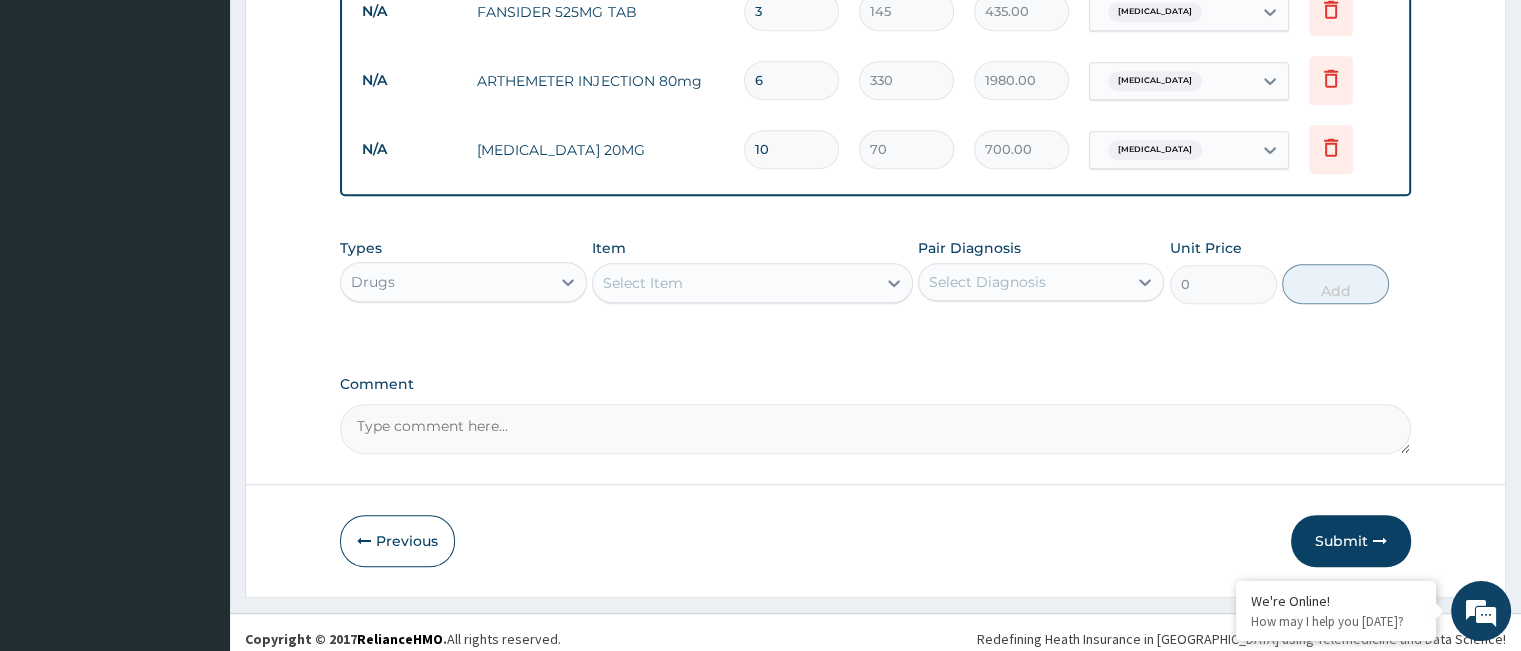 type on "10" 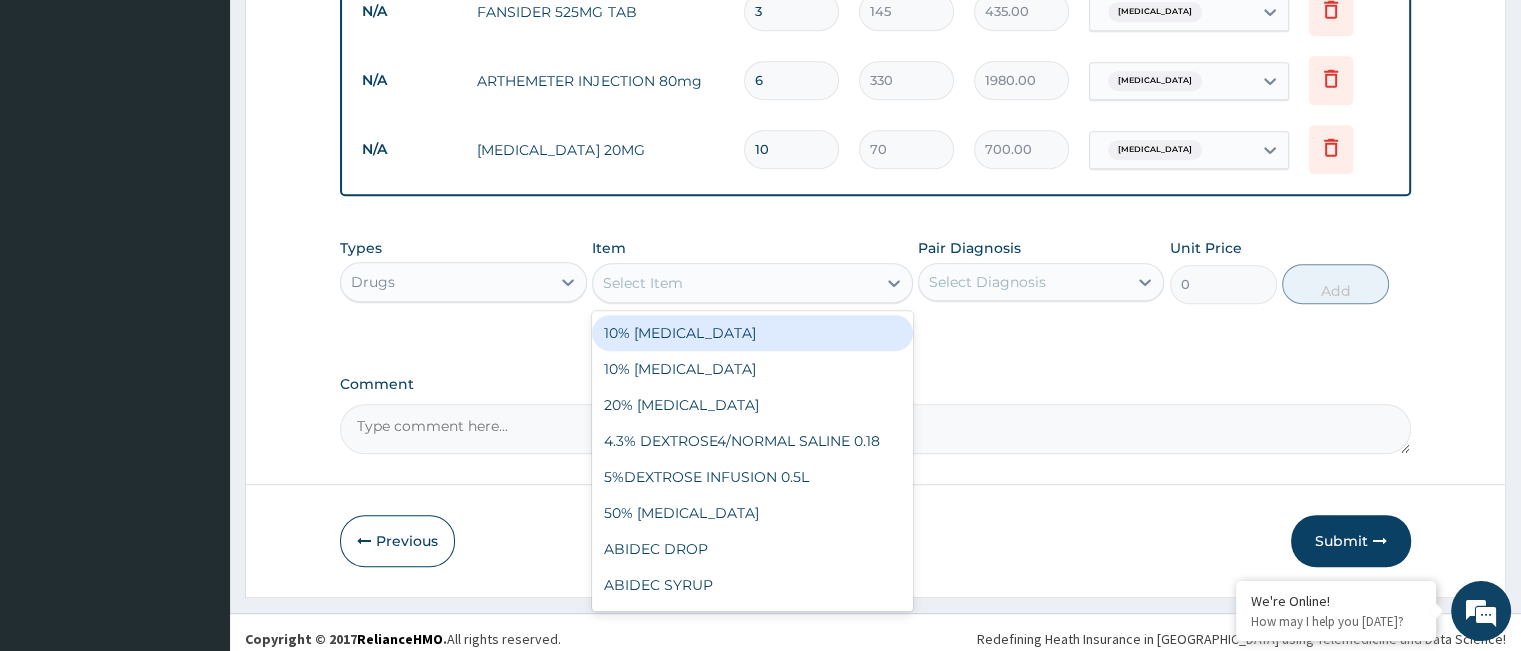 click on "Select Item" at bounding box center (734, 283) 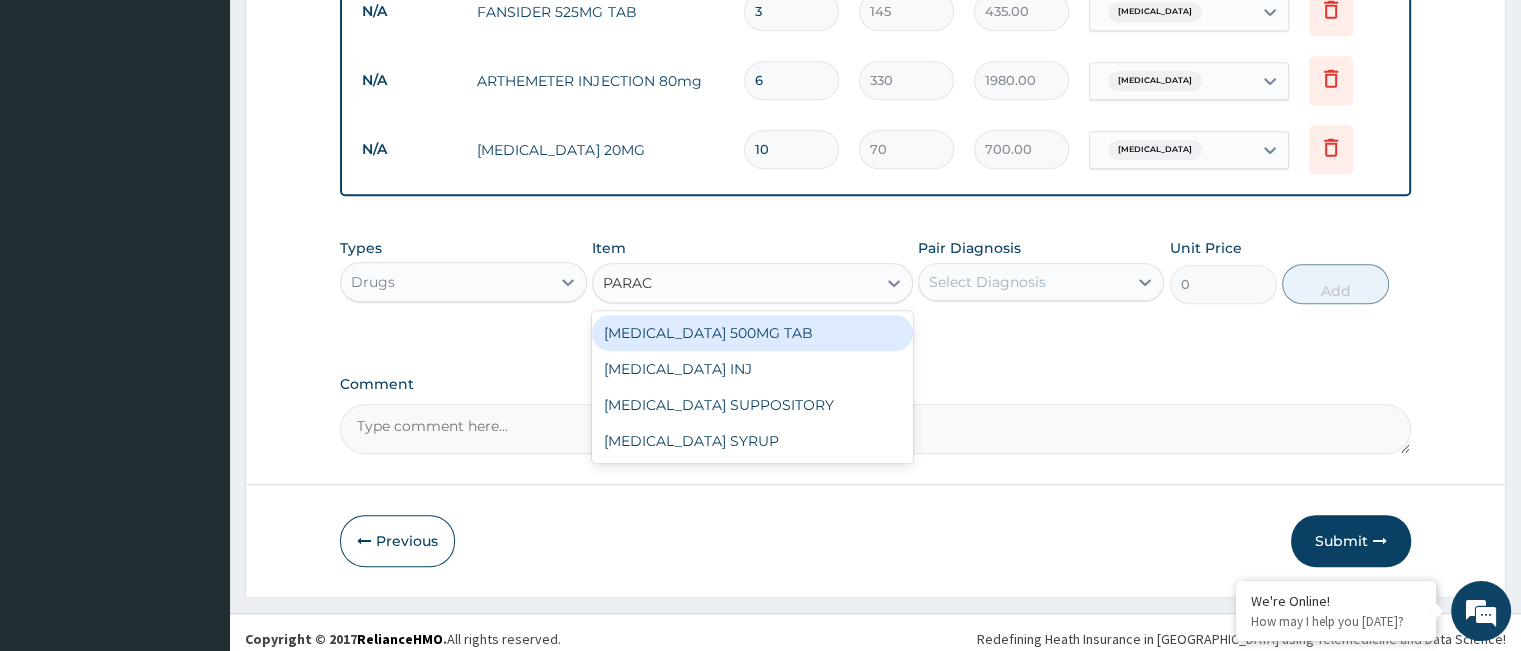 type on "PARACE" 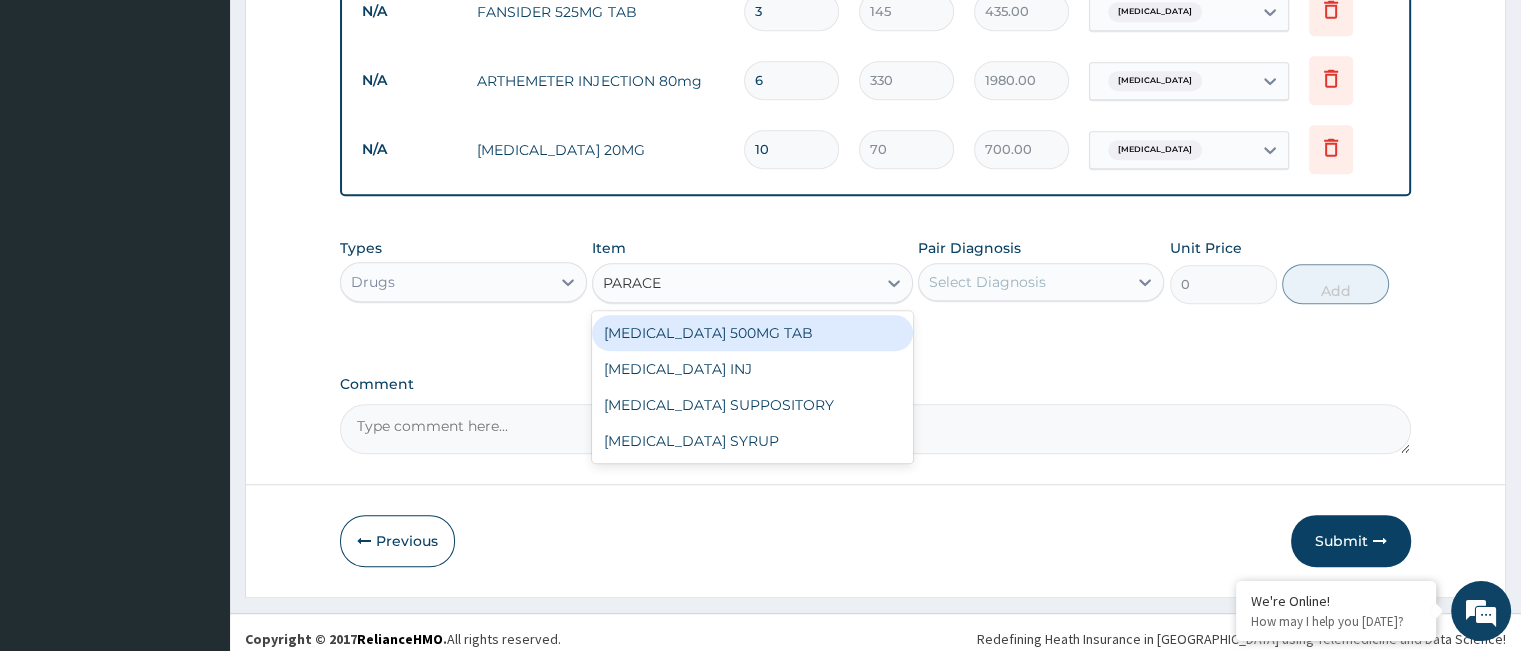click on "PARACETAMOL 500MG TAB" at bounding box center [752, 333] 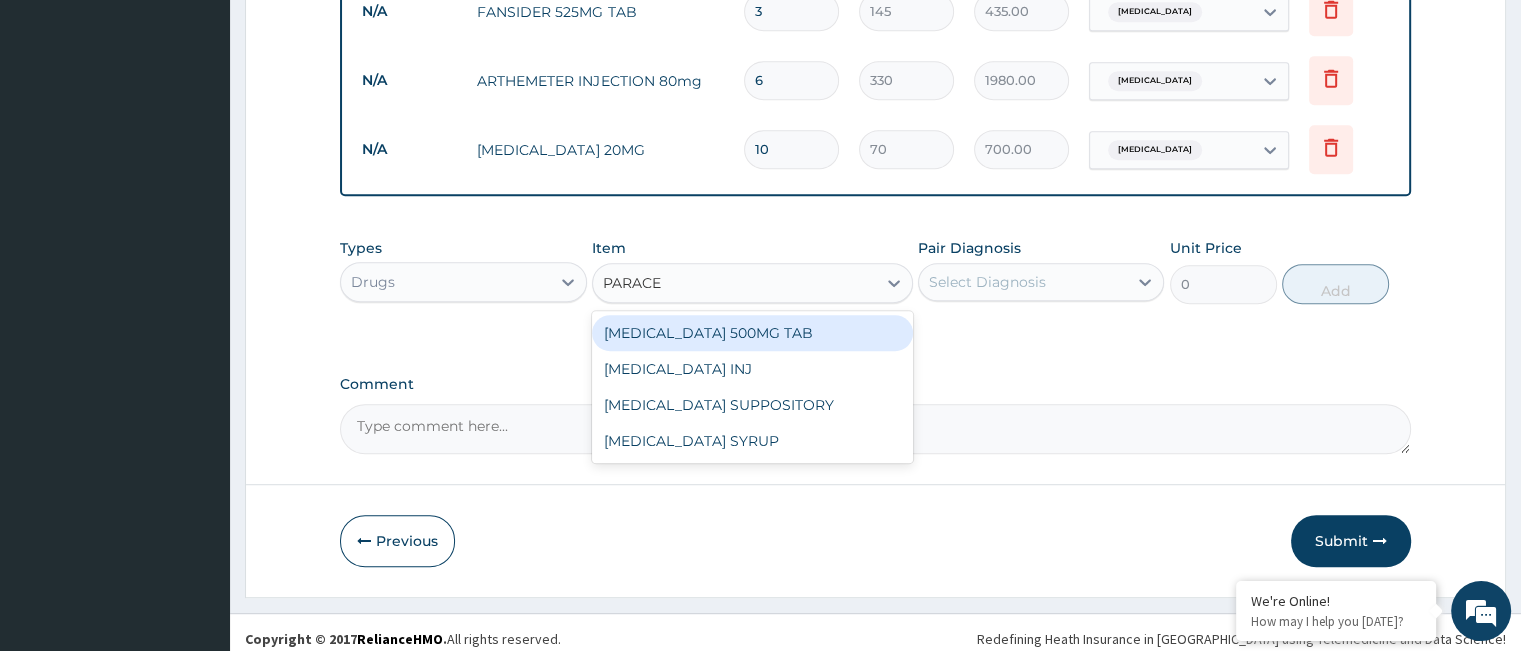 type 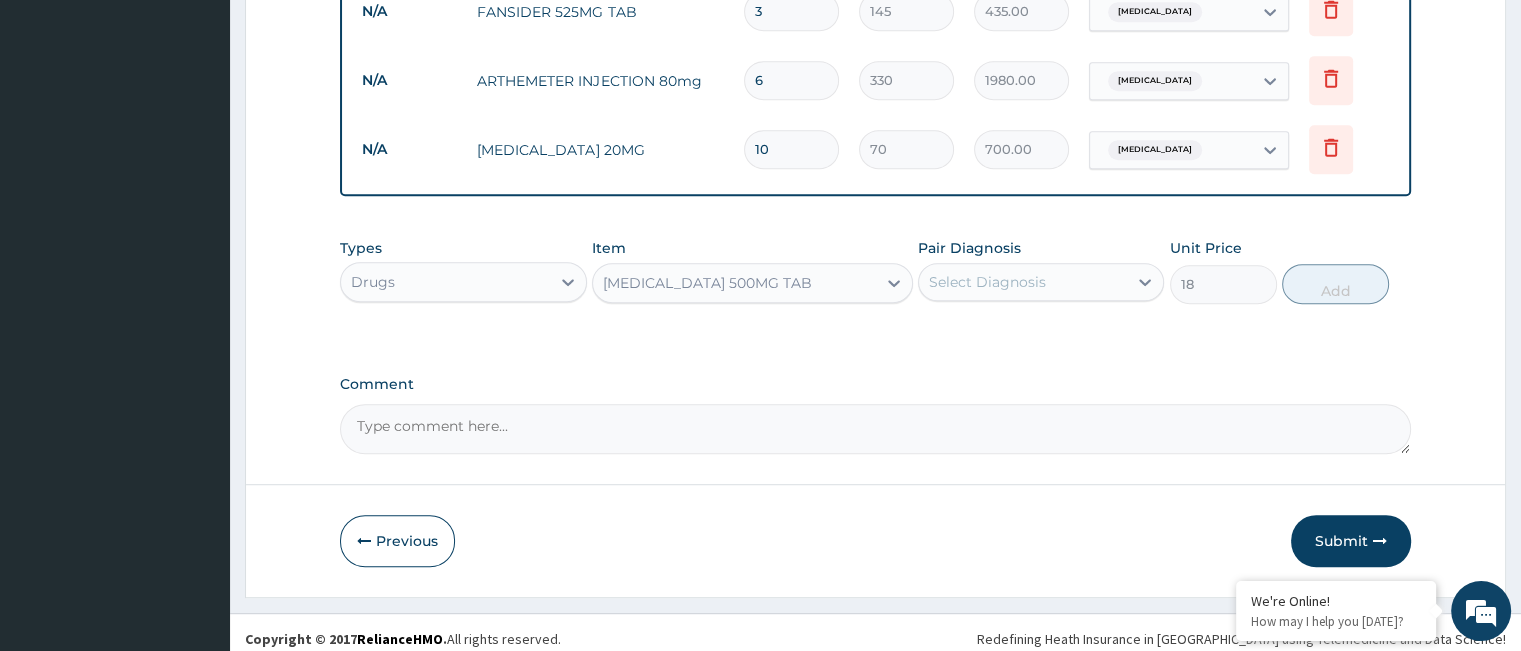 click on "Select Diagnosis" at bounding box center [987, 282] 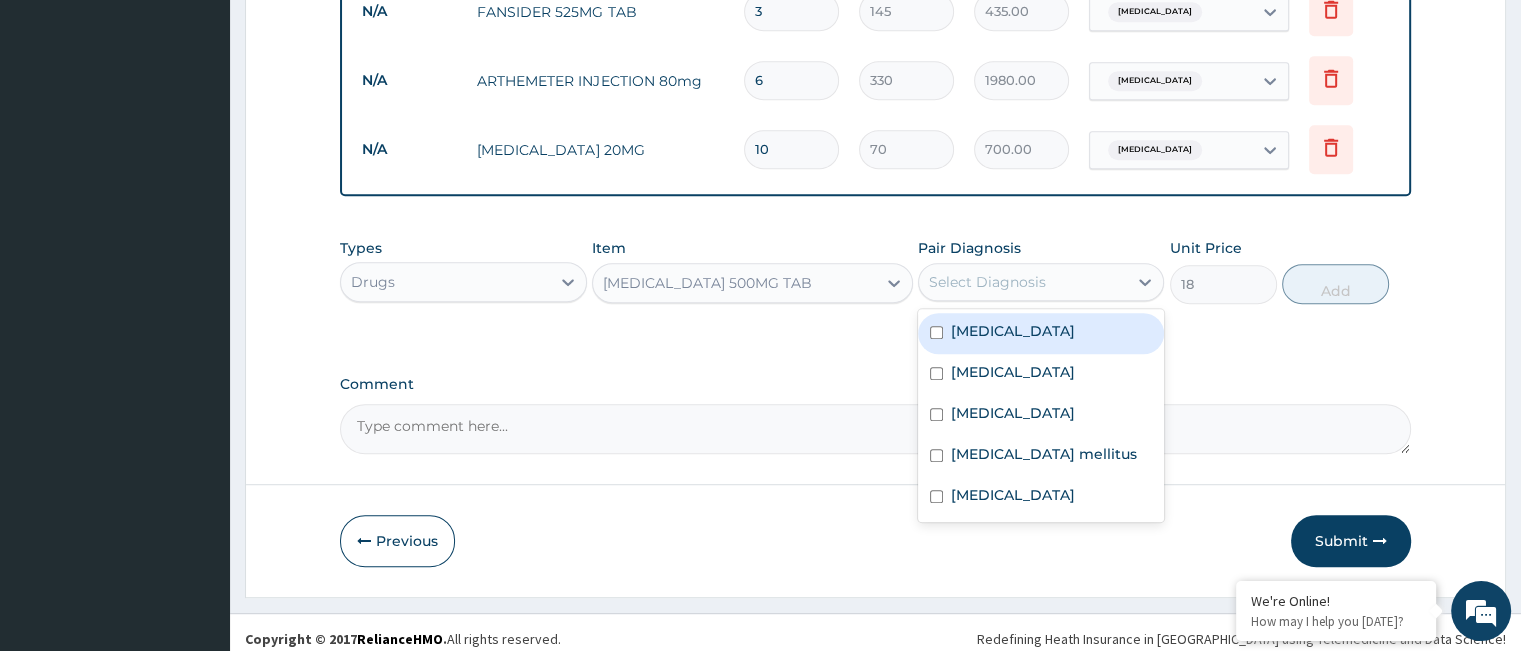 click on "Malaria" at bounding box center (1041, 333) 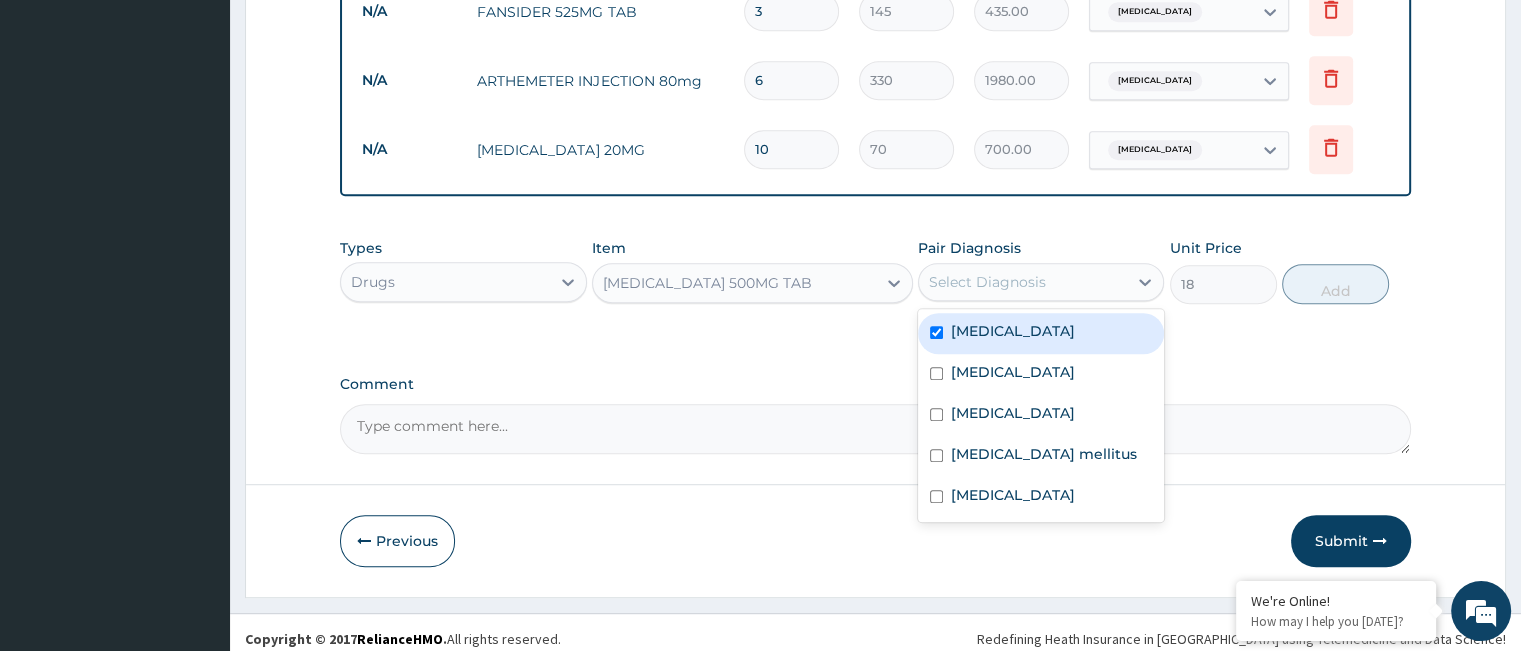 checkbox on "true" 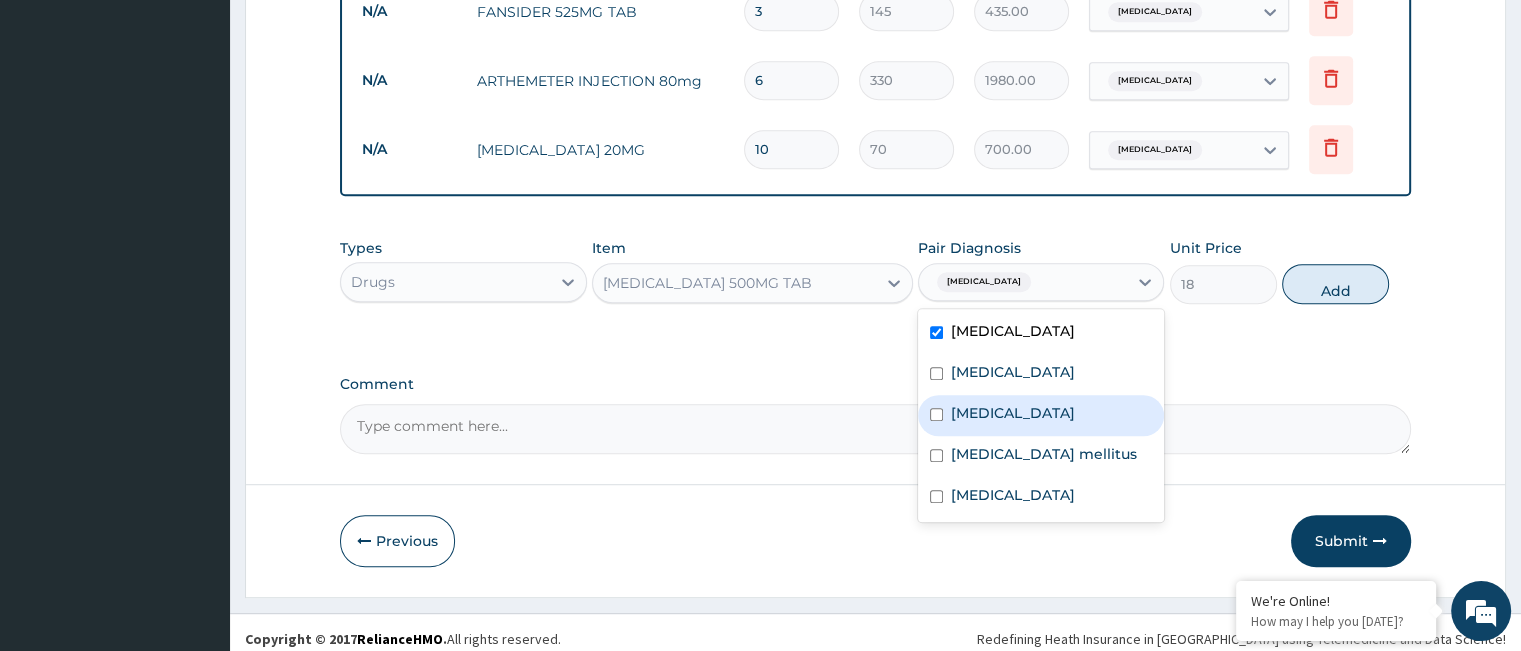 click on "Musculoskeletal pain" at bounding box center [1041, 415] 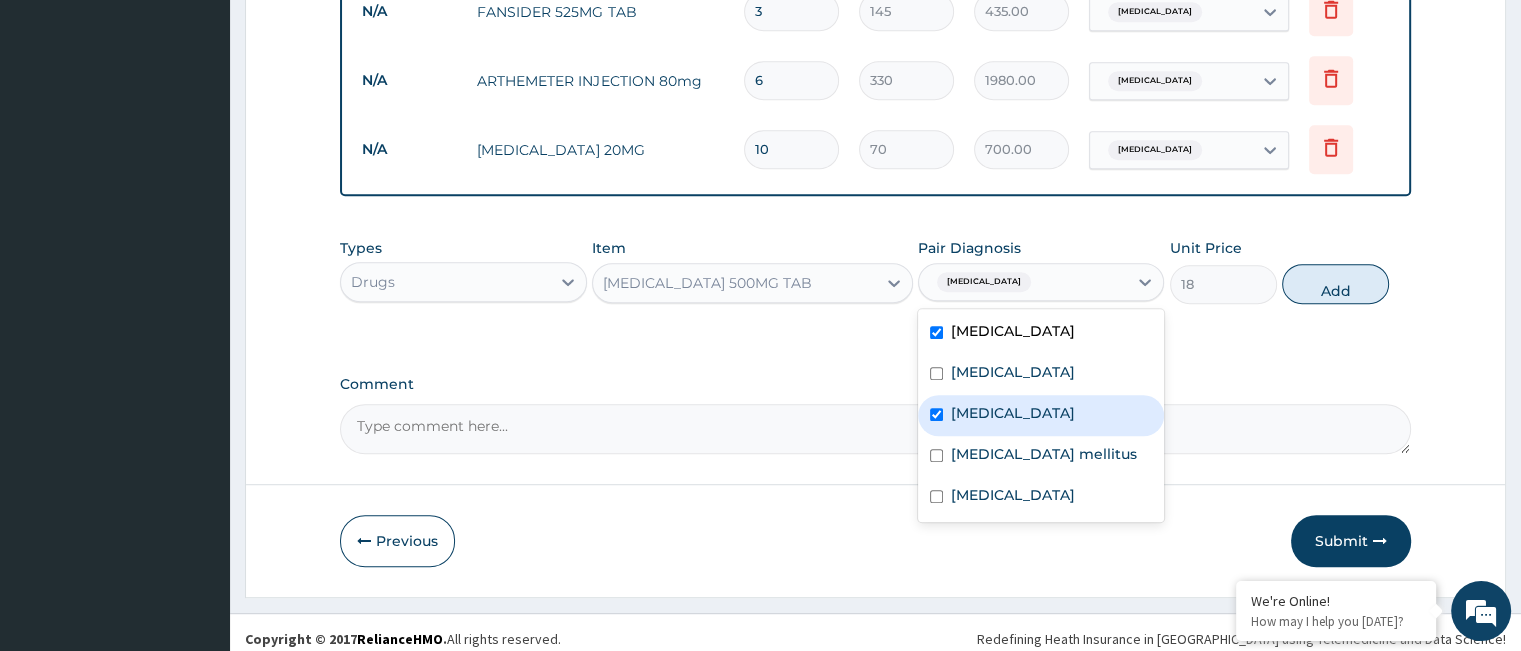 checkbox on "true" 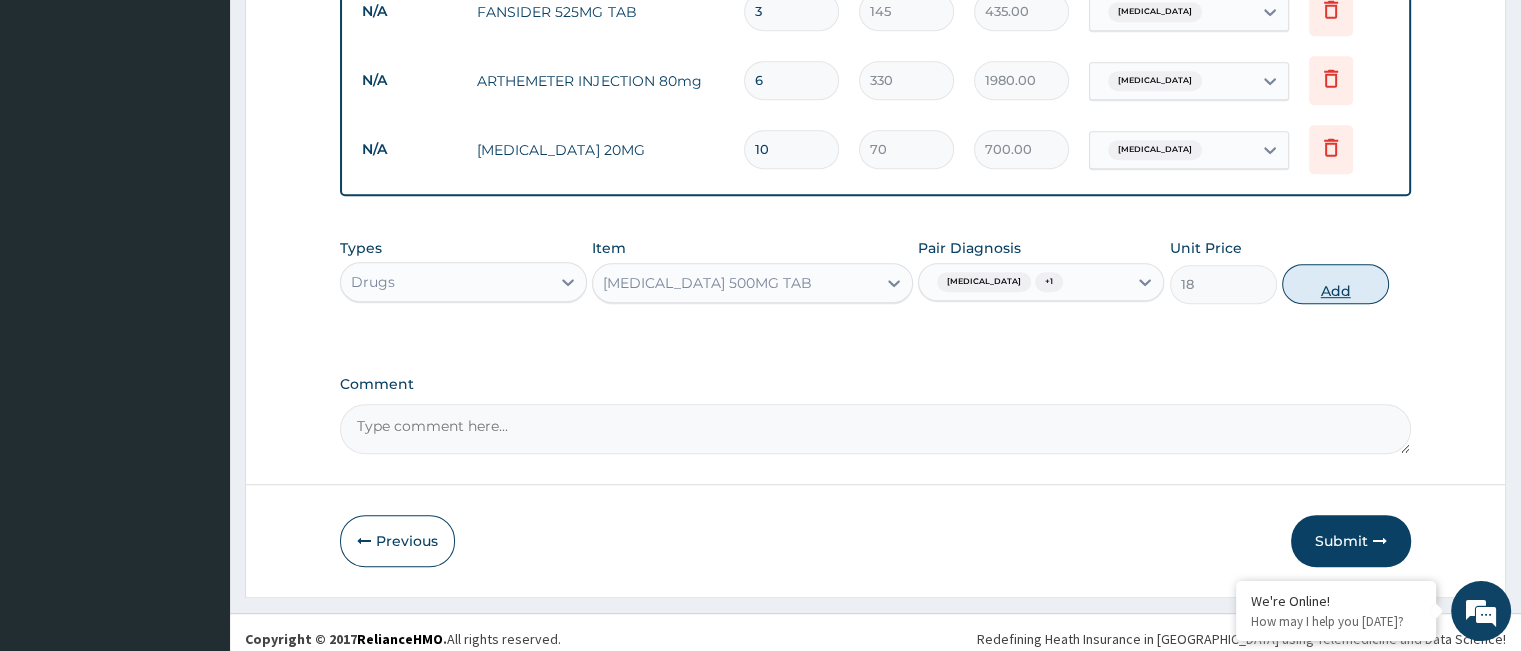 click on "Add" at bounding box center (1335, 284) 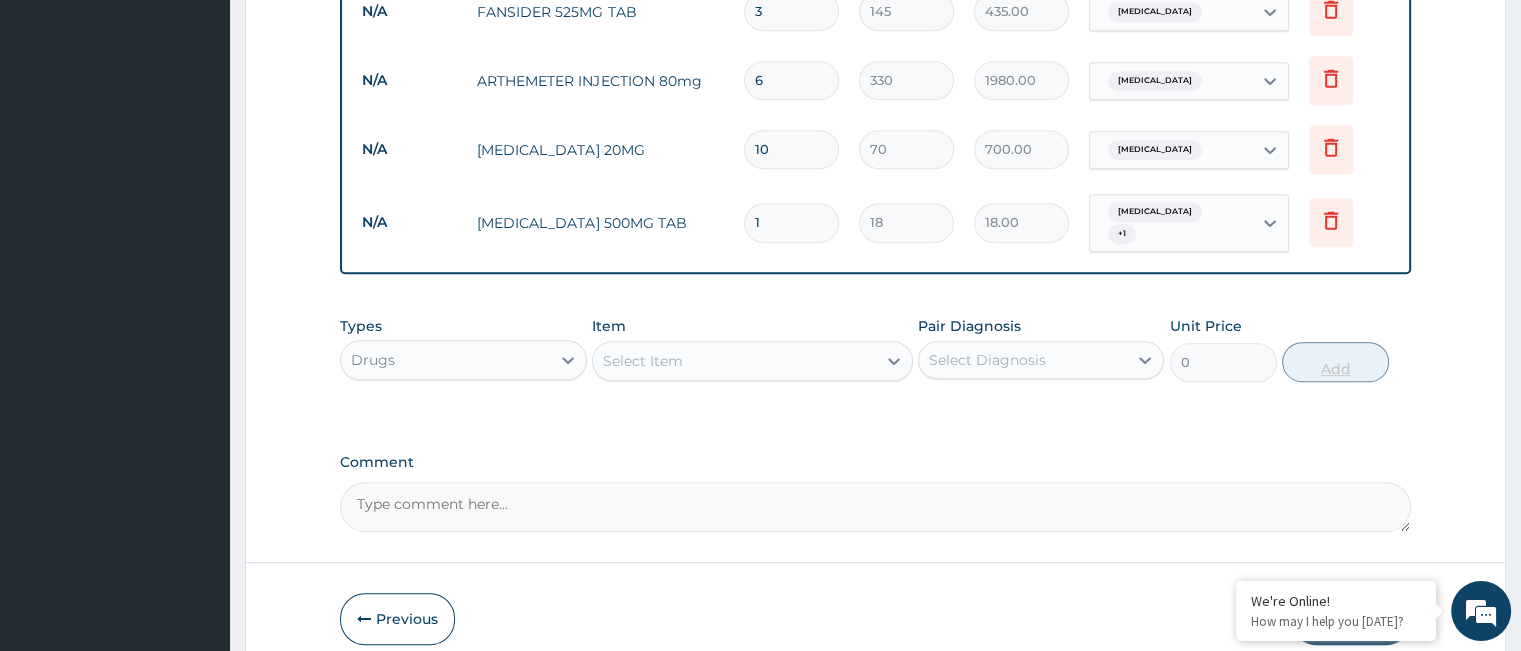 type on "18" 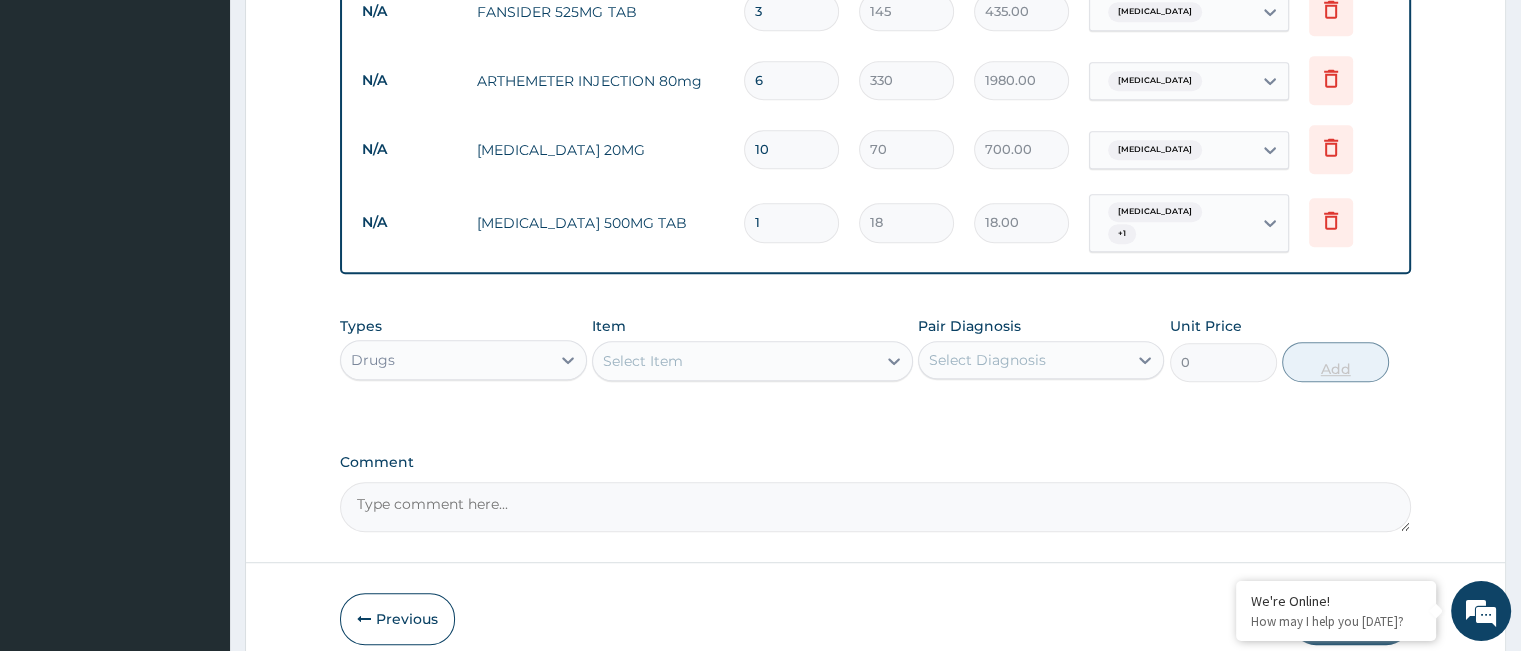type on "324.00" 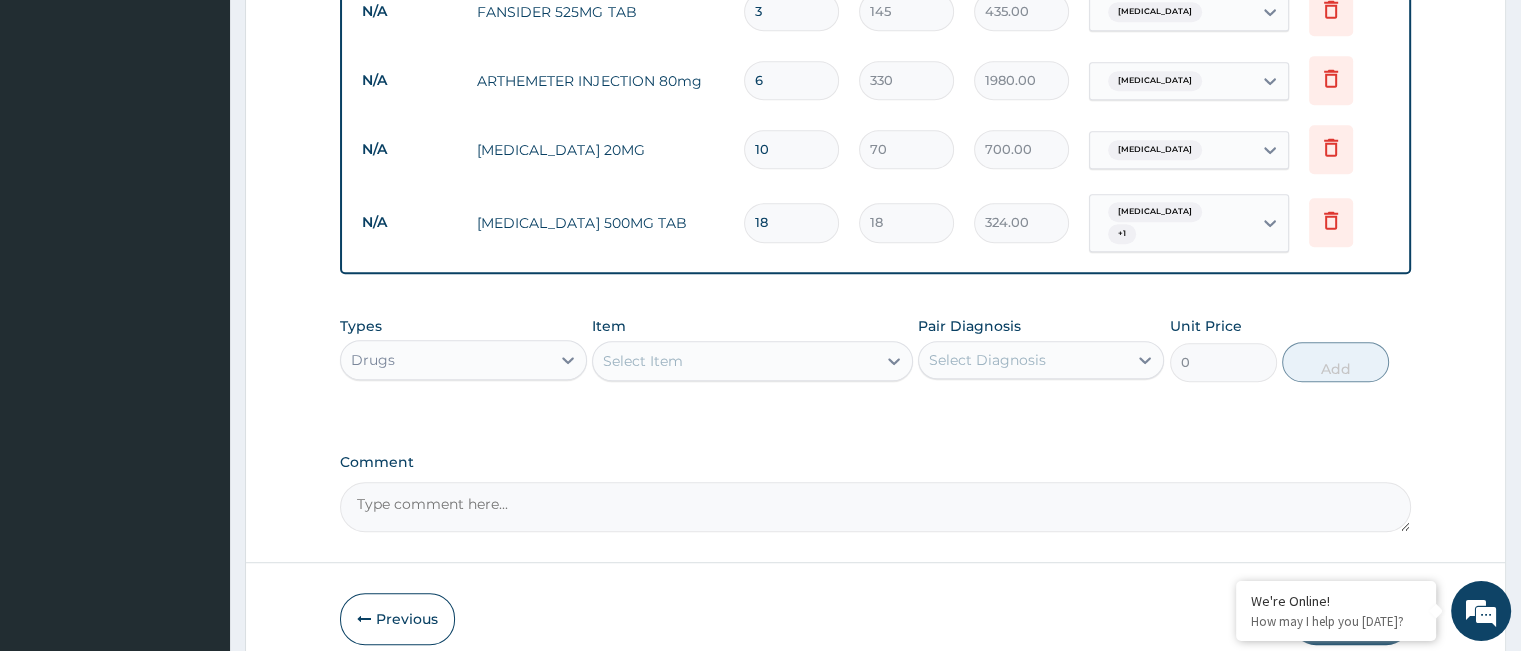 type on "18" 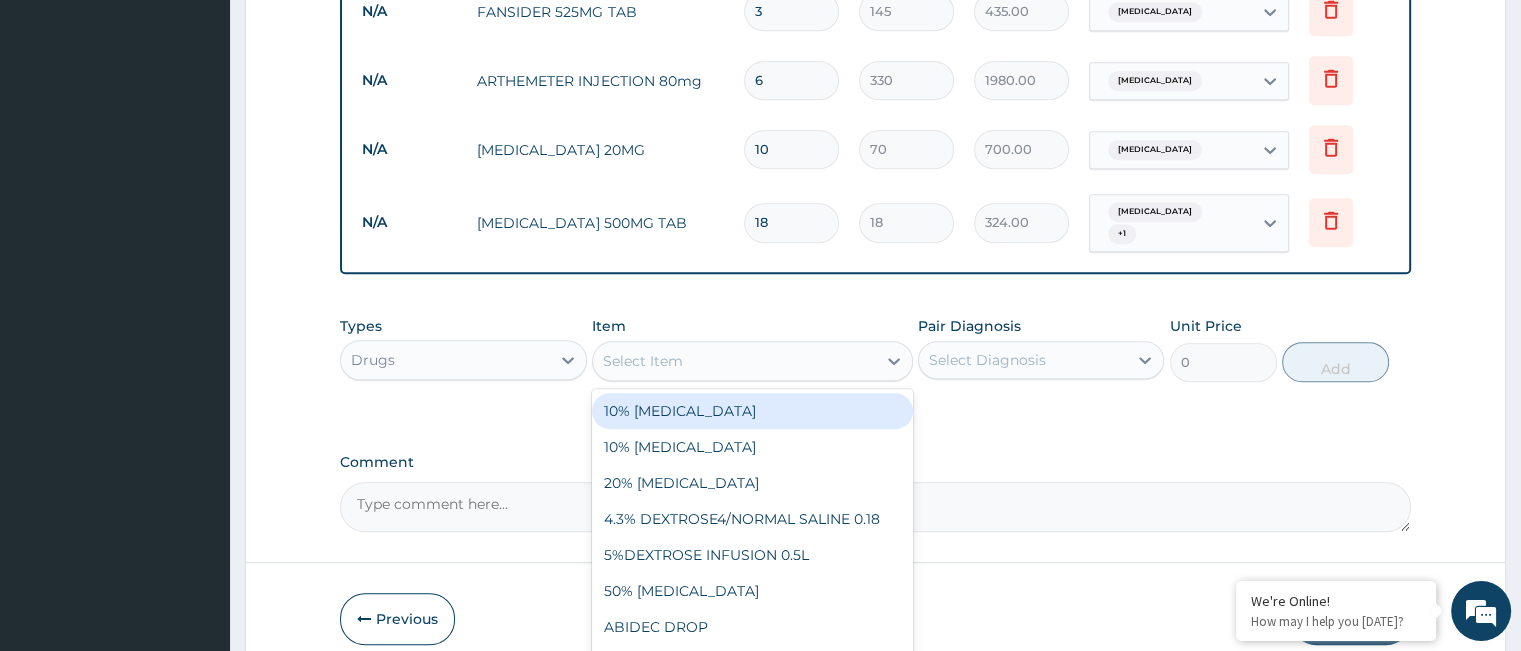 click on "Select Item" at bounding box center [734, 361] 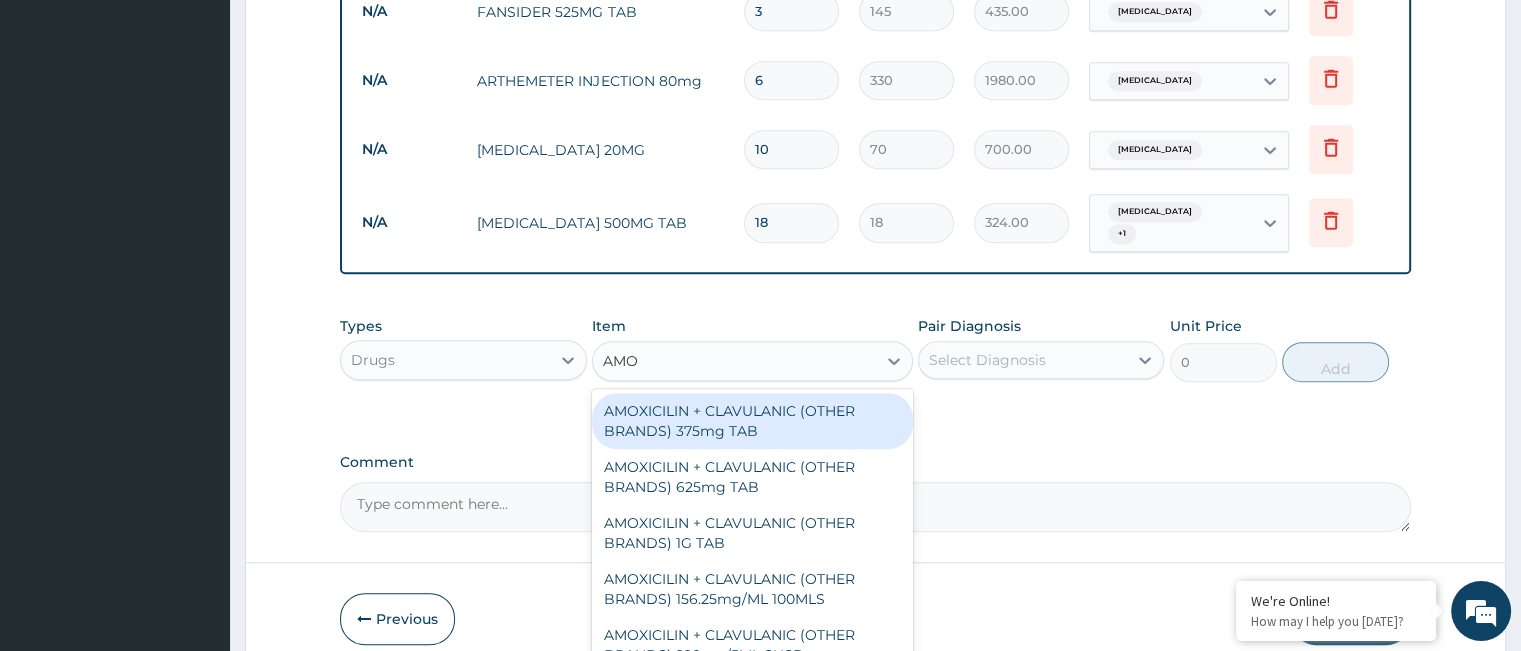 type on "AMOX" 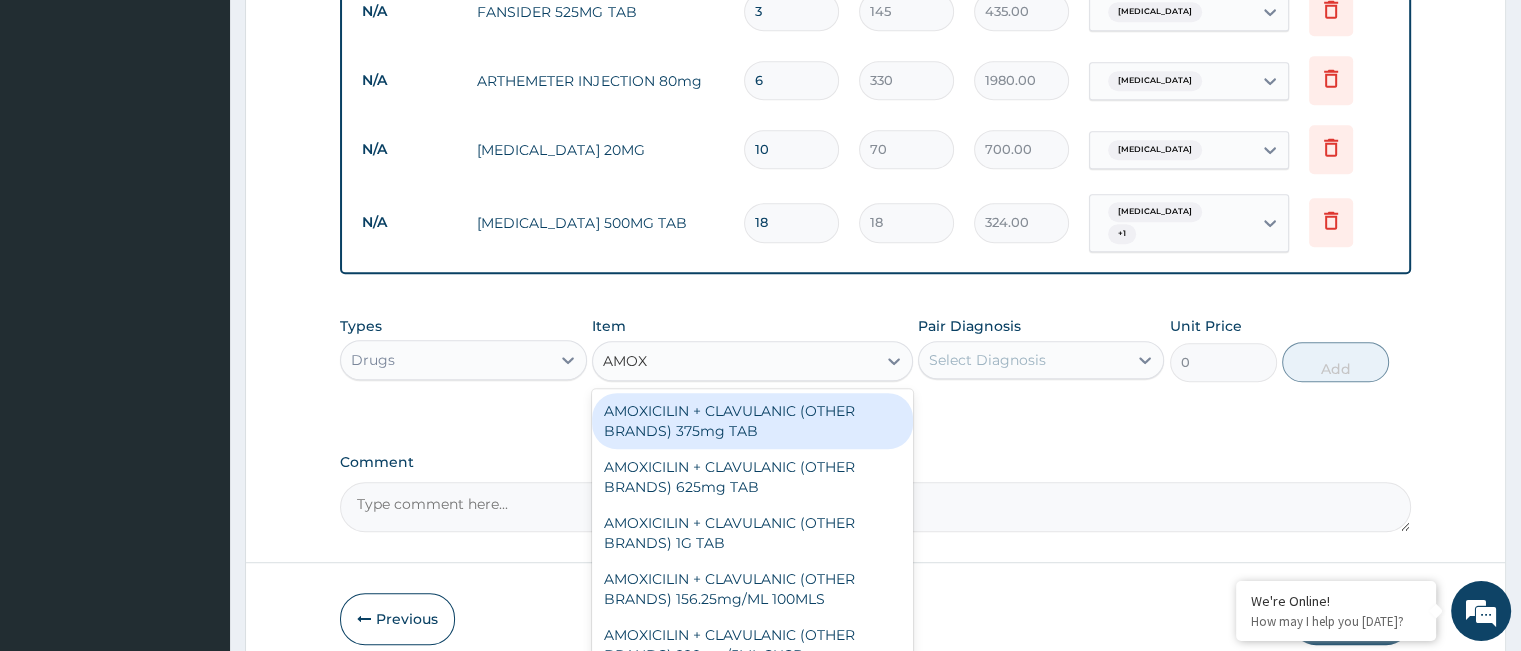 scroll, scrollTop: 1174, scrollLeft: 0, axis: vertical 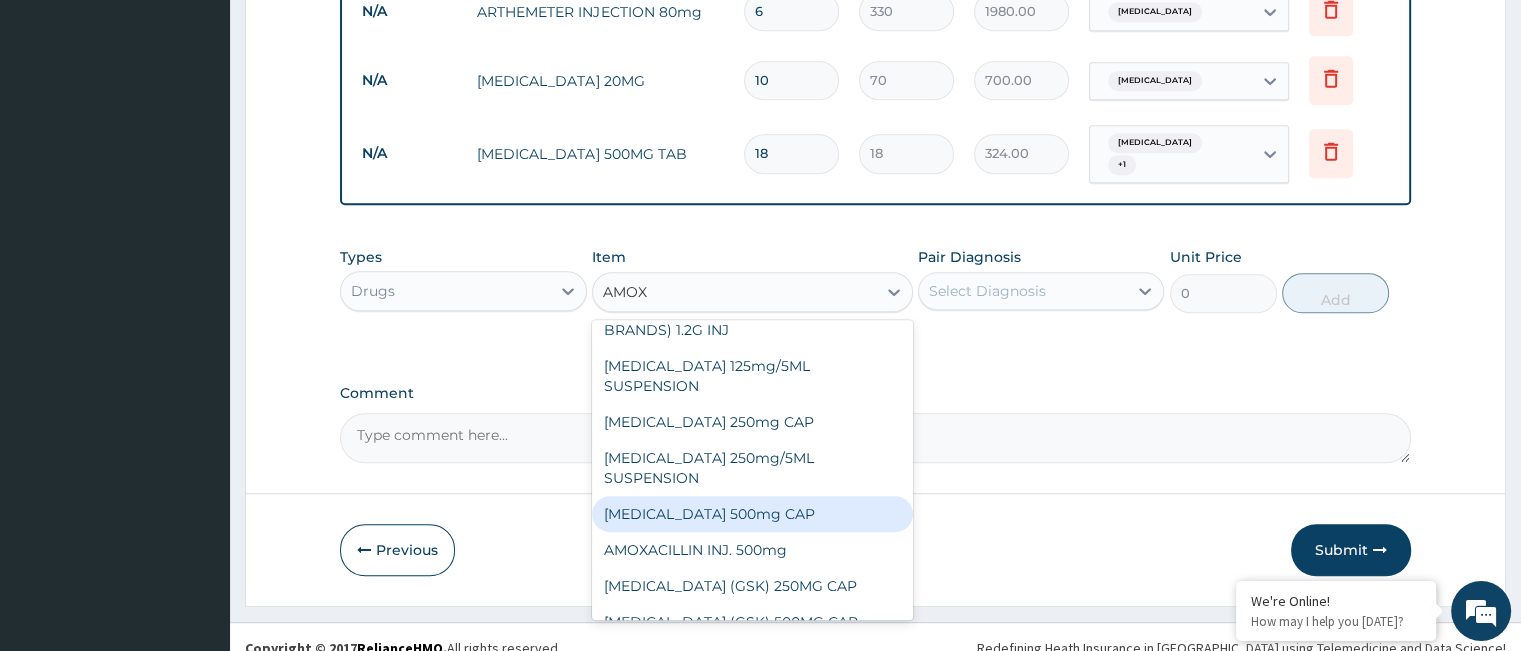 click on "AMOXYCILLIN 500mg CAP" at bounding box center [752, 514] 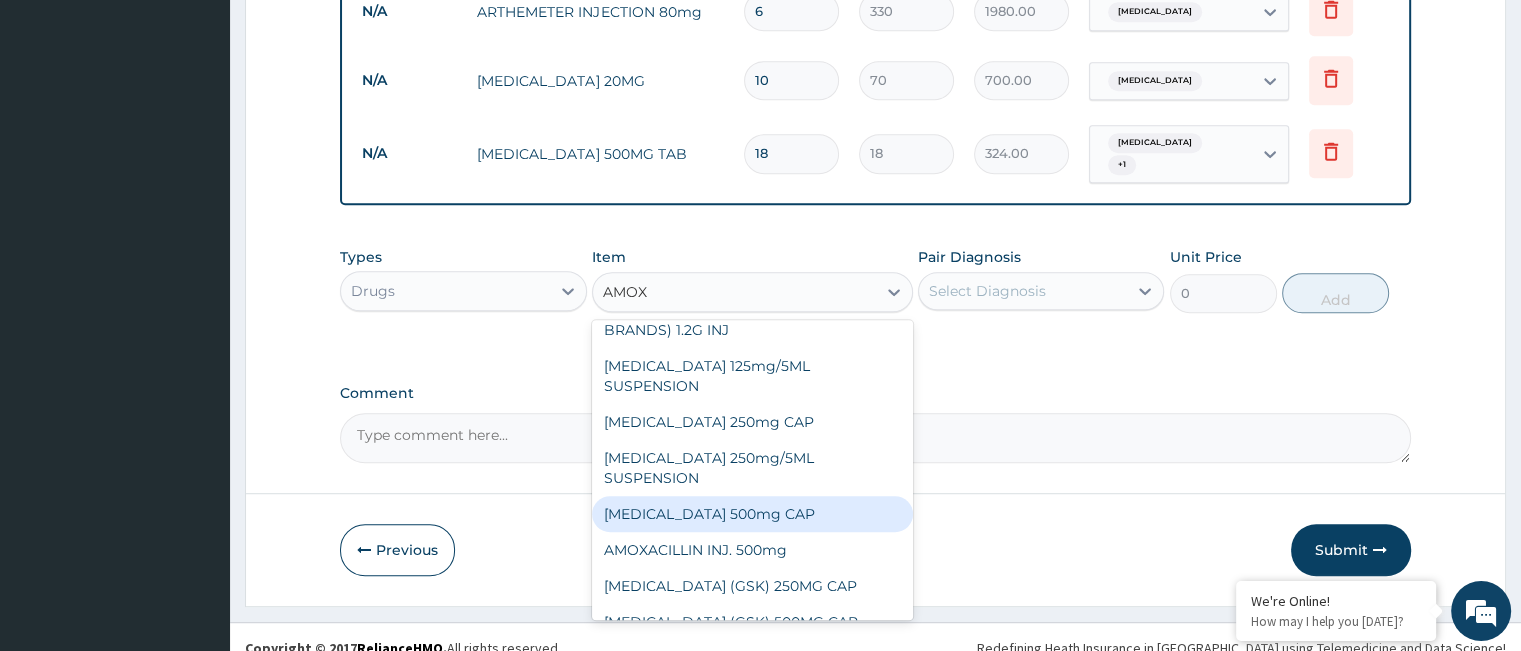type 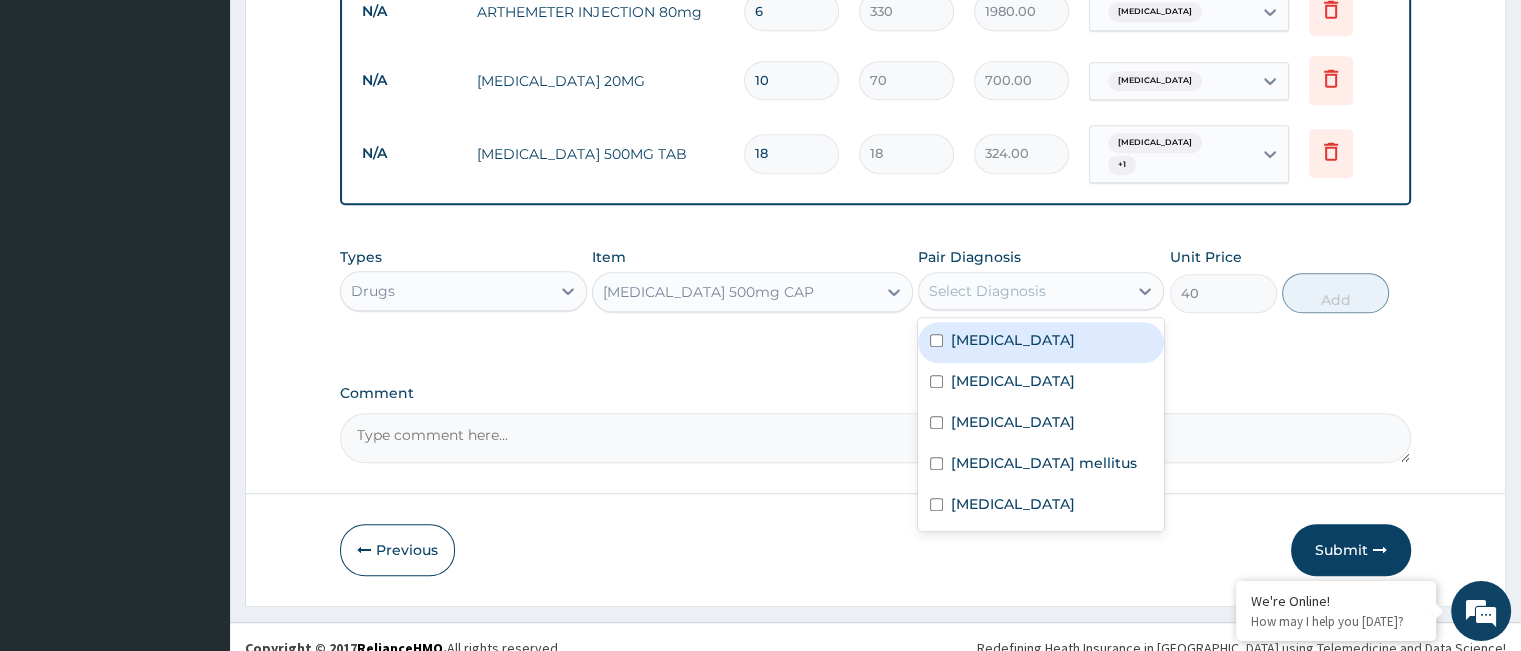 click on "Select Diagnosis" at bounding box center (987, 291) 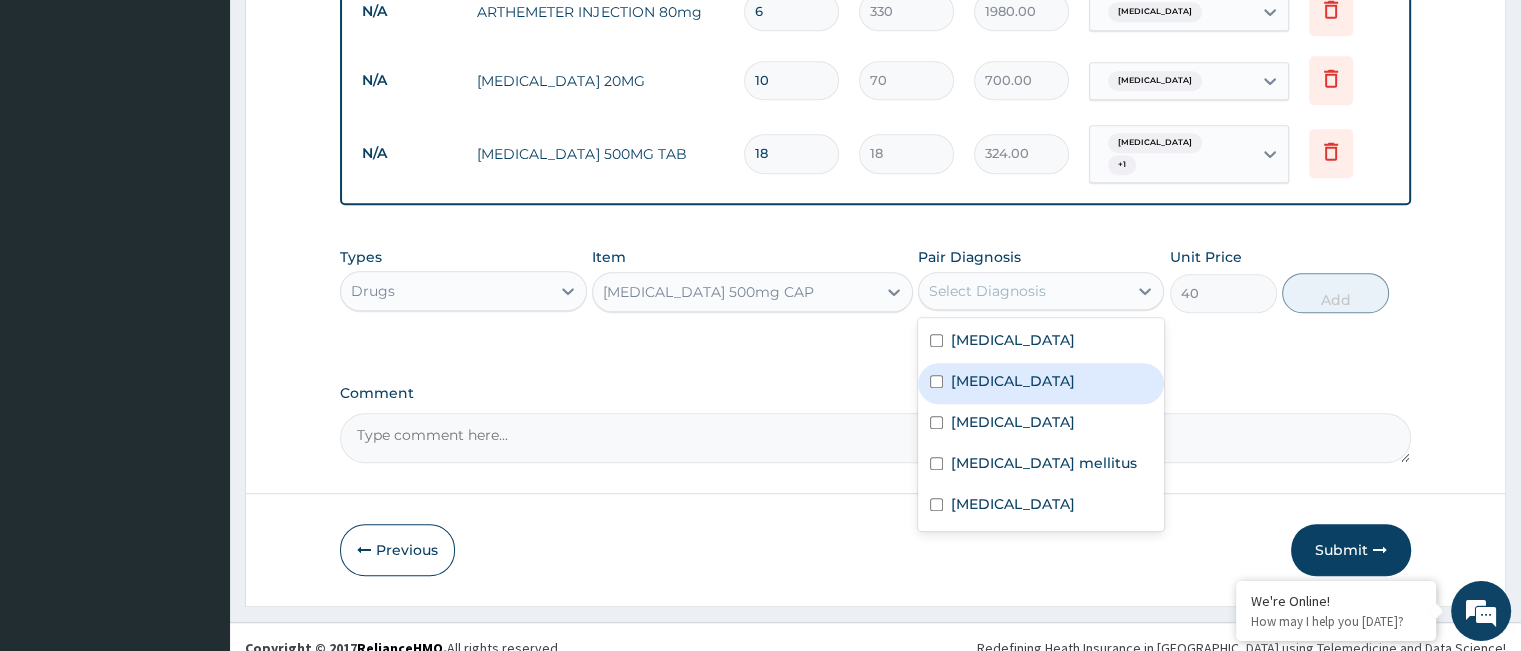 click on "Gastritis" at bounding box center [1041, 383] 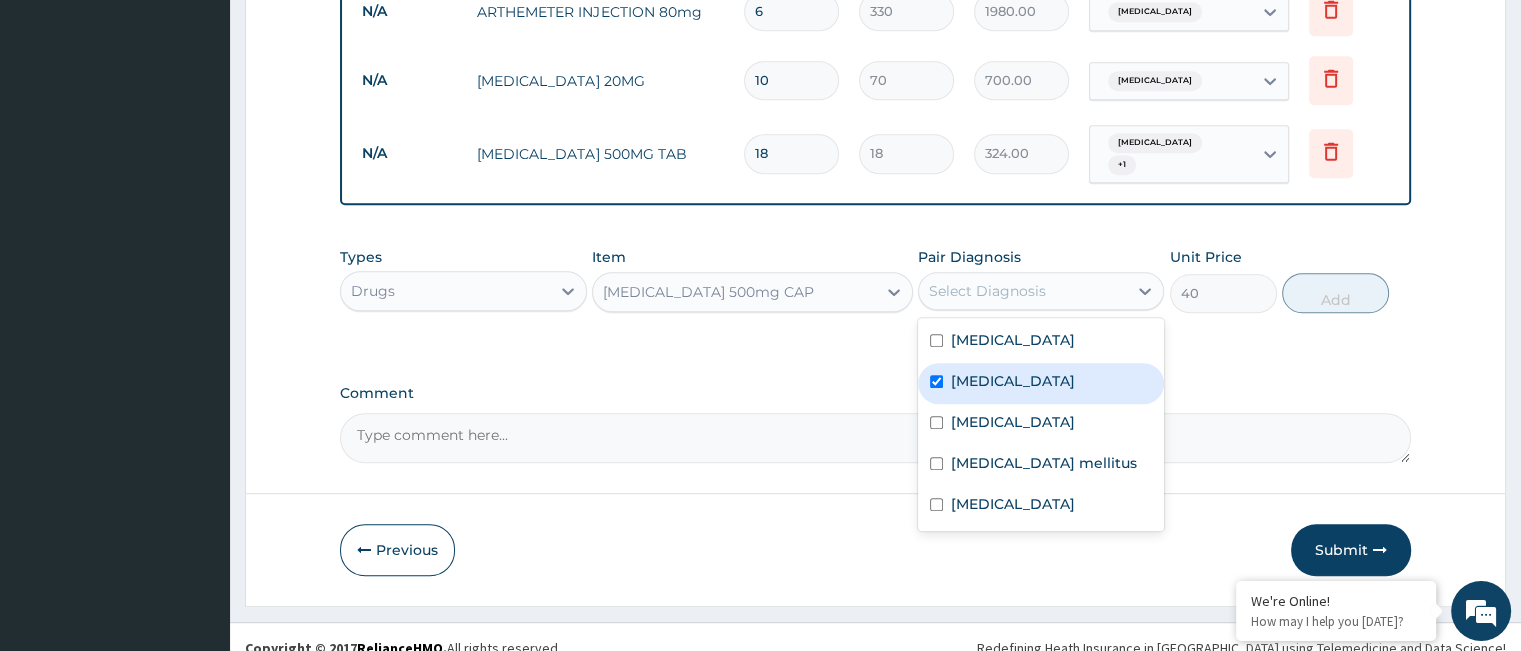 checkbox on "true" 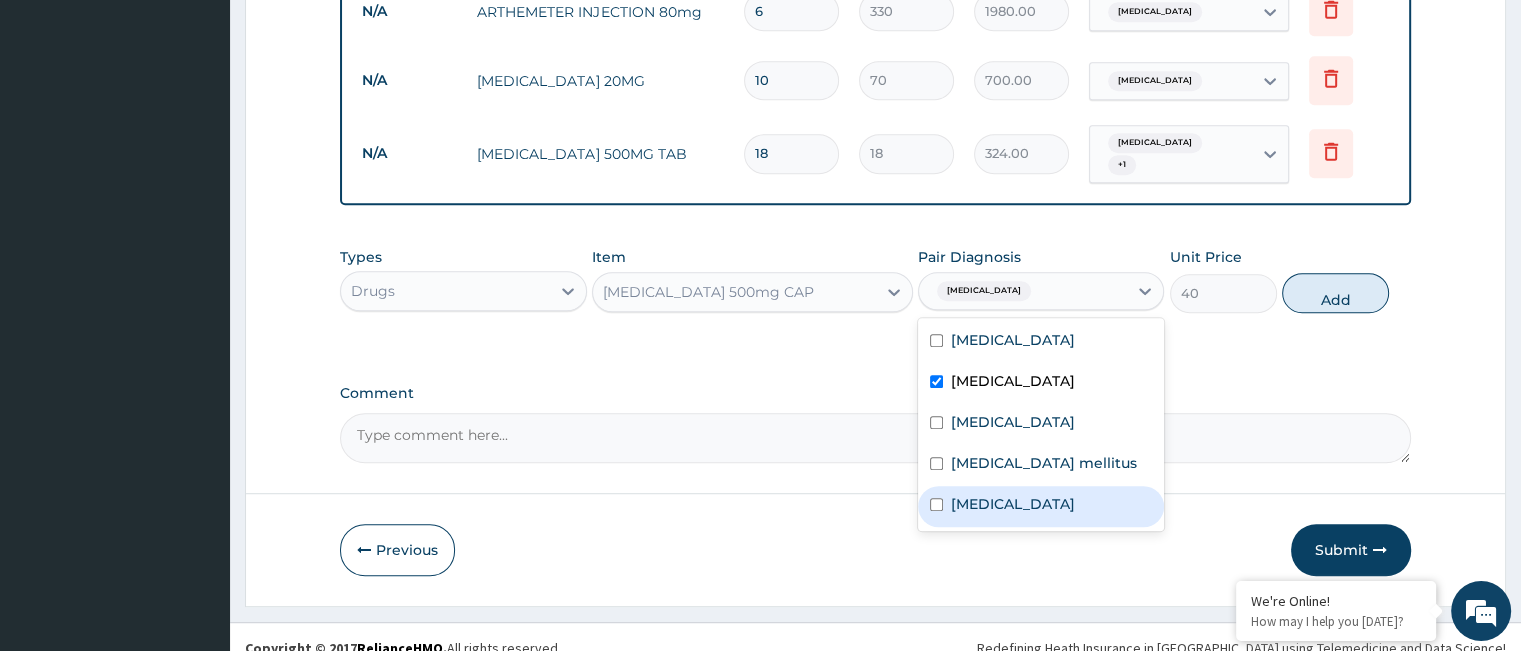 click on "Sepsis" at bounding box center (1041, 506) 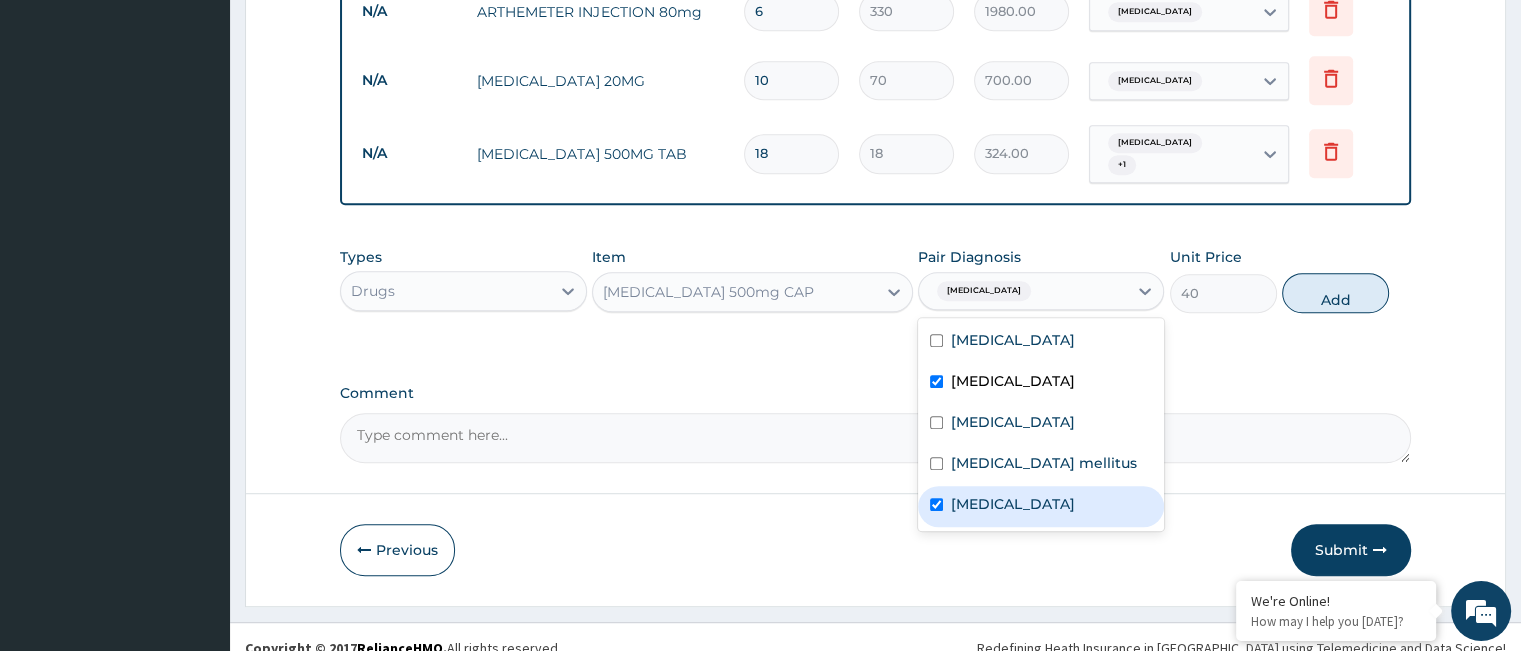 checkbox on "true" 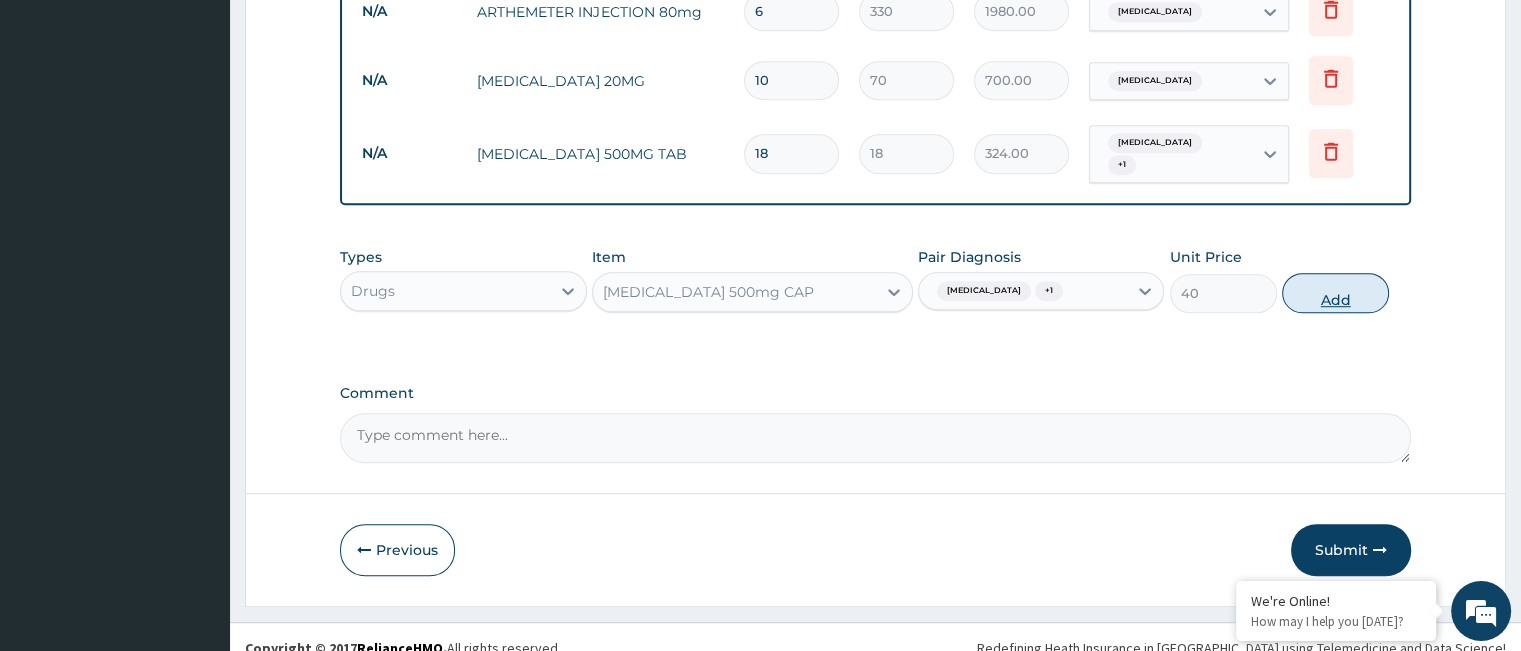 click on "Add" at bounding box center (1335, 293) 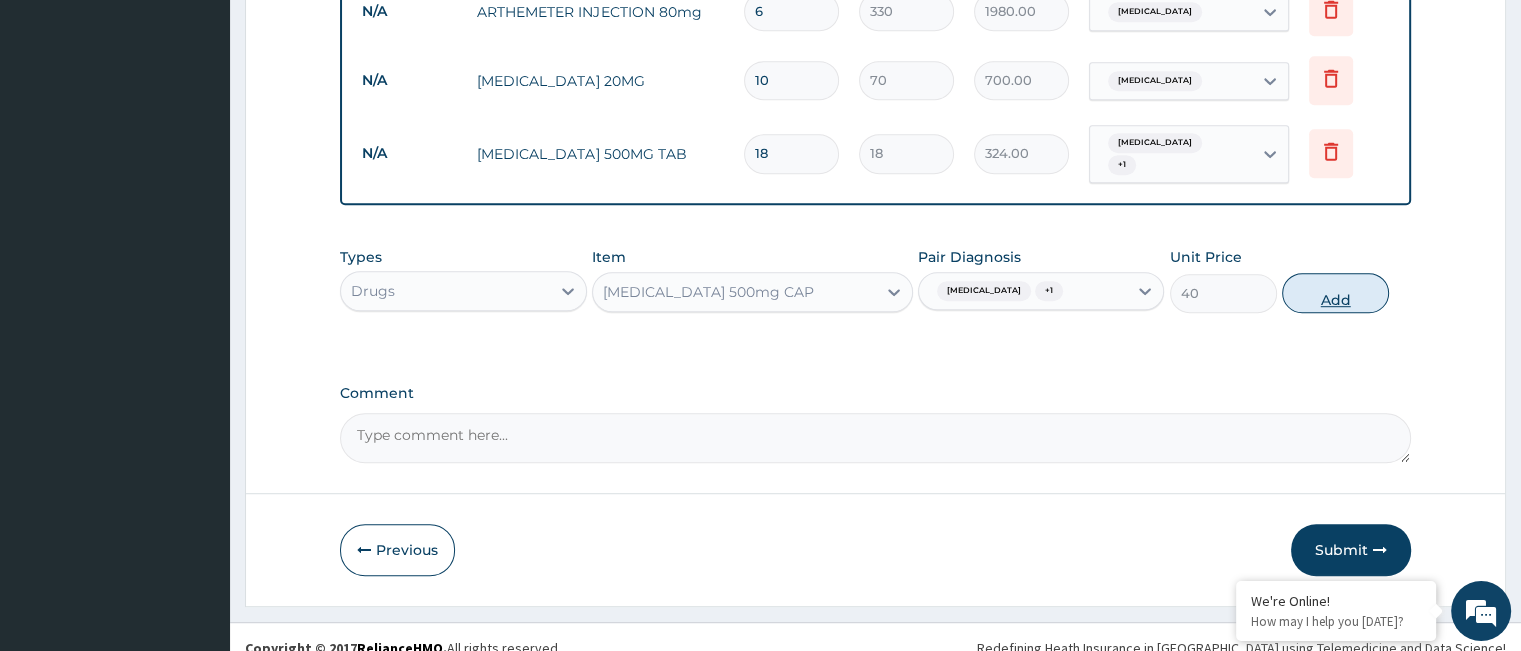 type on "0" 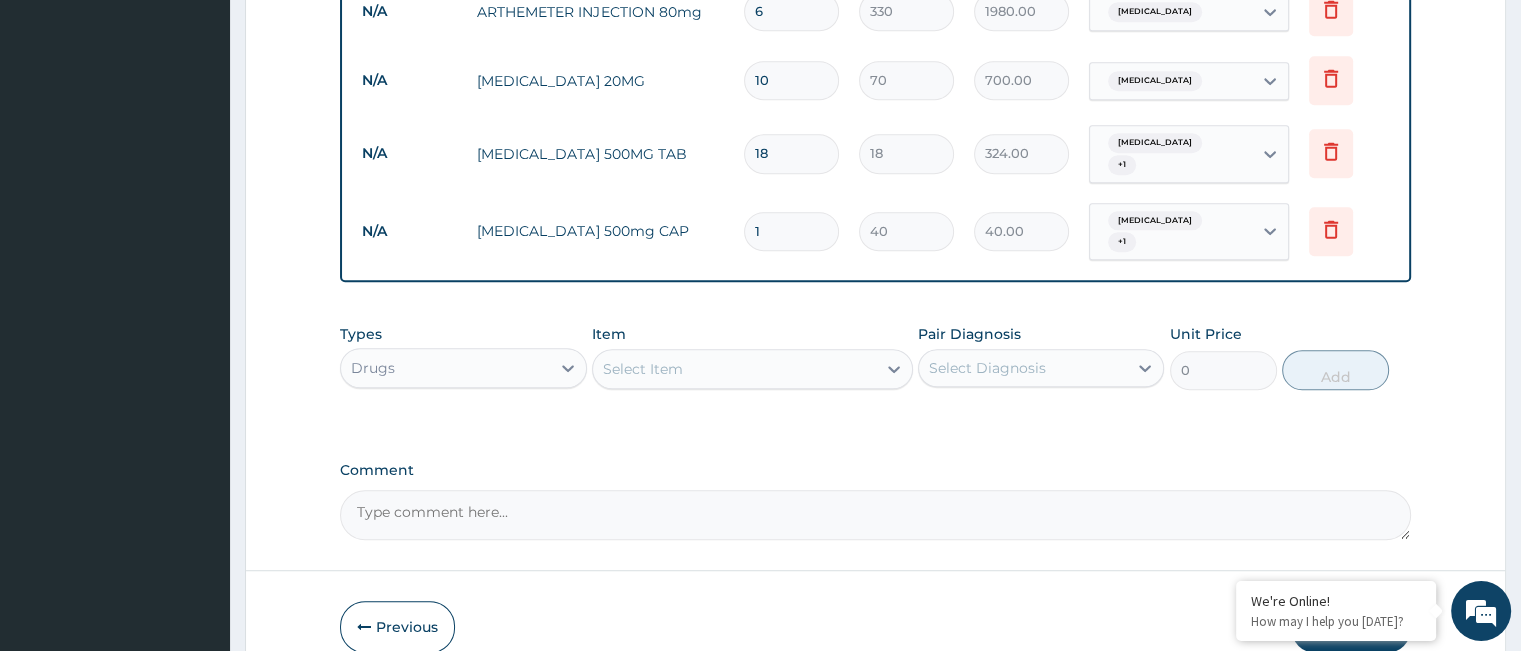 click on "1" at bounding box center (791, 231) 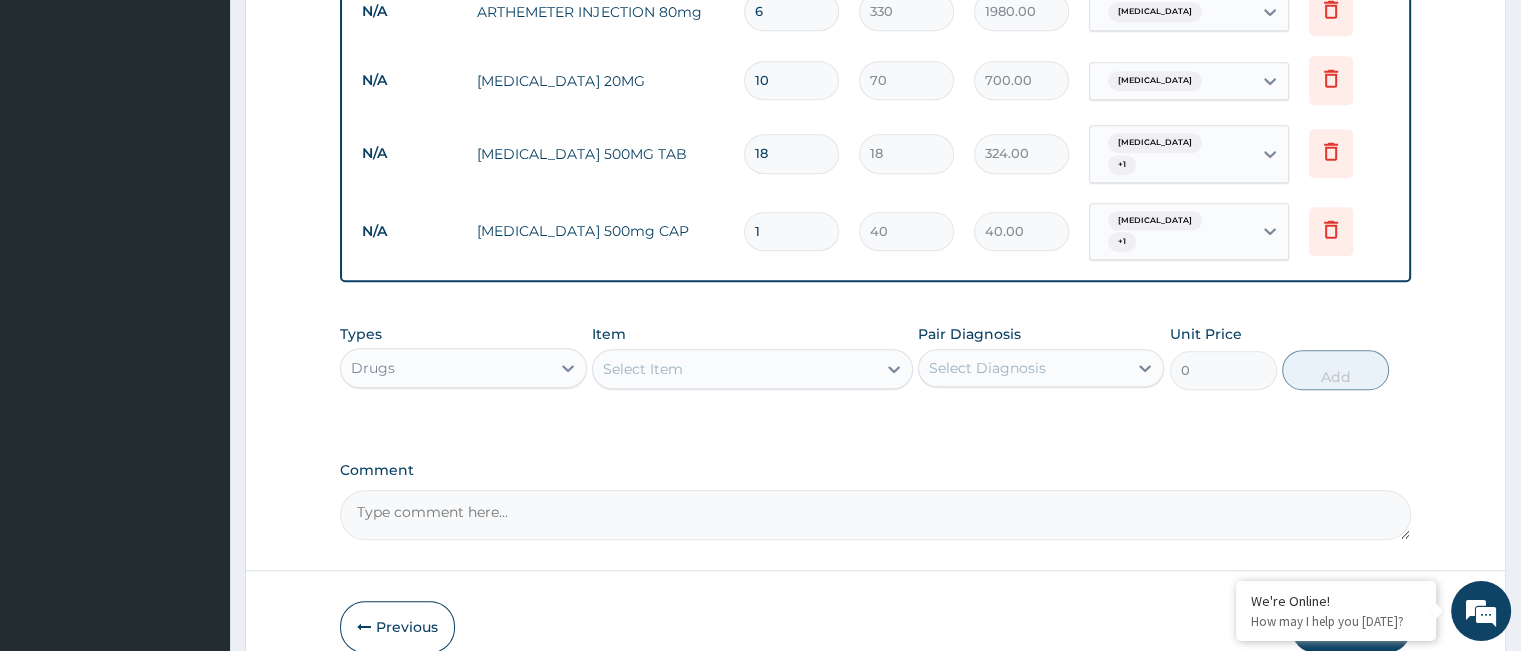 type on "10" 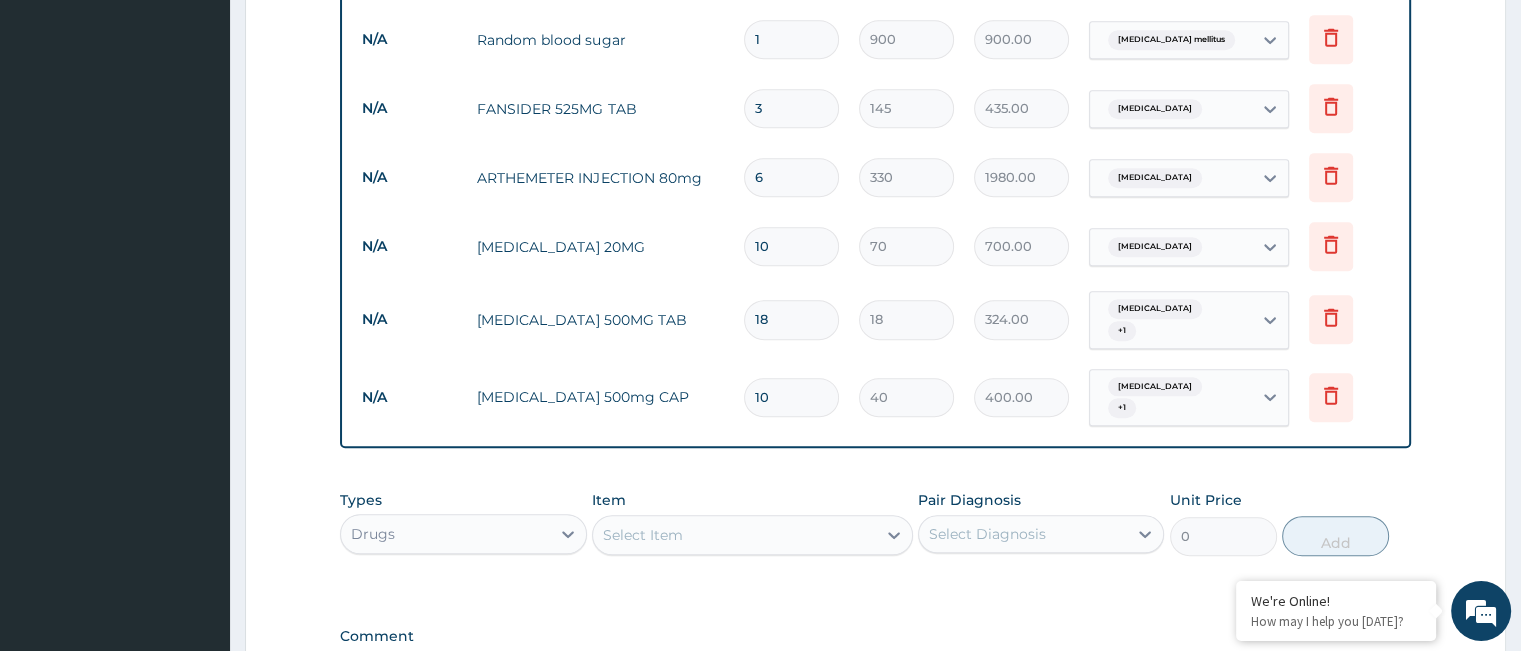 scroll, scrollTop: 1243, scrollLeft: 0, axis: vertical 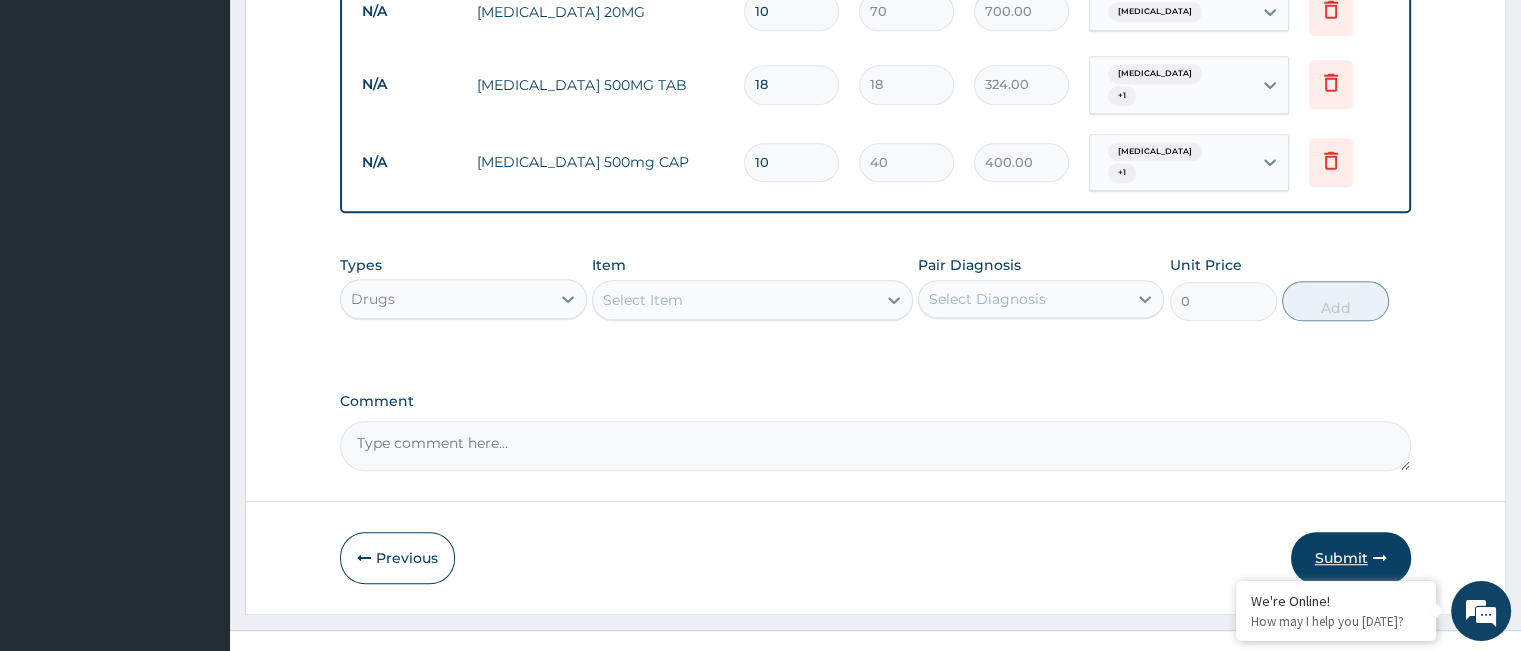 type on "10" 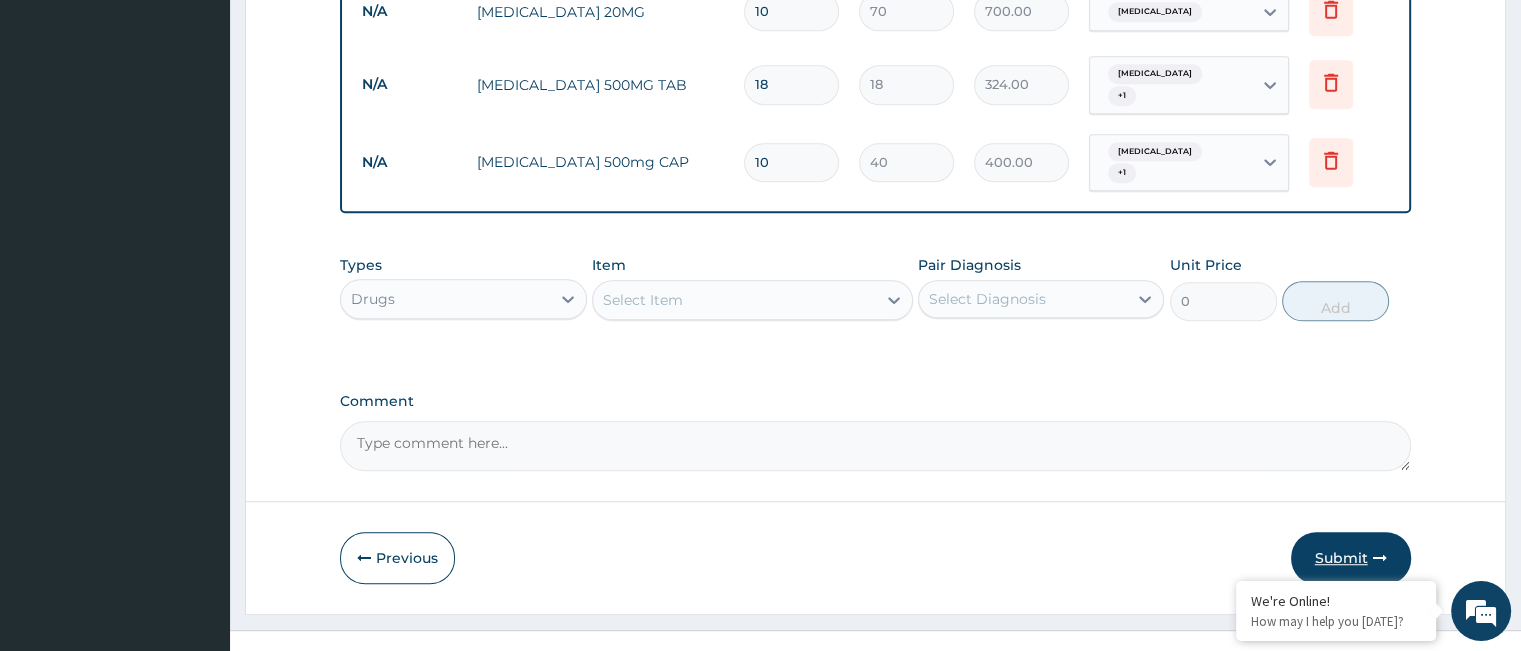 click on "Submit" at bounding box center (1351, 558) 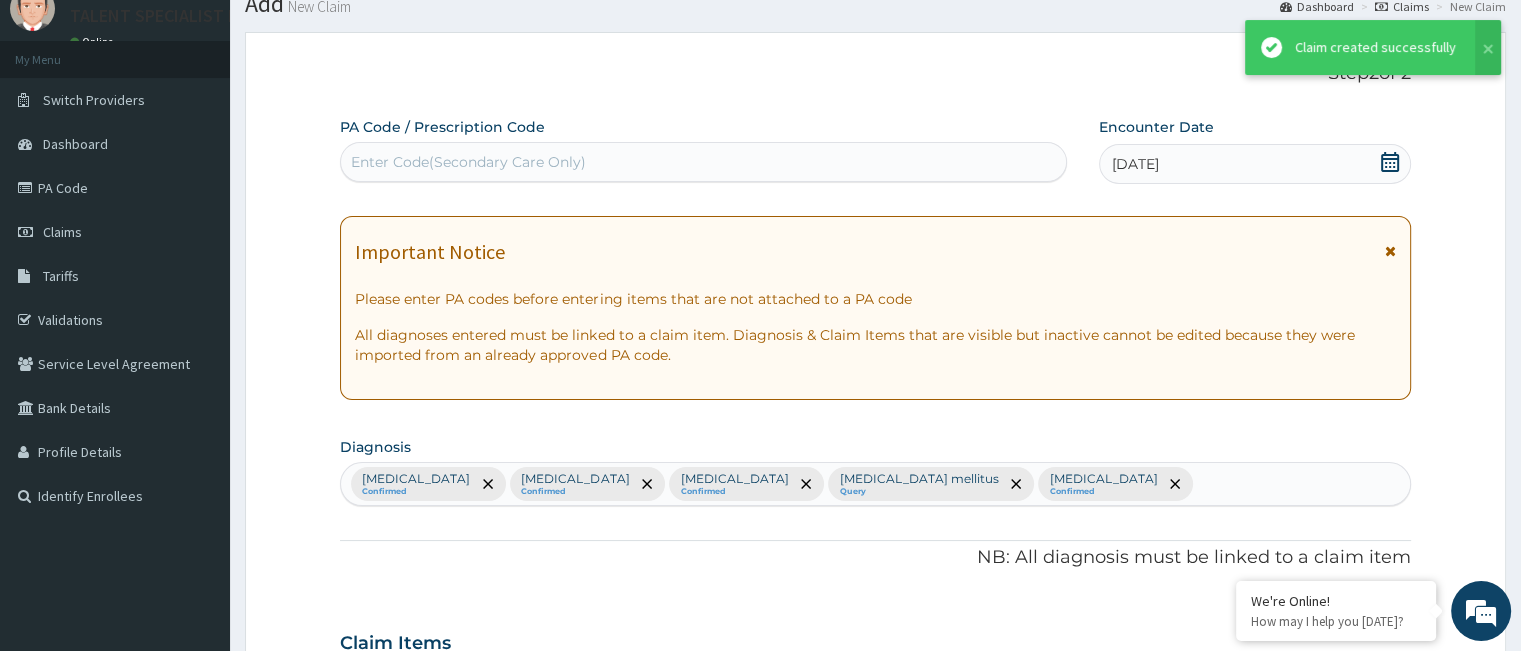 scroll, scrollTop: 1243, scrollLeft: 0, axis: vertical 